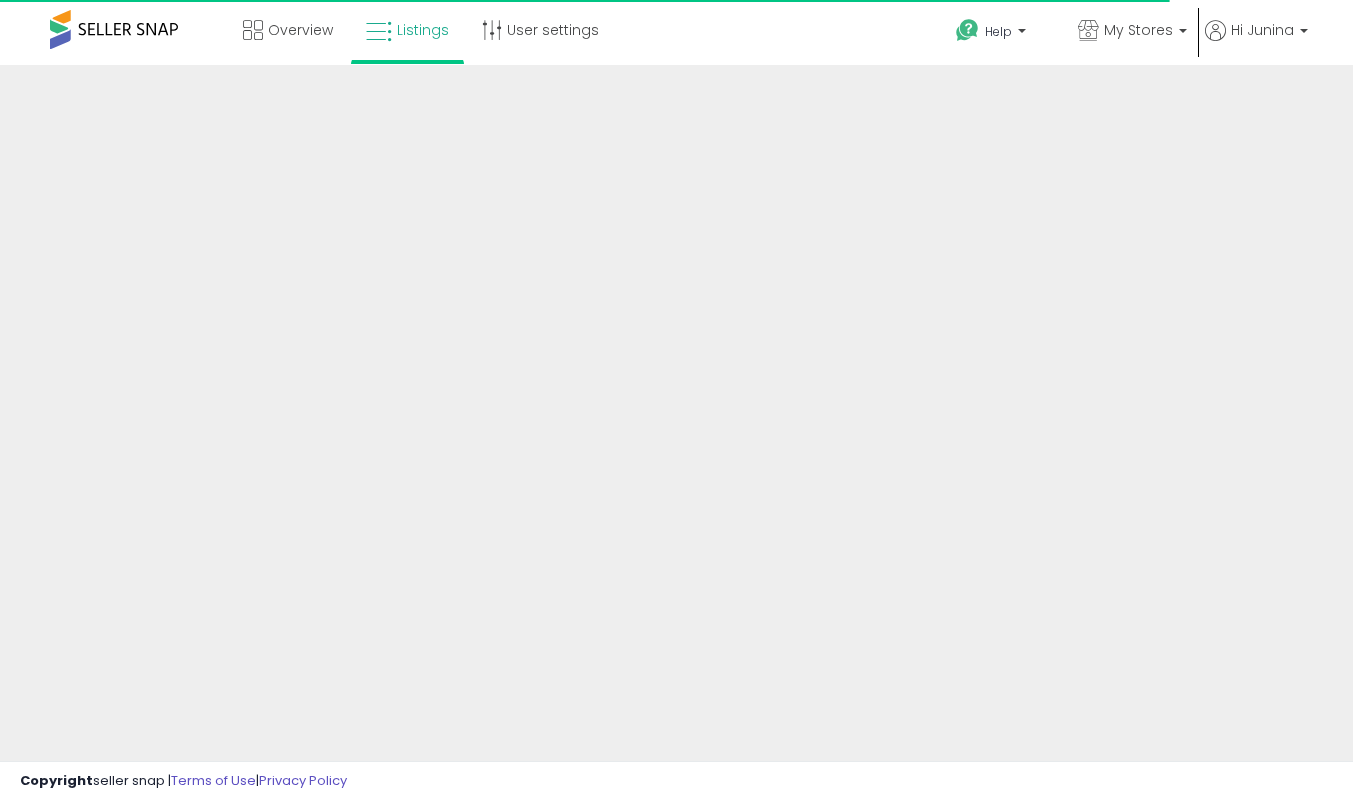 scroll, scrollTop: 0, scrollLeft: 0, axis: both 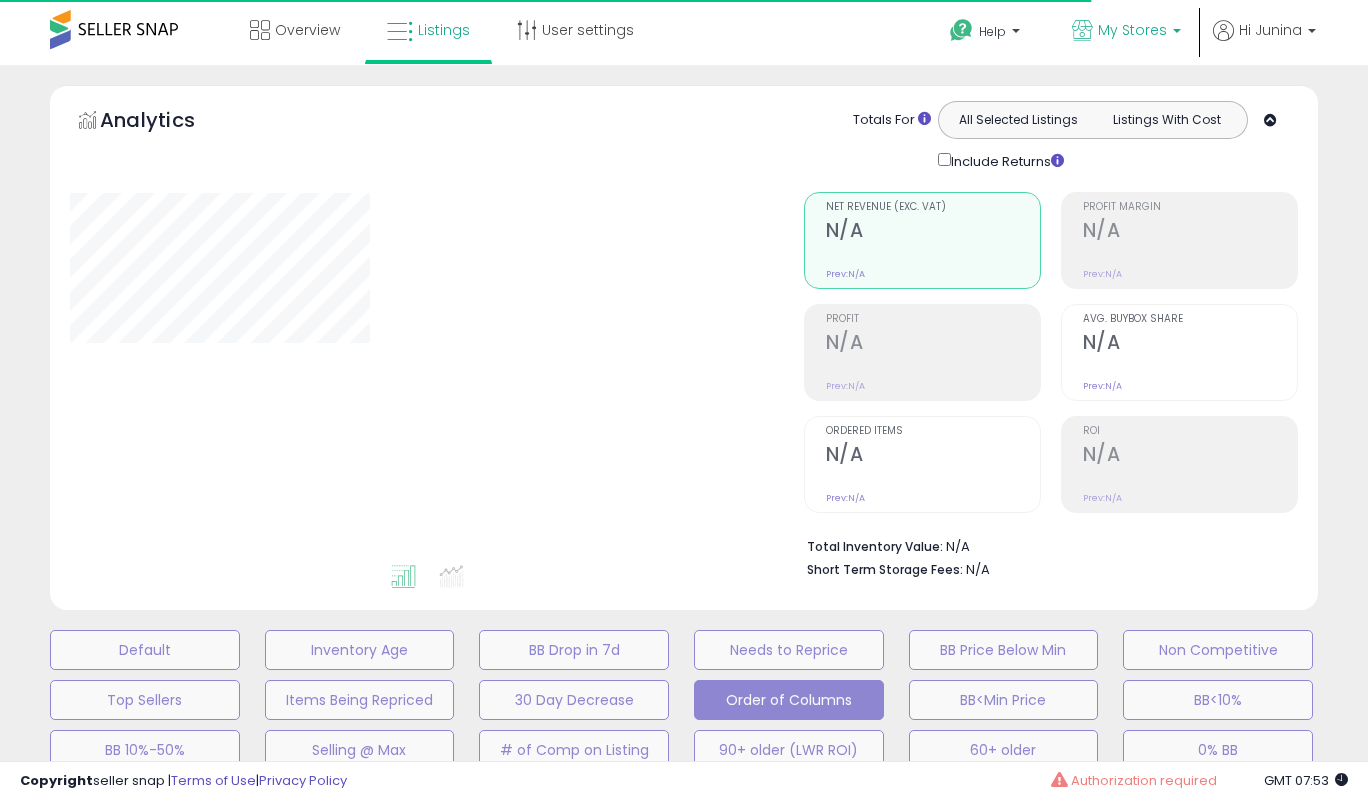 click on "My Stores" at bounding box center (1132, 30) 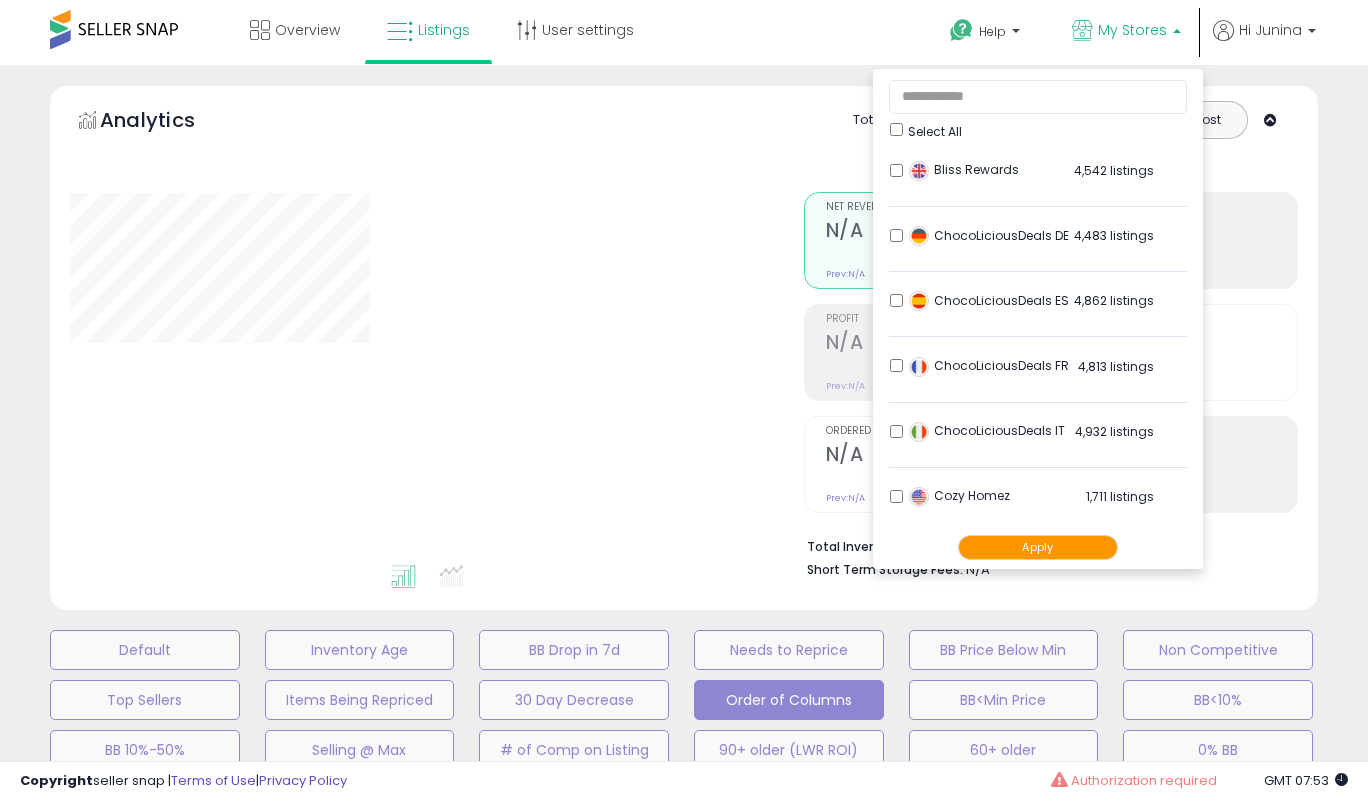 click on "**********" at bounding box center [684, 680] 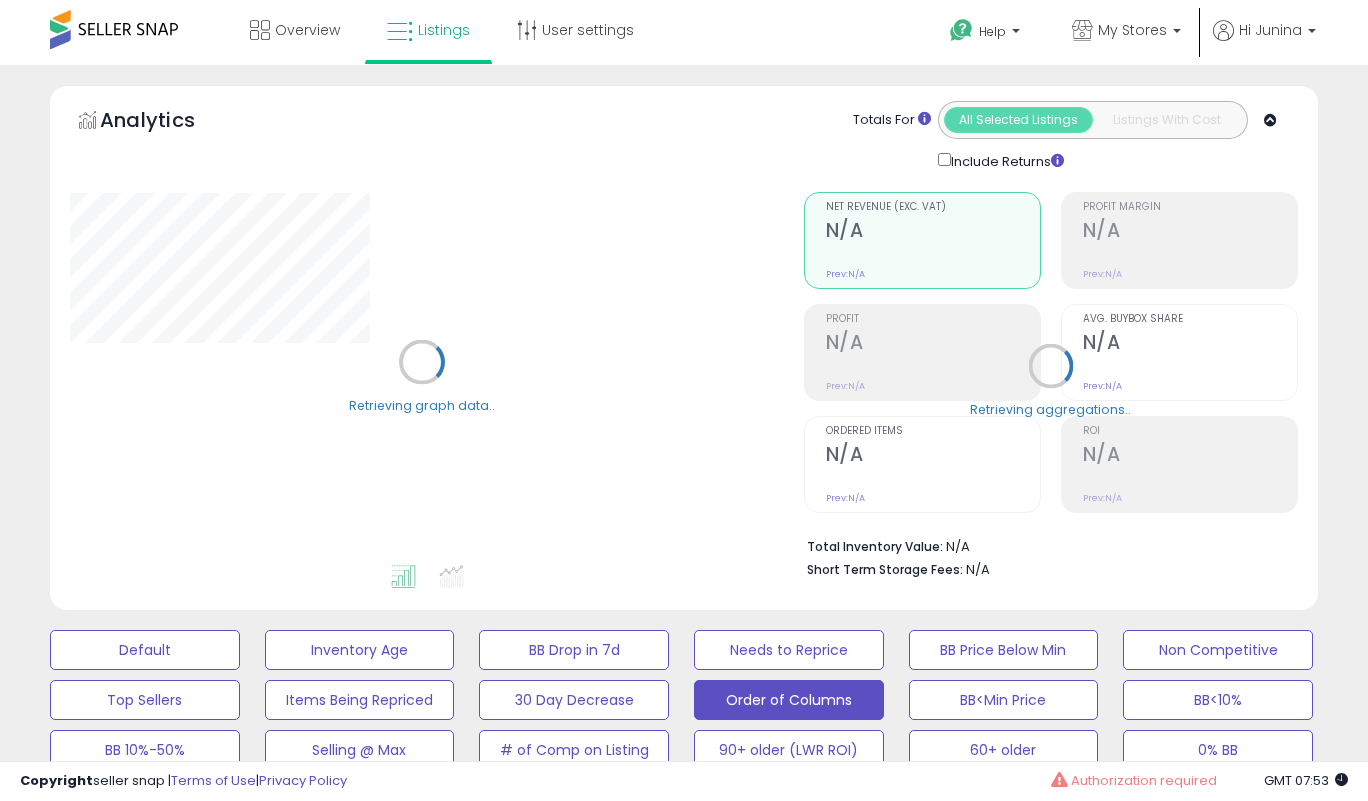 select on "**" 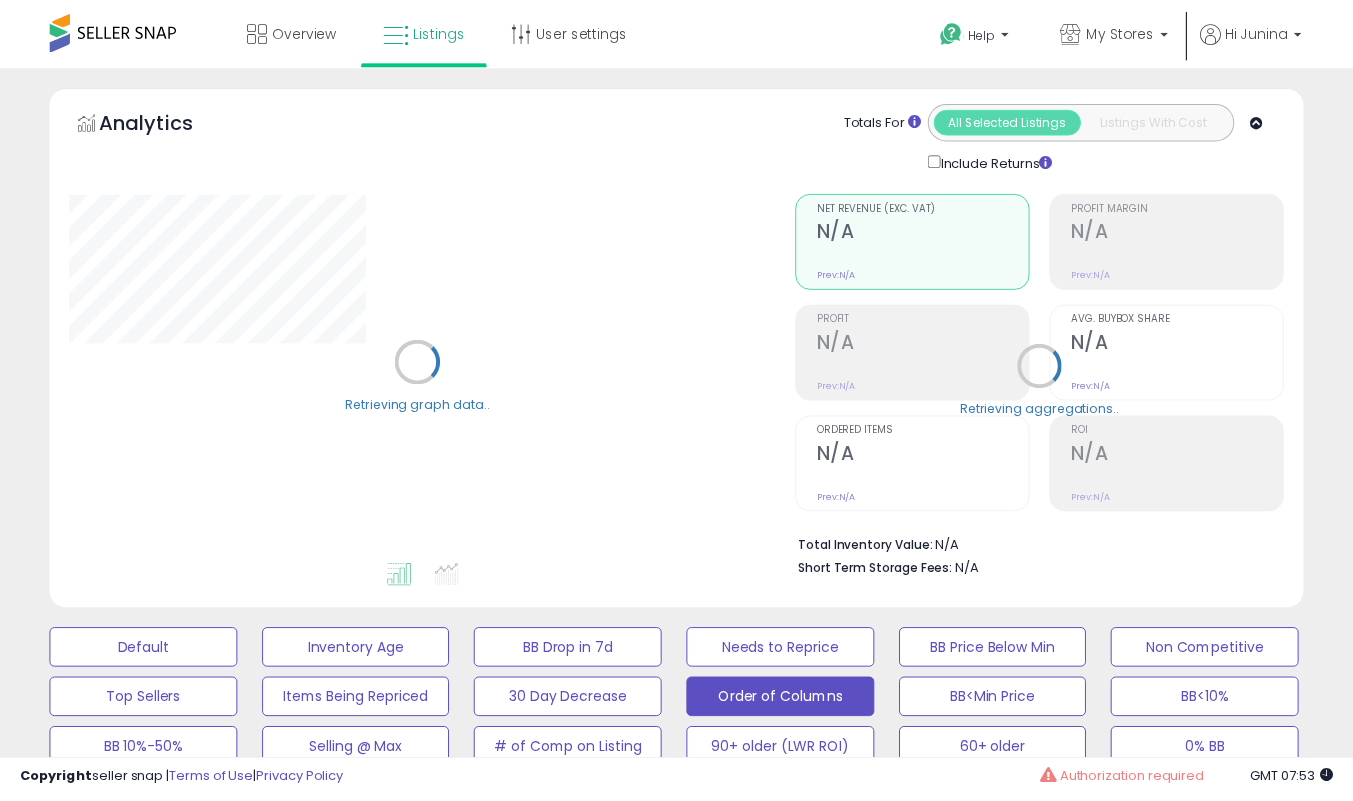 scroll, scrollTop: 0, scrollLeft: 0, axis: both 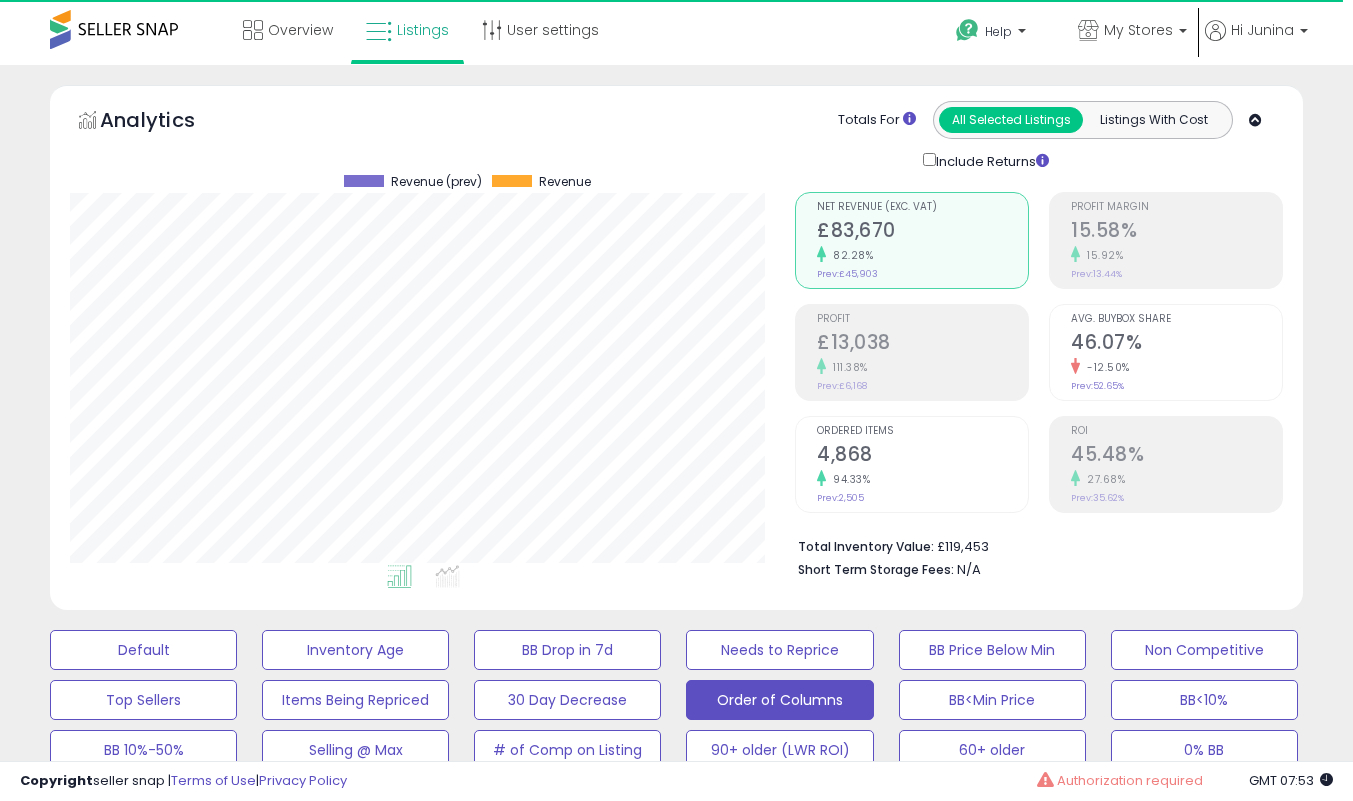click on "15.58%" at bounding box center (1176, 232) 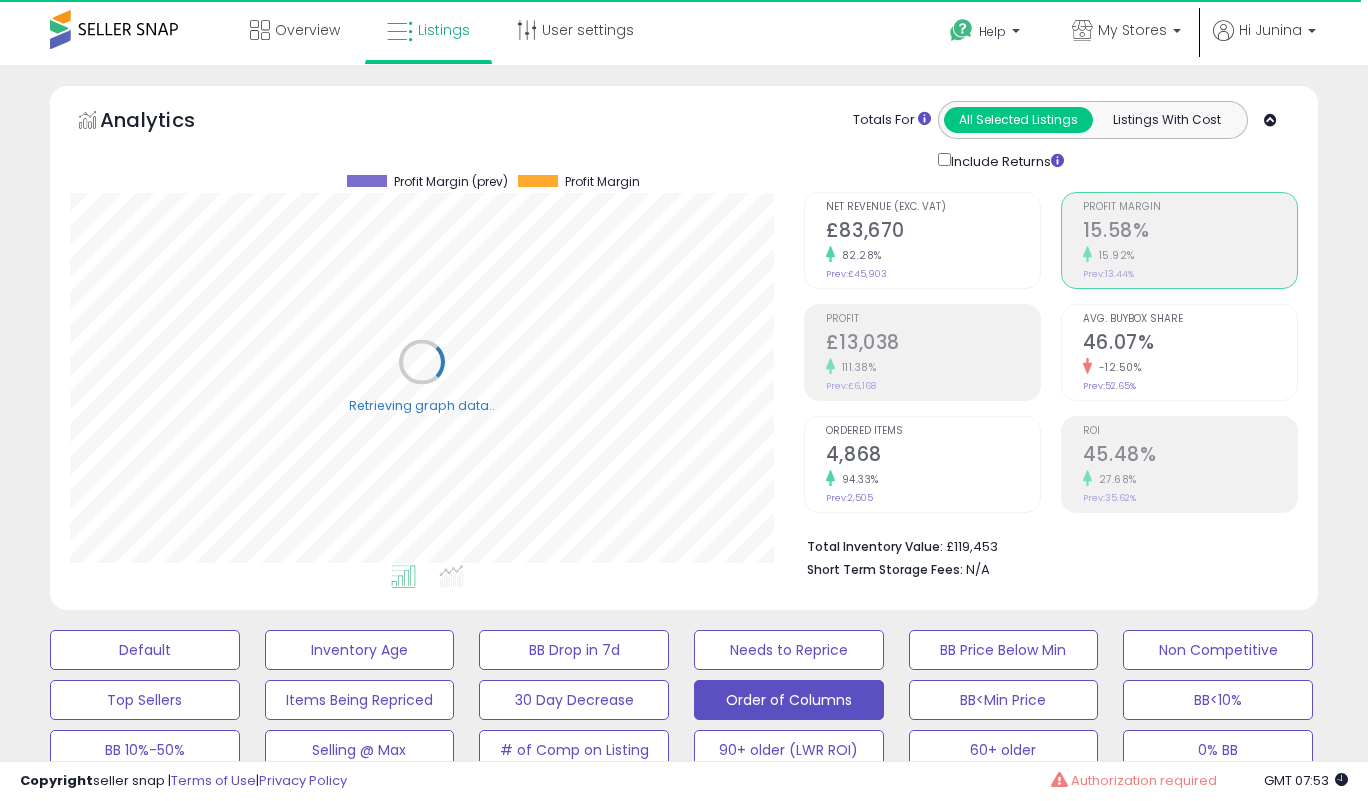scroll, scrollTop: 999590, scrollLeft: 999266, axis: both 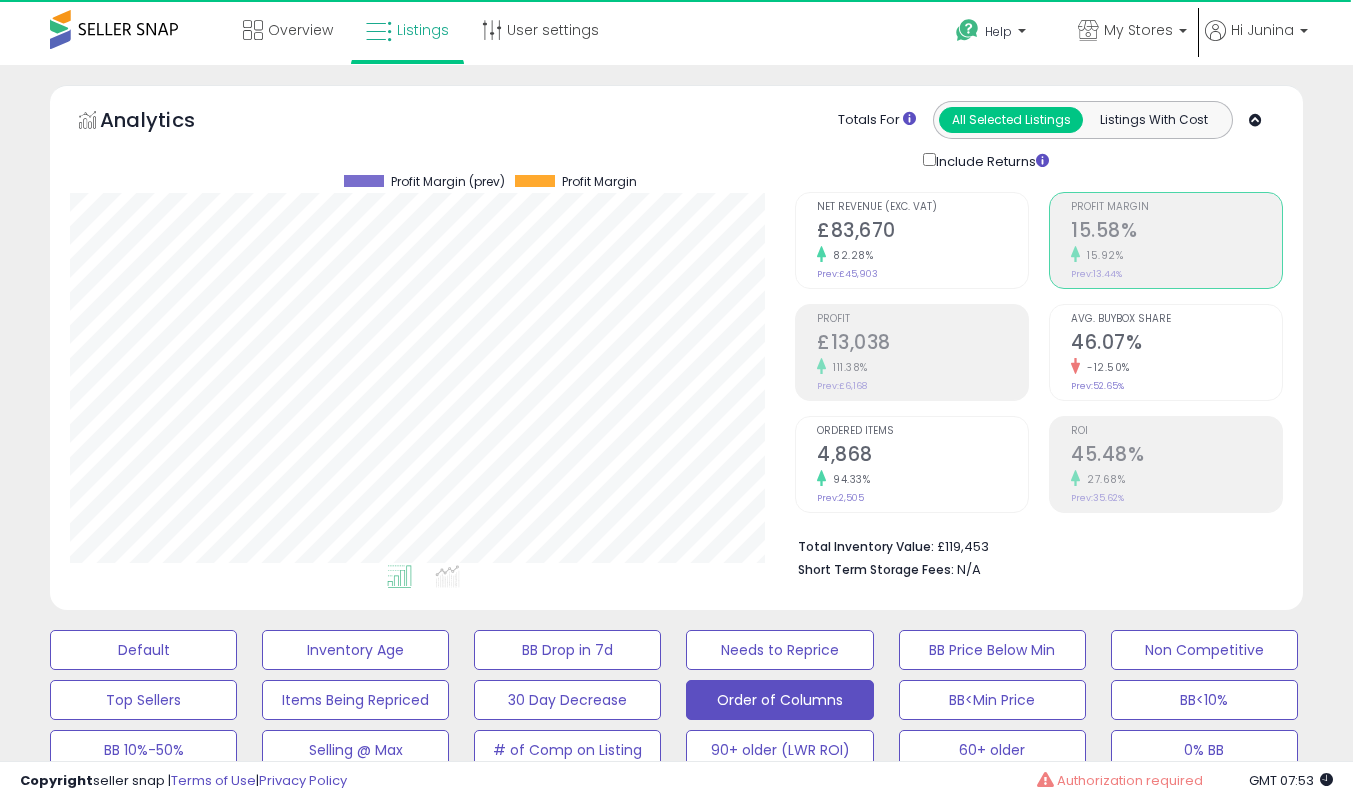 click on "£83,670" 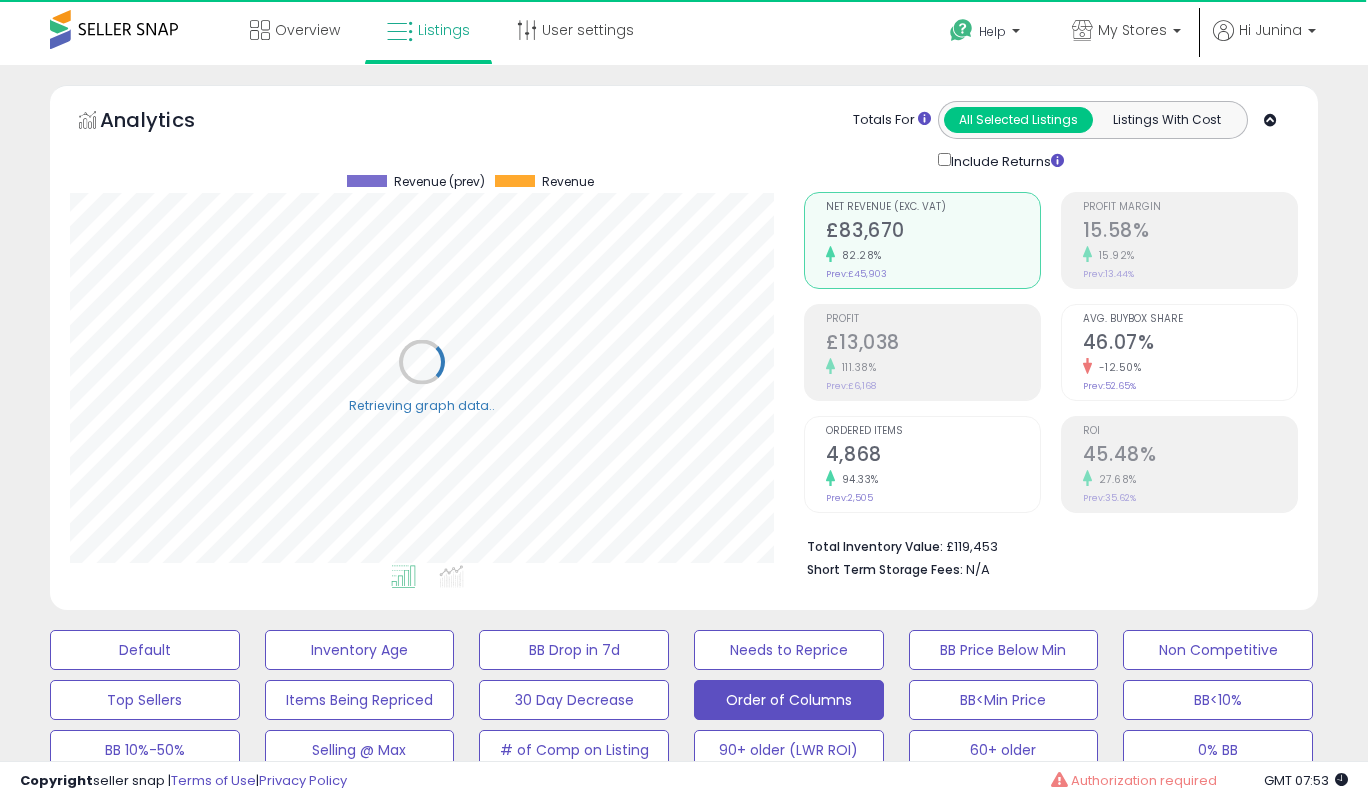 scroll, scrollTop: 999590, scrollLeft: 999266, axis: both 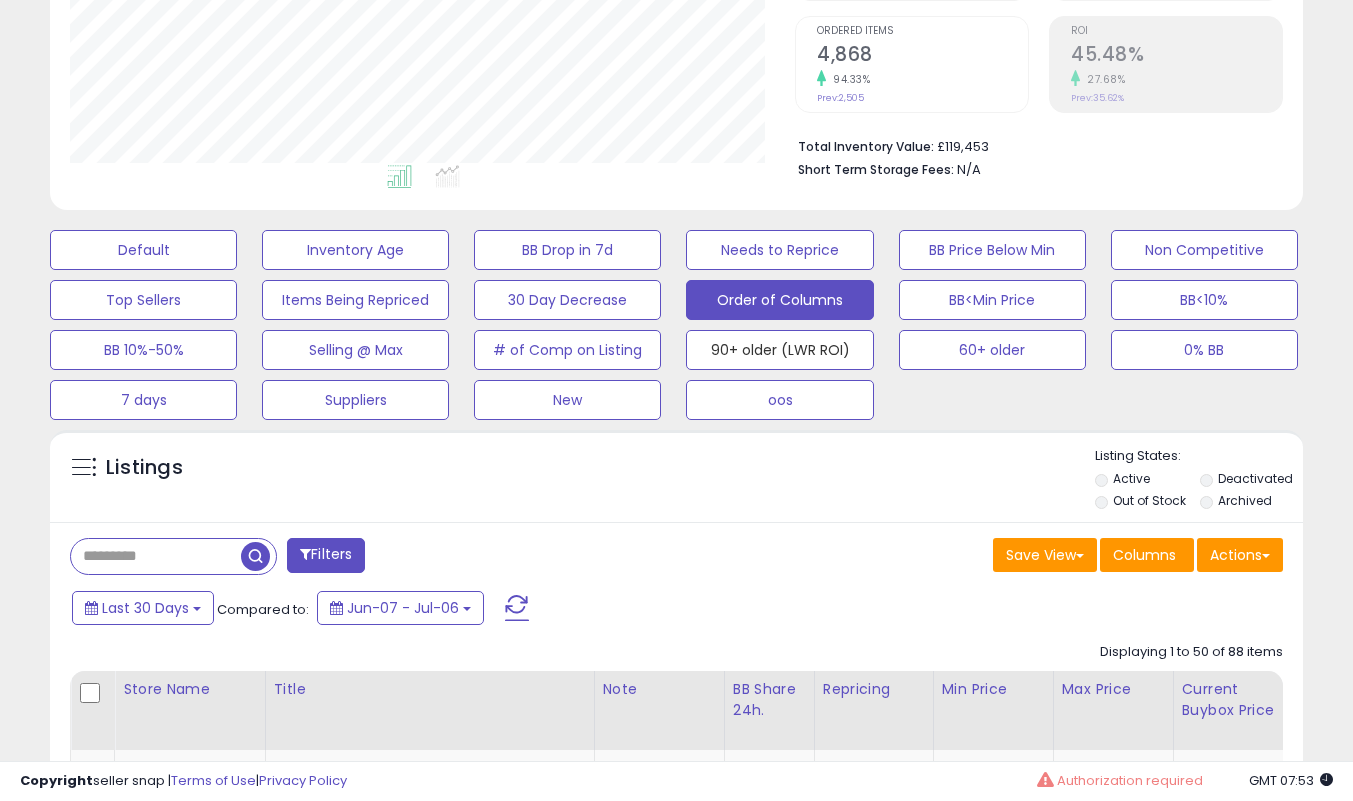 click on "90+ older (LWR ROI)" at bounding box center [143, 250] 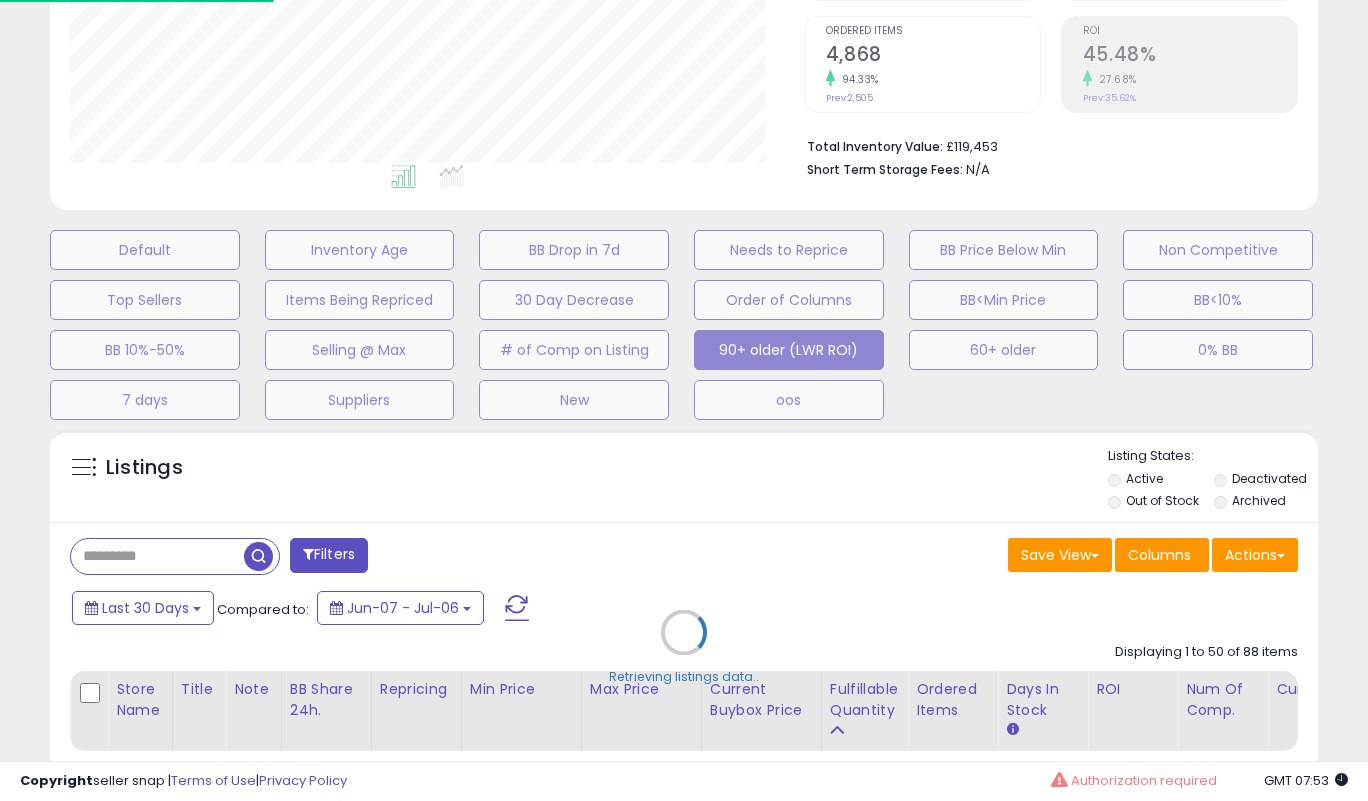 scroll, scrollTop: 999590, scrollLeft: 999266, axis: both 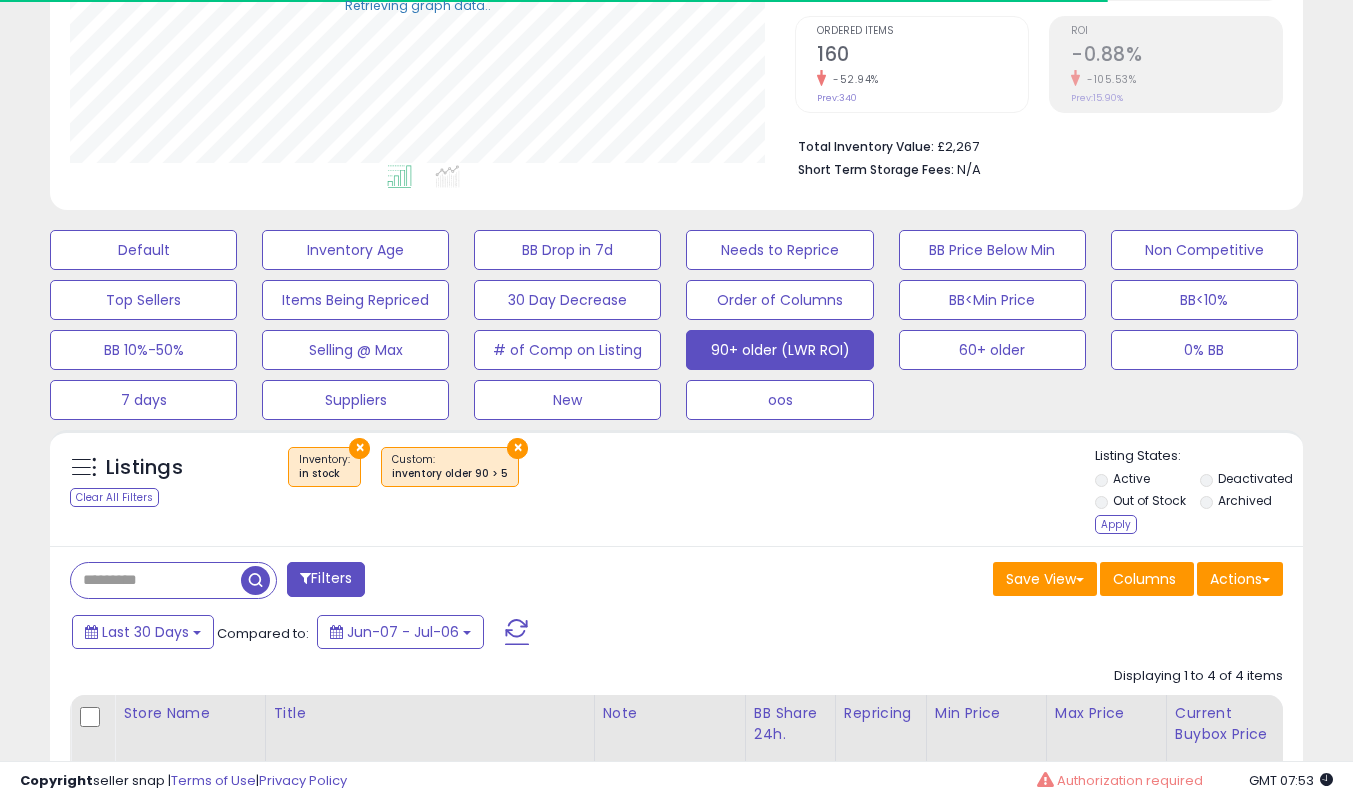 click on "Apply" at bounding box center (1116, 524) 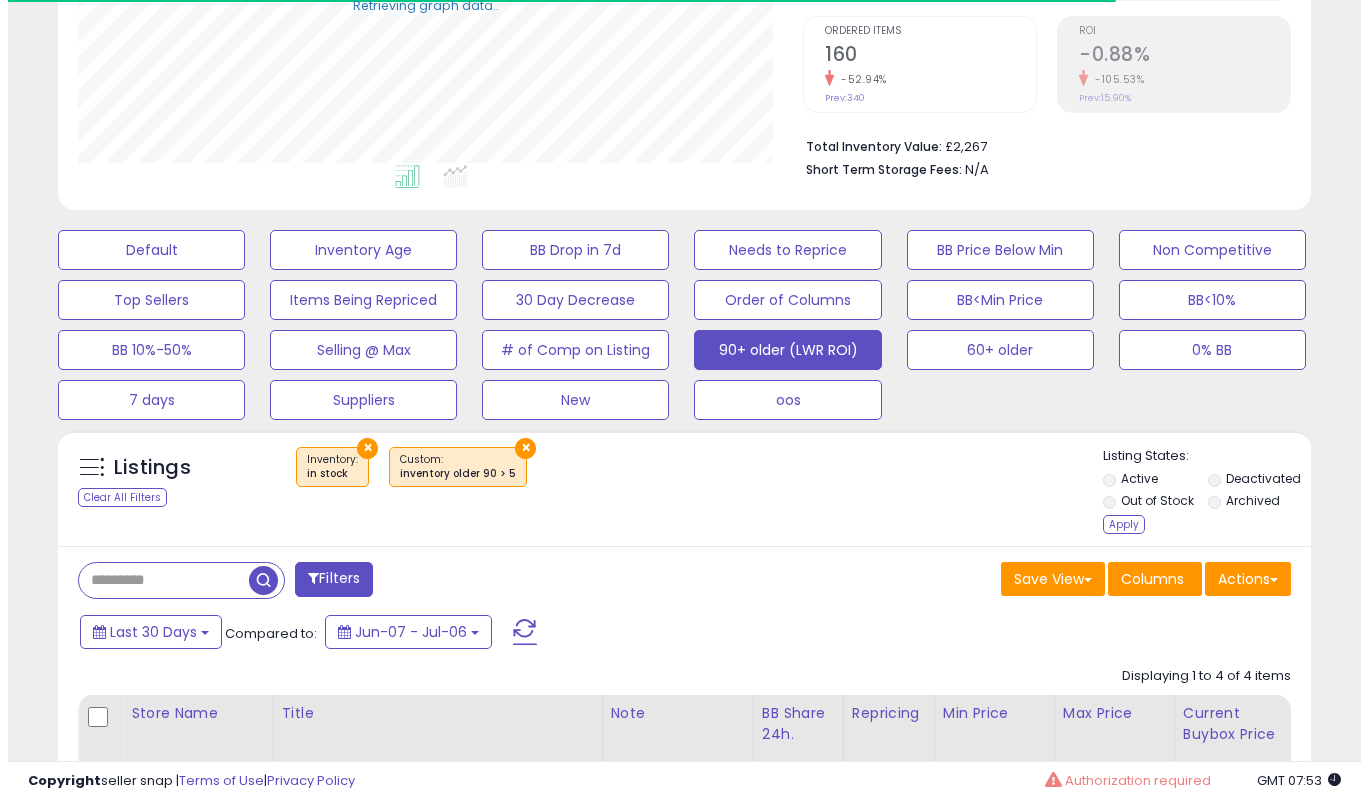 scroll, scrollTop: 999590, scrollLeft: 999266, axis: both 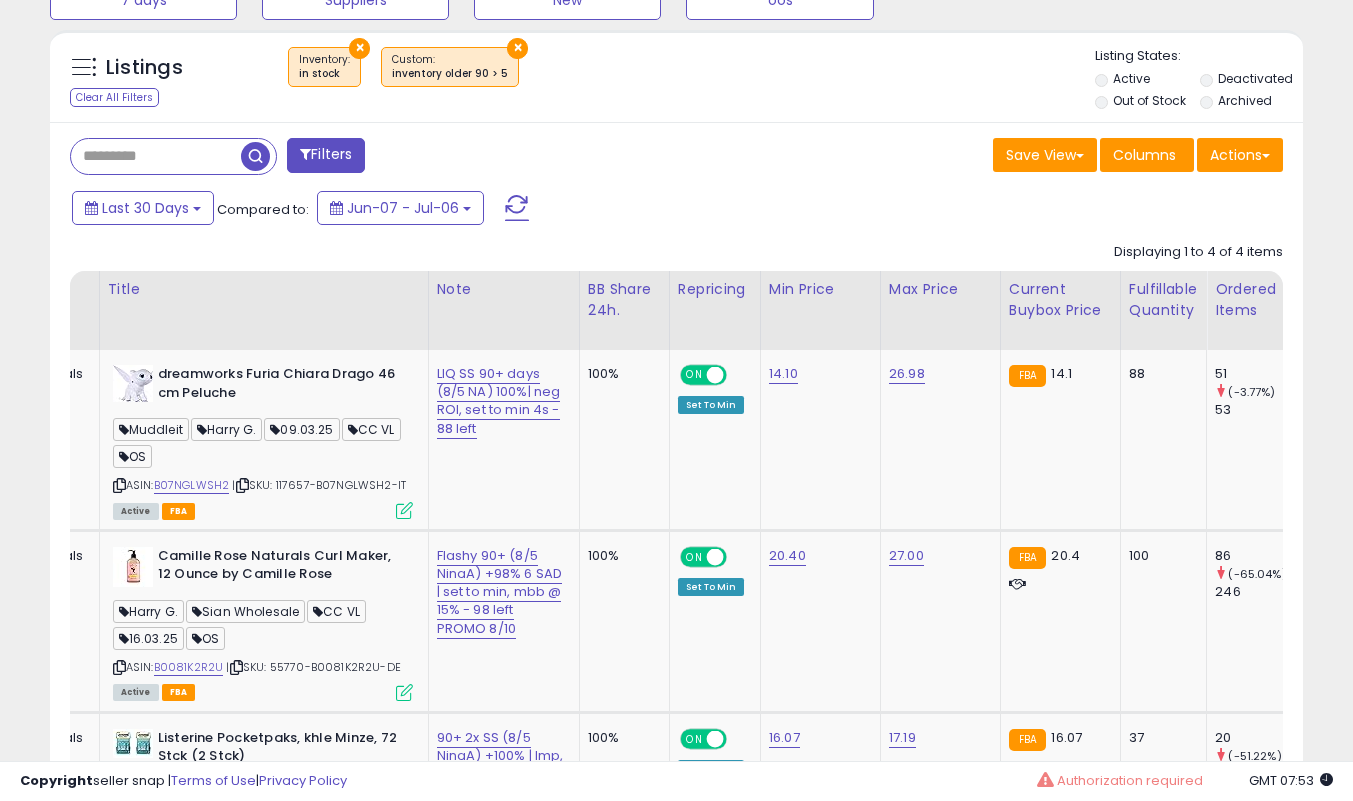 click on "Fulfillable Quantity" at bounding box center [1163, 300] 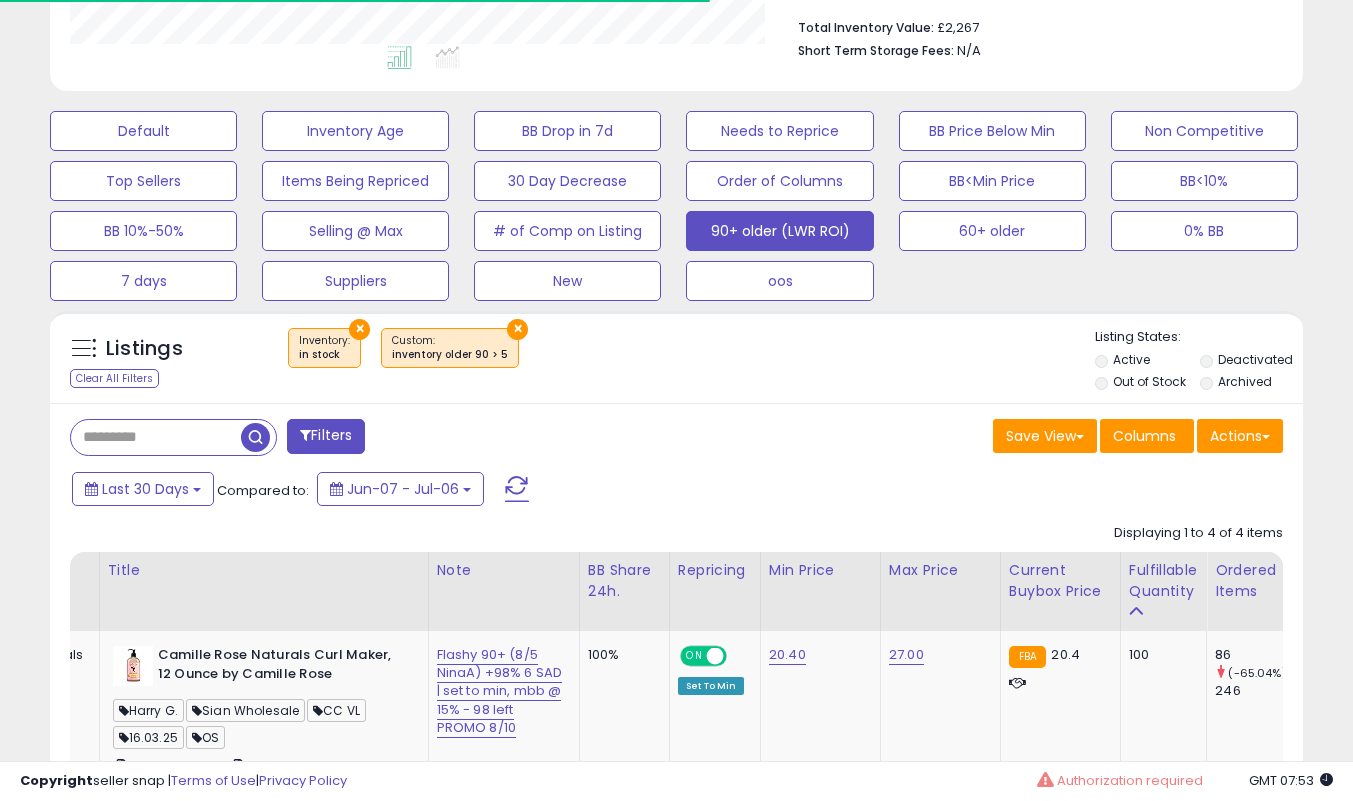 scroll 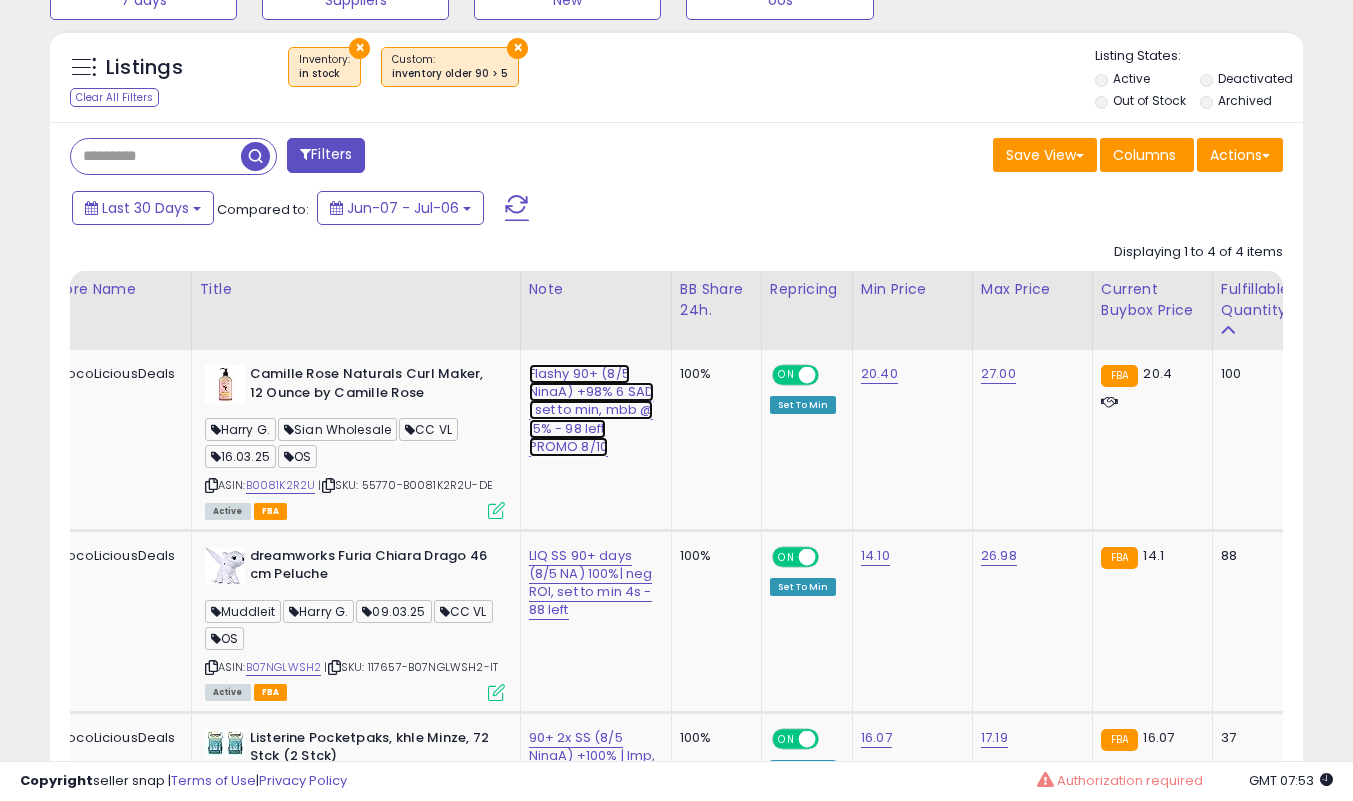 click on "Flashy 90+ (8/5 NinaA) +98% 6 SAD | set to min, mbb @ 15% - 98 left PROMO 8/10" at bounding box center (592, 410) 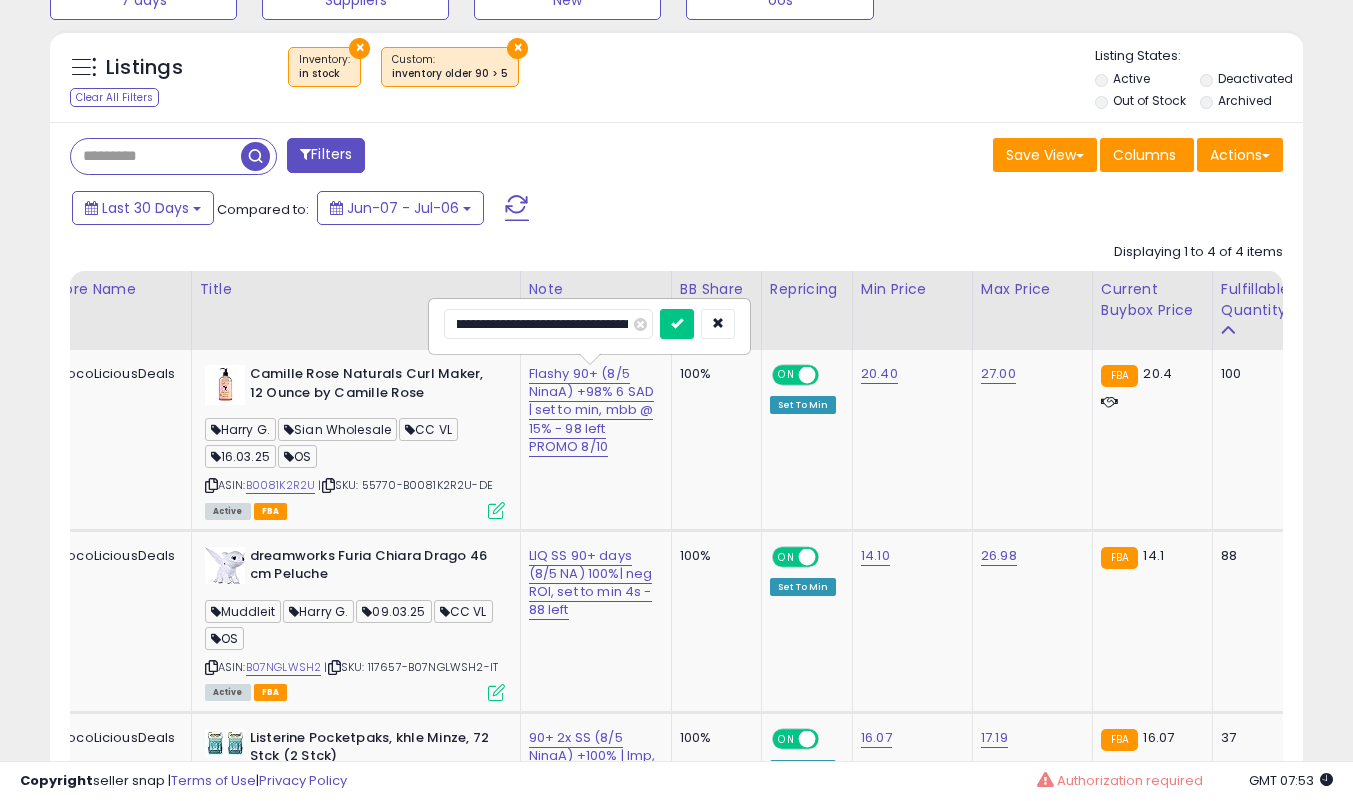 type on "**********" 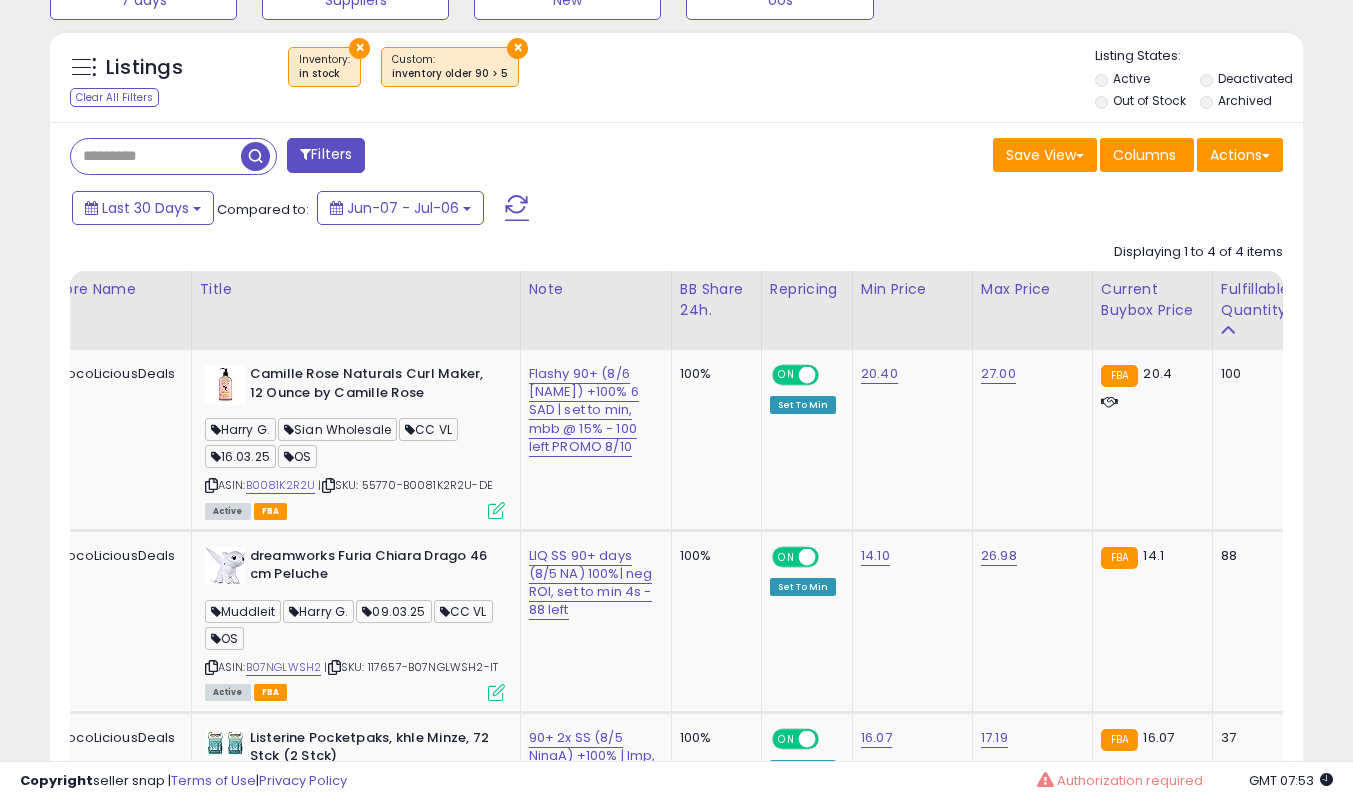 click at bounding box center (496, 510) 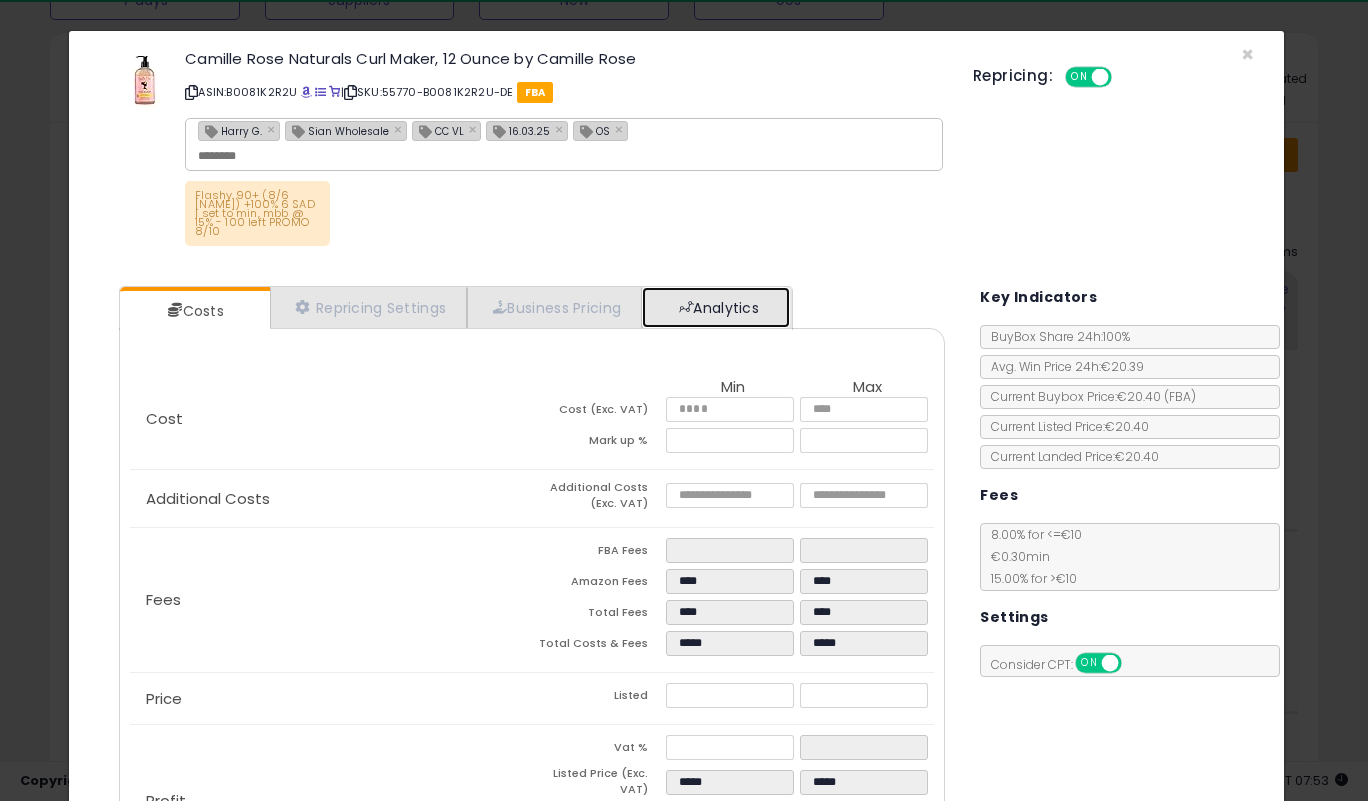 click on "Analytics" at bounding box center [716, 307] 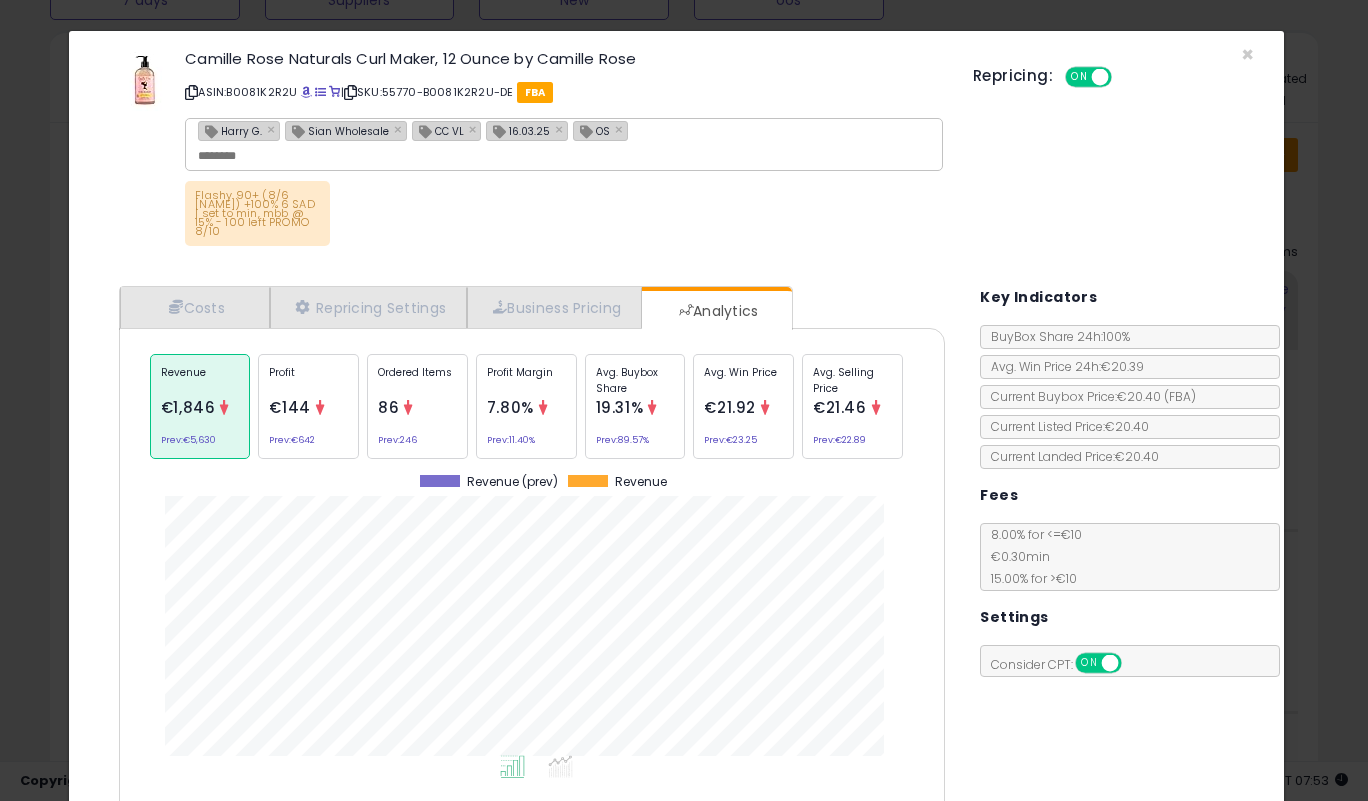 click on "Ordered Items
86
Prev:  246" 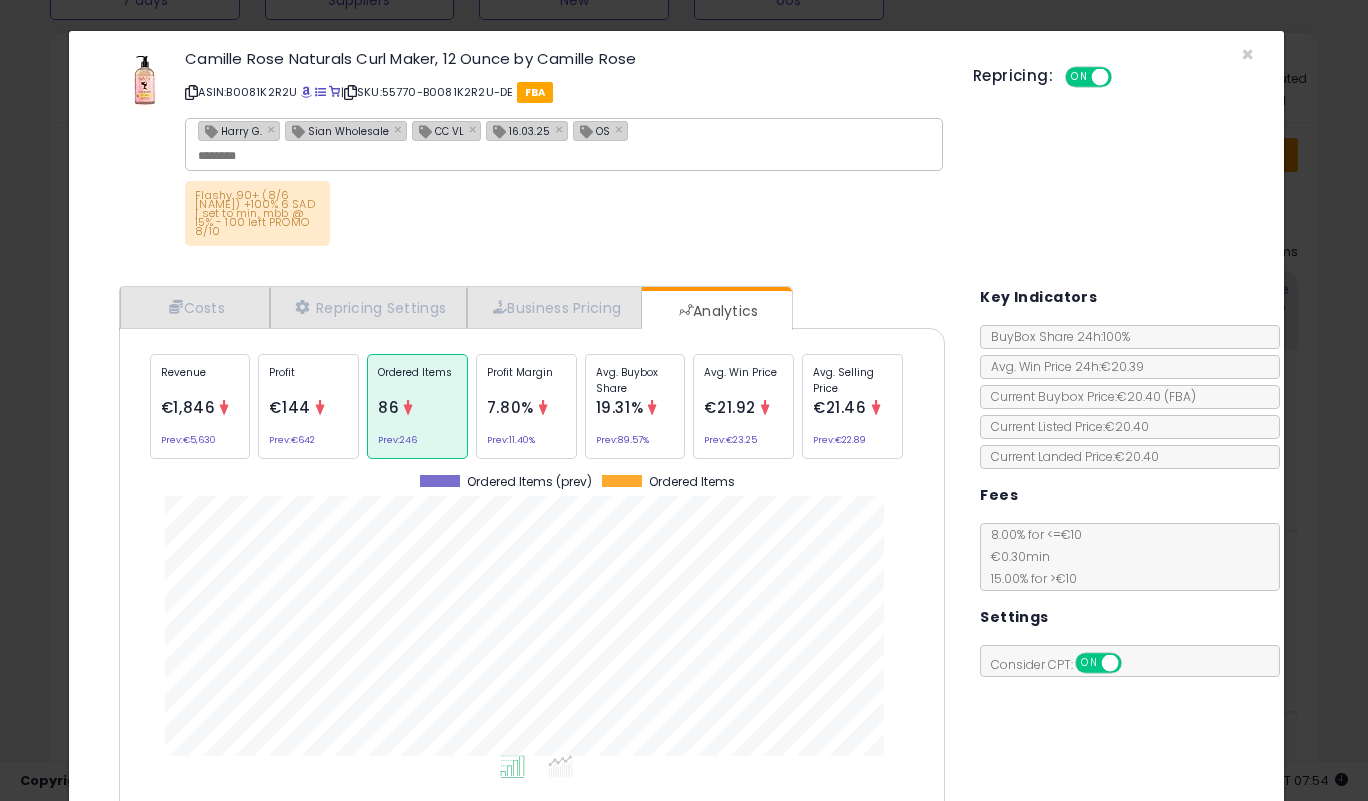 click on "€144" at bounding box center [290, 407] 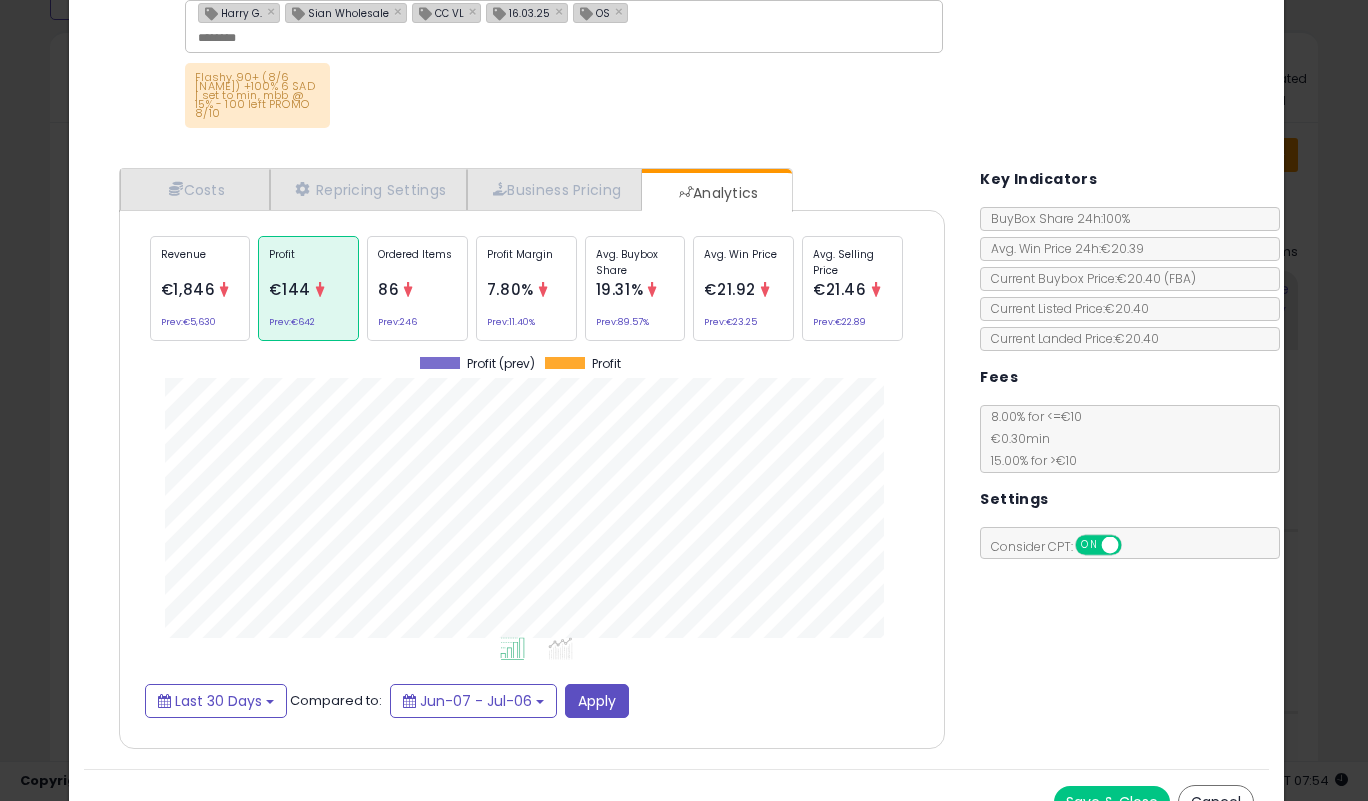 click on "Save & Close" at bounding box center (1112, 802) 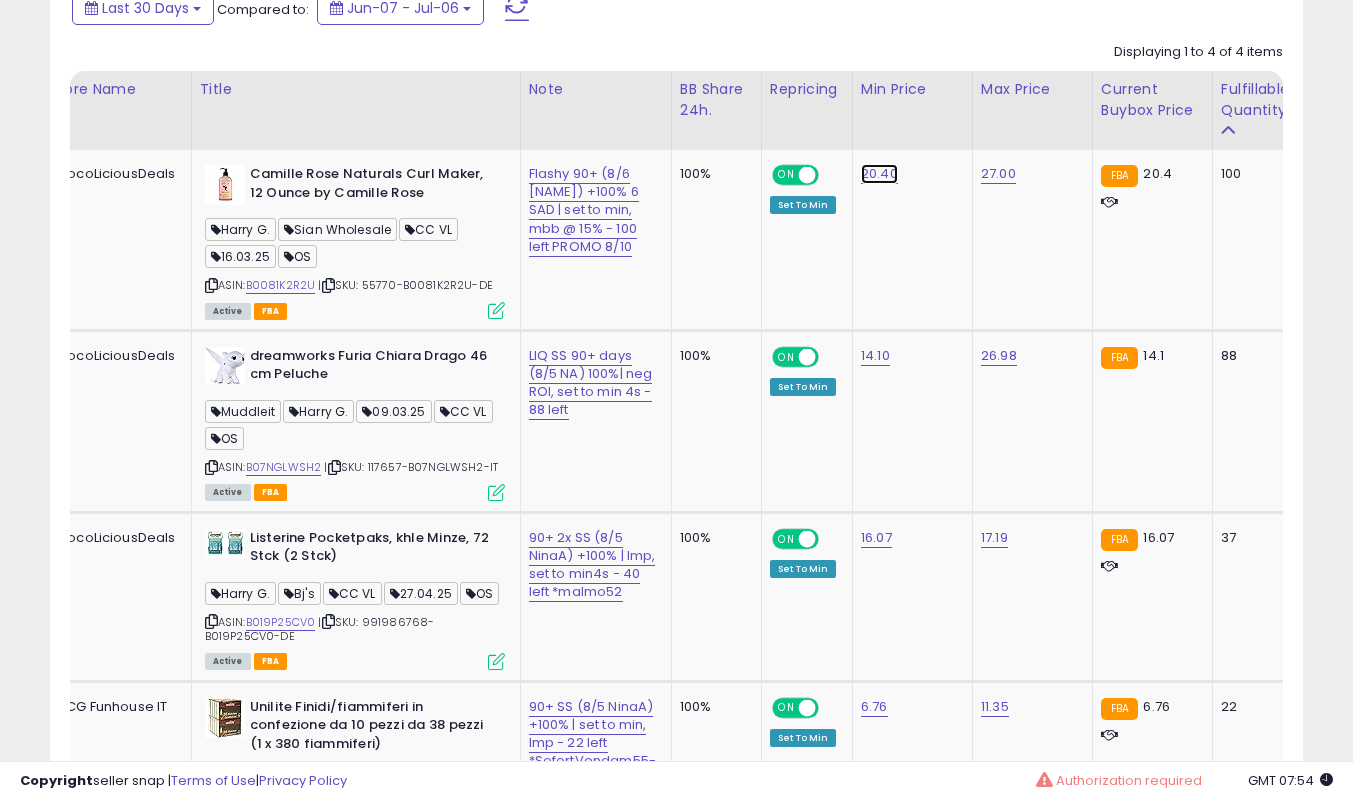 click on "20.40" at bounding box center (879, 174) 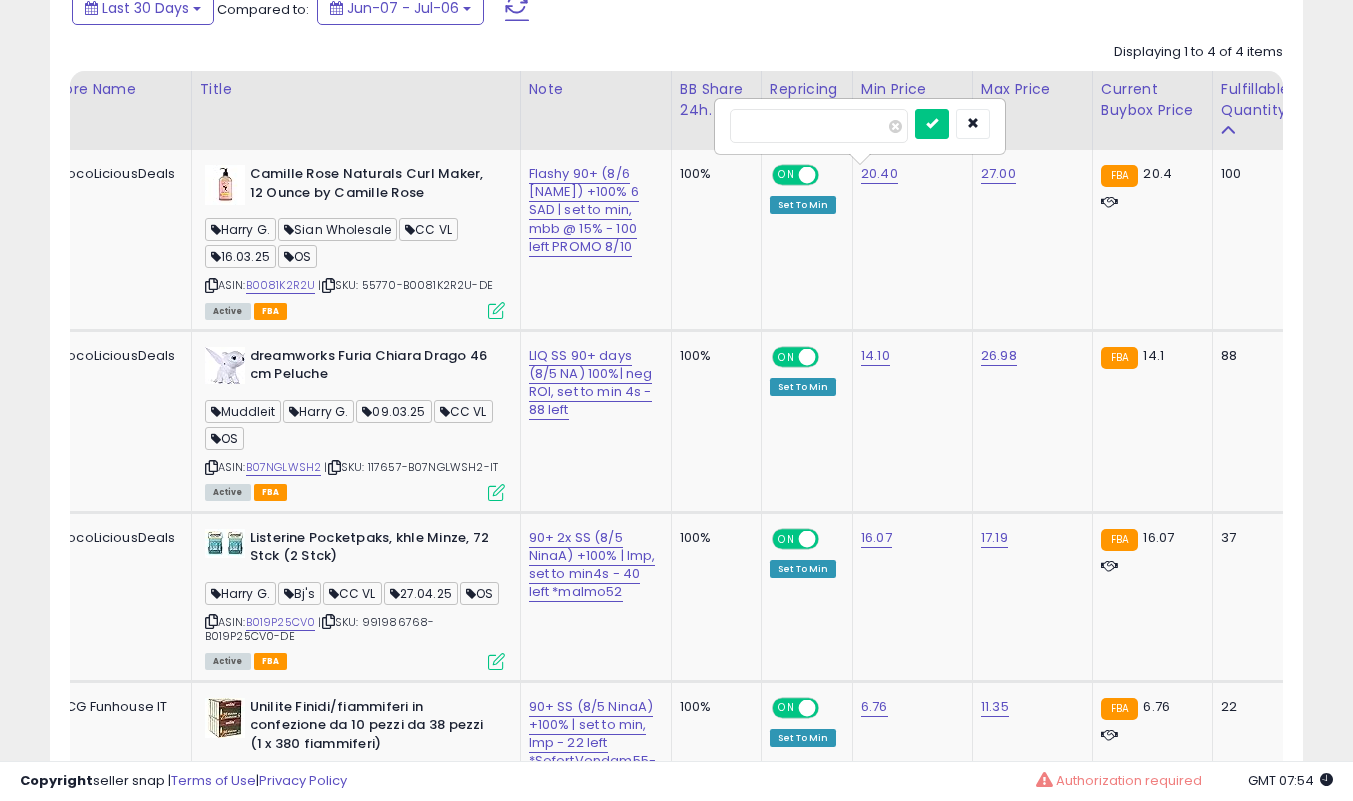 type on "*****" 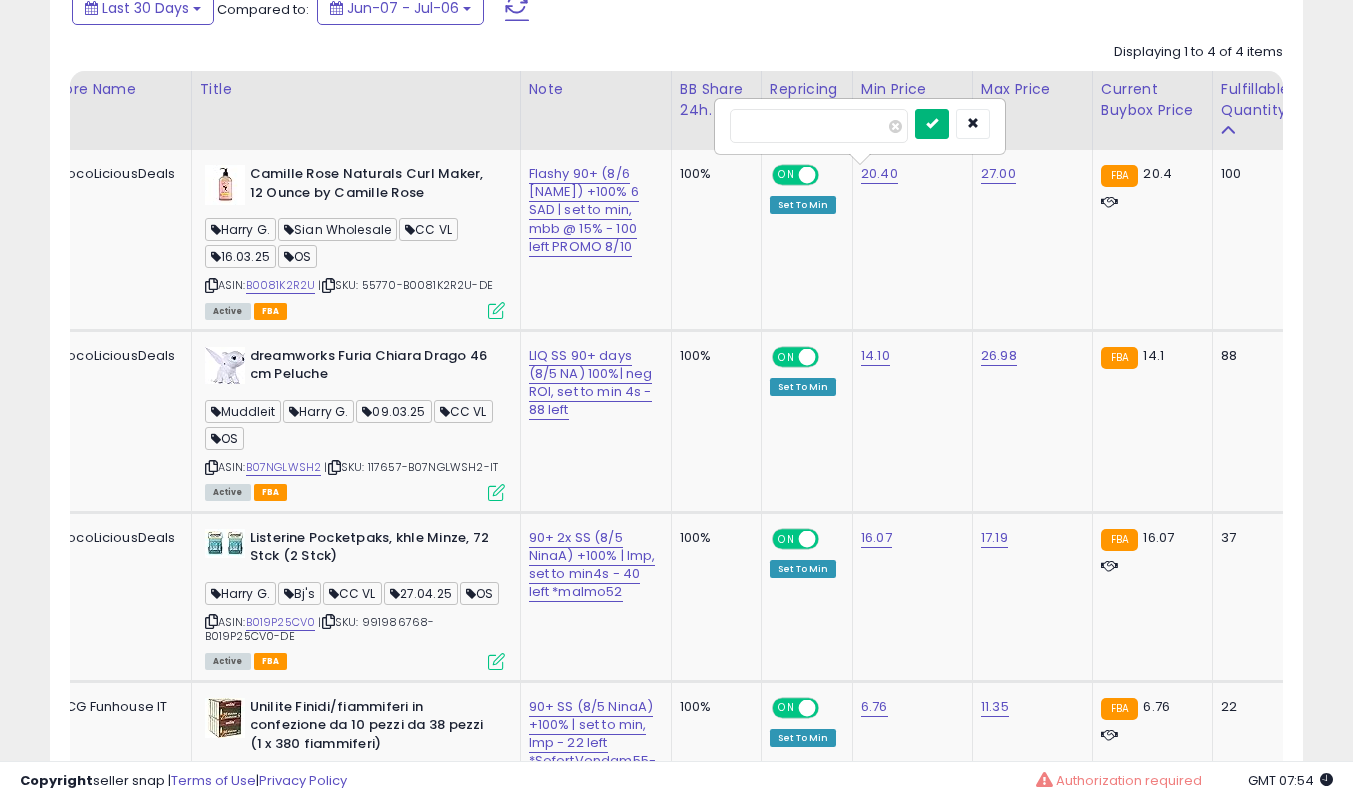 click at bounding box center [932, 123] 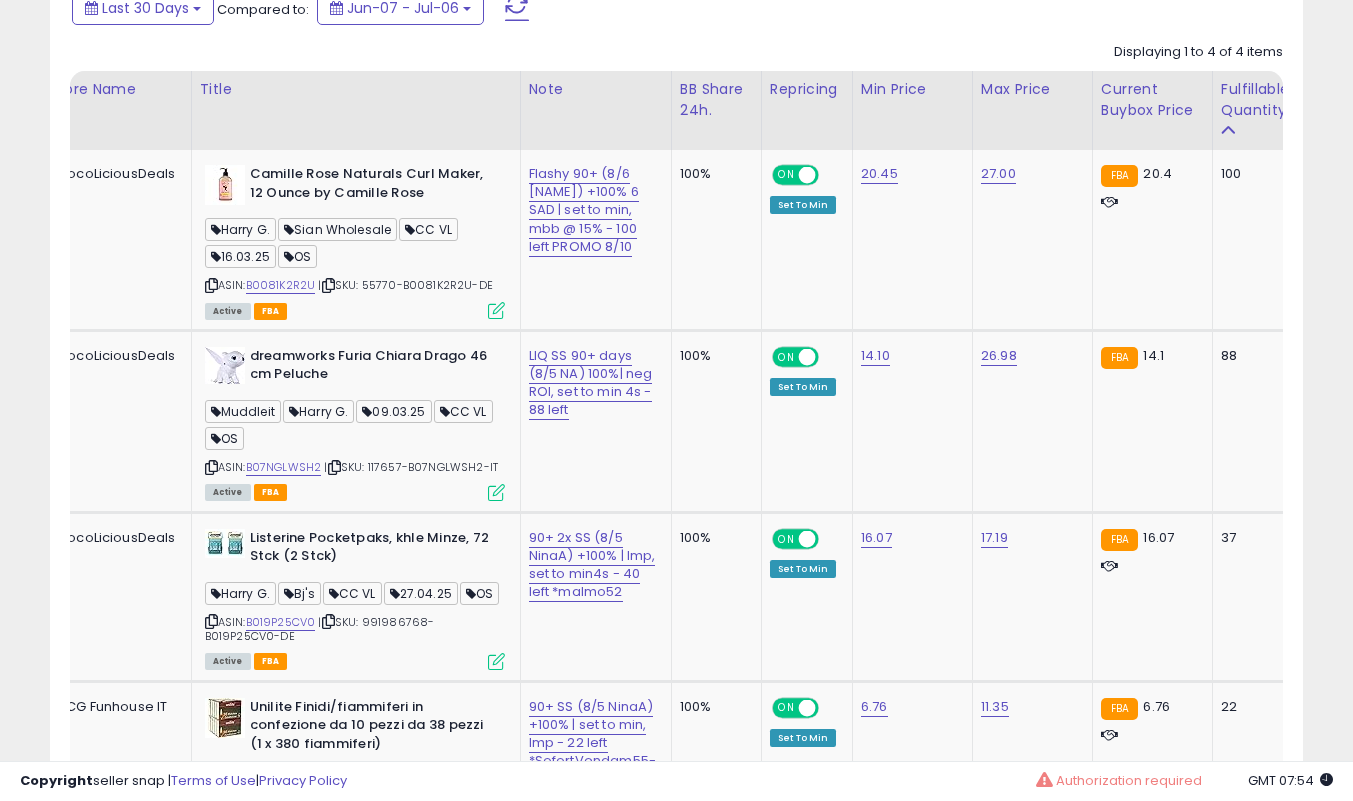 click at bounding box center [496, 310] 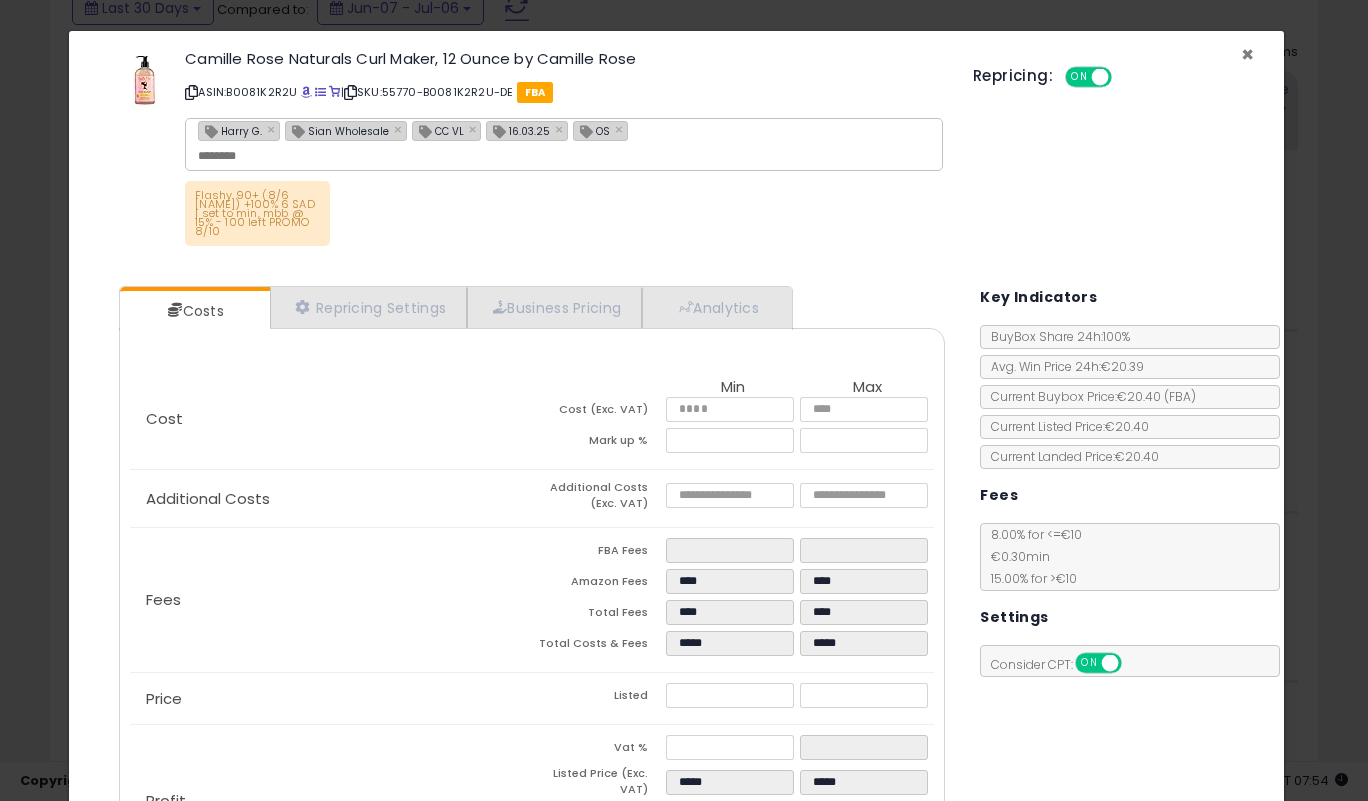 click on "×" at bounding box center (1247, 54) 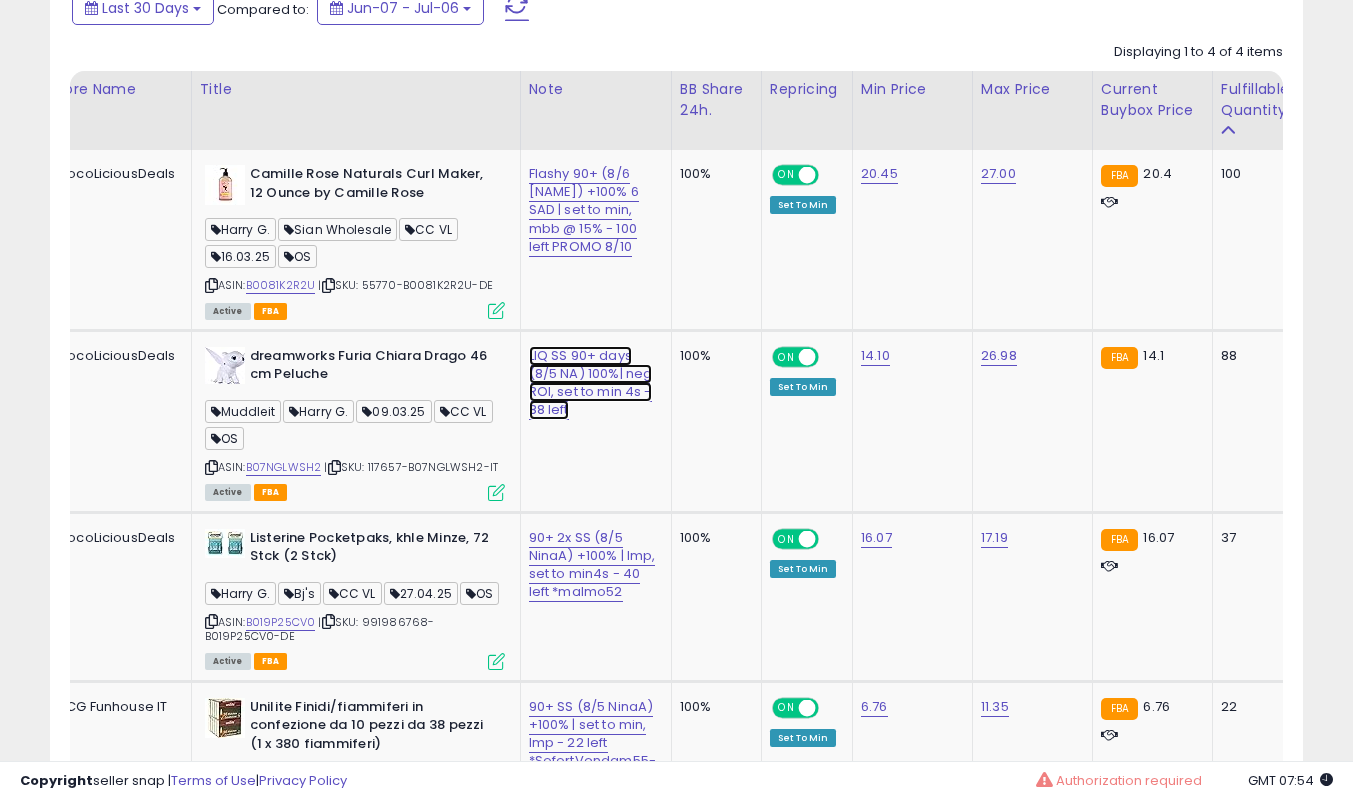 click on "LIQ SS 90+ days (8/5 NA) 100%| neg ROI, set to min 4s - 88 left" at bounding box center (584, 210) 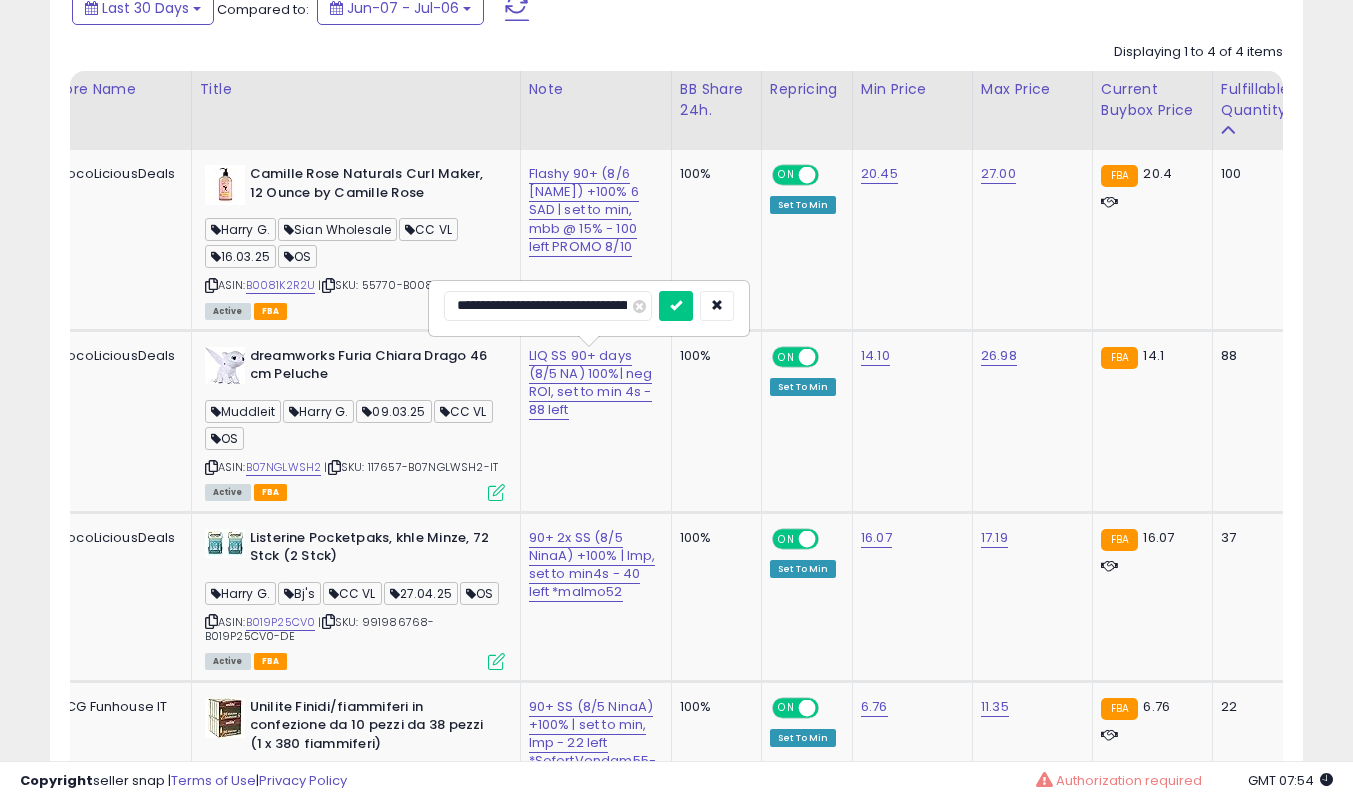 type on "**********" 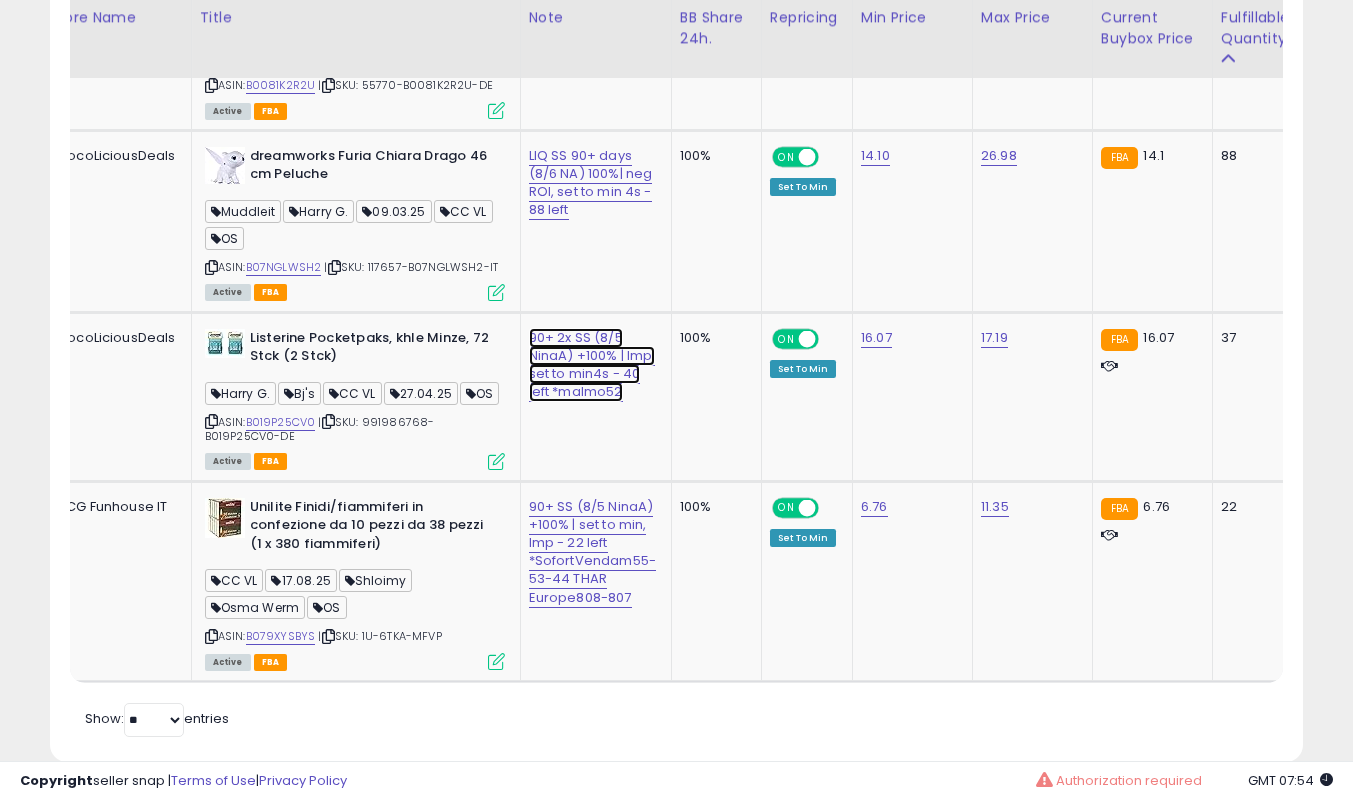 click on "90+ 2x SS (8/5 NinaA) +100% | lmp, set to min4s - 40 left *malmo52" at bounding box center (584, 10) 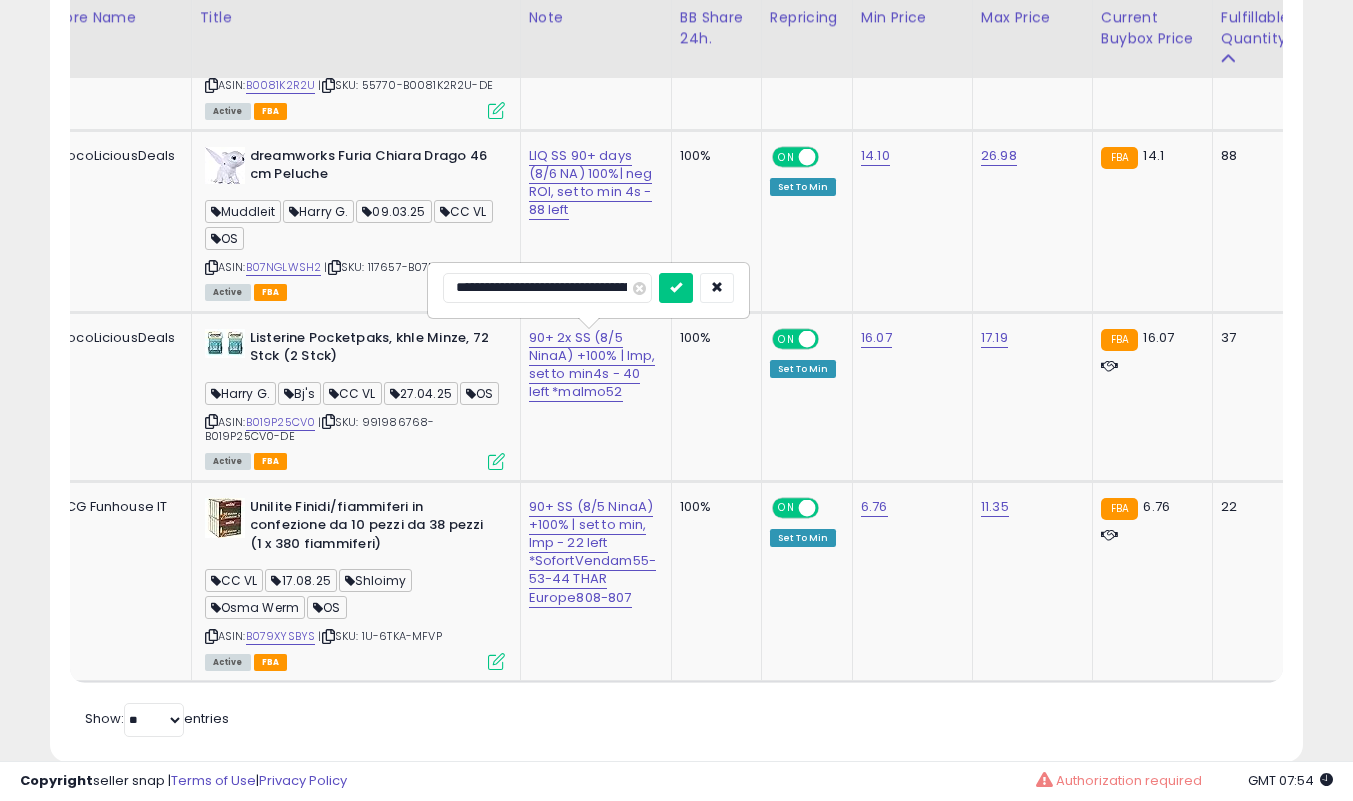 type on "**********" 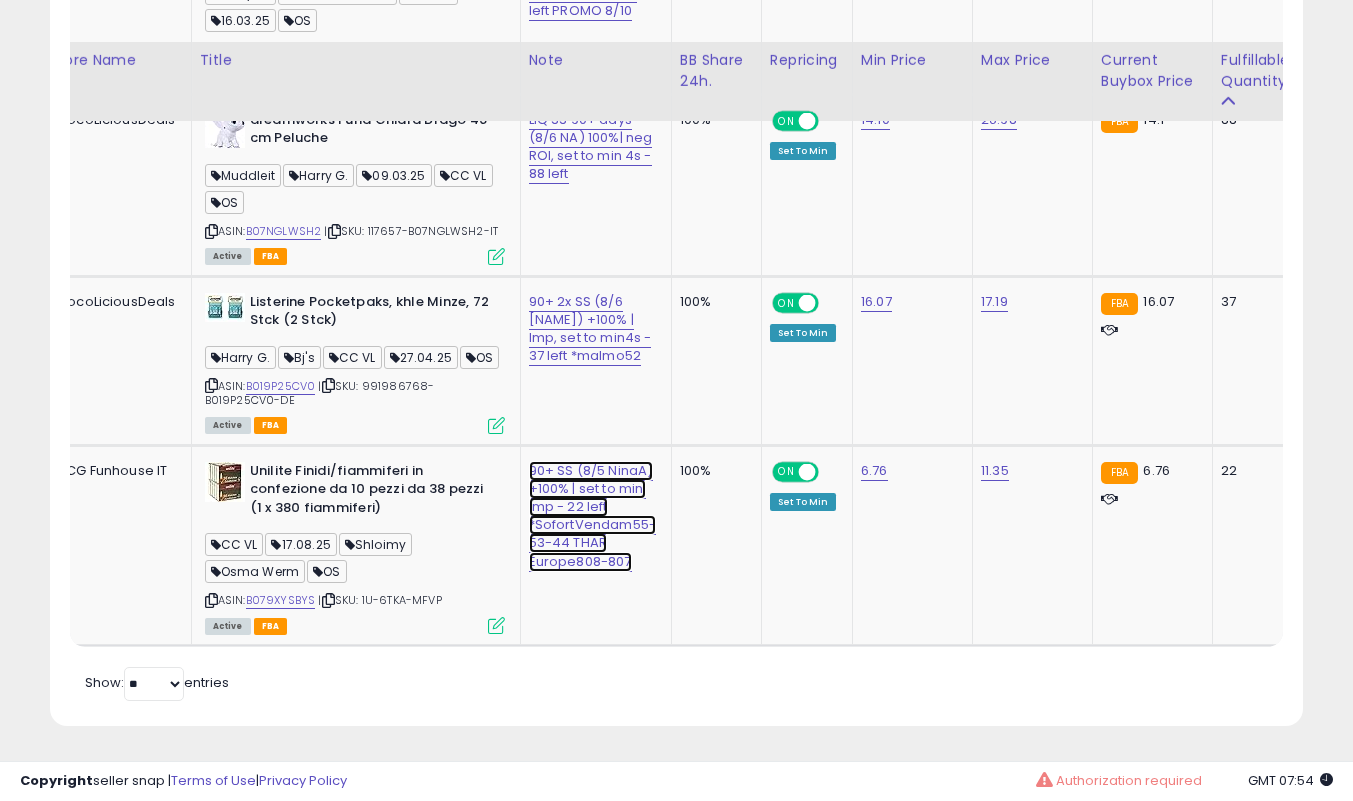 click on "90+ SS (8/5 NinaA) +100% | set to min, lmp - 22 left *SofortVendam55-53-44 THAR Europe808-807" at bounding box center (584, -26) 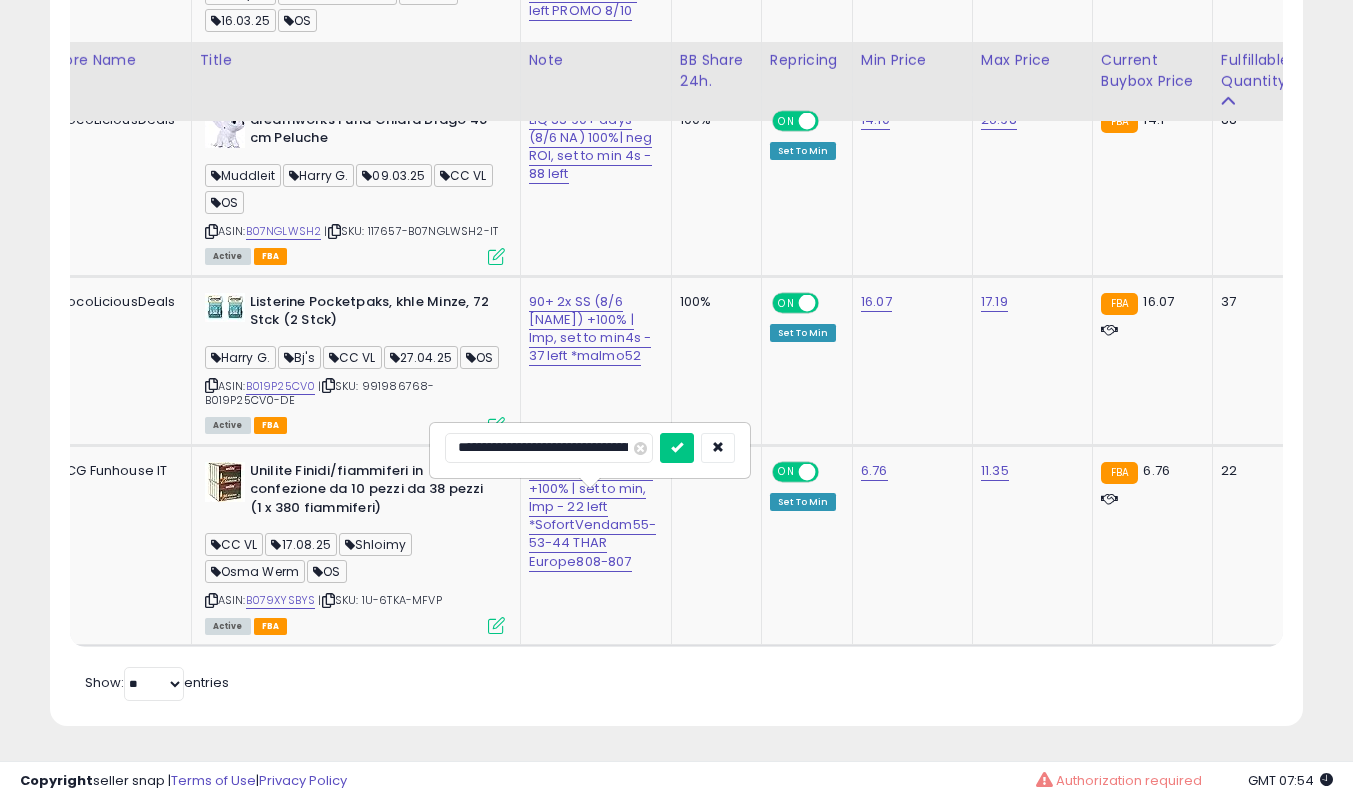 type on "**********" 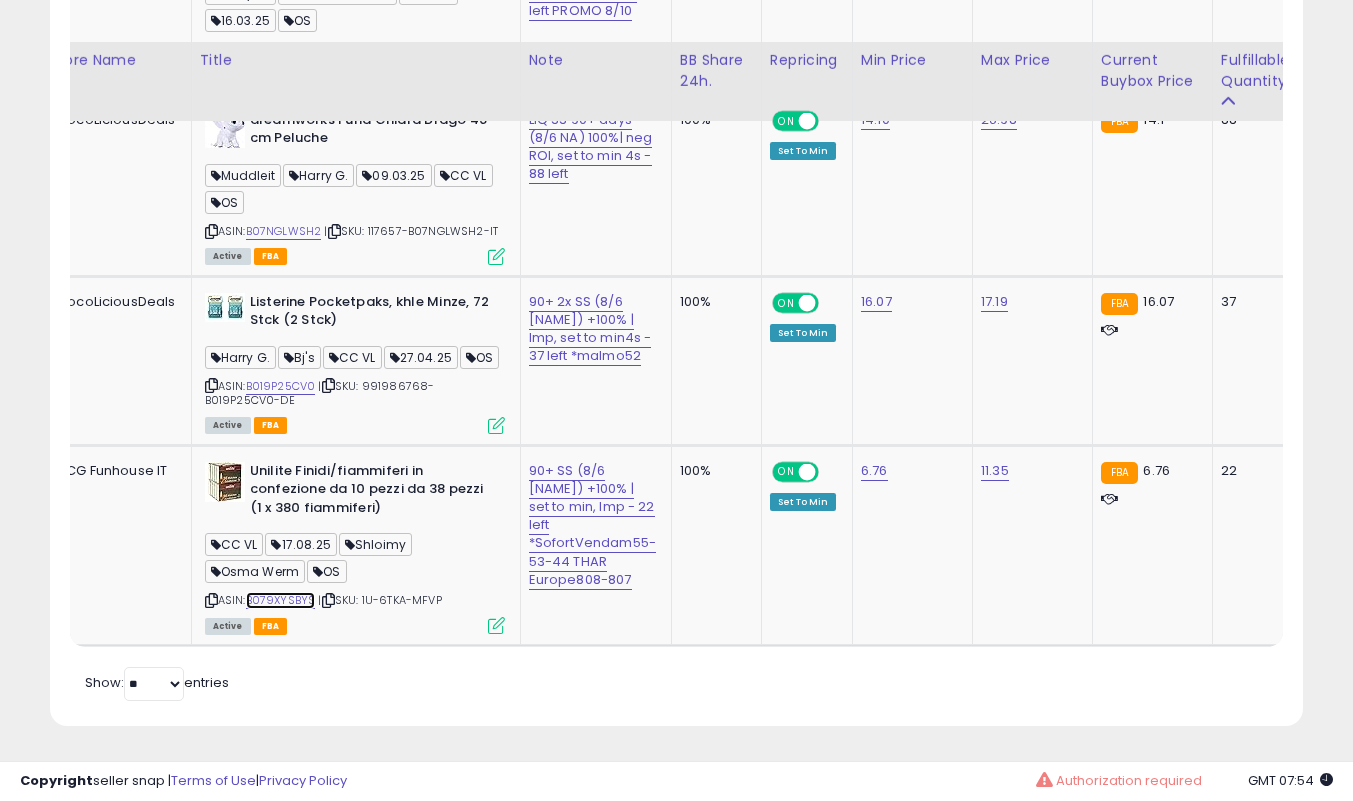 click on "B079XYSBYS" at bounding box center [281, 600] 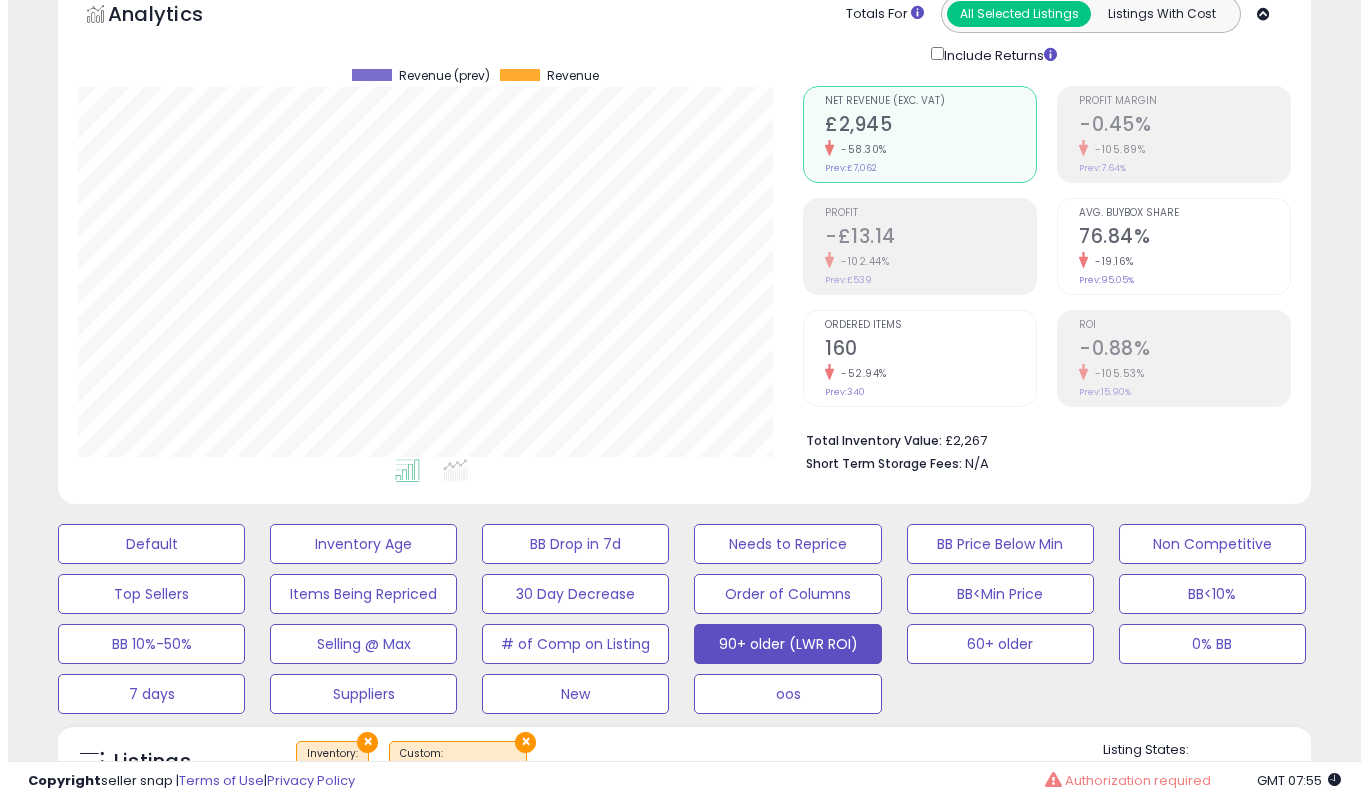 scroll, scrollTop: 500, scrollLeft: 0, axis: vertical 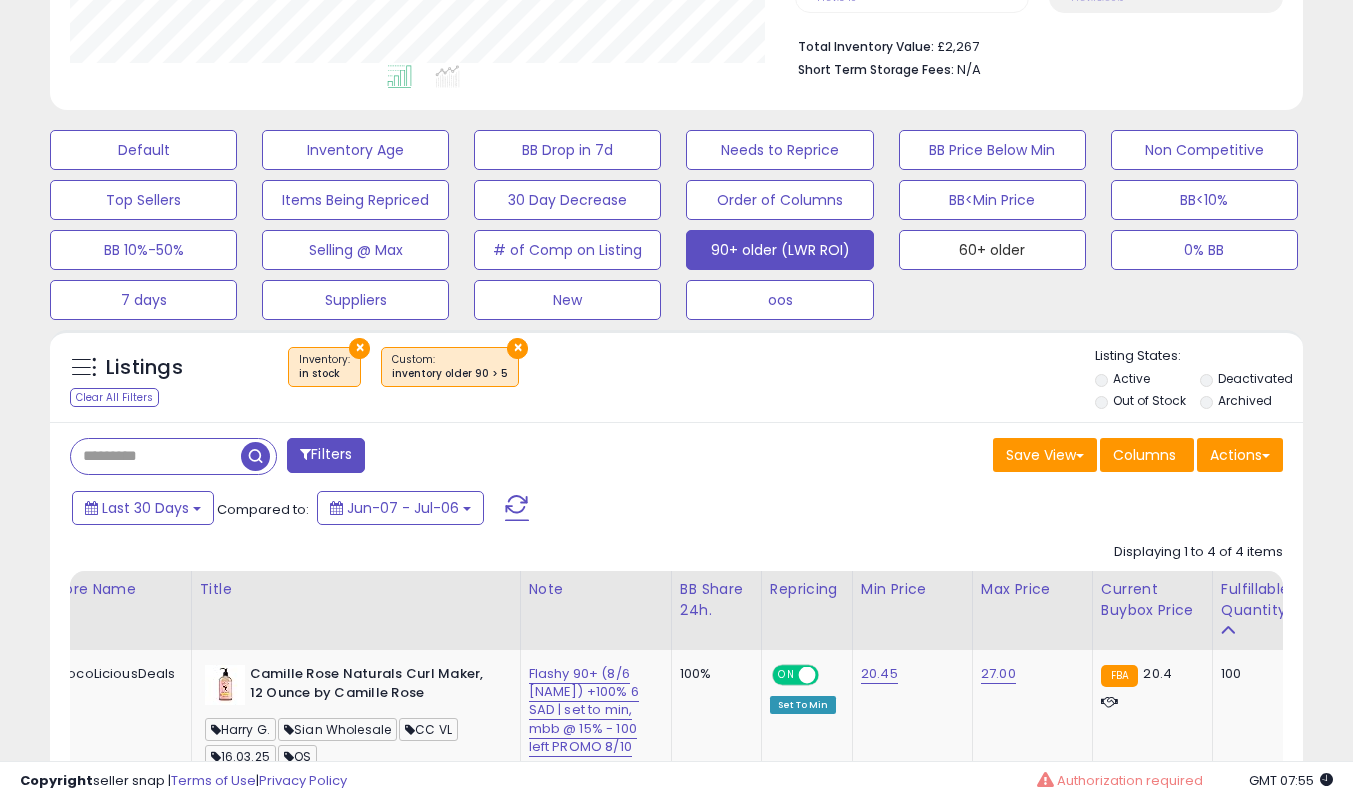 click on "60+ older" at bounding box center [143, 150] 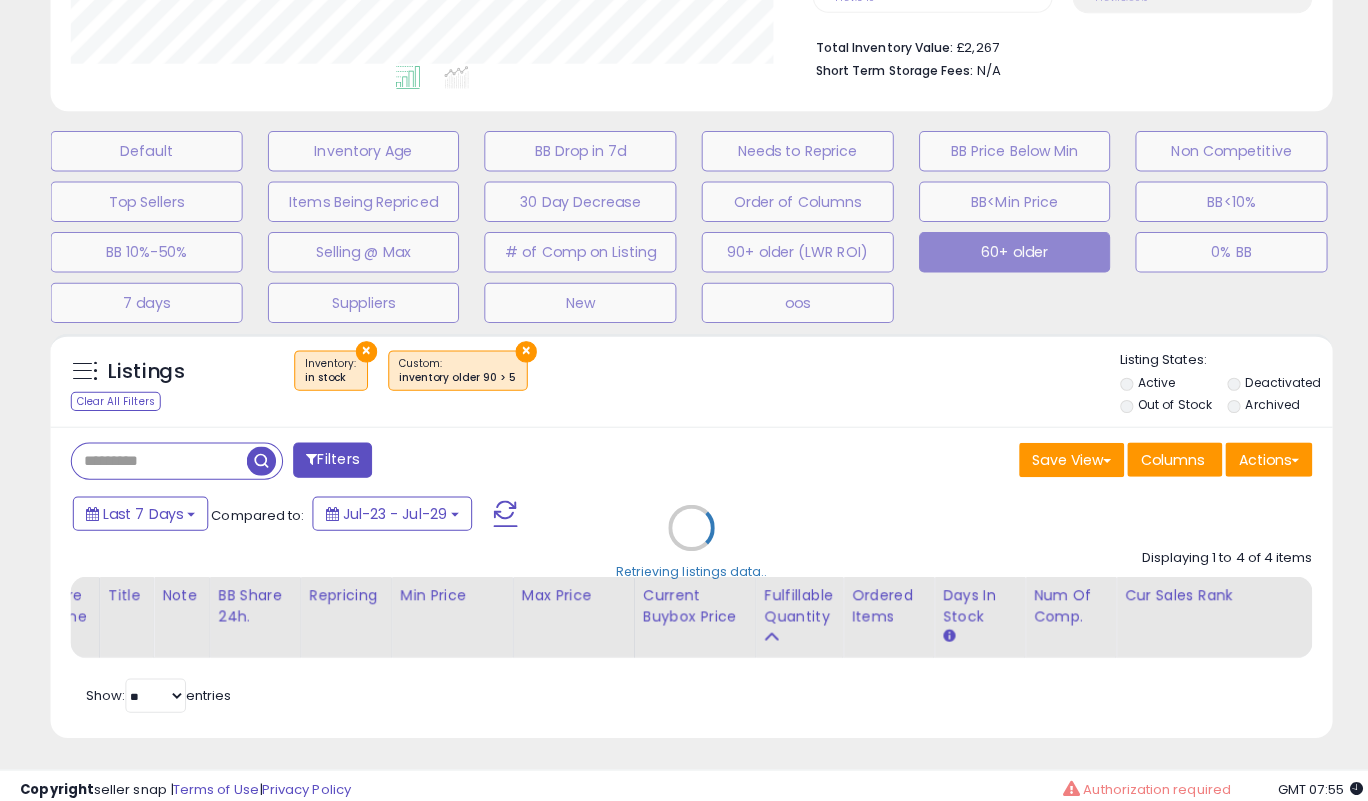scroll, scrollTop: 999590, scrollLeft: 999266, axis: both 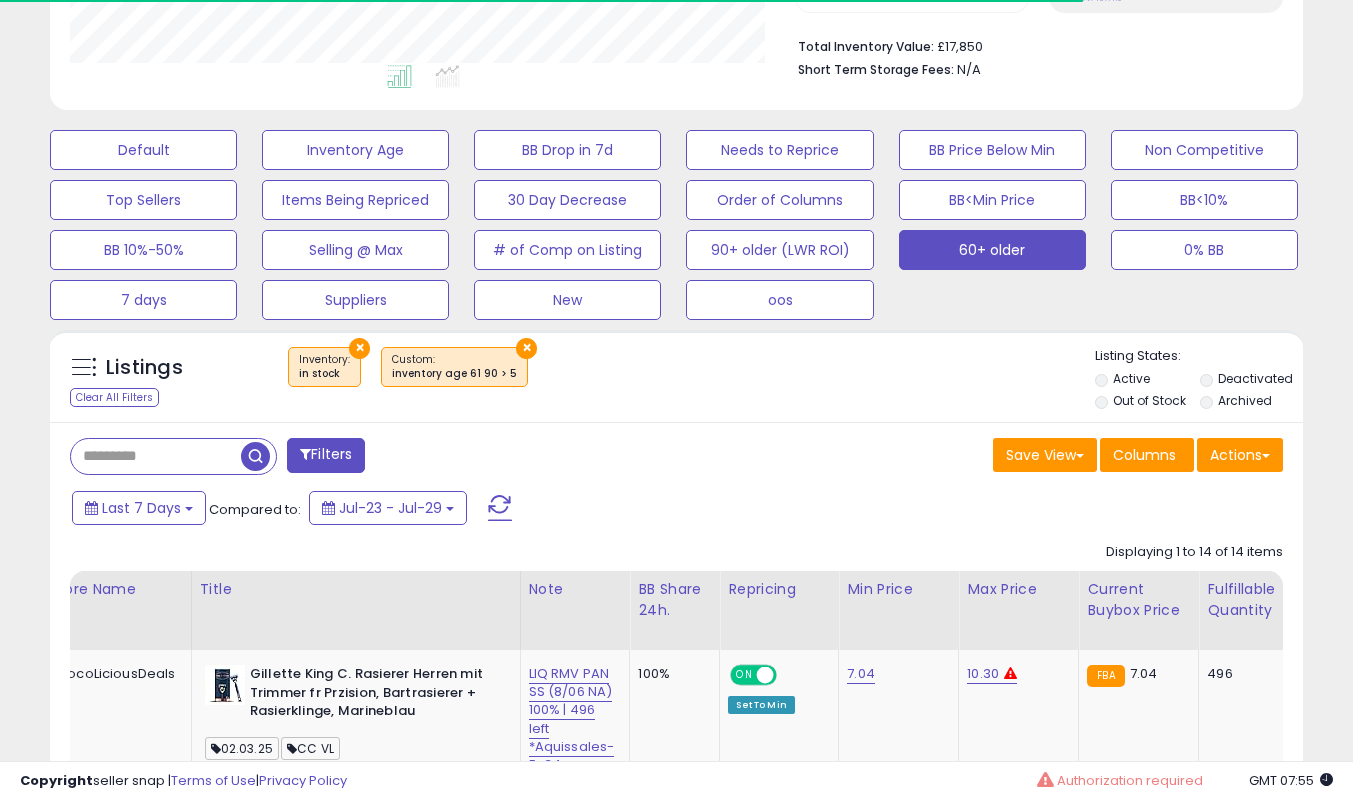click on "Fulfillable Quantity" at bounding box center (1241, 600) 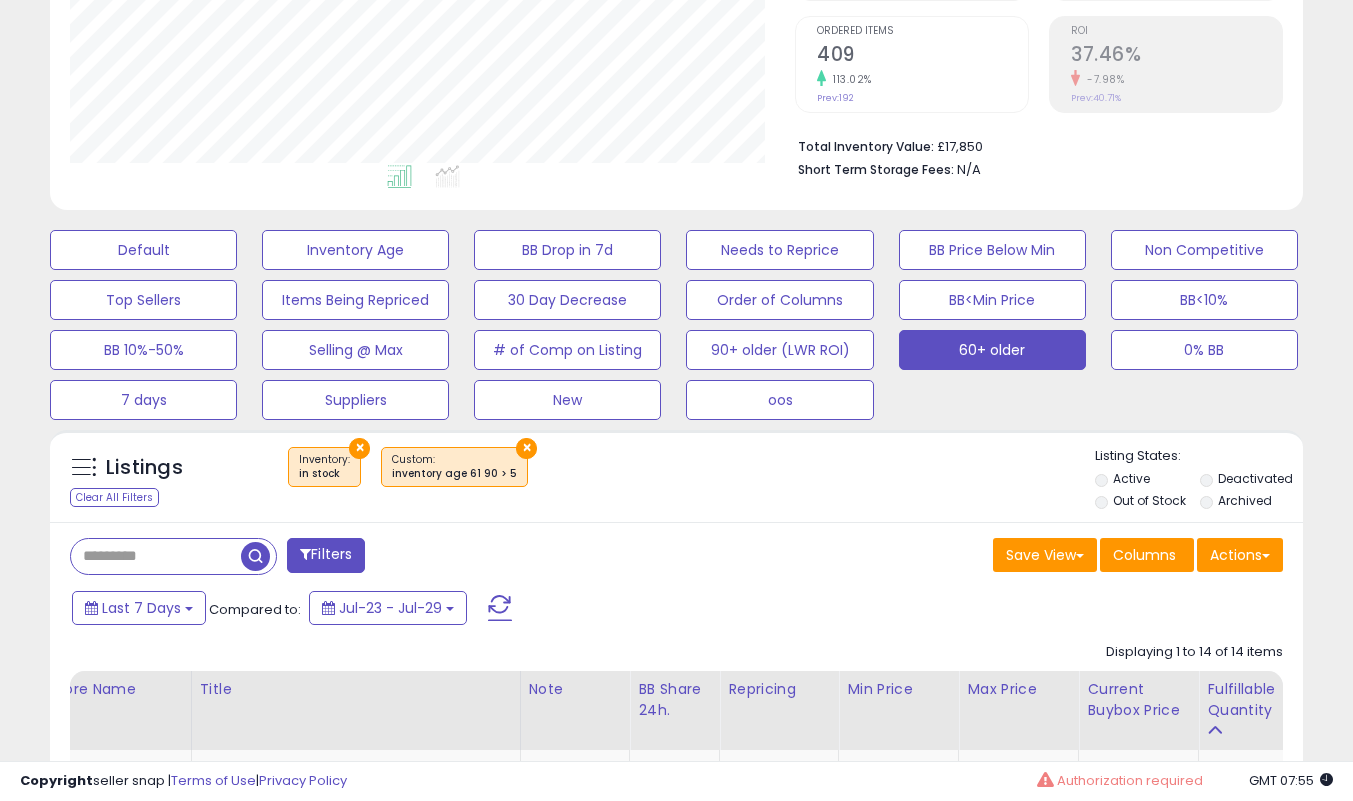 scroll, scrollTop: 700, scrollLeft: 0, axis: vertical 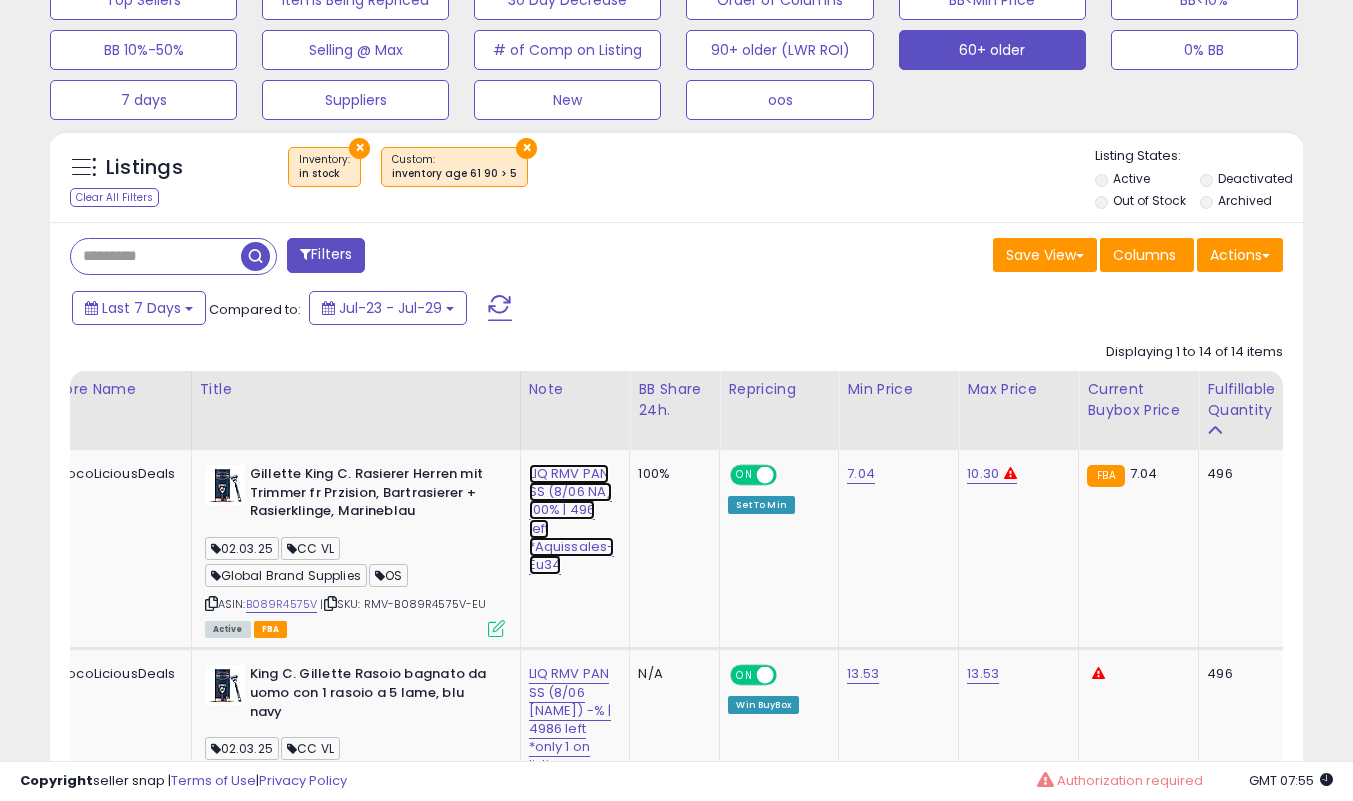 click on "LIQ RMV PAN SS (8/06 NA) 100% | 496 left *Aquissales-Eu34" at bounding box center (572, 519) 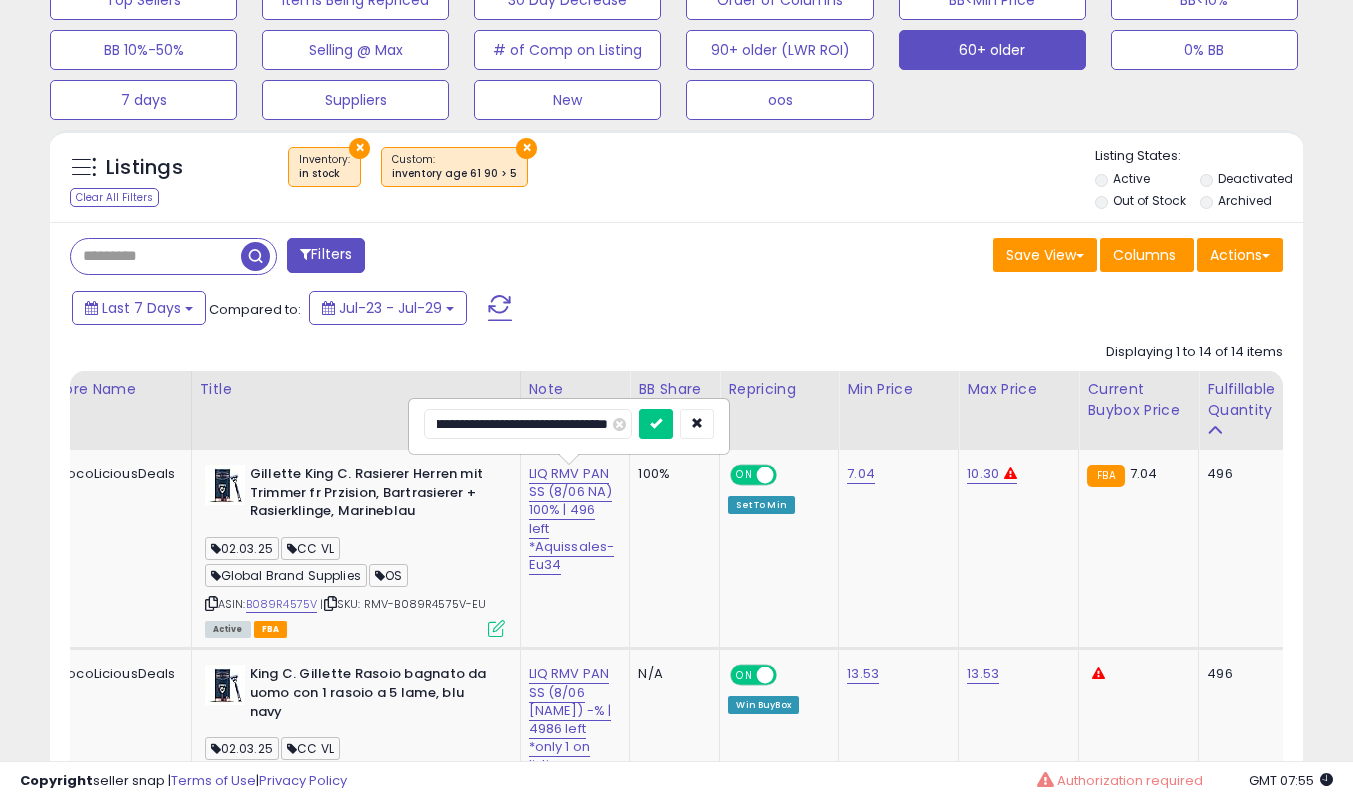 scroll, scrollTop: 0, scrollLeft: 0, axis: both 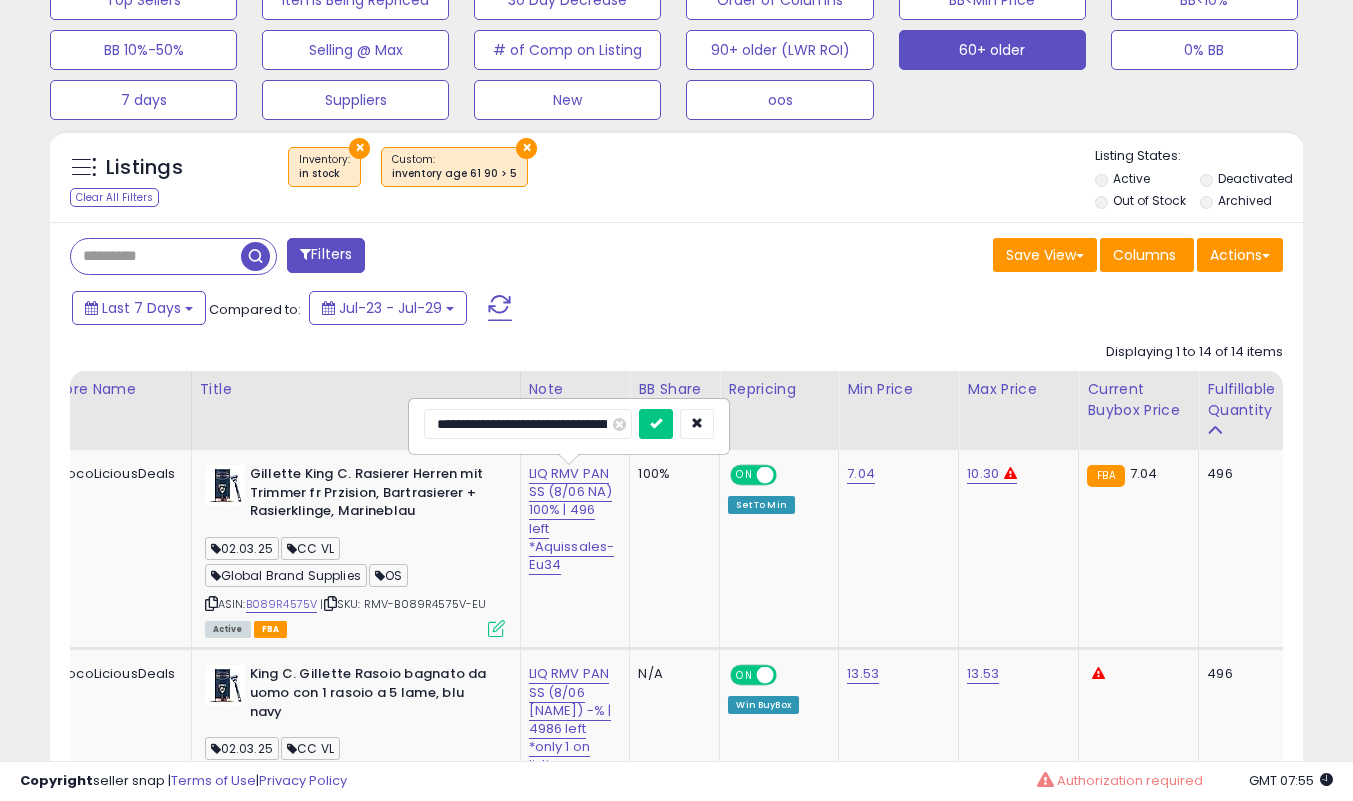 type on "**********" 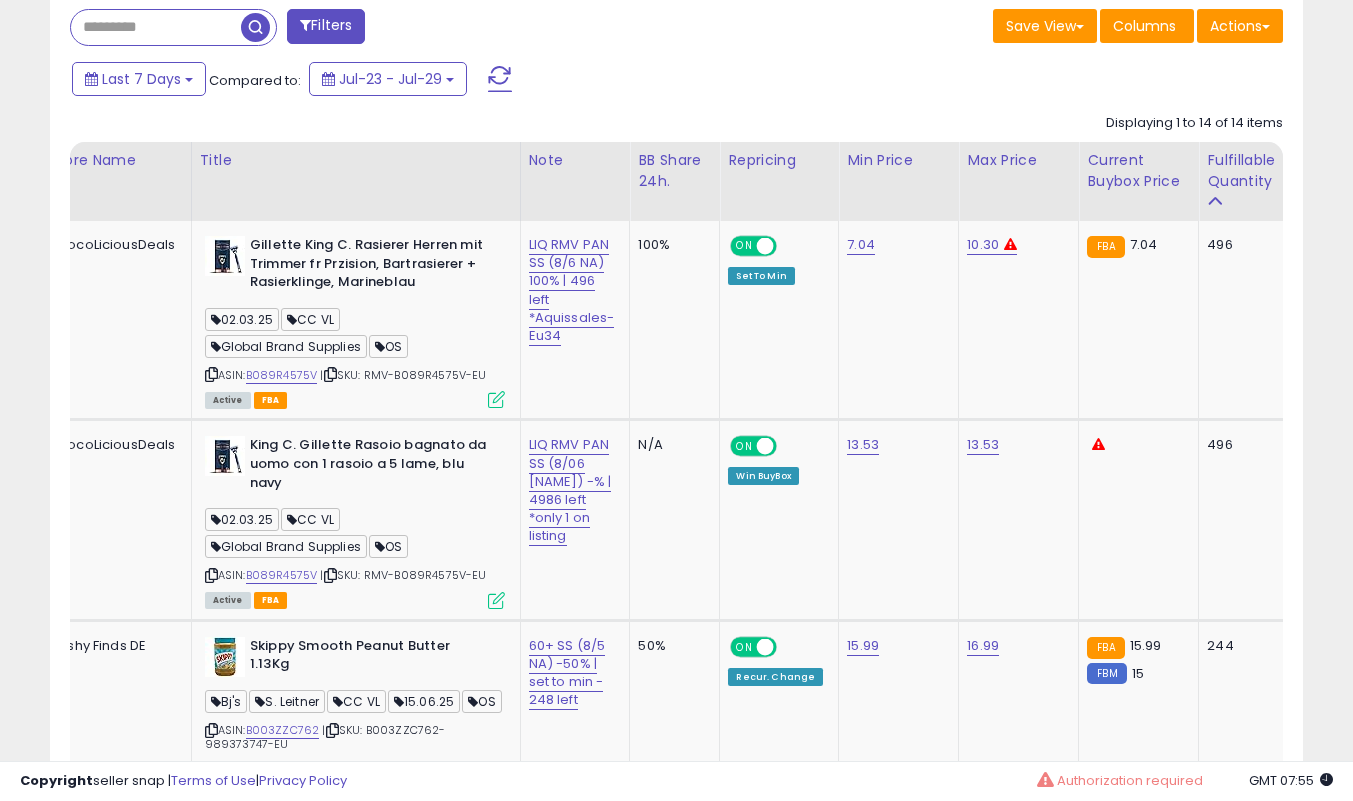 scroll, scrollTop: 1000, scrollLeft: 0, axis: vertical 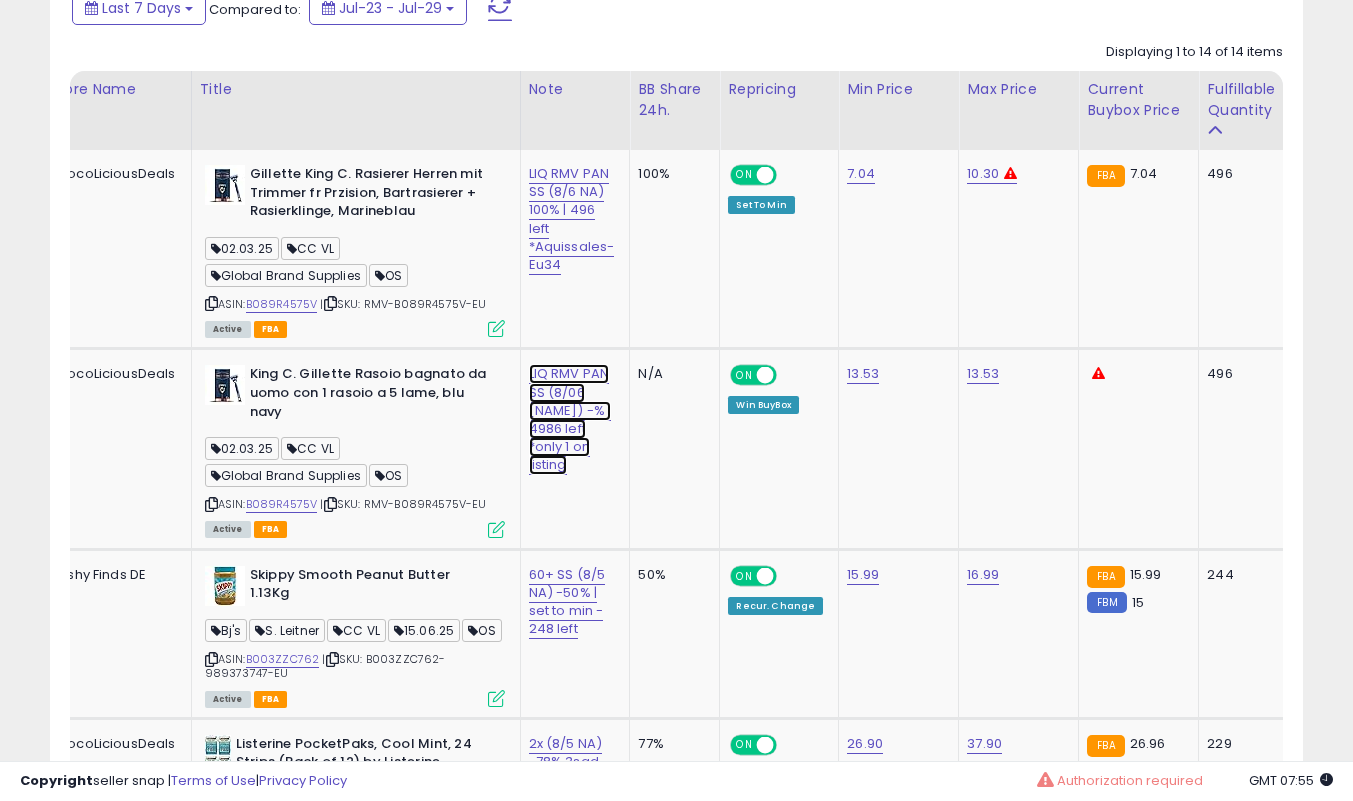 click on "LIQ RMV PAN SS (8/06 [NAME]) -% | 4986 left *only 1 on listing" at bounding box center (572, 219) 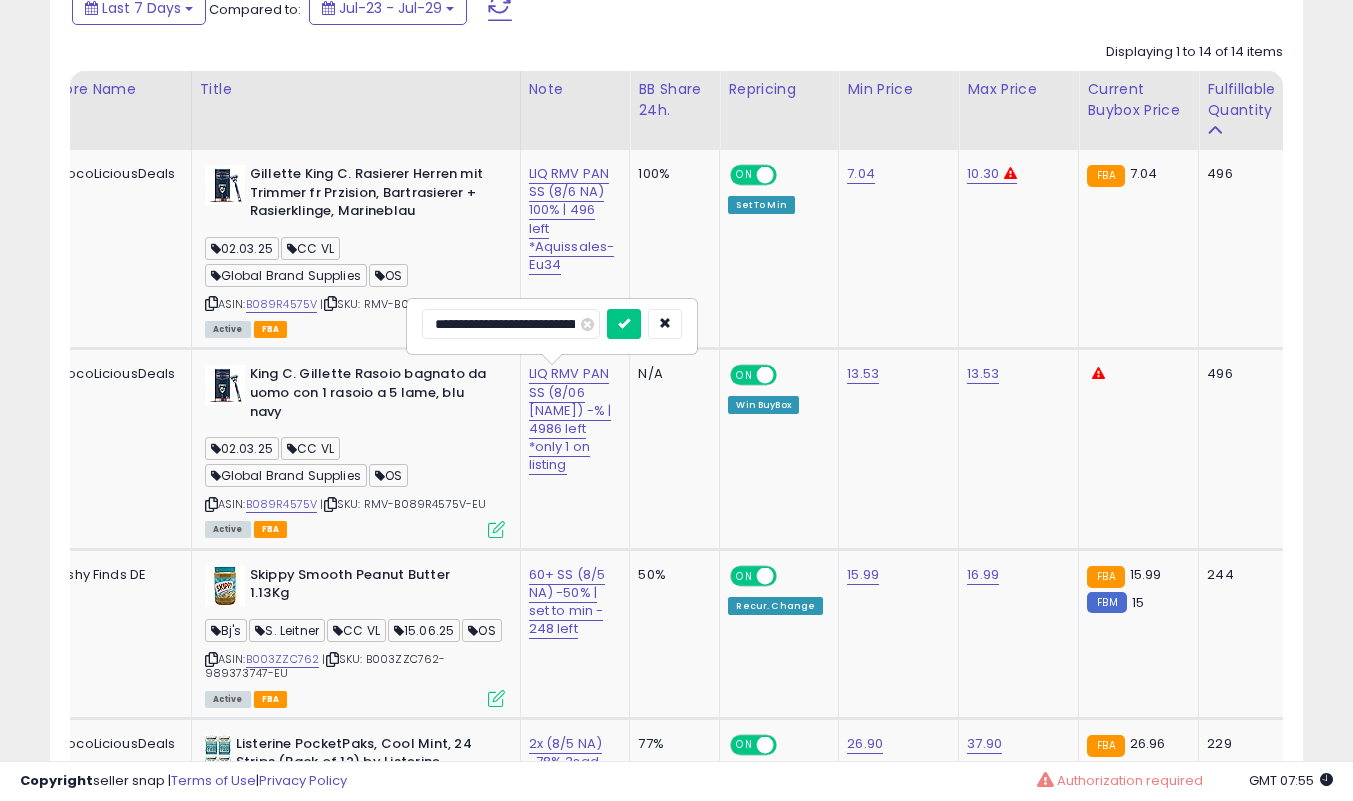scroll, scrollTop: 0, scrollLeft: 223, axis: horizontal 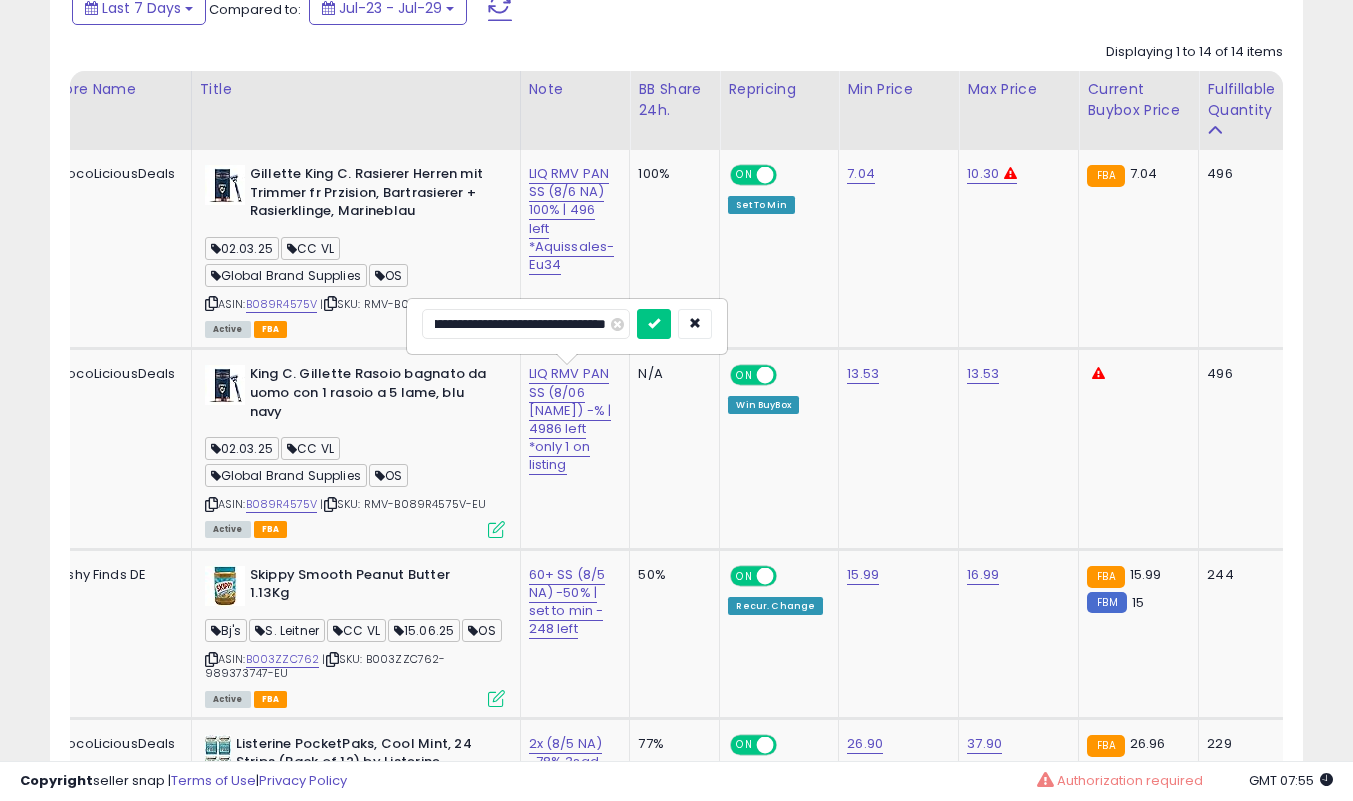 type on "**********" 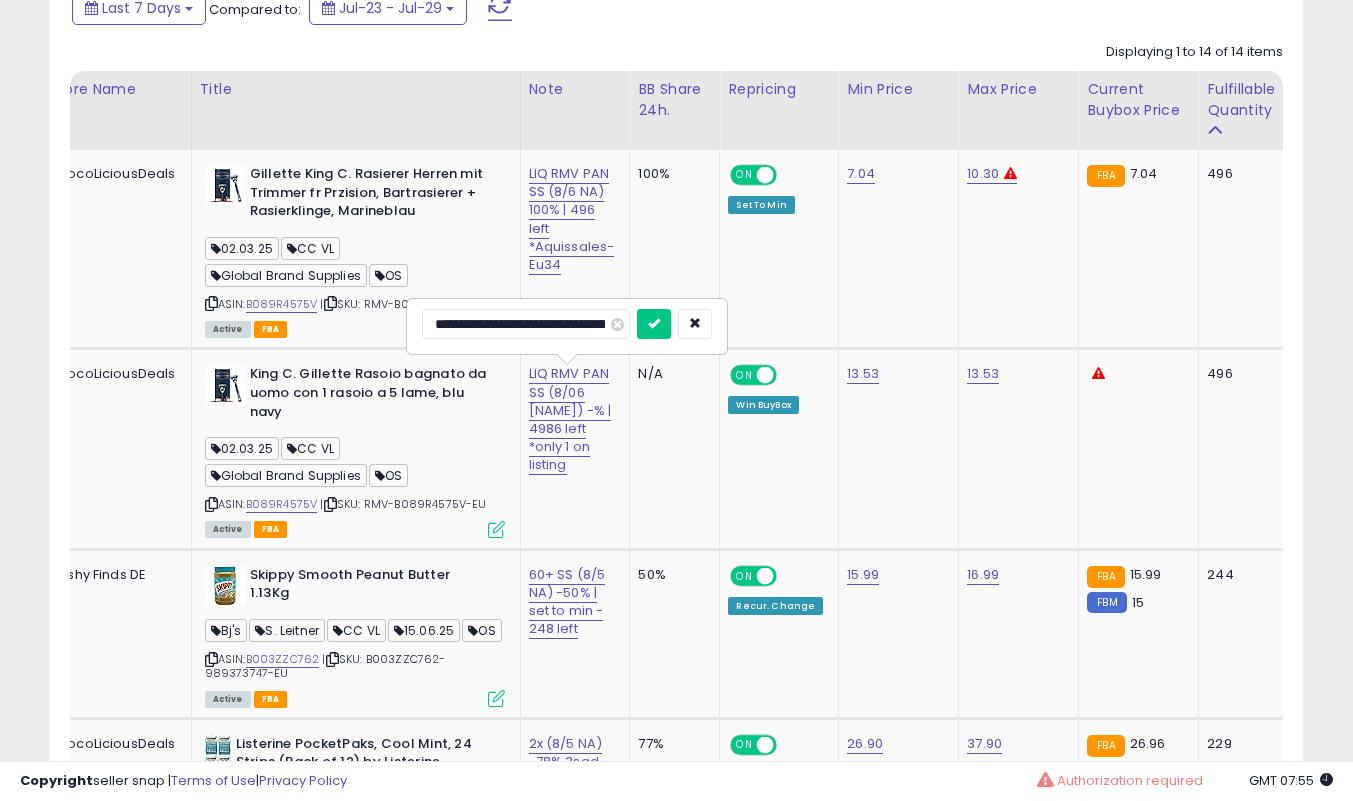 click at bounding box center (654, 324) 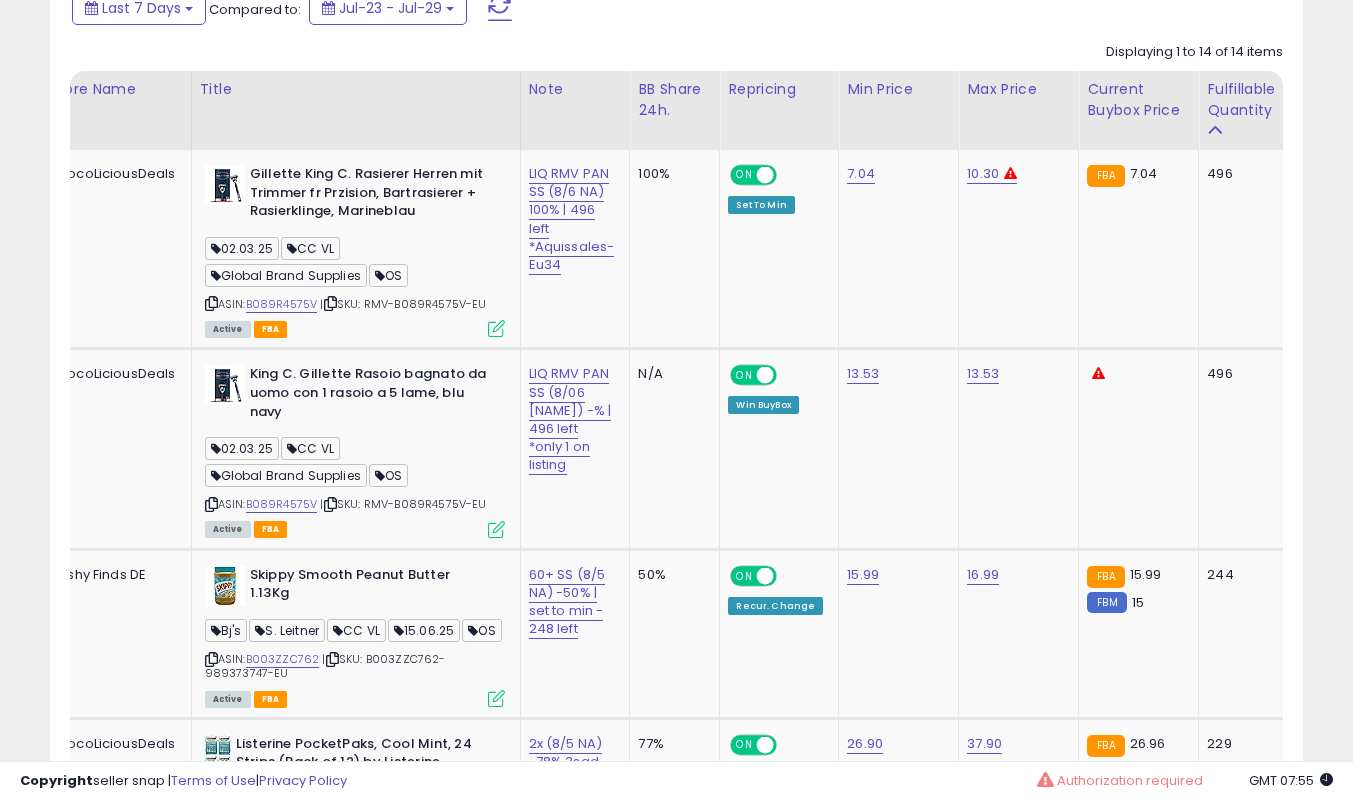 scroll, scrollTop: 1200, scrollLeft: 0, axis: vertical 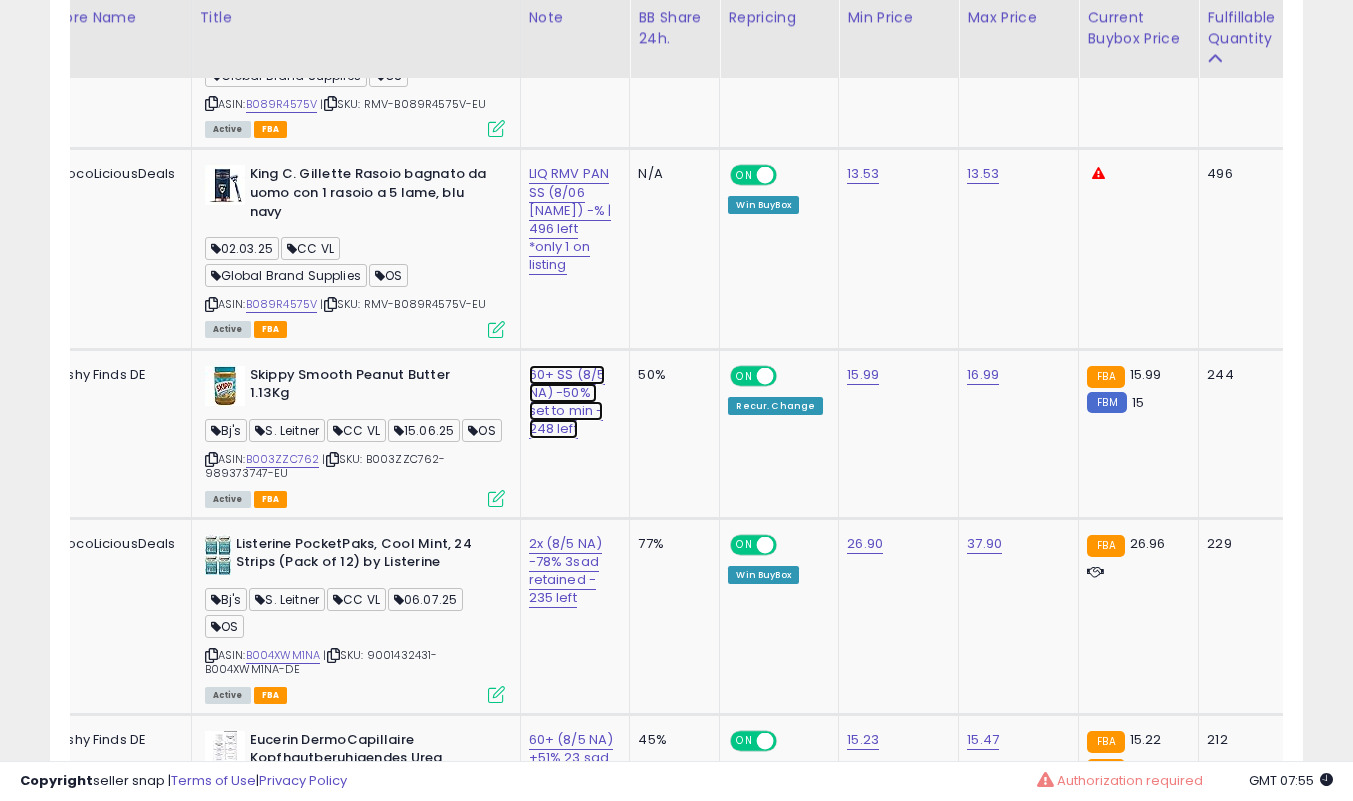 click on "60+ SS (8/5 NA) -50% | set to min - 248 left" at bounding box center [572, 19] 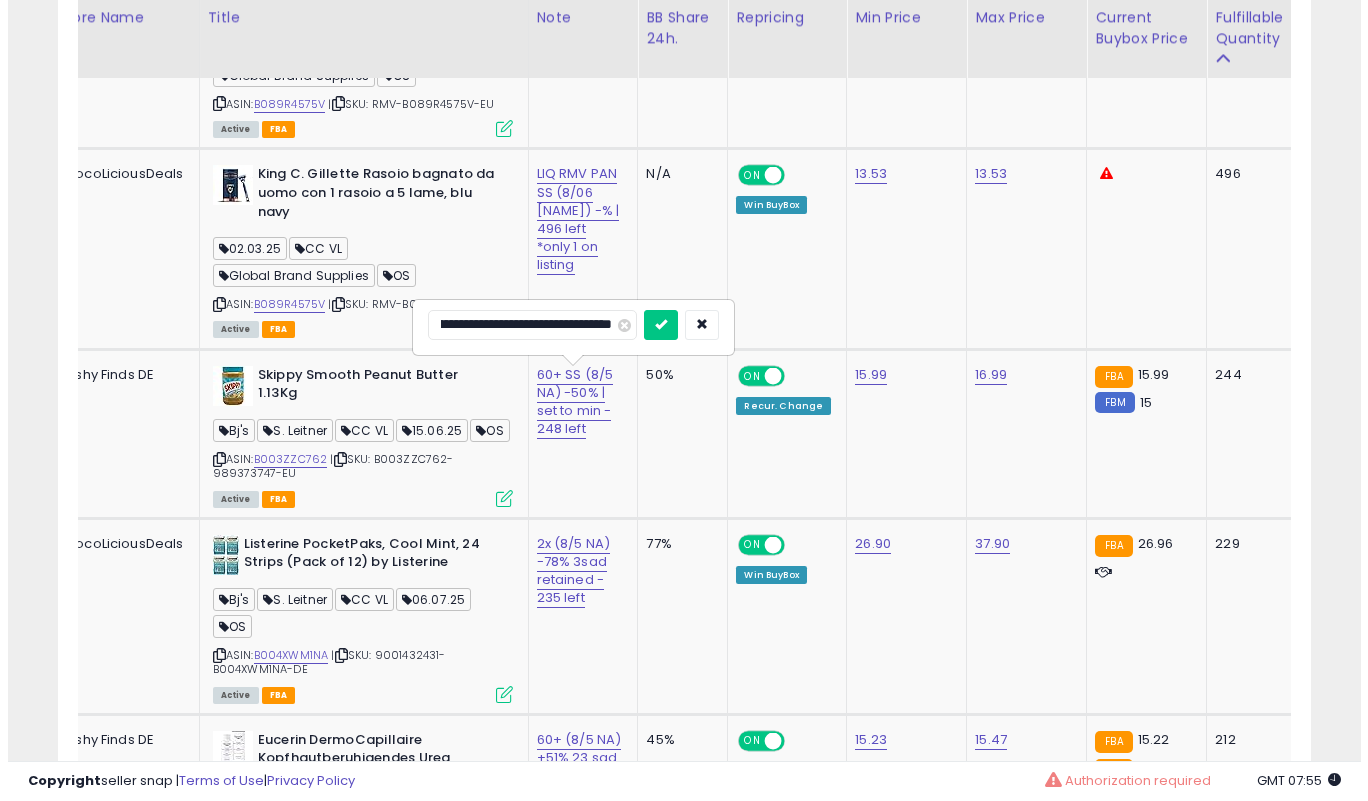 scroll, scrollTop: 0, scrollLeft: 0, axis: both 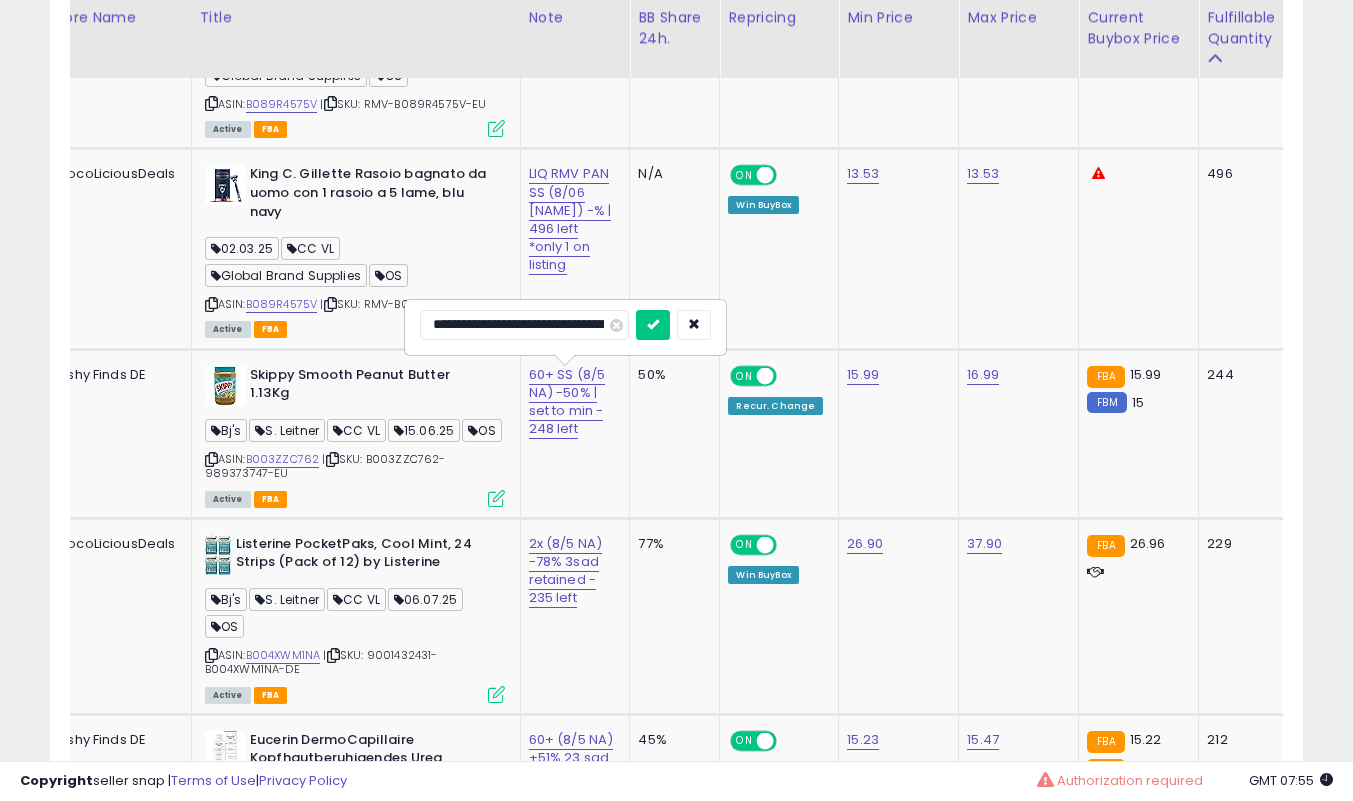 type on "**********" 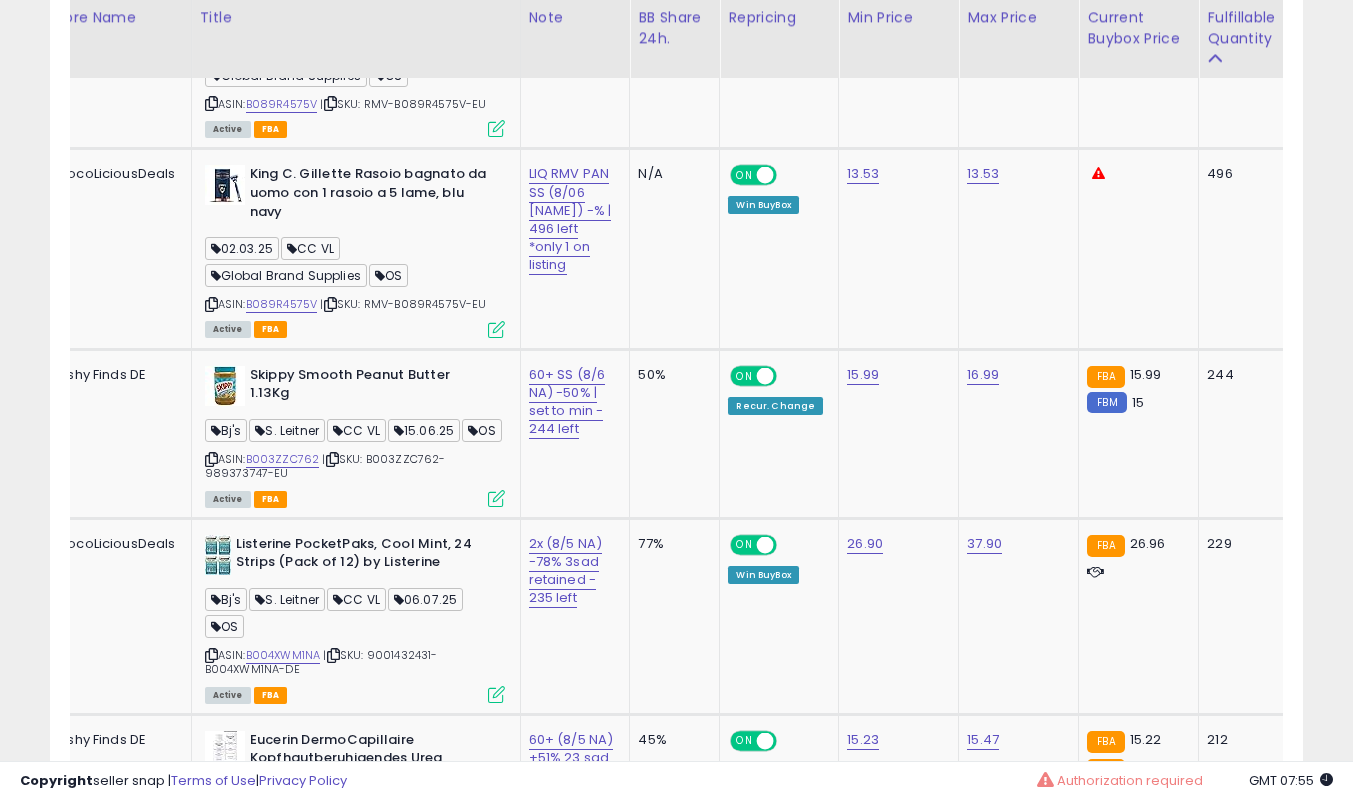 click at bounding box center [496, 498] 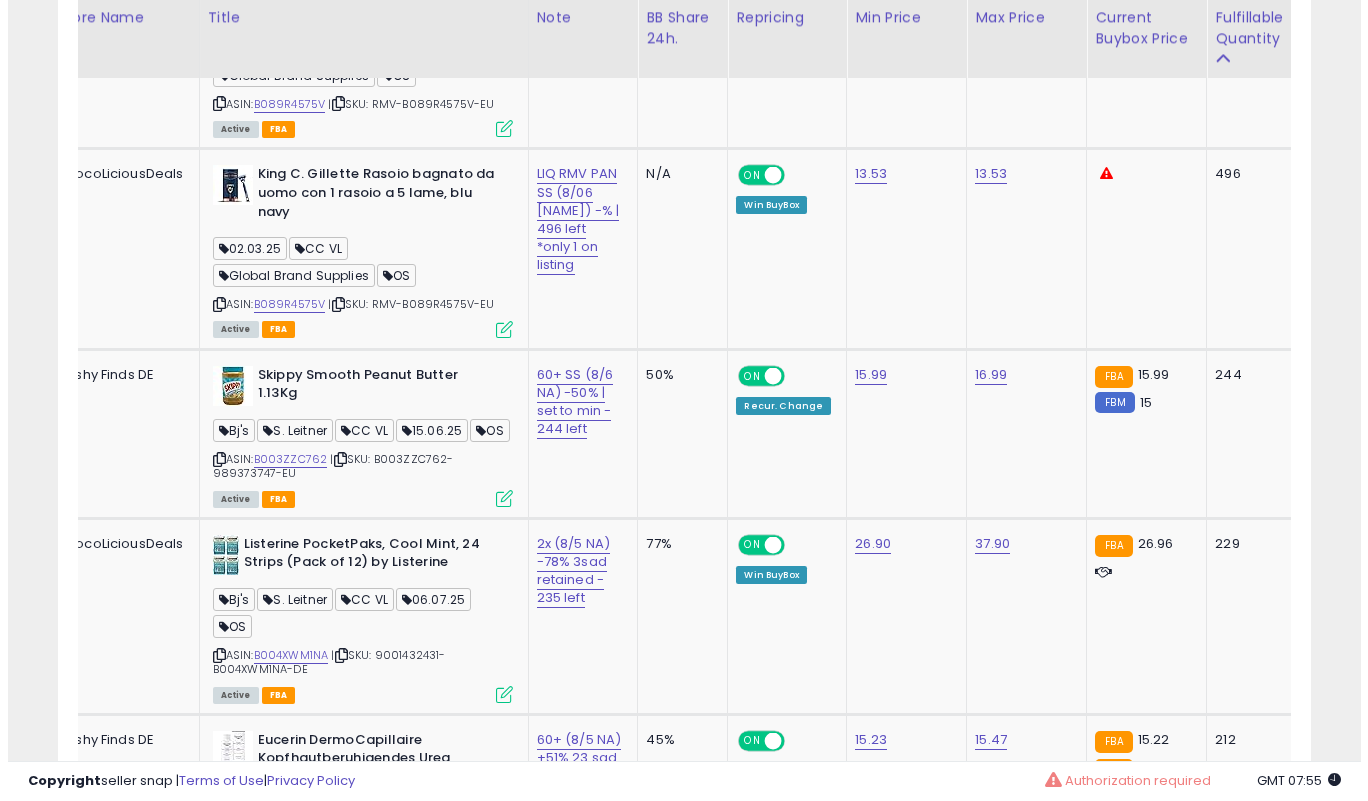 scroll, scrollTop: 999590, scrollLeft: 999266, axis: both 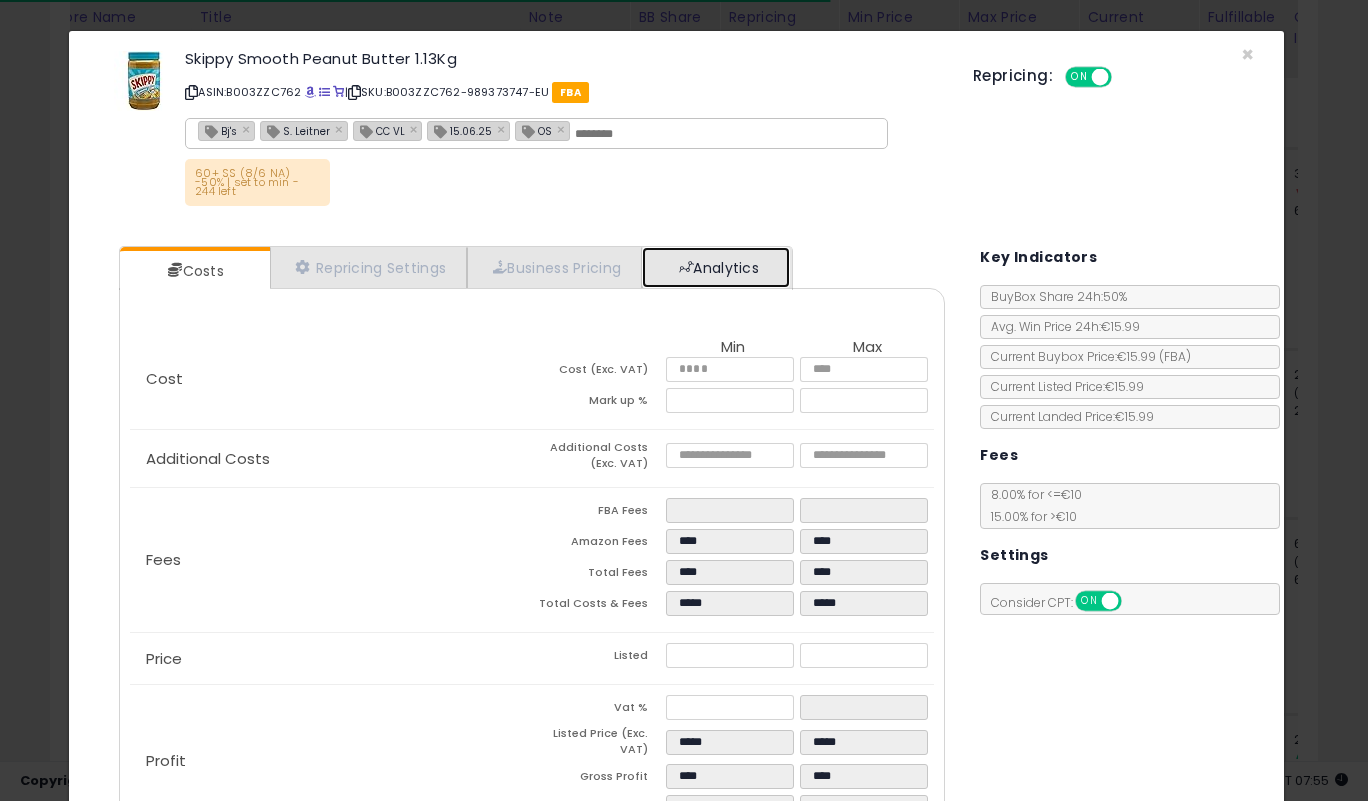click on "Analytics" at bounding box center [716, 267] 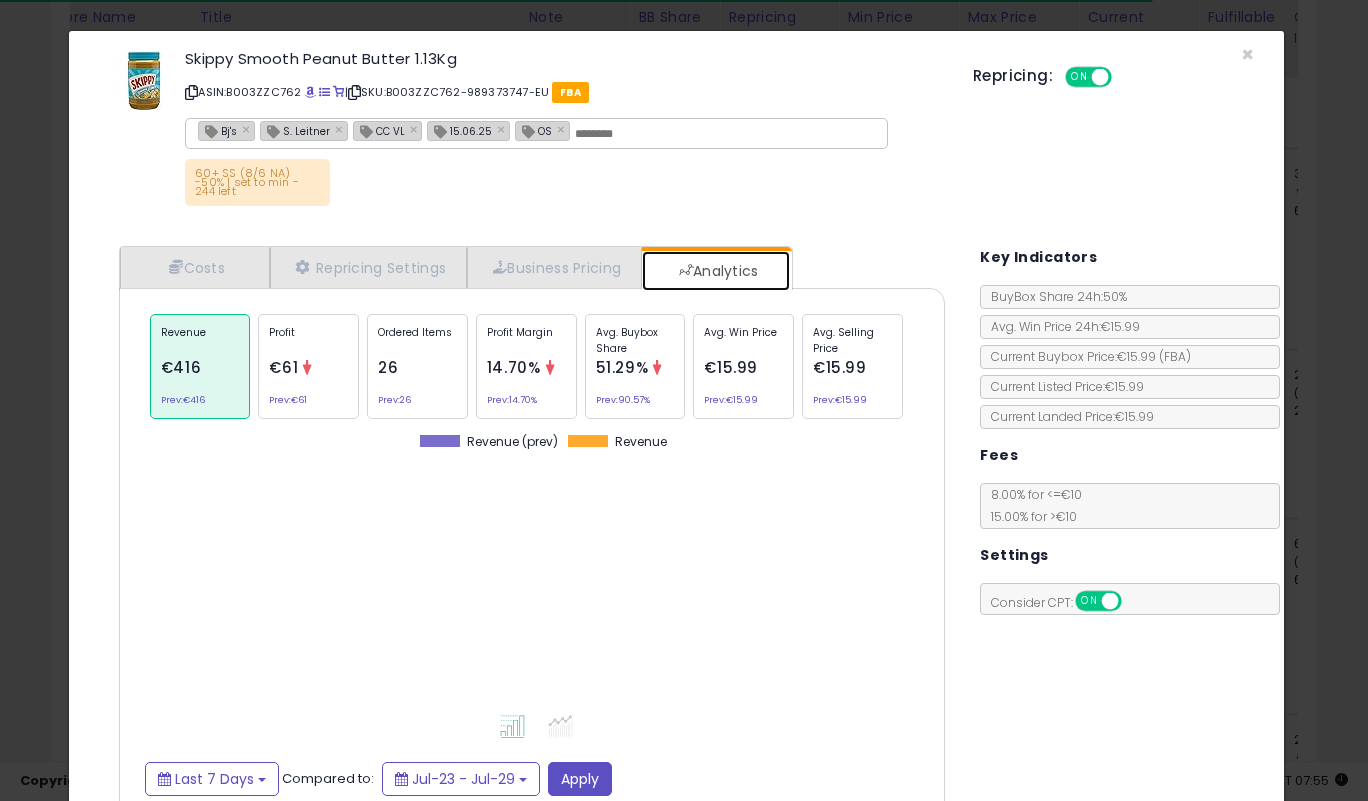 scroll, scrollTop: 999385, scrollLeft: 999143, axis: both 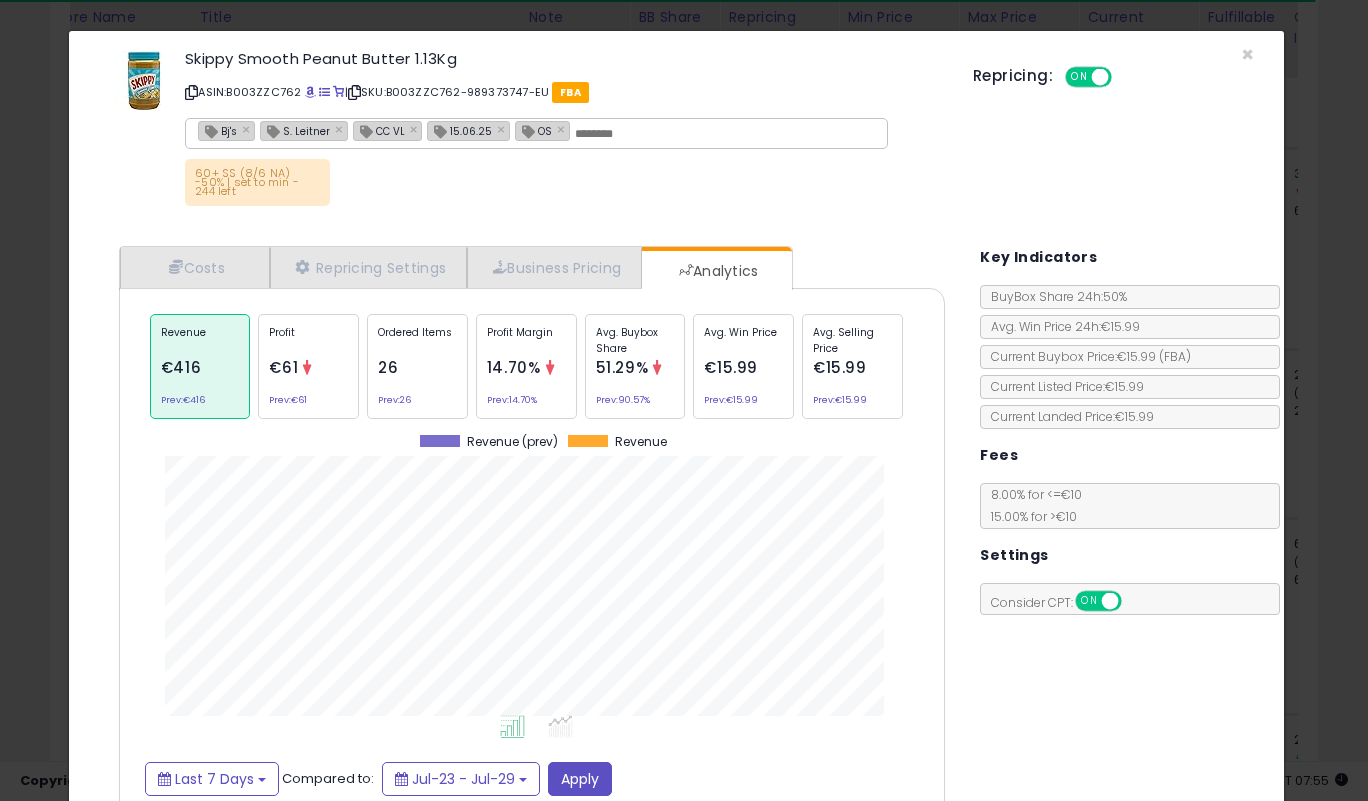 click on "26" at bounding box center (388, 367) 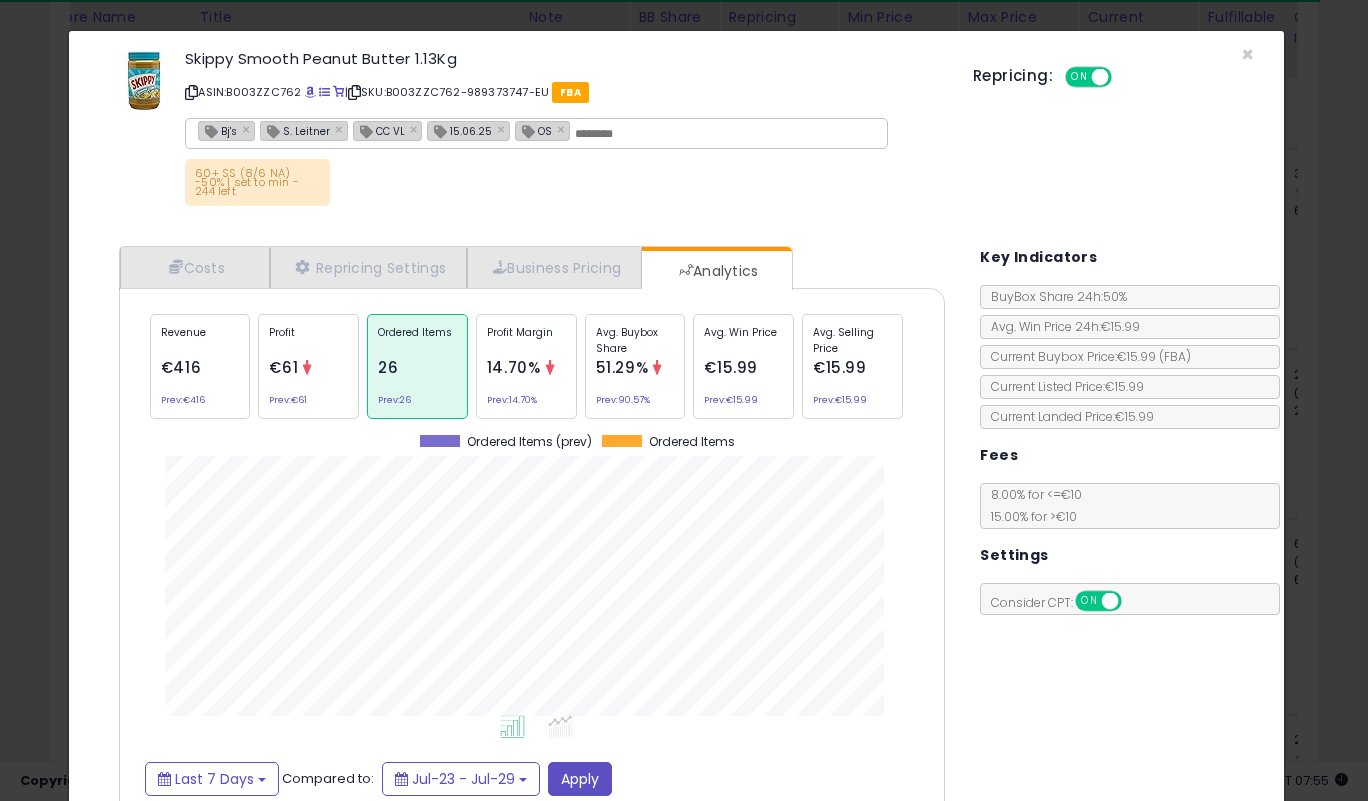 scroll, scrollTop: 999385, scrollLeft: 999143, axis: both 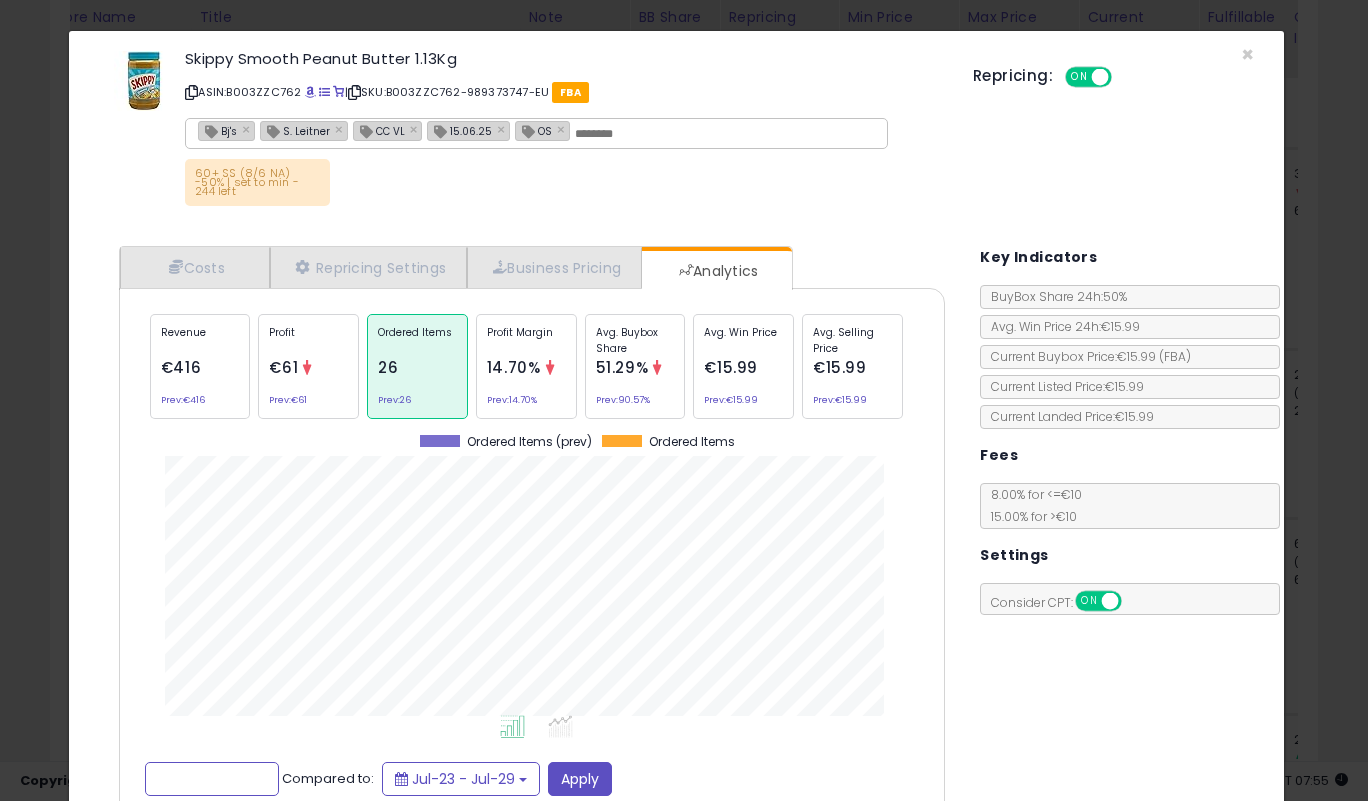 click on "Last 7 Days" at bounding box center [214, 779] 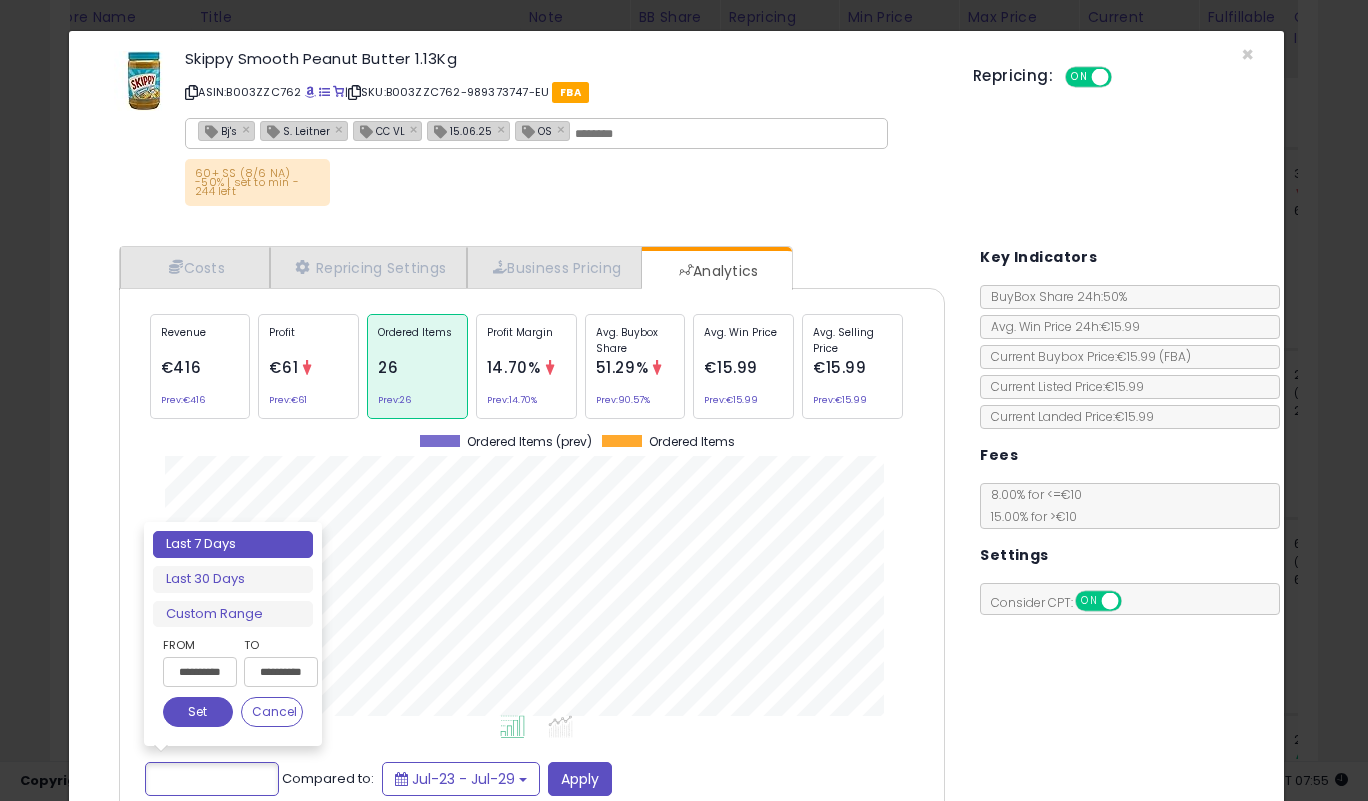 type on "**********" 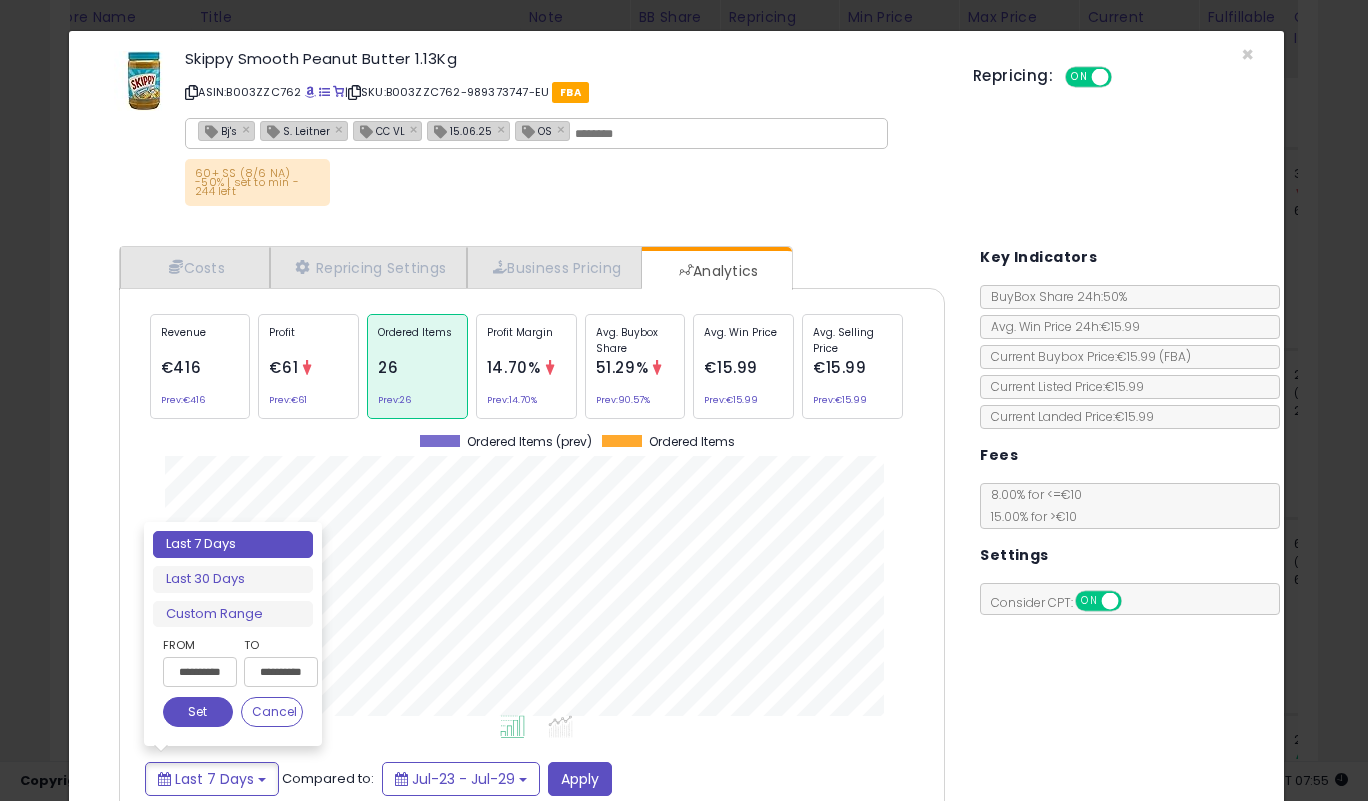 click on "Last 30 Days" at bounding box center (233, 579) 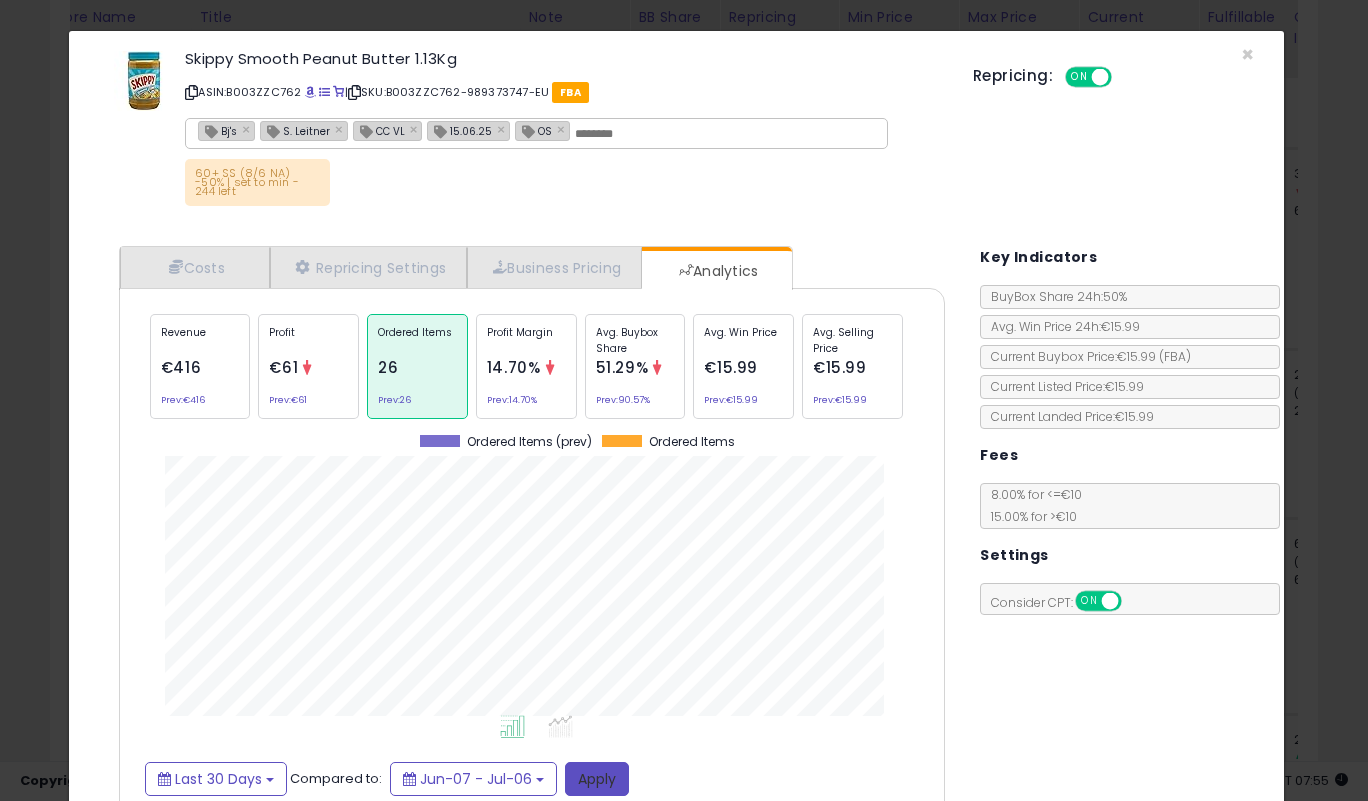click on "Apply" at bounding box center [597, 779] 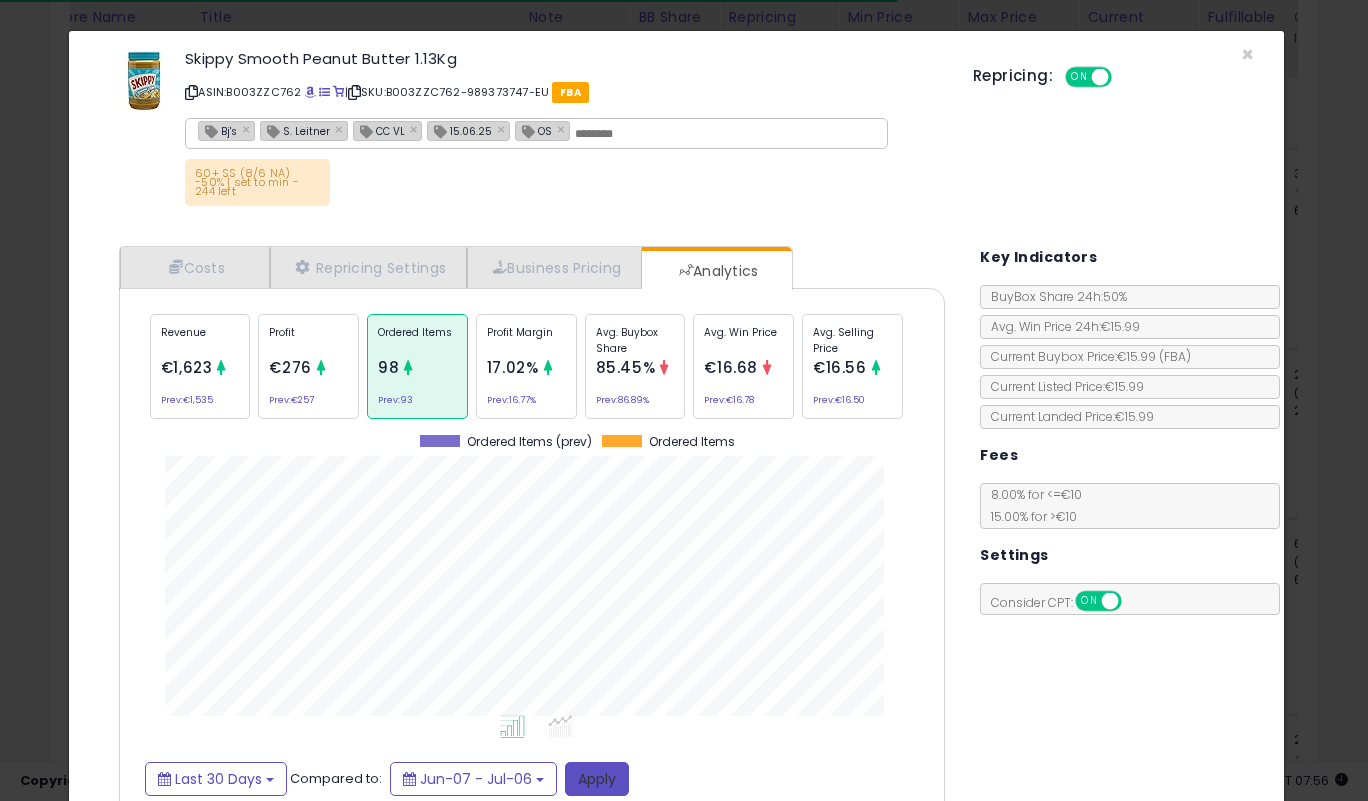 scroll, scrollTop: 999385, scrollLeft: 999143, axis: both 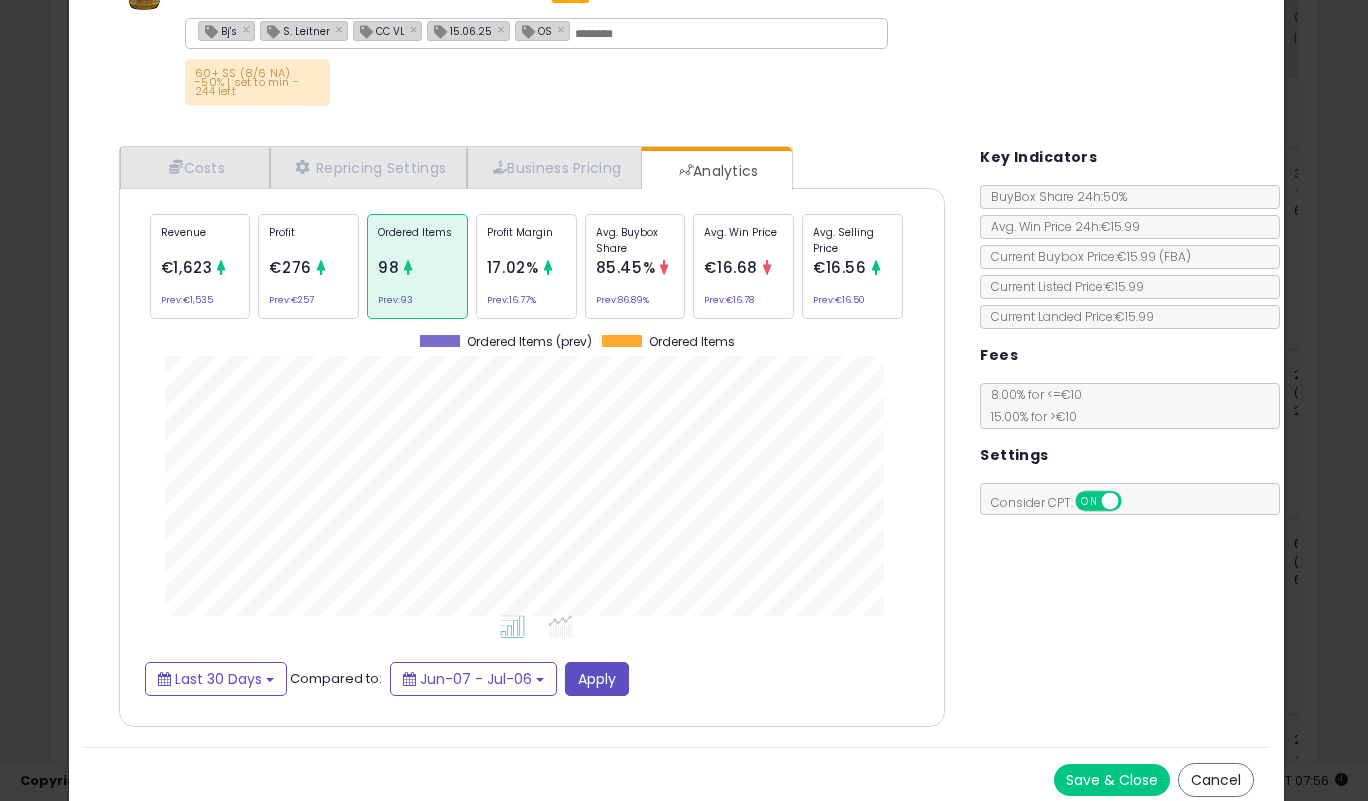 click on "Save & Close" at bounding box center [1112, 780] 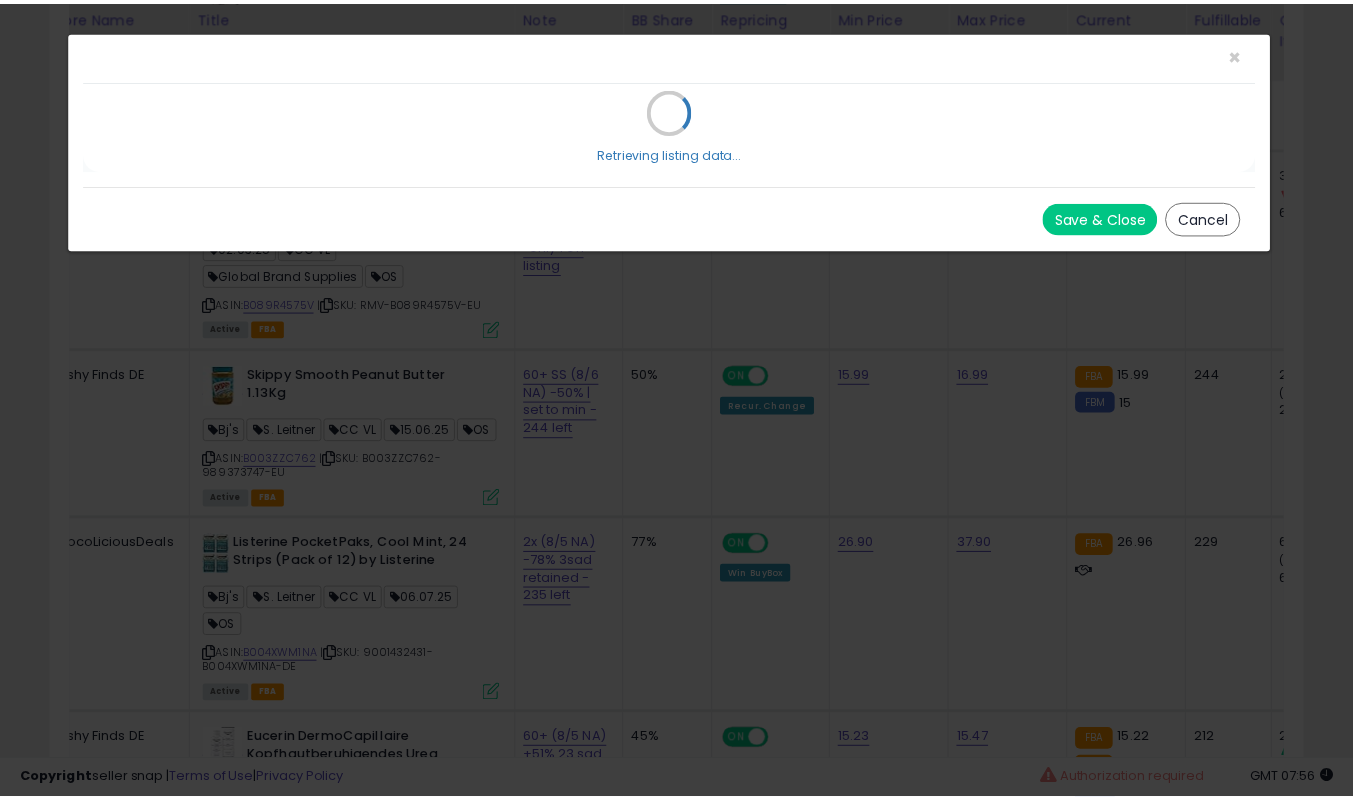 scroll, scrollTop: 0, scrollLeft: 0, axis: both 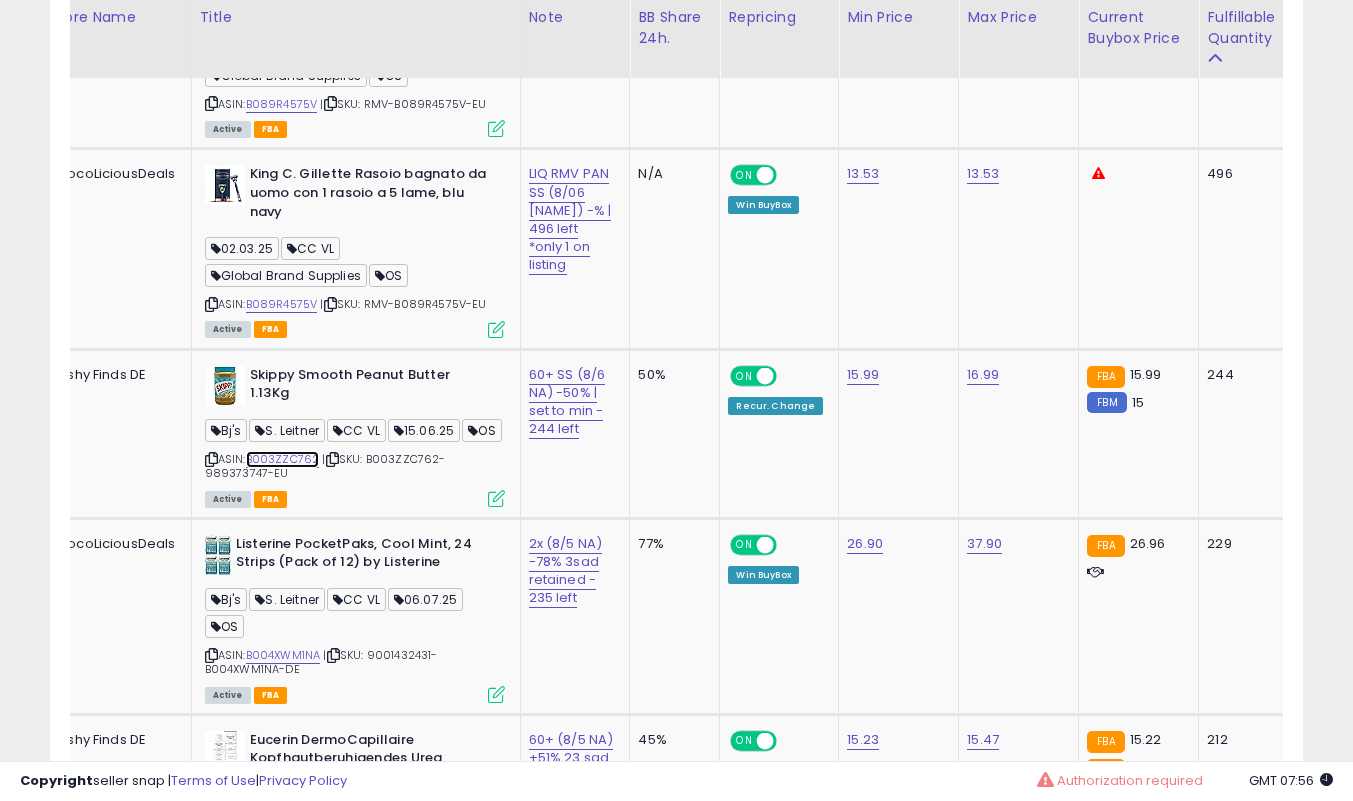 click on "B003ZZC762" at bounding box center (283, 459) 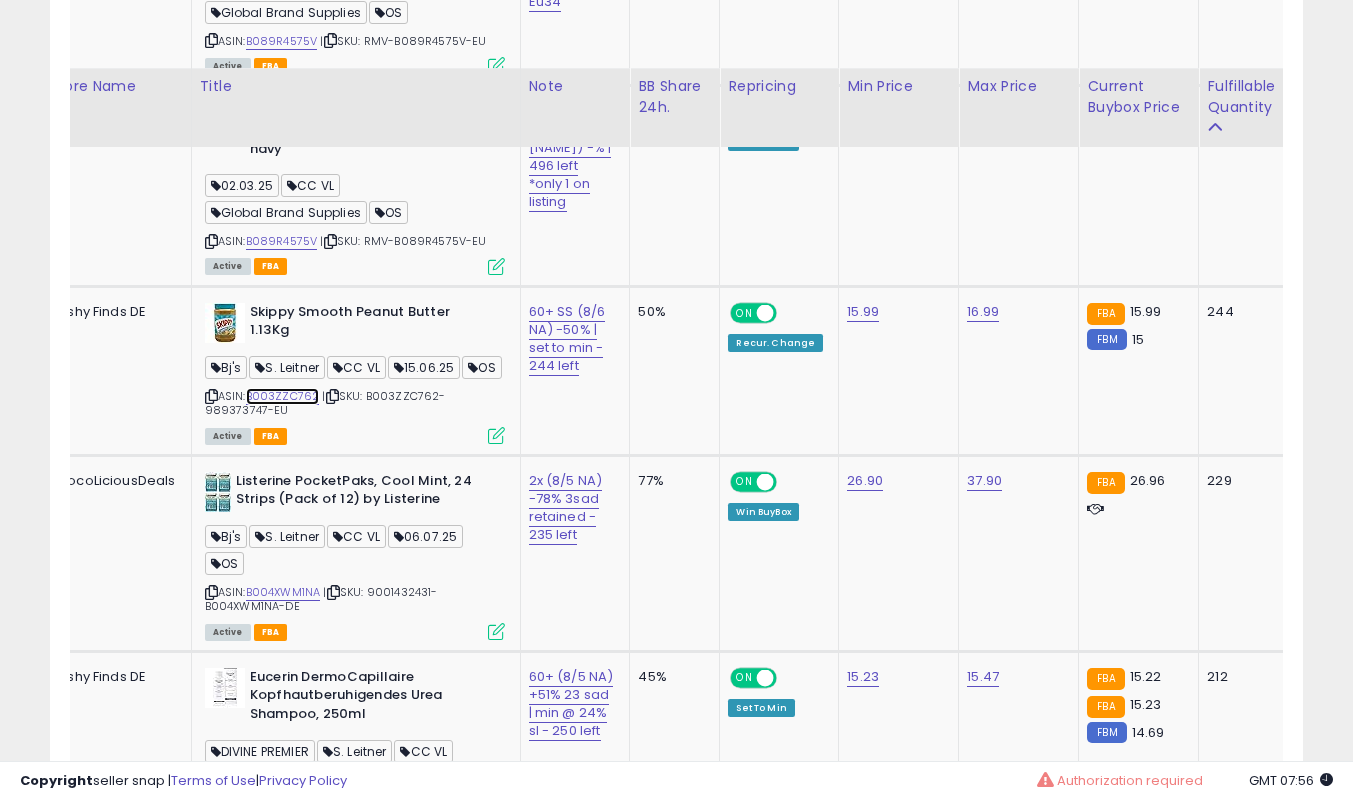 scroll, scrollTop: 1400, scrollLeft: 0, axis: vertical 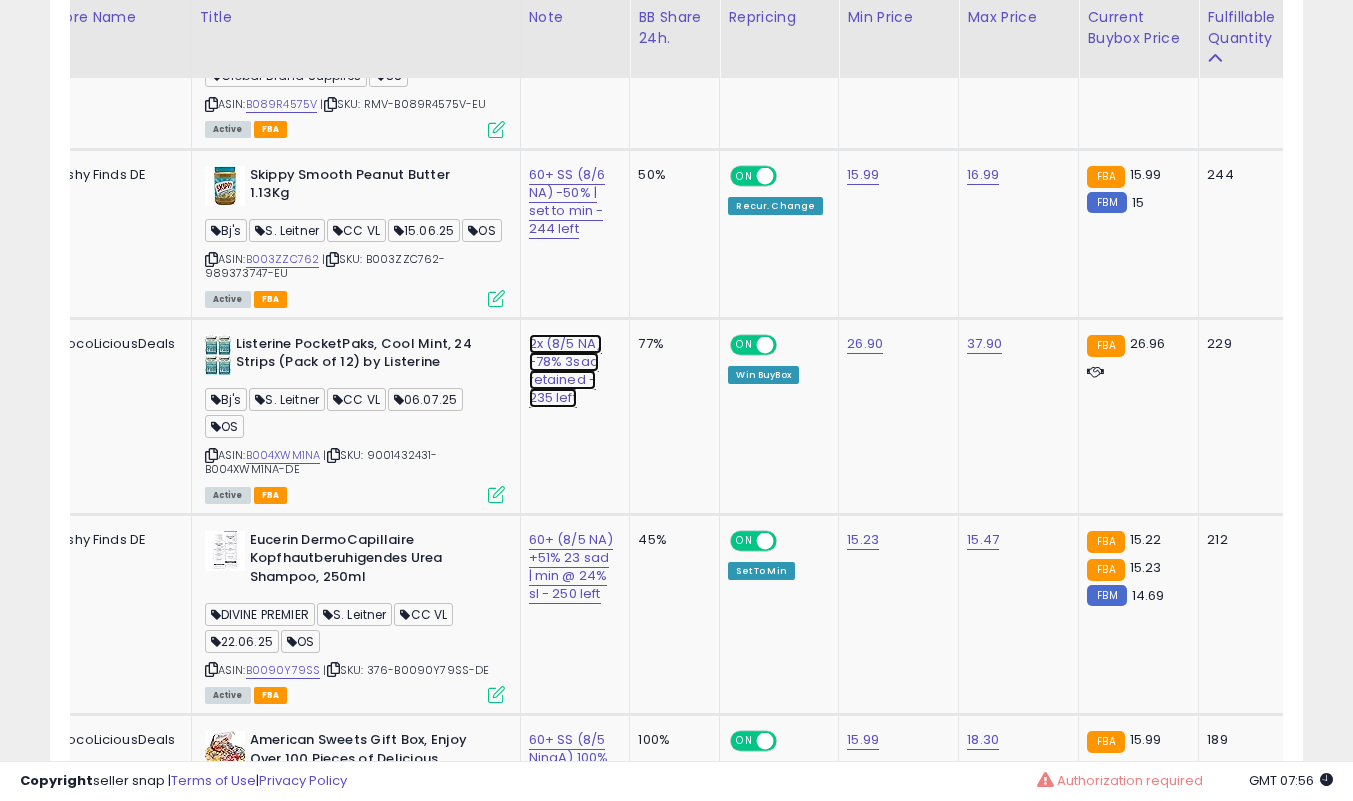 click on "2x (8/5 NA) -78% 3sad retained - 235 left" at bounding box center [572, -181] 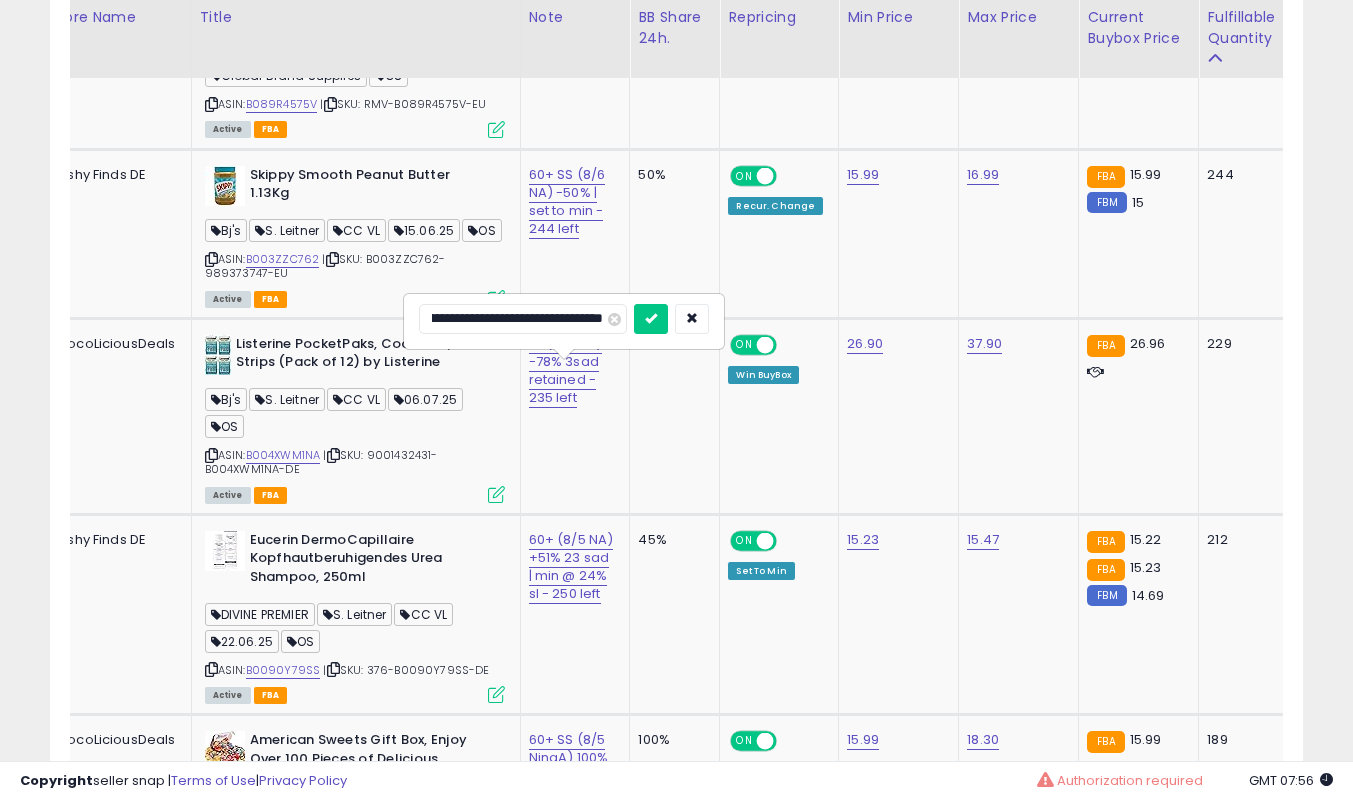 scroll, scrollTop: 0, scrollLeft: 0, axis: both 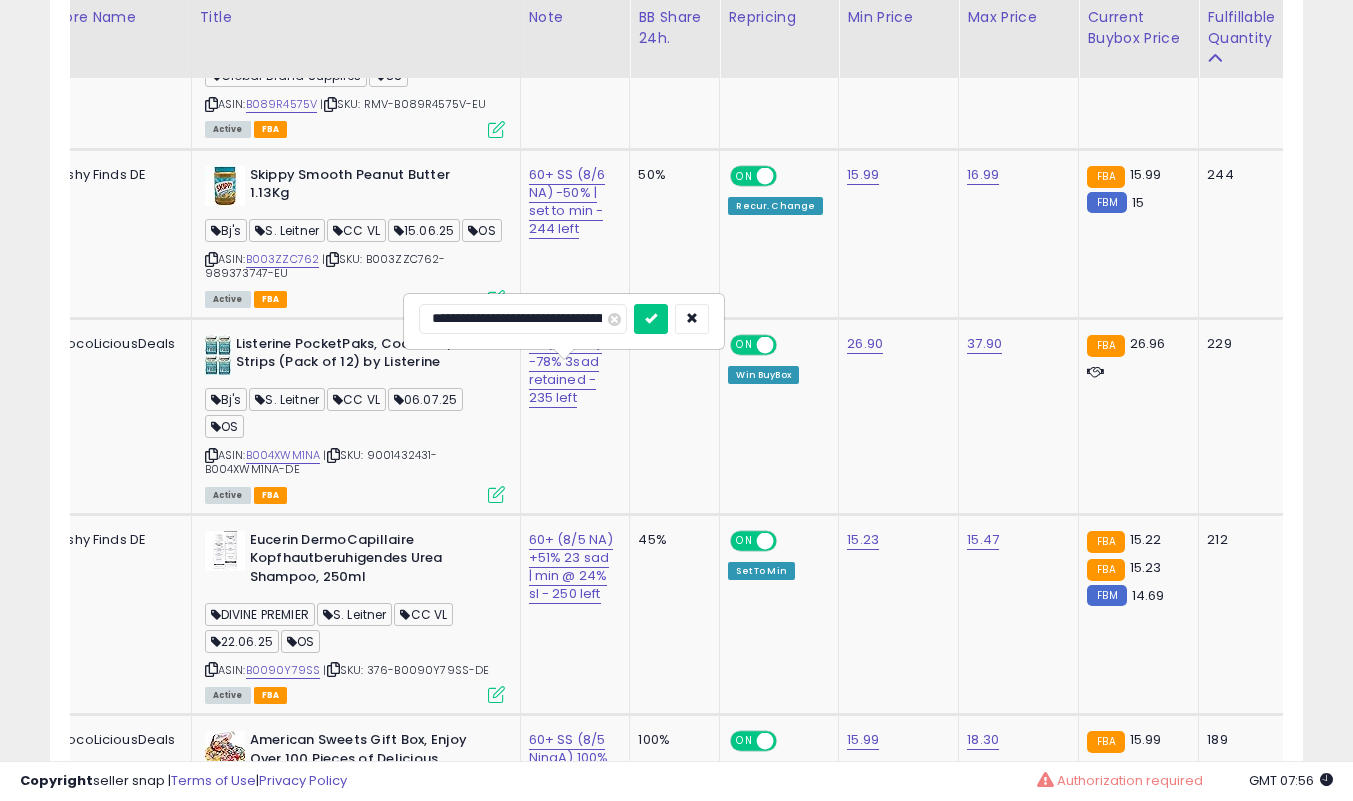 type on "**********" 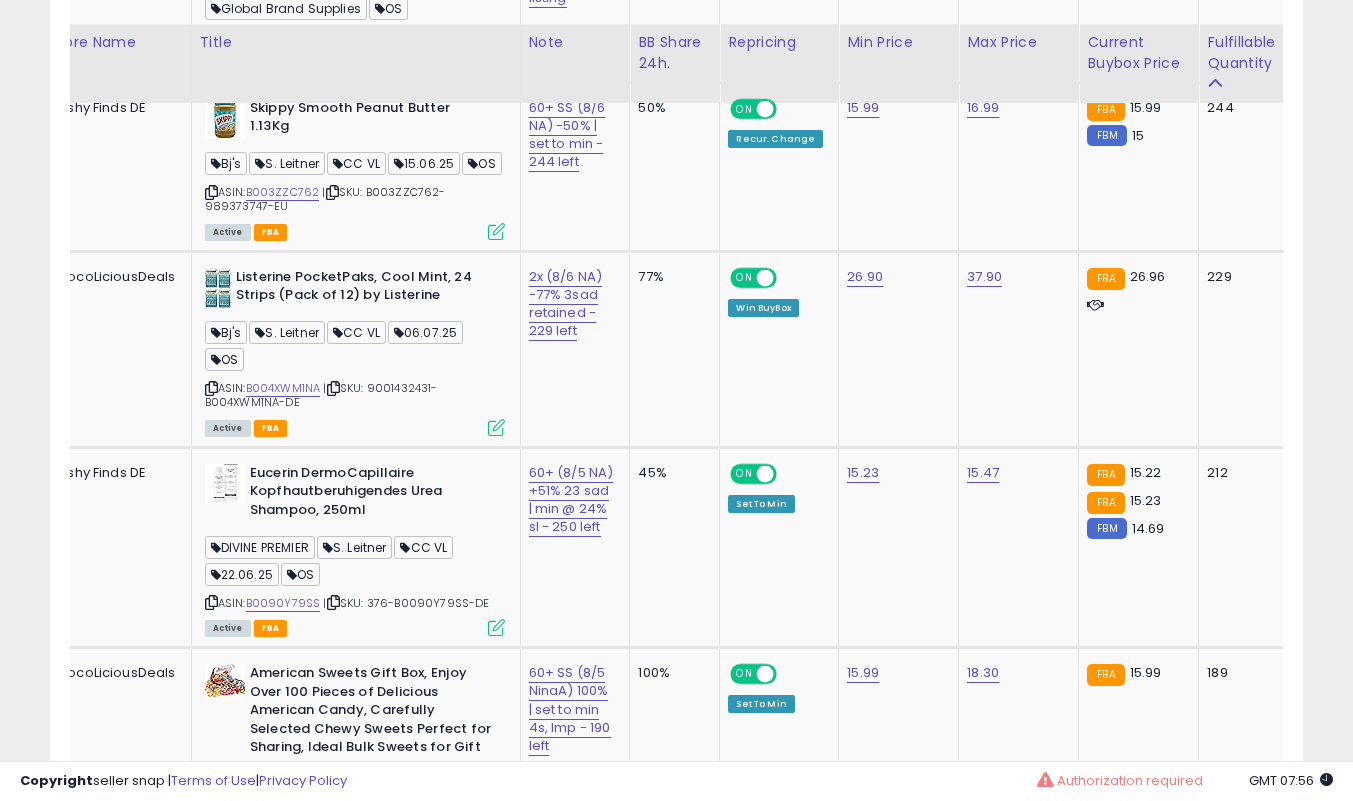 scroll, scrollTop: 1500, scrollLeft: 0, axis: vertical 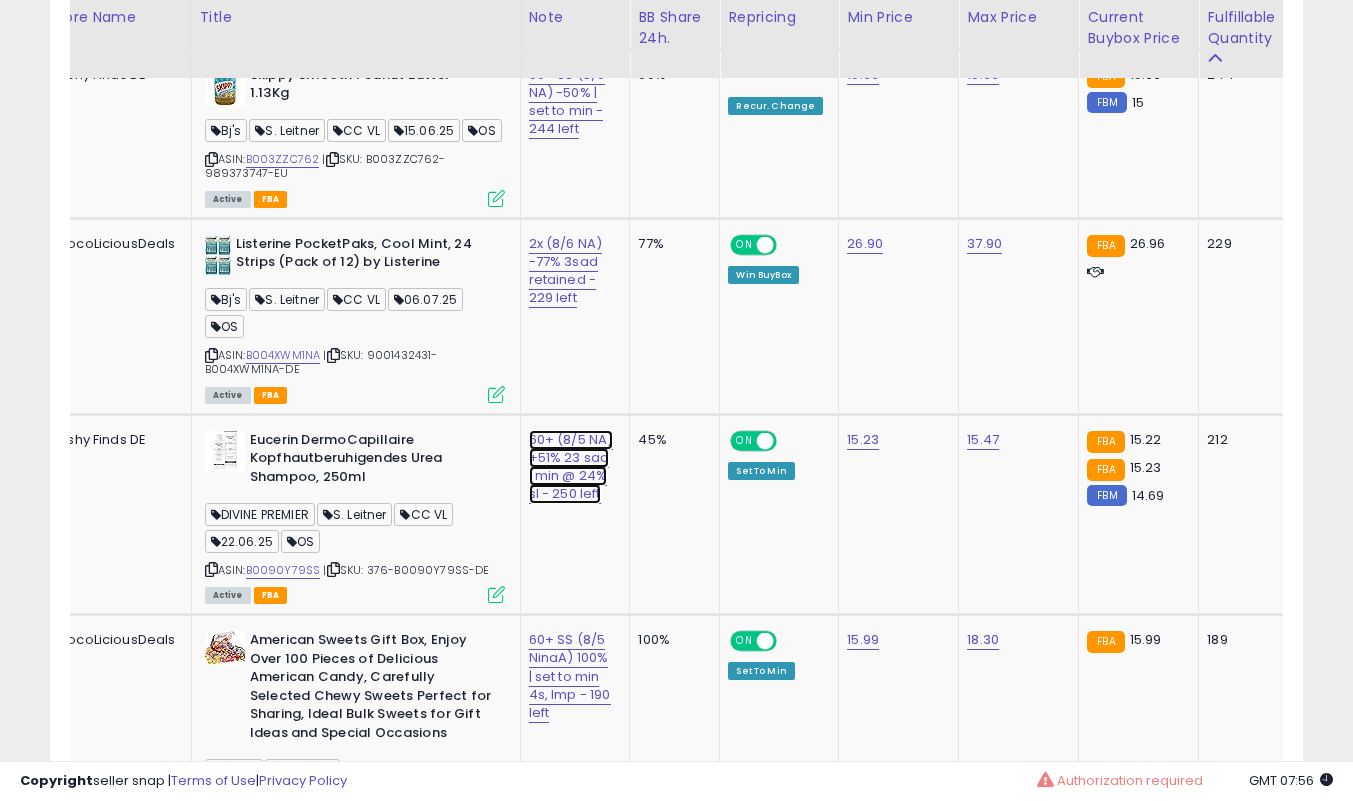 click on "60+ (8/5 NA) +51% 23 sad | min @ 24% sl - 250 left" at bounding box center [572, -281] 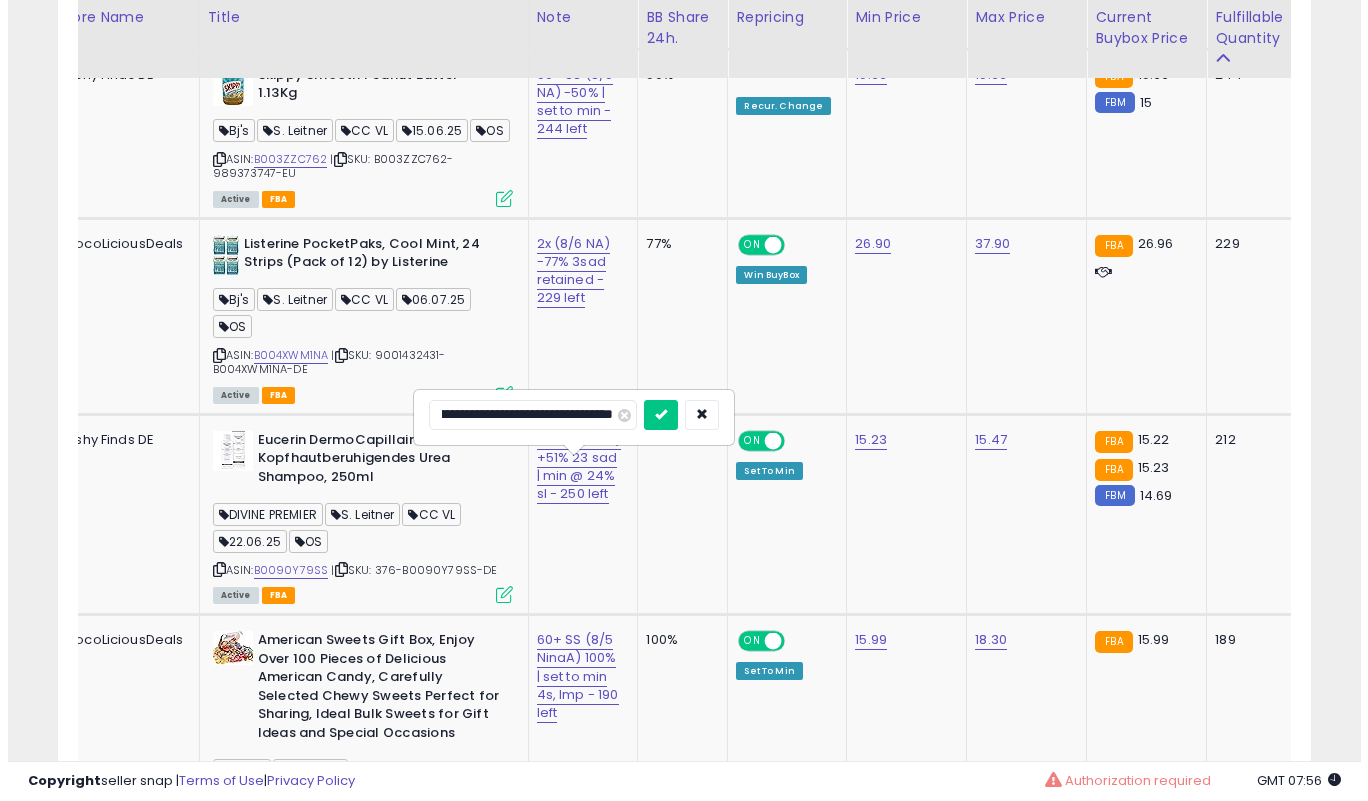 scroll, scrollTop: 0, scrollLeft: 0, axis: both 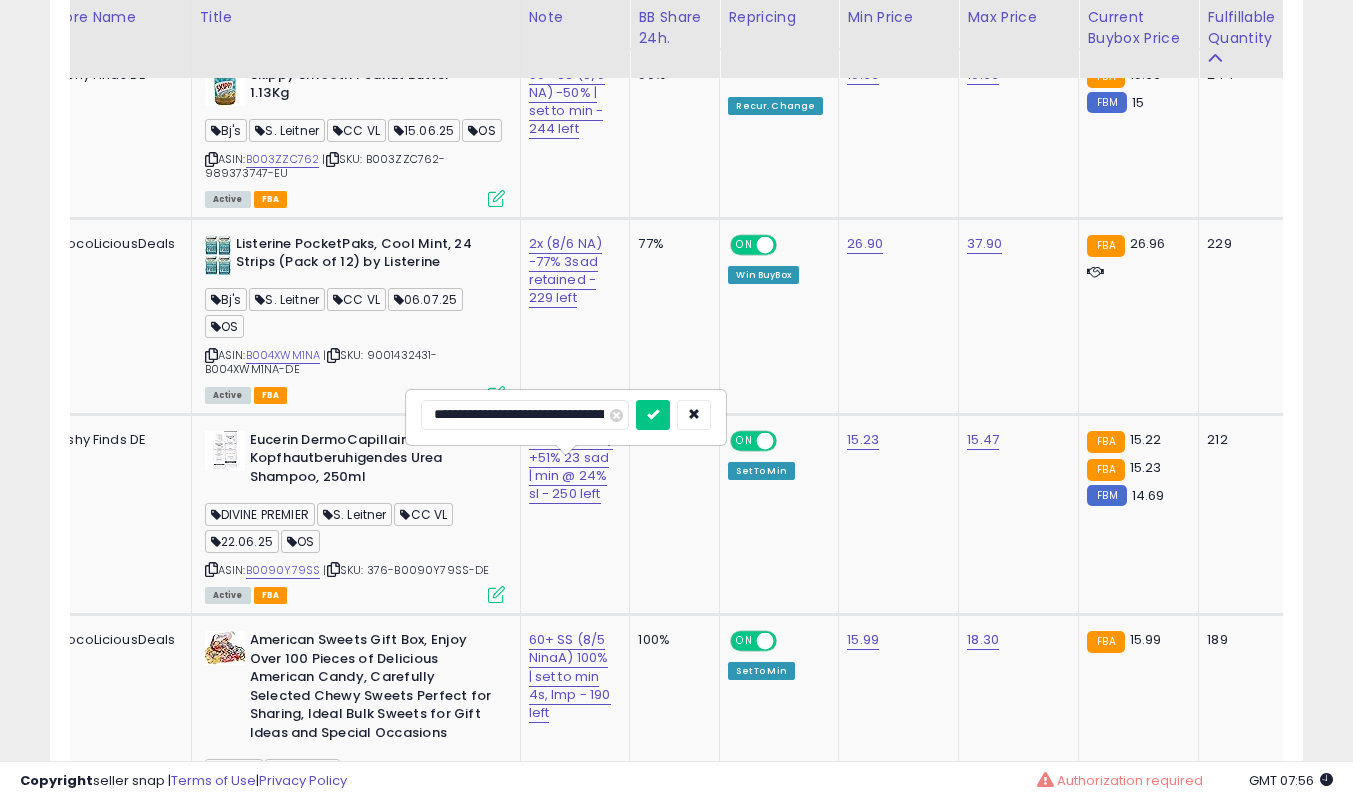 type on "**********" 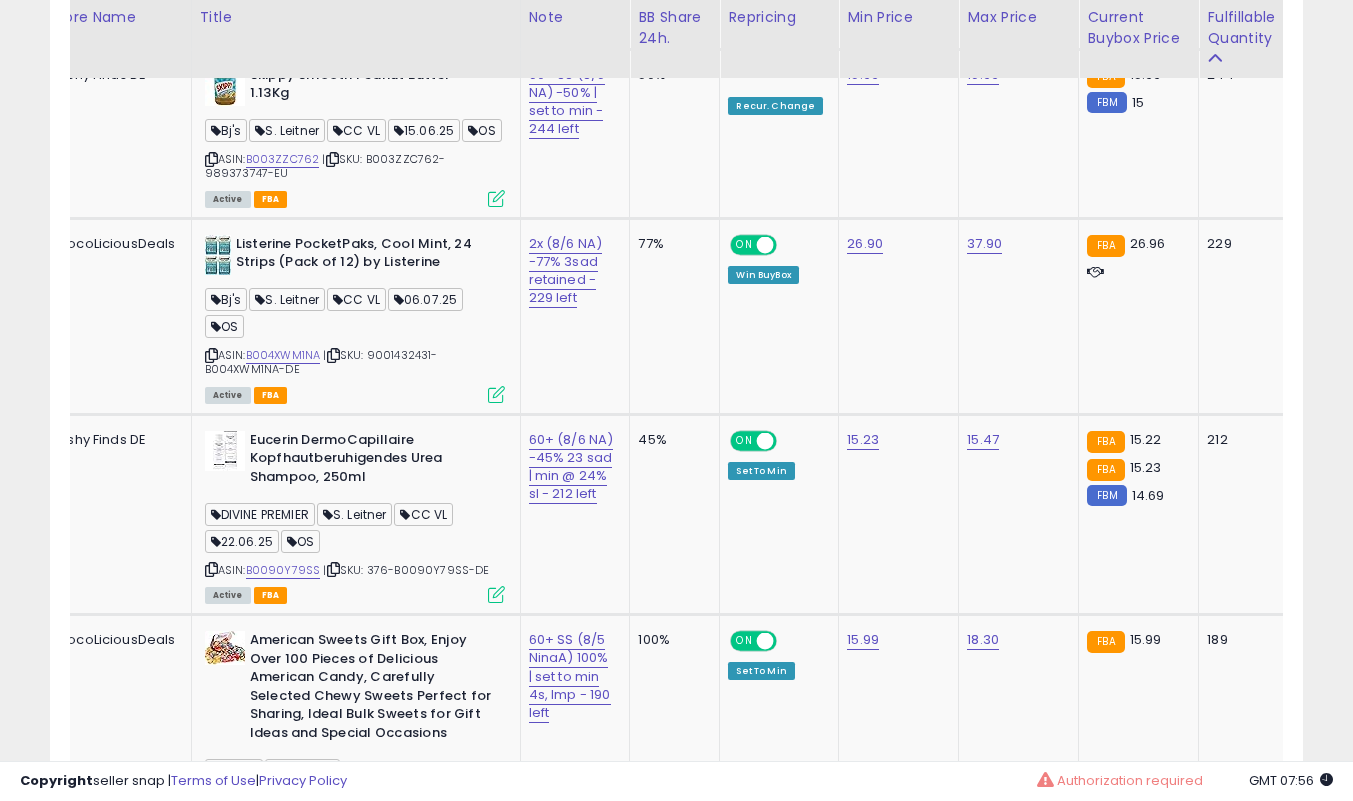 click at bounding box center [496, 594] 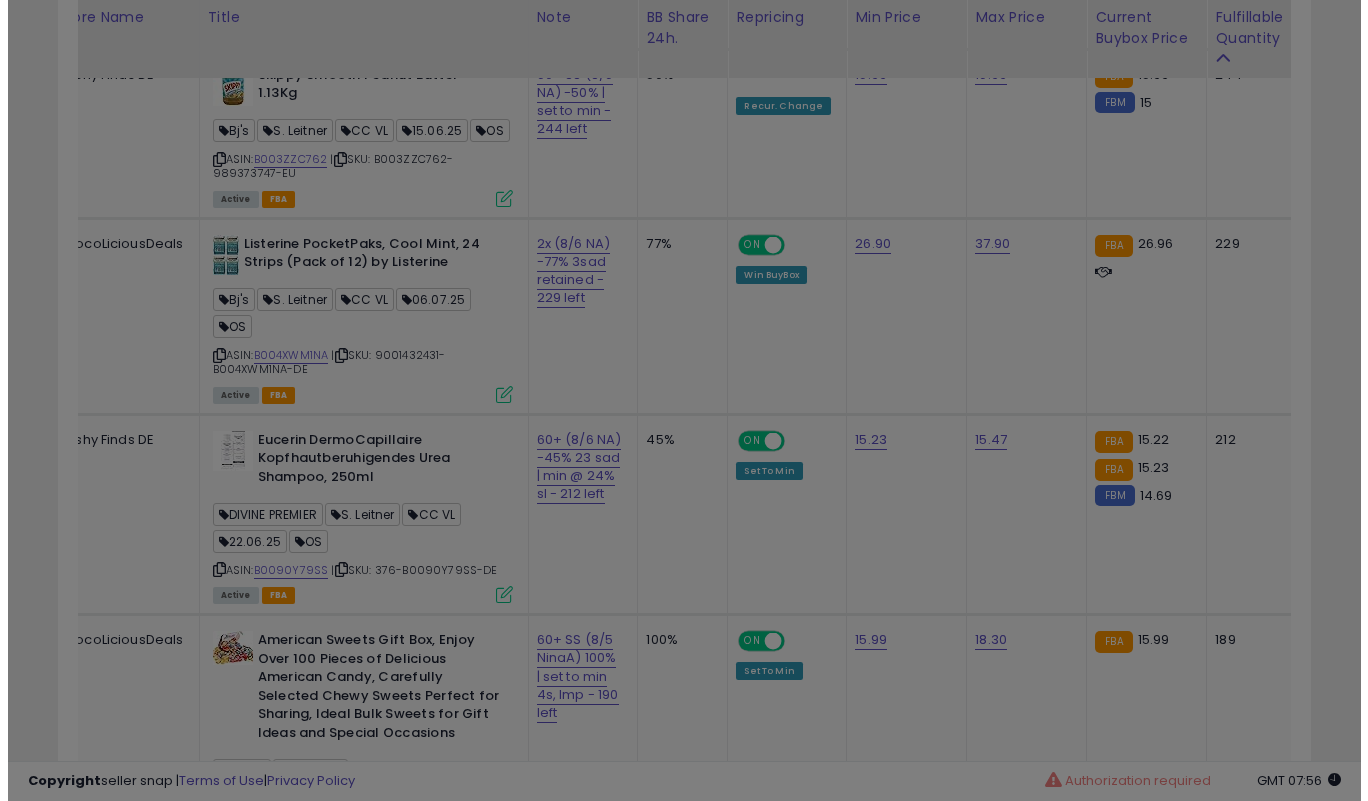scroll, scrollTop: 999590, scrollLeft: 999266, axis: both 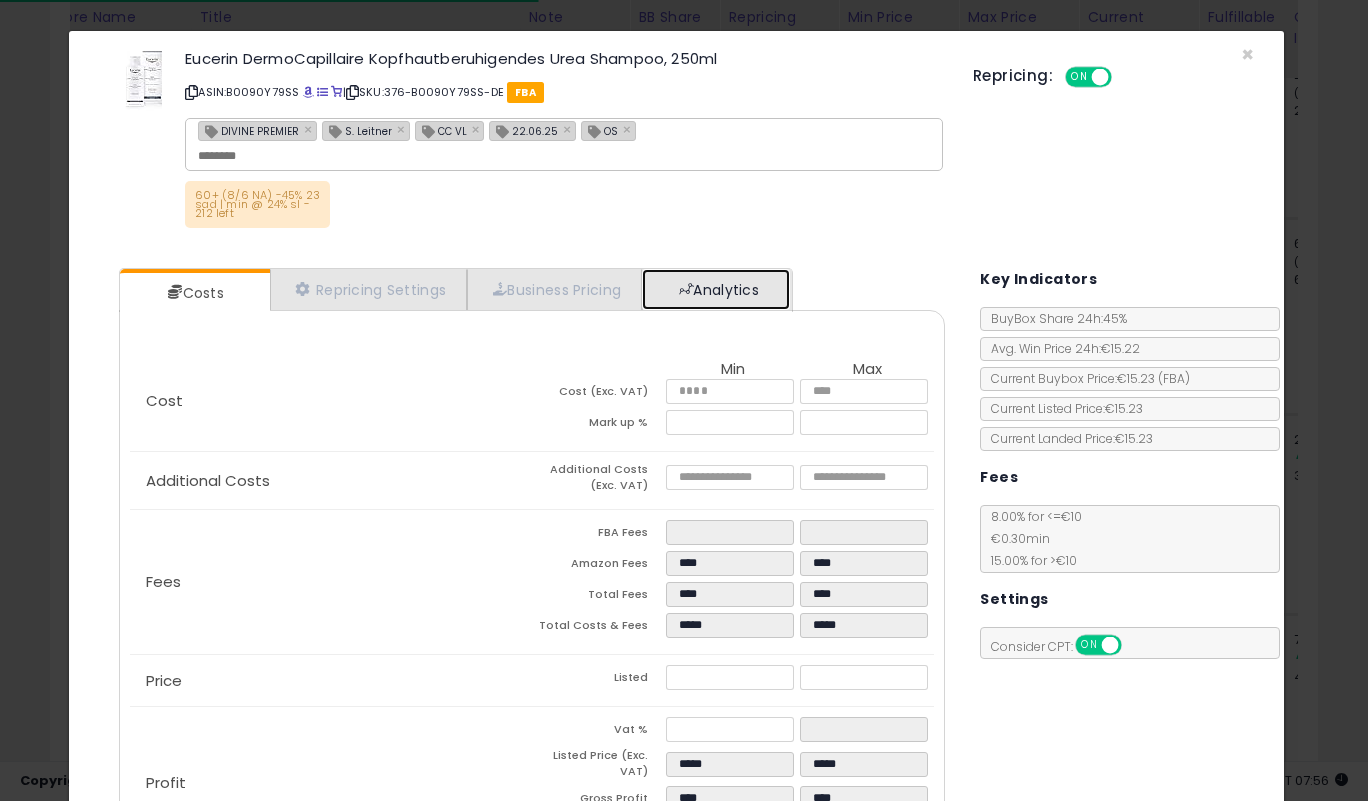 click on "Analytics" at bounding box center [716, 289] 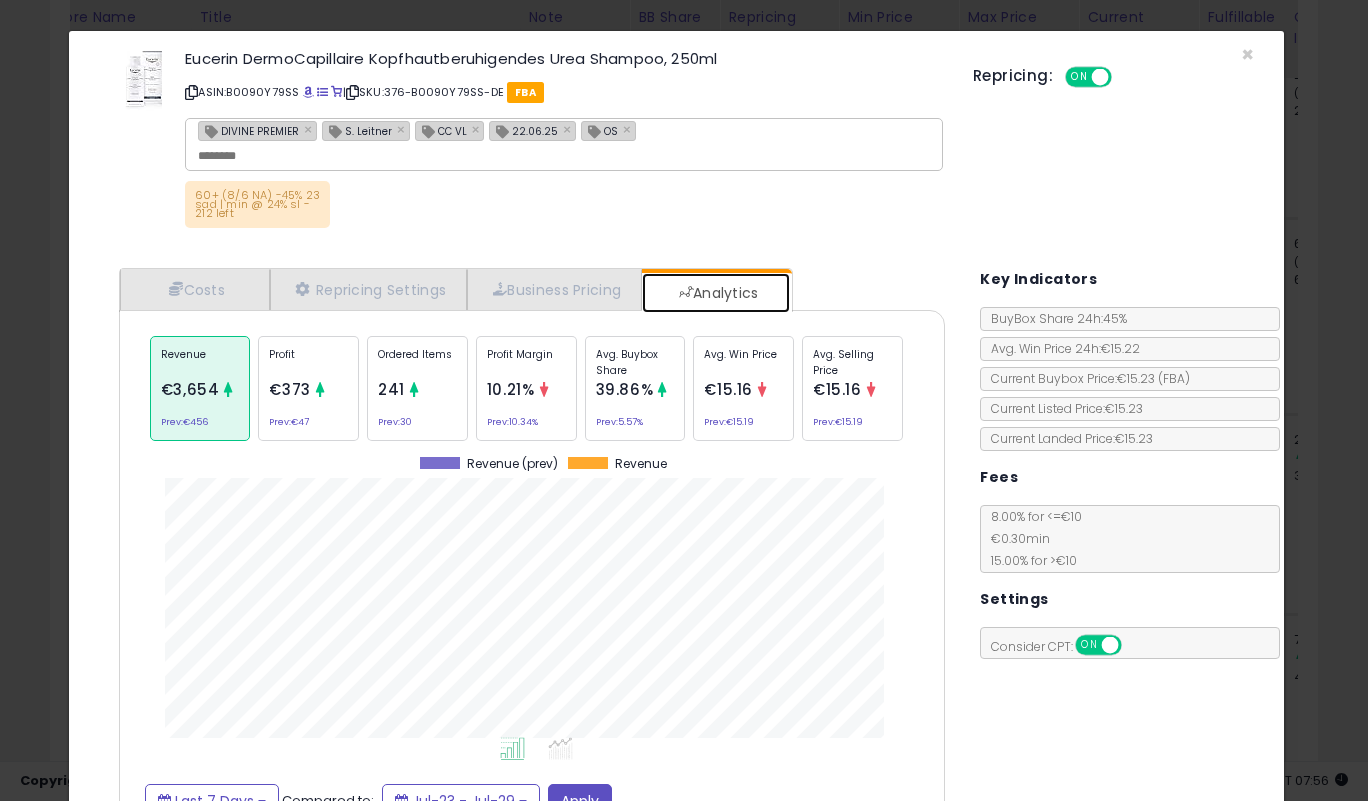 scroll, scrollTop: 999385, scrollLeft: 999143, axis: both 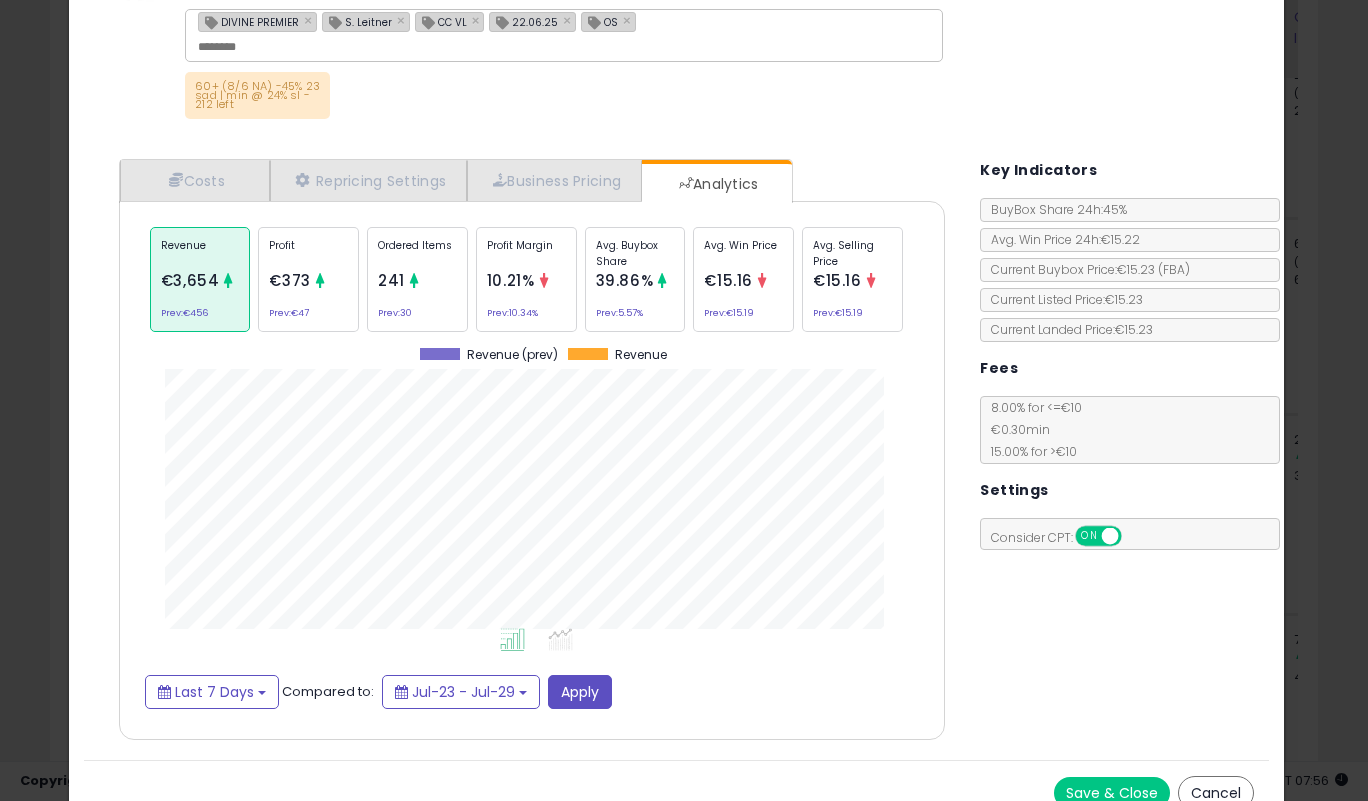 click on "Save & Close" at bounding box center [1112, 793] 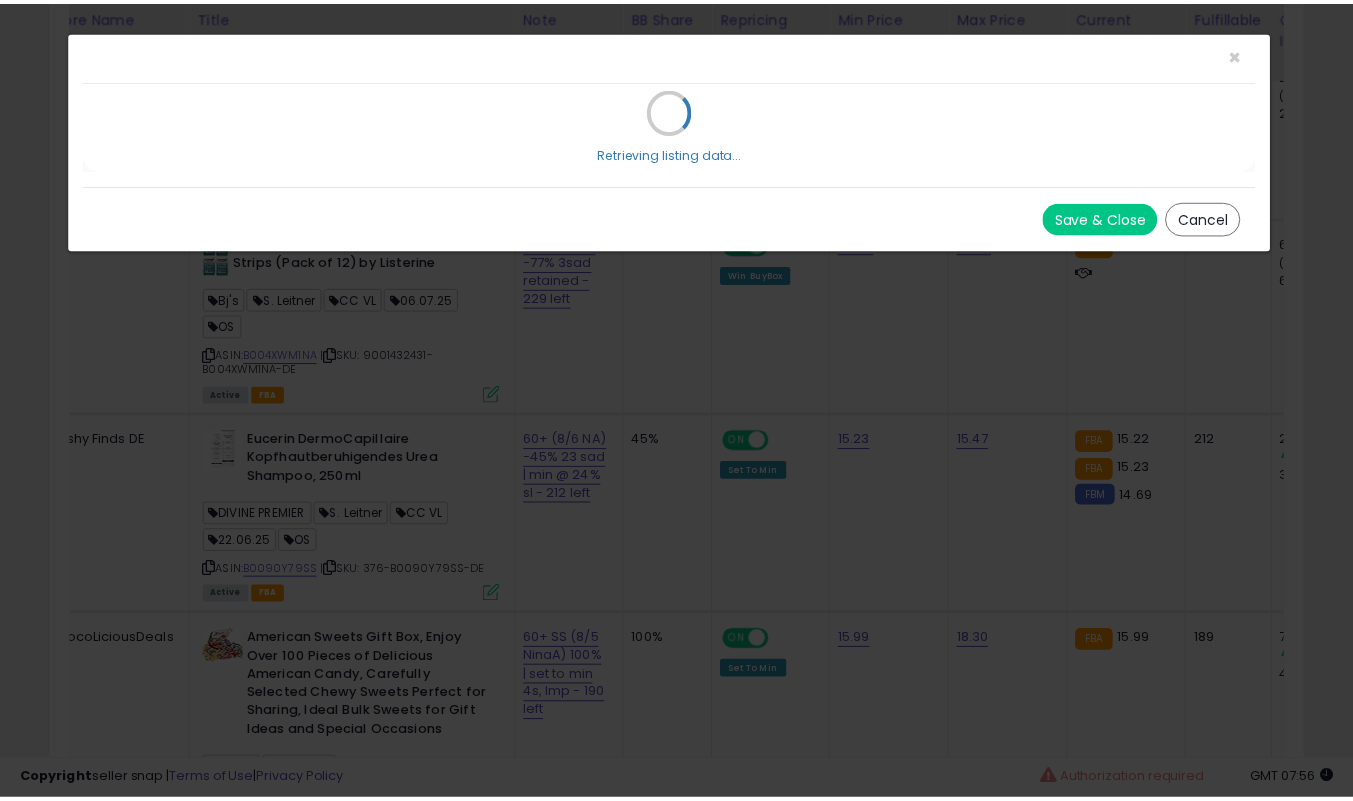 scroll, scrollTop: 0, scrollLeft: 0, axis: both 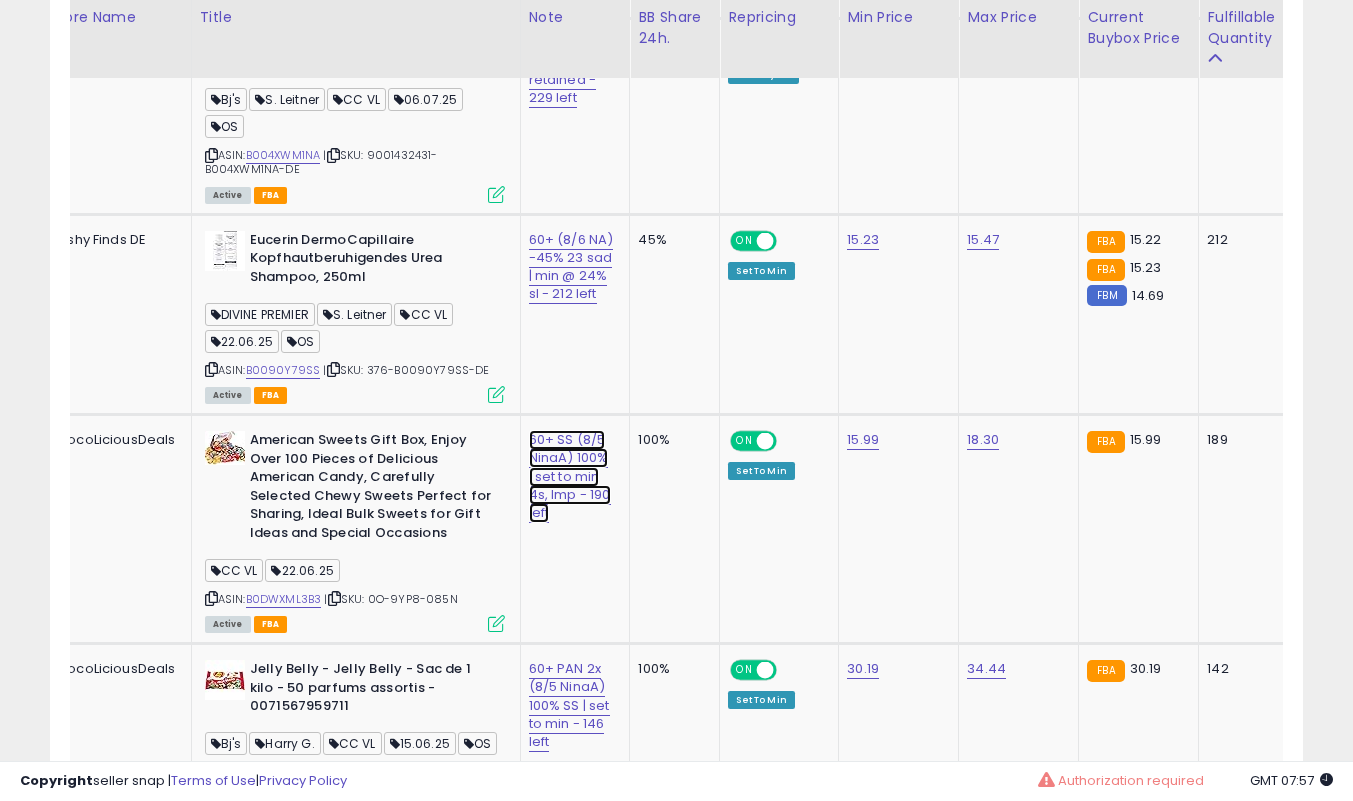 click on "60+ SS (8/5 NinaA) 100% | set to min 4s, lmp - 190 left" at bounding box center (572, -481) 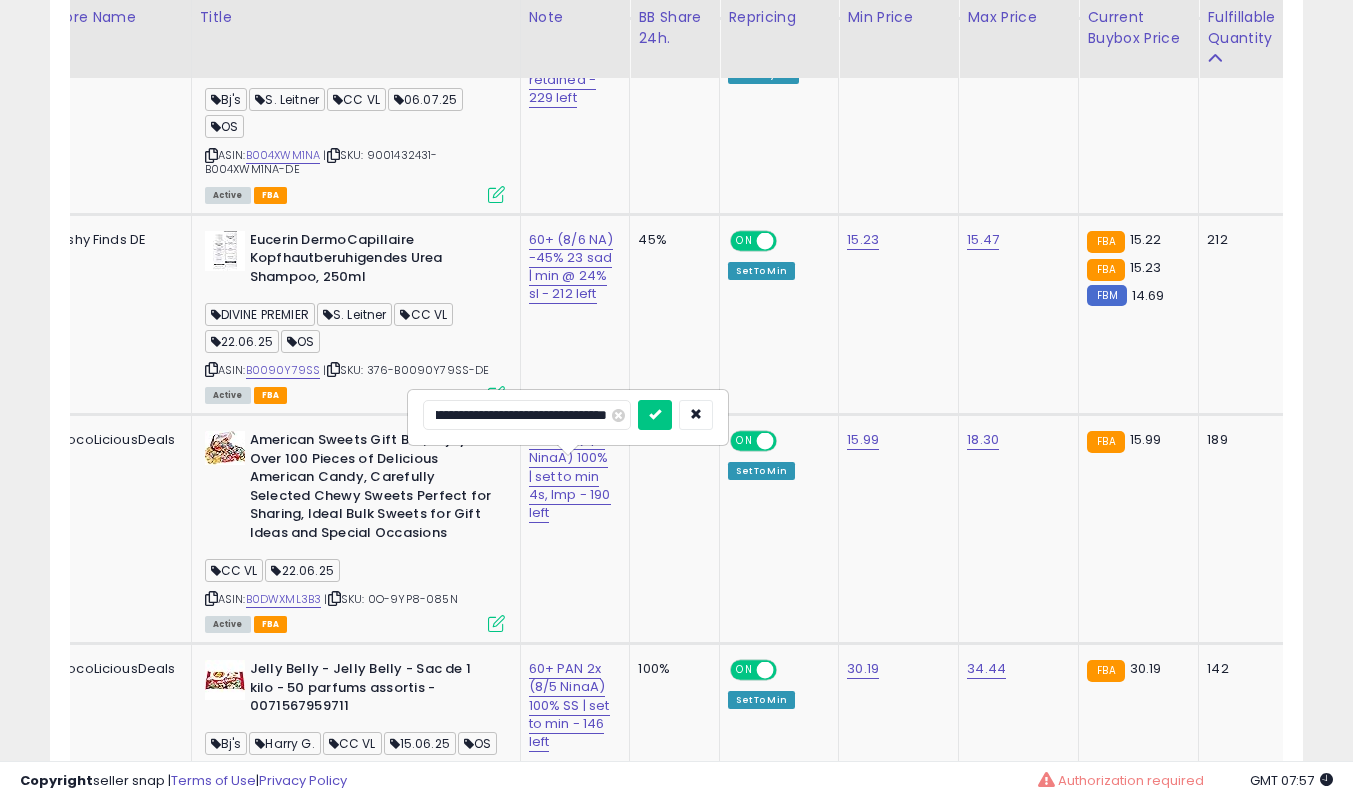 scroll, scrollTop: 0, scrollLeft: 0, axis: both 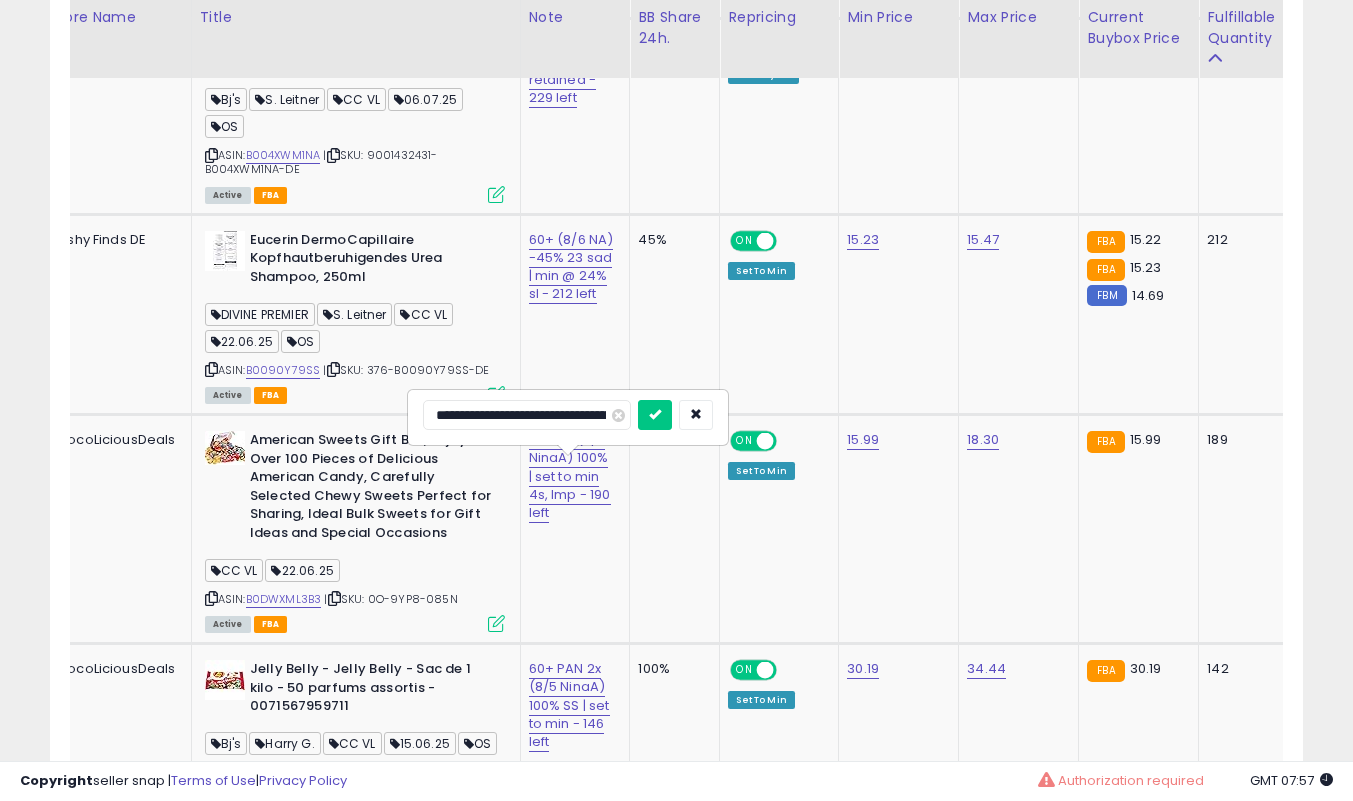 type on "**********" 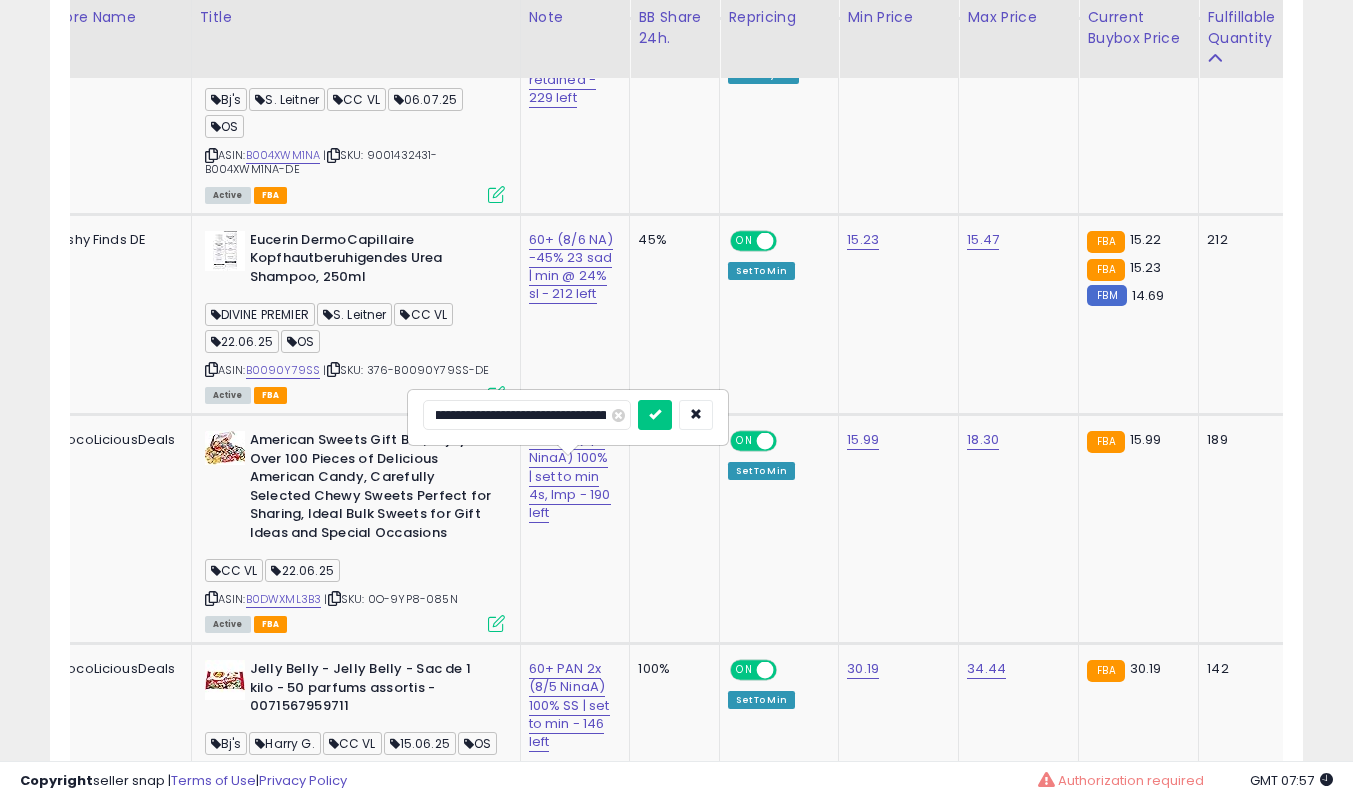 scroll, scrollTop: 0, scrollLeft: 103, axis: horizontal 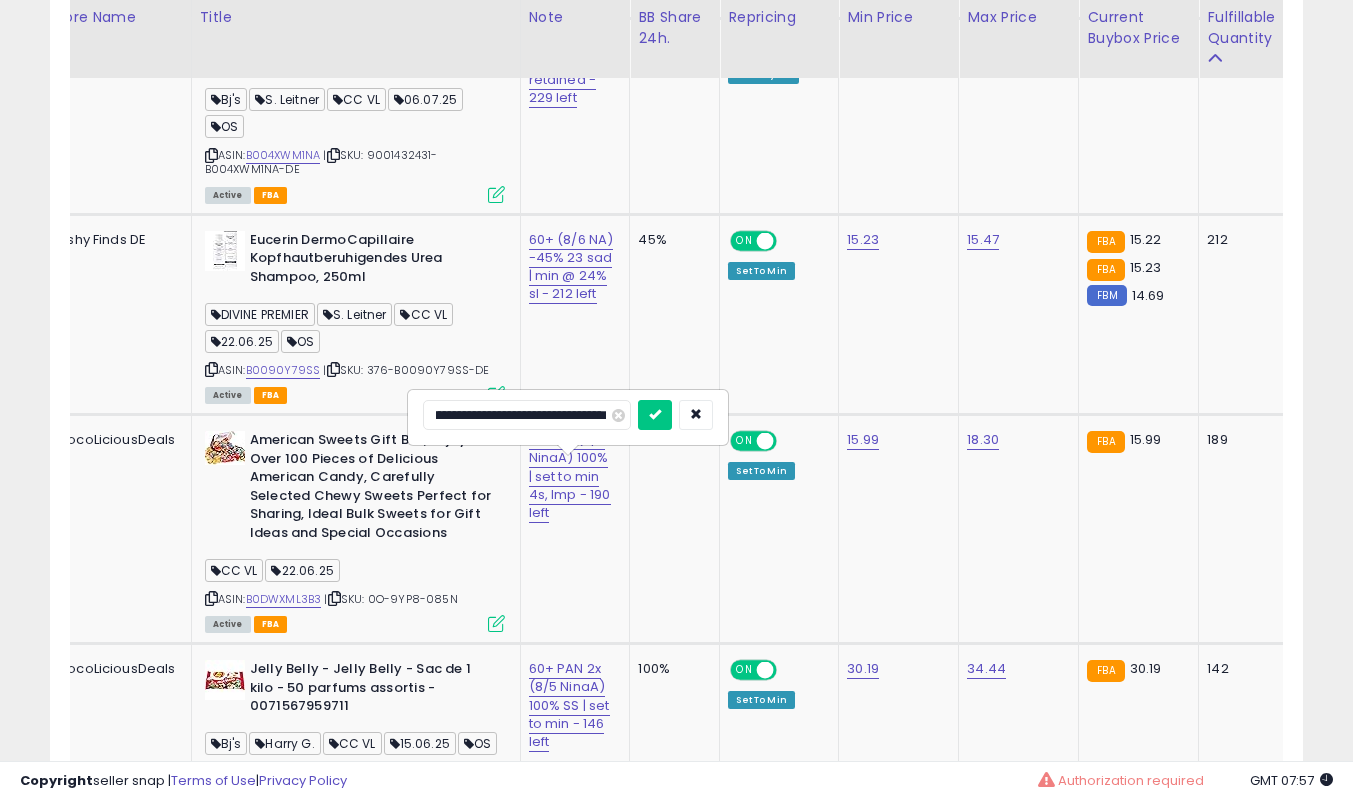click at bounding box center (655, 415) 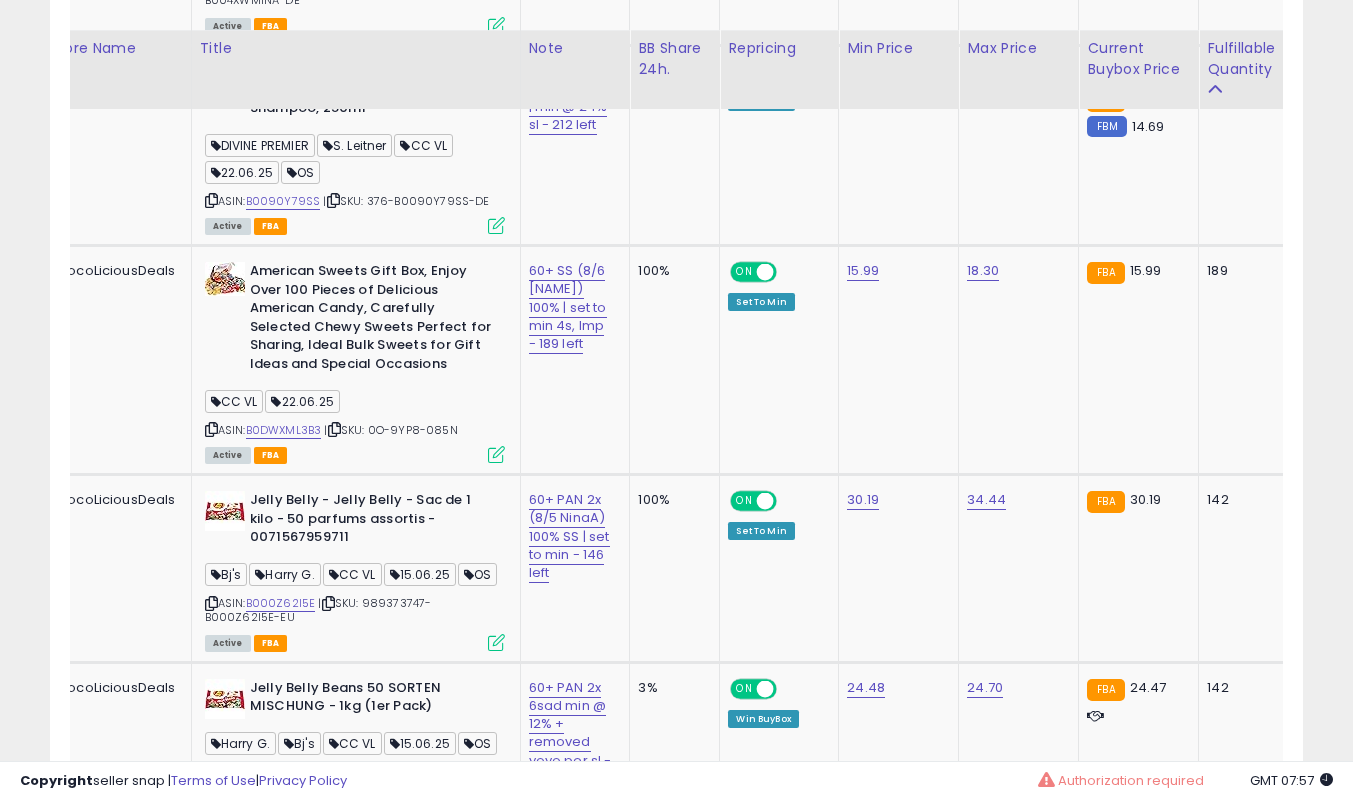 scroll, scrollTop: 1900, scrollLeft: 0, axis: vertical 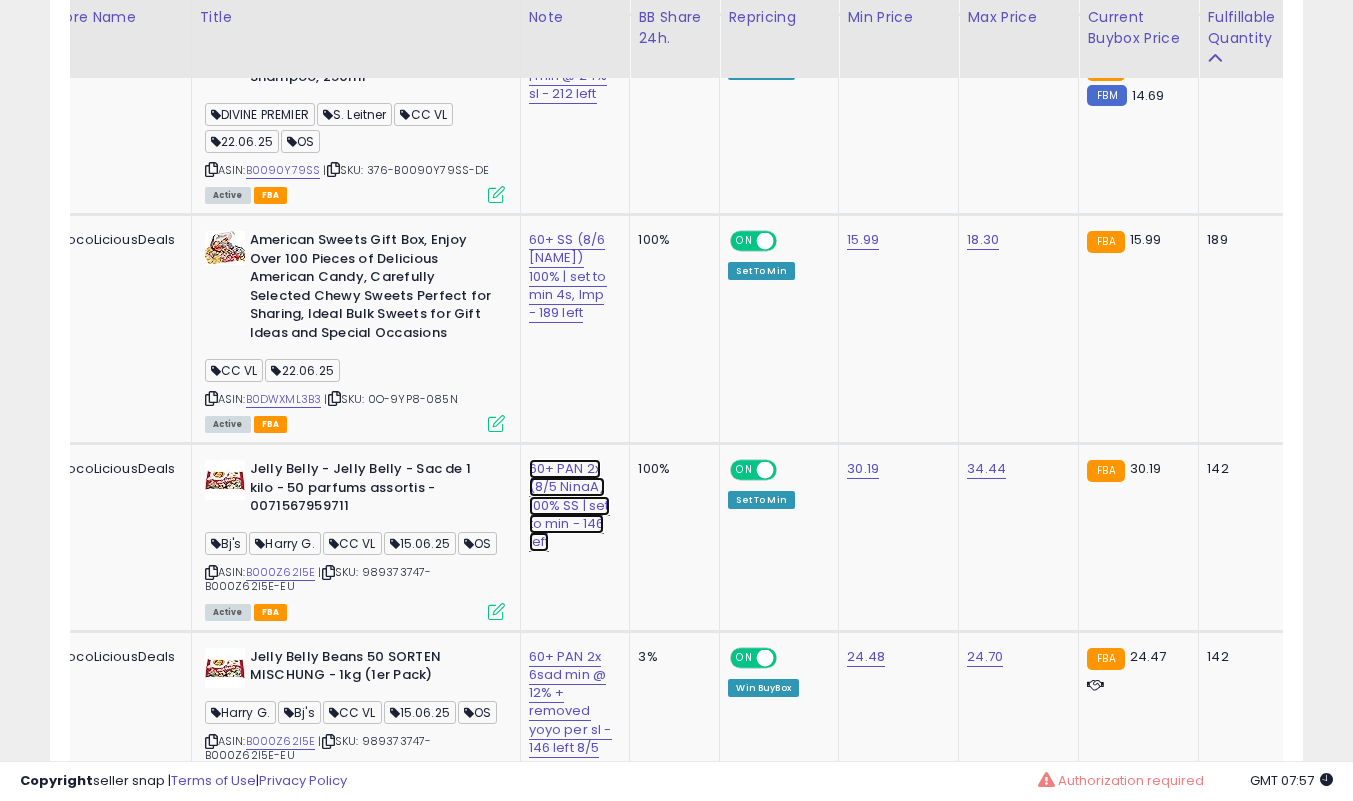 click on "60+ PAN 2x (8/5 NinaA) 100% SS | set to min - 146 left" at bounding box center (572, -681) 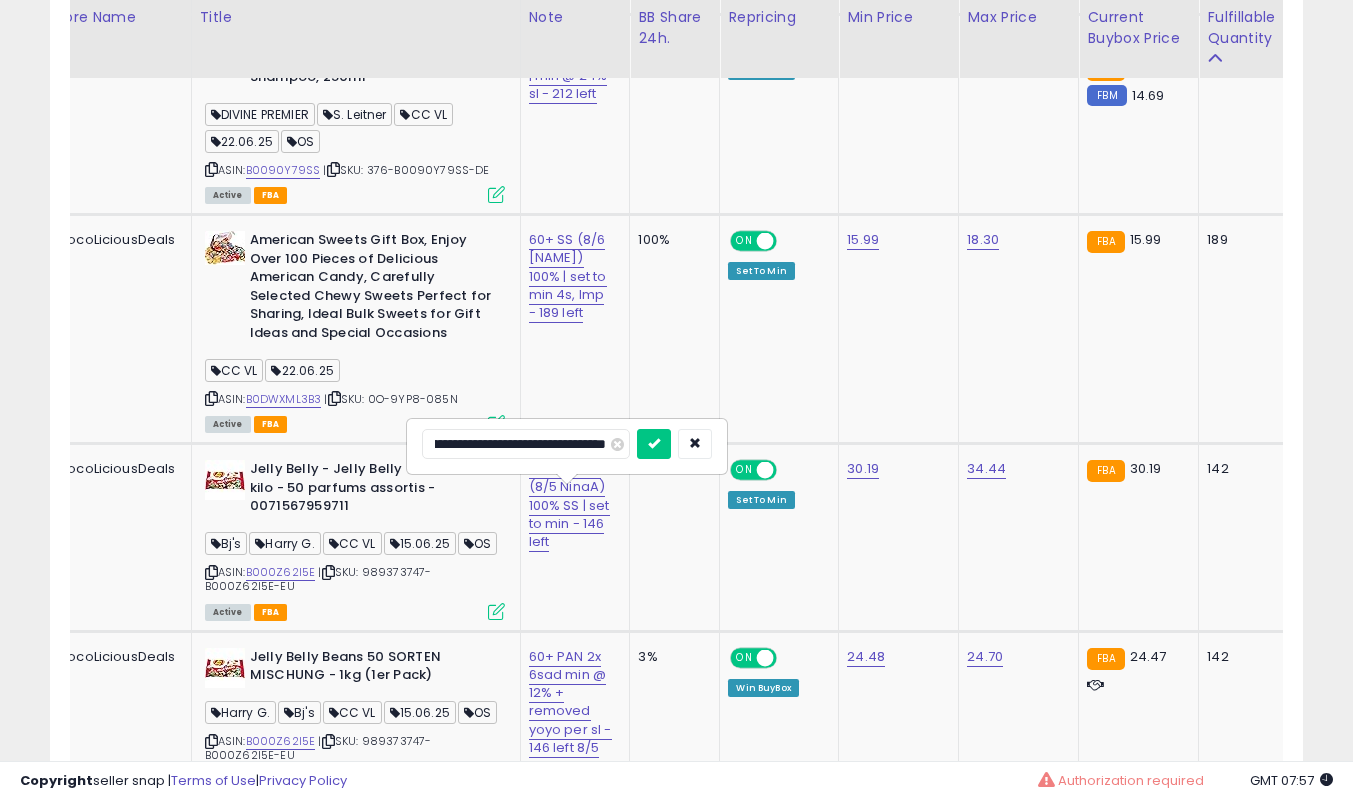scroll, scrollTop: 0, scrollLeft: 0, axis: both 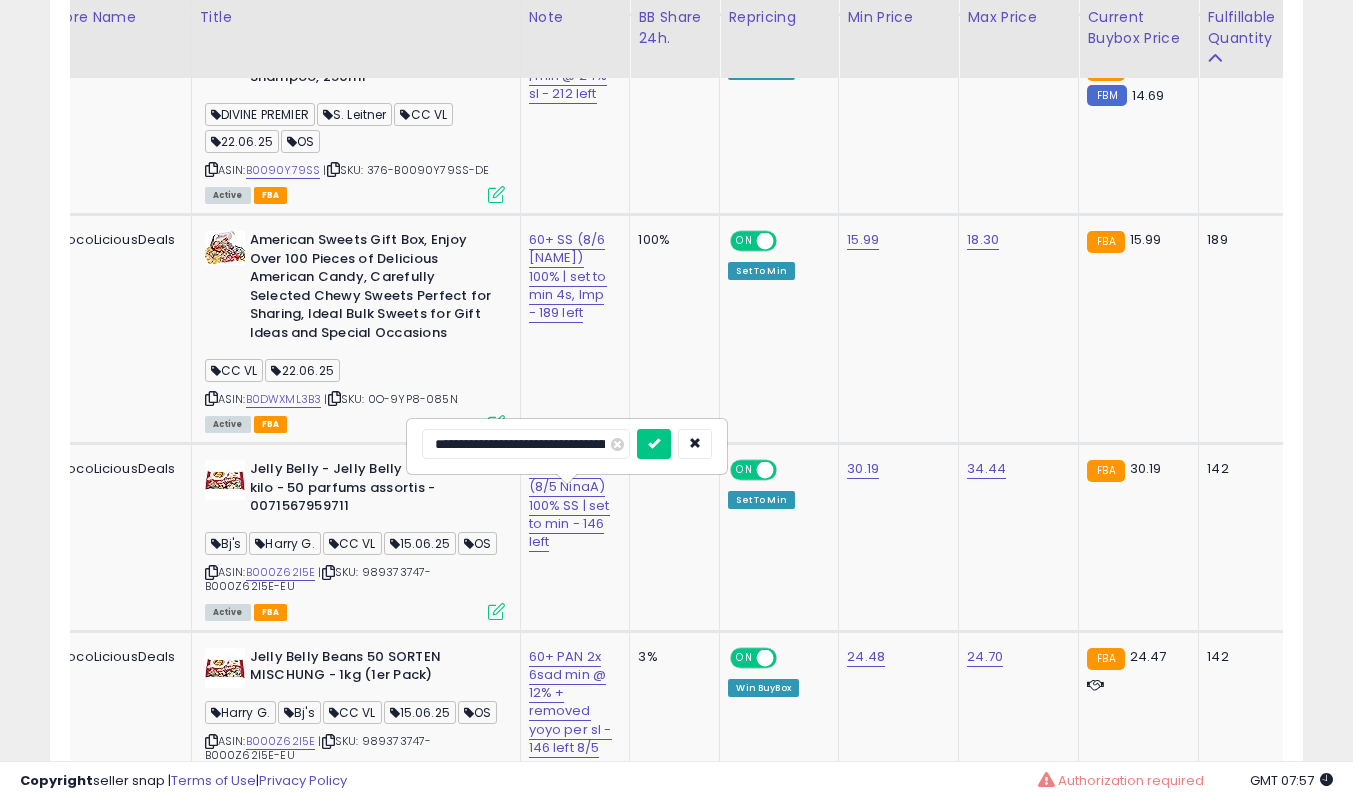 type on "**********" 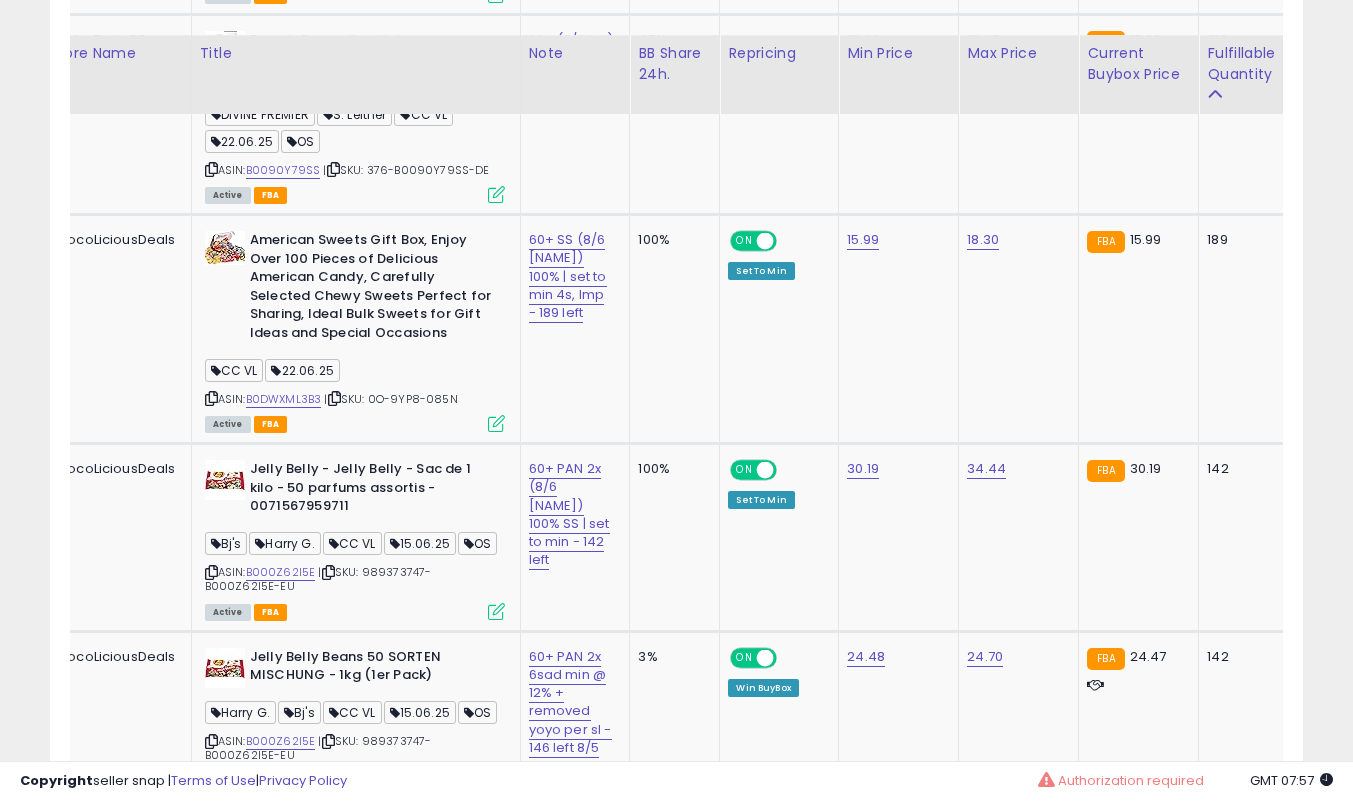 scroll, scrollTop: 2100, scrollLeft: 0, axis: vertical 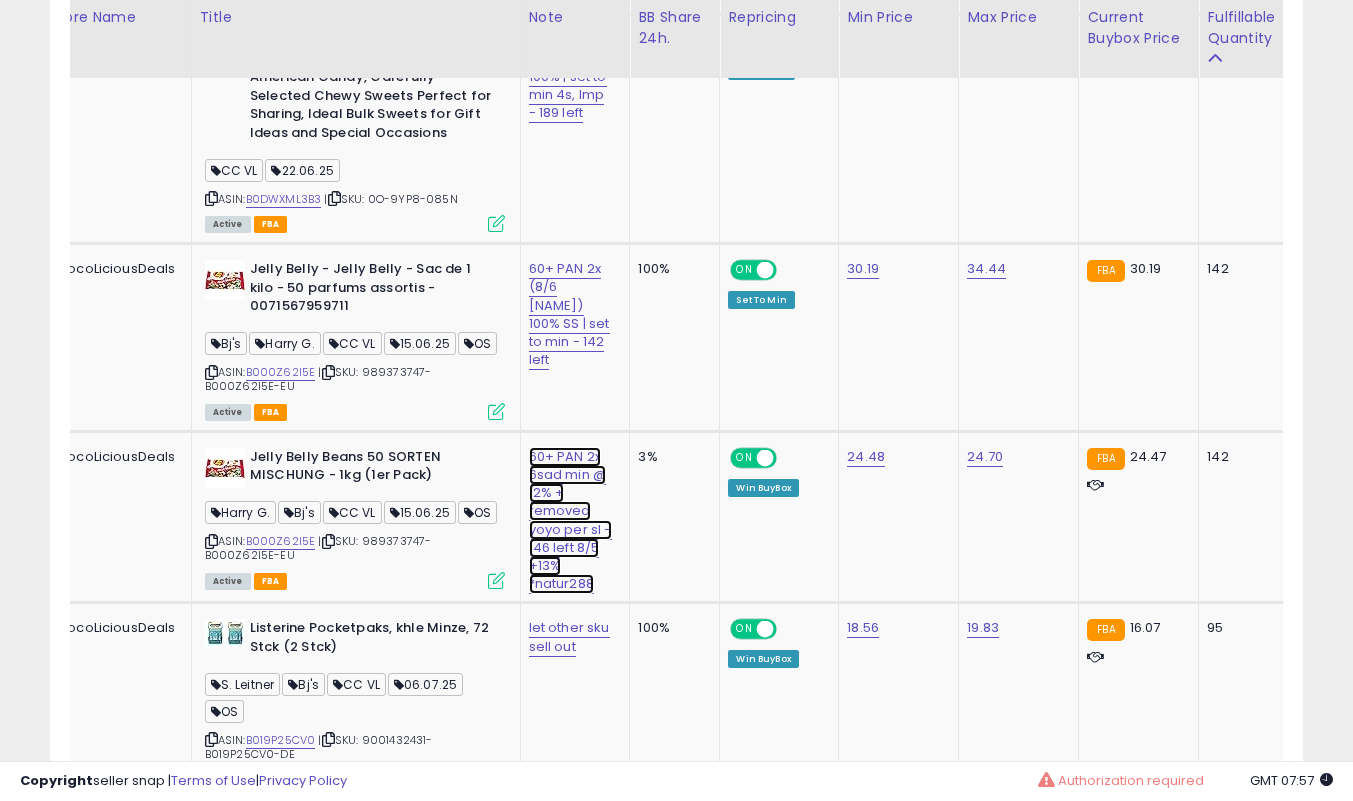 click on "60+ PAN 2x 6sad min @ 12% + removed yoyo per sl - 146 left 8/5 +13% *natur288" at bounding box center [572, -881] 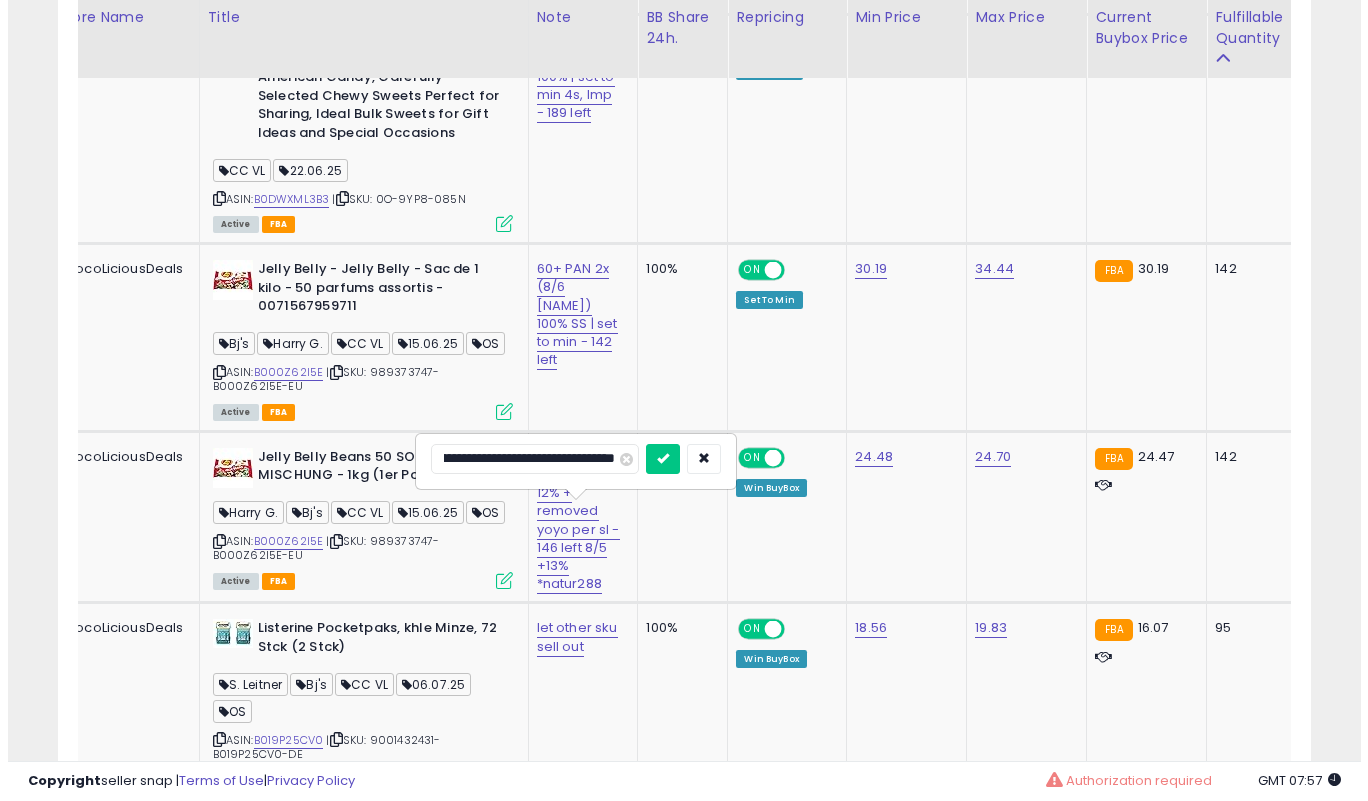 scroll, scrollTop: 0, scrollLeft: 342, axis: horizontal 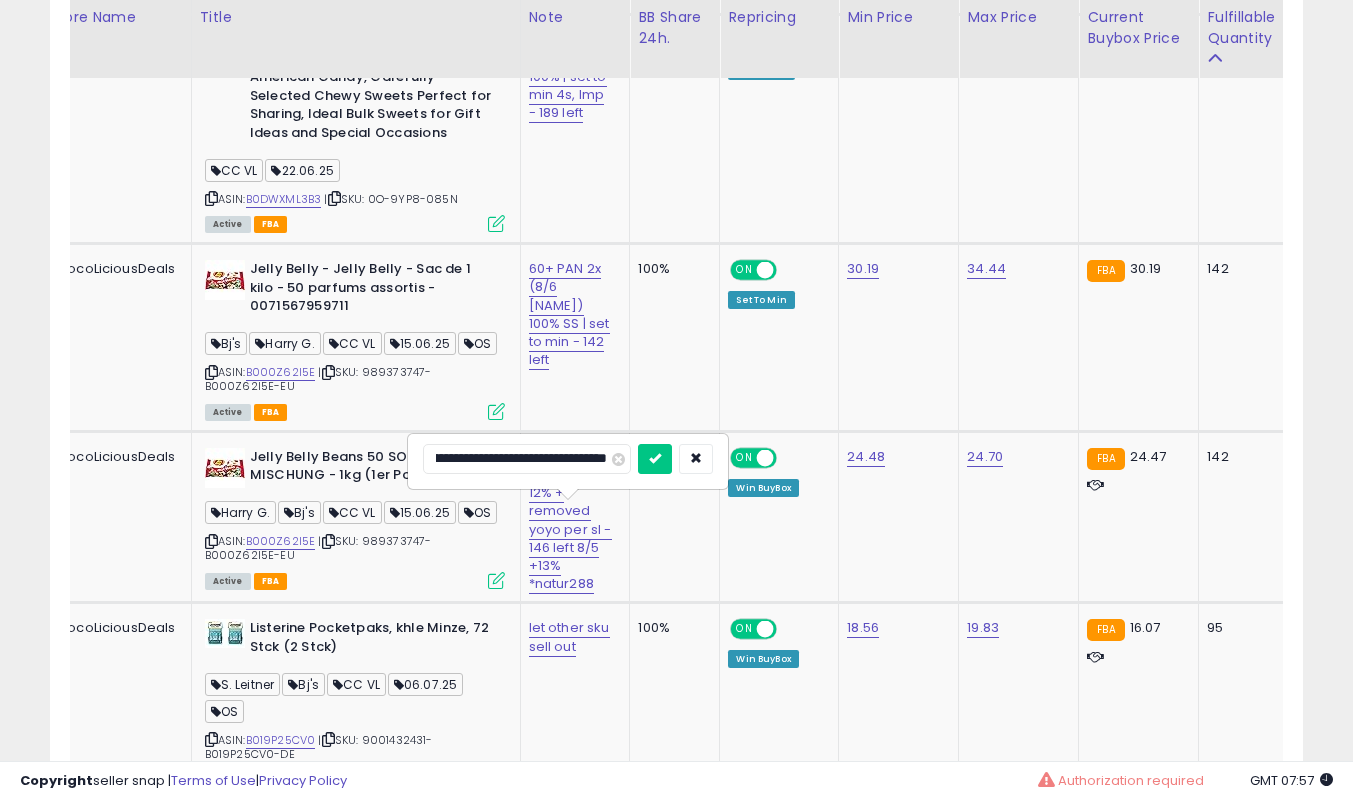 type on "**********" 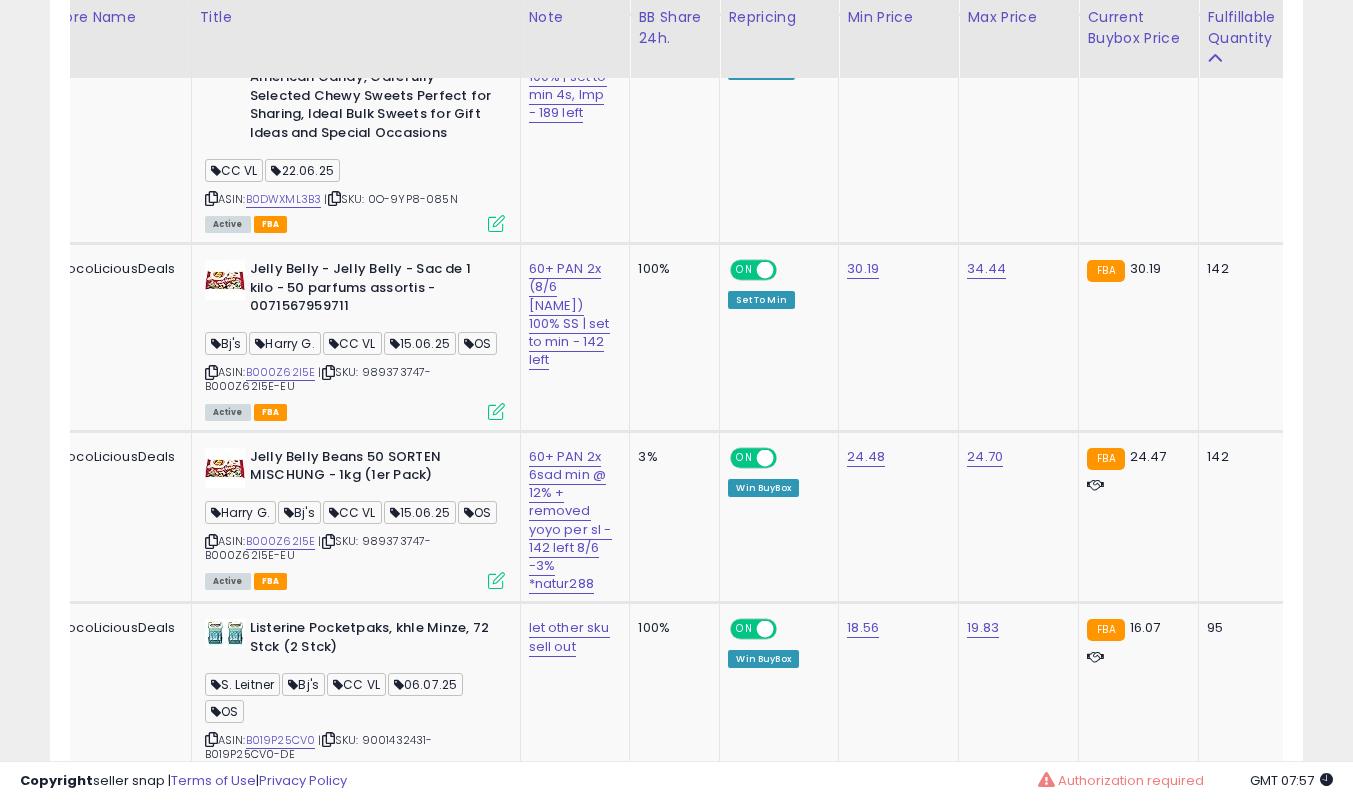 click at bounding box center (496, 580) 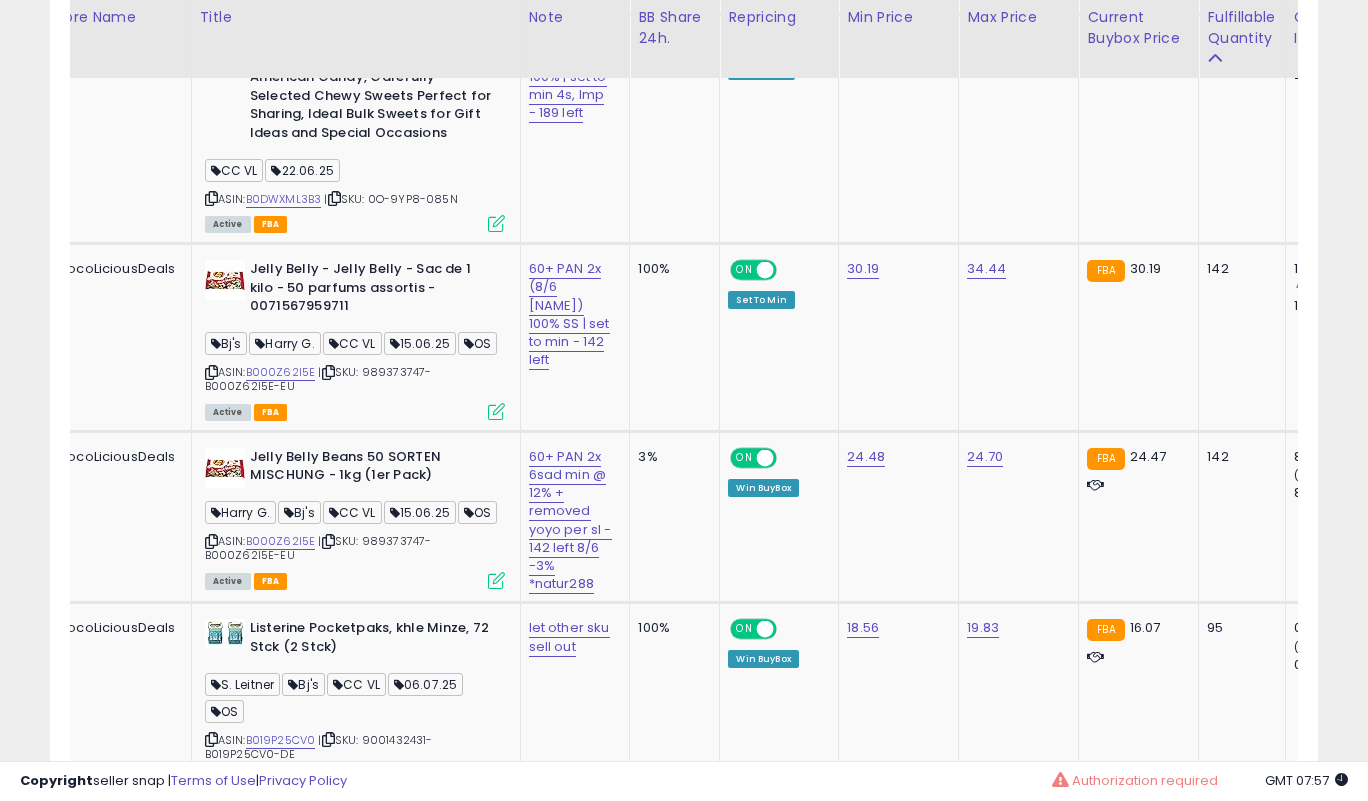 scroll, scrollTop: 999590, scrollLeft: 999266, axis: both 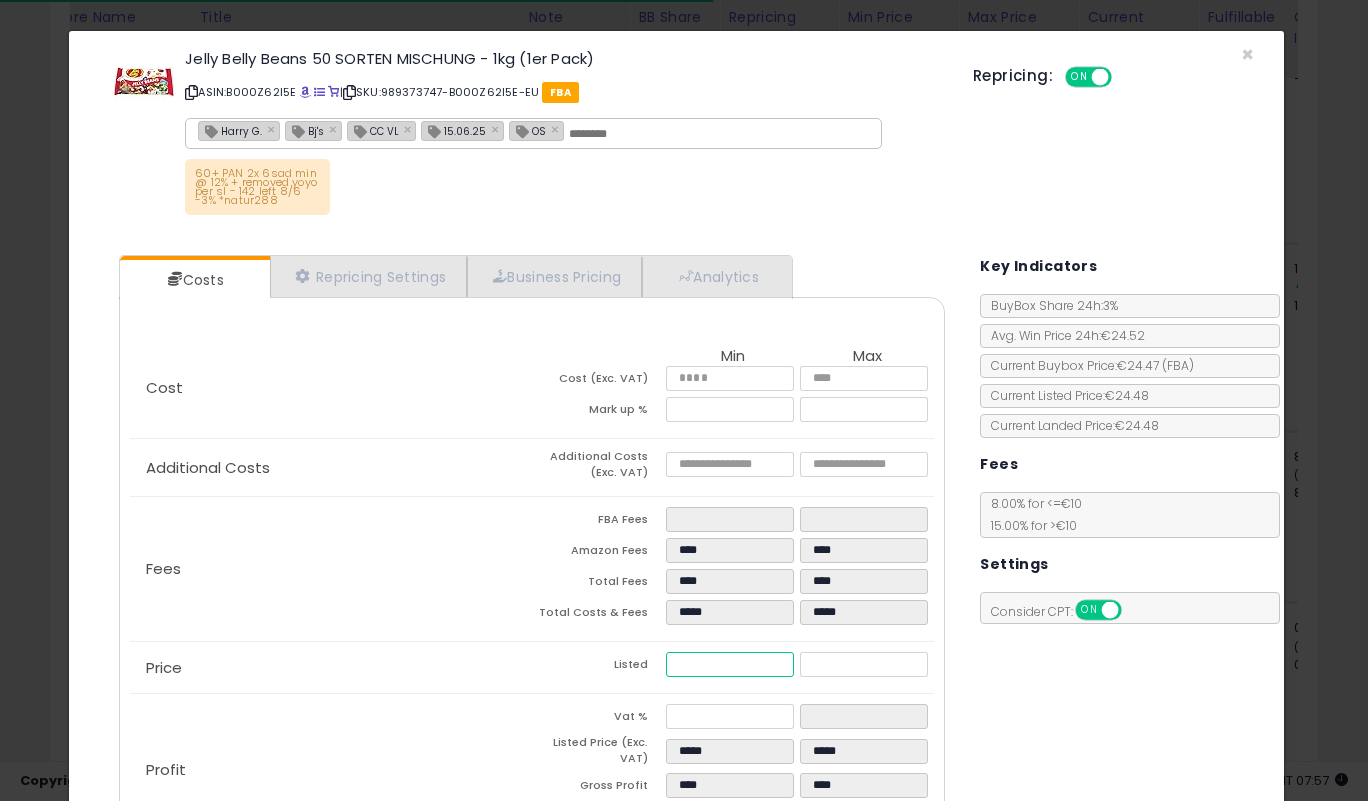 click on "*****" at bounding box center (729, 664) 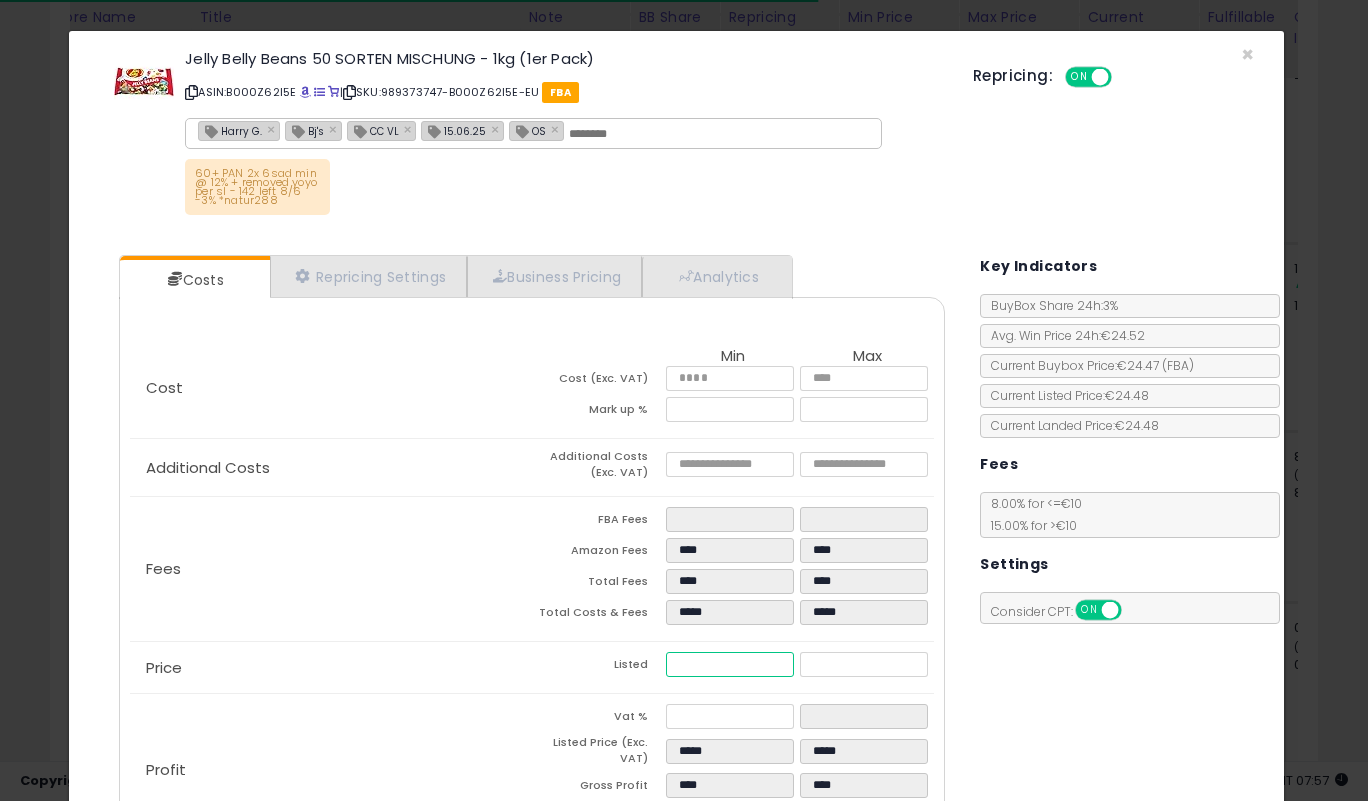 type on "****" 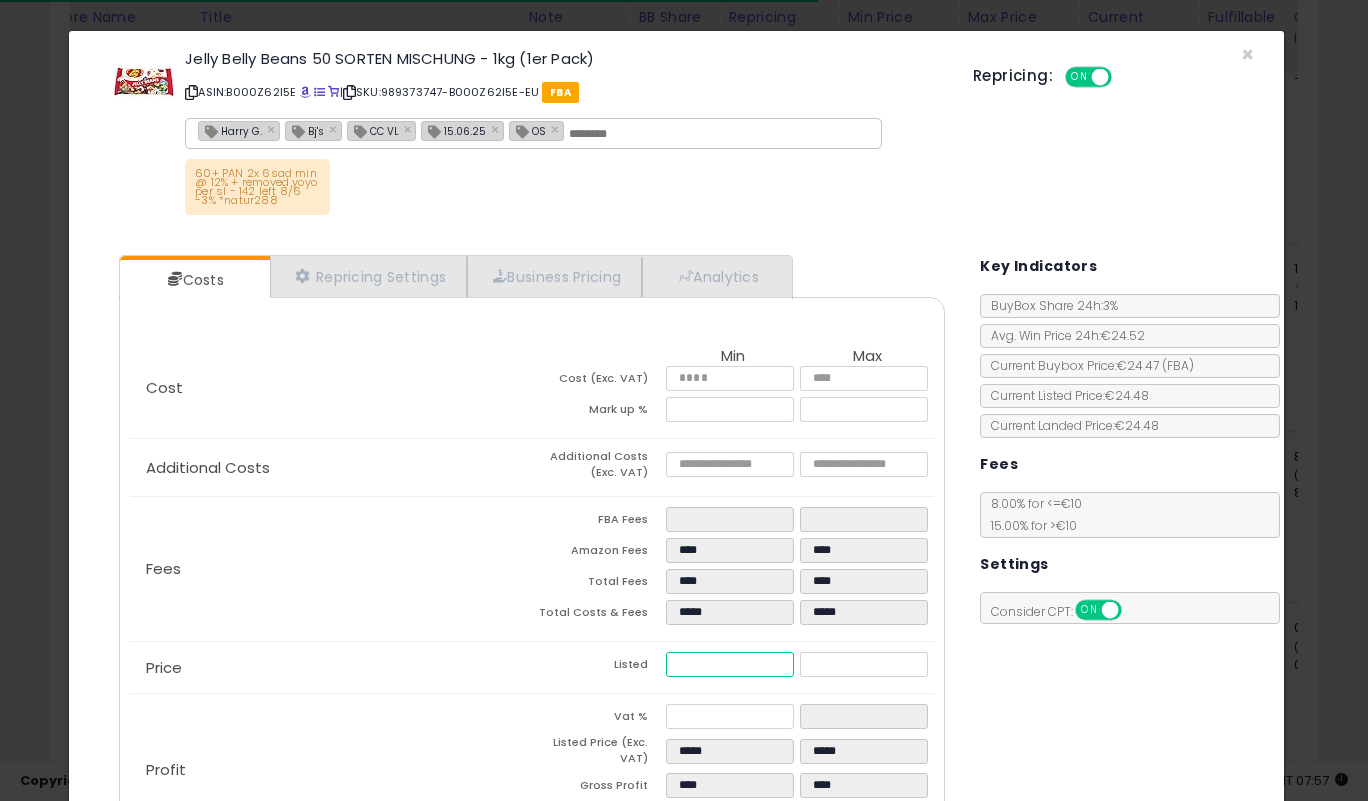 type on "*****" 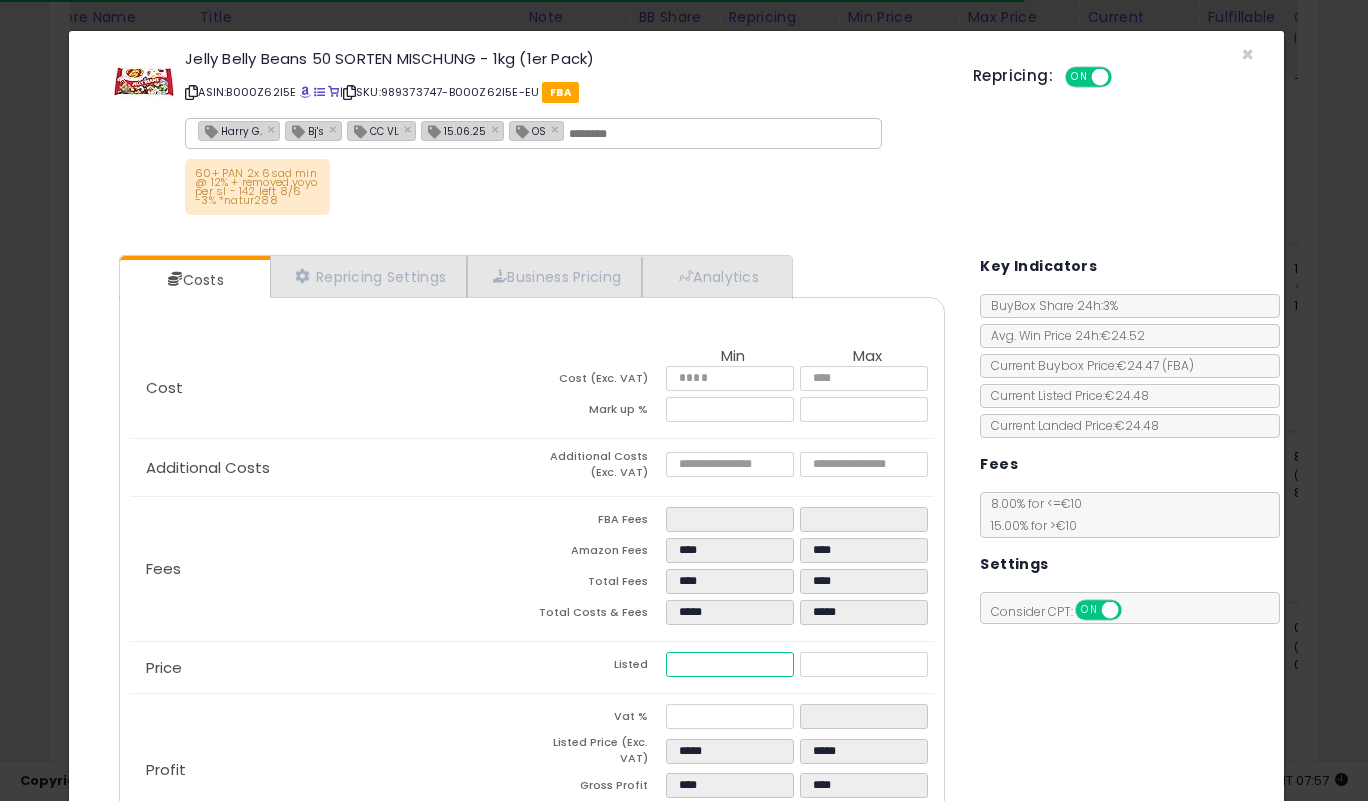 type on "*****" 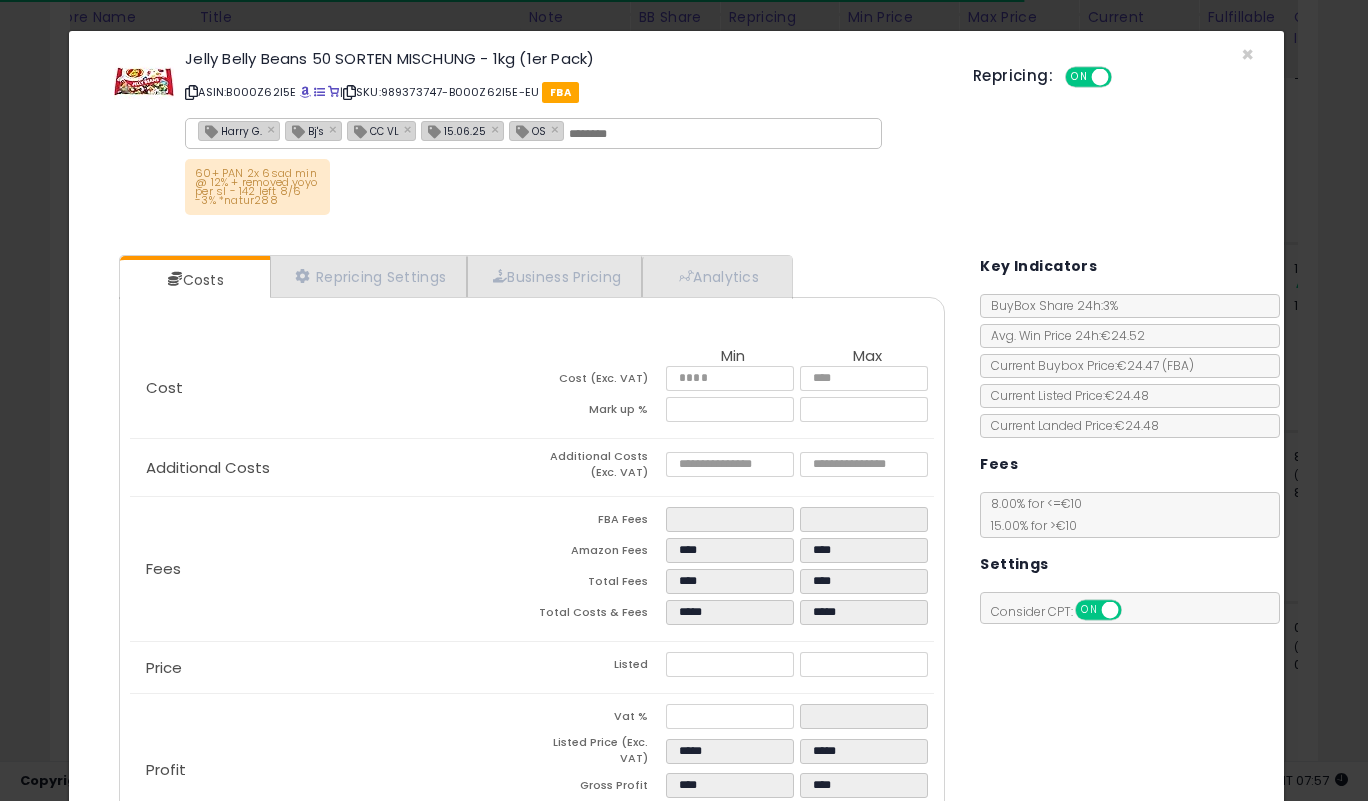 type on "*****" 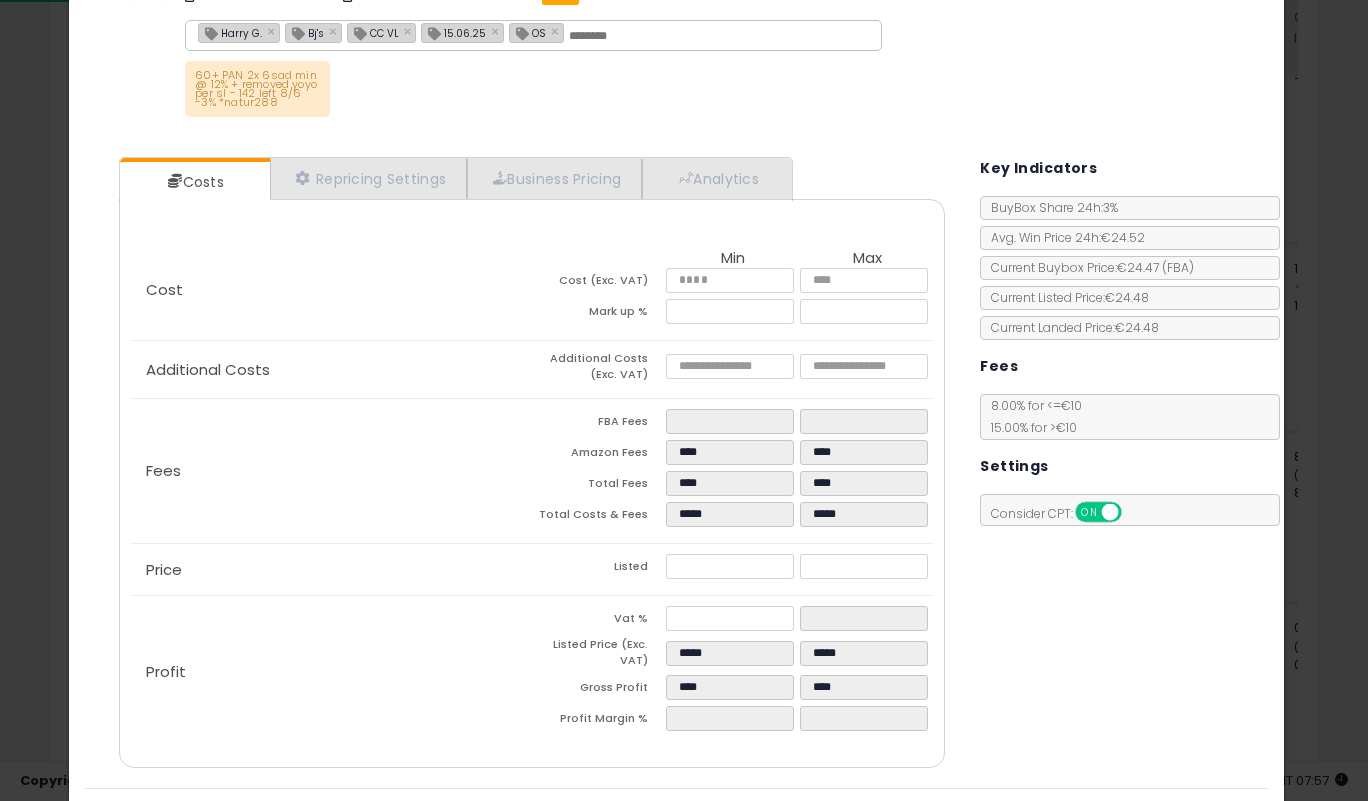 scroll, scrollTop: 149, scrollLeft: 0, axis: vertical 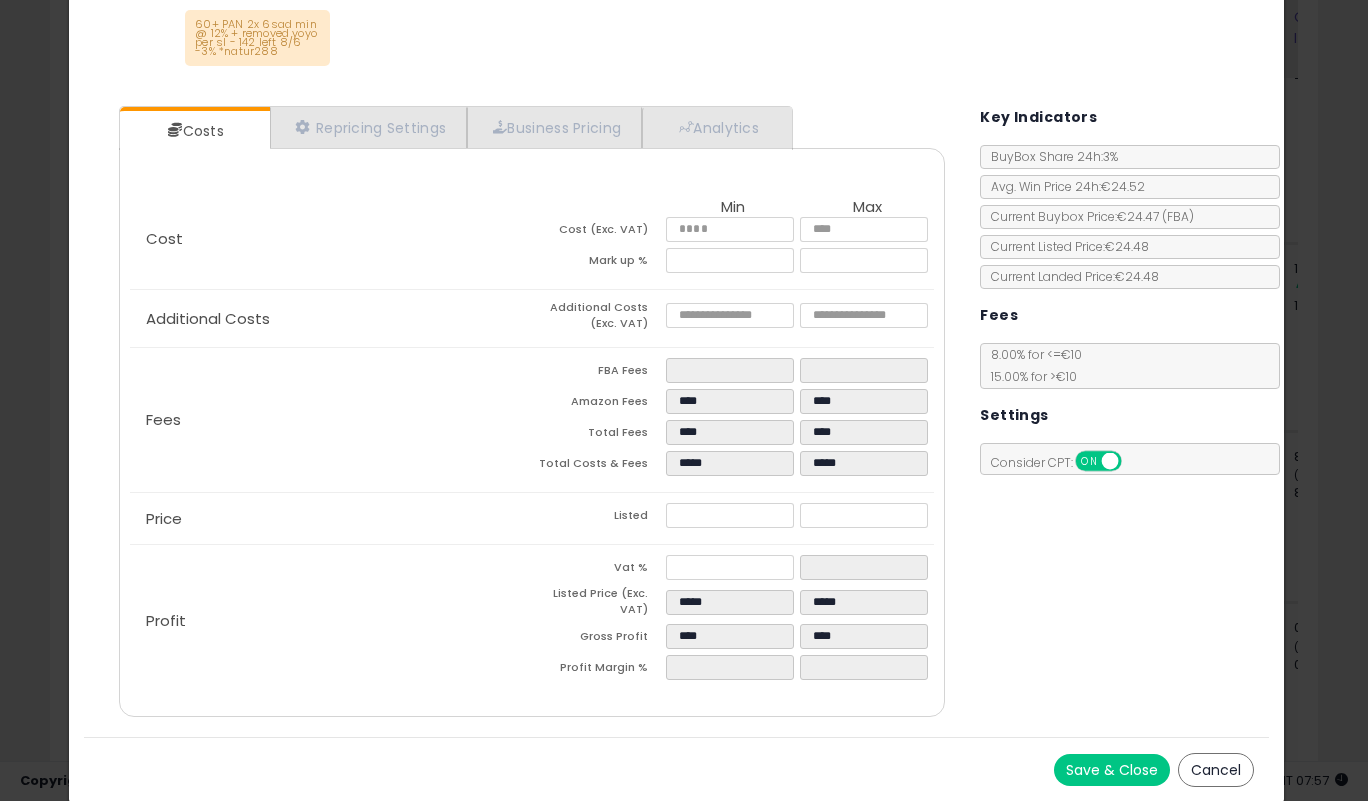 click on "Save & Close" at bounding box center [1112, 770] 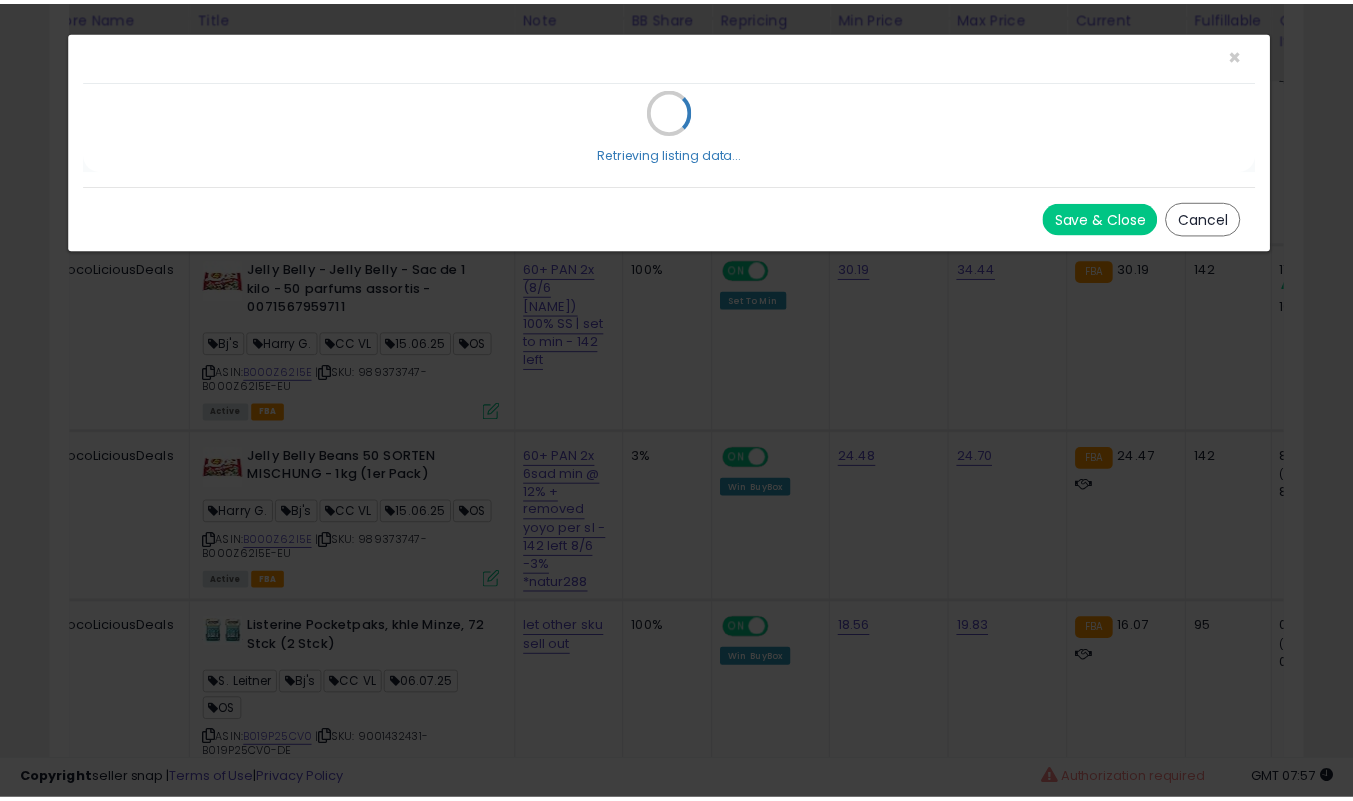 scroll, scrollTop: 0, scrollLeft: 0, axis: both 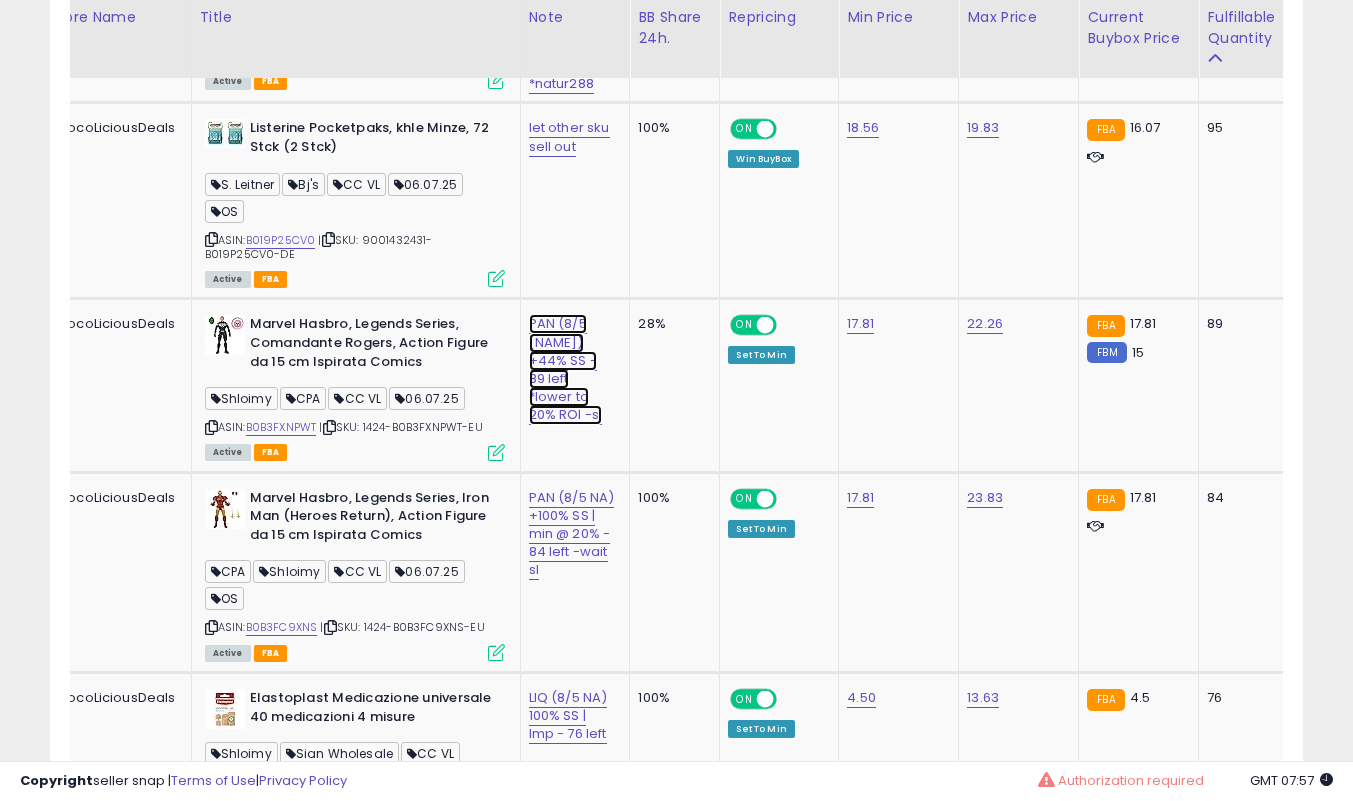 click on "PAN (8/5 [NAME]) +44% SS - 89 left *lower to 20% ROI -sl" at bounding box center (572, -1381) 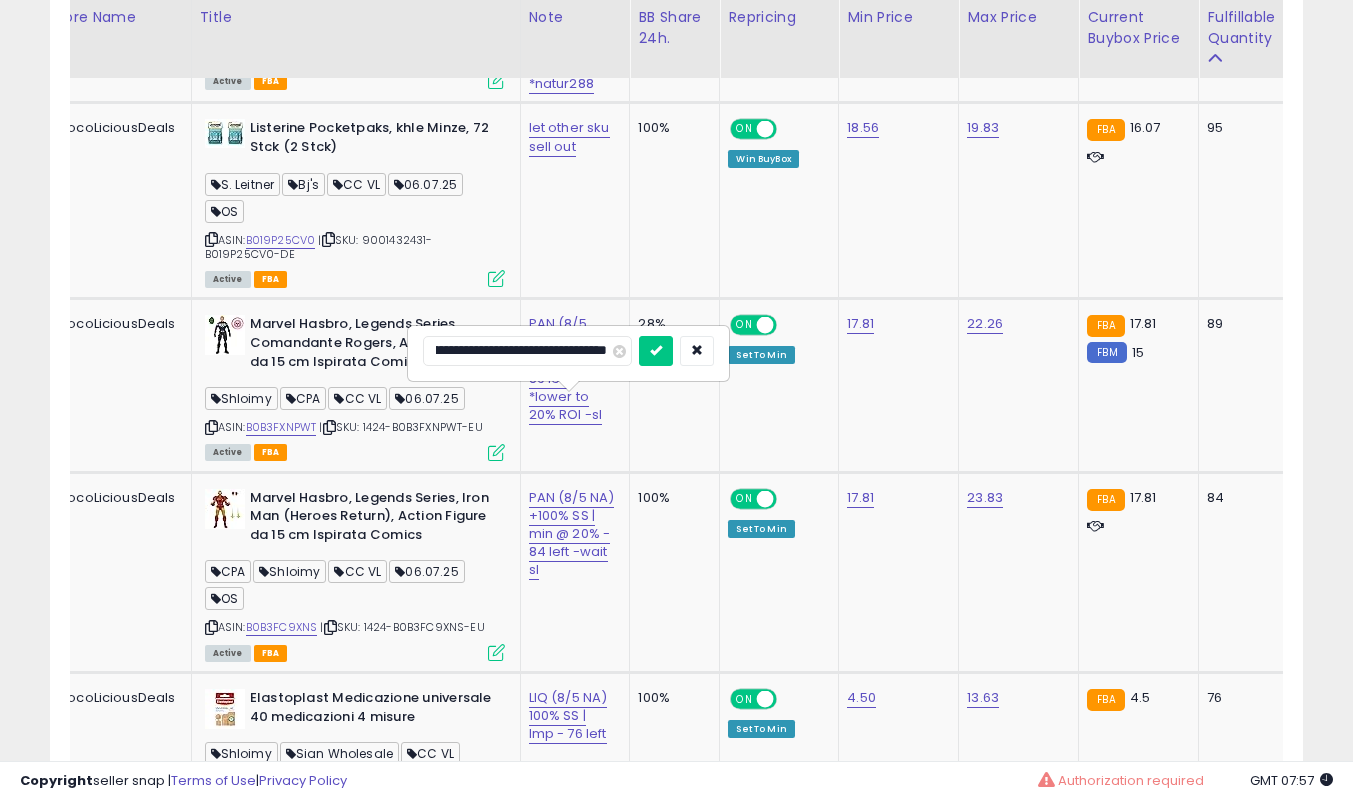 scroll, scrollTop: 0, scrollLeft: 0, axis: both 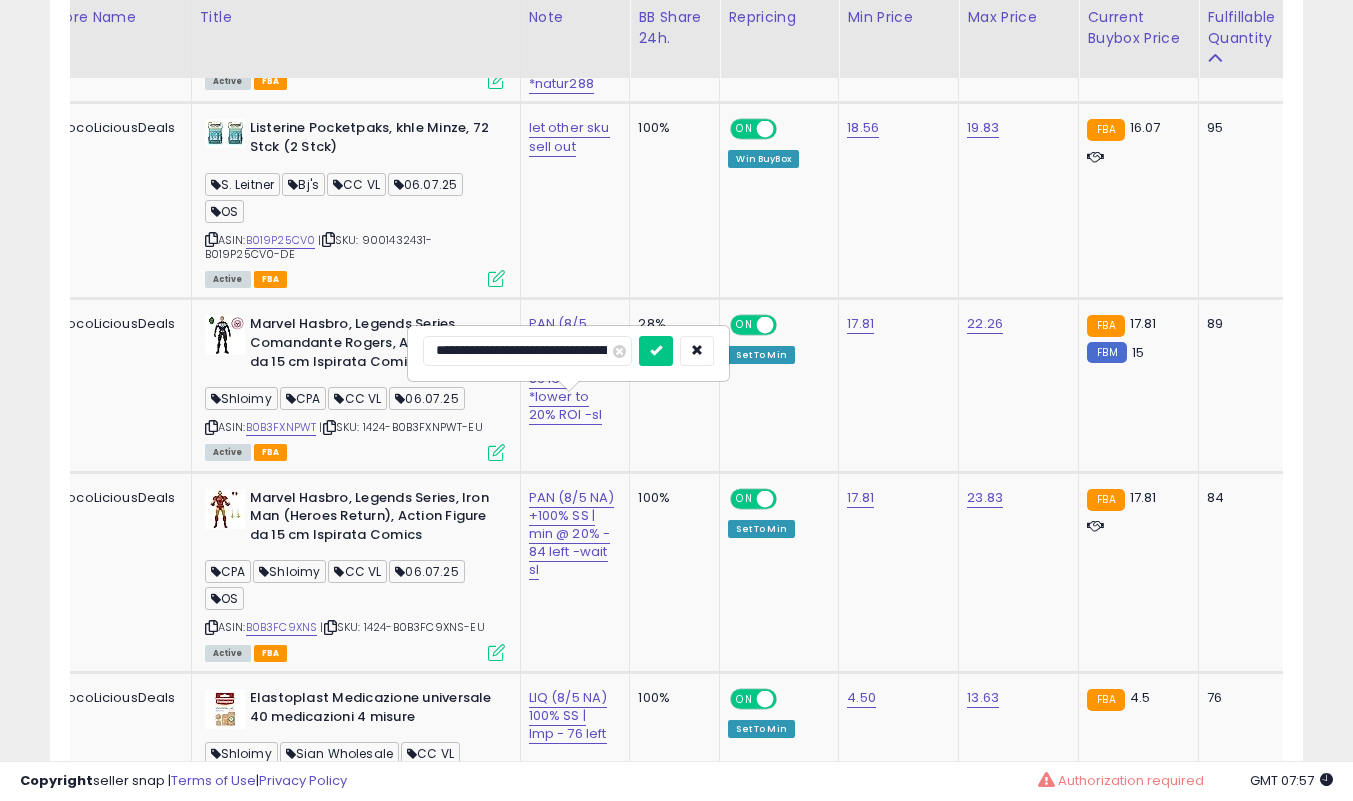 type on "**********" 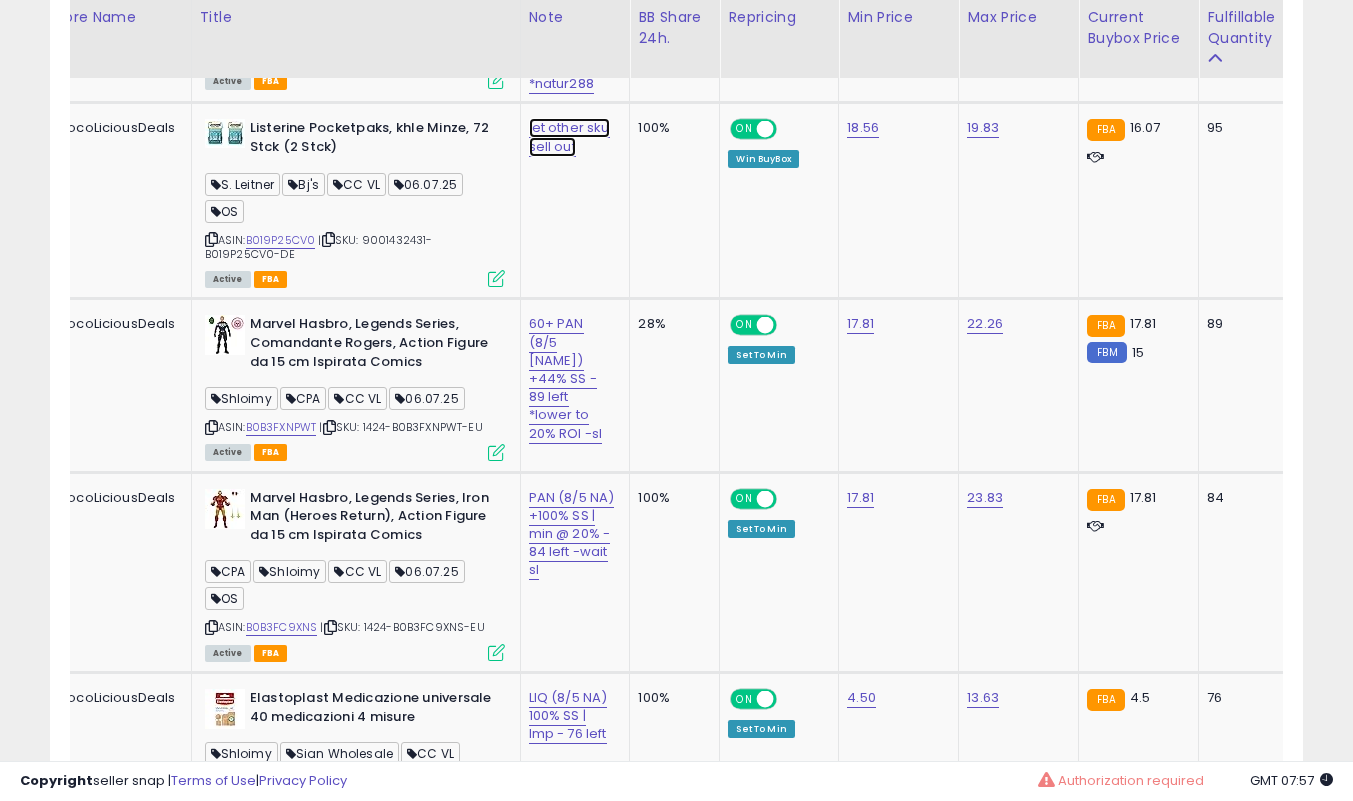 click on "let other sku sell out" at bounding box center [572, -1381] 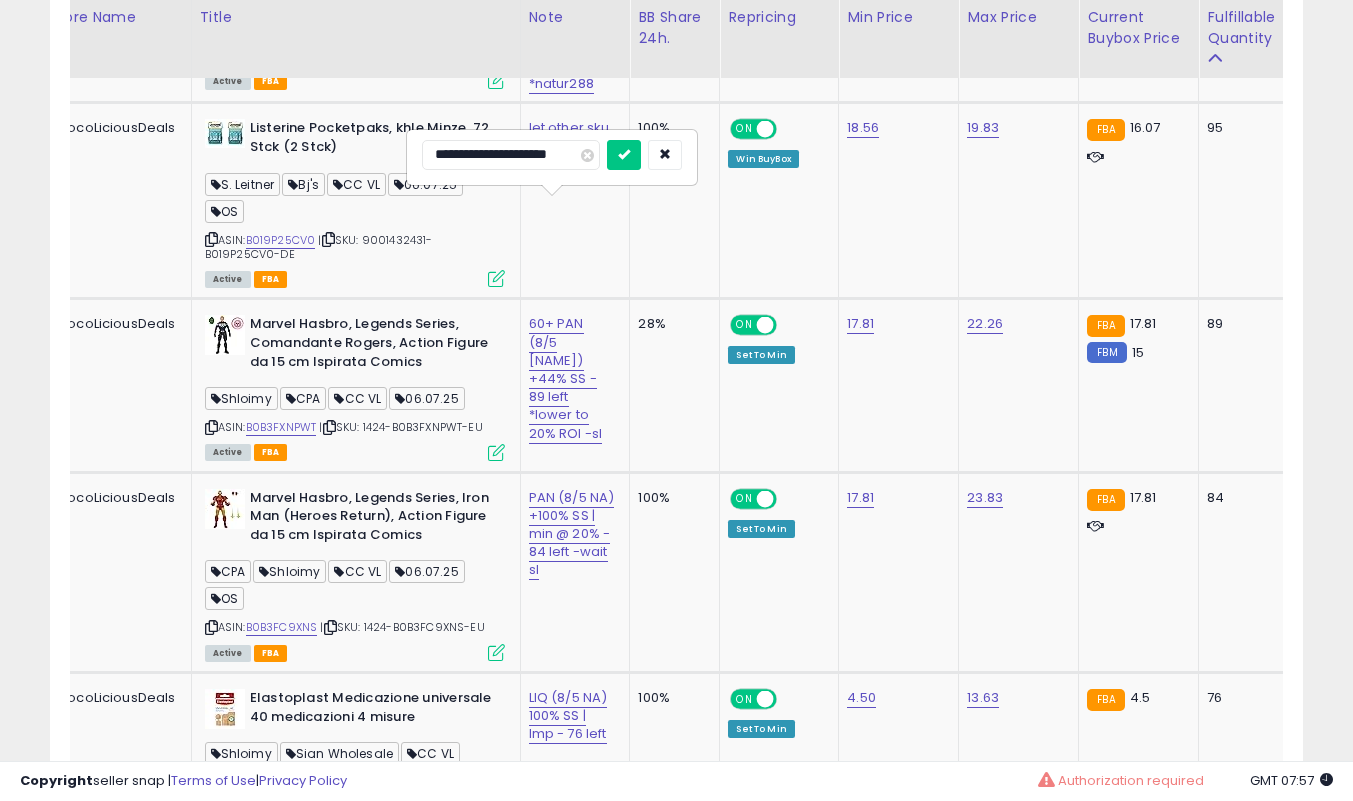 drag, startPoint x: 522, startPoint y: 161, endPoint x: 183, endPoint y: 153, distance: 339.0944 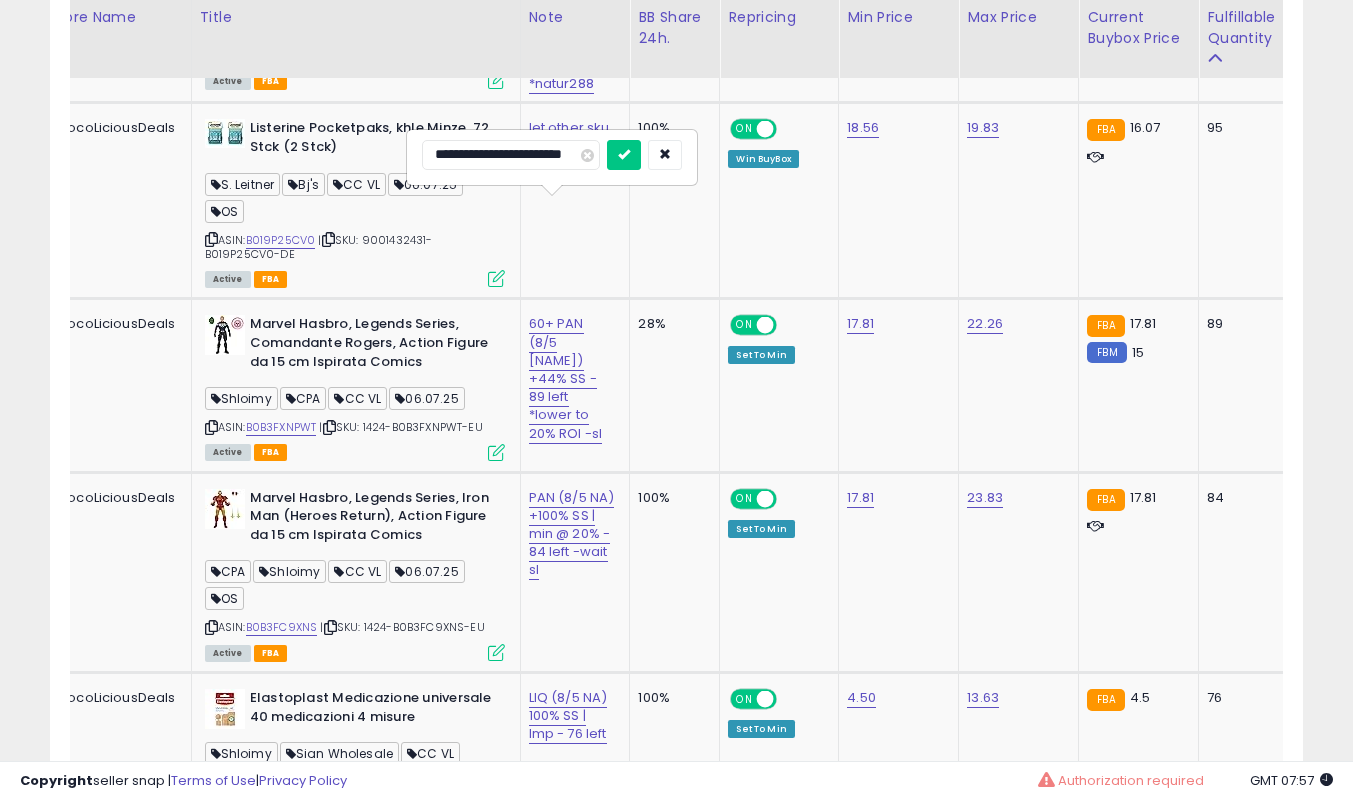 type on "**********" 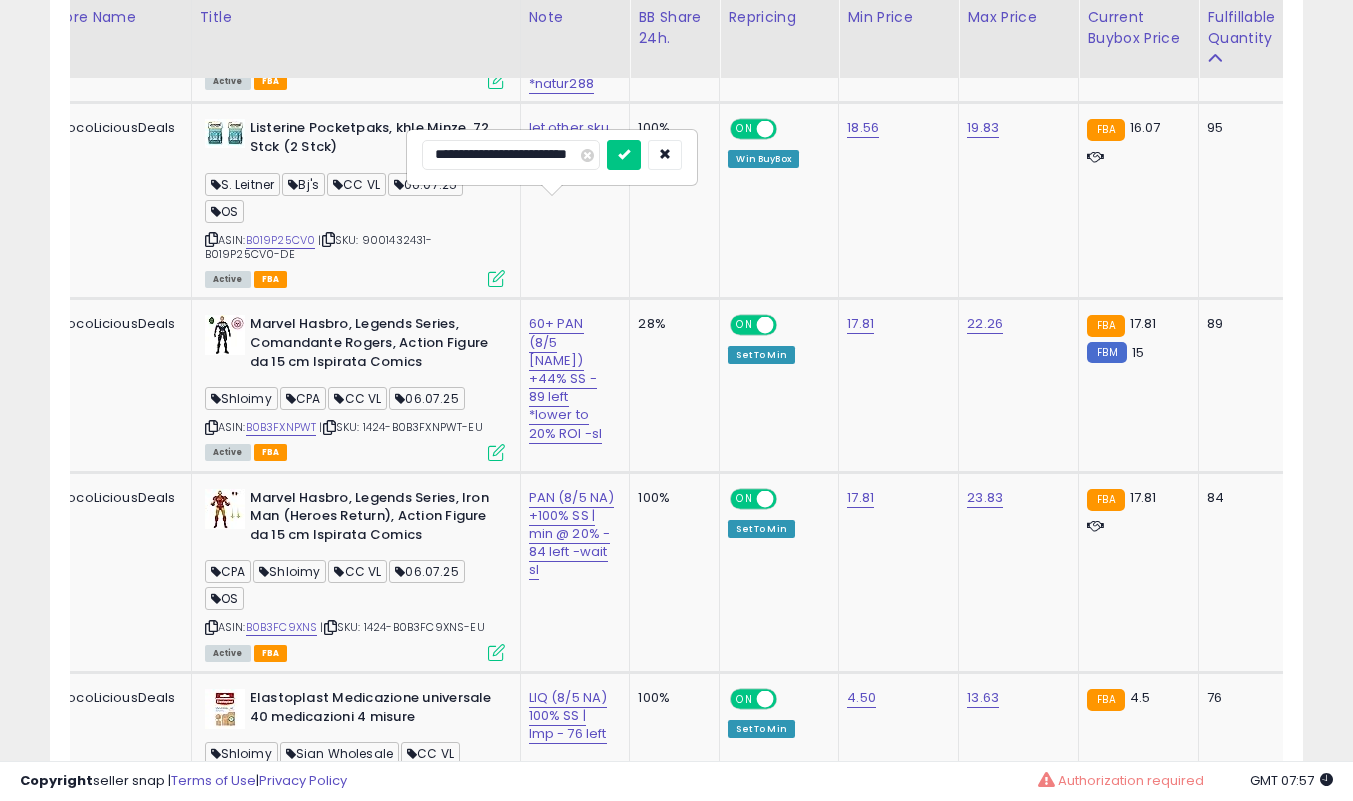 click at bounding box center [624, 155] 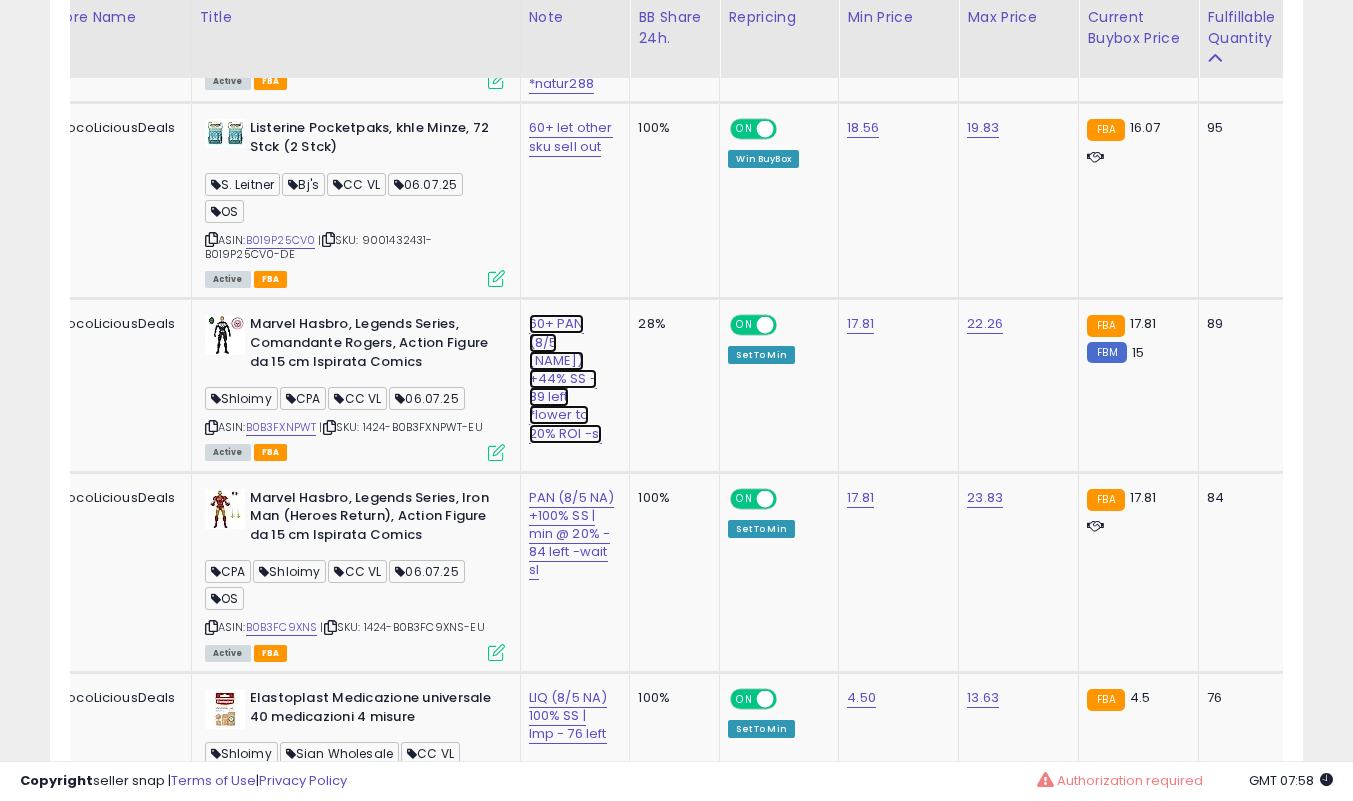 click on "60+ PAN (8/5 [NAME]) +44% SS - 89 left *lower to 20% ROI -sl" at bounding box center (572, -1381) 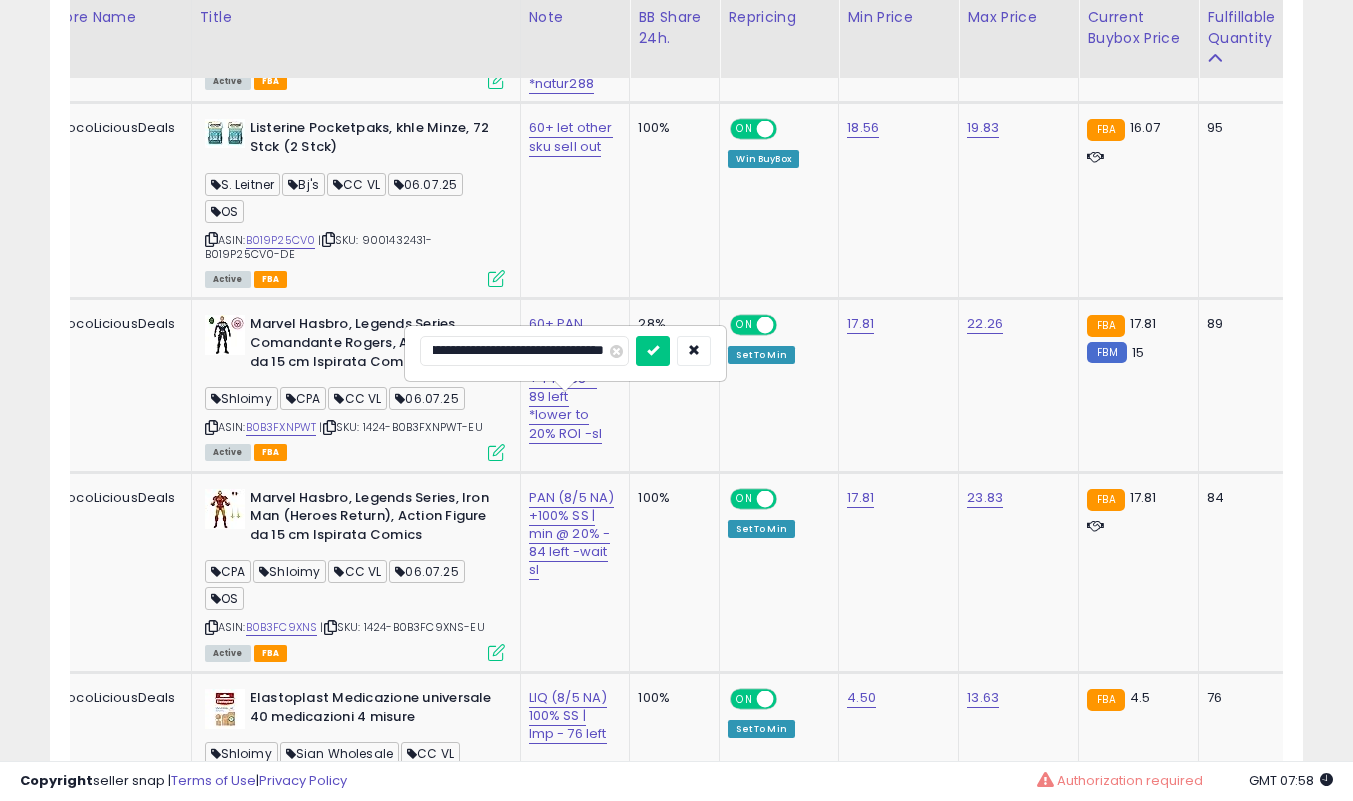 scroll, scrollTop: 0, scrollLeft: 0, axis: both 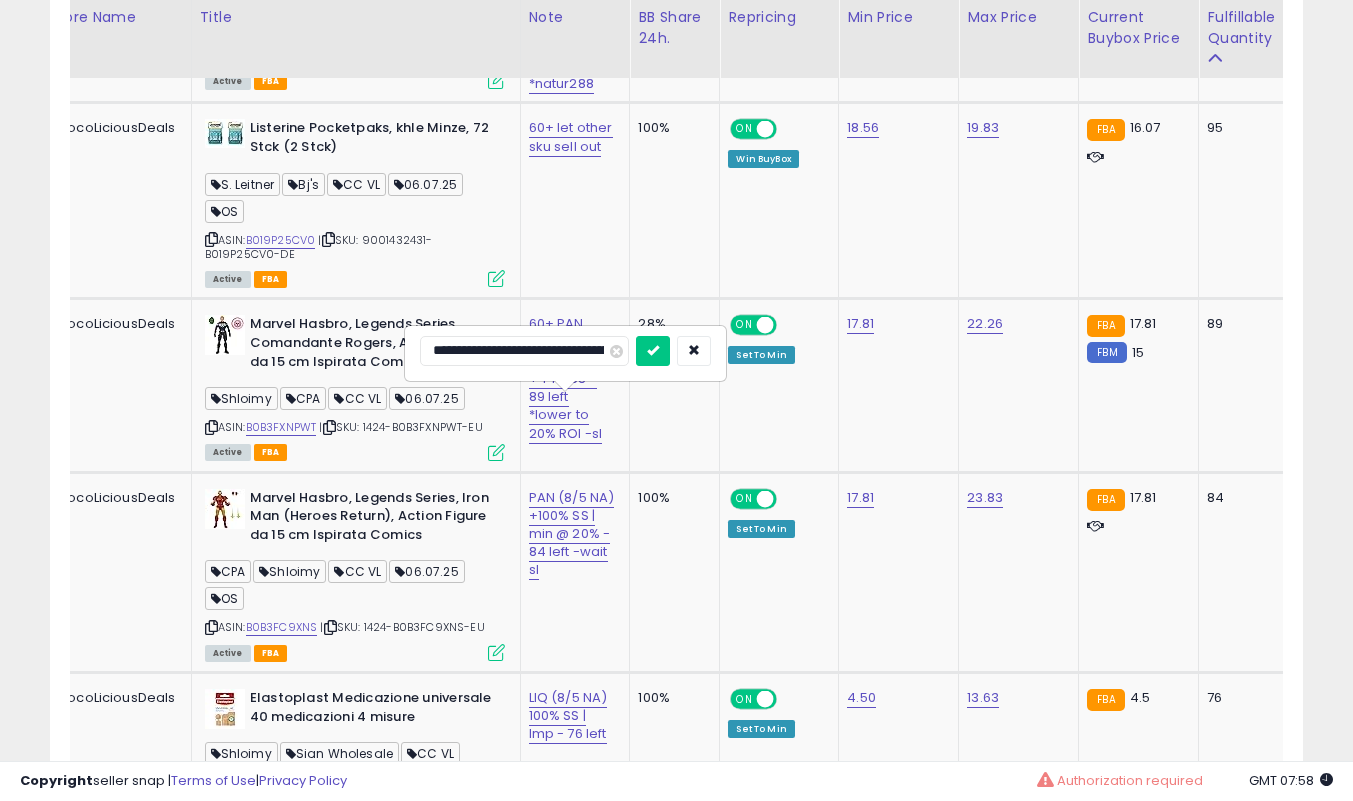 type on "**********" 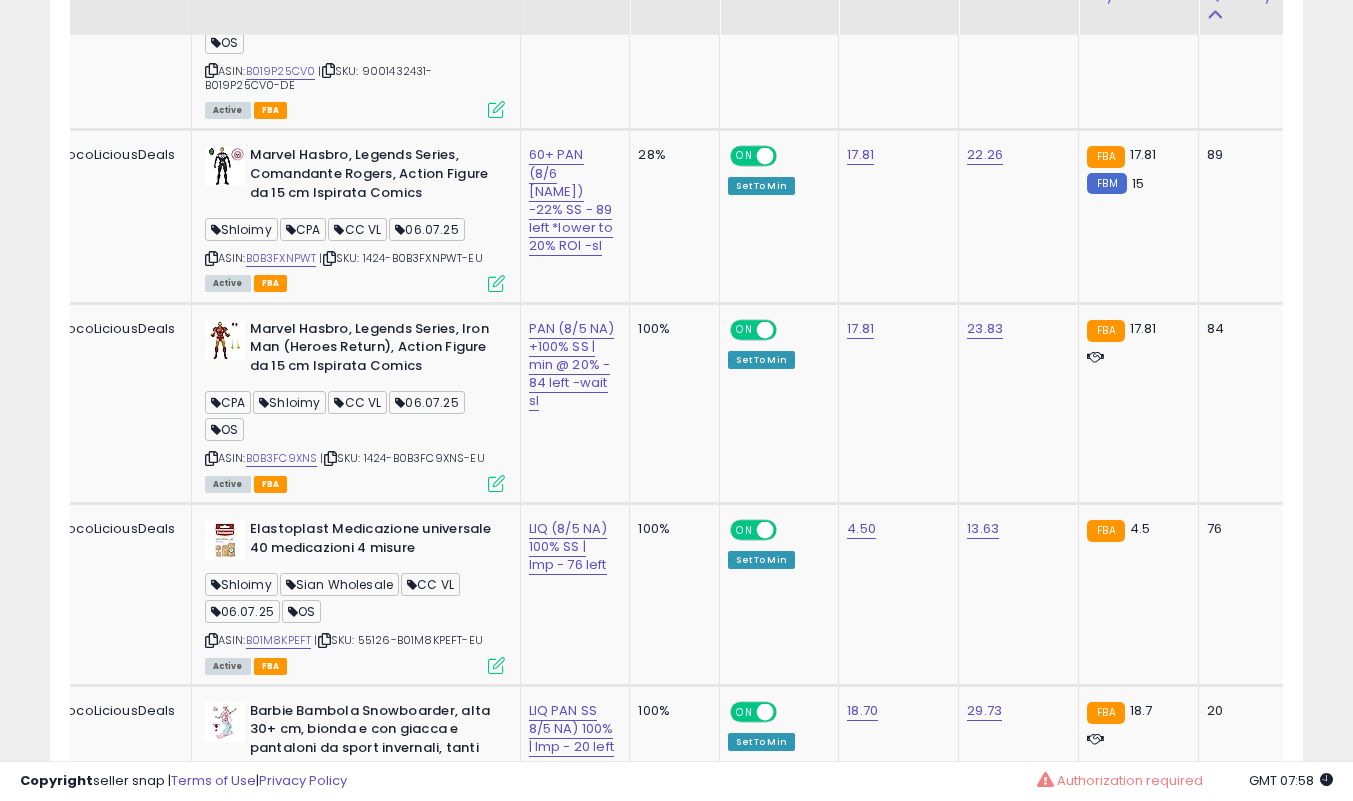 scroll, scrollTop: 2800, scrollLeft: 0, axis: vertical 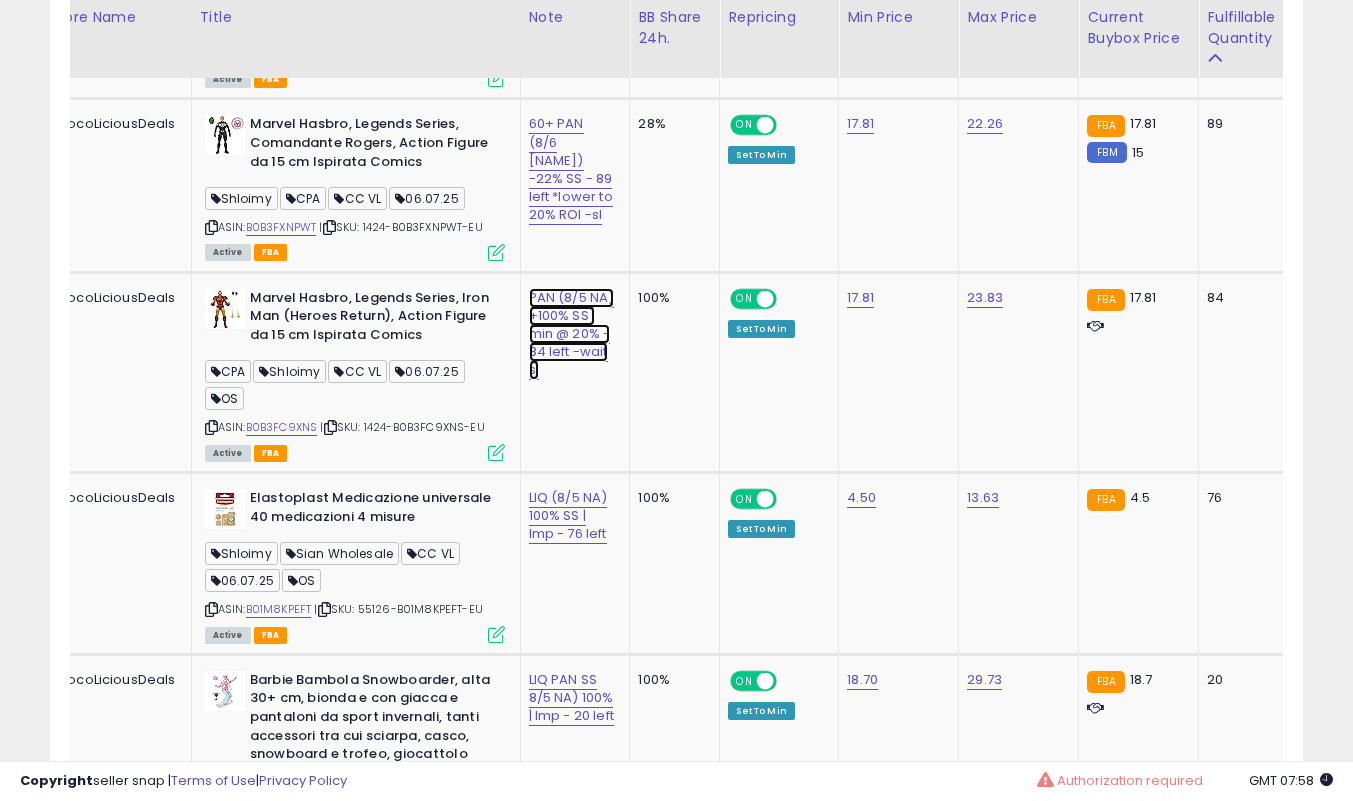 click on "PAN (8/5 NA) +100% SS | min @ 20% - 84 left -wait sl" at bounding box center (572, -1581) 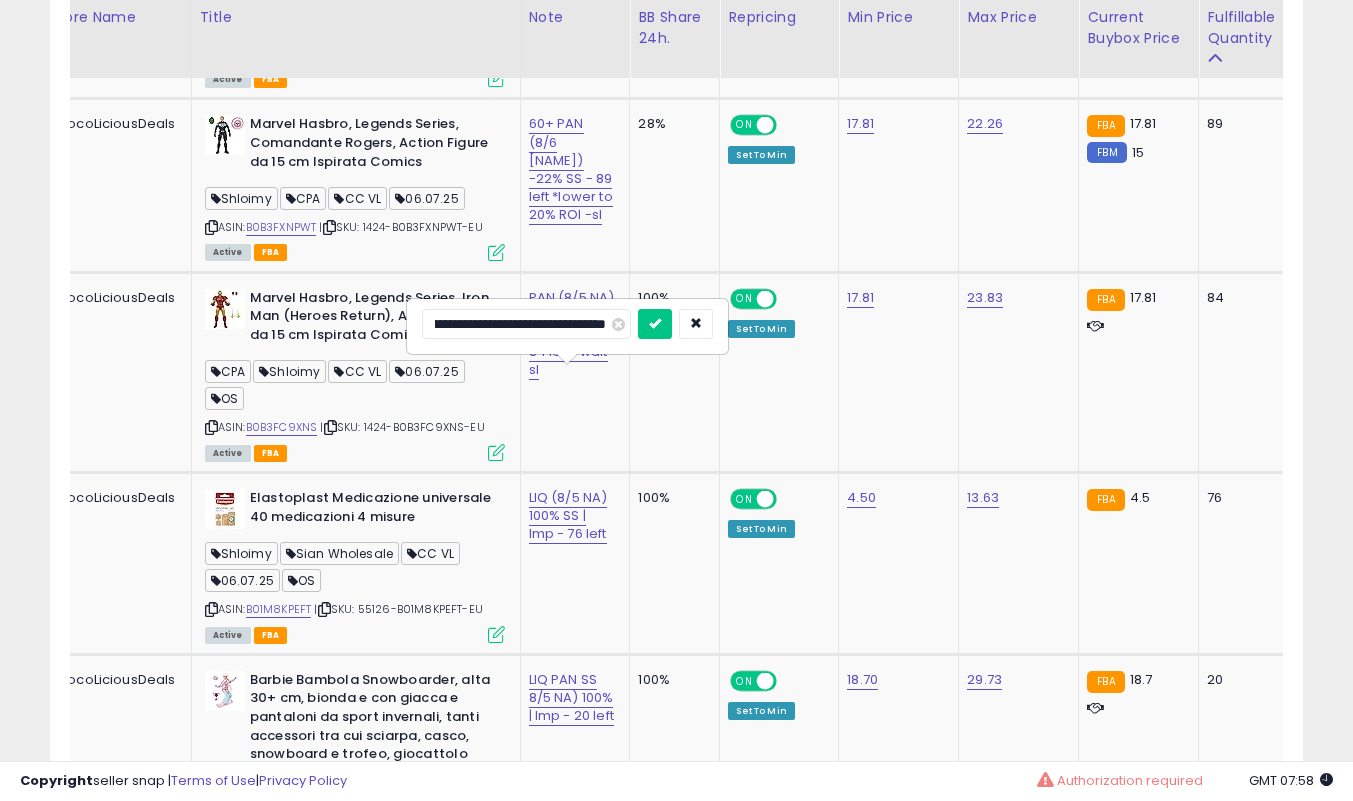 scroll, scrollTop: 0, scrollLeft: 0, axis: both 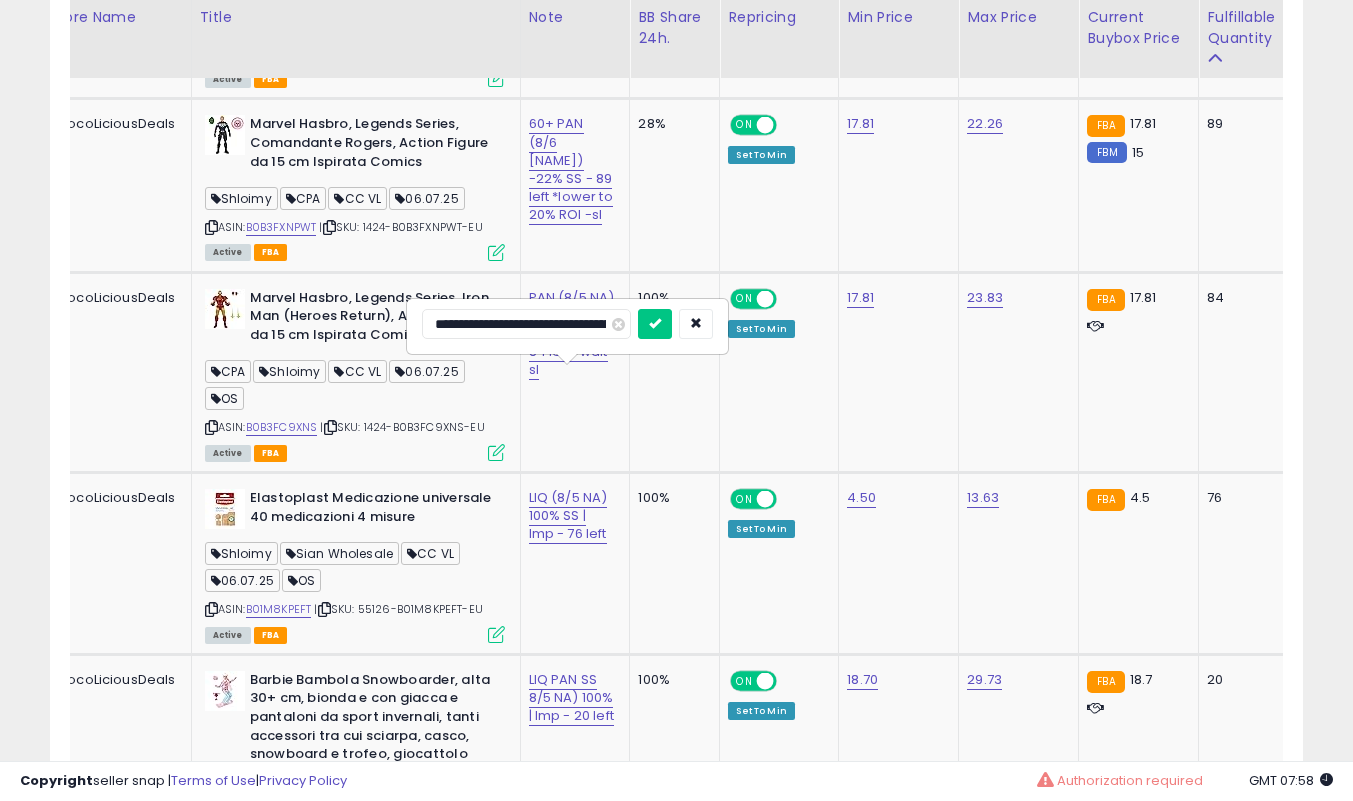 type on "**********" 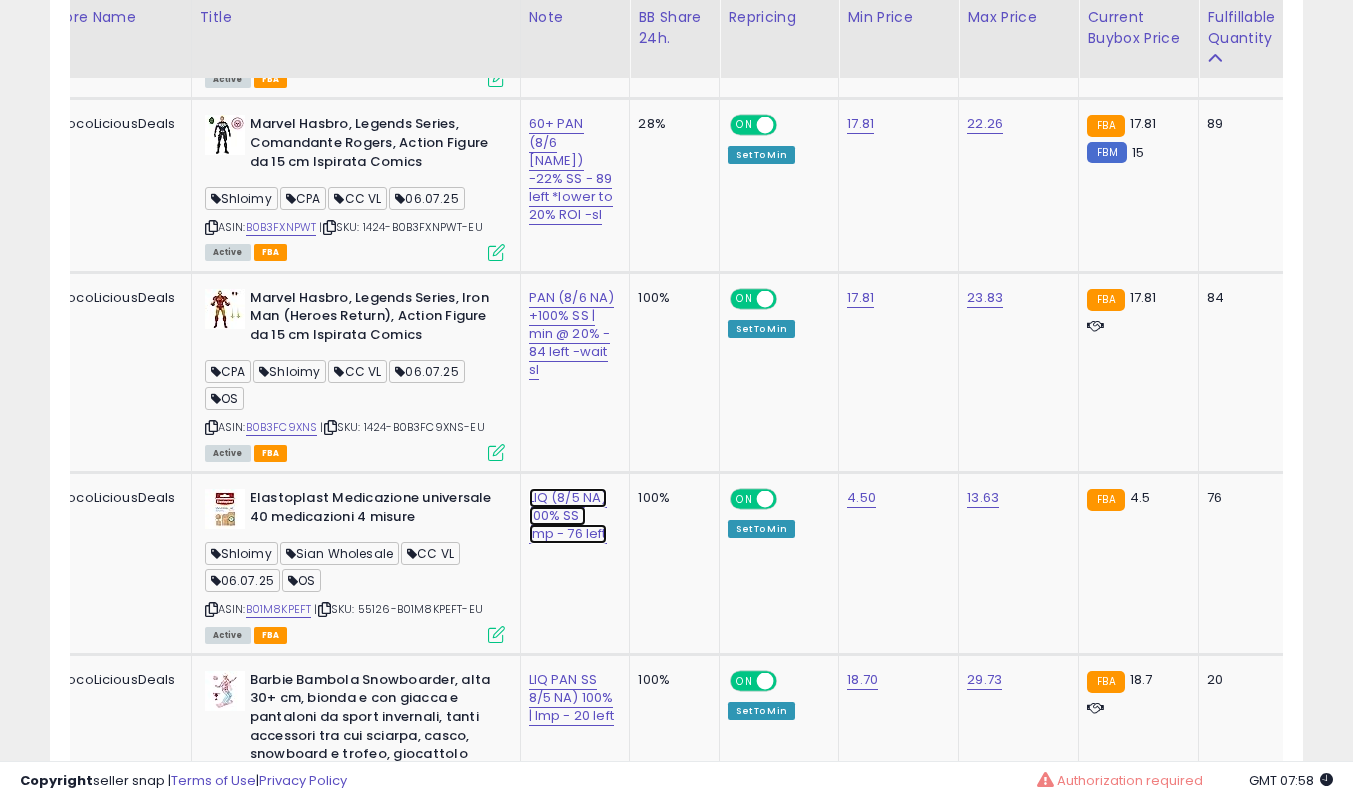 click on "LIQ (8/5 NA) 100% SS | lmp - 76 left" at bounding box center [572, -1581] 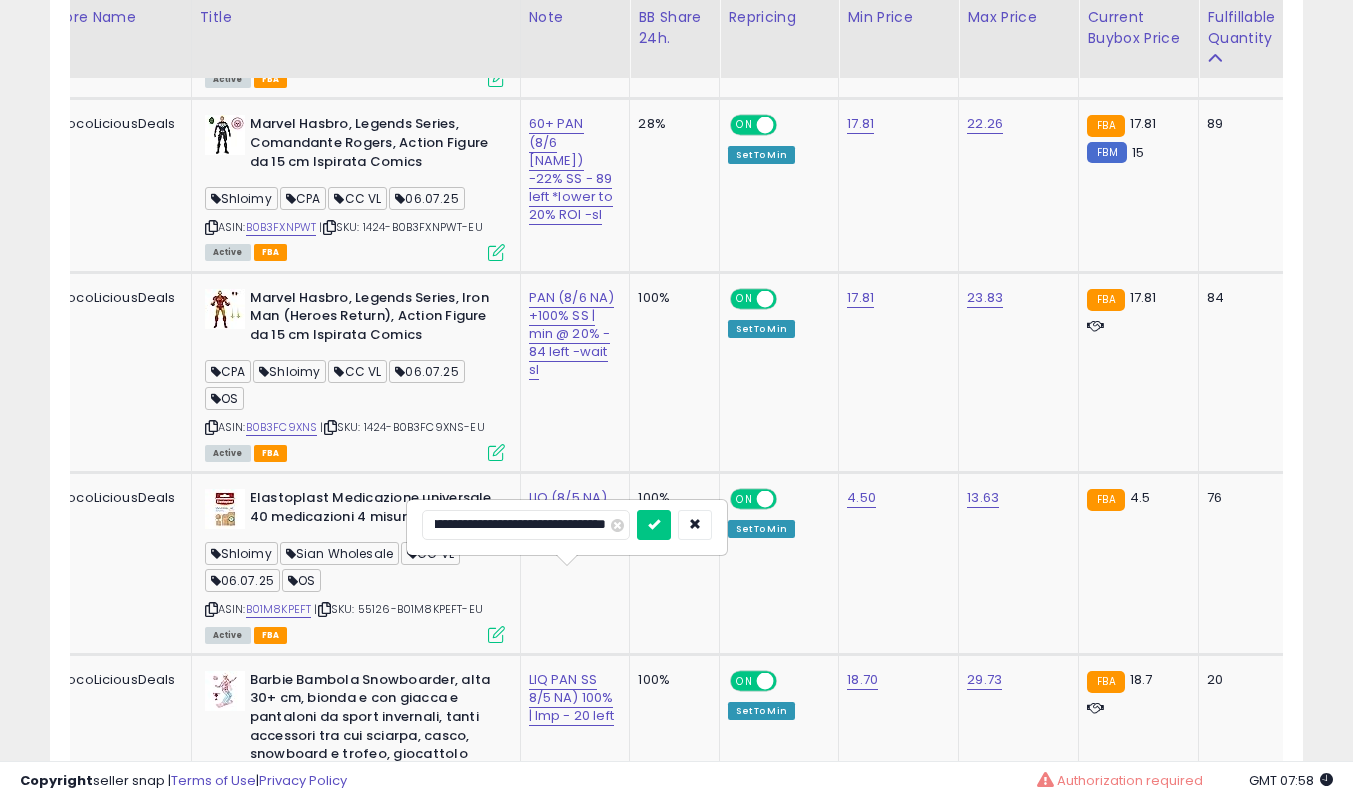 scroll, scrollTop: 0, scrollLeft: 0, axis: both 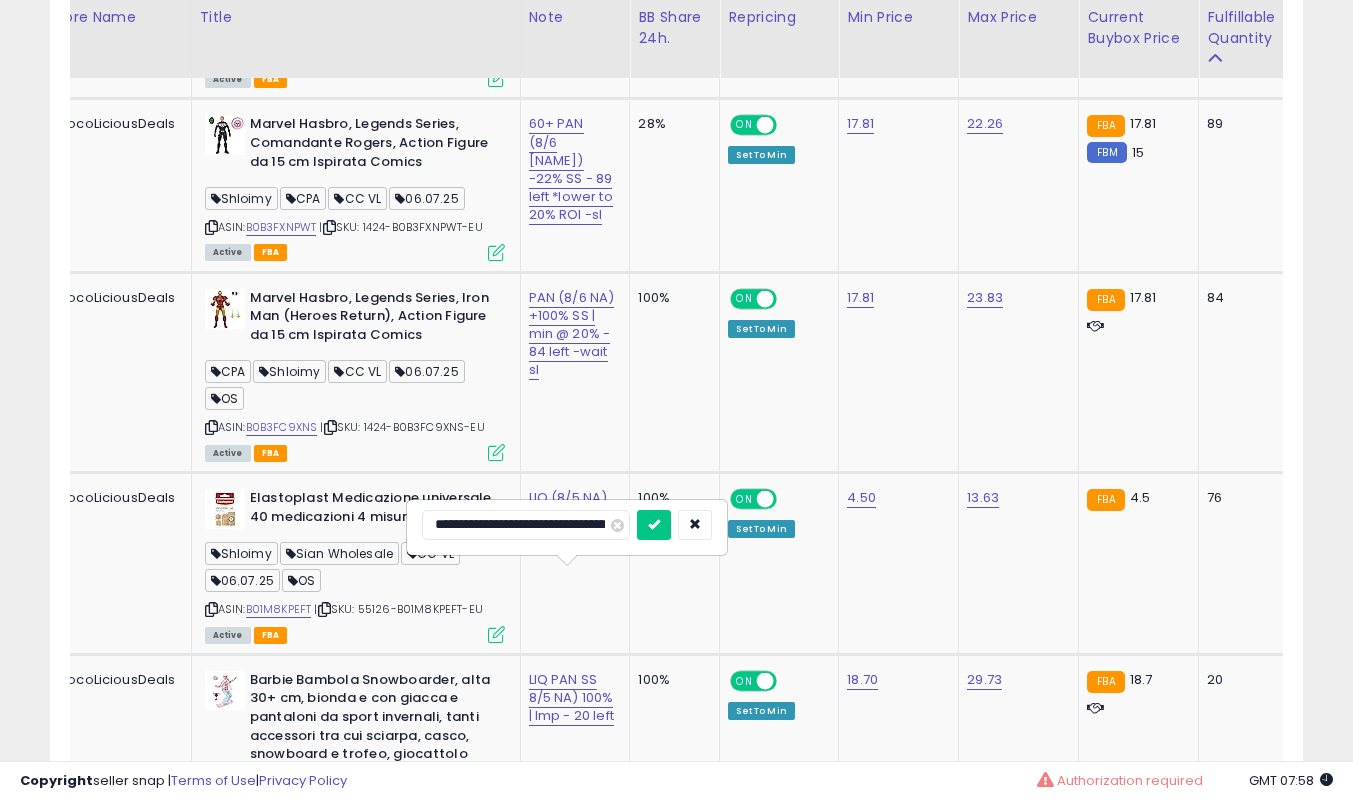 type on "**********" 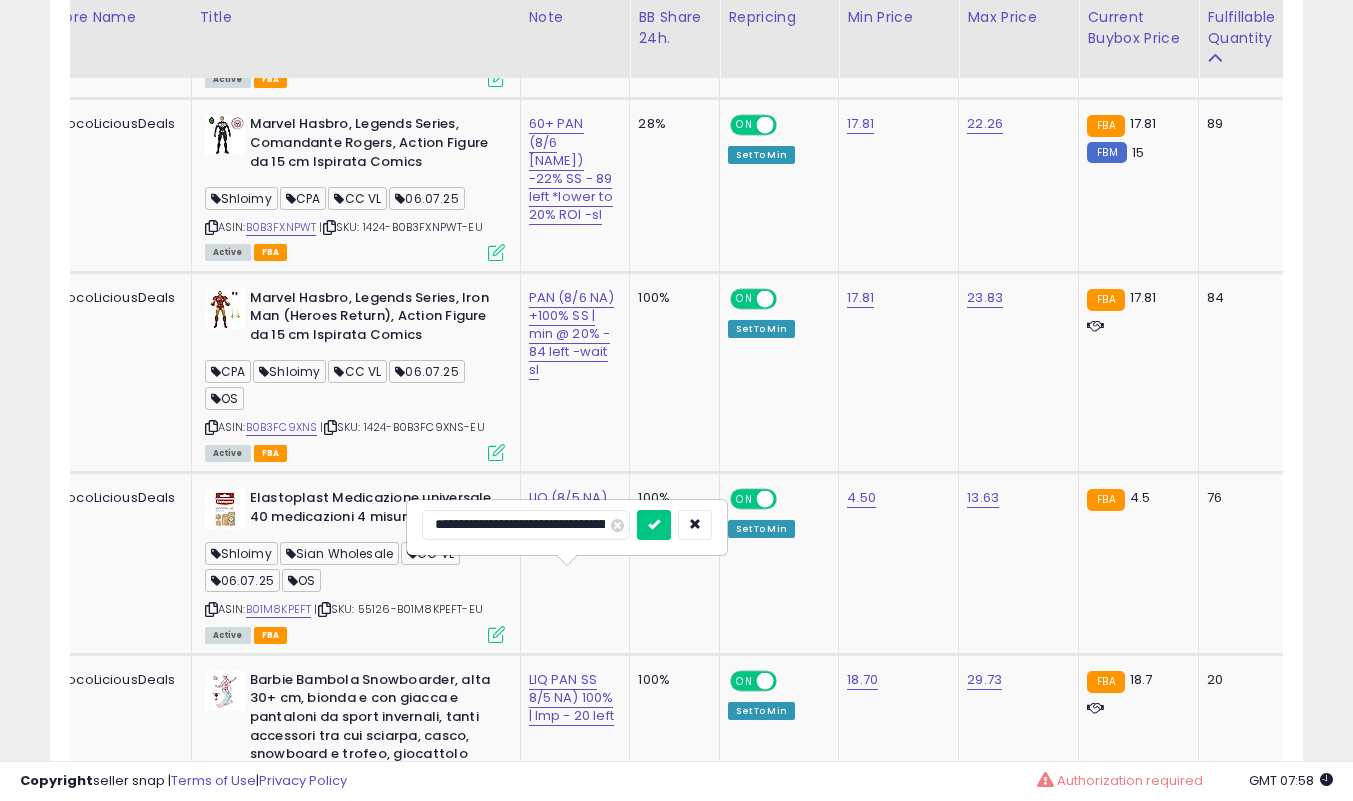 click at bounding box center (654, 525) 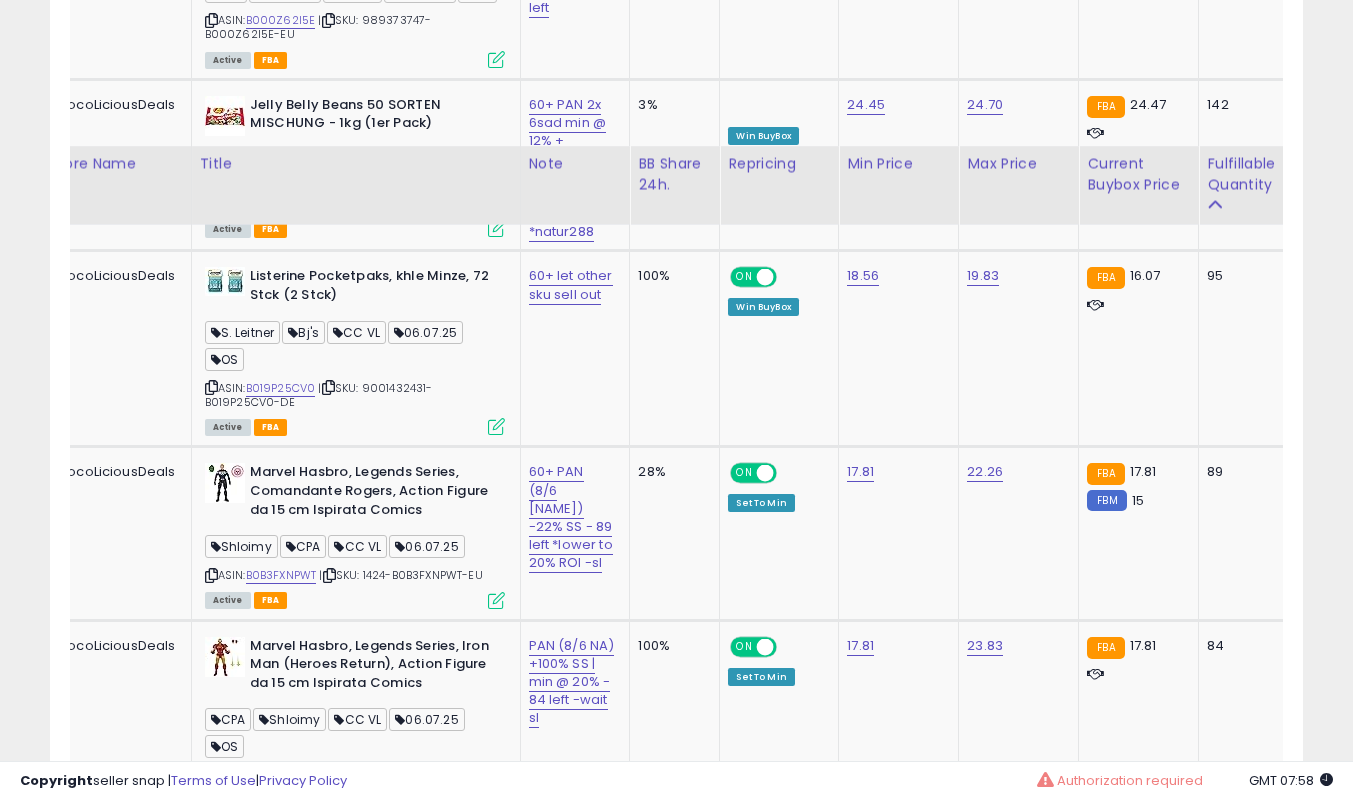 scroll, scrollTop: 2600, scrollLeft: 0, axis: vertical 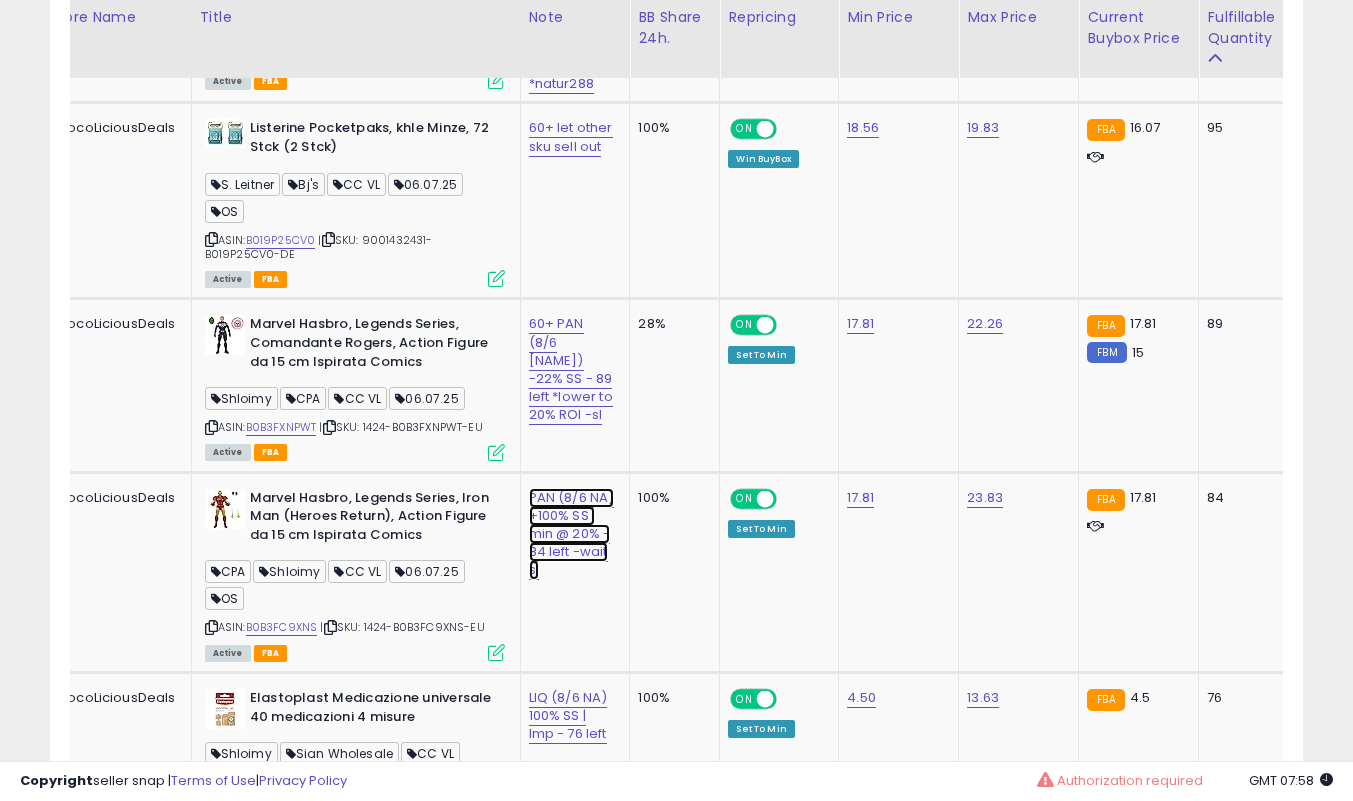 click on "PAN (8/6 NA) +100% SS | min @ 20% - 84 left -wait sl" at bounding box center (572, -1381) 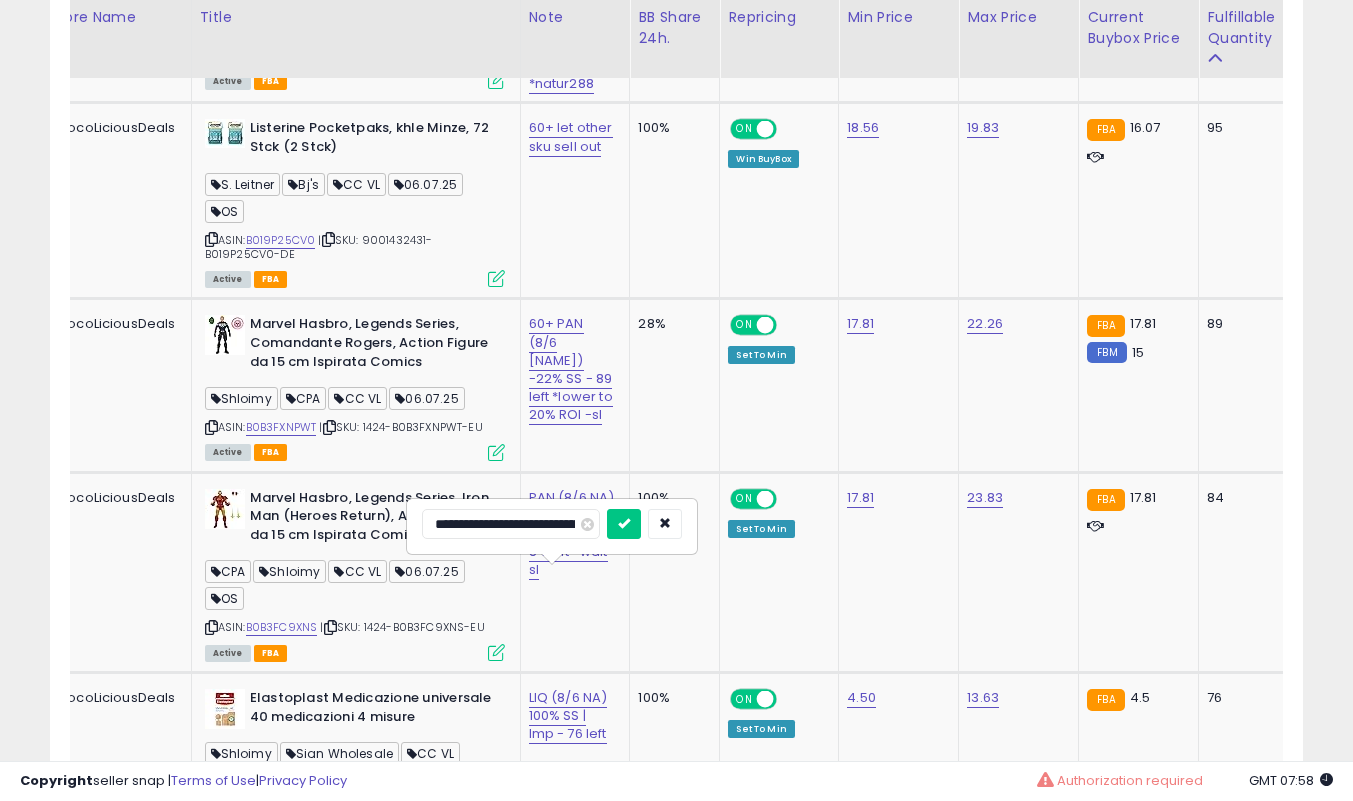 scroll, scrollTop: 0, scrollLeft: 178, axis: horizontal 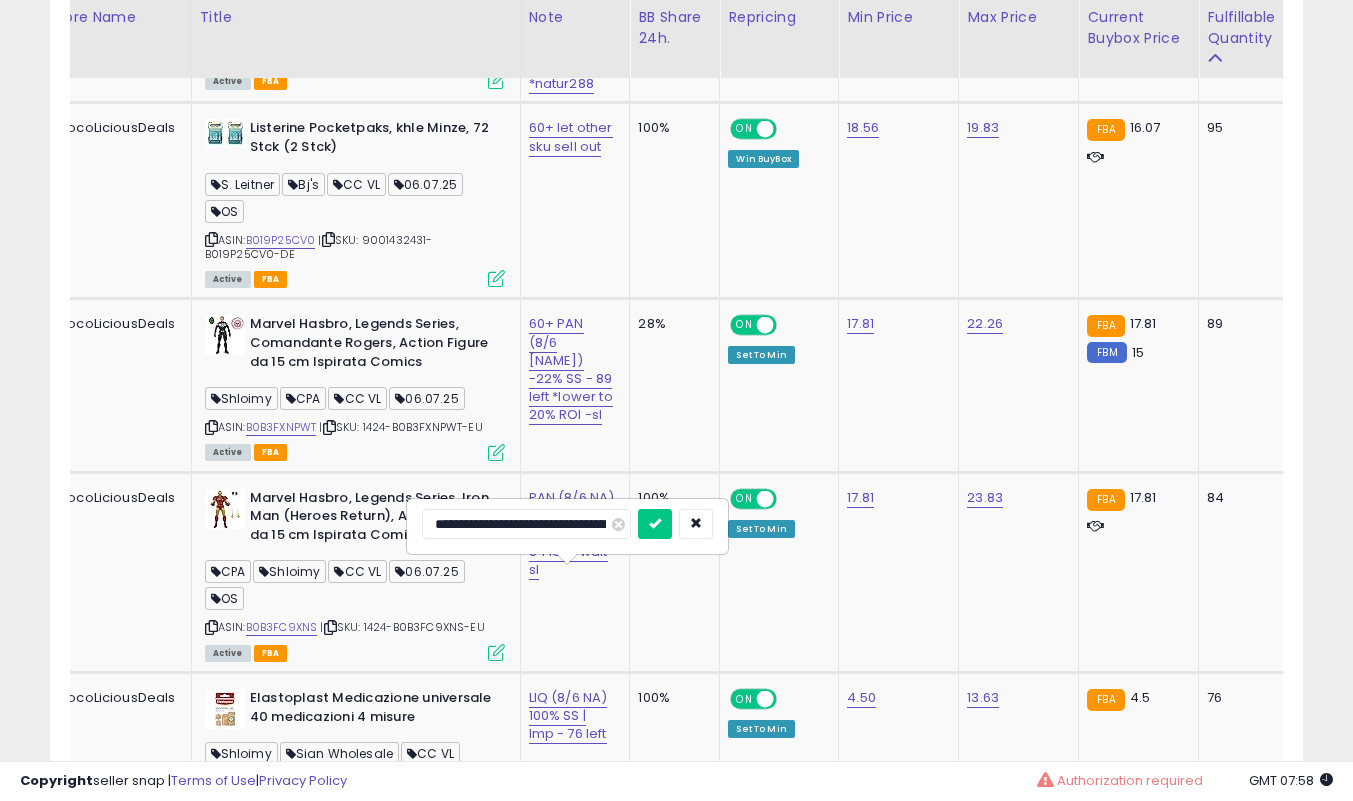 drag, startPoint x: 530, startPoint y: 522, endPoint x: 268, endPoint y: 539, distance: 262.55093 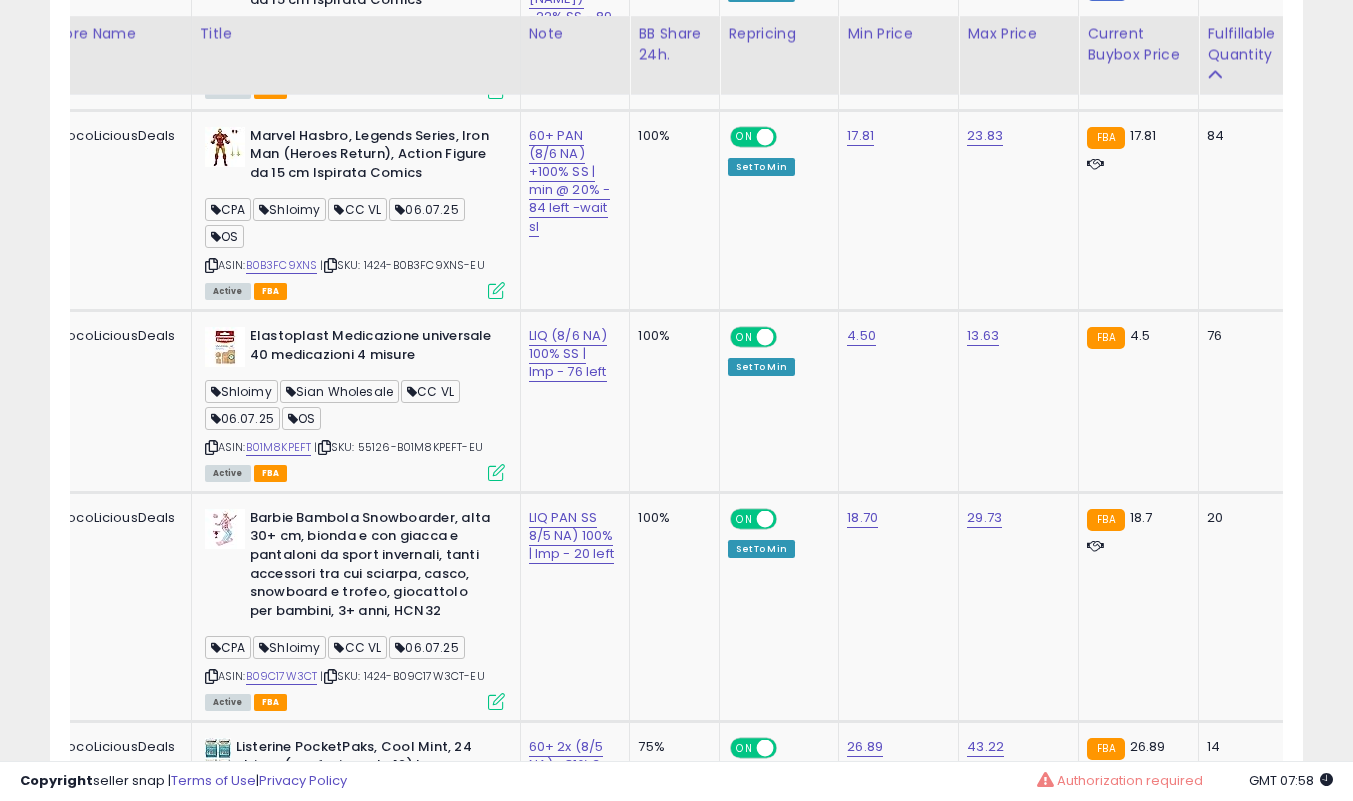 scroll, scrollTop: 3000, scrollLeft: 0, axis: vertical 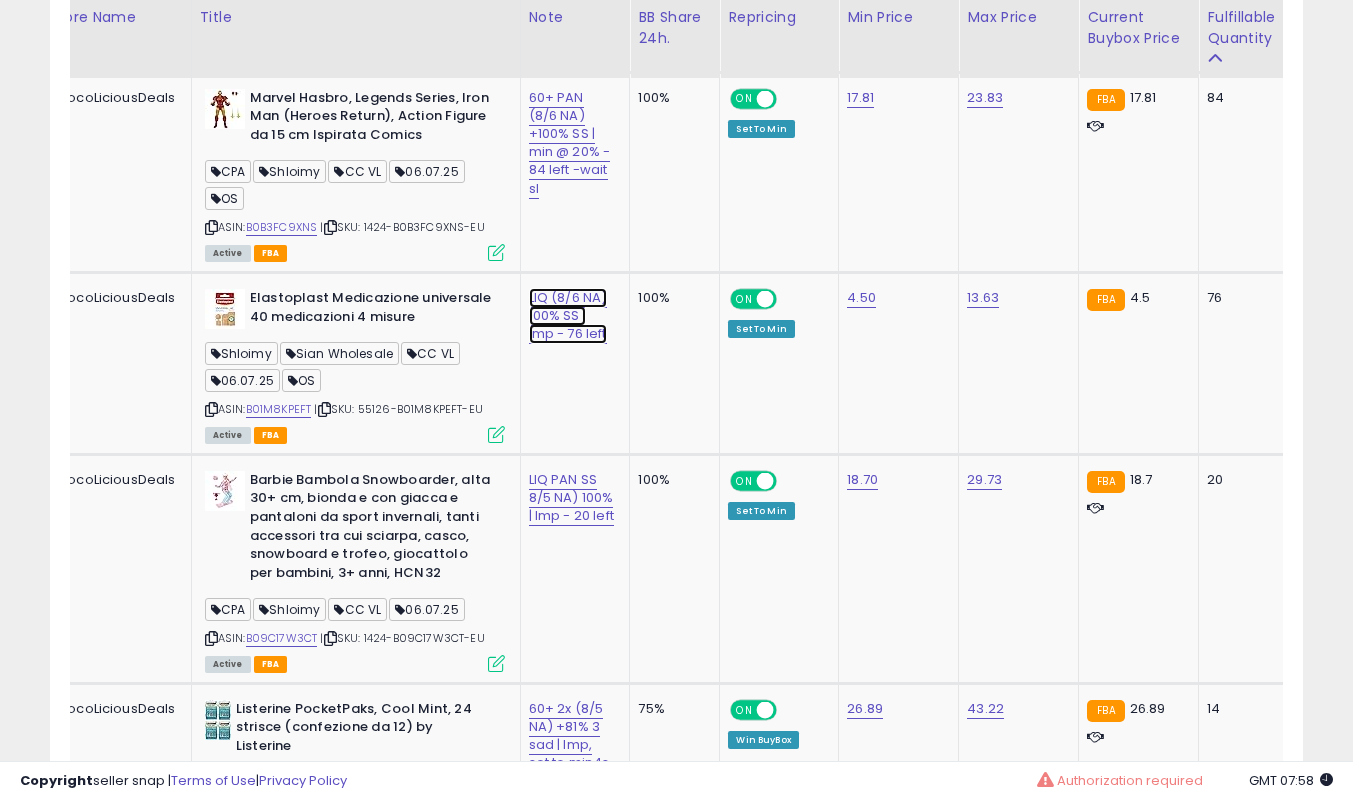 click on "LIQ (8/6 NA) 100% SS | lmp - 76 left" at bounding box center [572, -1781] 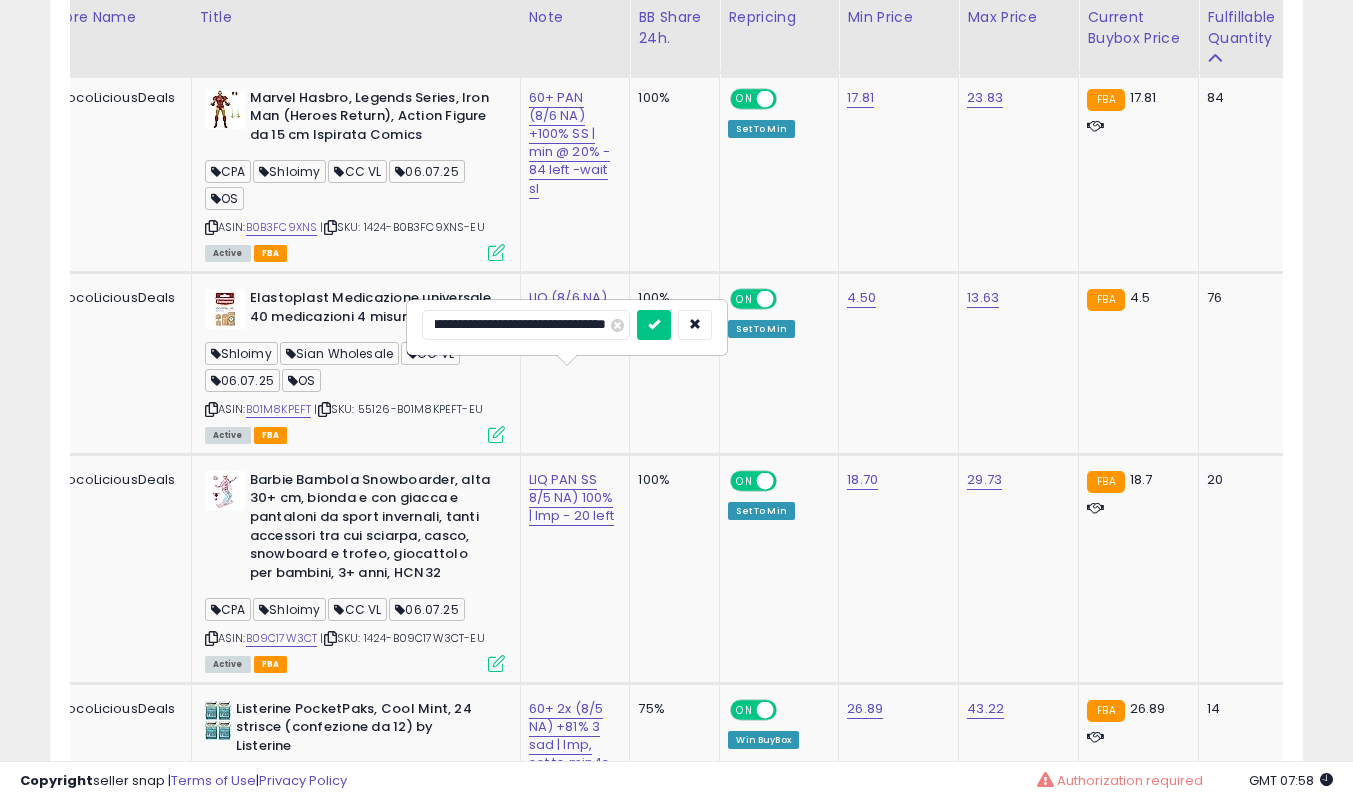 scroll, scrollTop: 0, scrollLeft: 0, axis: both 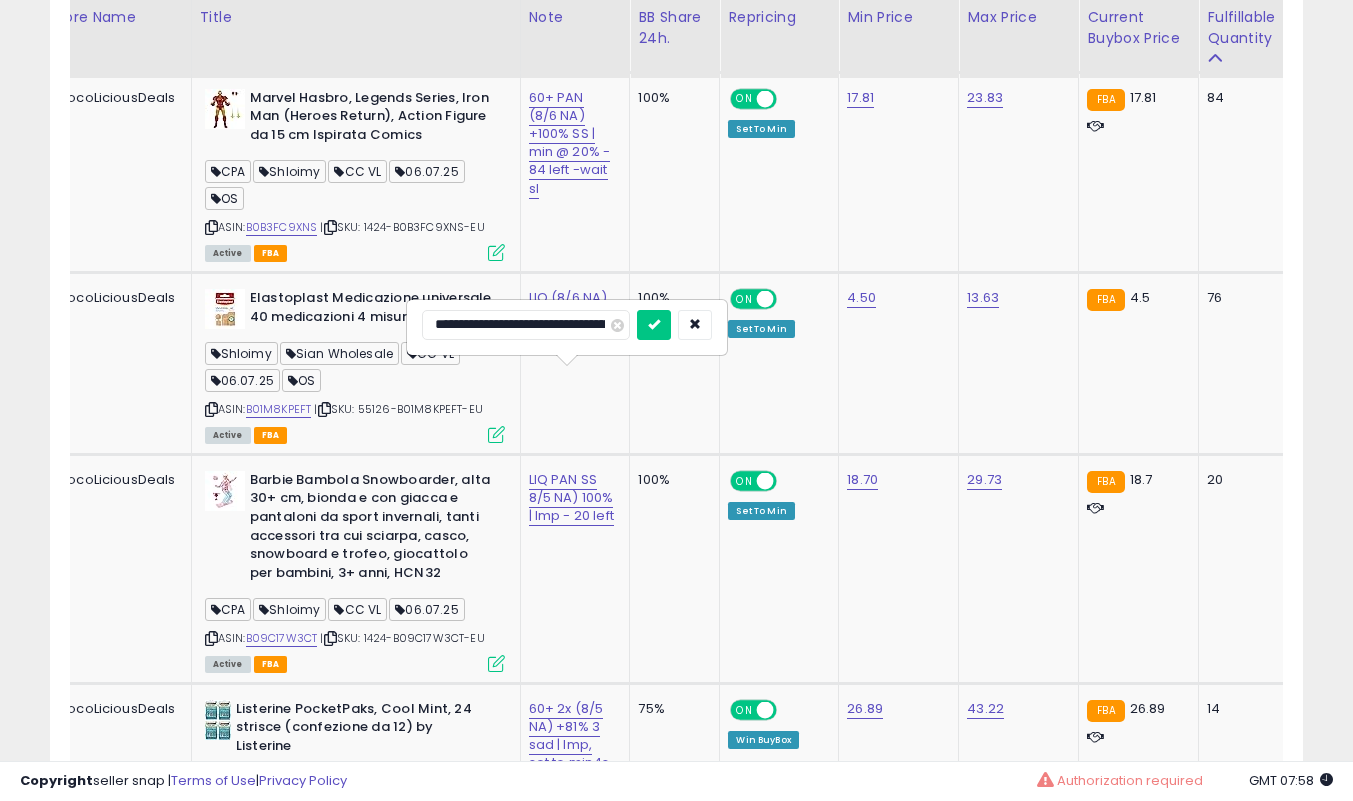 click at bounding box center [654, 325] 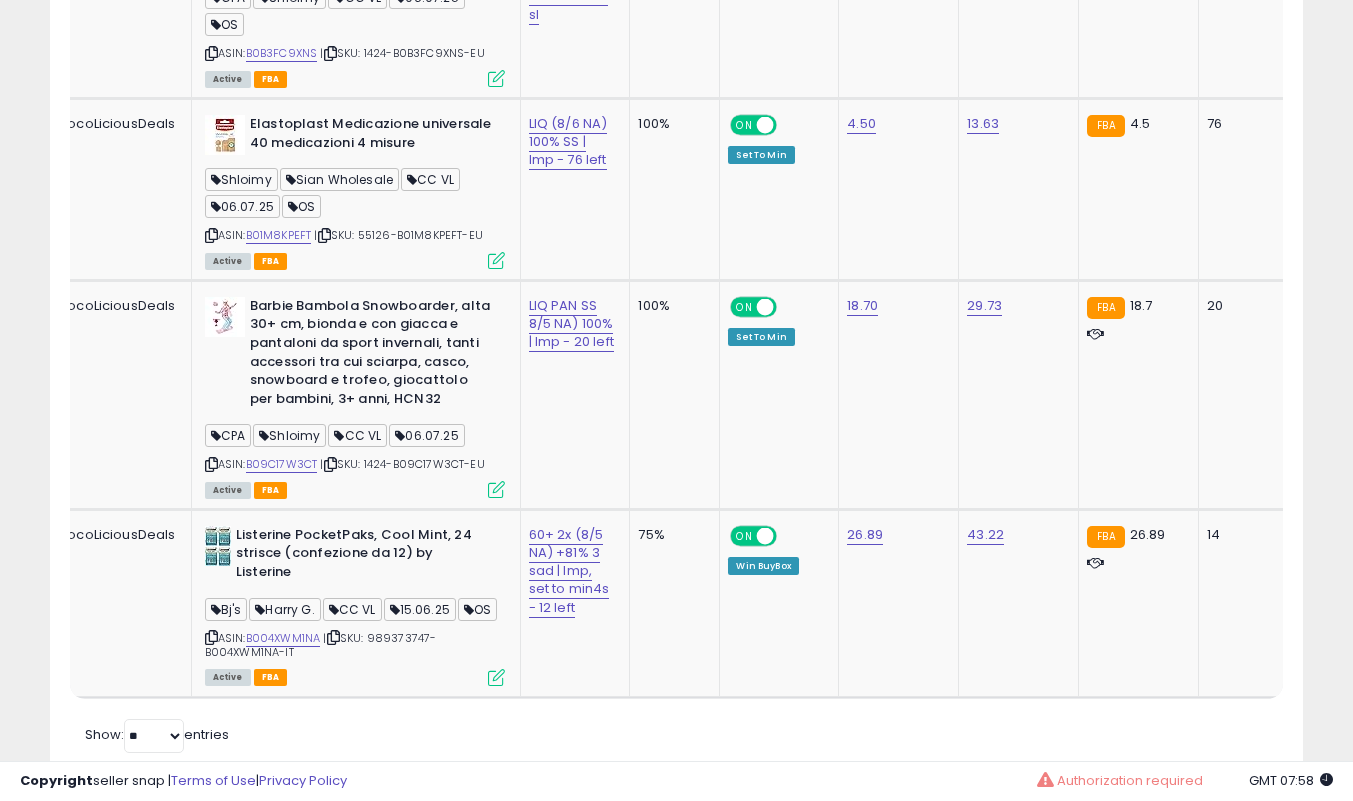 scroll, scrollTop: 3200, scrollLeft: 0, axis: vertical 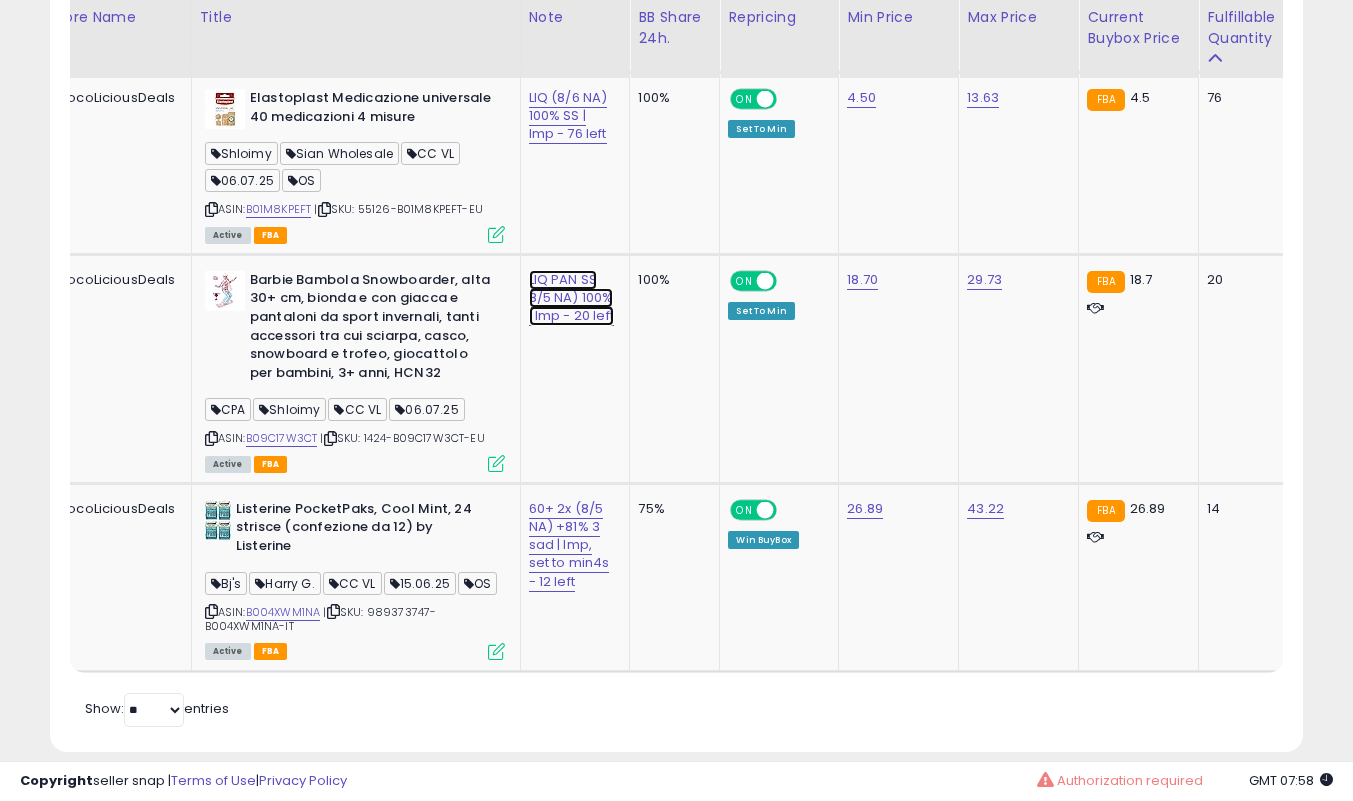 click on "LIQ PAN SS 8/5 NA) 100% | lmp - 20 left" at bounding box center [572, -1981] 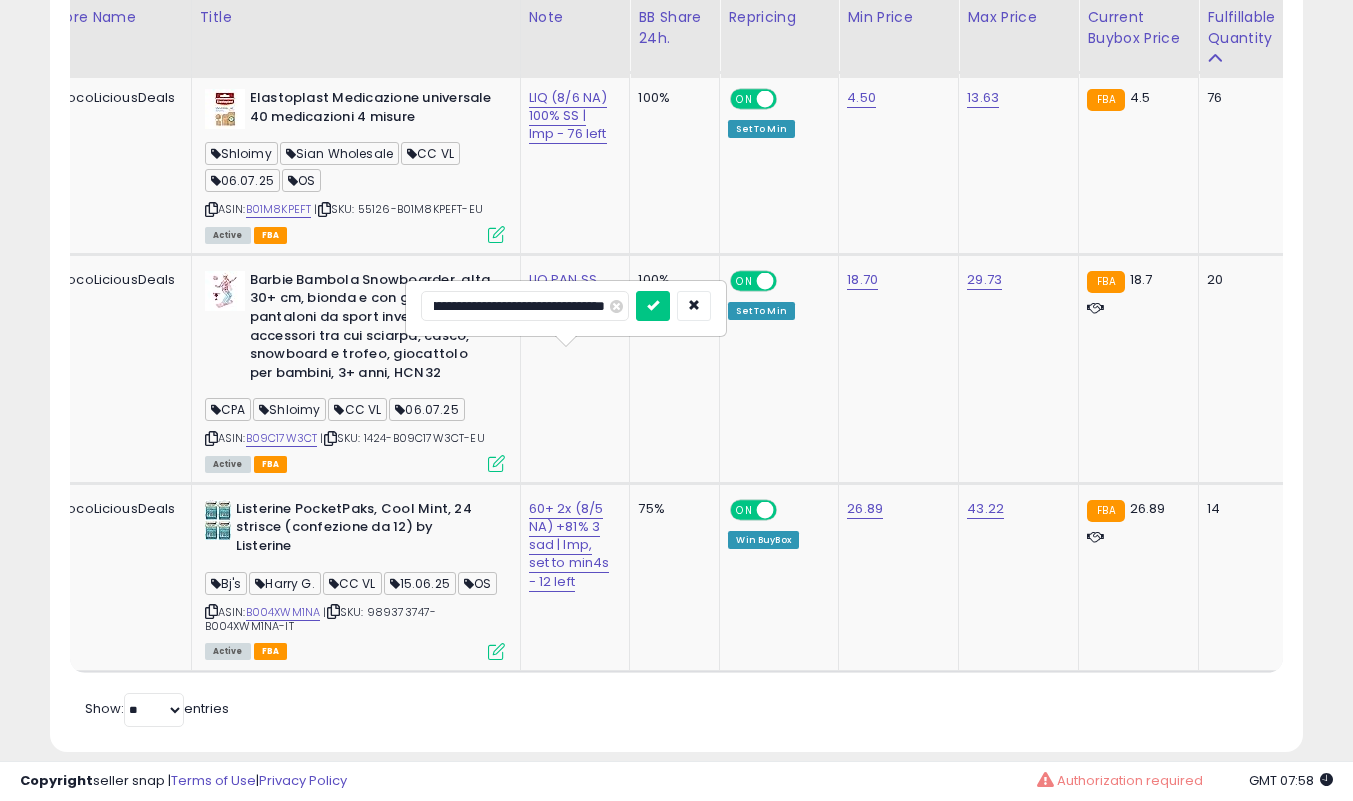 scroll, scrollTop: 0, scrollLeft: 0, axis: both 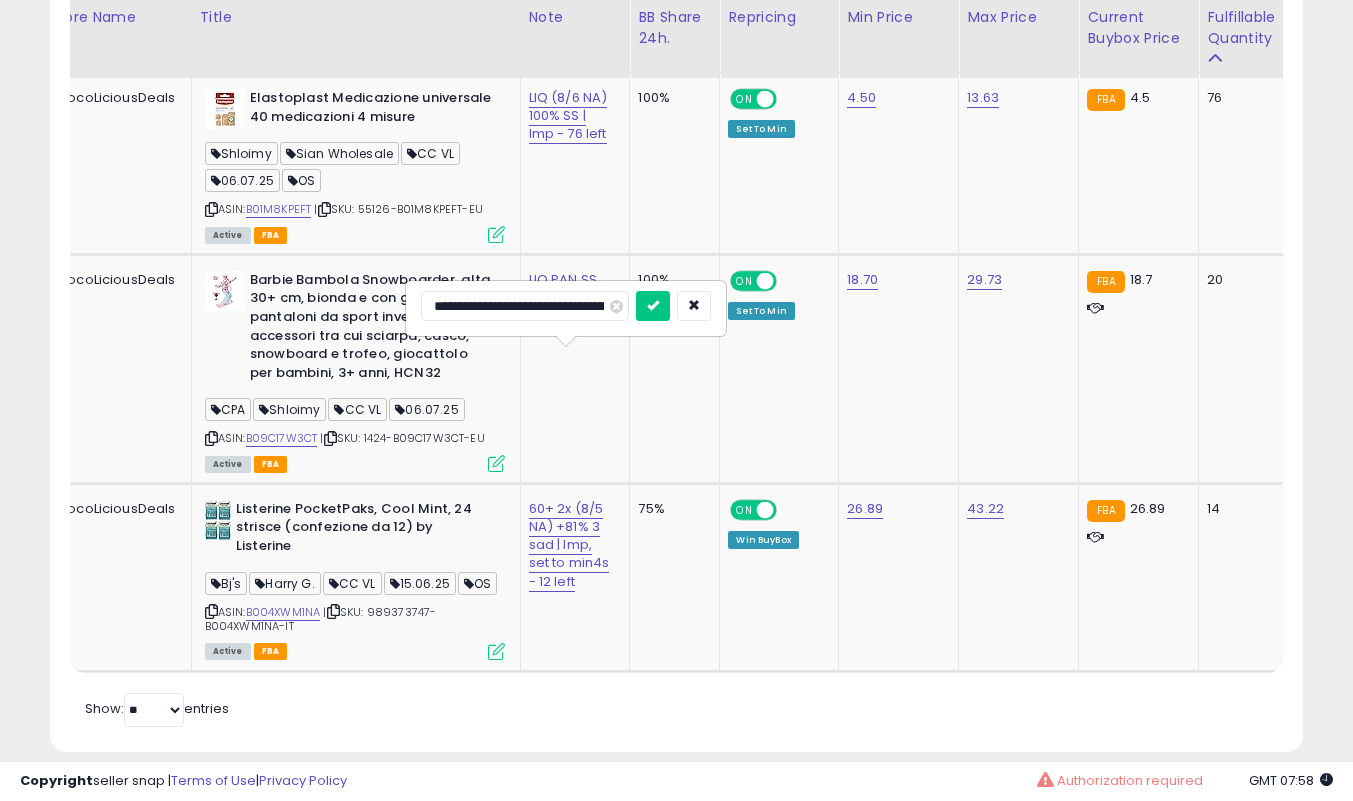 type on "**********" 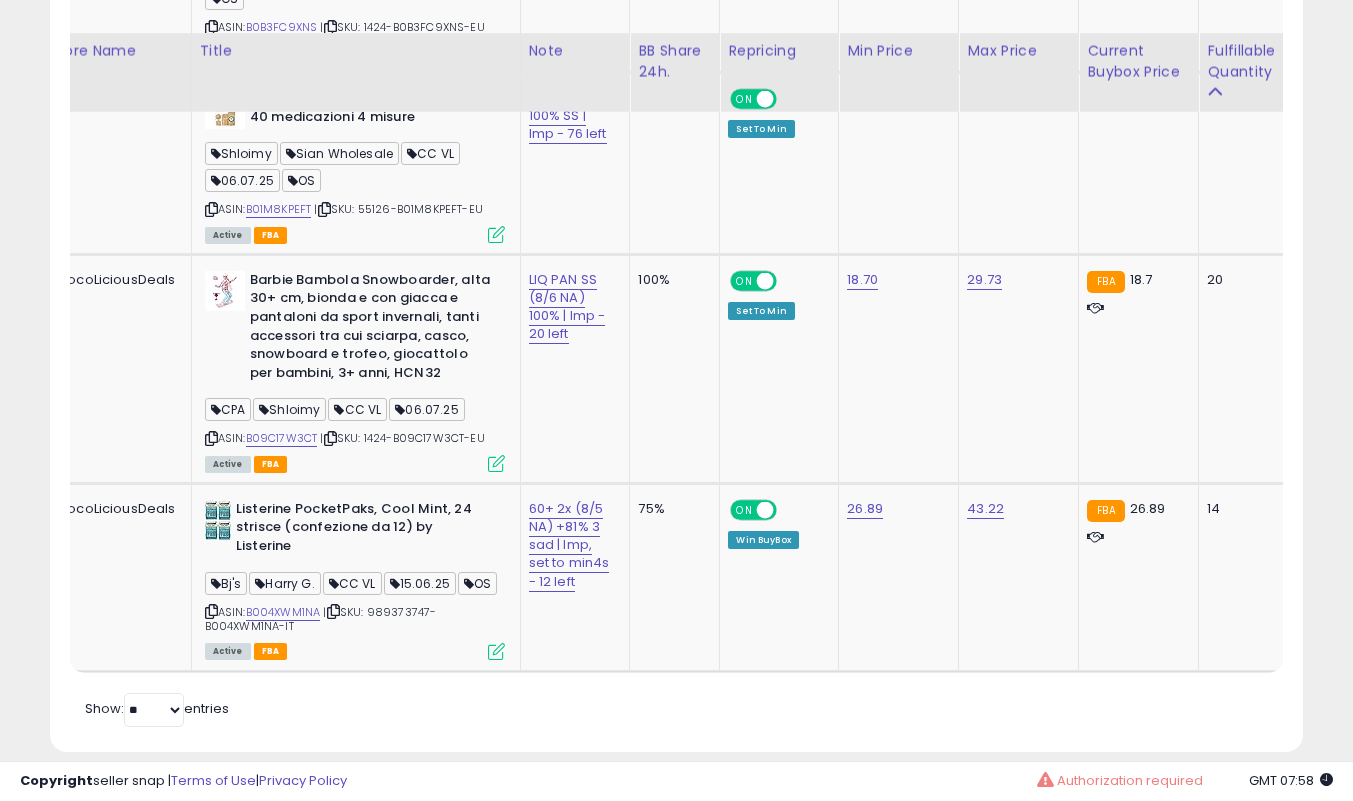 scroll, scrollTop: 3345, scrollLeft: 0, axis: vertical 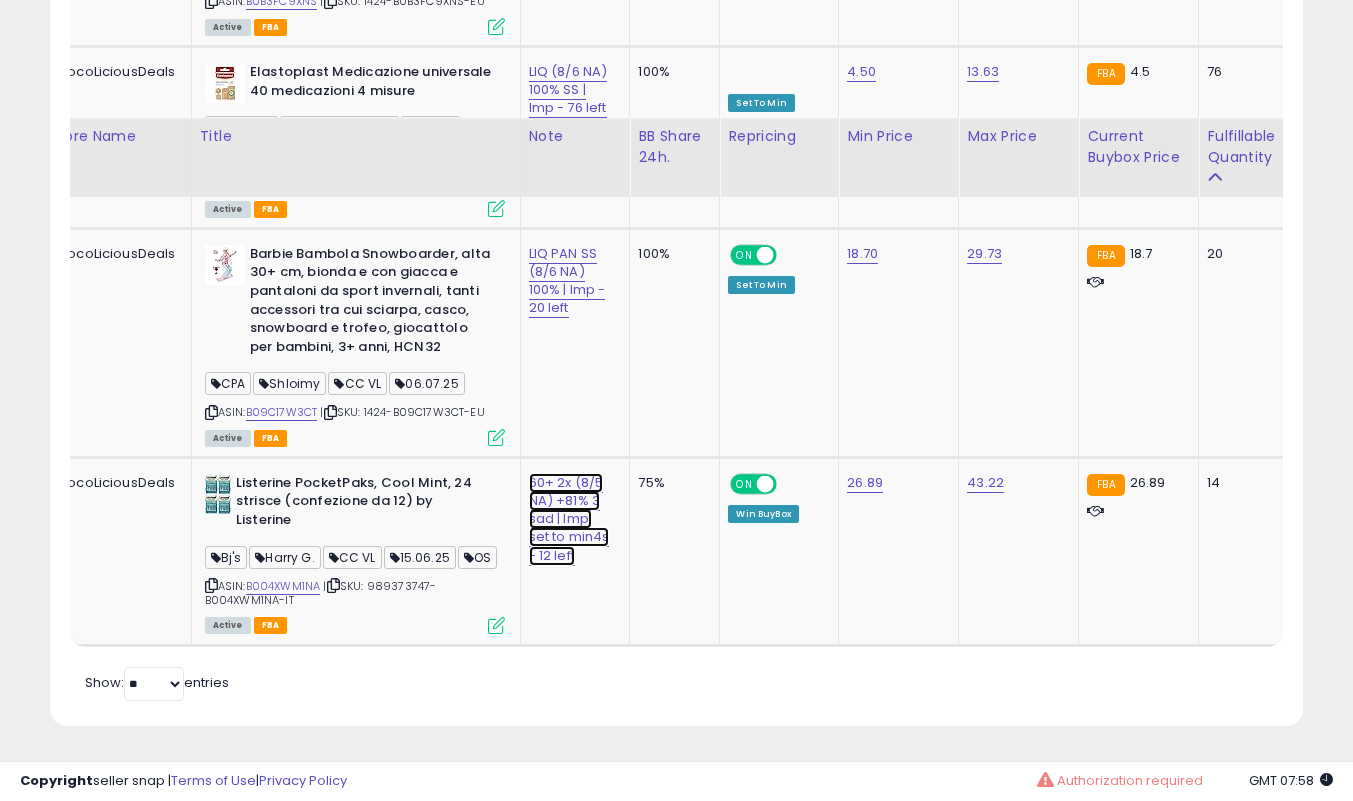 click on "60+ 2x (8/5 NA) +81% 3 sad | lmp, set to min4s - 12 left" at bounding box center (572, -2007) 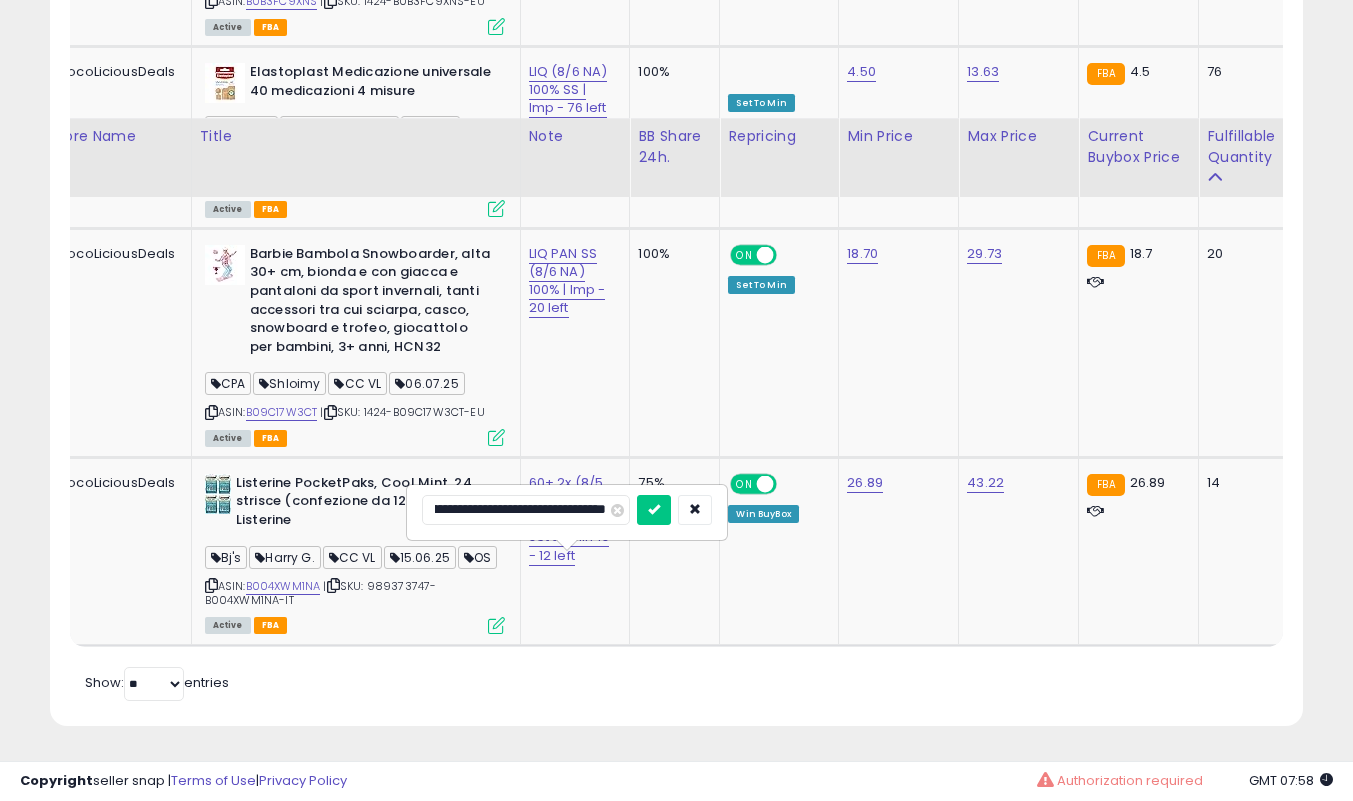 scroll, scrollTop: 0, scrollLeft: 0, axis: both 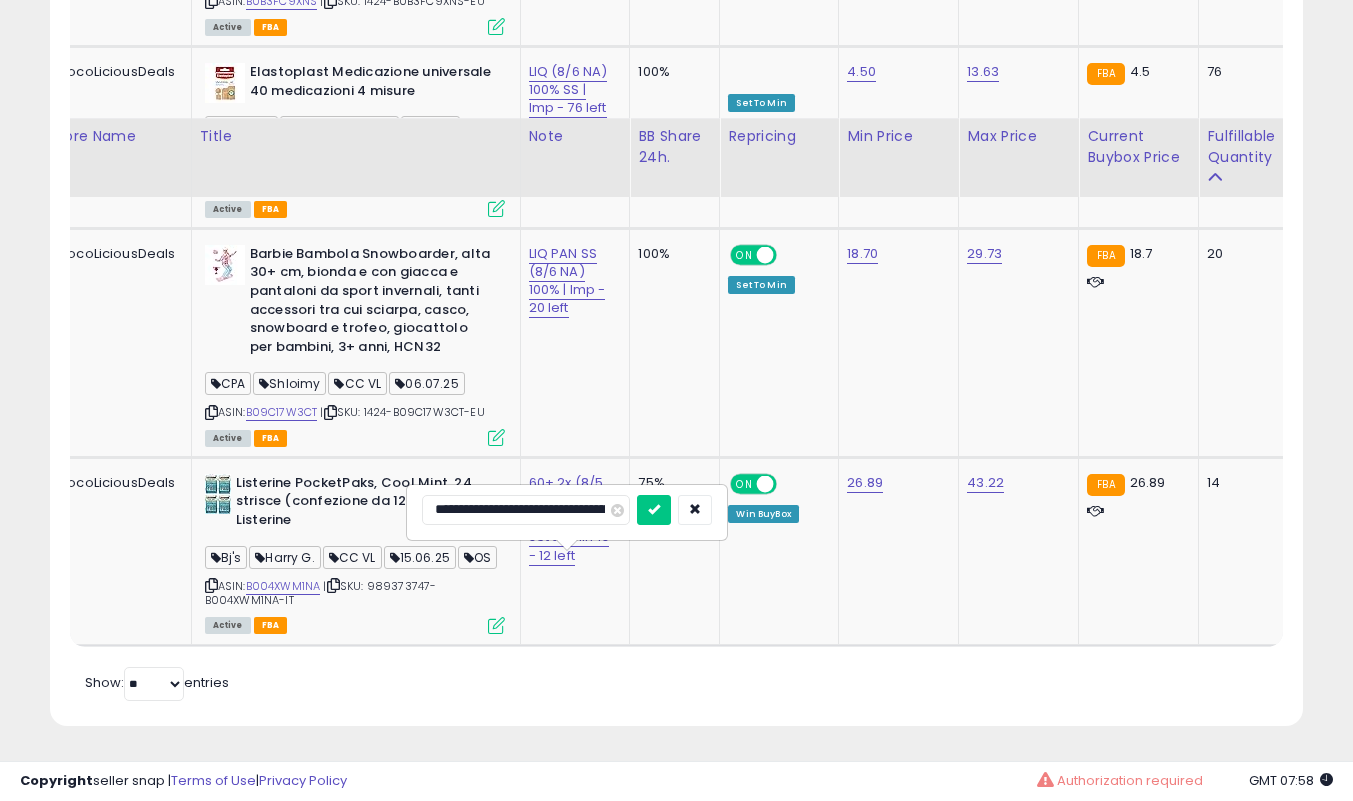 type on "**********" 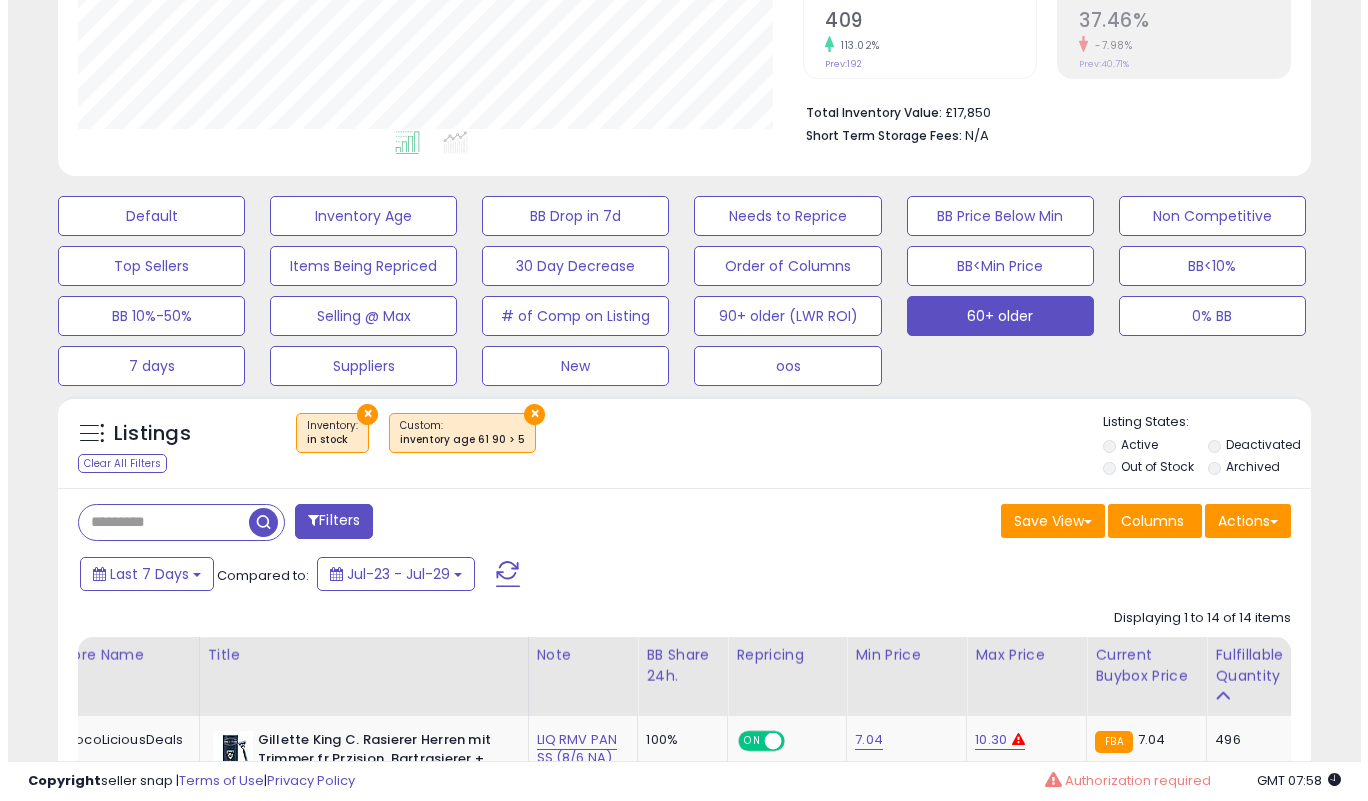 scroll, scrollTop: 245, scrollLeft: 0, axis: vertical 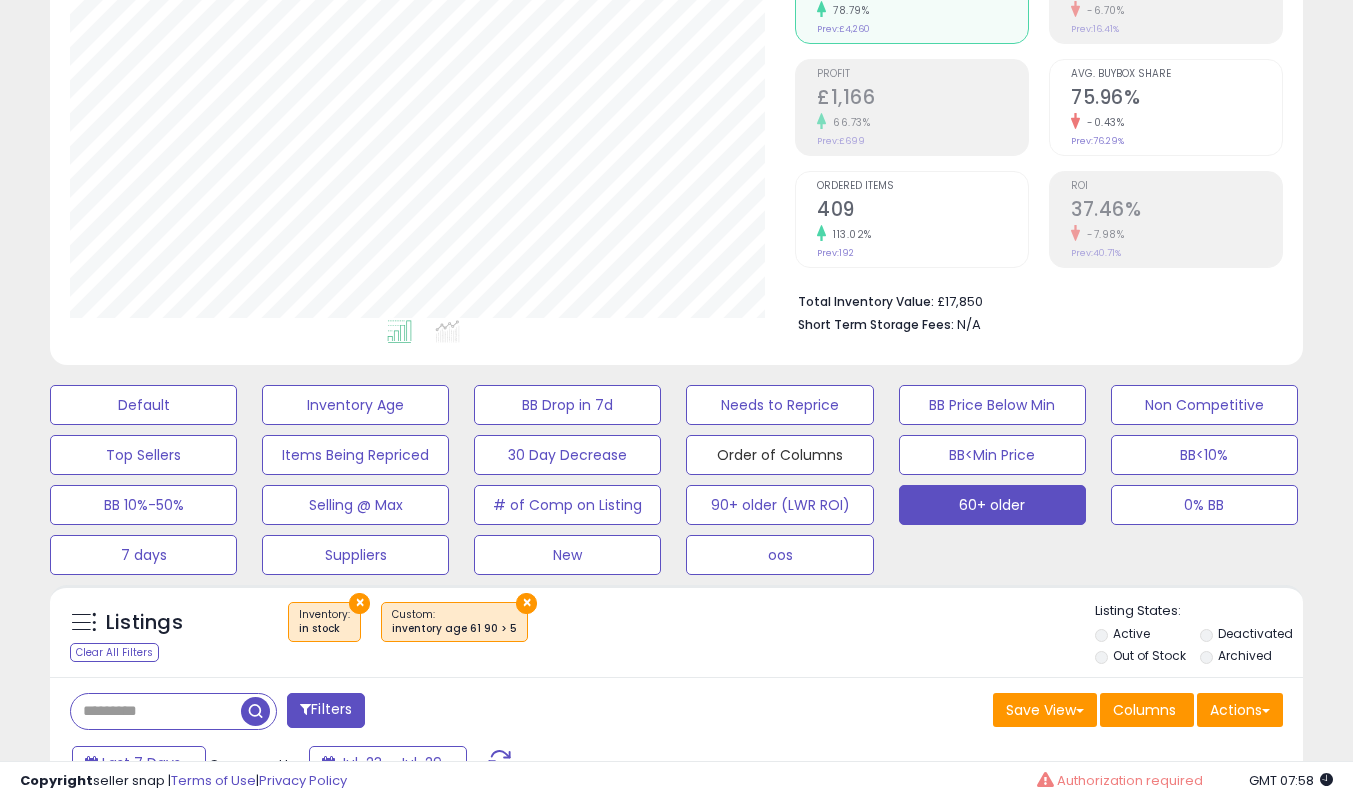 click on "Order of Columns" at bounding box center [143, 405] 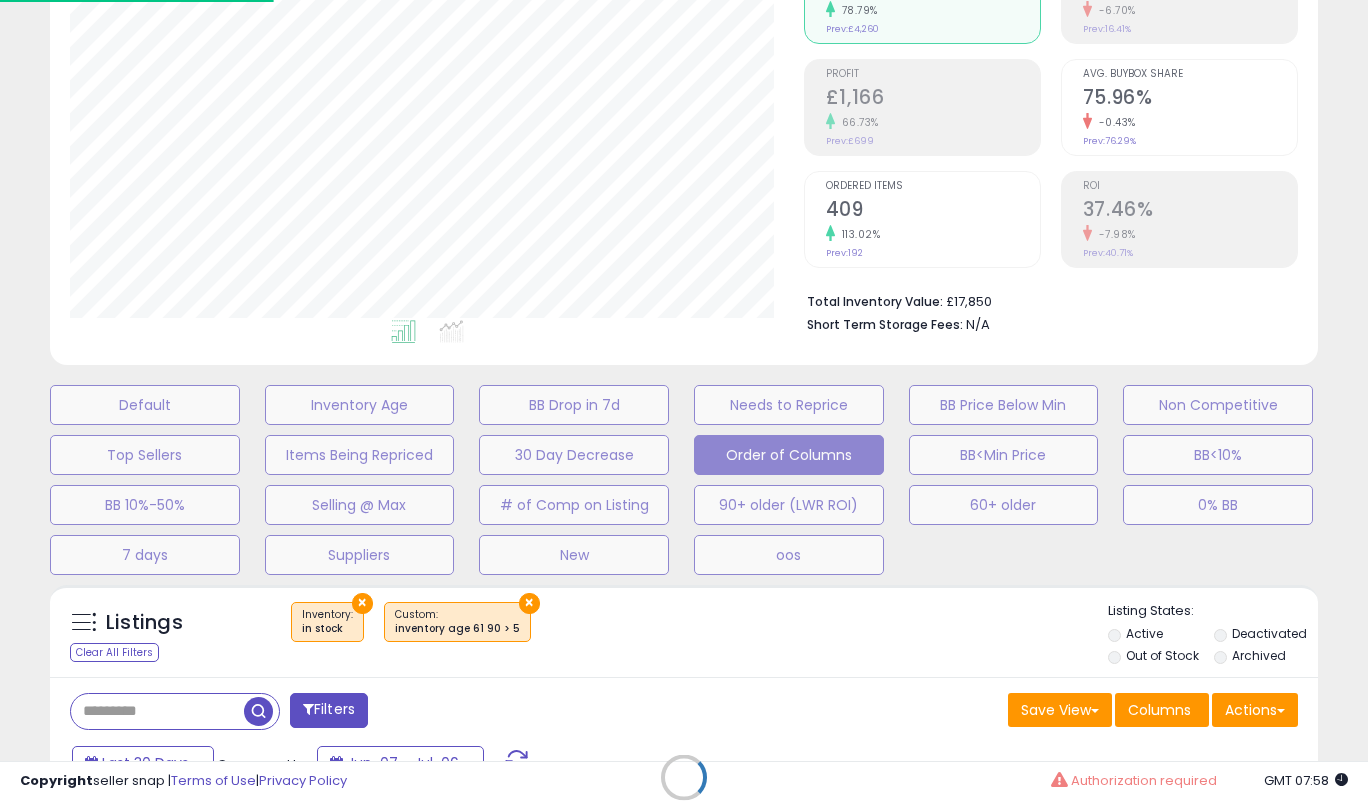 scroll, scrollTop: 999590, scrollLeft: 999266, axis: both 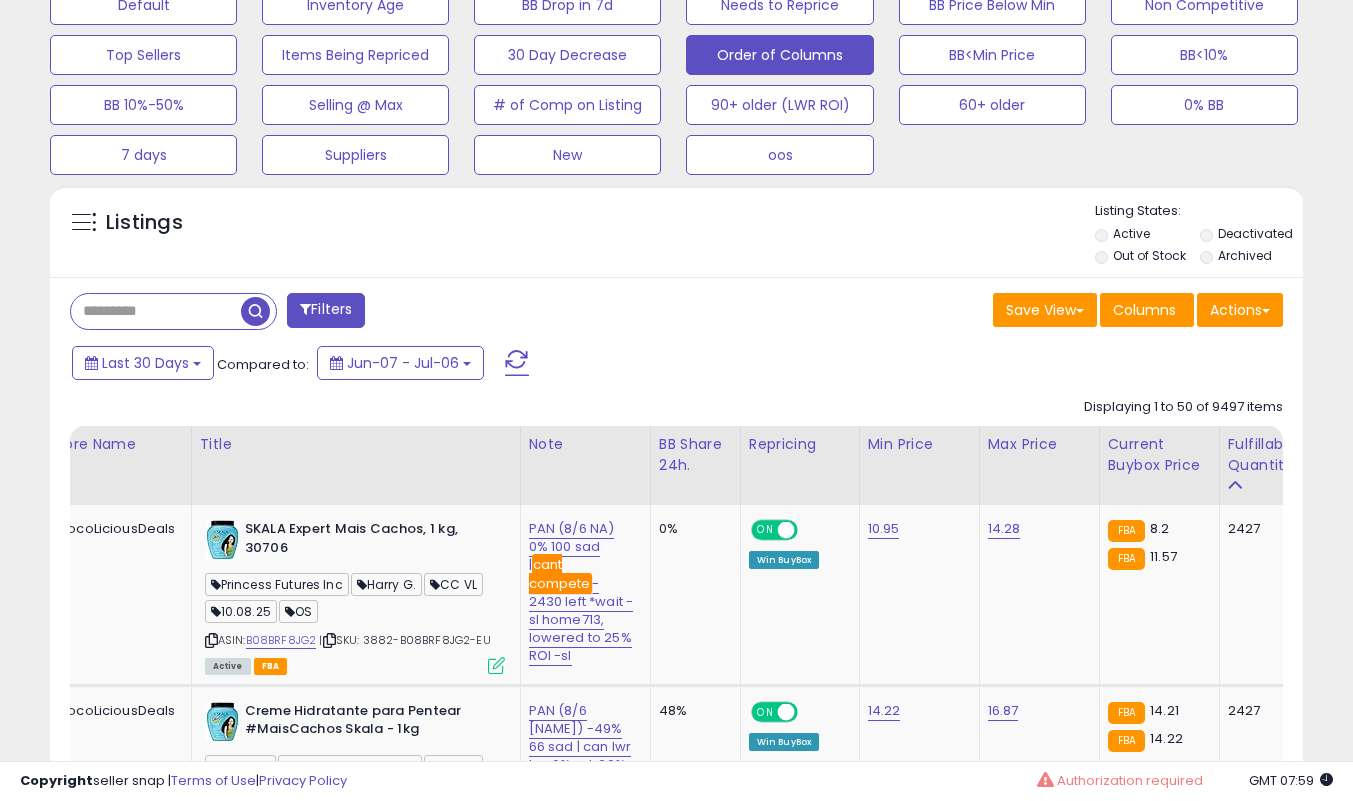 click at bounding box center (156, 311) 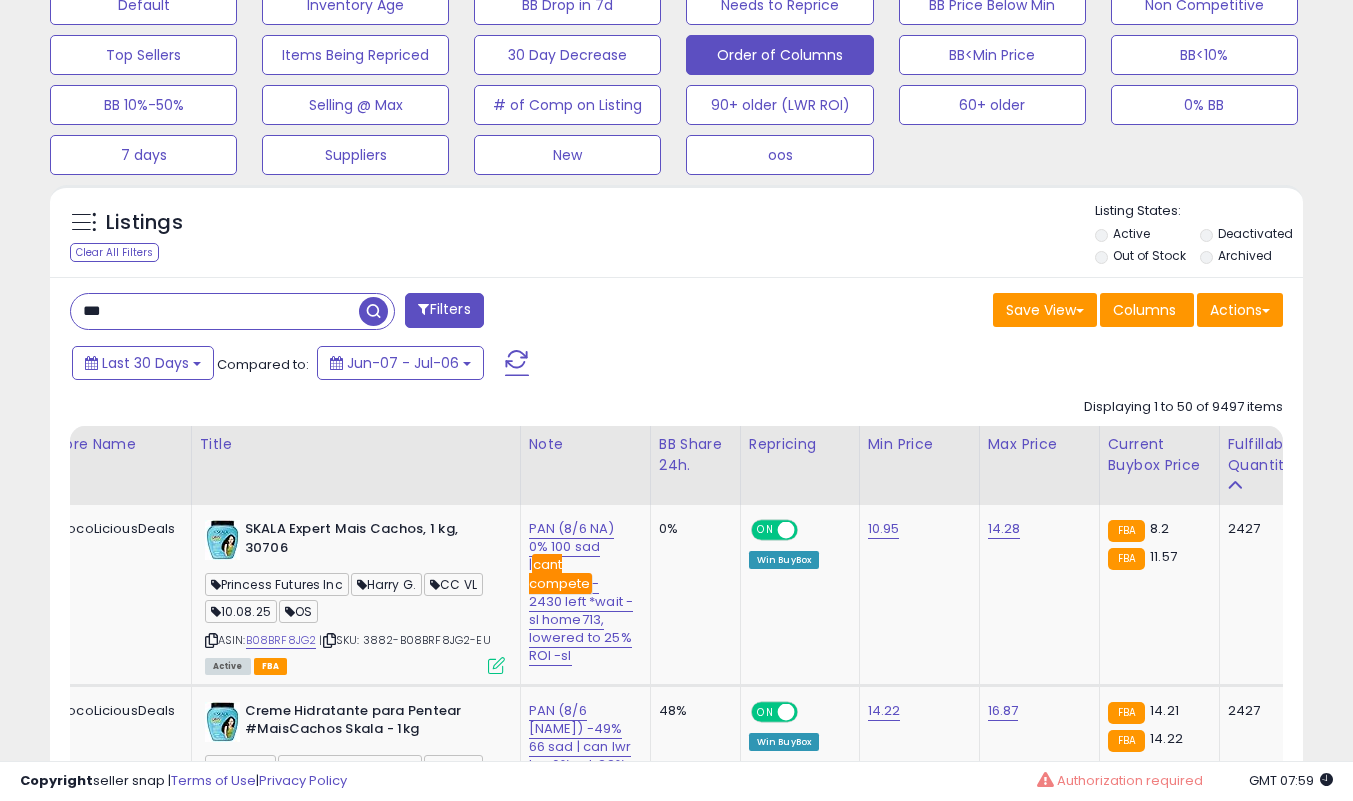 type on "***" 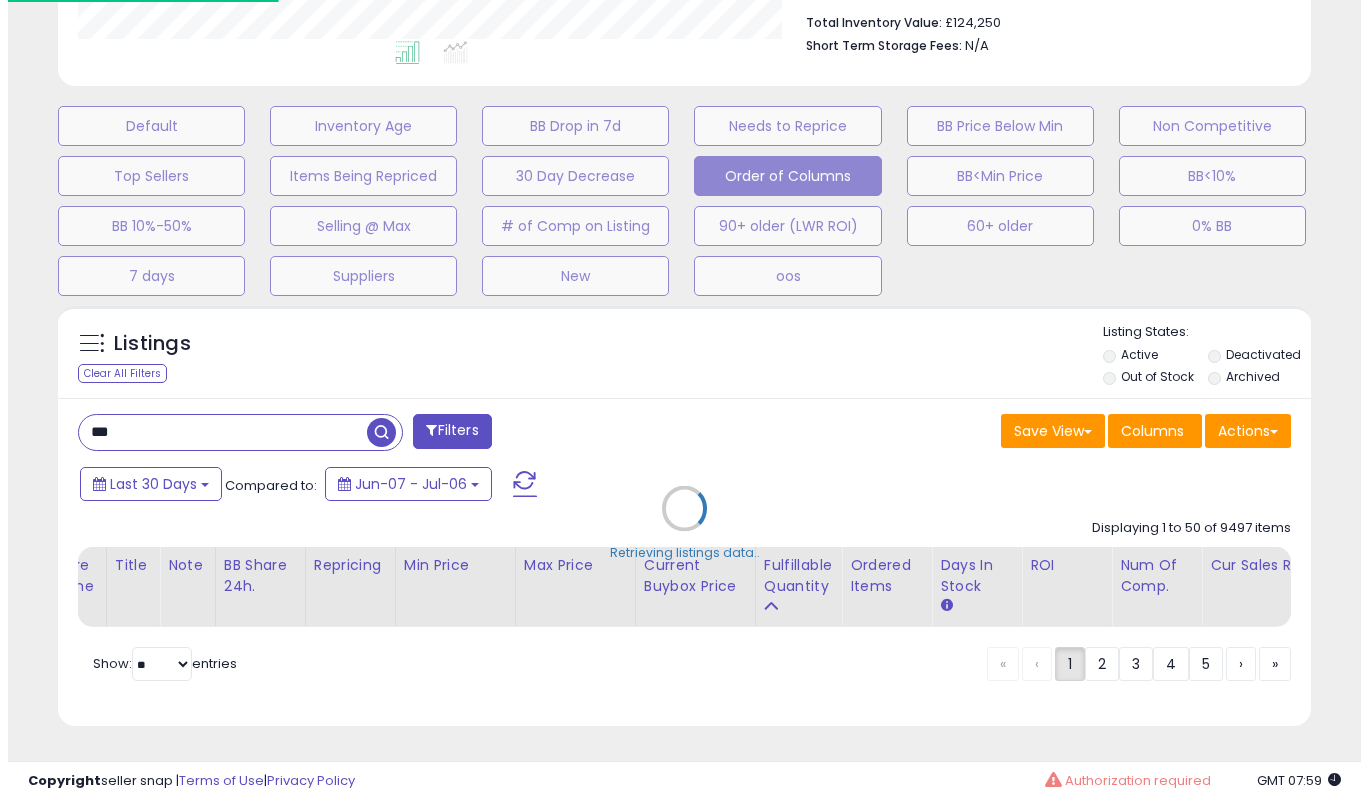 scroll, scrollTop: 539, scrollLeft: 0, axis: vertical 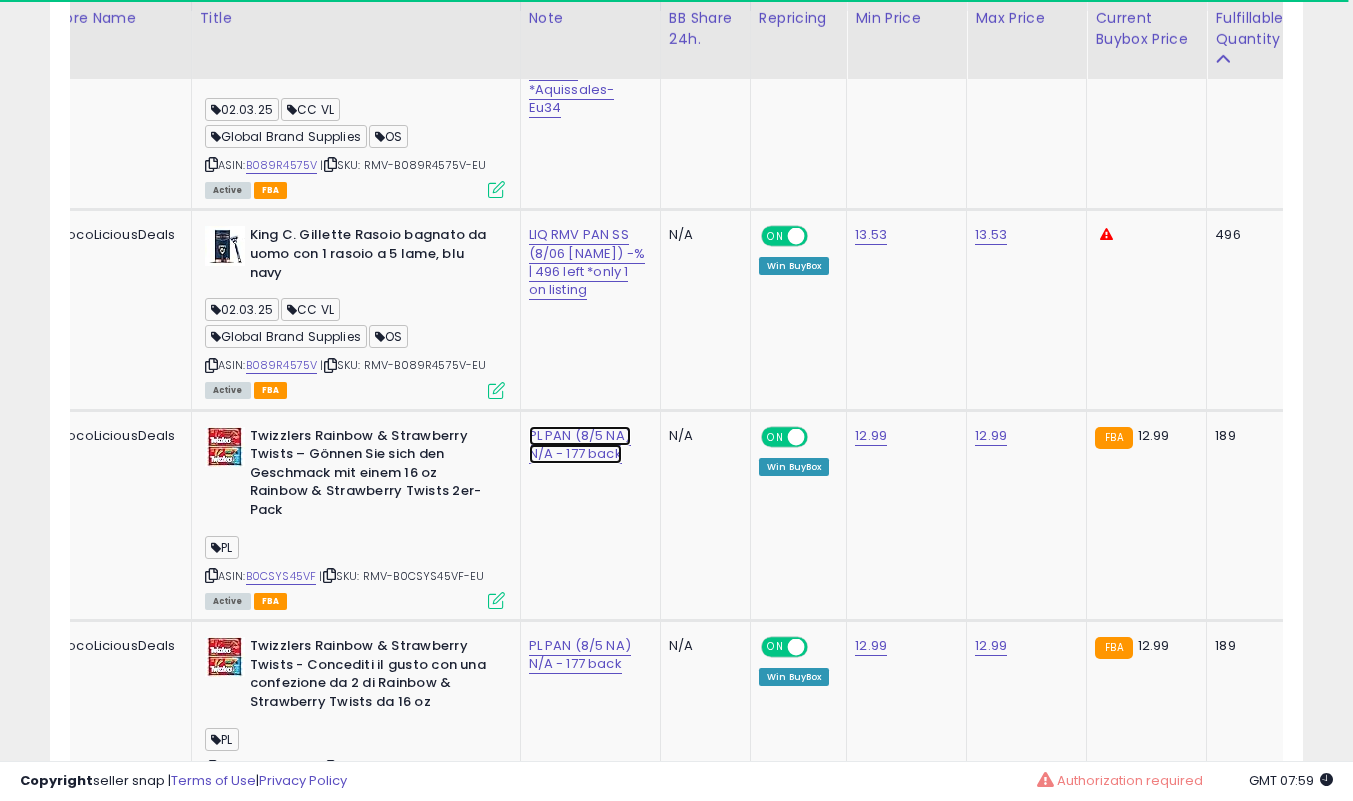 click on "PL PAN (8/5 NA) N/A - 177 back" at bounding box center (579, 71) 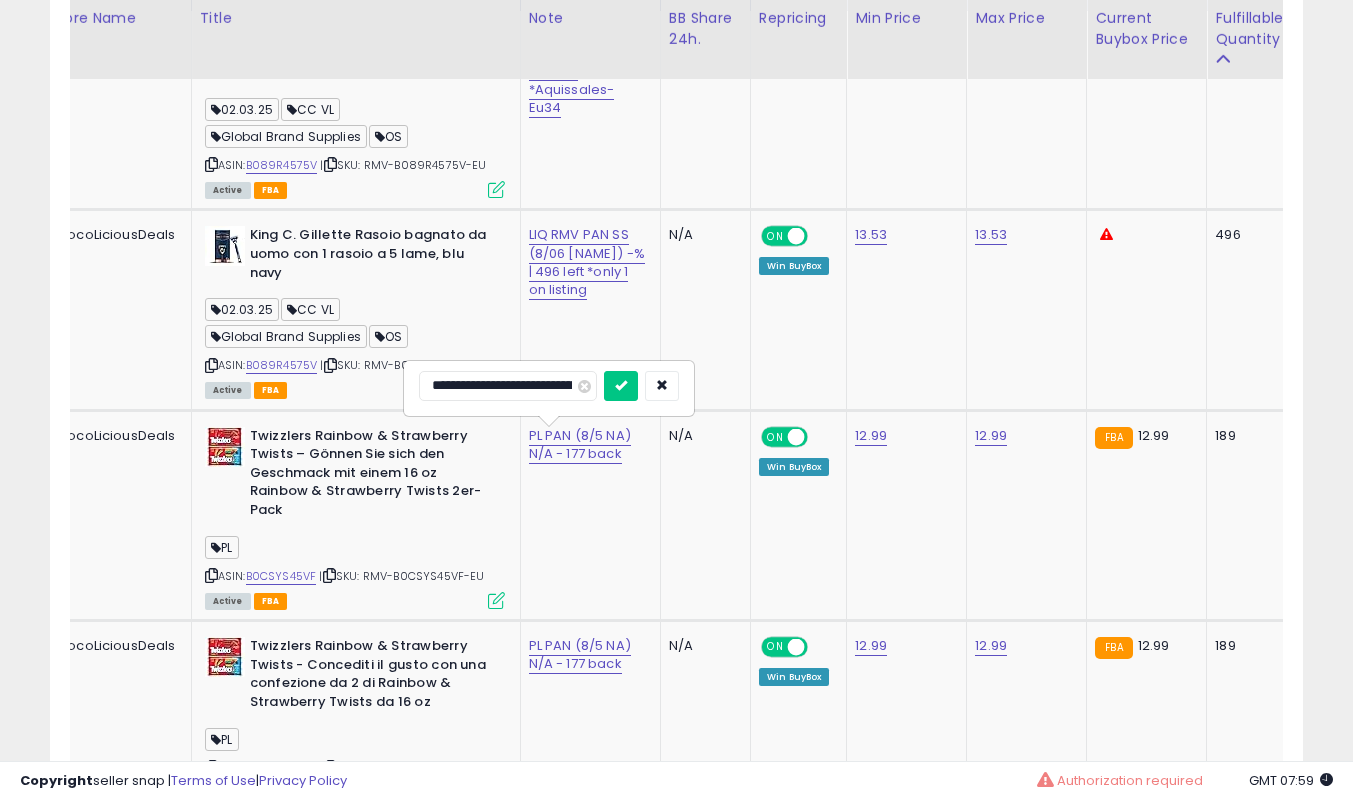 scroll, scrollTop: 0, scrollLeft: 37, axis: horizontal 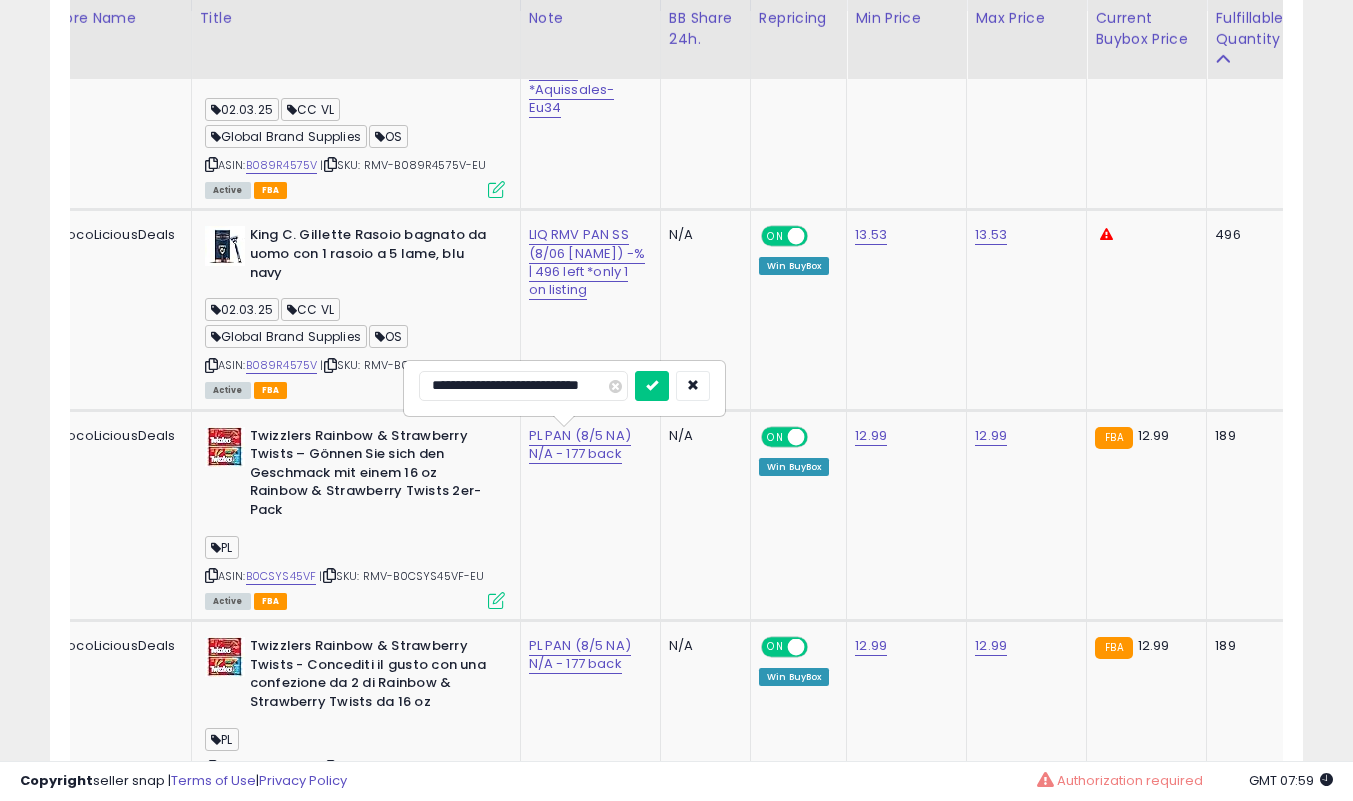 type on "**********" 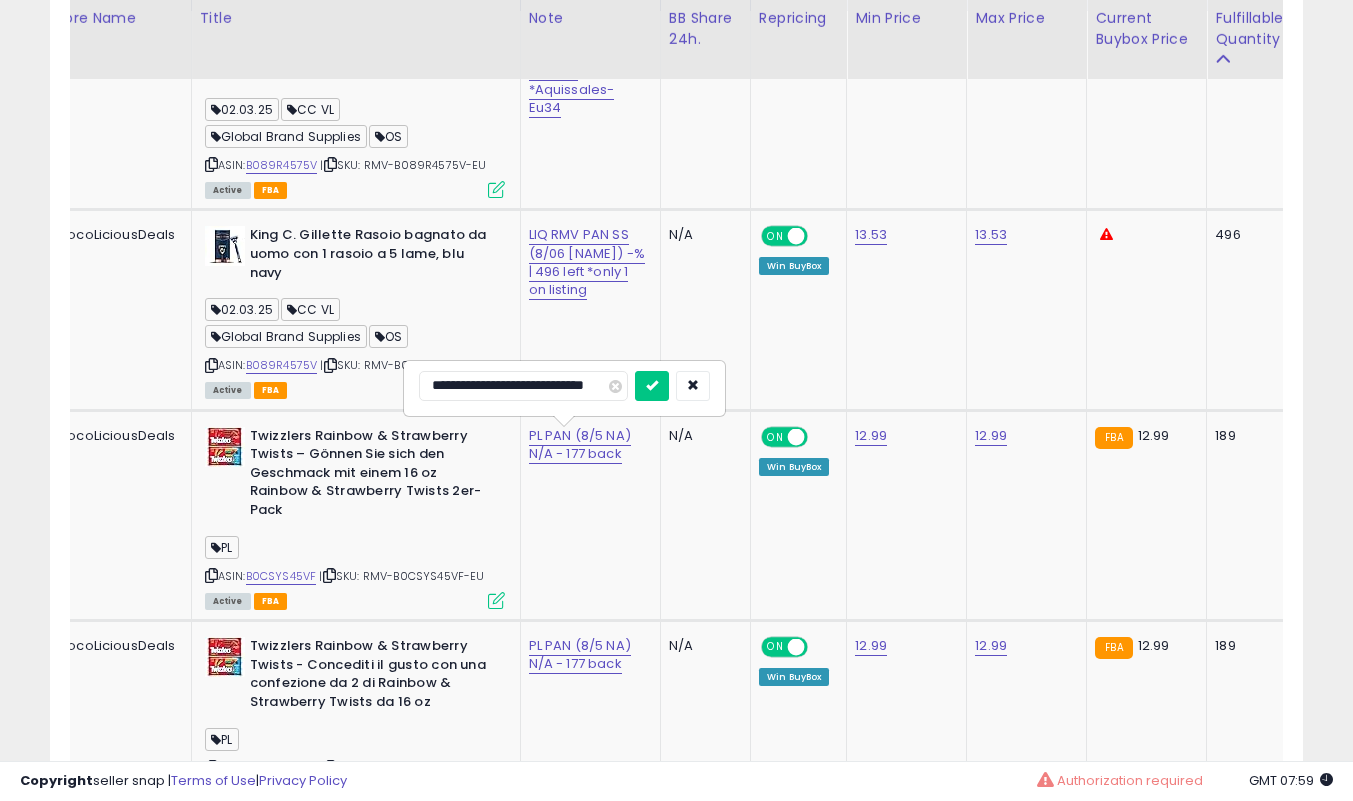 click at bounding box center [652, 386] 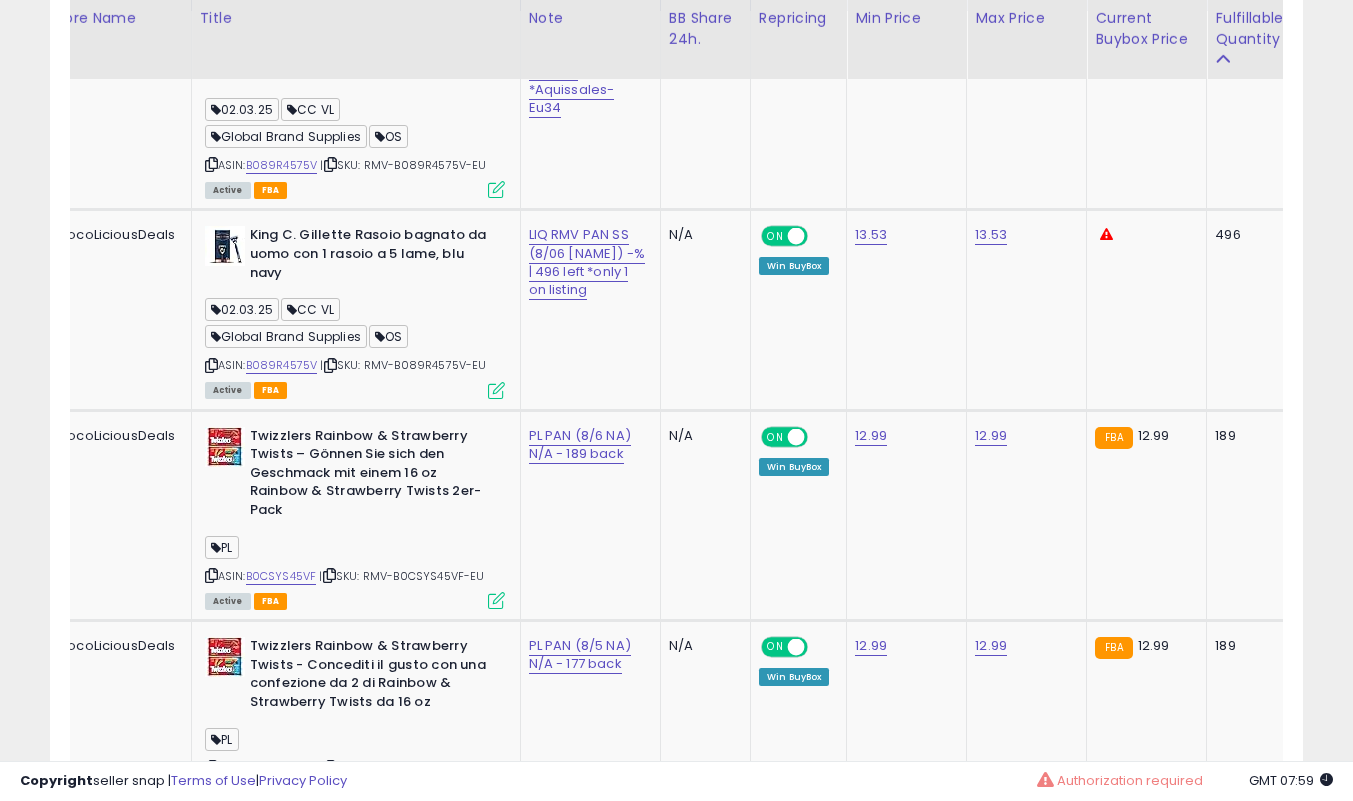 click at bounding box center [496, 600] 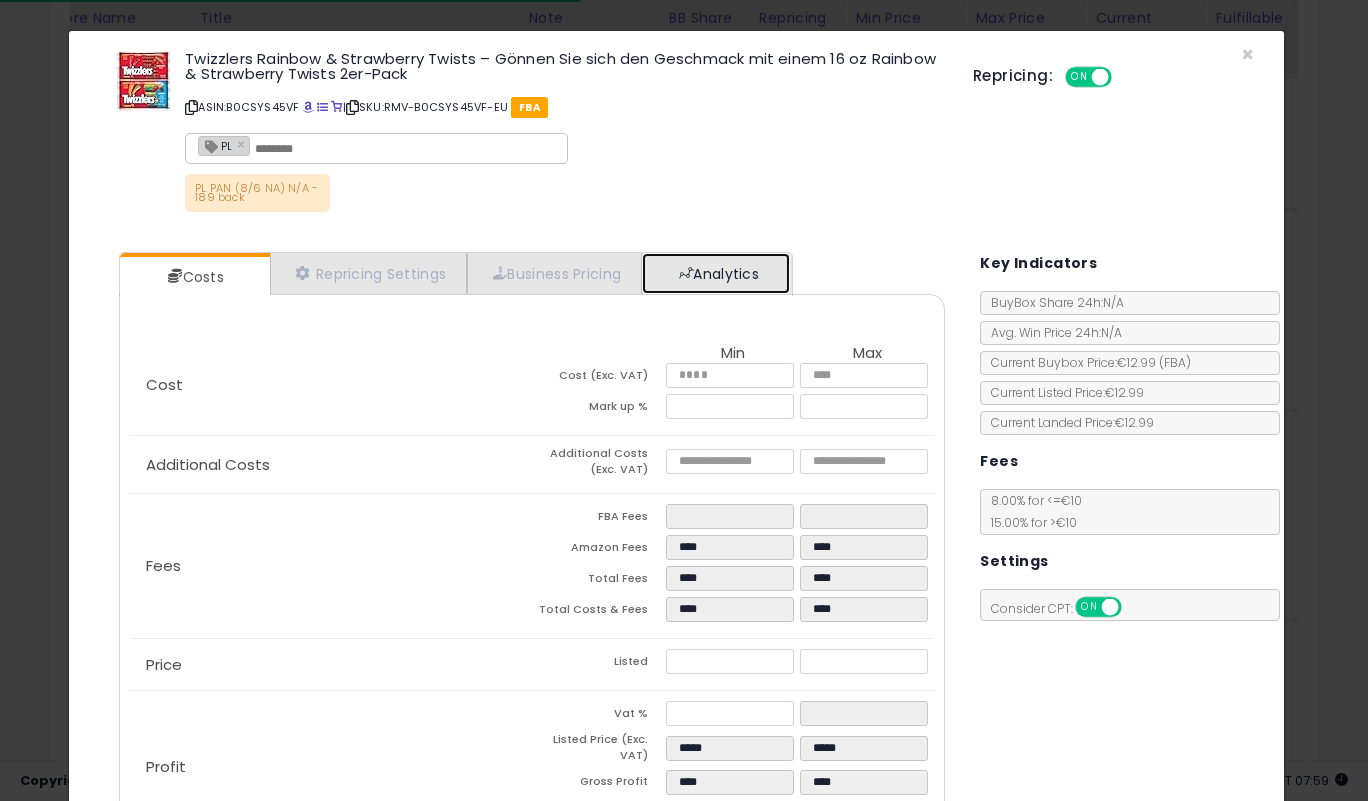 click on "Analytics" at bounding box center (716, 273) 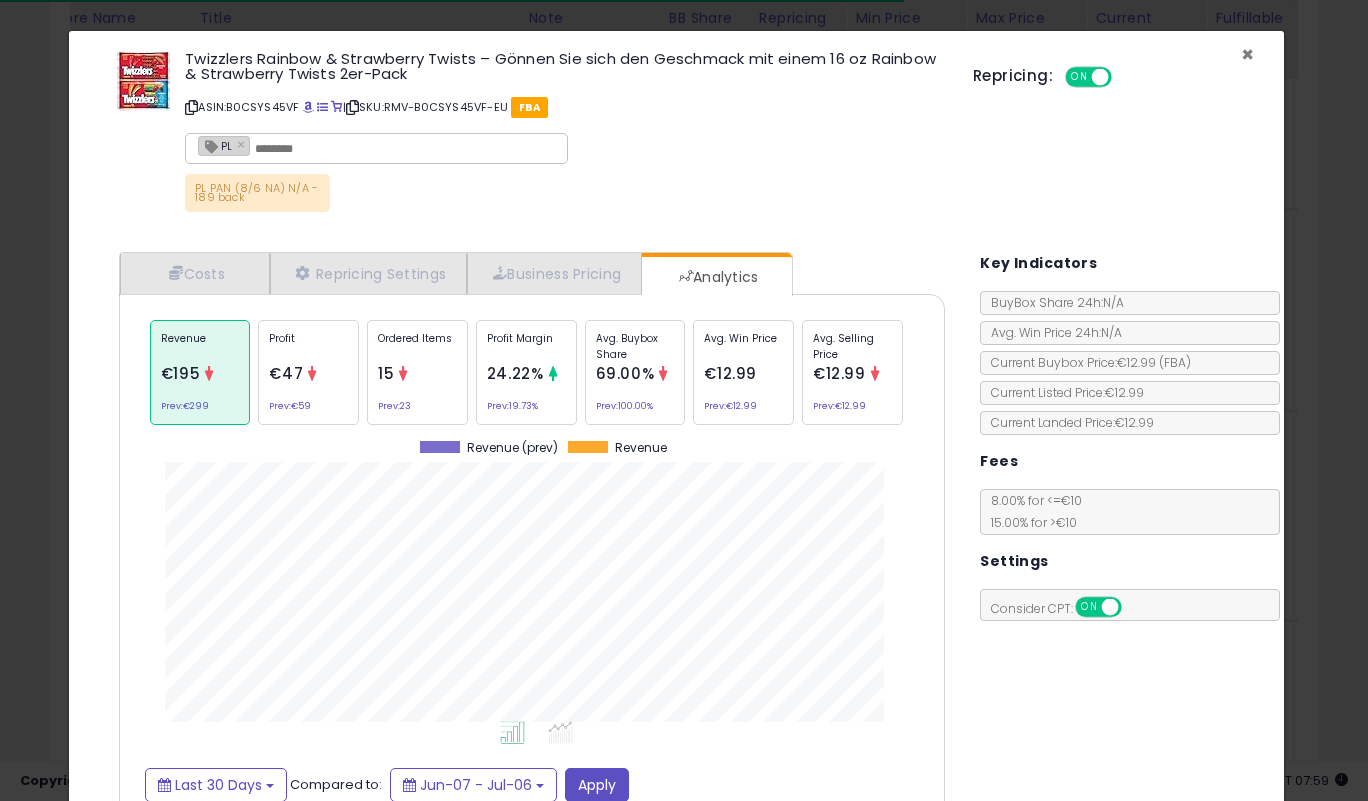 click on "×" at bounding box center (1247, 54) 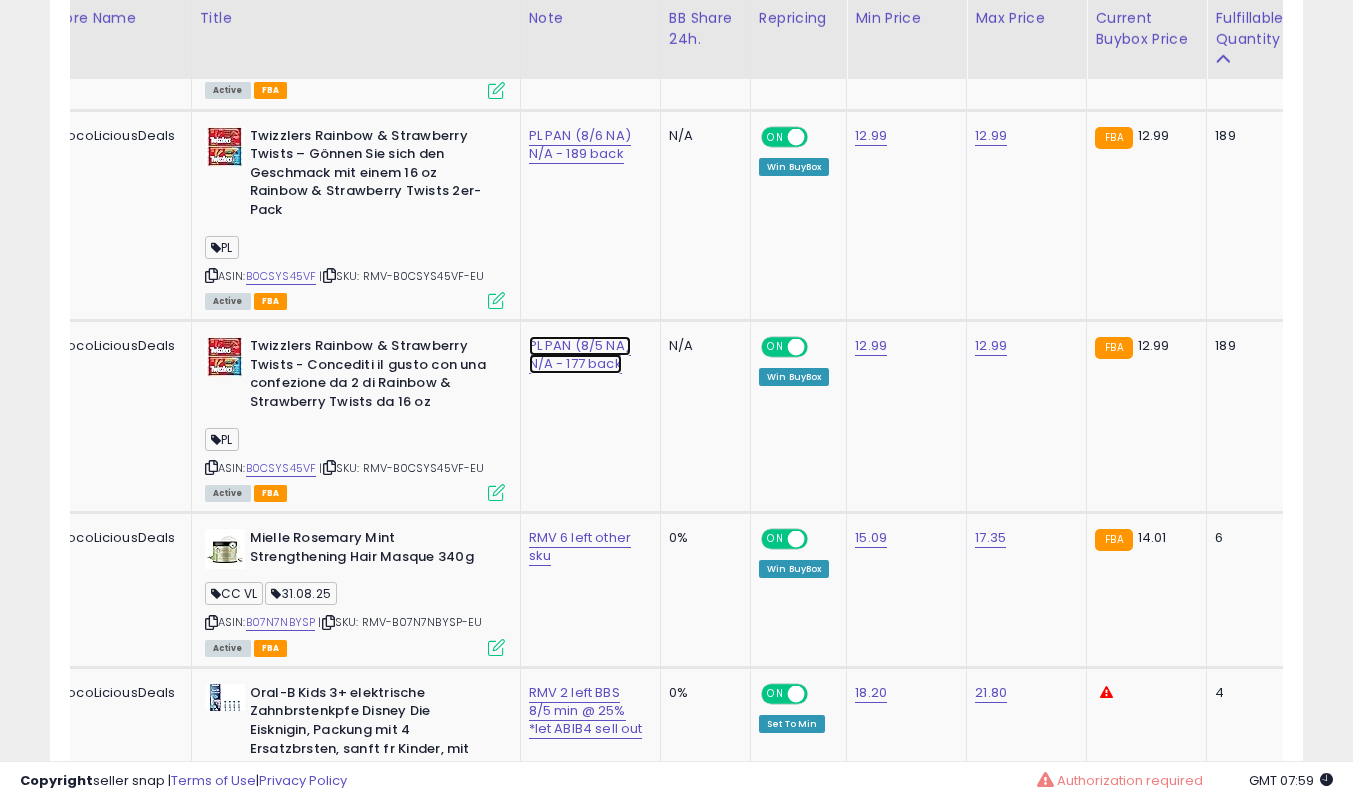 click on "PL PAN (8/5 NA) N/A - 177 back" at bounding box center (579, -229) 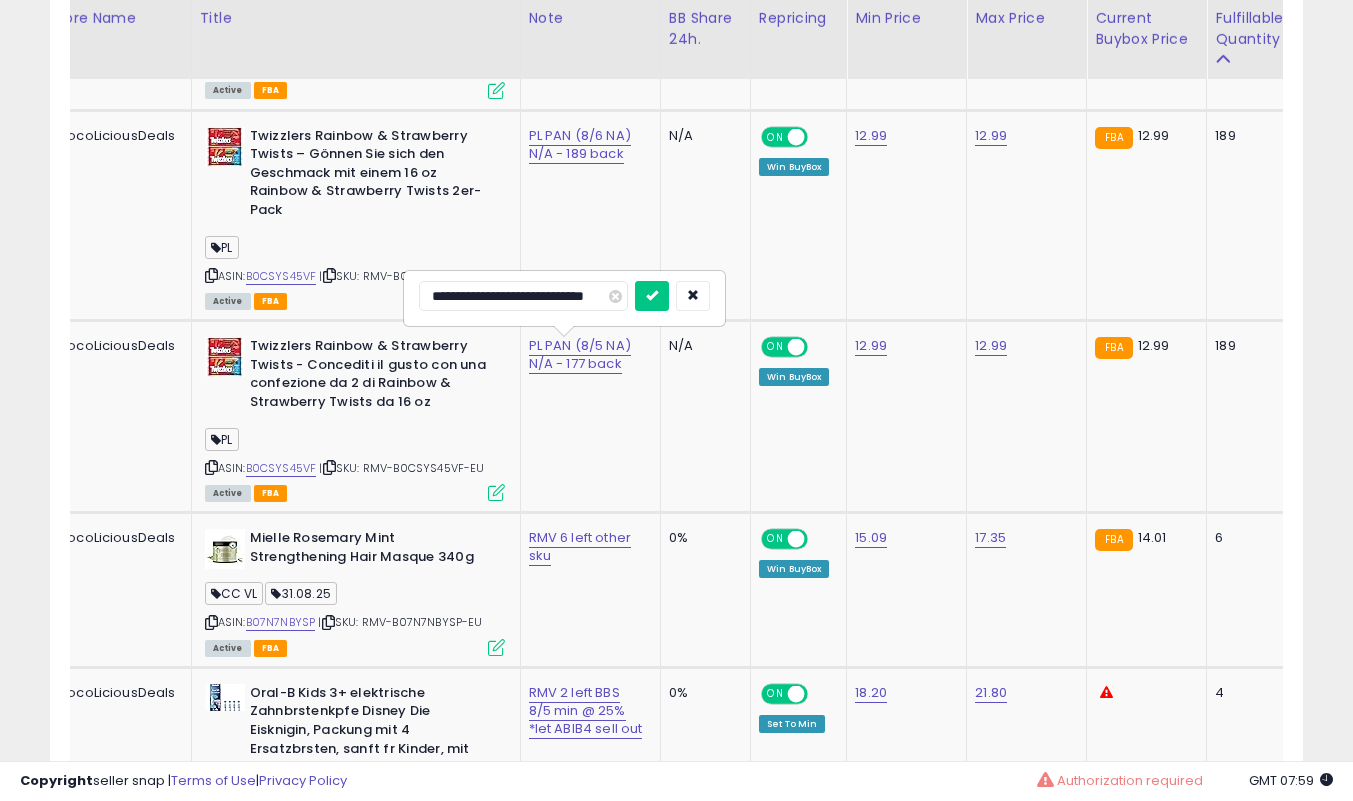 type on "**********" 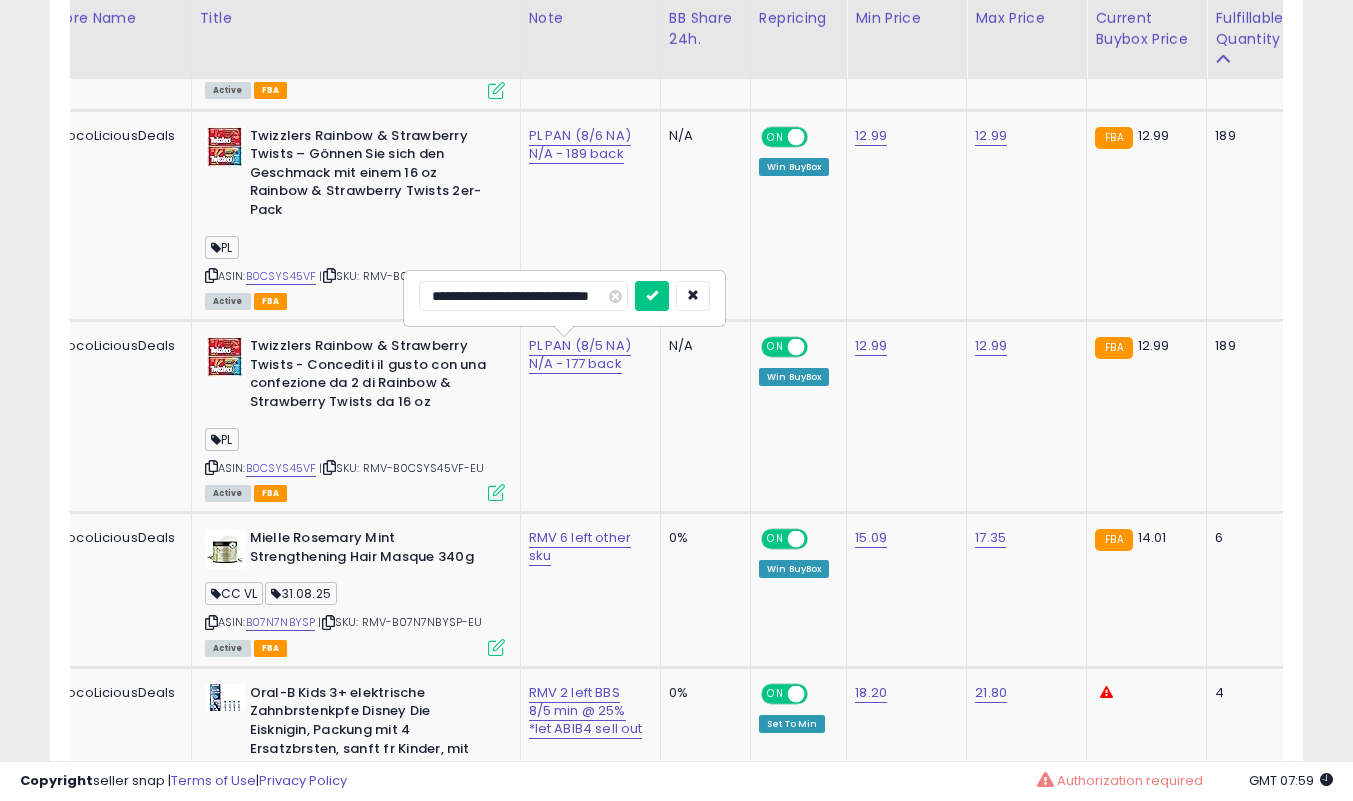click at bounding box center [652, 296] 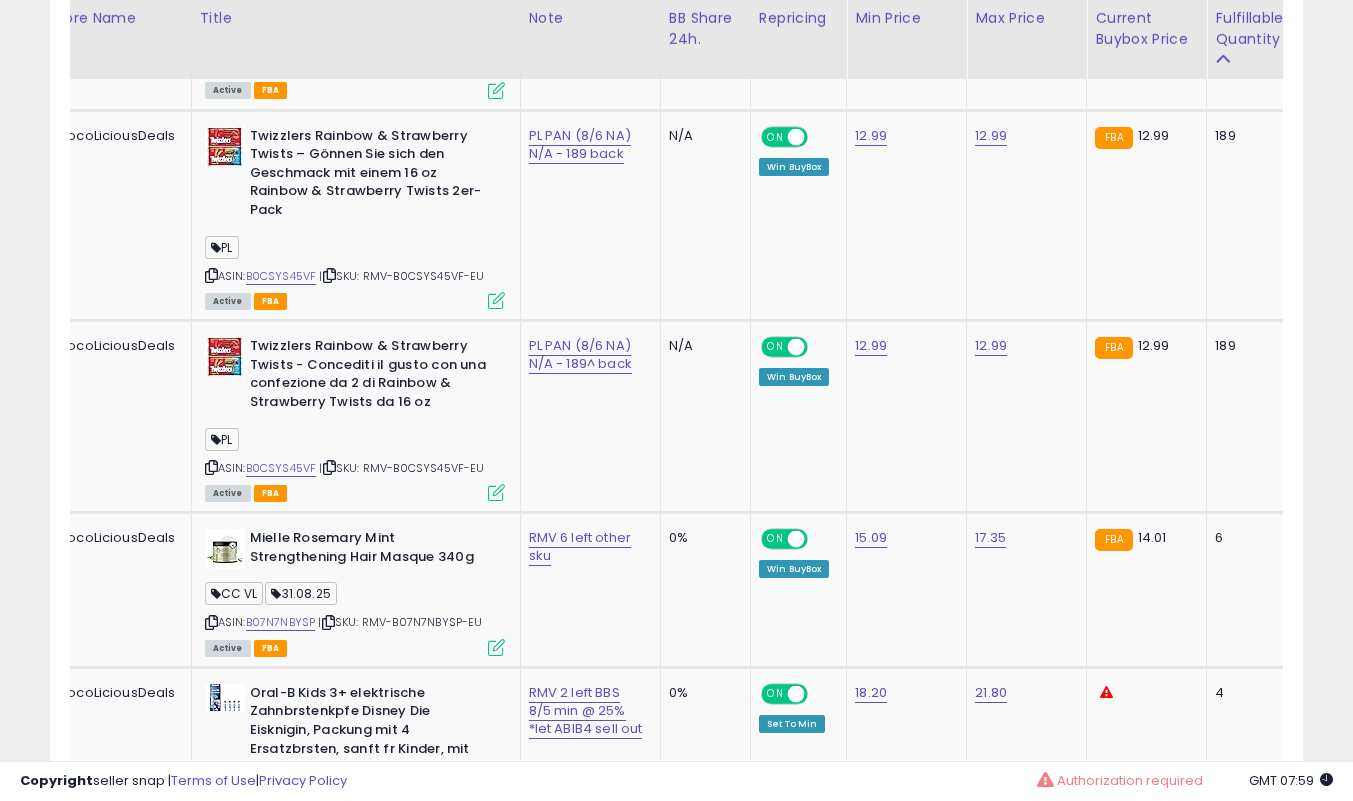 click at bounding box center [496, 492] 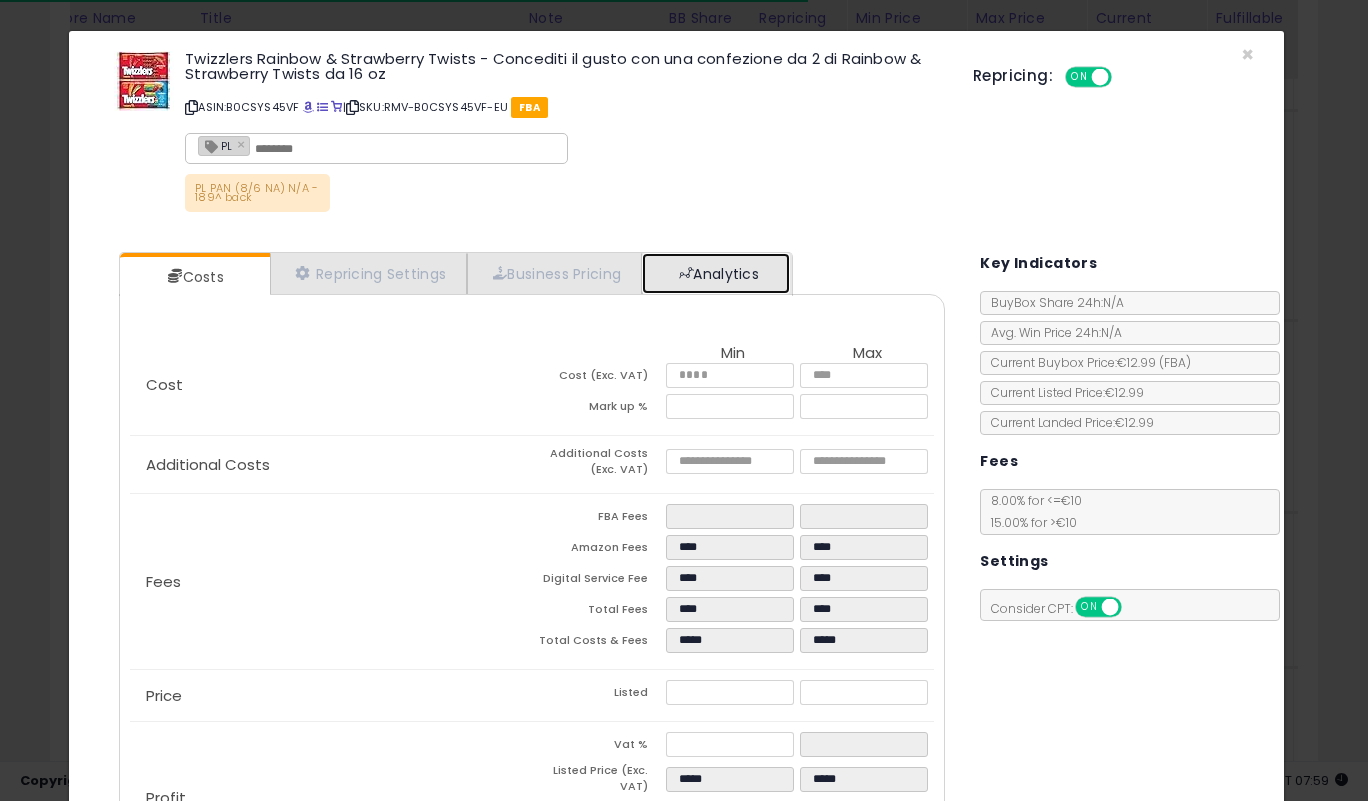 click on "Analytics" at bounding box center [716, 273] 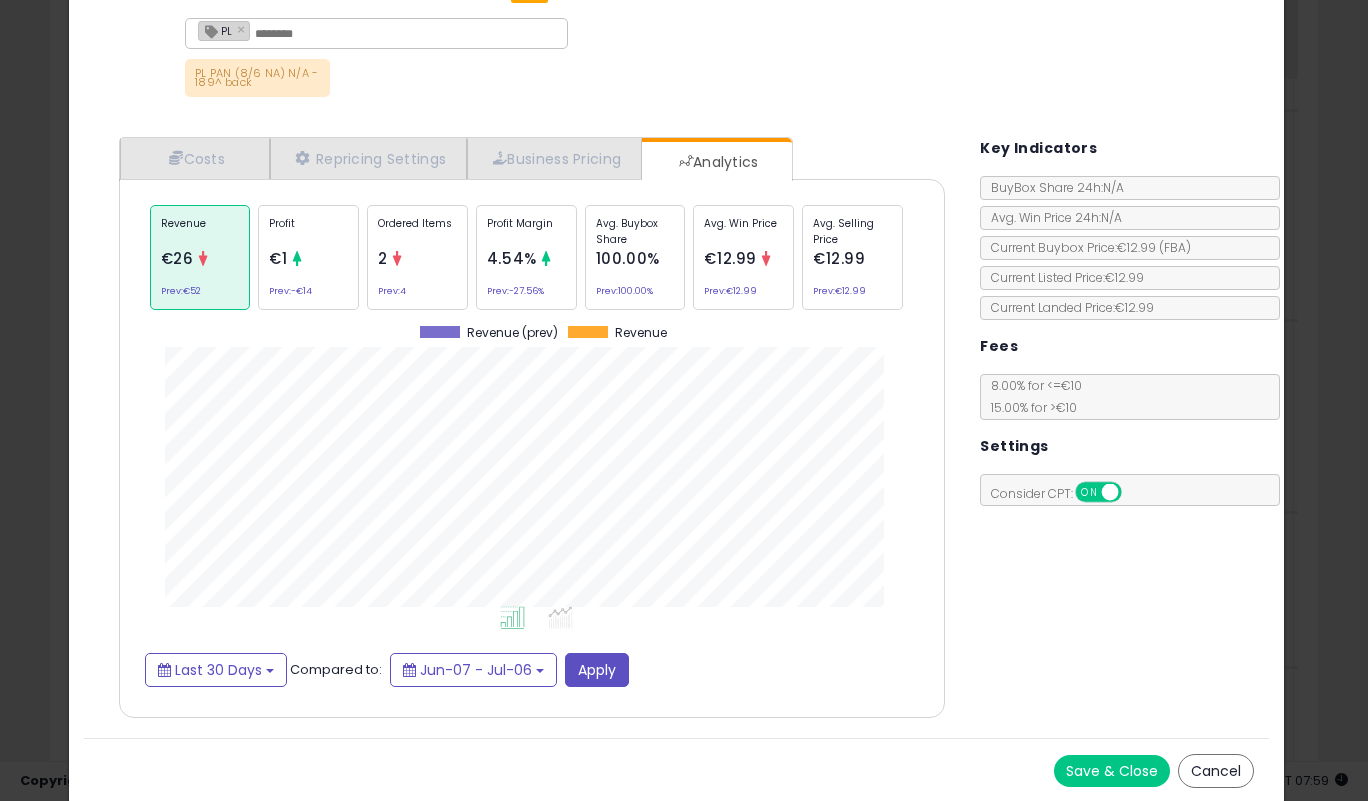 click on "Save & Close" at bounding box center (1112, 771) 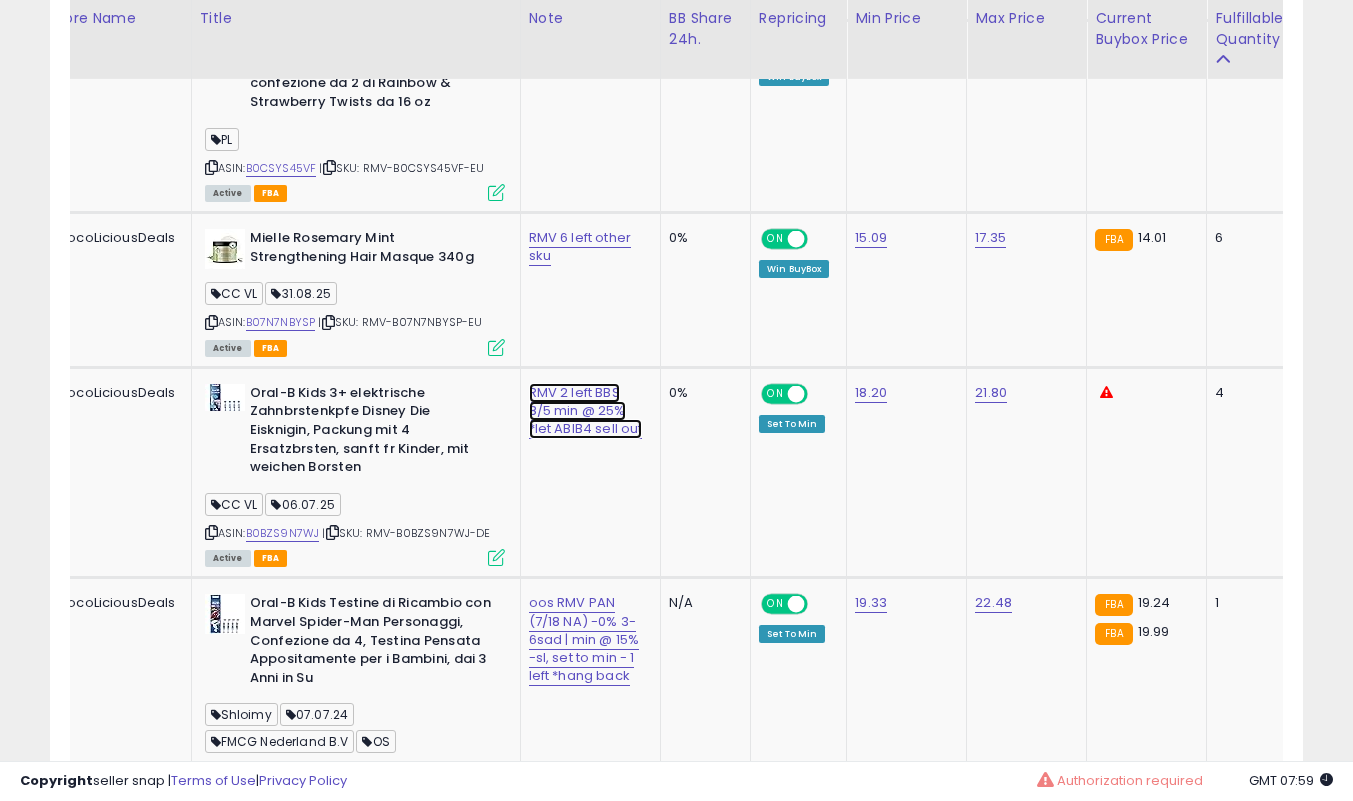 click on "RMV 2 left BBS 8/5 min @ 25% *let ABIB4 sell out" at bounding box center (579, -529) 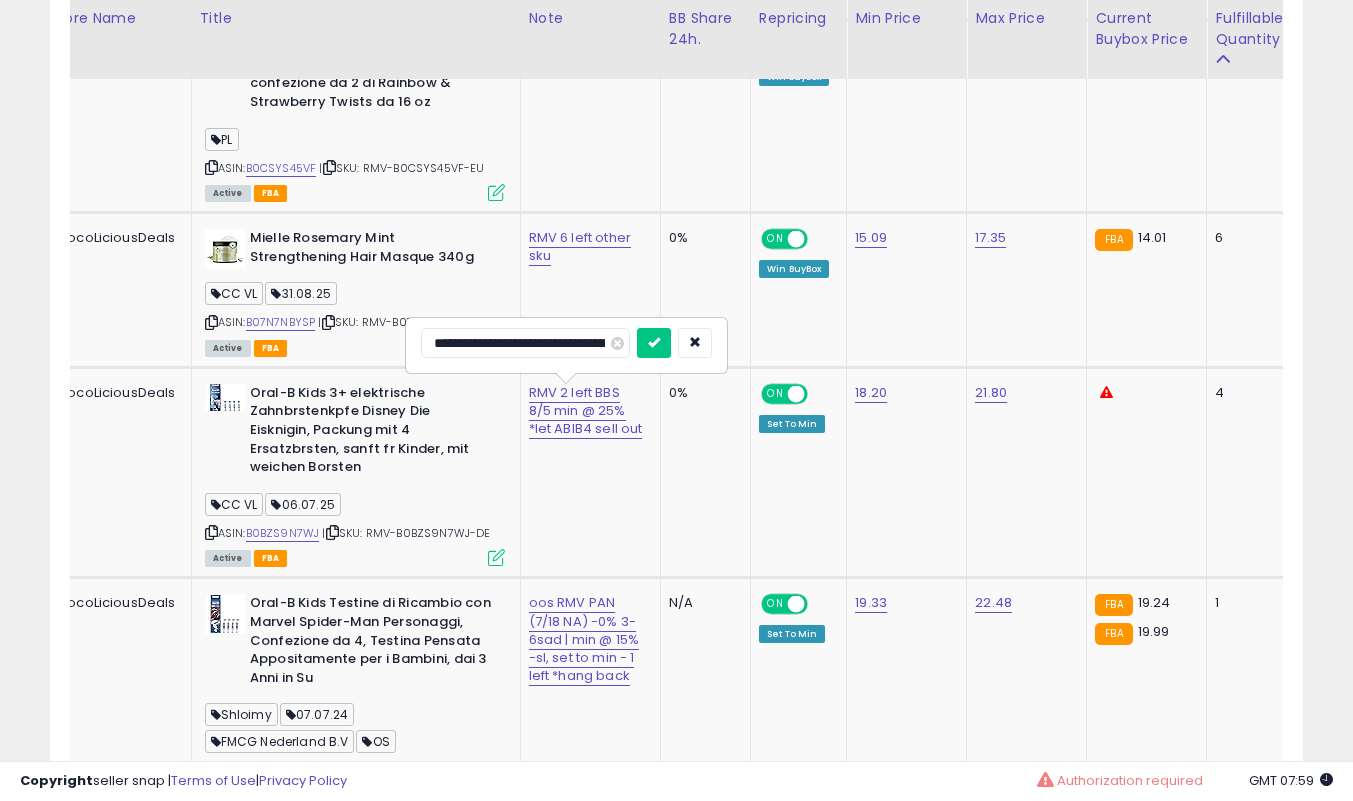 type on "**********" 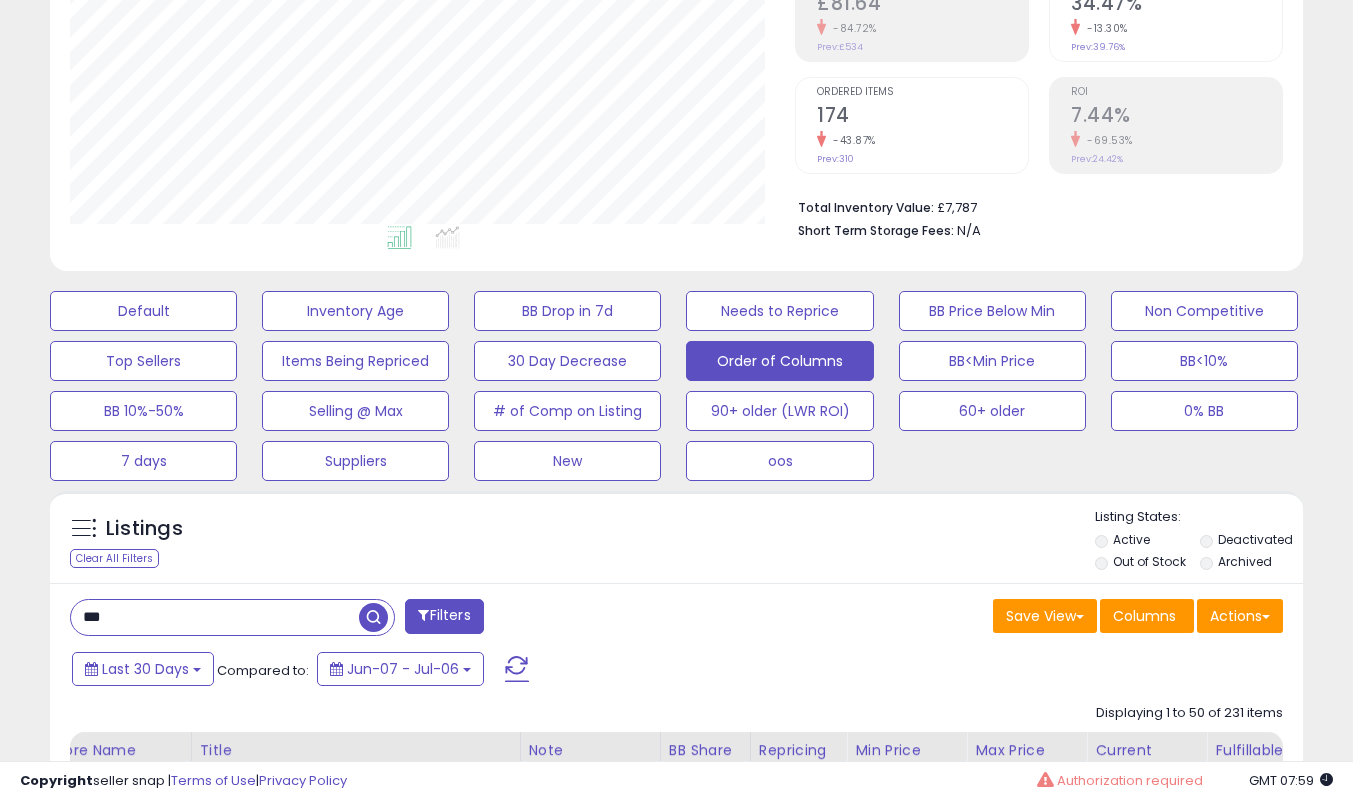 click on "Out of Stock" at bounding box center (1146, 564) 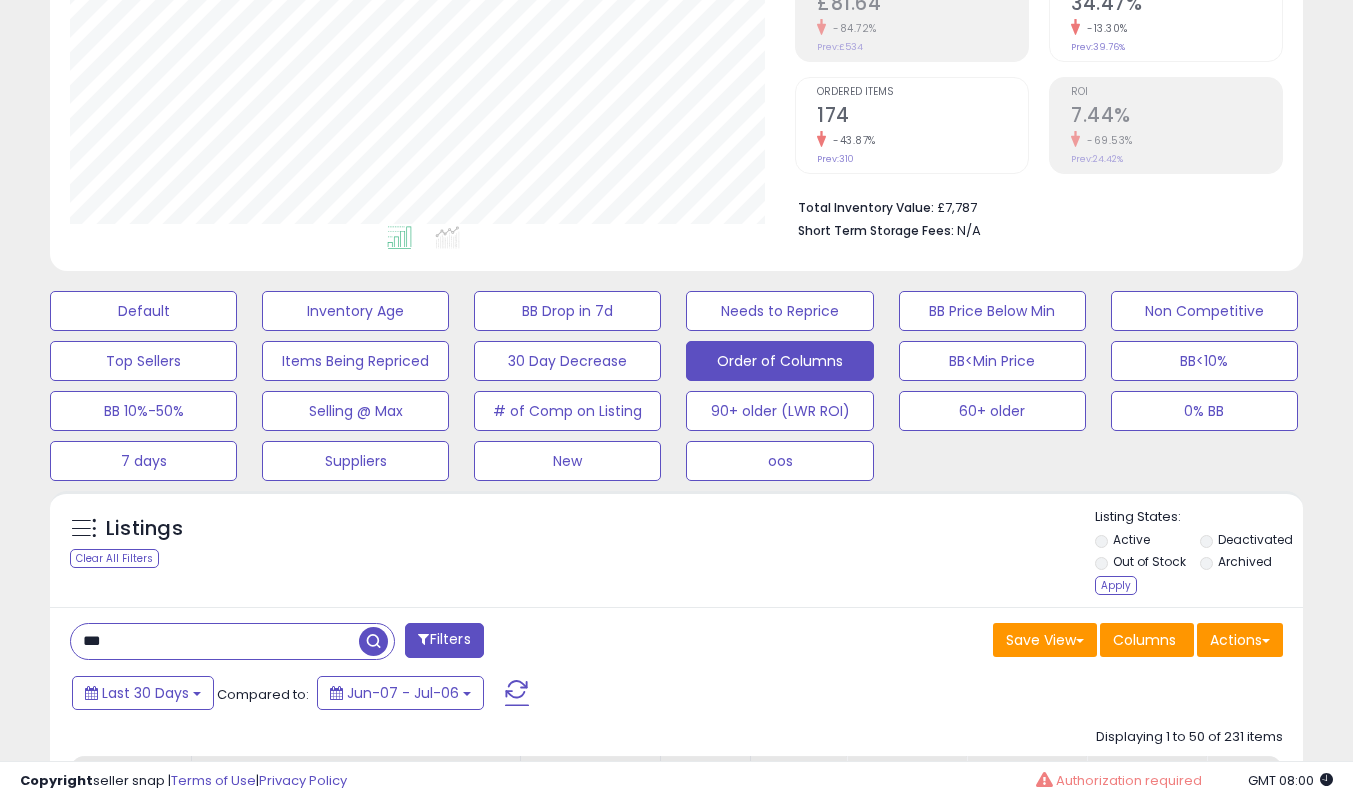 click on "Apply" at bounding box center [1116, 585] 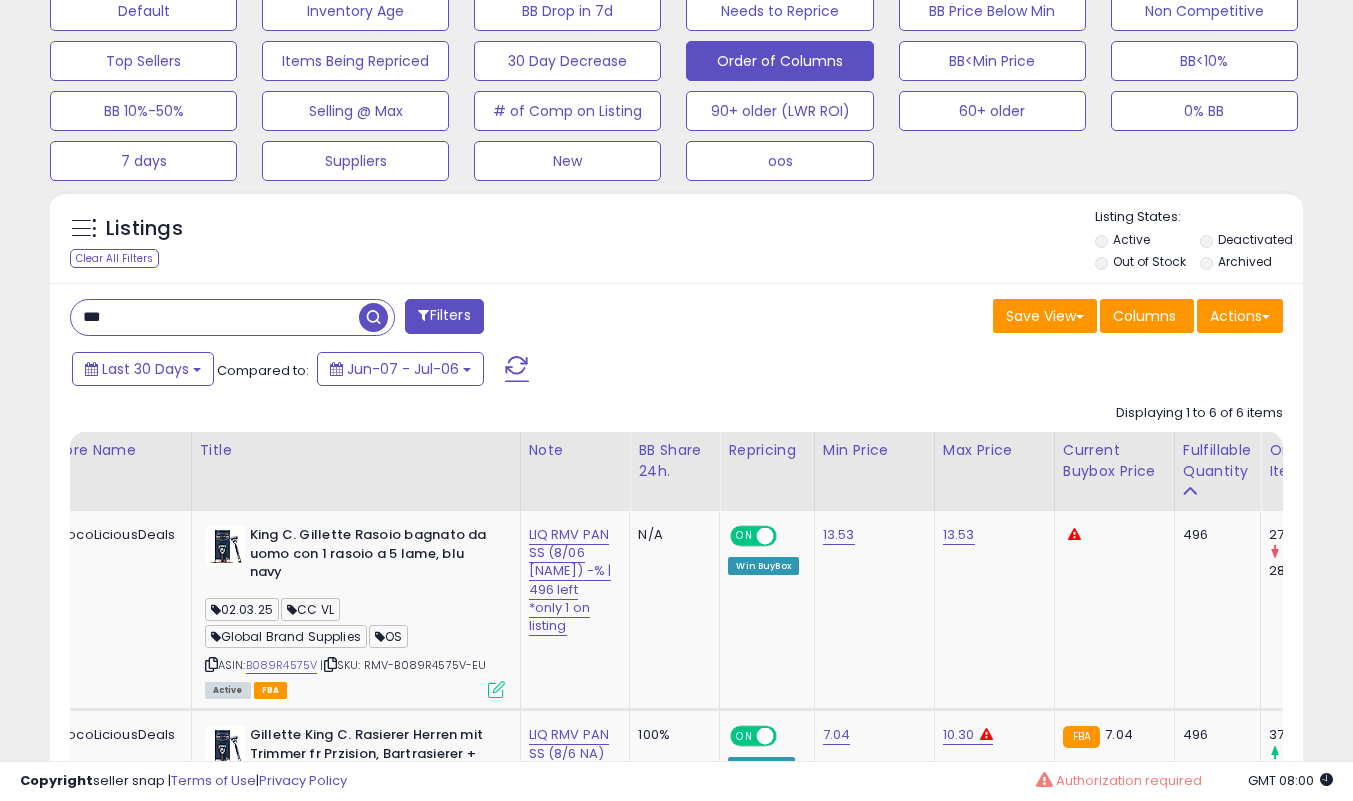 click on "***" at bounding box center [215, 317] 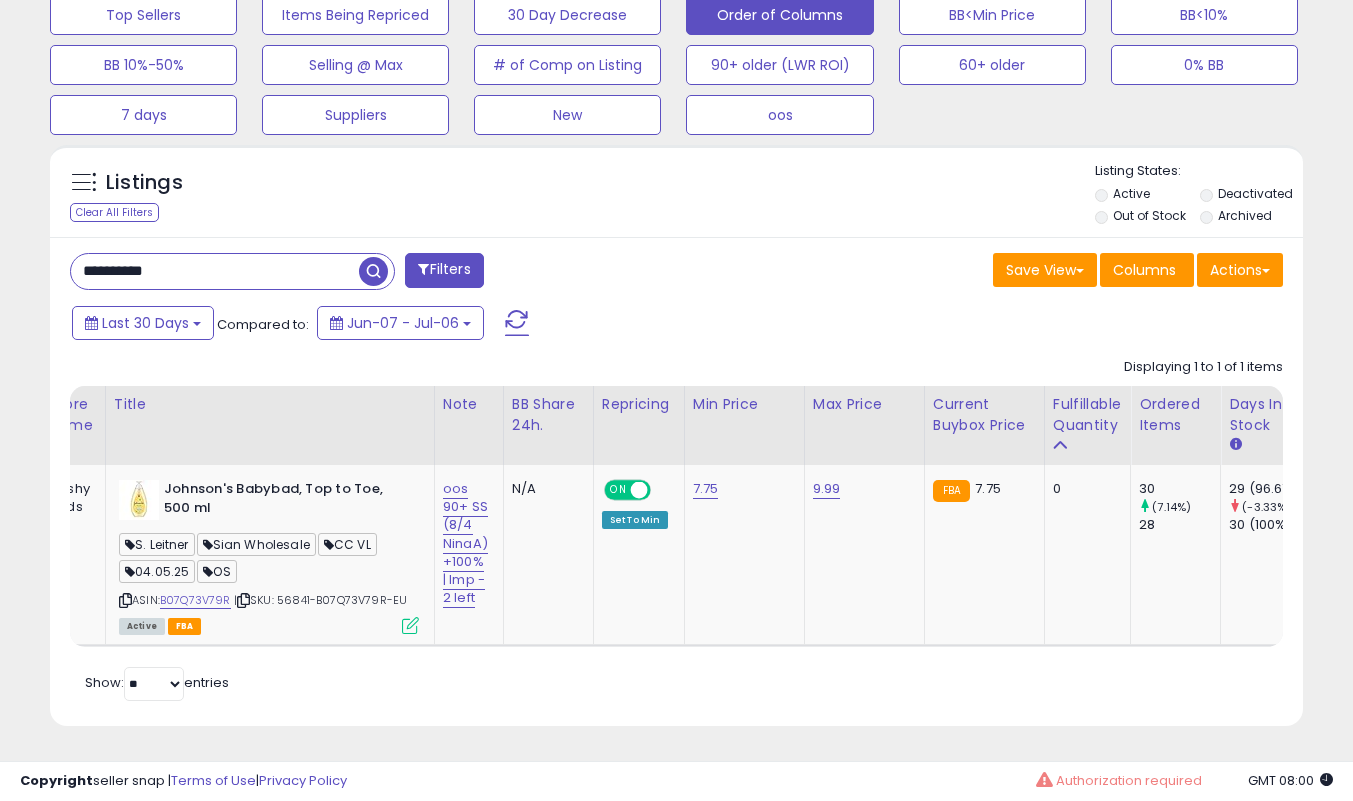 click on "**********" at bounding box center (215, 271) 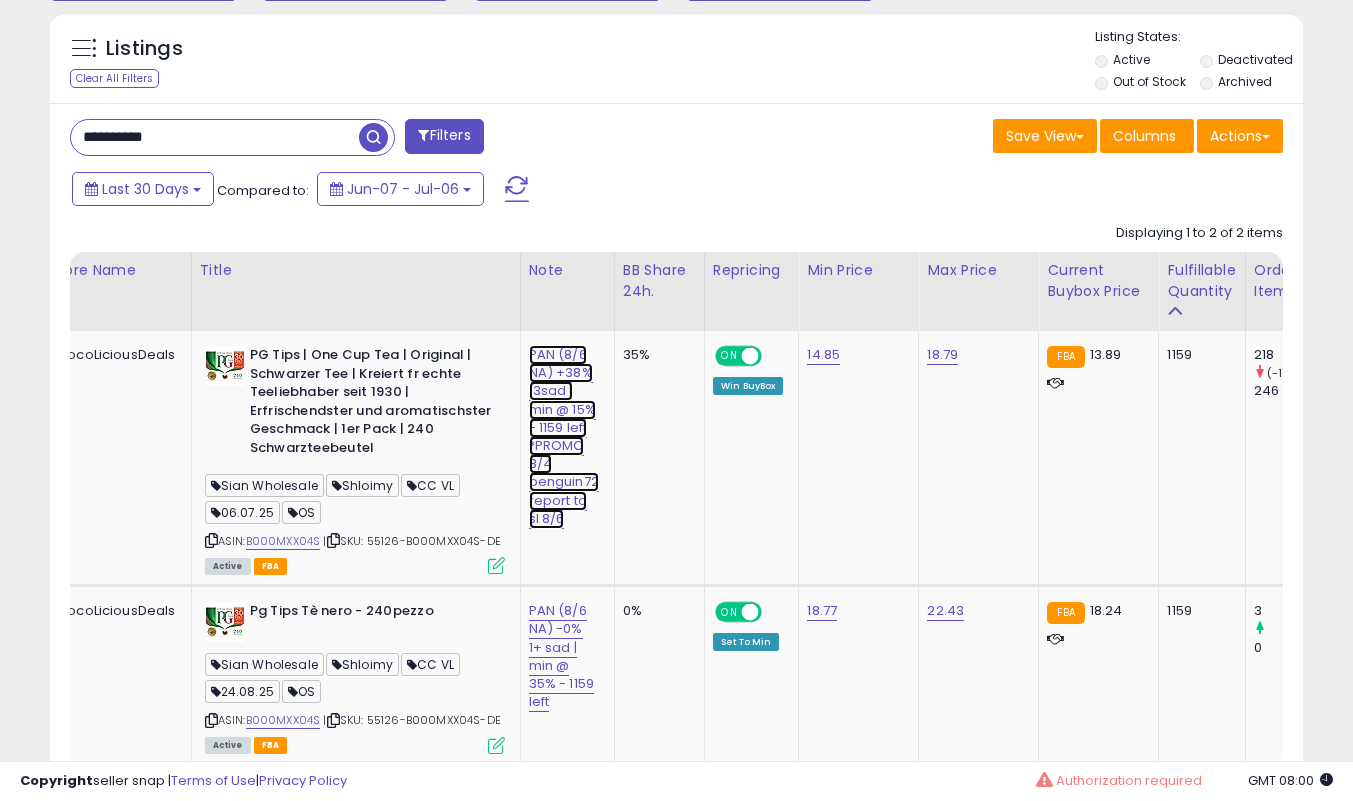 click on "PAN (8/6 NA) +38% 13sad | min @ 15% - 1159 left *PROMO 8/4 penguin72 report to sl 8/6" at bounding box center [564, 437] 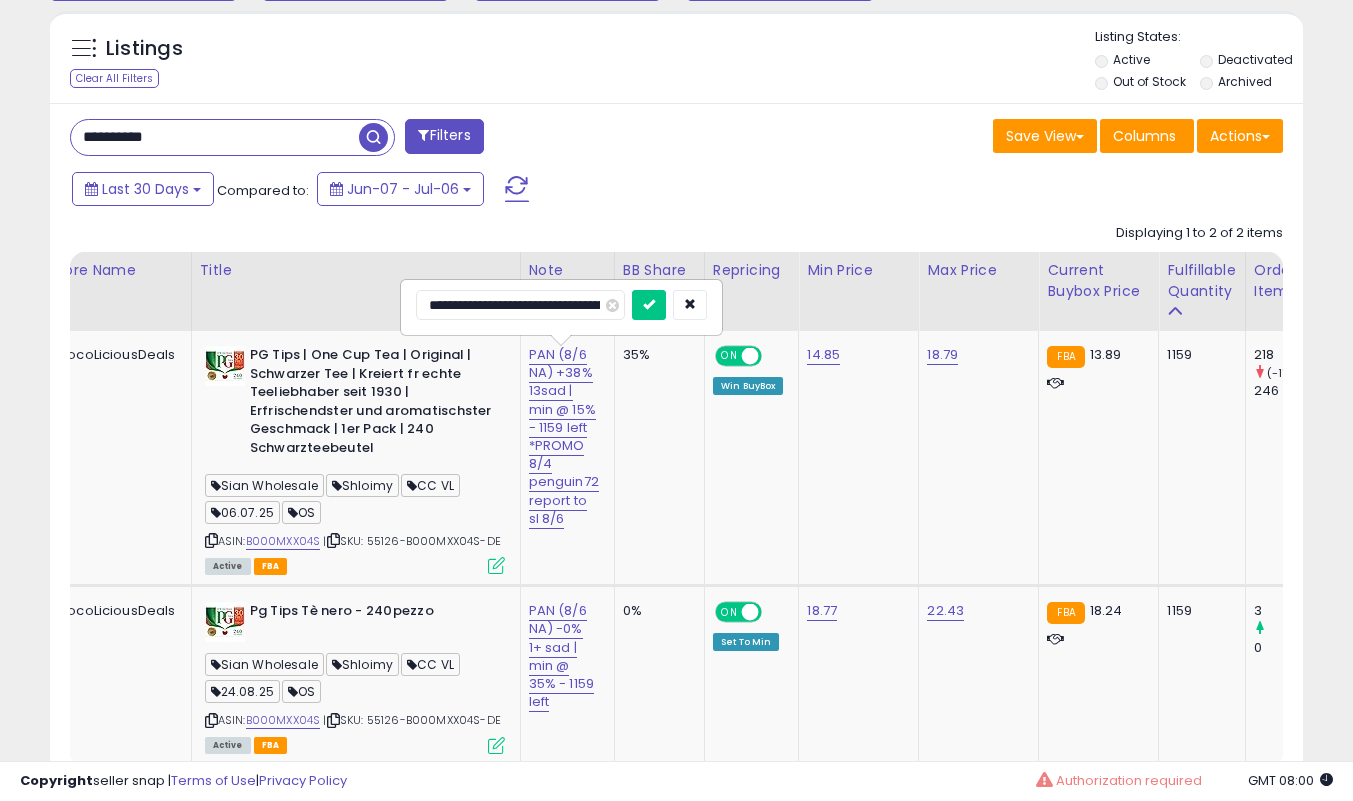 type on "**********" 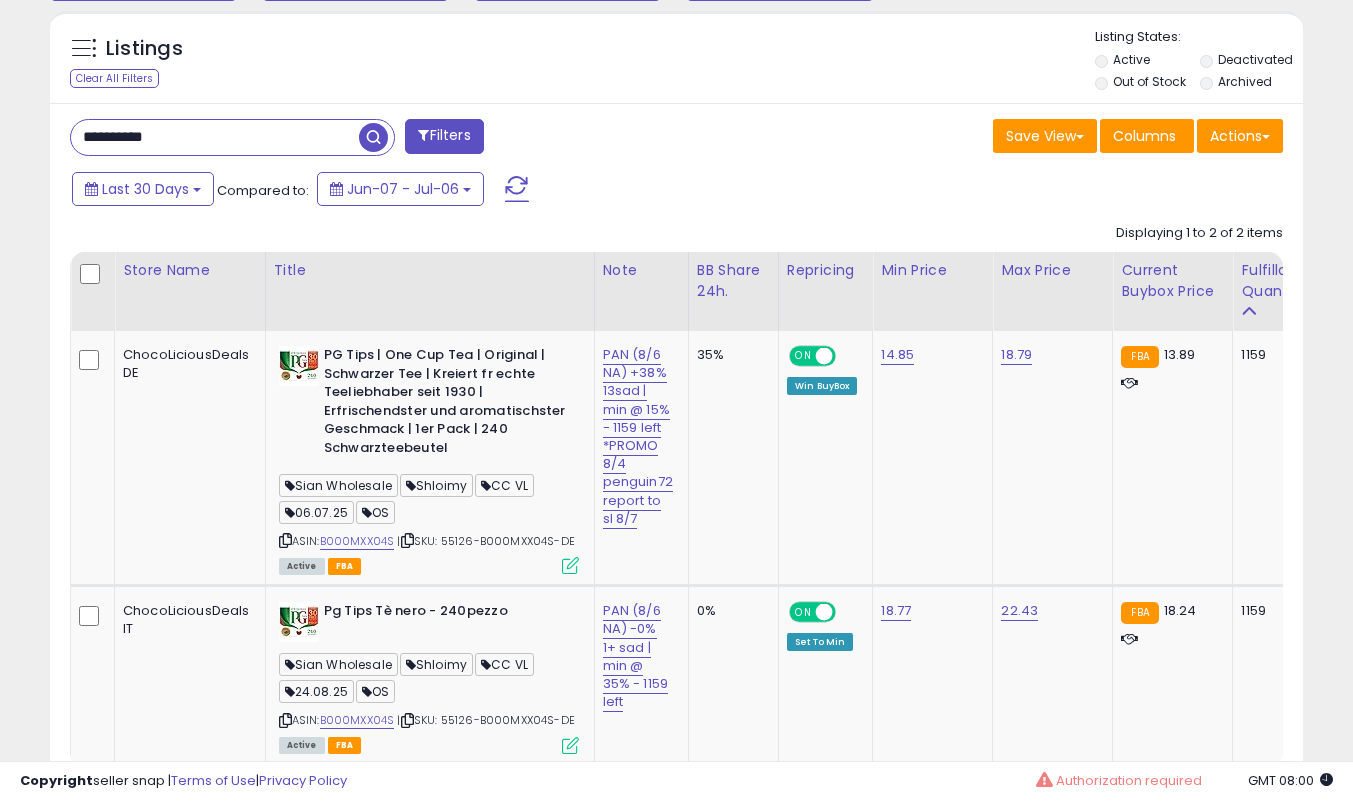 click on "PG Tips | One Cup Tea | Original | Schwarzer Tee | Kreiert fr echte Teeliebhaber seit 1930 | Erfrischendster und aromatischster Geschmack | 1er Pack | 240 Schwarzteebeutel Sian Wholesale Shloimy CC VL 06.07.25 OS ASIN: B000MXX04S | SKU: 55126-B000MXX04S-DE Active FBA" 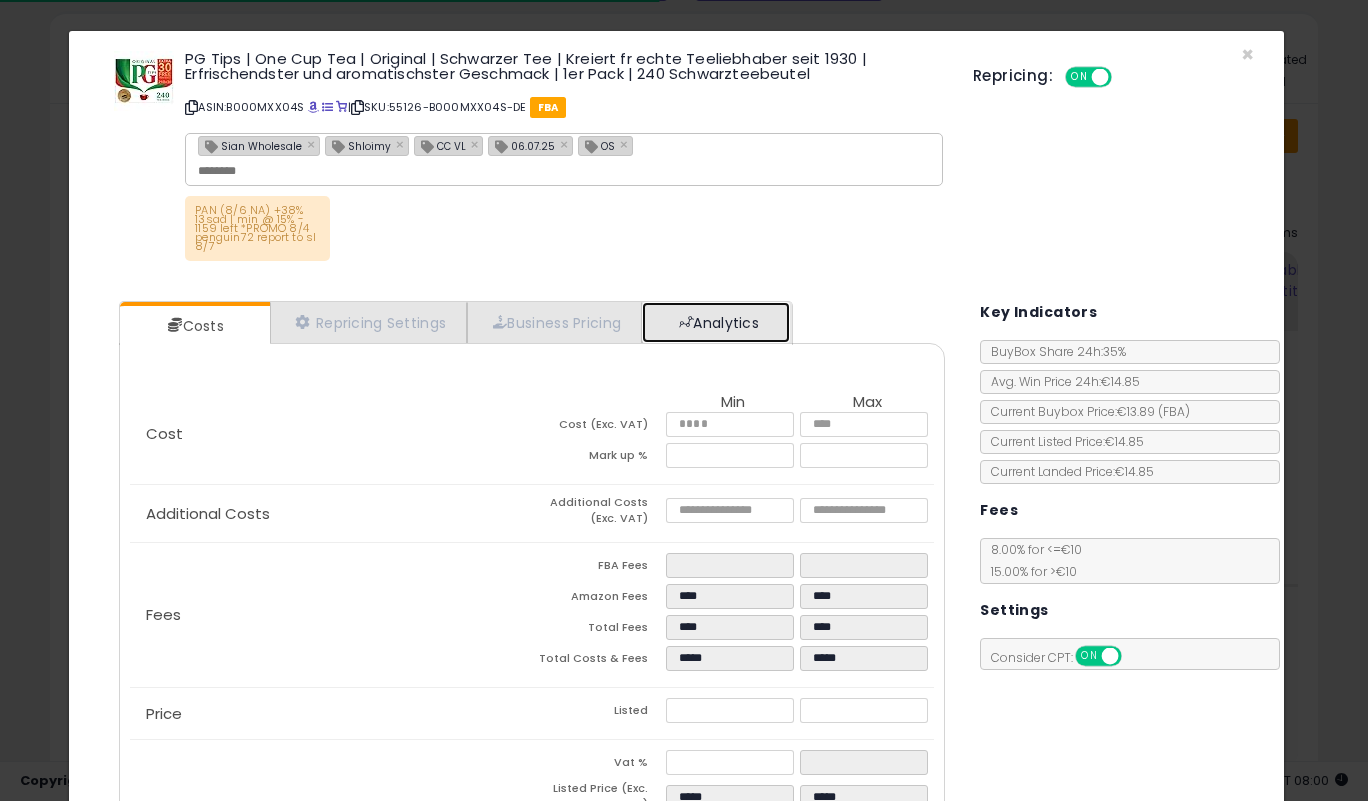 click on "Analytics" at bounding box center [716, 322] 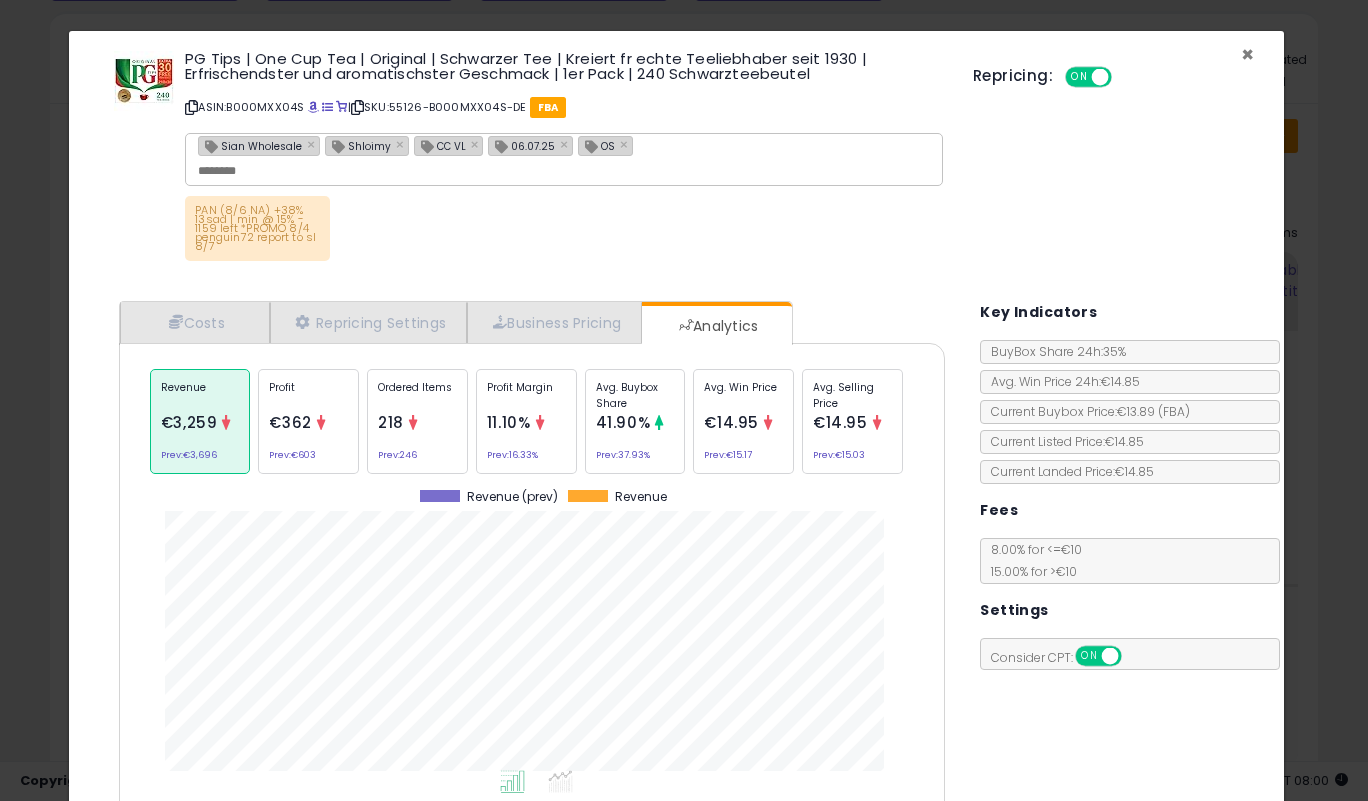 click on "×" at bounding box center [1247, 54] 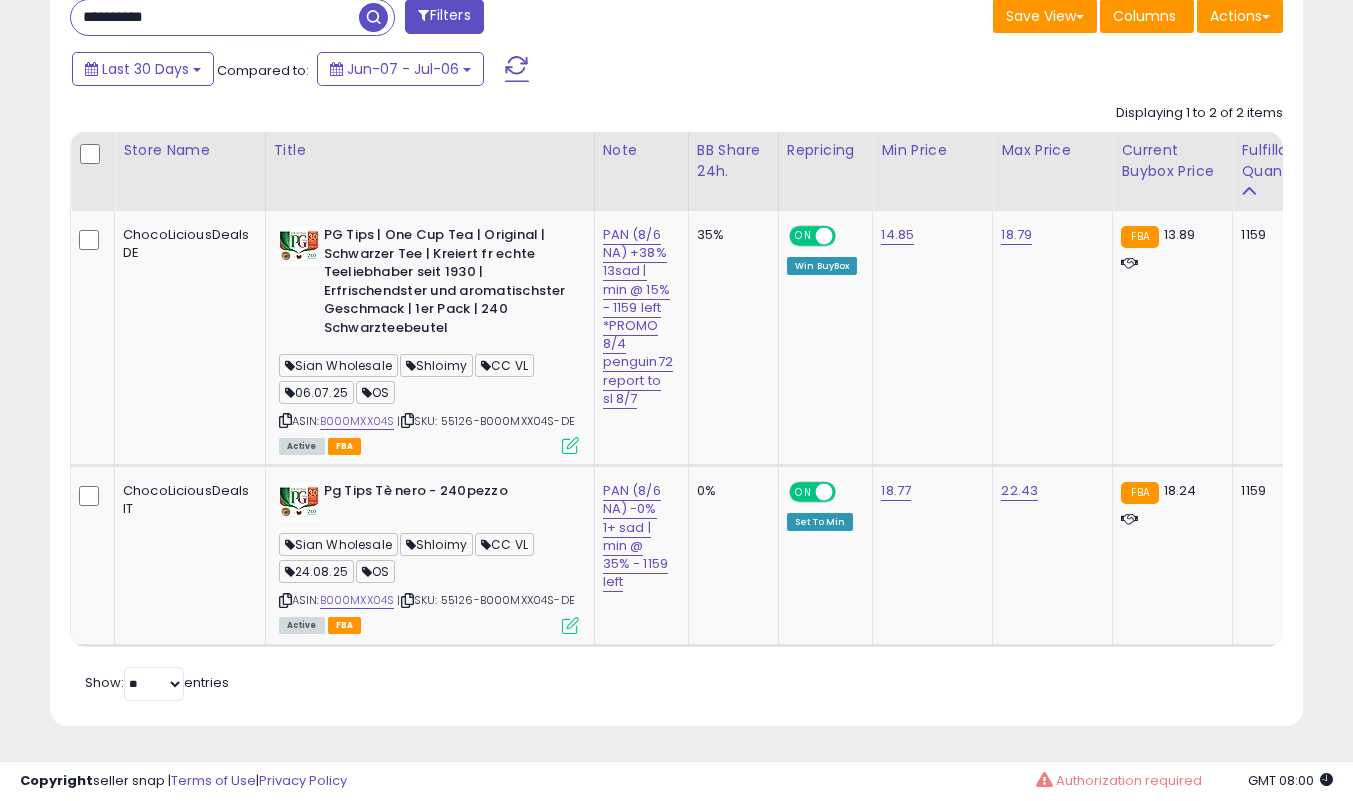 click at bounding box center [570, 625] 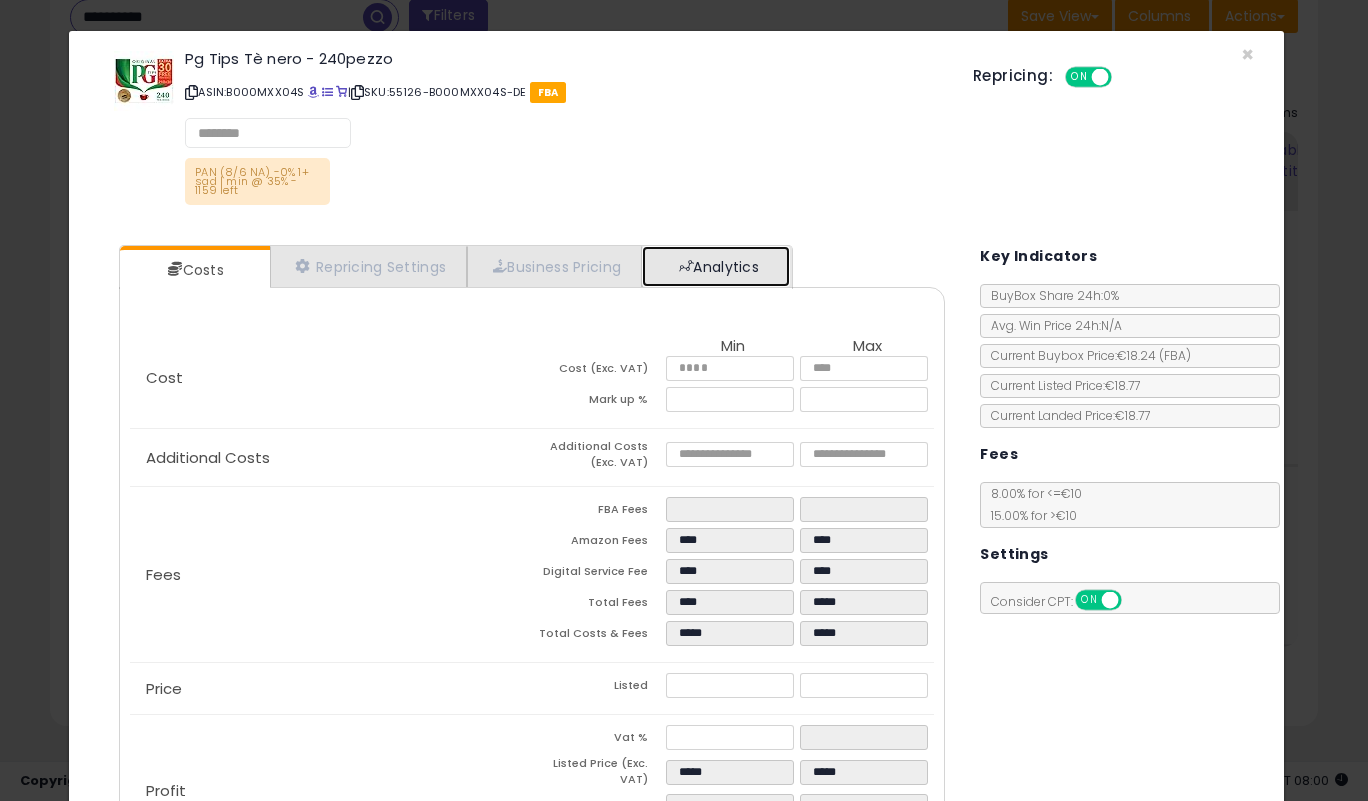 click at bounding box center [686, 266] 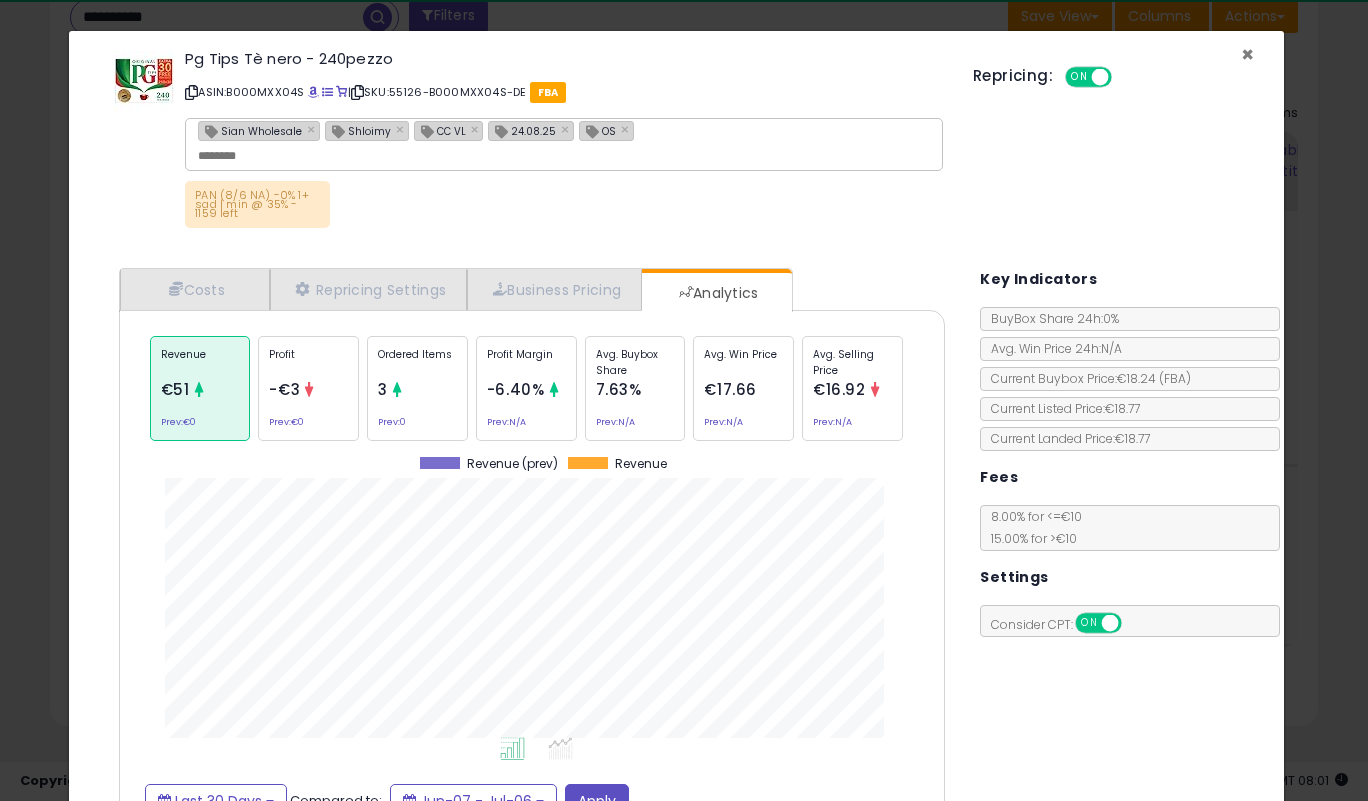 click on "×" at bounding box center (1247, 54) 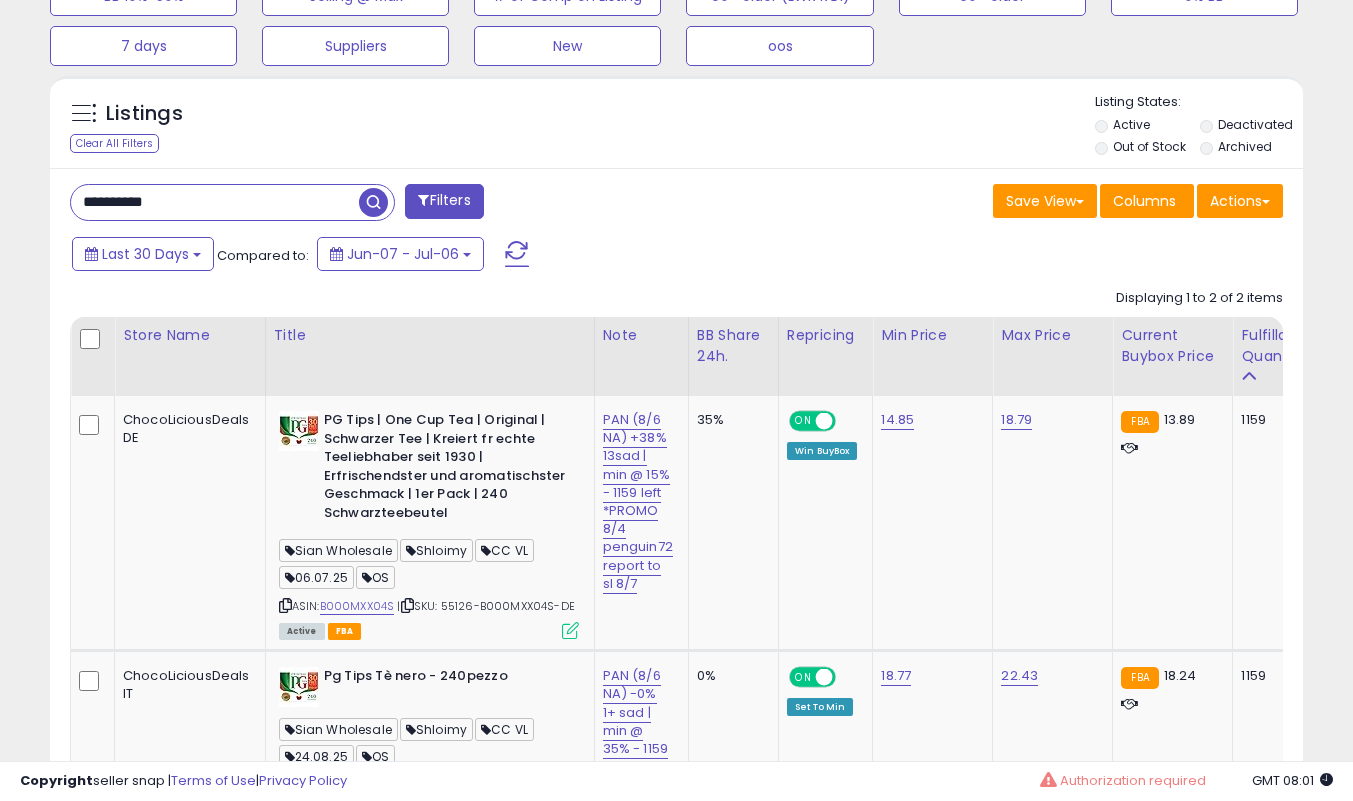 click on "**********" at bounding box center (215, 202) 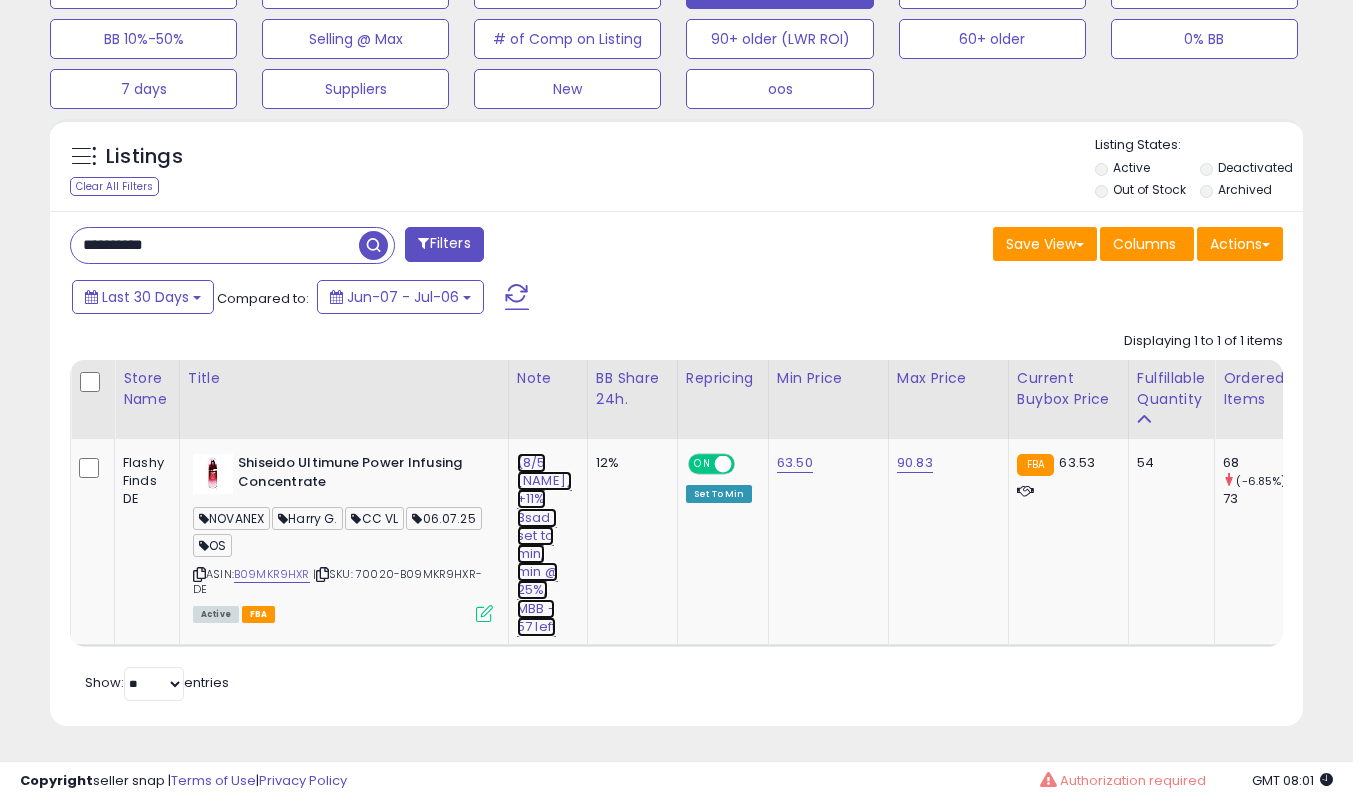 click on "(8/5 [NAME]) +11% 3sad | set to min, min @ 25%, MBB - 57 left" at bounding box center [544, 545] 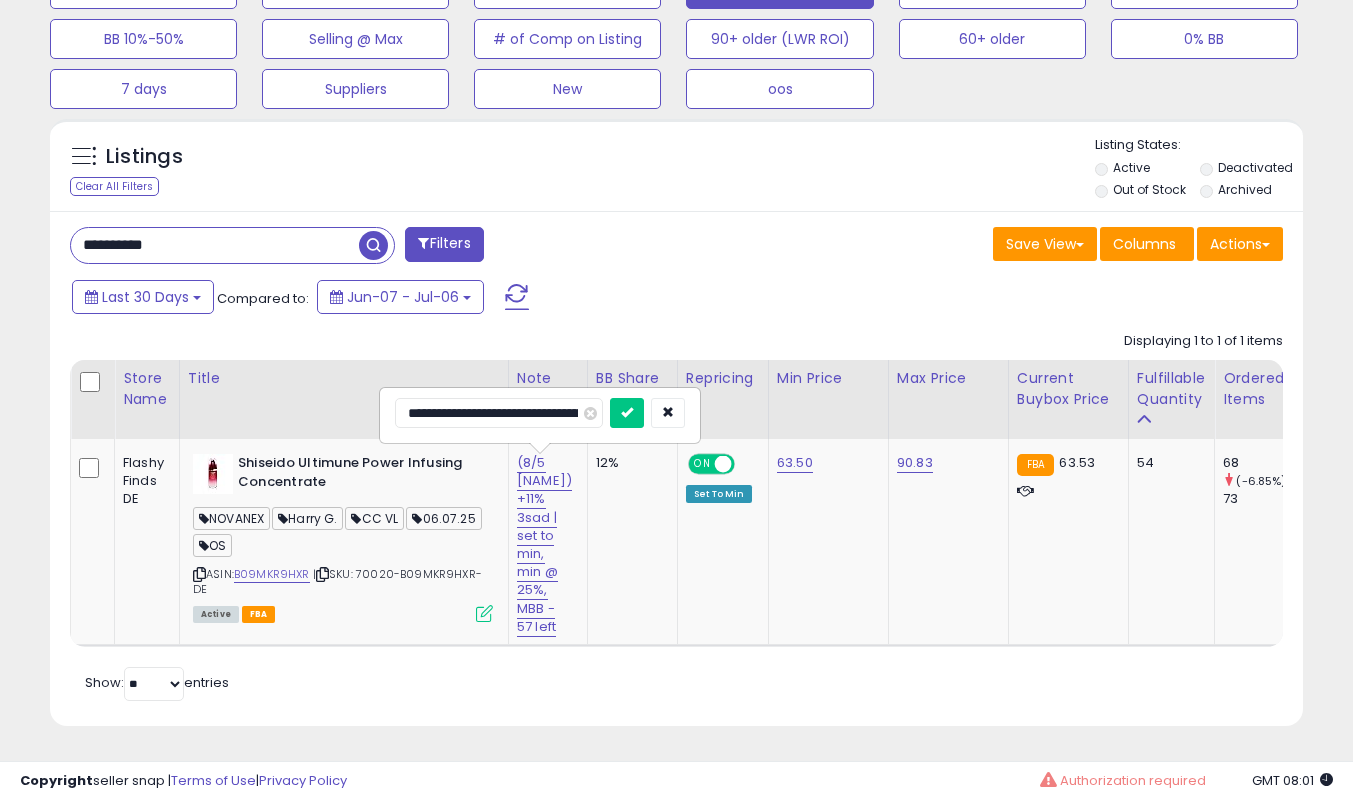 type on "**********" 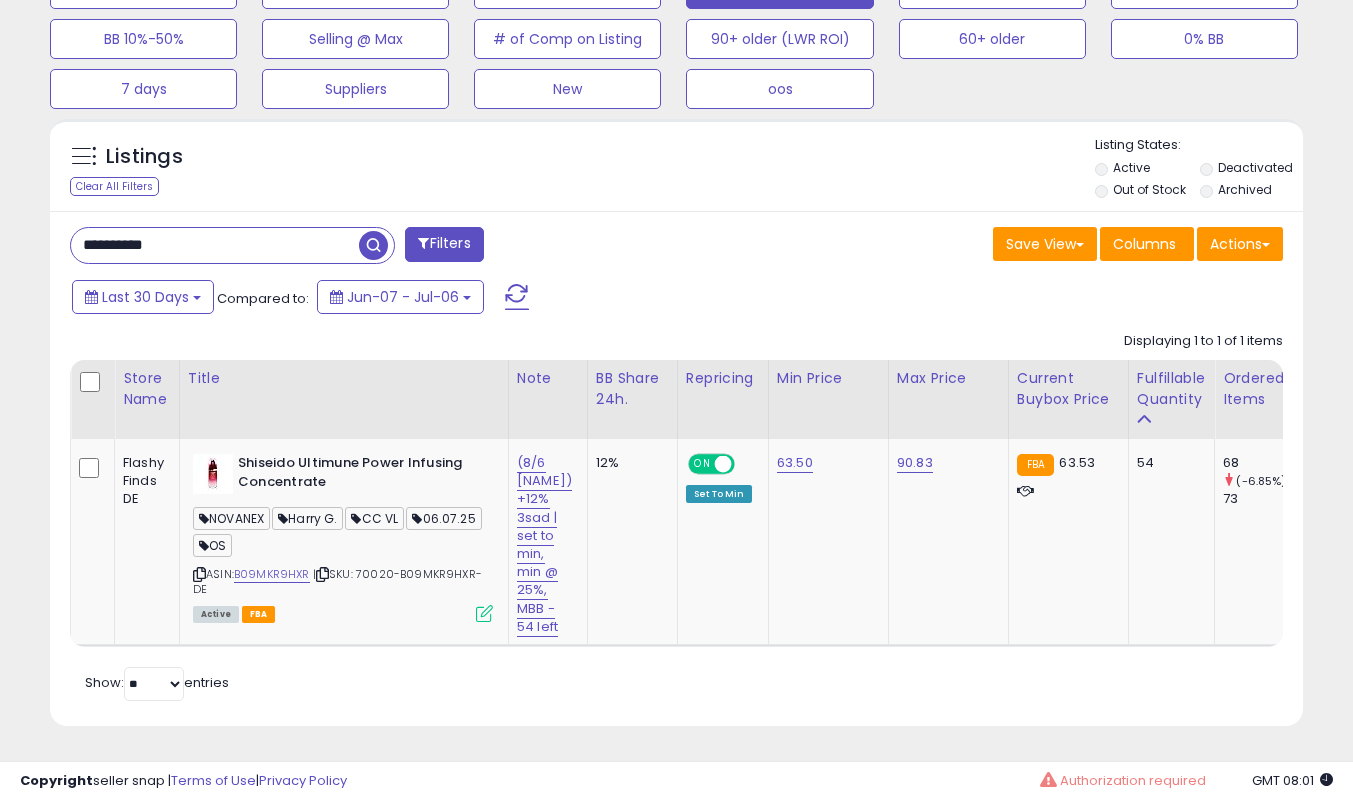click on "**********" at bounding box center [215, 245] 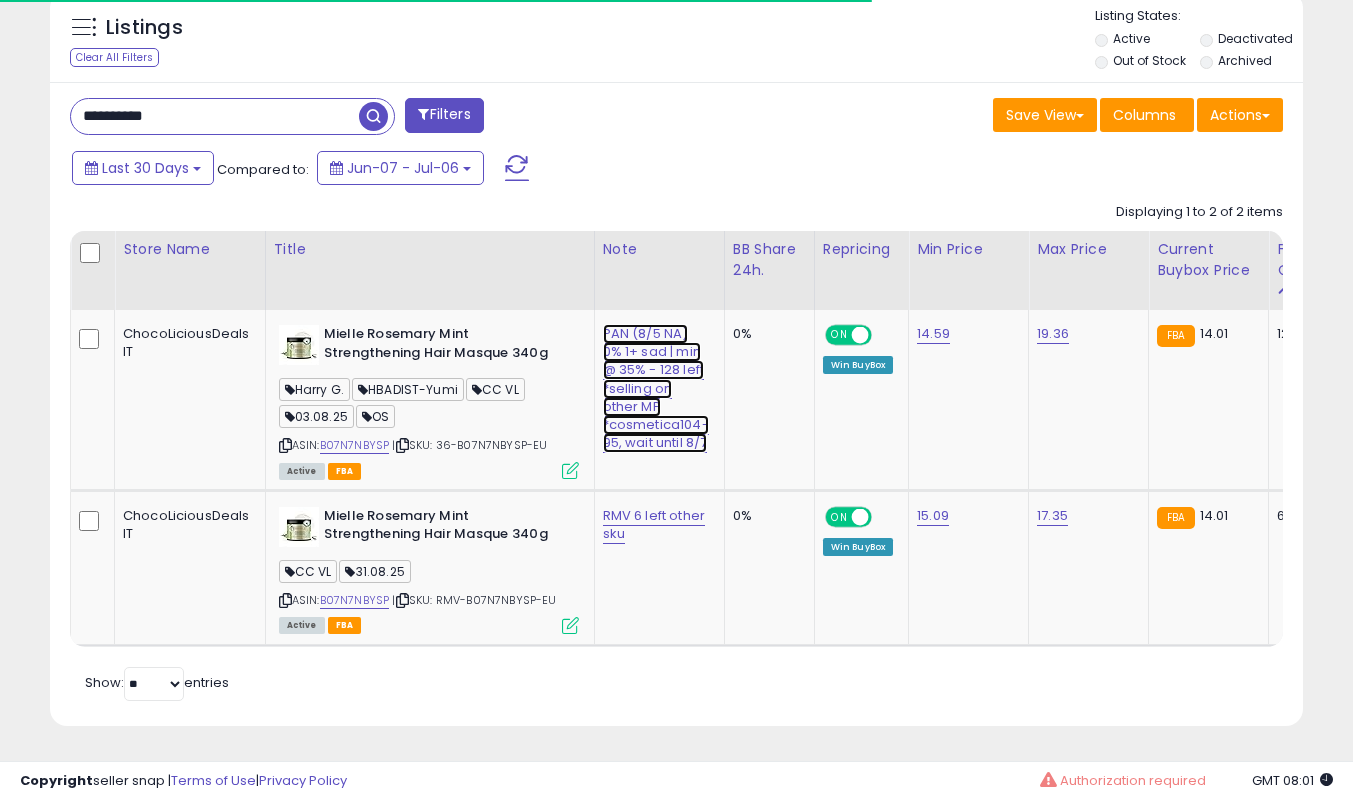 click on "PAN (8/5 NA) 0% 1+ sad | min @ 35% - 128 left *selling on other MP *cosmetica104-95, wait until 8/7" at bounding box center (656, 388) 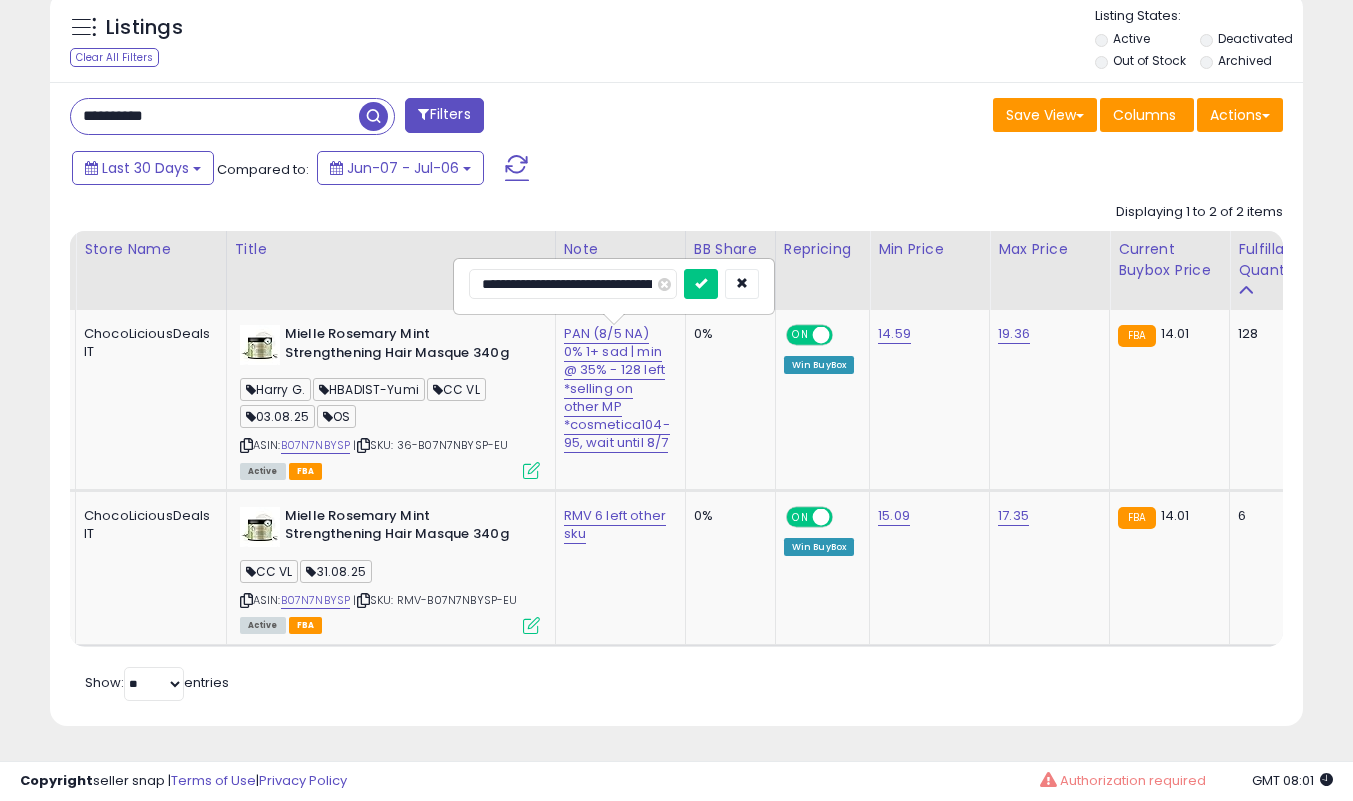 type on "**********" 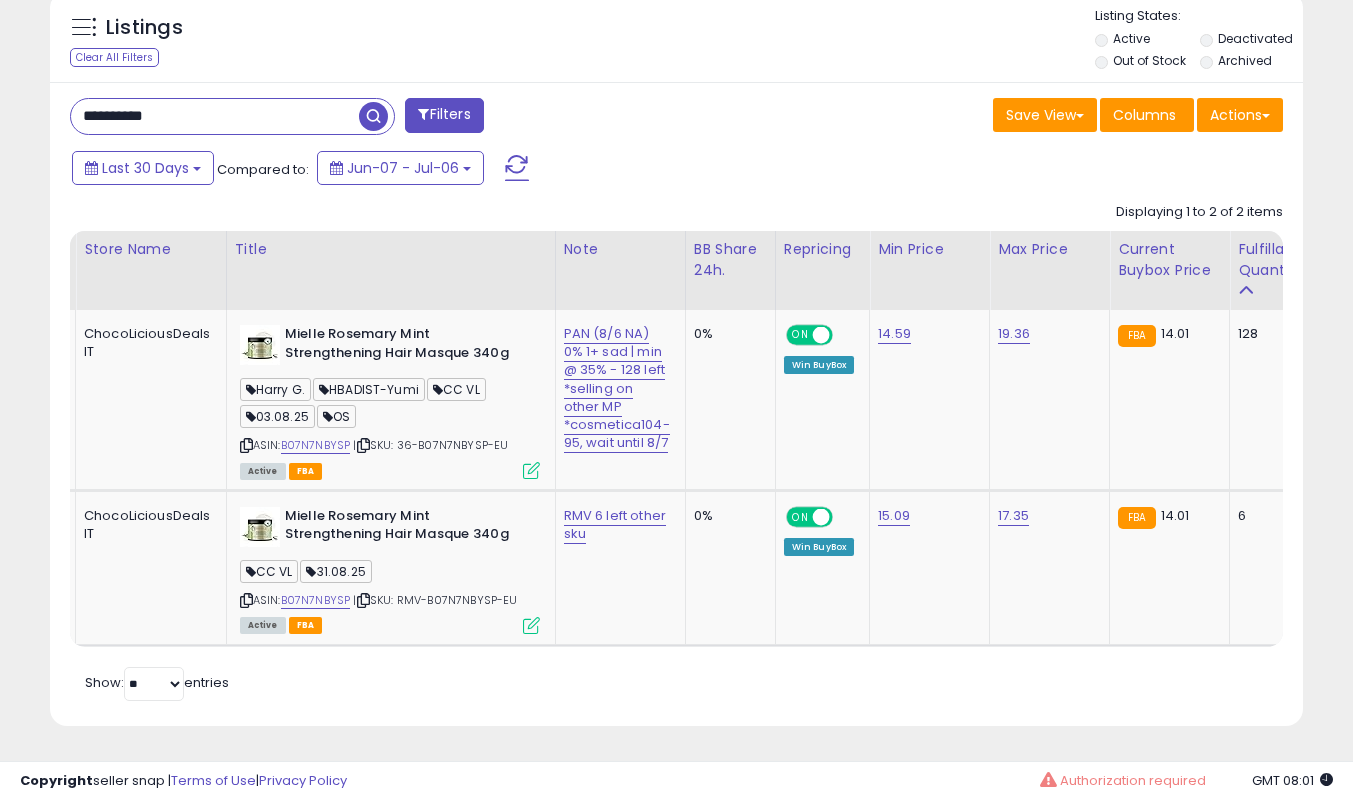 click on "**********" at bounding box center (215, 116) 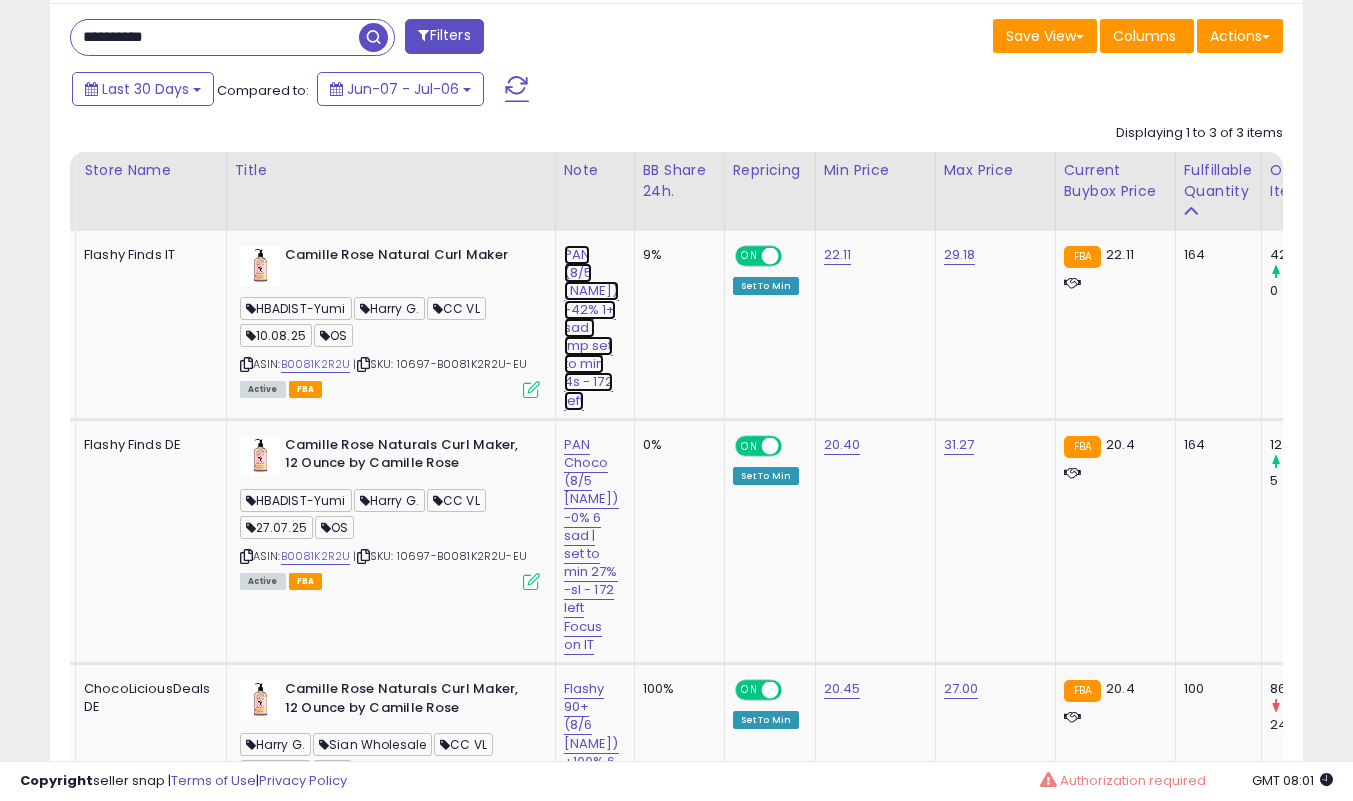 click on "PAN (8/5 [NAME]) -42% 1+ sad | lmp set to min 4s - 172 left" at bounding box center (591, 328) 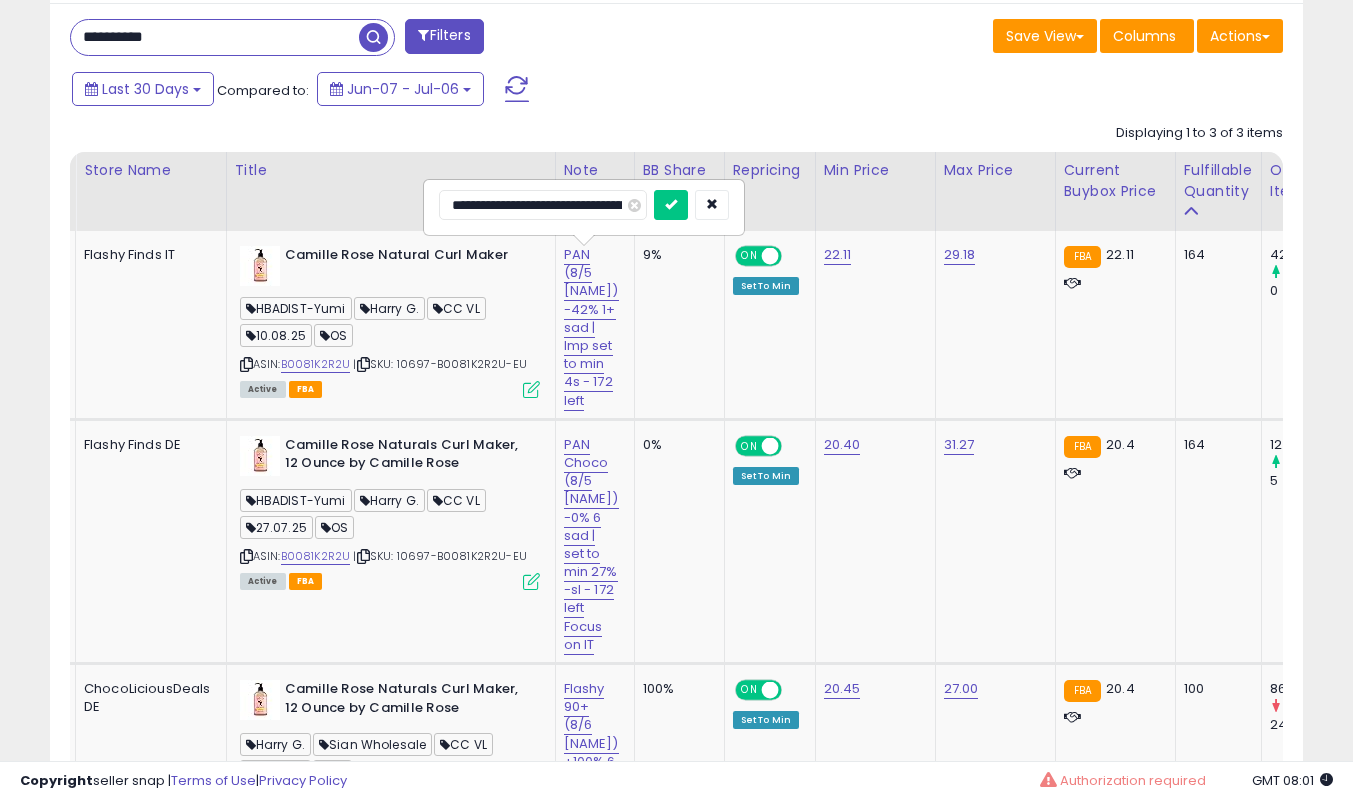 type on "**********" 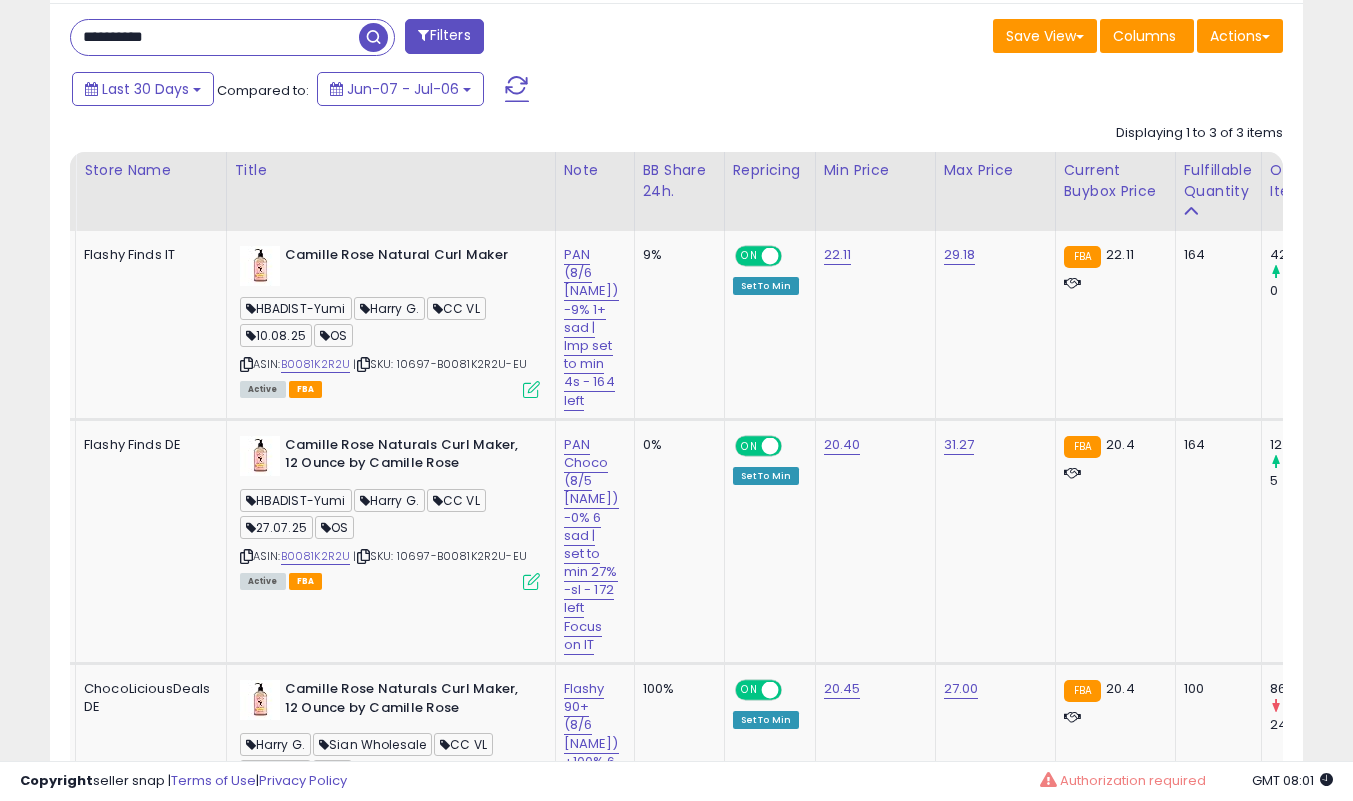 click at bounding box center (531, 389) 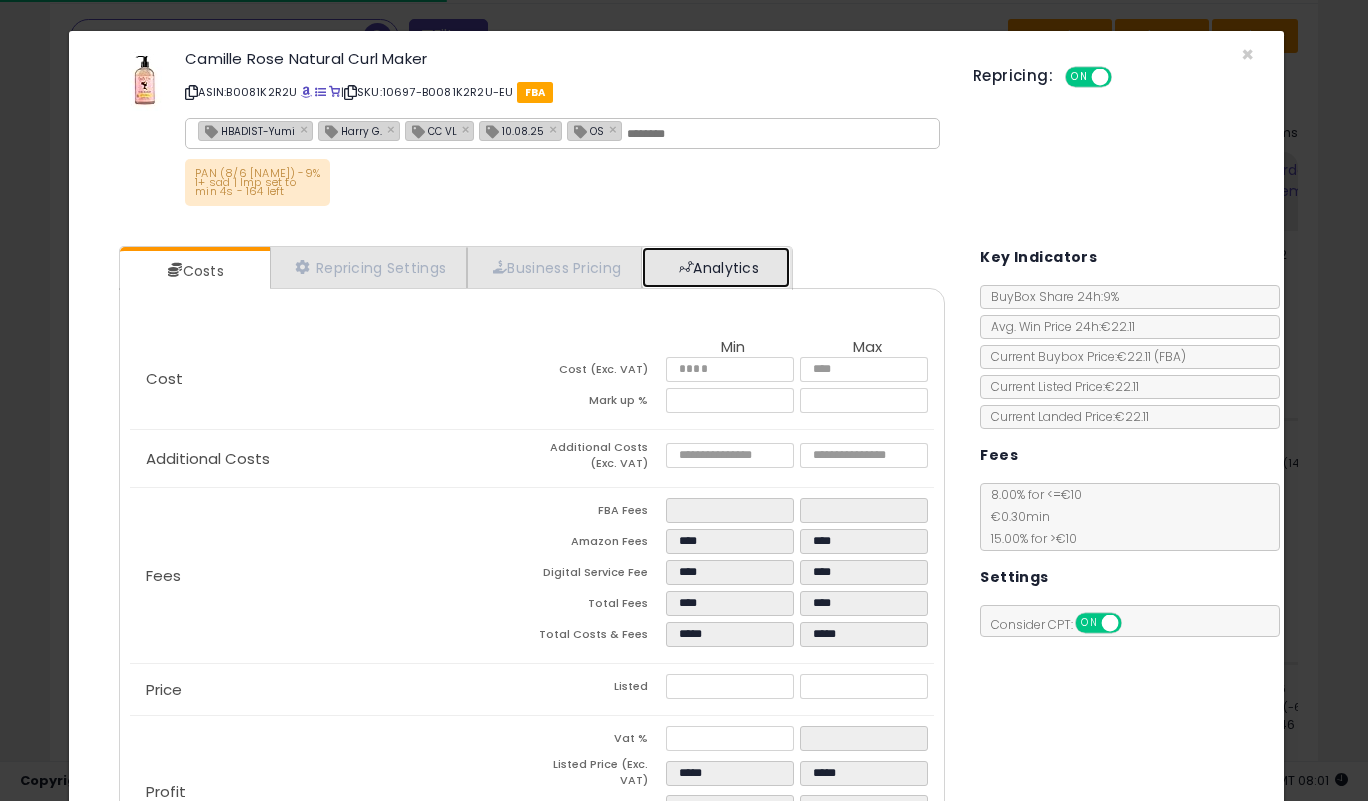 click on "Analytics" at bounding box center (716, 267) 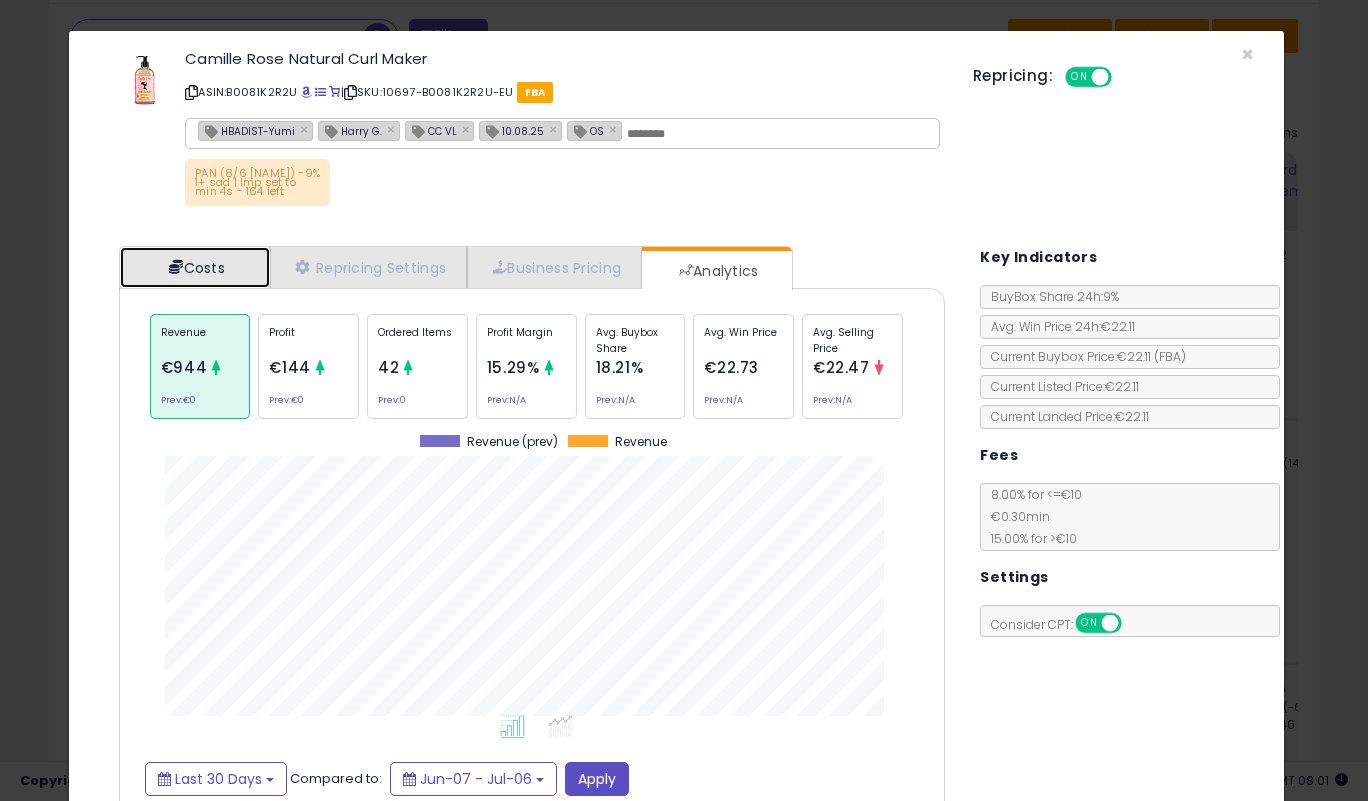 click on "Costs" at bounding box center [195, 267] 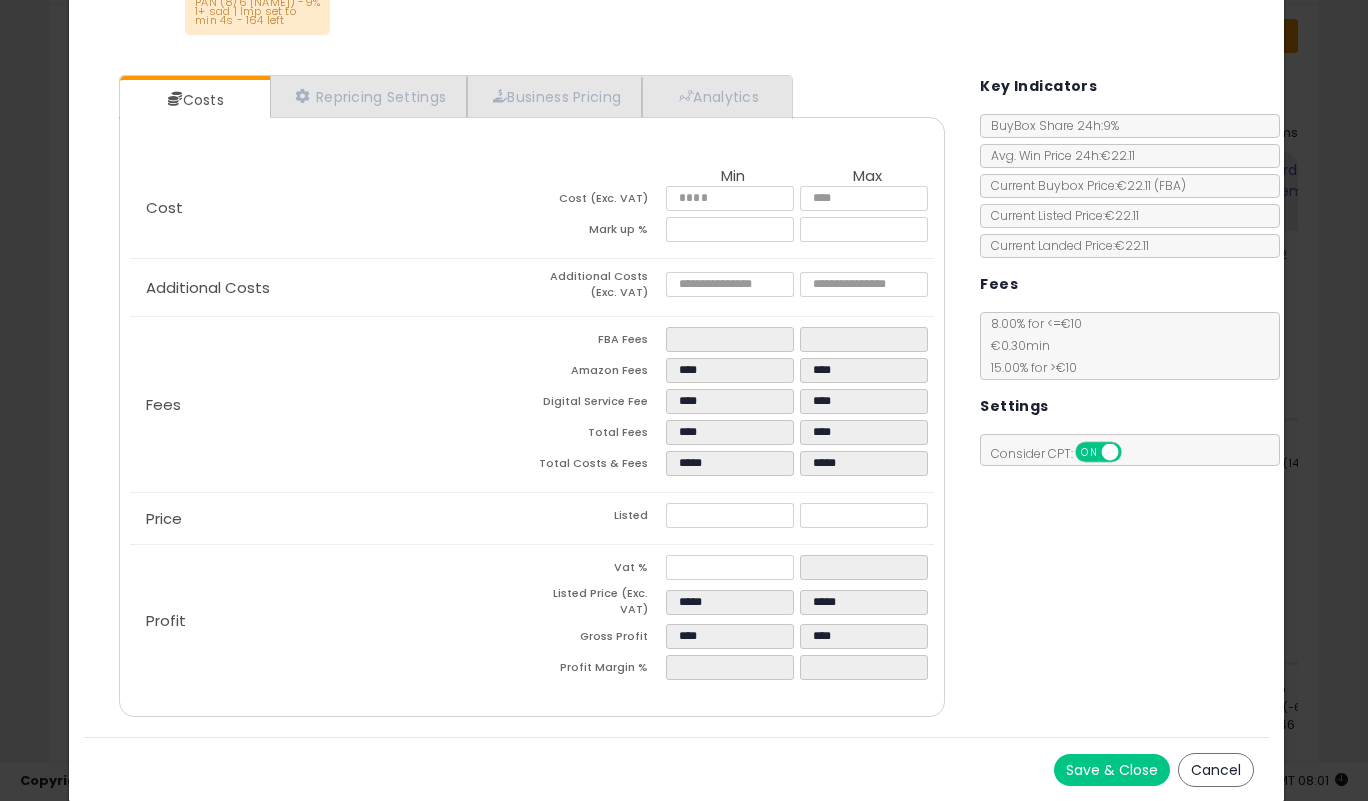 click on "Save & Close" at bounding box center [1112, 770] 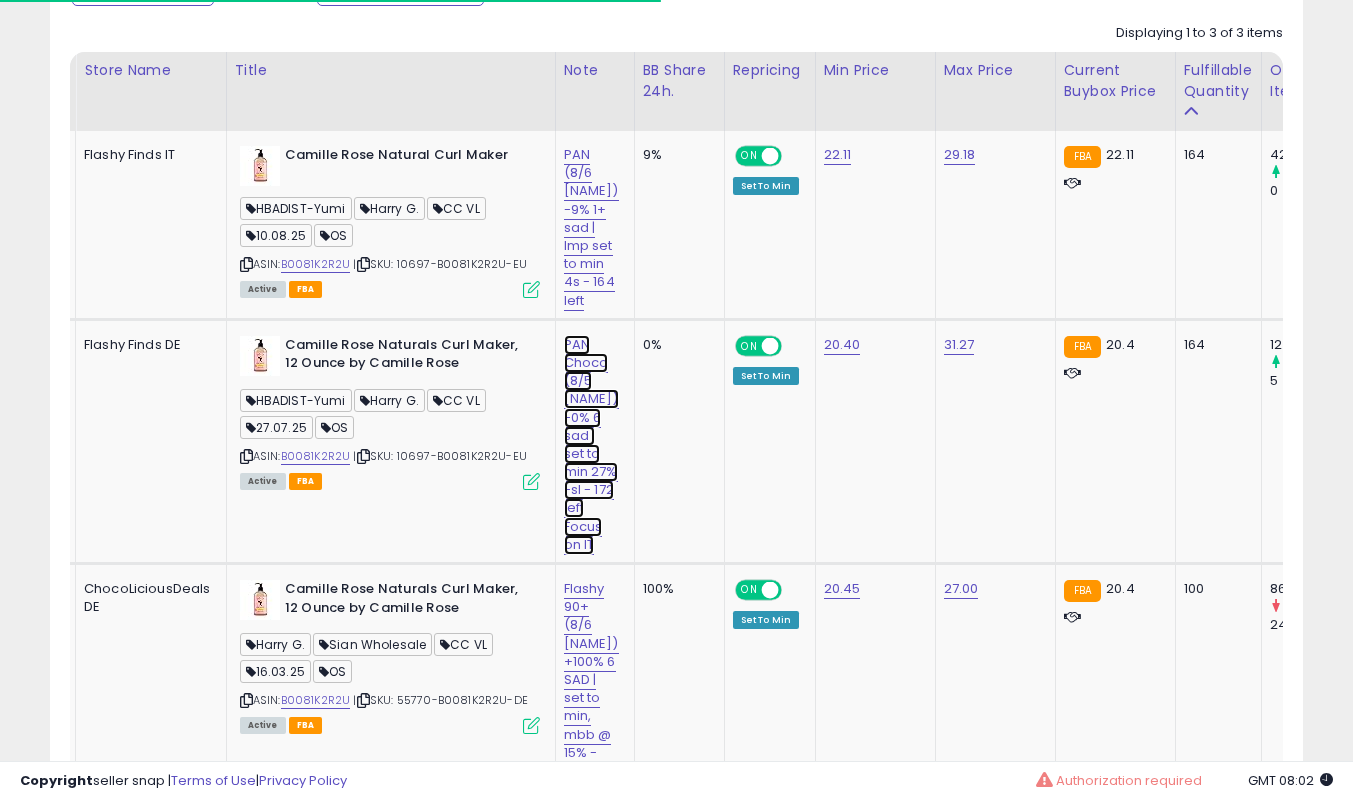 click on "PAN Choco (8/5 [NAME]) -0% 6 sad | set to min 27% -sl - 172 left Focus on IT" at bounding box center [591, 228] 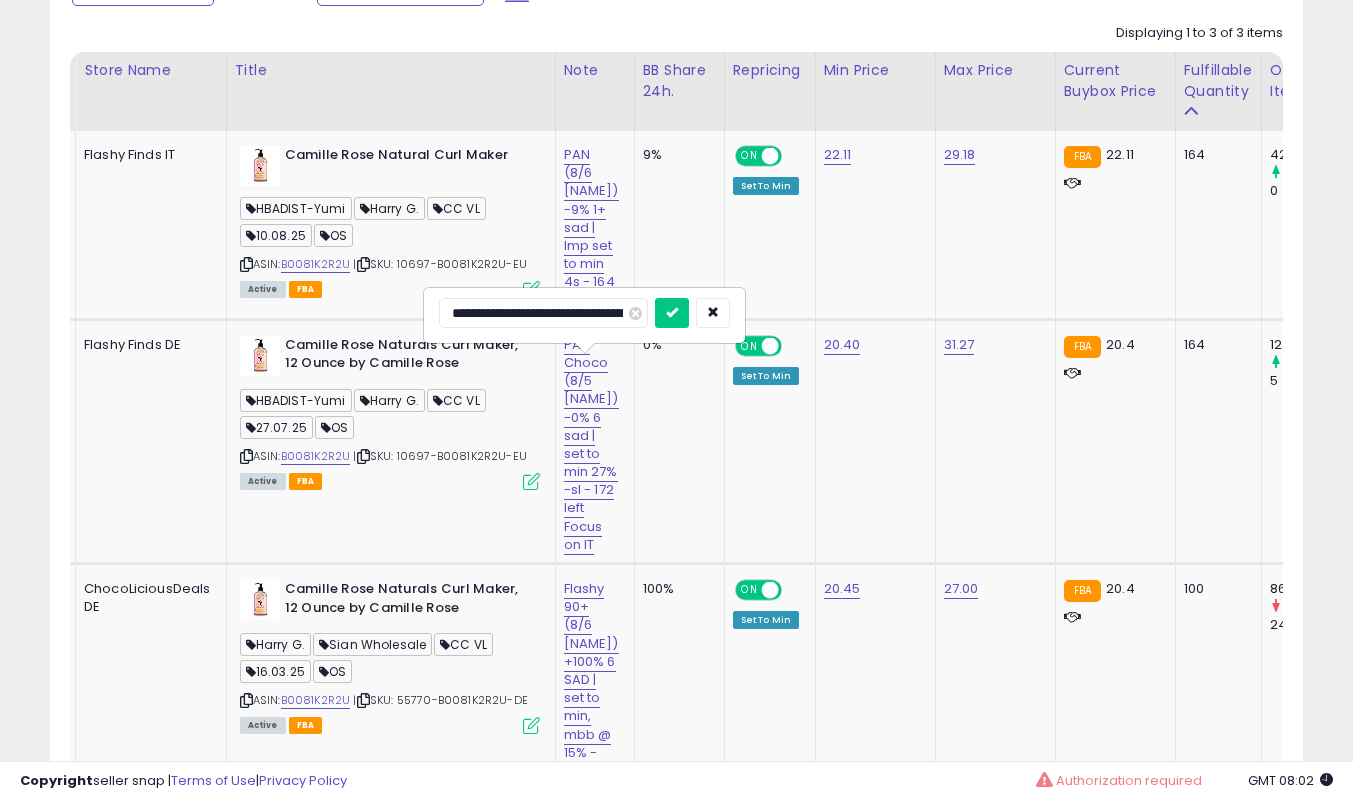 type on "**********" 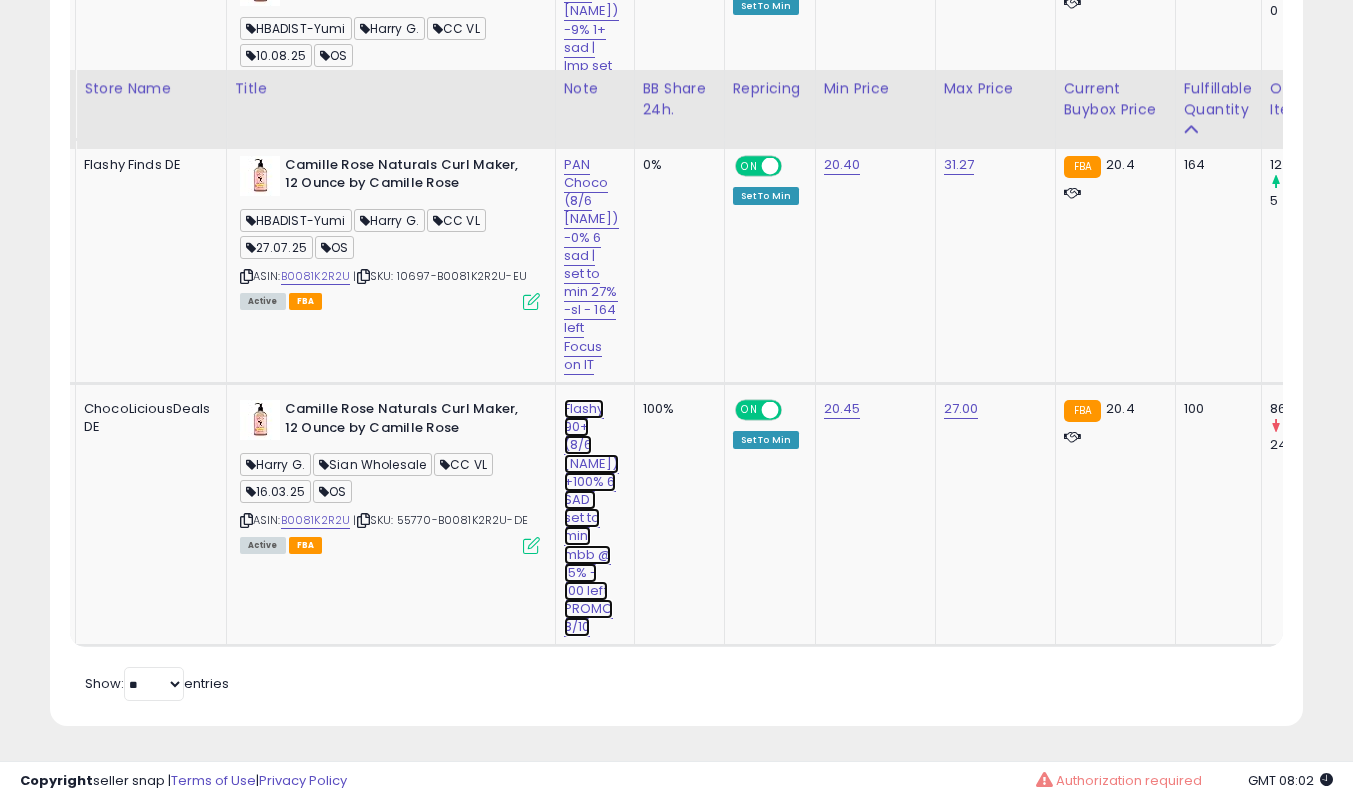 click on "Flashy 90+ (8/6 [NAME]) +100% 6 SAD | set to min, mbb @ 15% - 100 left PROMO 8/10" at bounding box center [591, 48] 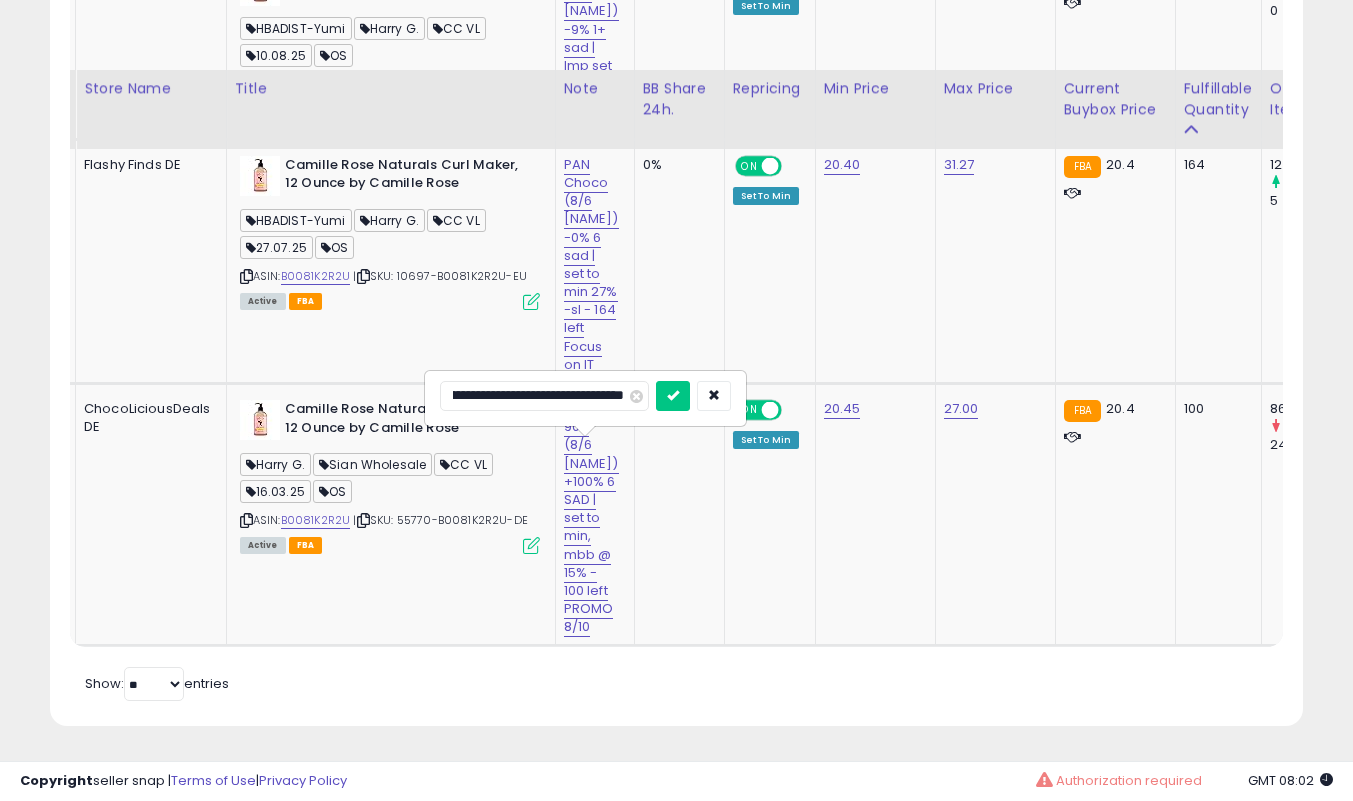 click at bounding box center [673, 396] 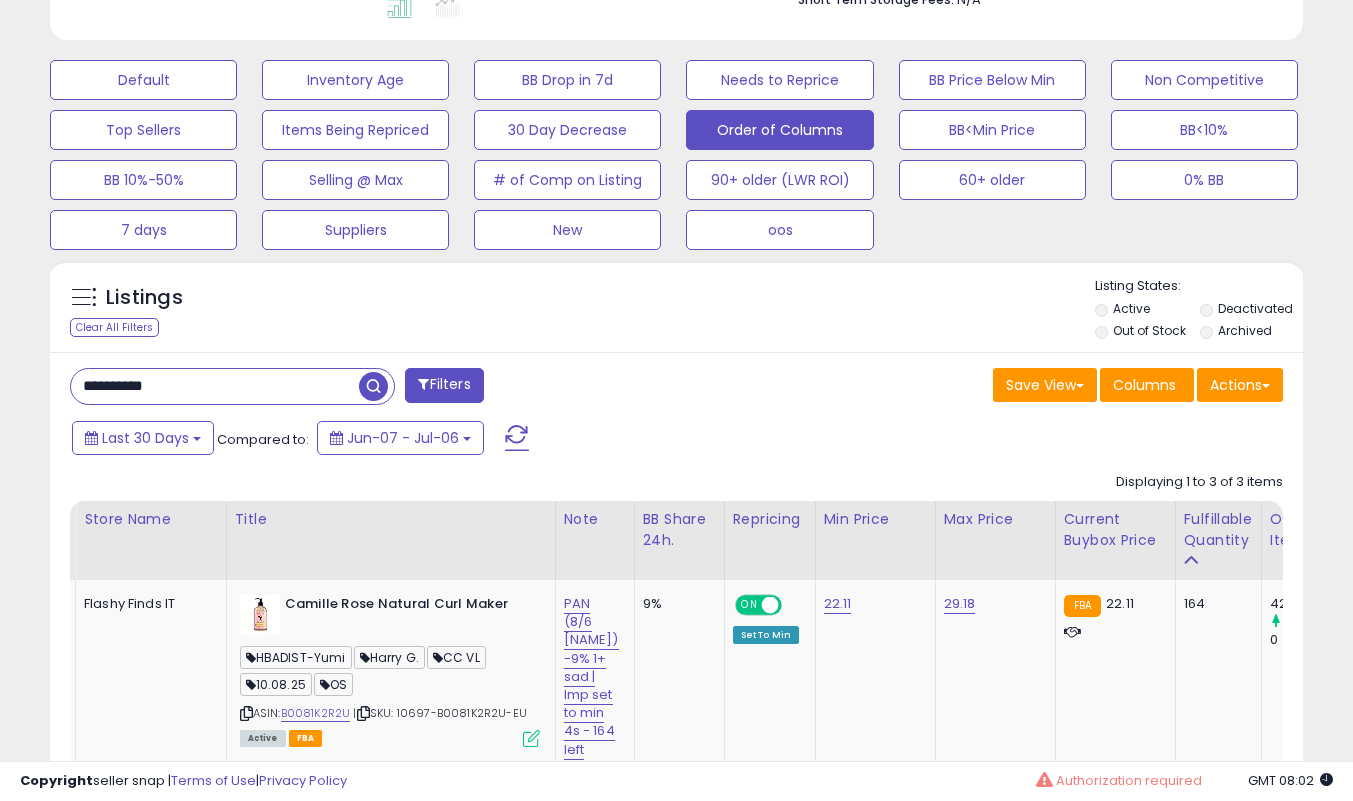 click on "**********" at bounding box center [215, 386] 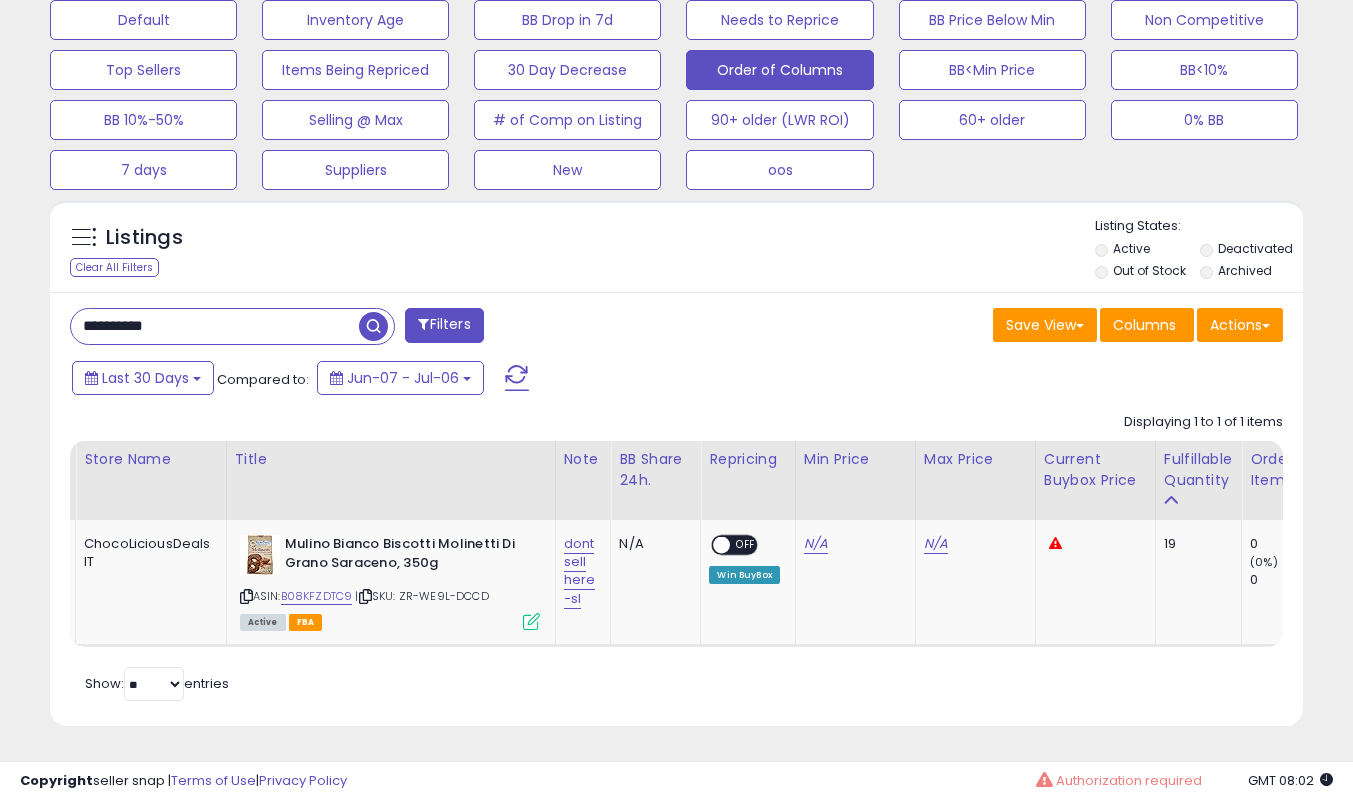 click on "**********" at bounding box center [215, 326] 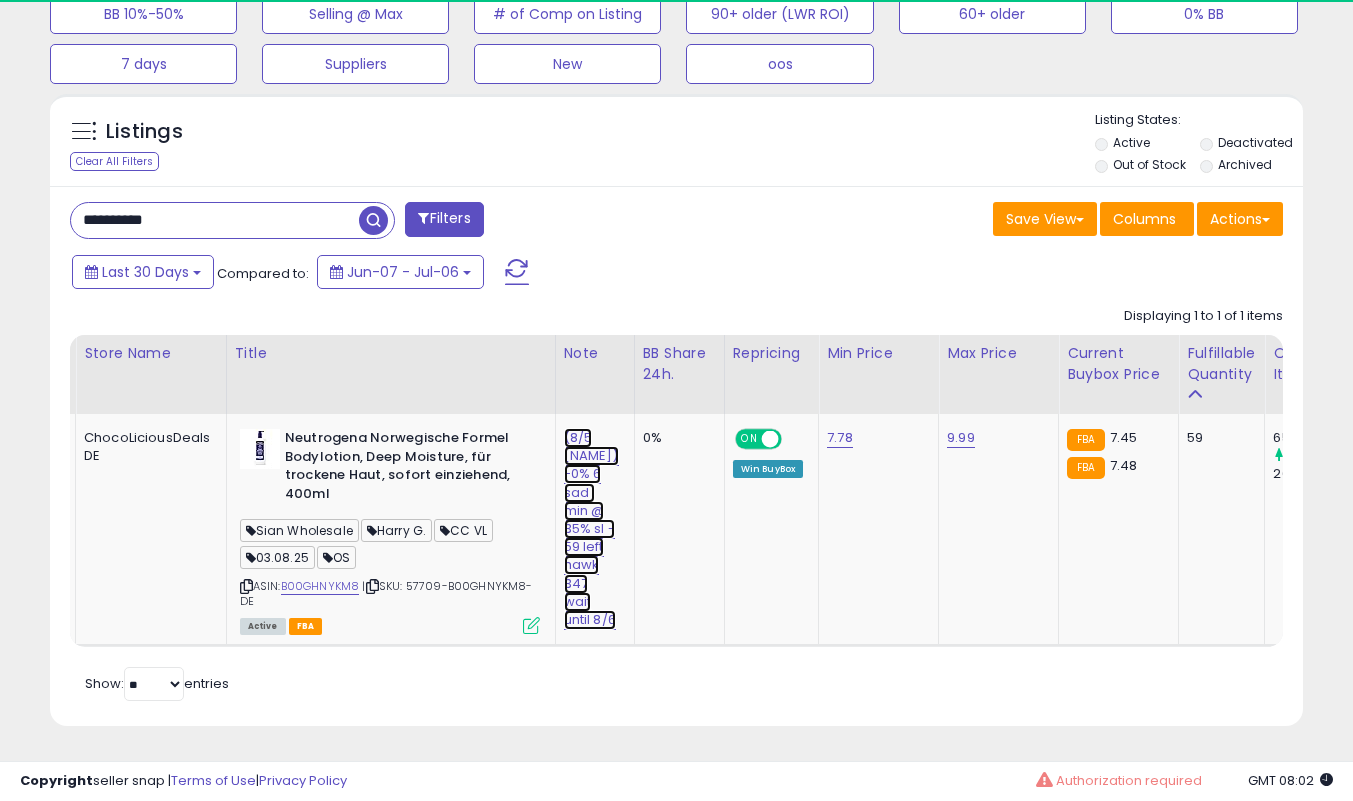 click on "(8/5 [NAME]) -0% 6 sad | min @ 35% sl - 59 left hawk 347 wait until 8/6" at bounding box center [591, 529] 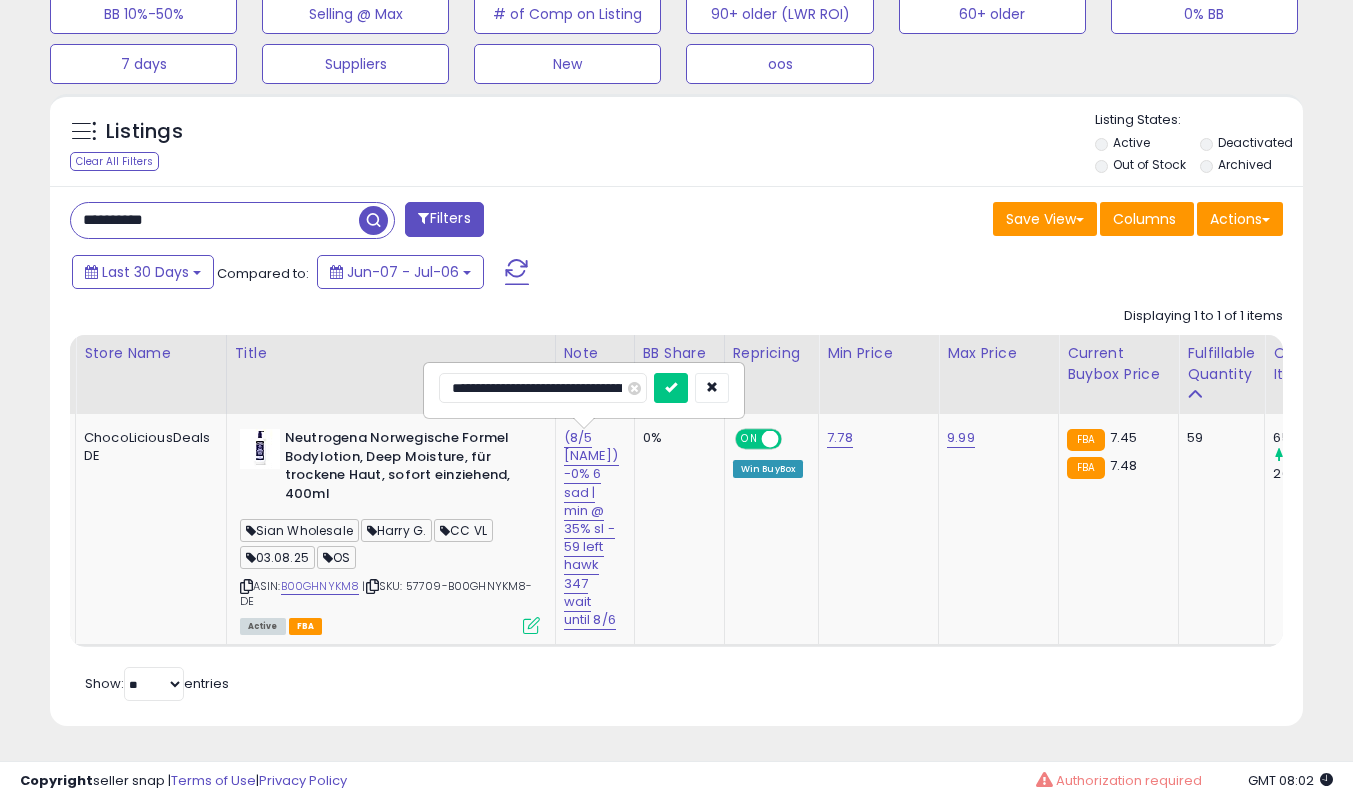 type on "**********" 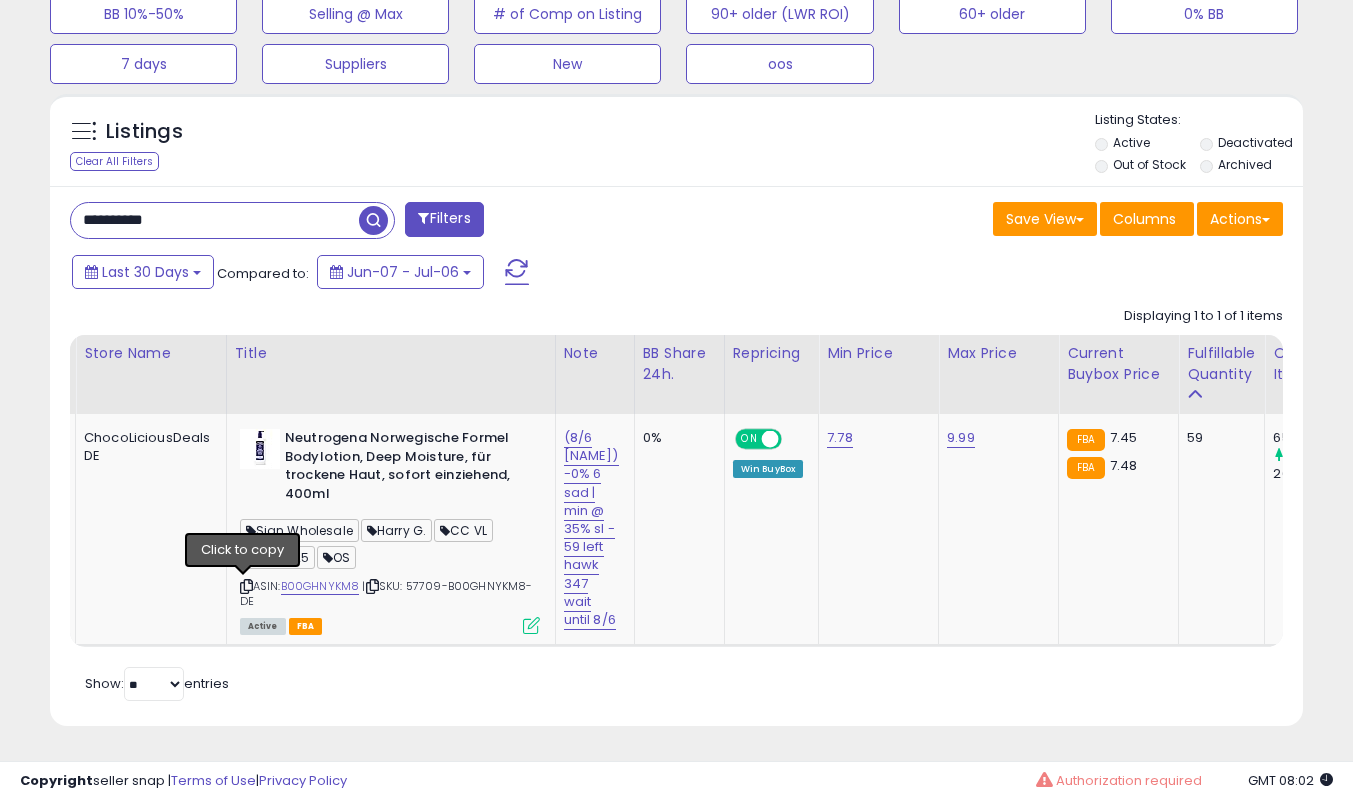 click at bounding box center [246, 586] 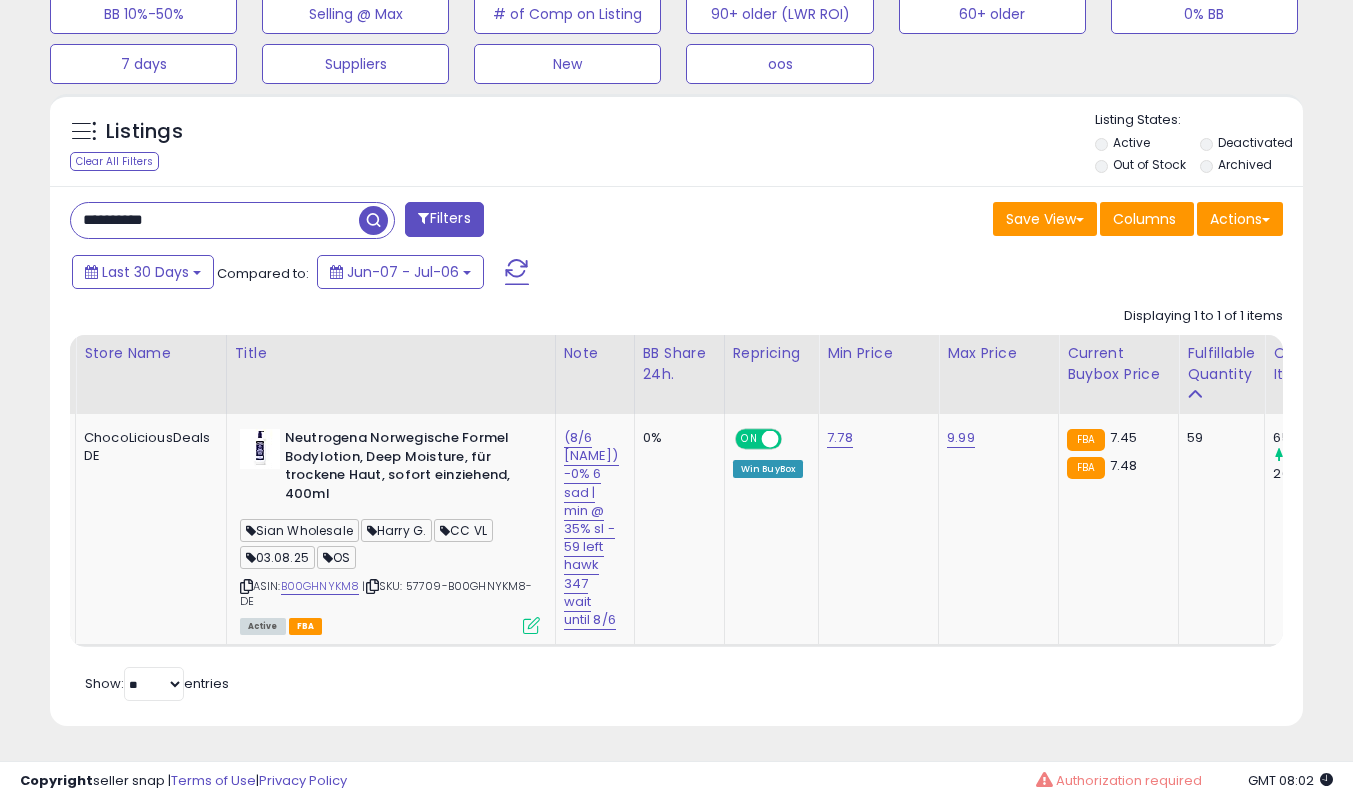 click on "**********" at bounding box center [215, 220] 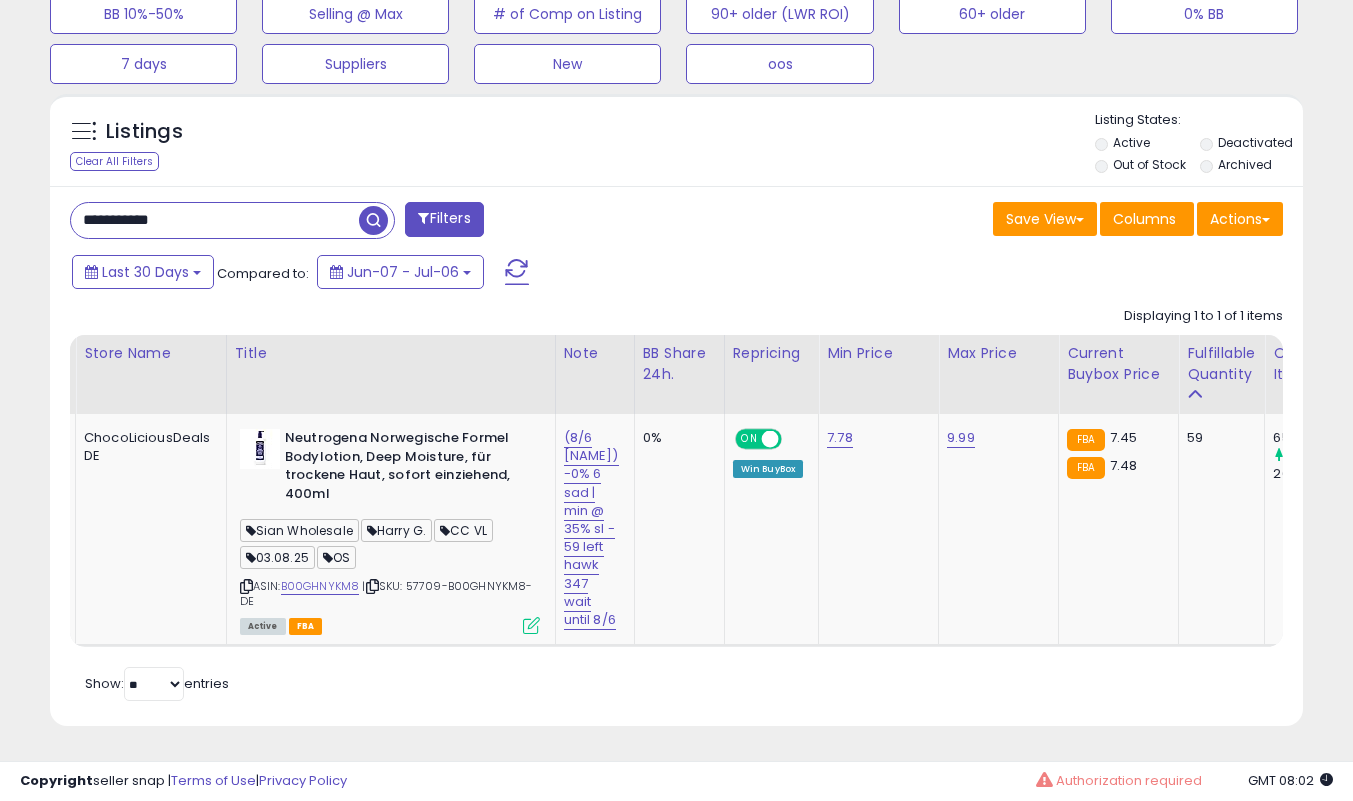 type on "**********" 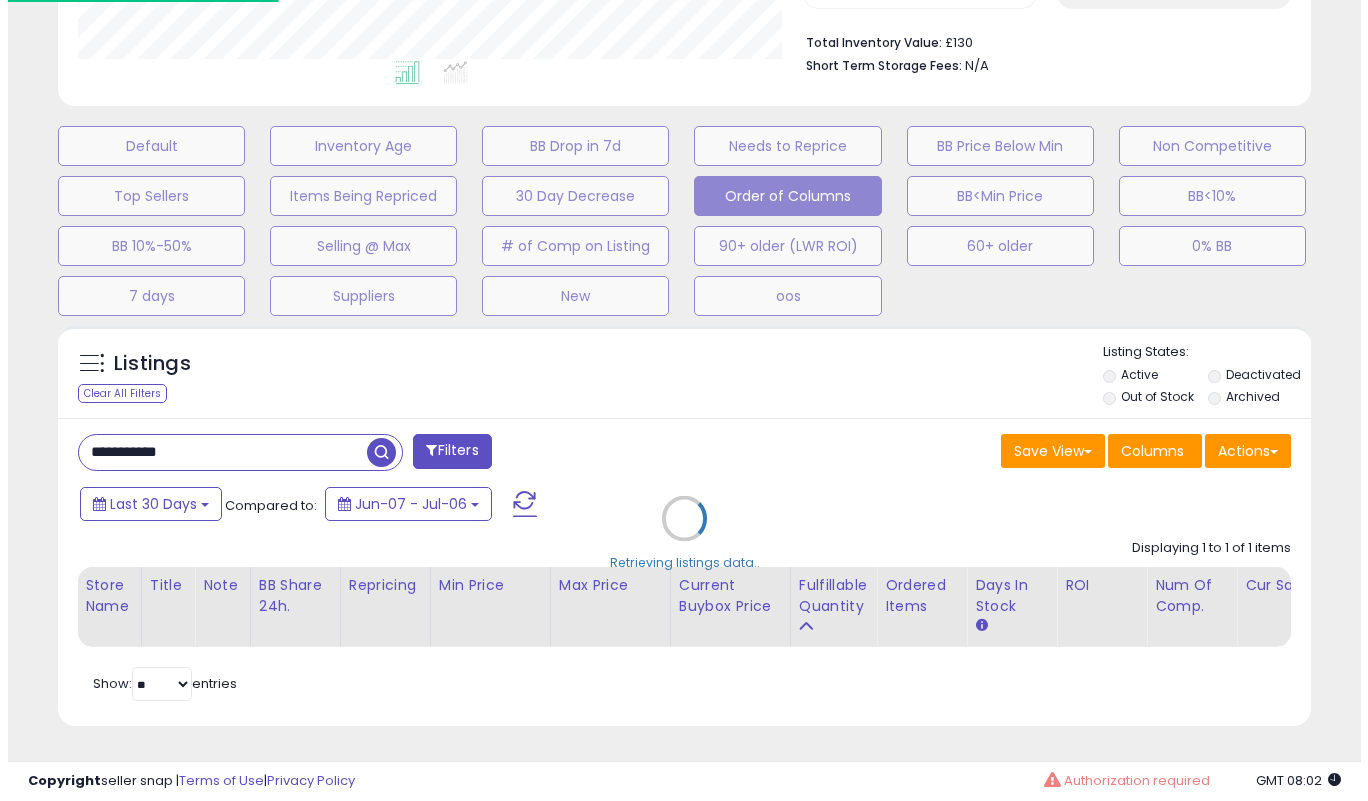 scroll, scrollTop: 519, scrollLeft: 0, axis: vertical 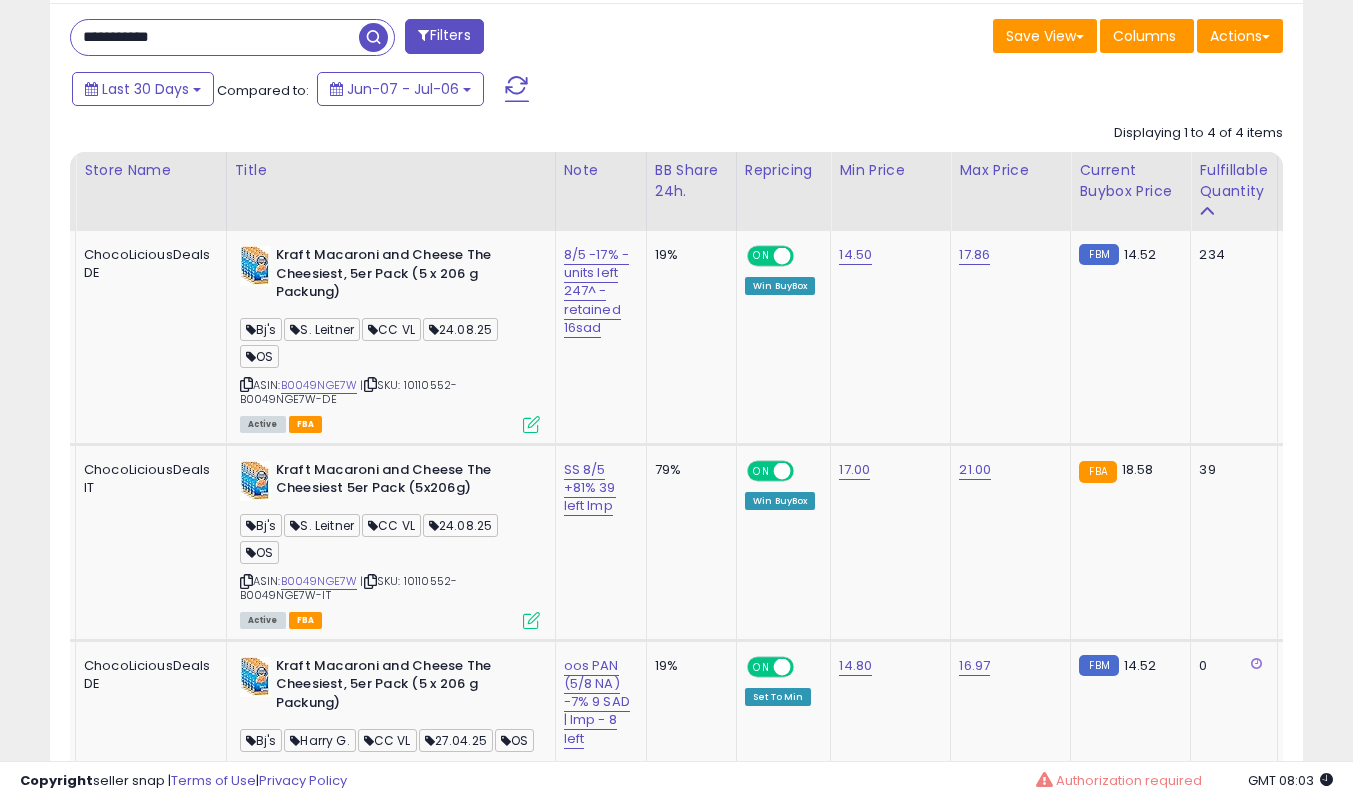 click at bounding box center (531, 424) 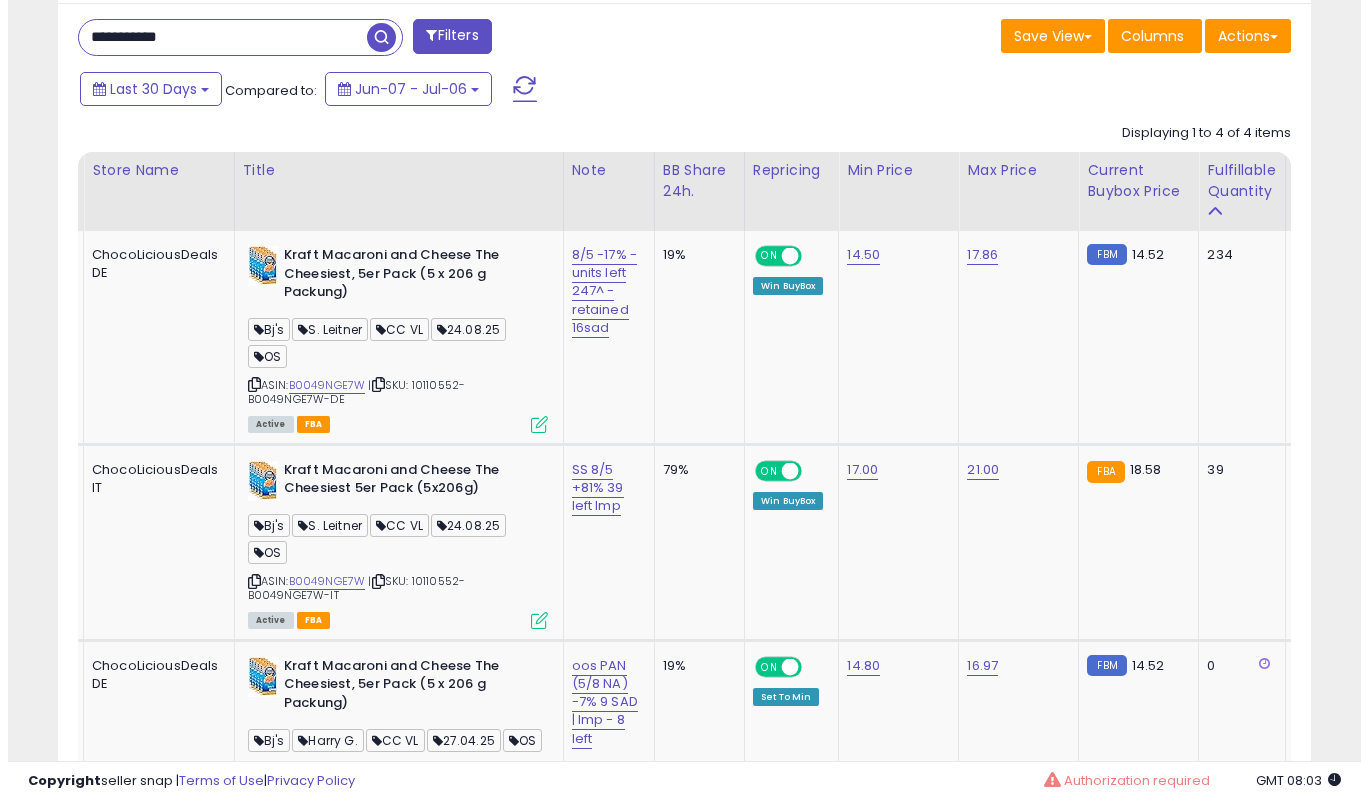 scroll, scrollTop: 999590, scrollLeft: 999266, axis: both 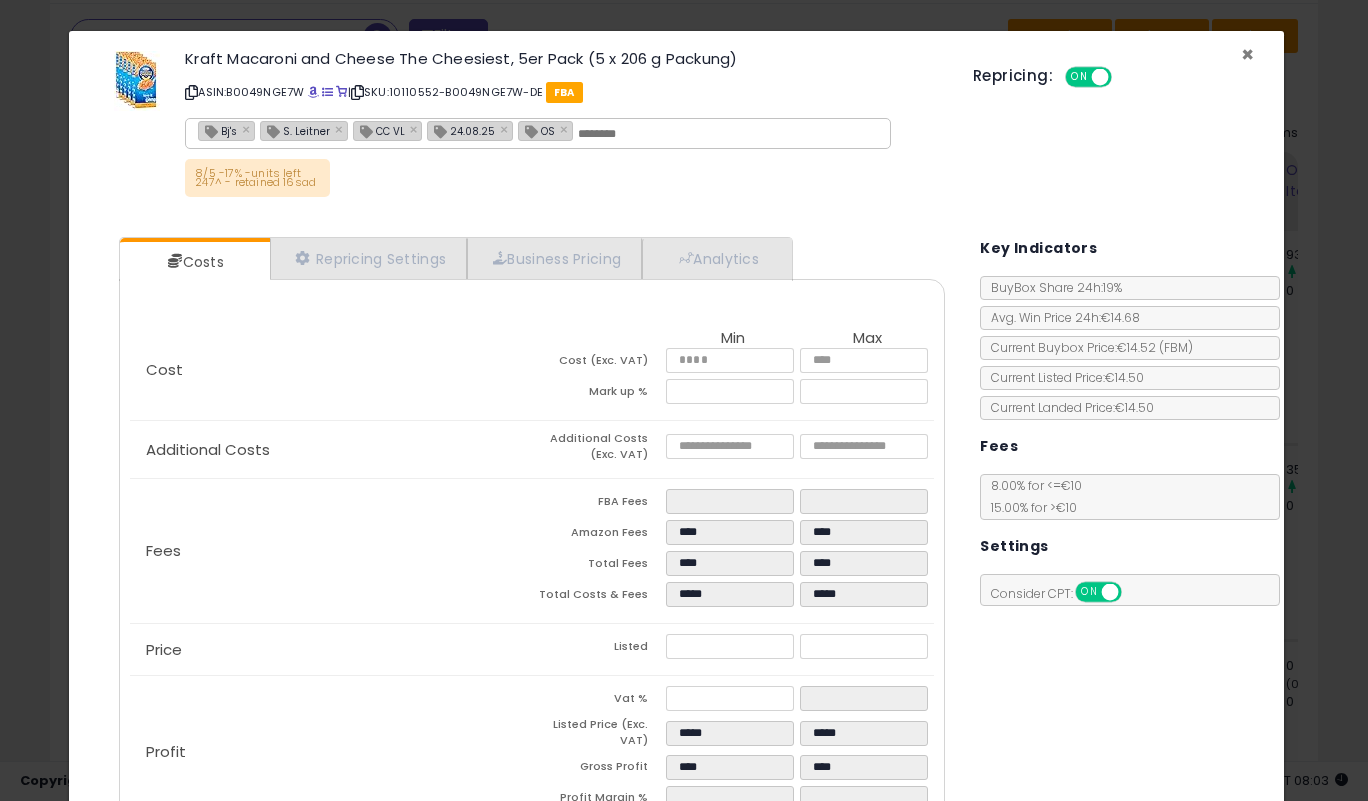 click on "×" at bounding box center (1247, 54) 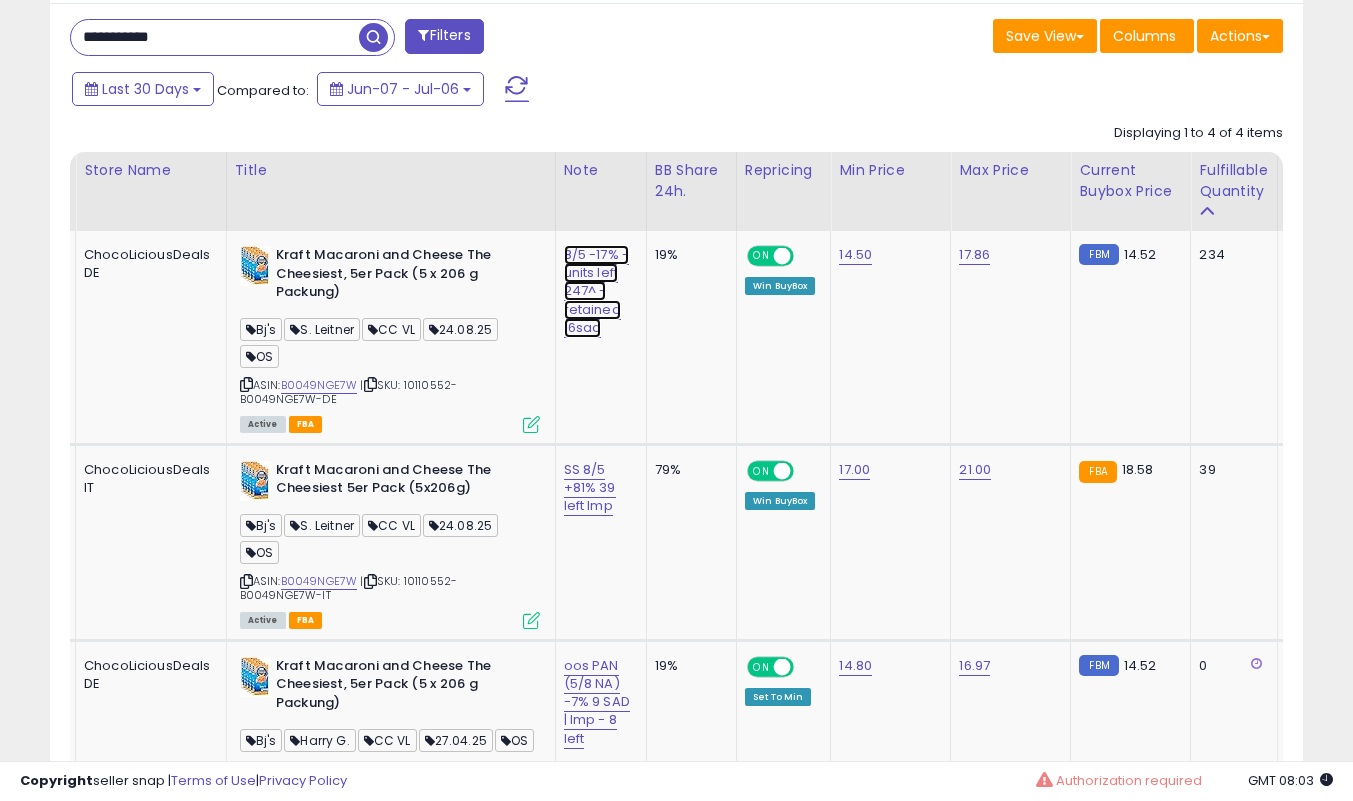 click on "8/5 -17%  -units left 247^ - retained 16sad" at bounding box center [597, 291] 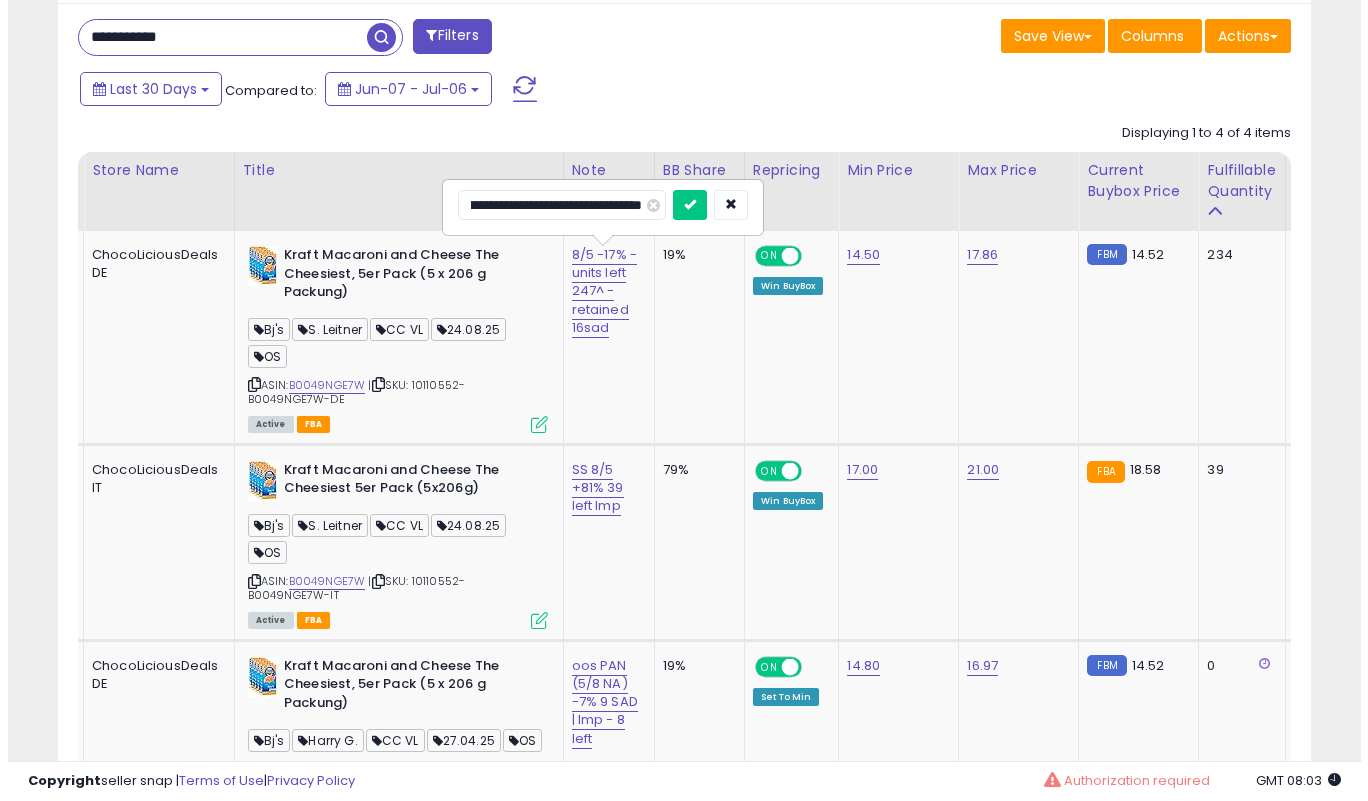 scroll, scrollTop: 0, scrollLeft: 0, axis: both 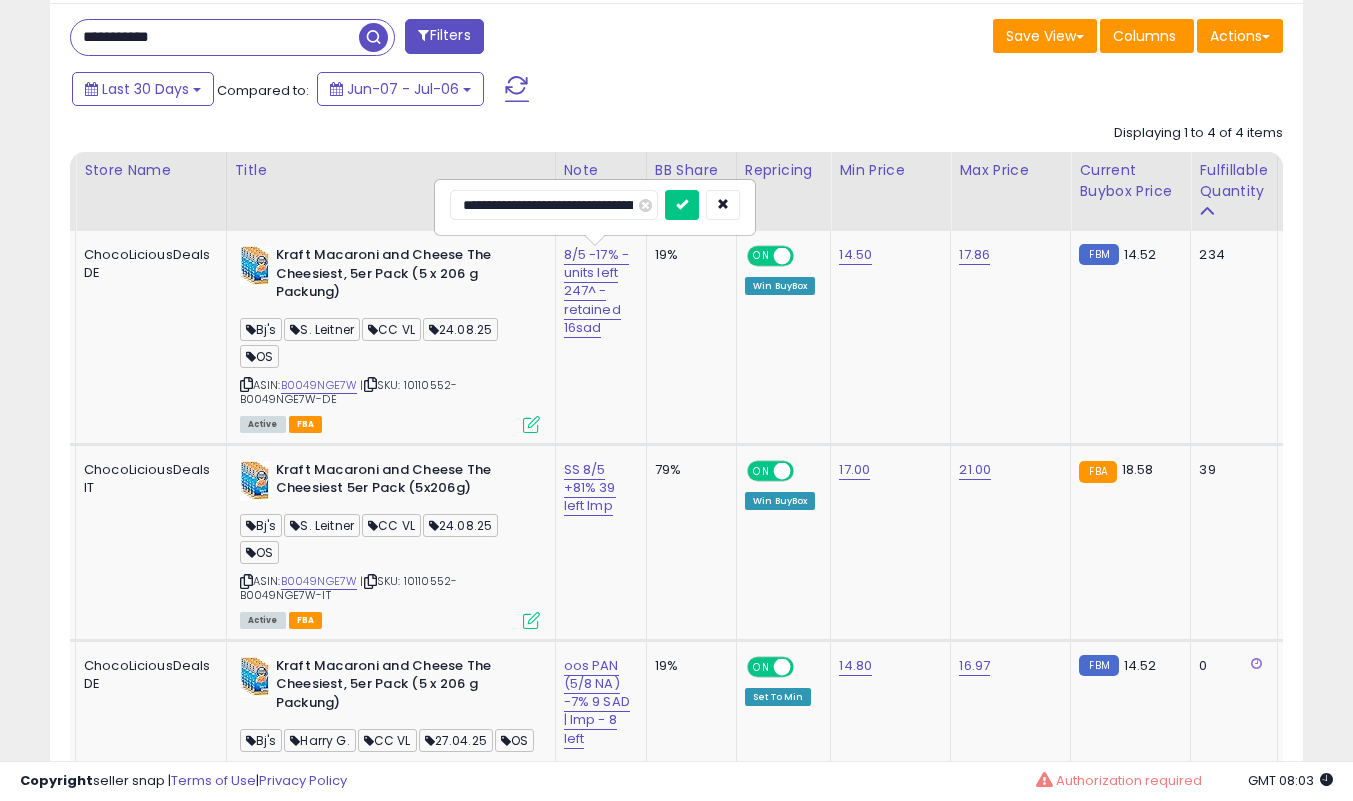 type on "**********" 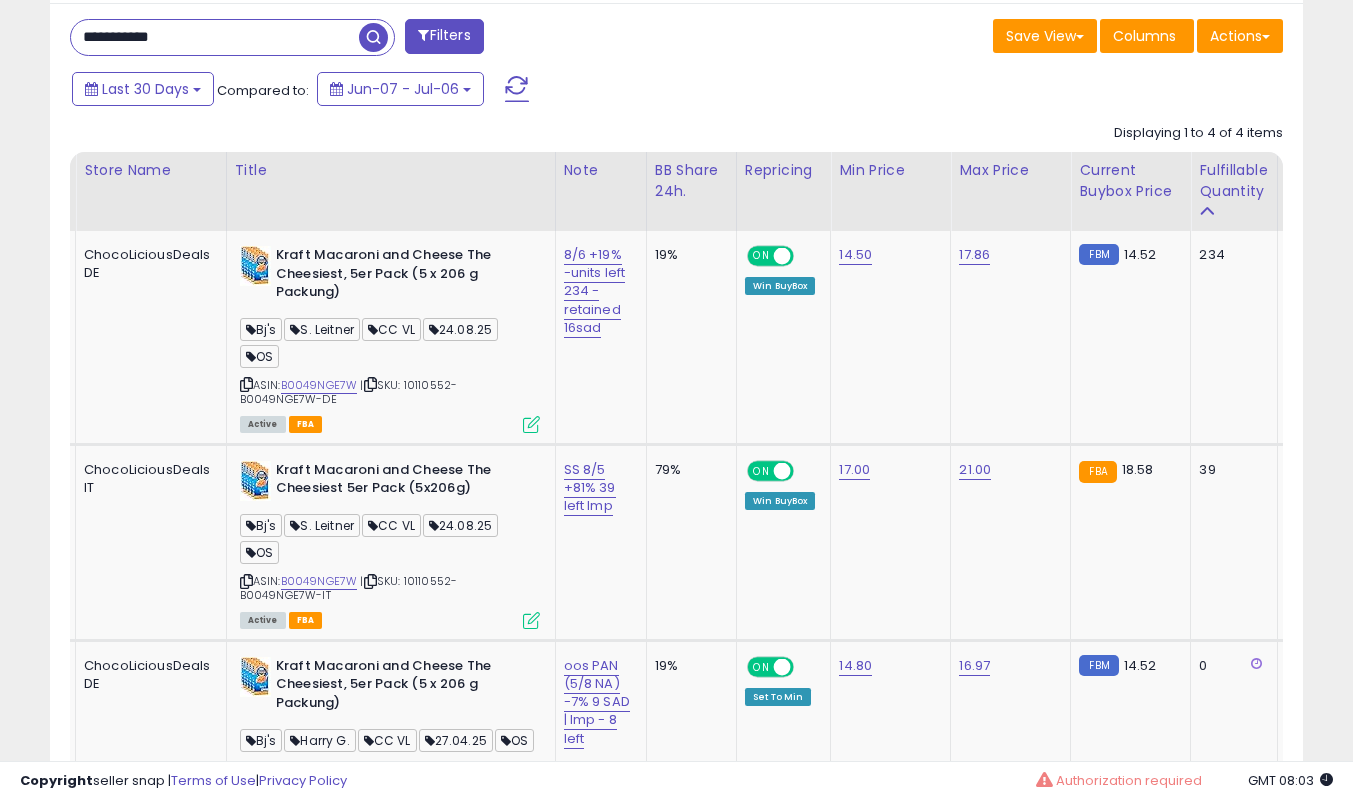 click on "Kraft Macaroni and Cheese The Cheesiest, 5er Pack (5 x 206 g Packung) Bj's S. [LAST] CC VL [DATE] OS ASIN: B0049NGE7W | SKU: 10110552-B0049NGE7W-DE Active FBA" 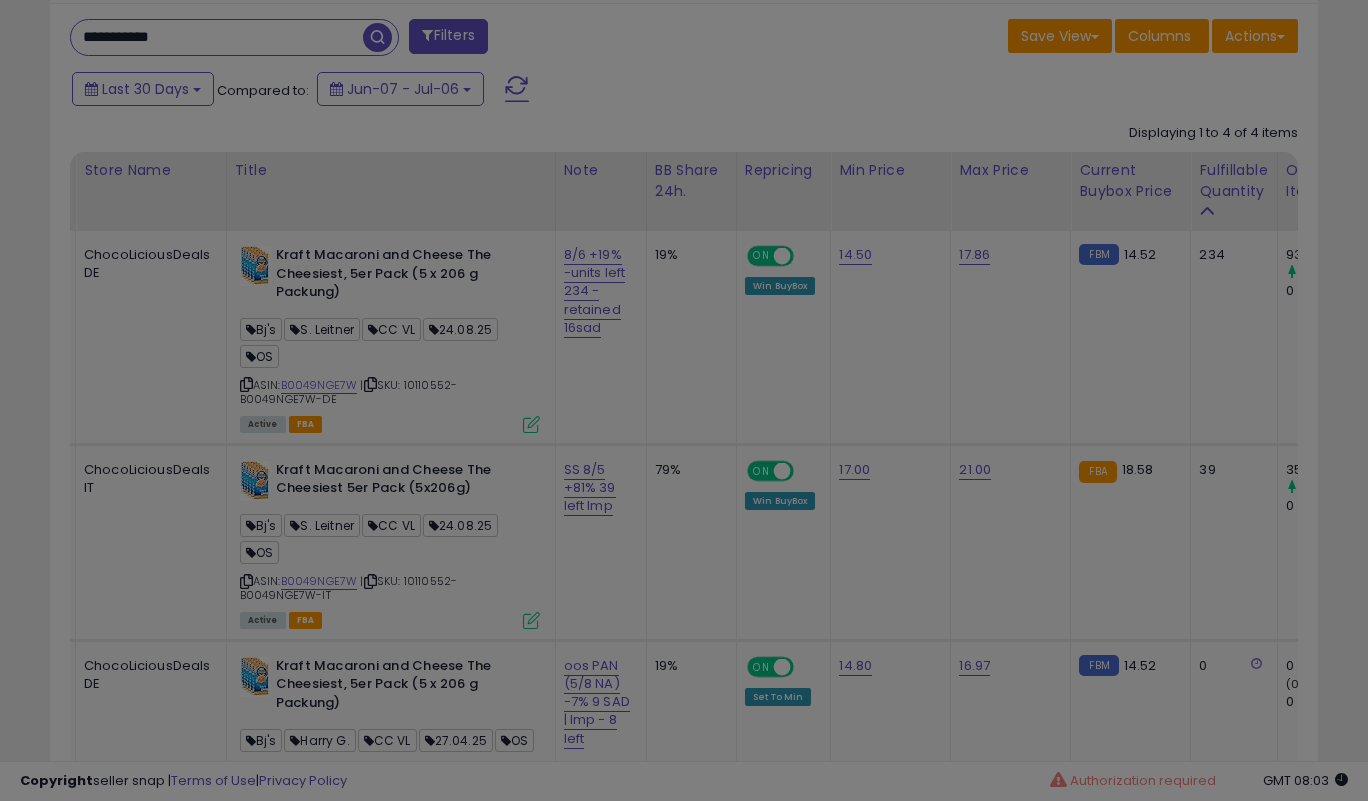 scroll, scrollTop: 999590, scrollLeft: 999266, axis: both 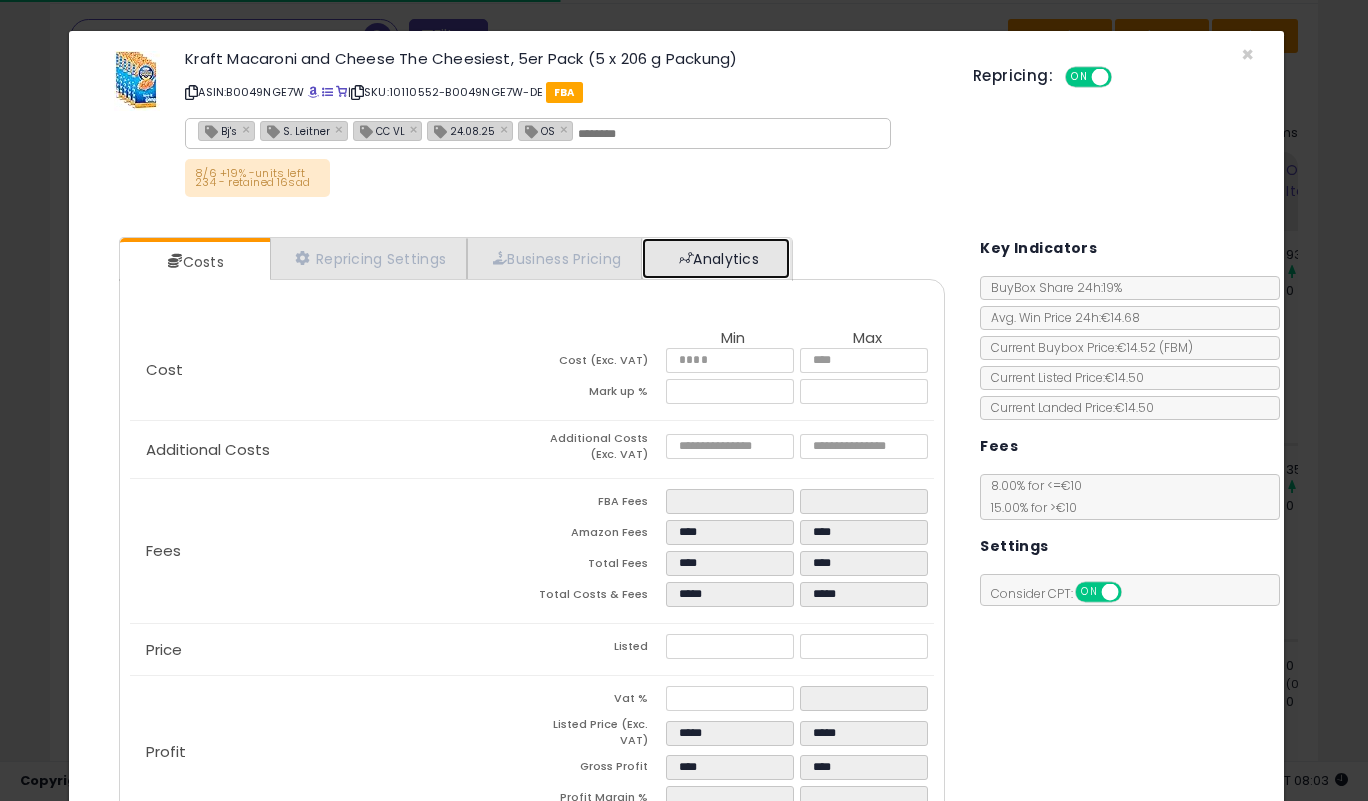 click on "Analytics" at bounding box center (716, 258) 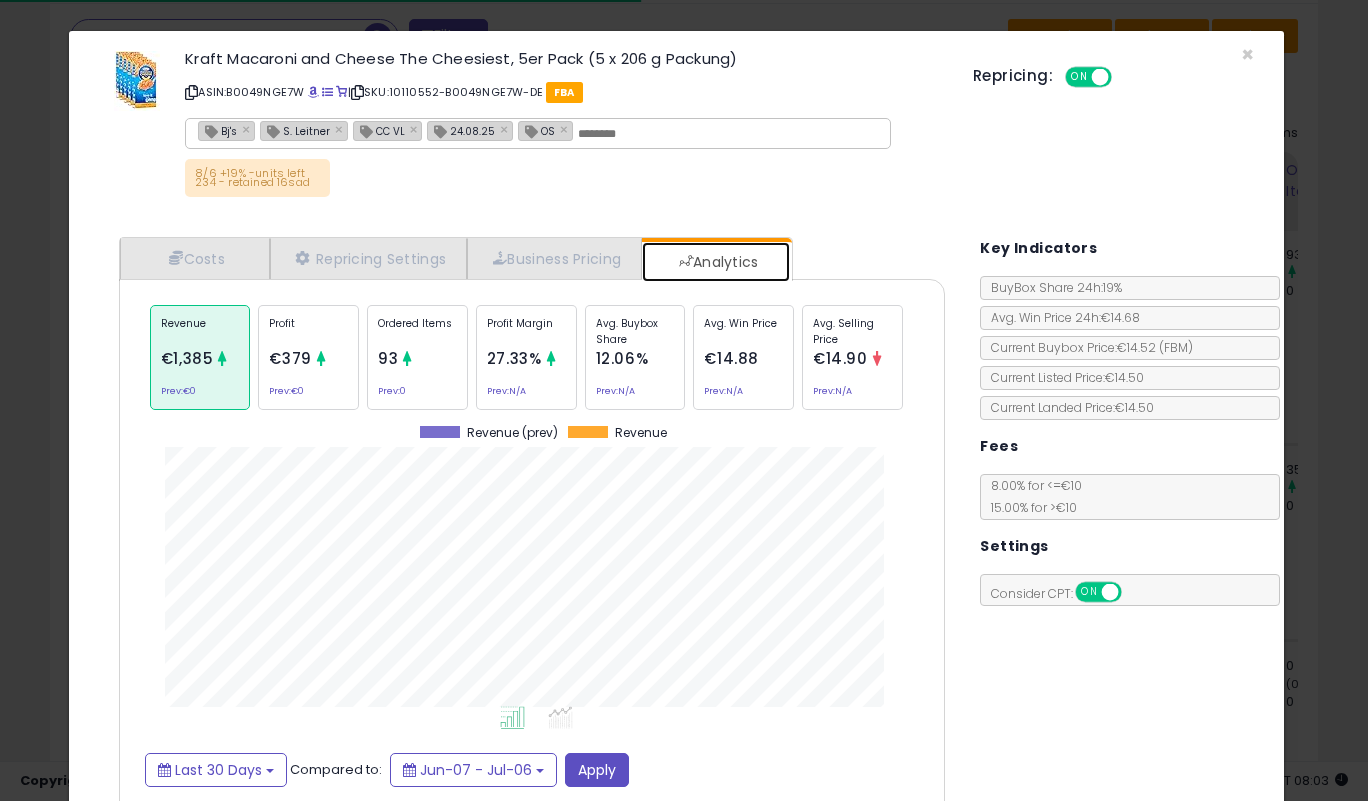 scroll, scrollTop: 999385, scrollLeft: 999143, axis: both 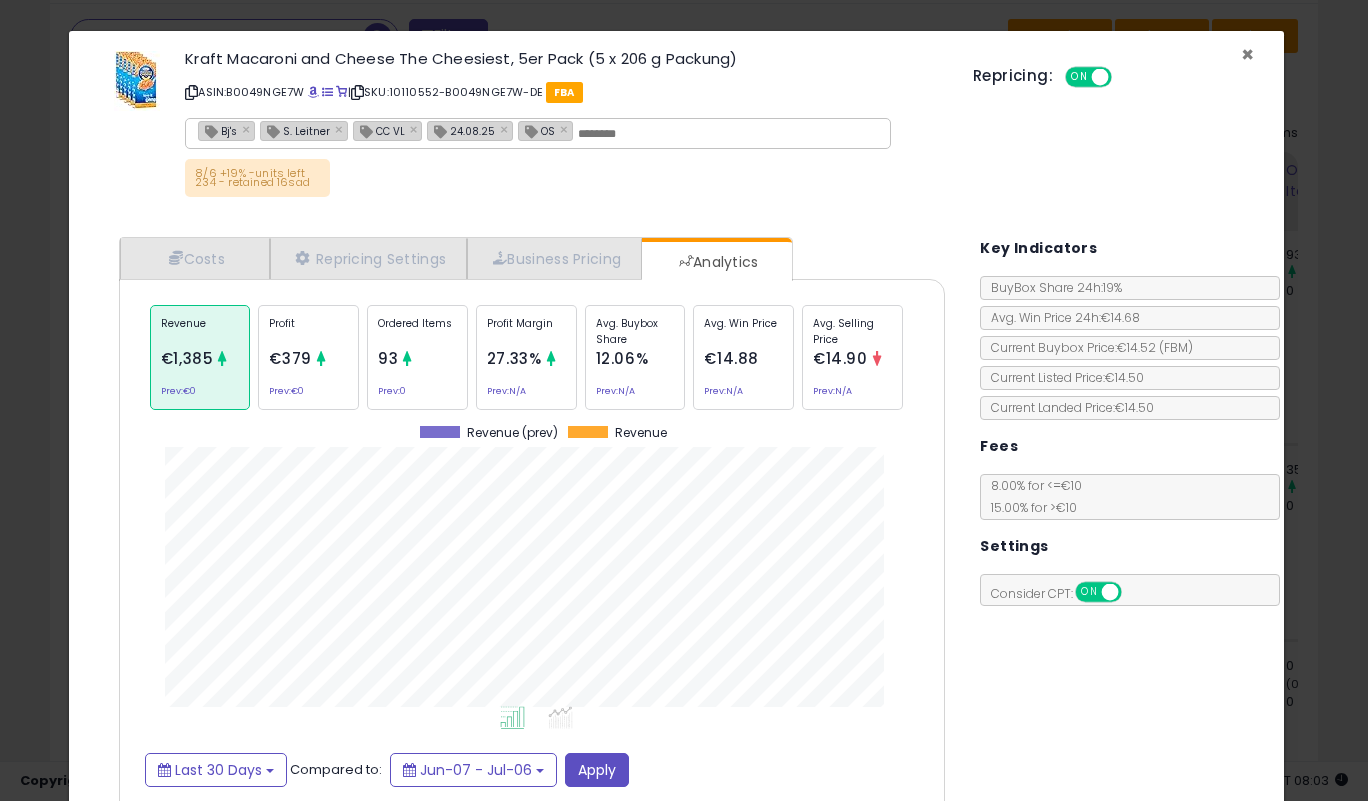 click on "×" at bounding box center [1247, 54] 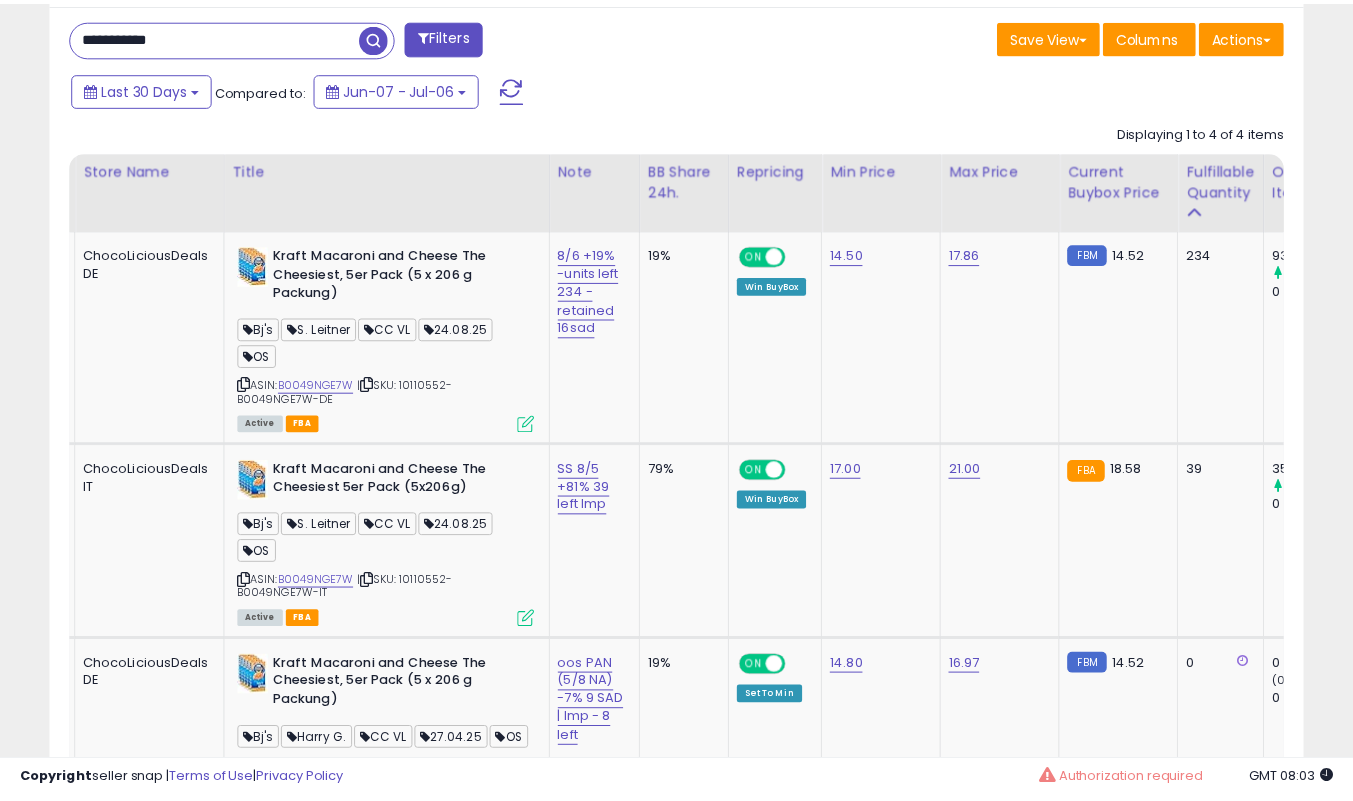 scroll, scrollTop: 410, scrollLeft: 725, axis: both 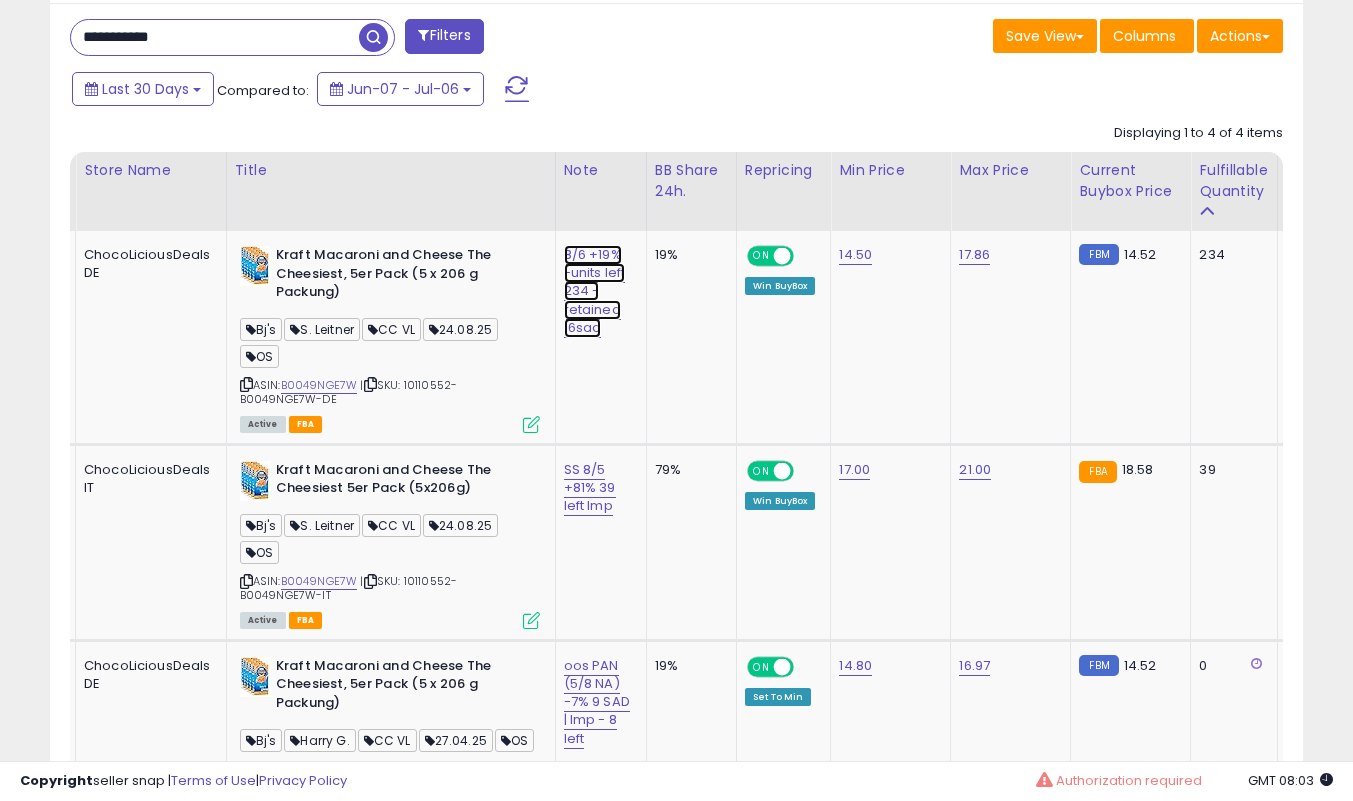 click on "8/6 +19%  -units left 234 - retained 16sad" at bounding box center [595, 291] 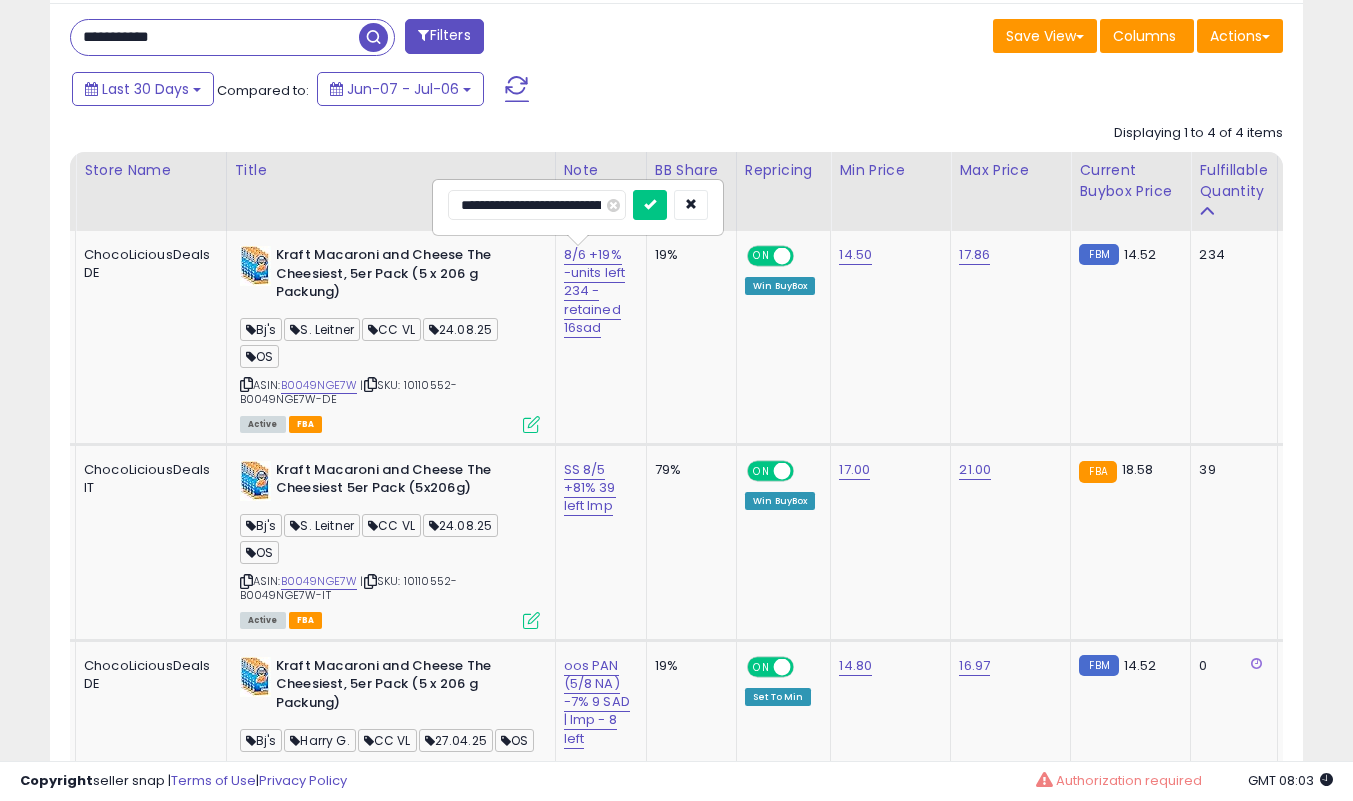 scroll, scrollTop: 0, scrollLeft: 96, axis: horizontal 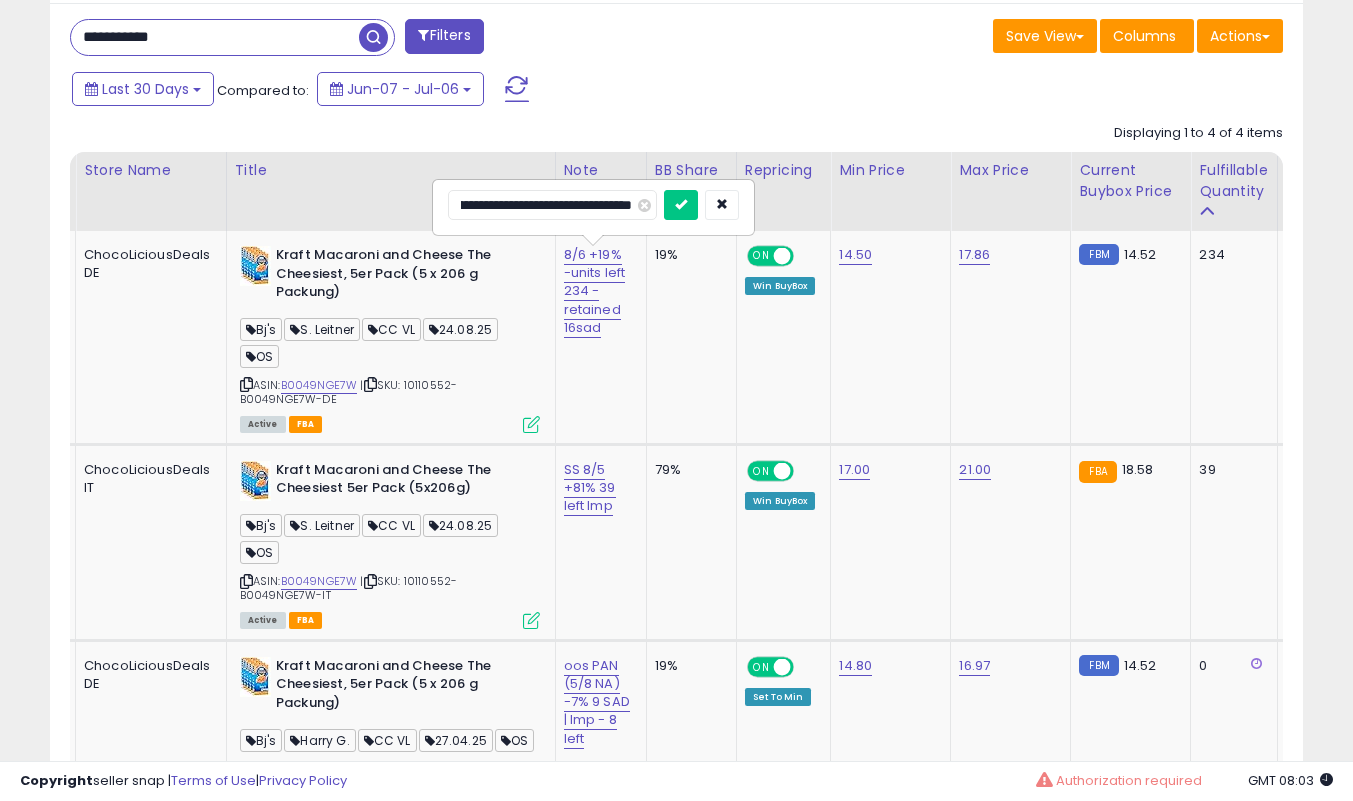 drag, startPoint x: 587, startPoint y: 206, endPoint x: 533, endPoint y: 217, distance: 55.108982 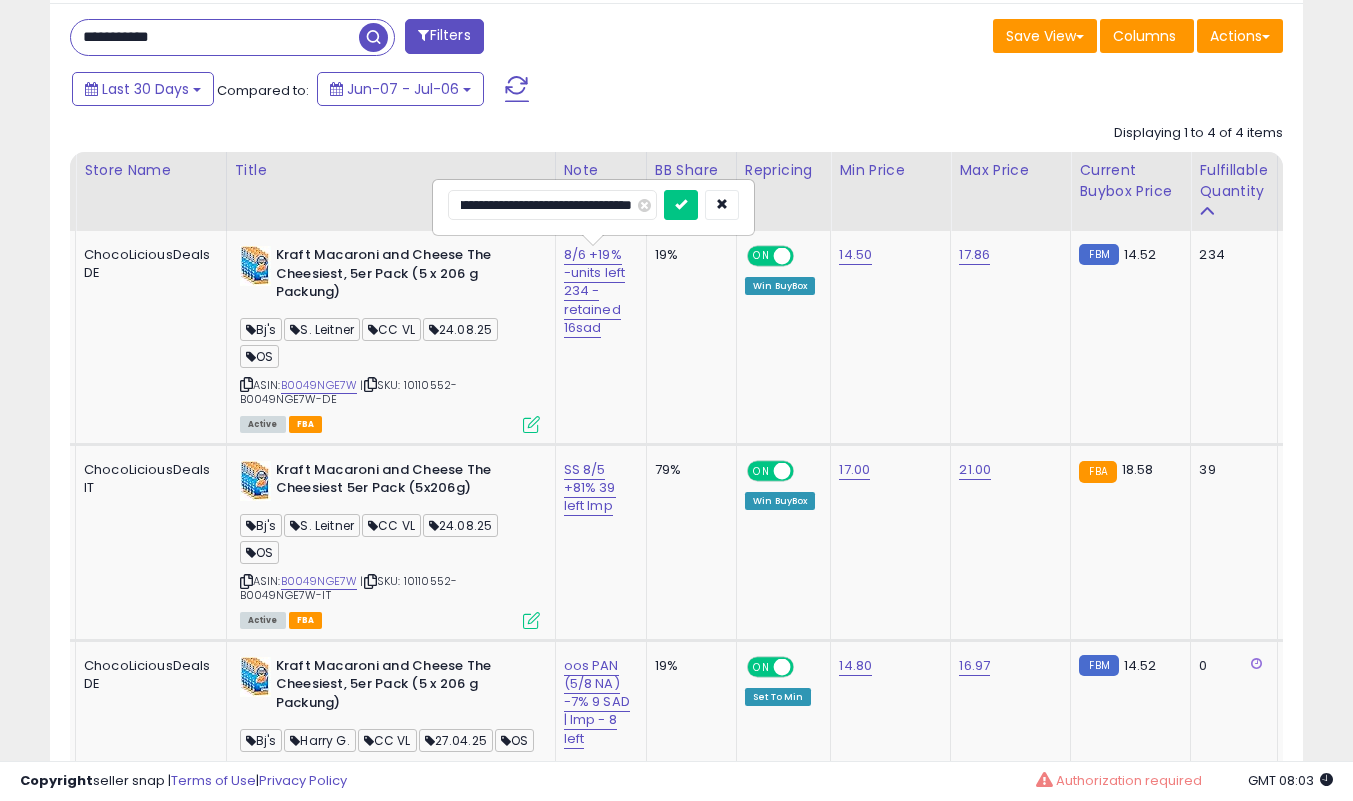 scroll, scrollTop: 0, scrollLeft: 47, axis: horizontal 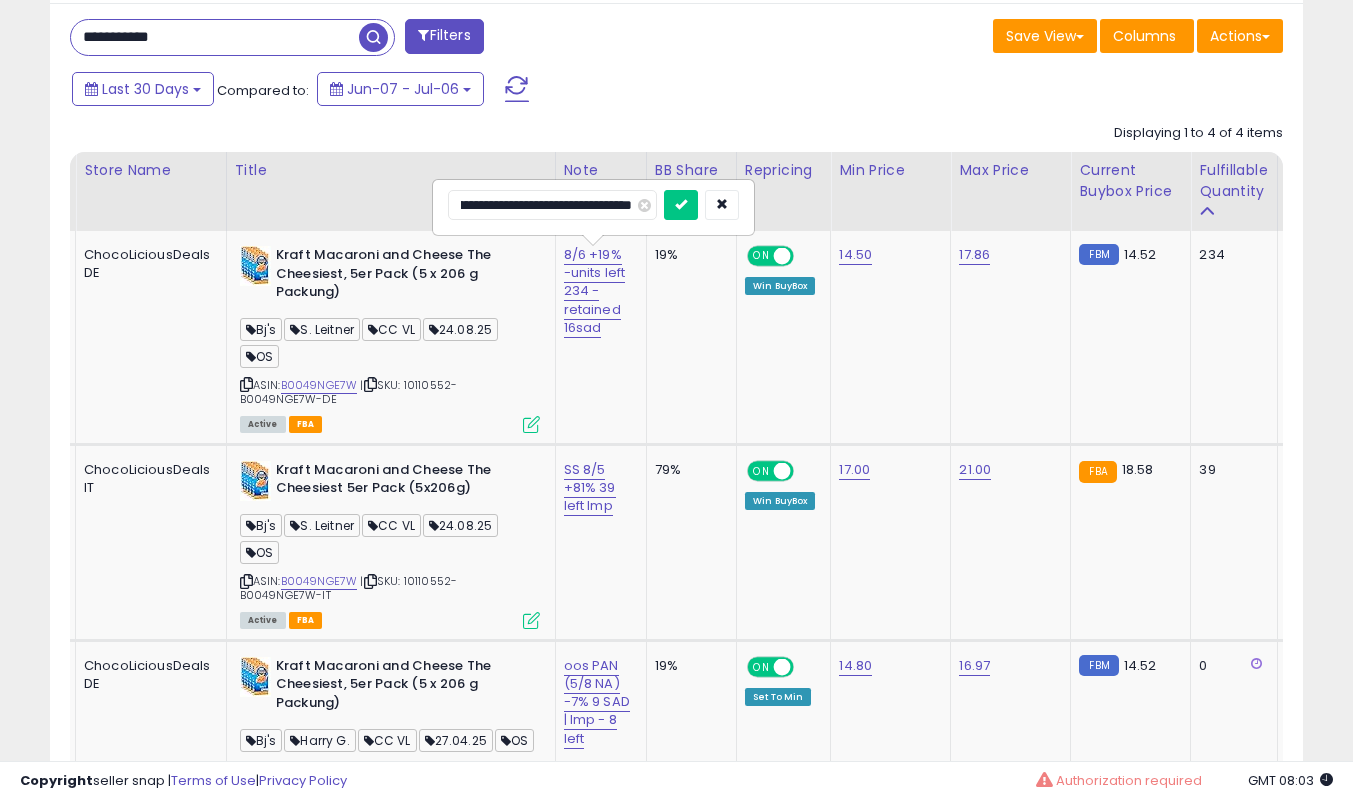 click at bounding box center [681, 205] 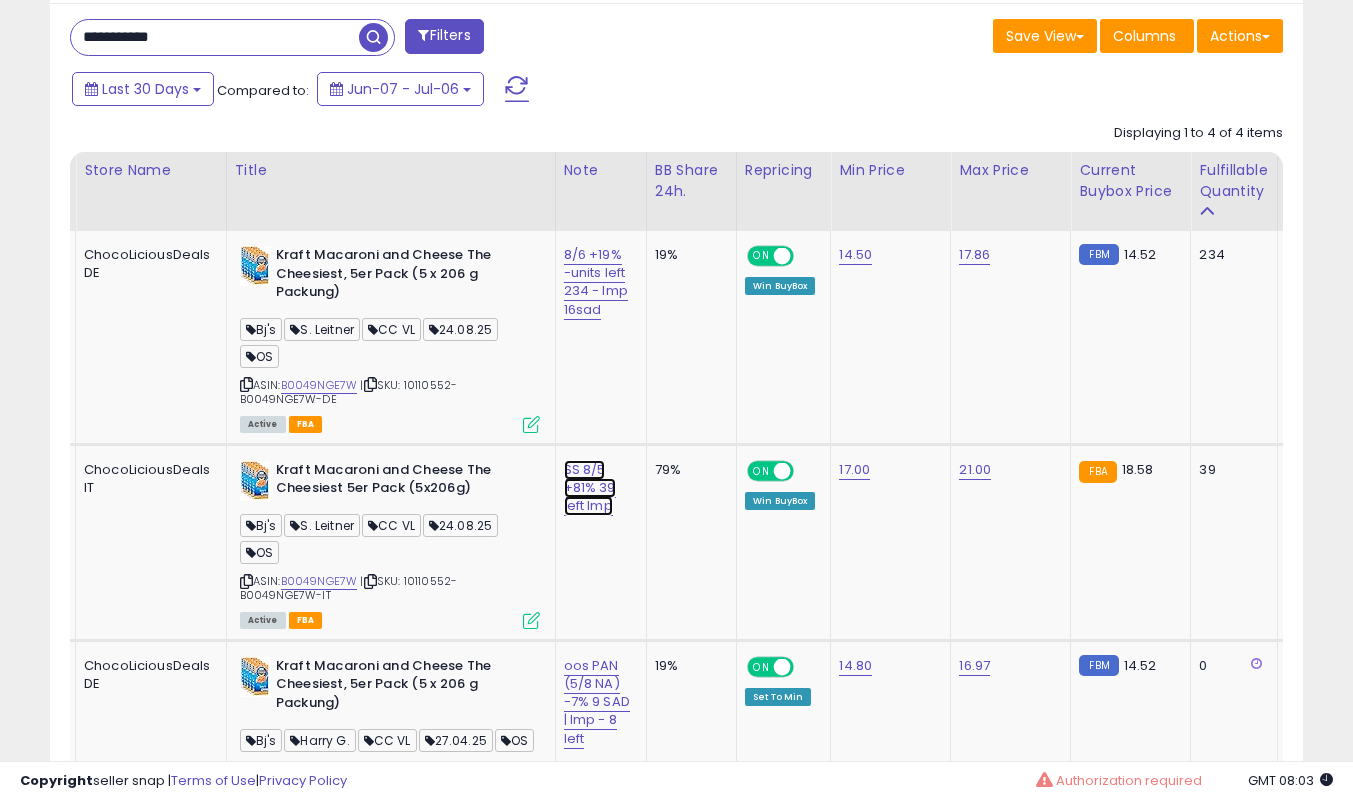 click on "SS 8/5  +81%  39 left lmp" at bounding box center (596, 282) 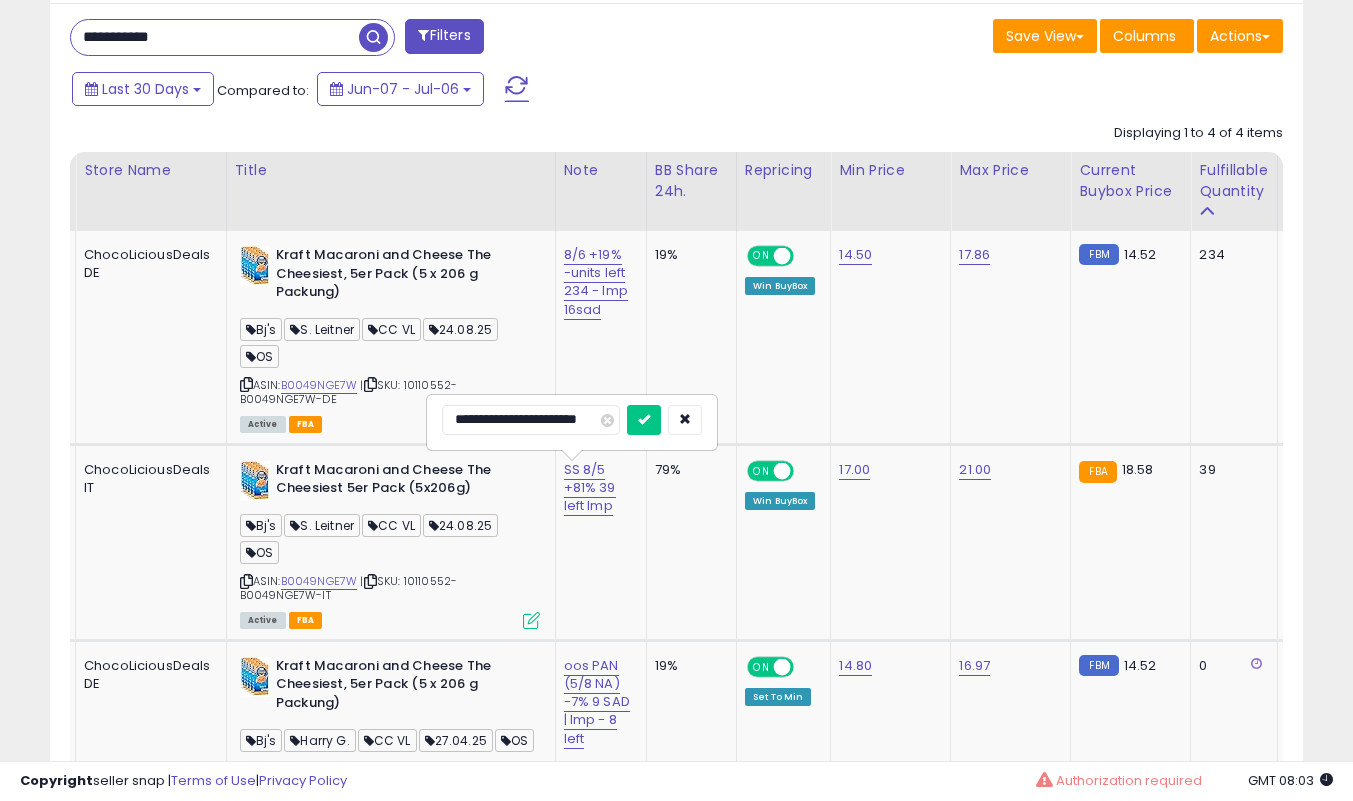type on "**********" 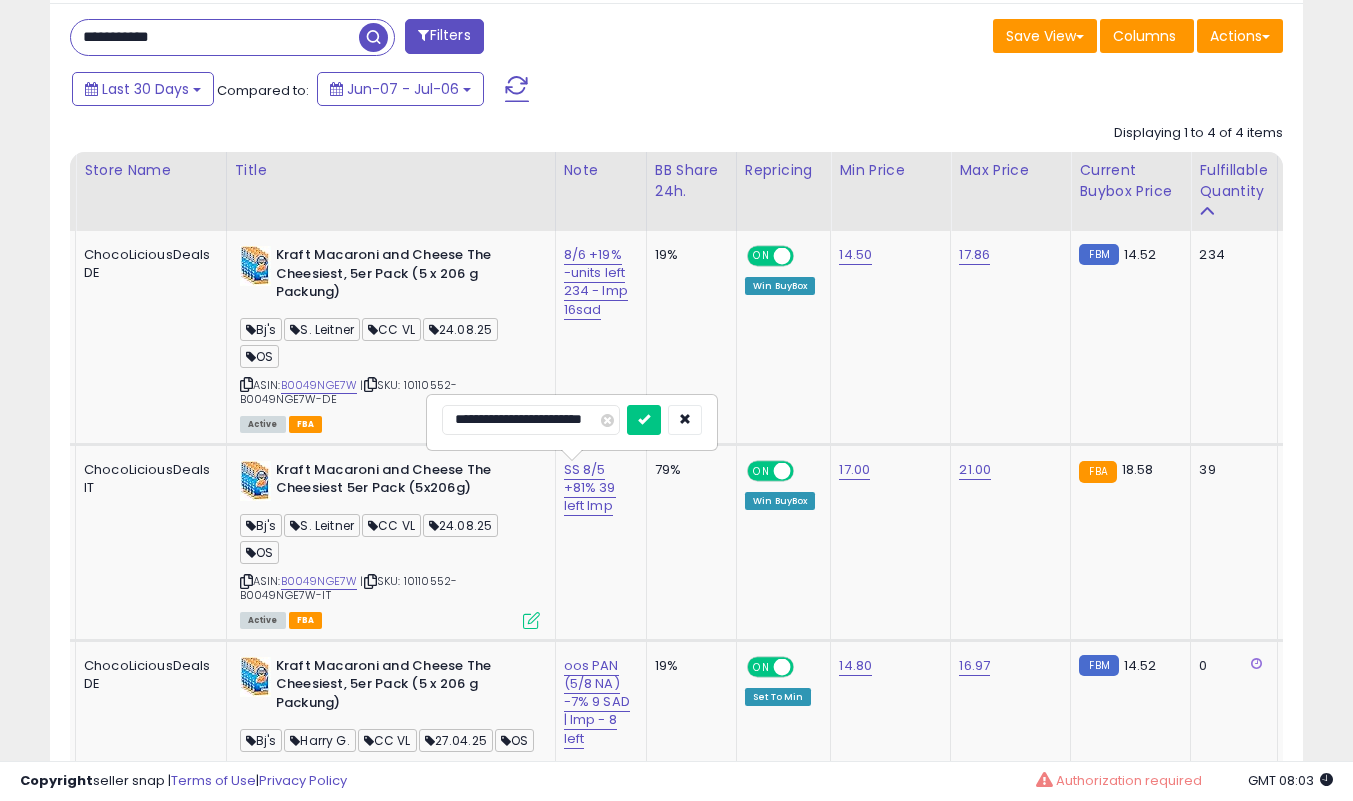 click at bounding box center [644, 420] 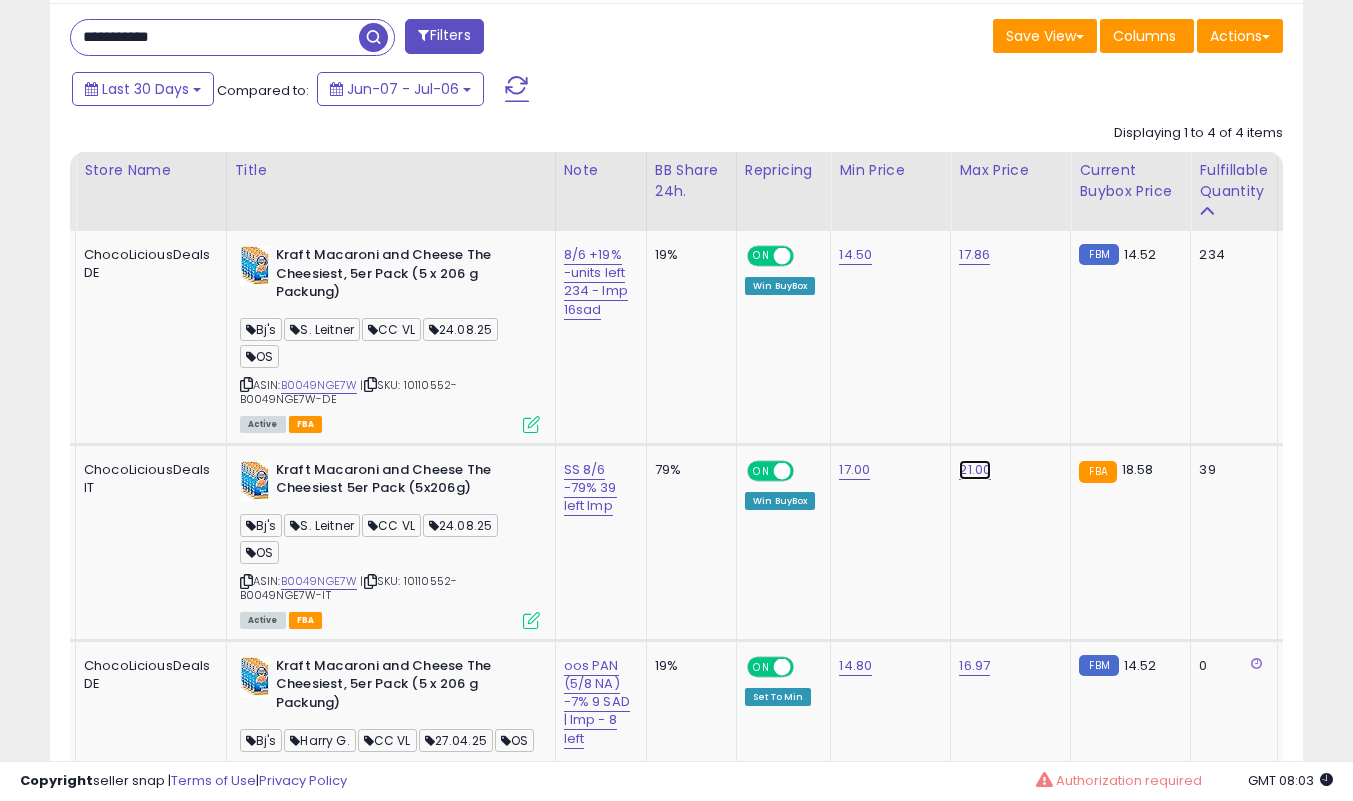 click on "21.00" at bounding box center [974, 255] 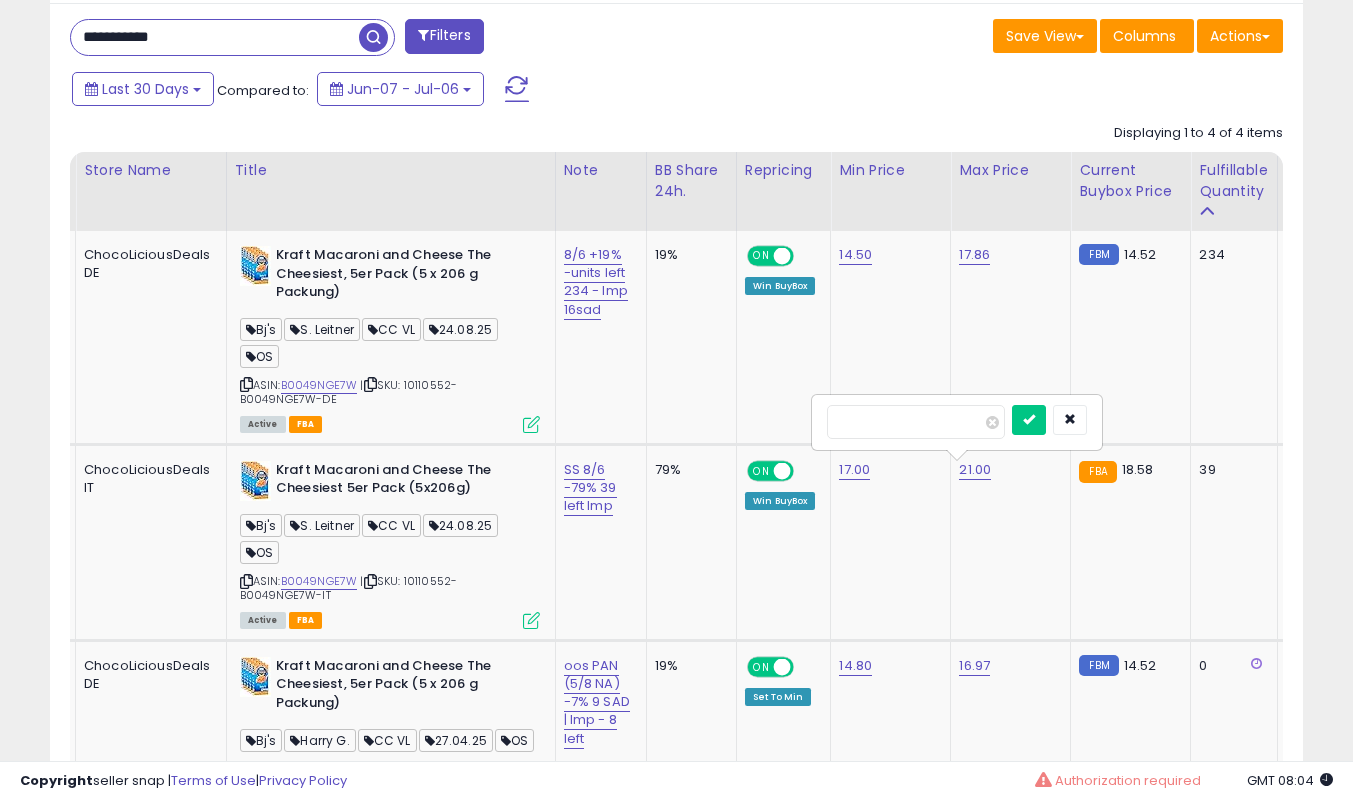 type on "*****" 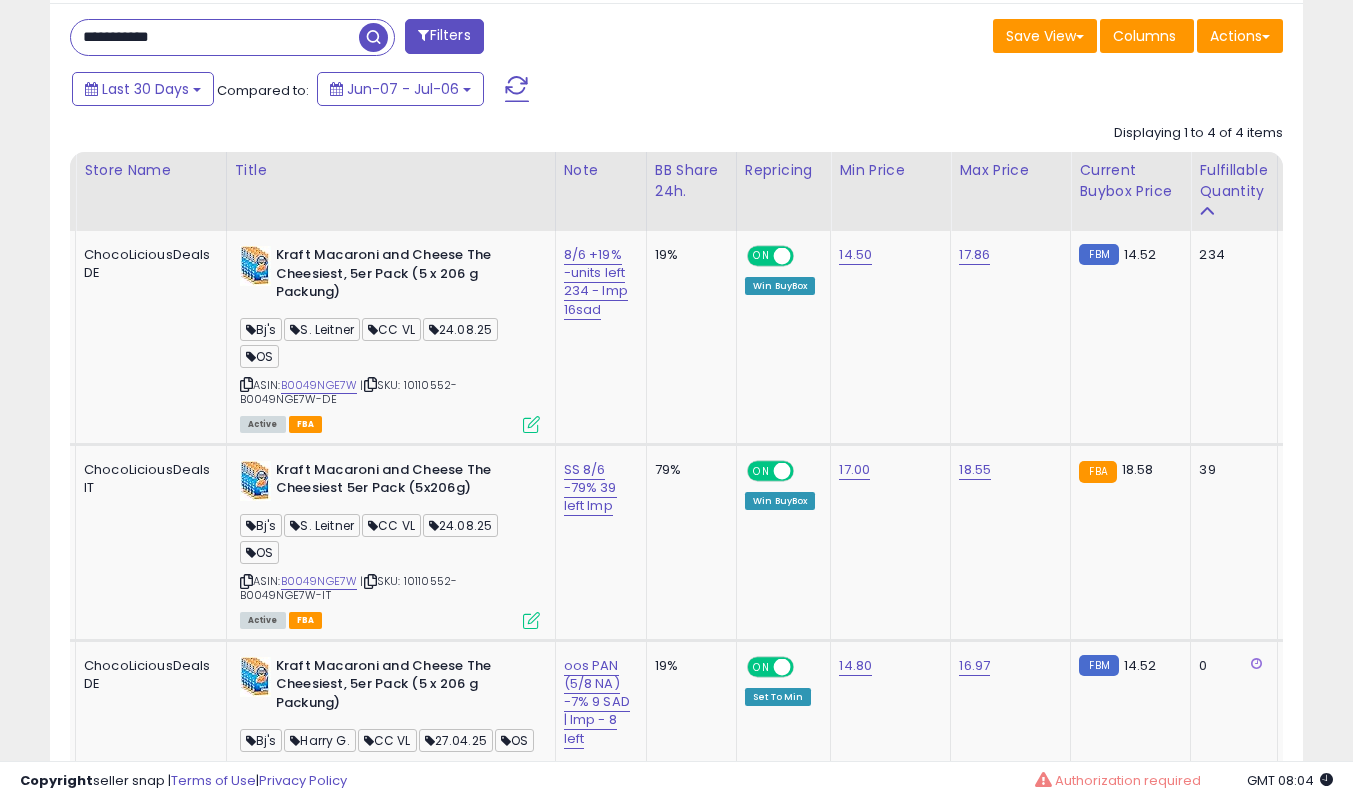 click on "**********" at bounding box center [215, 37] 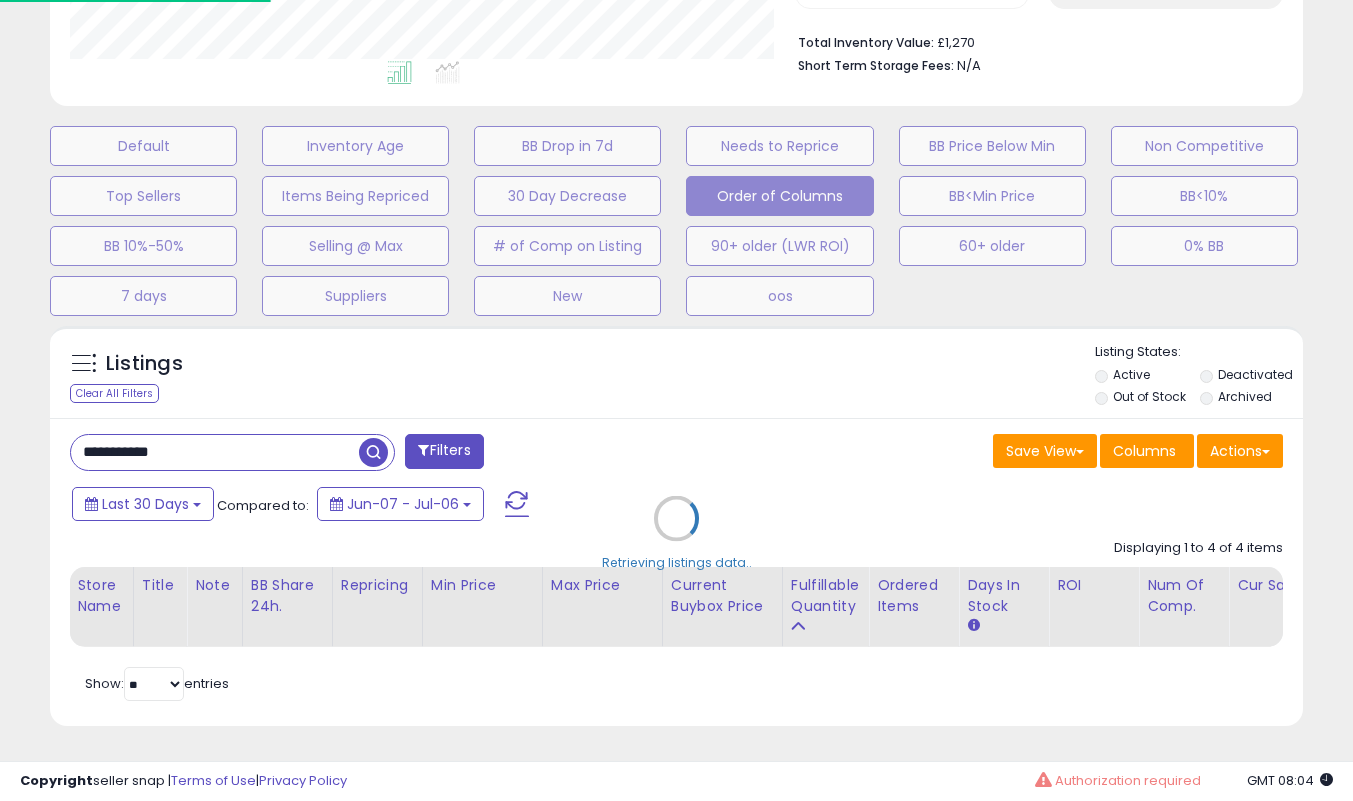 scroll, scrollTop: 999590, scrollLeft: 999266, axis: both 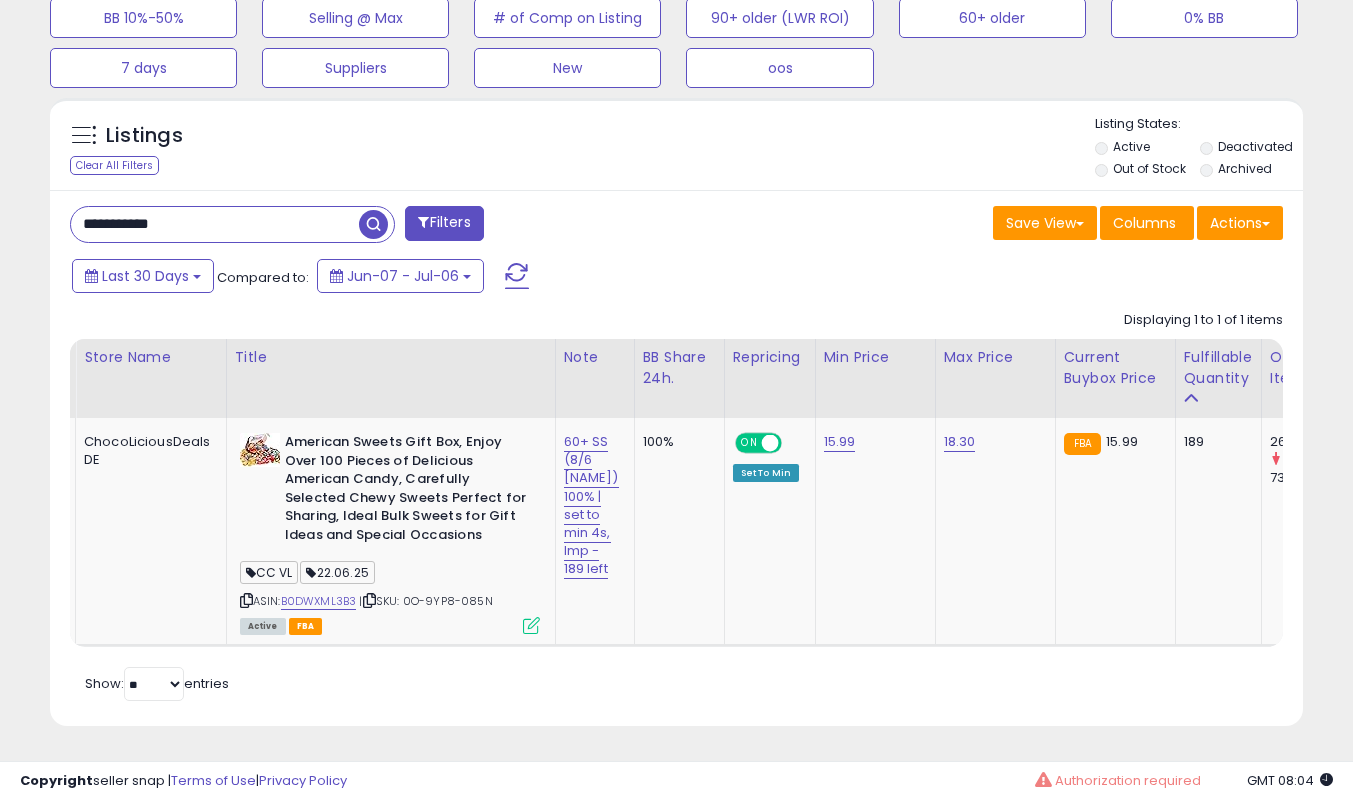 click at bounding box center [531, 625] 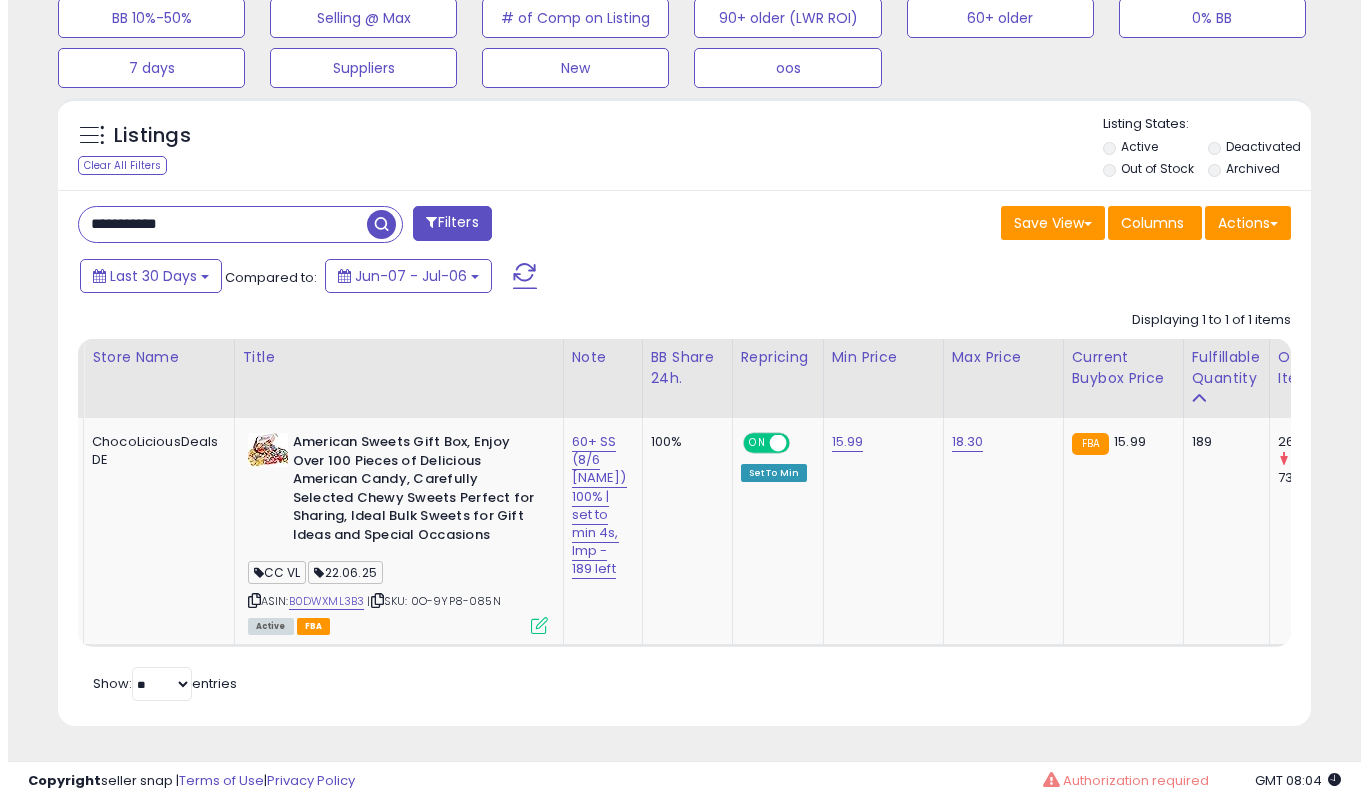scroll, scrollTop: 999590, scrollLeft: 999266, axis: both 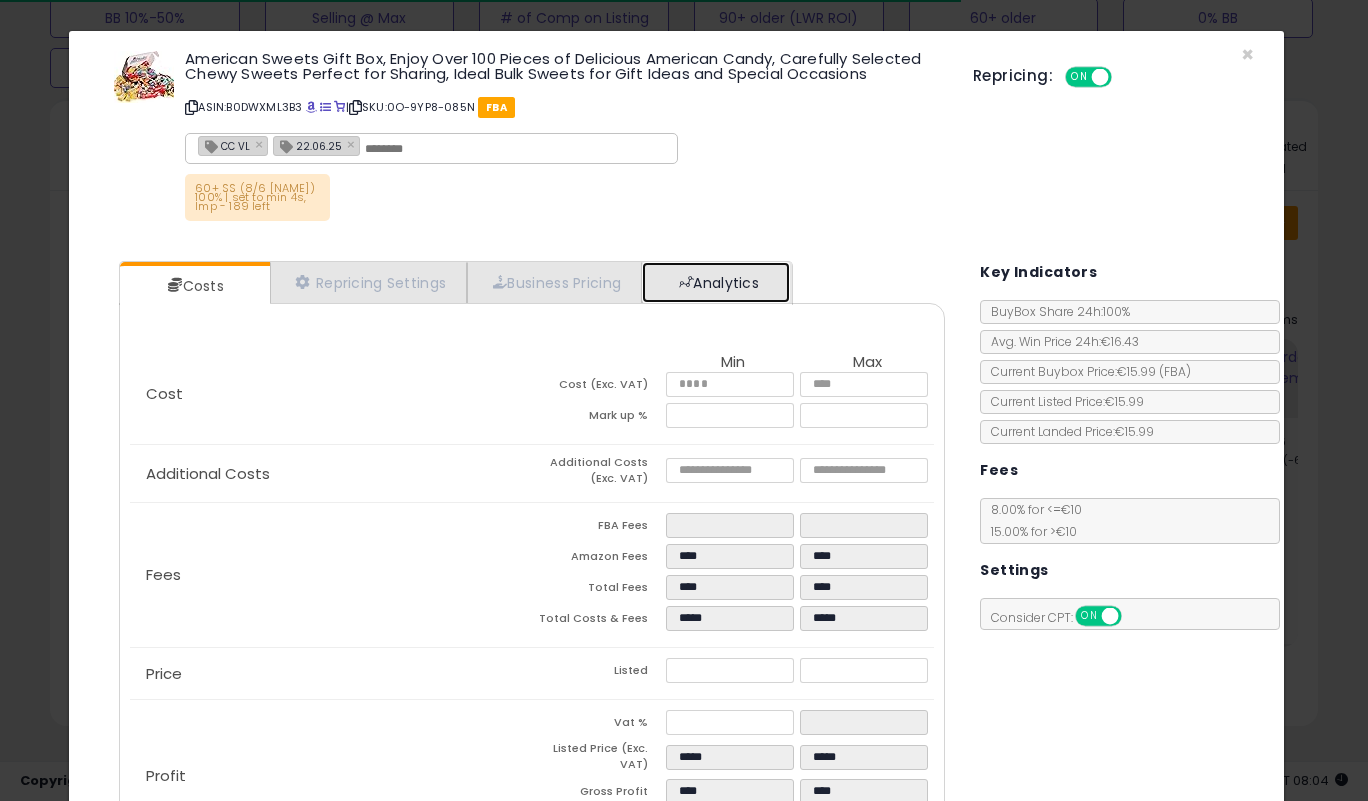click on "Analytics" at bounding box center [716, 282] 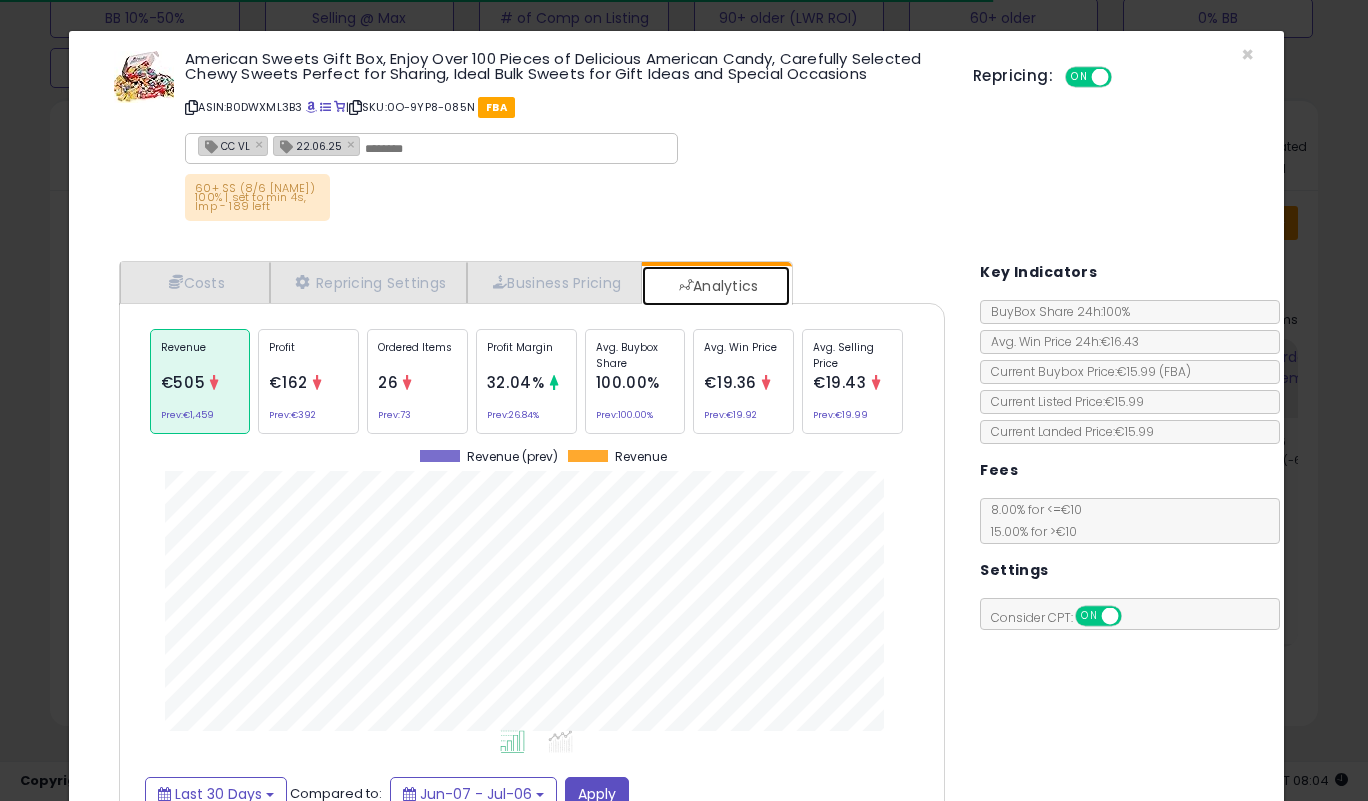 scroll, scrollTop: 999385, scrollLeft: 999143, axis: both 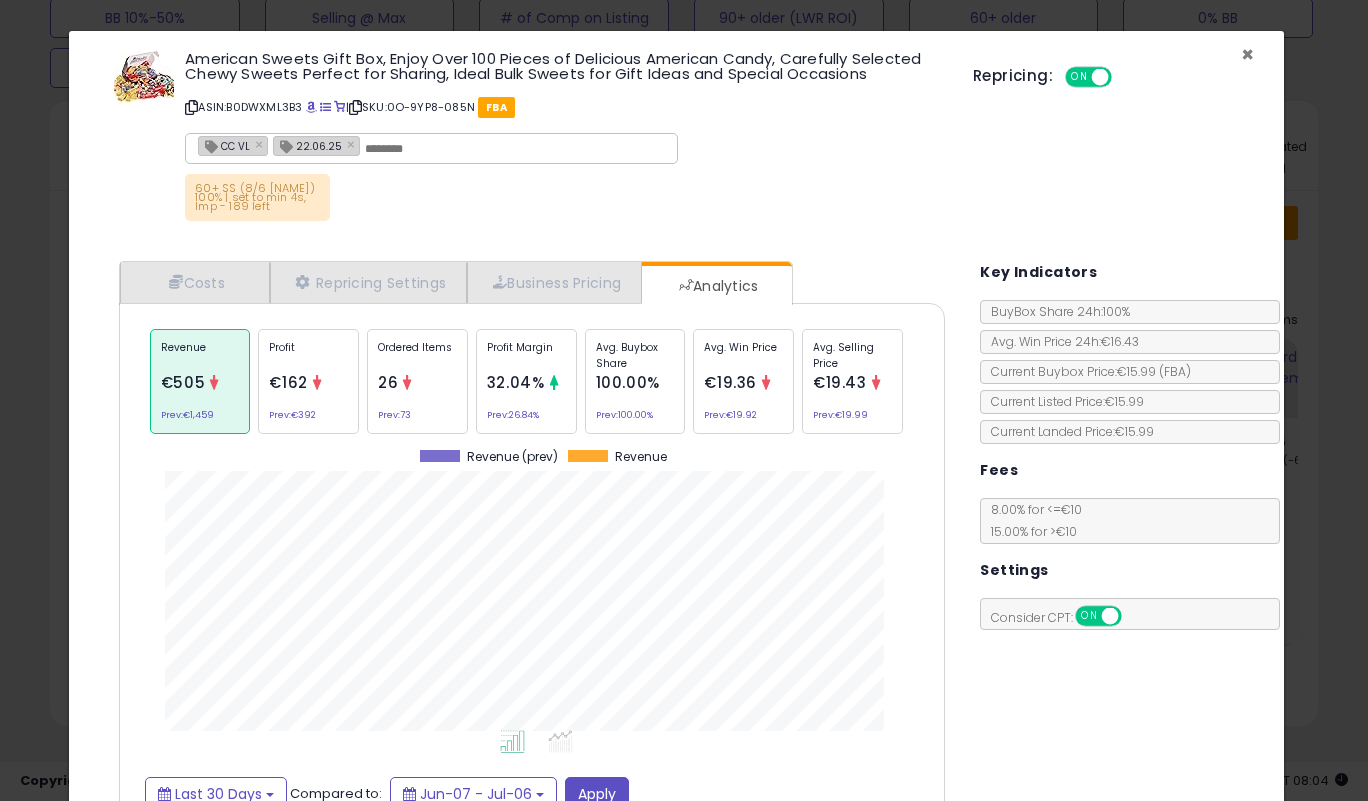 click on "×" at bounding box center (1247, 54) 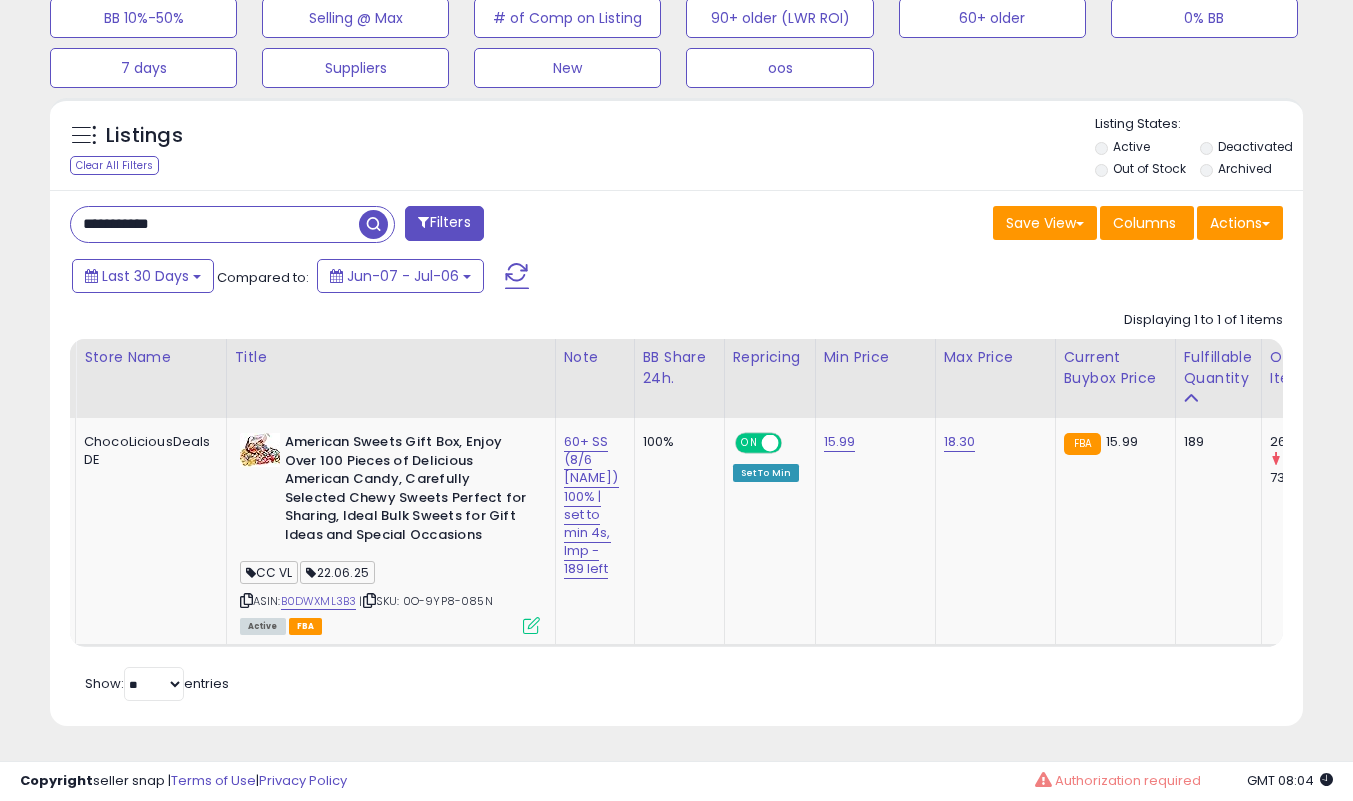 scroll, scrollTop: 410, scrollLeft: 725, axis: both 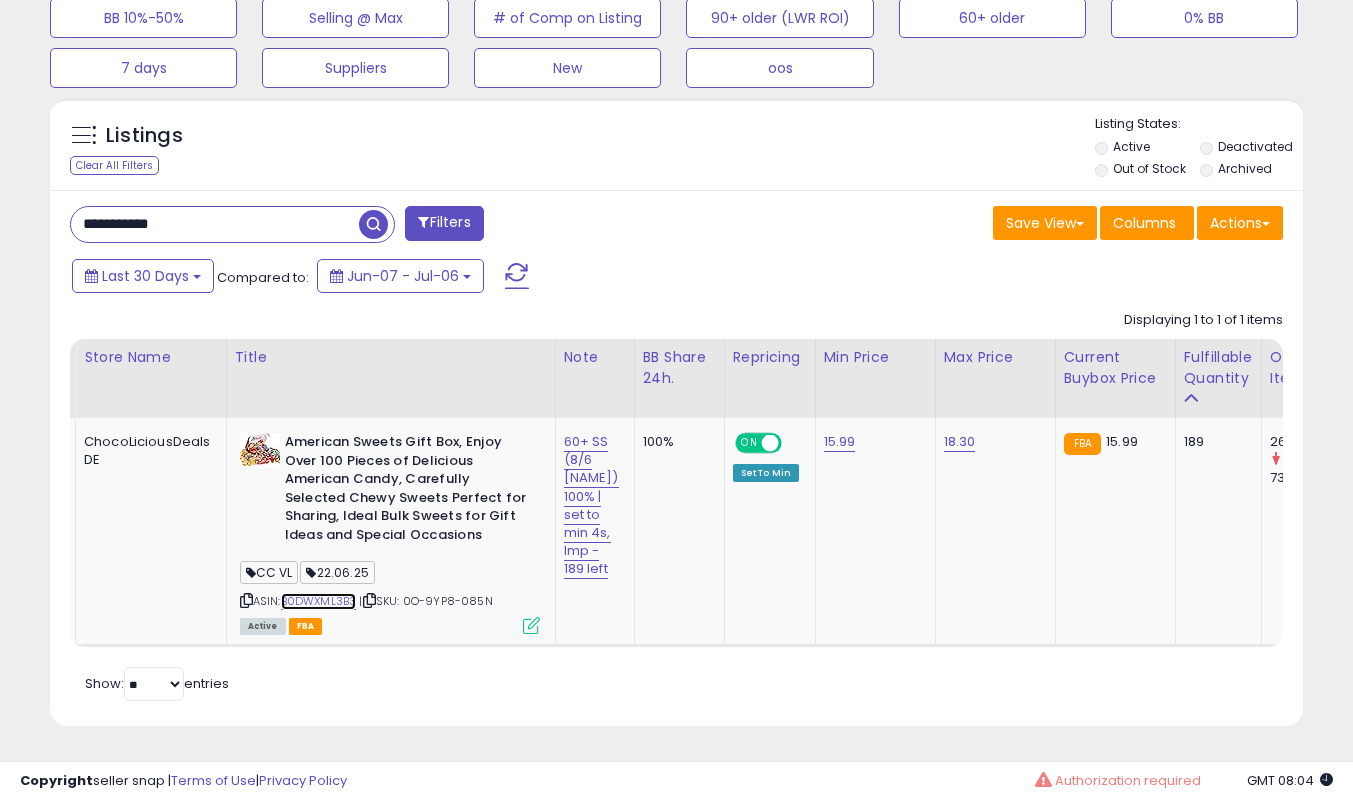 click on "B0DWXML3B3" at bounding box center [319, 601] 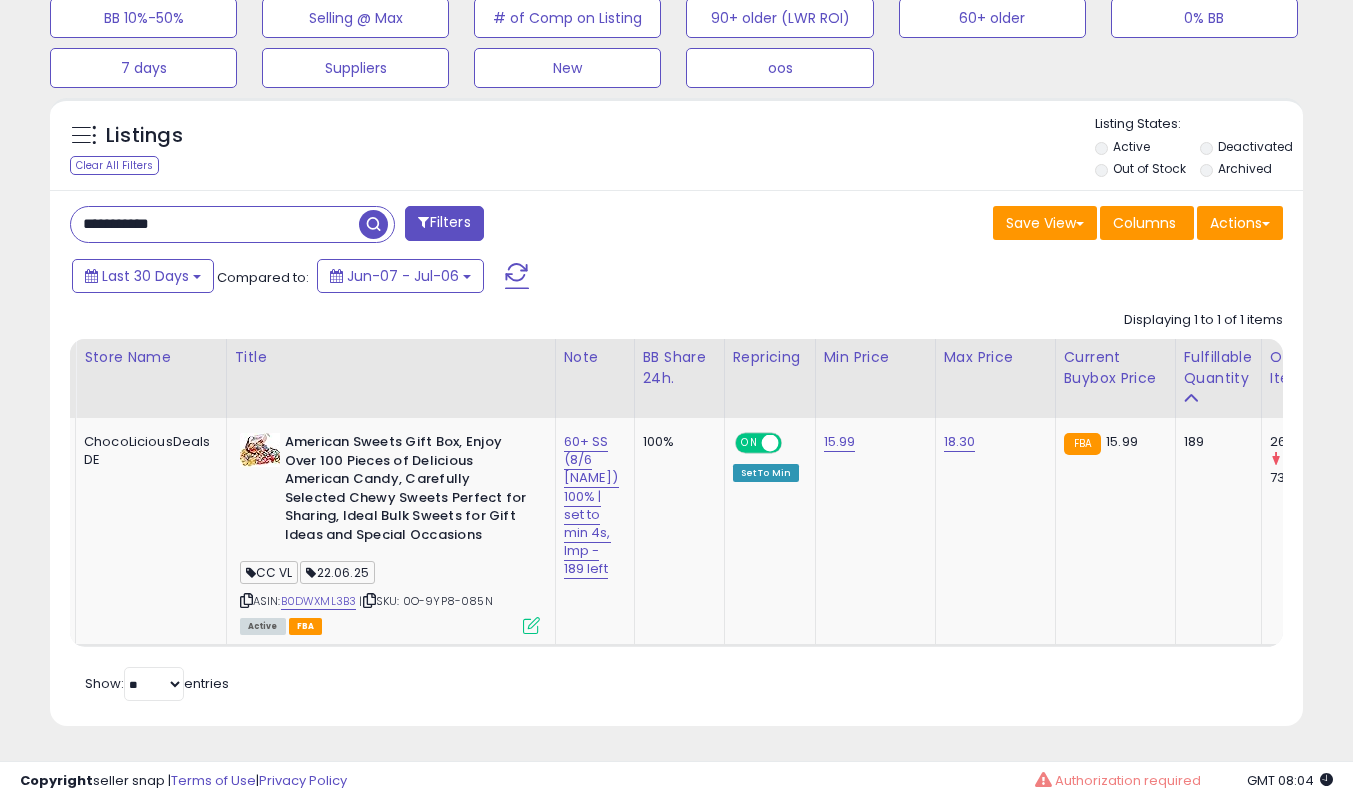 click on "**********" at bounding box center (215, 224) 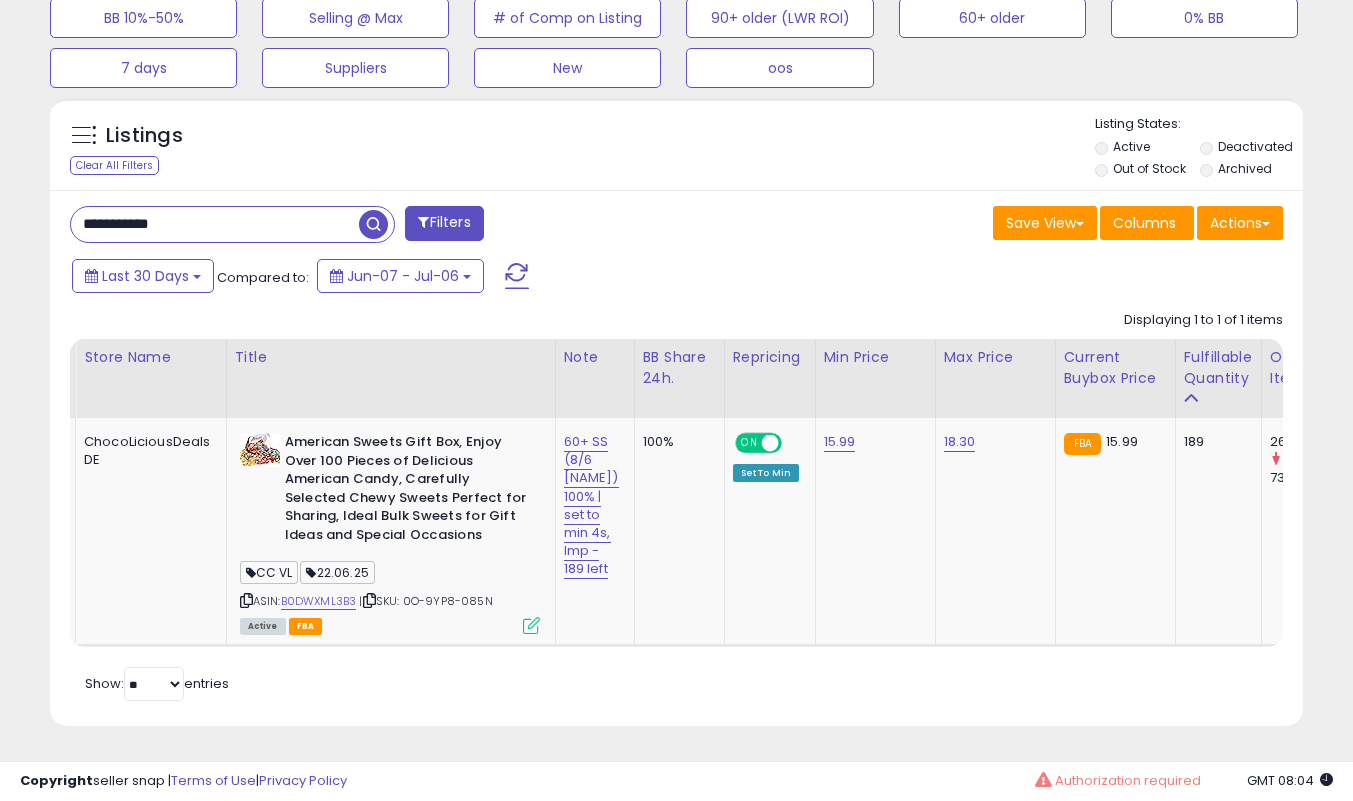 paste 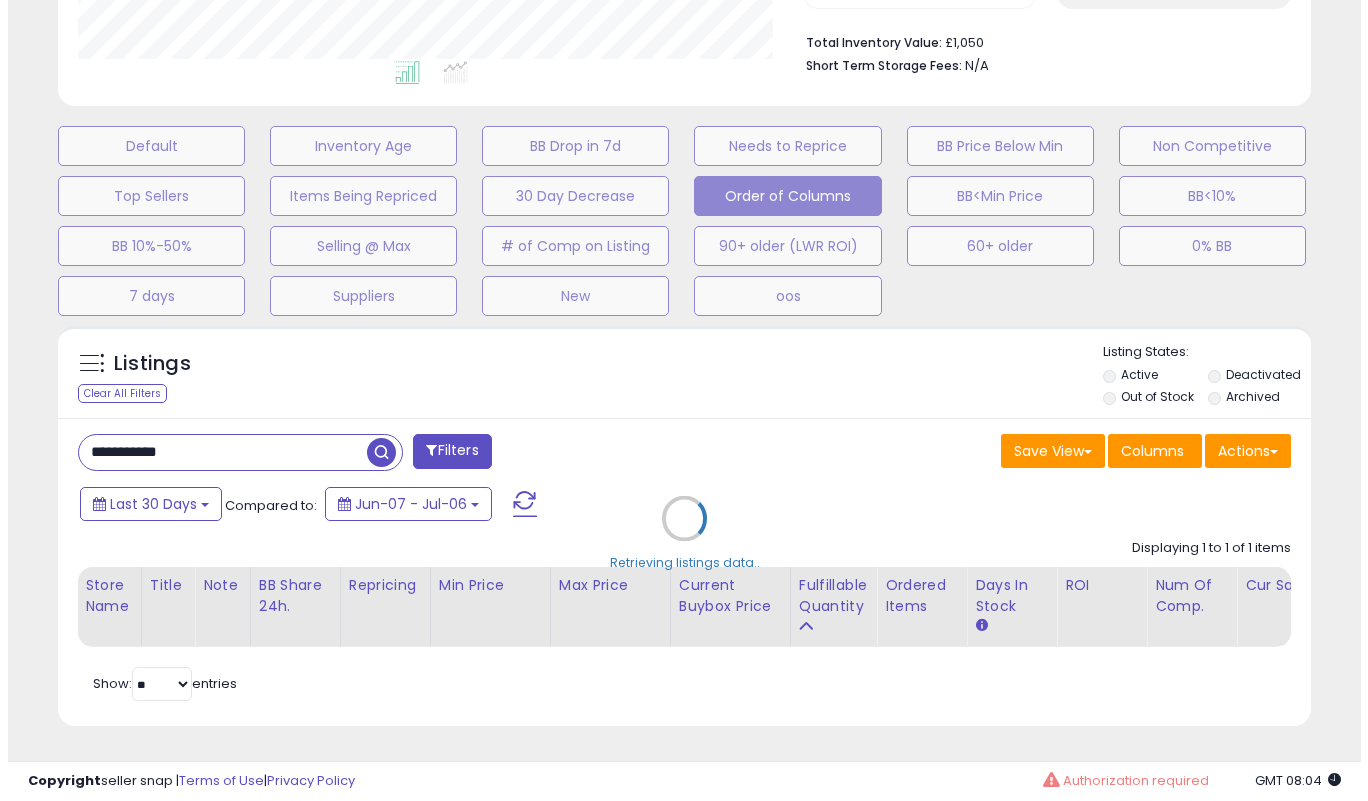 scroll, scrollTop: 519, scrollLeft: 0, axis: vertical 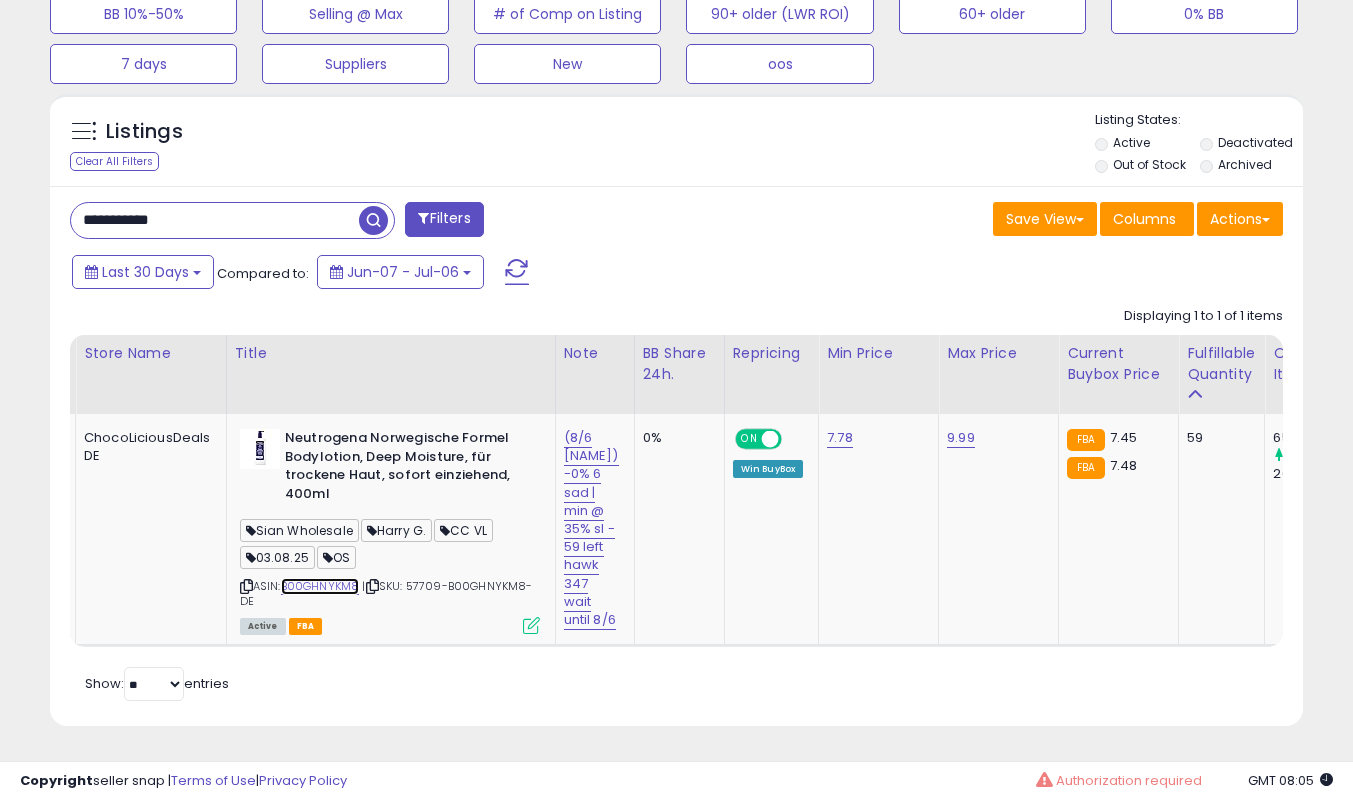 click on "B00GHNYKM8" at bounding box center [320, 586] 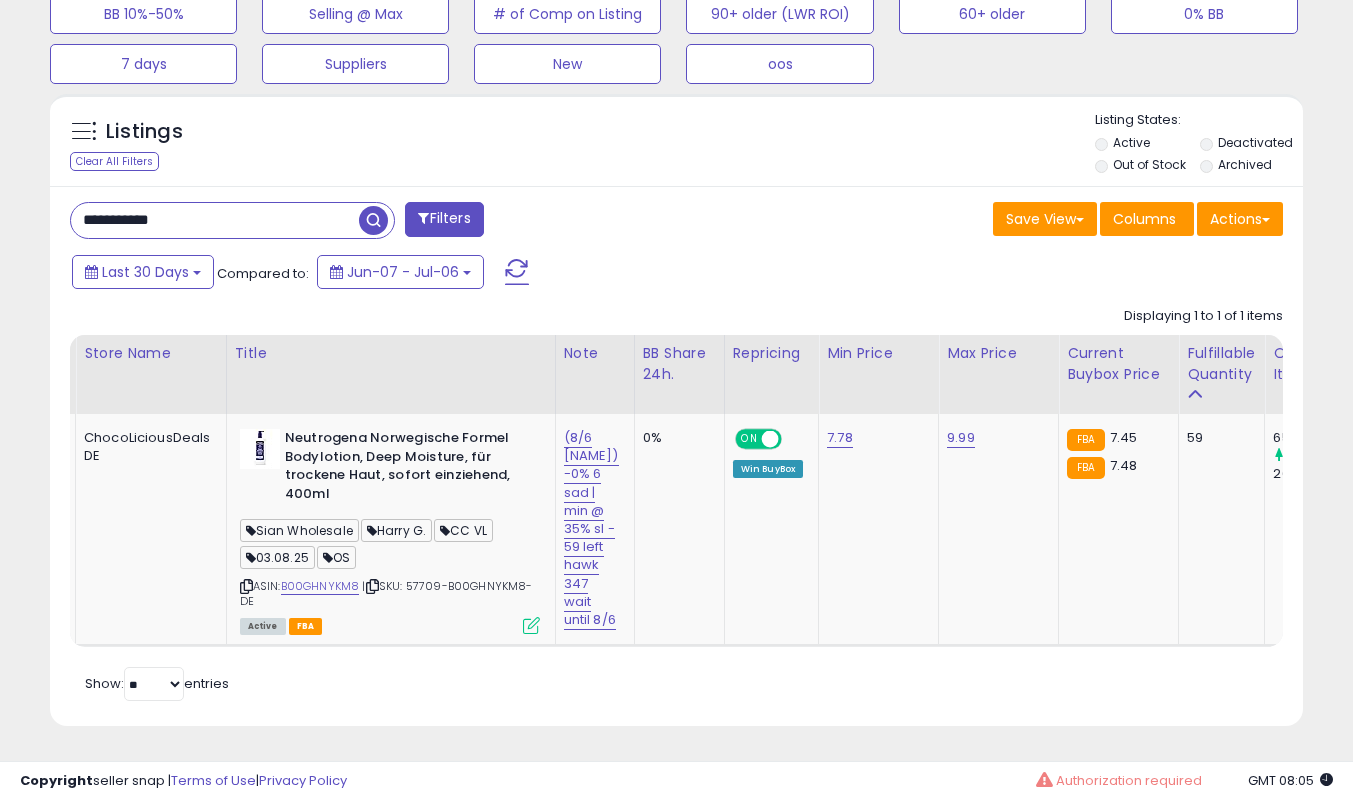 click at bounding box center (531, 625) 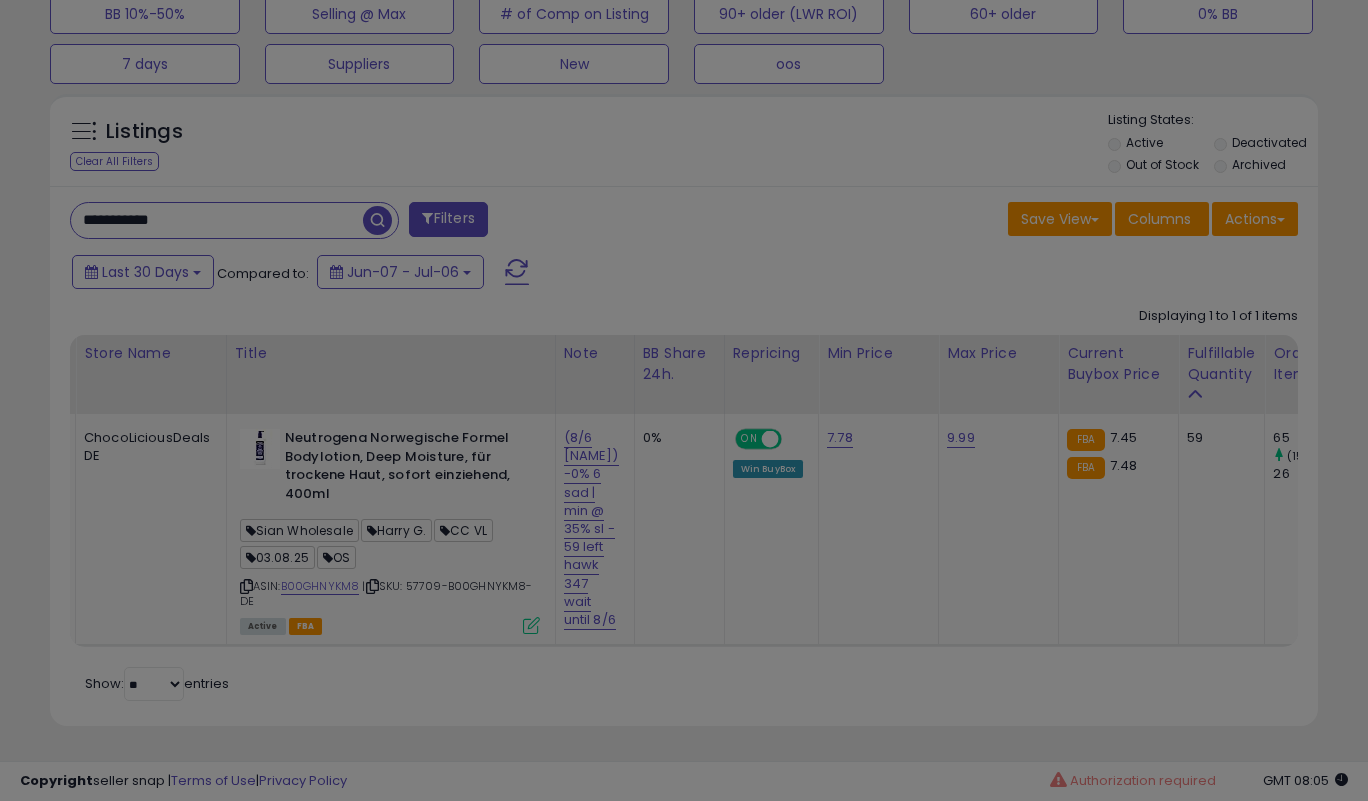 scroll, scrollTop: 999590, scrollLeft: 999266, axis: both 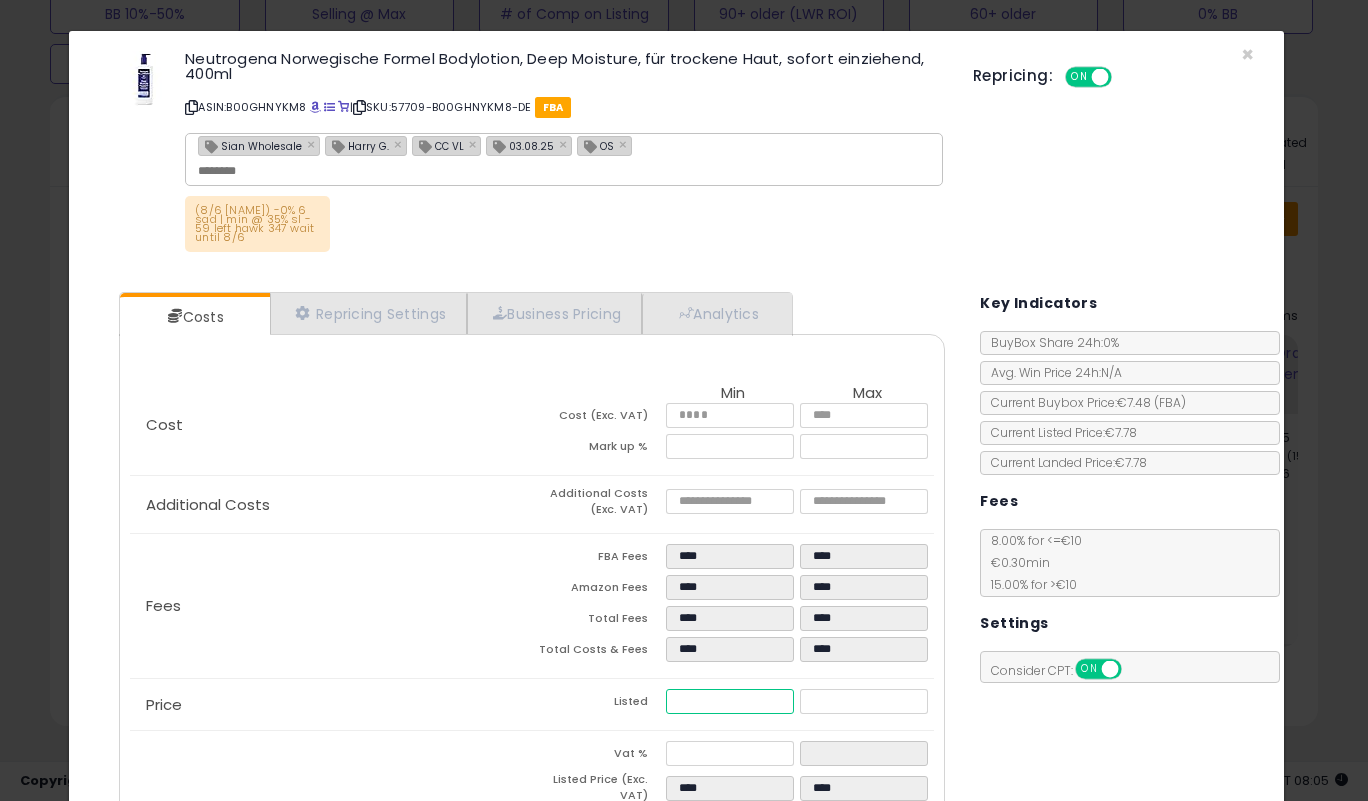 drag, startPoint x: 733, startPoint y: 685, endPoint x: 682, endPoint y: 690, distance: 51.24451 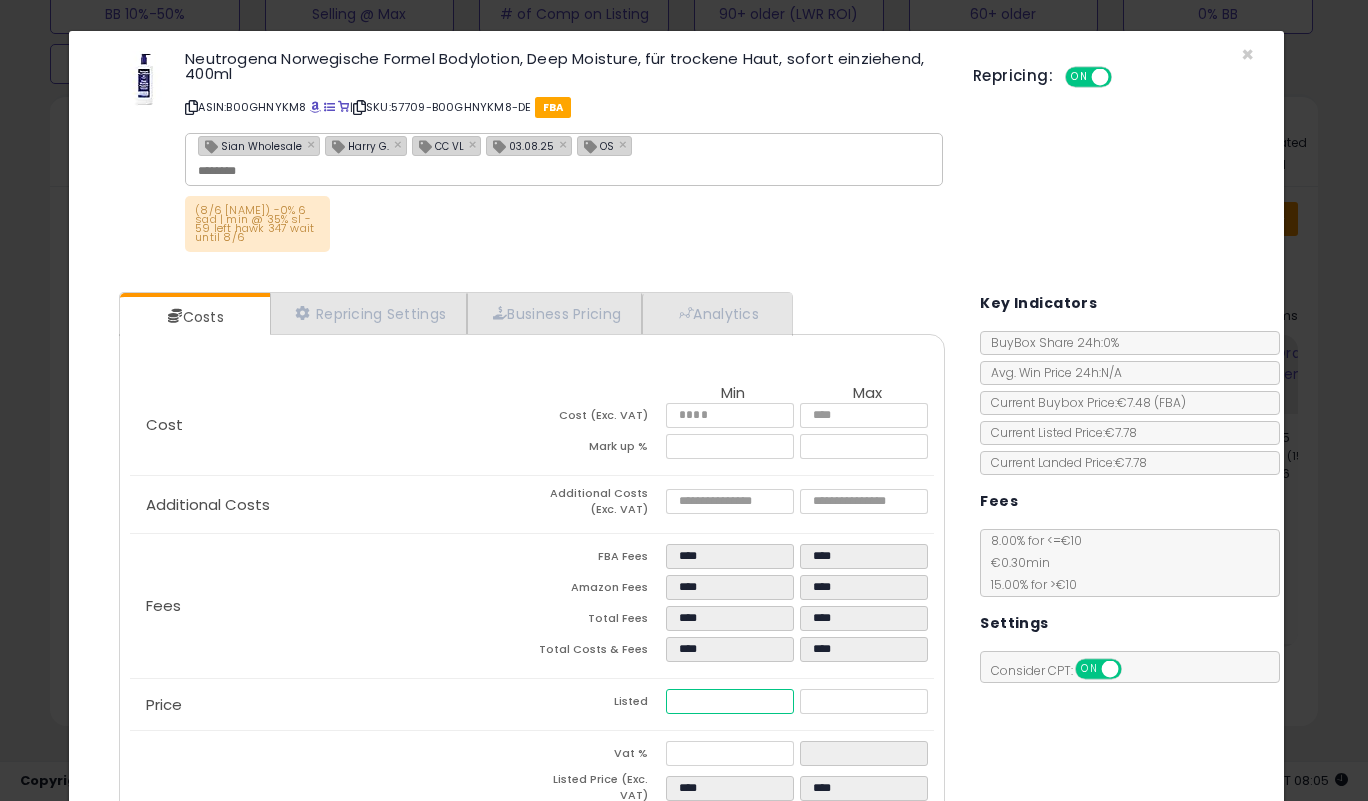click on "****" at bounding box center [729, 701] 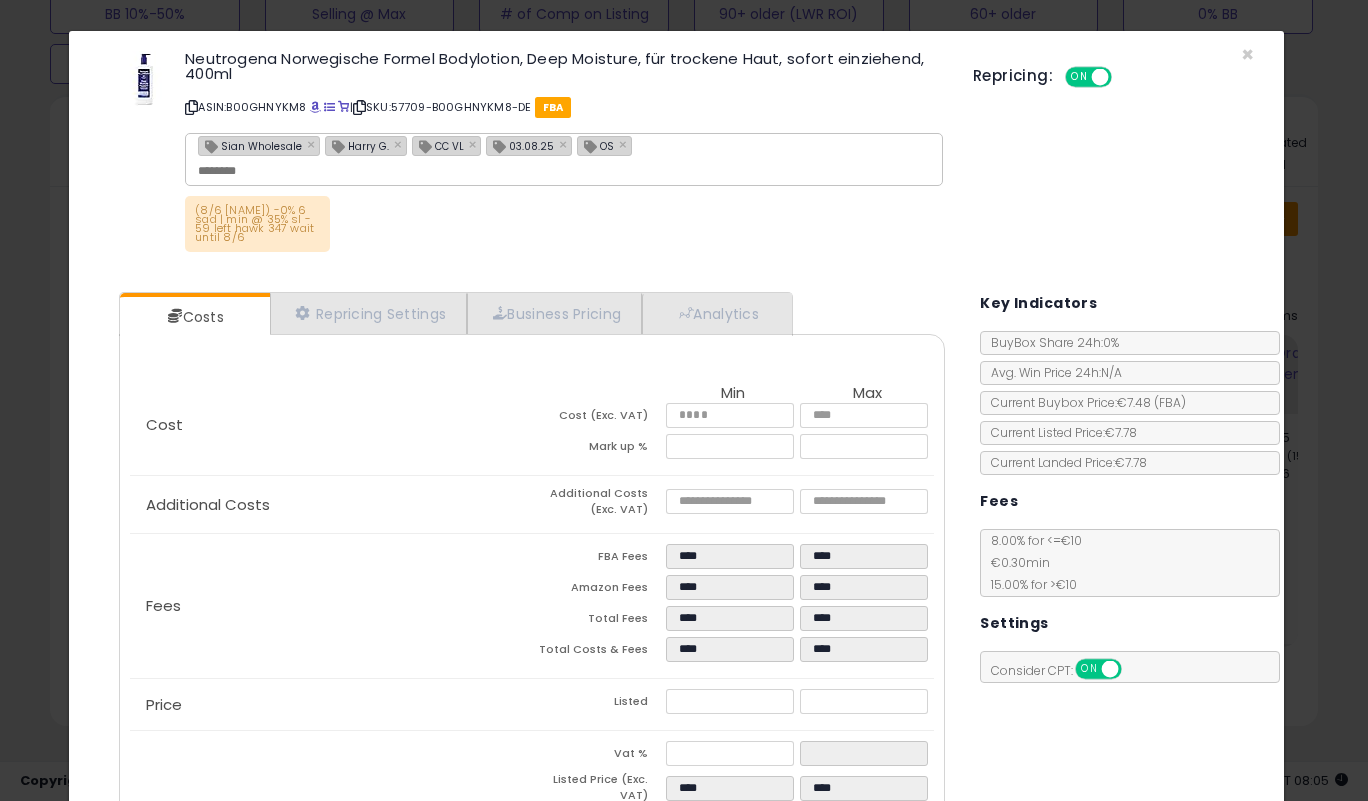 type on "*****" 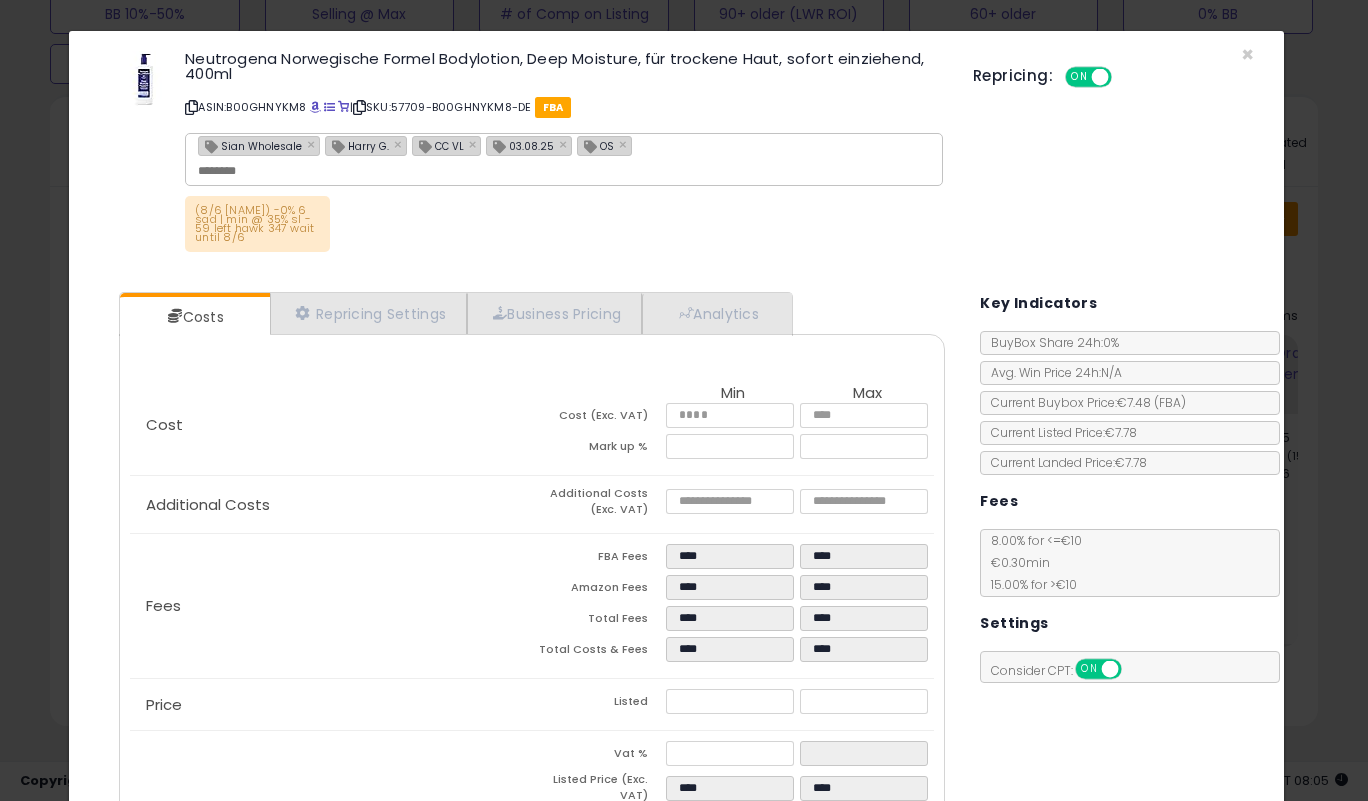 click on "Profit
Vat %
Listed Price (Exc. VAT)
****
****
Gross Profit
****
****
Profit Margin %
*****
*****" 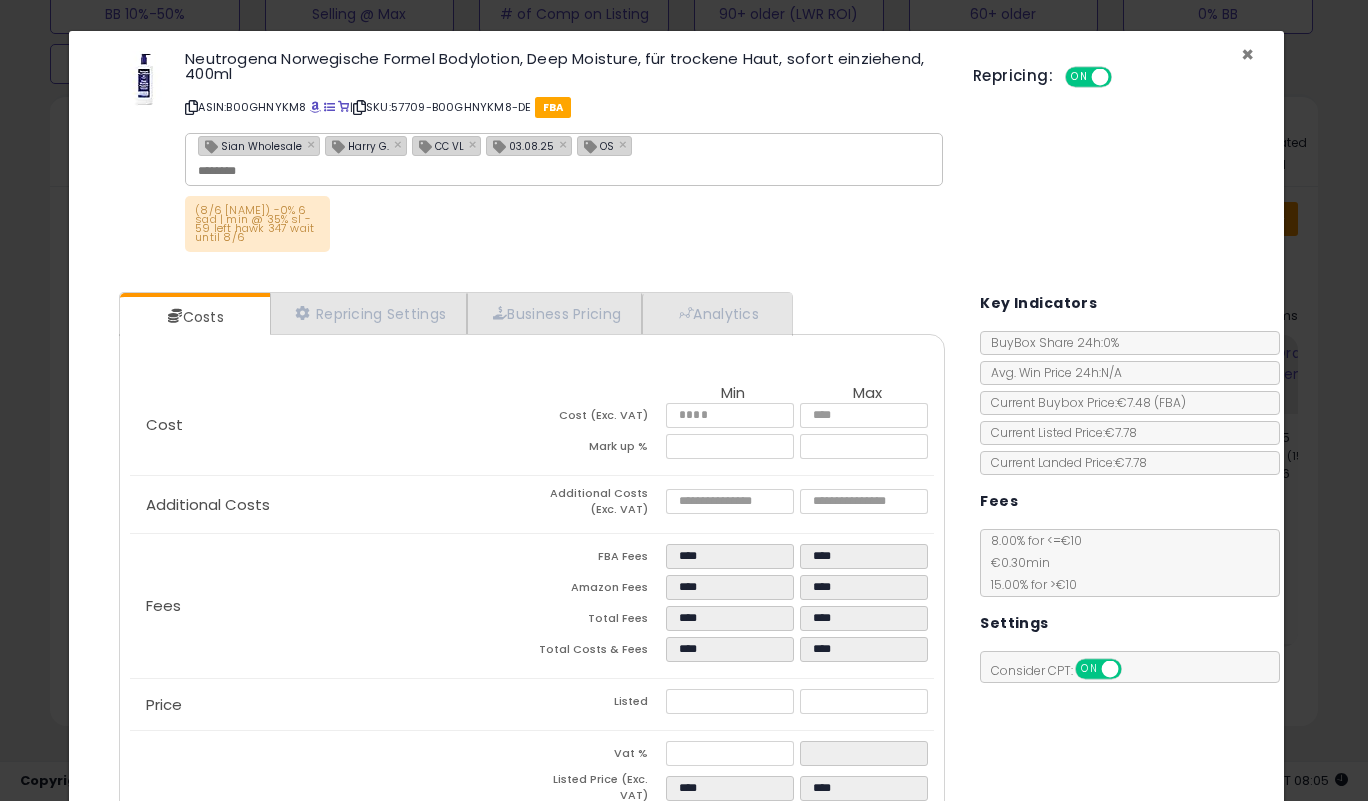 click on "×" at bounding box center (1247, 54) 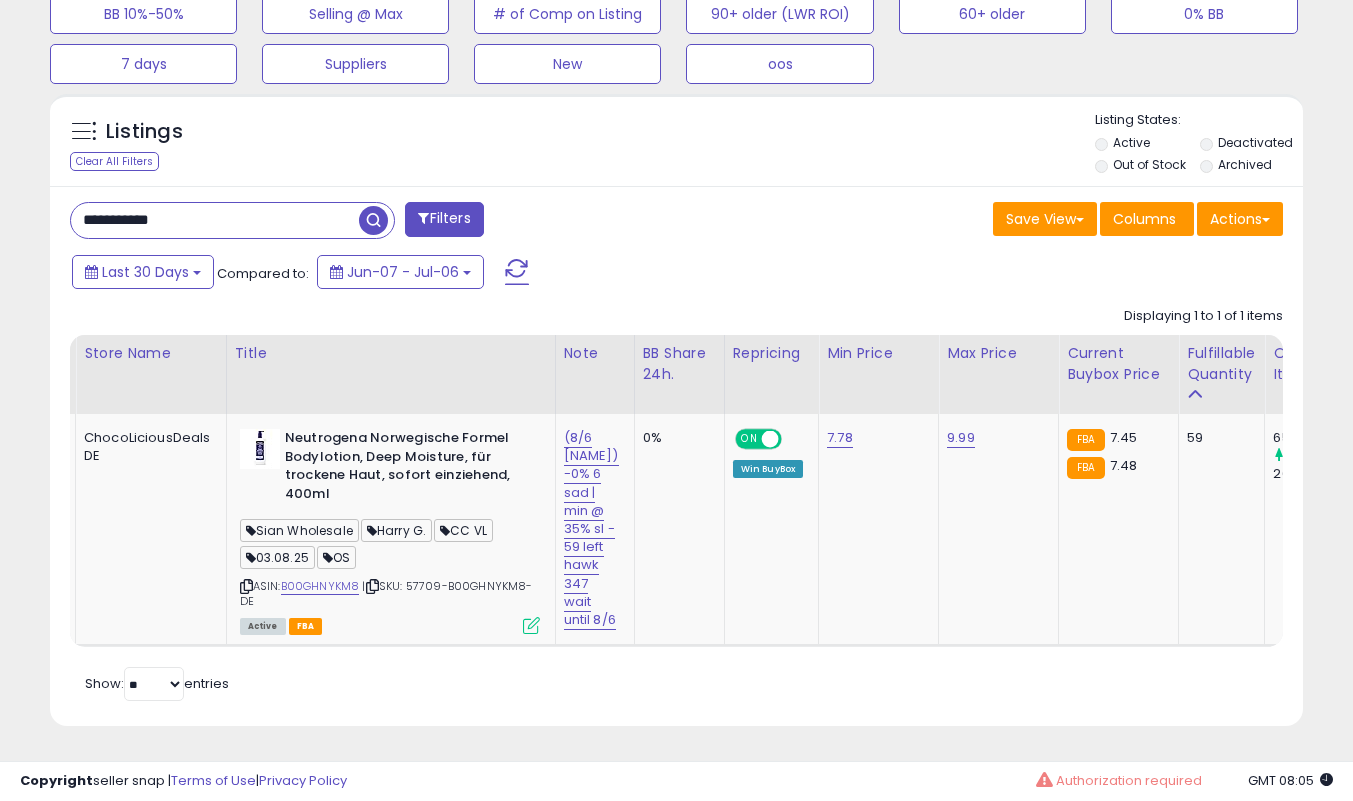 scroll, scrollTop: 410, scrollLeft: 725, axis: both 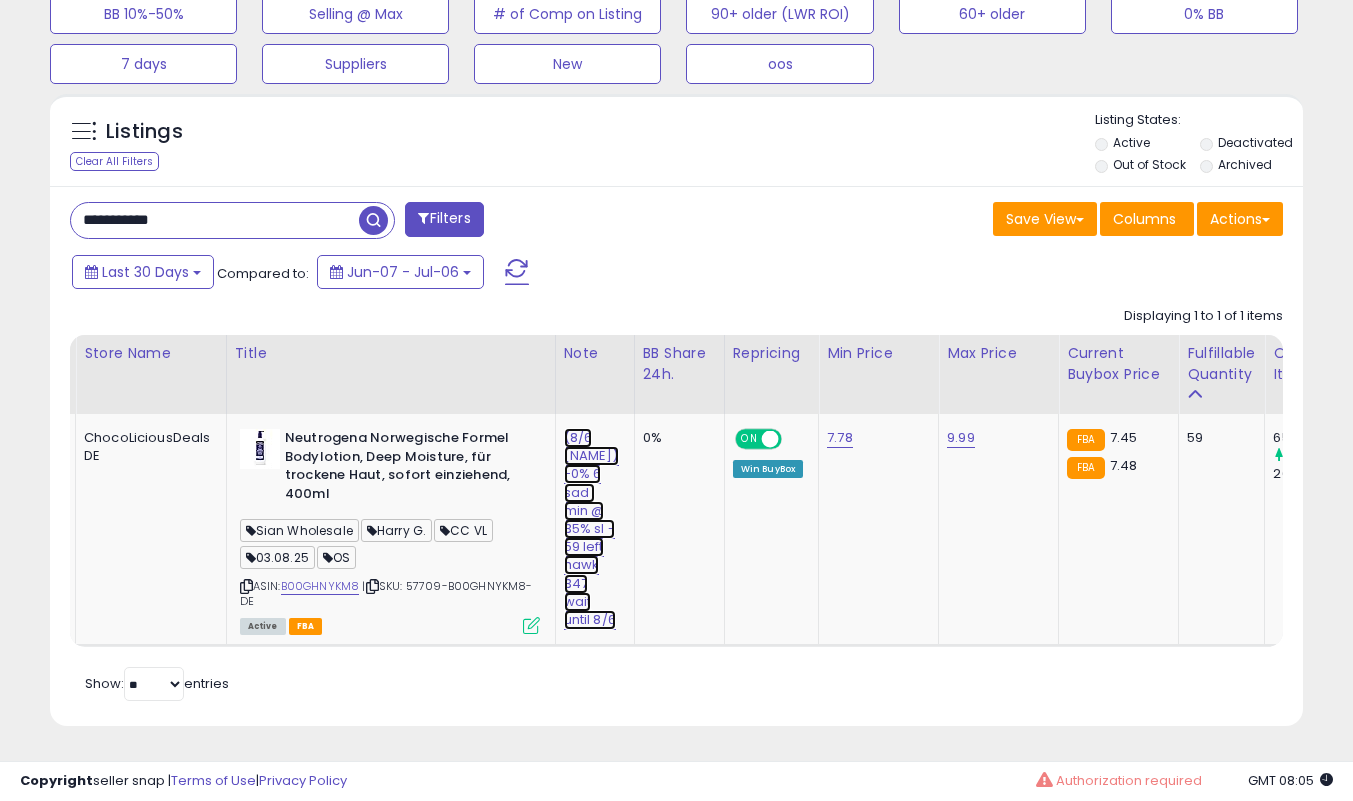 click on "(8/6 [NAME]) -0% 6 sad | min @ 35% sl - 59 left hawk 347 wait until 8/6" at bounding box center [591, 529] 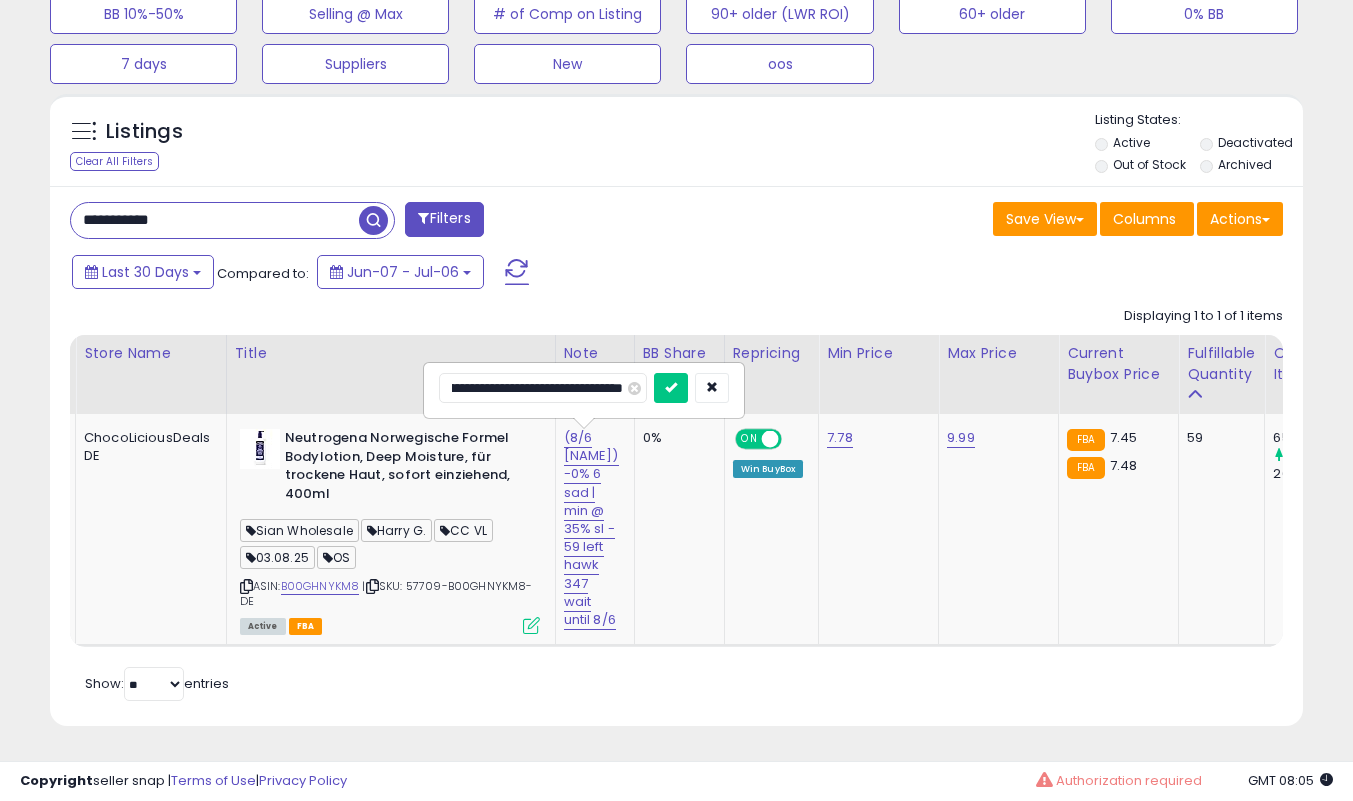 type on "**********" 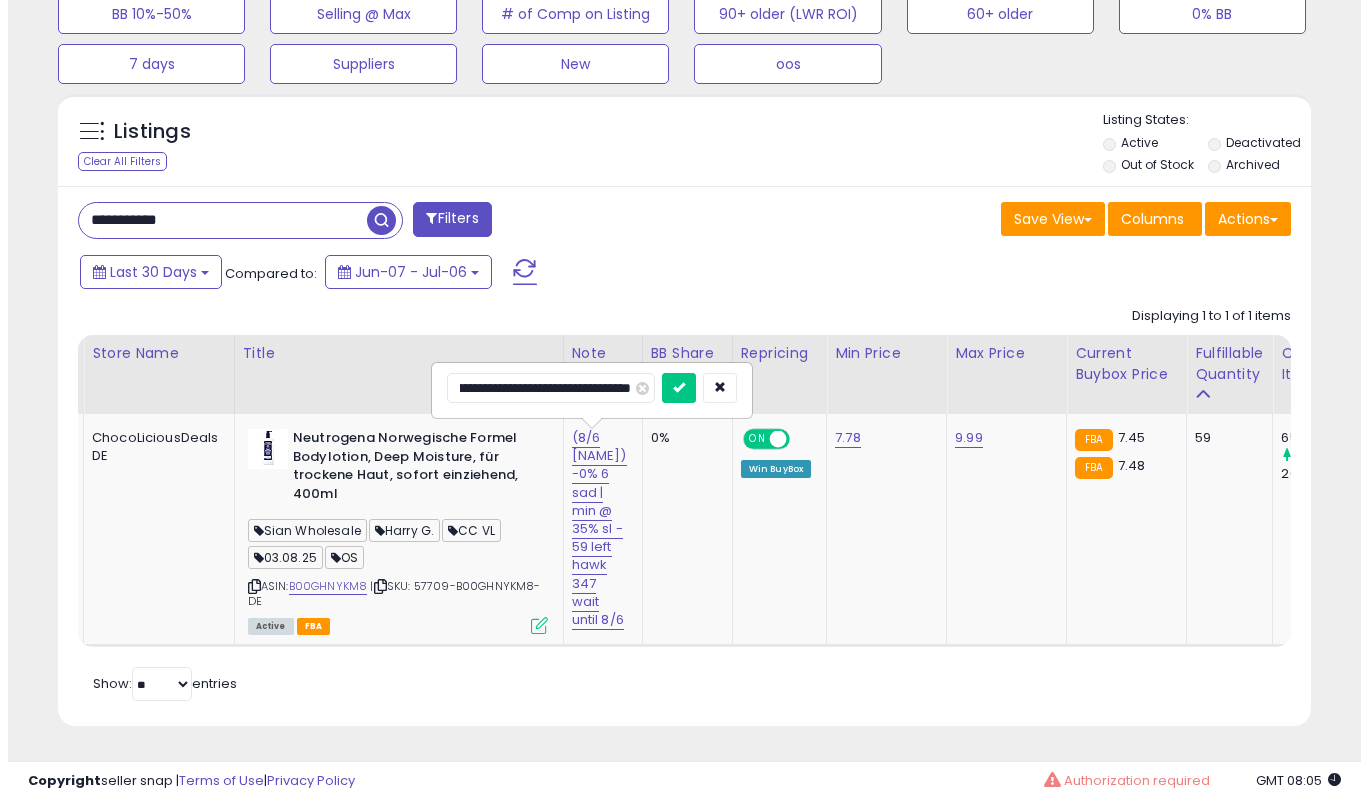 scroll, scrollTop: 0, scrollLeft: 278, axis: horizontal 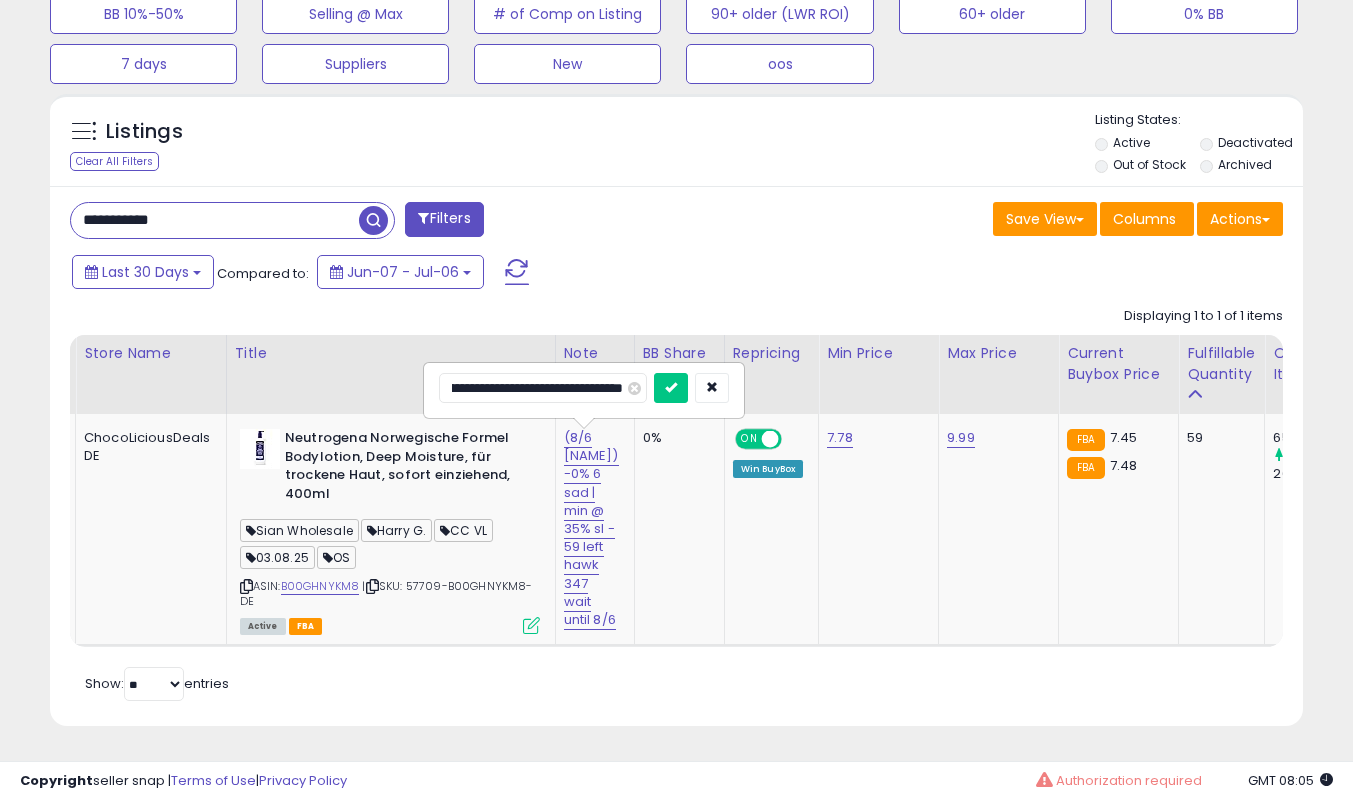 click at bounding box center [671, 388] 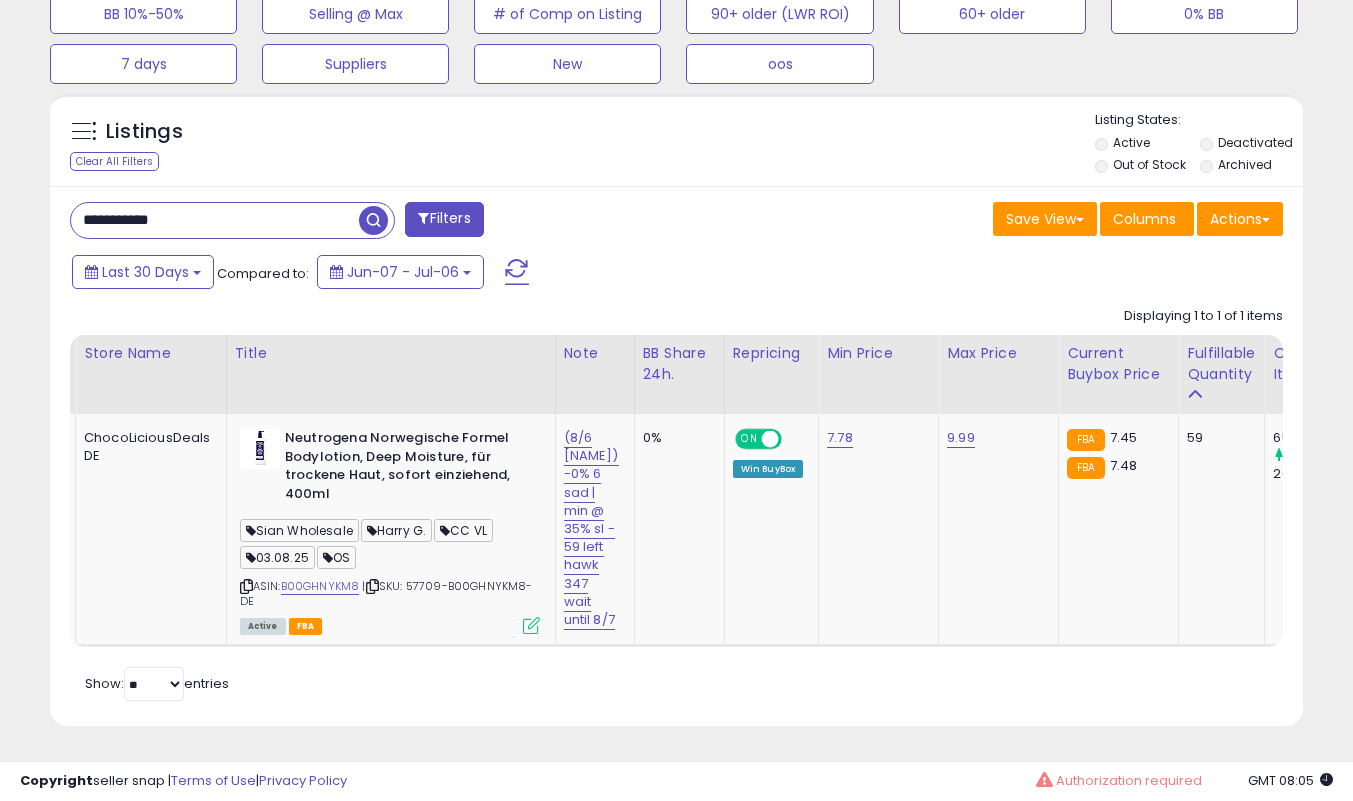 click at bounding box center (531, 625) 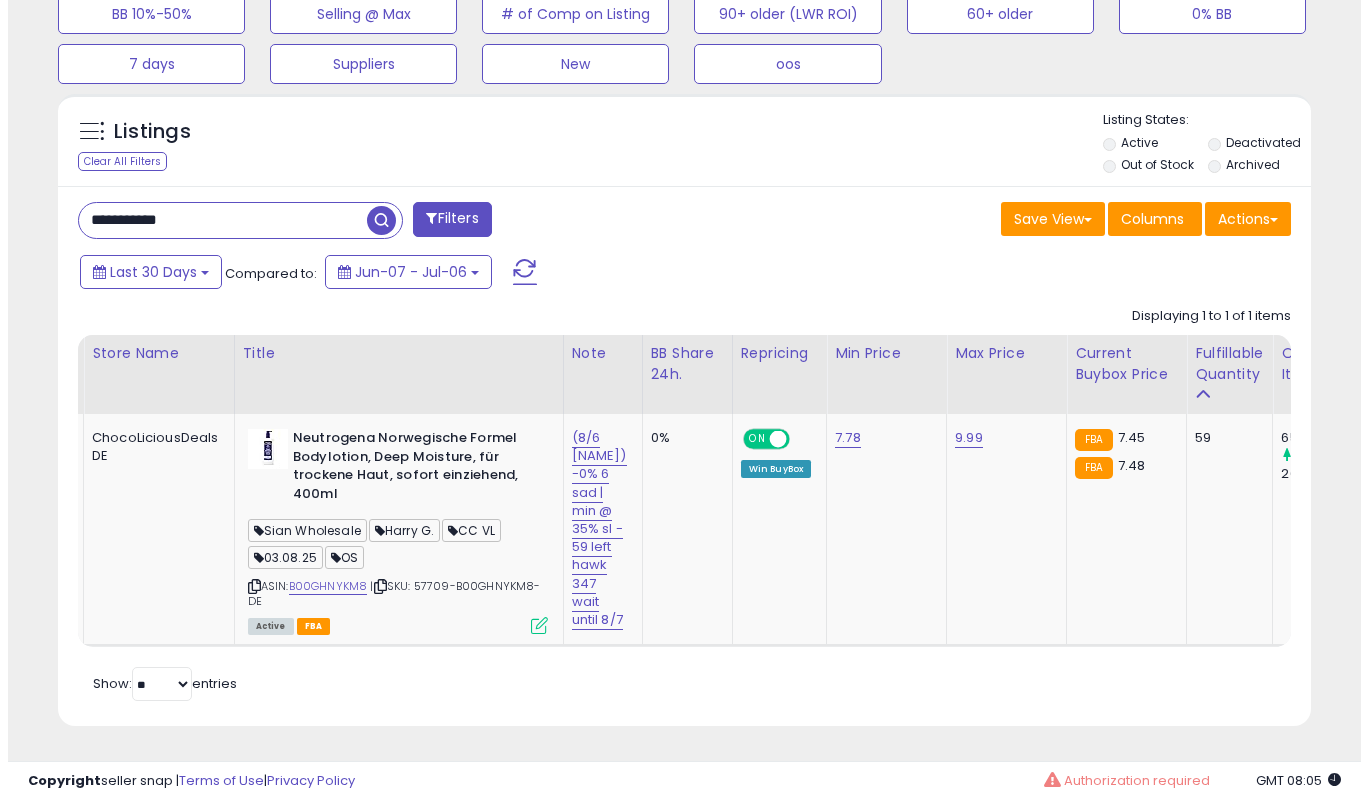 scroll, scrollTop: 999590, scrollLeft: 999266, axis: both 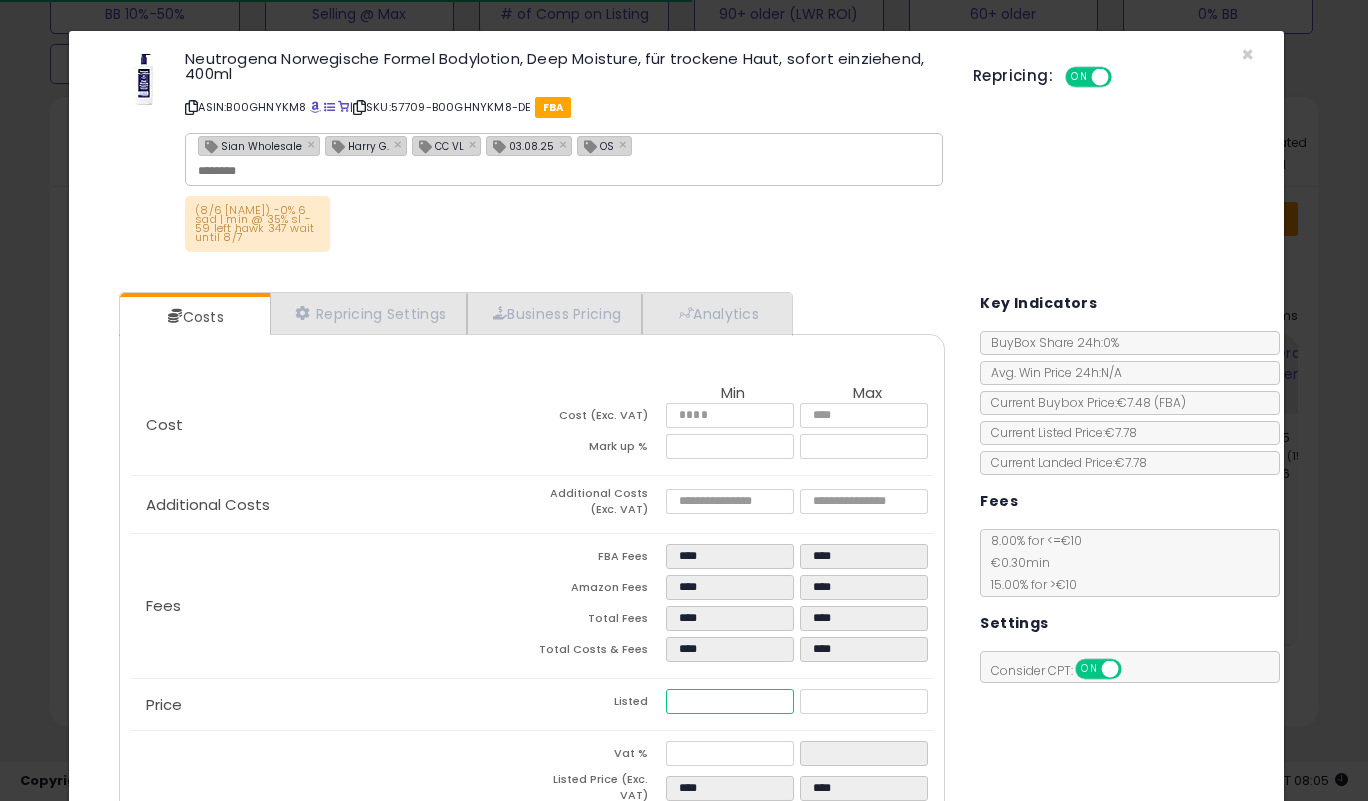 click on "****" at bounding box center [729, 701] 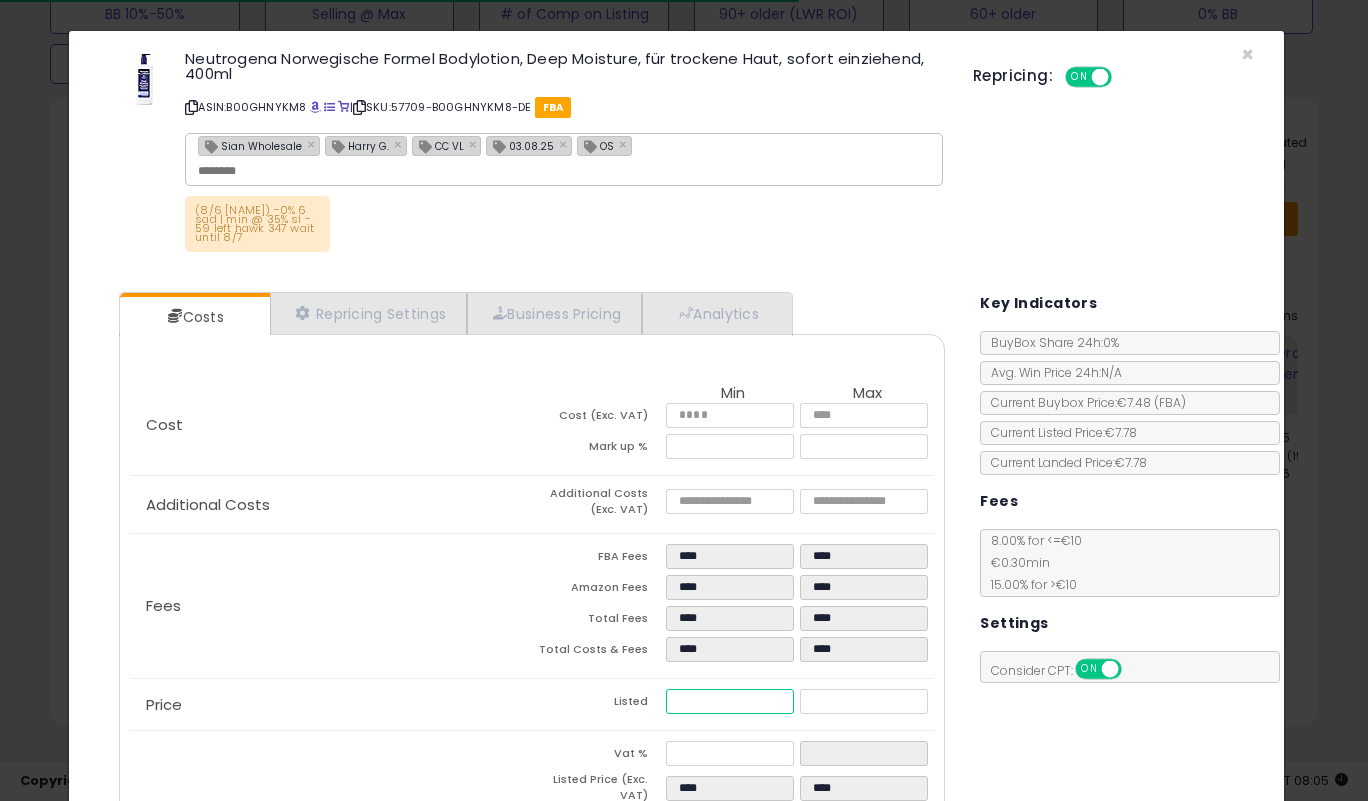 type on "***" 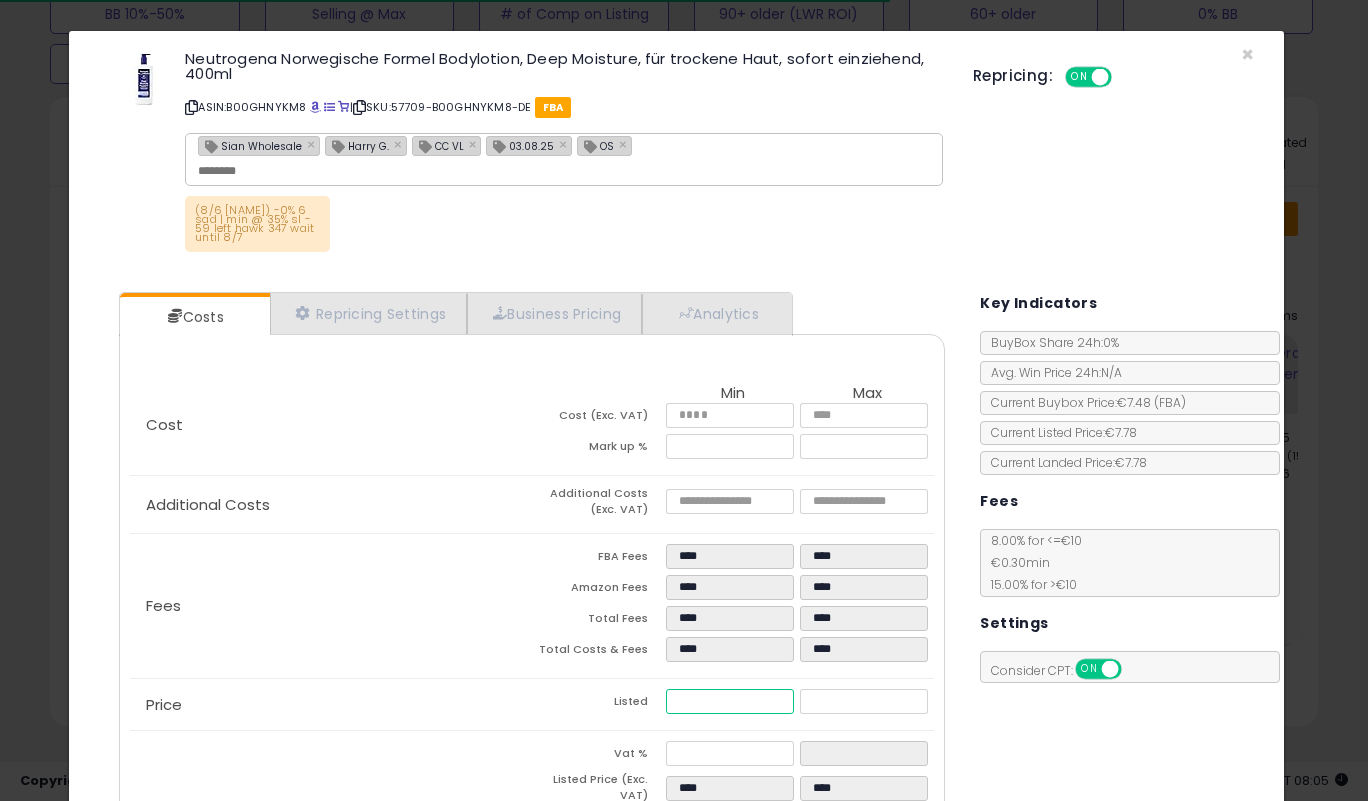 type on "****" 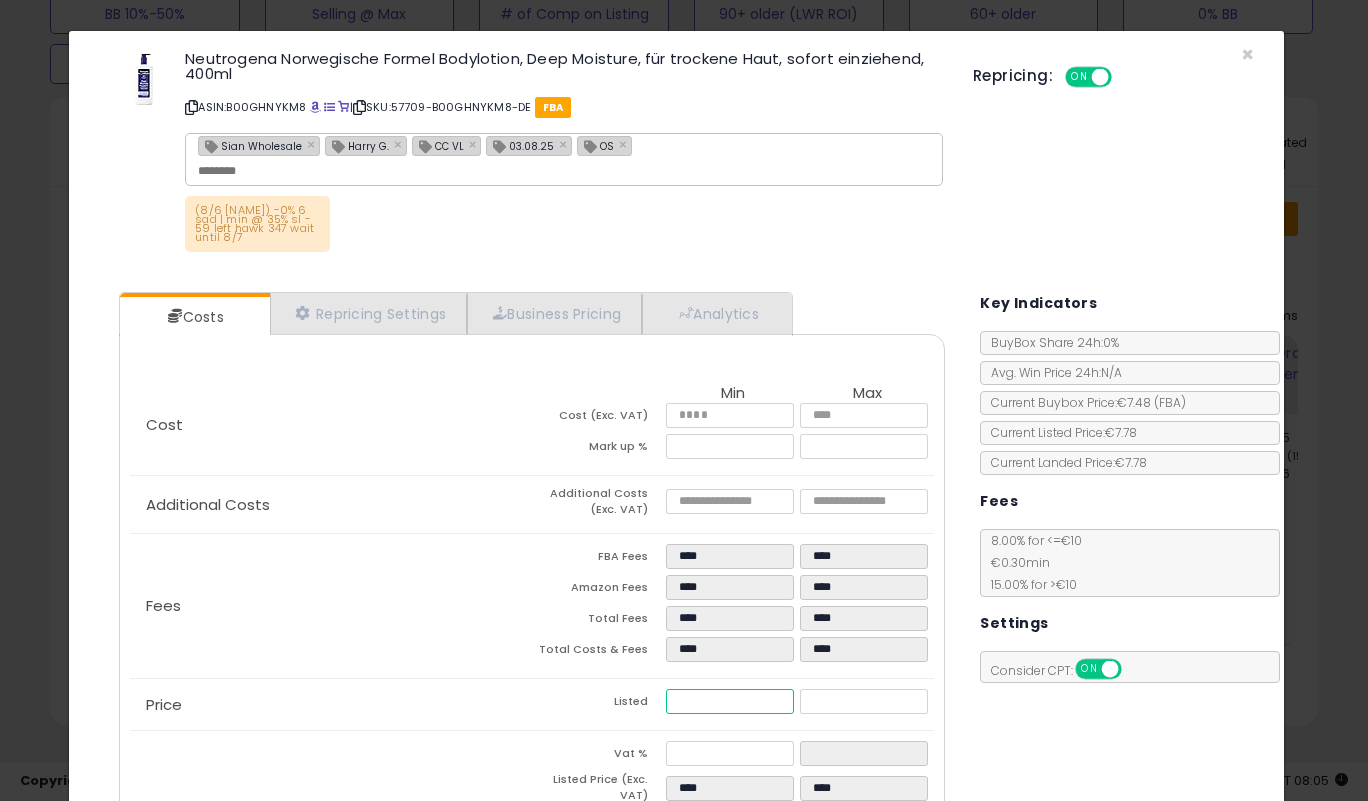 type on "****" 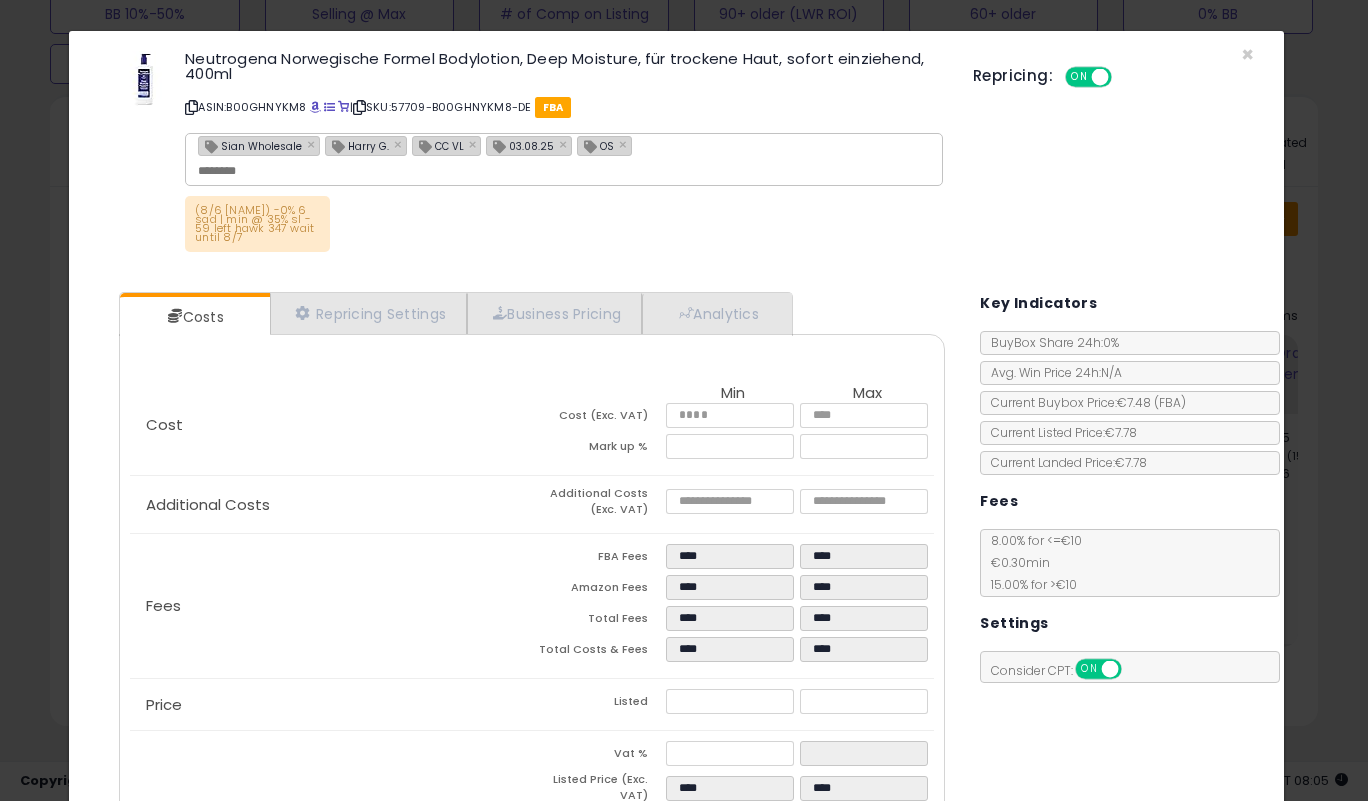 type on "*****" 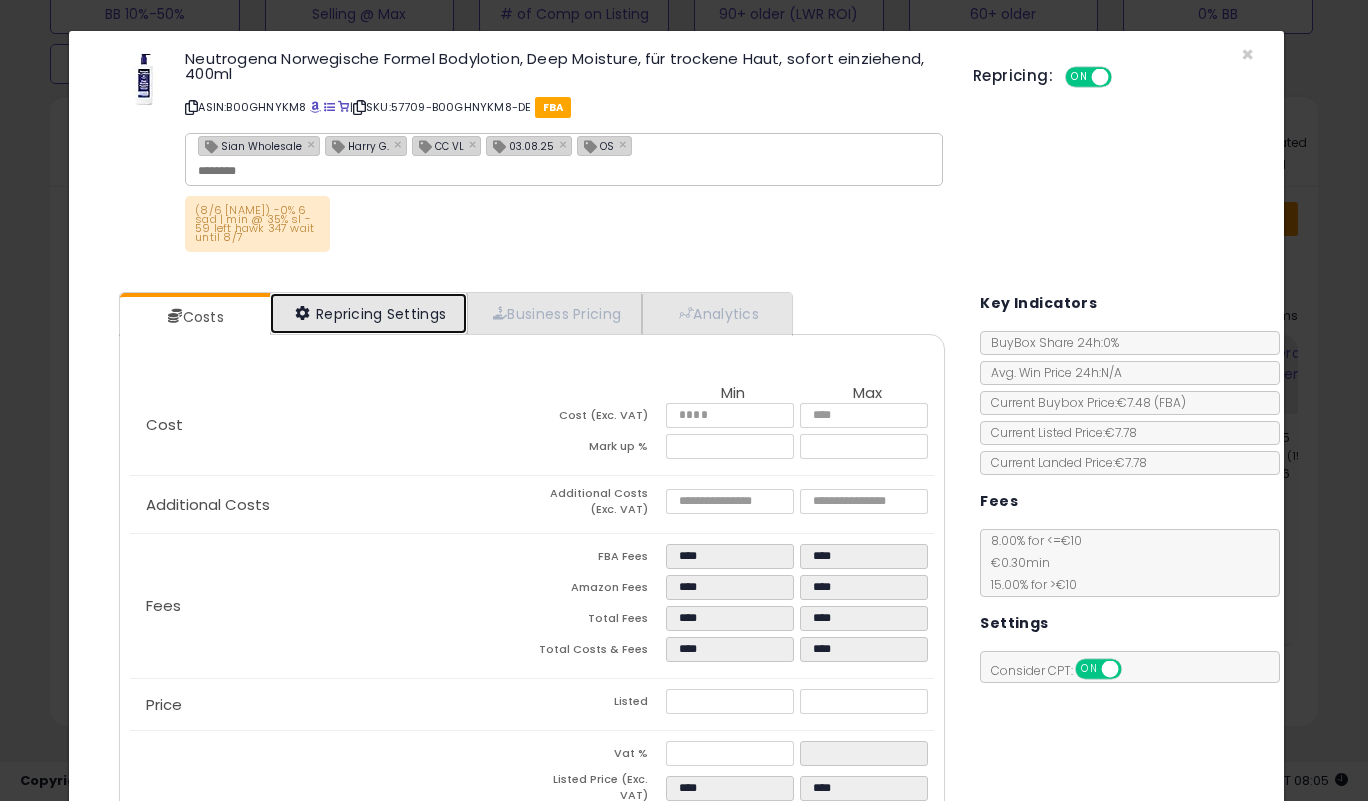 click on "Repricing Settings" at bounding box center (369, 313) 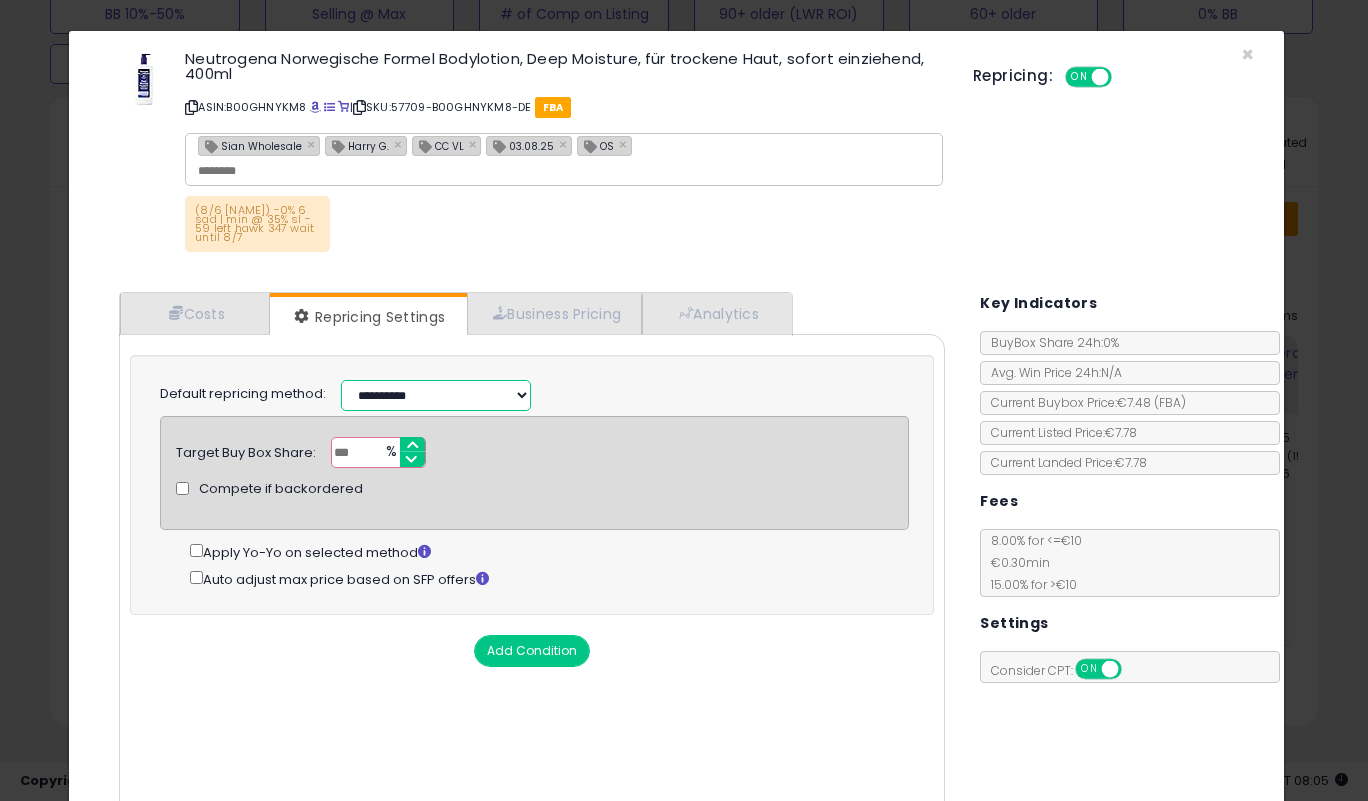 drag, startPoint x: 447, startPoint y: 373, endPoint x: 447, endPoint y: 386, distance: 13 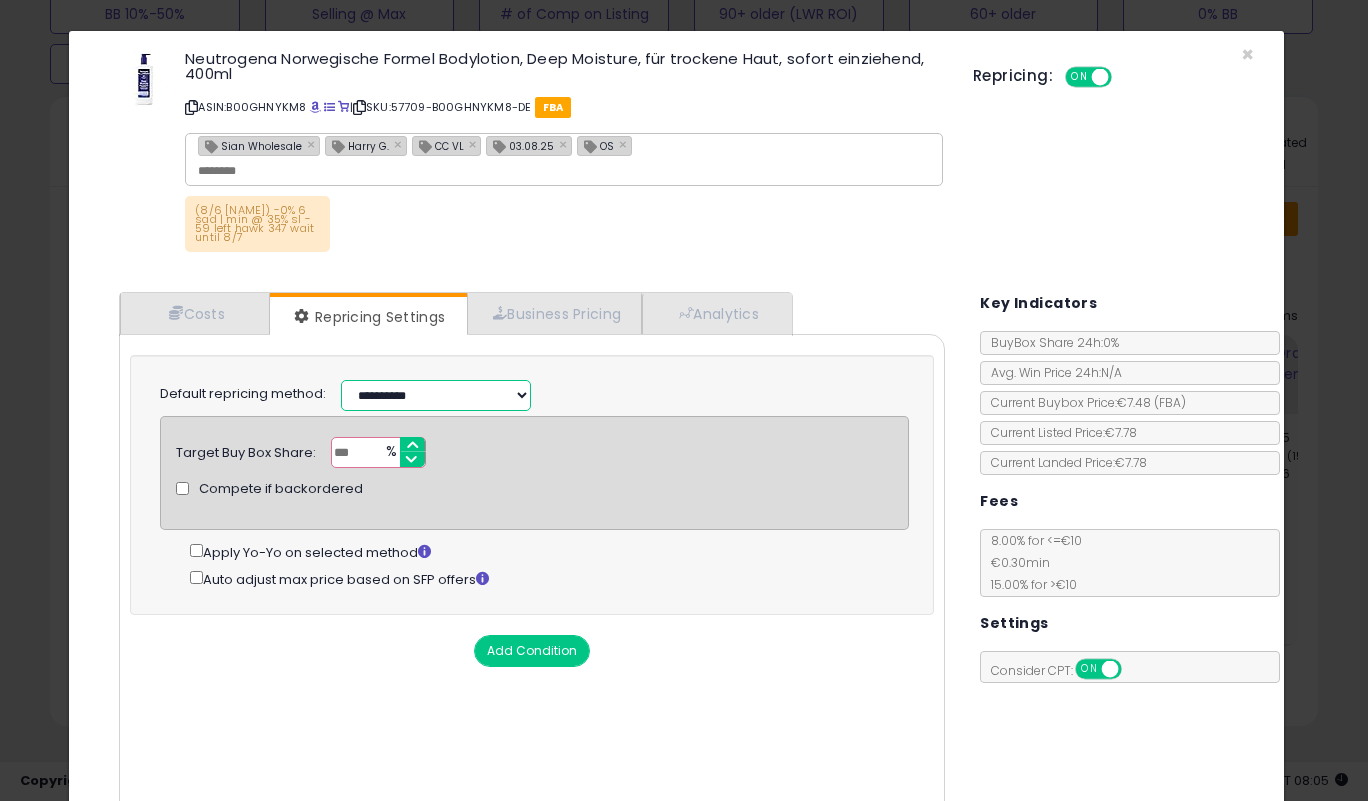 select on "**********" 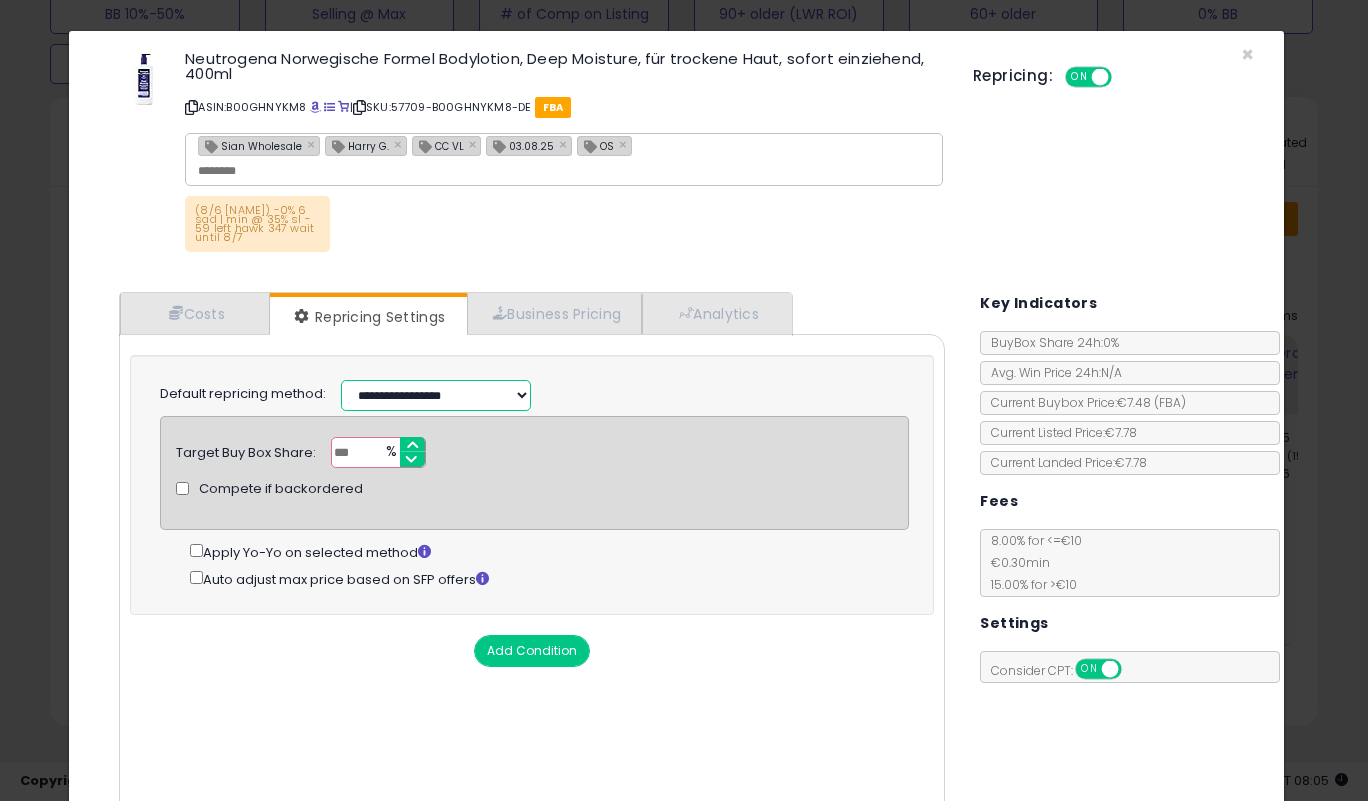 click on "**********" at bounding box center (436, 395) 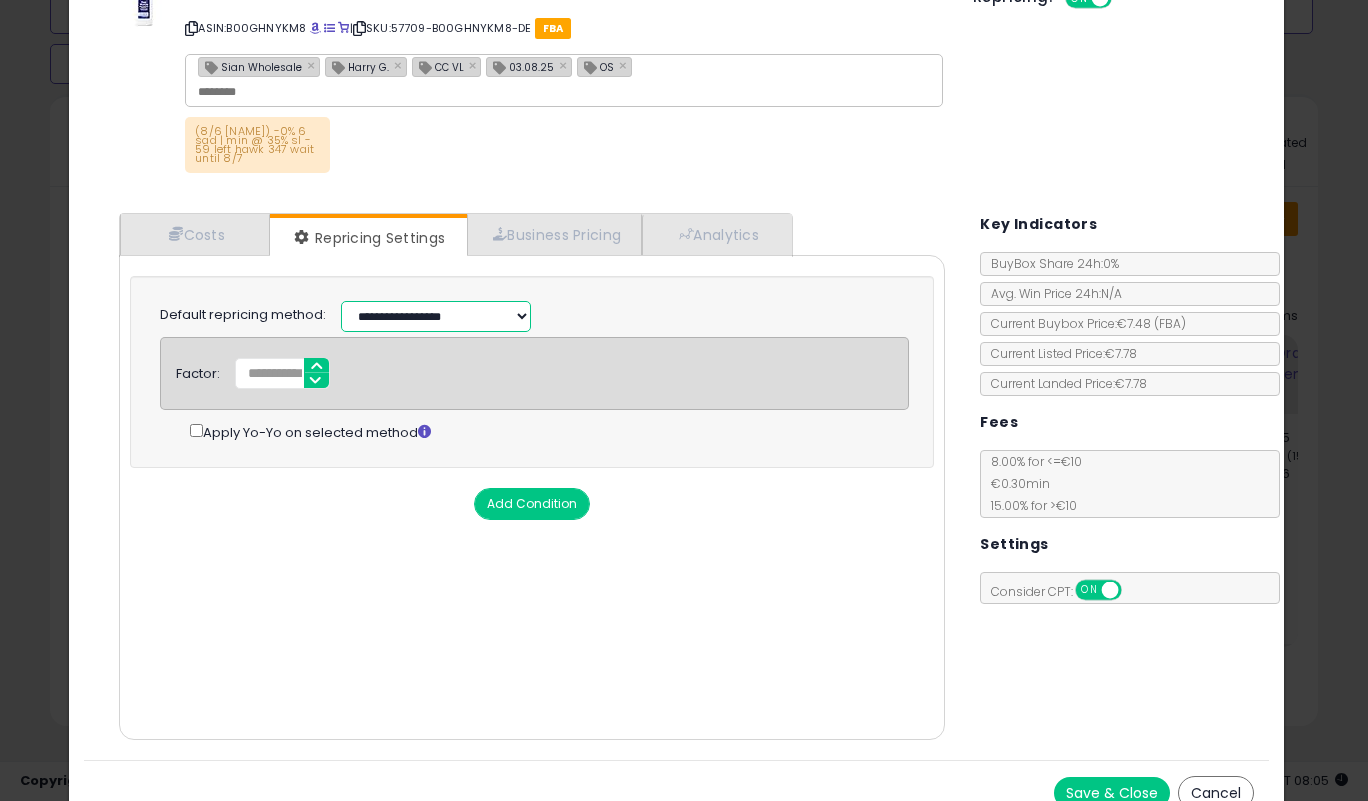 scroll, scrollTop: 80, scrollLeft: 0, axis: vertical 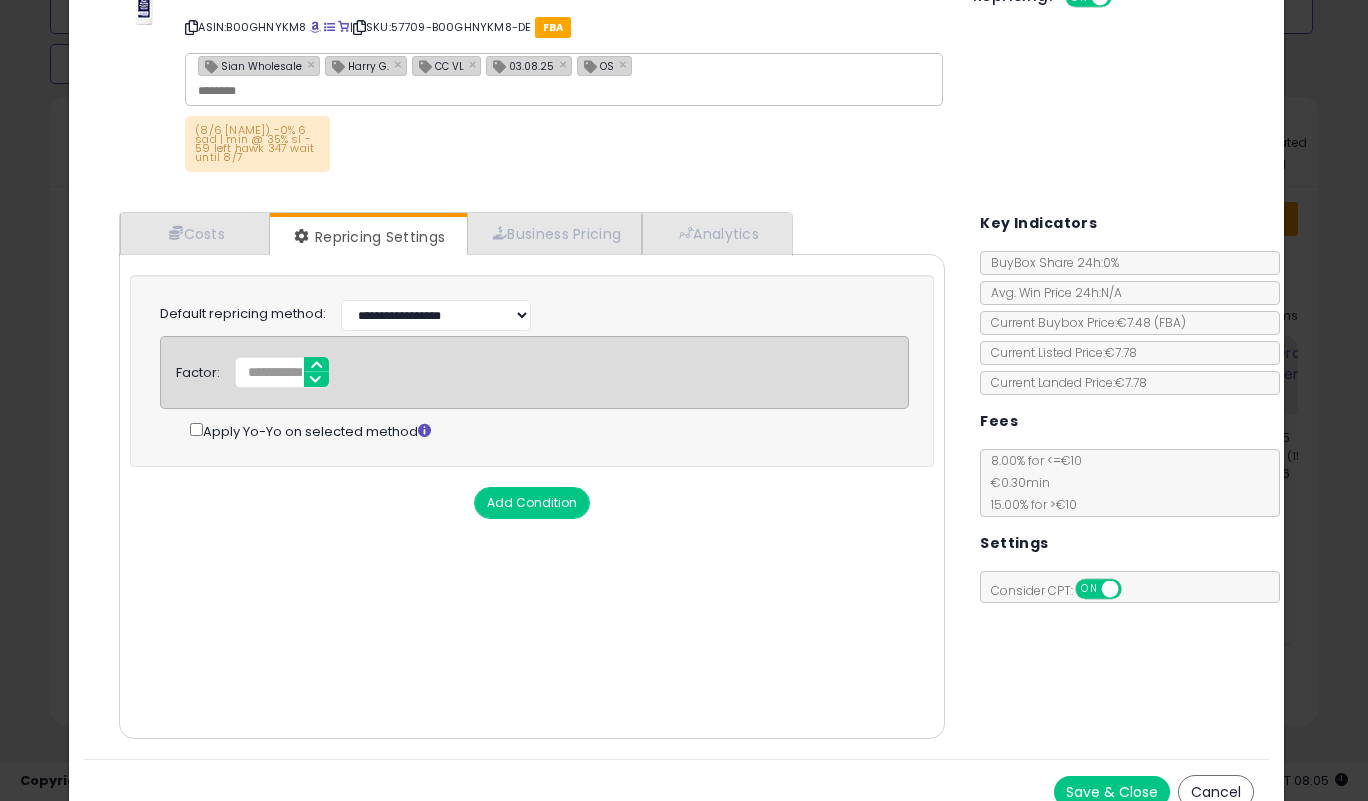 click on "Save & Close" at bounding box center (1112, 792) 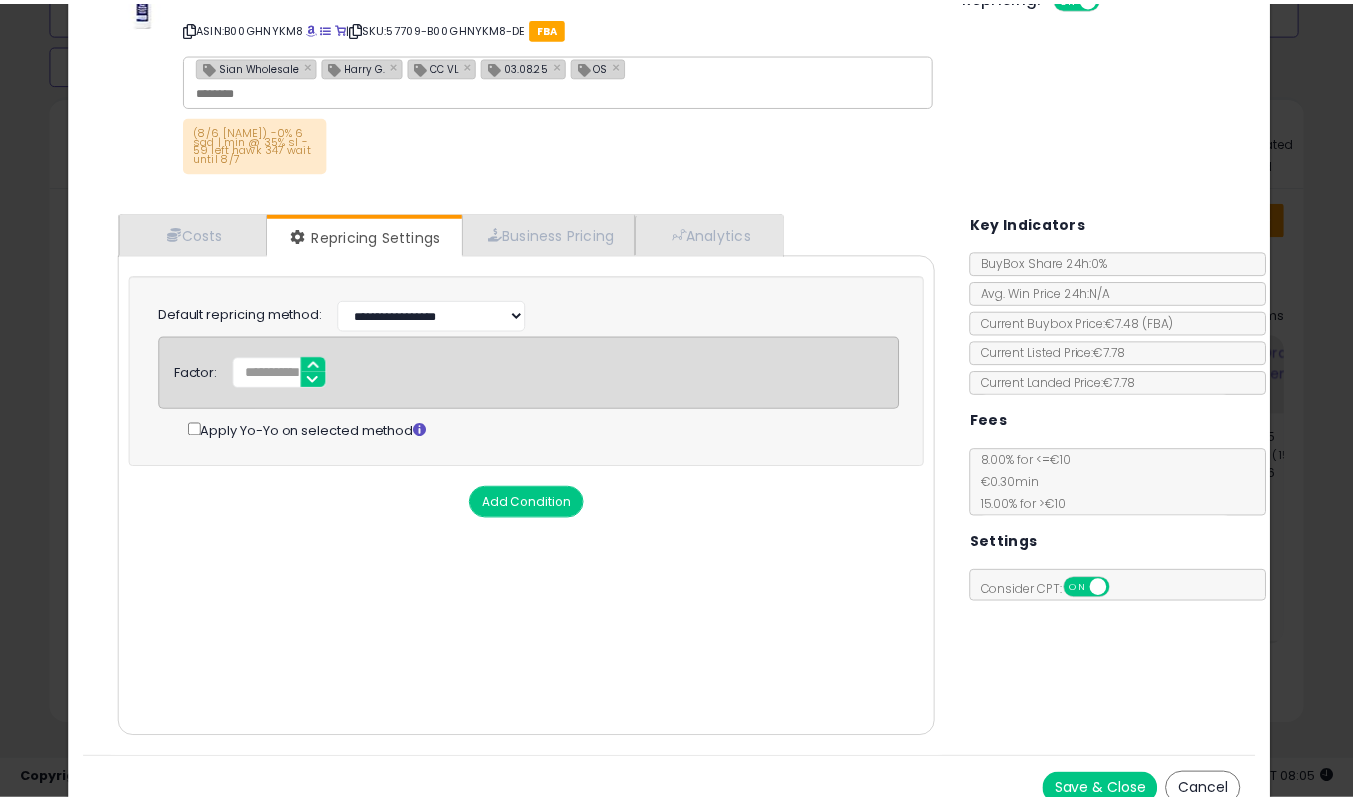 scroll, scrollTop: 0, scrollLeft: 0, axis: both 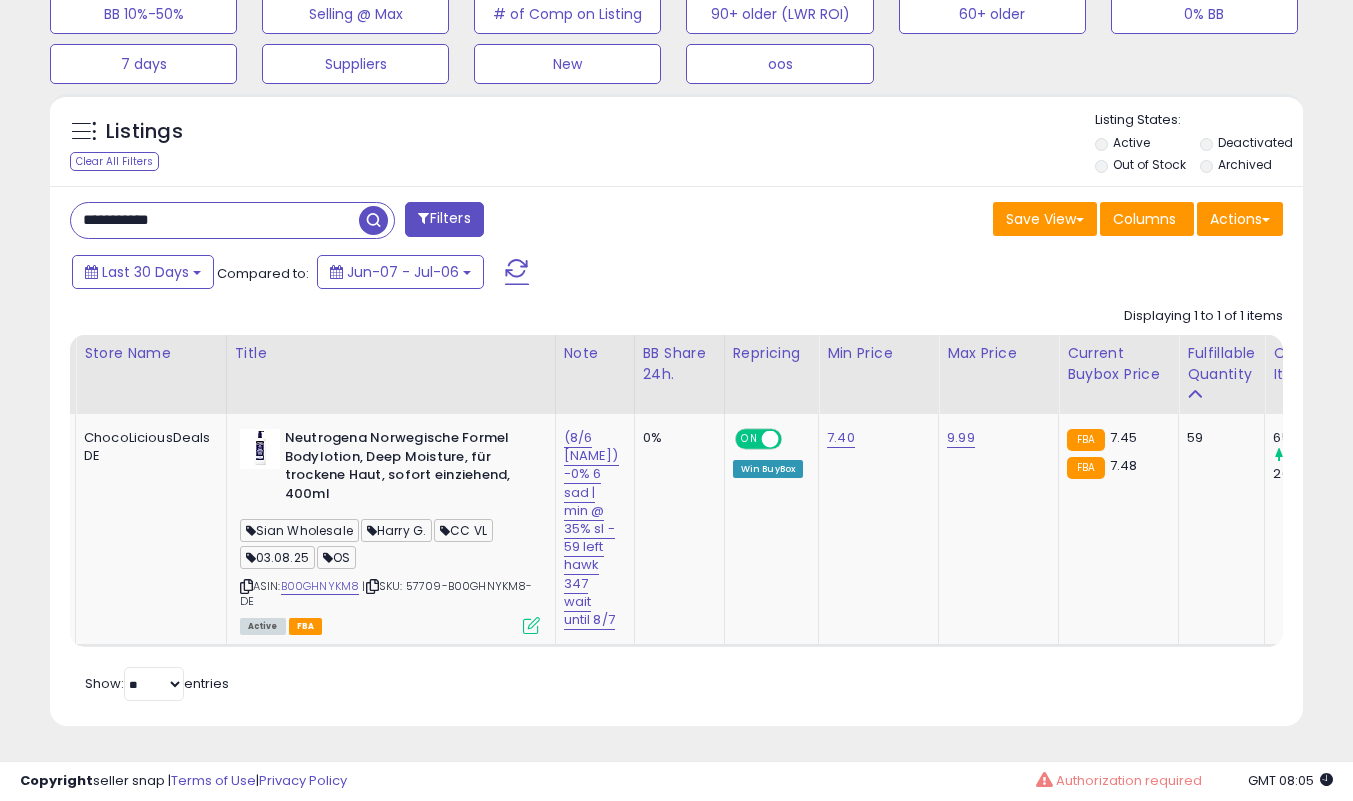click on "**********" at bounding box center [215, 220] 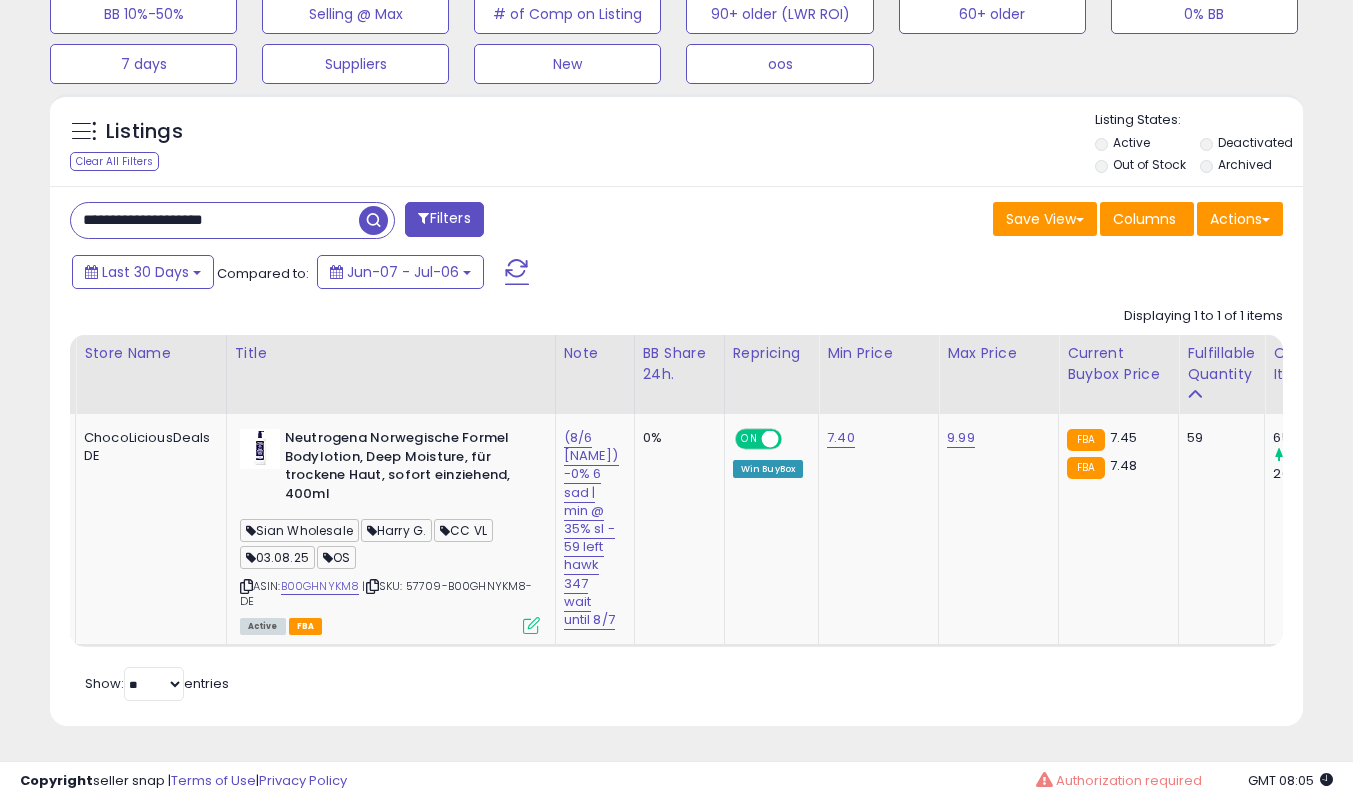 paste 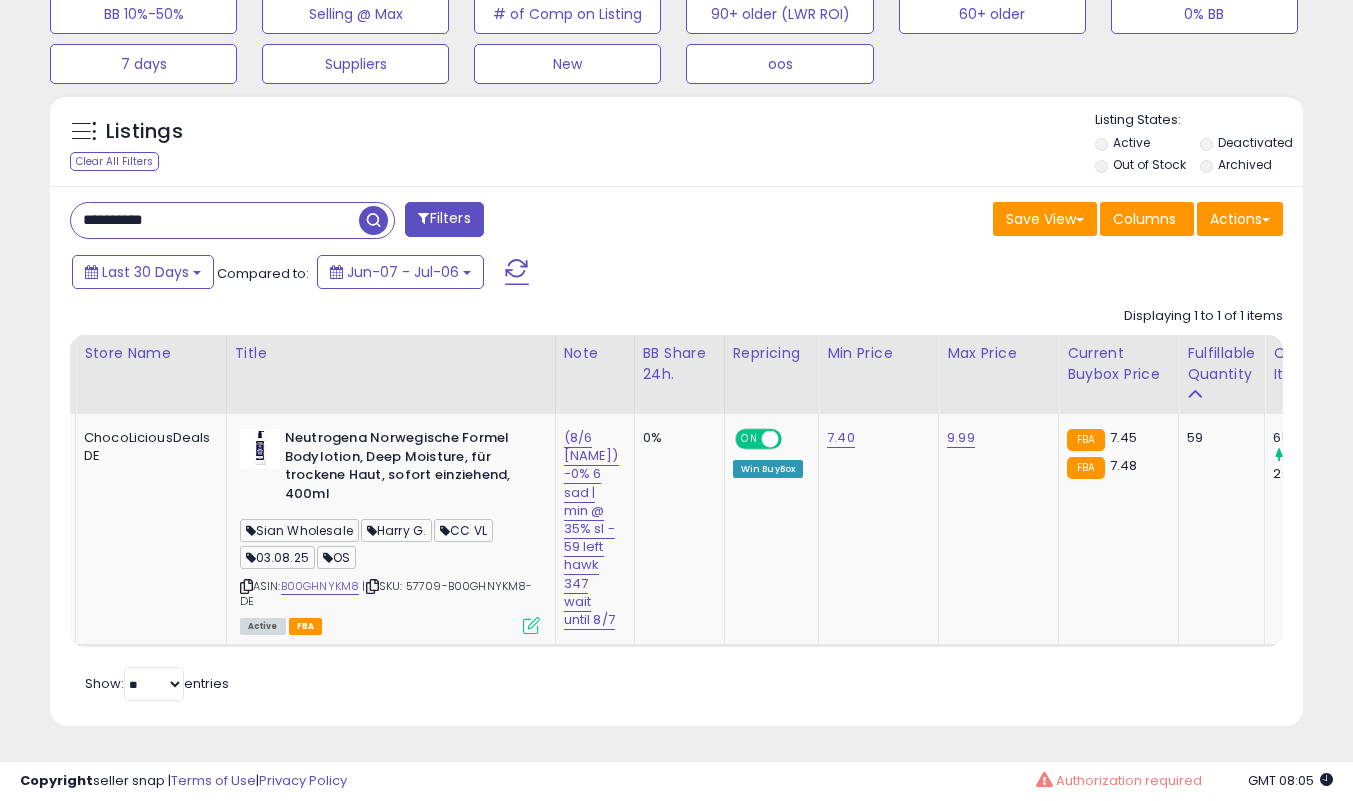 type on "**********" 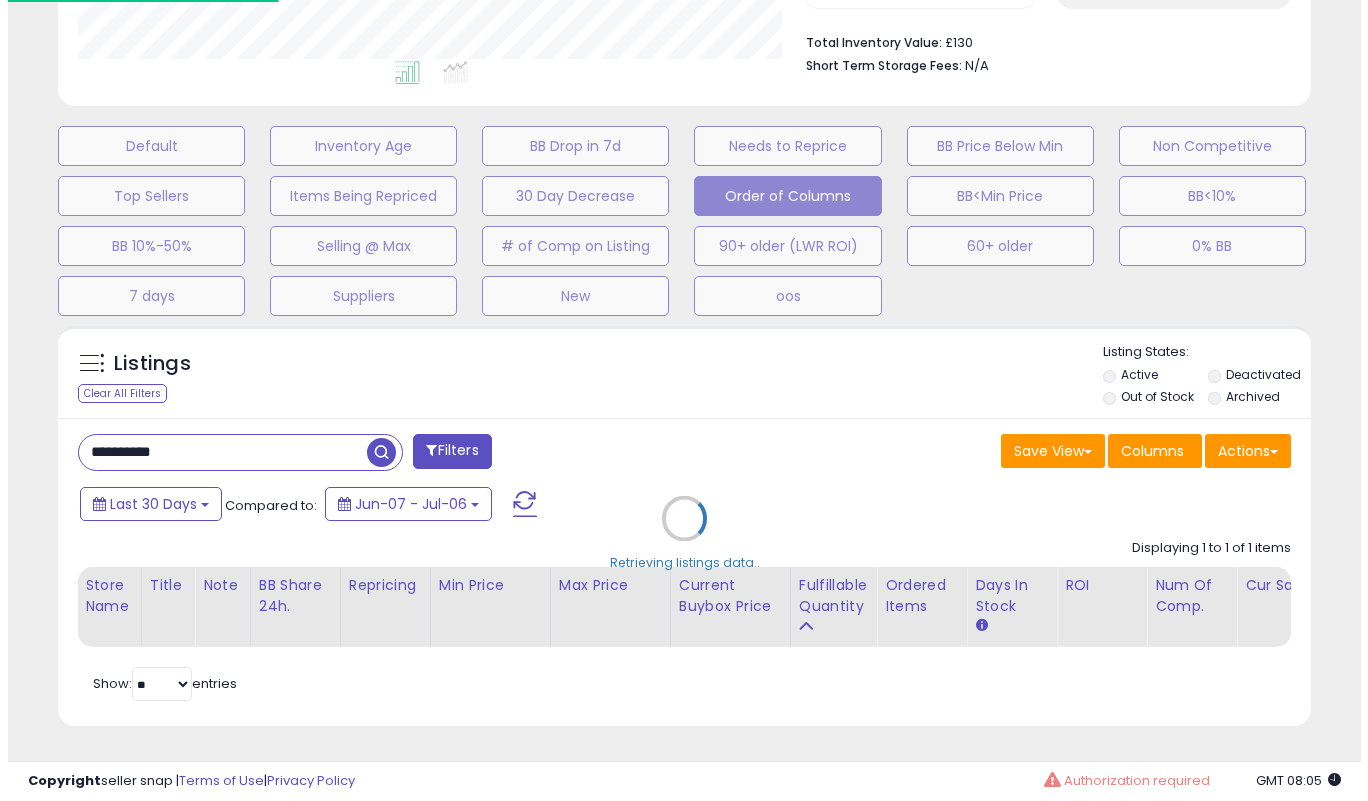 scroll, scrollTop: 519, scrollLeft: 0, axis: vertical 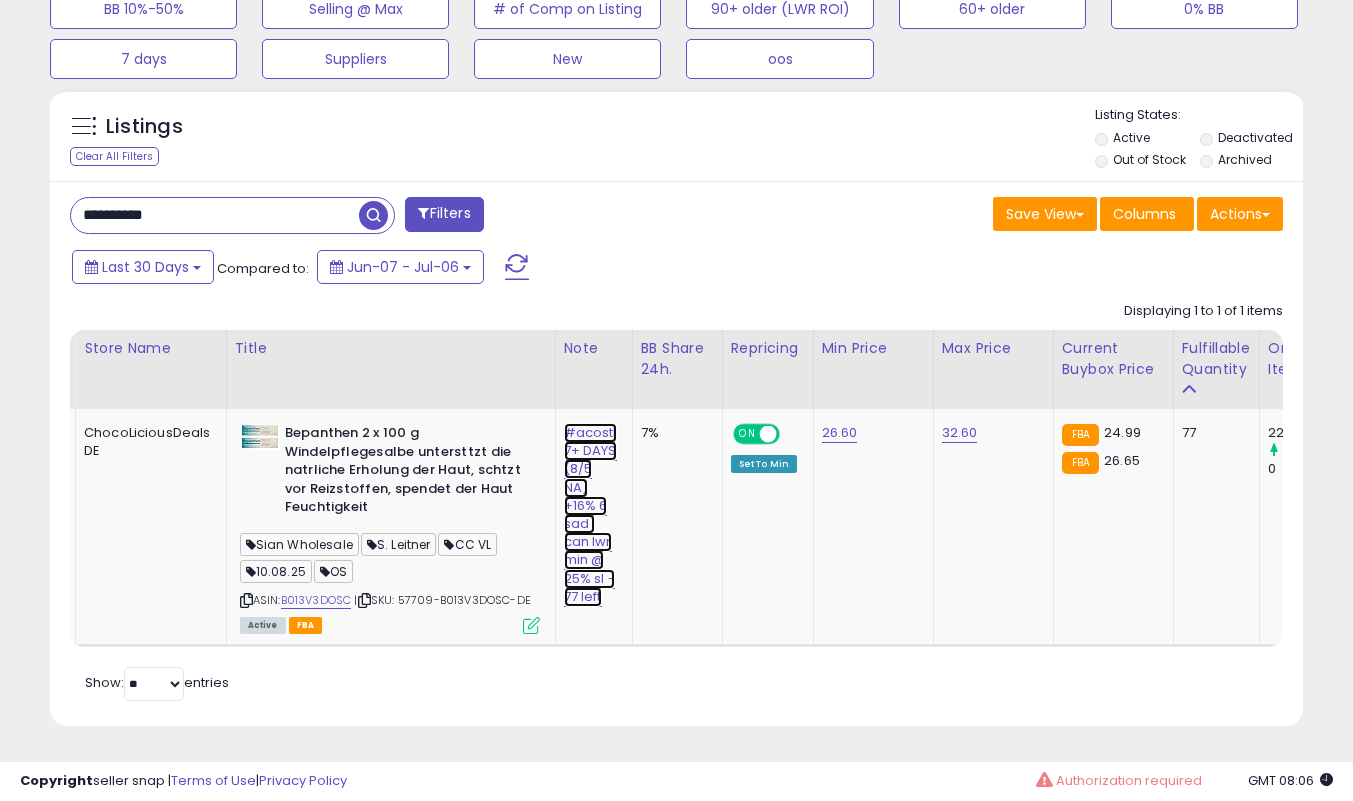 click on "#acostl 7+ DAYS (8/5 NA) +16% 6 sad | can lwr min @ 25% sl - 77 left" at bounding box center (590, 515) 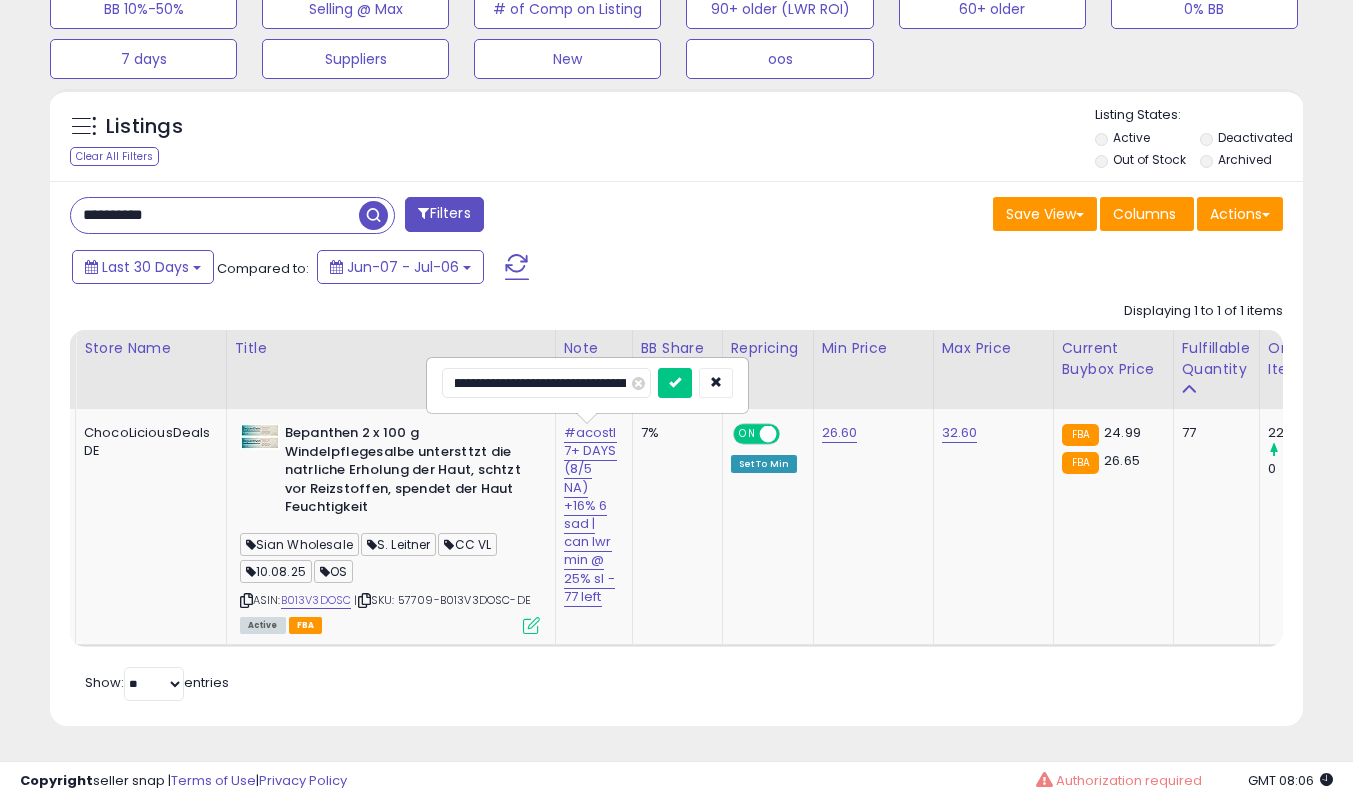 scroll, scrollTop: 0, scrollLeft: 51, axis: horizontal 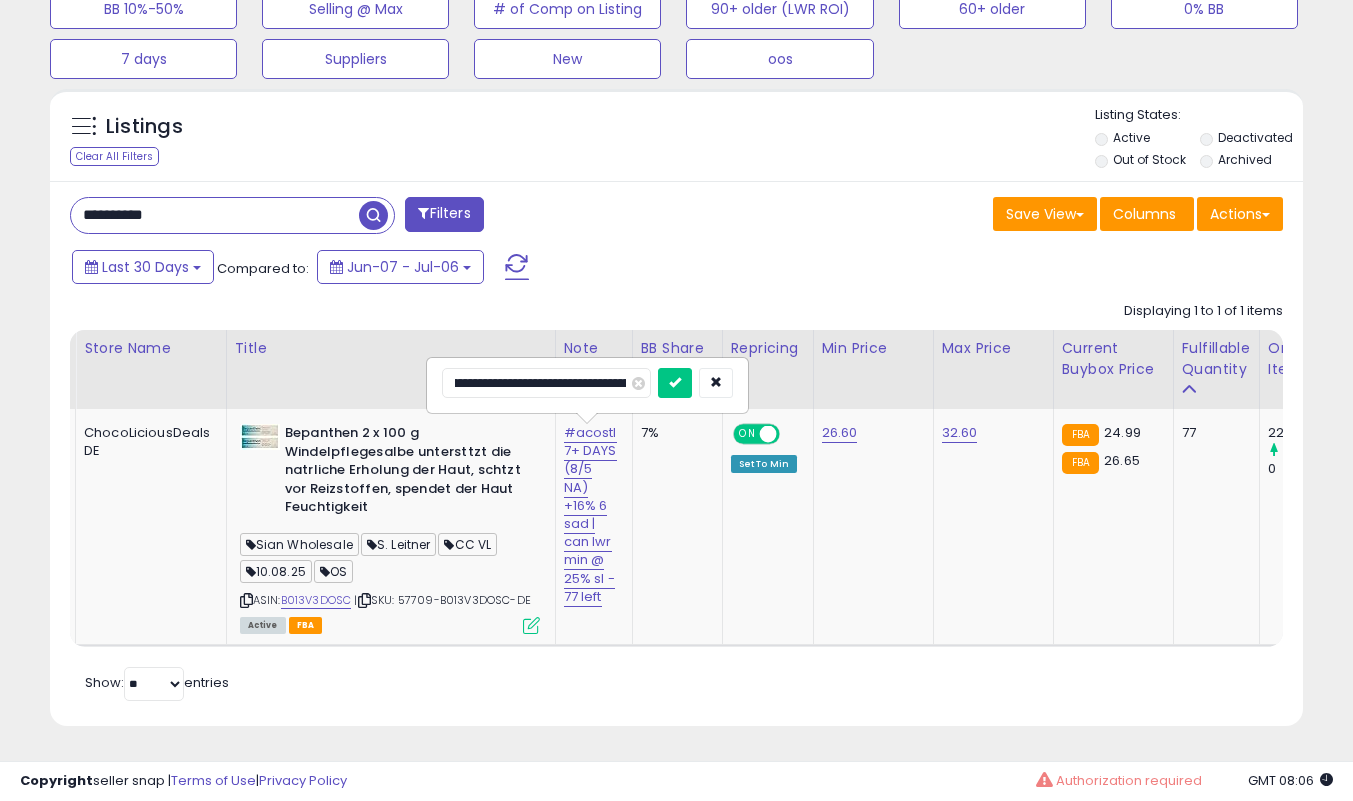 type on "**********" 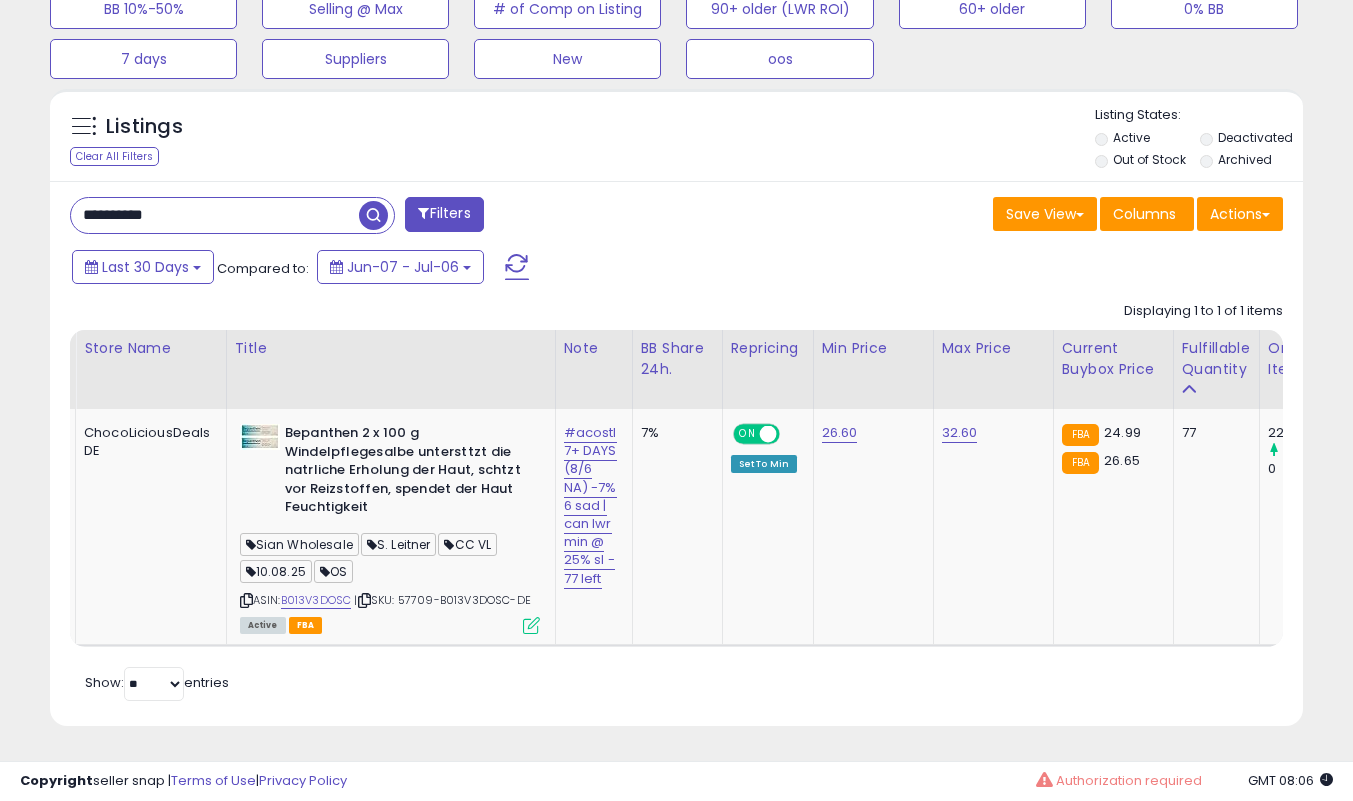 click on "**********" at bounding box center (215, 215) 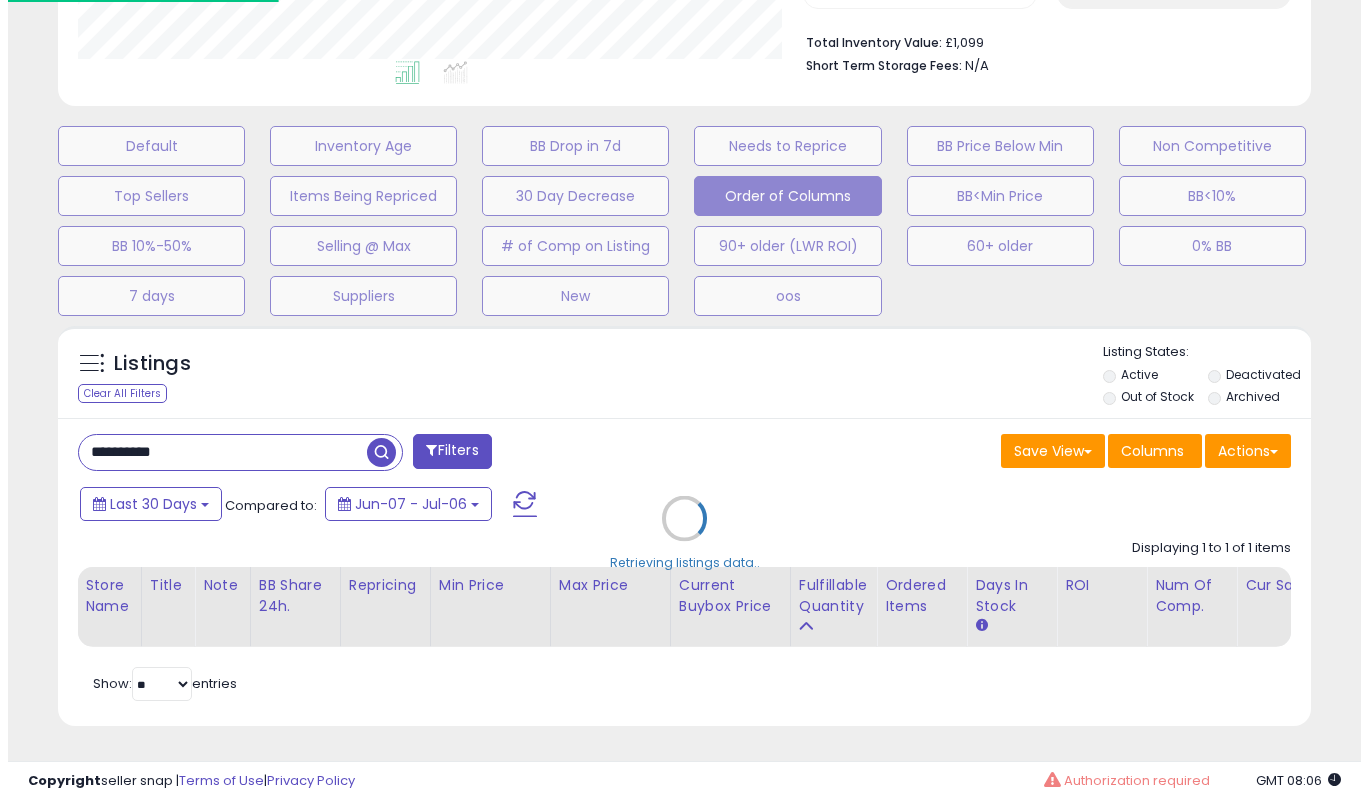 scroll, scrollTop: 519, scrollLeft: 0, axis: vertical 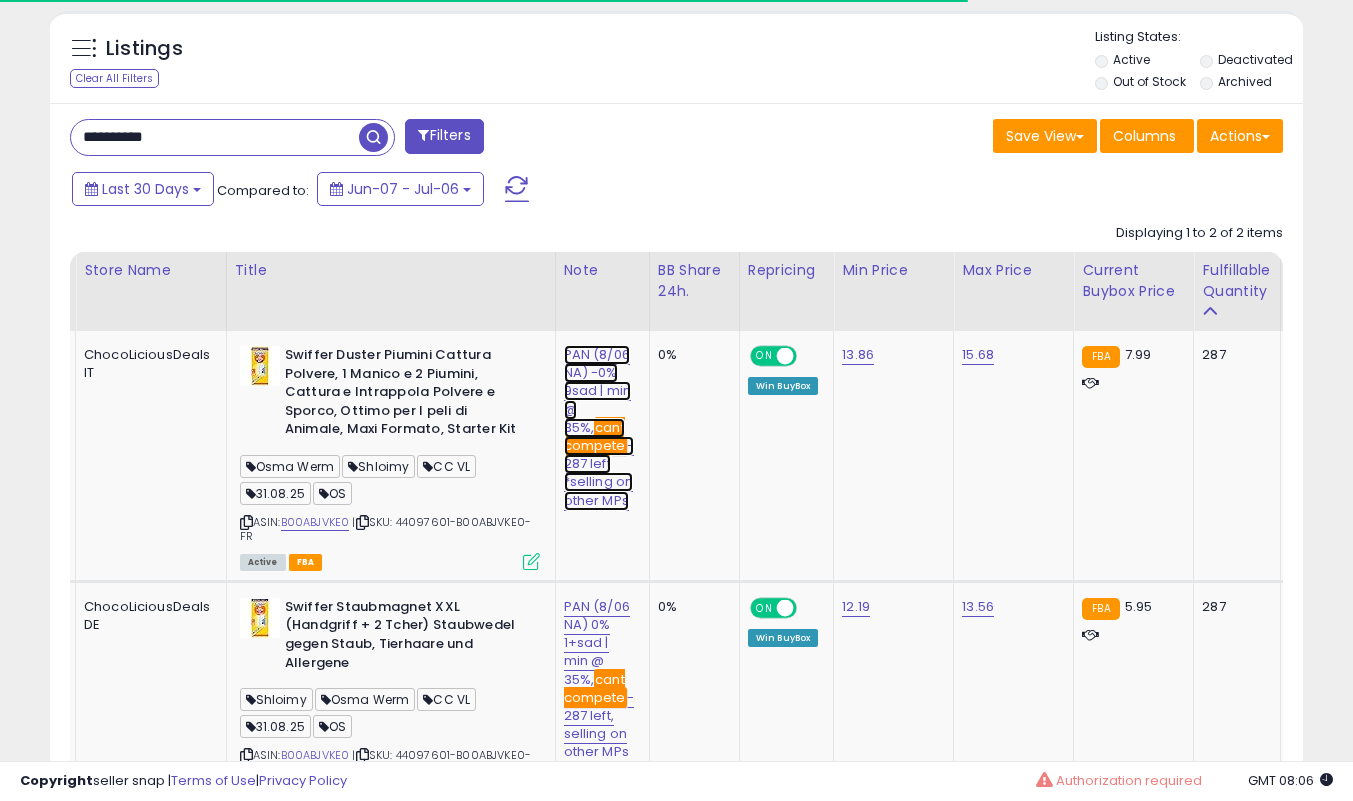 click on "PAN (8/06 NA) -0% 9sad | min @ 35%,  cant compete  - 287 left *selling on other MPs" at bounding box center [599, 428] 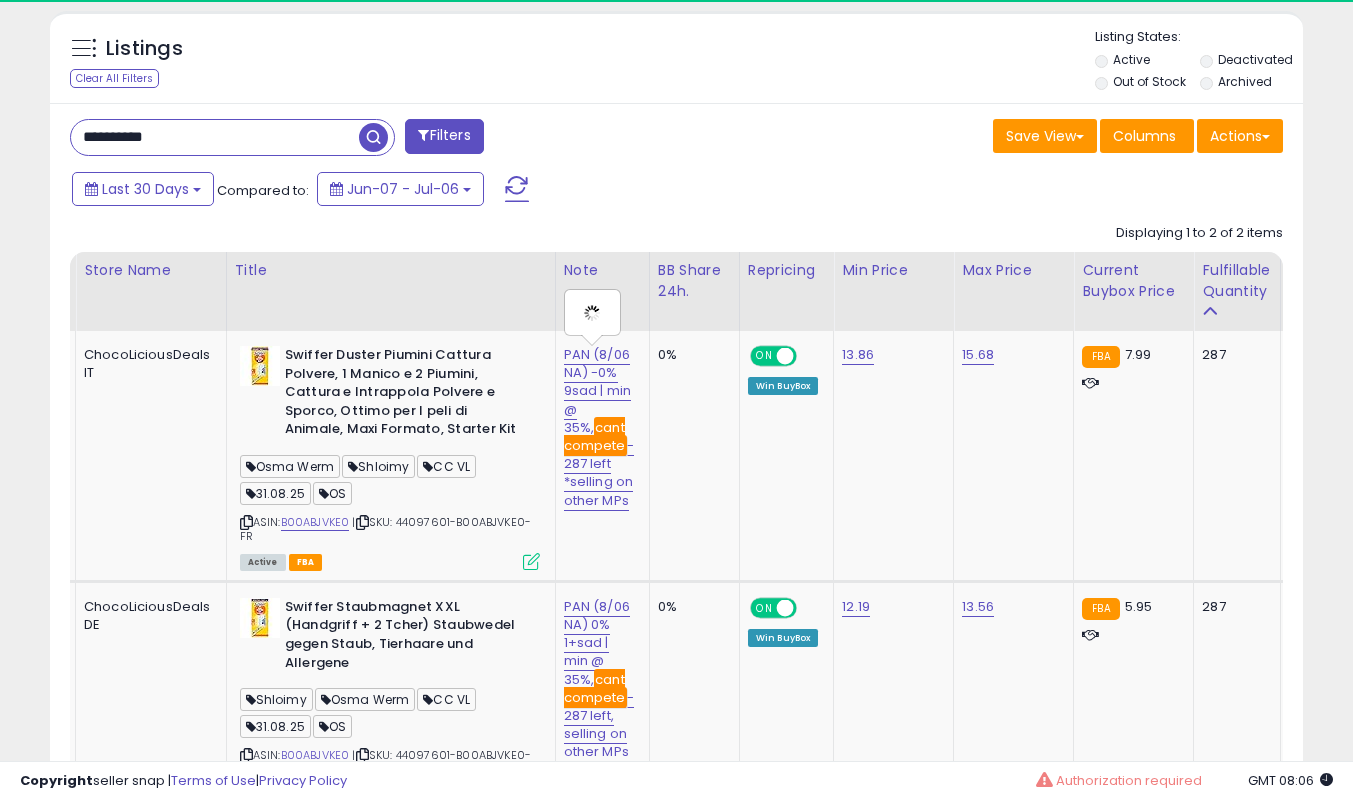 type on "**********" 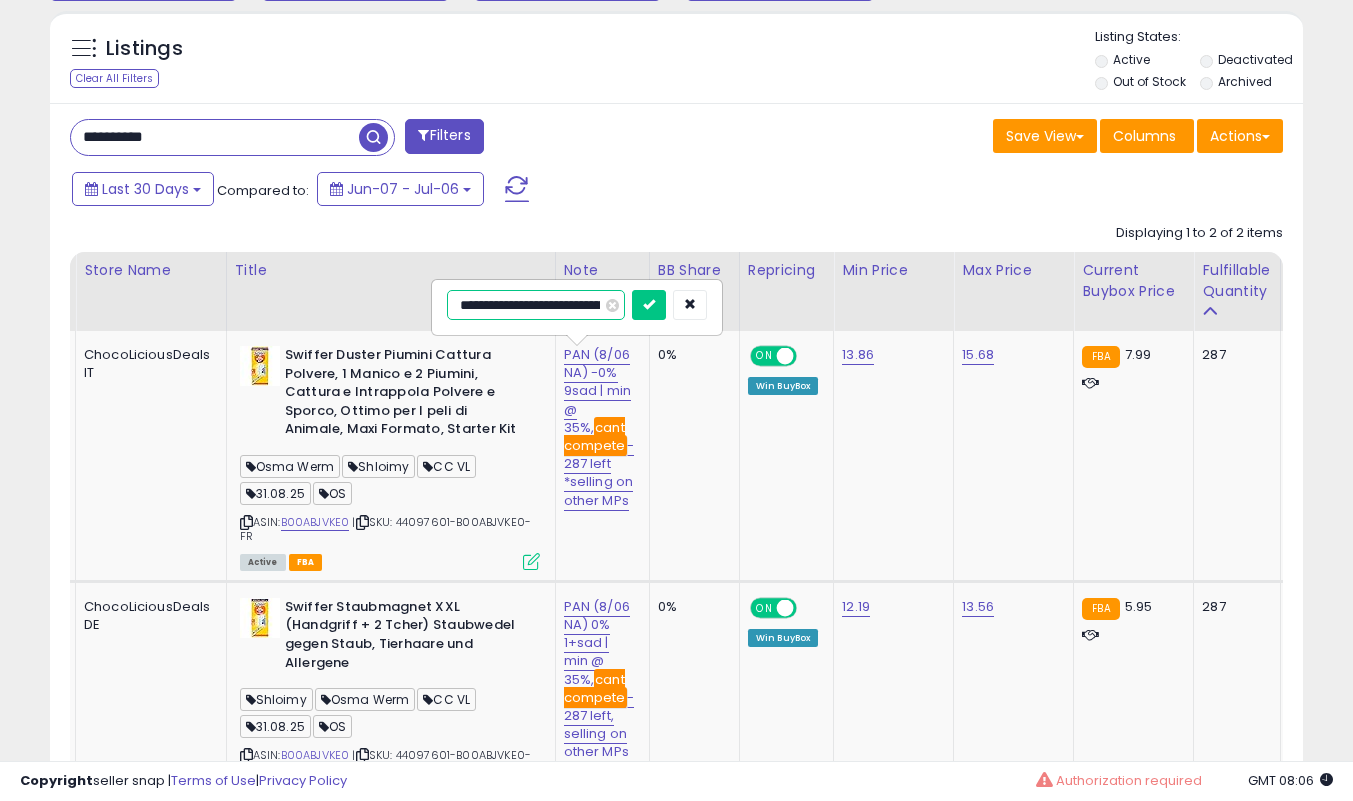 scroll, scrollTop: 0, scrollLeft: 374, axis: horizontal 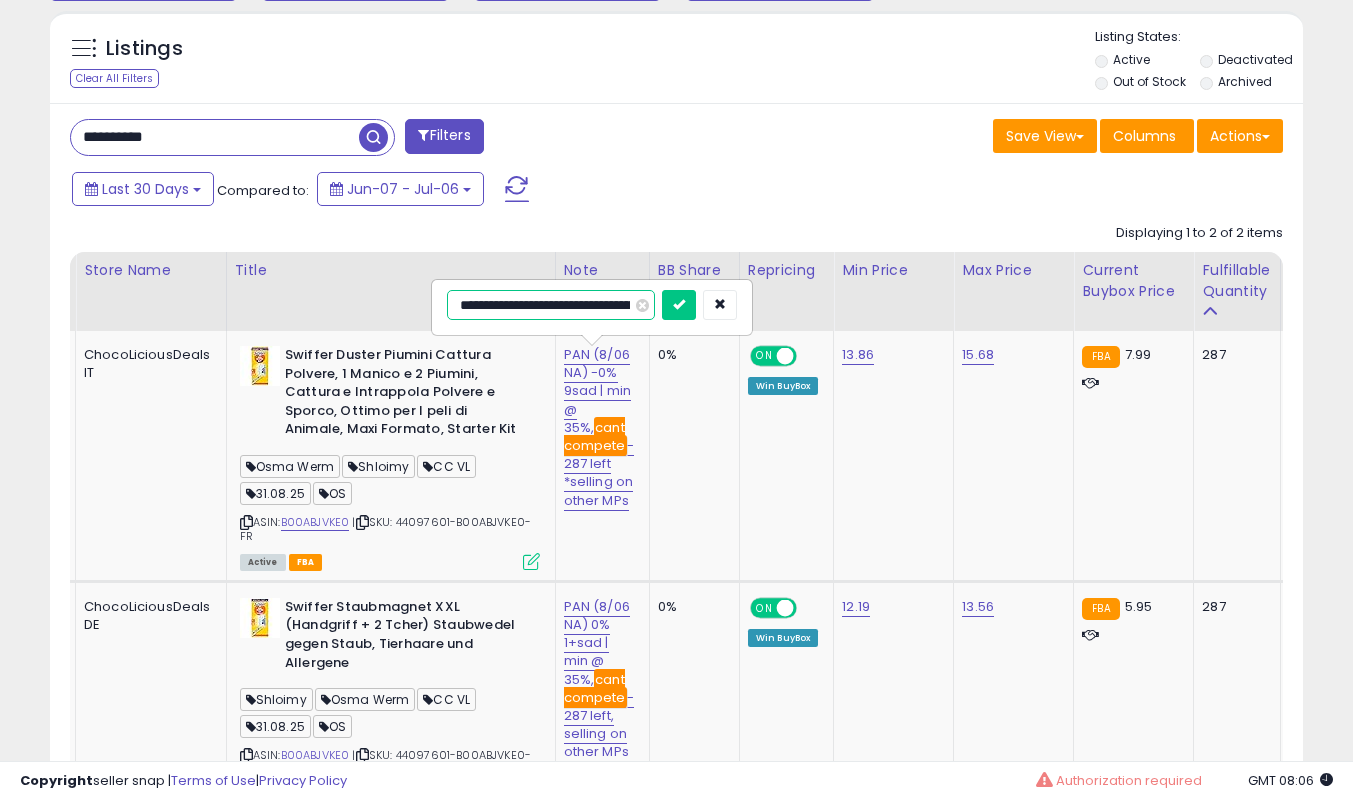 click at bounding box center [679, 305] 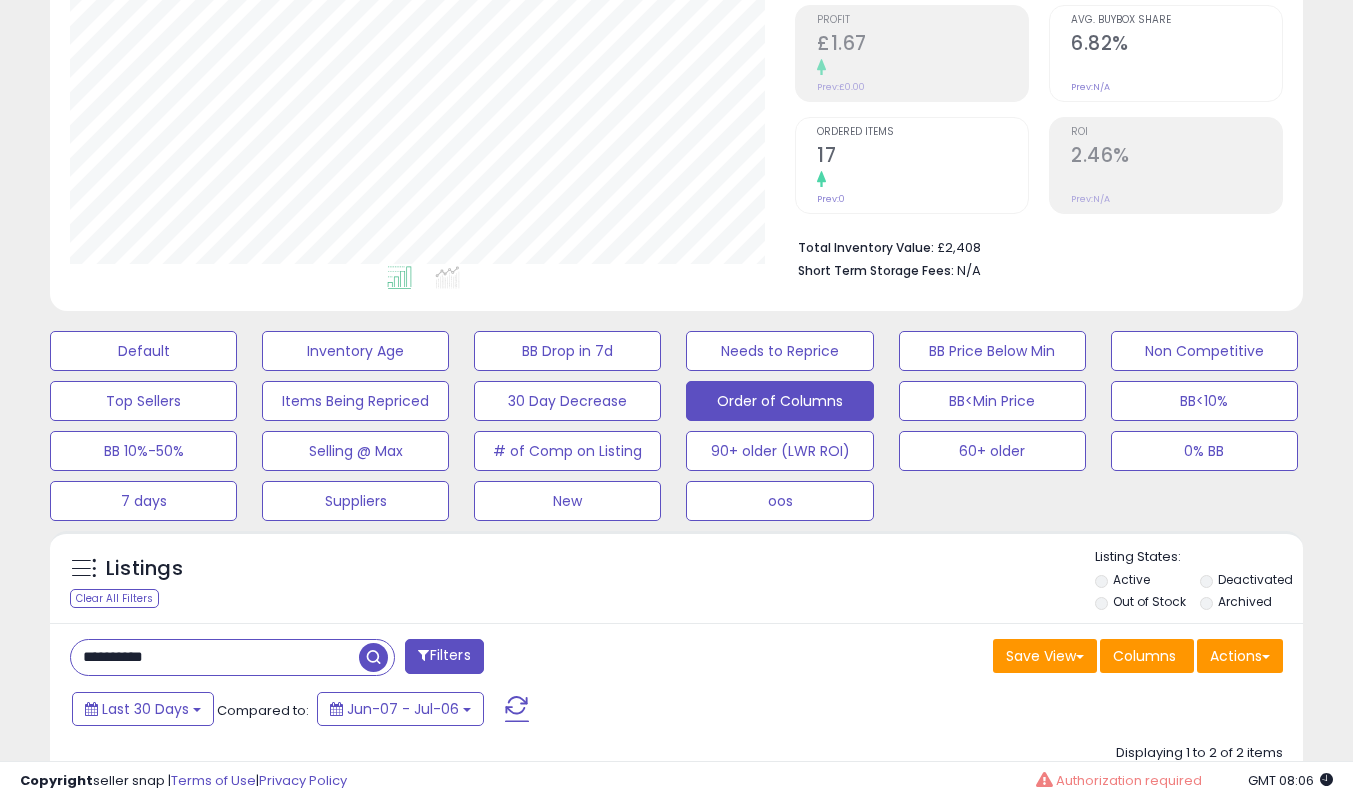 scroll, scrollTop: 0, scrollLeft: 0, axis: both 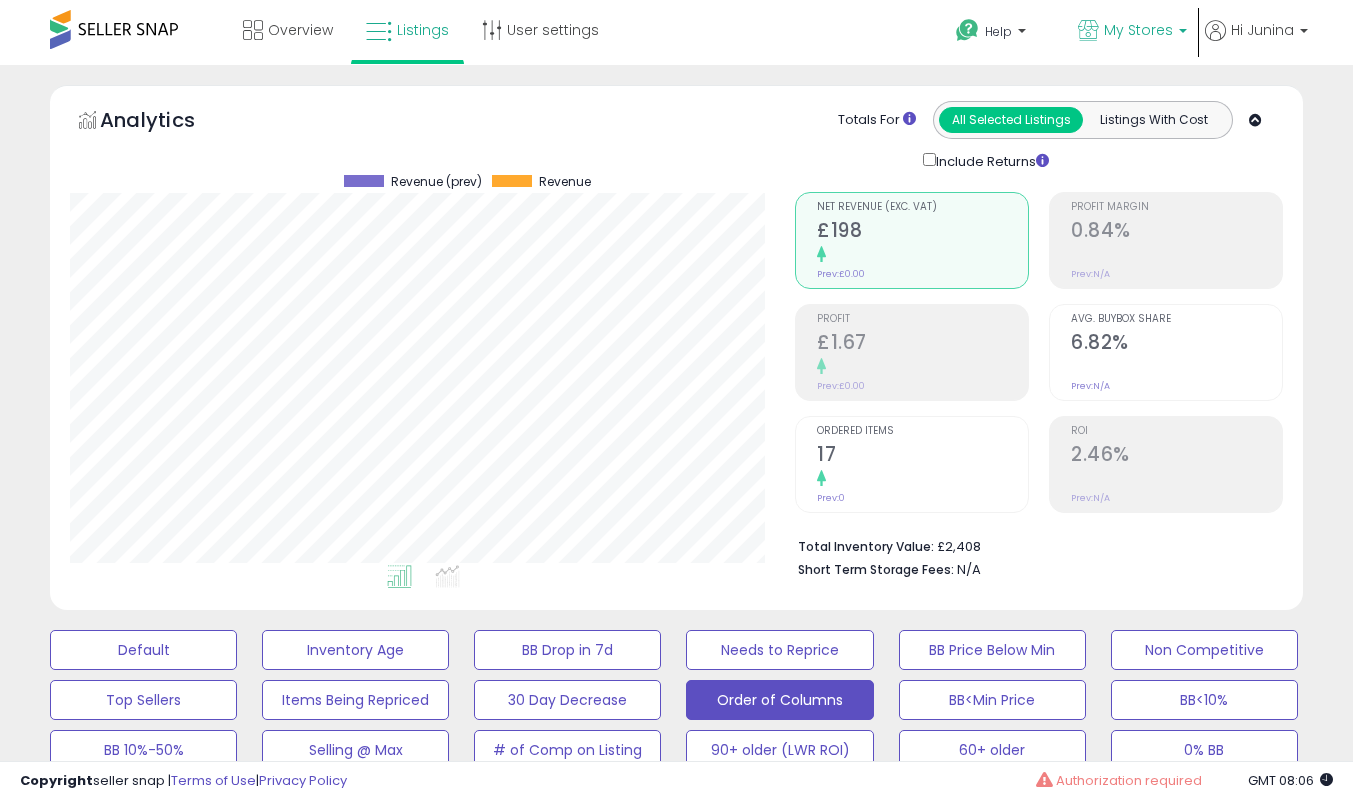 click on "My Stores" at bounding box center (1138, 30) 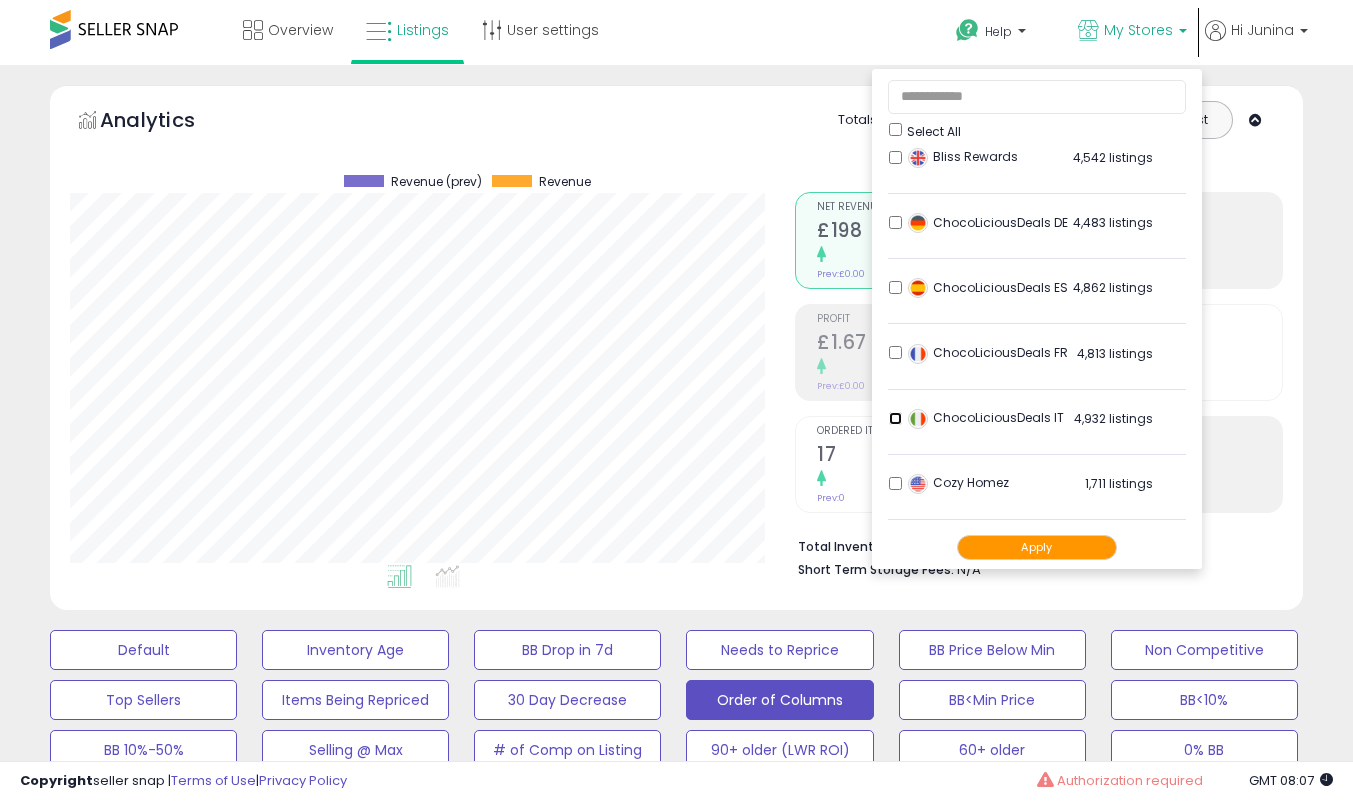 scroll, scrollTop: 0, scrollLeft: 0, axis: both 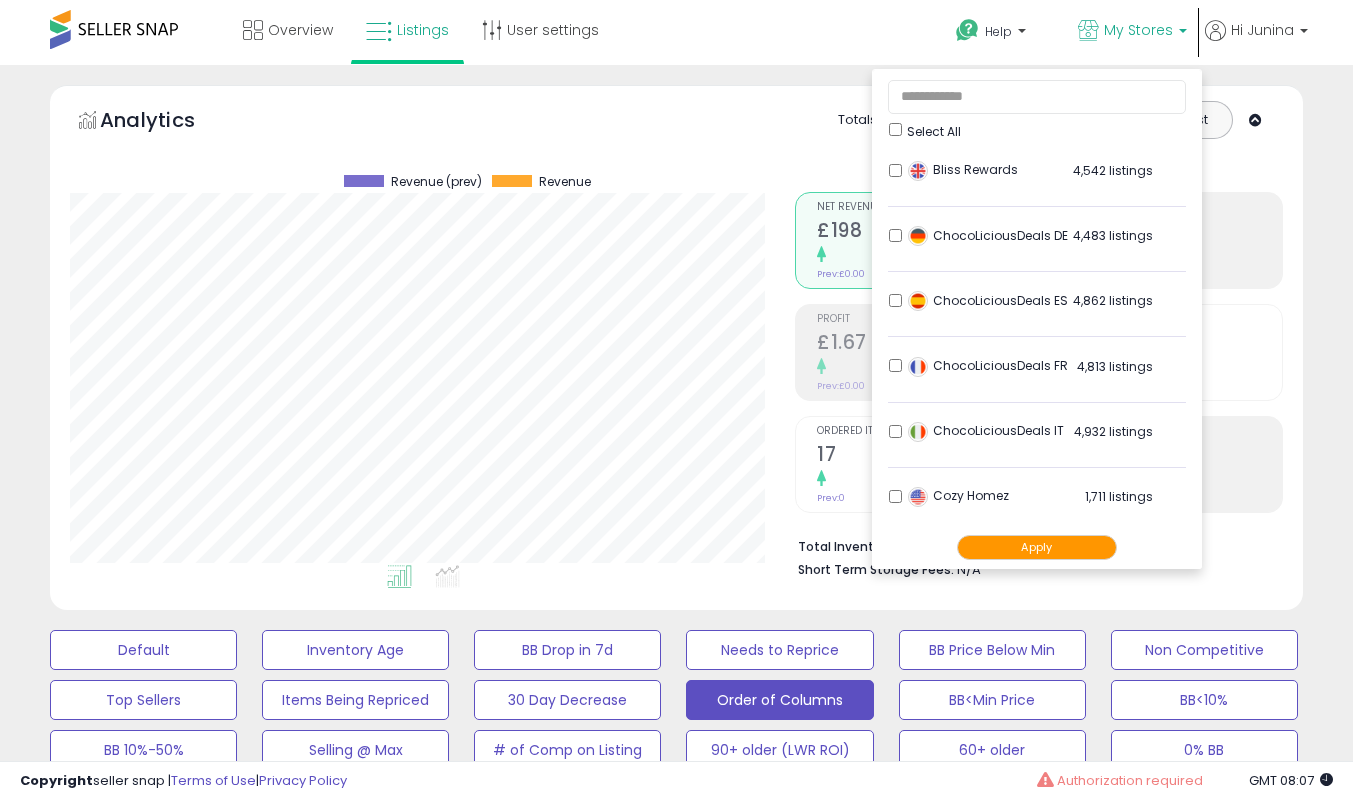 click on "ChocoLiciousDeals IT
4,932
listings" at bounding box center [1037, 437] 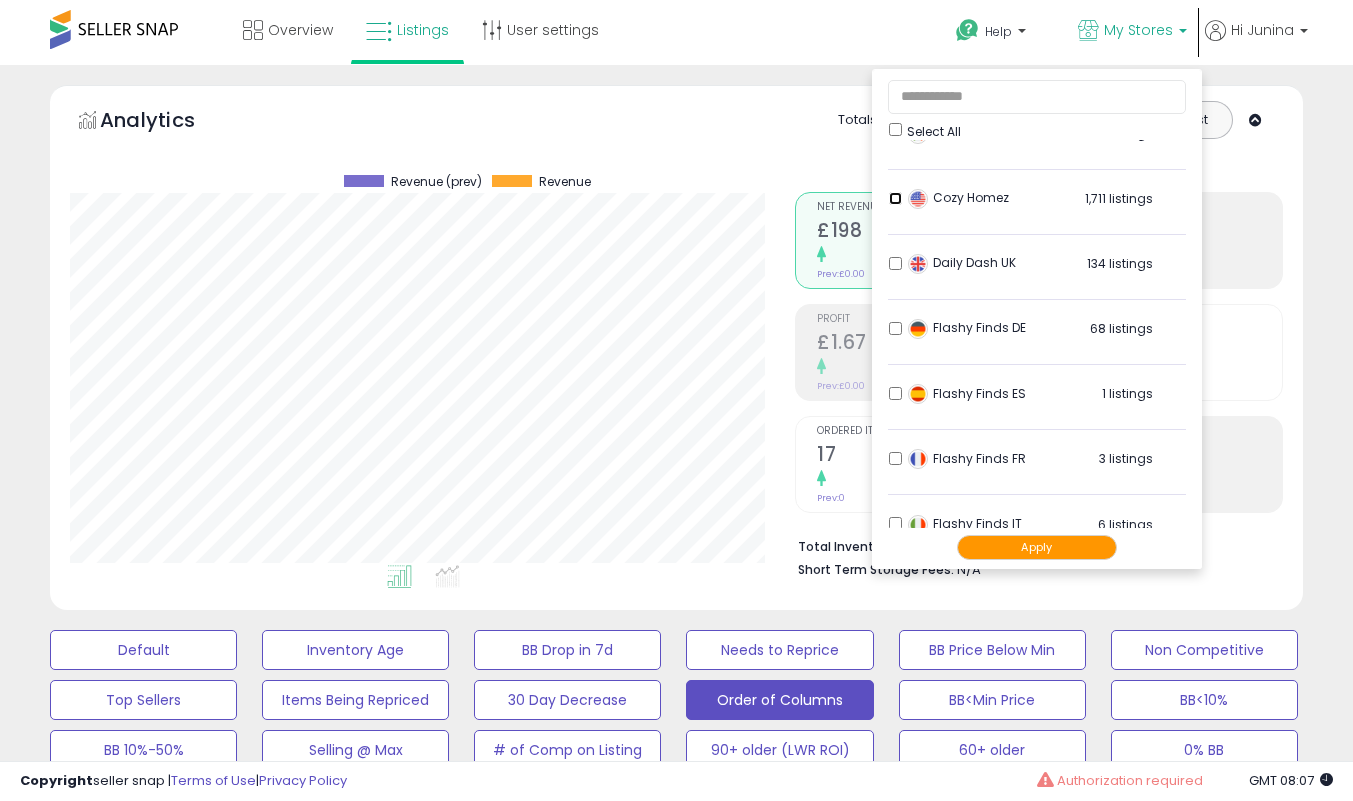 scroll, scrollTop: 302, scrollLeft: 0, axis: vertical 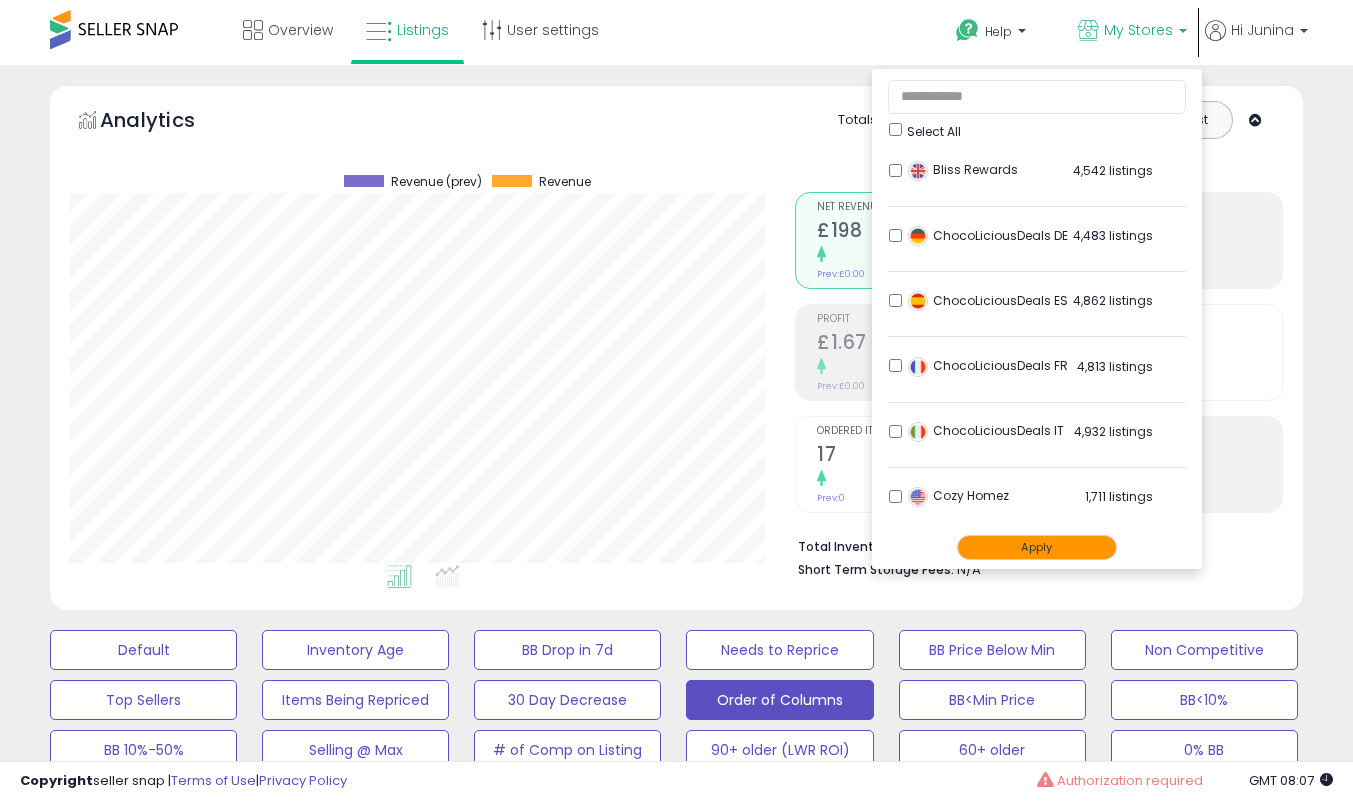 click on "Apply" at bounding box center (1037, 547) 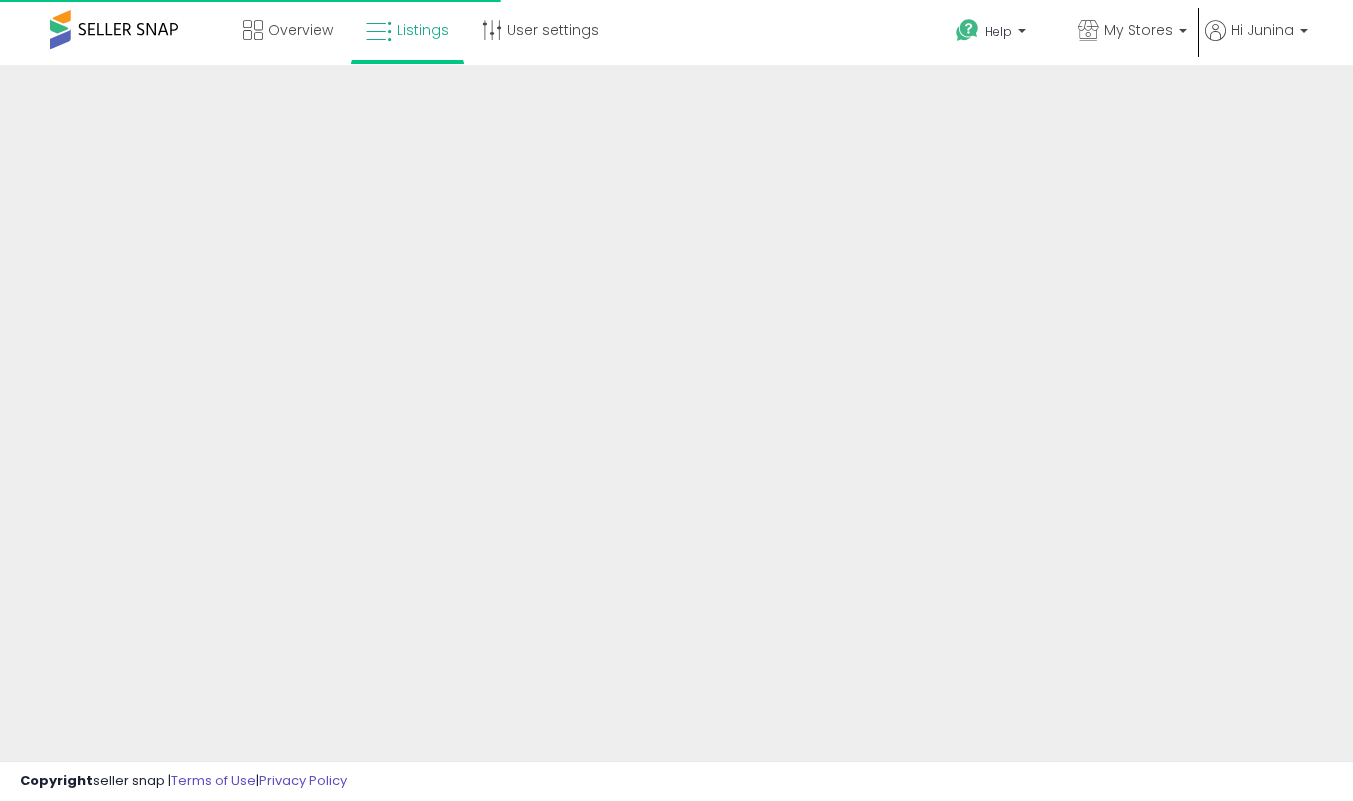 scroll, scrollTop: 0, scrollLeft: 0, axis: both 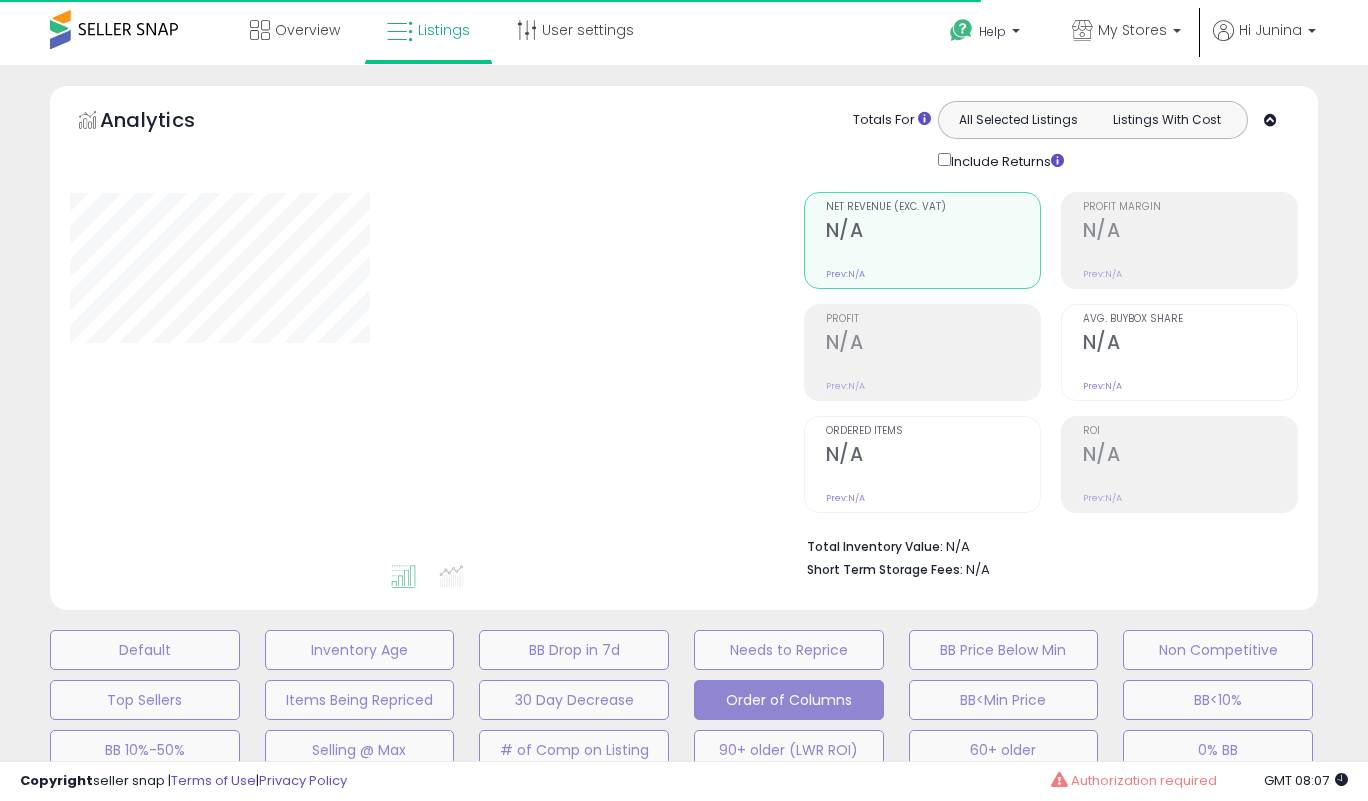 type on "**********" 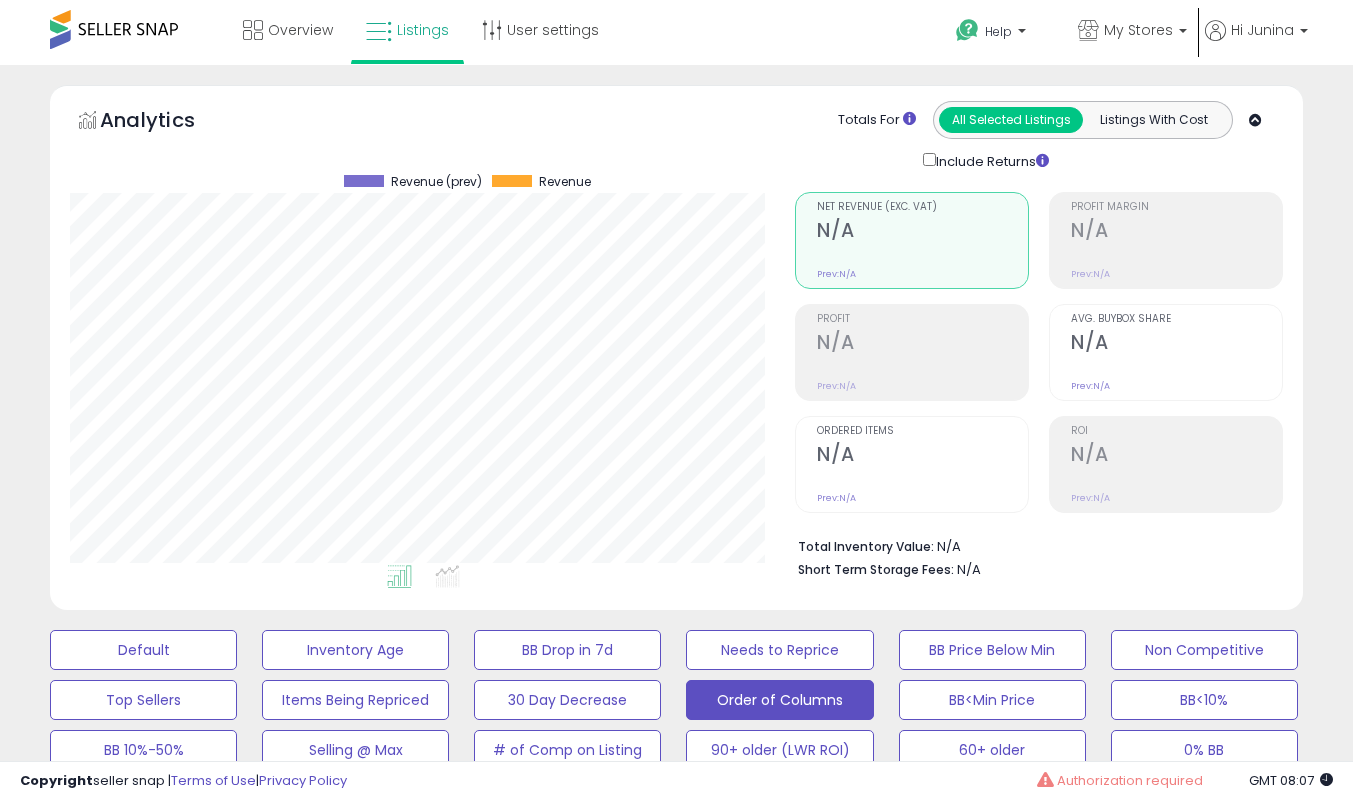 scroll, scrollTop: 999590, scrollLeft: 999275, axis: both 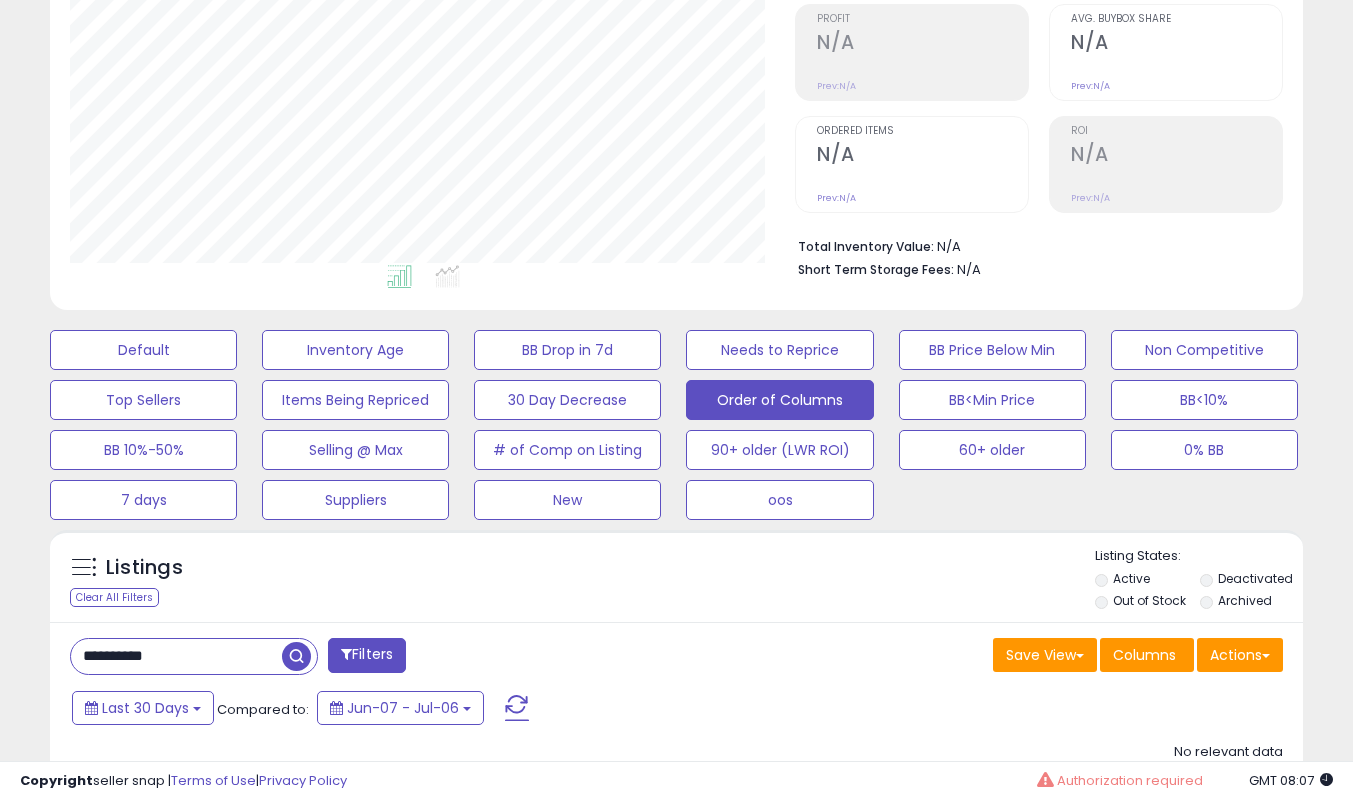 click on "**********" at bounding box center (176, 656) 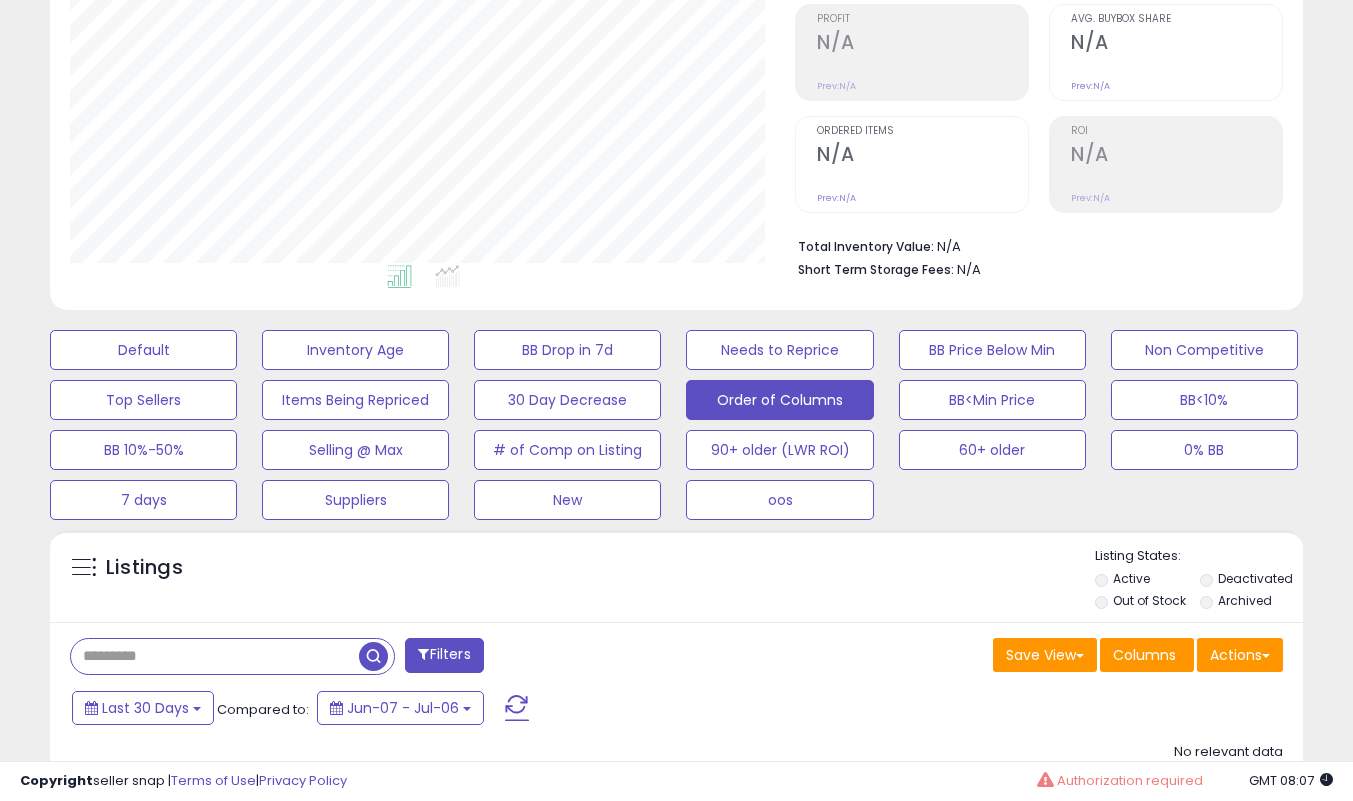 type 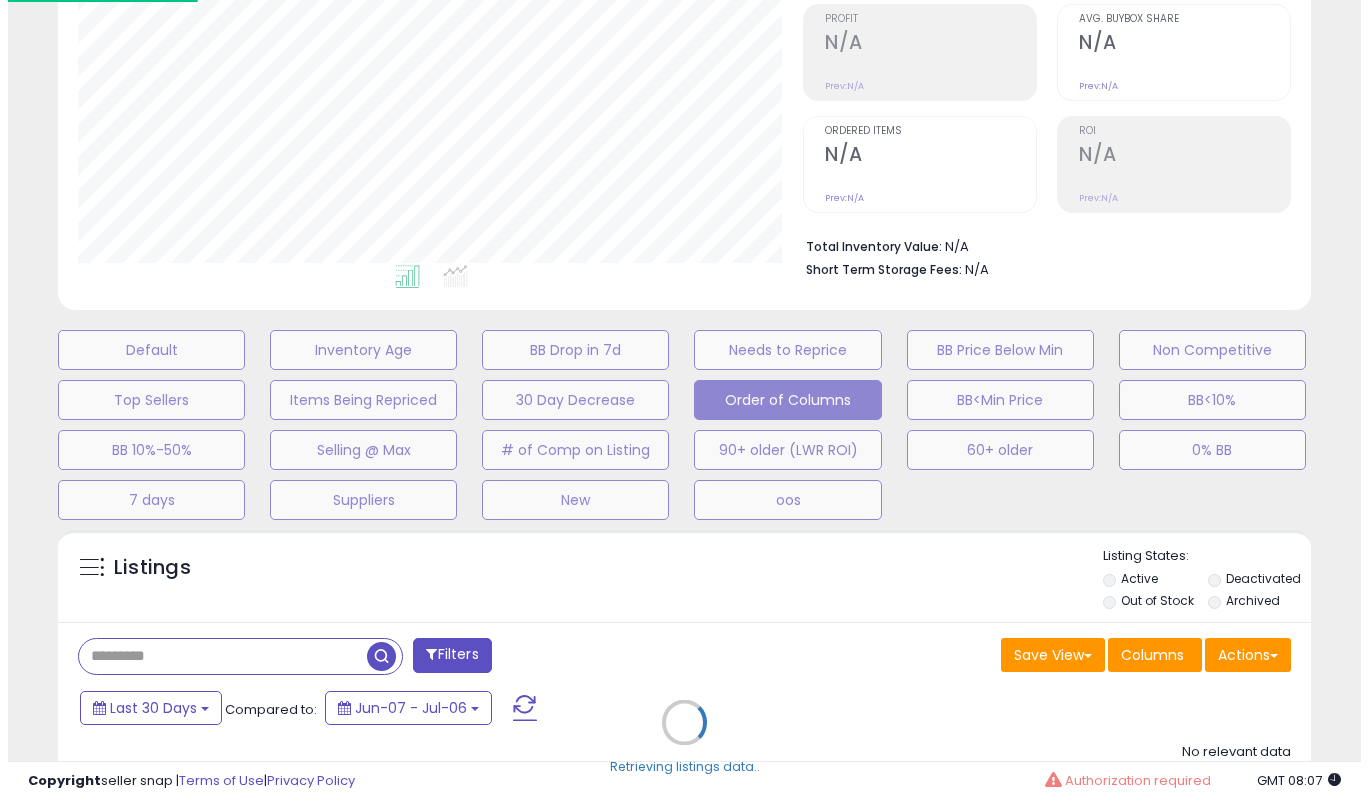 scroll, scrollTop: 999590, scrollLeft: 999266, axis: both 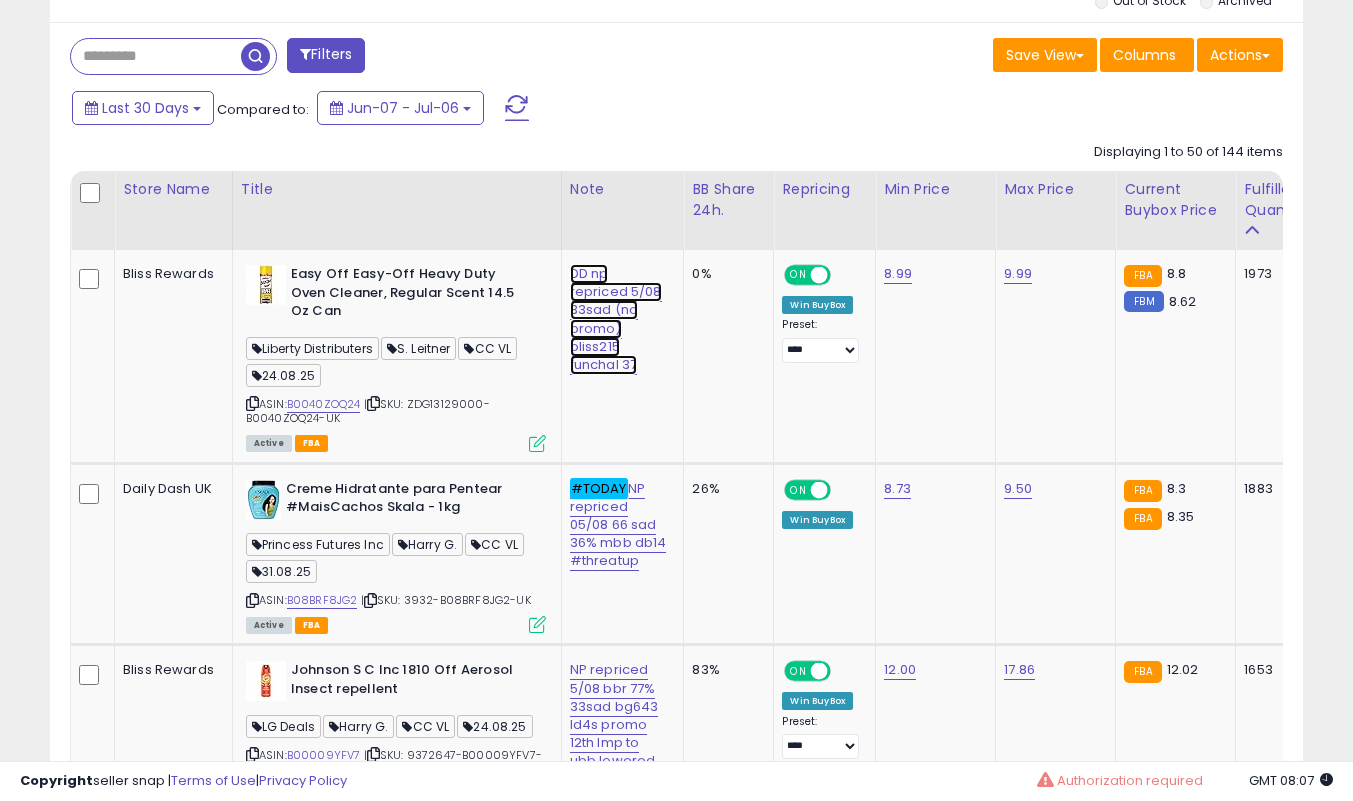click on "DD np repriced 5/08 33sad (no promo) bliss215 funchal 37" at bounding box center (616, 319) 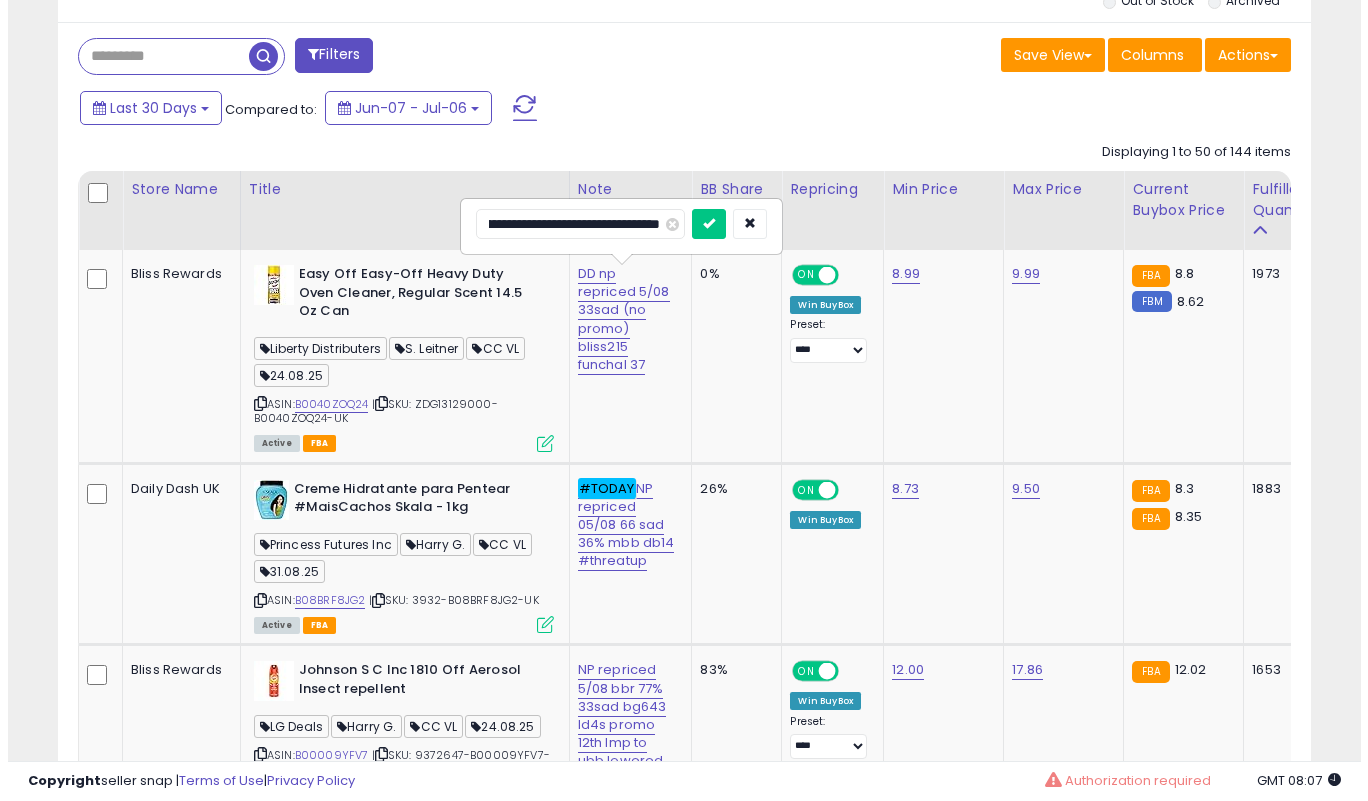scroll, scrollTop: 0, scrollLeft: 0, axis: both 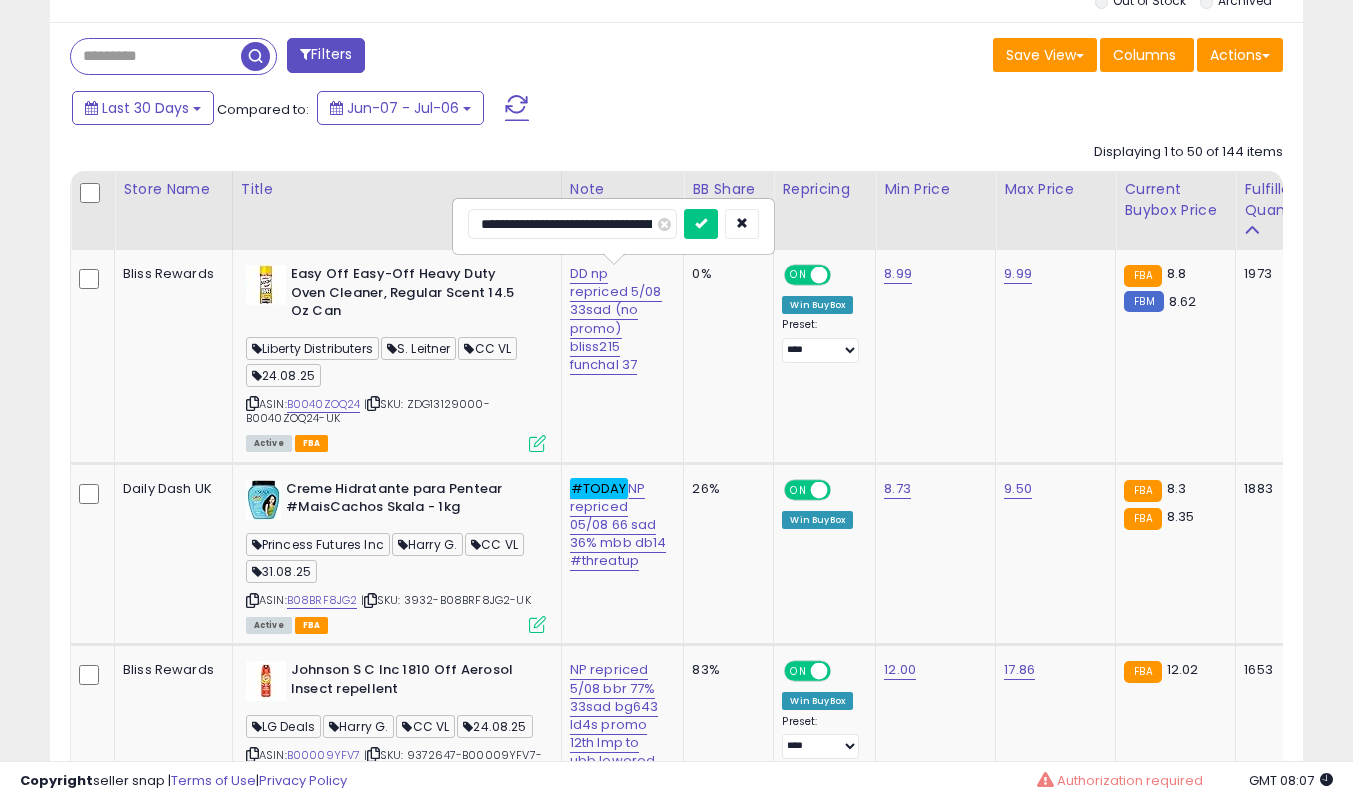 type on "**********" 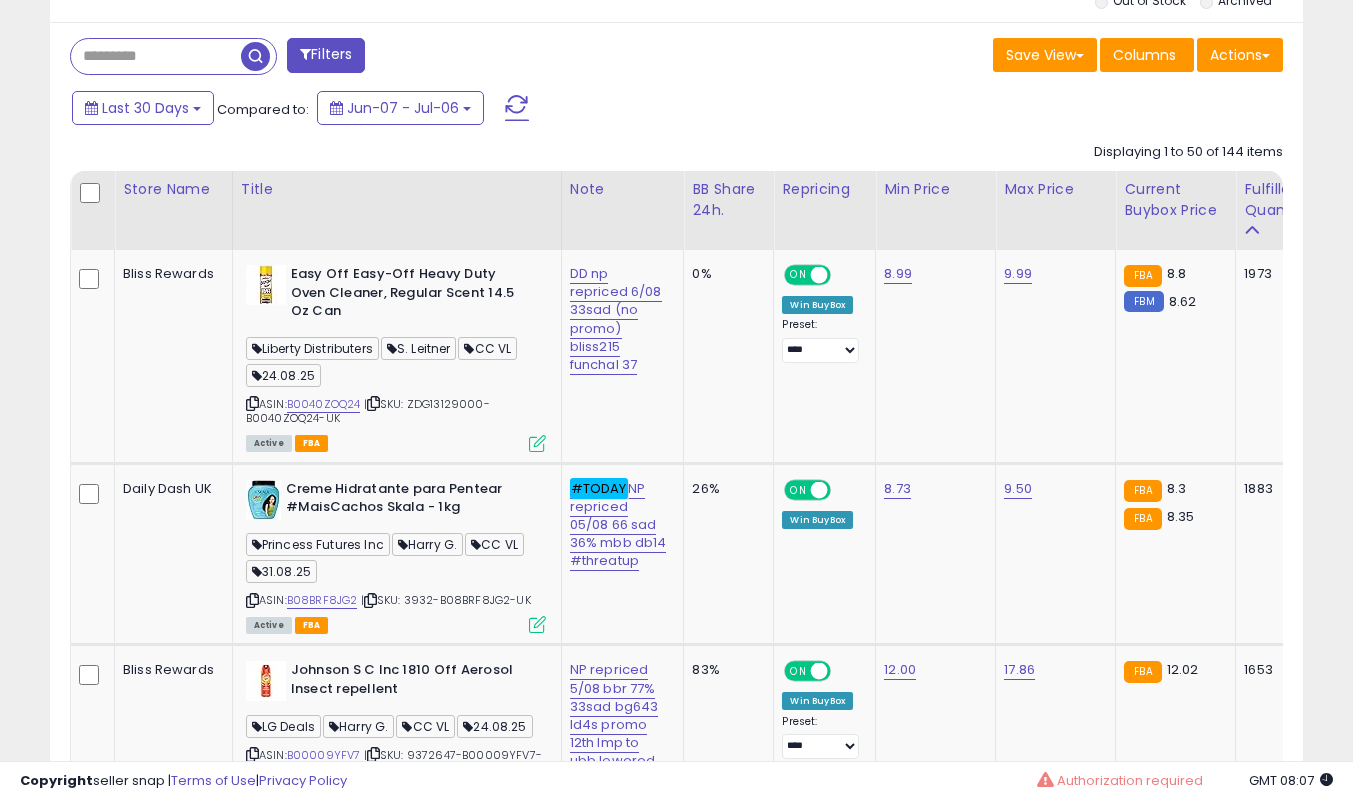 click at bounding box center [537, 443] 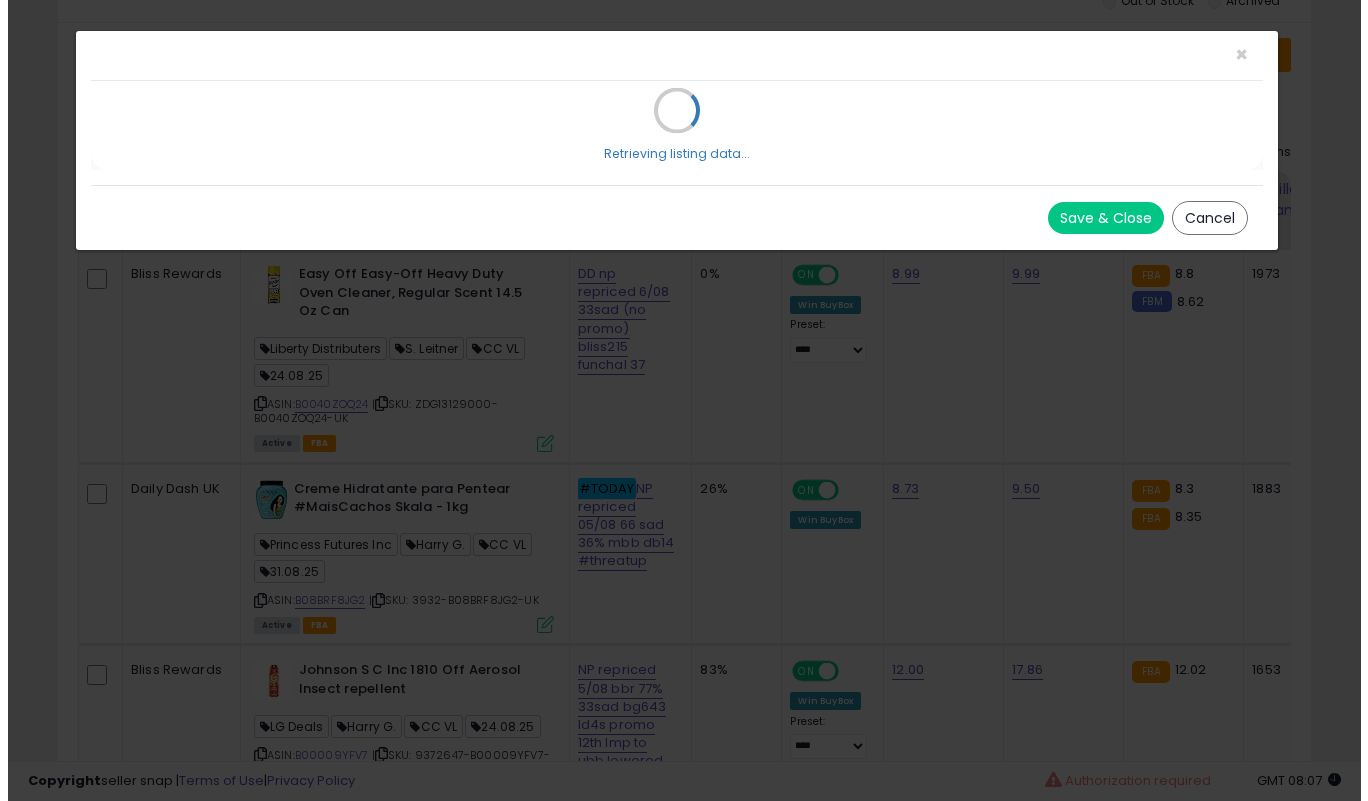 scroll, scrollTop: 999590, scrollLeft: 999266, axis: both 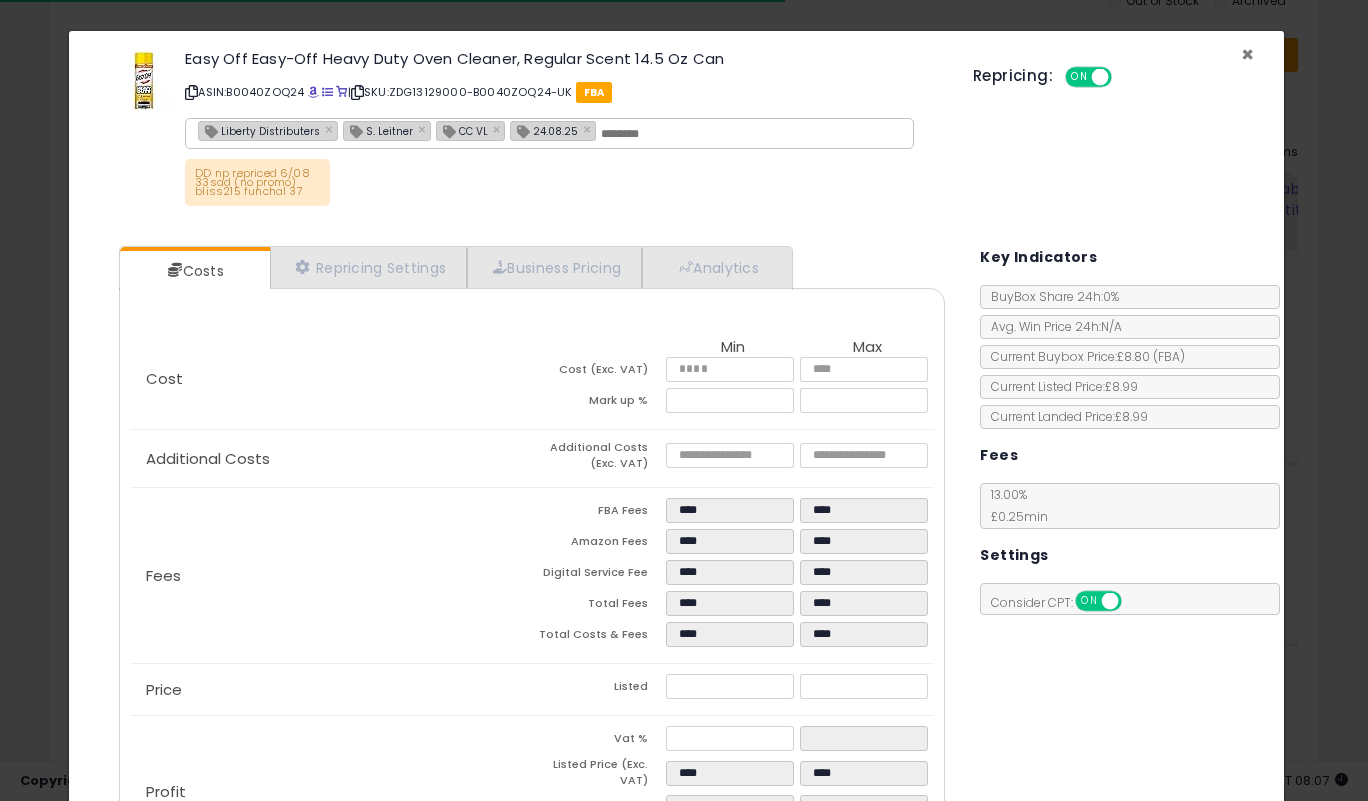 click on "×" at bounding box center (1247, 54) 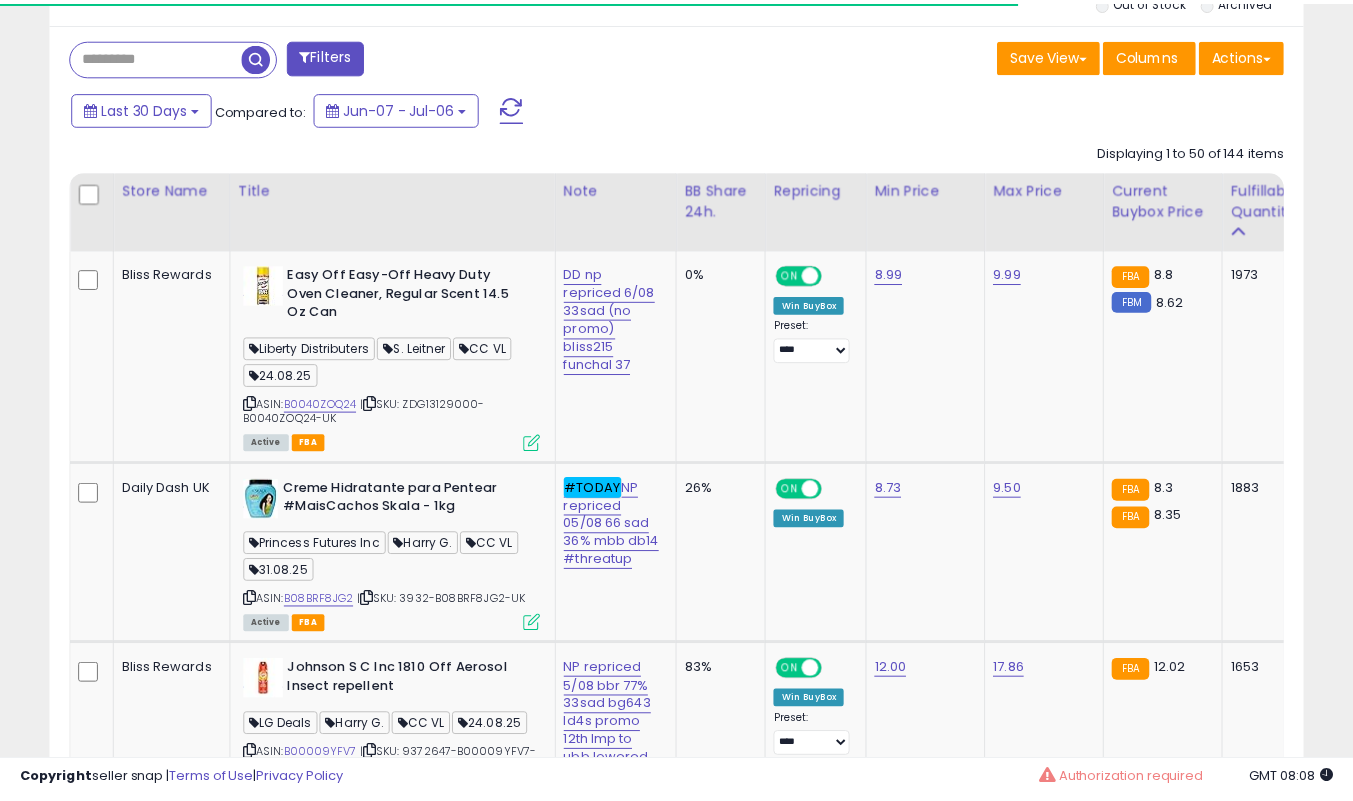 scroll, scrollTop: 410, scrollLeft: 725, axis: both 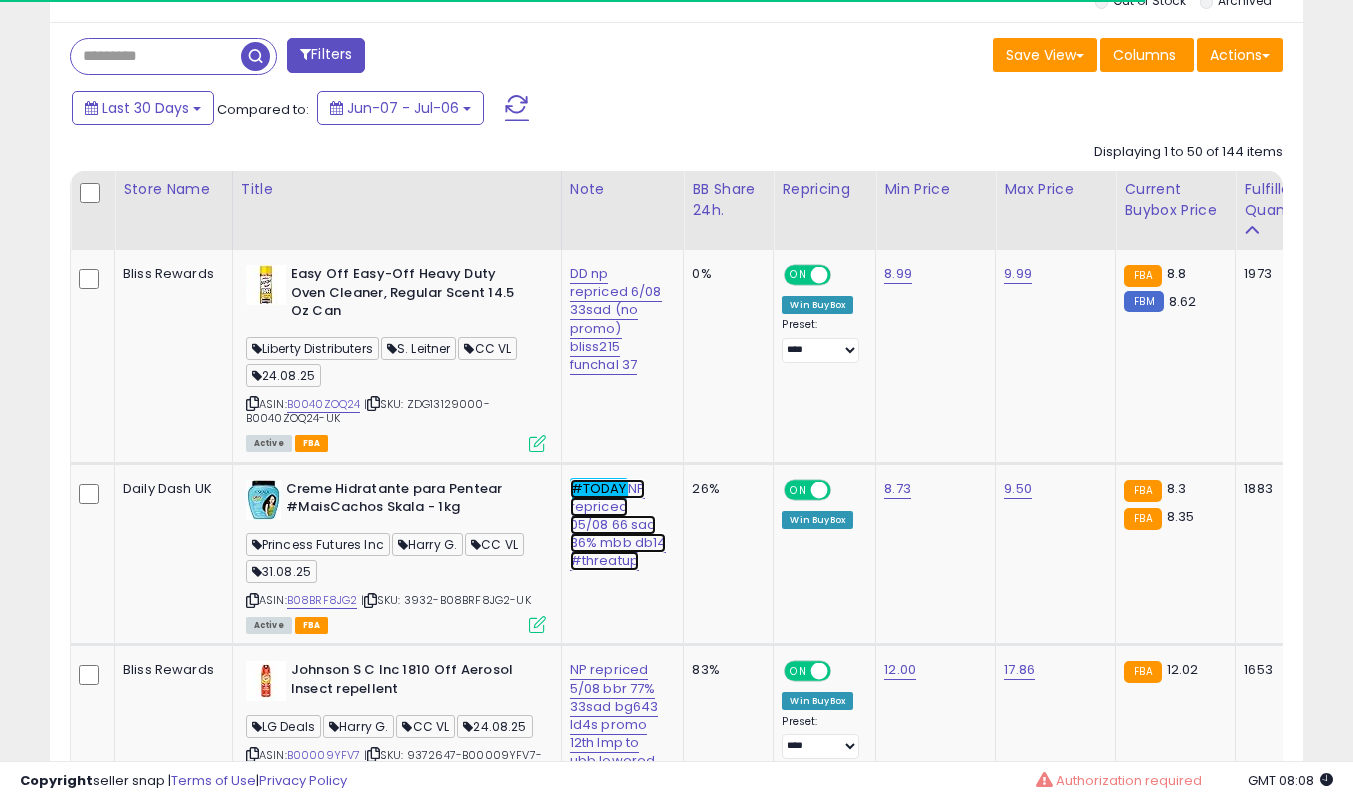 click on "#TODAY  NP repriced 05/08 66 sad 36% mbb db14 #threatup" at bounding box center [616, 319] 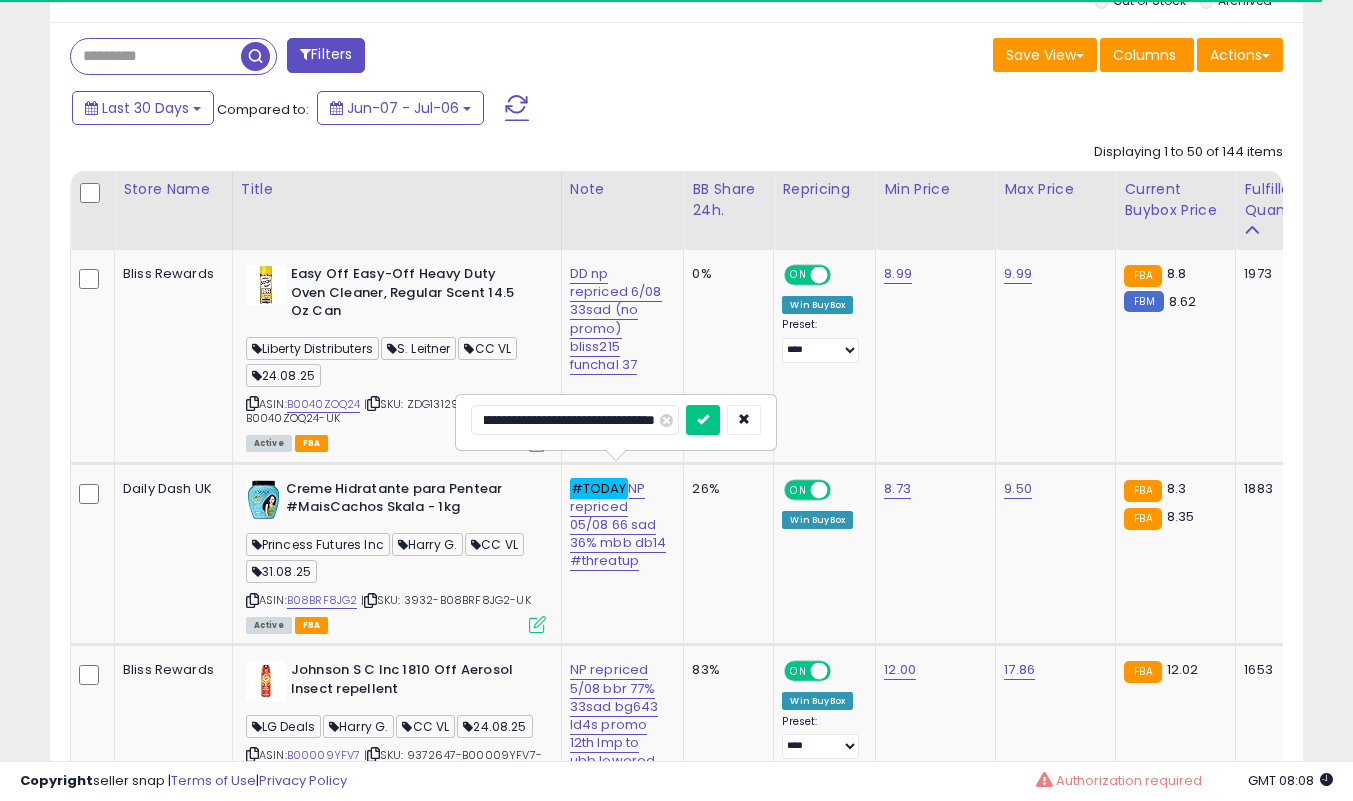 scroll, scrollTop: 0, scrollLeft: 109, axis: horizontal 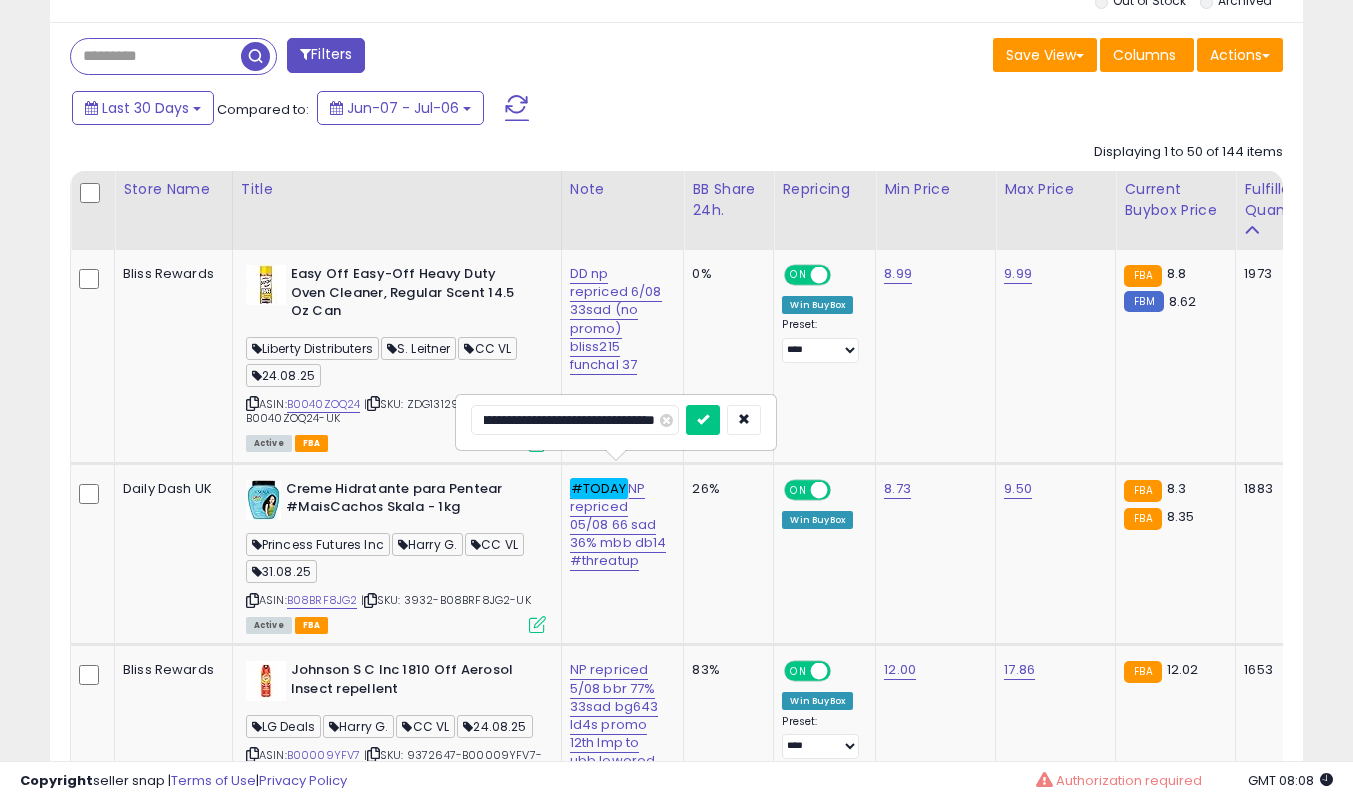 type on "**********" 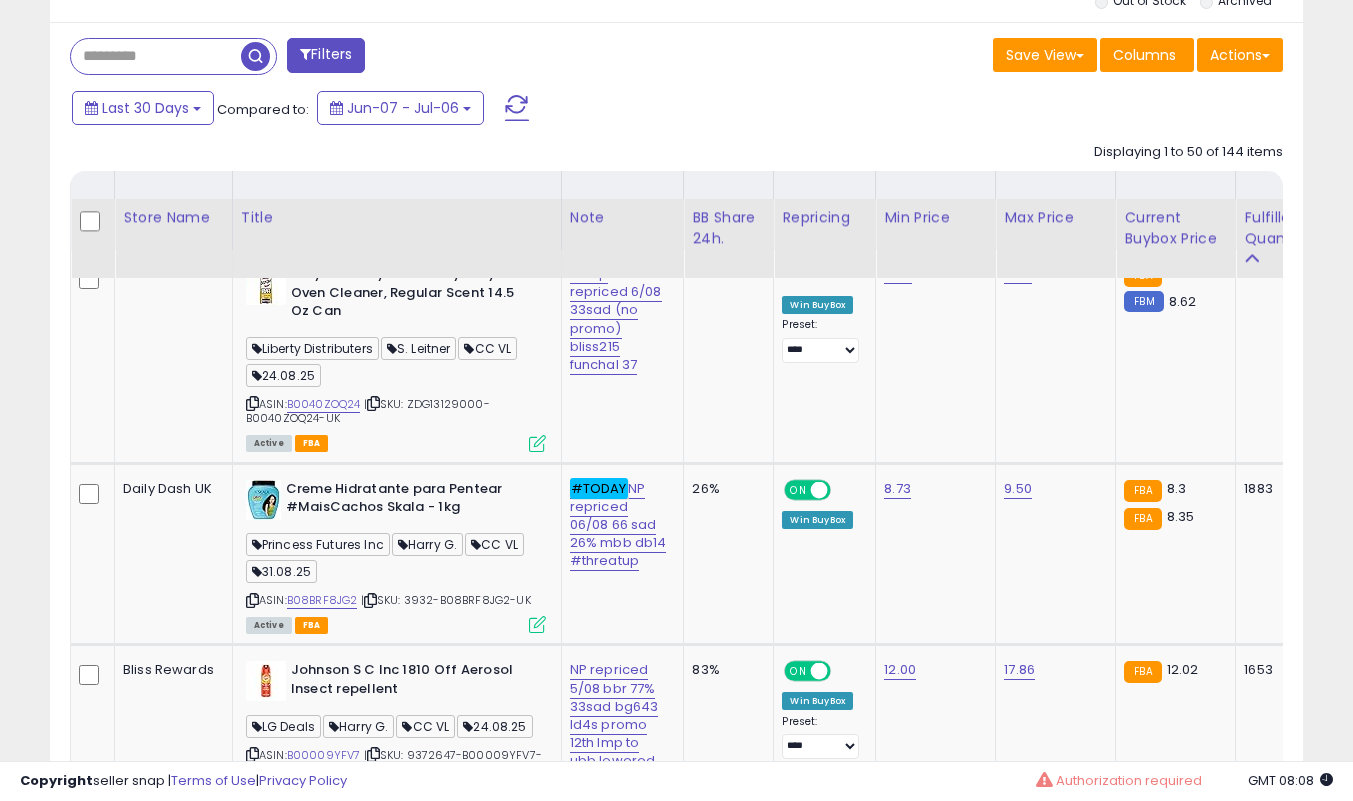 scroll, scrollTop: 1100, scrollLeft: 0, axis: vertical 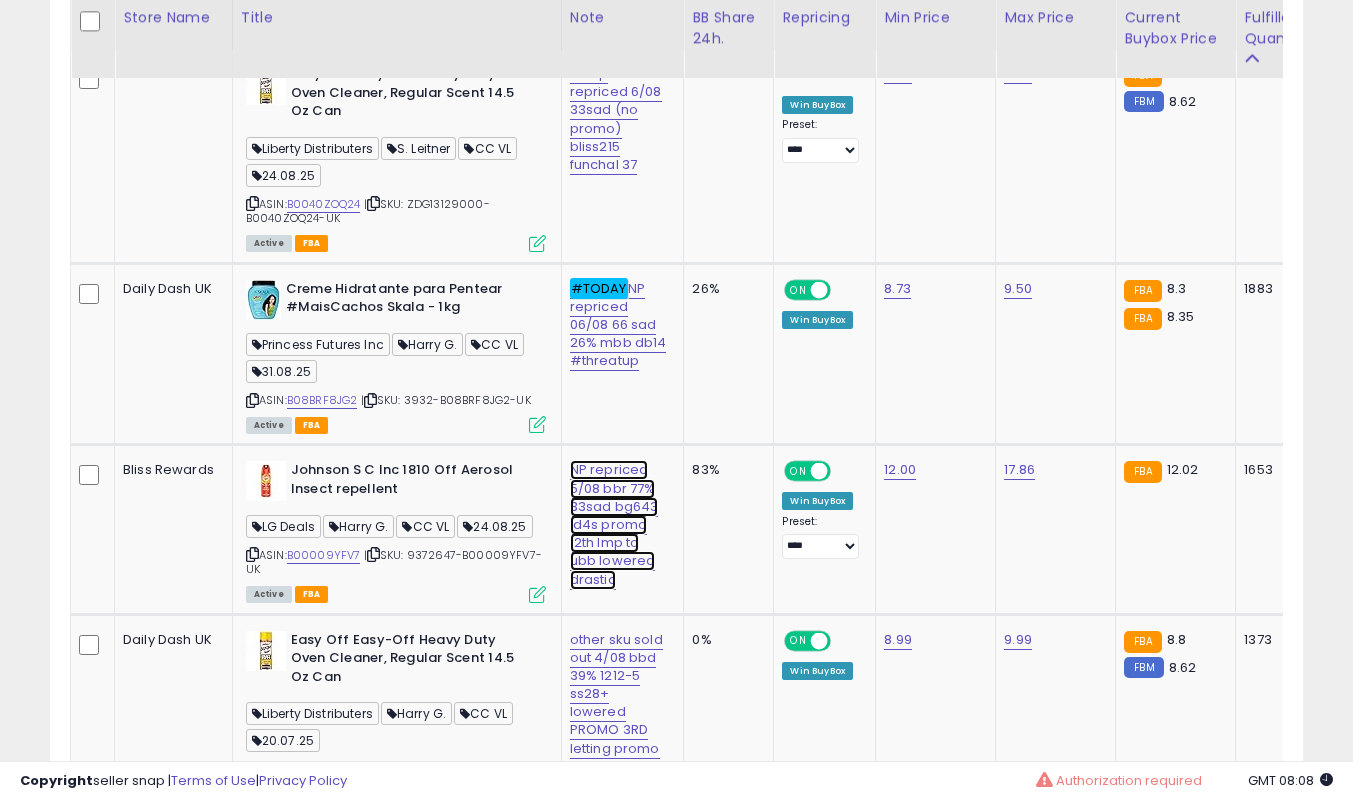 click on "NP repriced 5/08 bbr 77% 33sad bg643 ld4s promo 12th lmp to ubb lowered drastic" at bounding box center (616, 119) 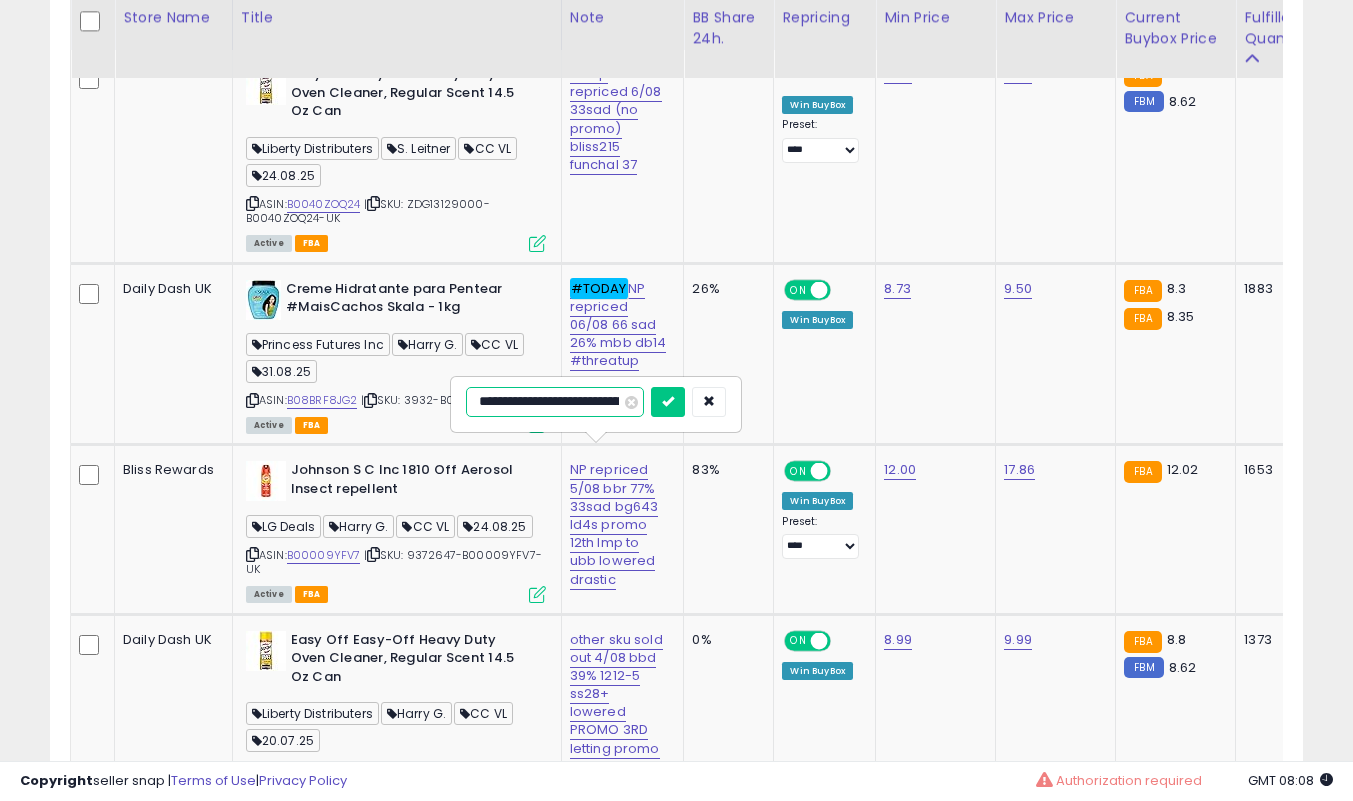 scroll, scrollTop: 0, scrollLeft: 0, axis: both 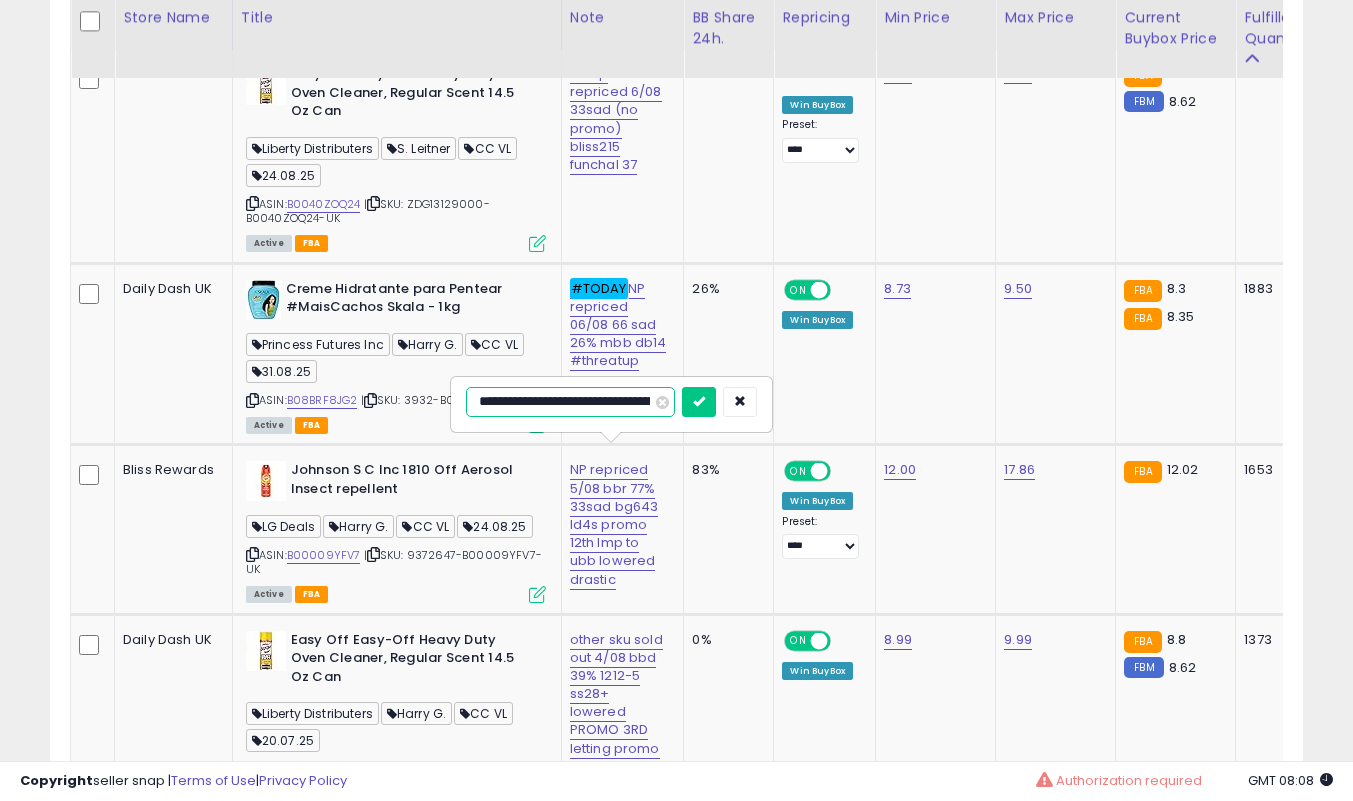 type on "**********" 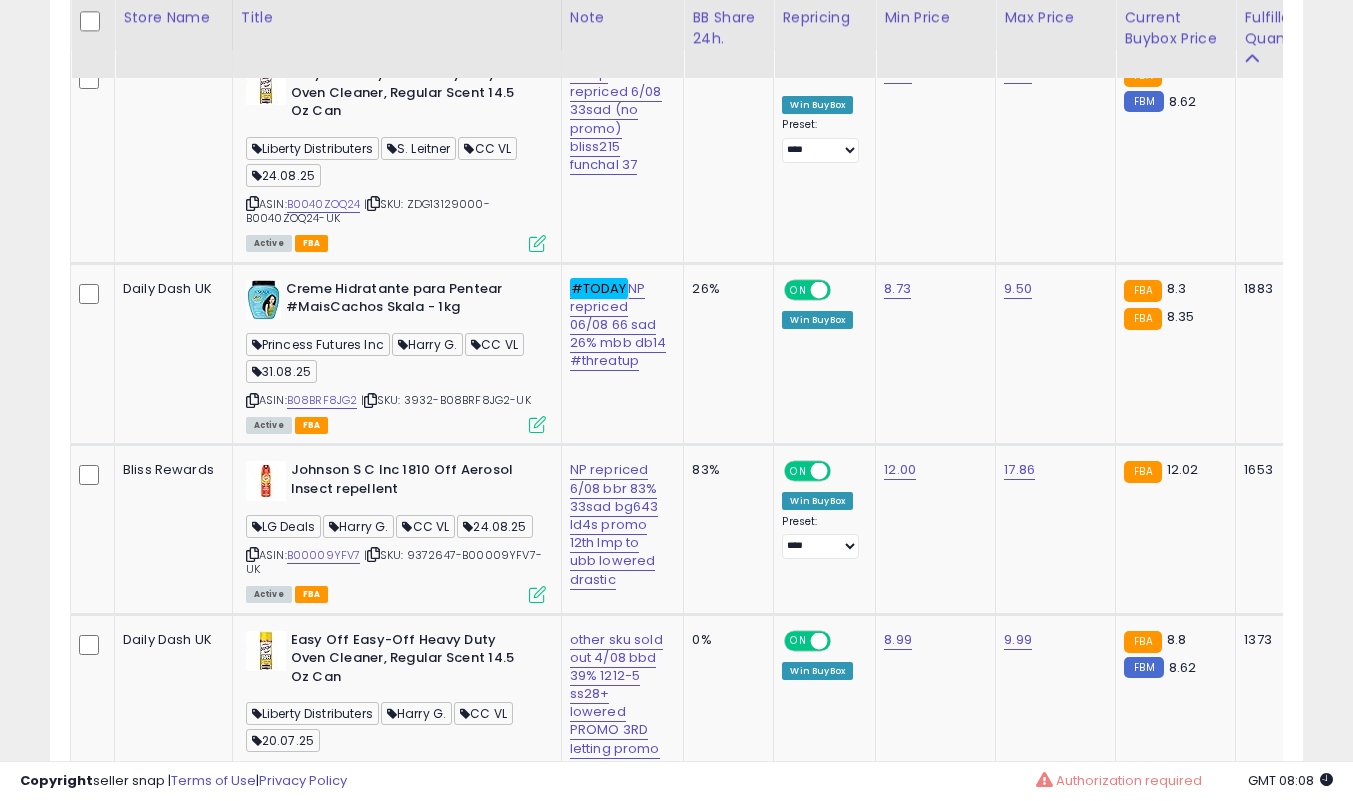 scroll, scrollTop: 1300, scrollLeft: 0, axis: vertical 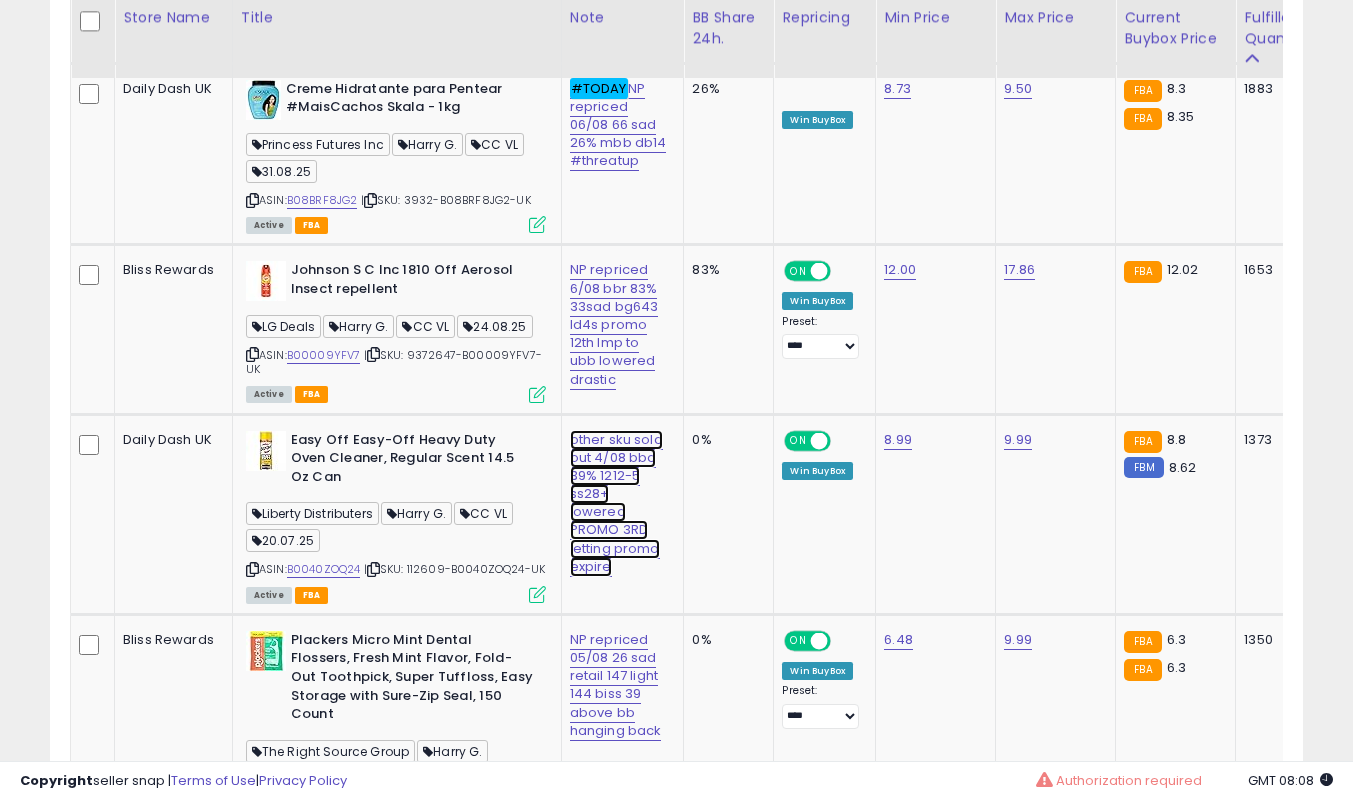 click on "other sku sold out 4/08 bbd 39% 1212-5 ss28+ lowered PROMO 3RD letting promo expire" at bounding box center [616, -81] 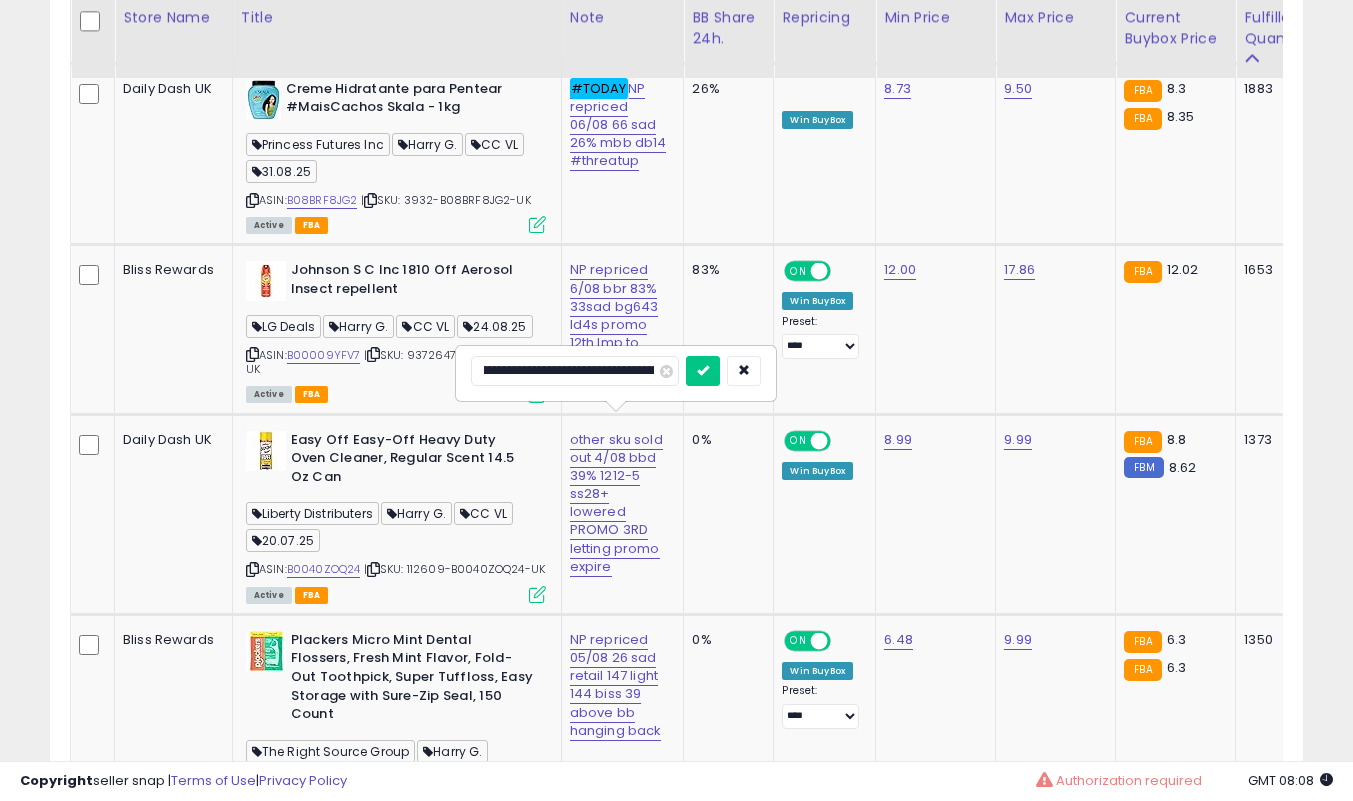 scroll, scrollTop: 0, scrollLeft: 135, axis: horizontal 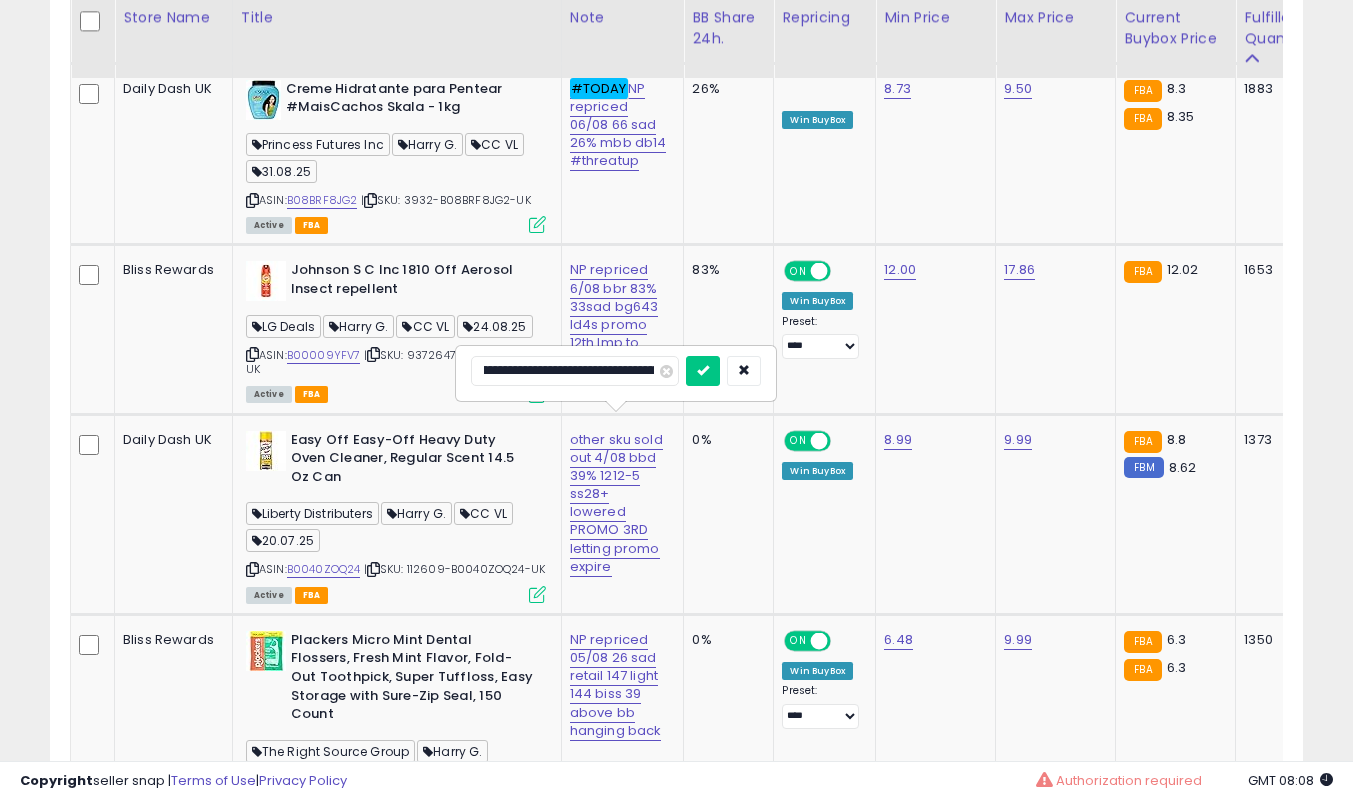 type on "**********" 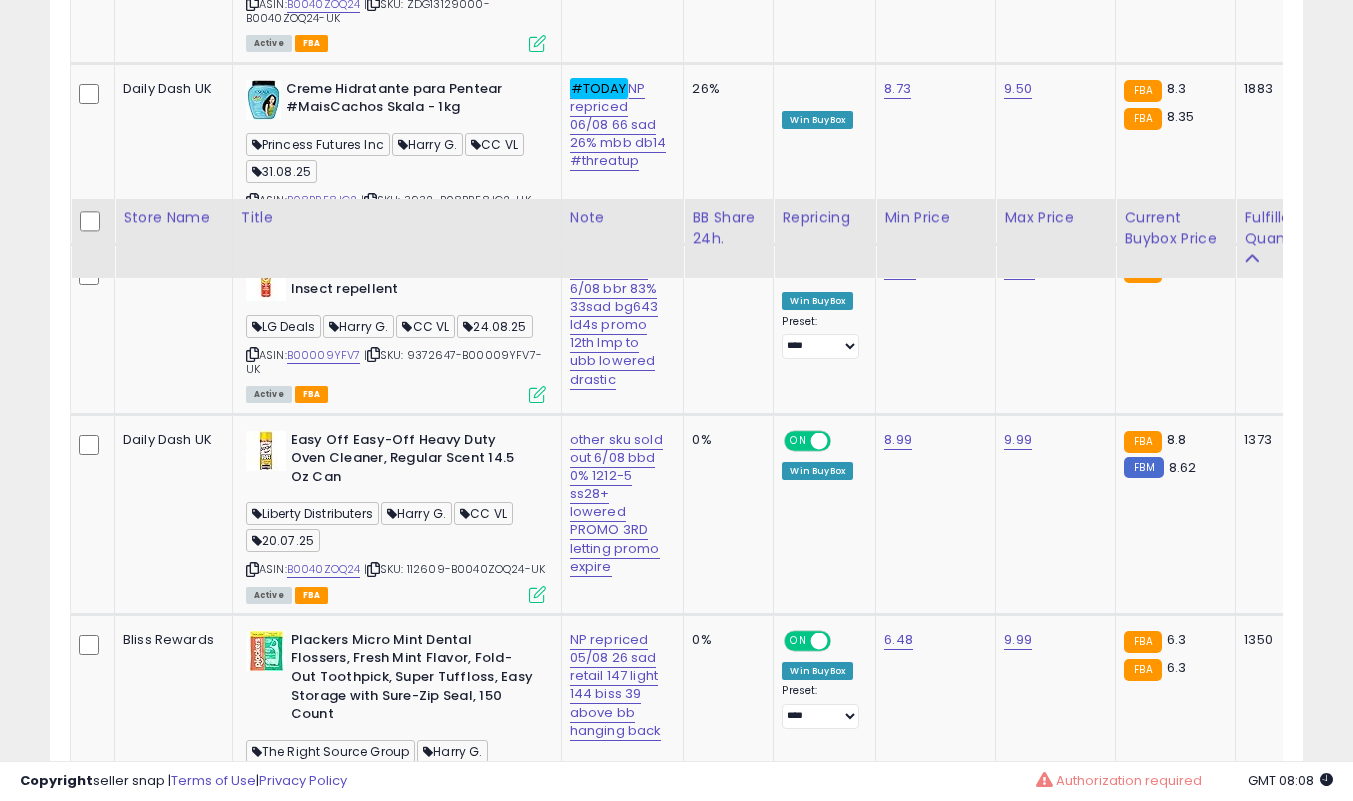 scroll, scrollTop: 1500, scrollLeft: 0, axis: vertical 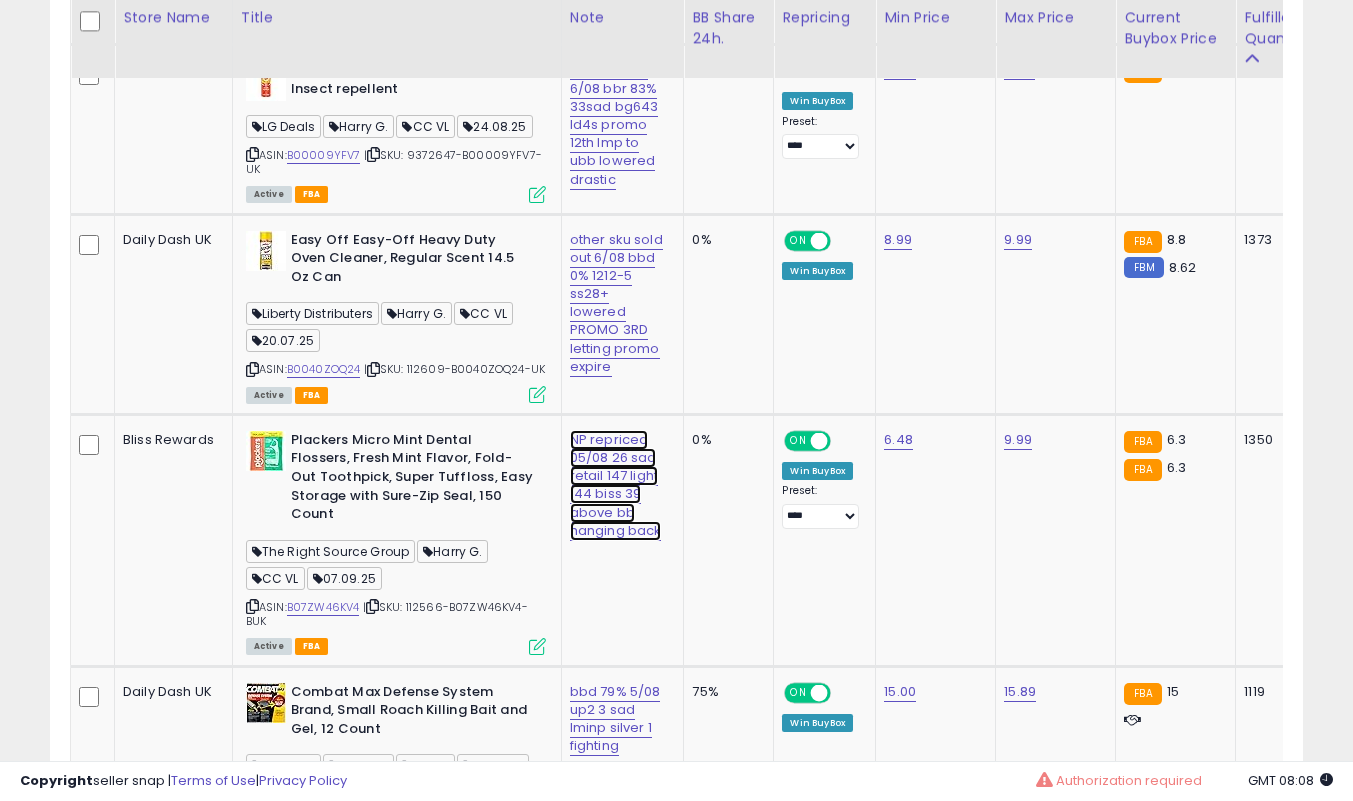 click on "NP repriced 05/08 26 sad retail 147 light 144 biss 39 above bb hanging back" at bounding box center (616, -281) 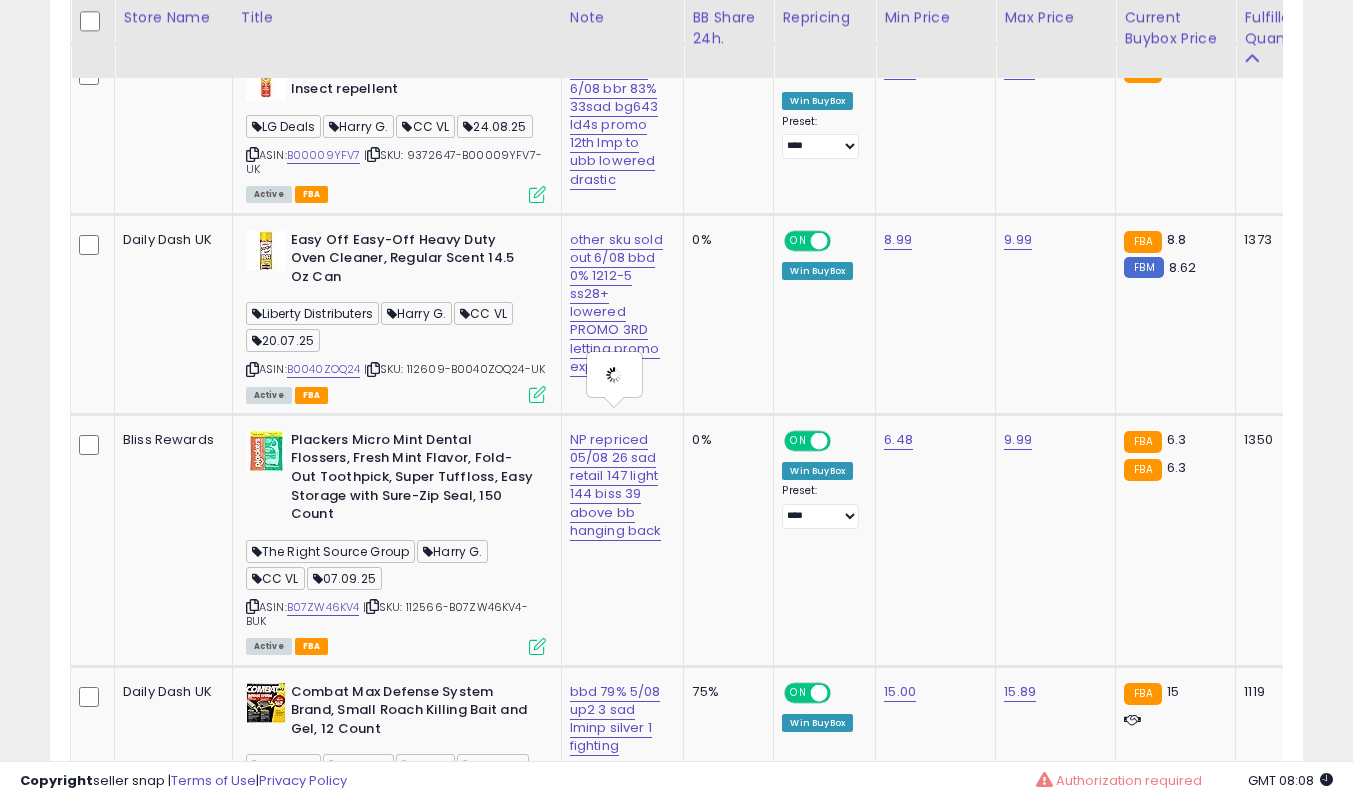 type on "**********" 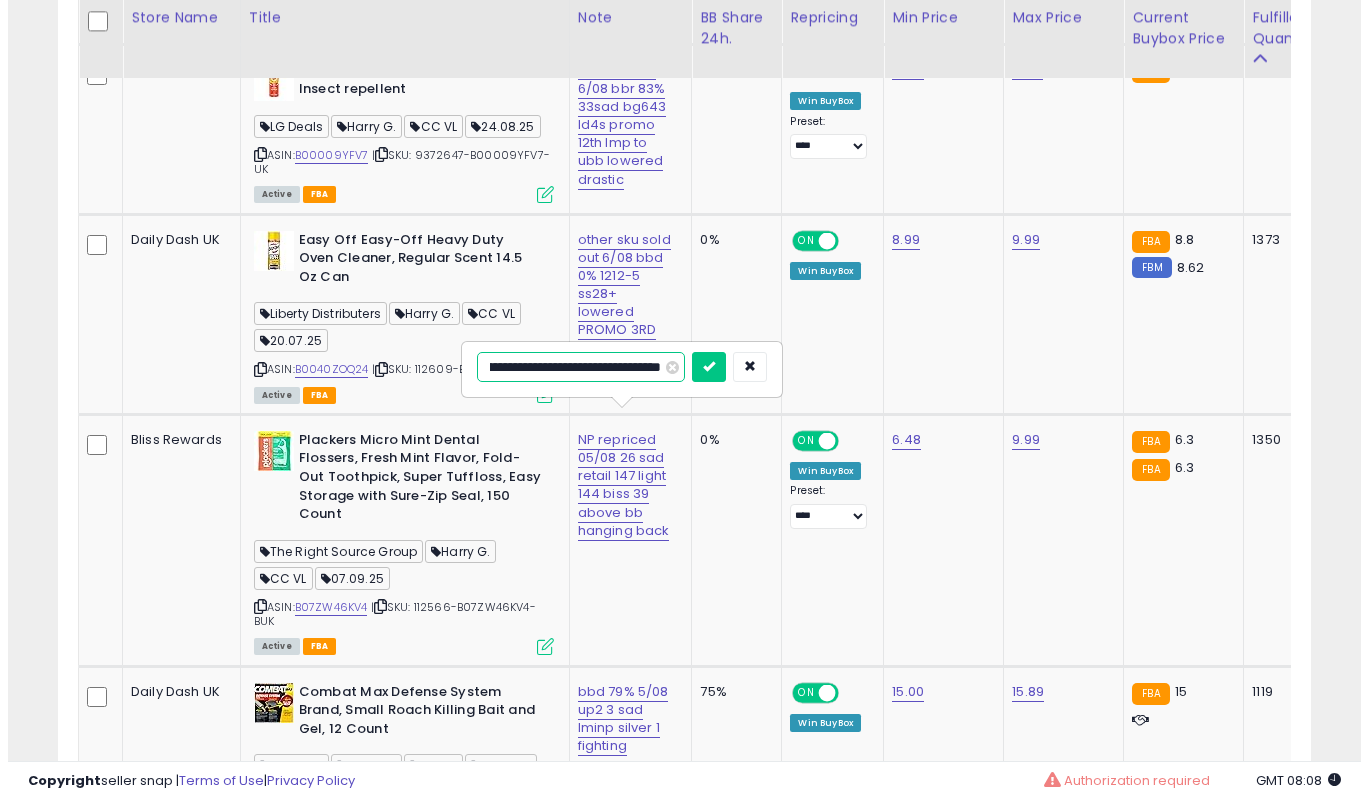 scroll, scrollTop: 0, scrollLeft: 0, axis: both 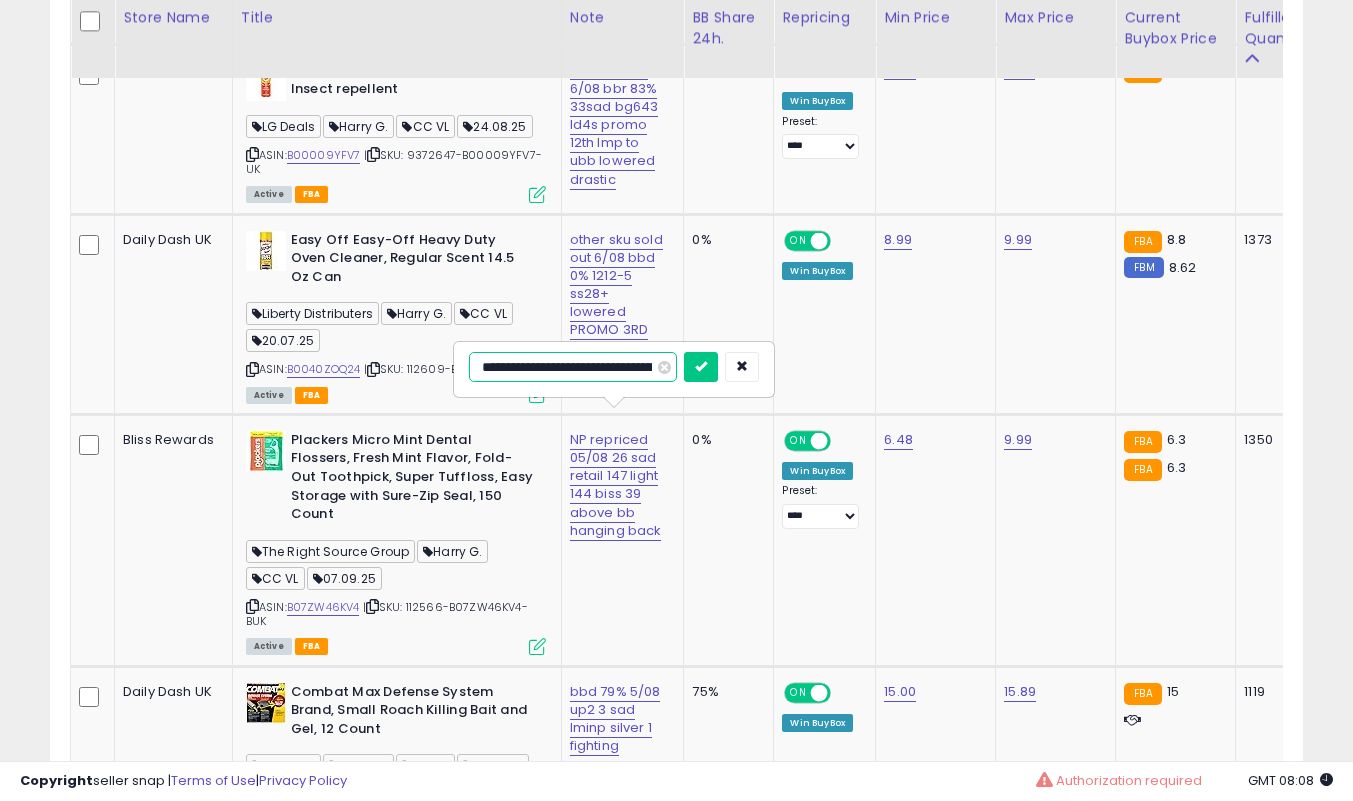 click at bounding box center [701, 367] 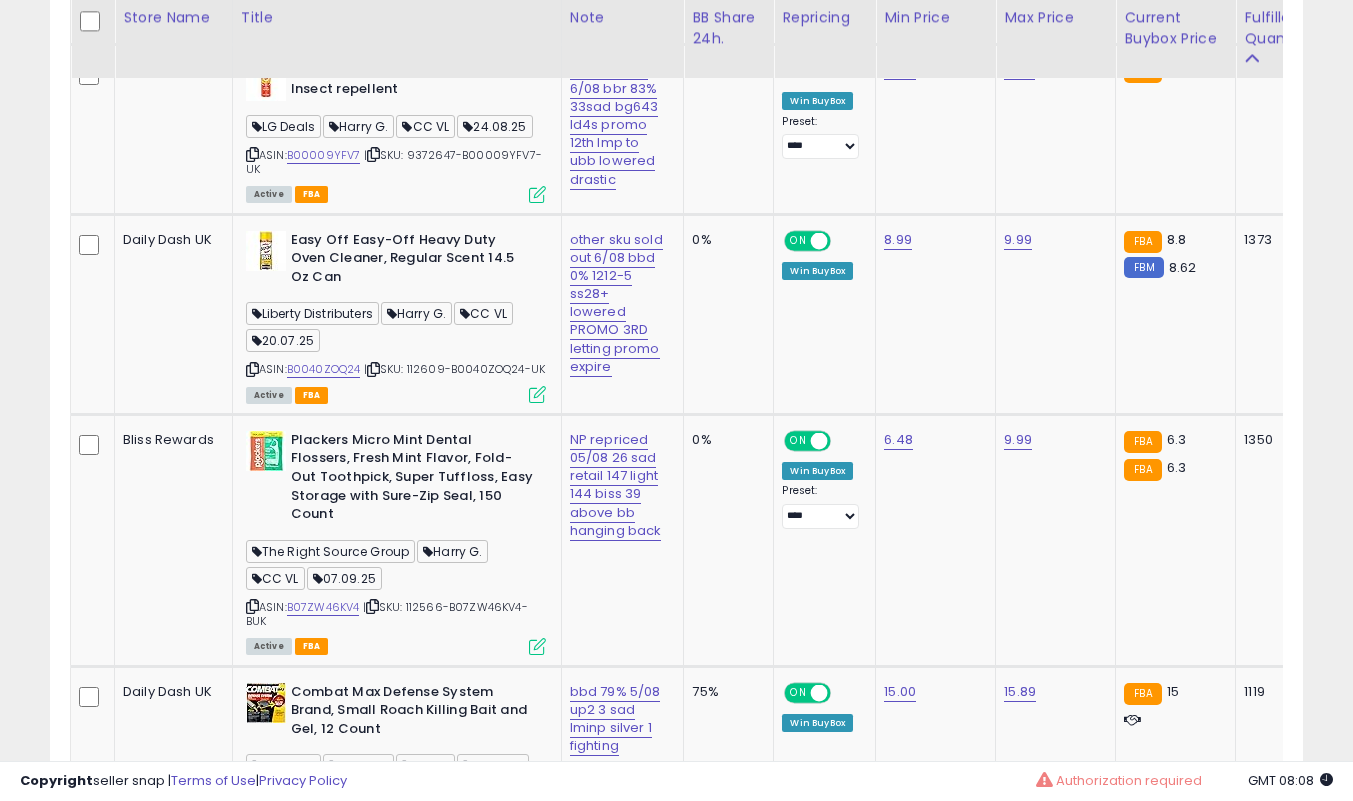 click at bounding box center (537, 394) 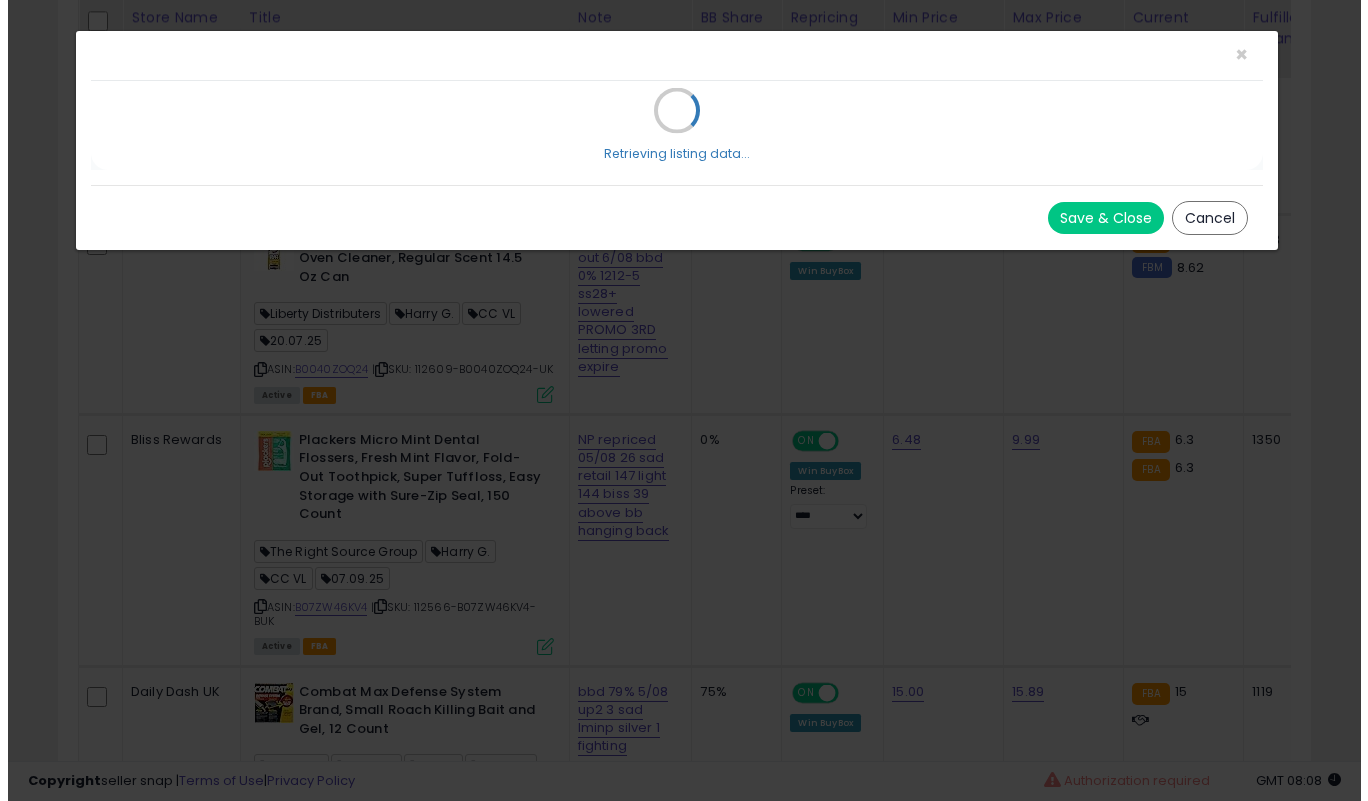 scroll, scrollTop: 999590, scrollLeft: 999266, axis: both 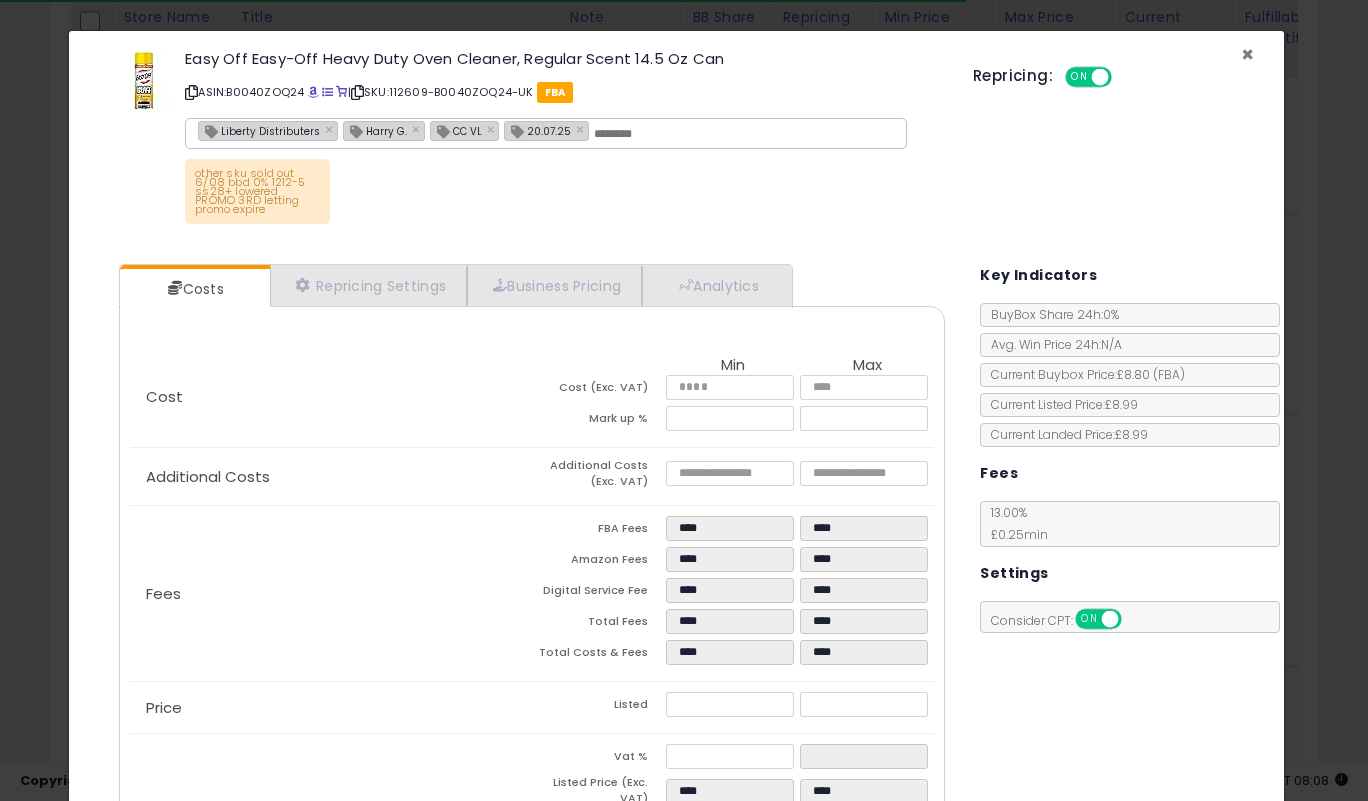 click on "×" at bounding box center (1247, 54) 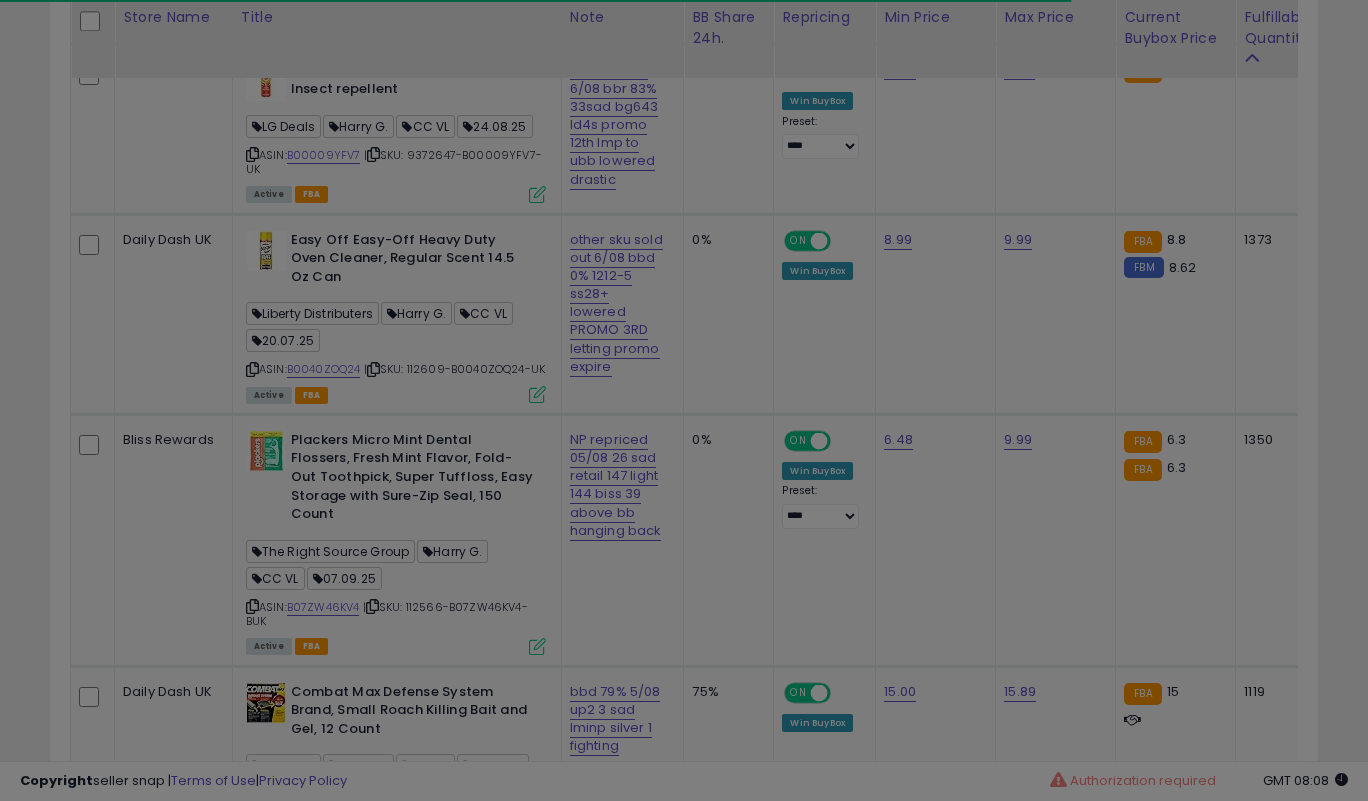 click at bounding box center (684, 400) 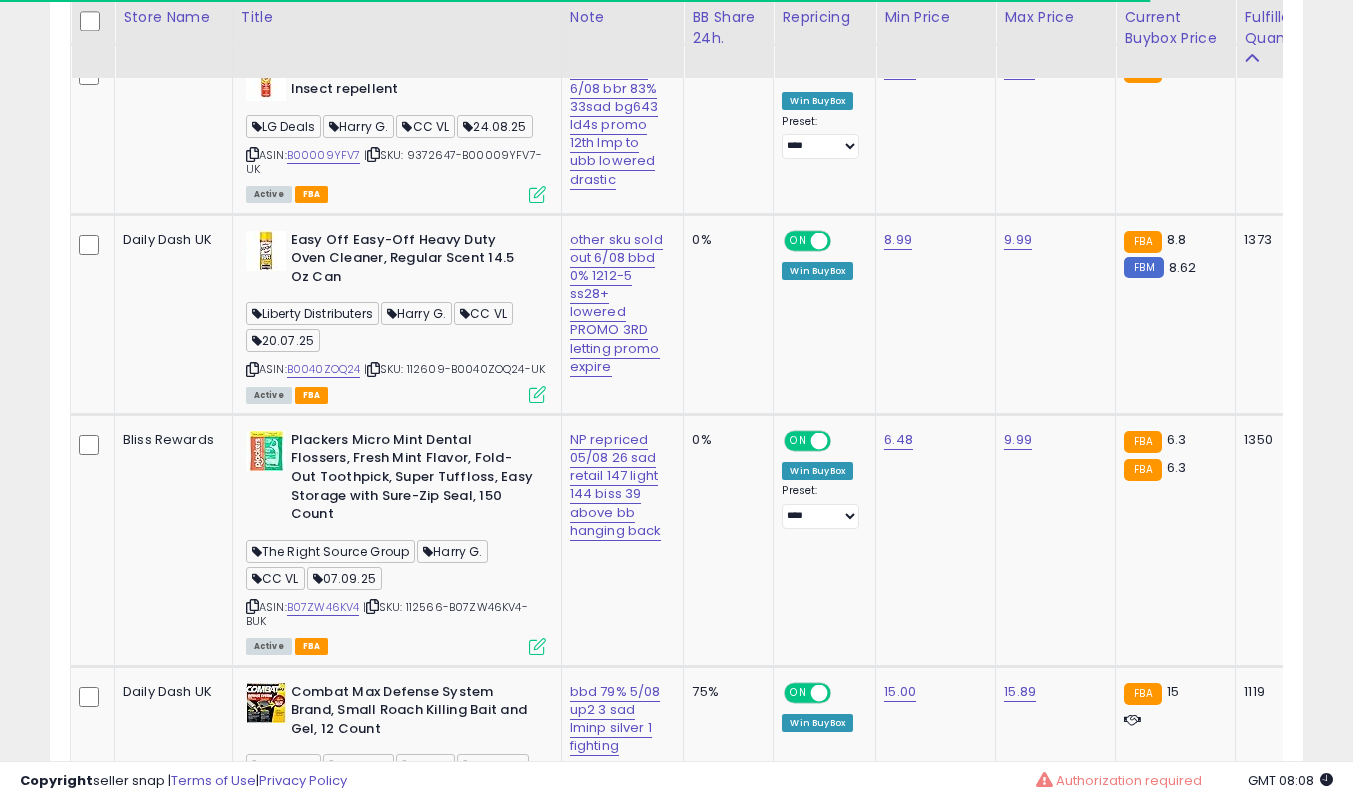 scroll, scrollTop: 410, scrollLeft: 725, axis: both 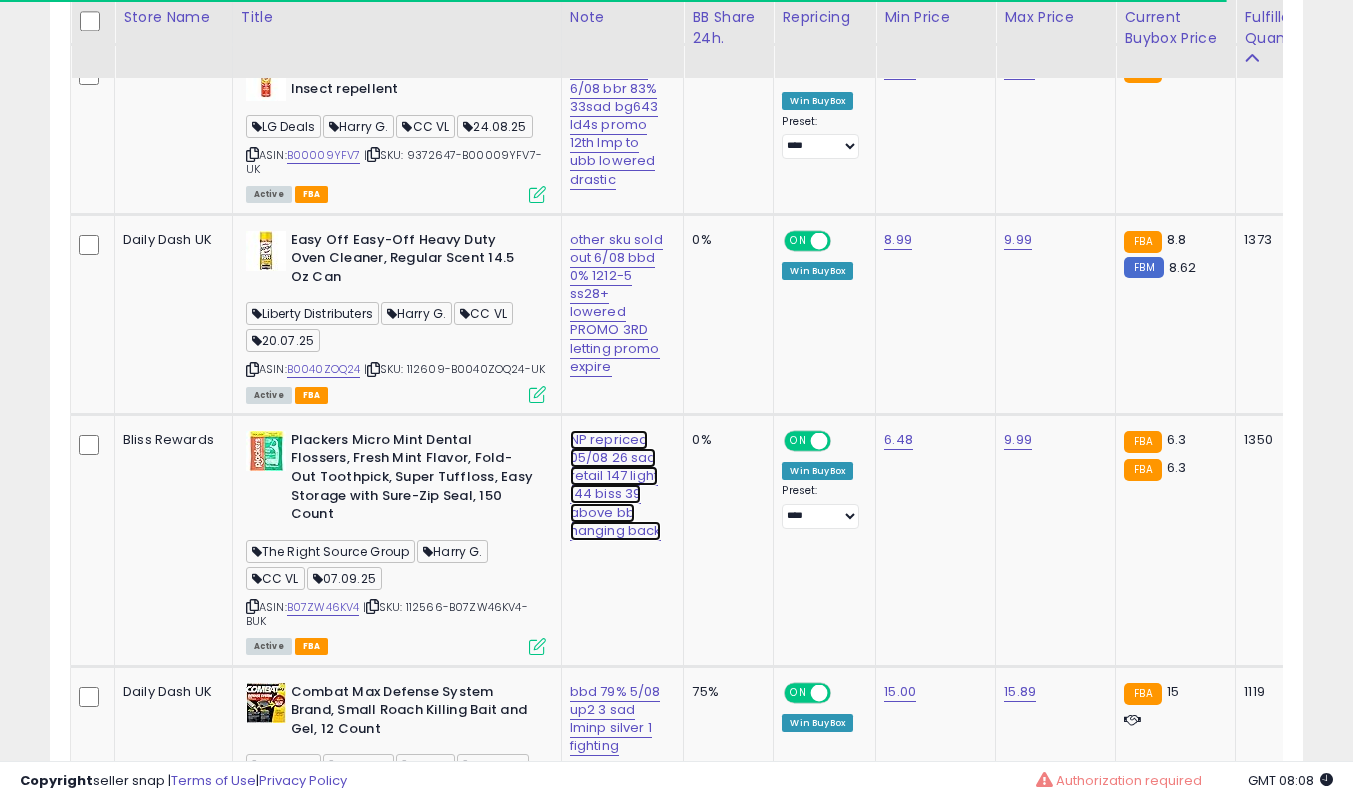 click on "NP repriced 05/08 26 sad retail 147 light 144 biss 39 above bb hanging back" at bounding box center [616, -281] 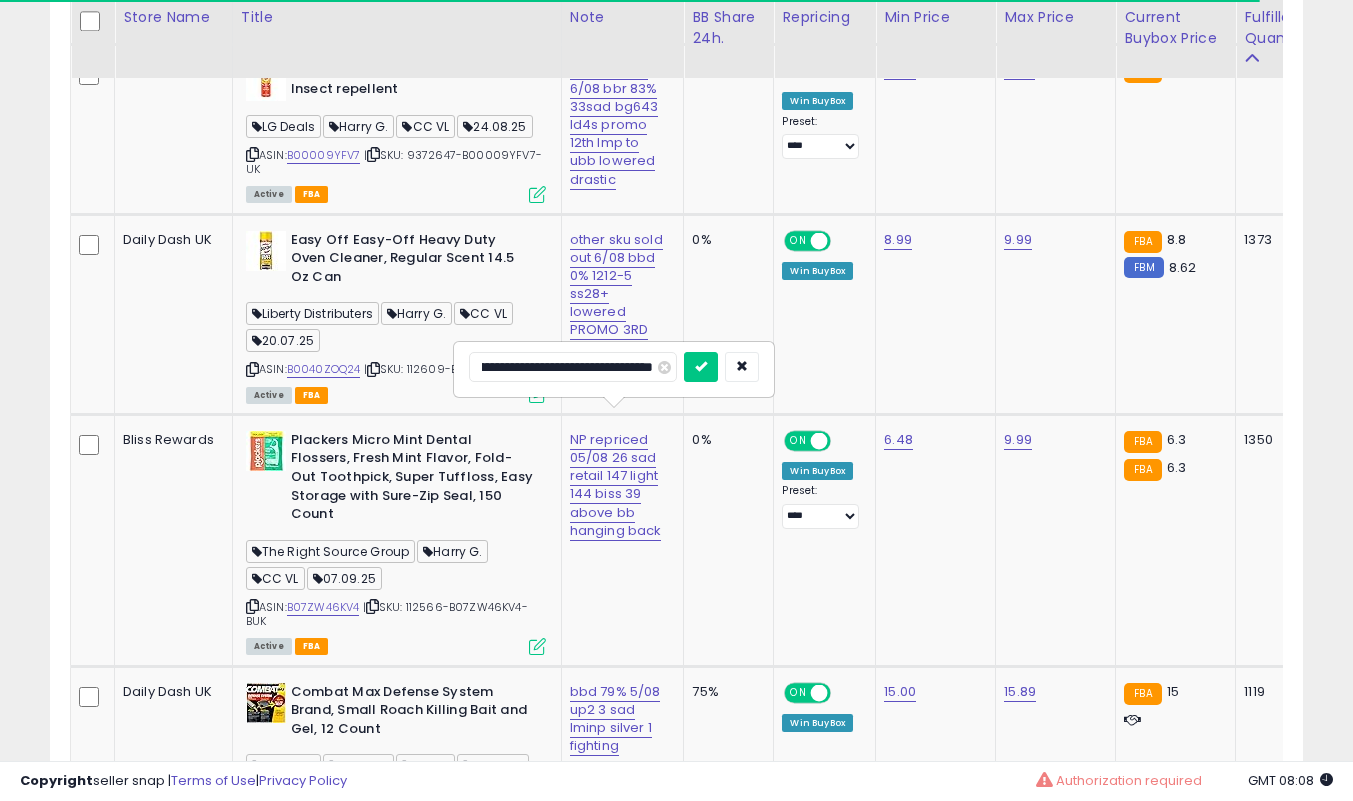 scroll, scrollTop: 0, scrollLeft: 0, axis: both 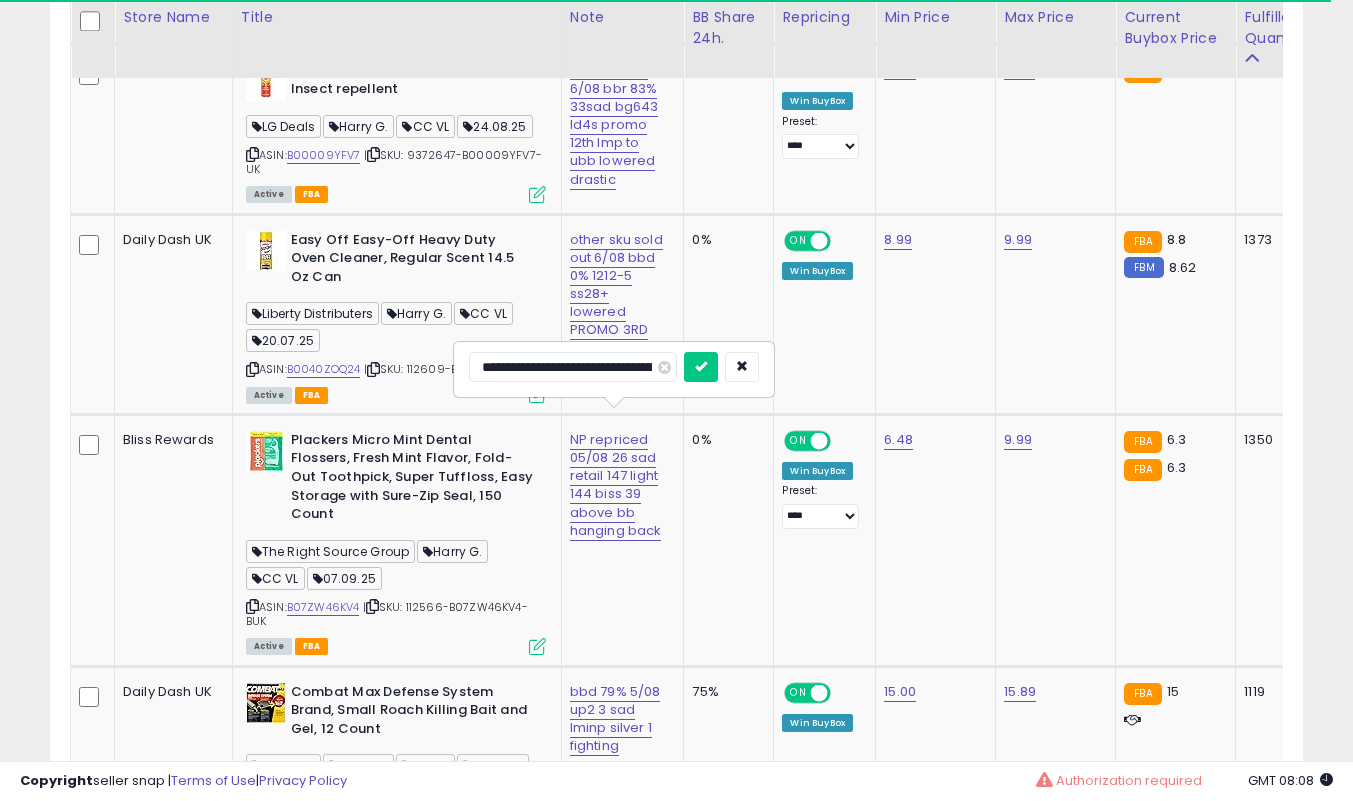 type on "**********" 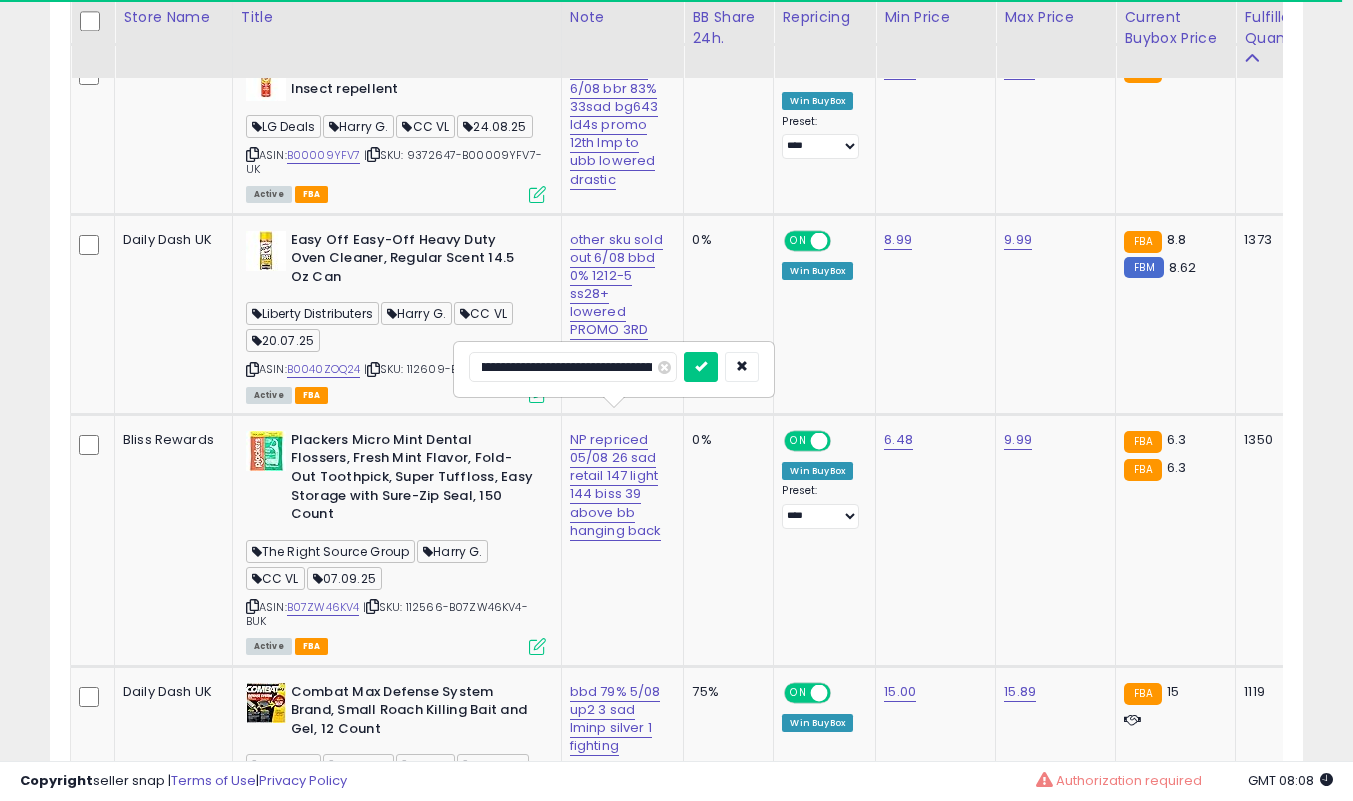 scroll, scrollTop: 0, scrollLeft: 152, axis: horizontal 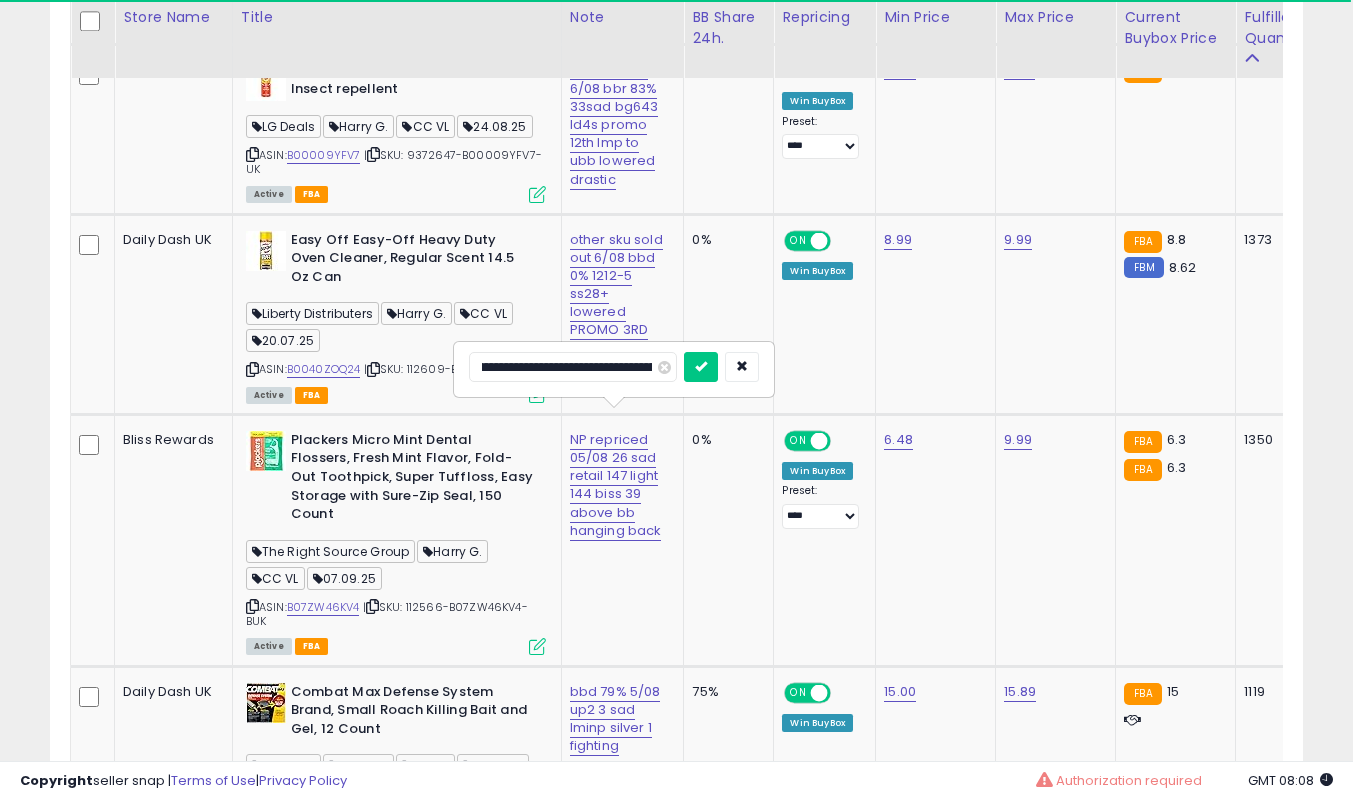 click at bounding box center (701, 367) 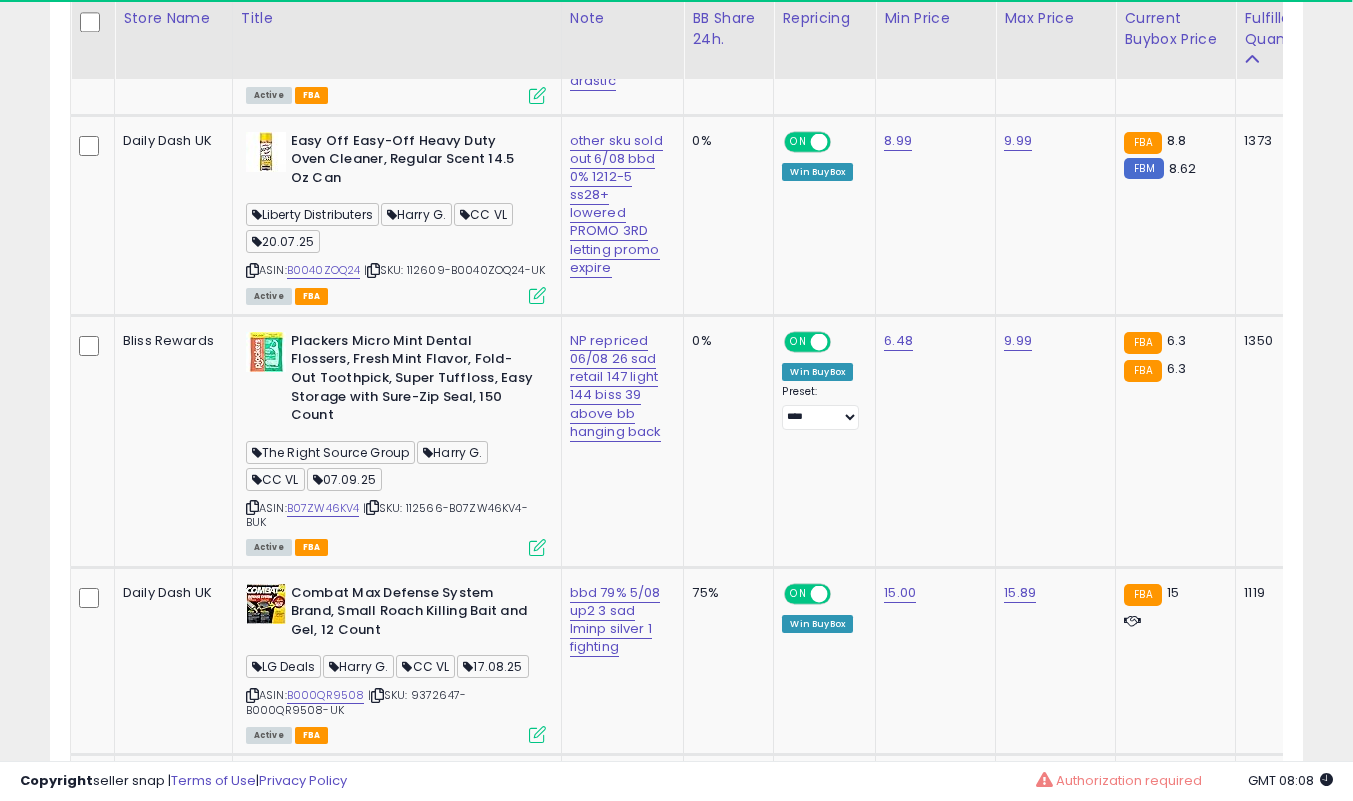 scroll, scrollTop: 1700, scrollLeft: 0, axis: vertical 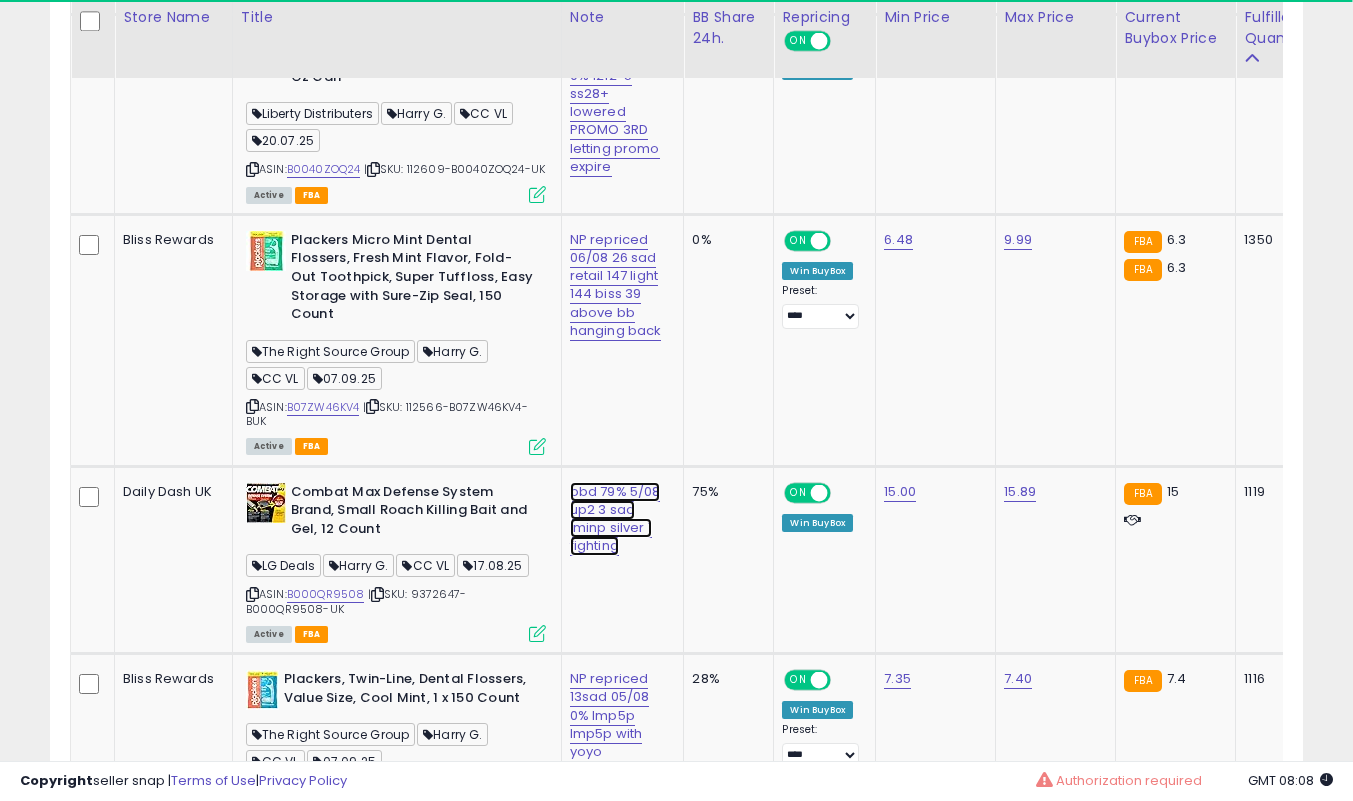 click on "bbd 79% 5/08 up2 3 sad lminp silver 1 fighting" at bounding box center [616, -481] 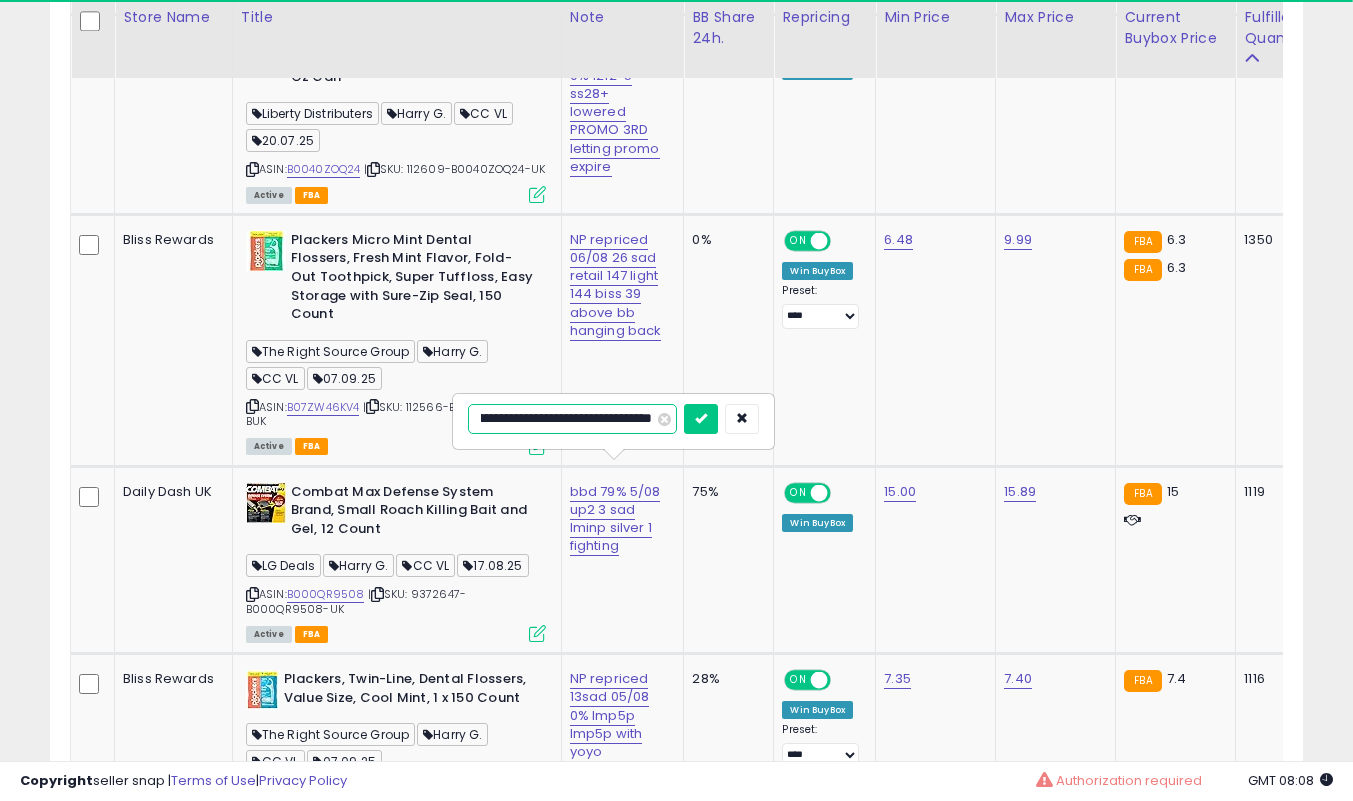 scroll, scrollTop: 0, scrollLeft: 0, axis: both 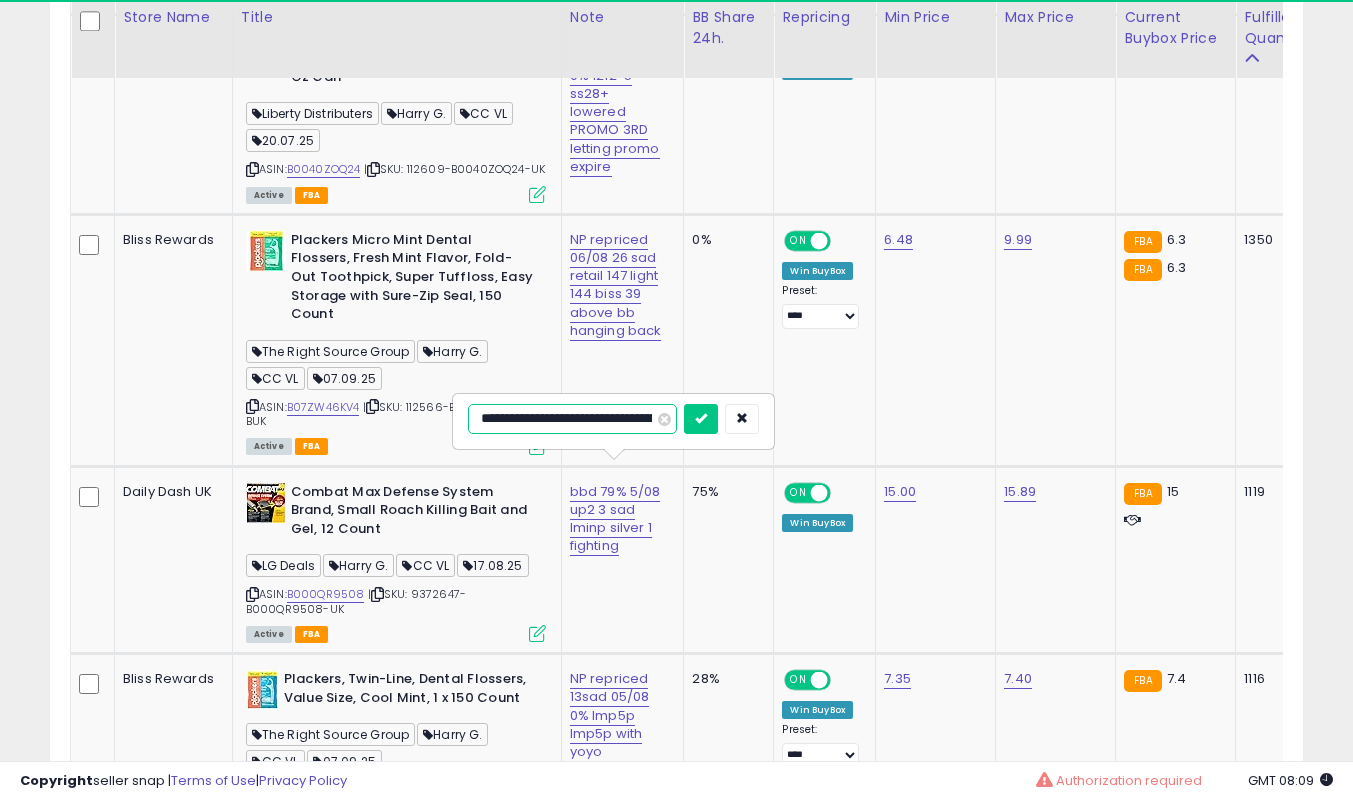 type on "**********" 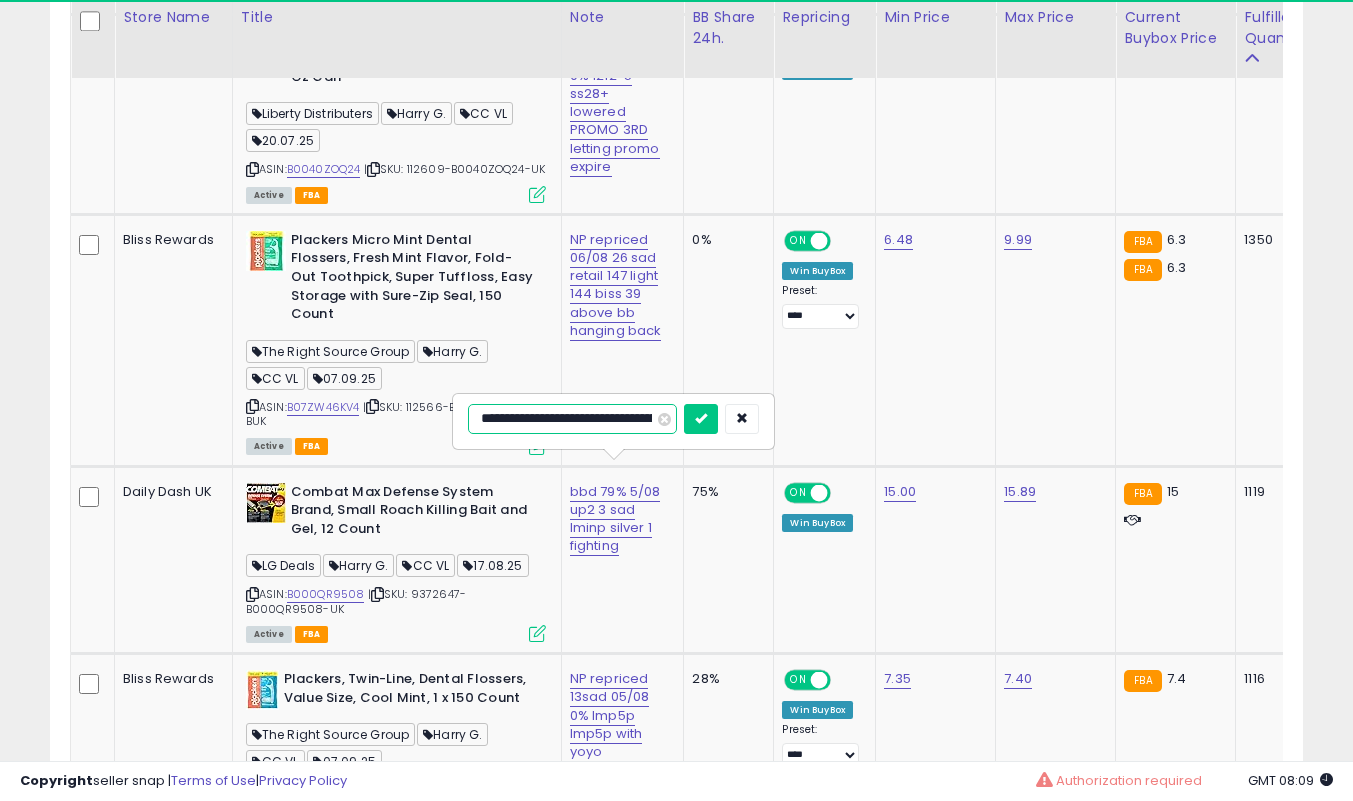 click at bounding box center (701, 419) 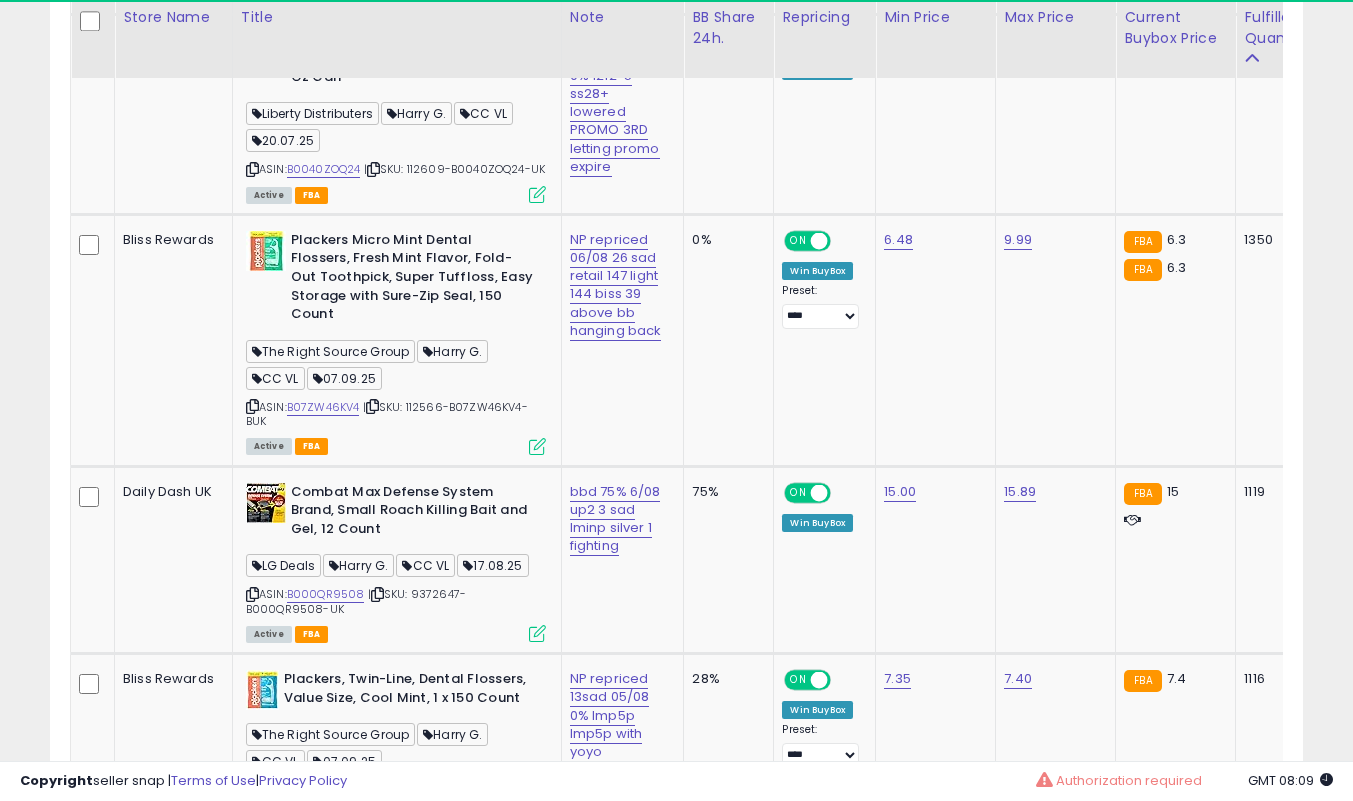 scroll, scrollTop: 1900, scrollLeft: 0, axis: vertical 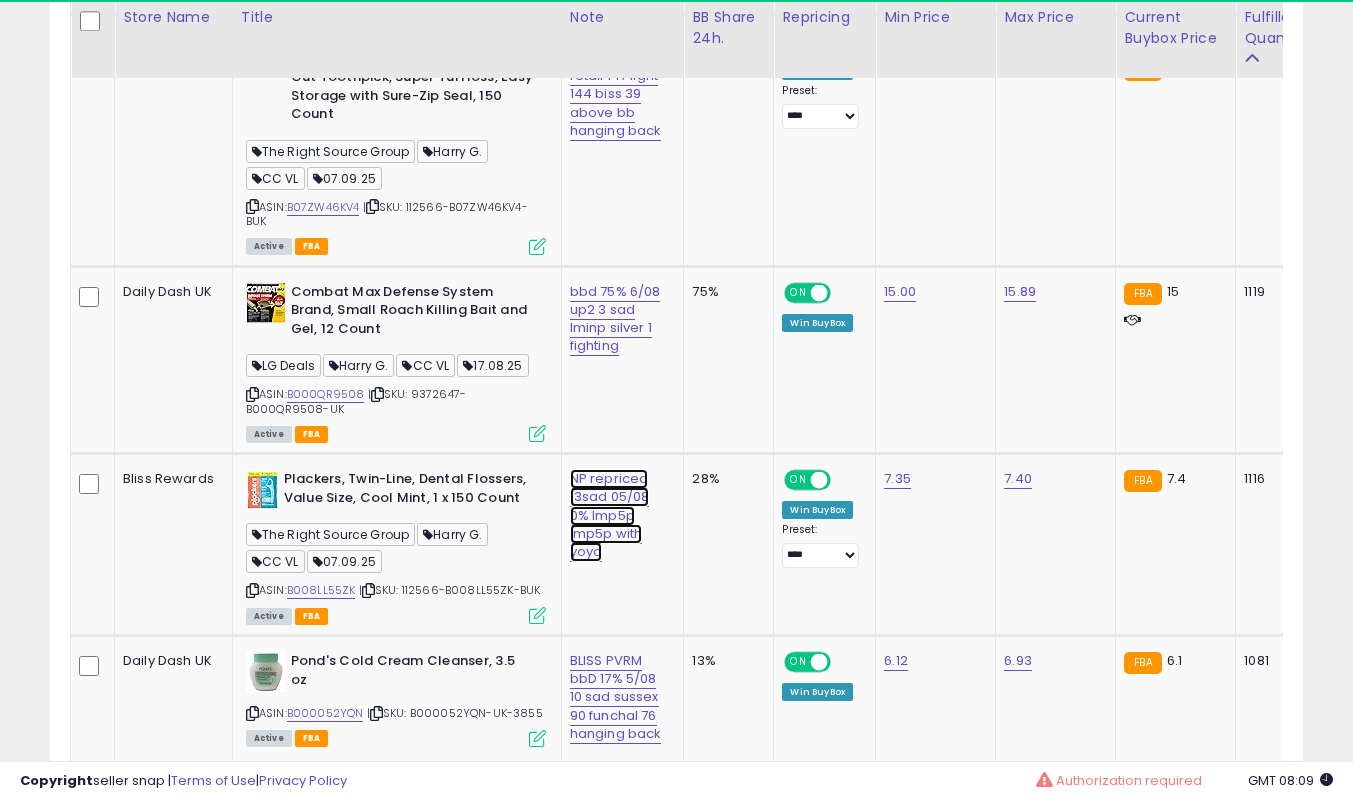 click on "NP repriced 13sad 05/08 0% lmp5p lmp5p with yoyo" at bounding box center (616, -681) 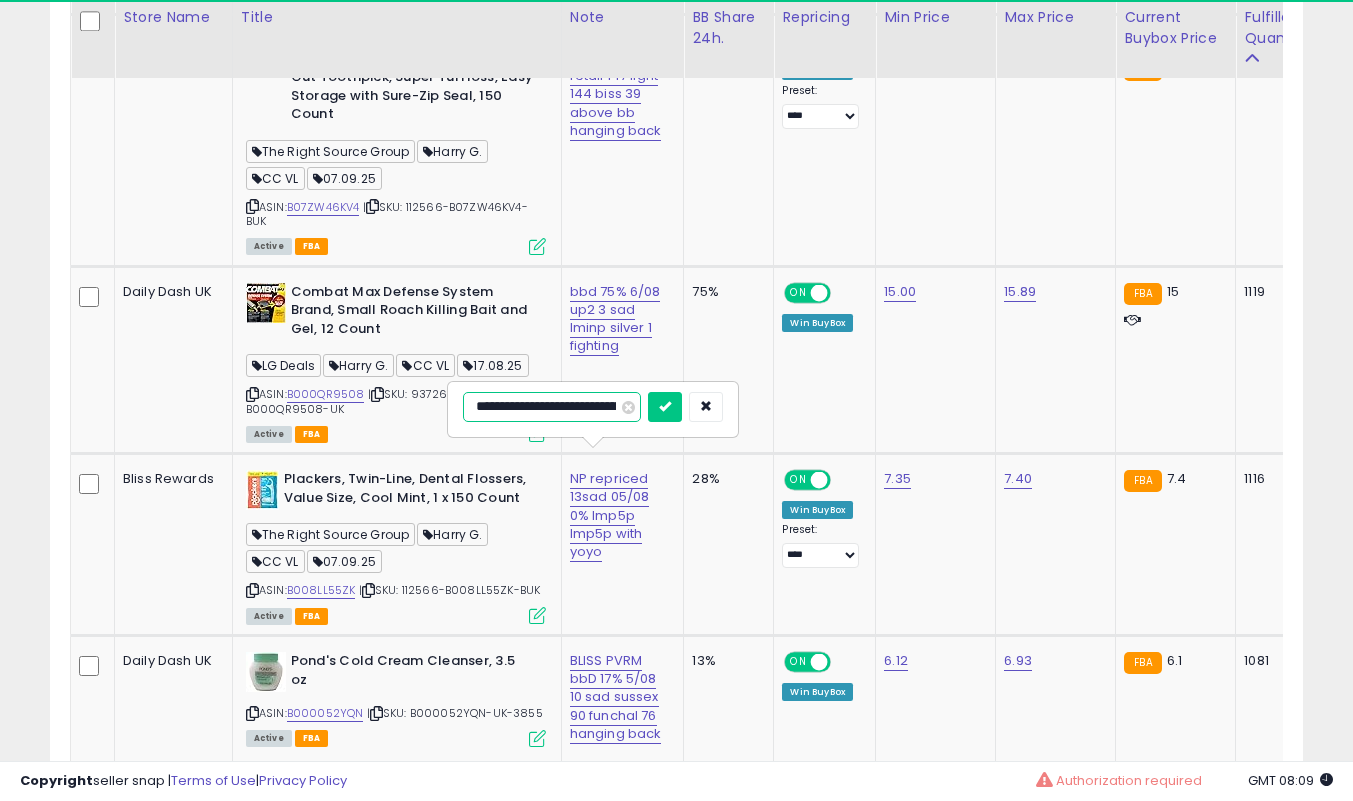 scroll, scrollTop: 0, scrollLeft: 0, axis: both 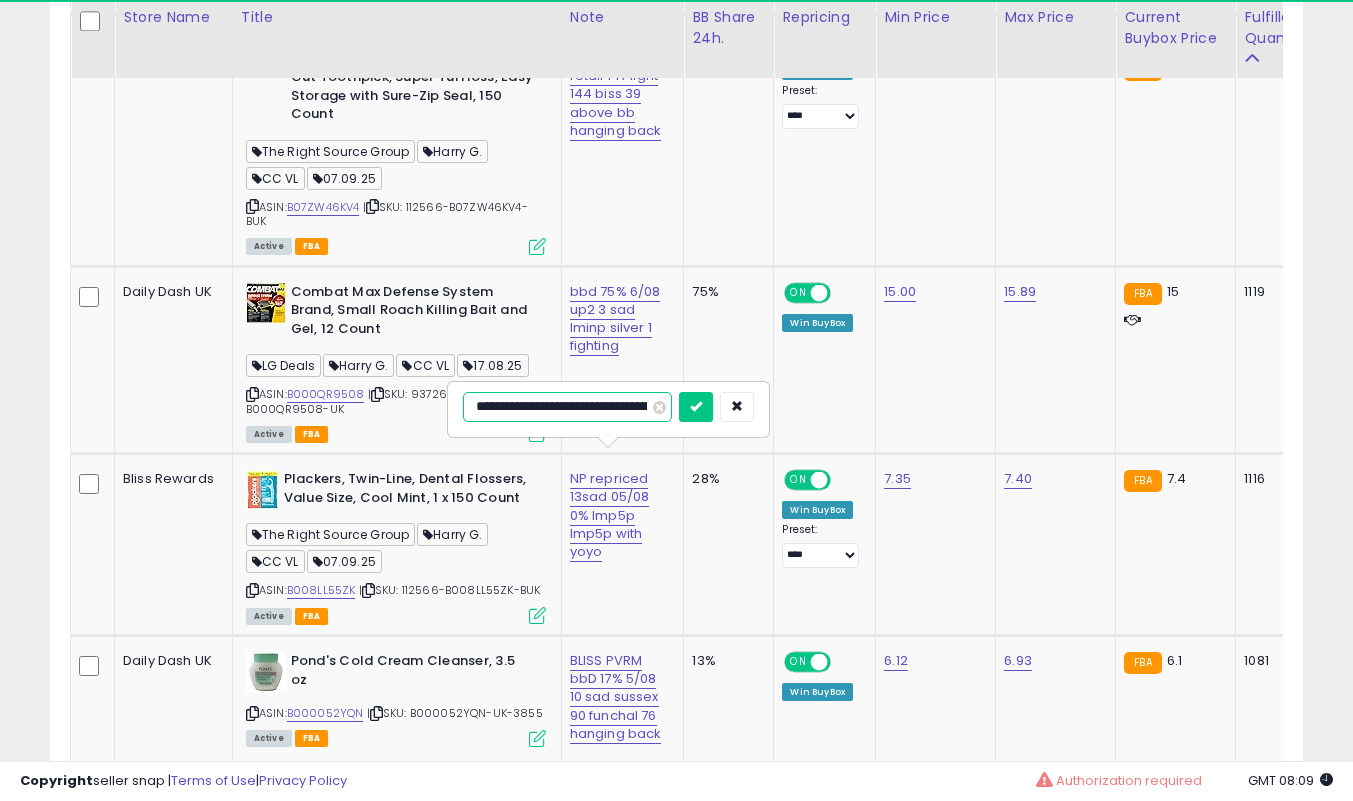 type on "**********" 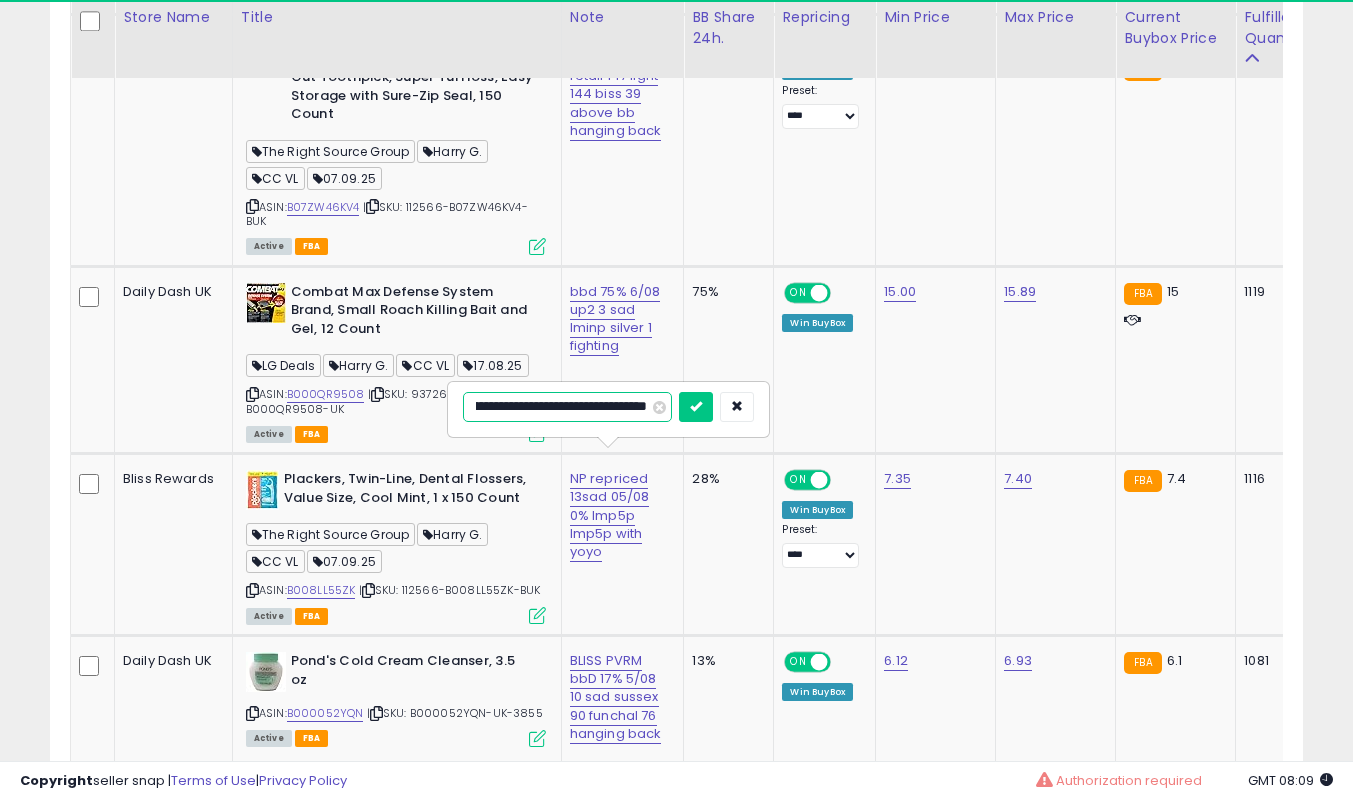 scroll, scrollTop: 0, scrollLeft: 166, axis: horizontal 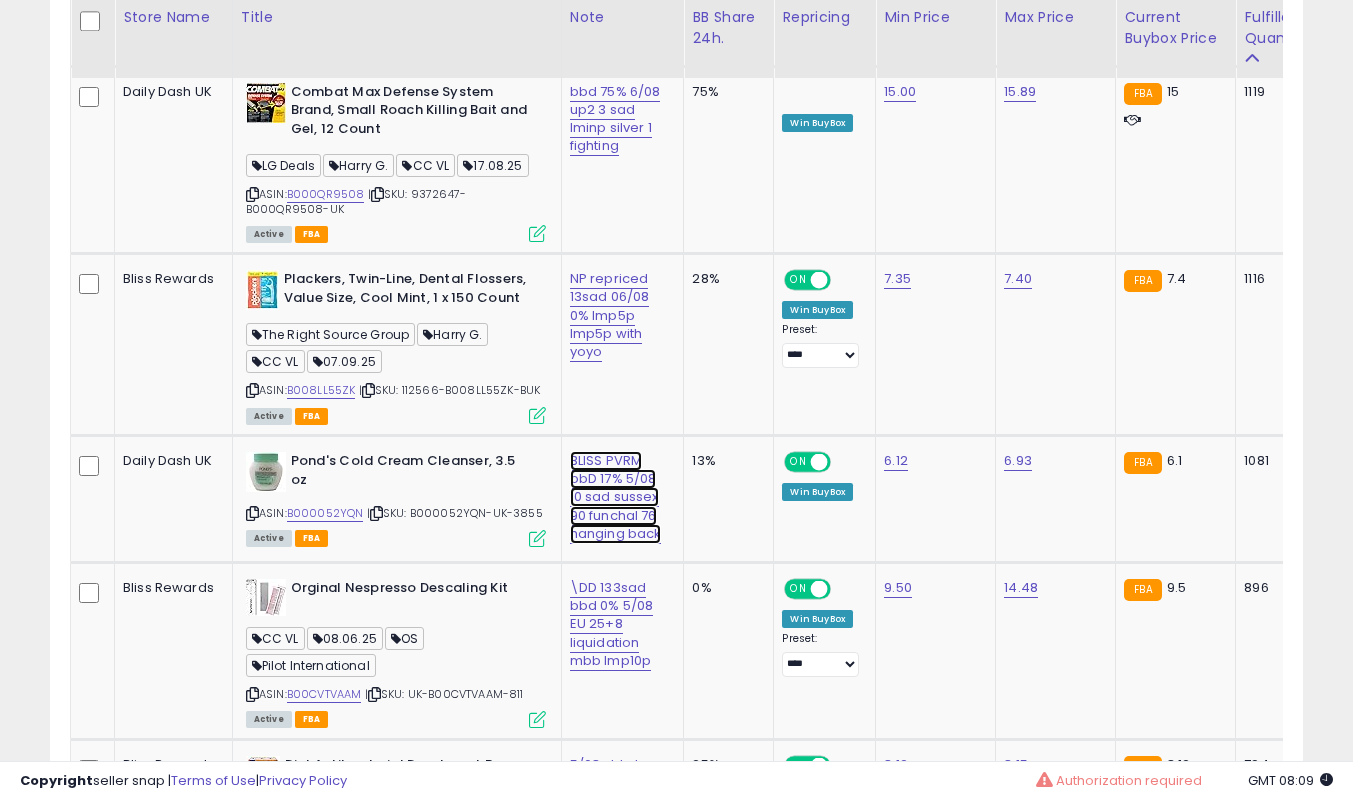 click on "BLISS PVRM bbD 17% 5/08 10 sad sussex 90 funchal 76 hanging back" at bounding box center (616, -881) 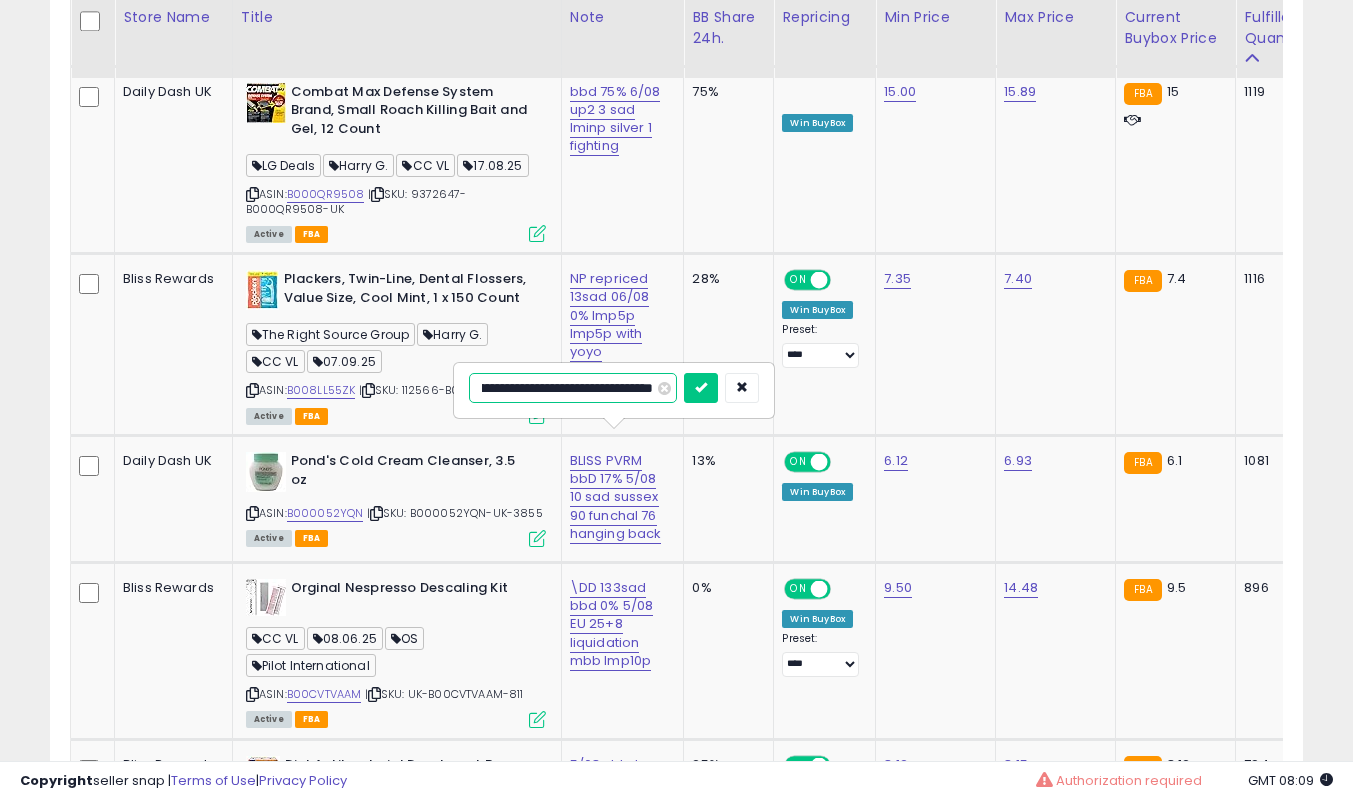 scroll, scrollTop: 0, scrollLeft: 0, axis: both 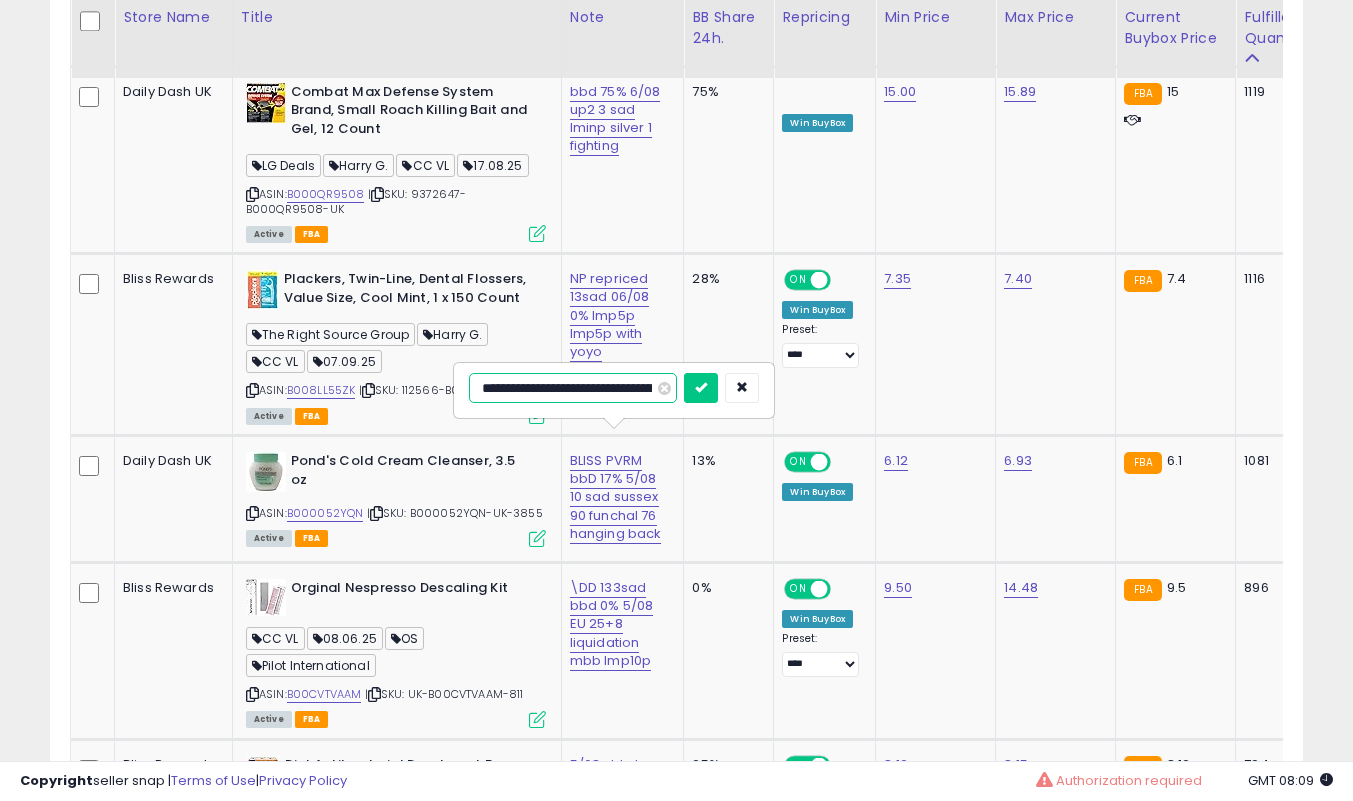 type on "**********" 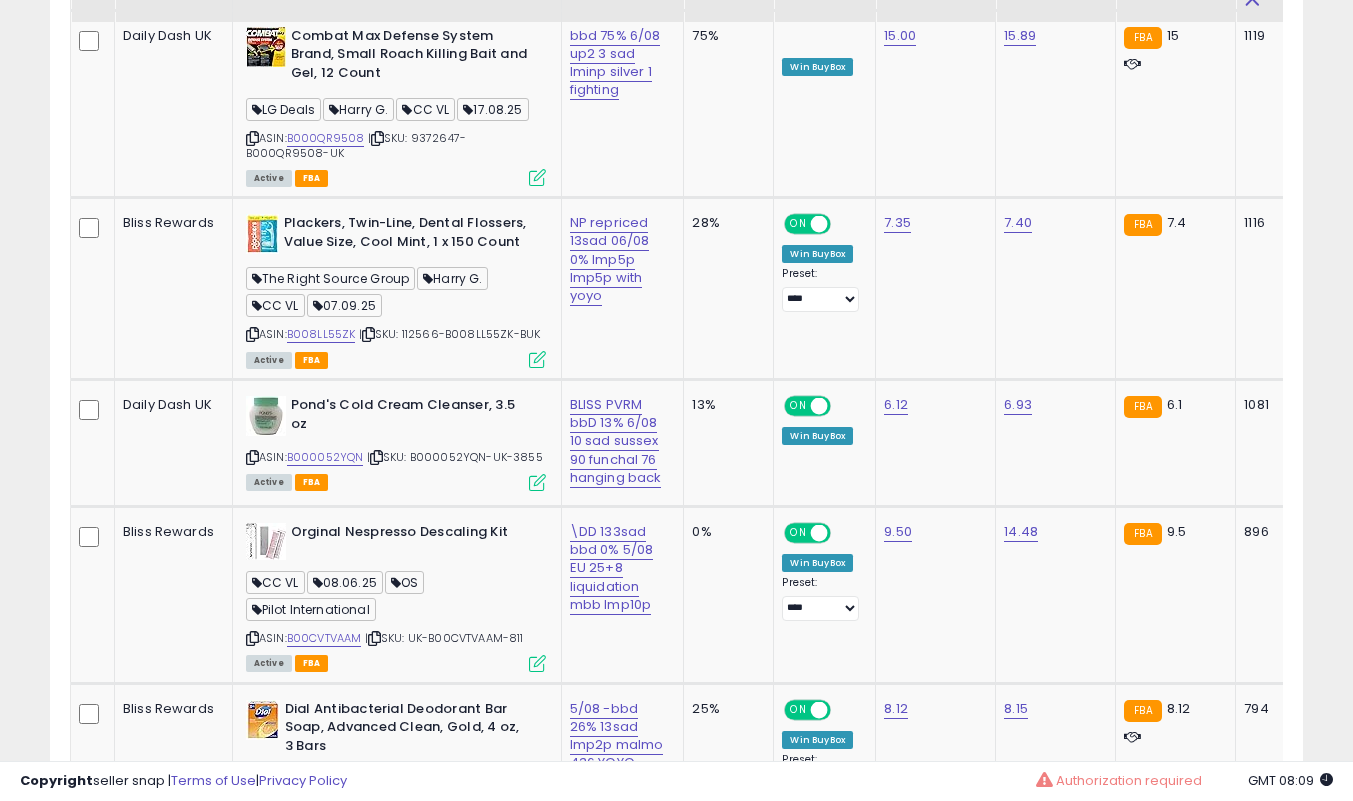 scroll, scrollTop: 2300, scrollLeft: 0, axis: vertical 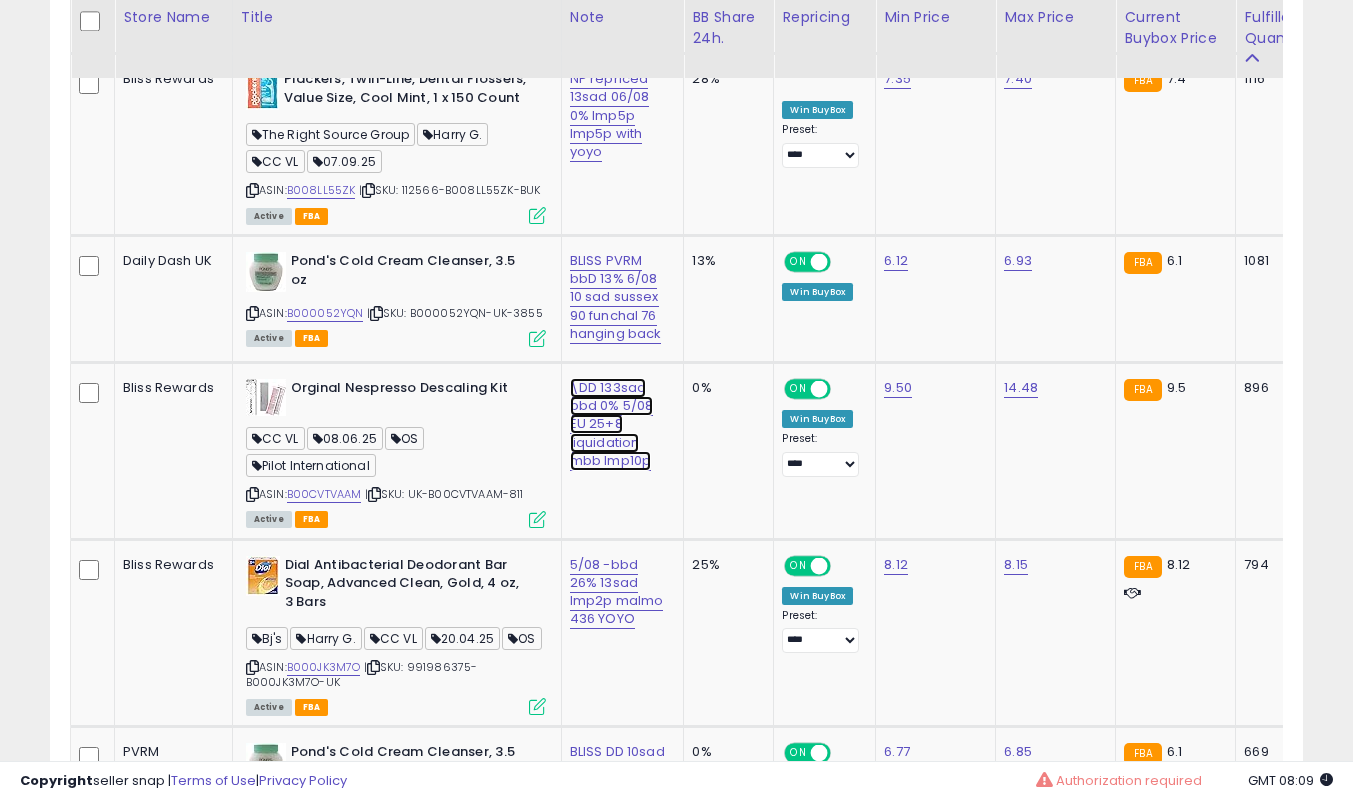 click on "\DD 133sad bbd 0% 5/08 EU 25+8 liquidation mbb lmp10p" at bounding box center [616, -1081] 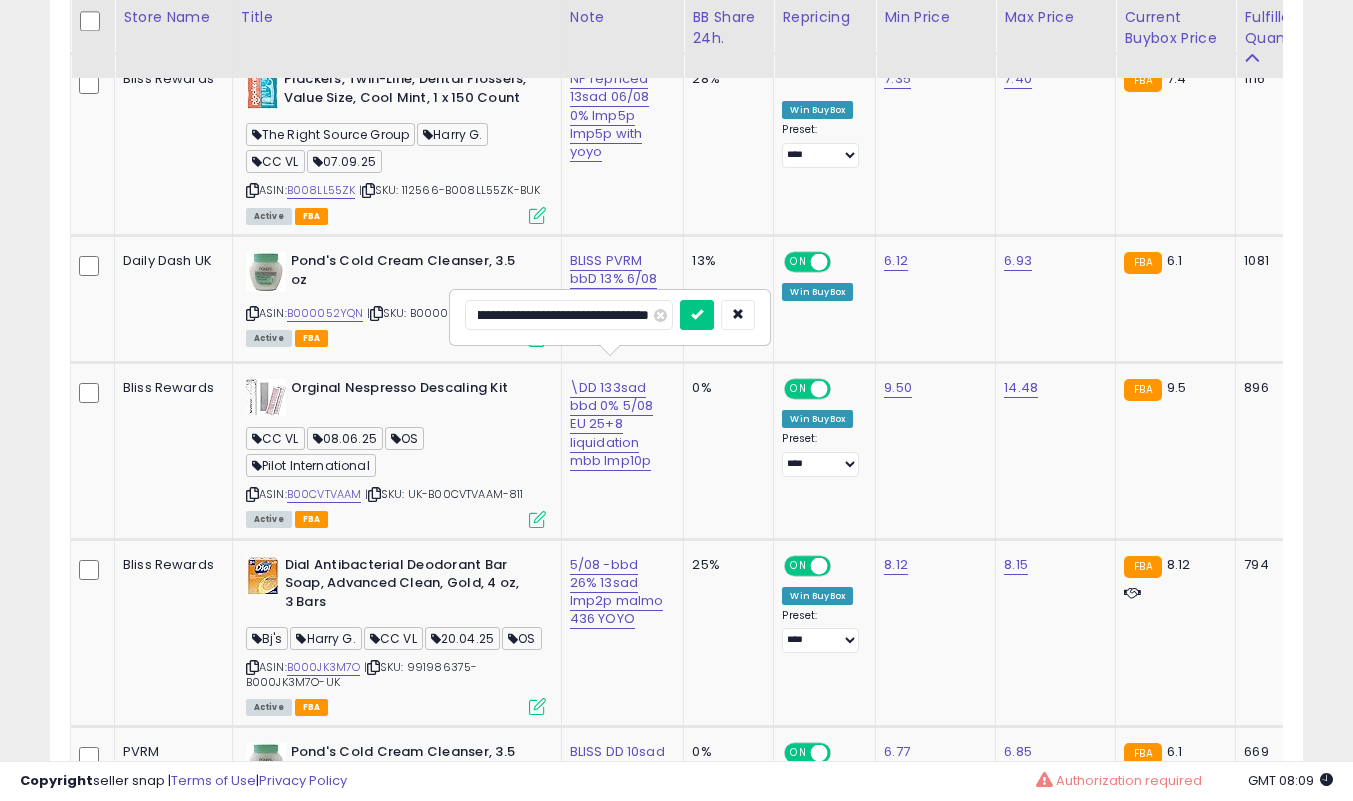 scroll, scrollTop: 0, scrollLeft: 0, axis: both 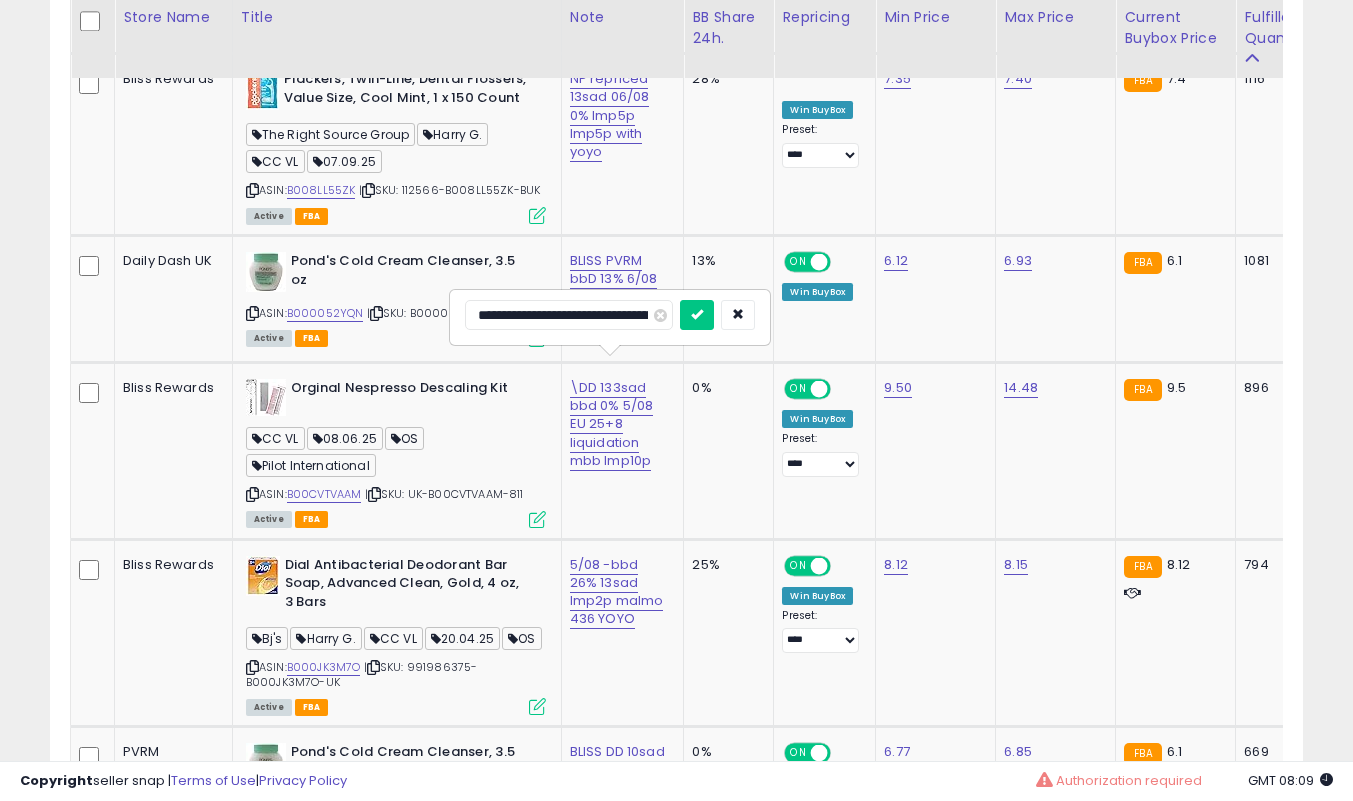 type on "**********" 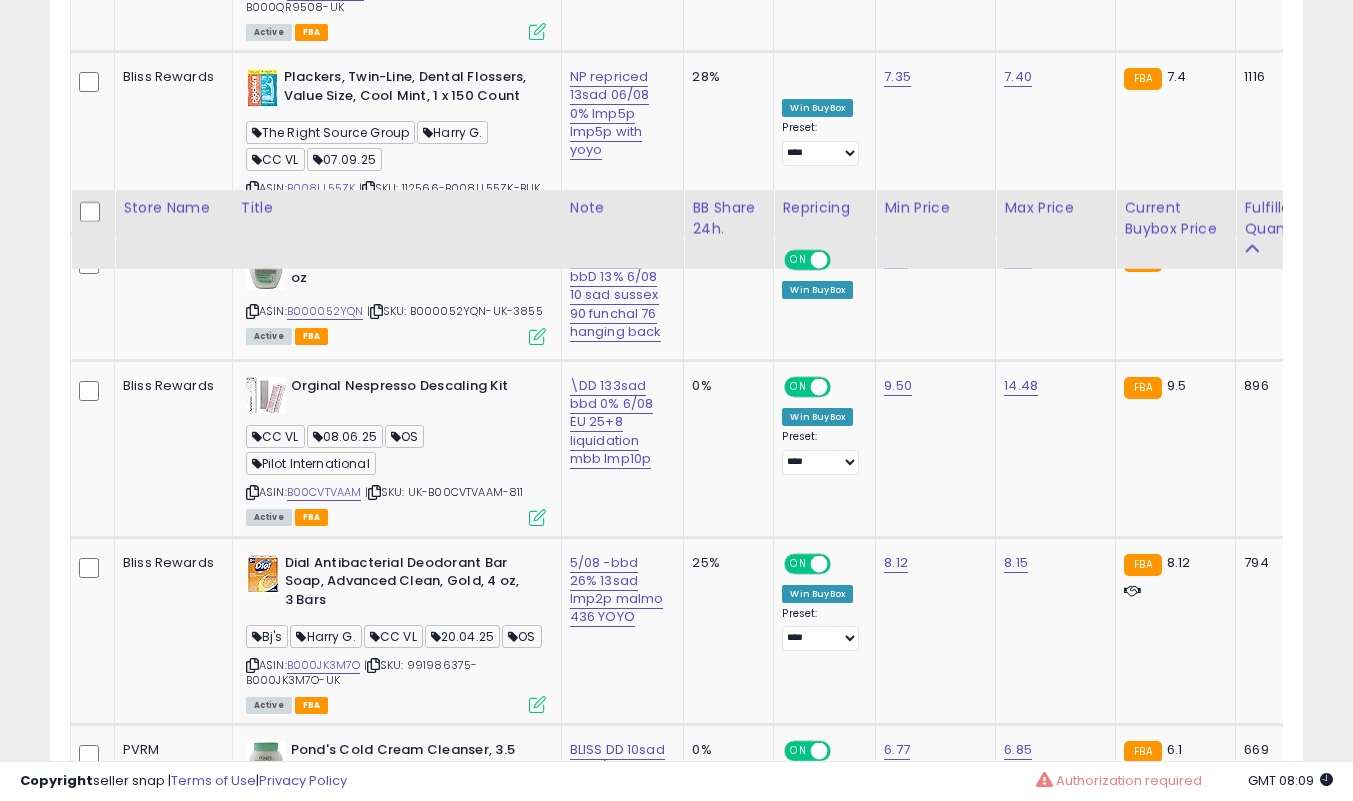 scroll, scrollTop: 2600, scrollLeft: 0, axis: vertical 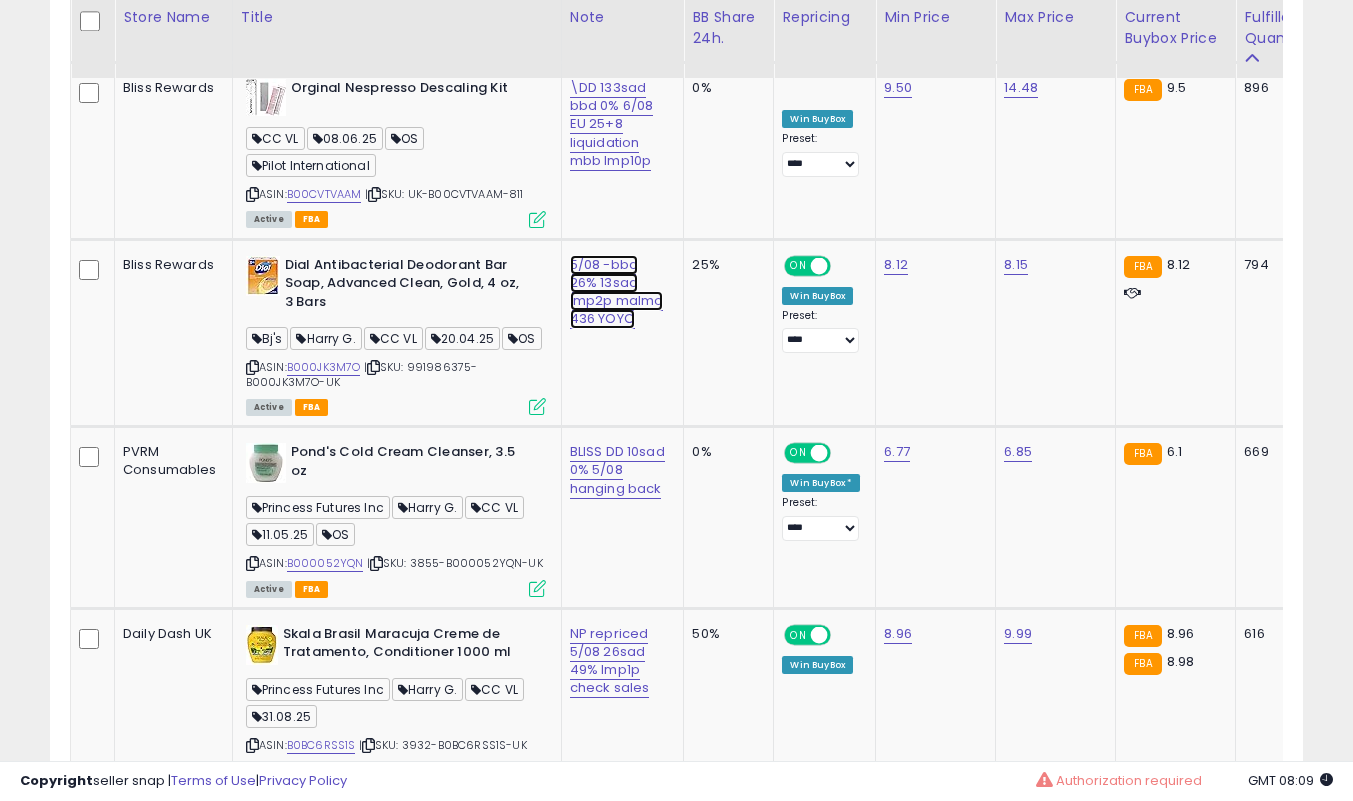 click on "5/08 -bbd 26% 13sad lmp2p malmo 436 YOYO" at bounding box center [616, -1381] 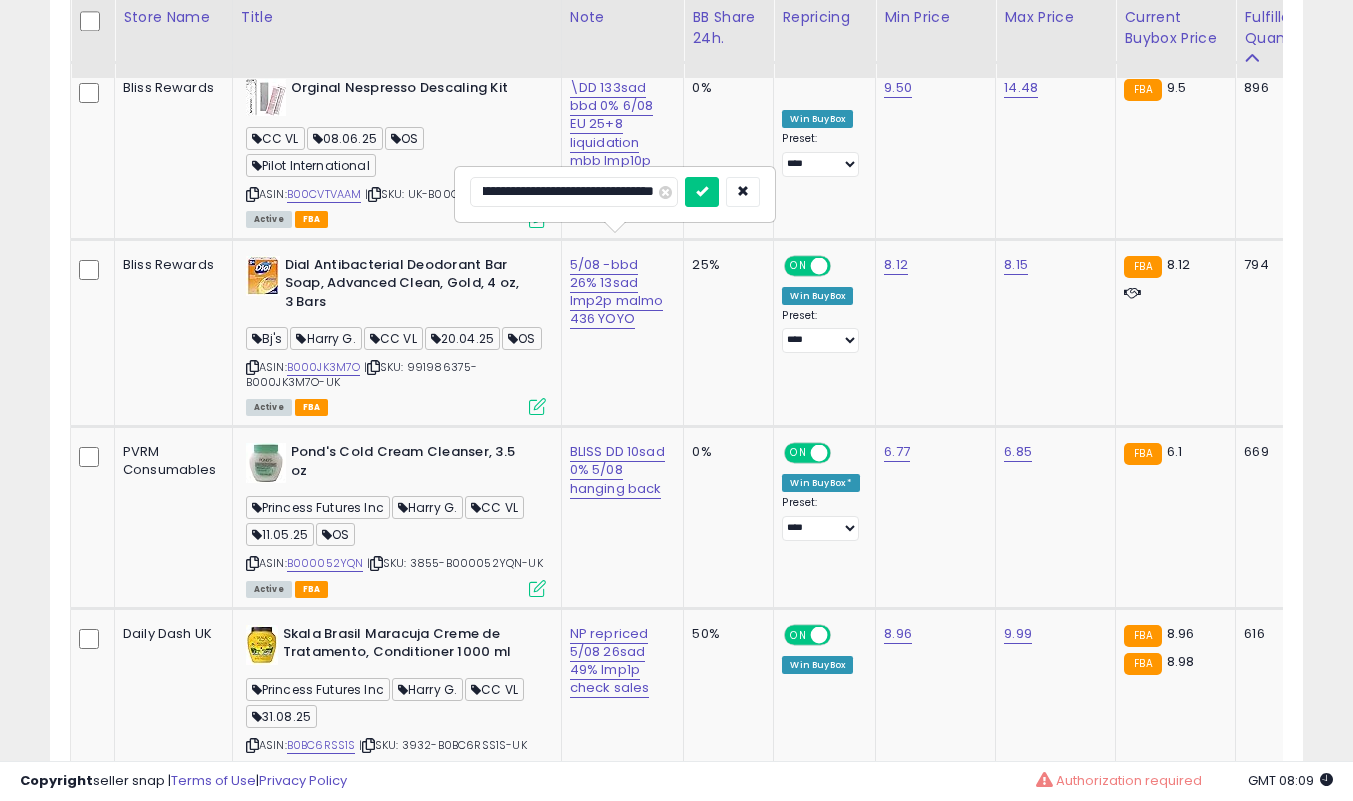 scroll, scrollTop: 0, scrollLeft: 0, axis: both 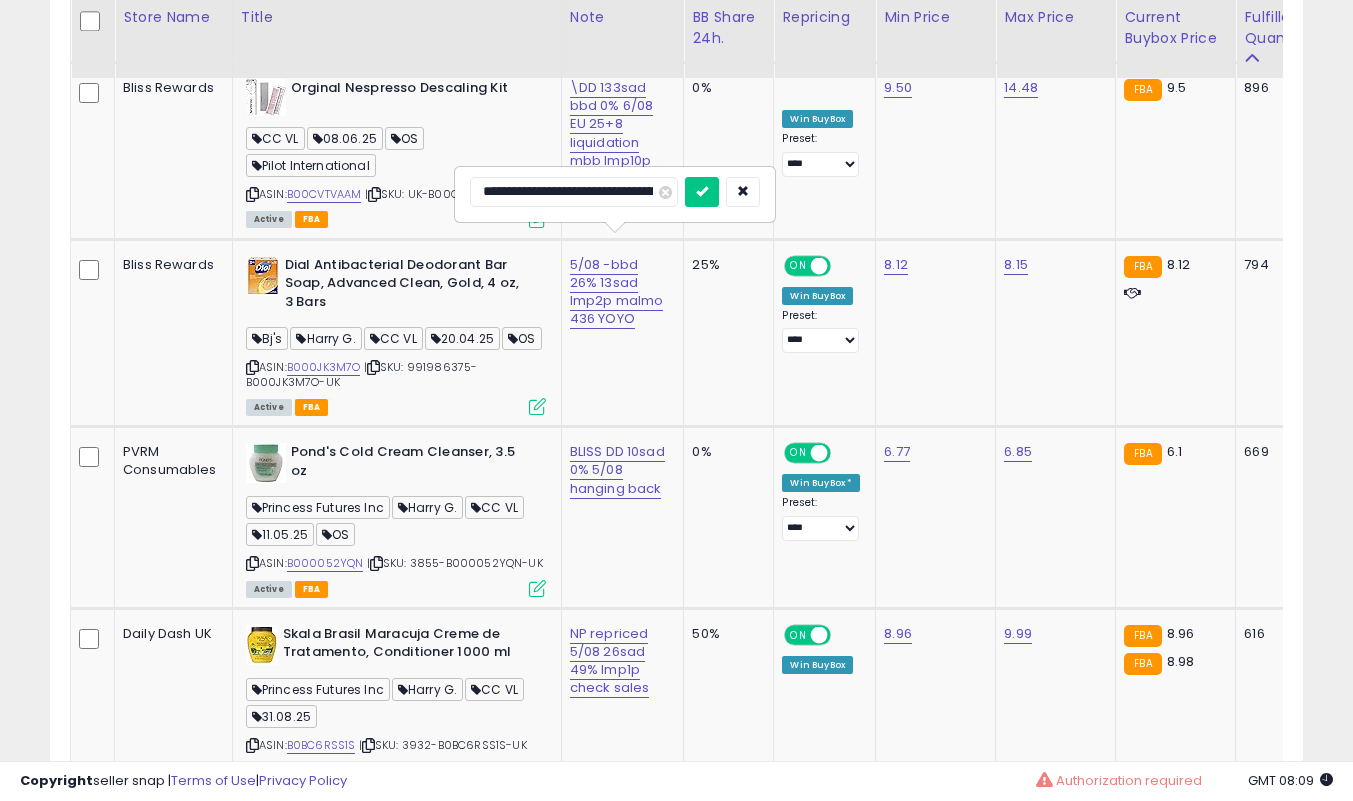type on "**********" 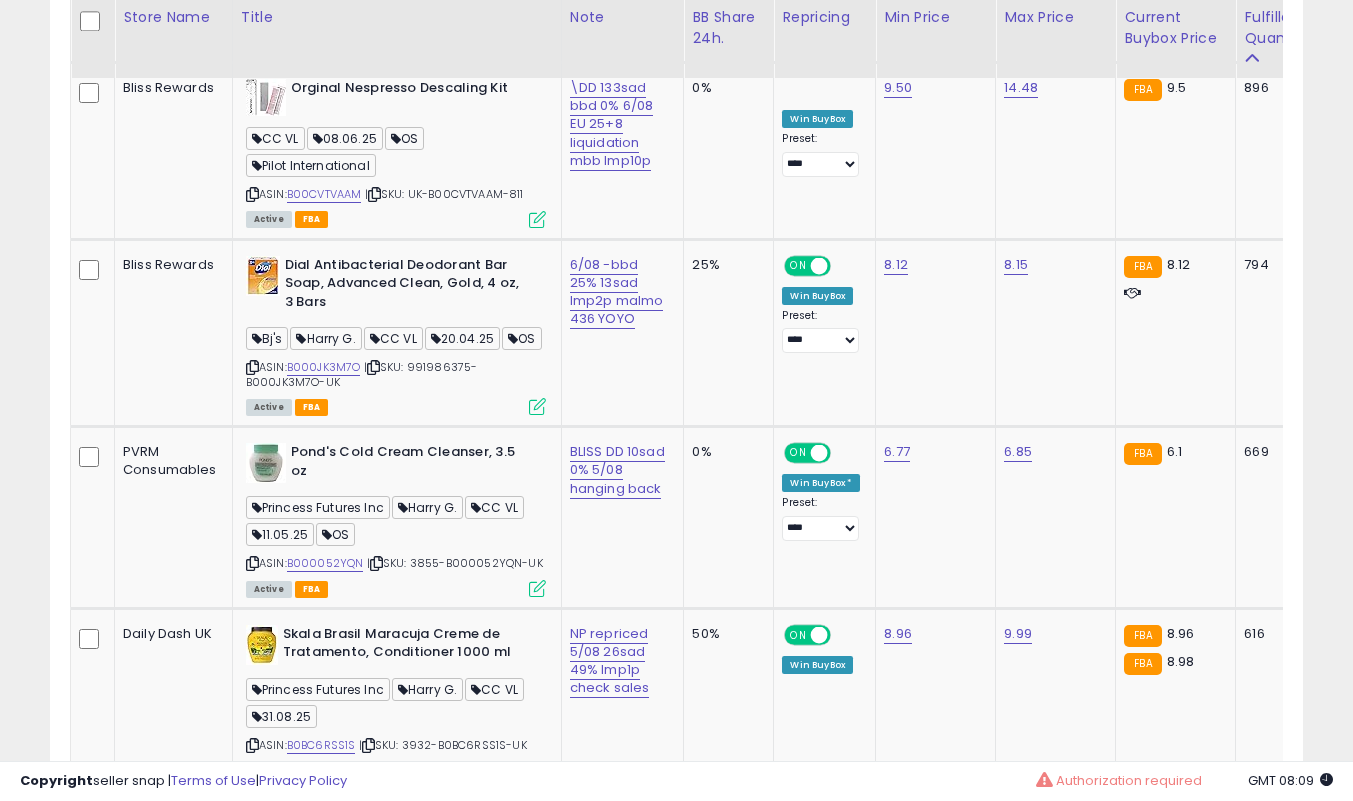 scroll, scrollTop: 2800, scrollLeft: 0, axis: vertical 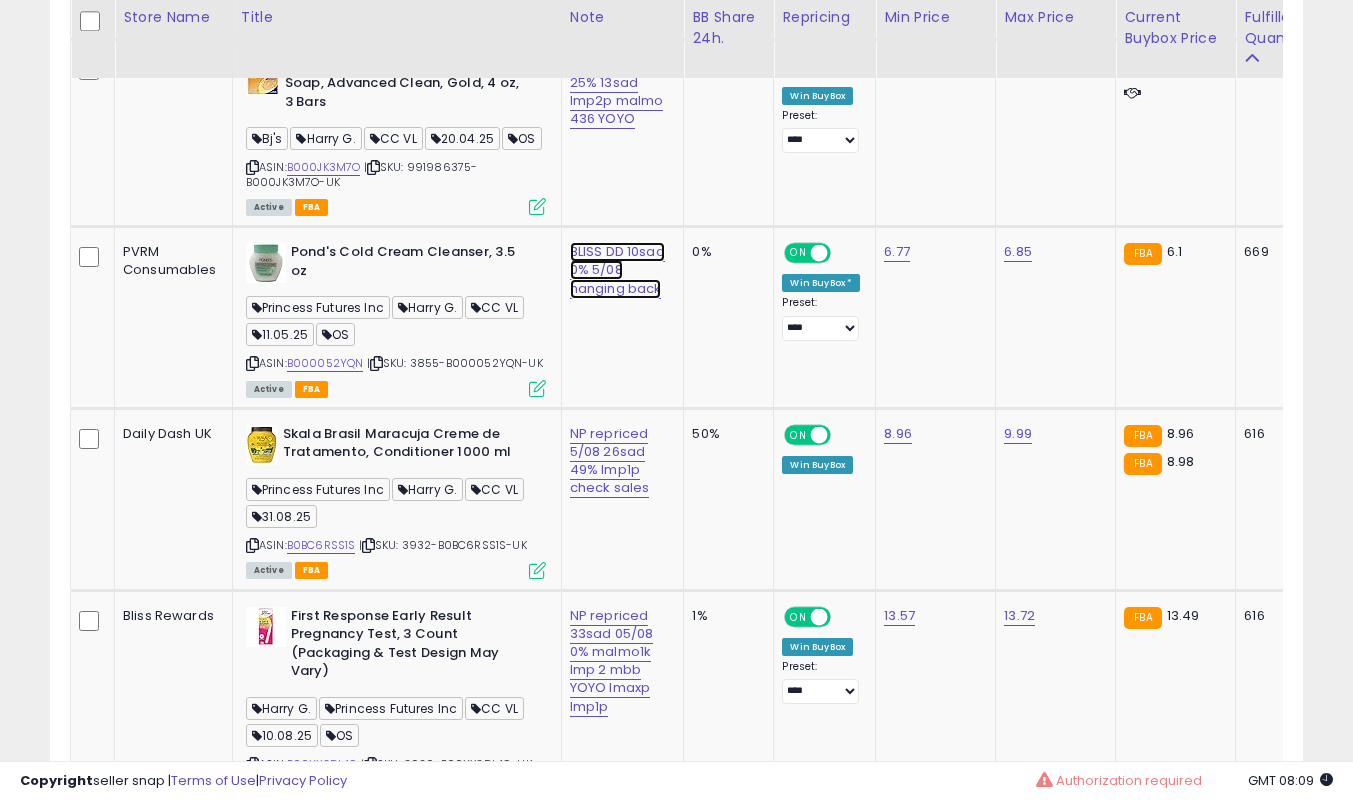 click on "BLISS DD 10sad 0% 5/08 hanging back" at bounding box center (616, -1581) 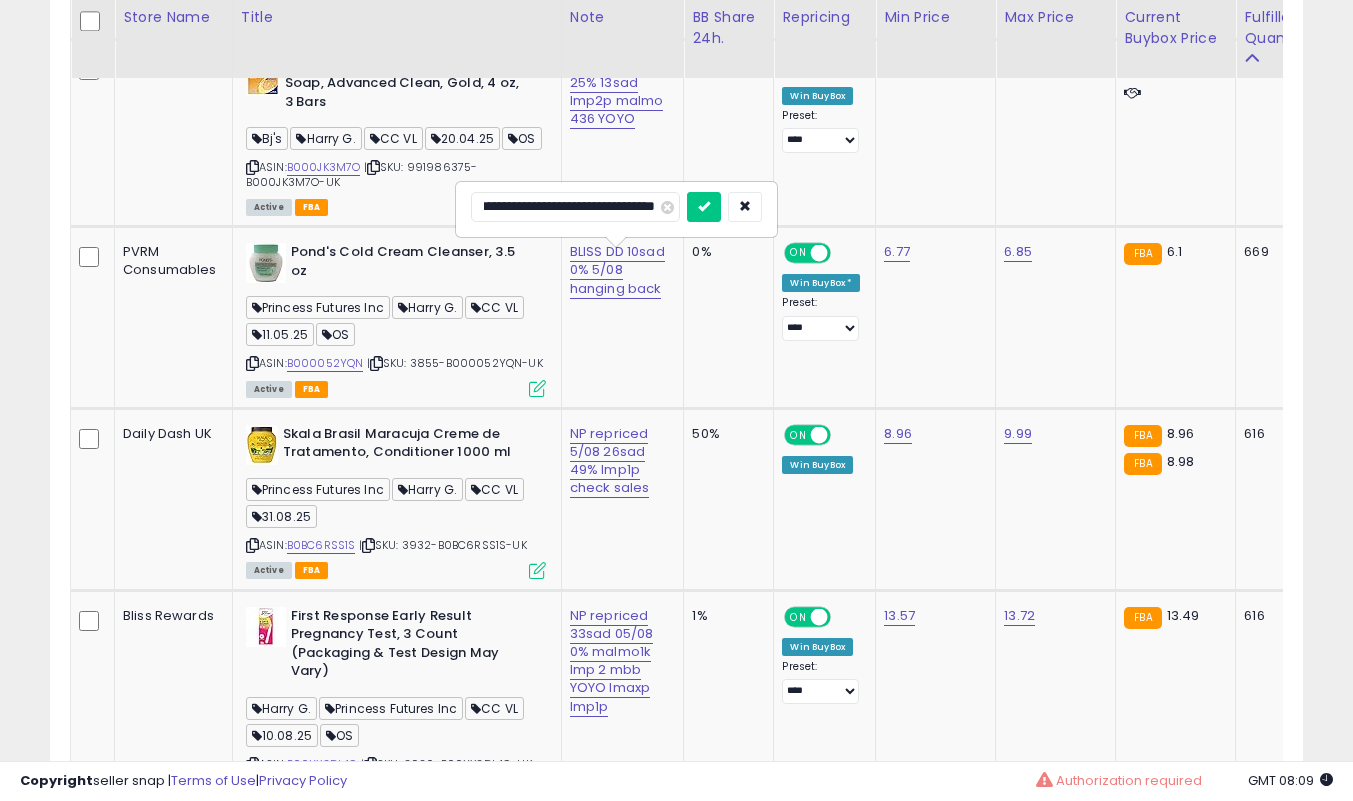 scroll, scrollTop: 0, scrollLeft: 0, axis: both 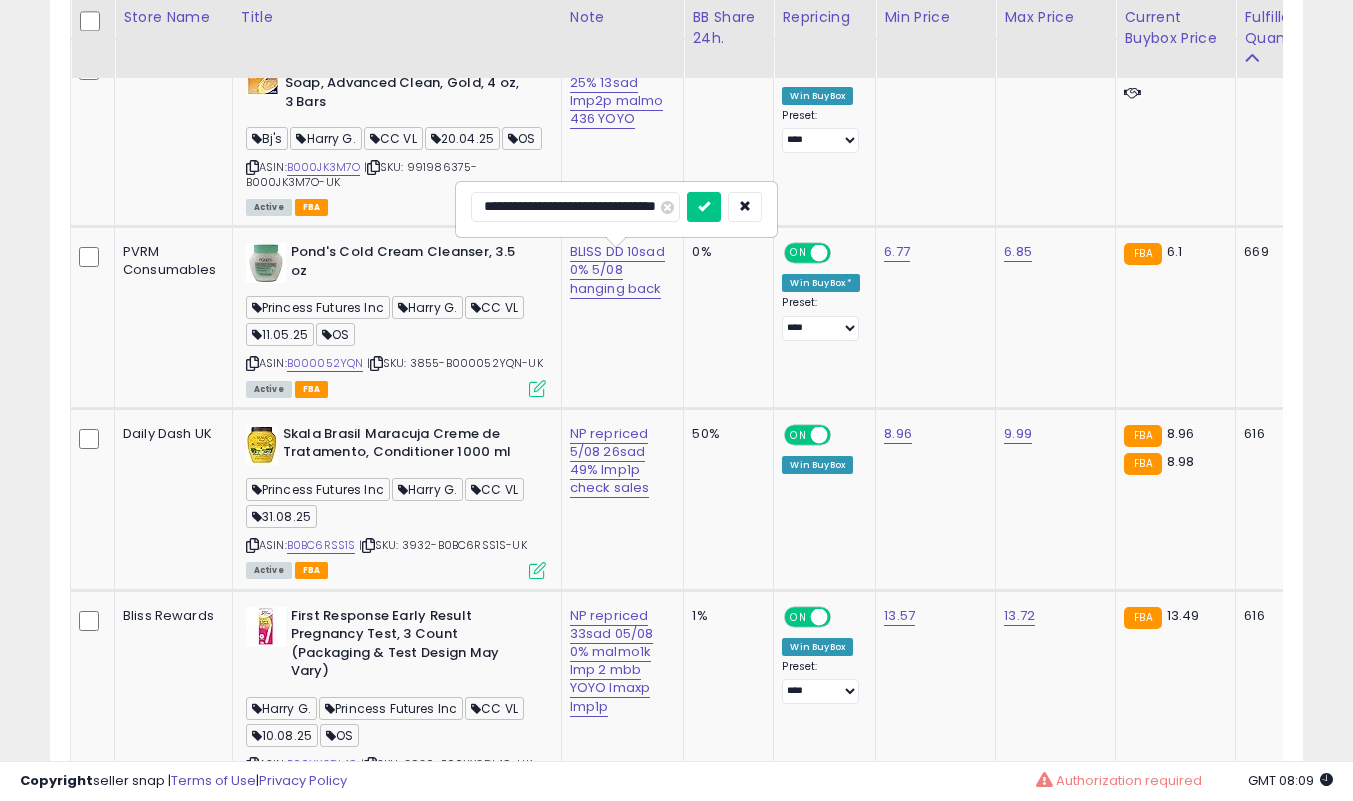 type on "**********" 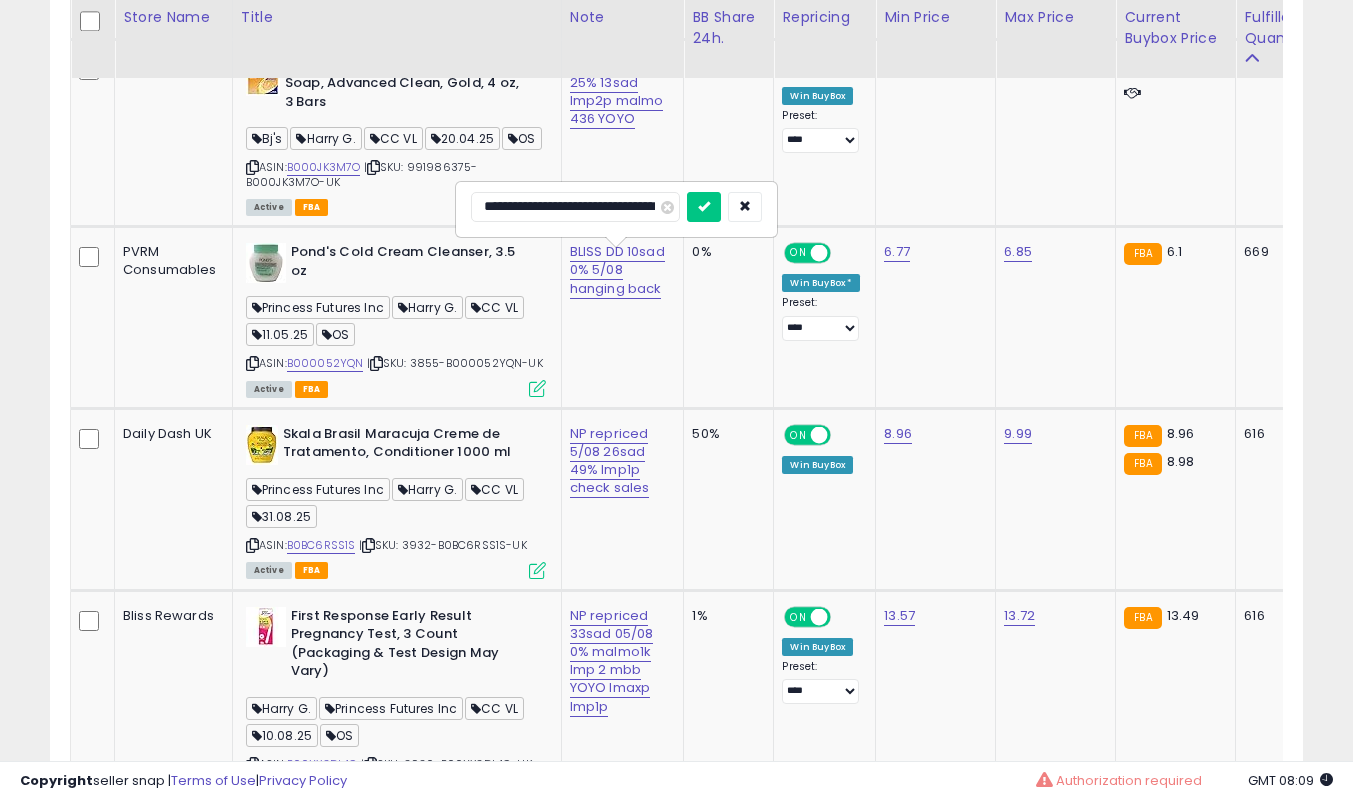 click at bounding box center (704, 207) 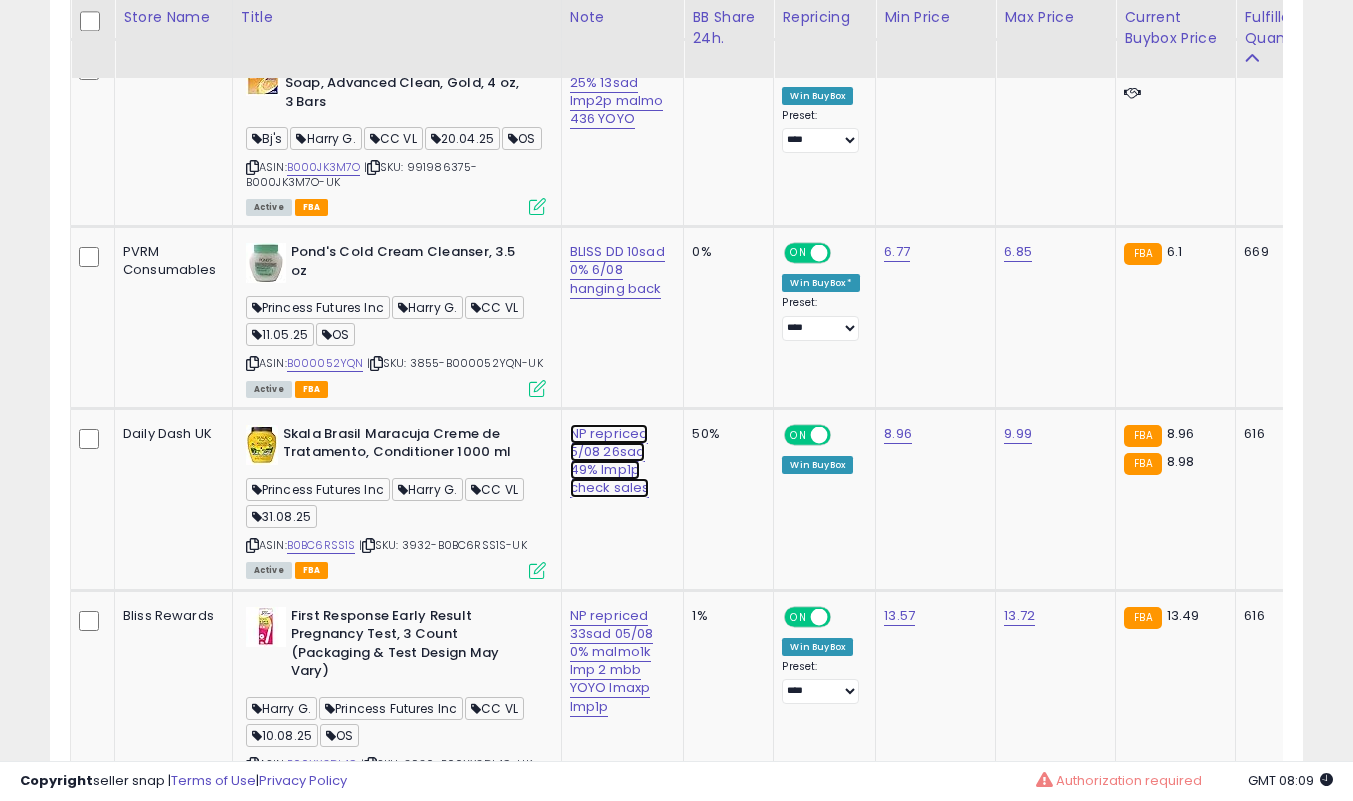 click on "NP repriced 5/08  26sad 49% lmp1p check sales" at bounding box center [616, -1581] 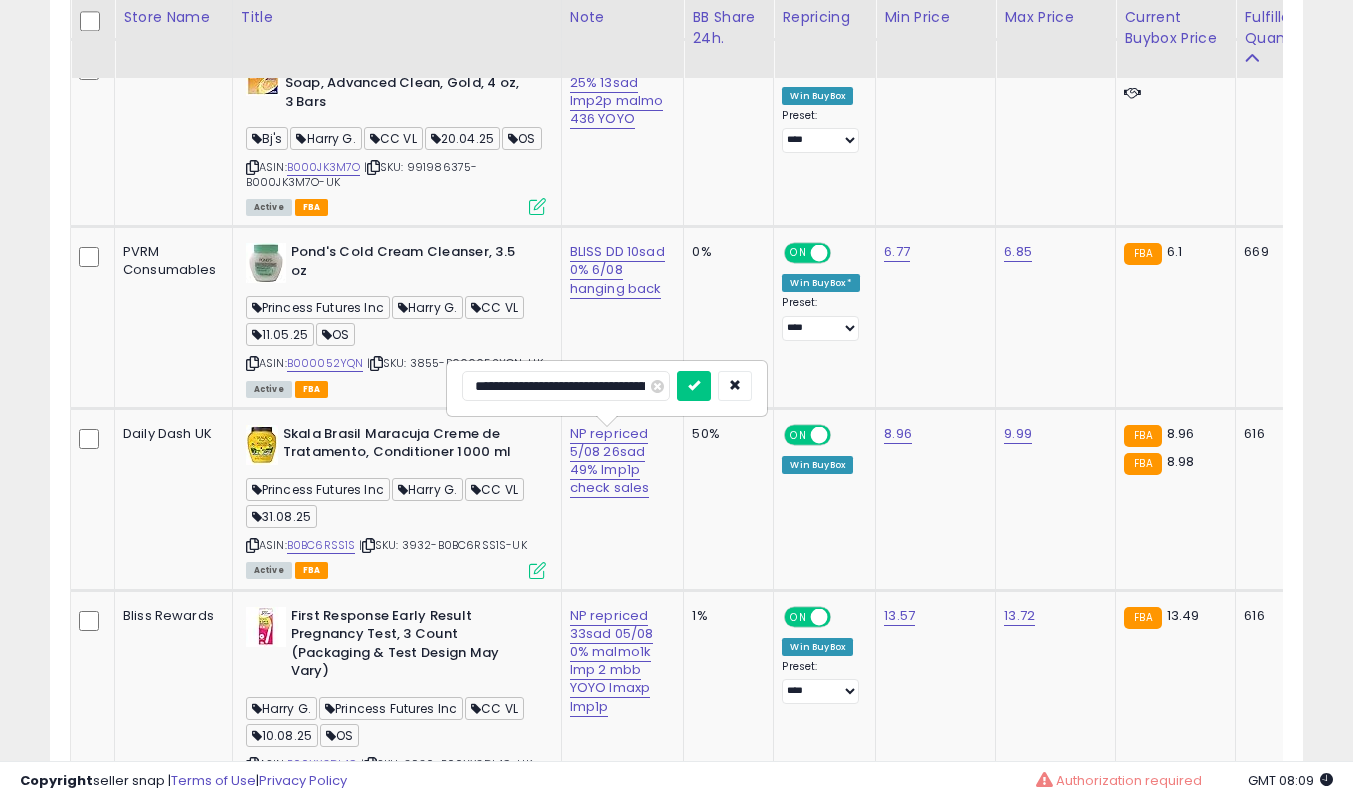 scroll, scrollTop: 0, scrollLeft: 109, axis: horizontal 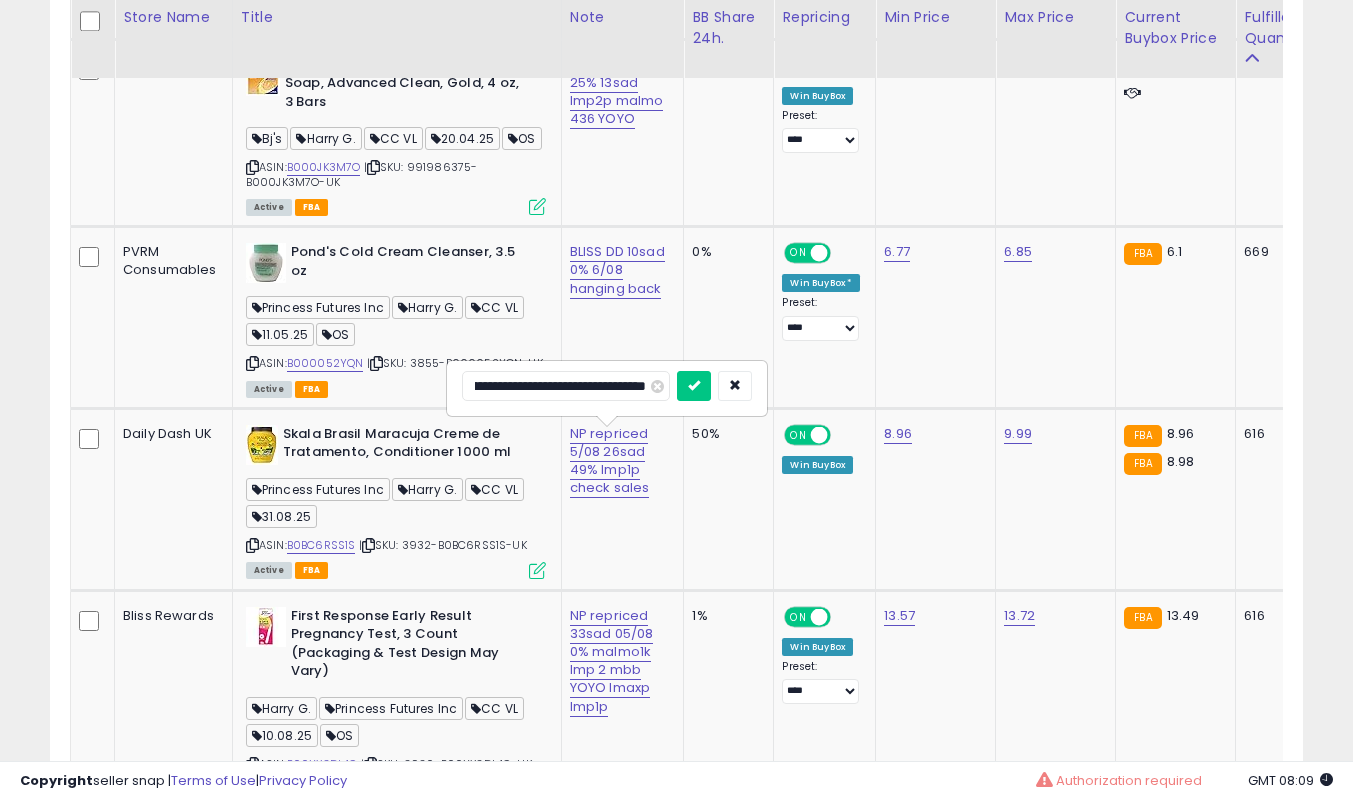 type on "**********" 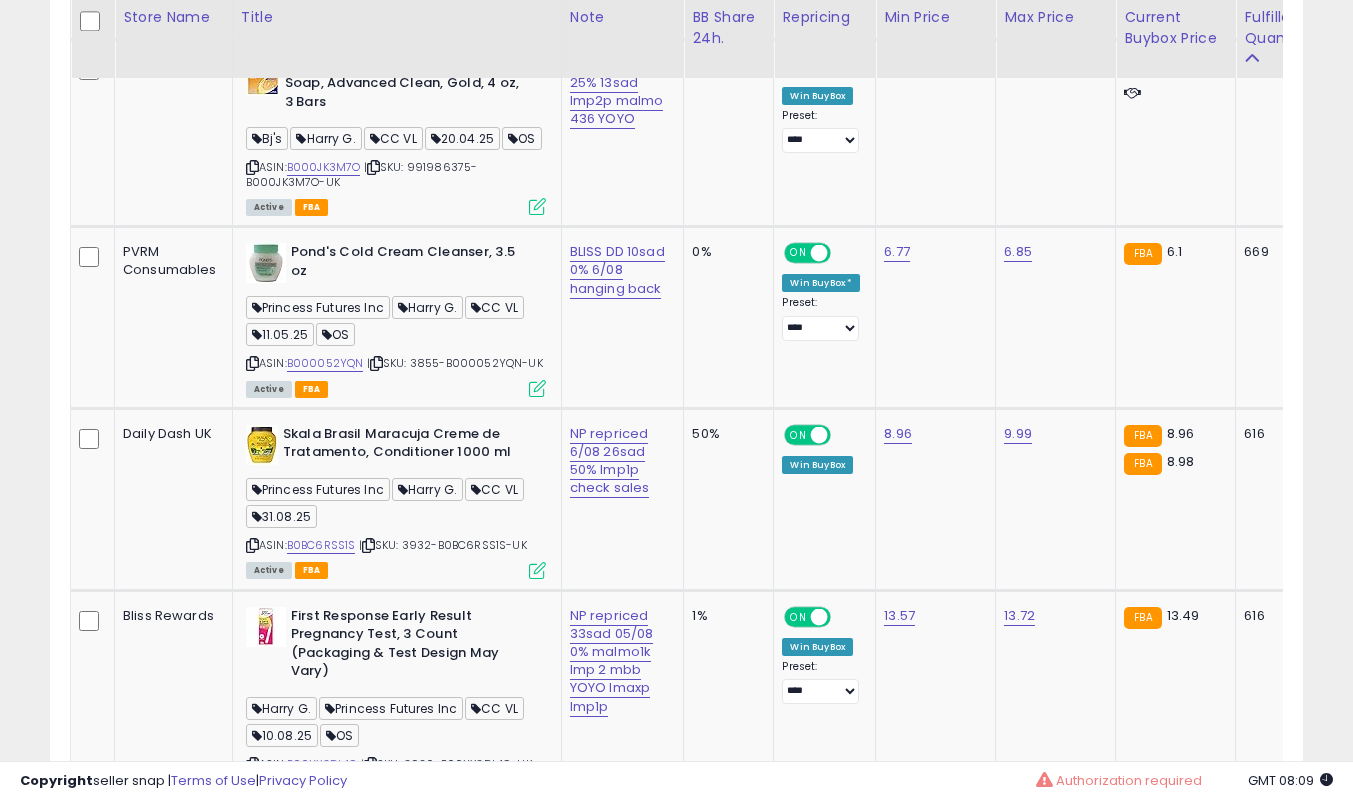 scroll, scrollTop: 3000, scrollLeft: 0, axis: vertical 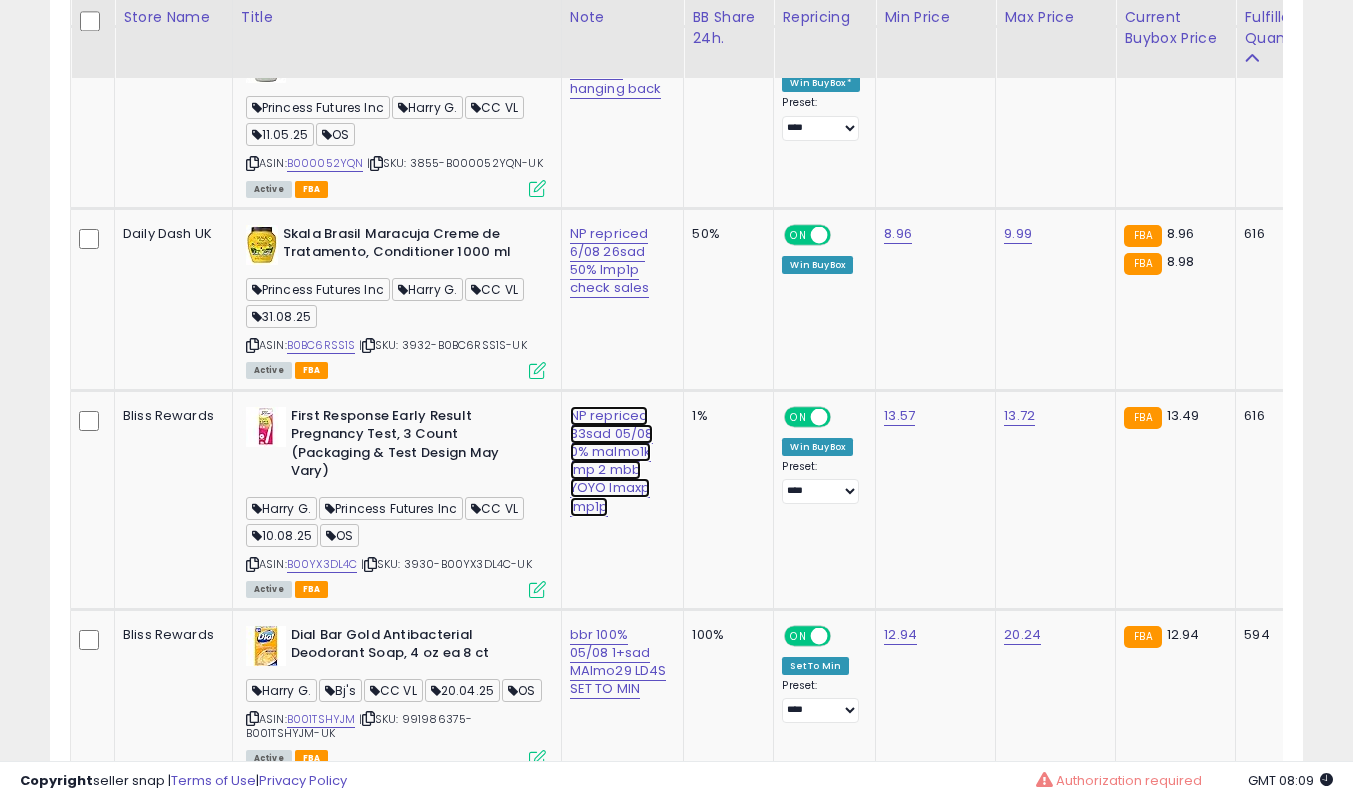 click on "NP repriced 33sad 05/08 0% malmo1k lmp 2 mbb YOYO lmaxp lmp1p" at bounding box center [616, -1781] 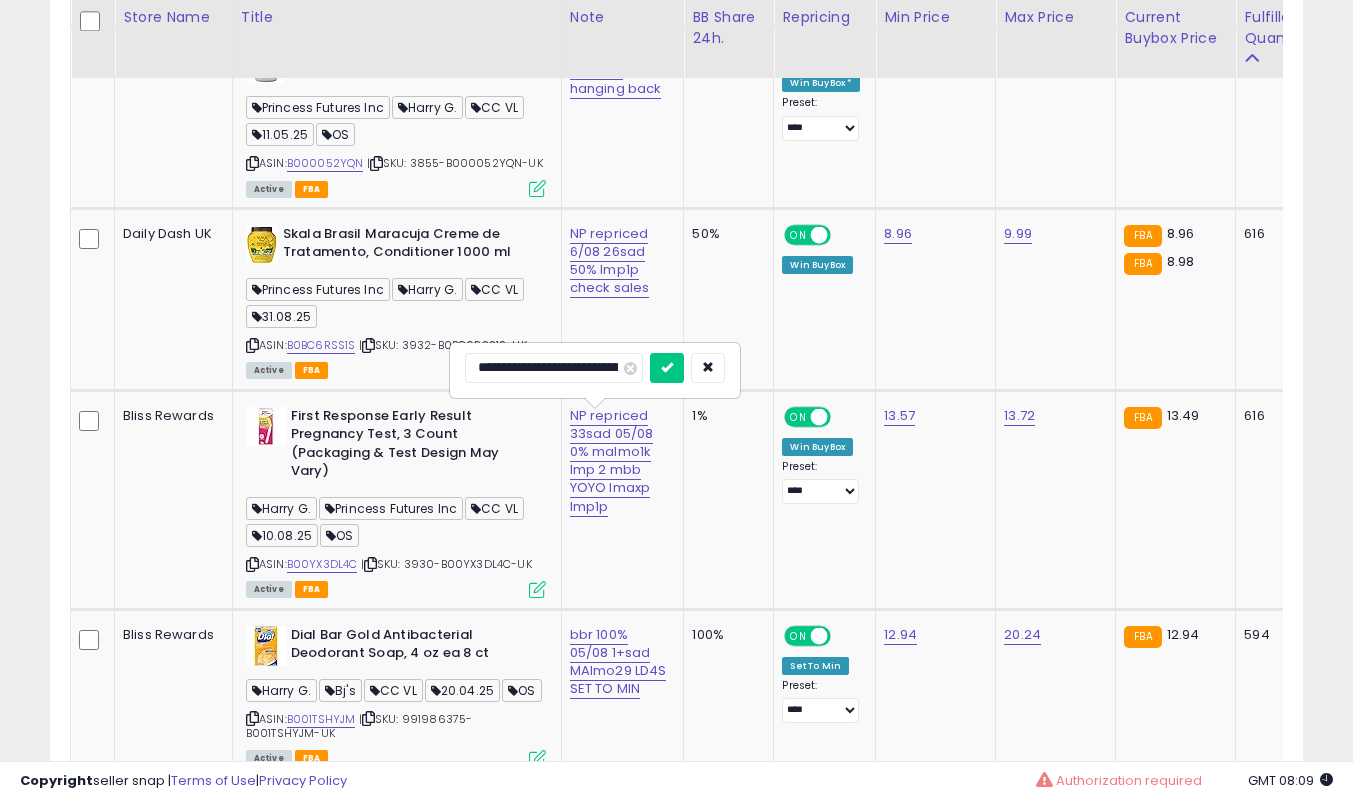 scroll, scrollTop: 0, scrollLeft: 0, axis: both 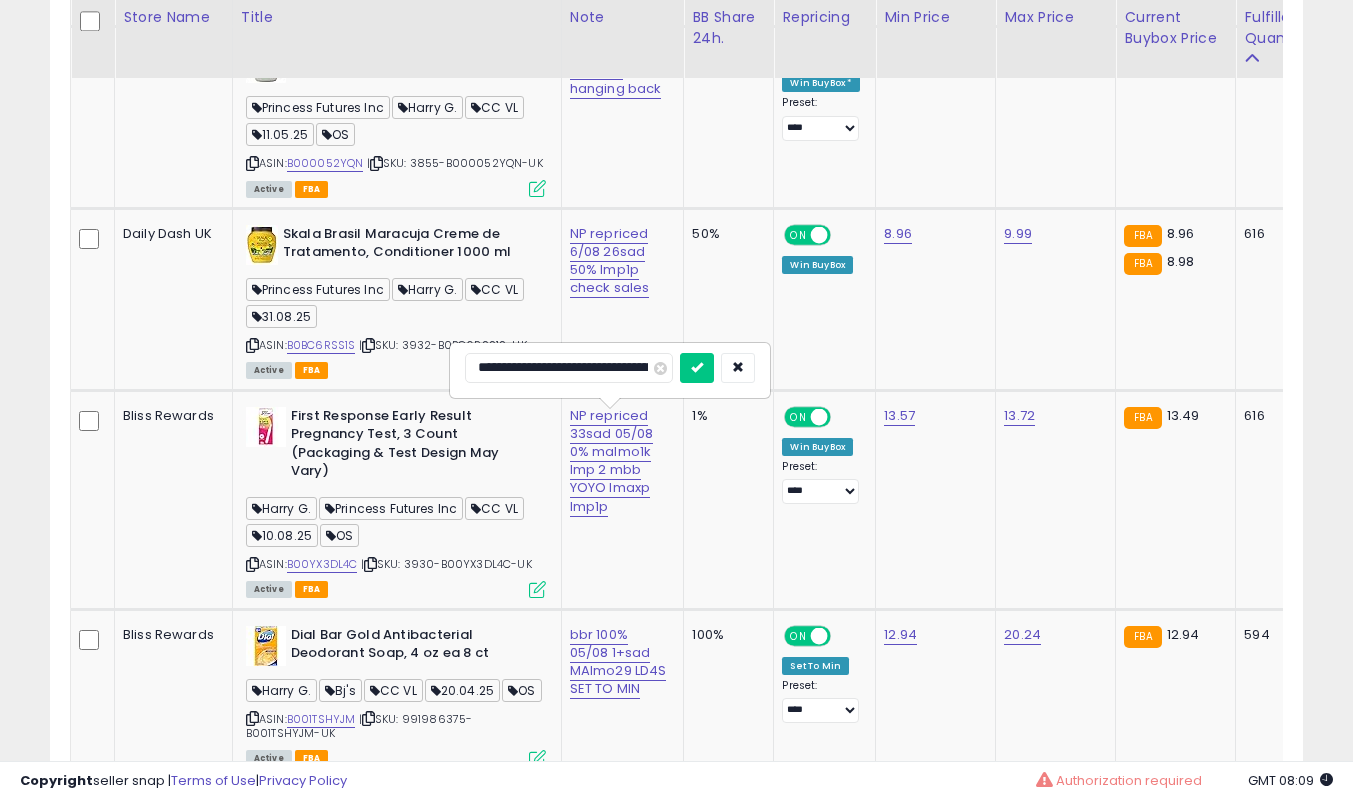 type on "**********" 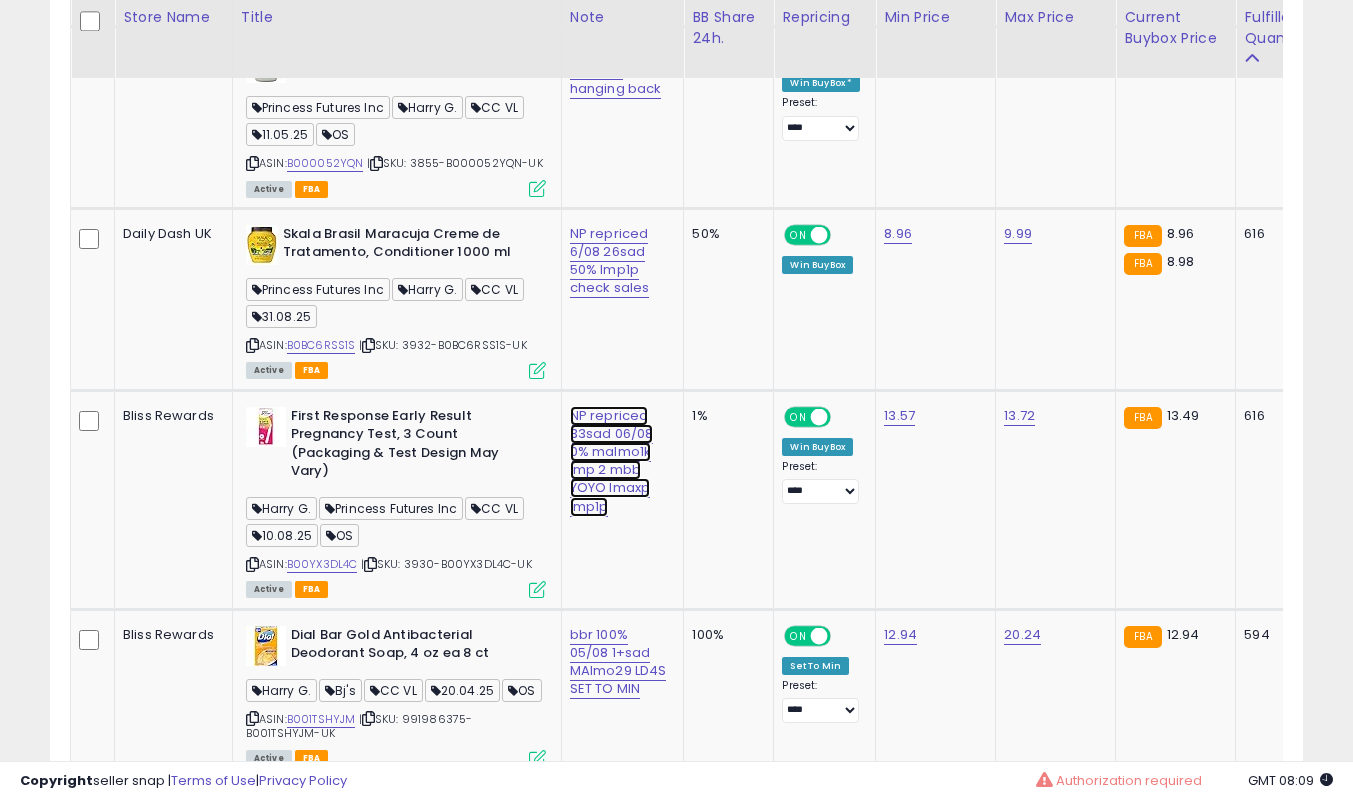 click on "NP repriced 33sad 06/08 0% malmo1k lmp 2 mbb YOYO lmaxp lmp1p" at bounding box center (612, 461) 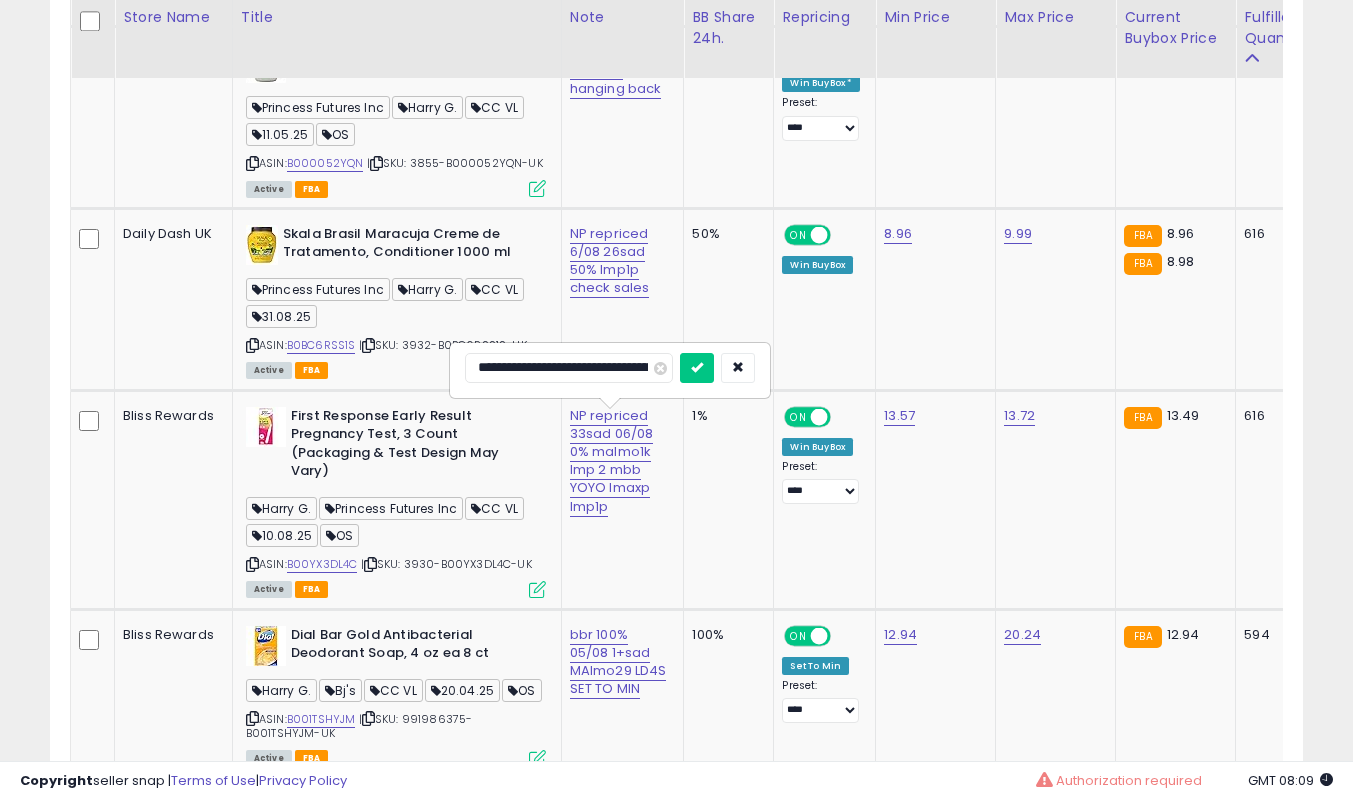 scroll, scrollTop: 0, scrollLeft: 70, axis: horizontal 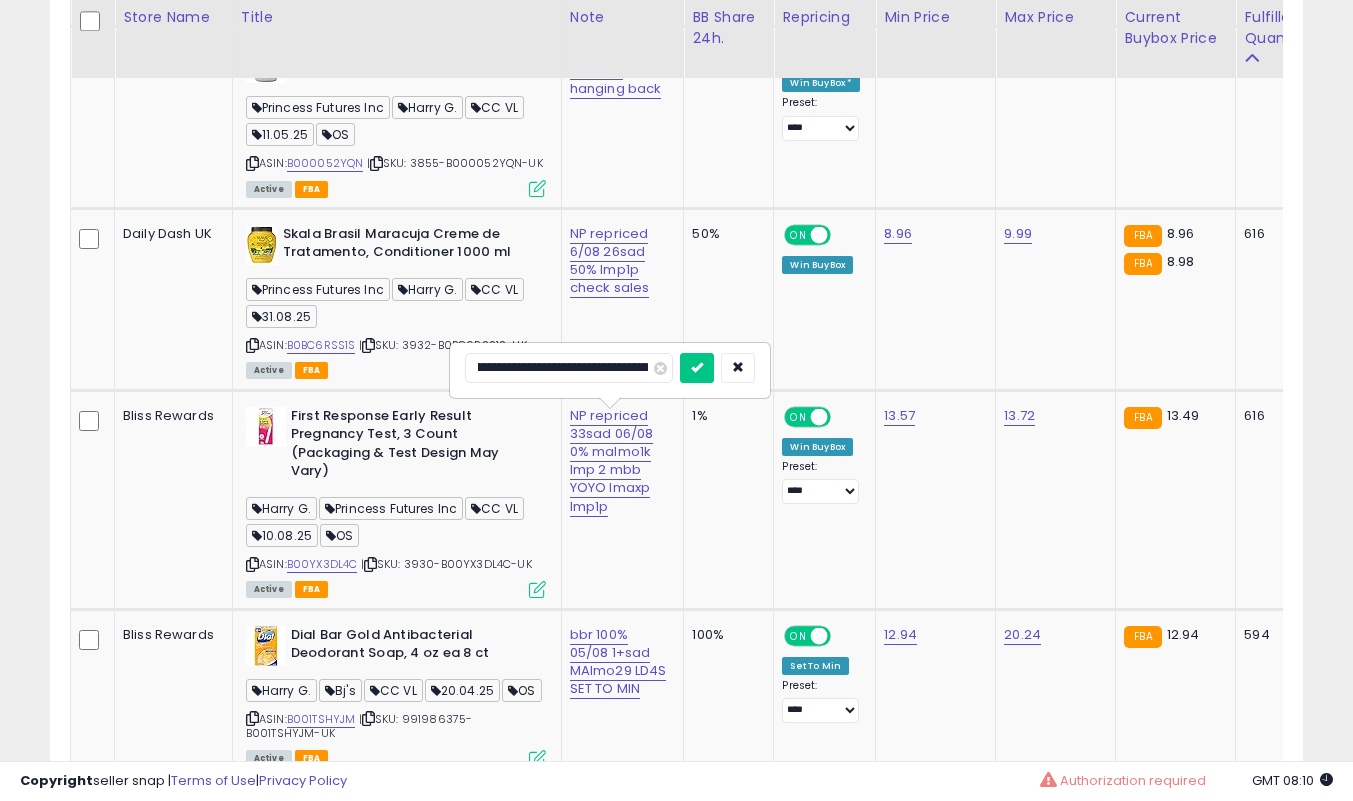 type on "**********" 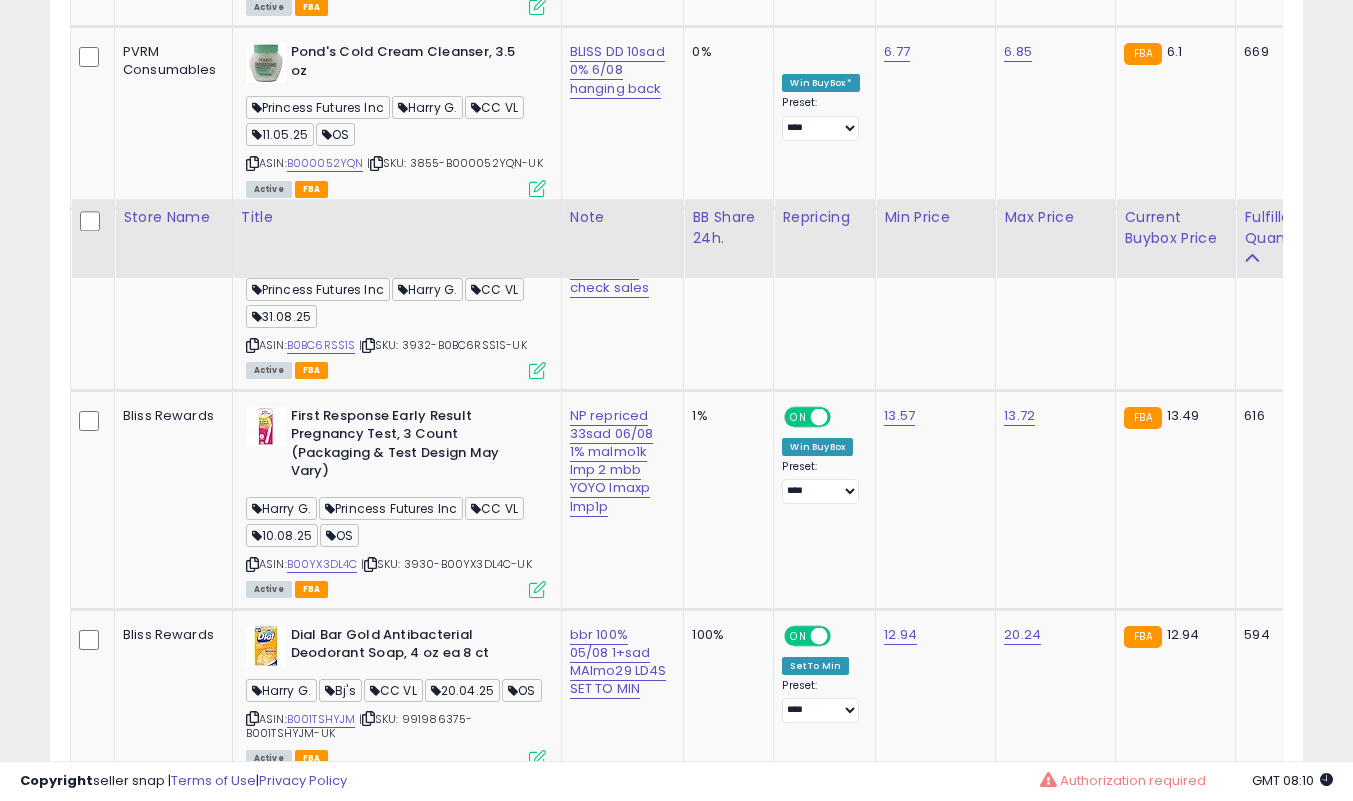 scroll, scrollTop: 3200, scrollLeft: 0, axis: vertical 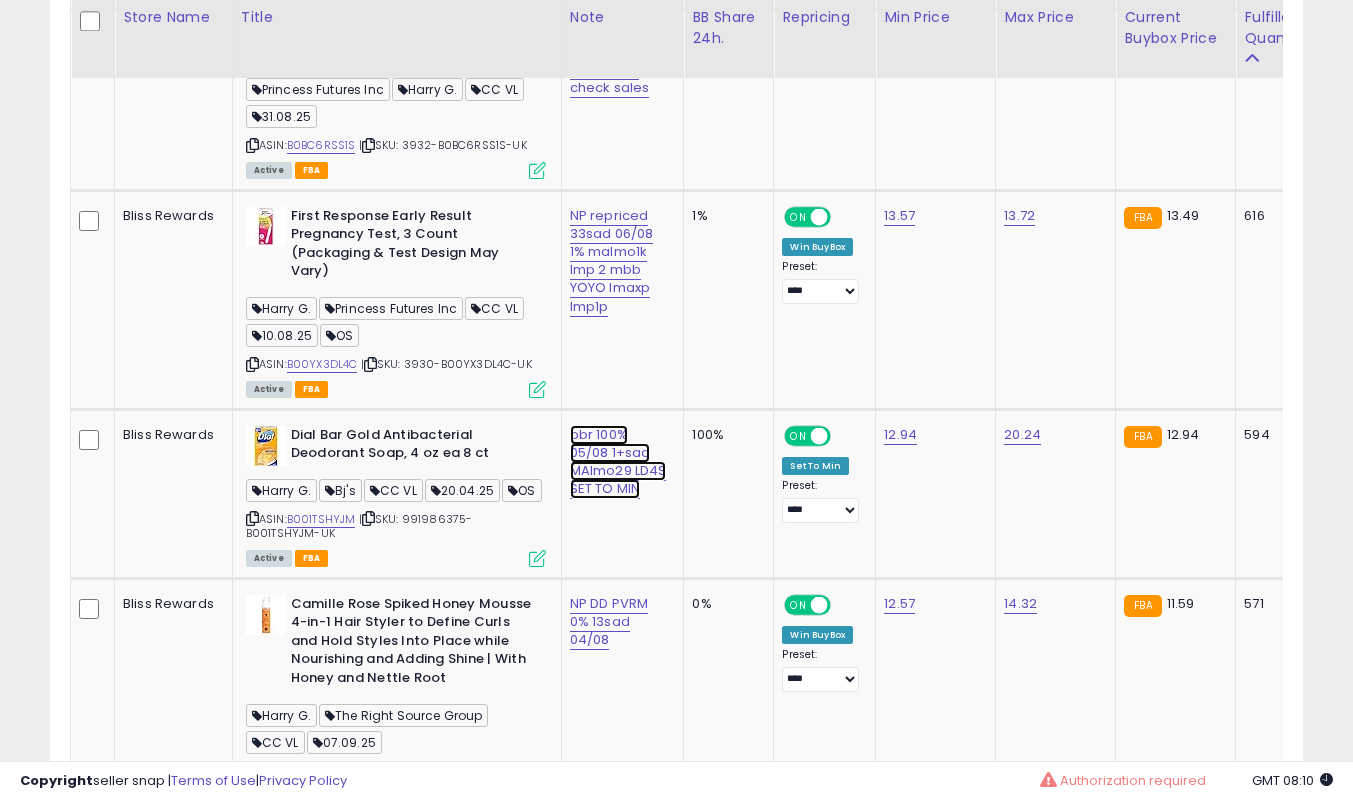 click on "bbr 100% 05/08 1+sad MAlmo29  LD4S SET TO MIN" at bounding box center (616, -1981) 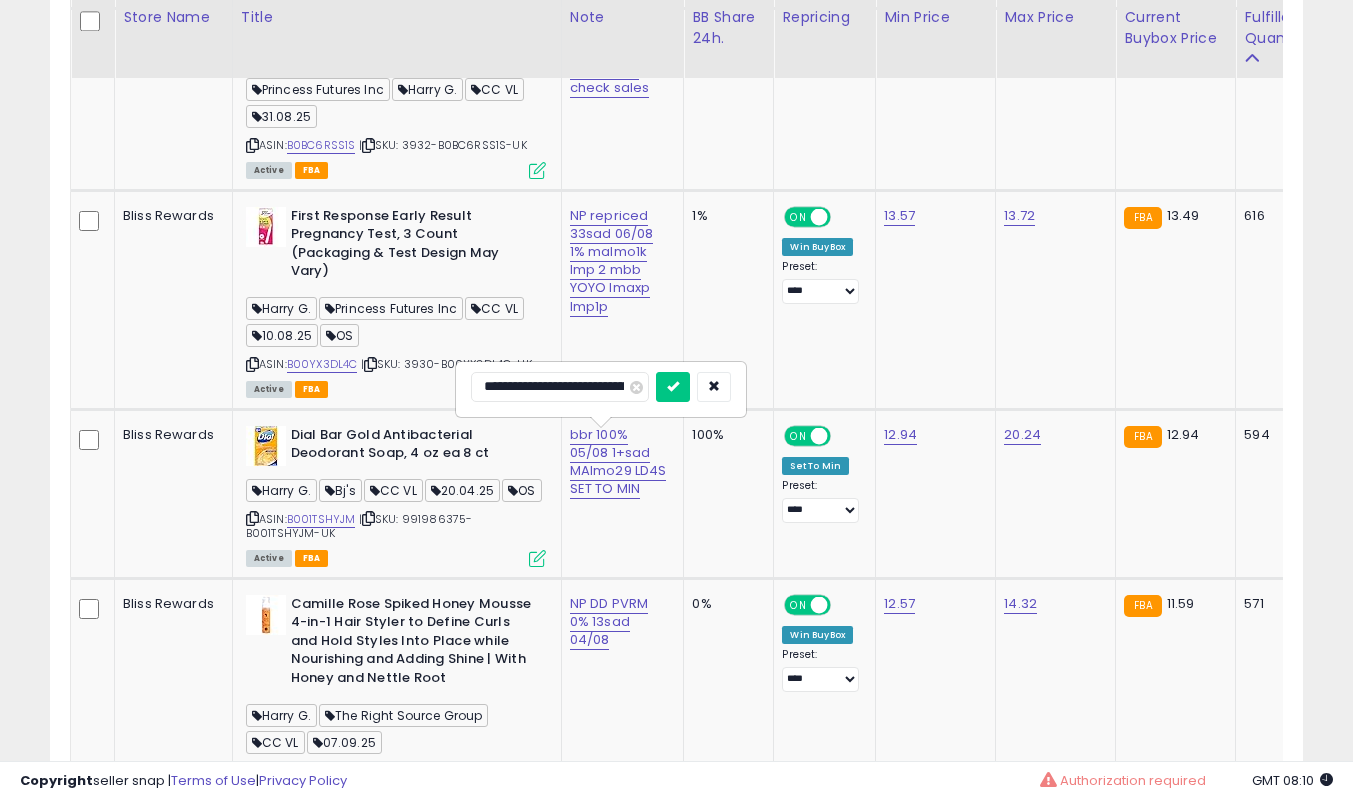 scroll, scrollTop: 0, scrollLeft: 0, axis: both 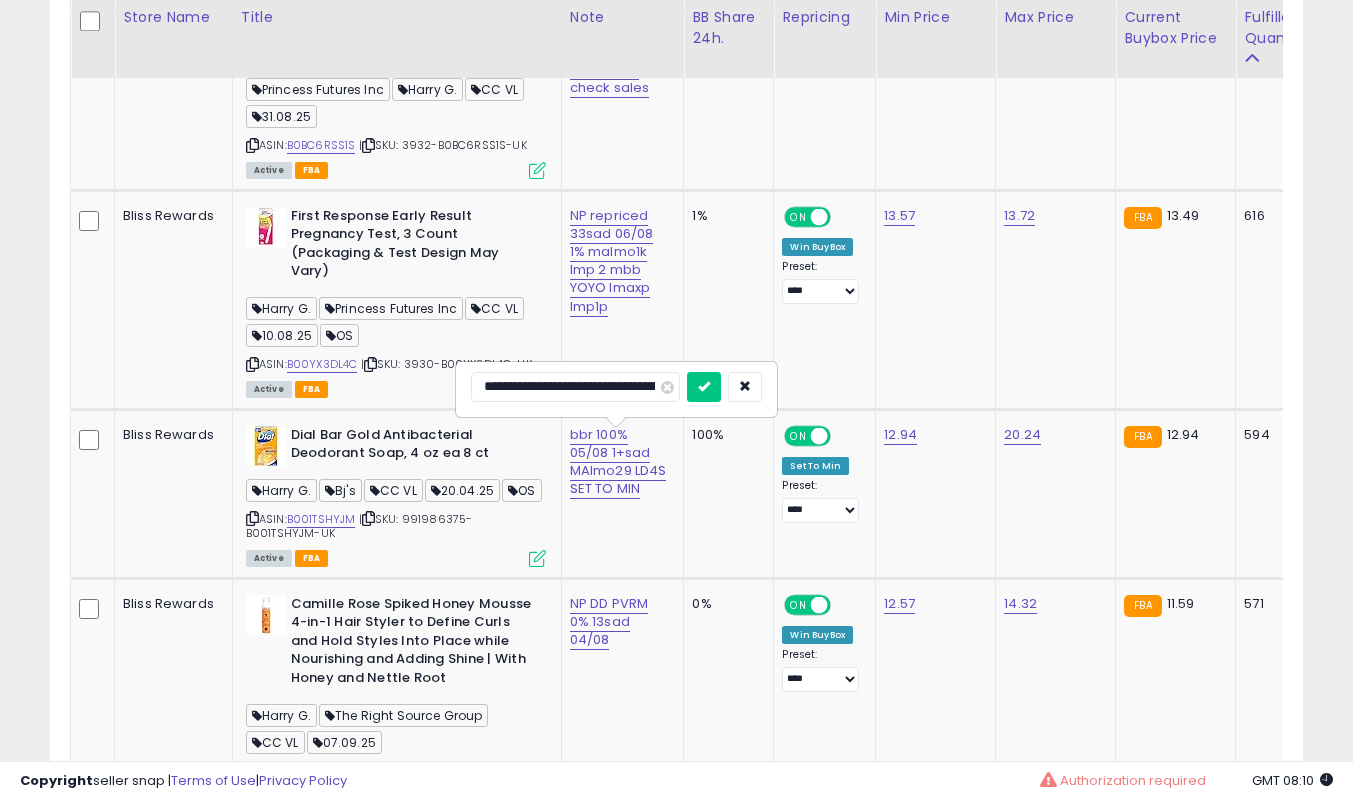 type on "**********" 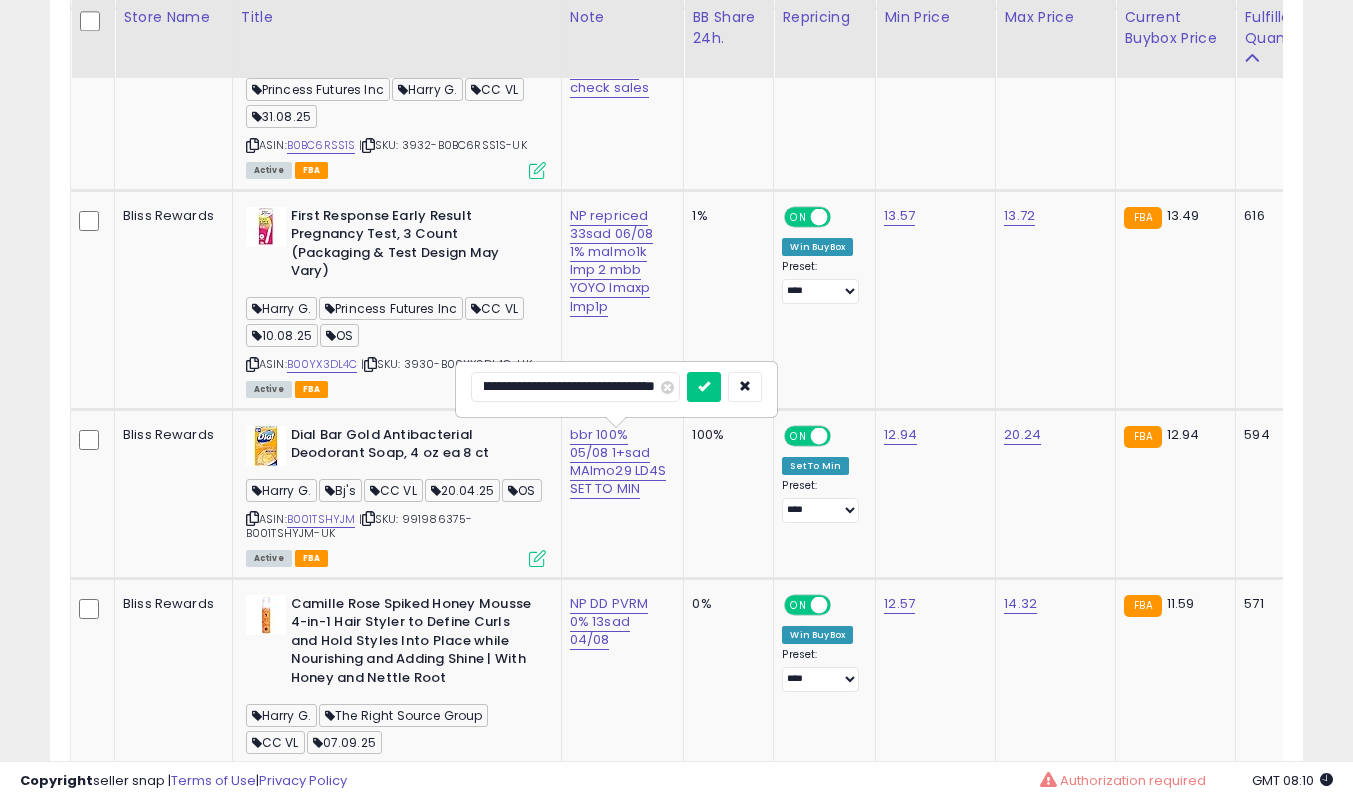 scroll, scrollTop: 0, scrollLeft: 171, axis: horizontal 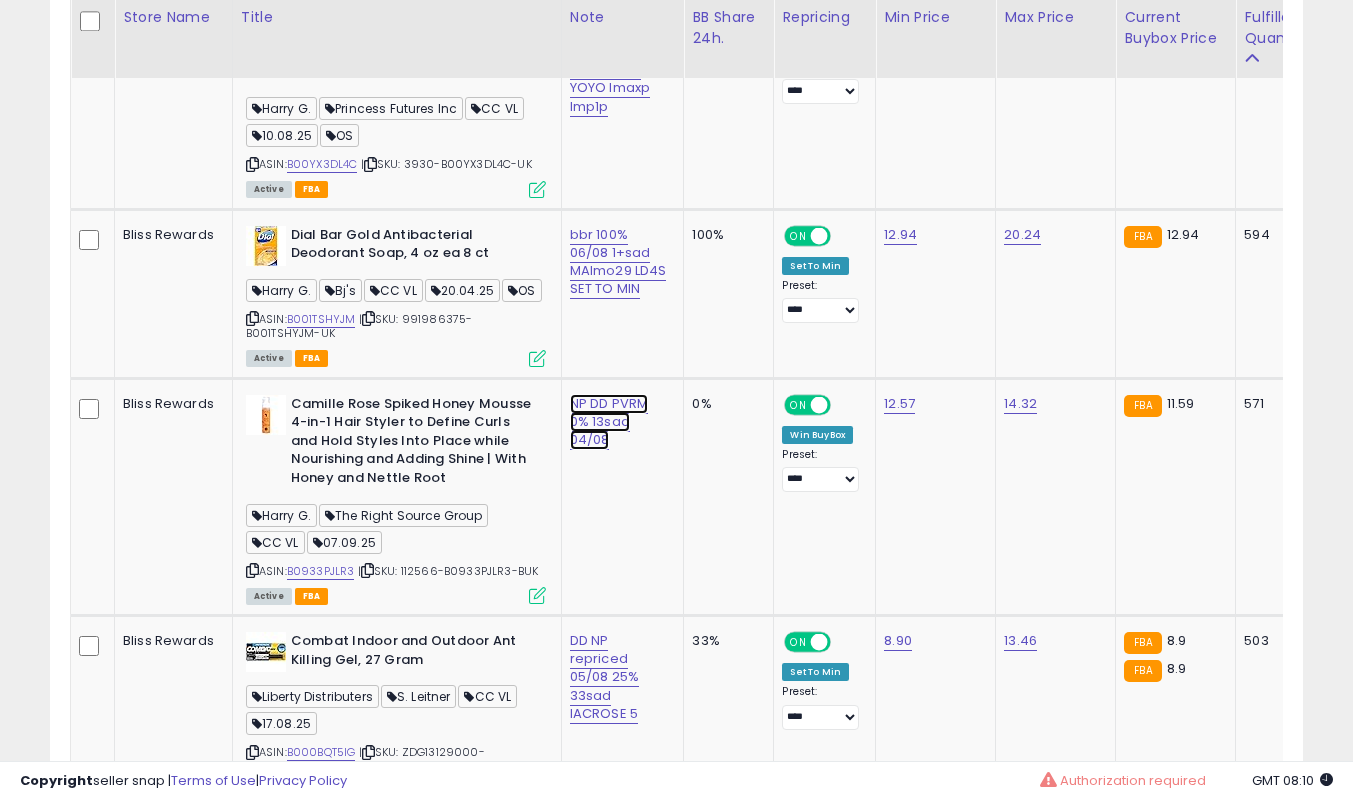 click on "NP DD PVRM 0% 13sad 04/08" at bounding box center [616, -2181] 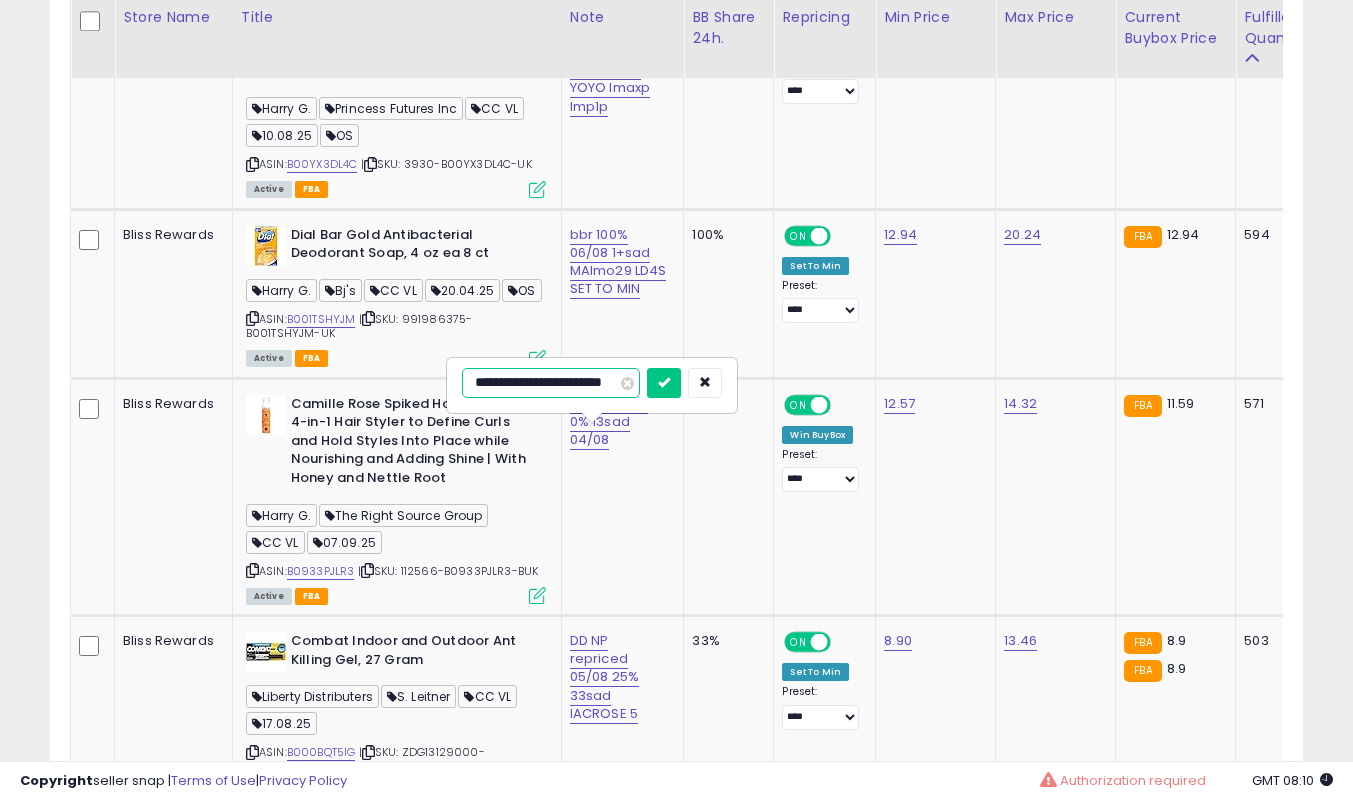 scroll, scrollTop: 0, scrollLeft: 28, axis: horizontal 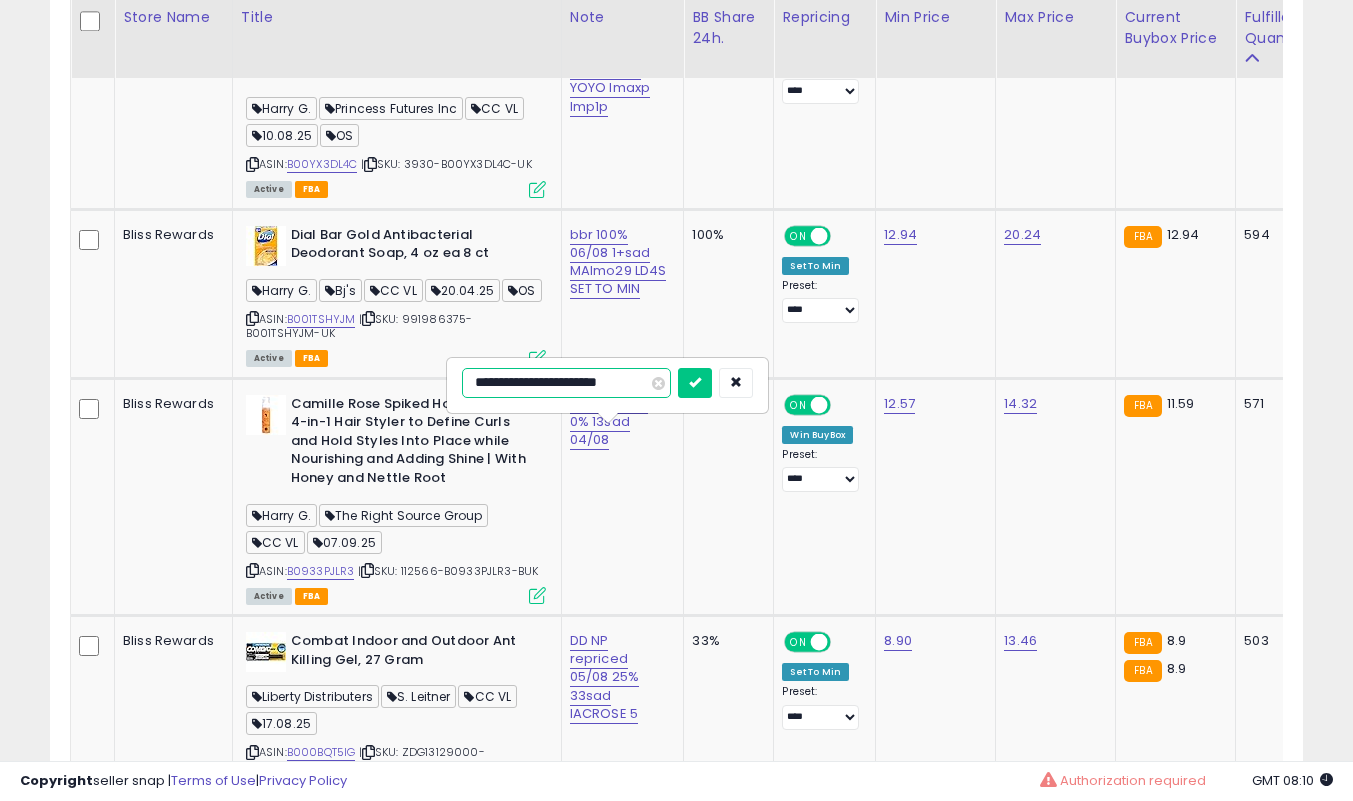 type on "**********" 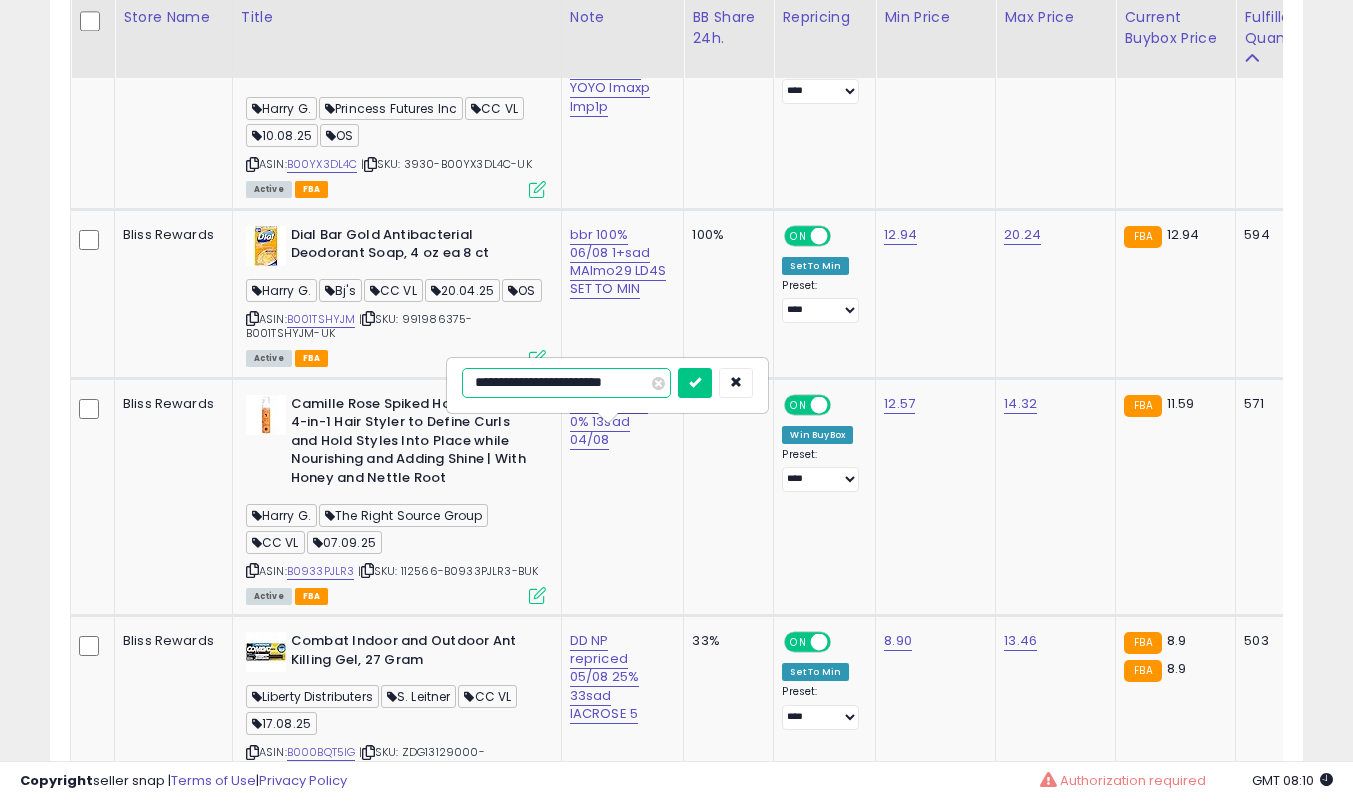 scroll, scrollTop: 0, scrollLeft: 20, axis: horizontal 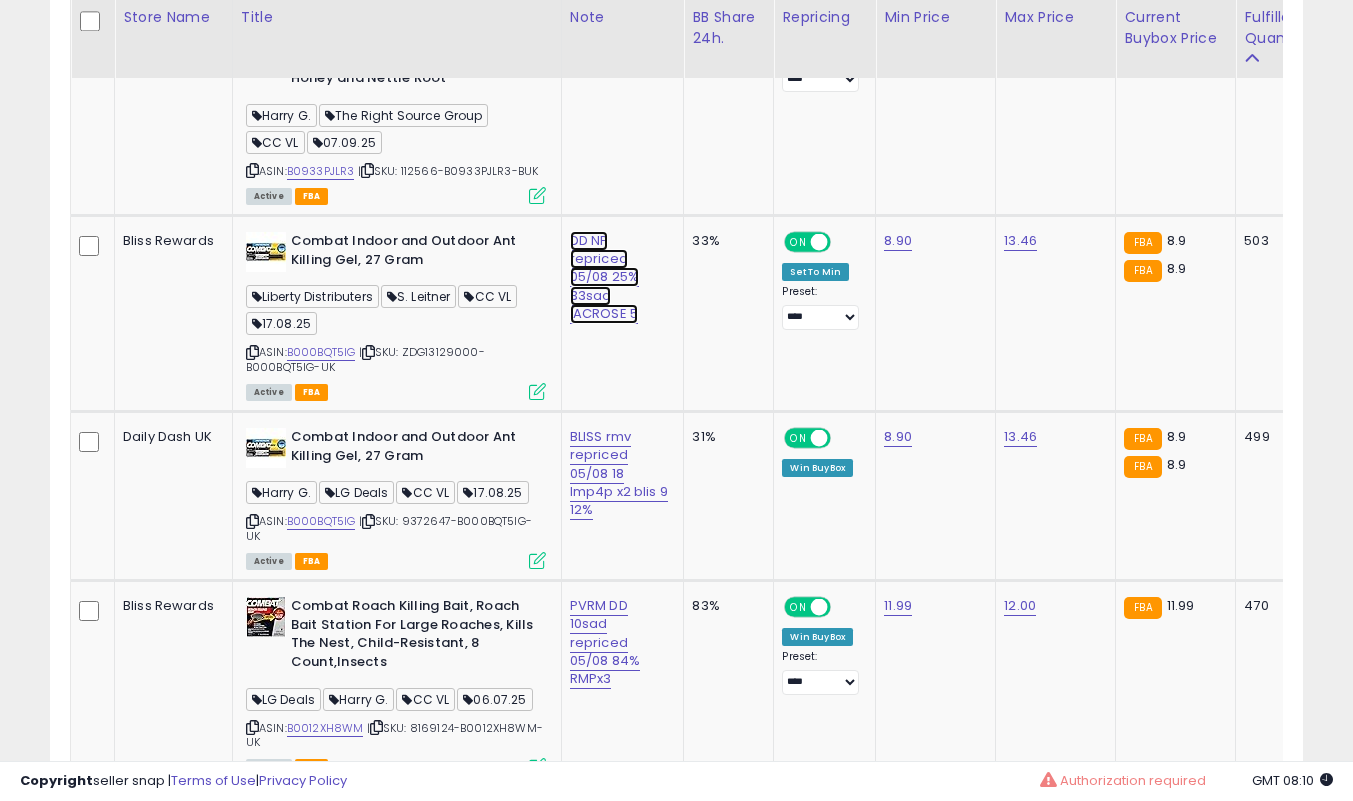click on "DD NP repriced 05/08 25% 33sad lACROSE 5" at bounding box center (616, -2581) 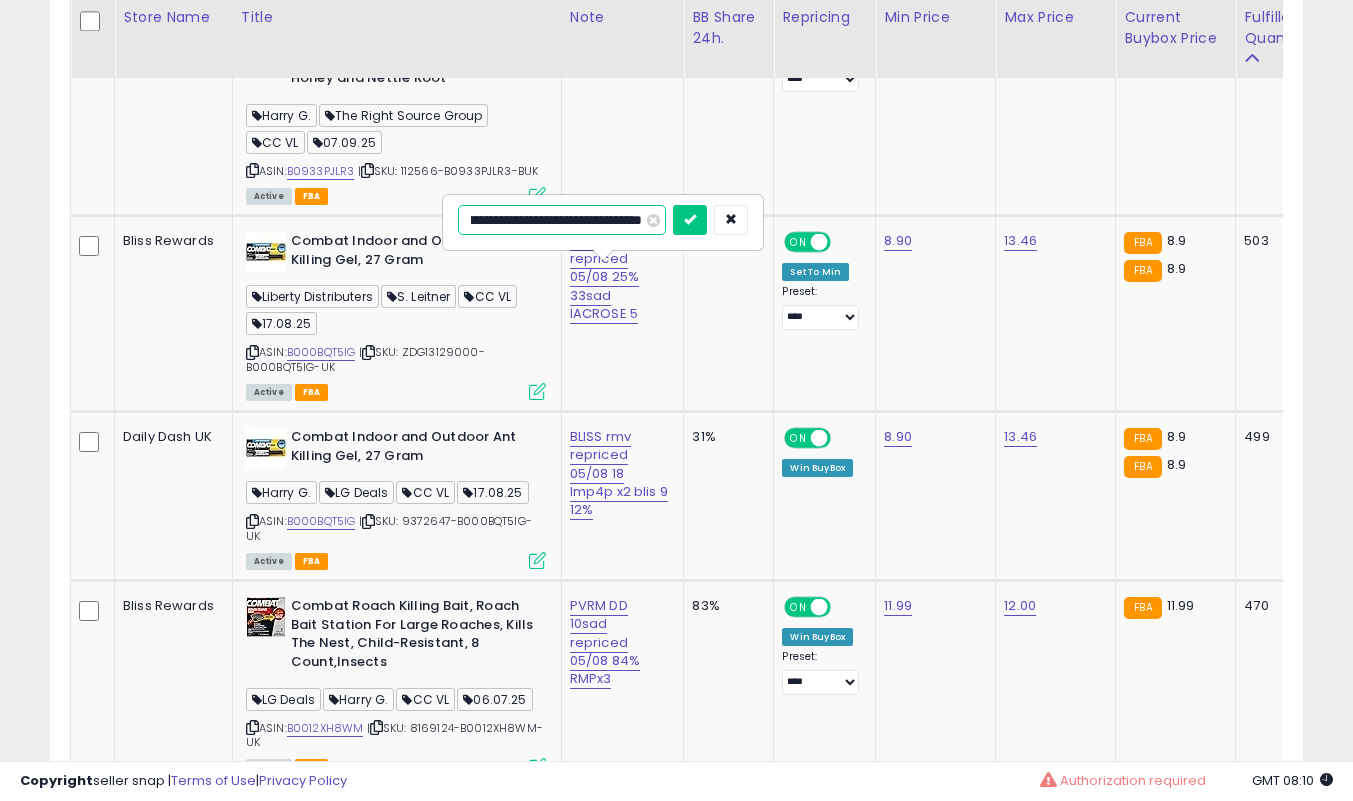 scroll, scrollTop: 0, scrollLeft: 0, axis: both 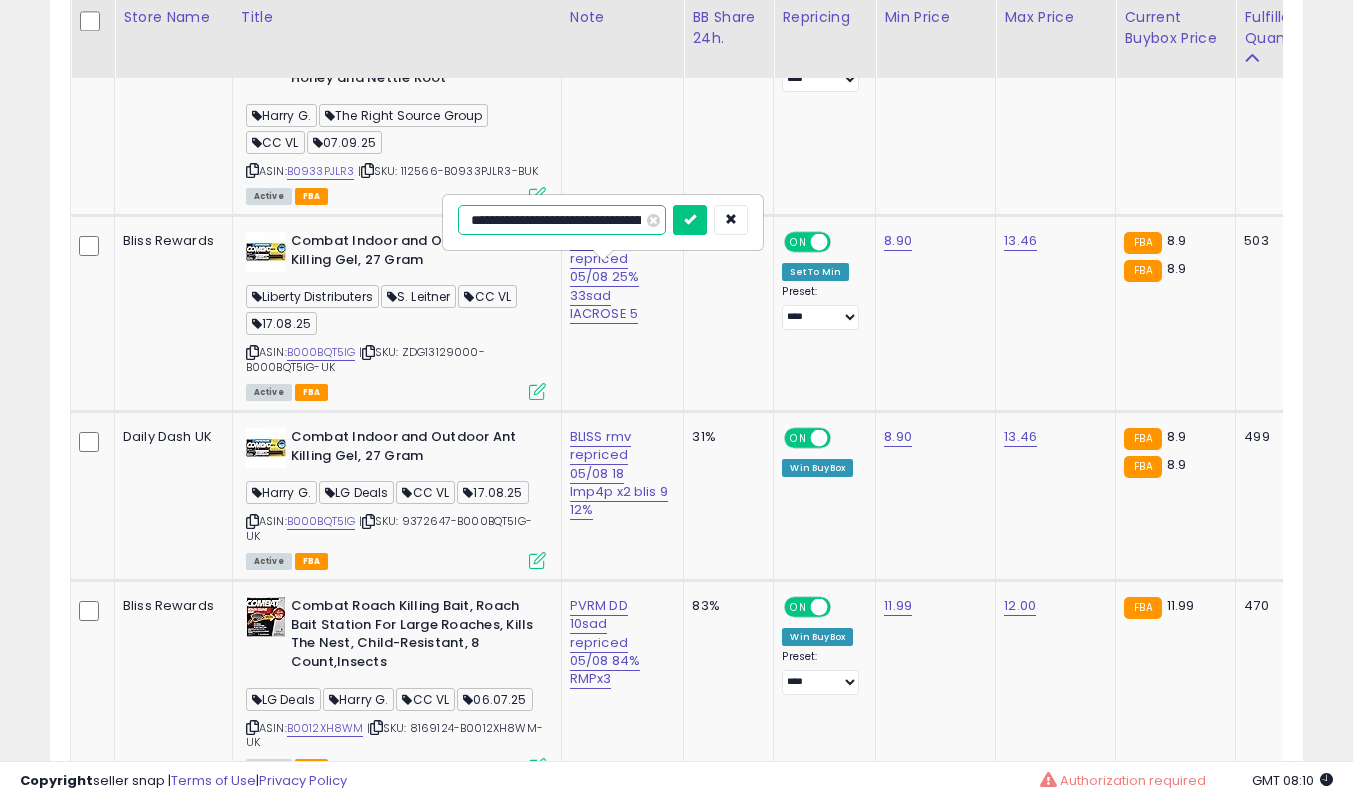 type on "**********" 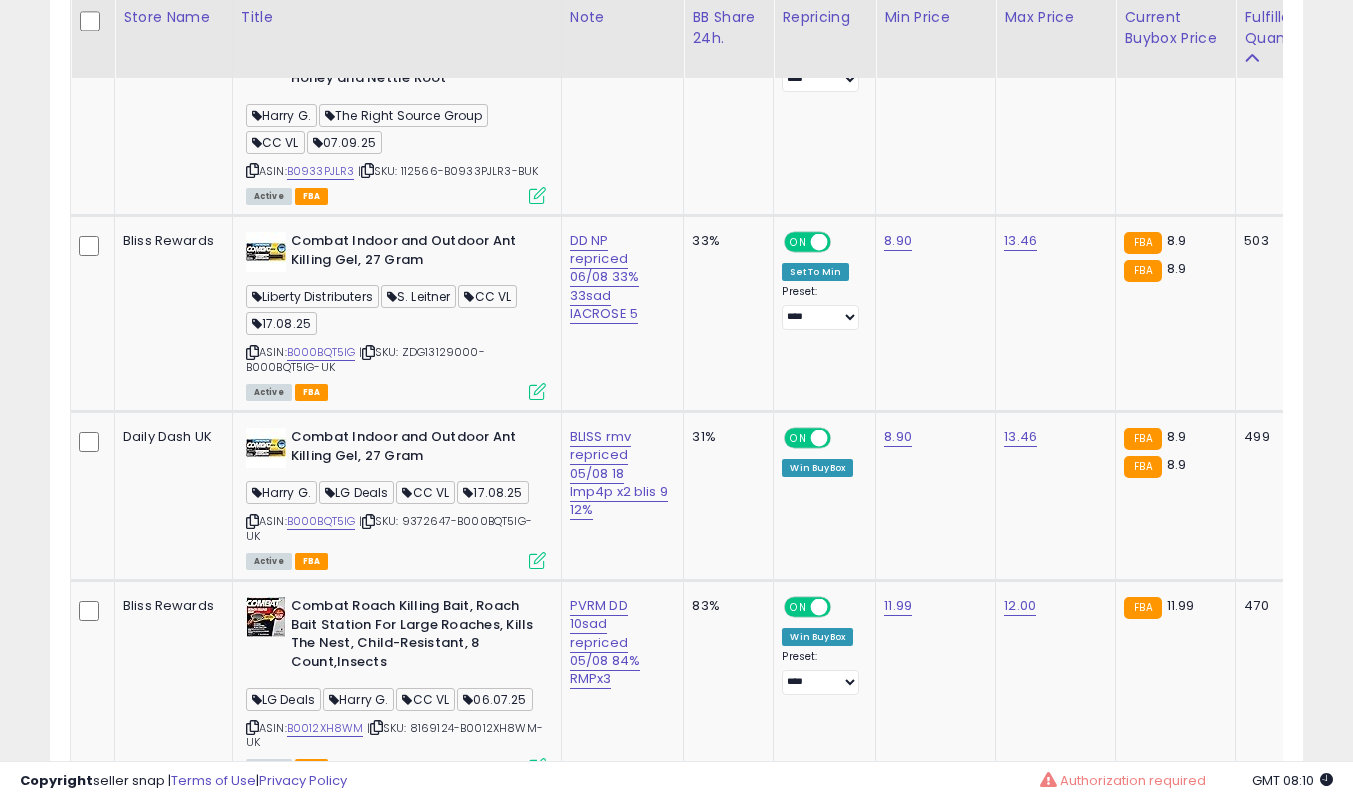 scroll, scrollTop: 4000, scrollLeft: 0, axis: vertical 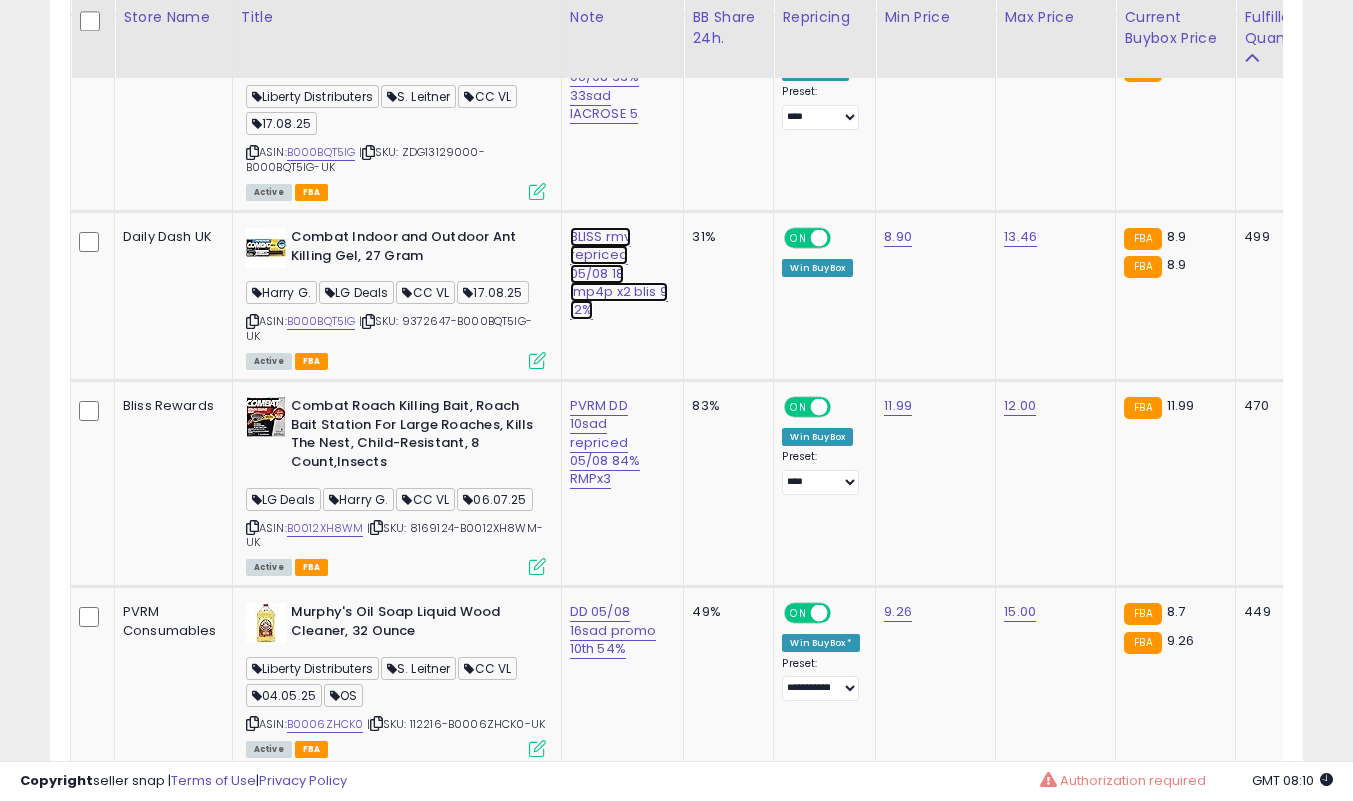 click on "BLISS rmv repriced 05/08 18 lmp4p x2 blis 9 12%" at bounding box center (616, -2781) 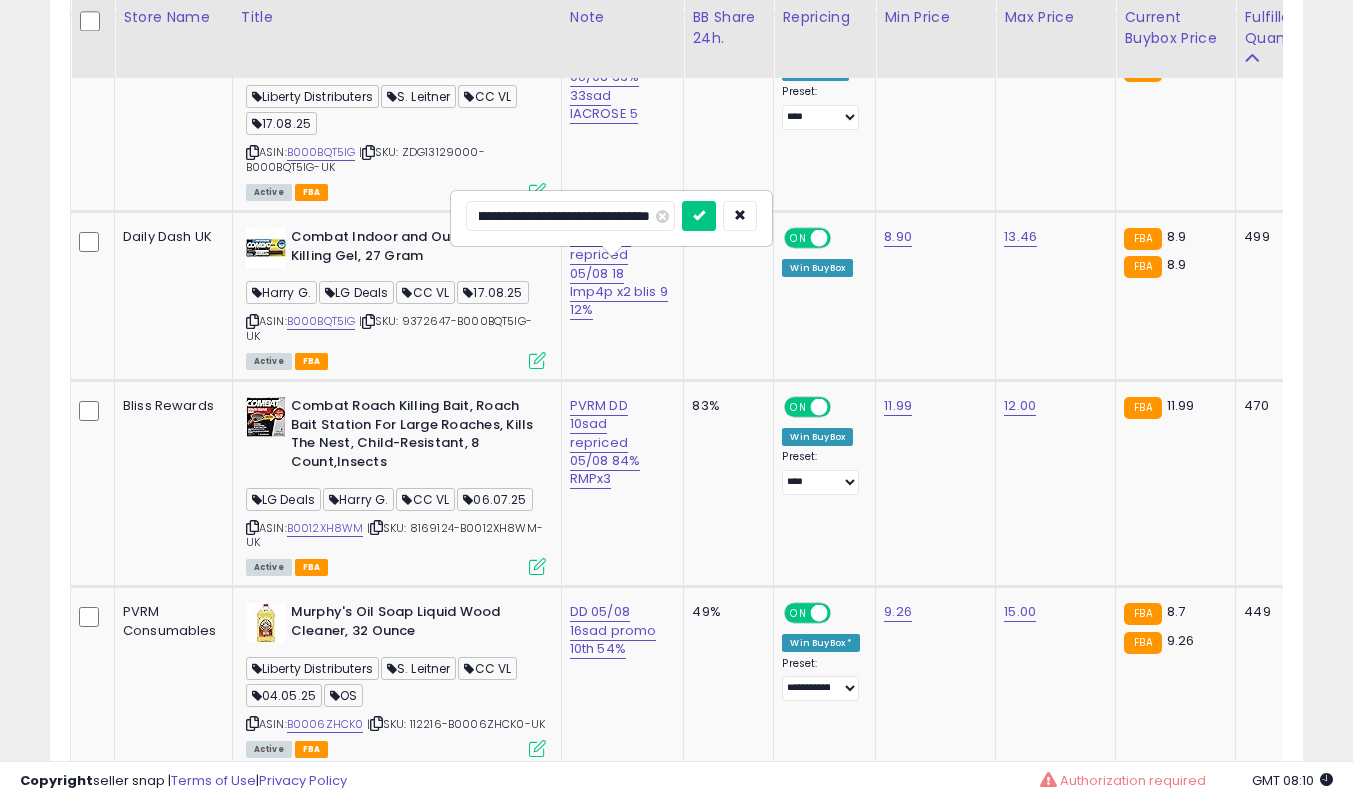 scroll, scrollTop: 0, scrollLeft: 134, axis: horizontal 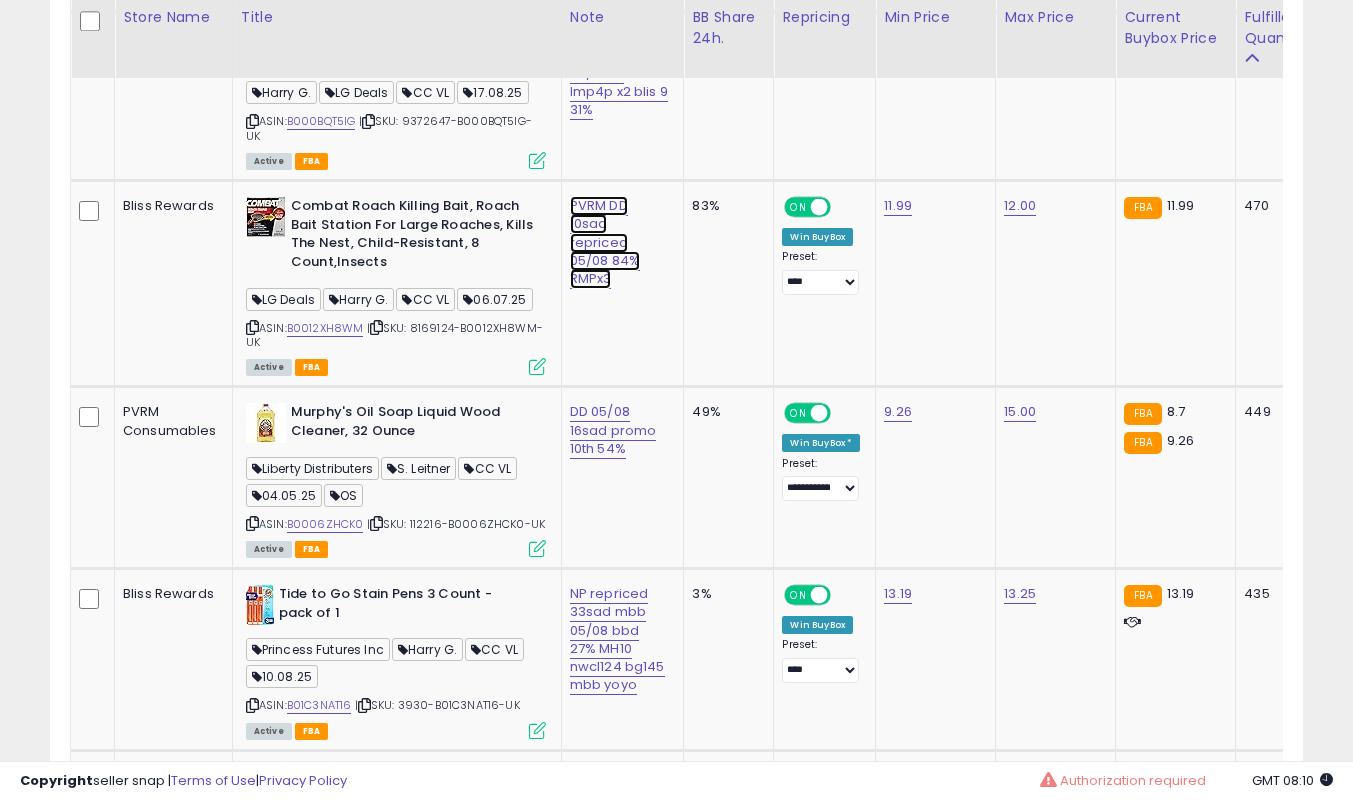 click on "PVRM DD 10sad repriced 05/08 84% RMPx3" at bounding box center (616, -2981) 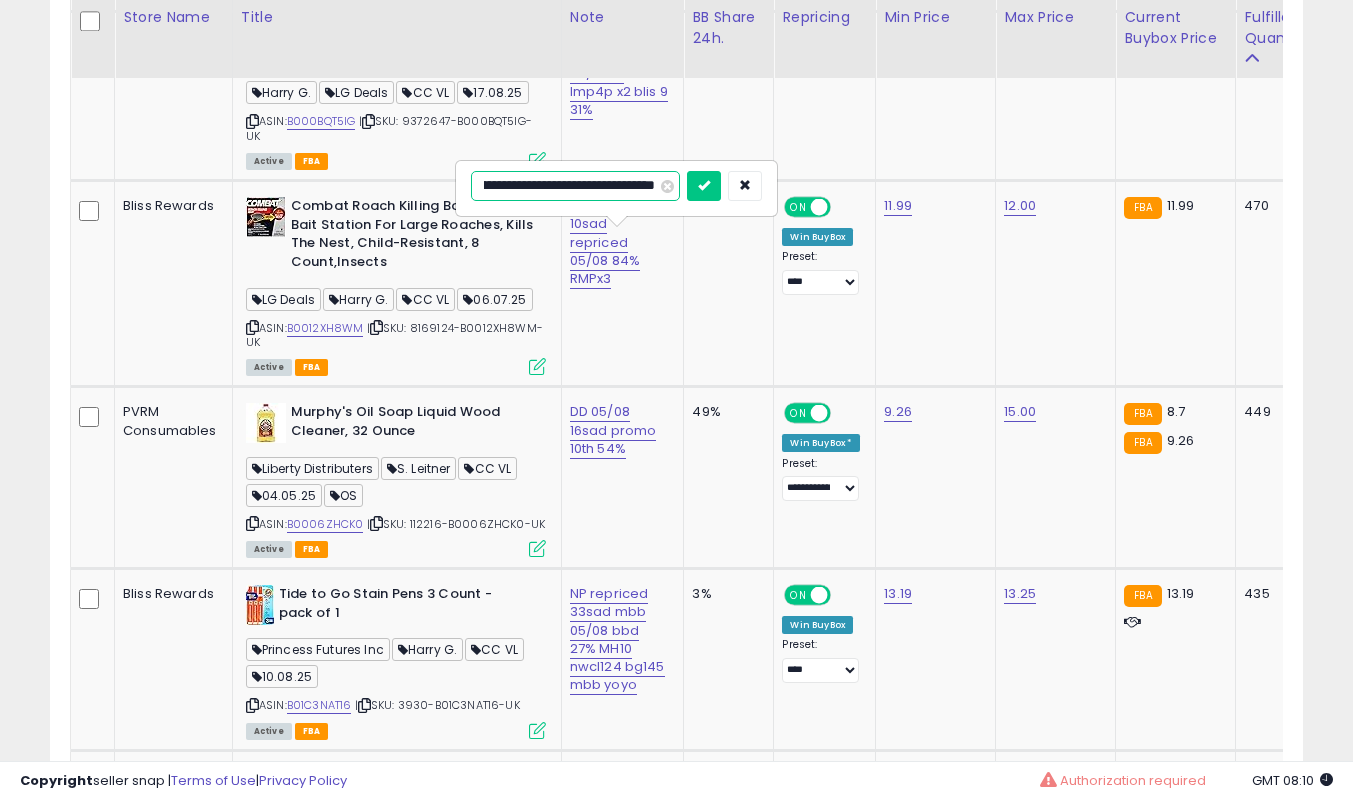 scroll, scrollTop: 0, scrollLeft: 112, axis: horizontal 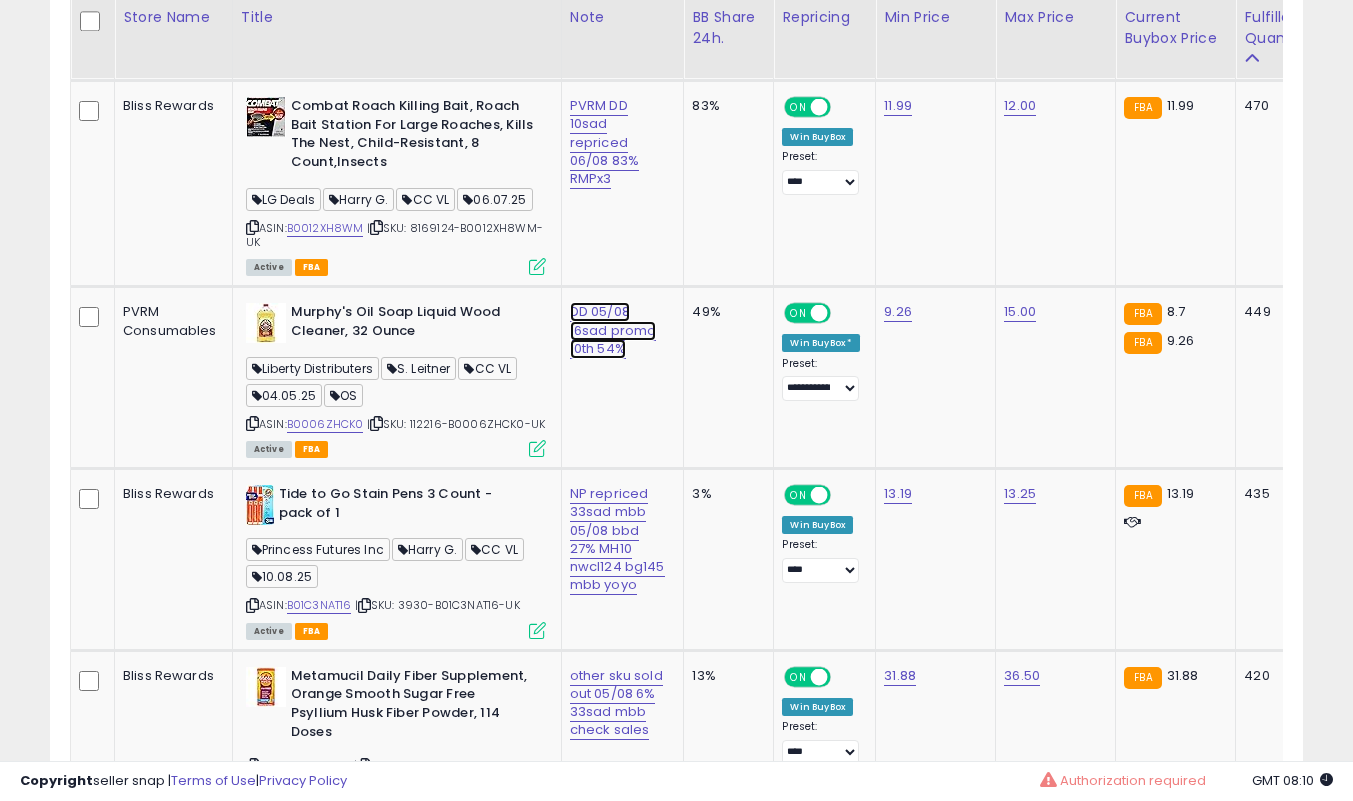 click on "DD 05/08 16sad promo 10th 54%" at bounding box center [616, -3081] 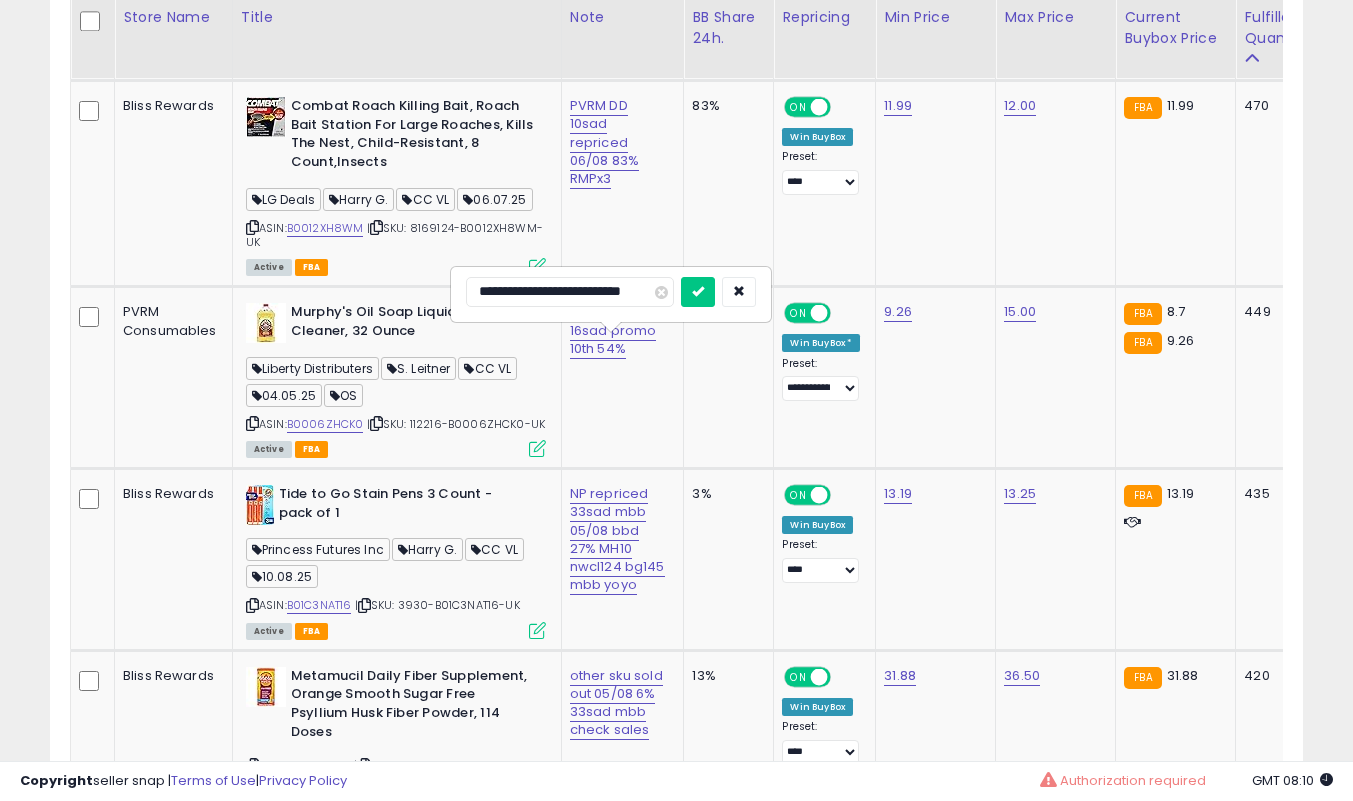 scroll, scrollTop: 0, scrollLeft: 28, axis: horizontal 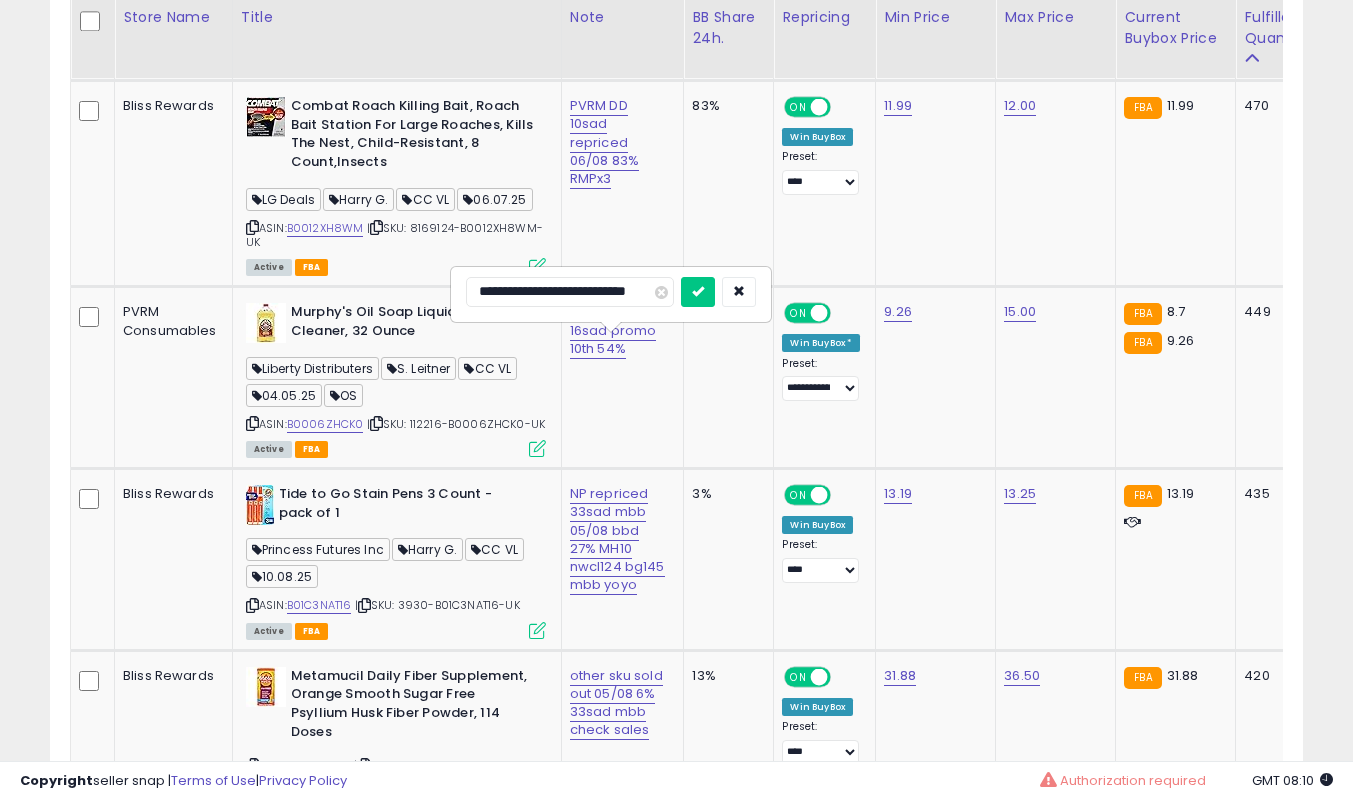 click at bounding box center [698, 292] 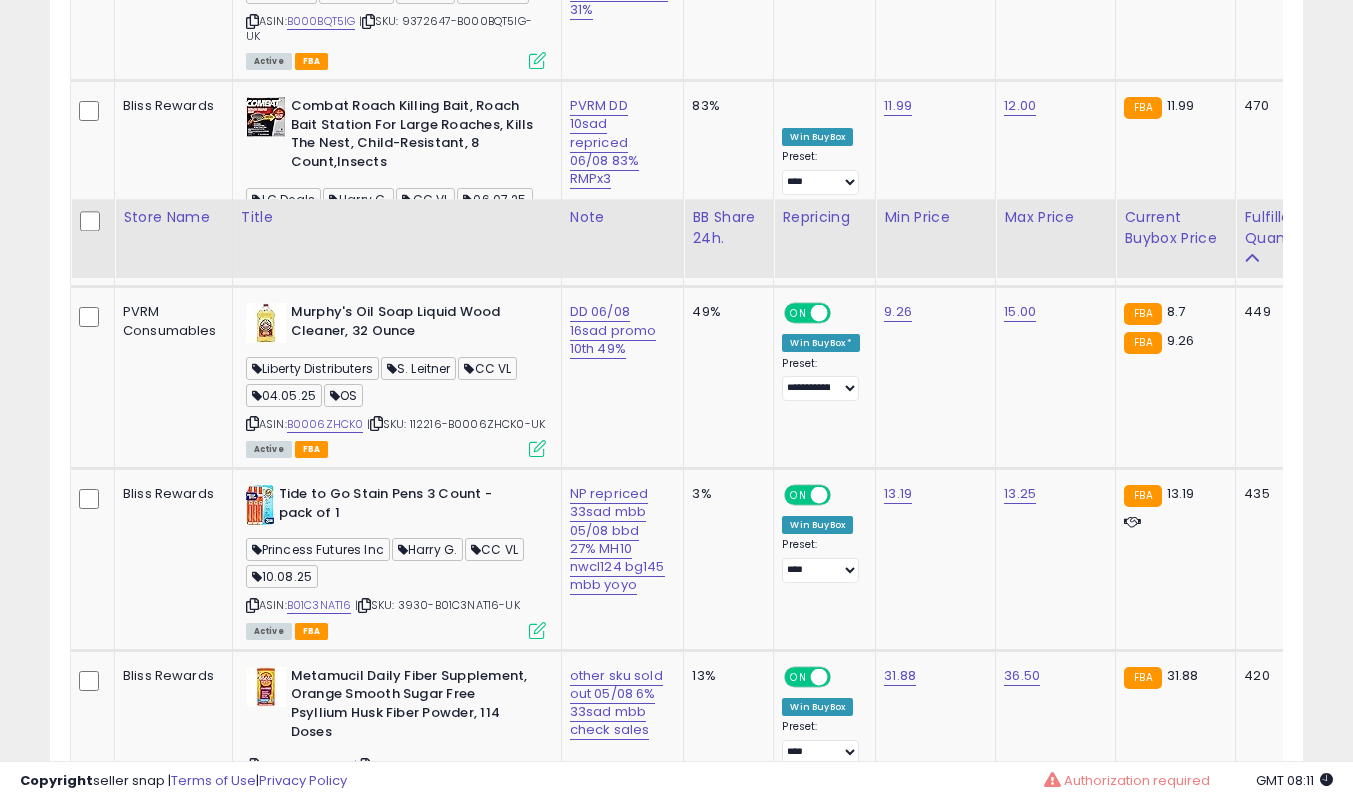 scroll, scrollTop: 4500, scrollLeft: 0, axis: vertical 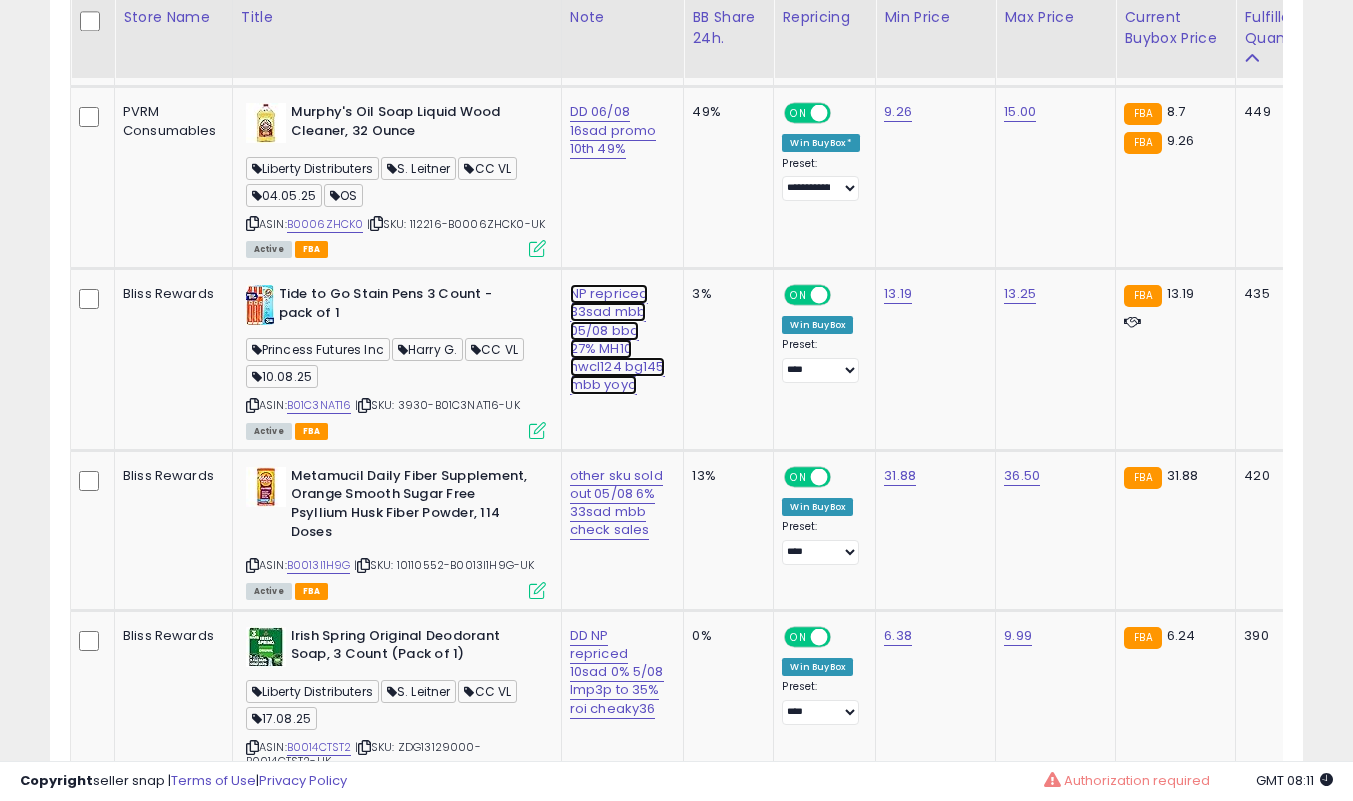 click on "NP repriced  33sad mbb 05/08 bbd 27% MH10 nwcl124 bg145 mbb yoyo" at bounding box center (616, -3281) 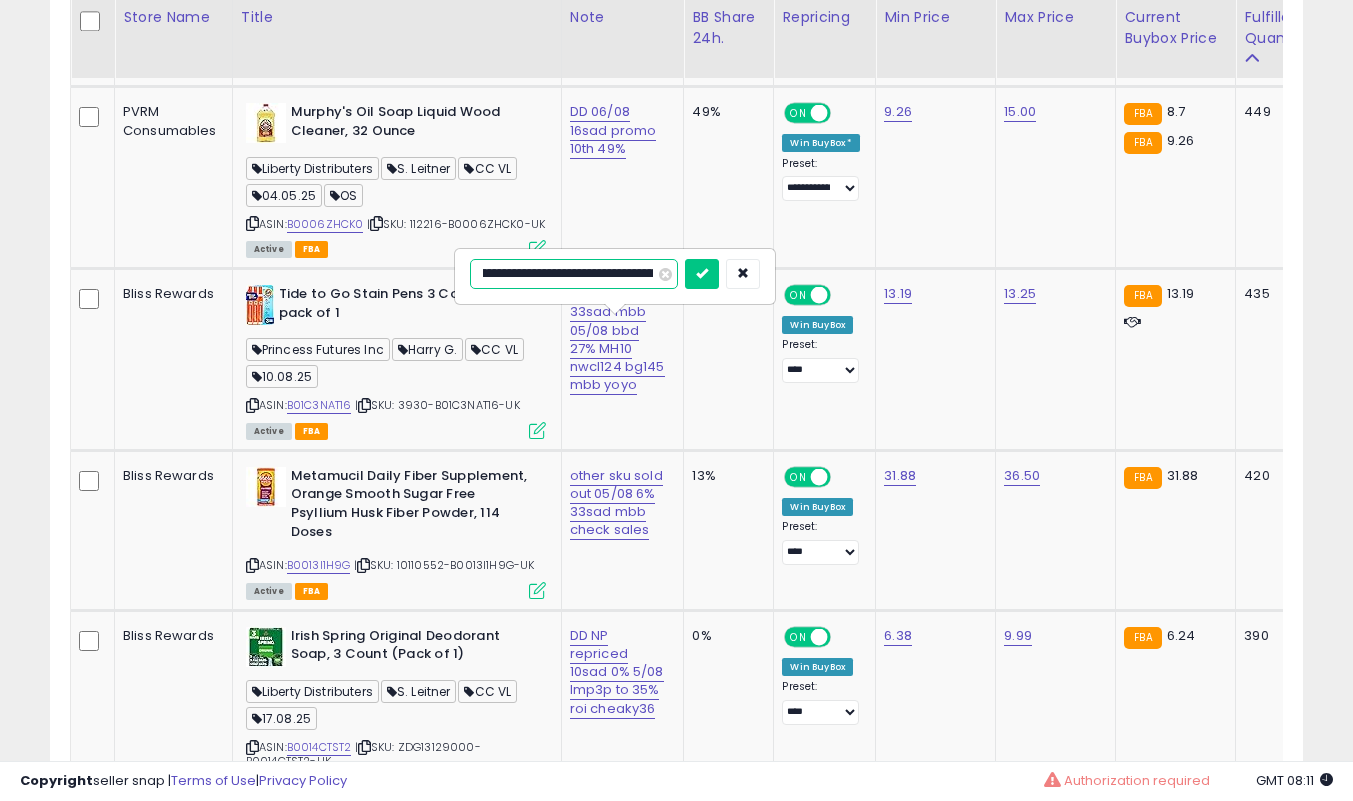 scroll, scrollTop: 0, scrollLeft: 153, axis: horizontal 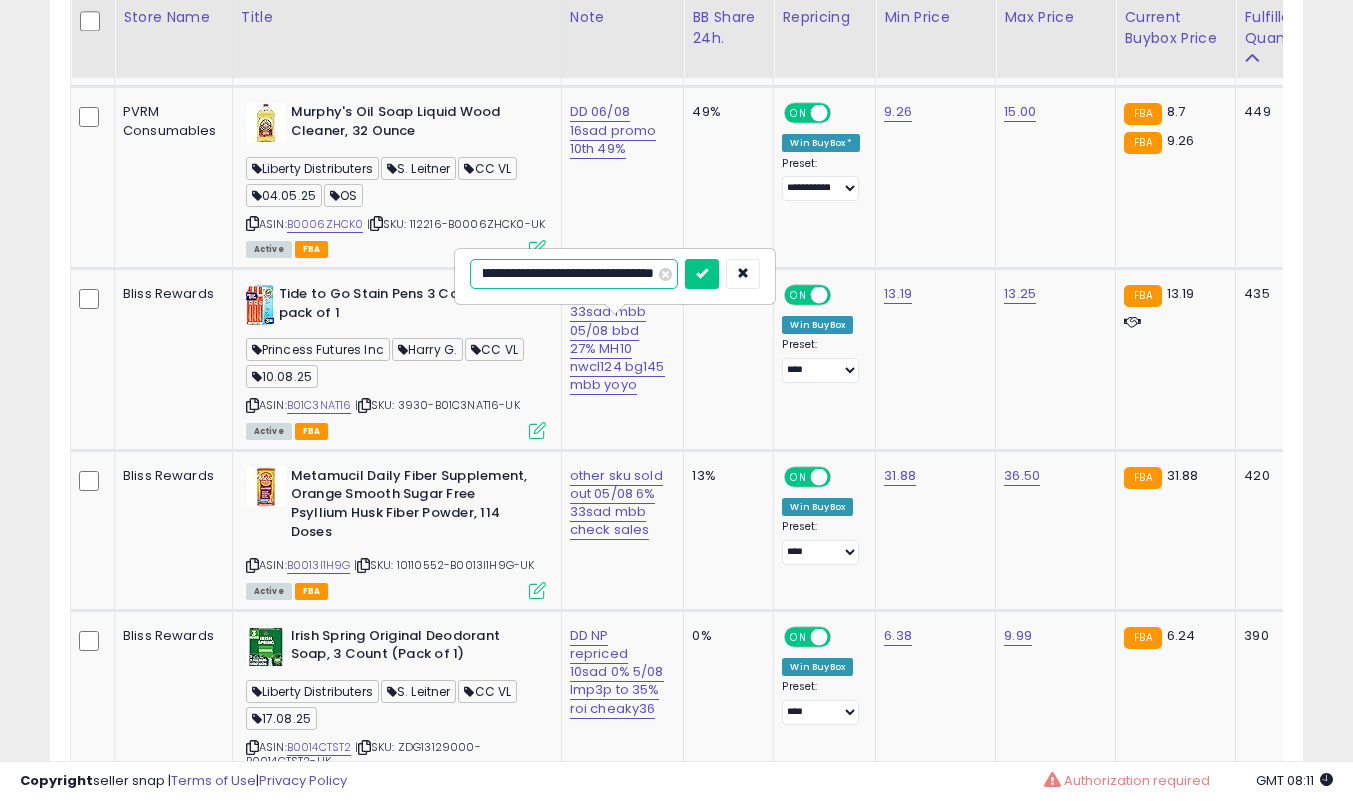 type on "**********" 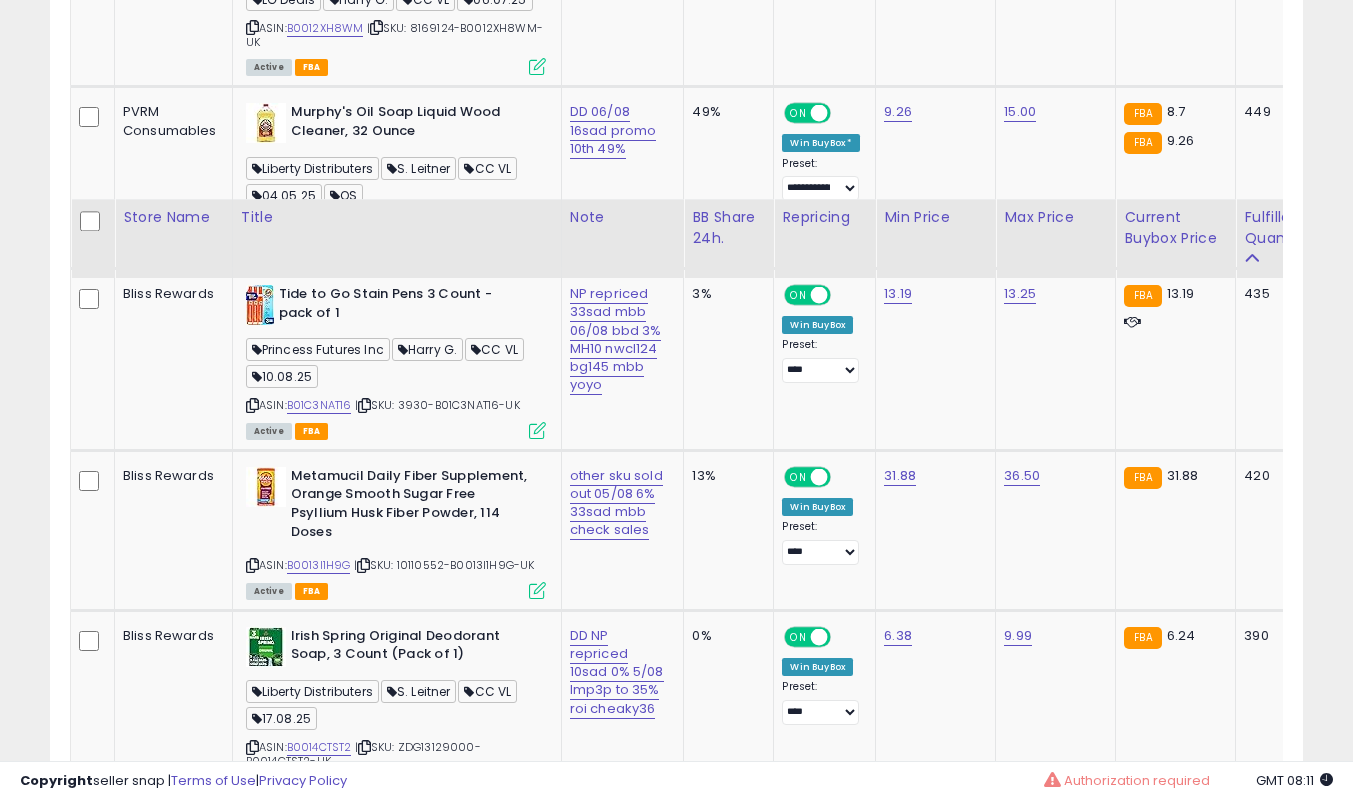 scroll, scrollTop: 4700, scrollLeft: 0, axis: vertical 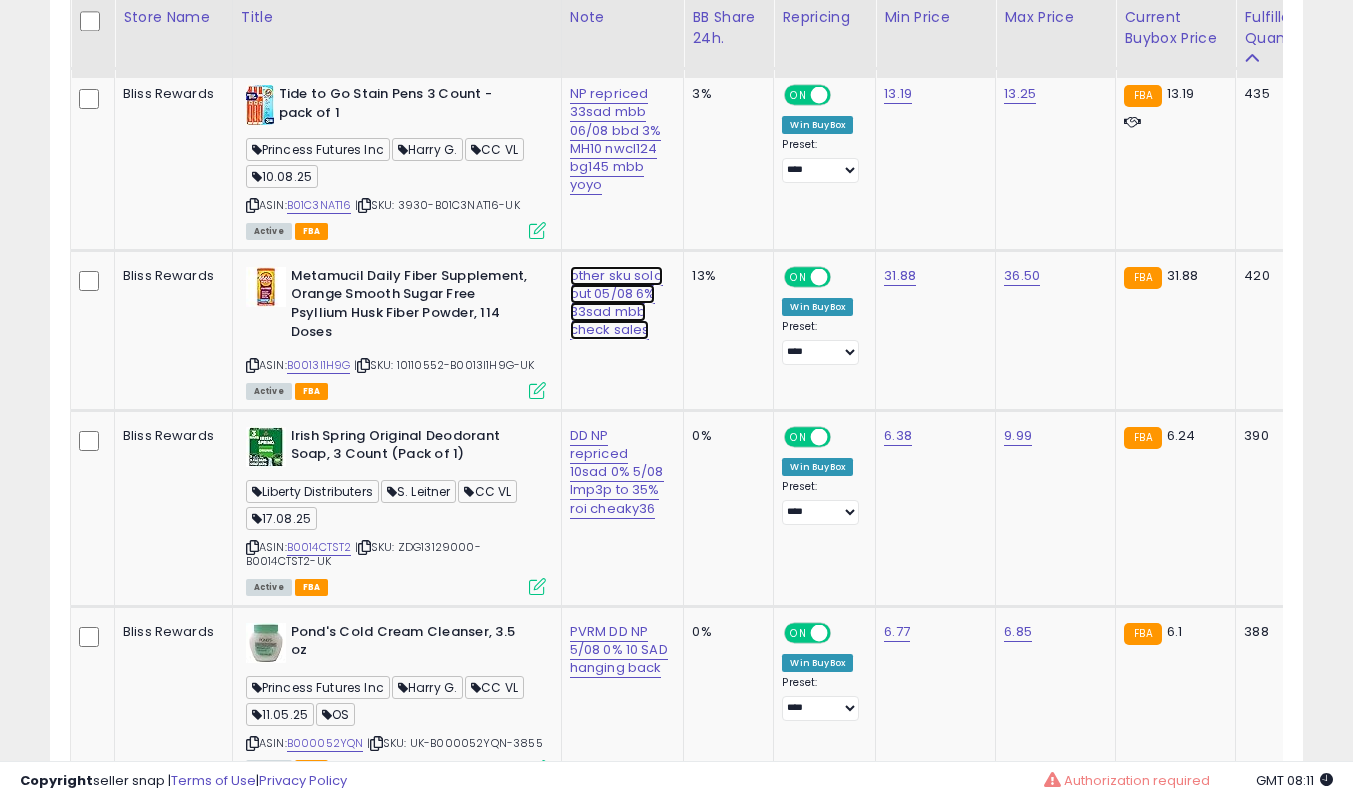click on "other sku sold out 05/08 6% 33sad mbb check sales" at bounding box center (616, -3481) 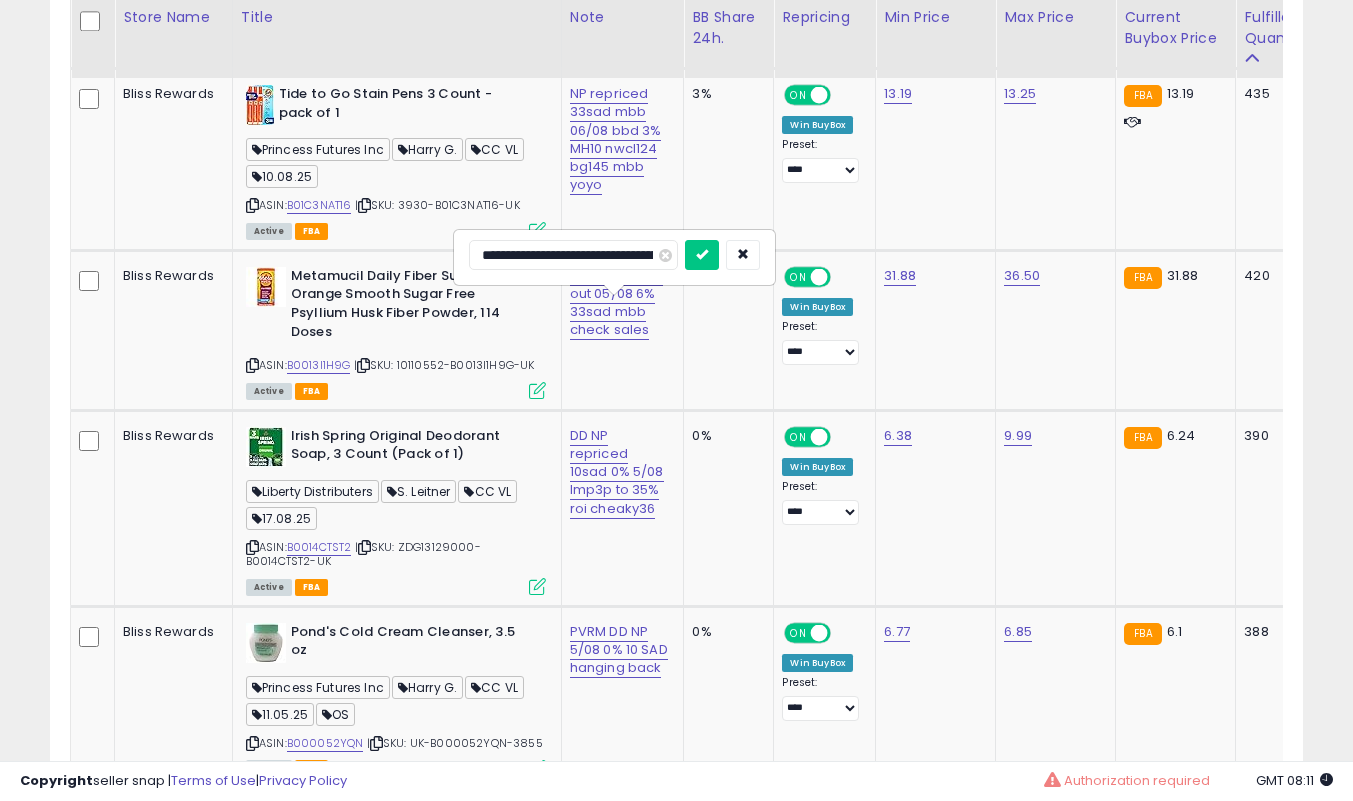 scroll, scrollTop: 0, scrollLeft: 11, axis: horizontal 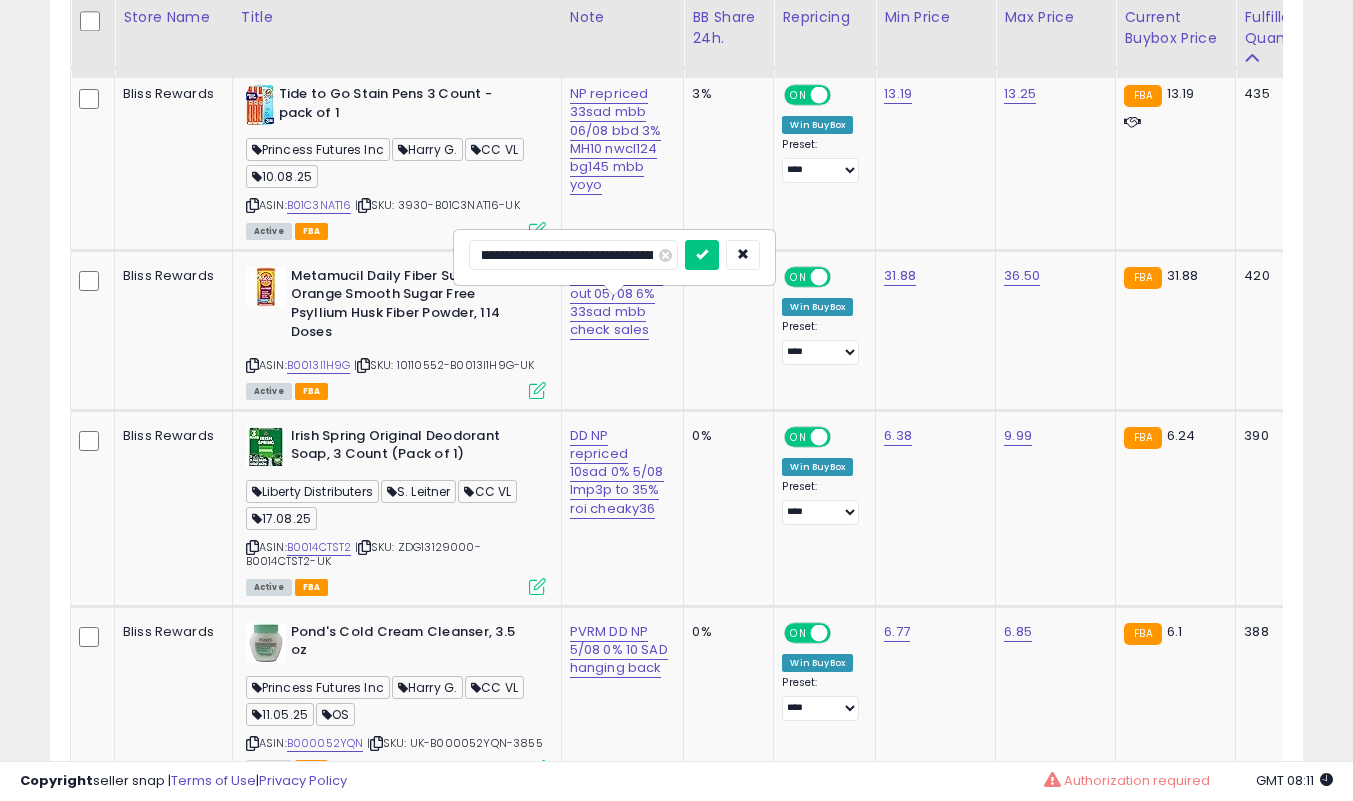 type on "**********" 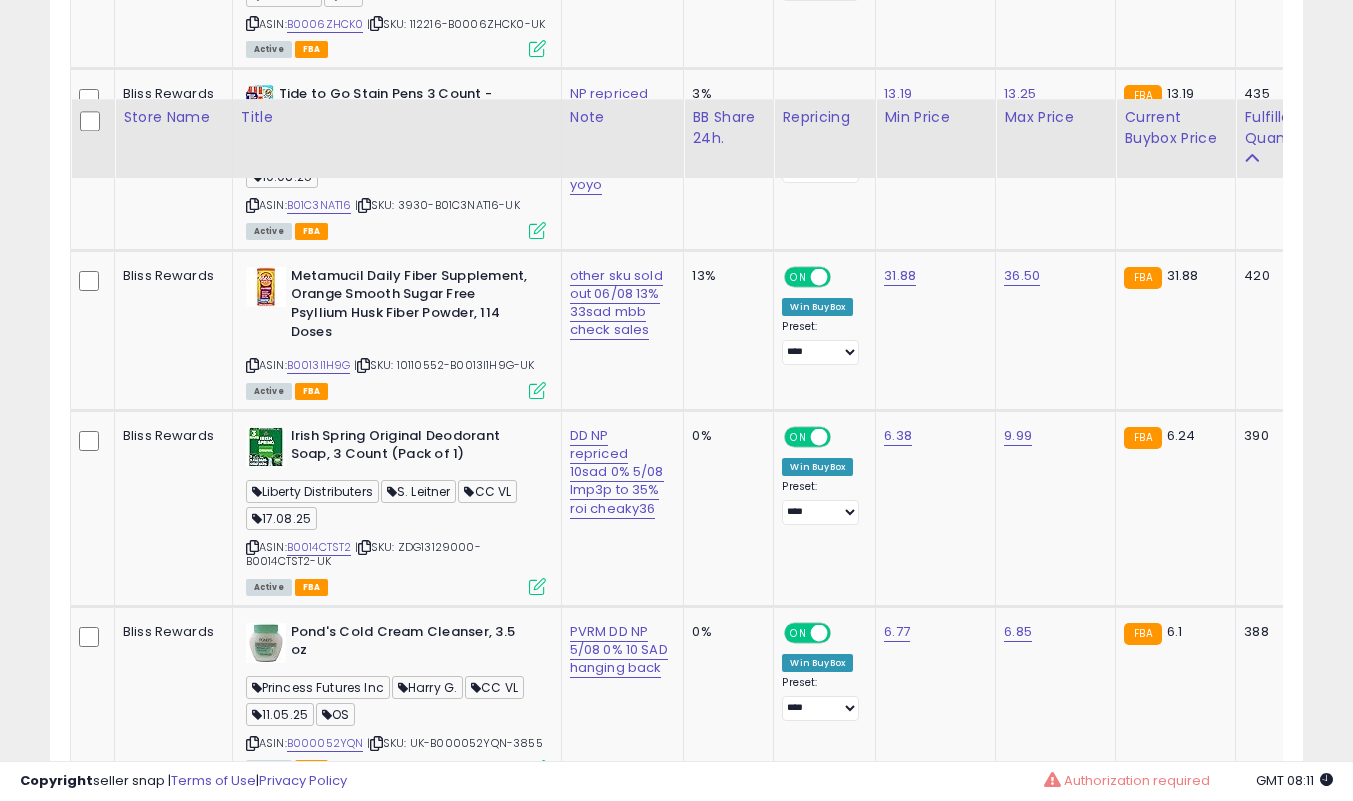 scroll, scrollTop: 4800, scrollLeft: 0, axis: vertical 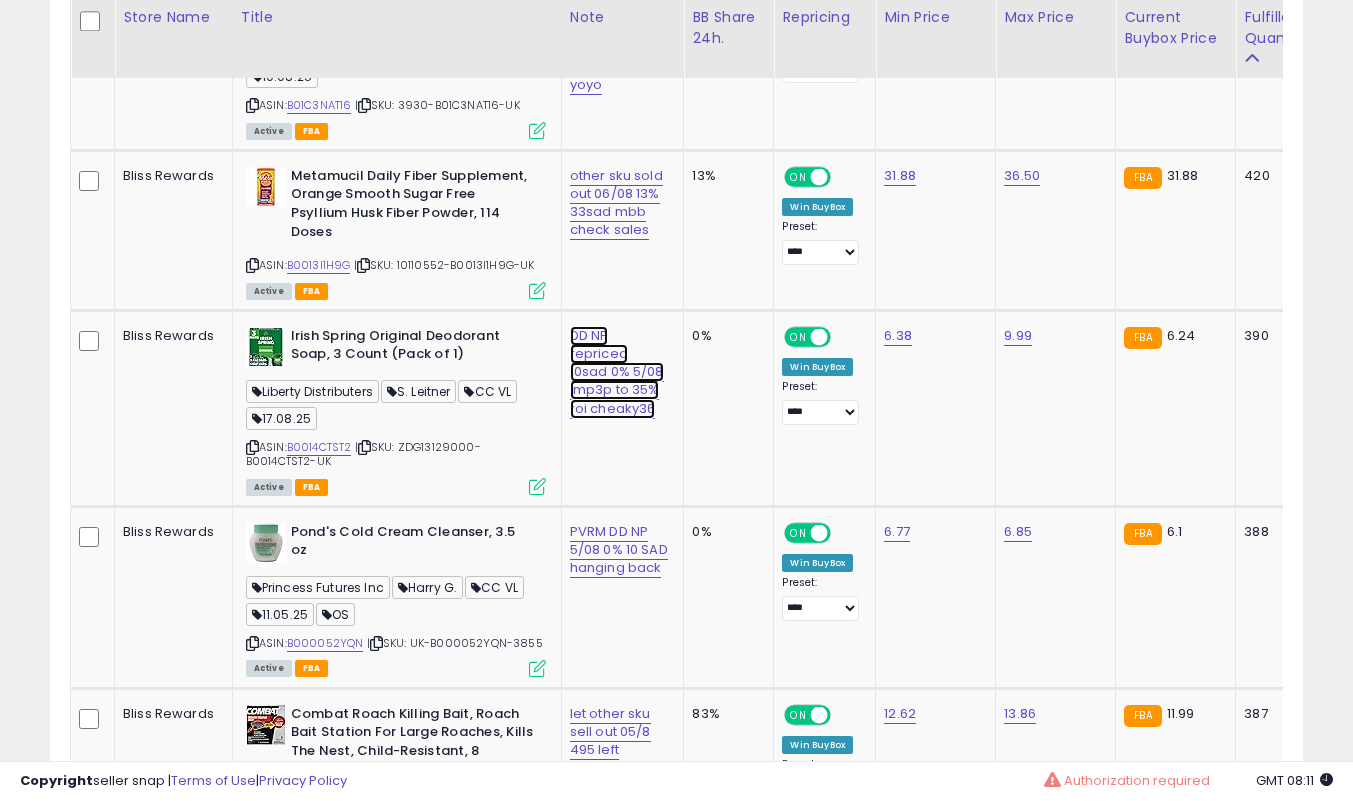 click on "DD NP repriced 10sad 0% 5/08 lmp3p to 35% roi  cheaky36" at bounding box center [616, -3581] 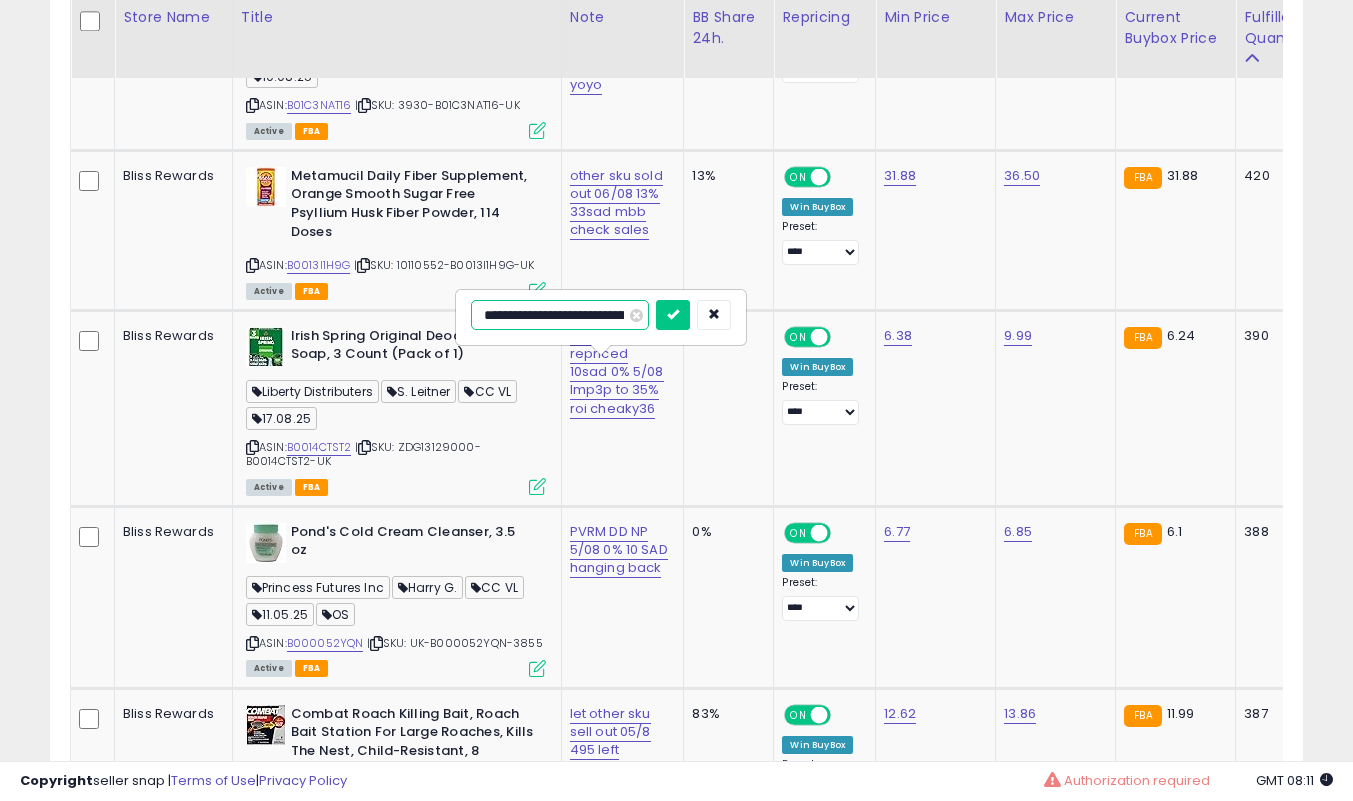 scroll, scrollTop: 0, scrollLeft: 215, axis: horizontal 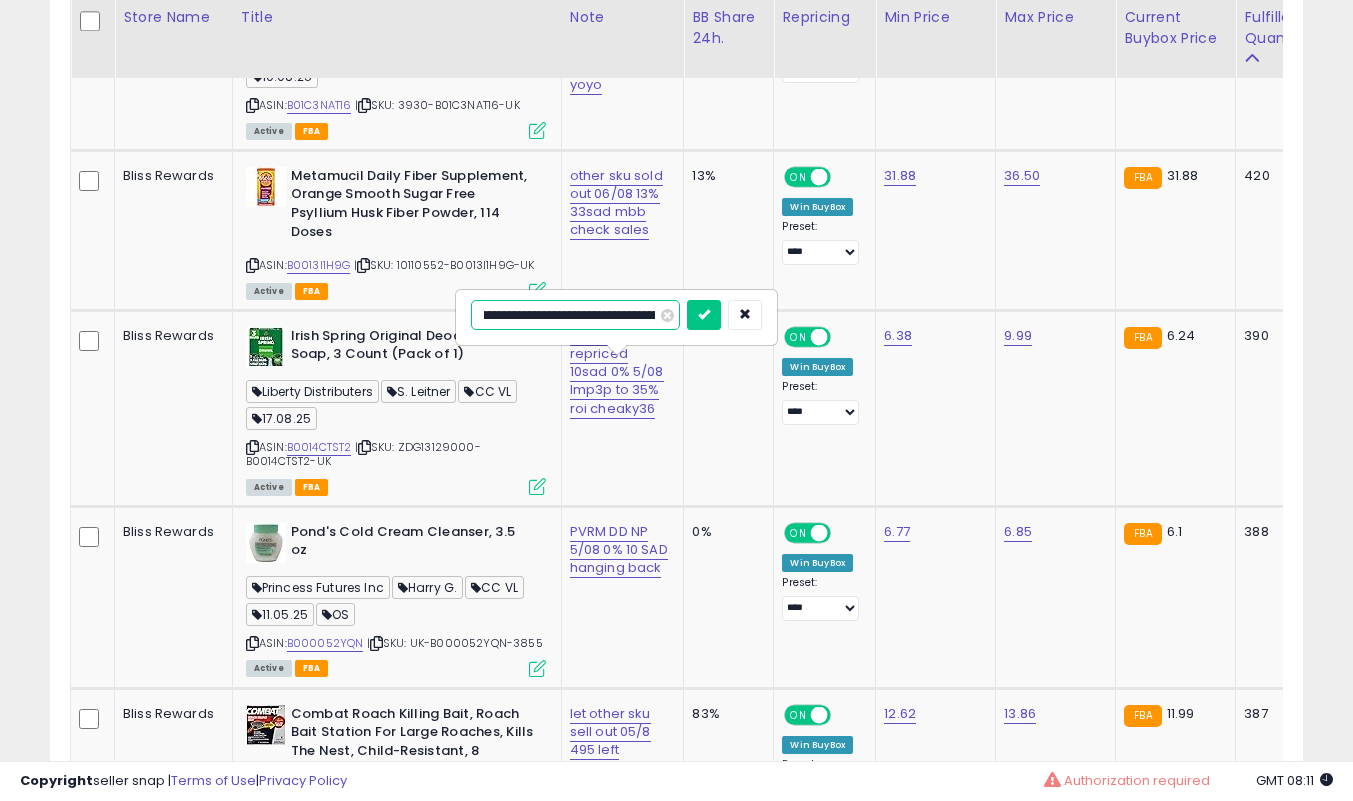 type on "**********" 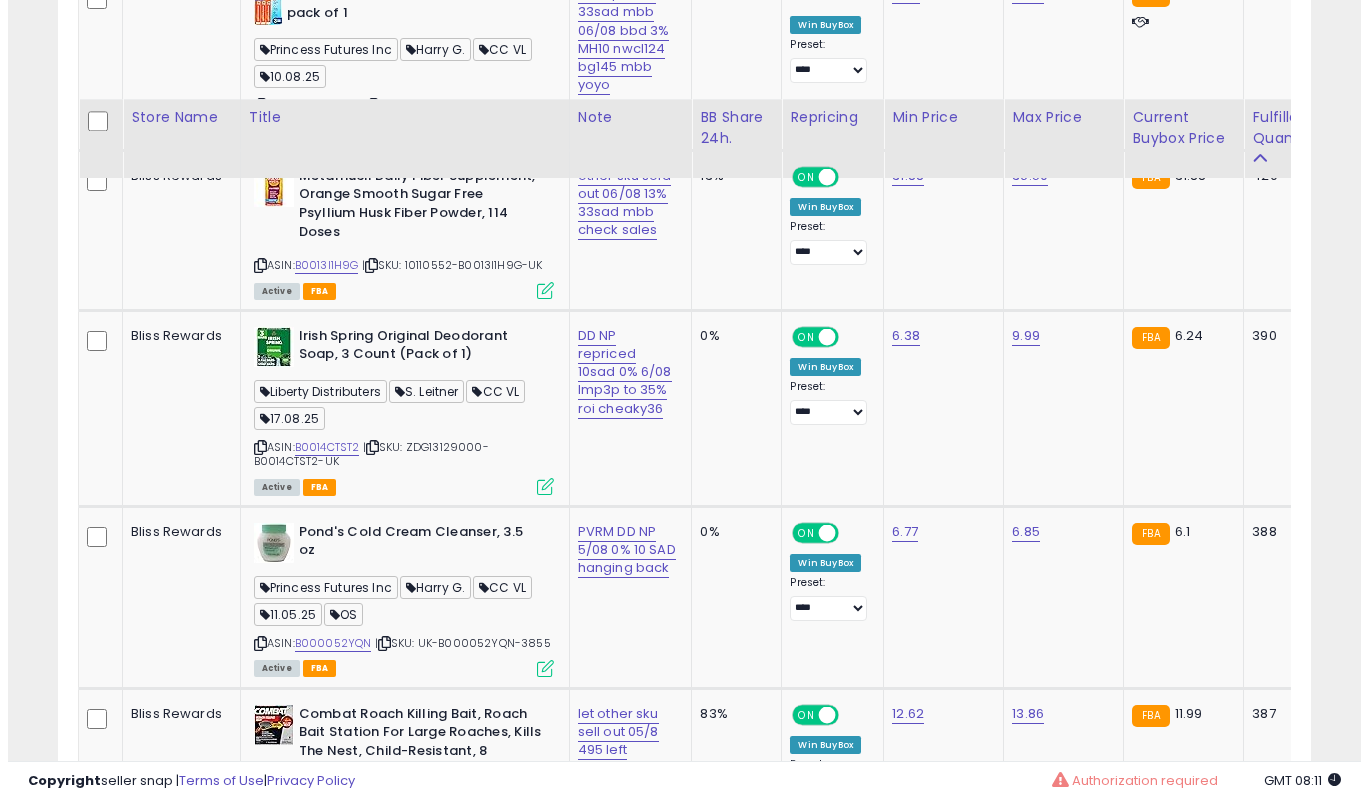 scroll, scrollTop: 4900, scrollLeft: 0, axis: vertical 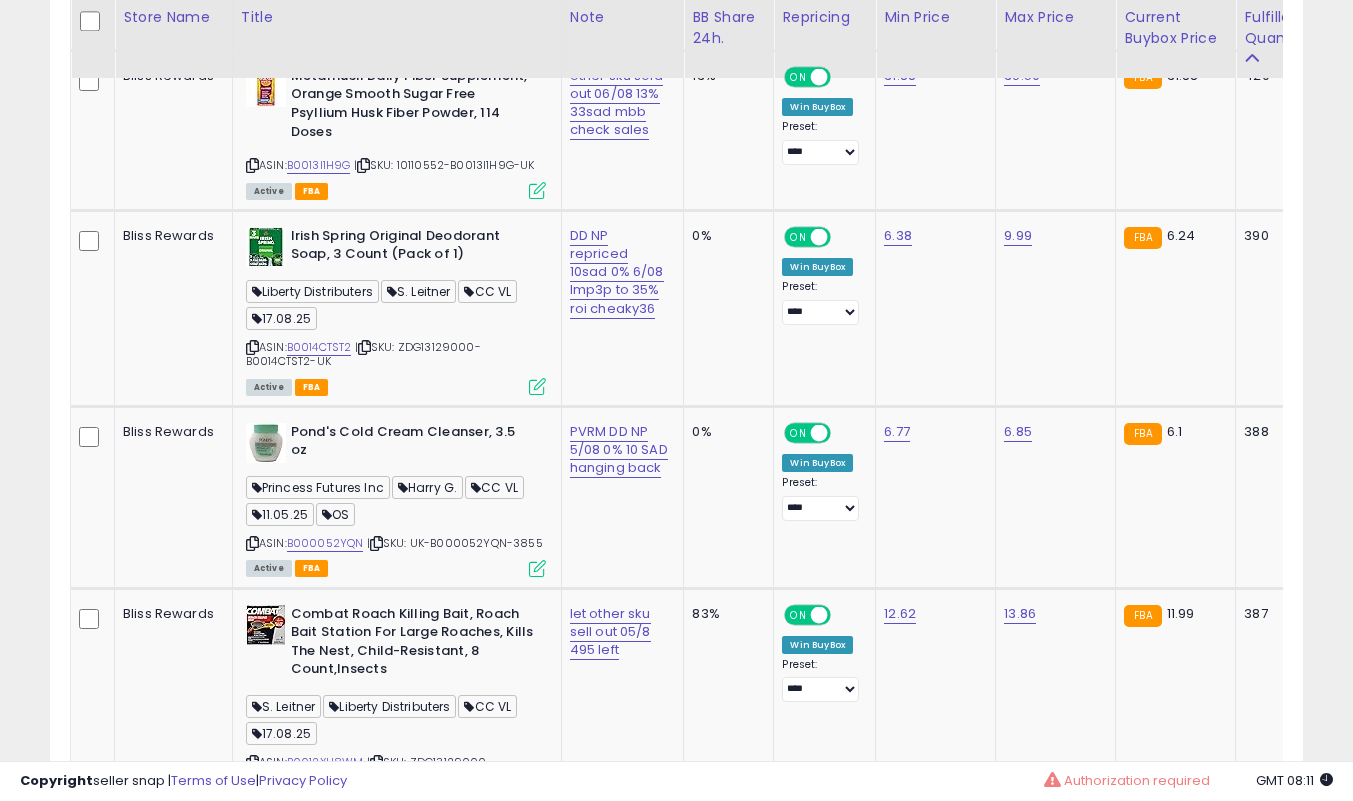 click at bounding box center [537, 386] 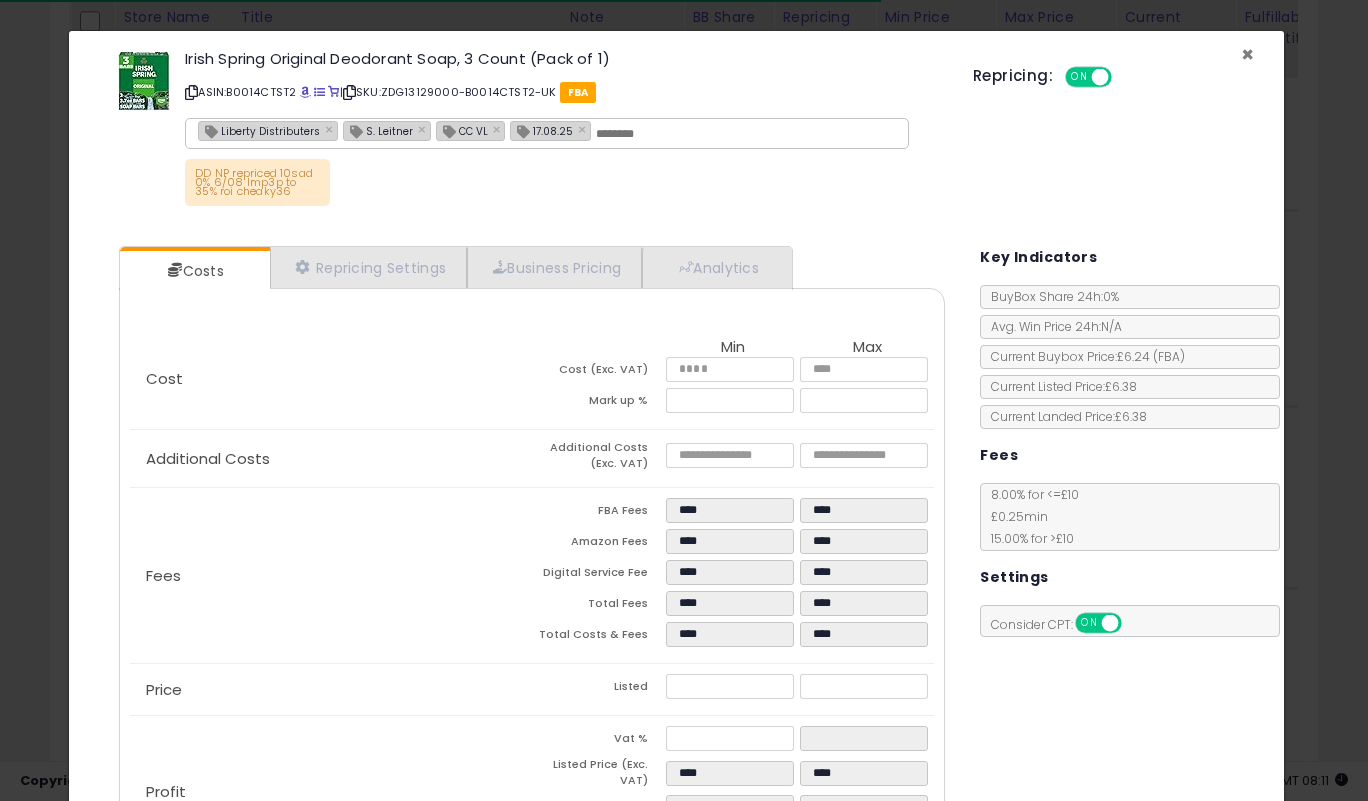 click on "×" at bounding box center [1247, 54] 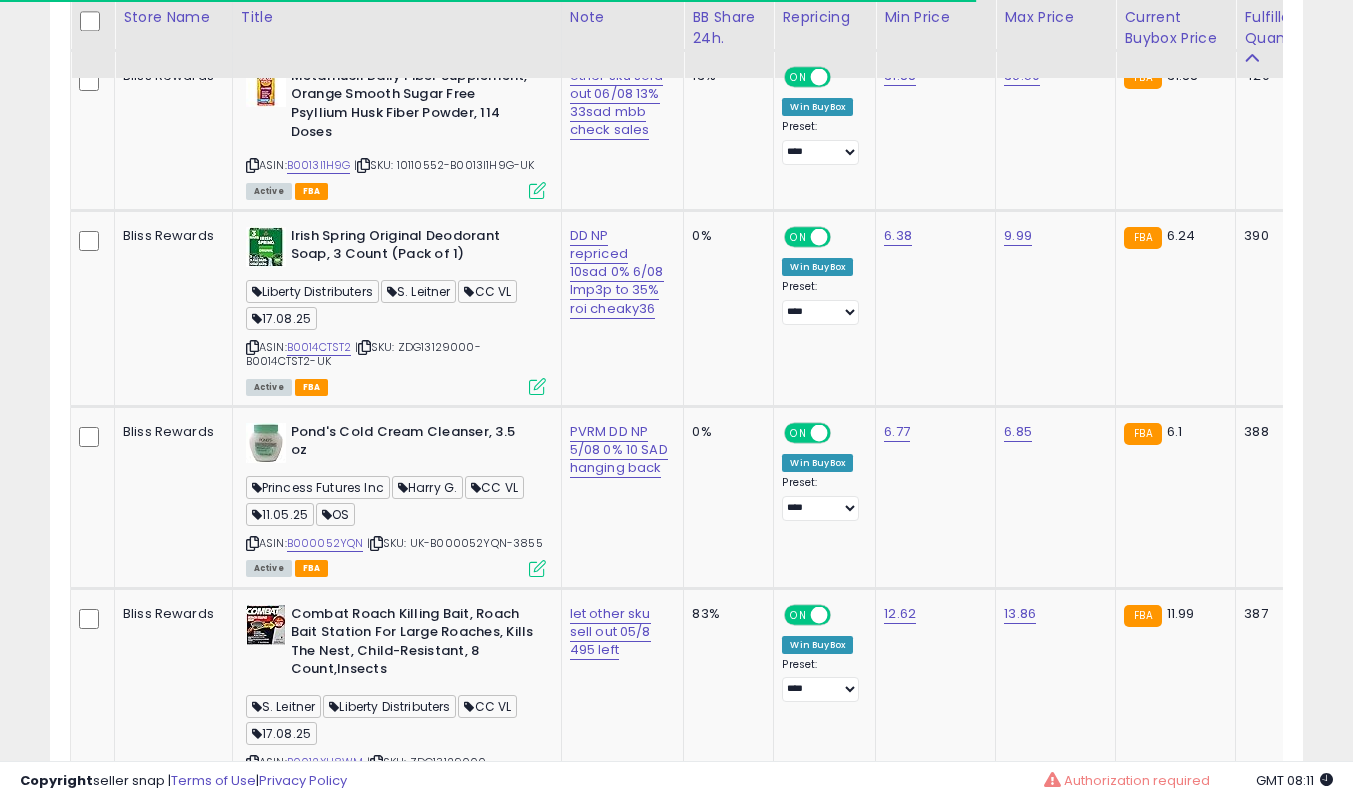 scroll, scrollTop: 410, scrollLeft: 725, axis: both 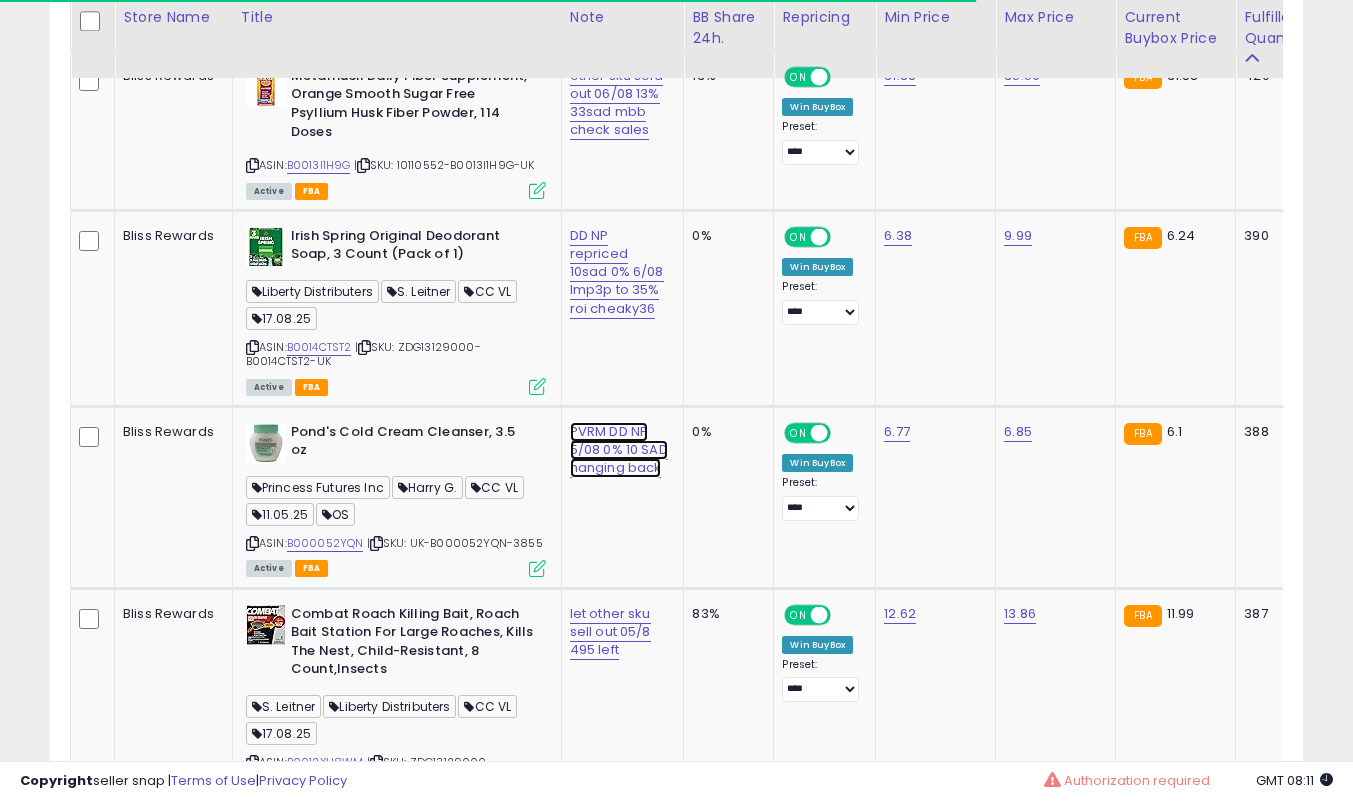 click on "PVRM DD NP 5/08 0% 10 SAD hanging back" at bounding box center (616, -3681) 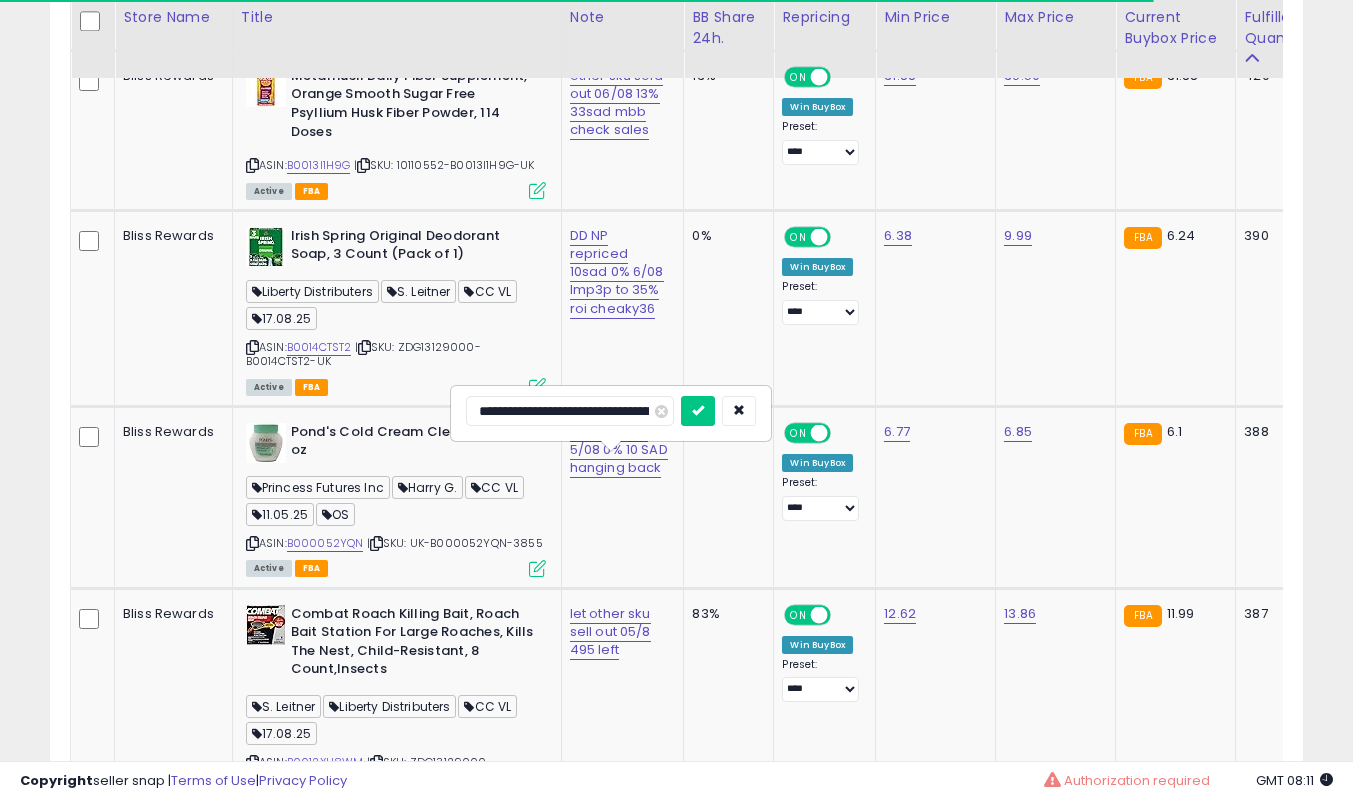 type on "**********" 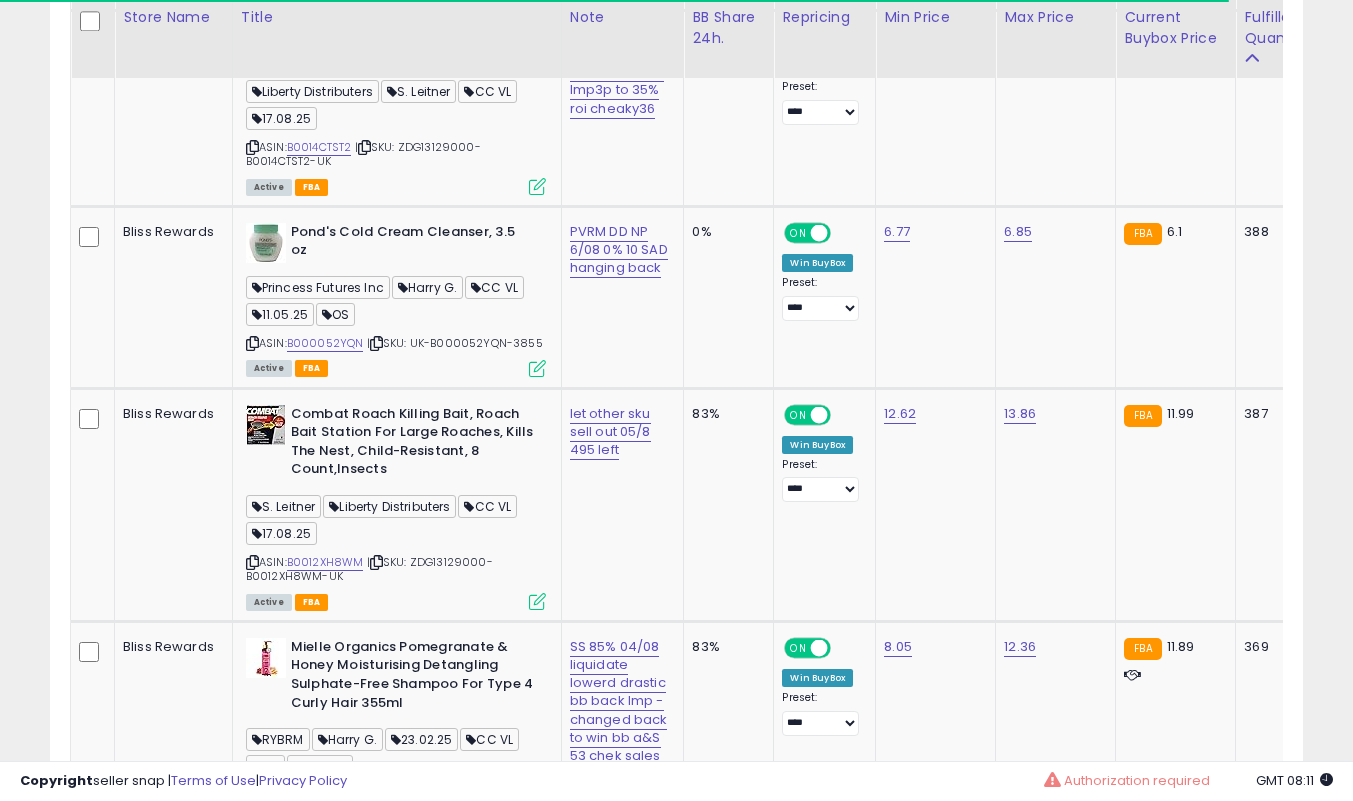 click at bounding box center (252, 562) 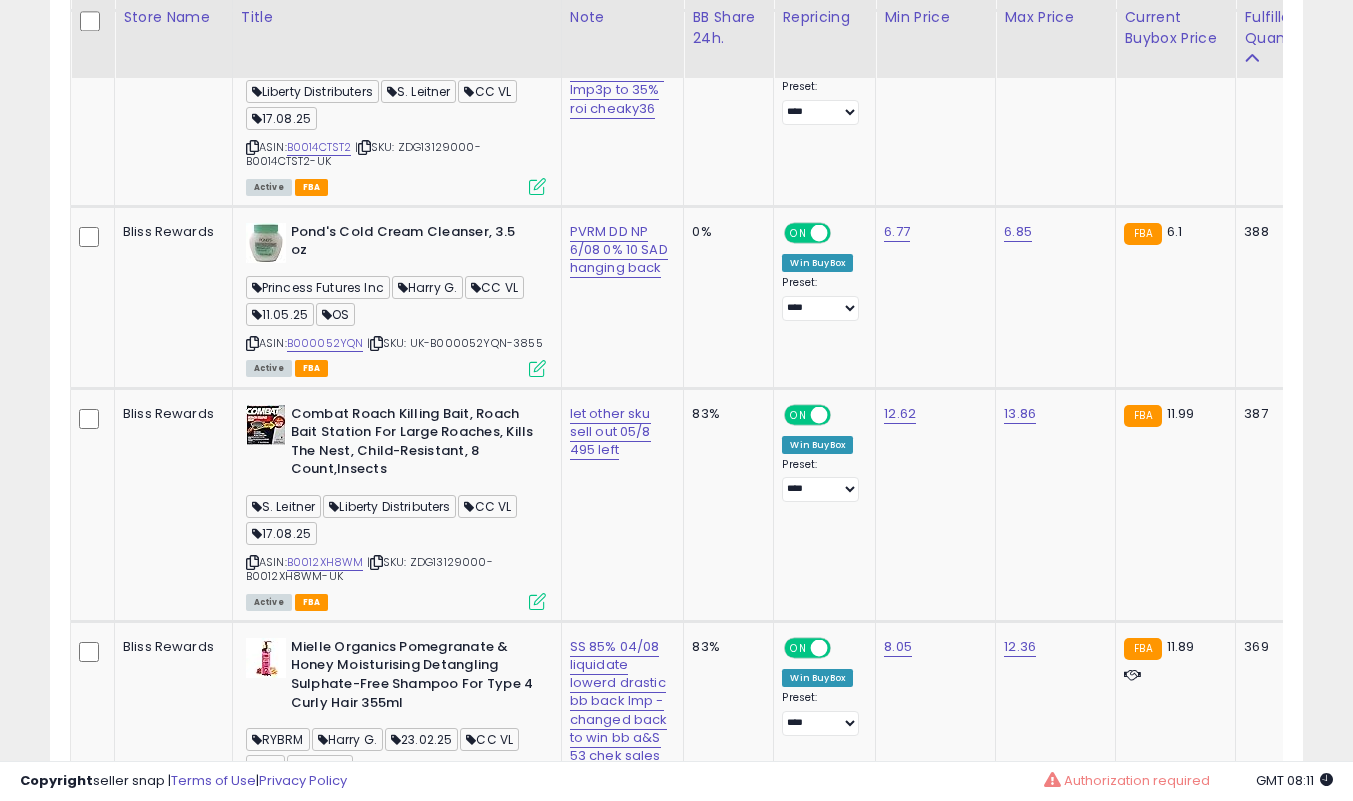 click on "**********" at bounding box center (676, 410) 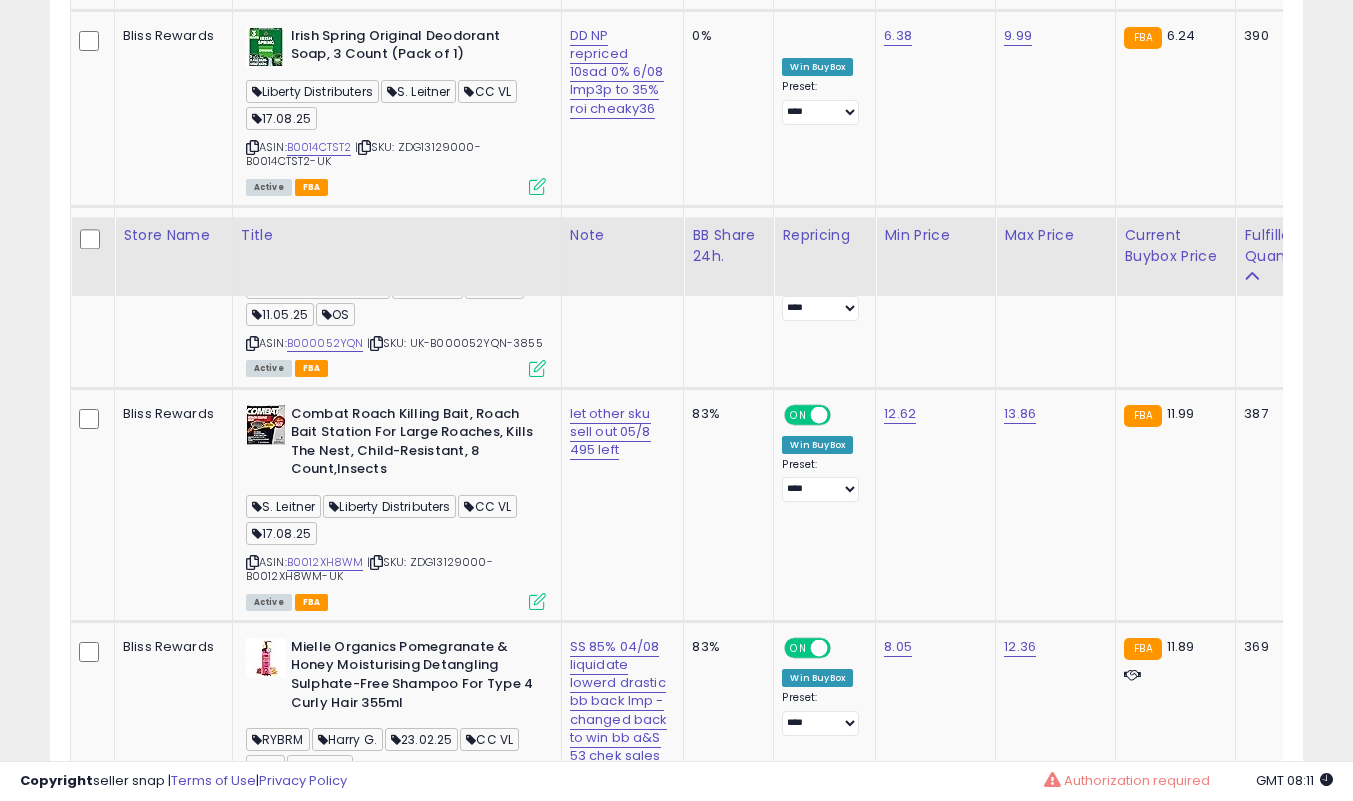 scroll, scrollTop: 5500, scrollLeft: 0, axis: vertical 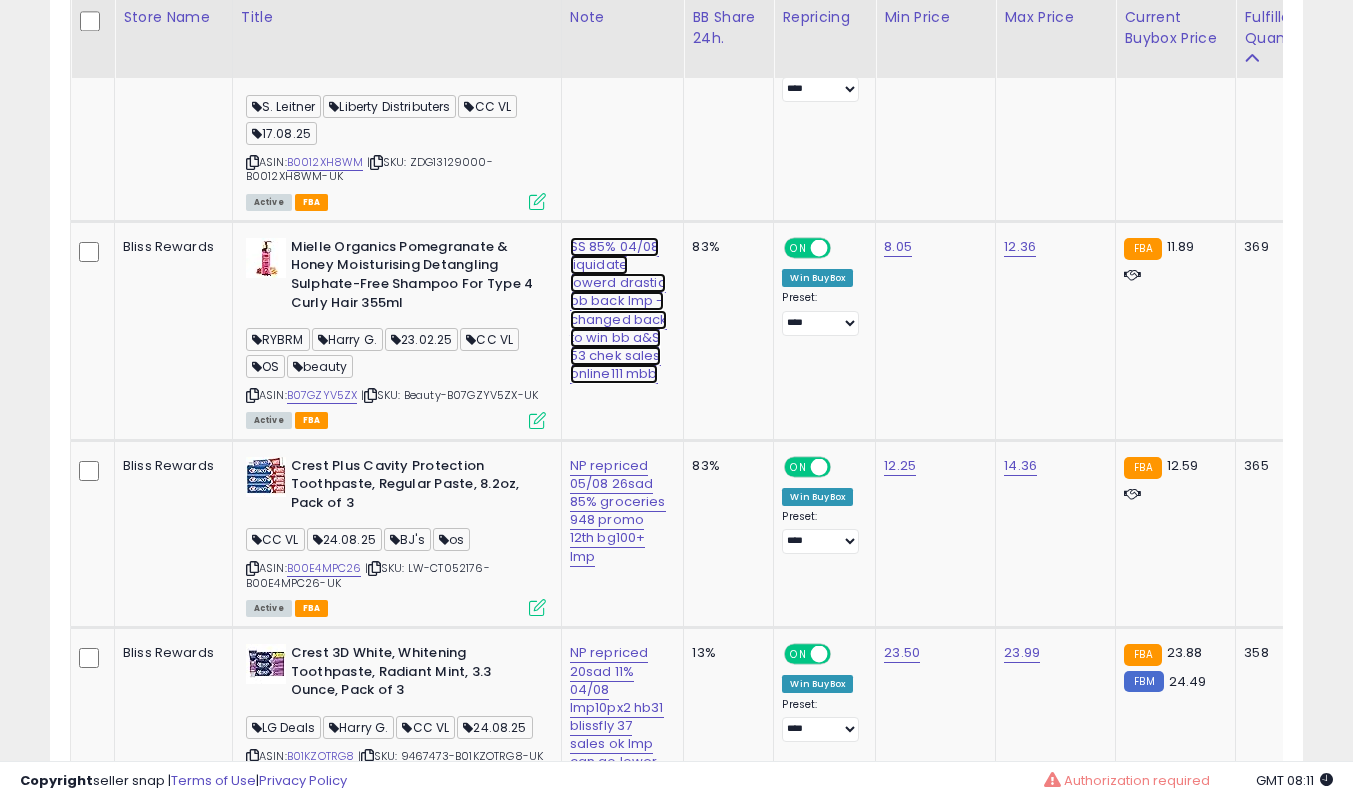click on "SS 85% 04/08 liquidate lowerd drastic bb back lmp - changed back to win bb a&S 53 chek sales online111 mbb" at bounding box center [616, -4281] 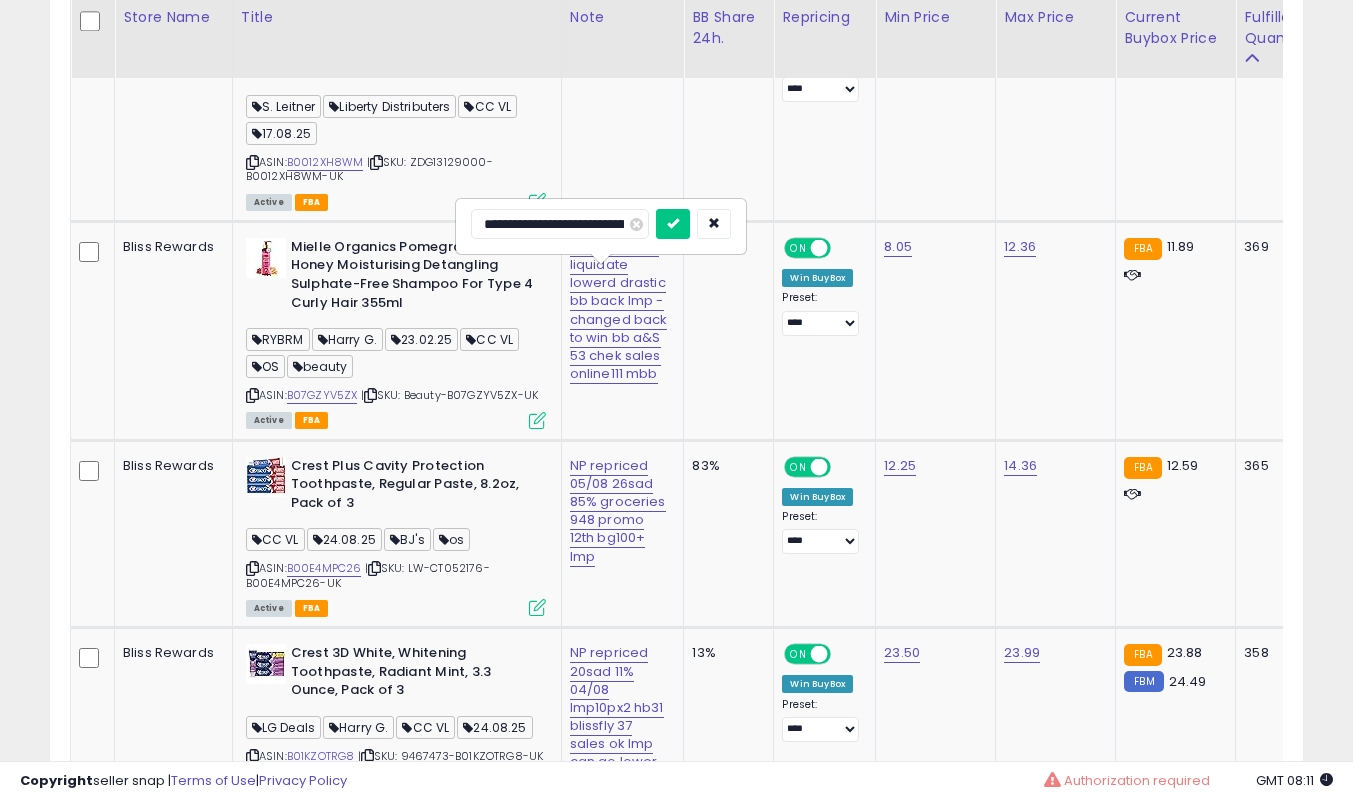 scroll, scrollTop: 0, scrollLeft: 0, axis: both 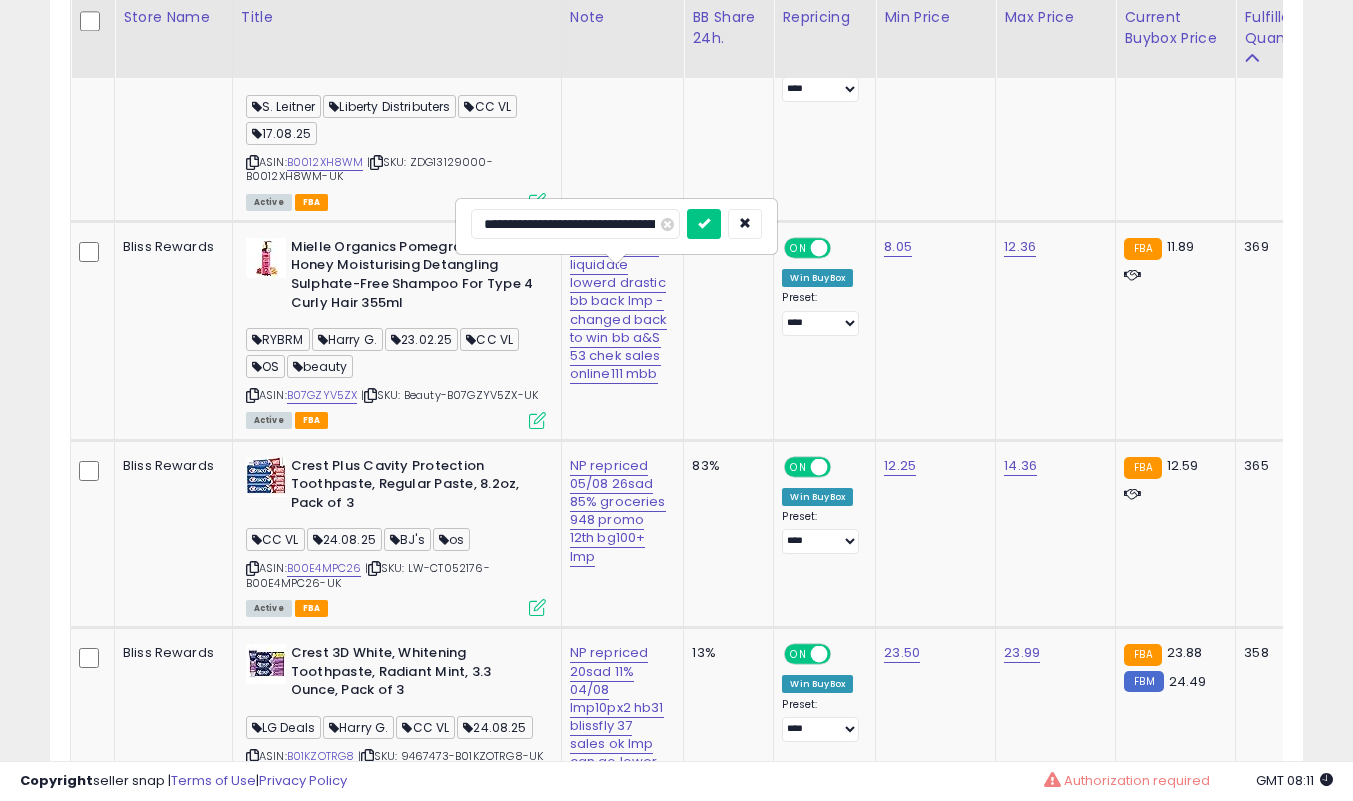 type on "**********" 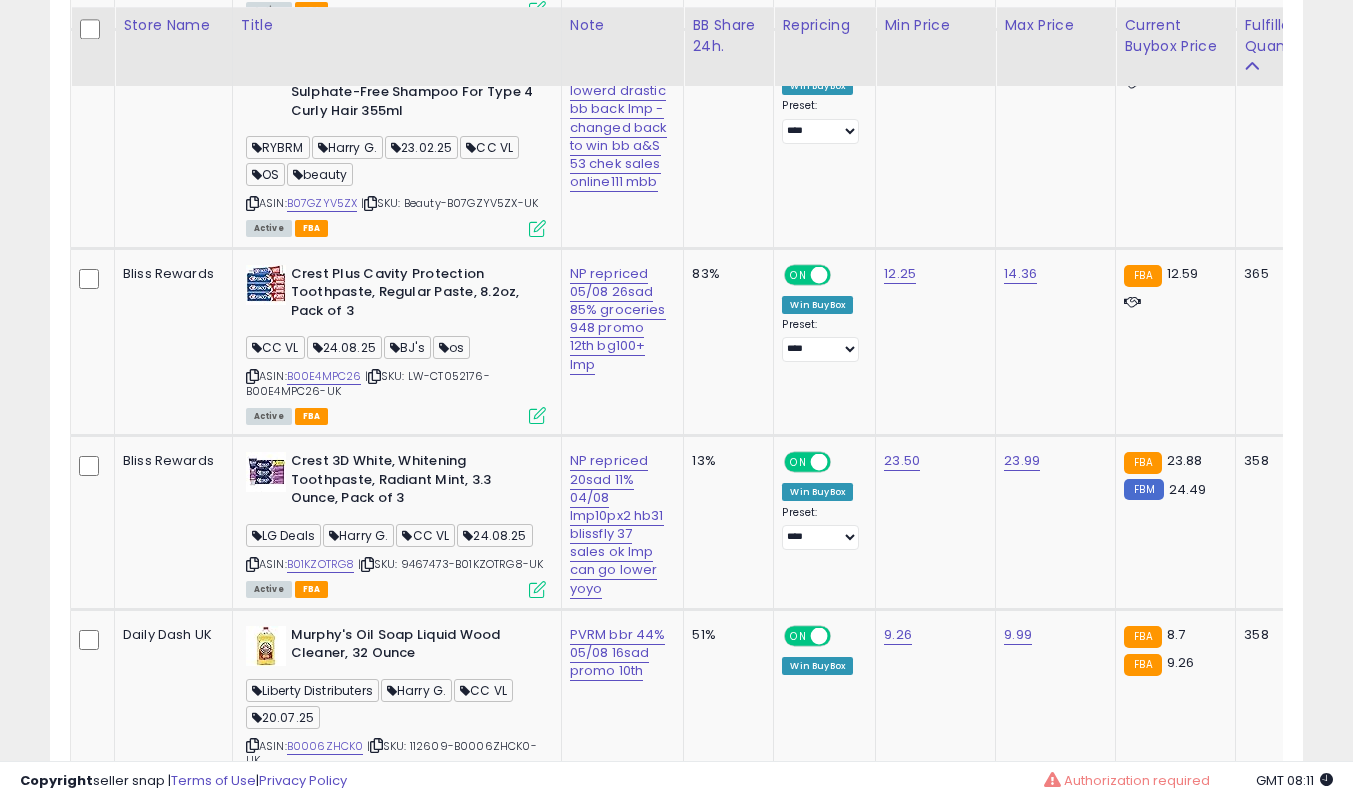 scroll, scrollTop: 5700, scrollLeft: 0, axis: vertical 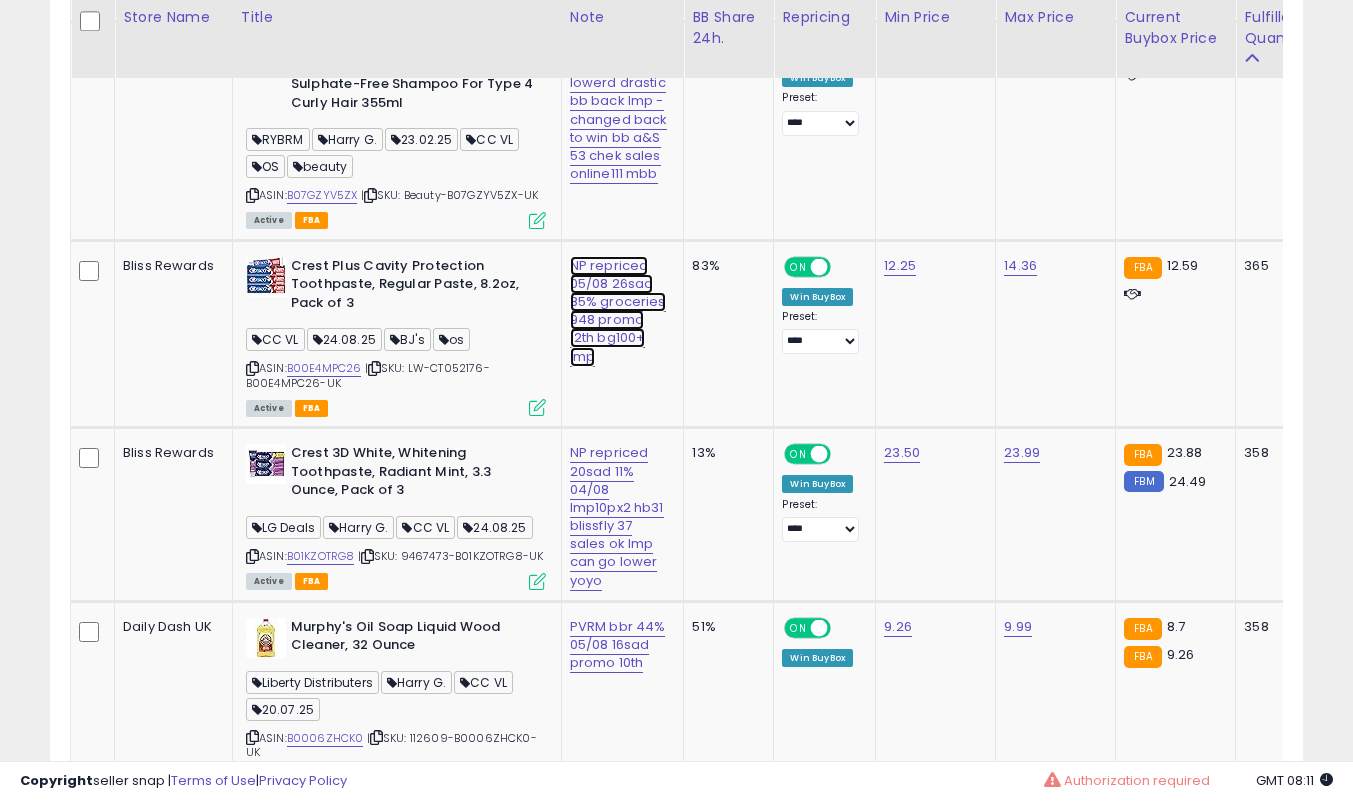 click on "NP repriced 05/08 26sad 85% groceries 948 promo 12th bg100+ lmp" at bounding box center (616, -4481) 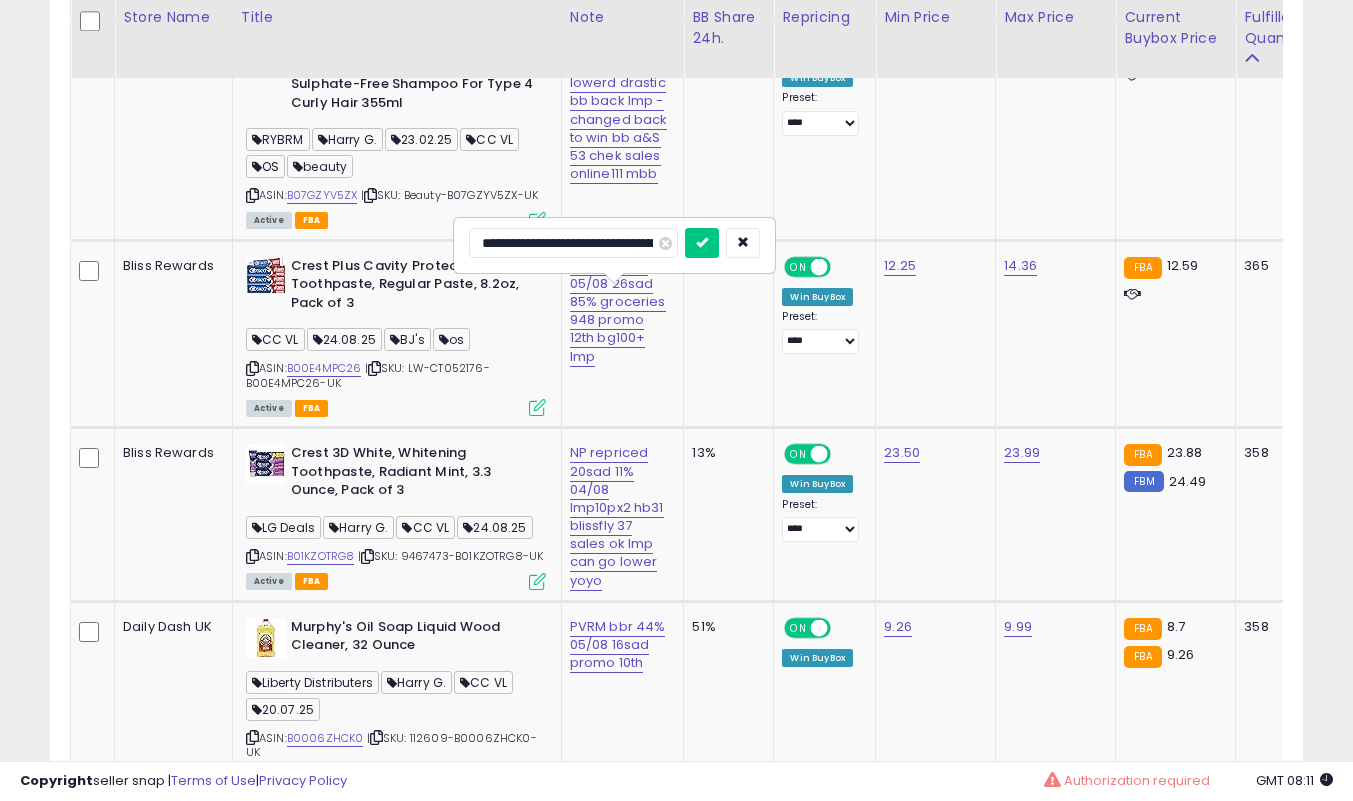 scroll, scrollTop: 0, scrollLeft: 108, axis: horizontal 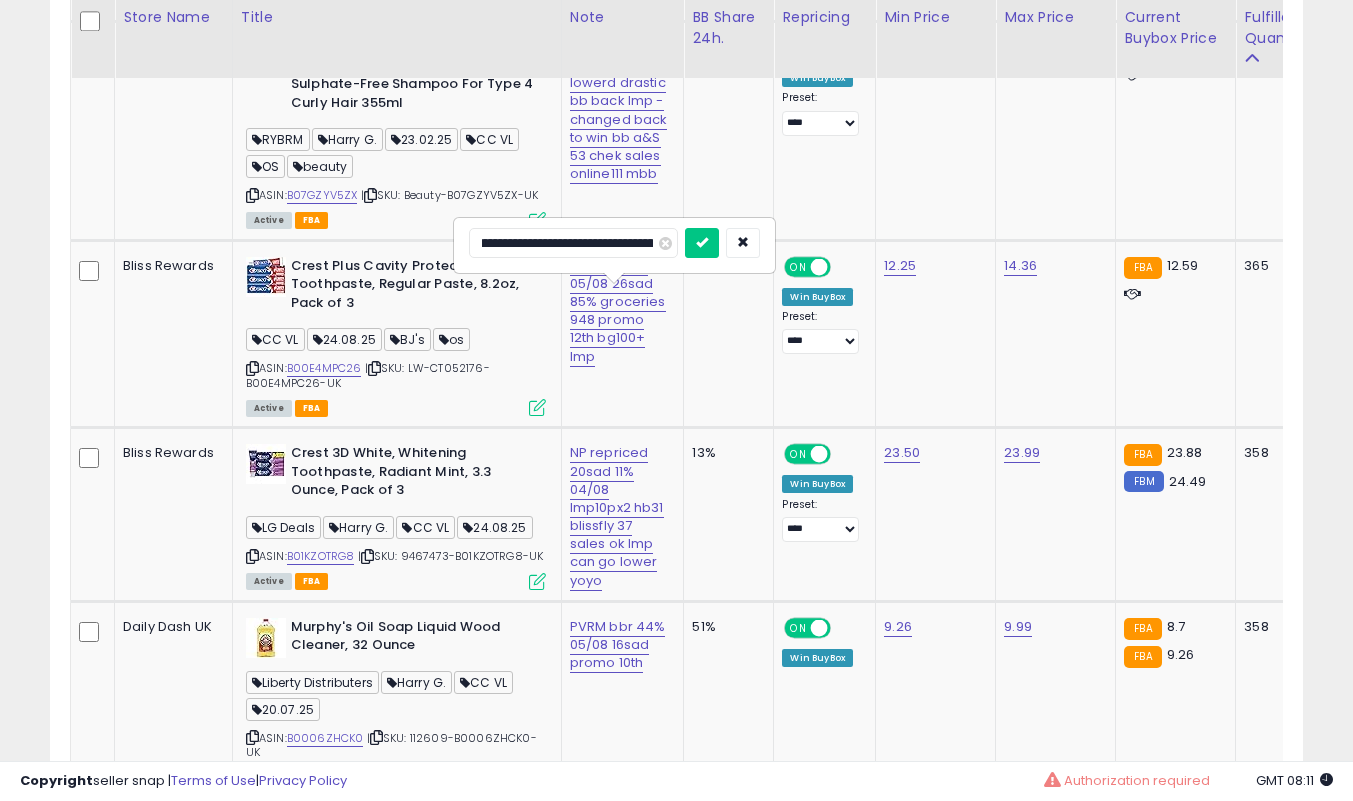 type on "**********" 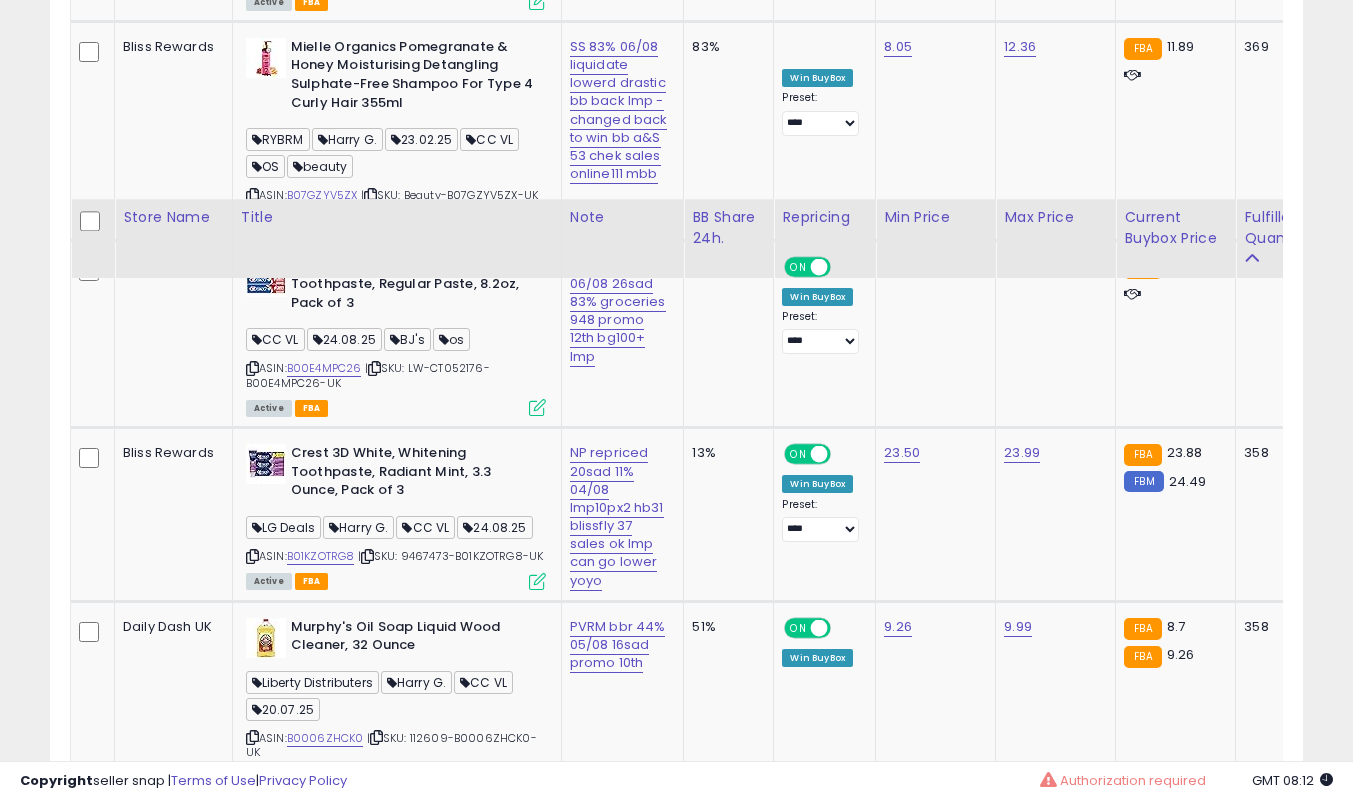 scroll, scrollTop: 5900, scrollLeft: 0, axis: vertical 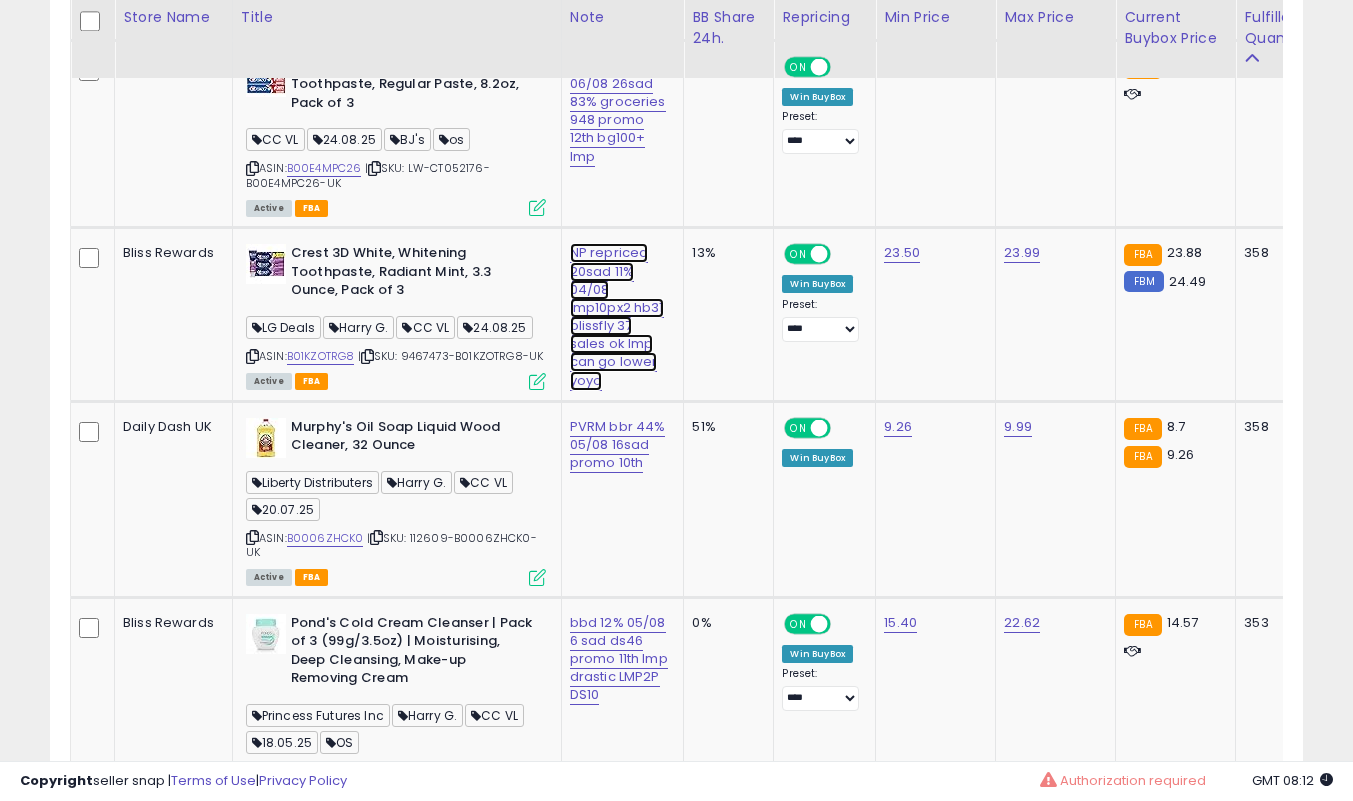 click on "NP repriced 20sad 11% 04/08 lmp10px2 hb31 blissfly 37 sales ok lmp can go lower yoyo" at bounding box center [616, -4681] 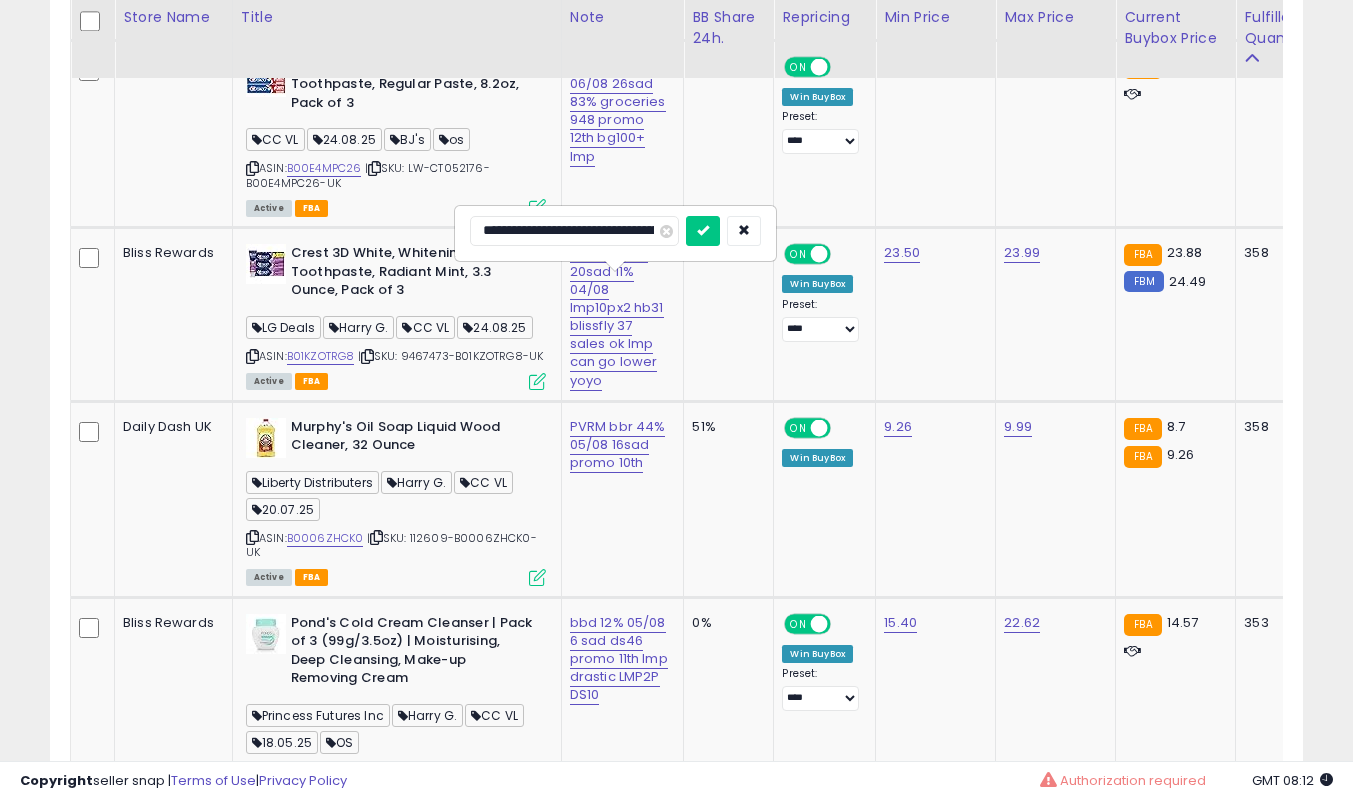 scroll, scrollTop: 0, scrollLeft: 16, axis: horizontal 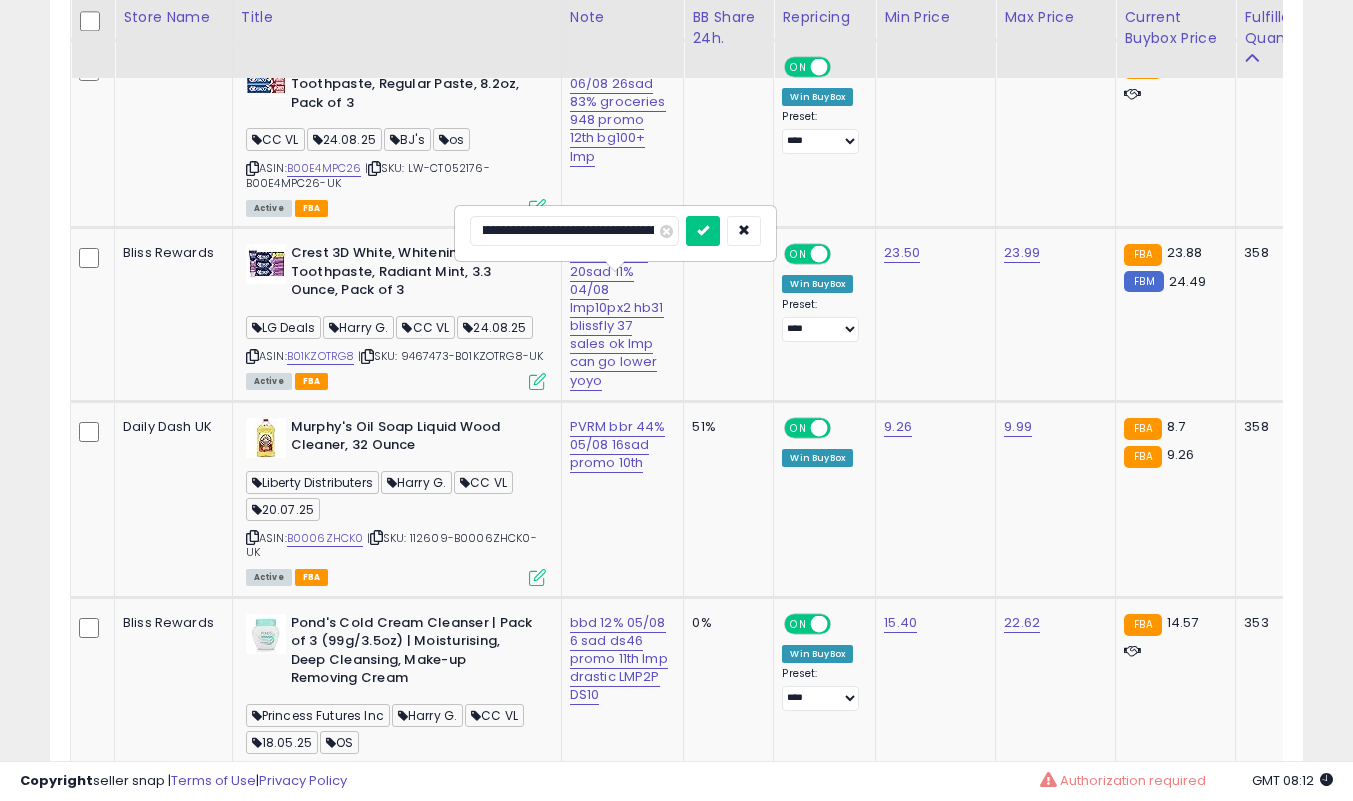 type on "**********" 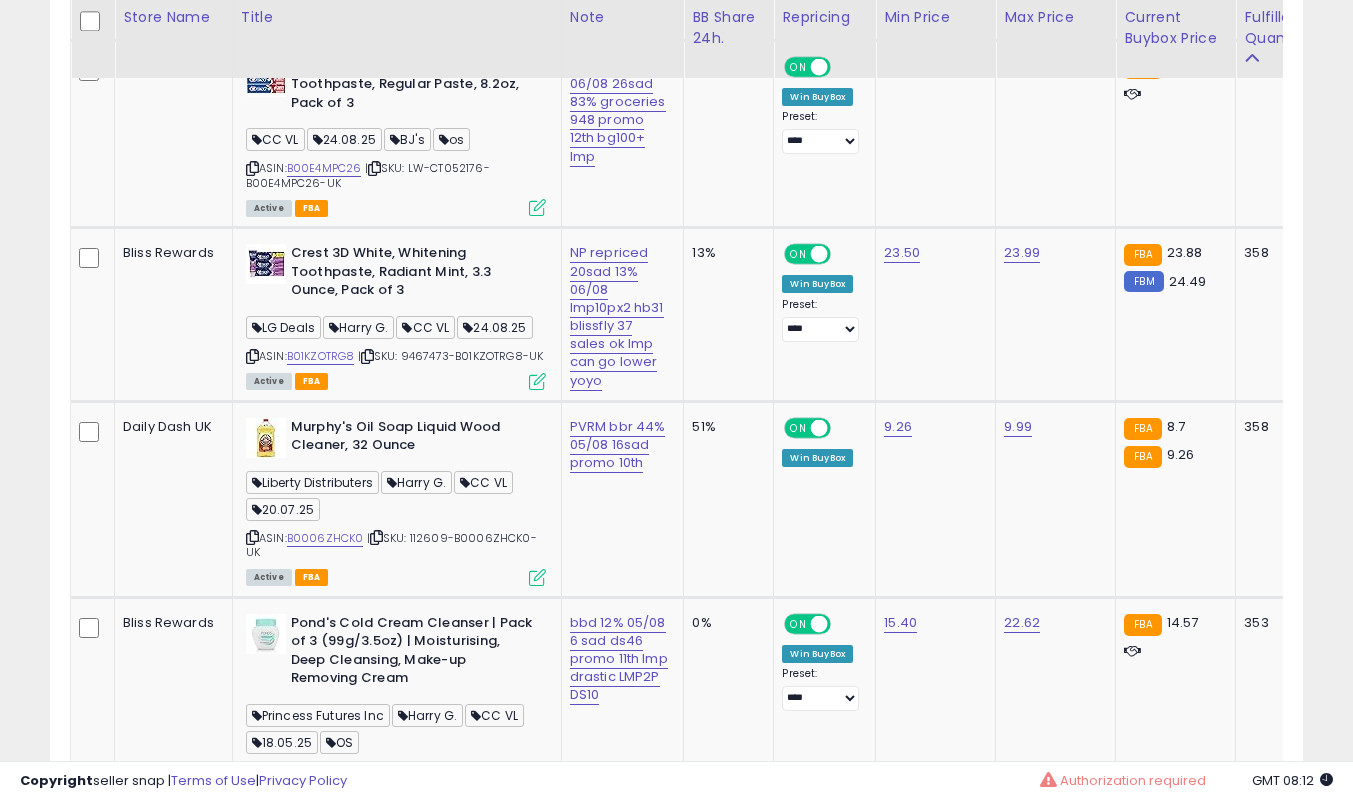 scroll, scrollTop: 6100, scrollLeft: 0, axis: vertical 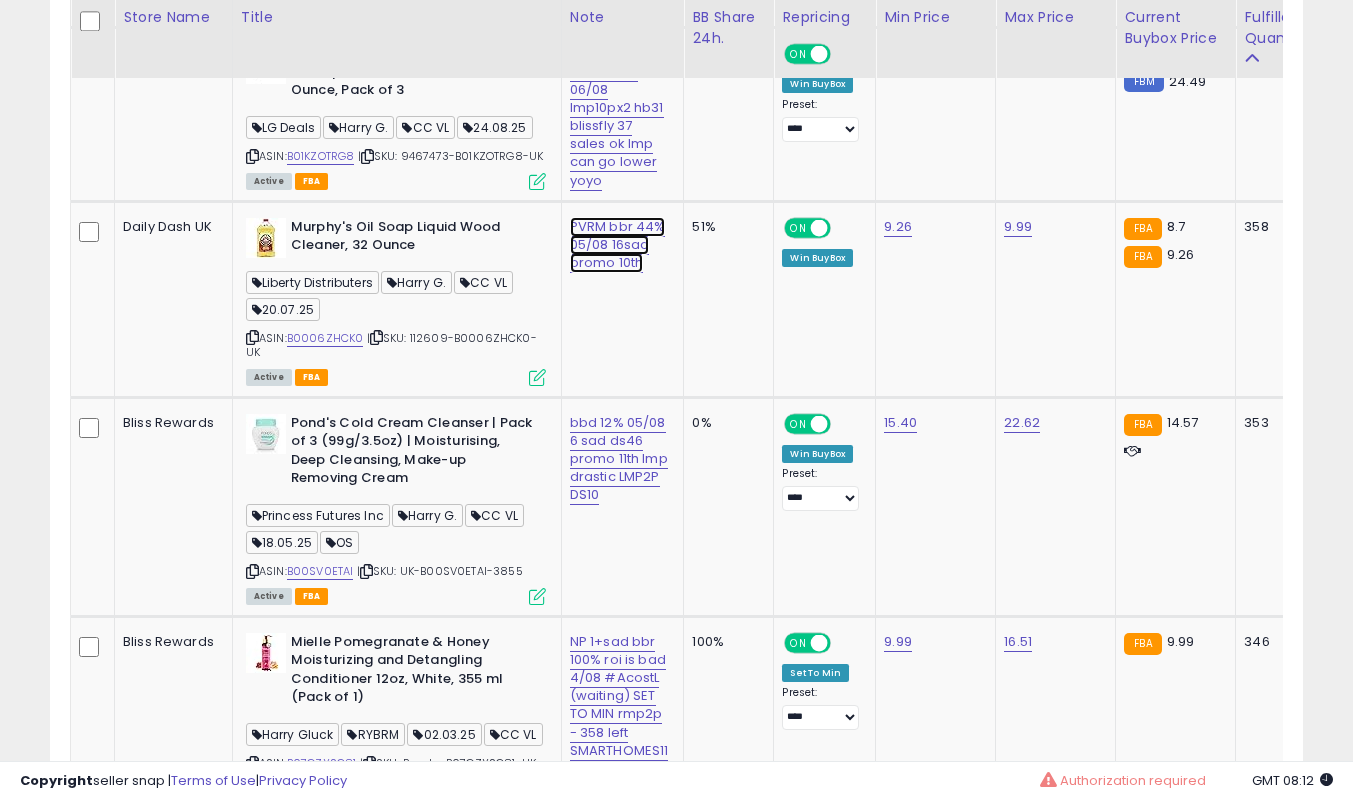 click on "PVRM  bbr 44% 05/08 16sad promo 10th" at bounding box center [616, -4881] 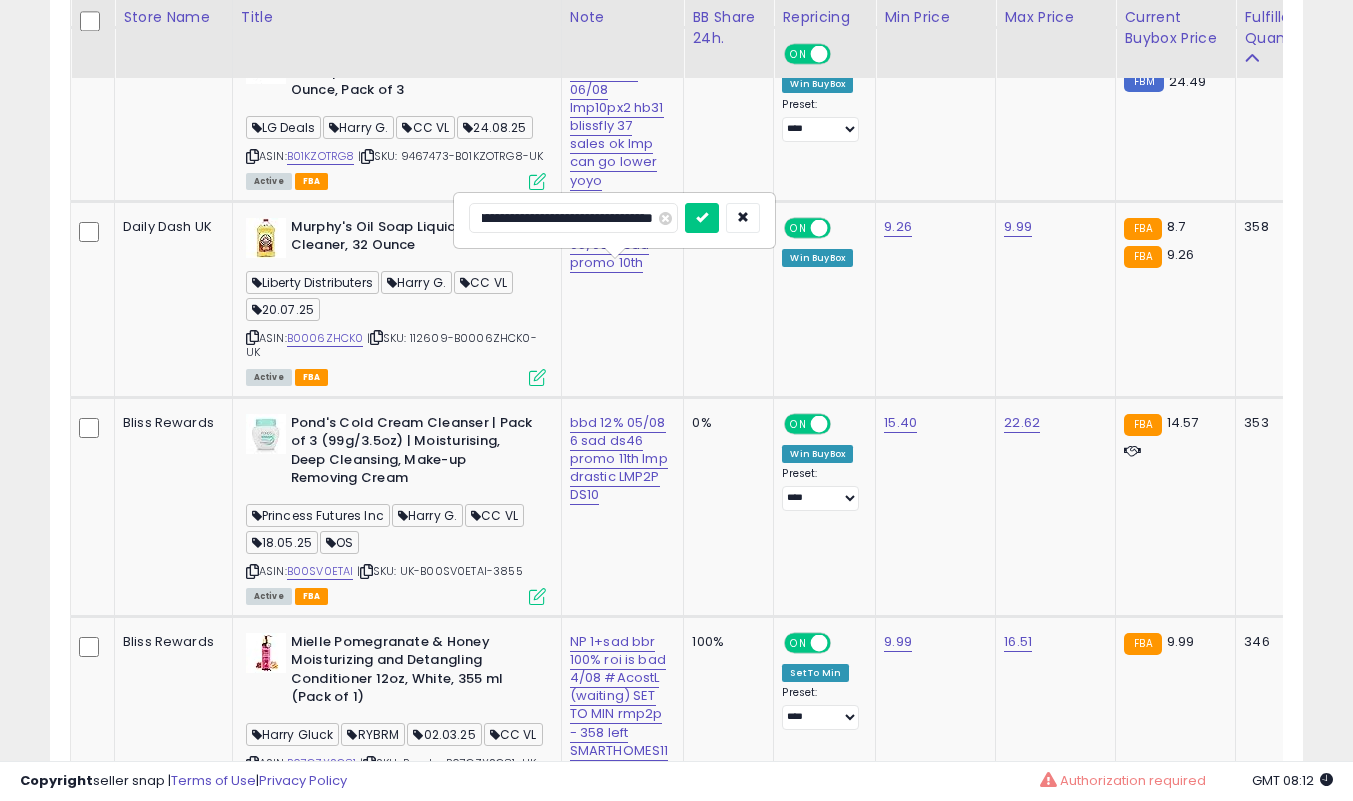 scroll, scrollTop: 0, scrollLeft: 0, axis: both 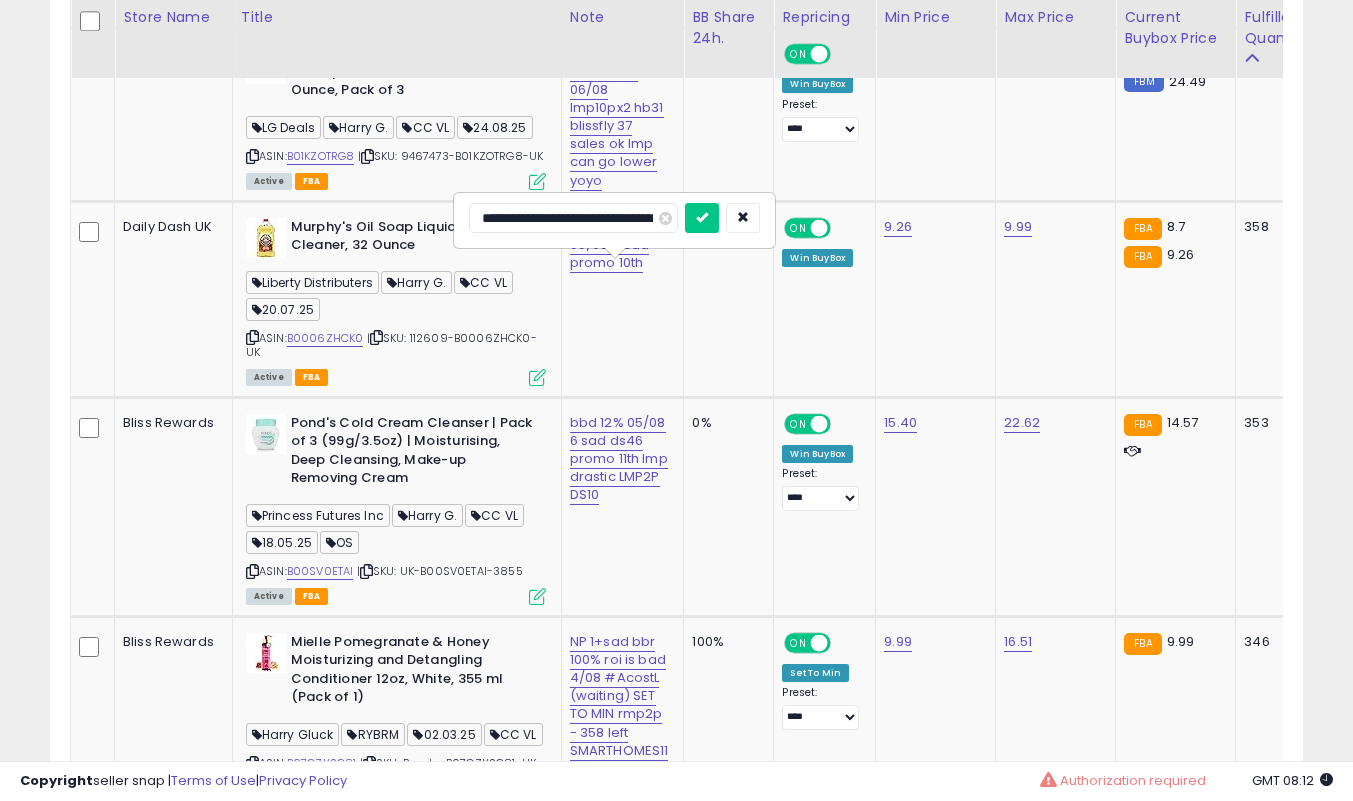 type on "**********" 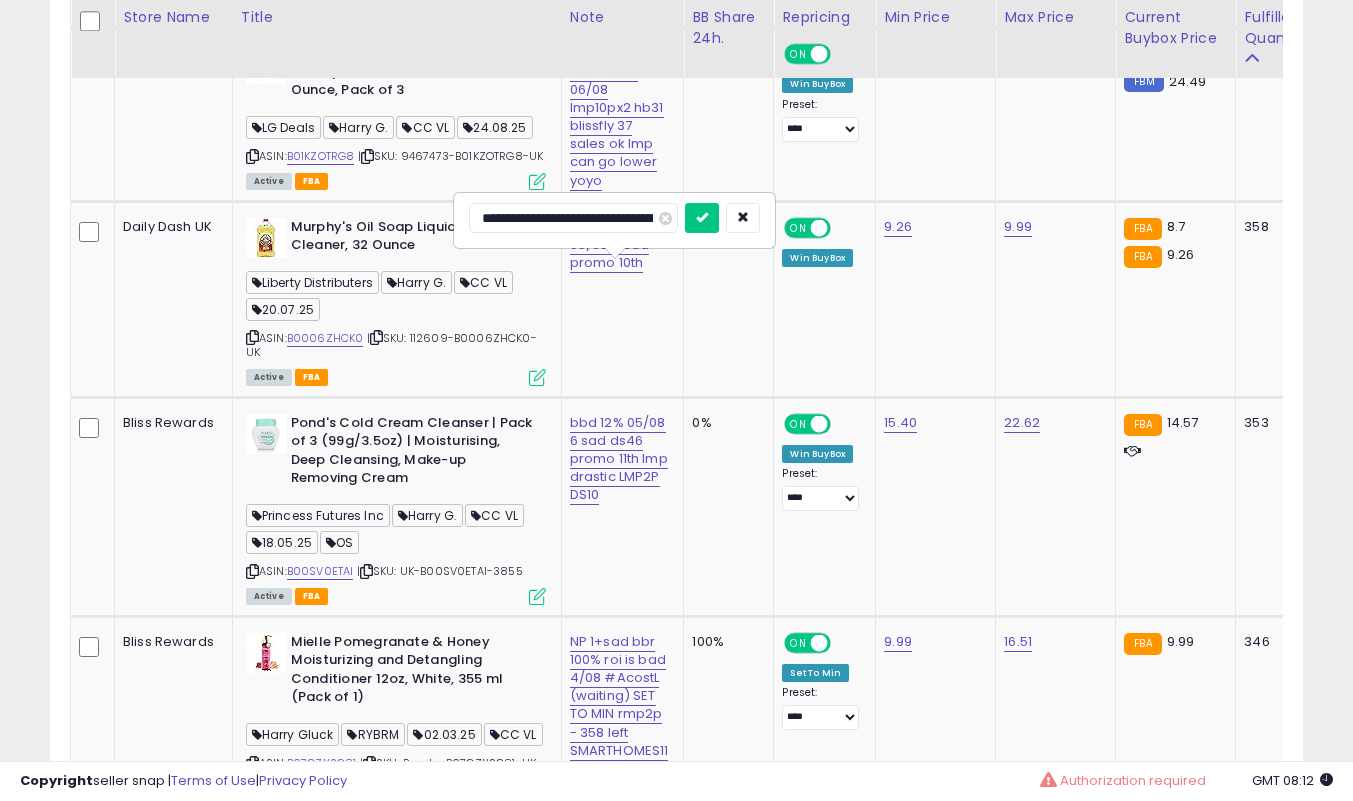 scroll, scrollTop: 0, scrollLeft: 94, axis: horizontal 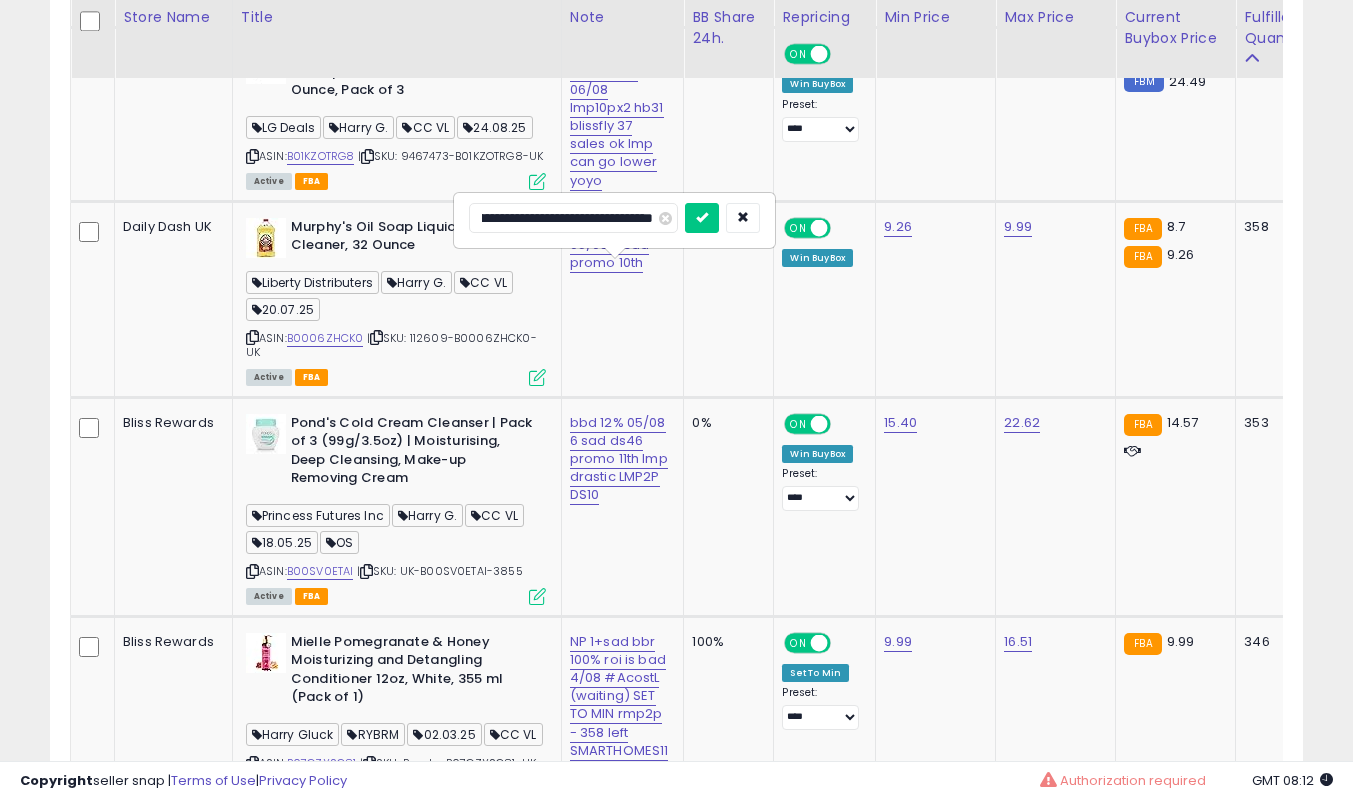 click at bounding box center (702, 218) 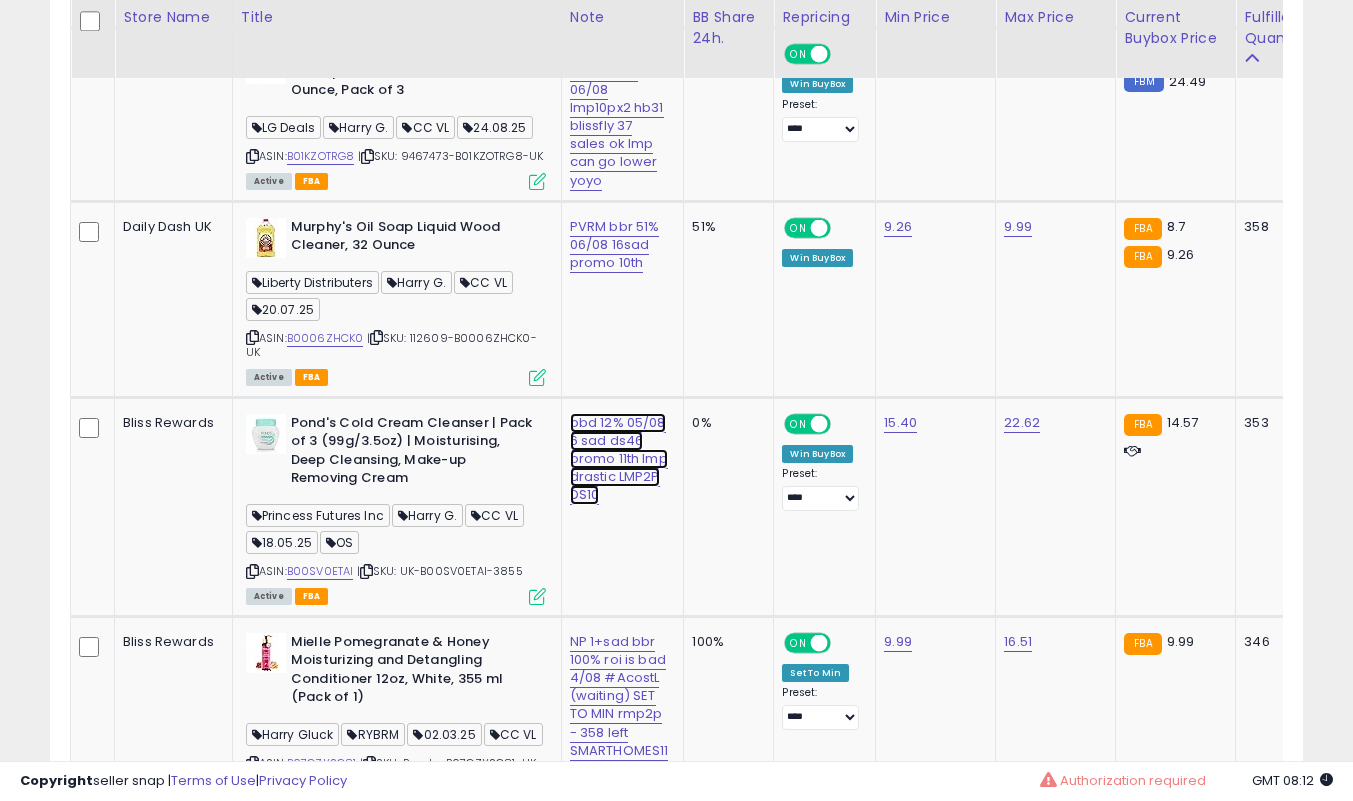 click on "bbd 12% 05/08 6 sad ds46 promo 11th lmp drastic LMP2P DS10" at bounding box center (616, -4881) 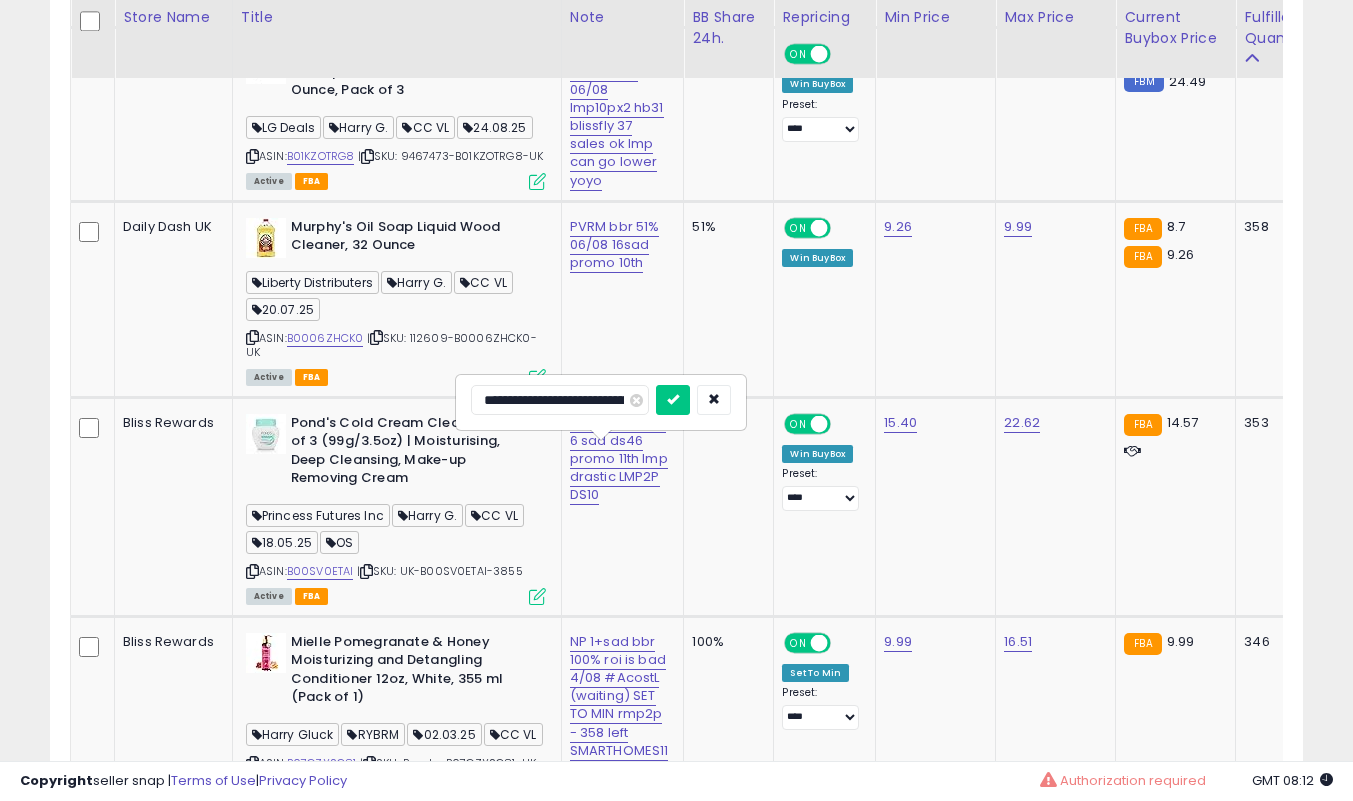 scroll, scrollTop: 0, scrollLeft: 0, axis: both 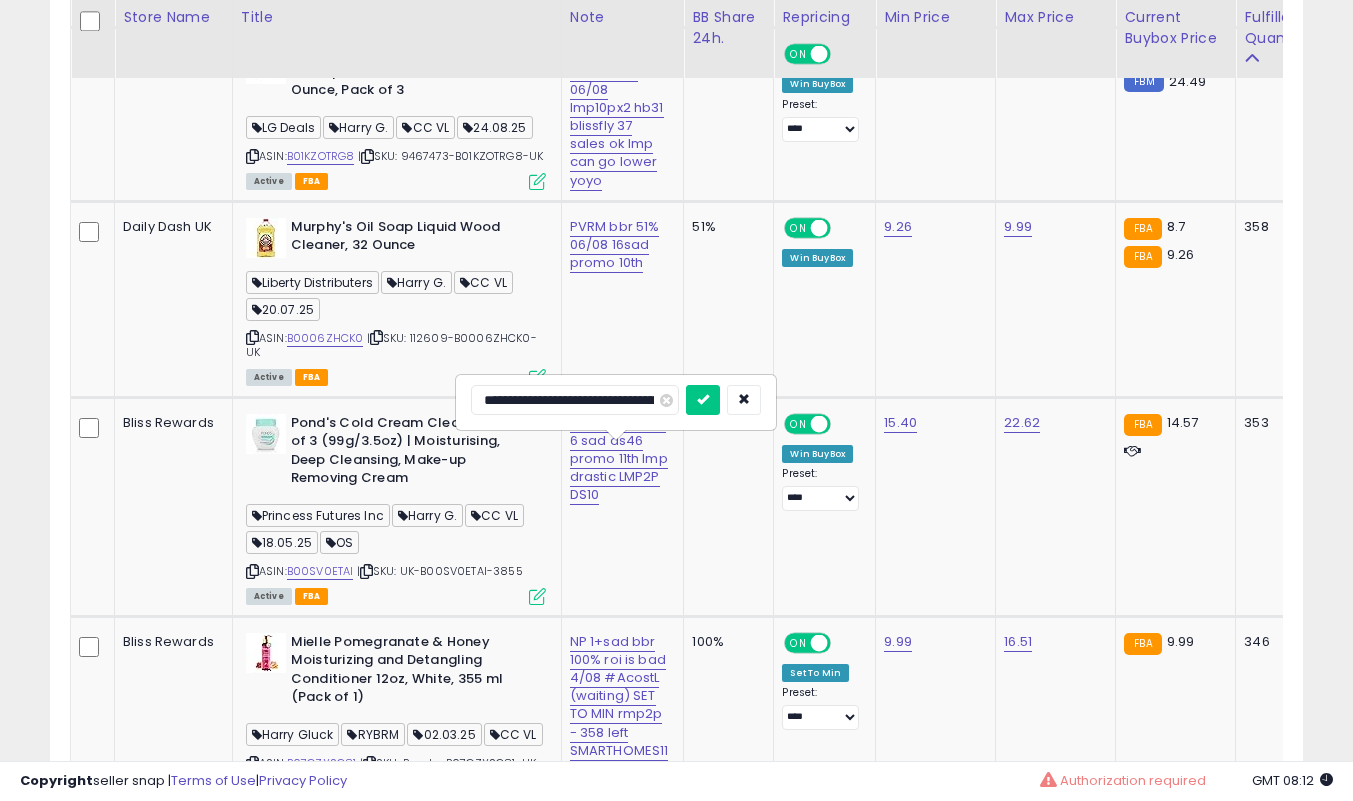 type on "**********" 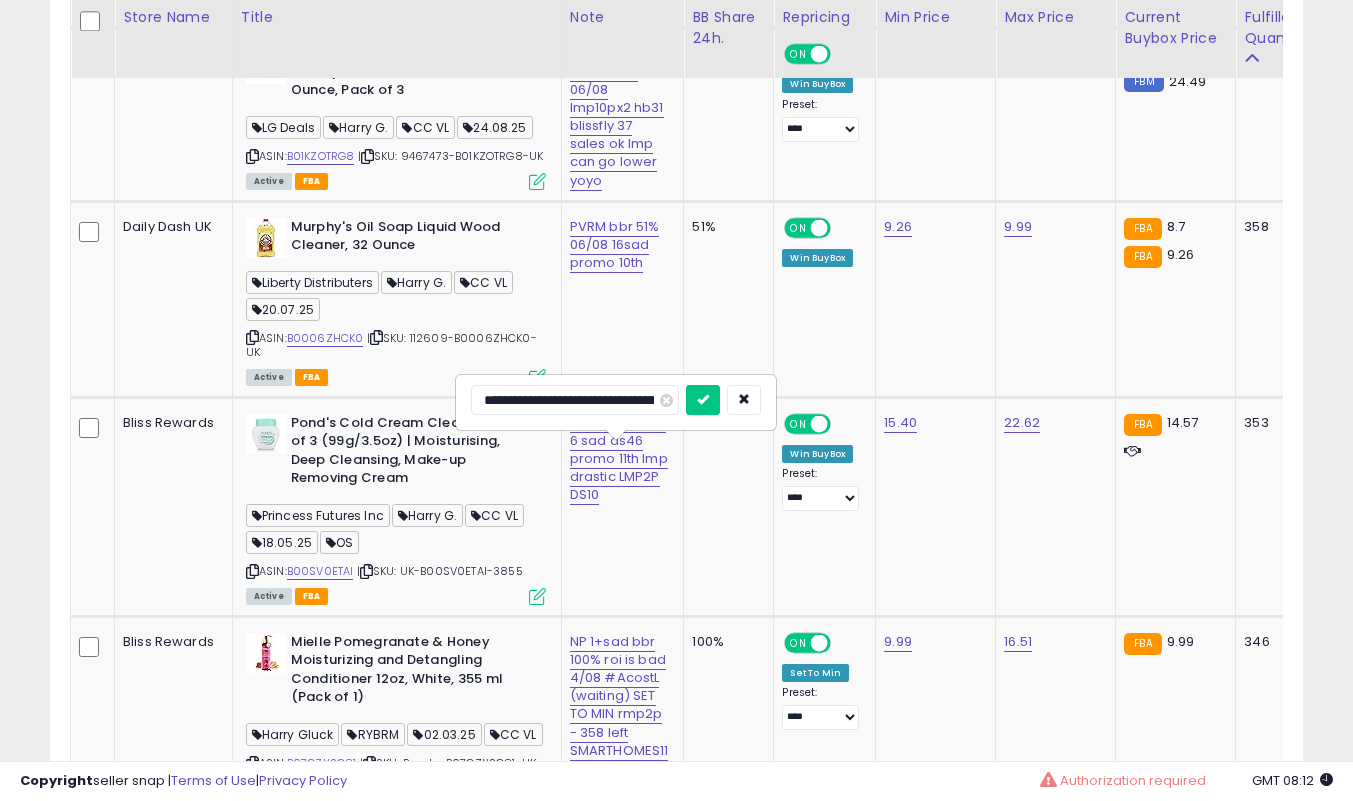 click at bounding box center [703, 400] 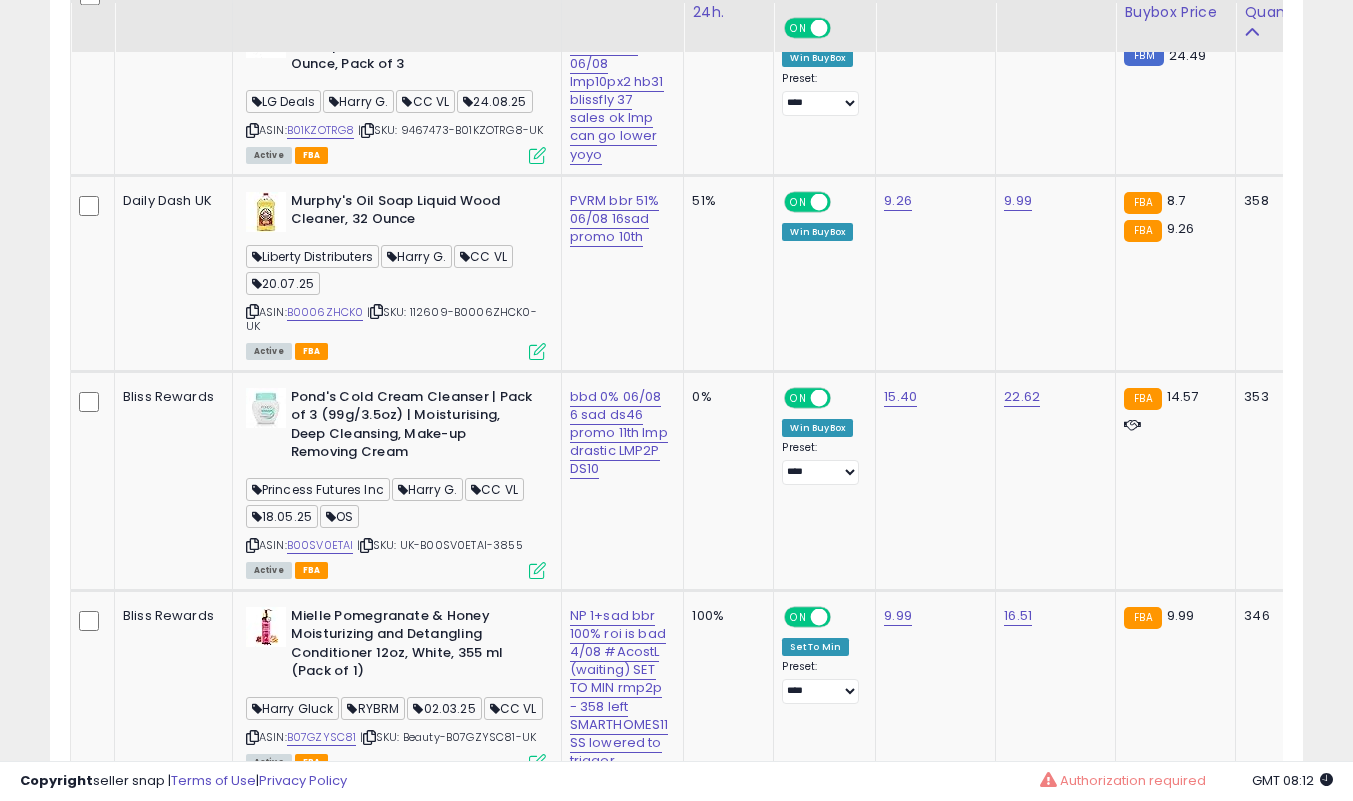 scroll, scrollTop: 6300, scrollLeft: 0, axis: vertical 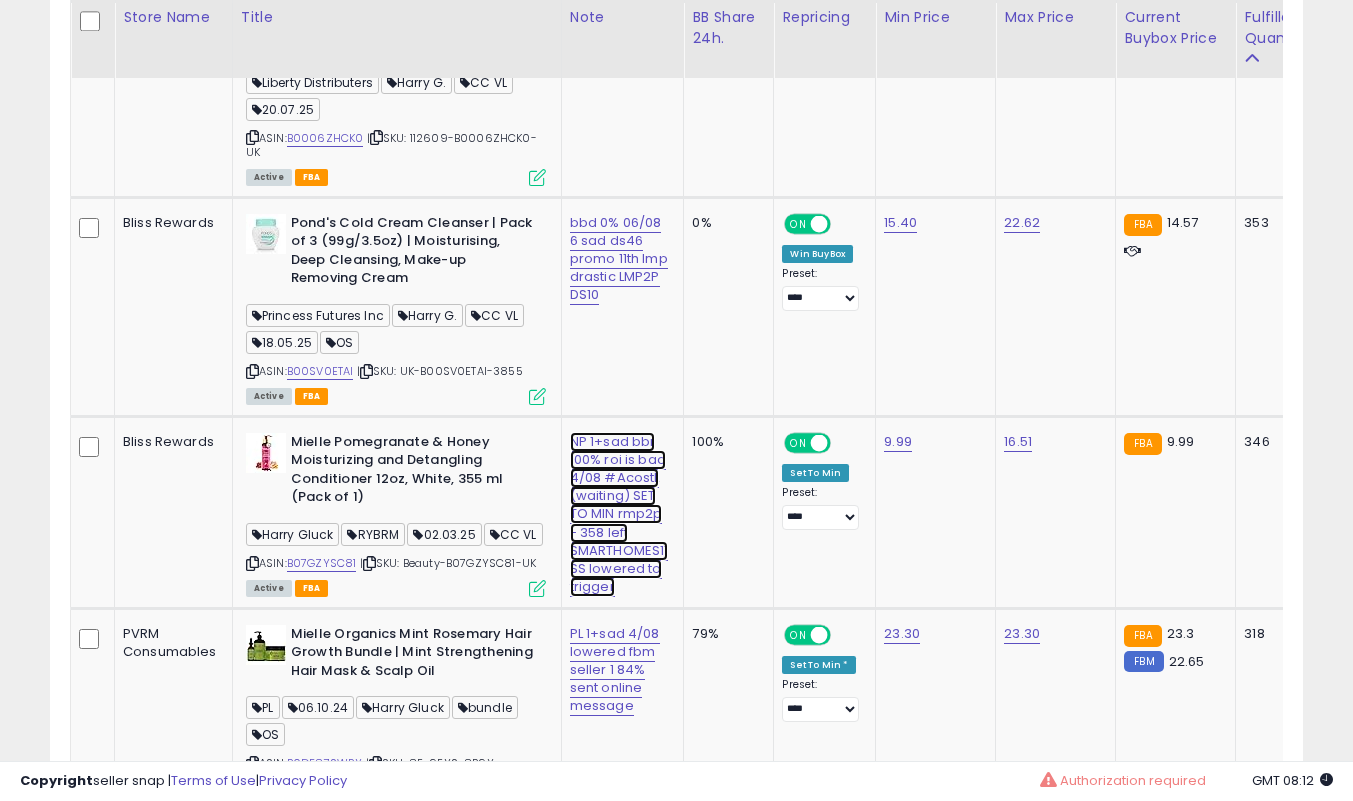 click on "NP 1+sad bbr 100% roi is bad 4/08 #AcostL (waiting) SET TO MIN rmp2p - 358 left SMARTHOMES11 SS lowered to trigger" at bounding box center [616, -5081] 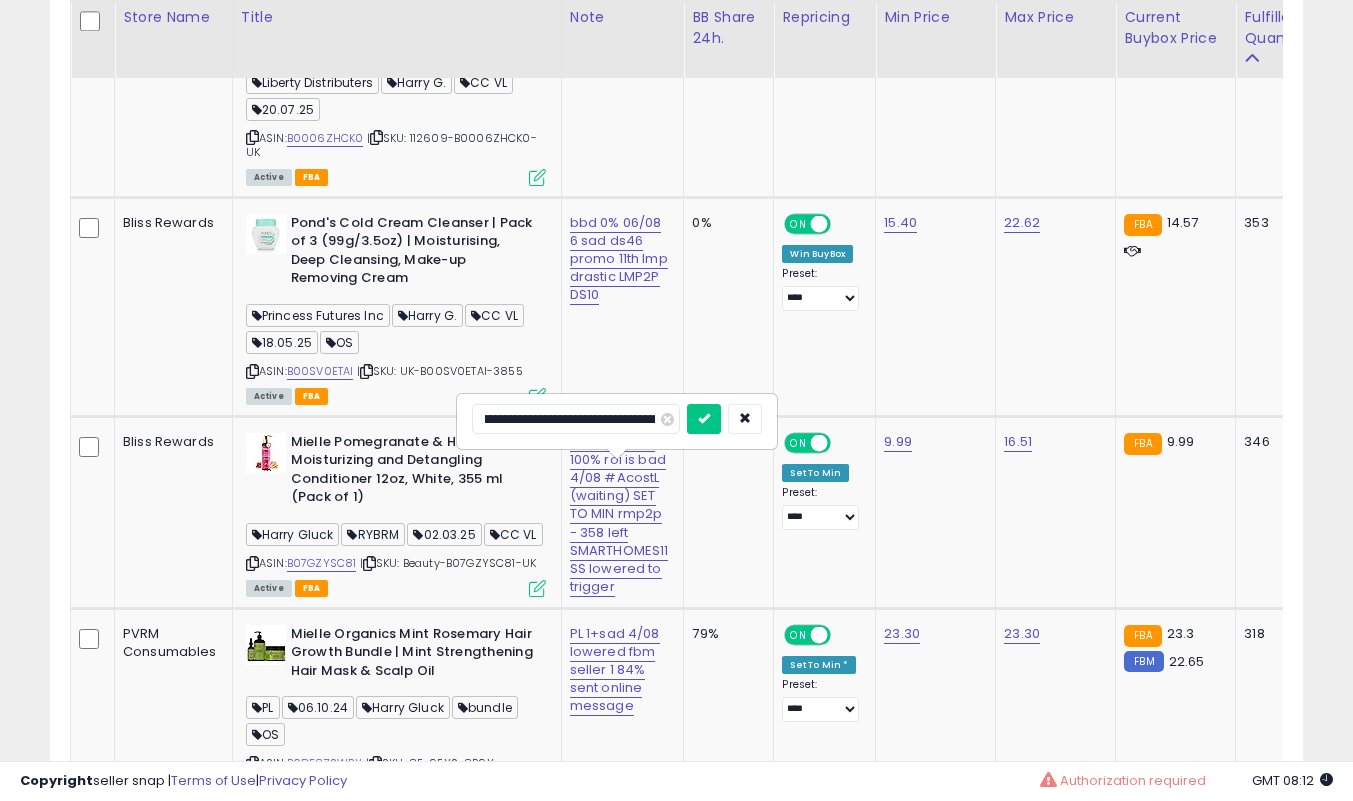 scroll, scrollTop: 0, scrollLeft: 48, axis: horizontal 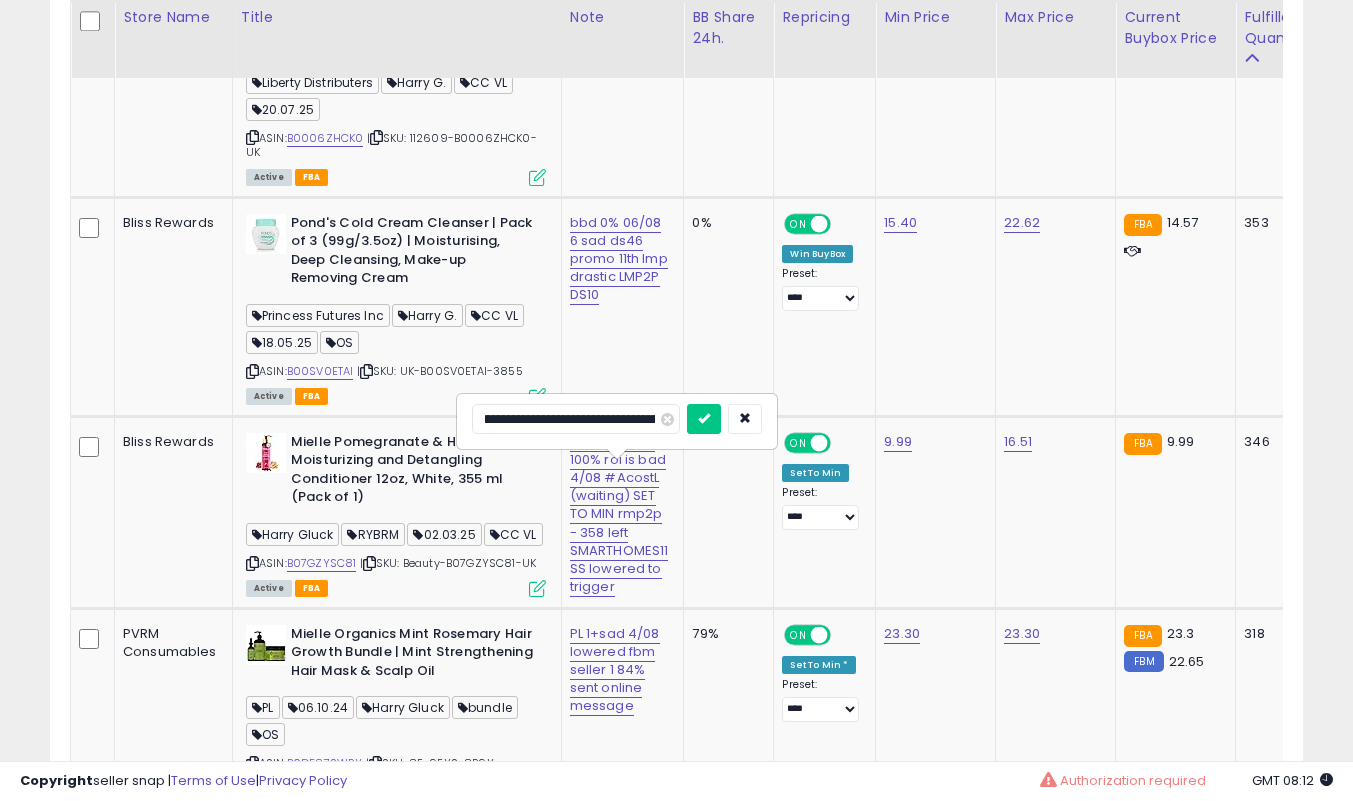 type on "**********" 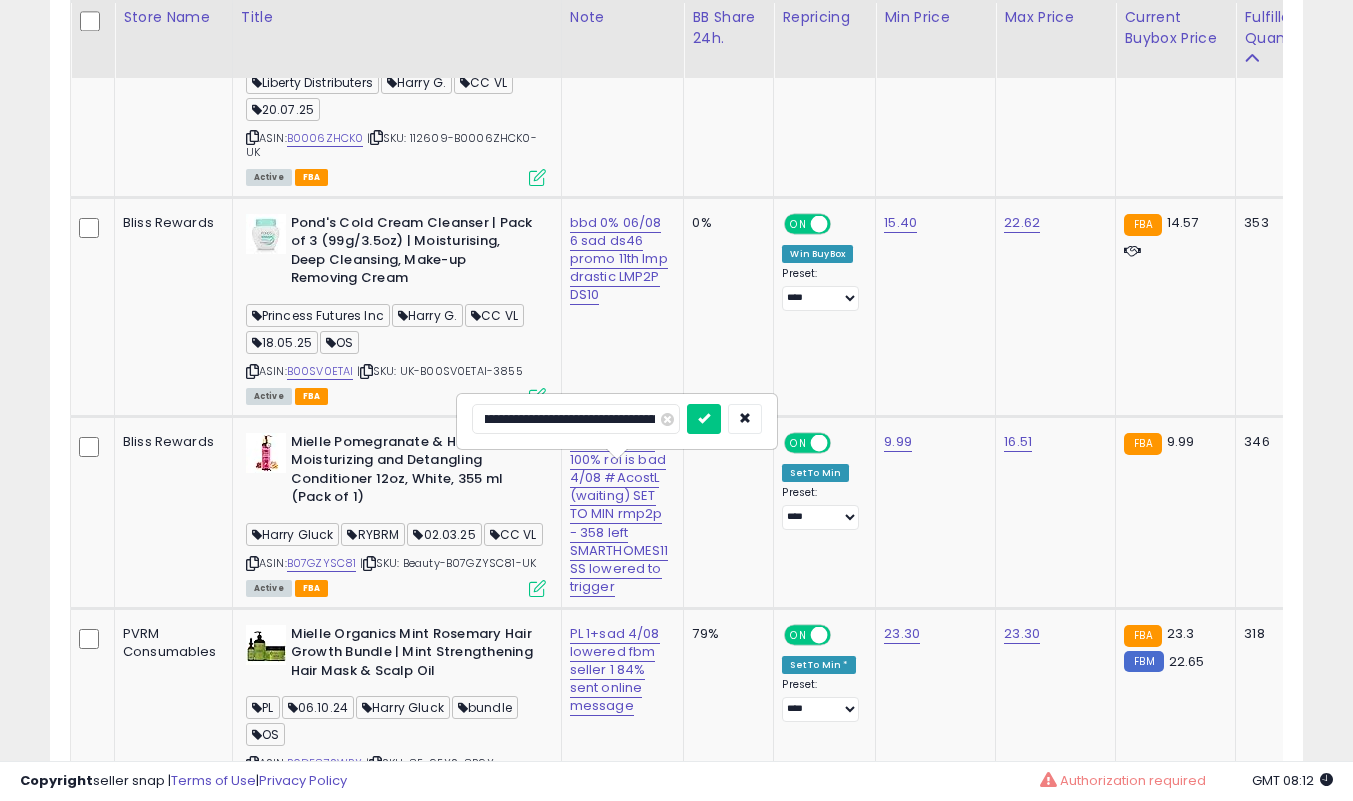 click at bounding box center (704, 419) 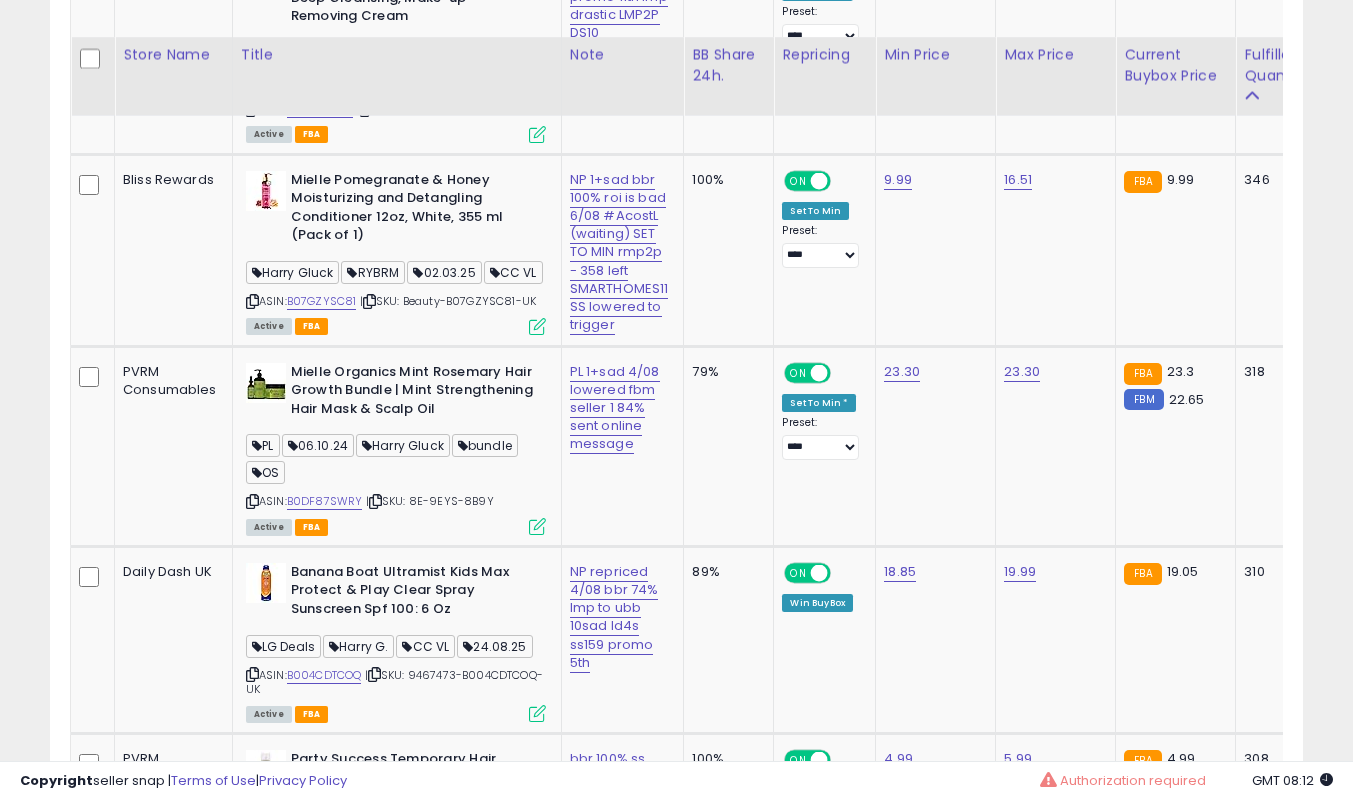 scroll, scrollTop: 6600, scrollLeft: 0, axis: vertical 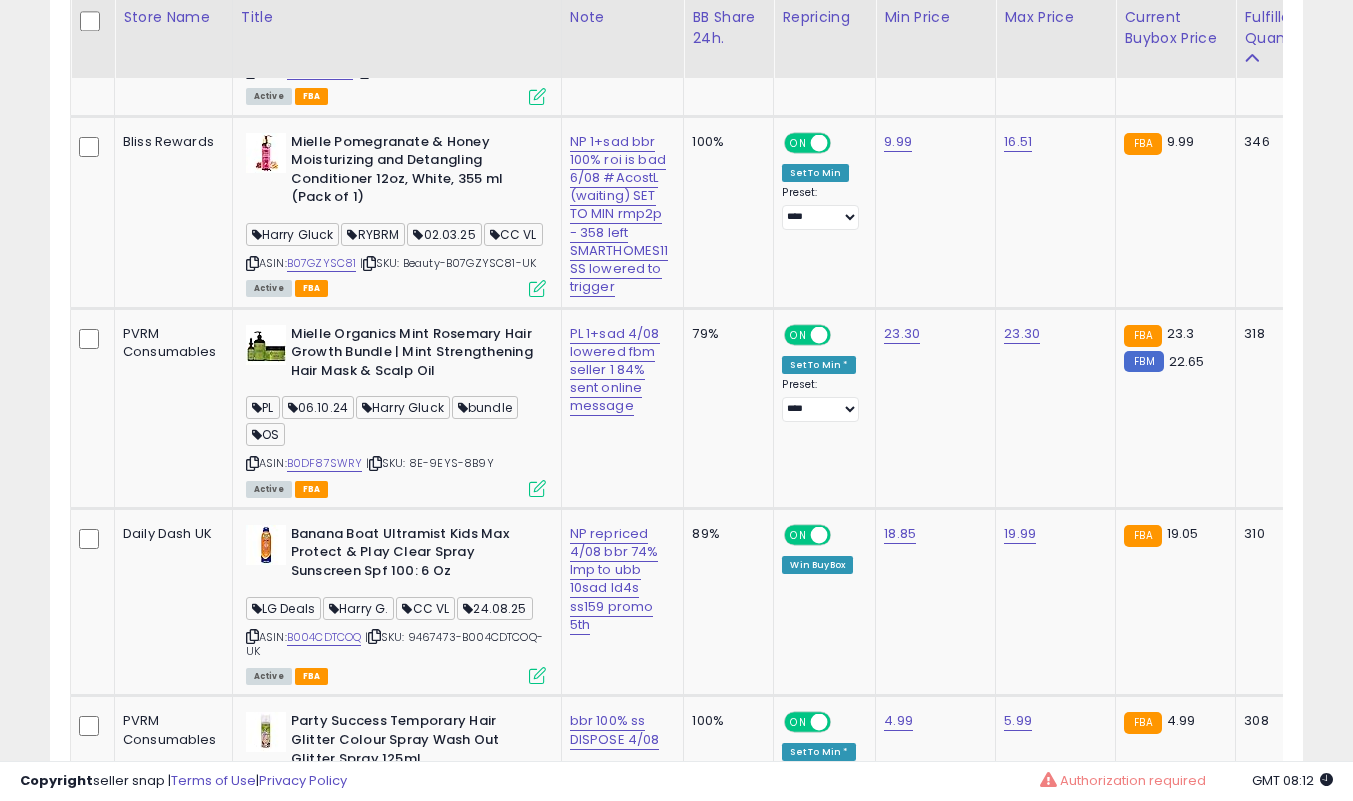 click on "PL 1+sad 4/08  lowered fbm seller 1 84% sent online message" 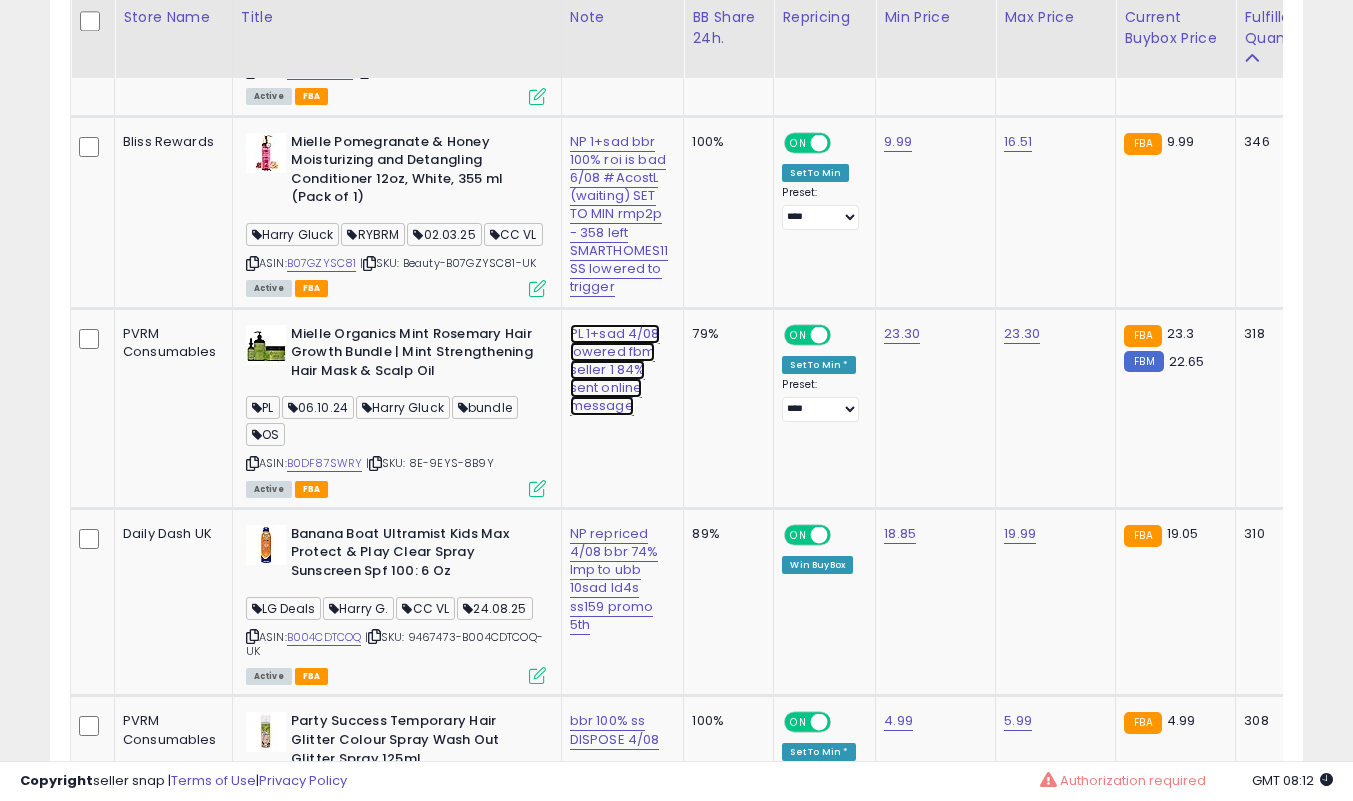 click on "PL 1+sad 4/08  lowered fbm seller 1 84% sent online message" at bounding box center [616, -5381] 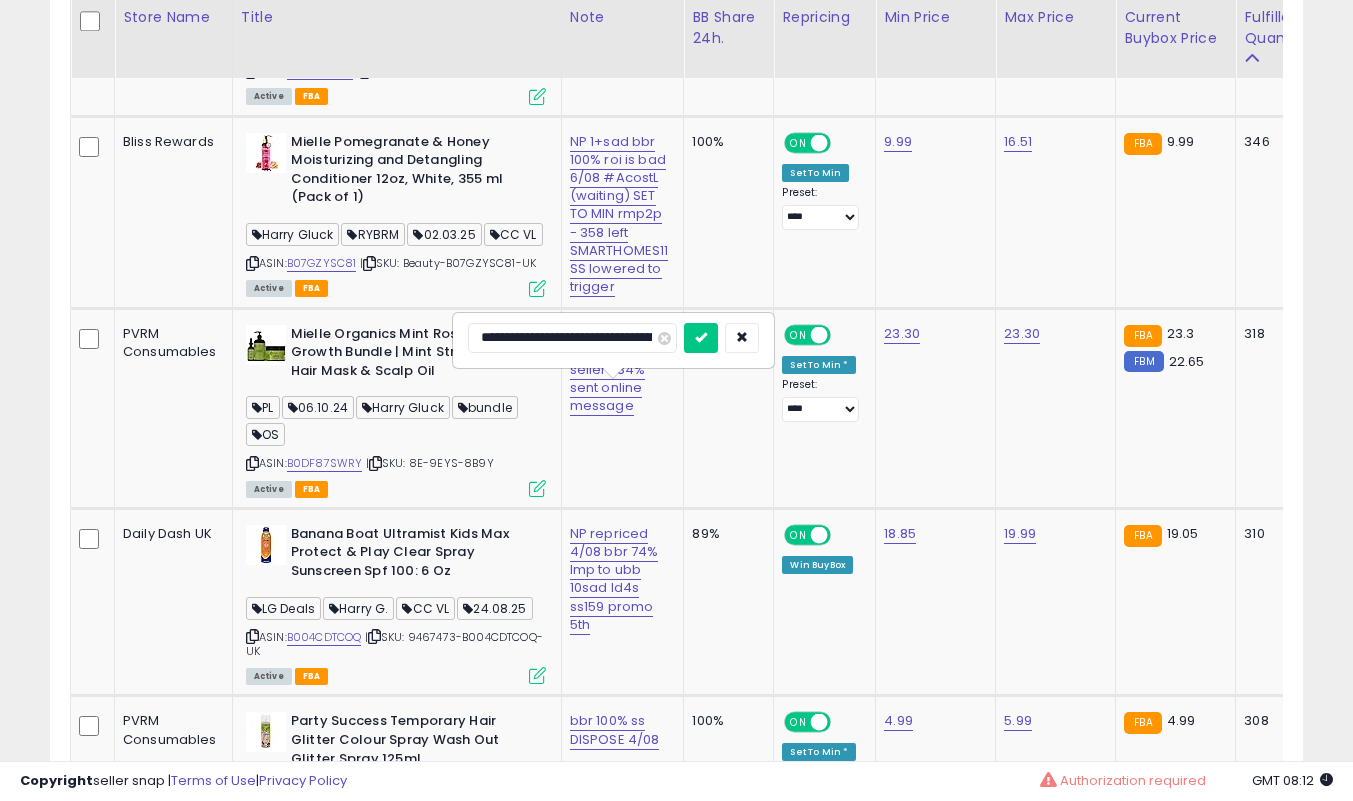 scroll, scrollTop: 0, scrollLeft: 208, axis: horizontal 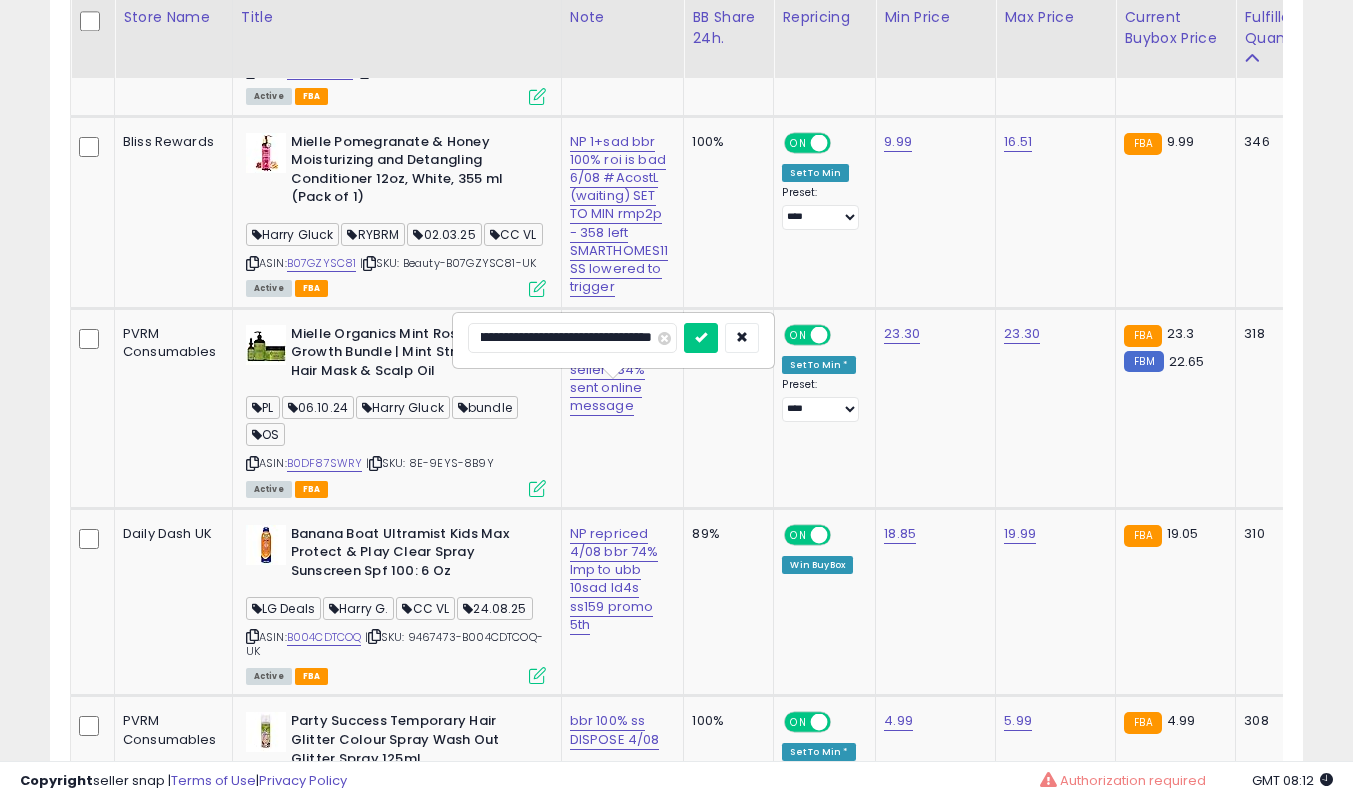 type on "**********" 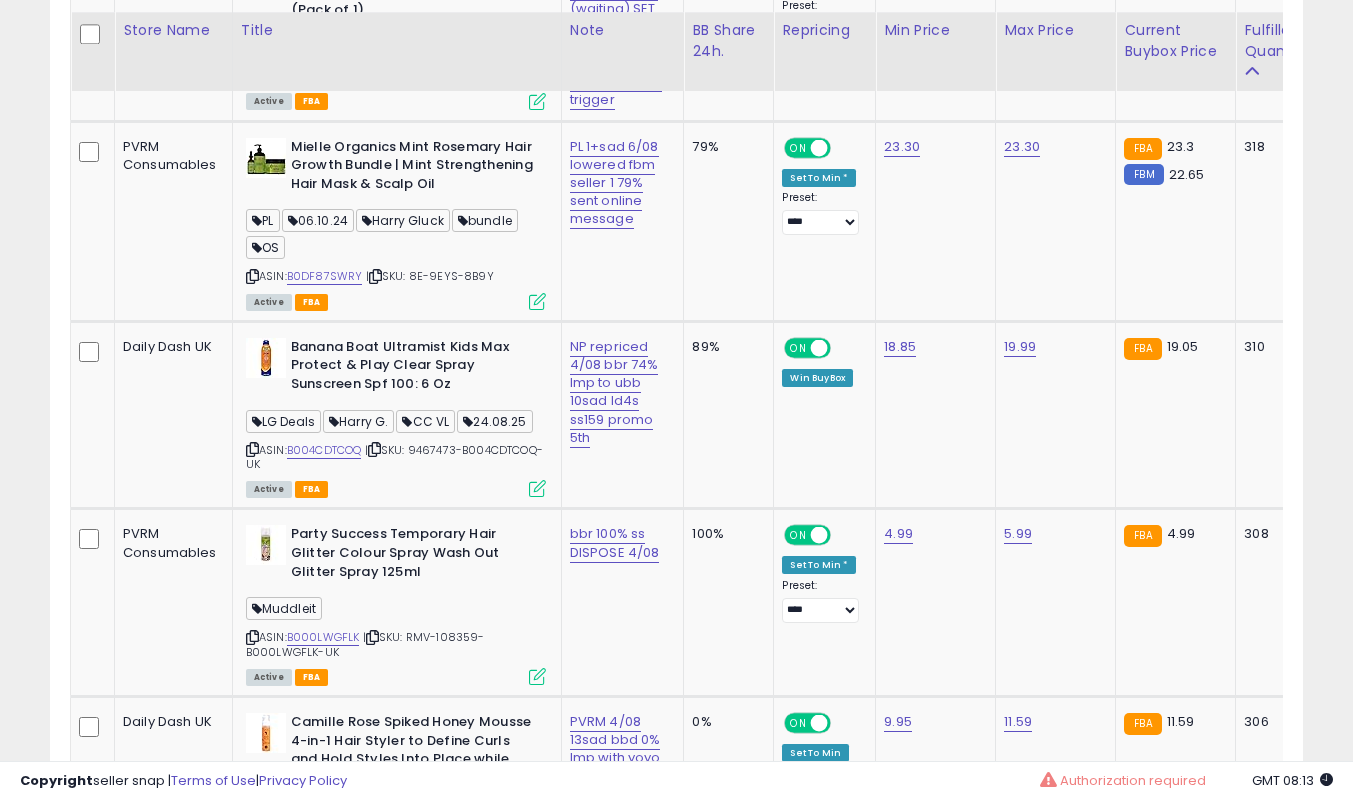 scroll, scrollTop: 6800, scrollLeft: 0, axis: vertical 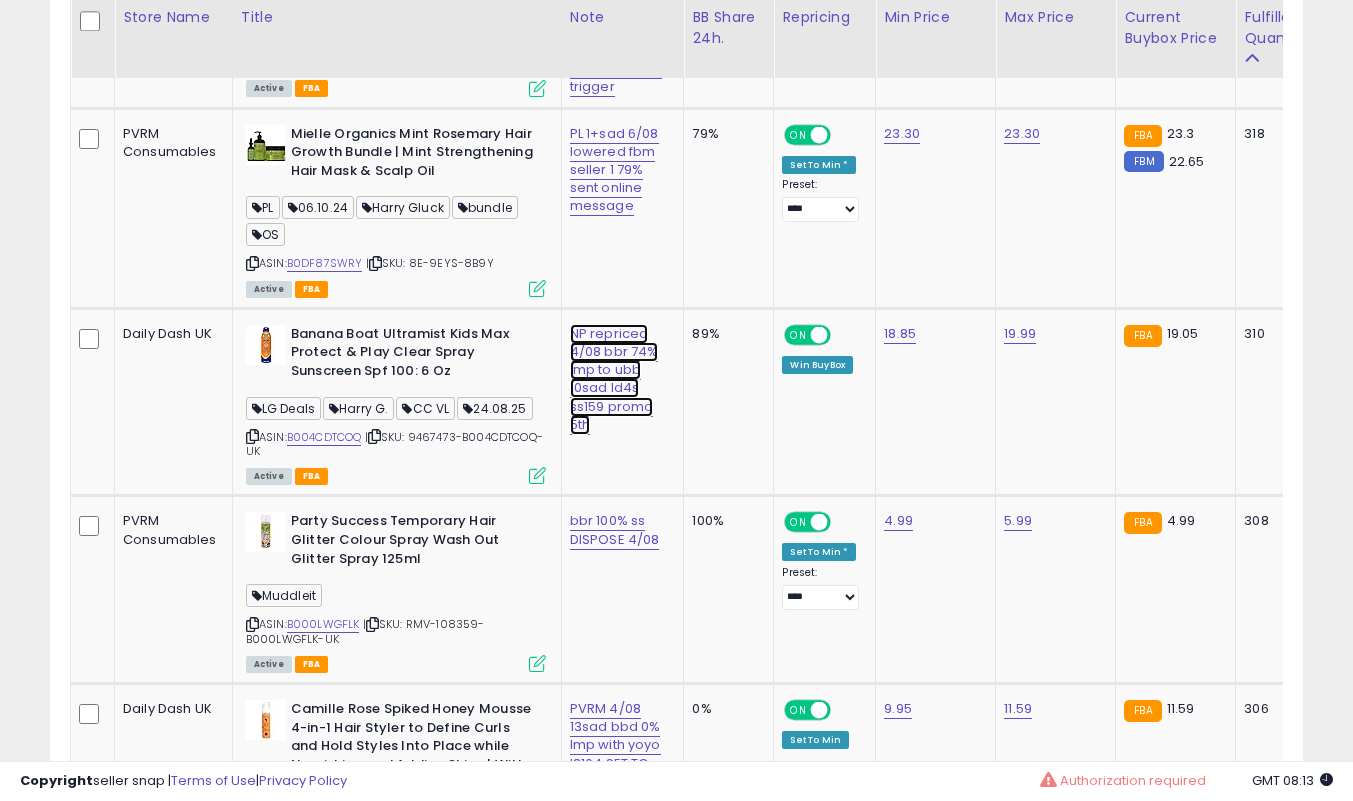 click on "NP repriced 4/08 bbr 74% lmp to ubb 10sad ld4s ss159 promo 5th" at bounding box center [616, -5581] 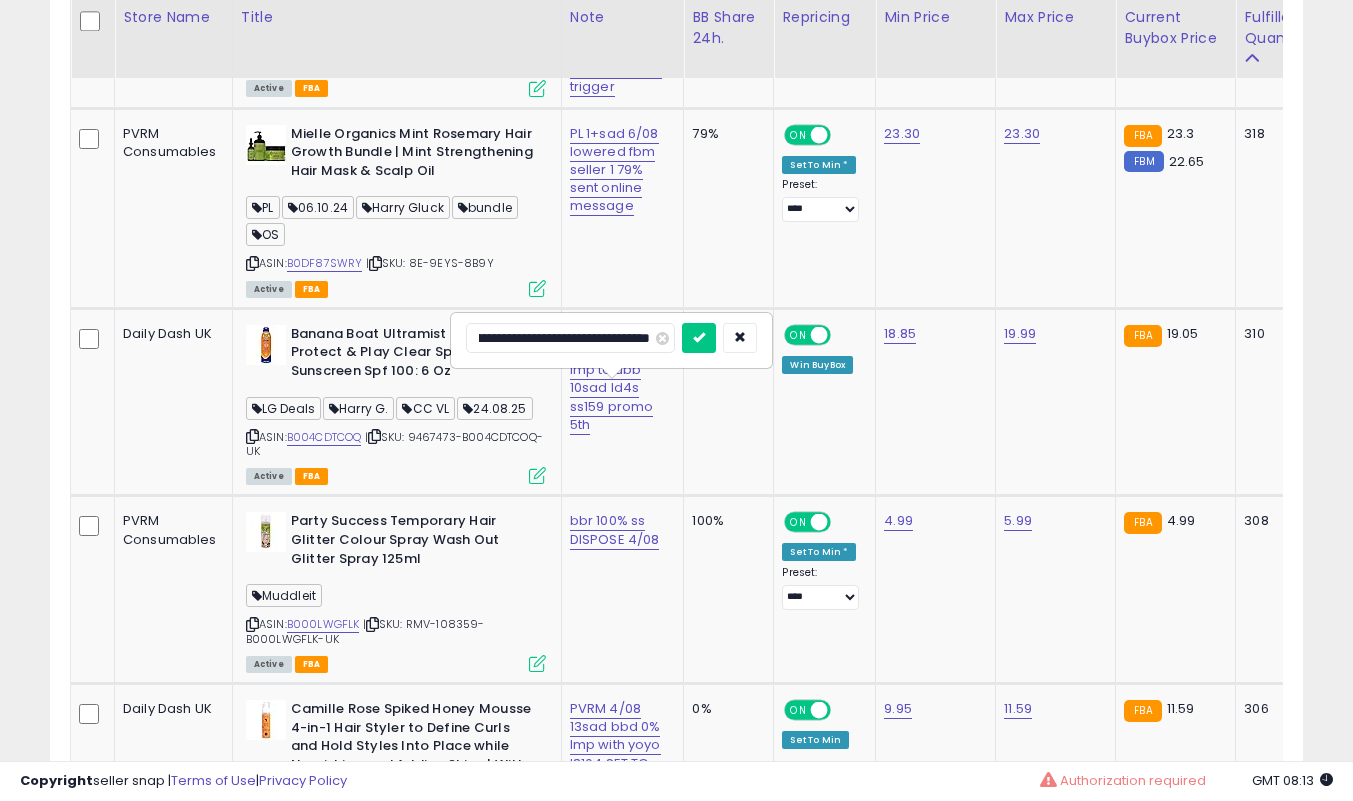 scroll, scrollTop: 0, scrollLeft: 0, axis: both 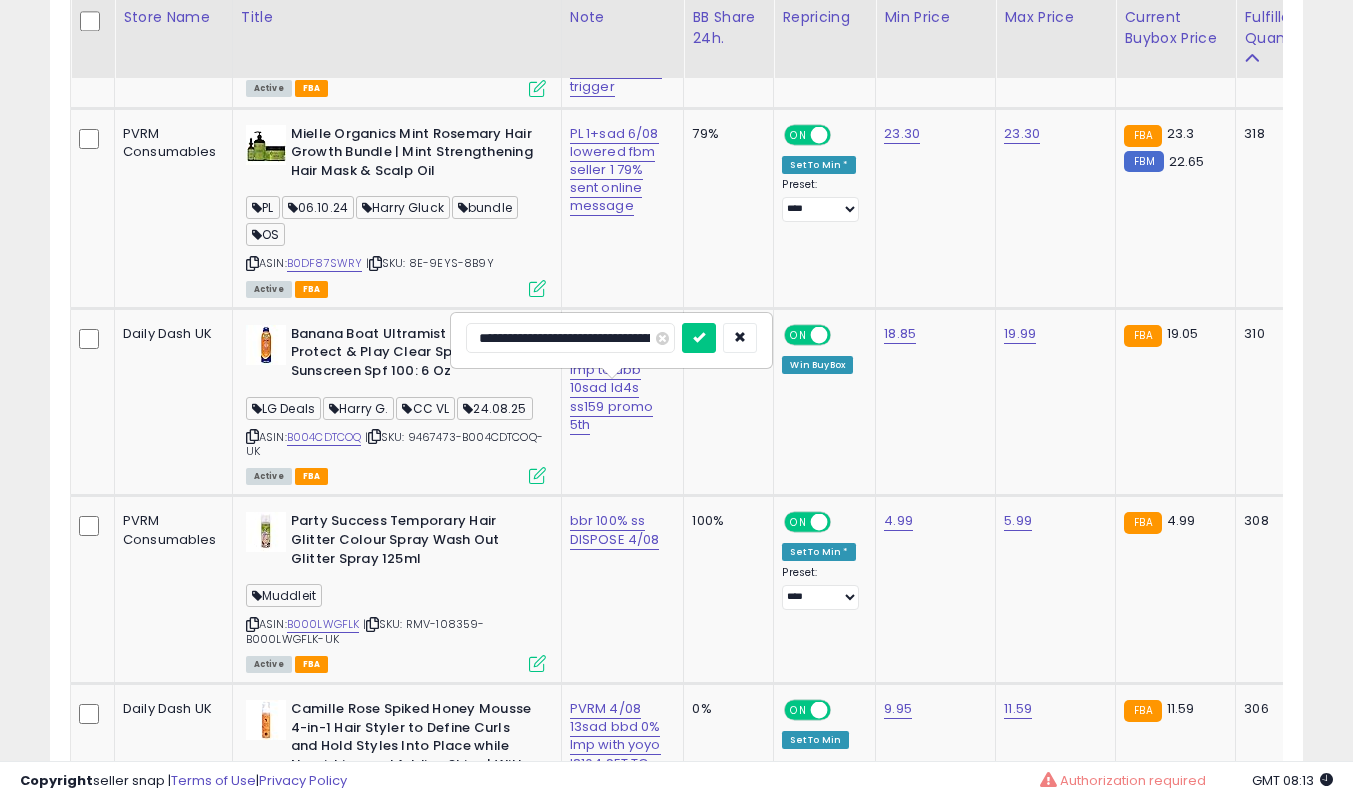 type on "**********" 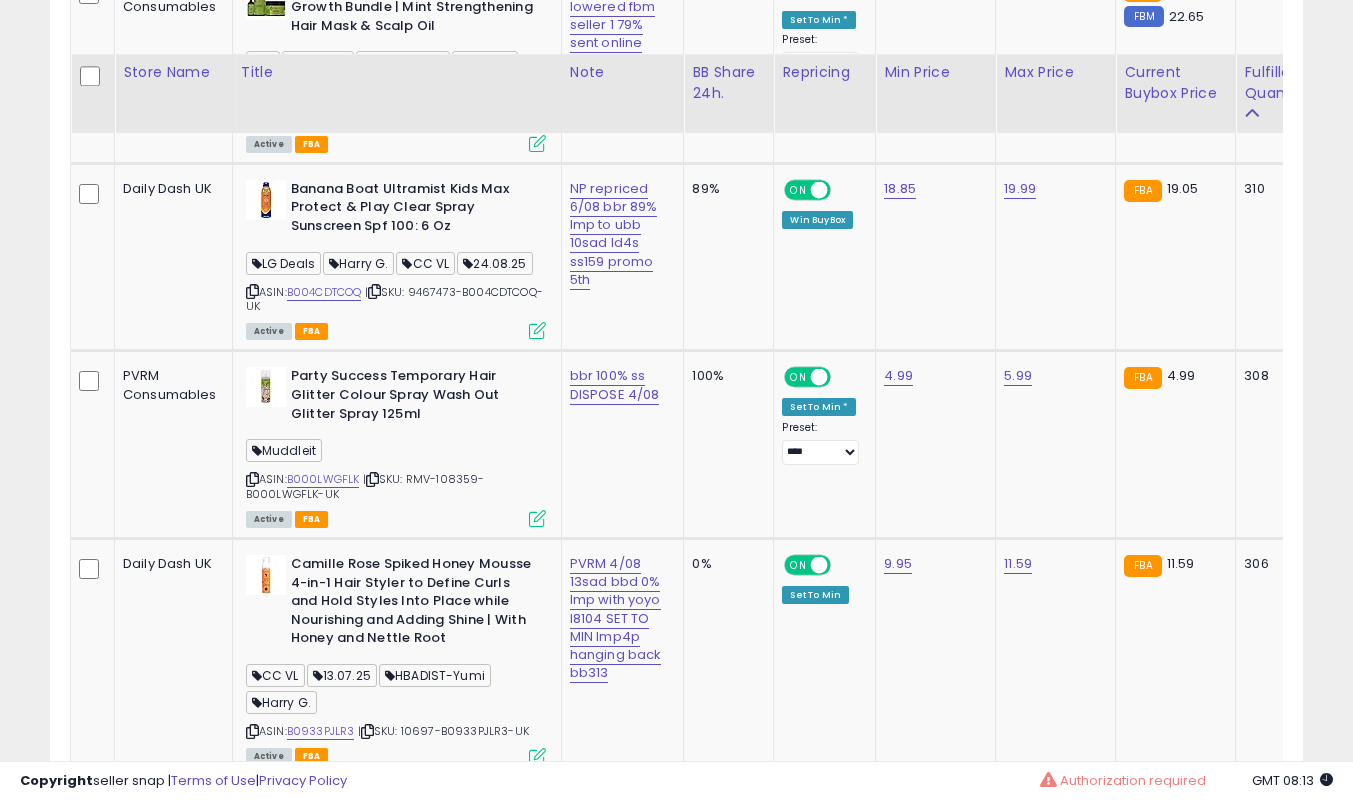 scroll, scrollTop: 7000, scrollLeft: 0, axis: vertical 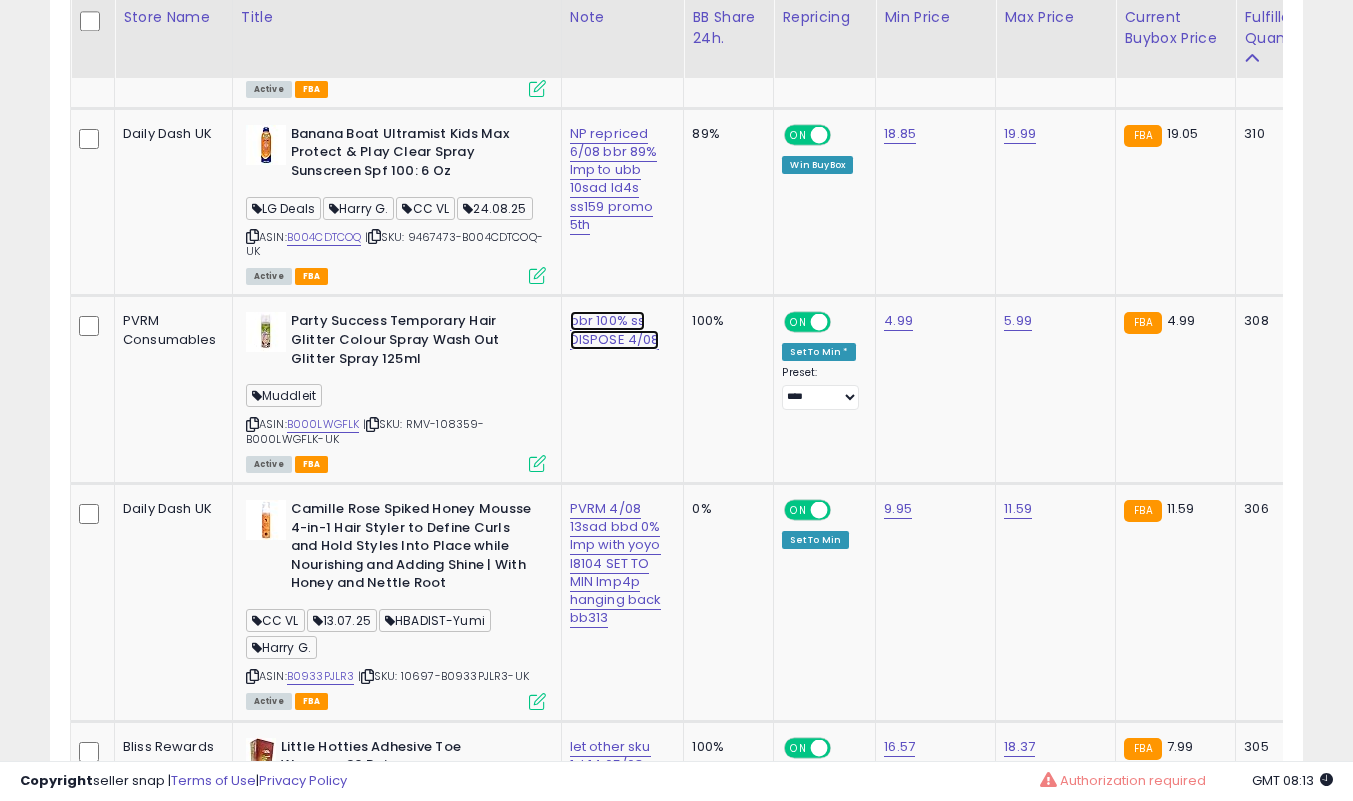 click on "bbr 100% ss DISPOSE 4/08" at bounding box center (616, -5781) 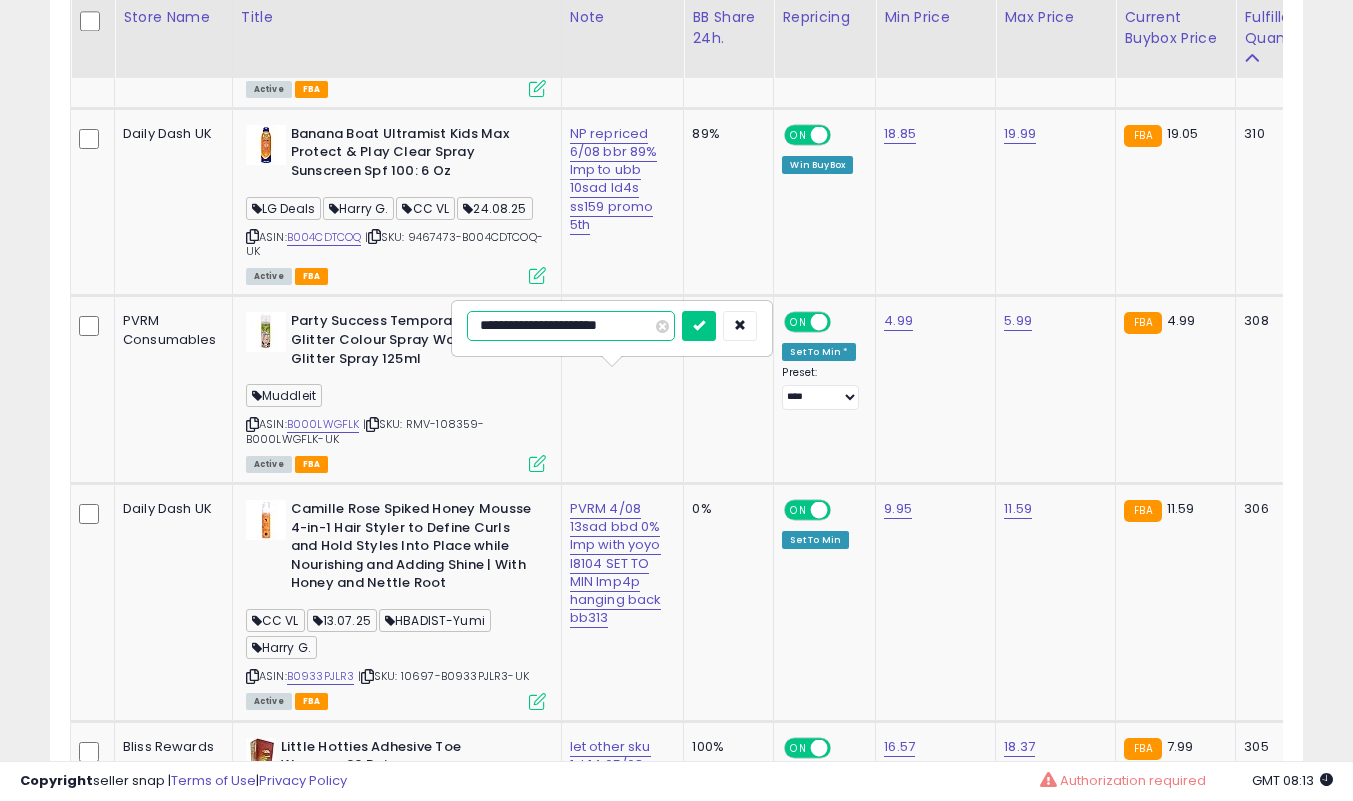 scroll, scrollTop: 0, scrollLeft: 2, axis: horizontal 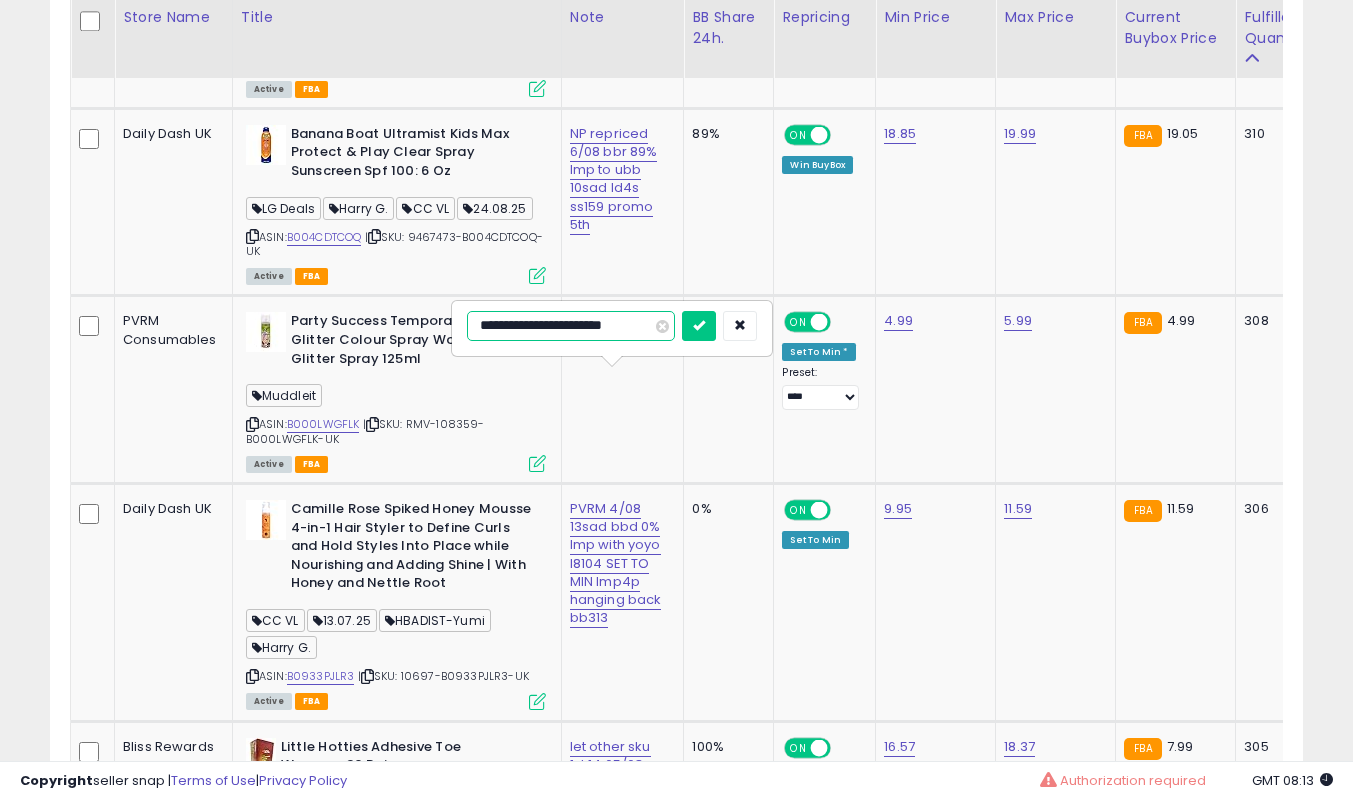 click at bounding box center (699, 326) 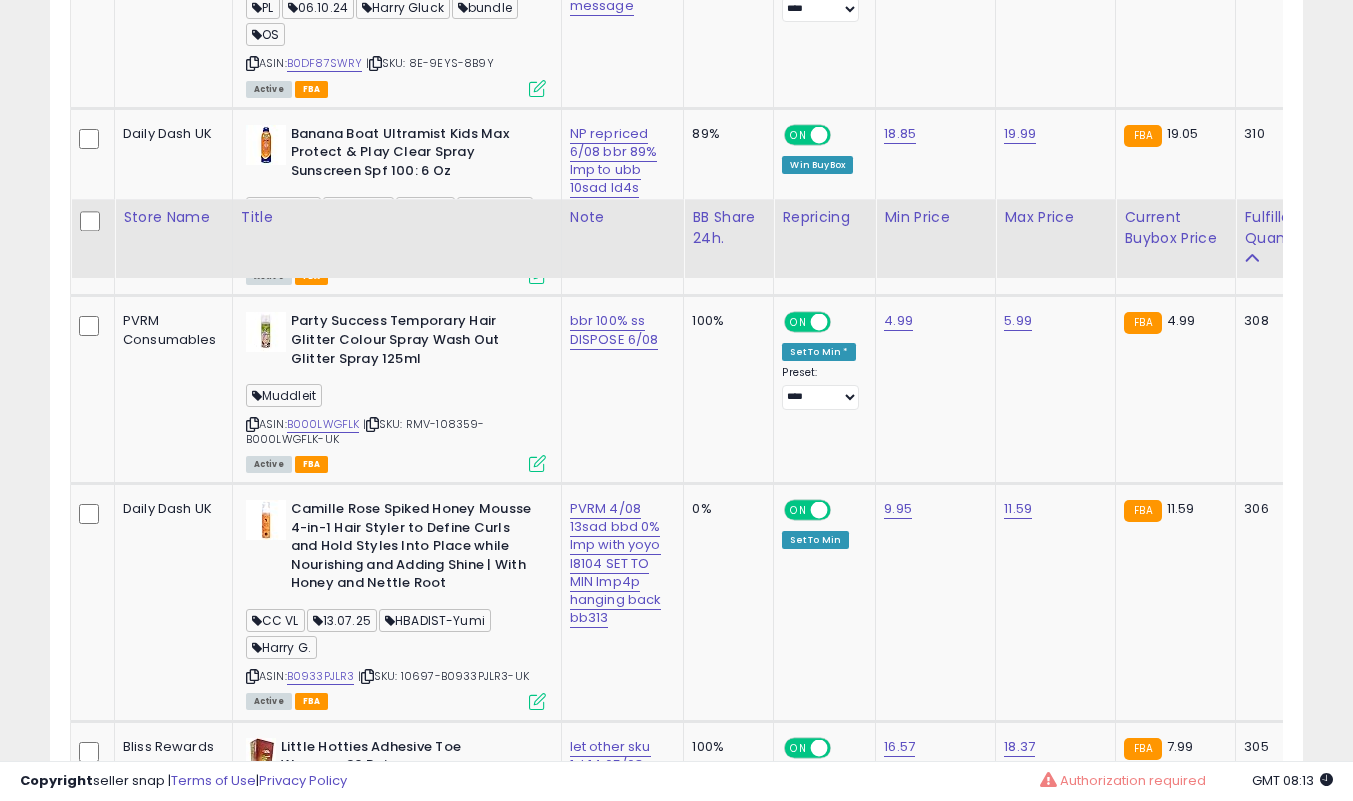 scroll, scrollTop: 7200, scrollLeft: 0, axis: vertical 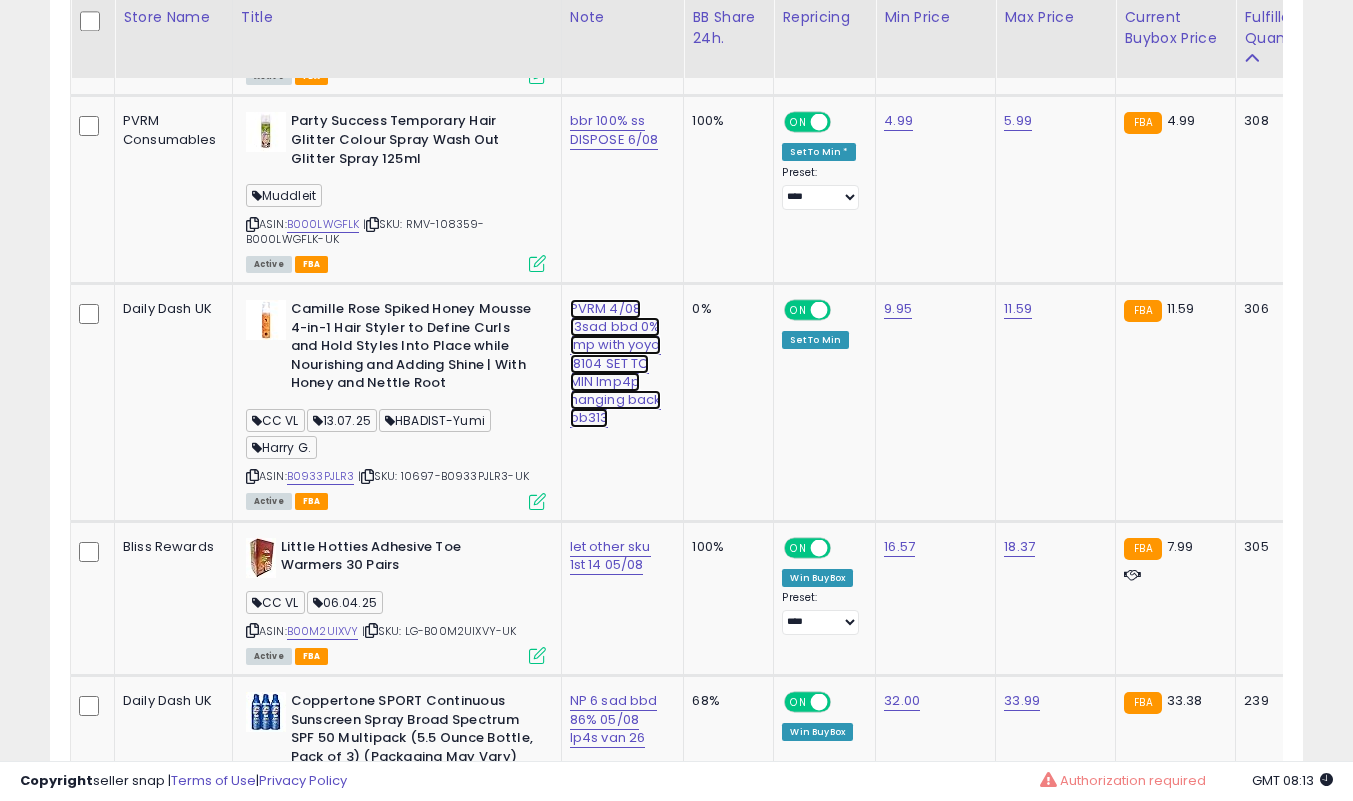 click on "PVRM 4/08 13sad bbd 0% lmp with yoyo l8104 SET TO MIN lmp4p hanging back bb313" at bounding box center [616, -5981] 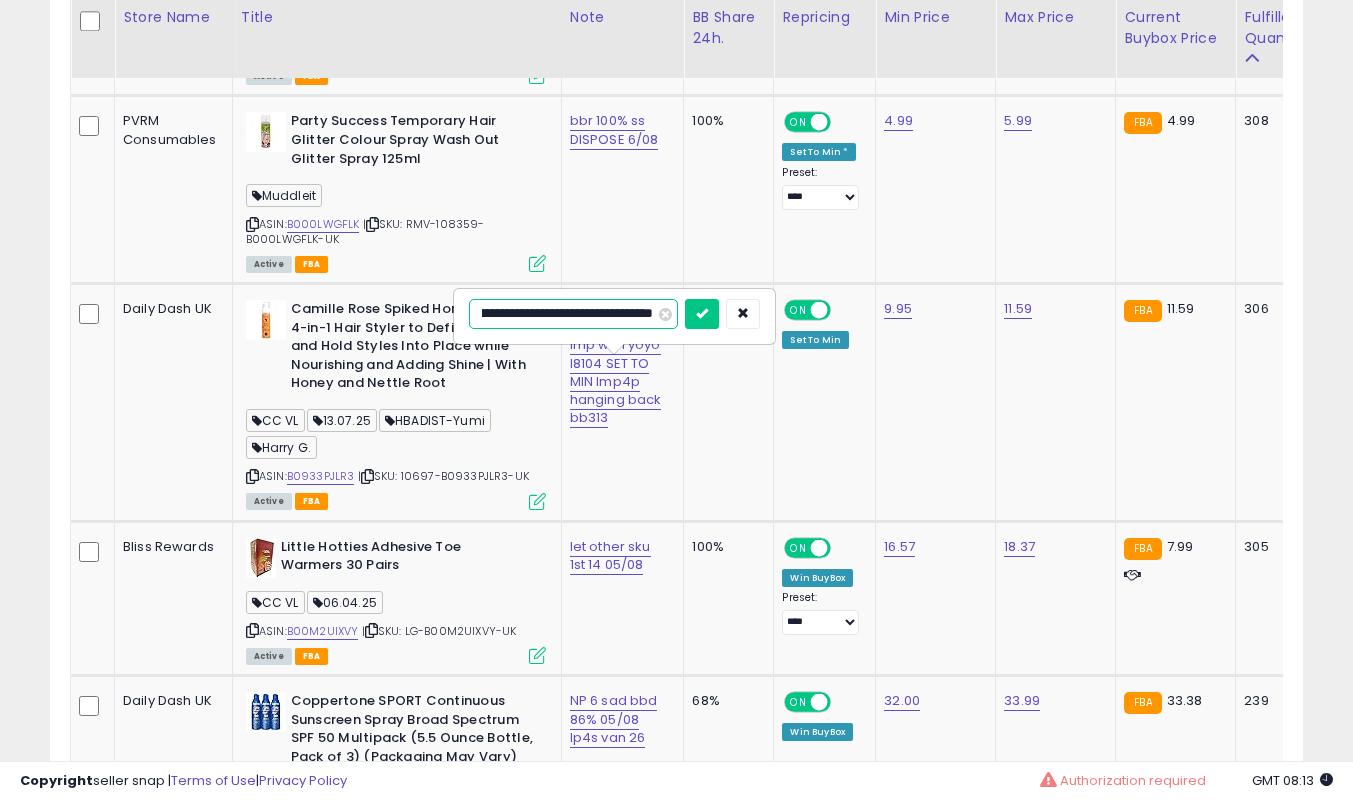 scroll, scrollTop: 0, scrollLeft: 0, axis: both 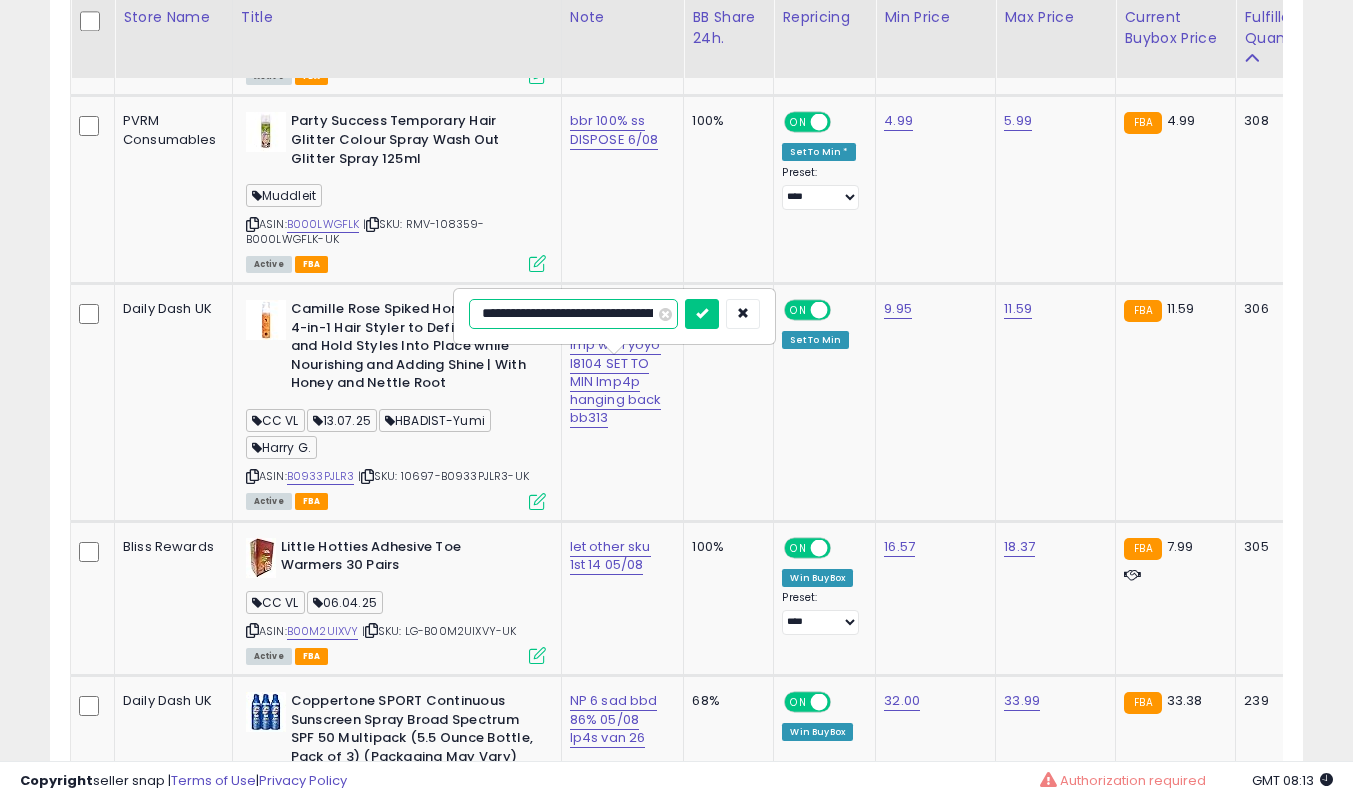 type on "**********" 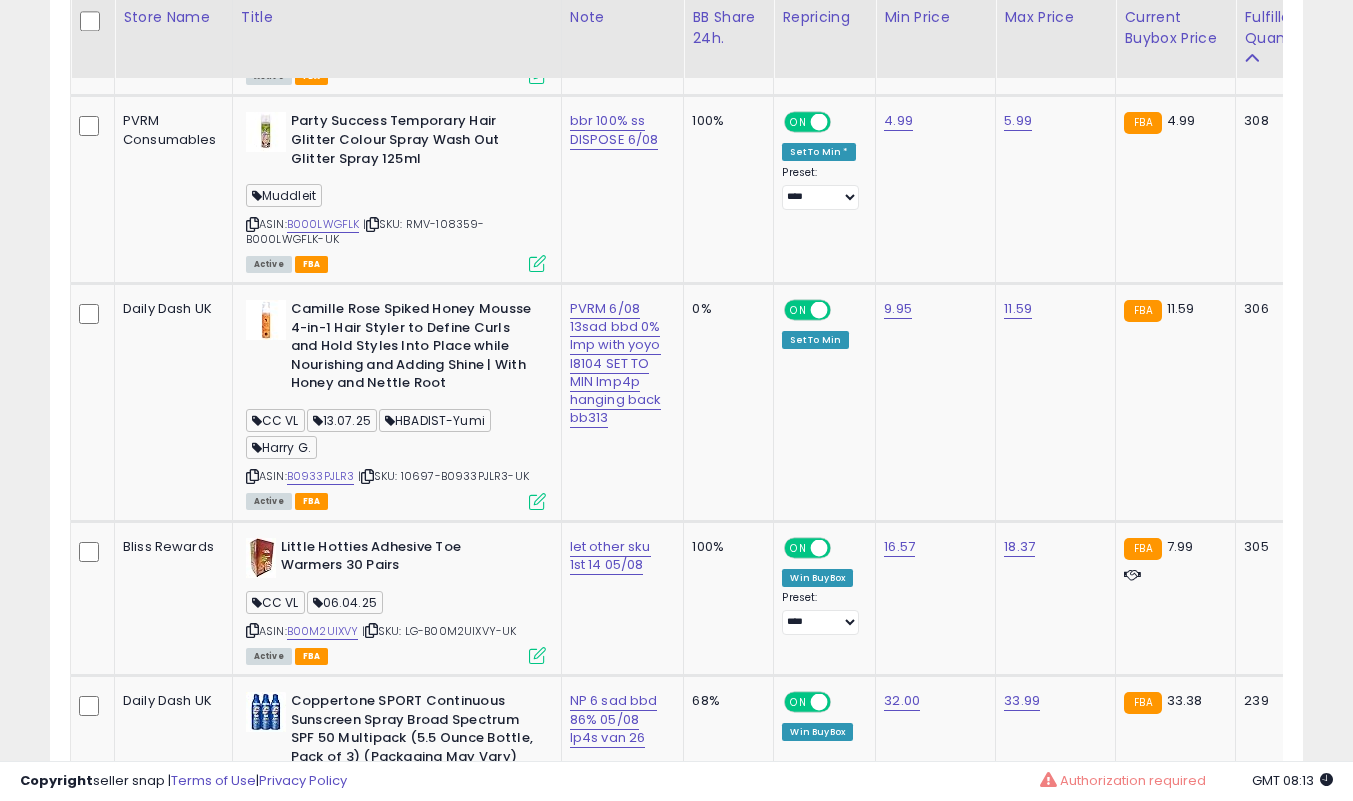 scroll, scrollTop: 7400, scrollLeft: 0, axis: vertical 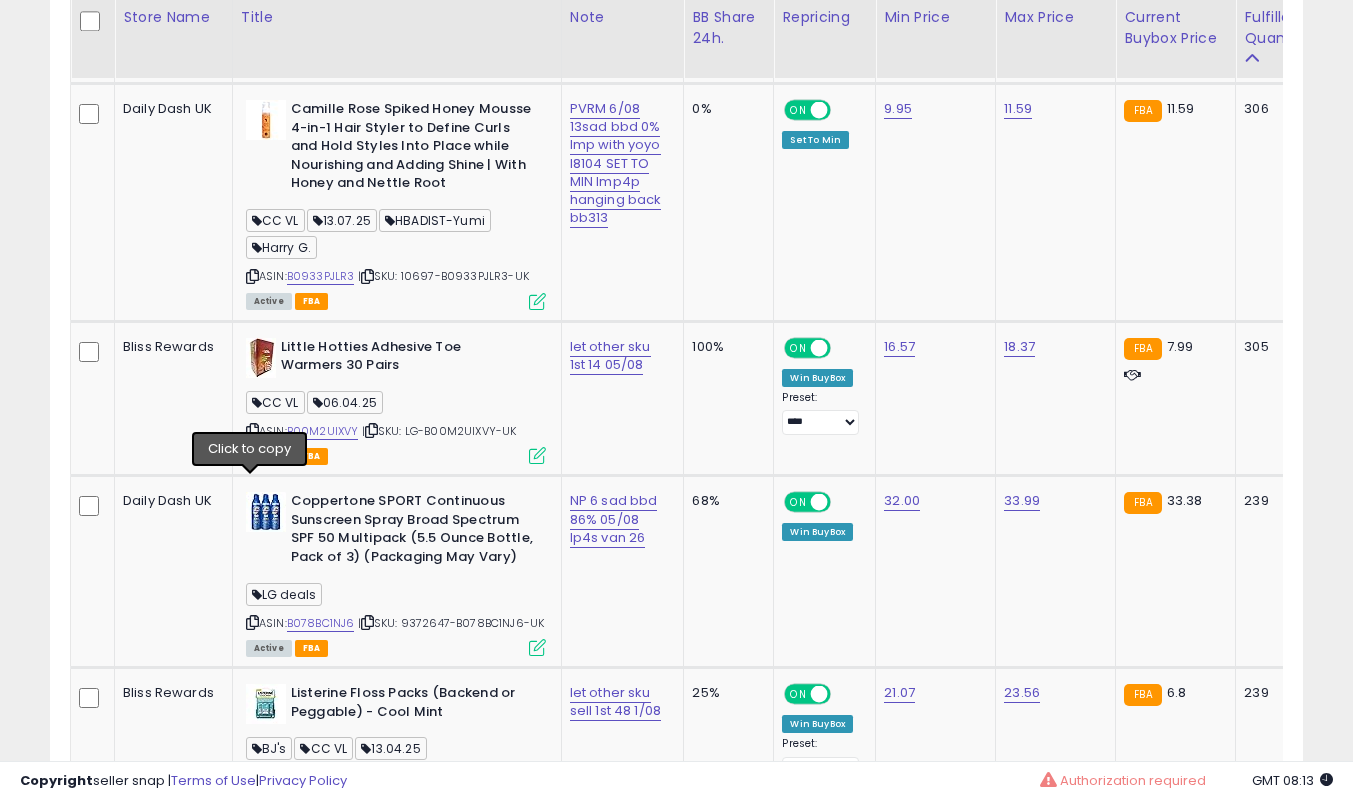 click at bounding box center [252, 430] 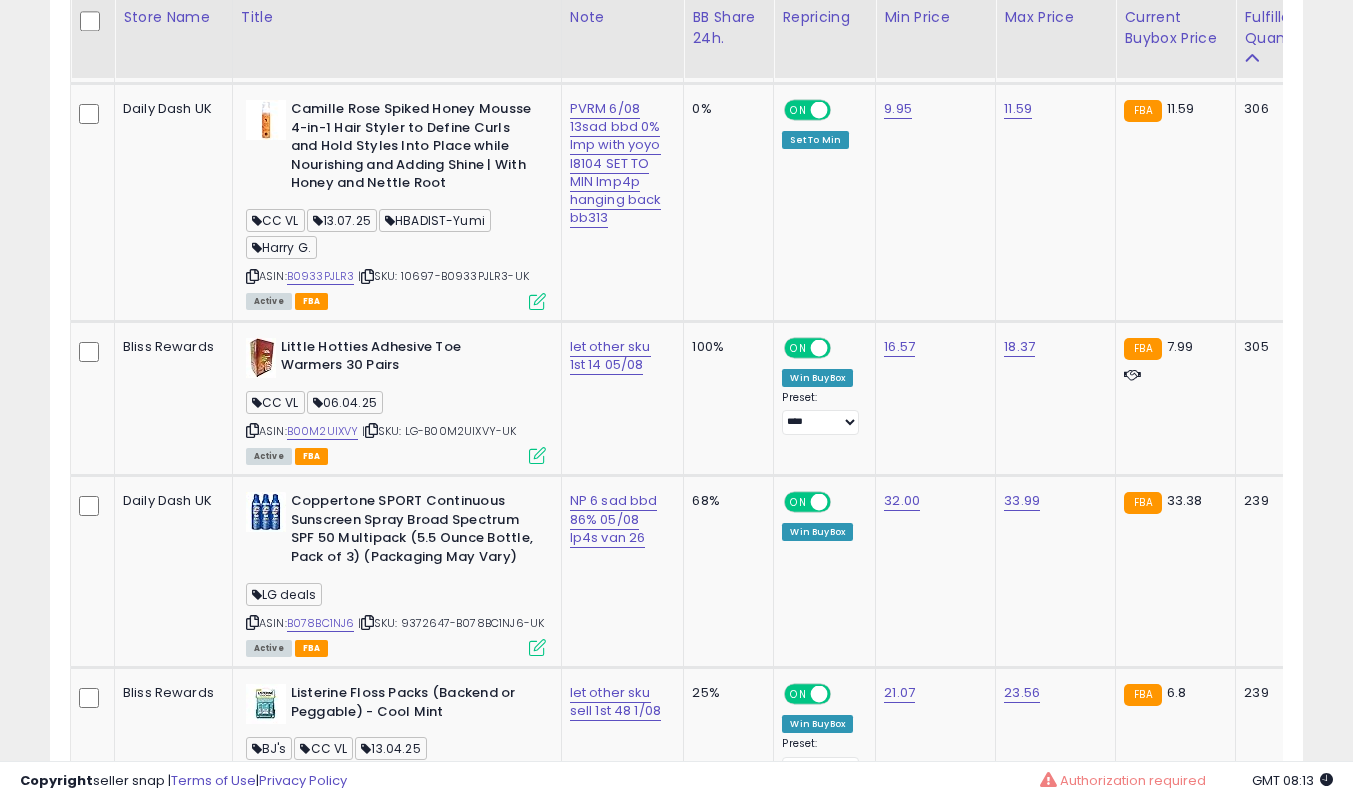 click at bounding box center (252, 430) 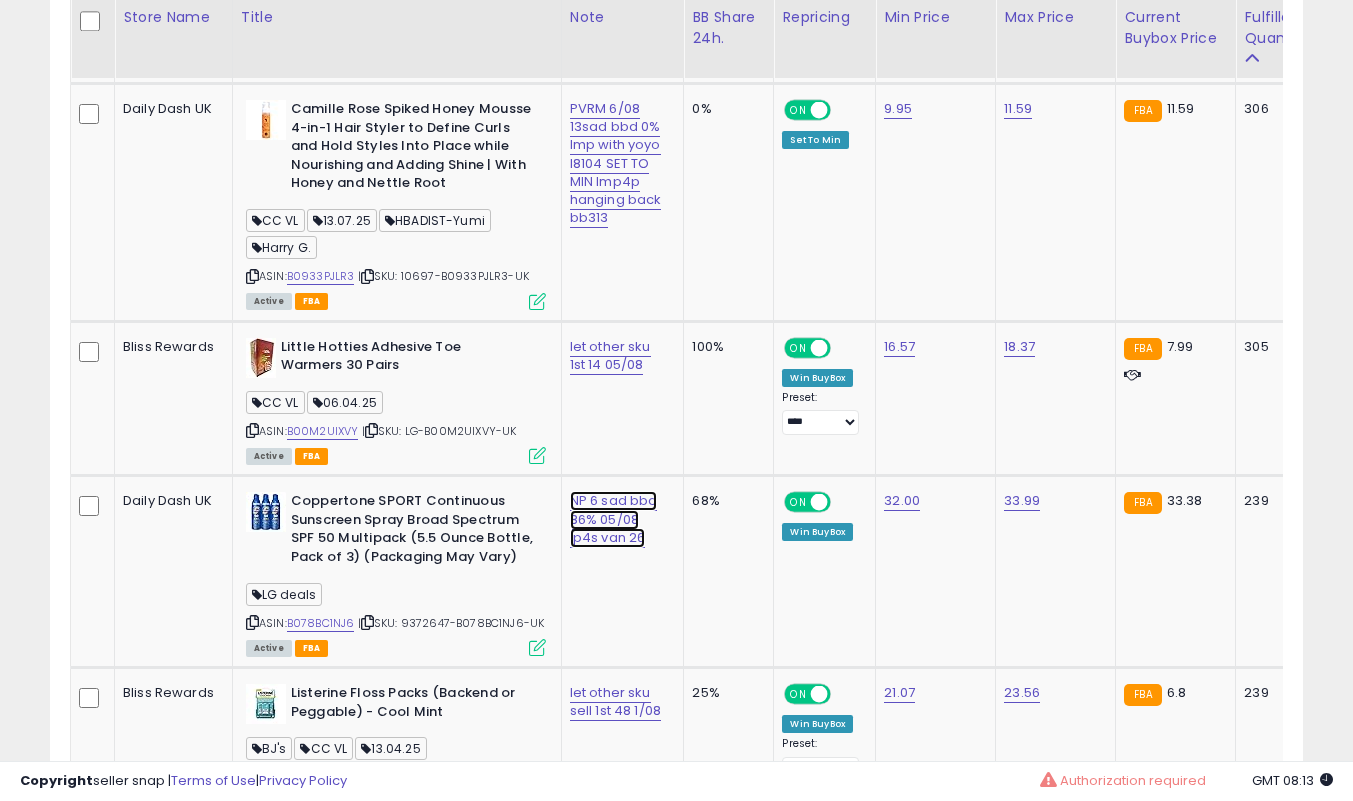 click on "NP 6 sad bbd 86% 05/08 lp4s van 26" at bounding box center [616, -6181] 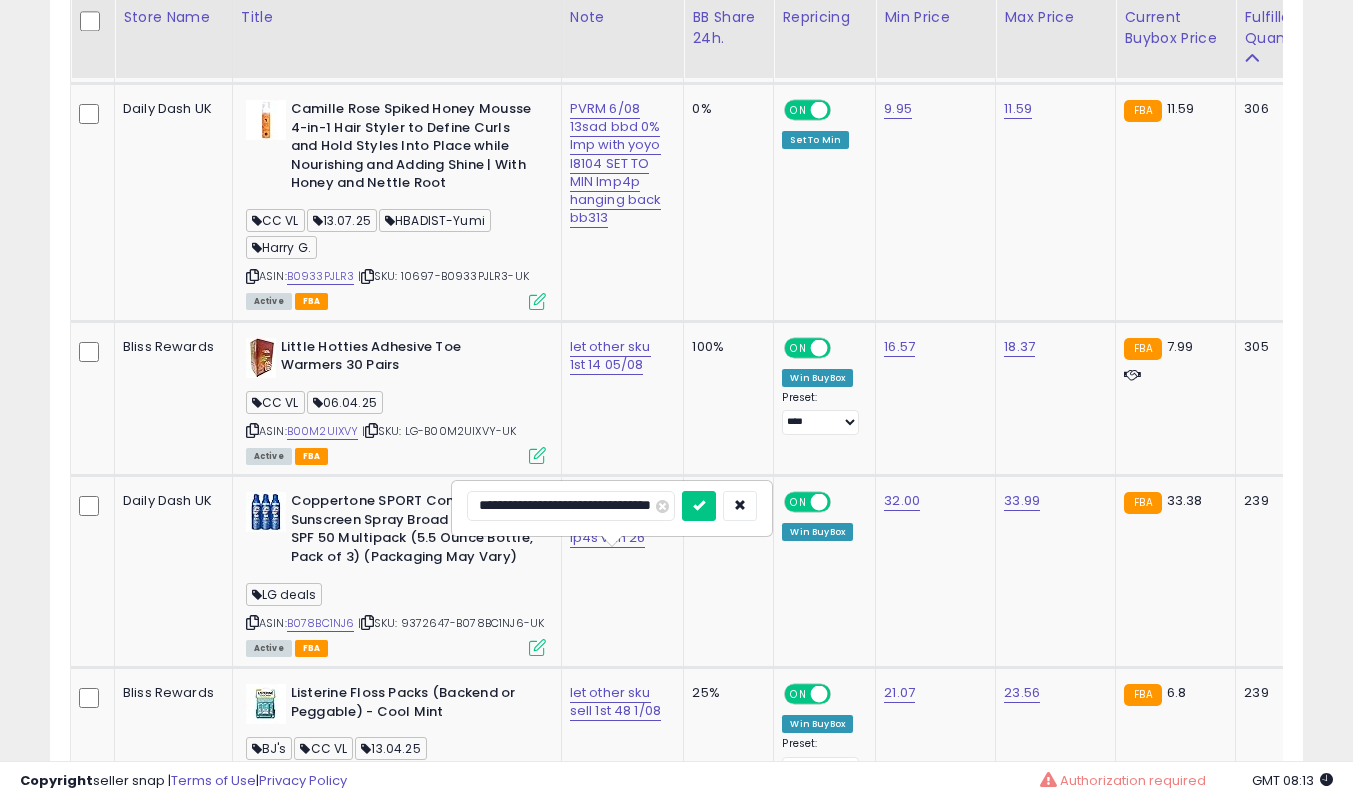 scroll, scrollTop: 0, scrollLeft: 0, axis: both 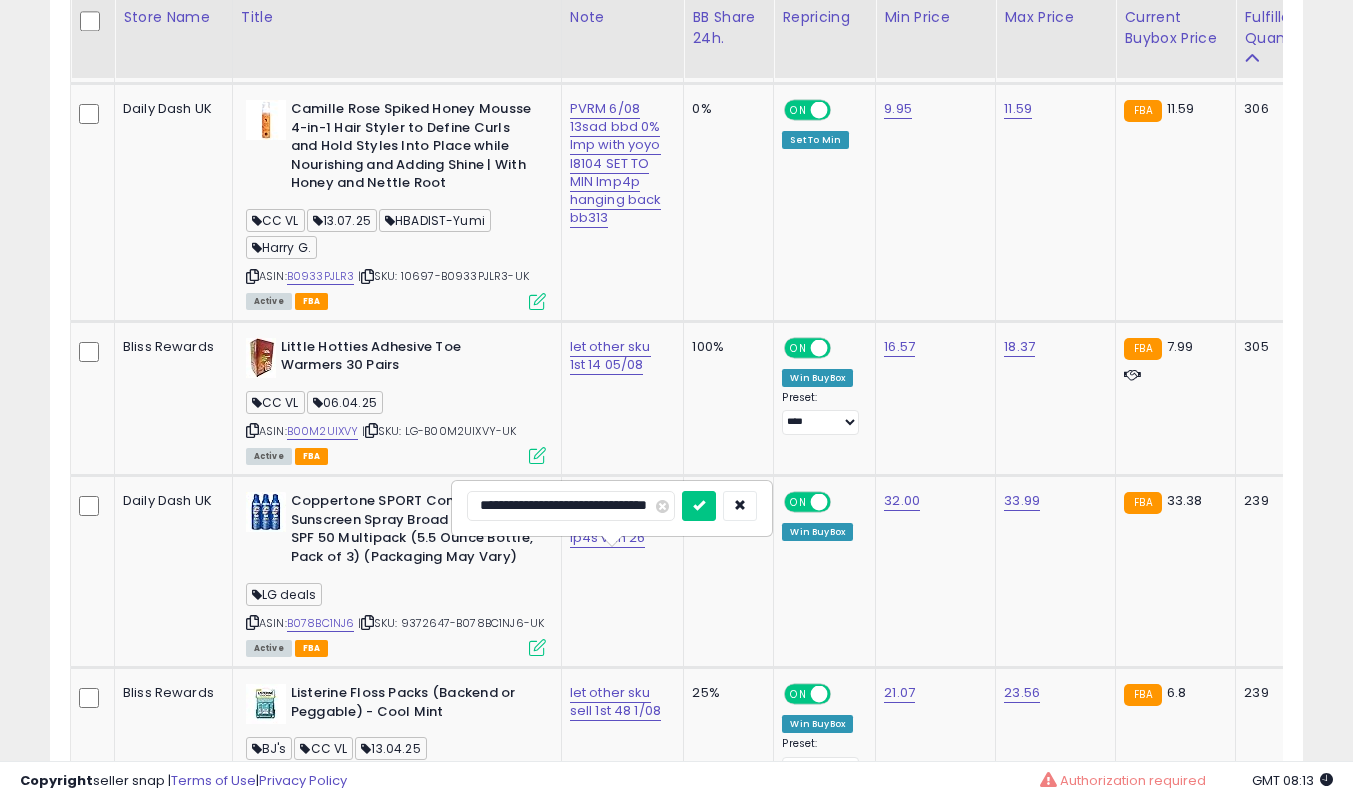 type on "**********" 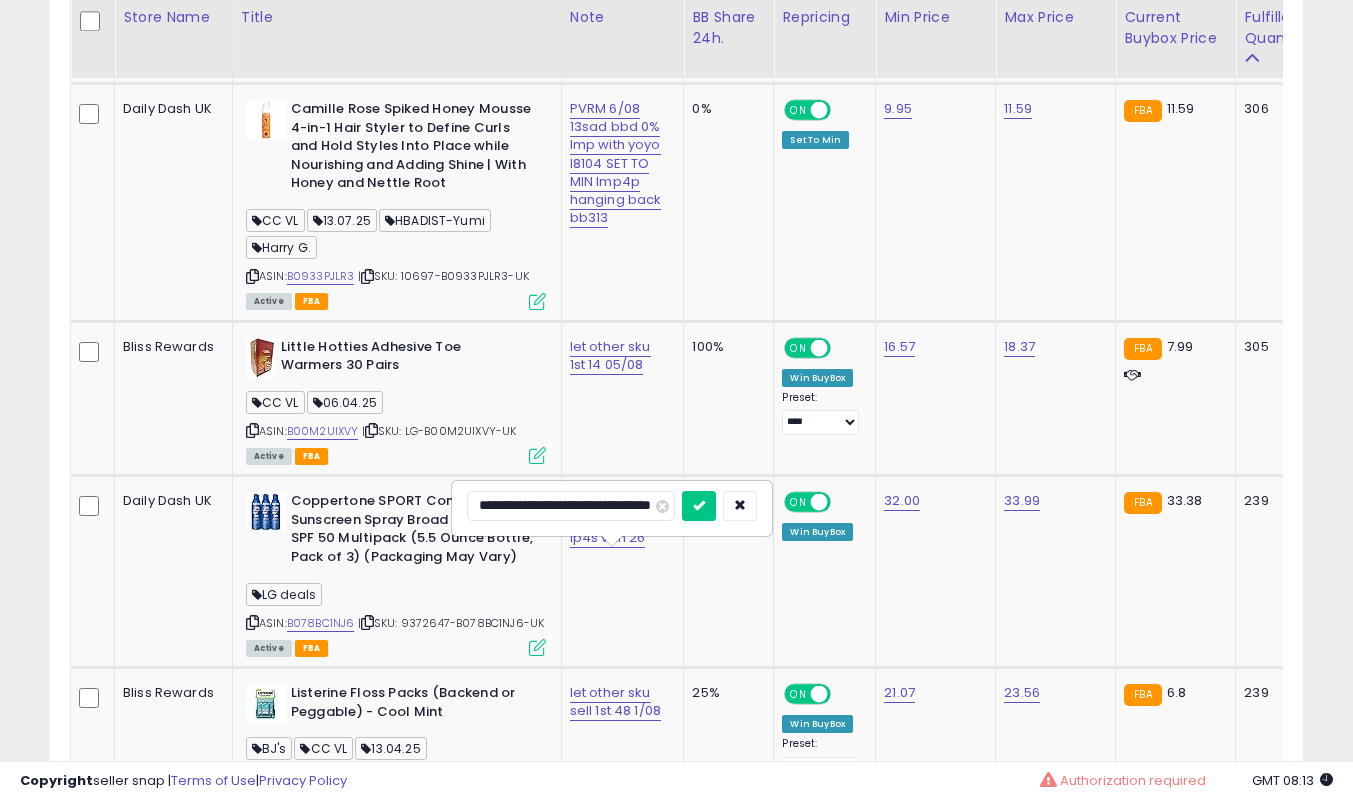 scroll, scrollTop: 0, scrollLeft: 41, axis: horizontal 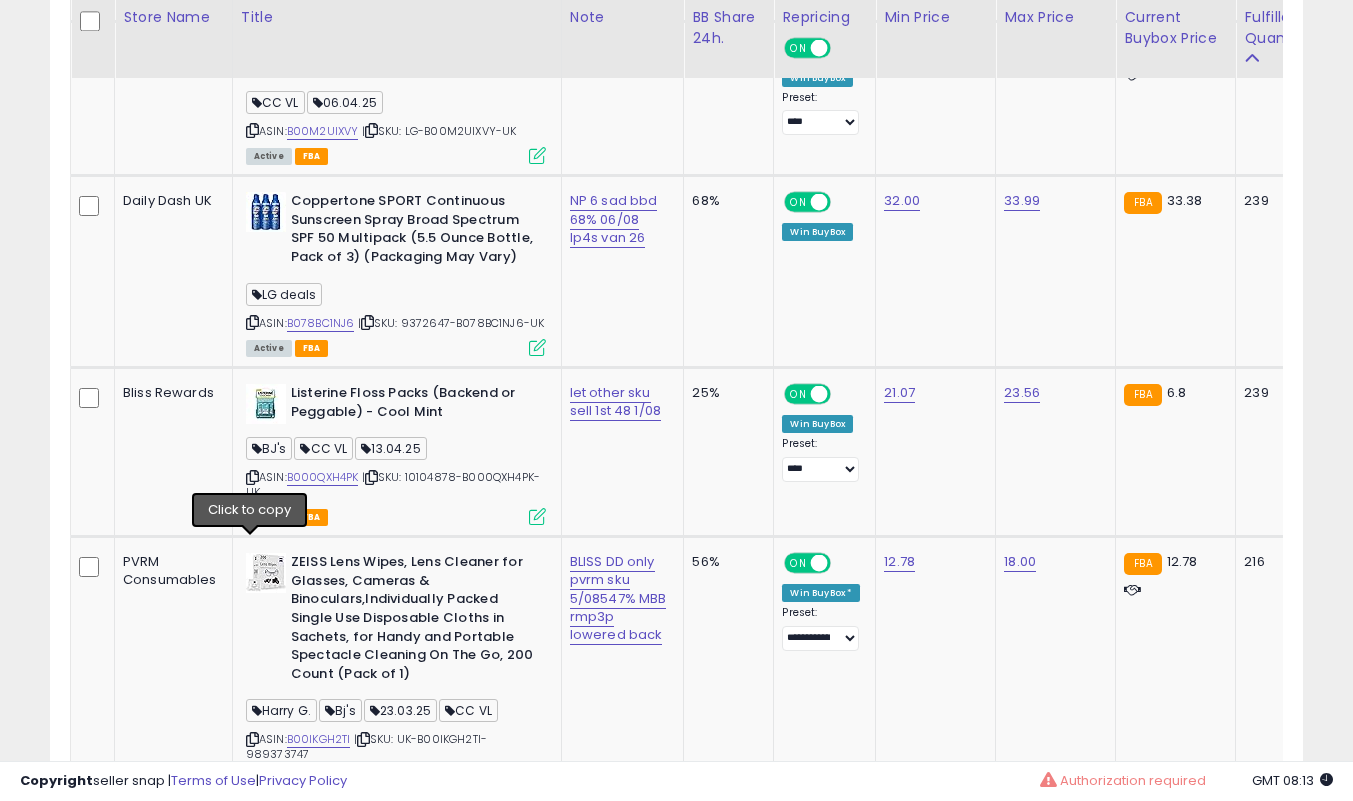 click at bounding box center [252, 477] 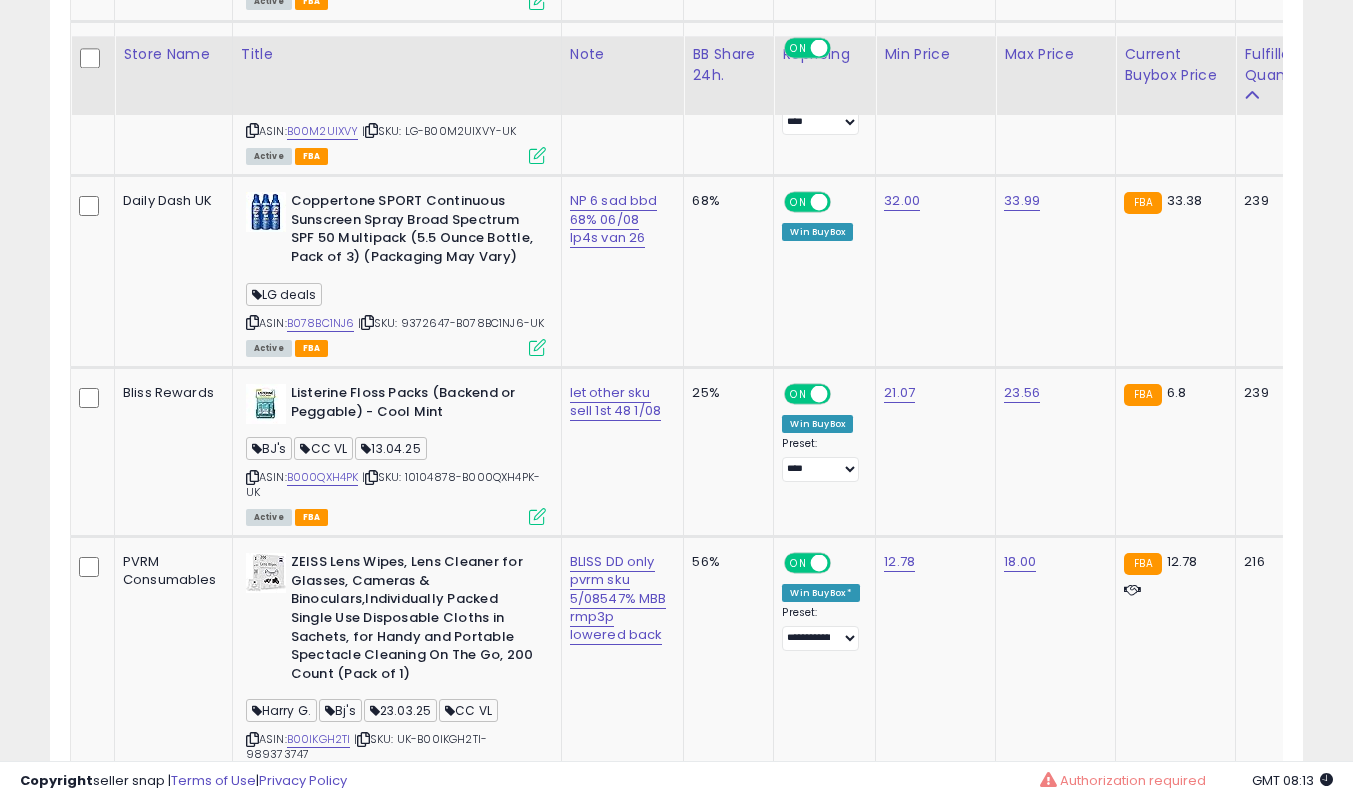 scroll, scrollTop: 7800, scrollLeft: 0, axis: vertical 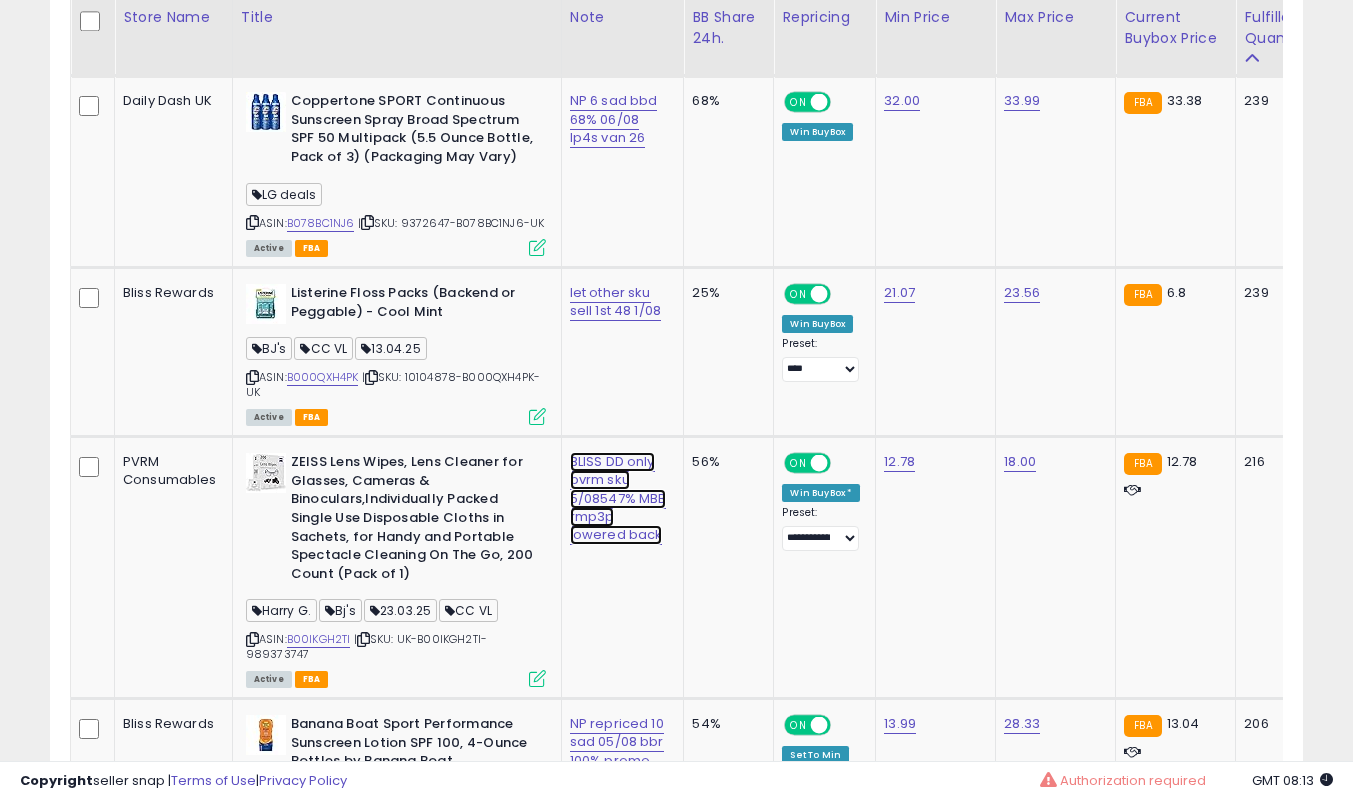 click on "BLISS DD only pvrm sku 5/08547% MBB rmp3p lowered back" at bounding box center [616, -6581] 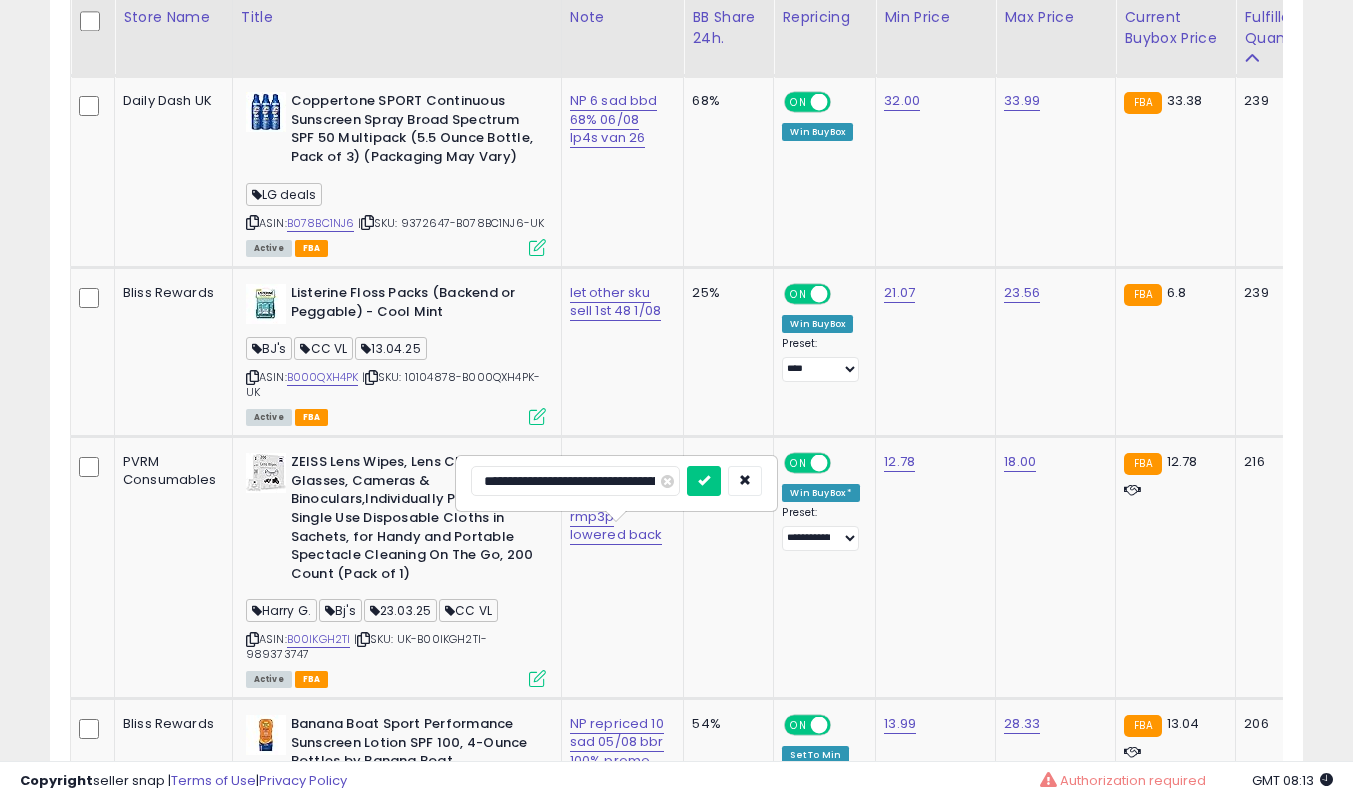 scroll, scrollTop: 0, scrollLeft: 59, axis: horizontal 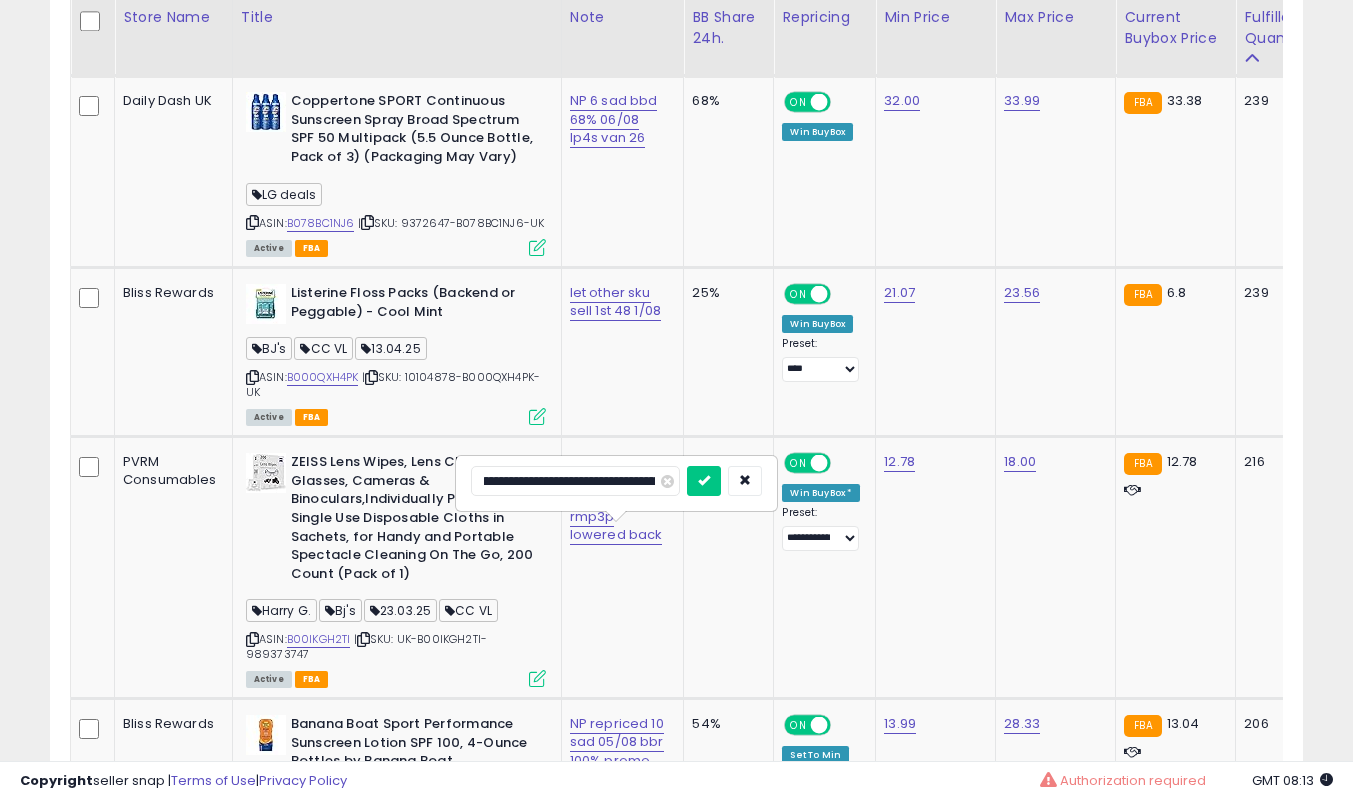 type on "**********" 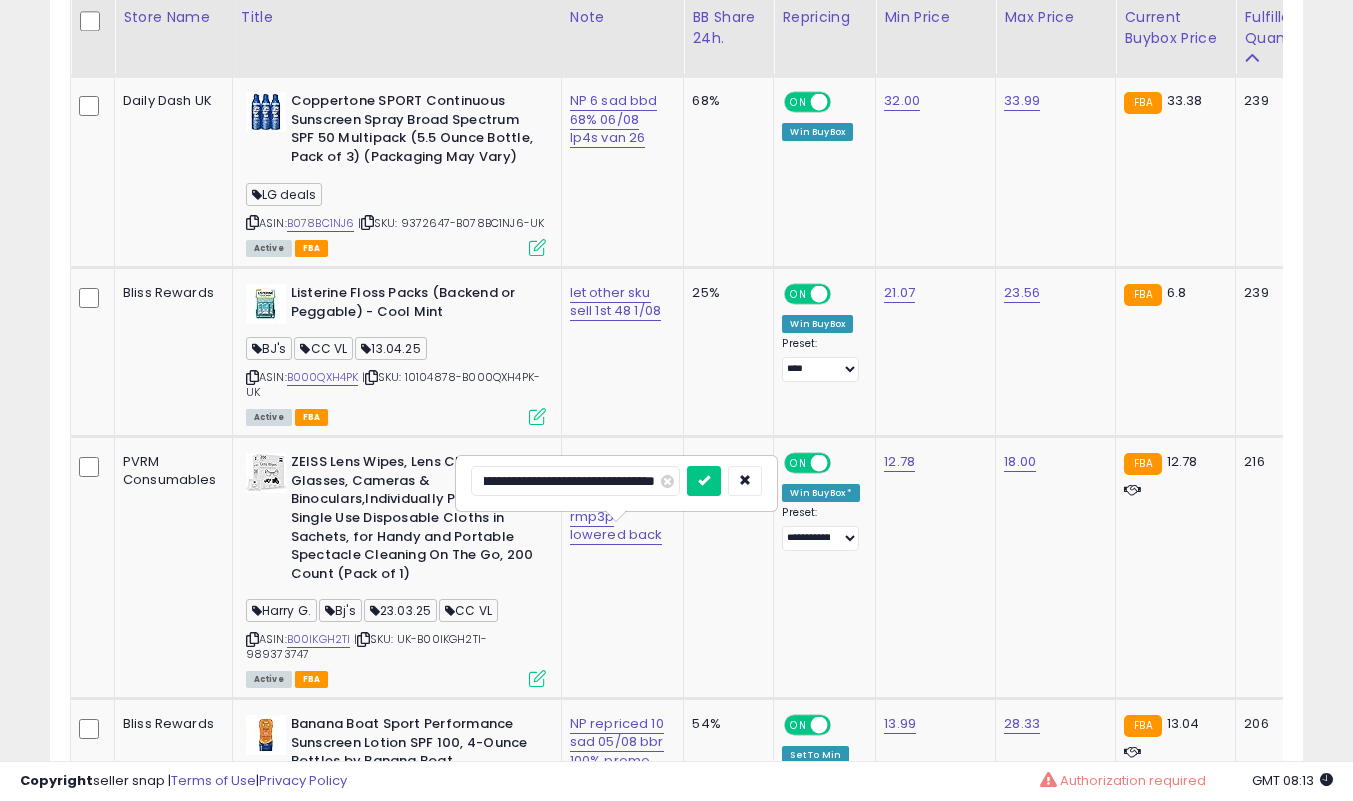 scroll, scrollTop: 0, scrollLeft: 224, axis: horizontal 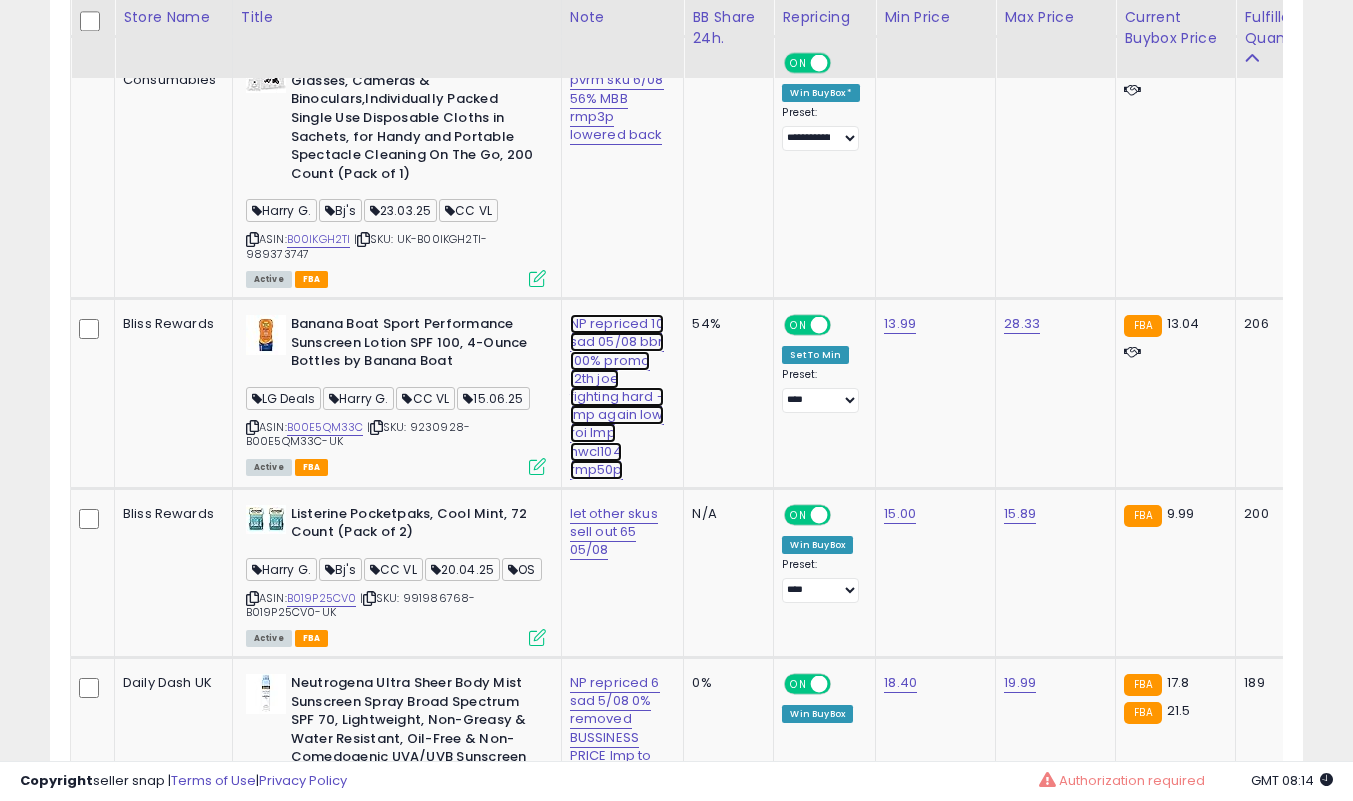 click on "NP repriced 10 sad 05/08 bbr 100% promo 12th  joe fighting hard -lmp again low roi lmp nwcl104 rmp50p" at bounding box center (616, -6981) 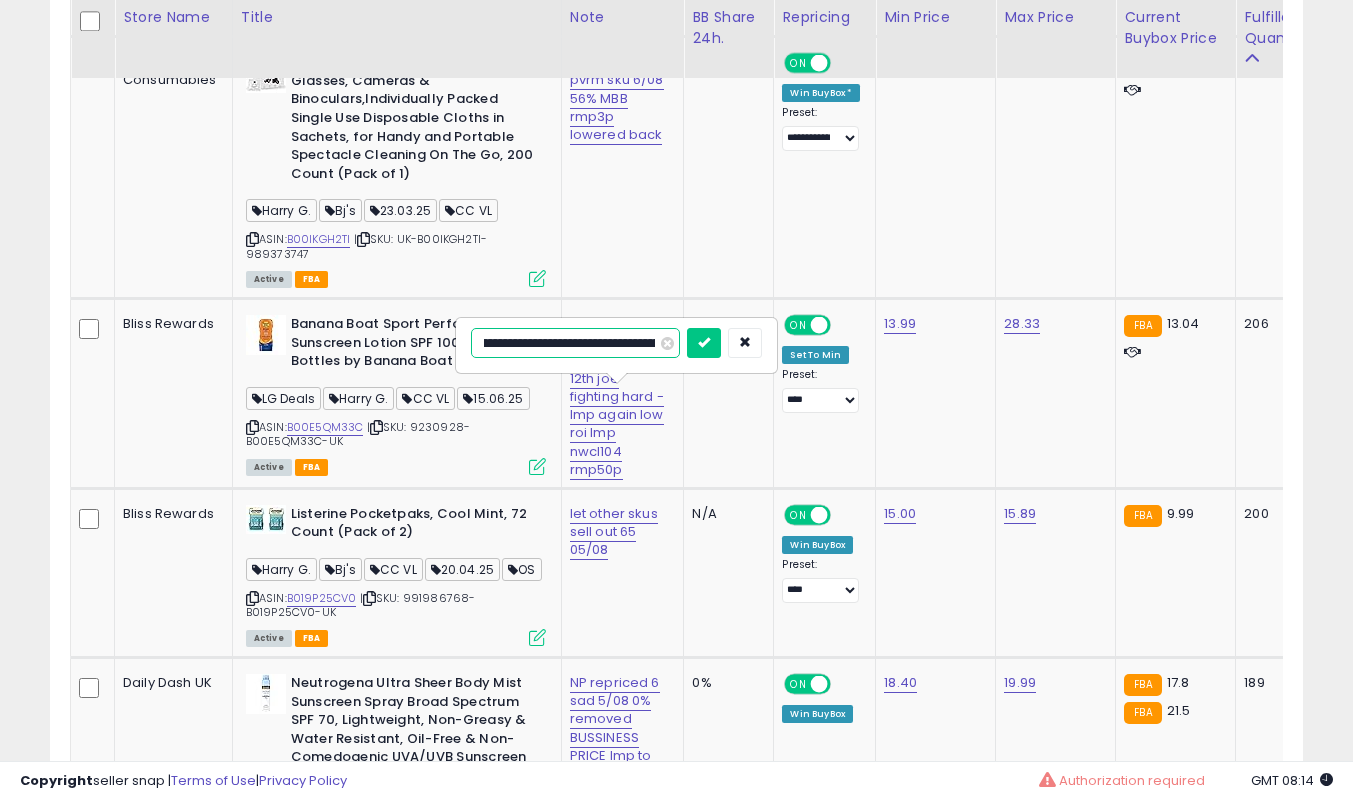 scroll, scrollTop: 0, scrollLeft: 142, axis: horizontal 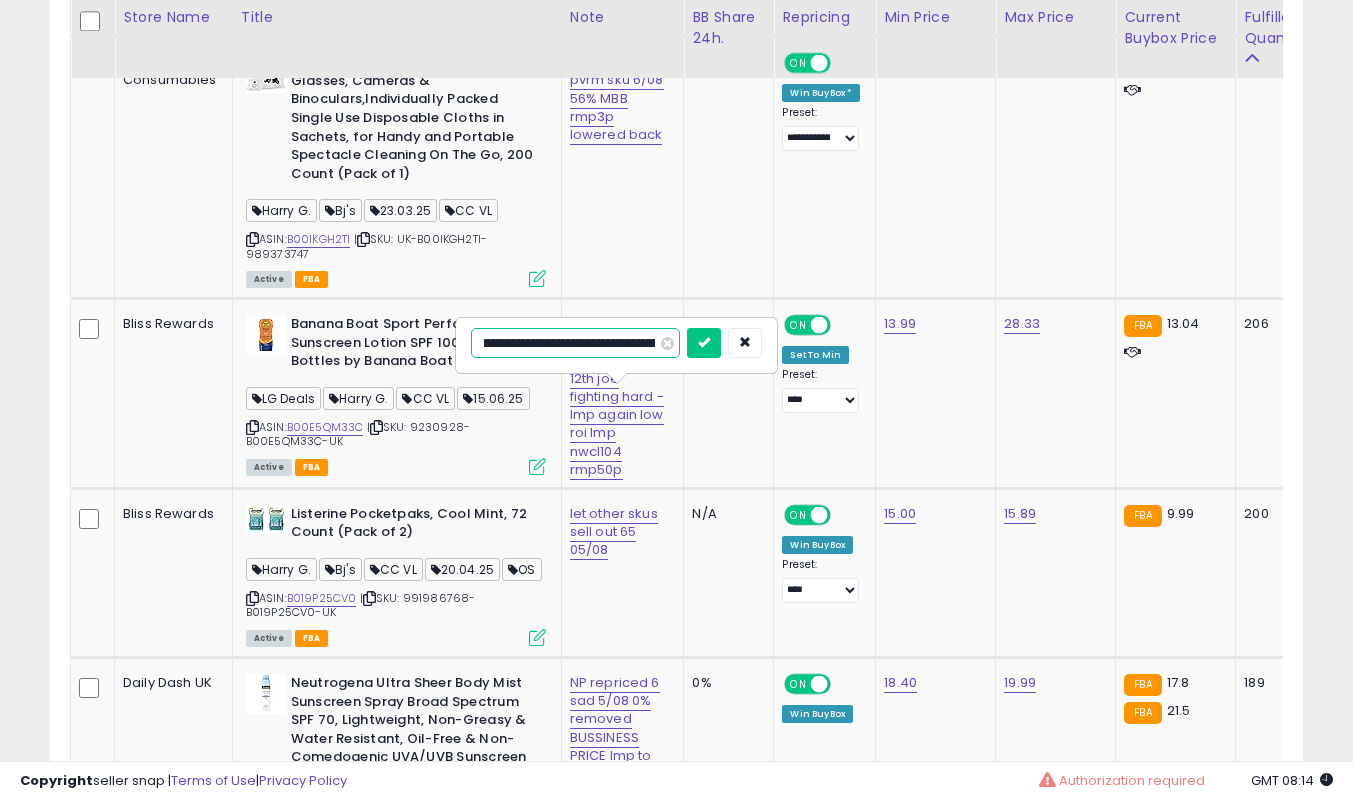 type on "**********" 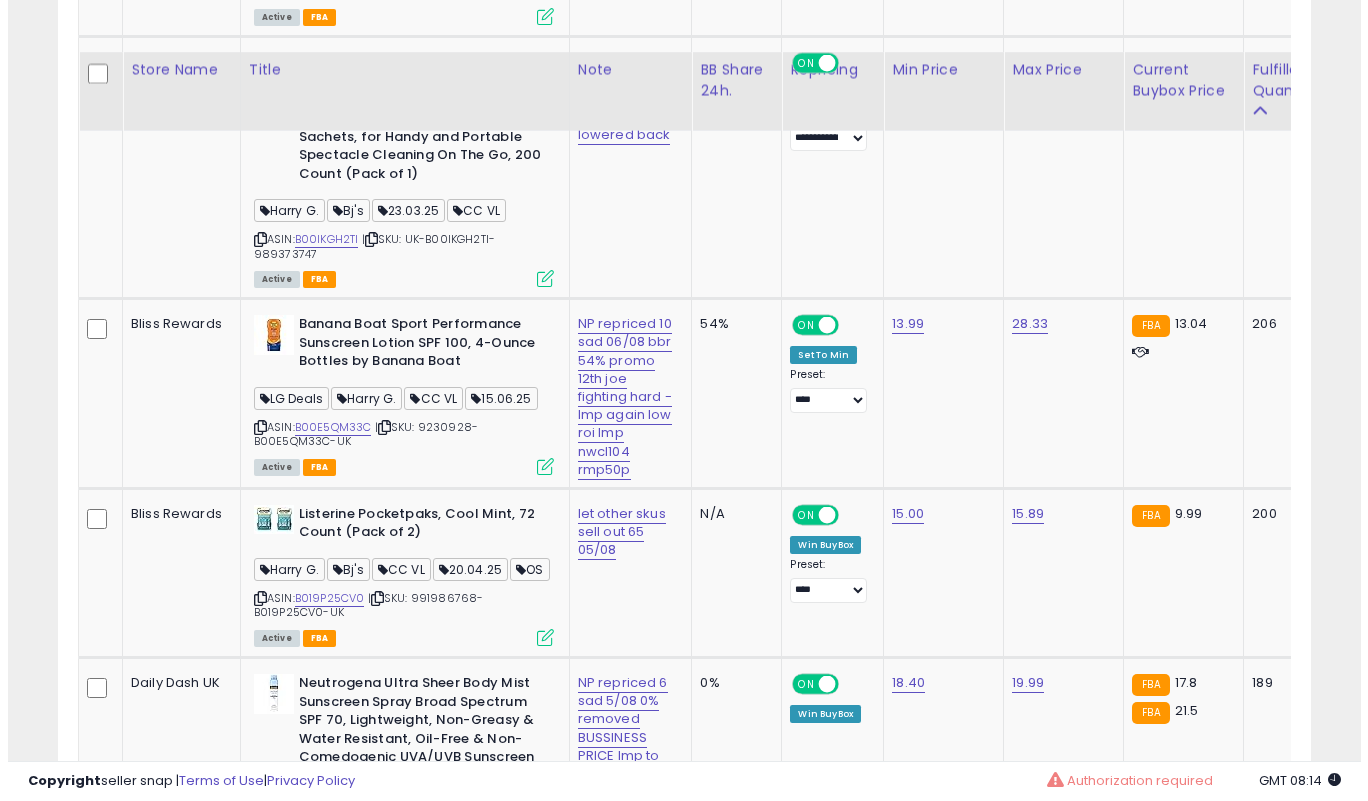 scroll, scrollTop: 8300, scrollLeft: 0, axis: vertical 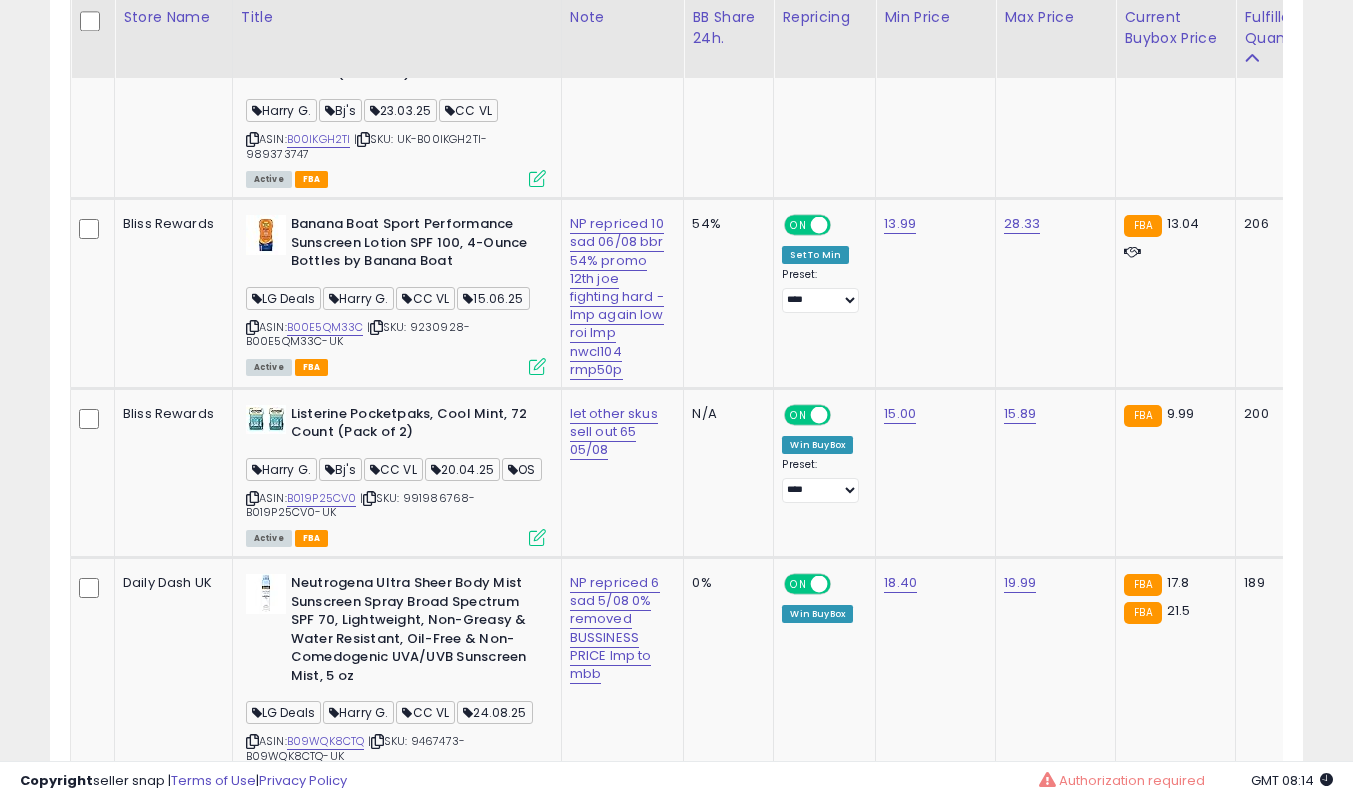 click at bounding box center (537, 366) 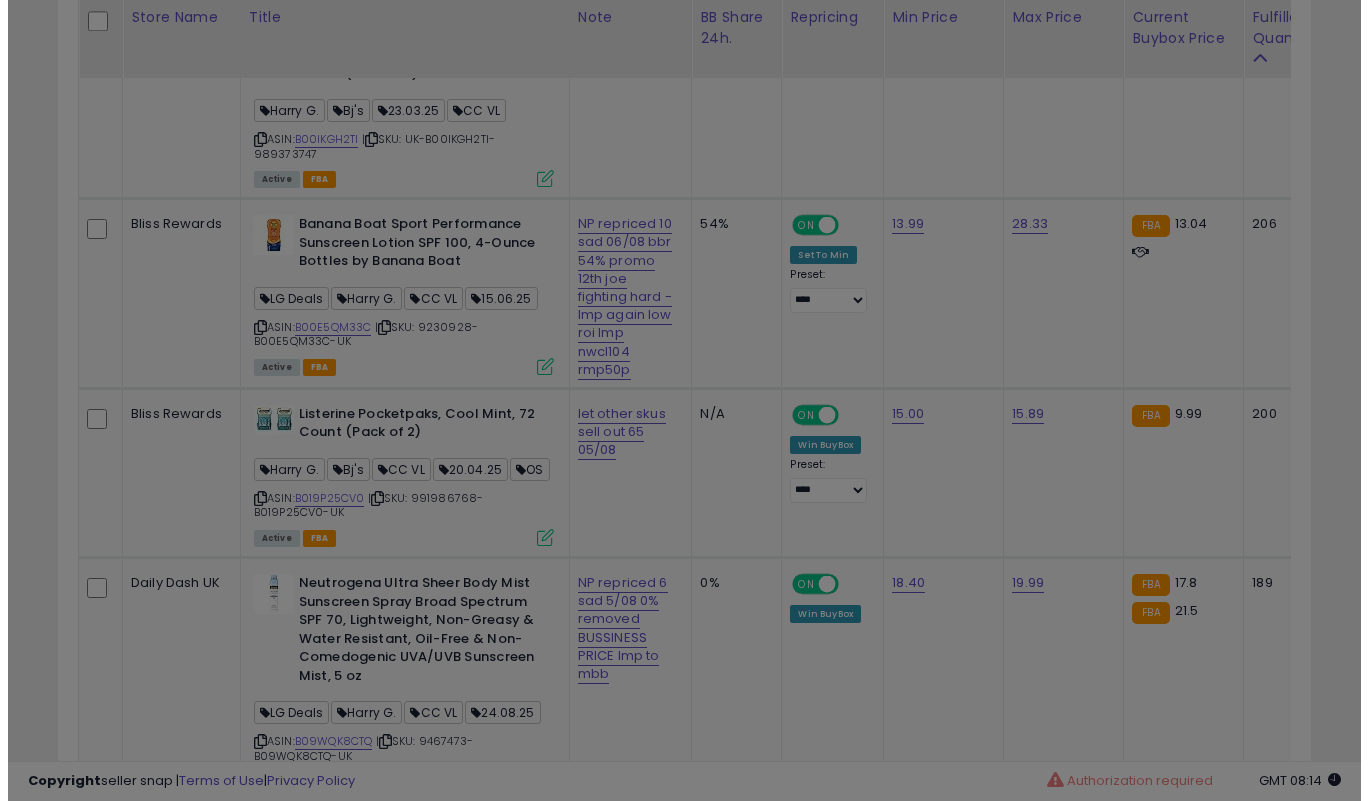 scroll, scrollTop: 999590, scrollLeft: 999266, axis: both 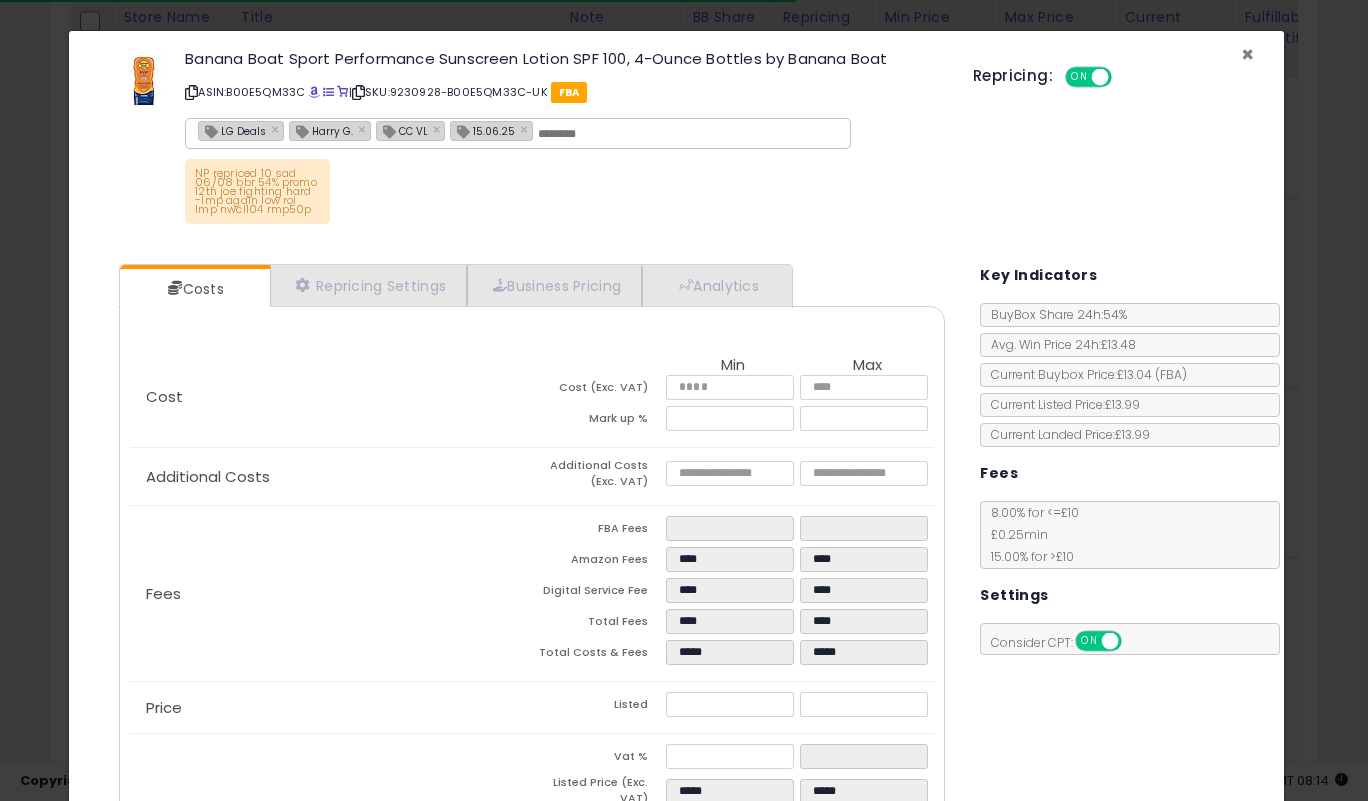 click on "×" at bounding box center (1247, 54) 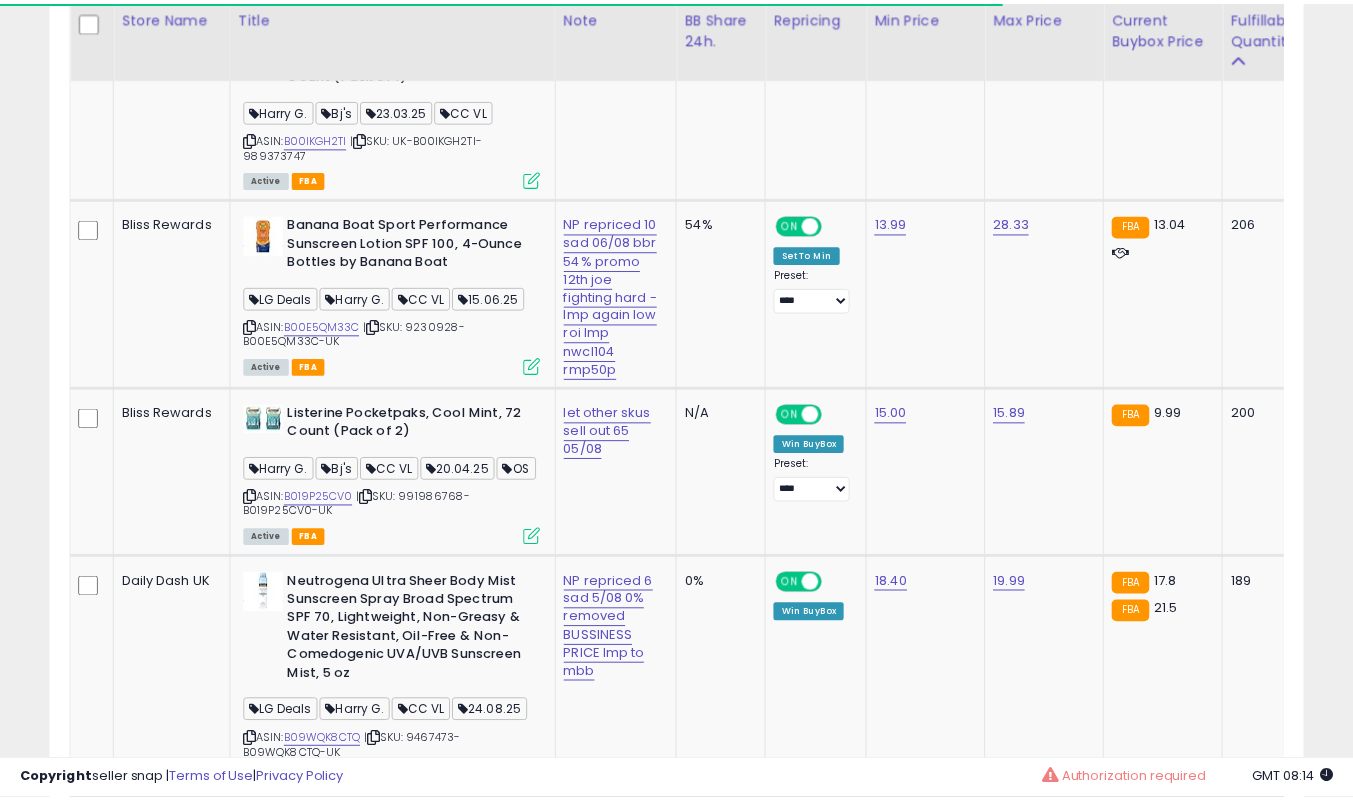 scroll, scrollTop: 410, scrollLeft: 725, axis: both 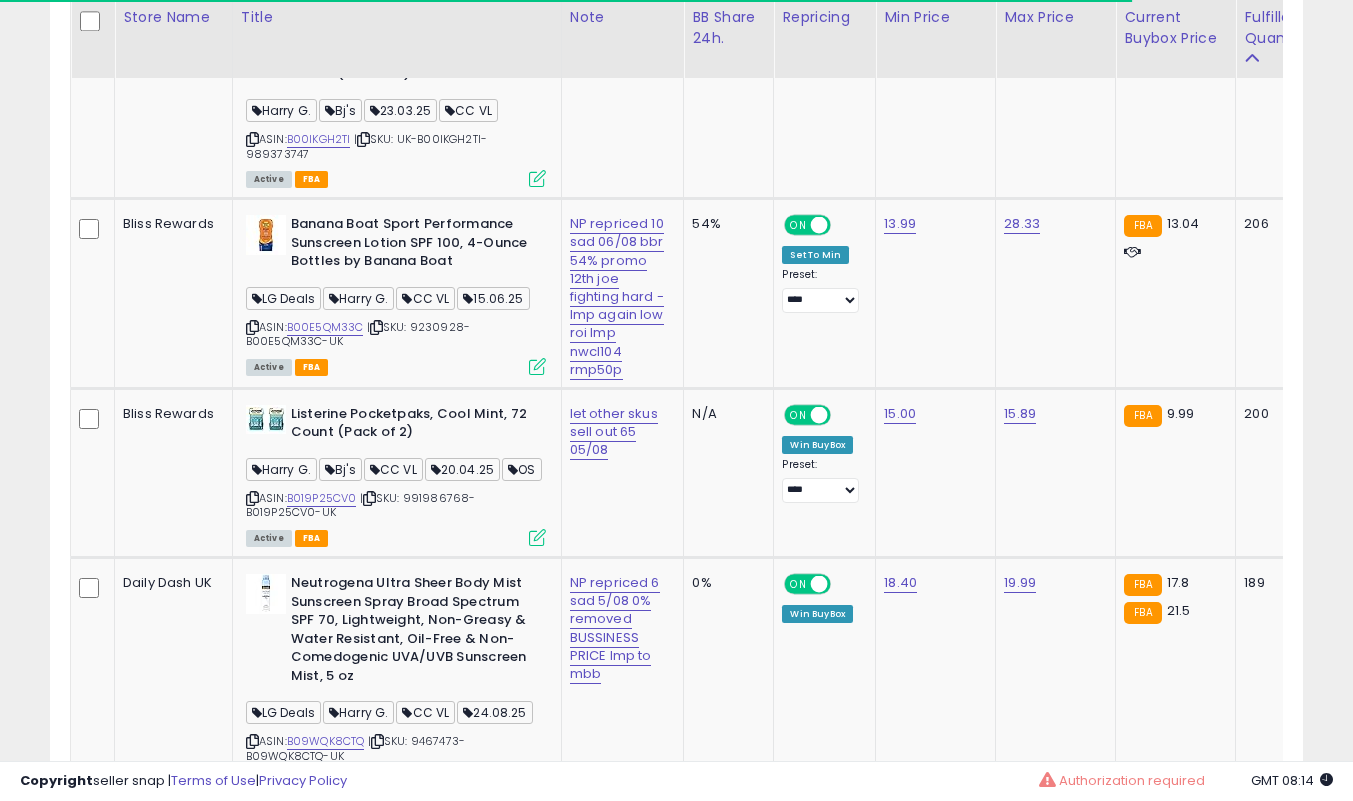 click at bounding box center (252, 498) 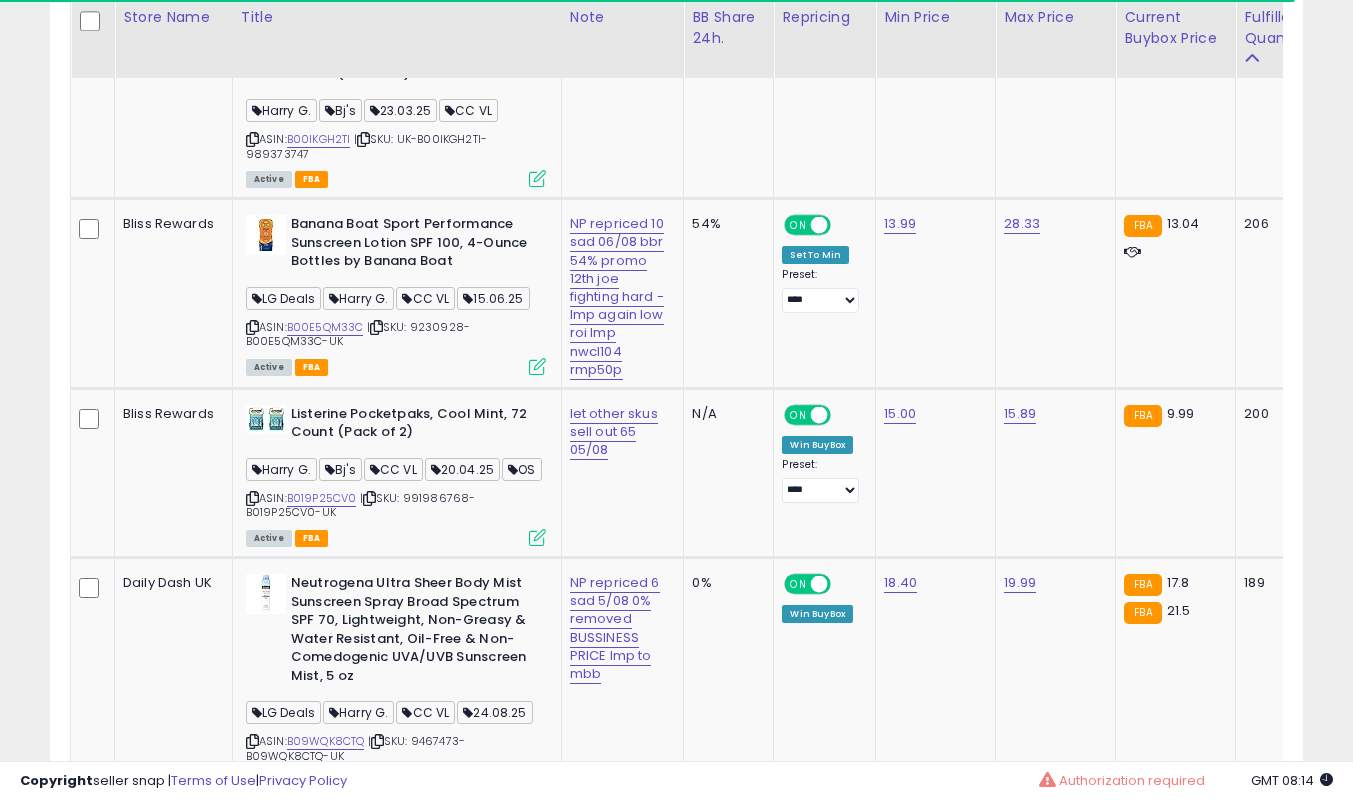 click on "**********" at bounding box center (676, -2790) 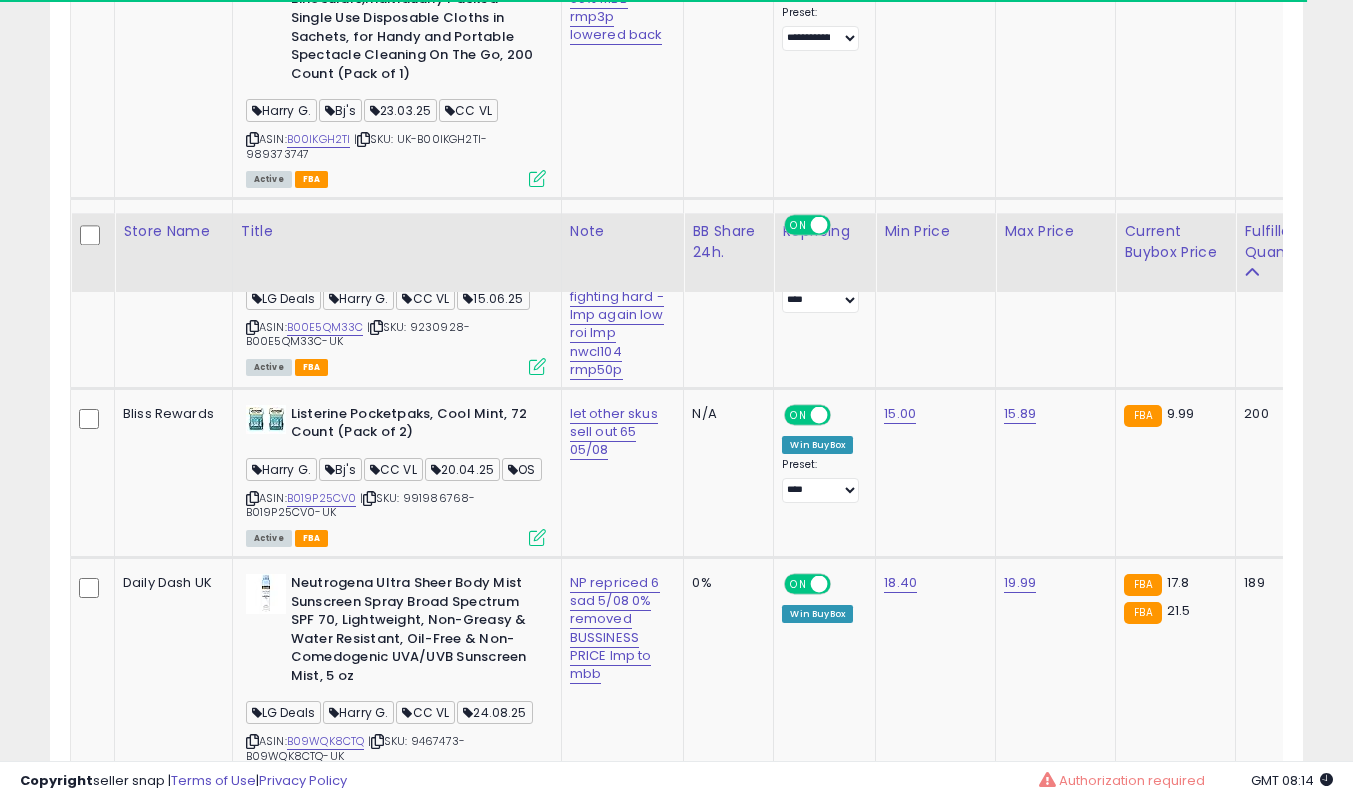 scroll, scrollTop: 8600, scrollLeft: 0, axis: vertical 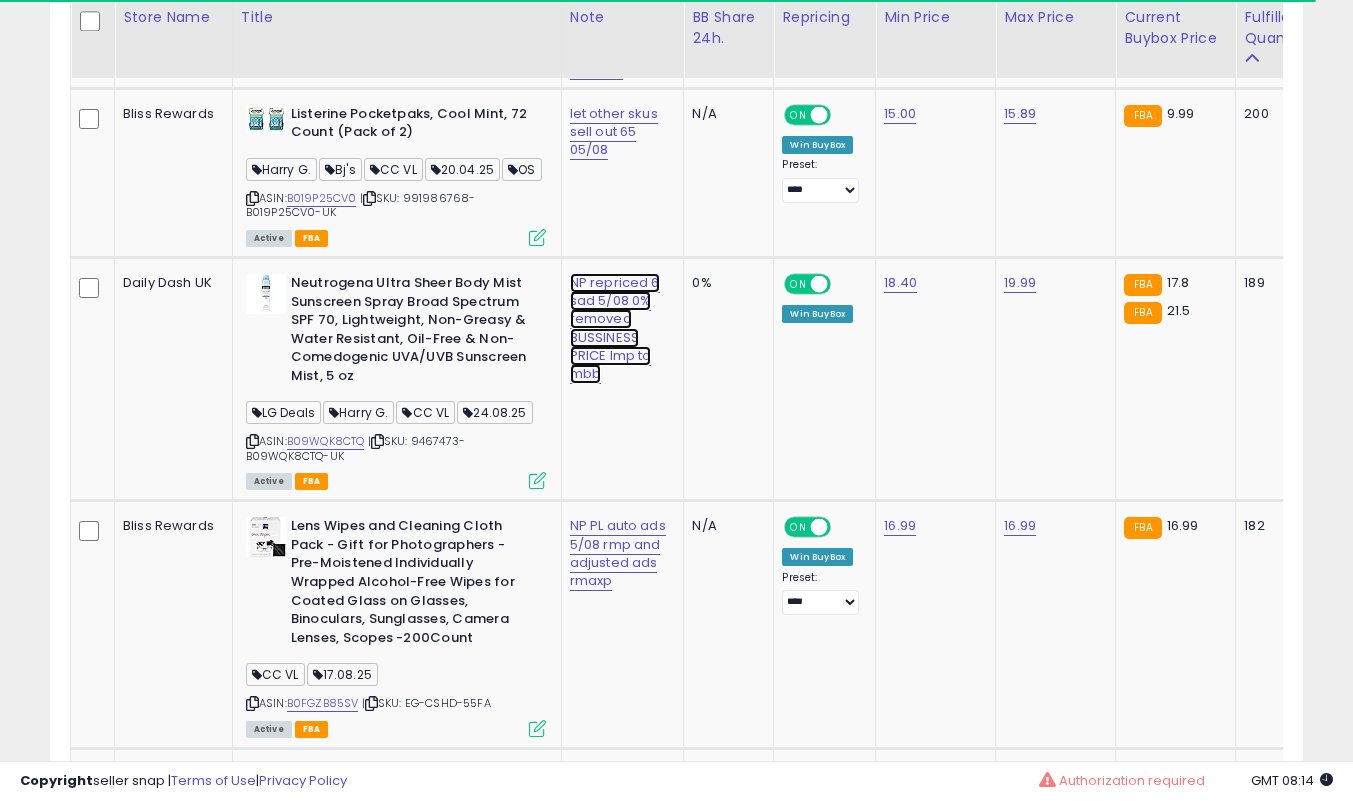 click on "NP repriced  6 sad 5/08 0% removed BUSSINESS PRICE lmp to mbb" at bounding box center [616, -7381] 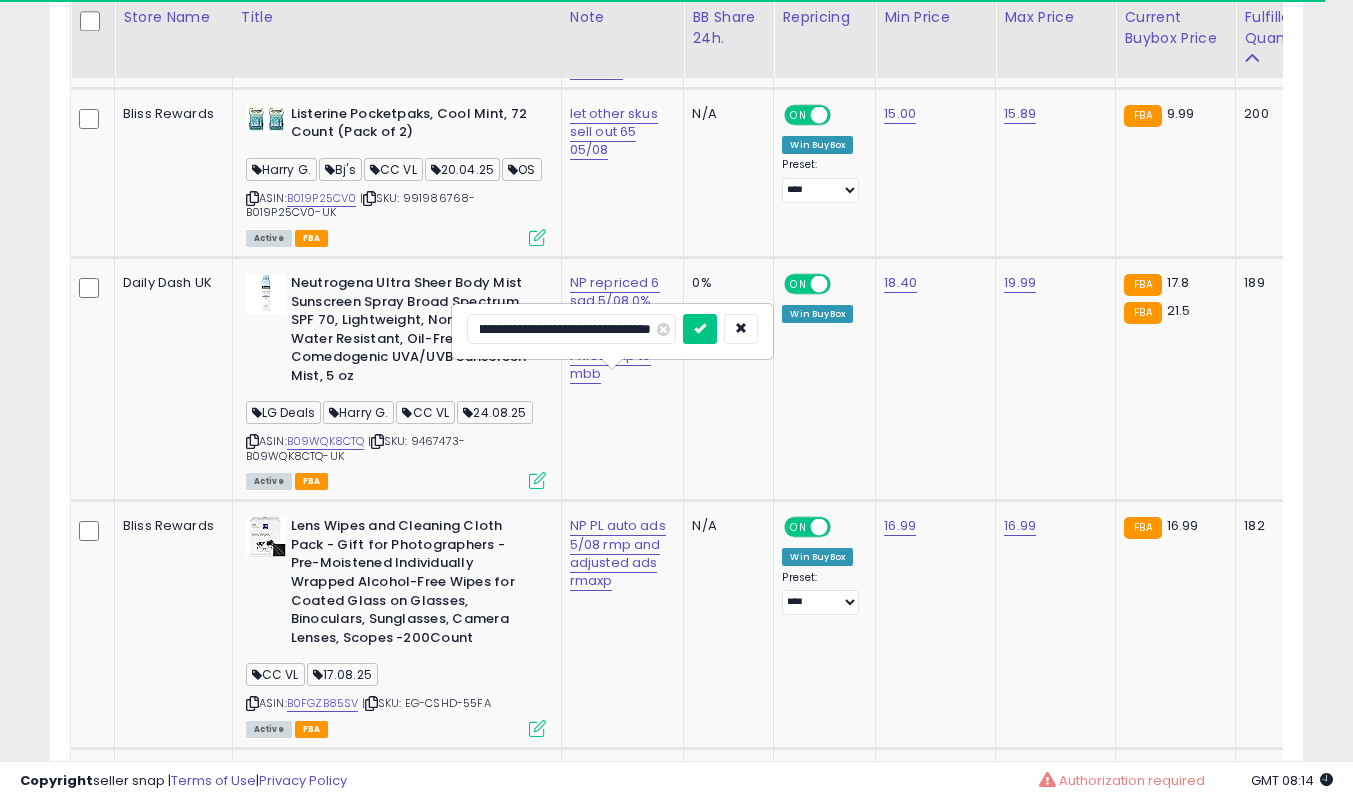scroll, scrollTop: 0, scrollLeft: 0, axis: both 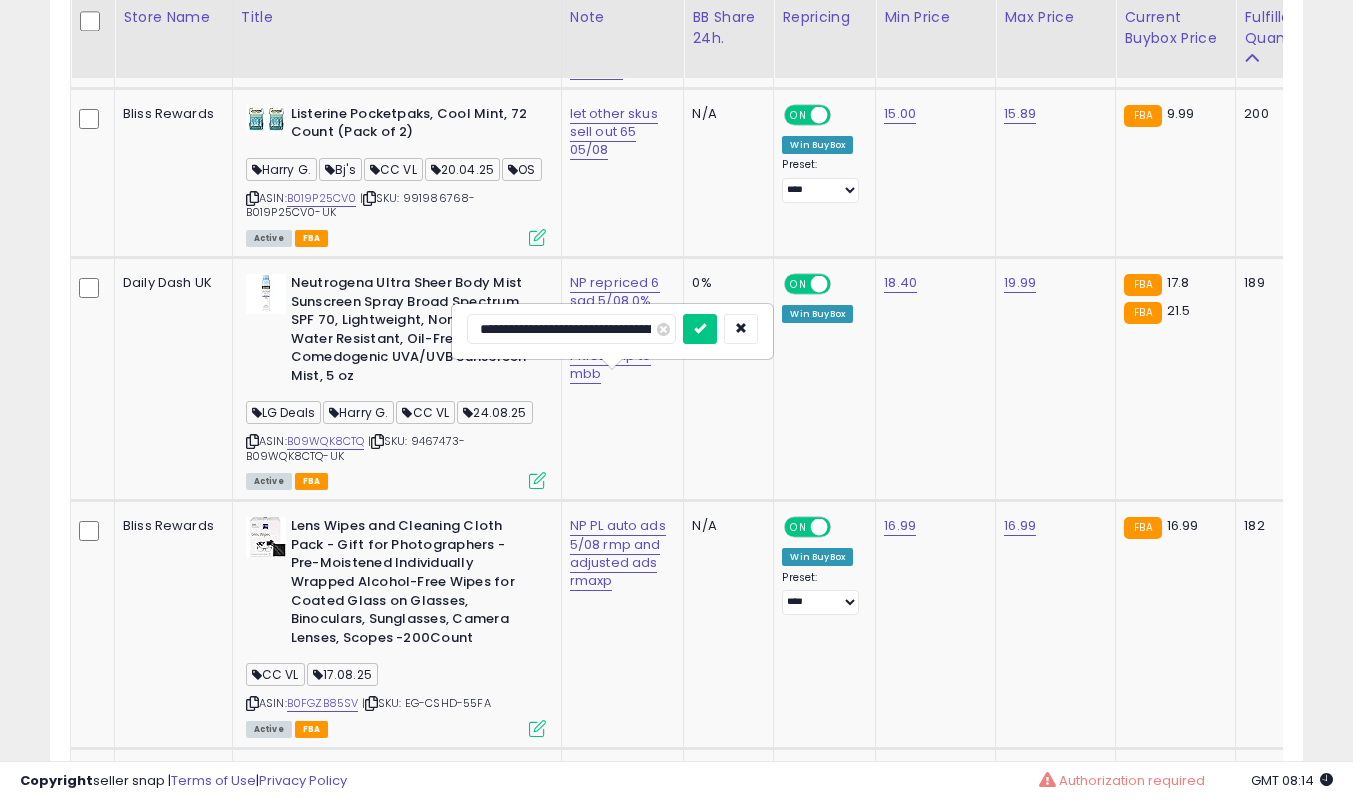 type on "**********" 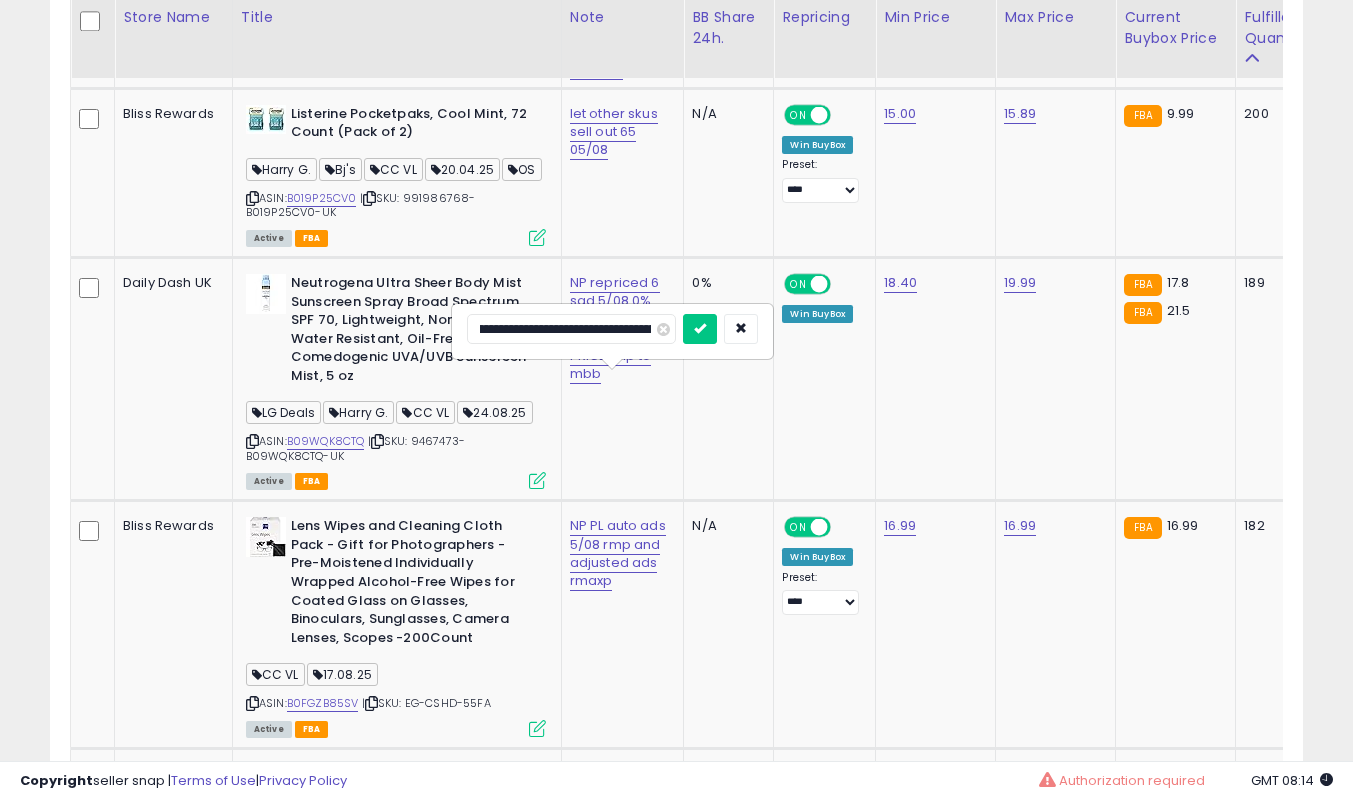 click at bounding box center [700, 329] 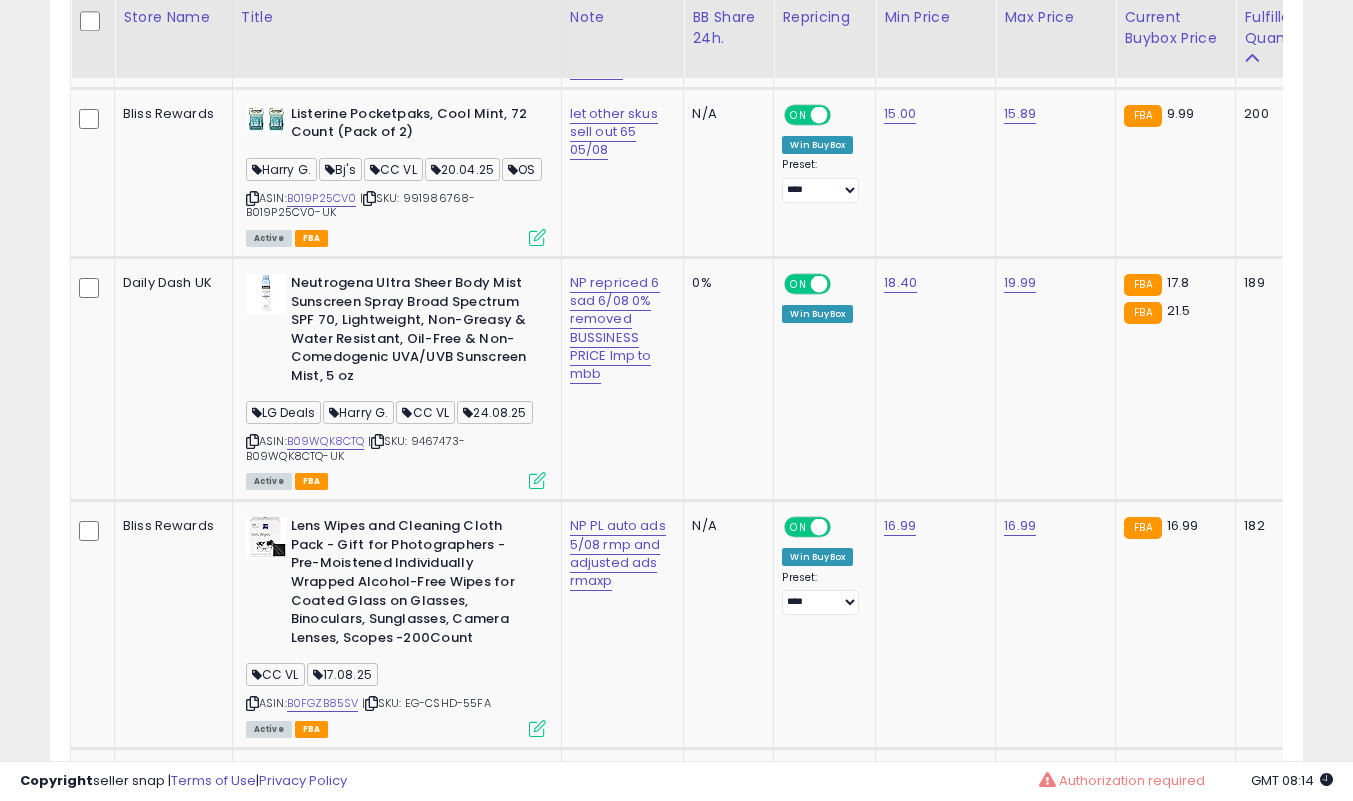 scroll, scrollTop: 8900, scrollLeft: 0, axis: vertical 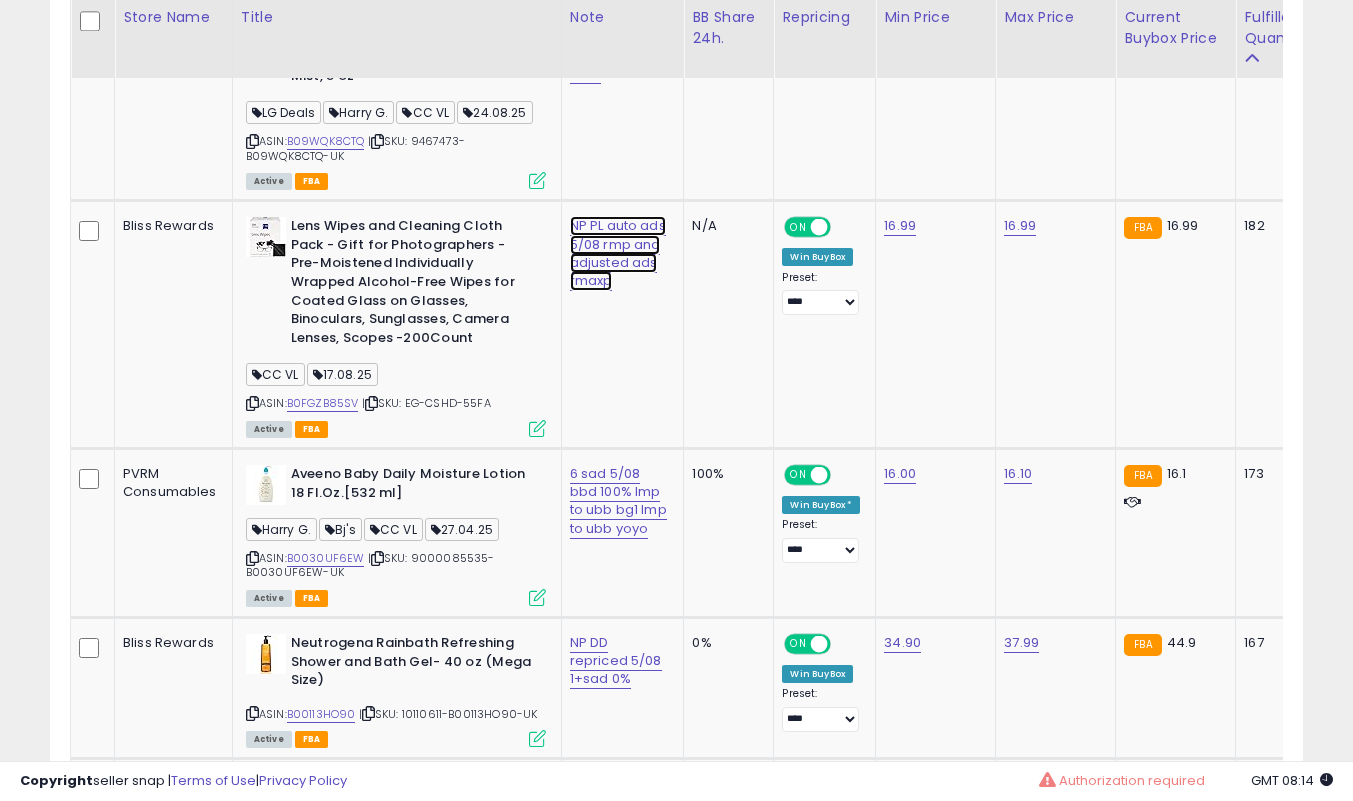 click on "NP PL auto ads 5/08 rmp and adjusted ads rmaxp" at bounding box center [616, -7681] 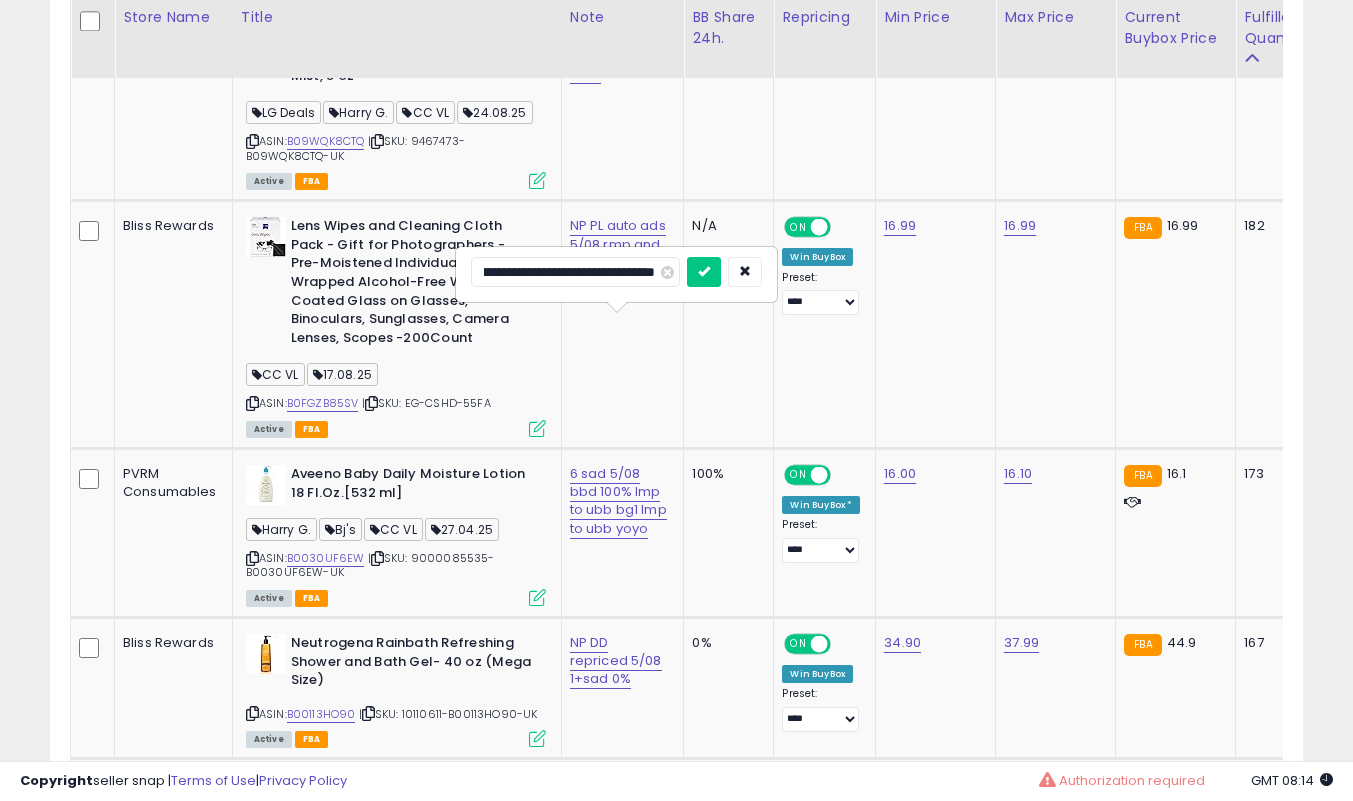 scroll, scrollTop: 0, scrollLeft: 0, axis: both 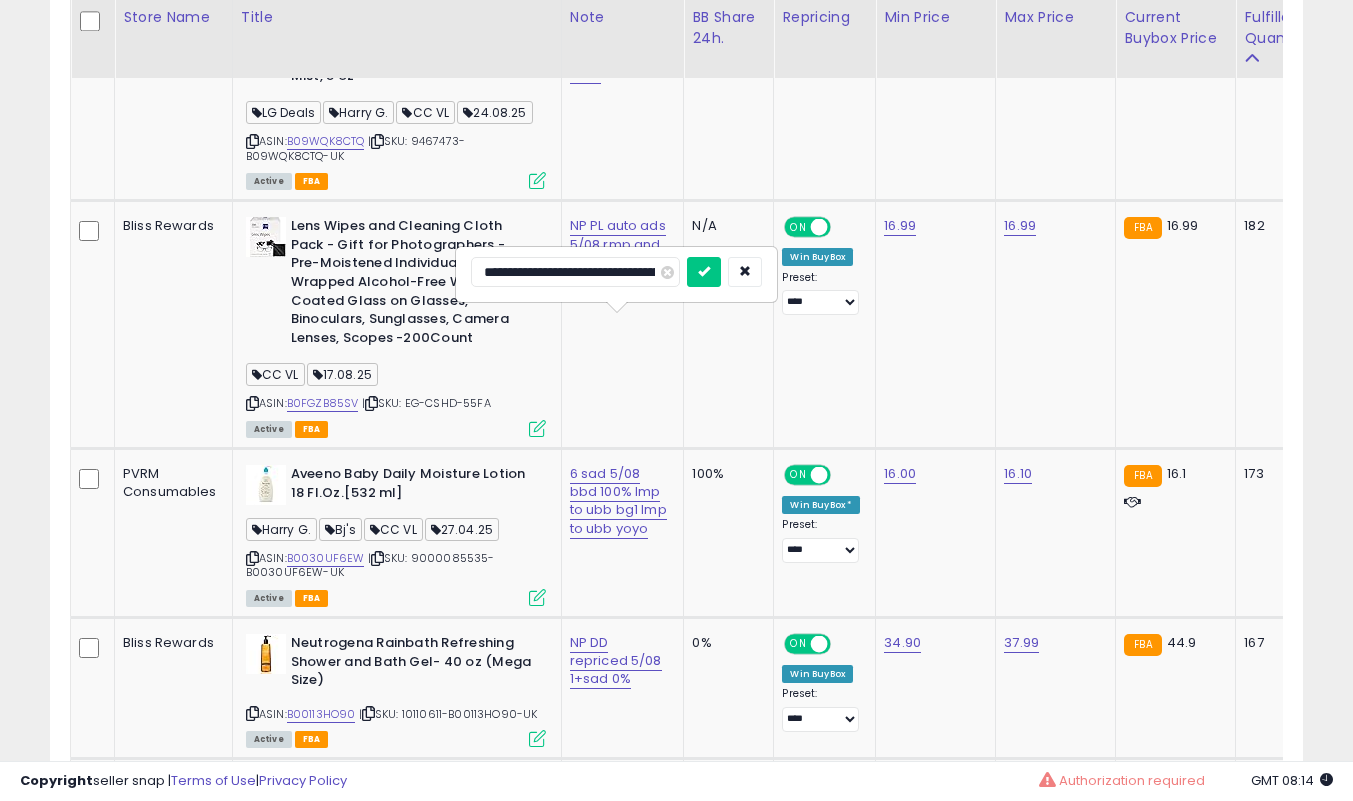 type on "**********" 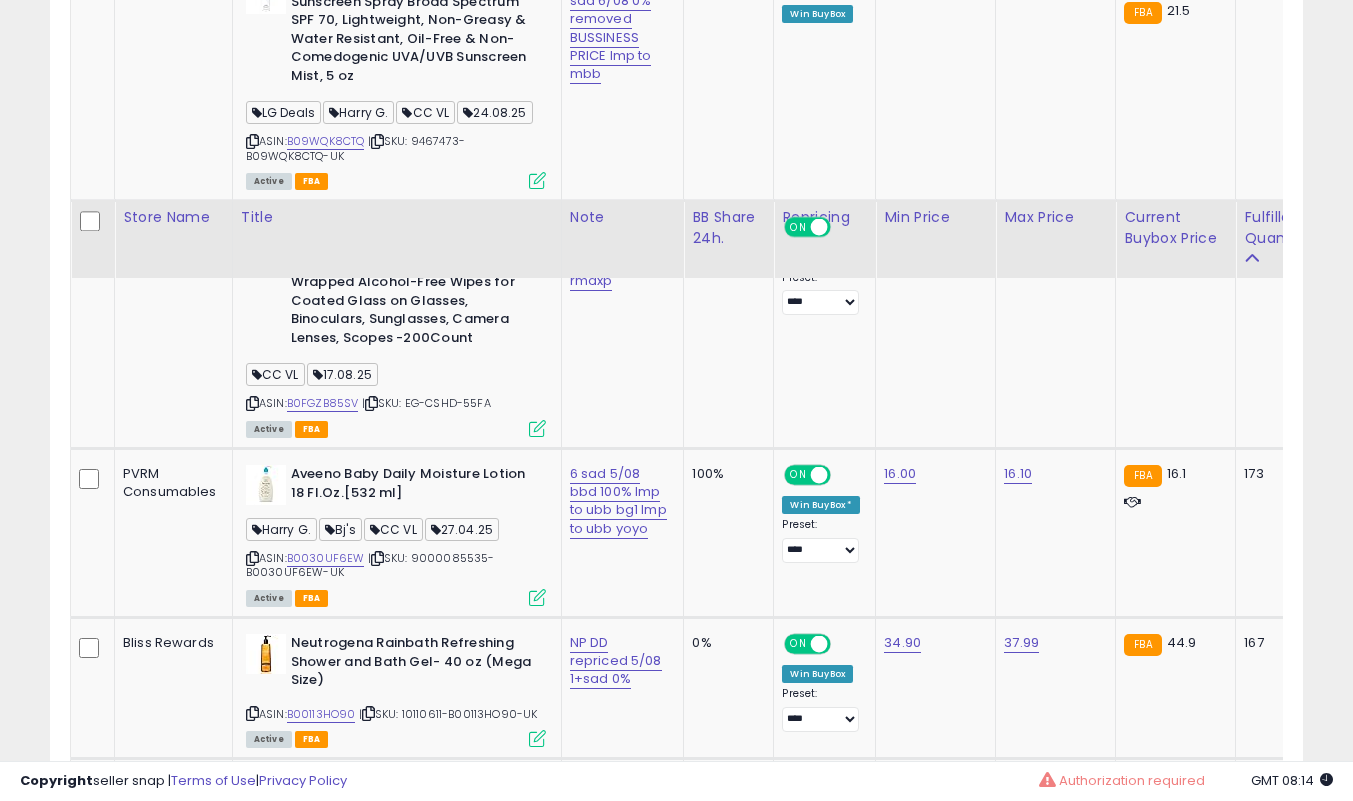 scroll, scrollTop: 9100, scrollLeft: 0, axis: vertical 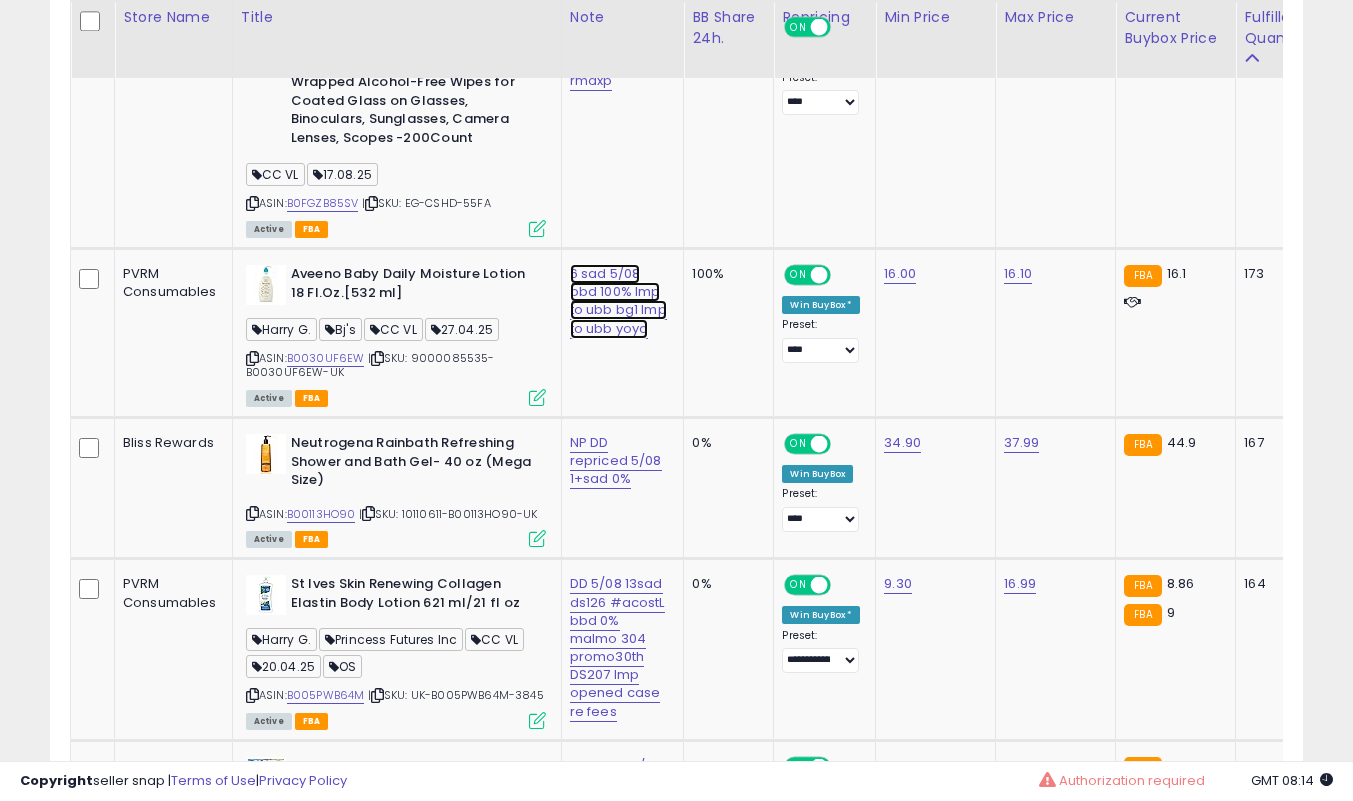 click on "6 sad 5/08 bbd 100% lmp to ubb bg1 lmp to ubb yoyo" at bounding box center (616, -7881) 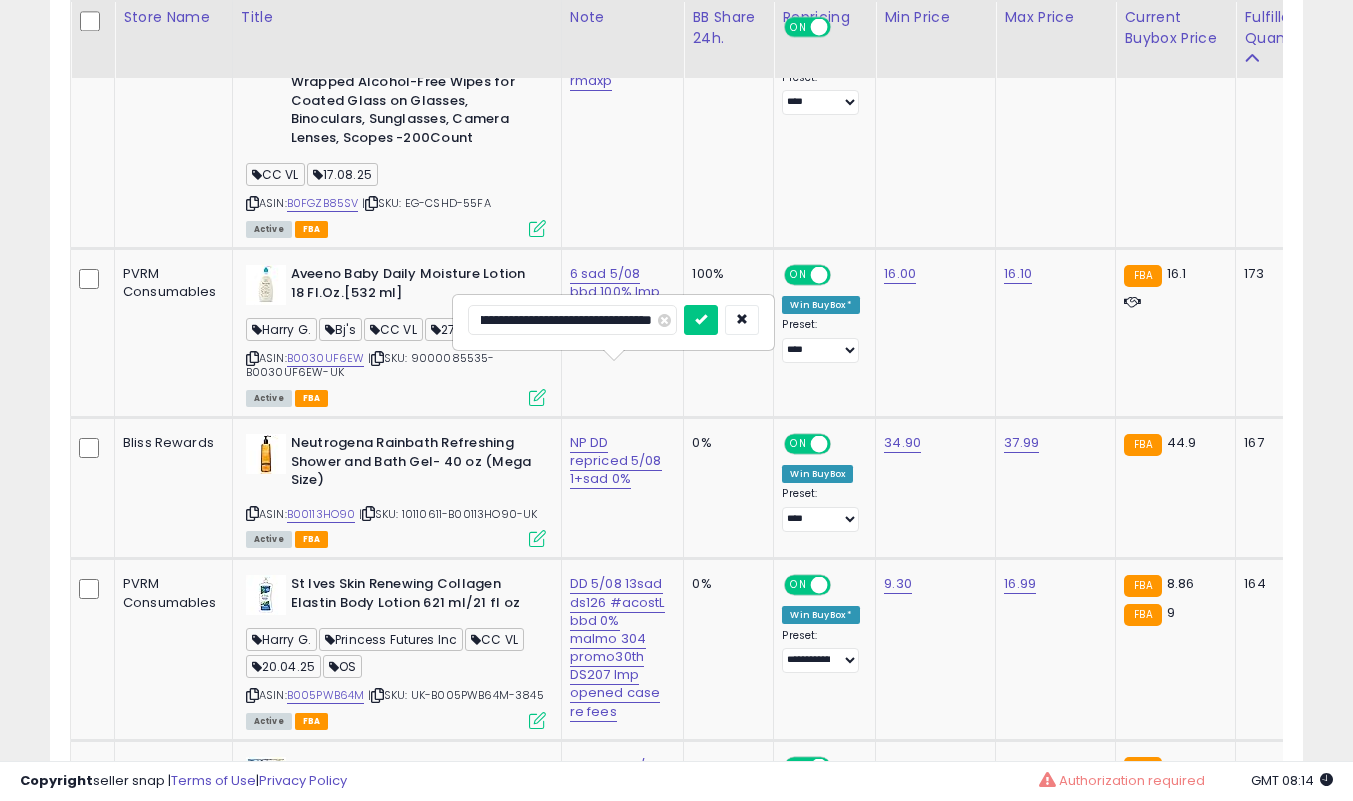 scroll, scrollTop: 0, scrollLeft: 0, axis: both 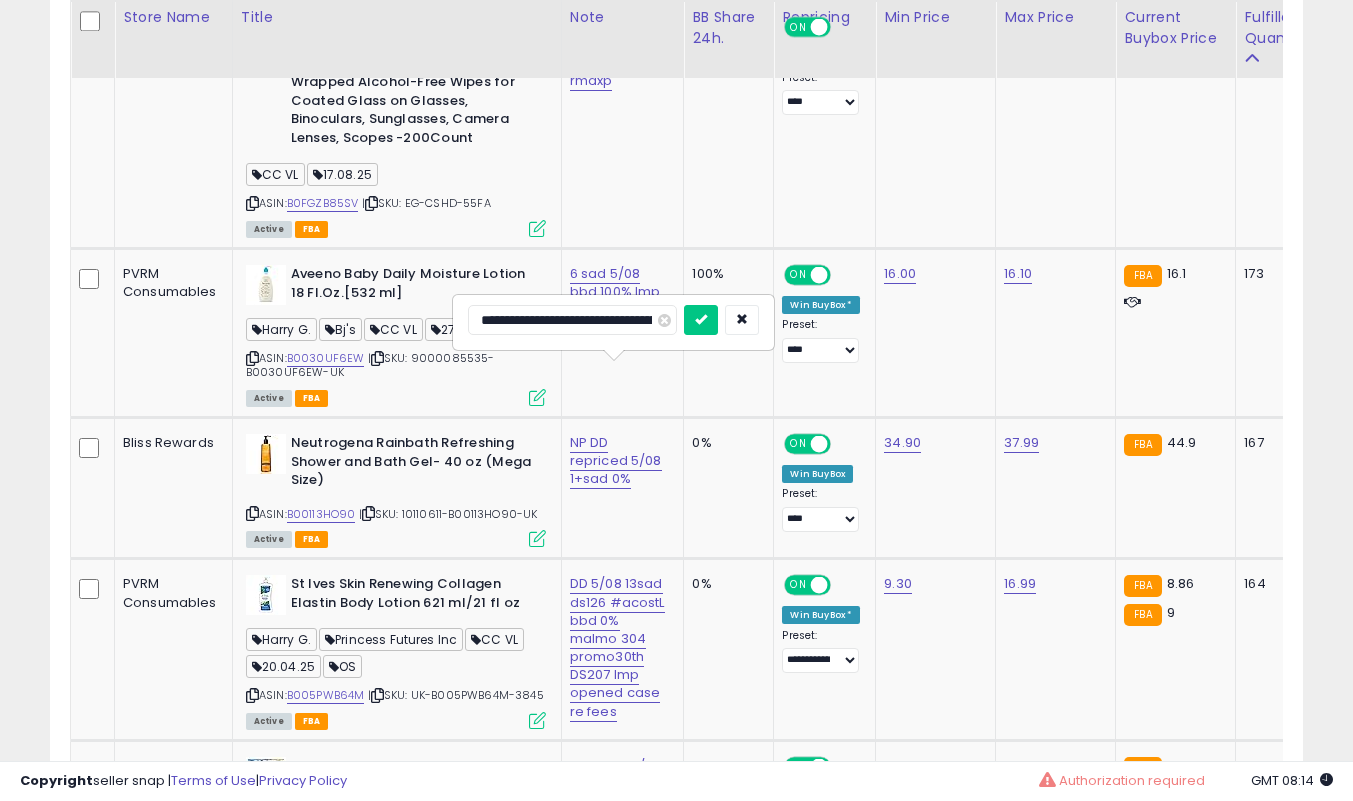type on "**********" 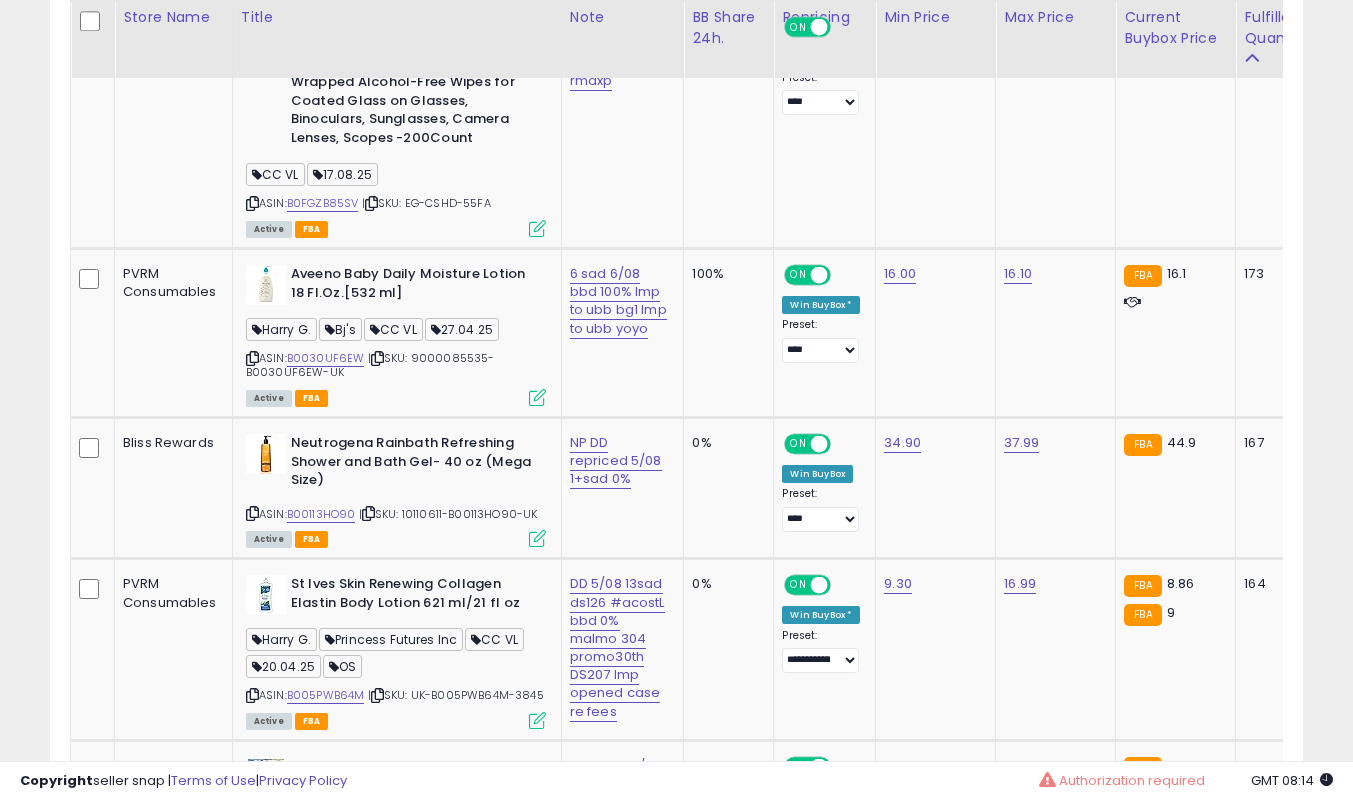 scroll, scrollTop: 9300, scrollLeft: 0, axis: vertical 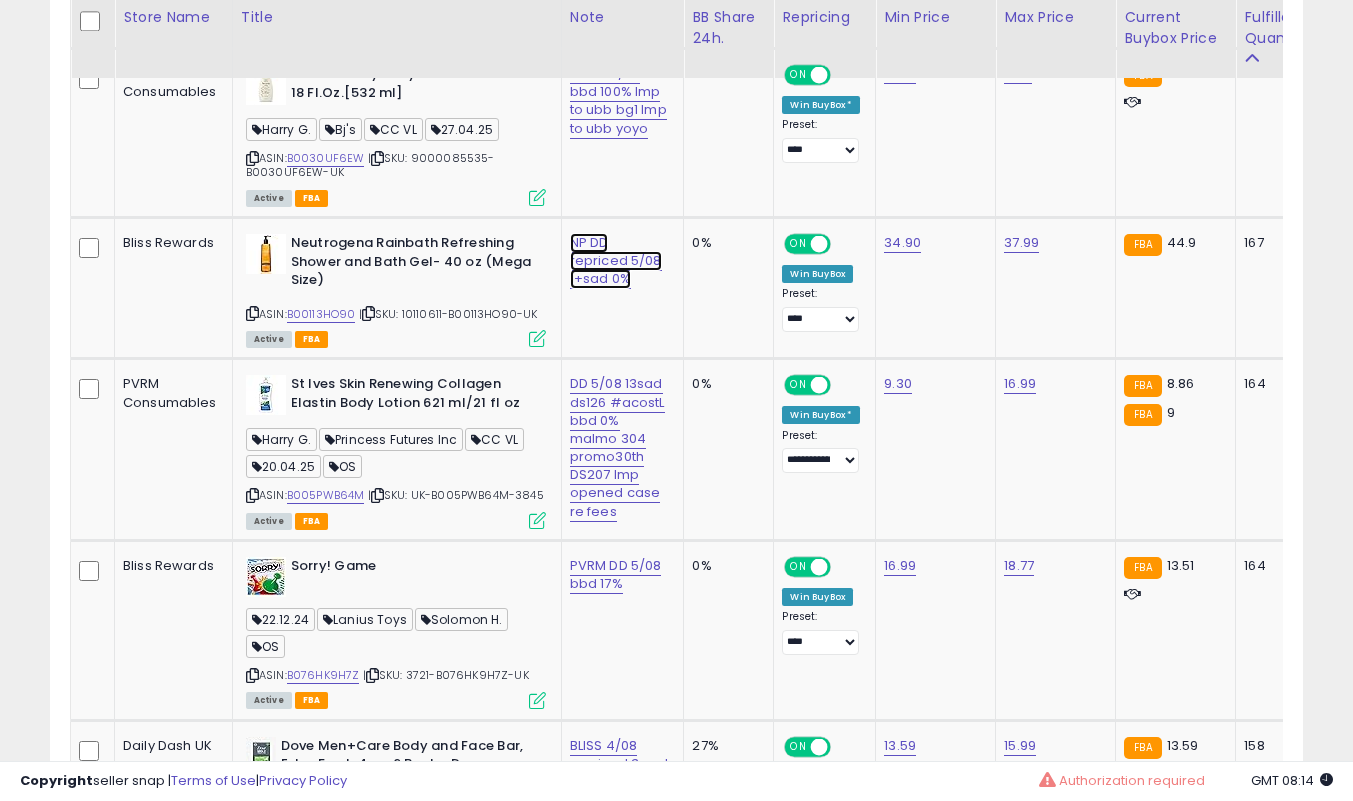 click on "NP DD repriced 5/08 1+sad 0%" at bounding box center (616, -8081) 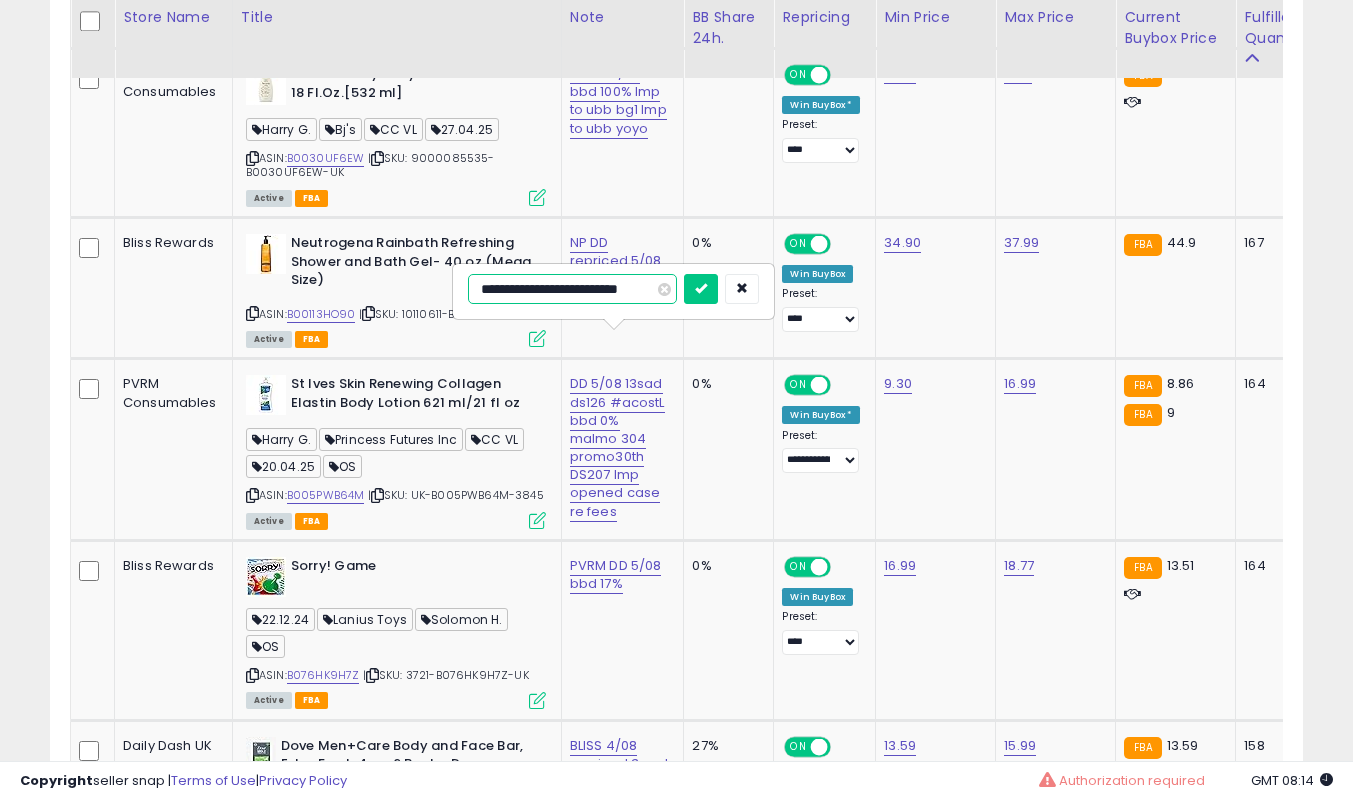 scroll, scrollTop: 0, scrollLeft: 24, axis: horizontal 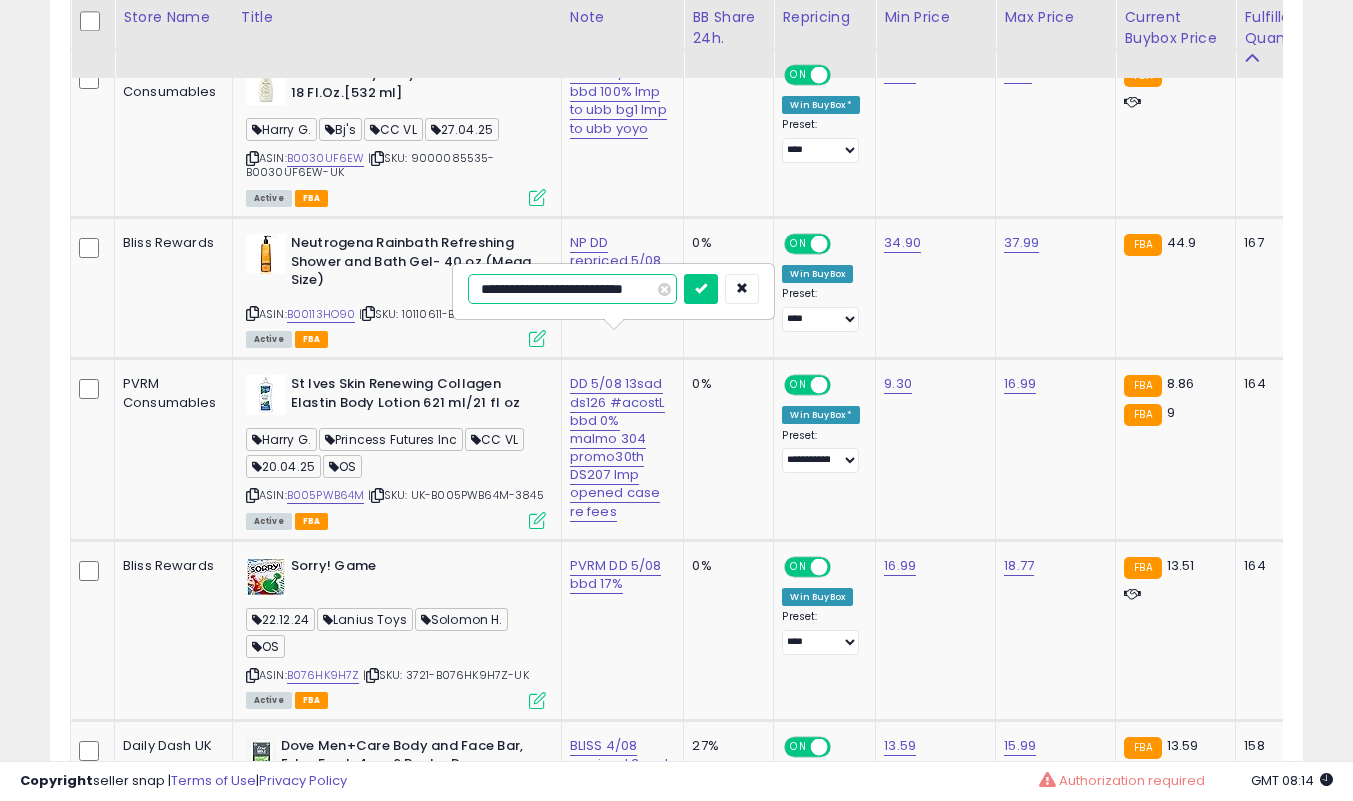 click at bounding box center (701, 289) 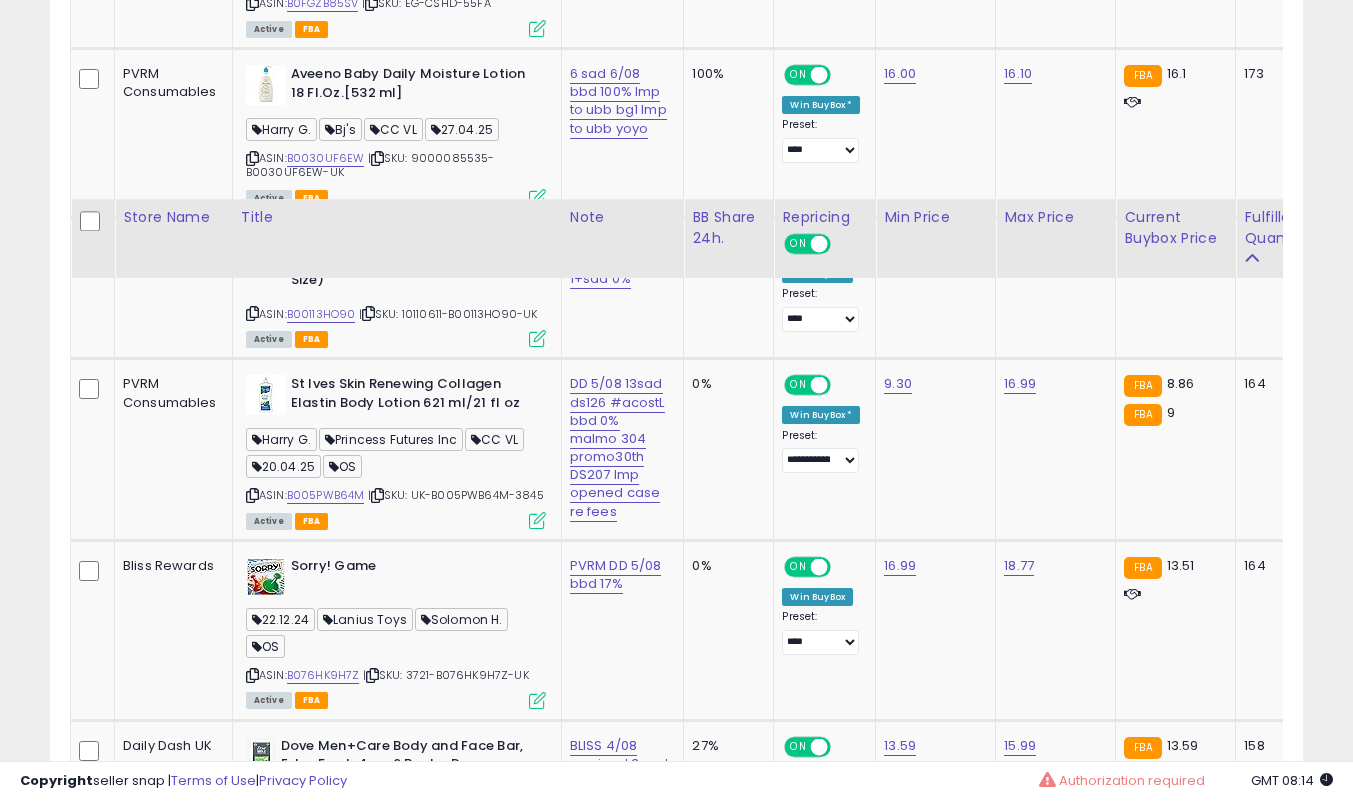 scroll, scrollTop: 9500, scrollLeft: 0, axis: vertical 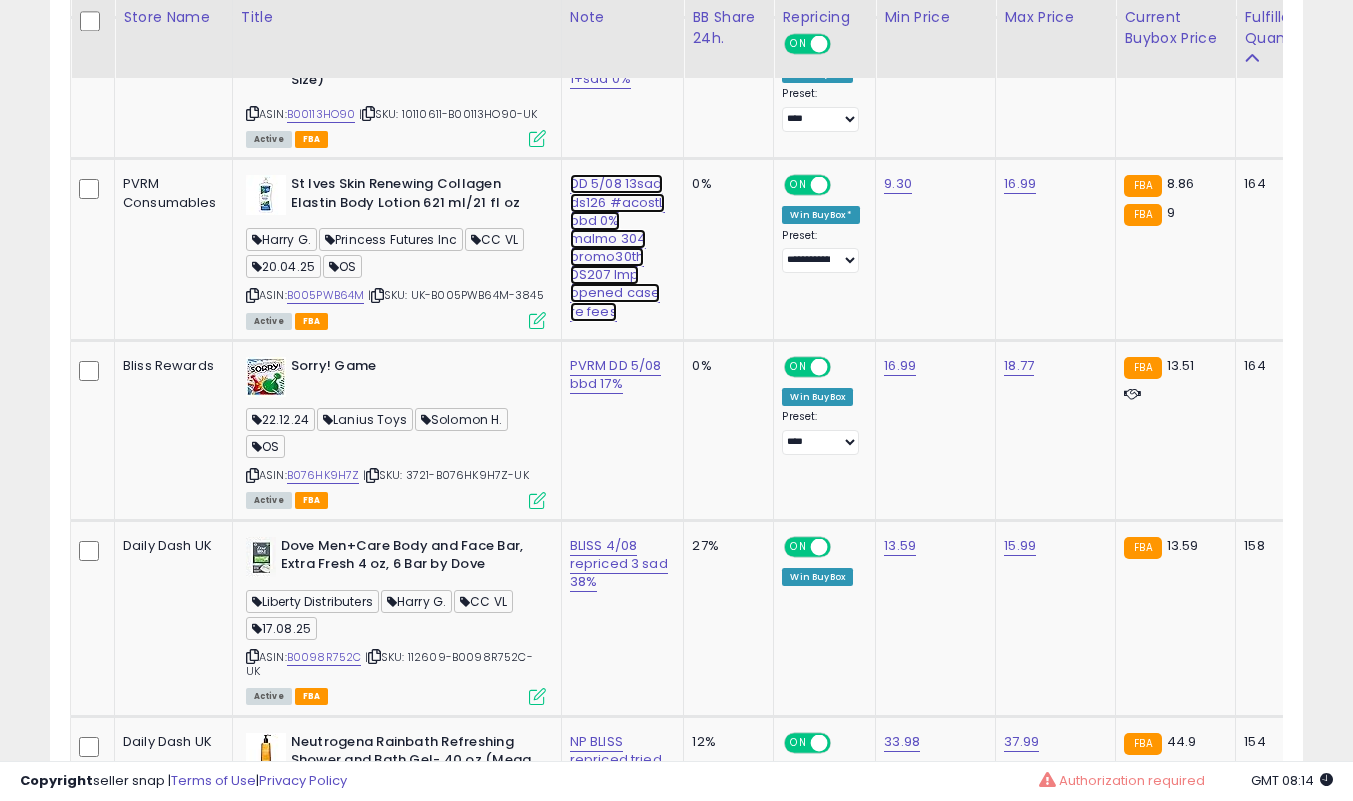 click on "DD 5/08 13sad ds126 #acostL bbd 0% malmo 304 promo30th DS207 lmp opened case re fees" at bounding box center [616, -8281] 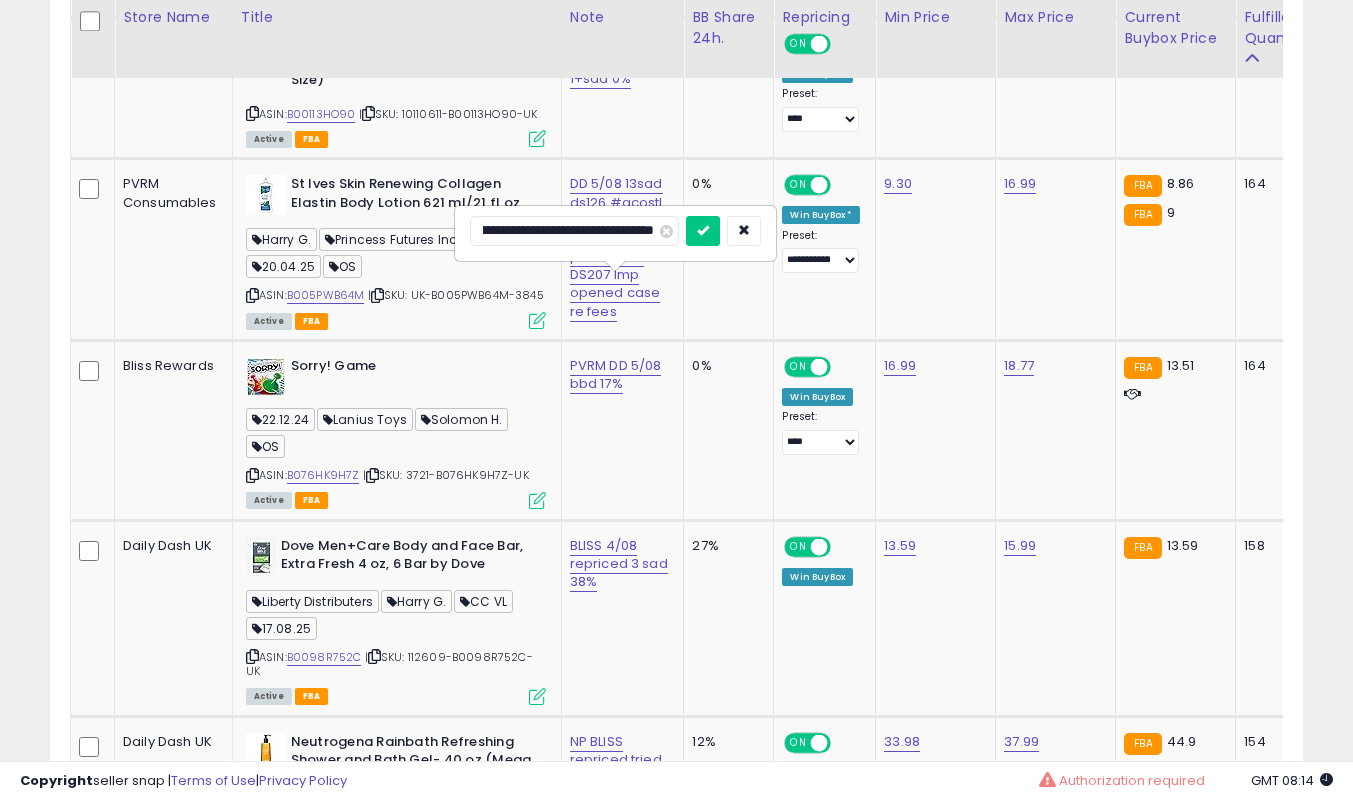 scroll, scrollTop: 0, scrollLeft: 0, axis: both 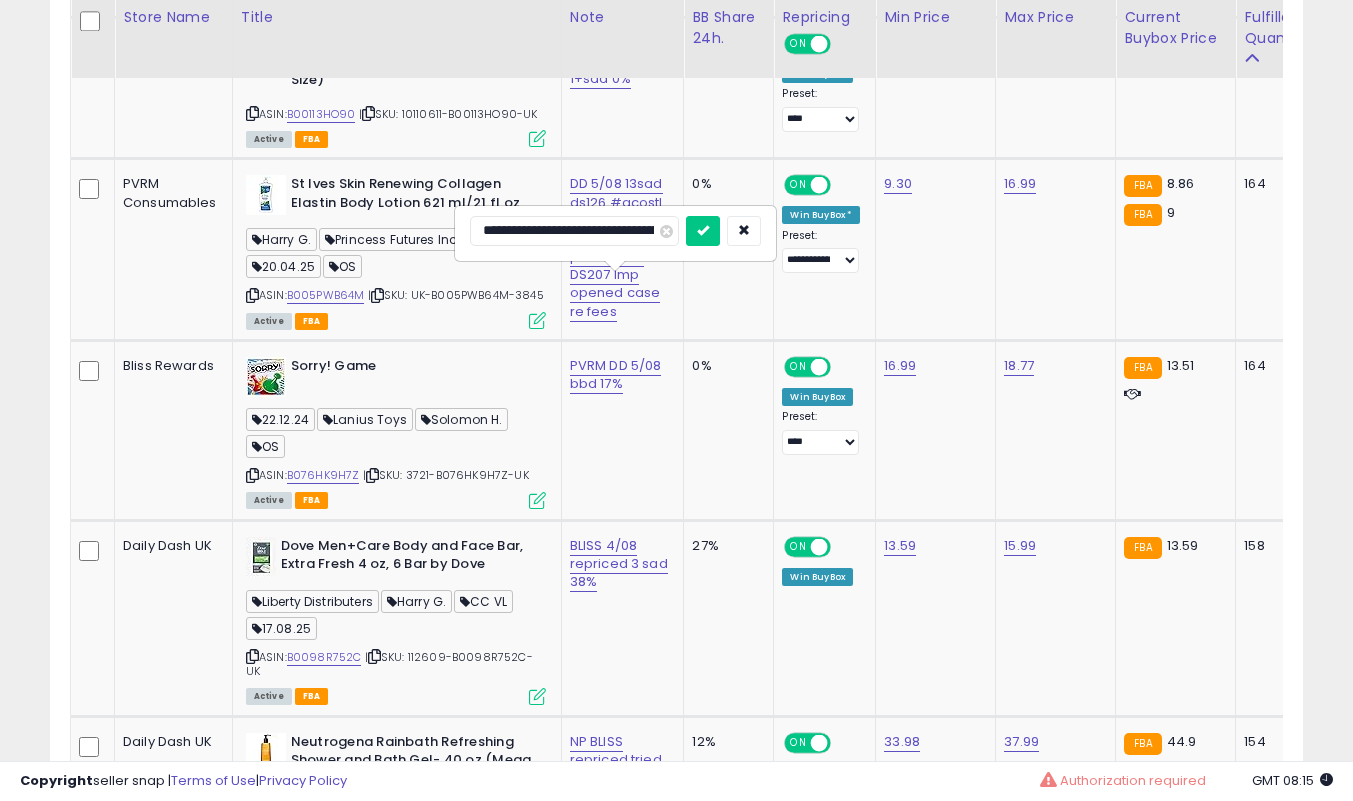 type on "**********" 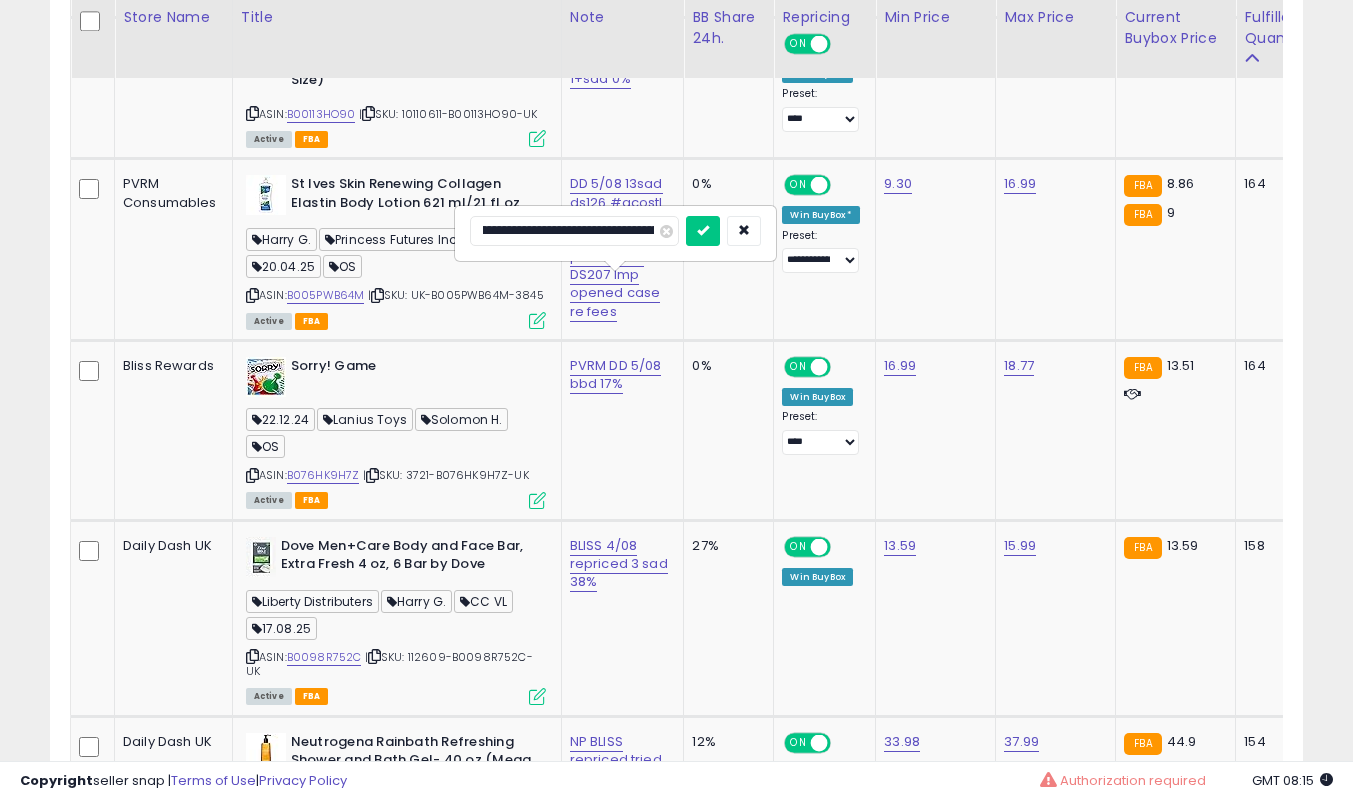 scroll, scrollTop: 0, scrollLeft: 102, axis: horizontal 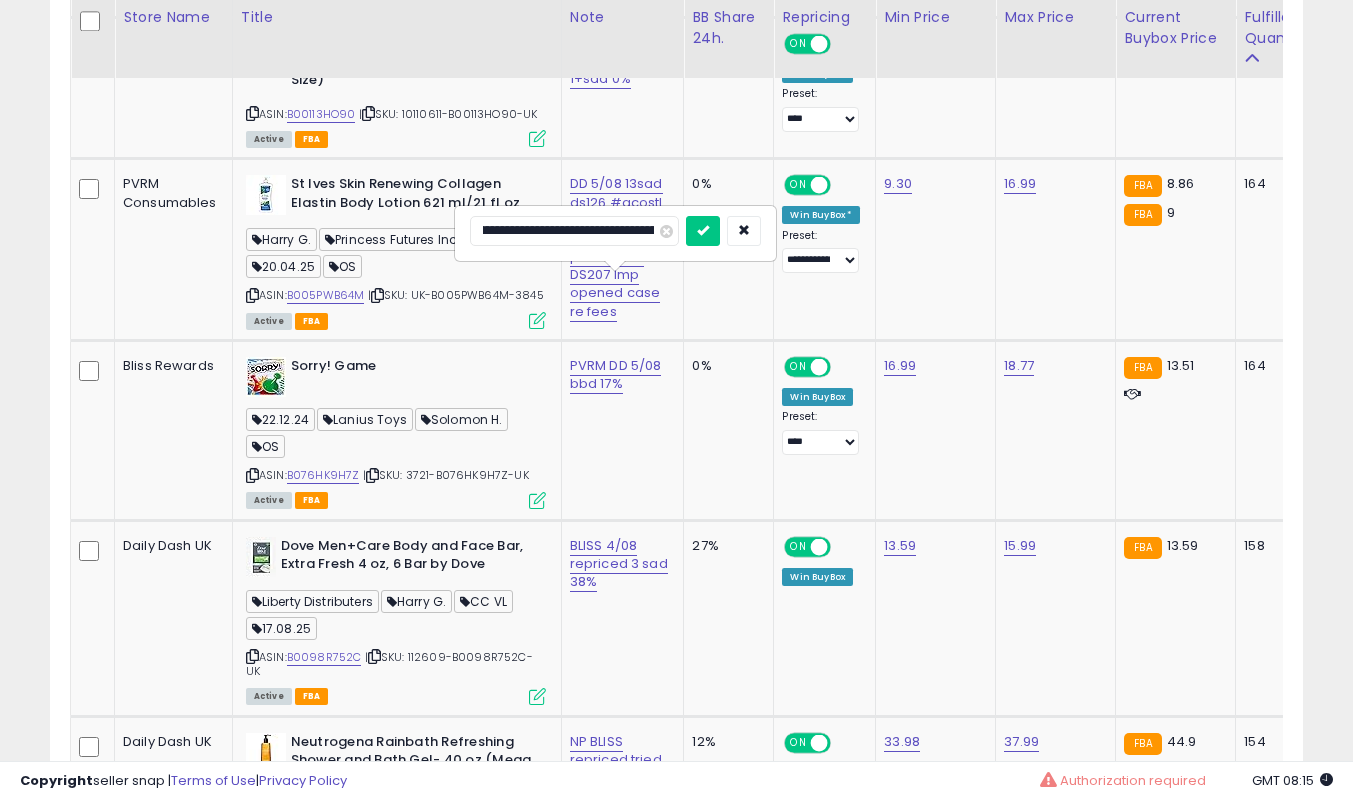 click at bounding box center [703, 231] 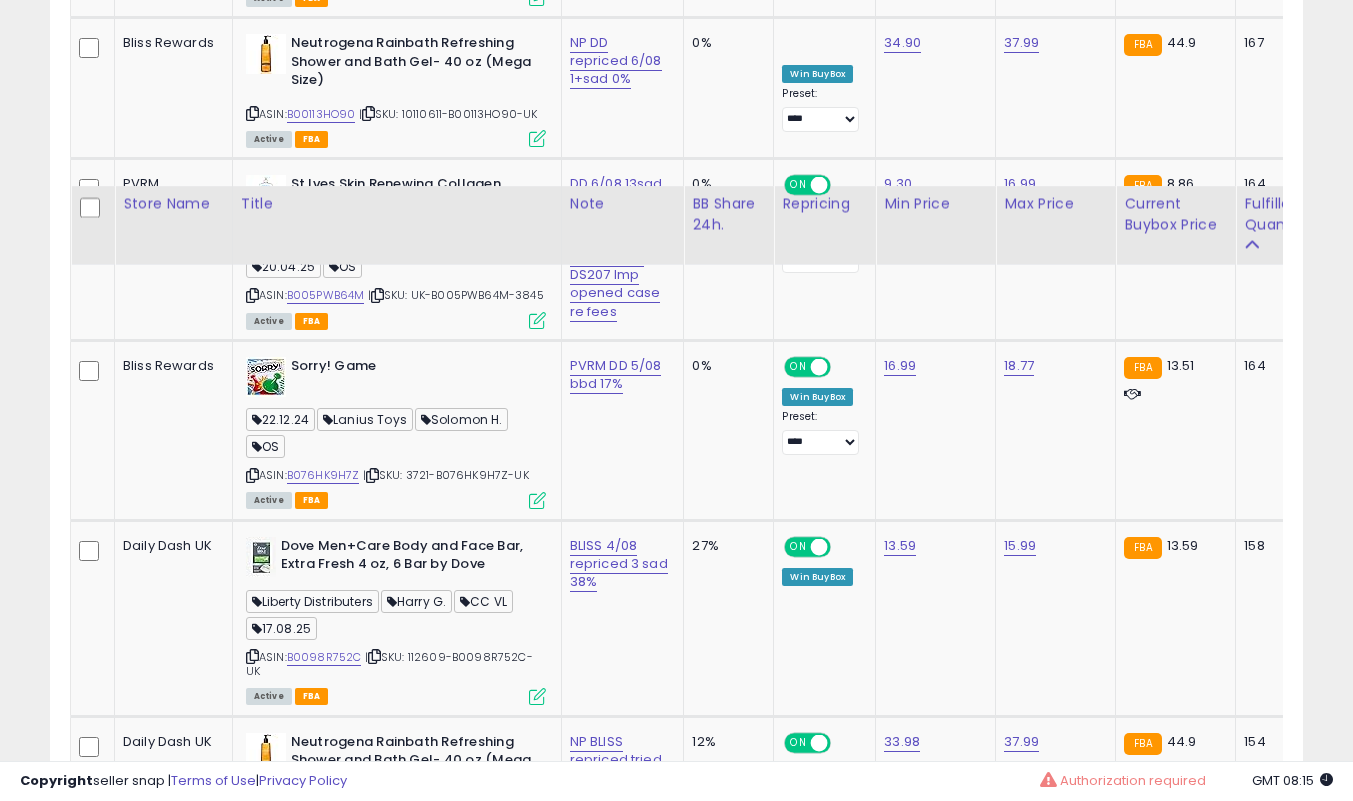 scroll, scrollTop: 9700, scrollLeft: 0, axis: vertical 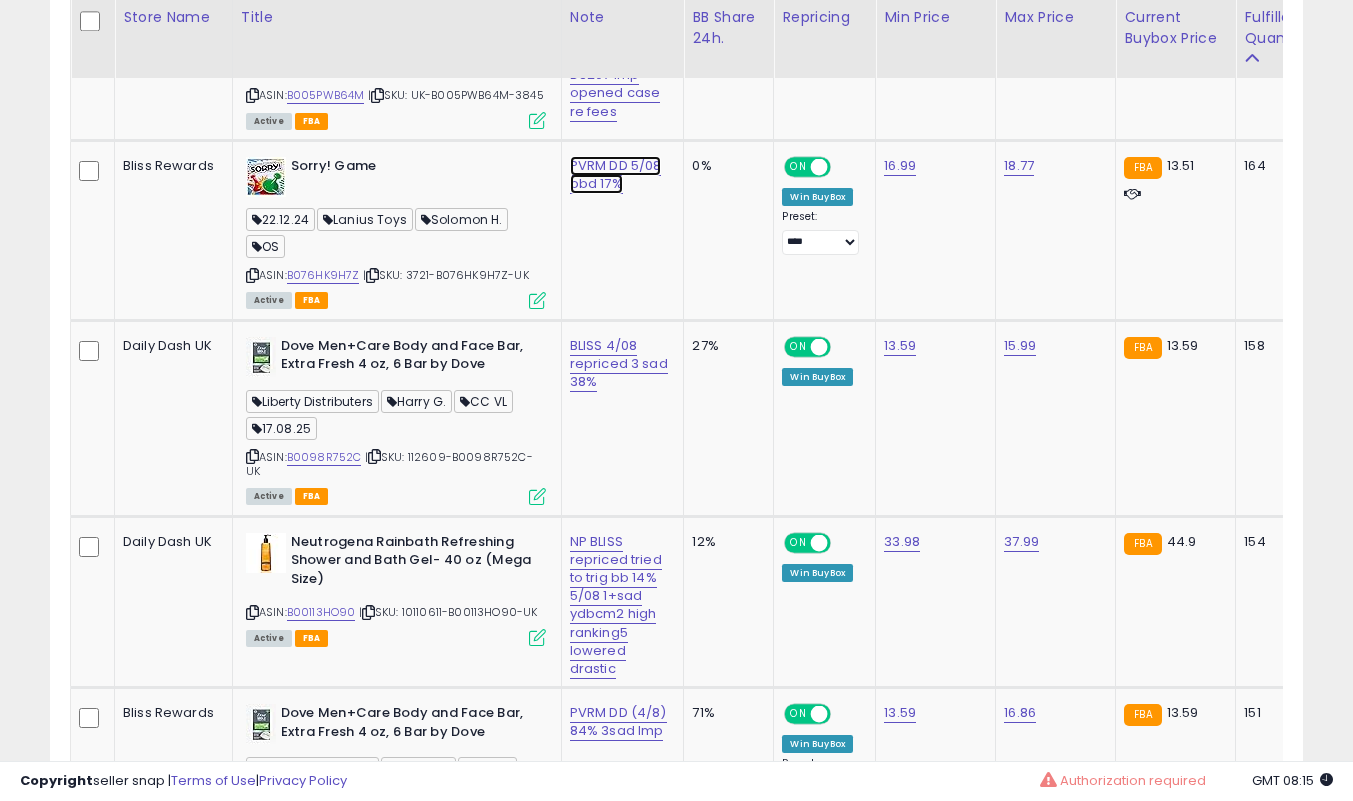 click on "PVRM DD 5/08 bbd 17%" at bounding box center (616, -8481) 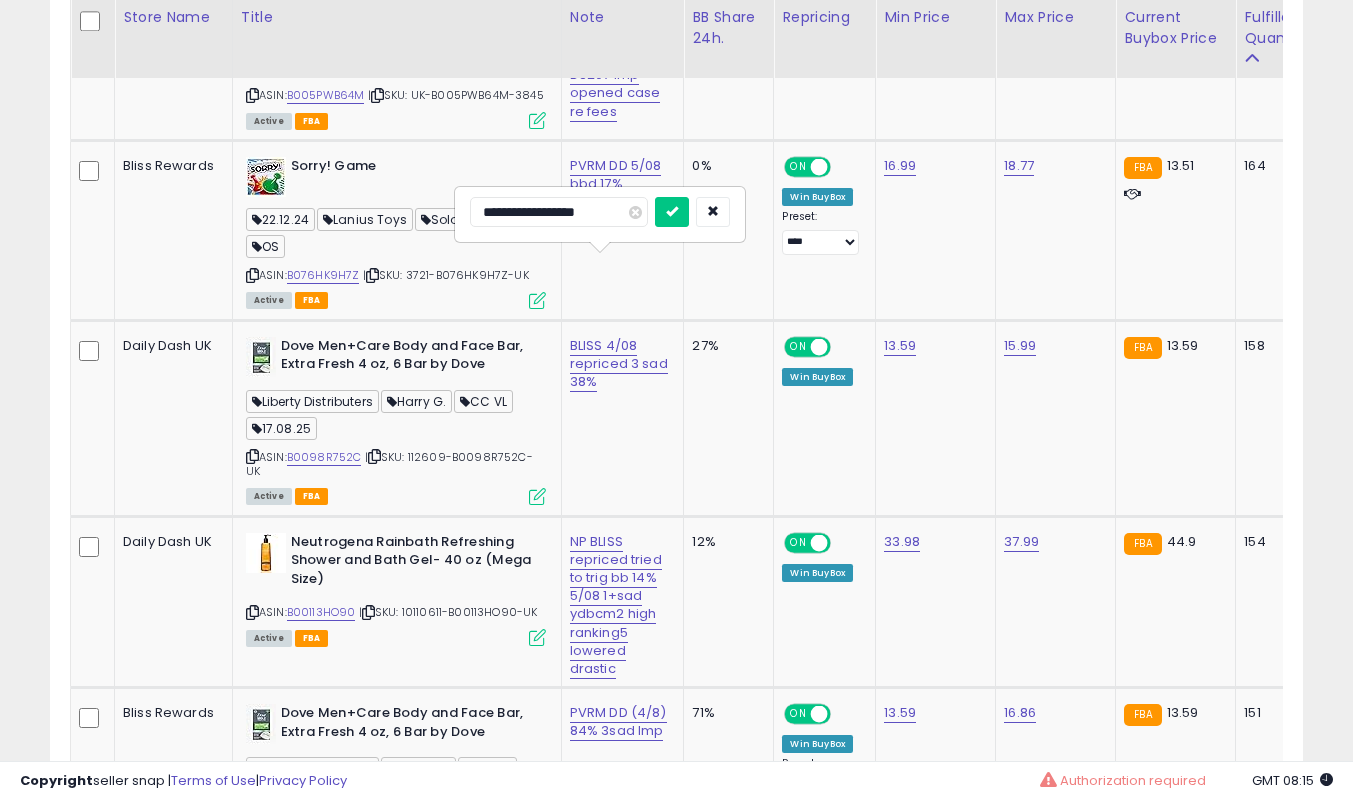 type on "**********" 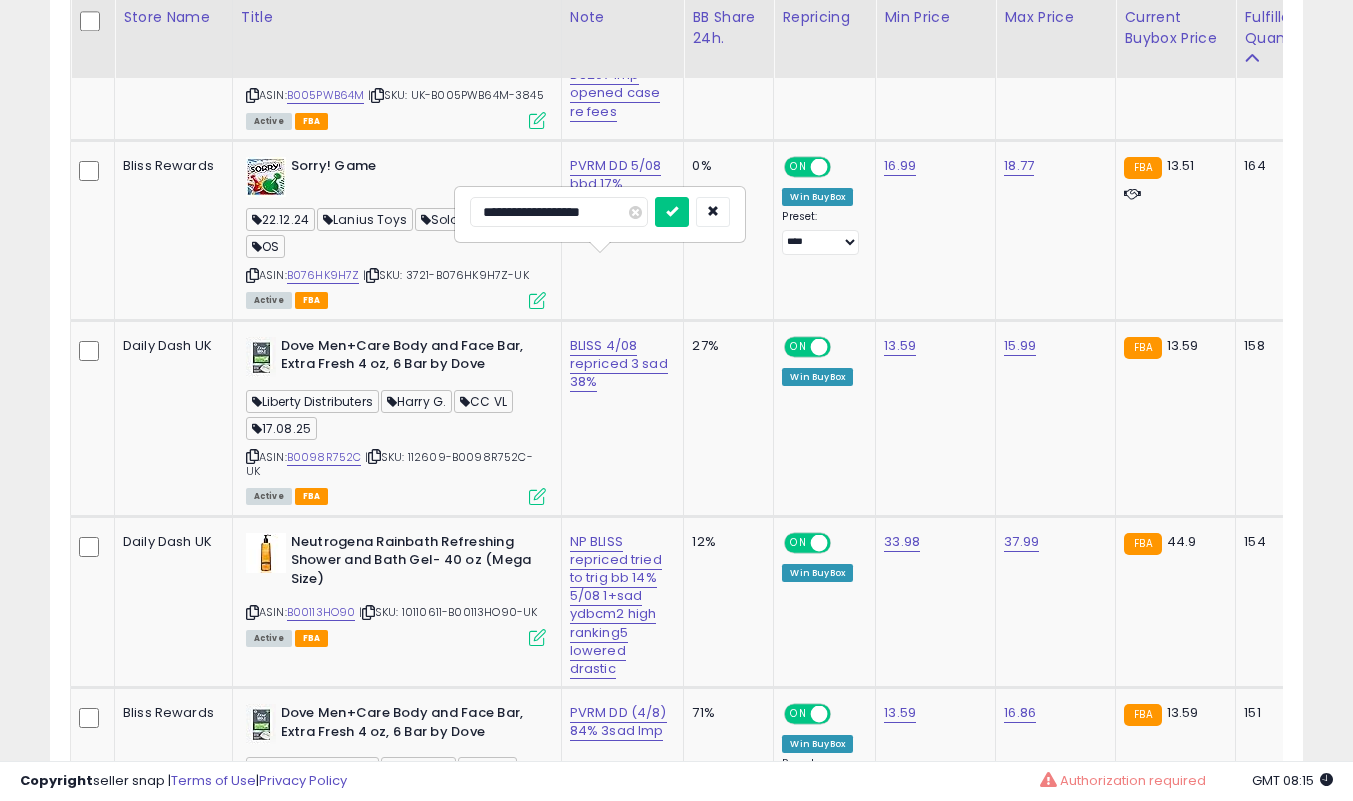 click at bounding box center (672, 212) 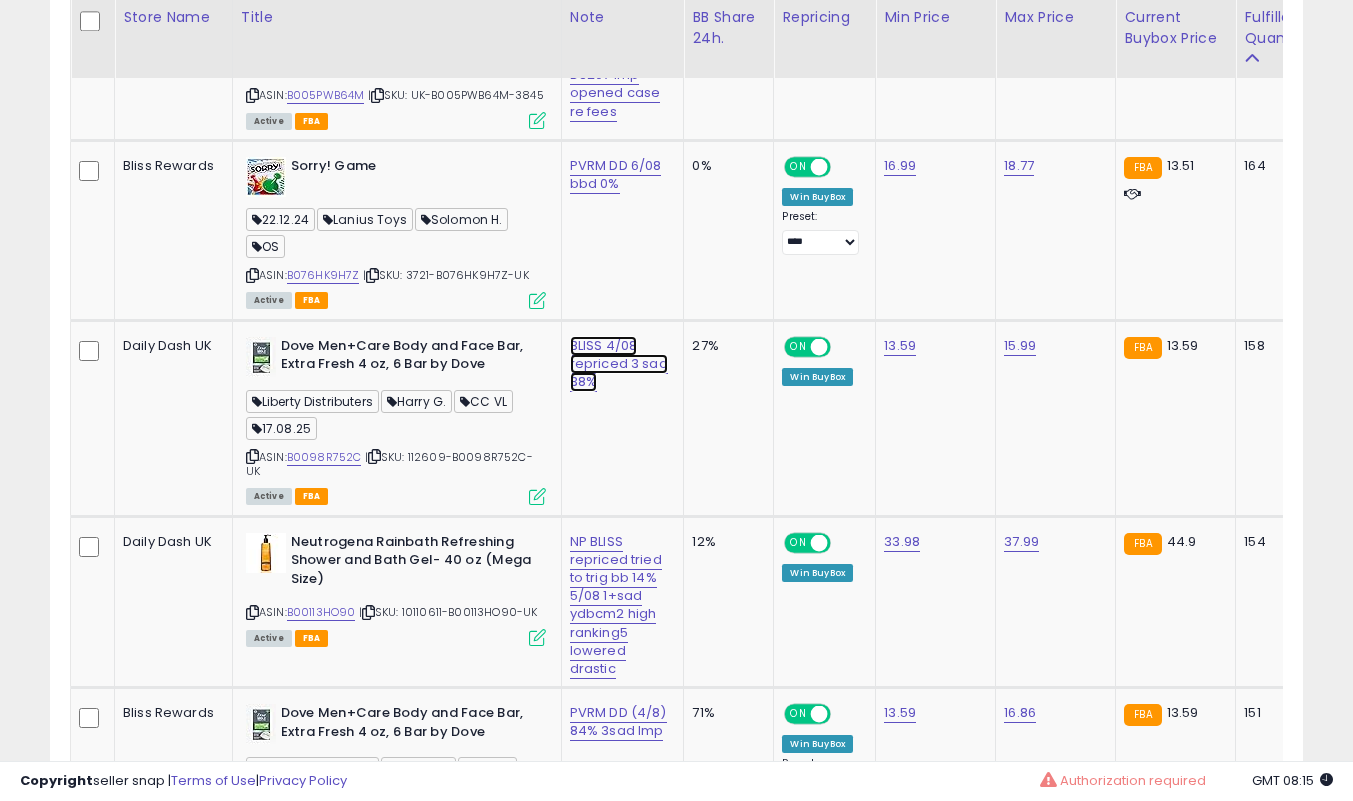 click on "BLISS 4/08 repriced 3 sad 38%" at bounding box center [616, -8481] 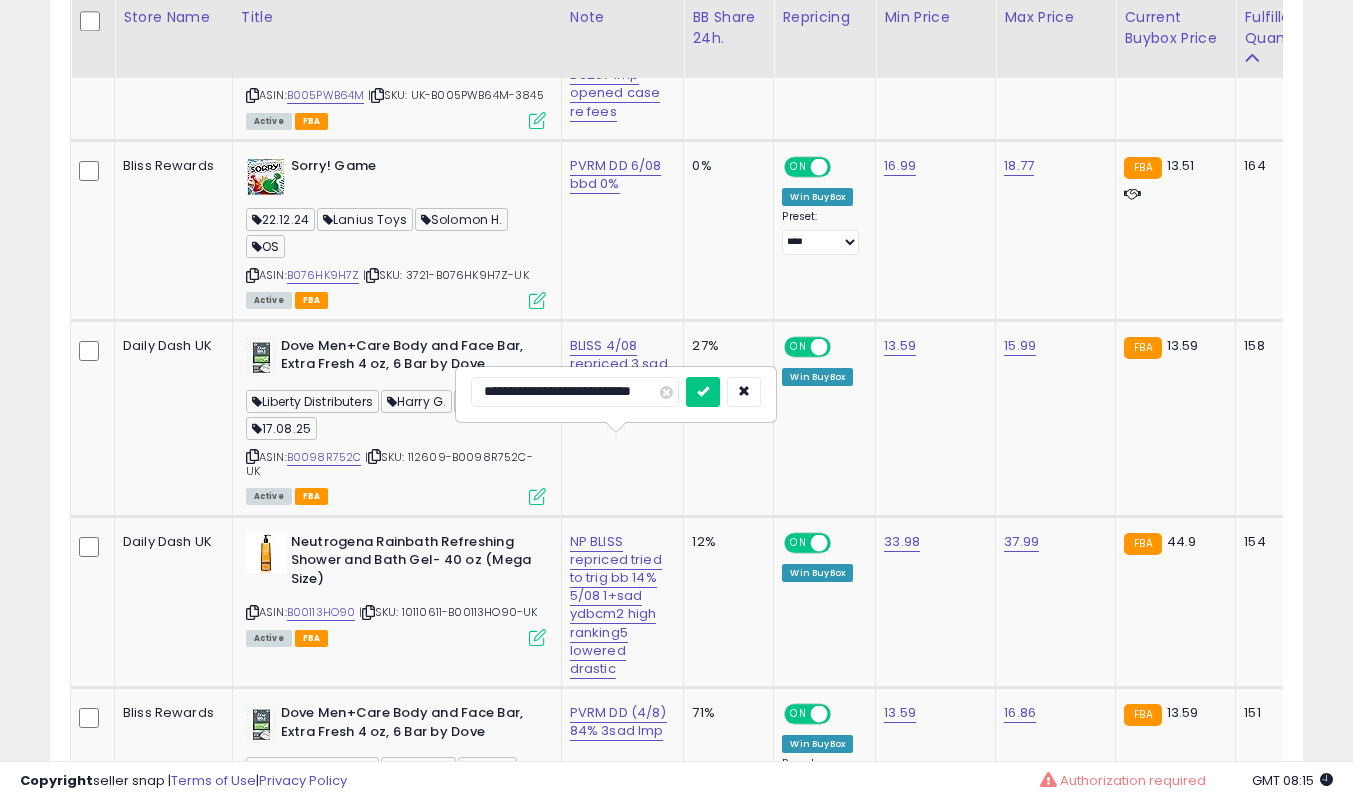 scroll, scrollTop: 0, scrollLeft: 32, axis: horizontal 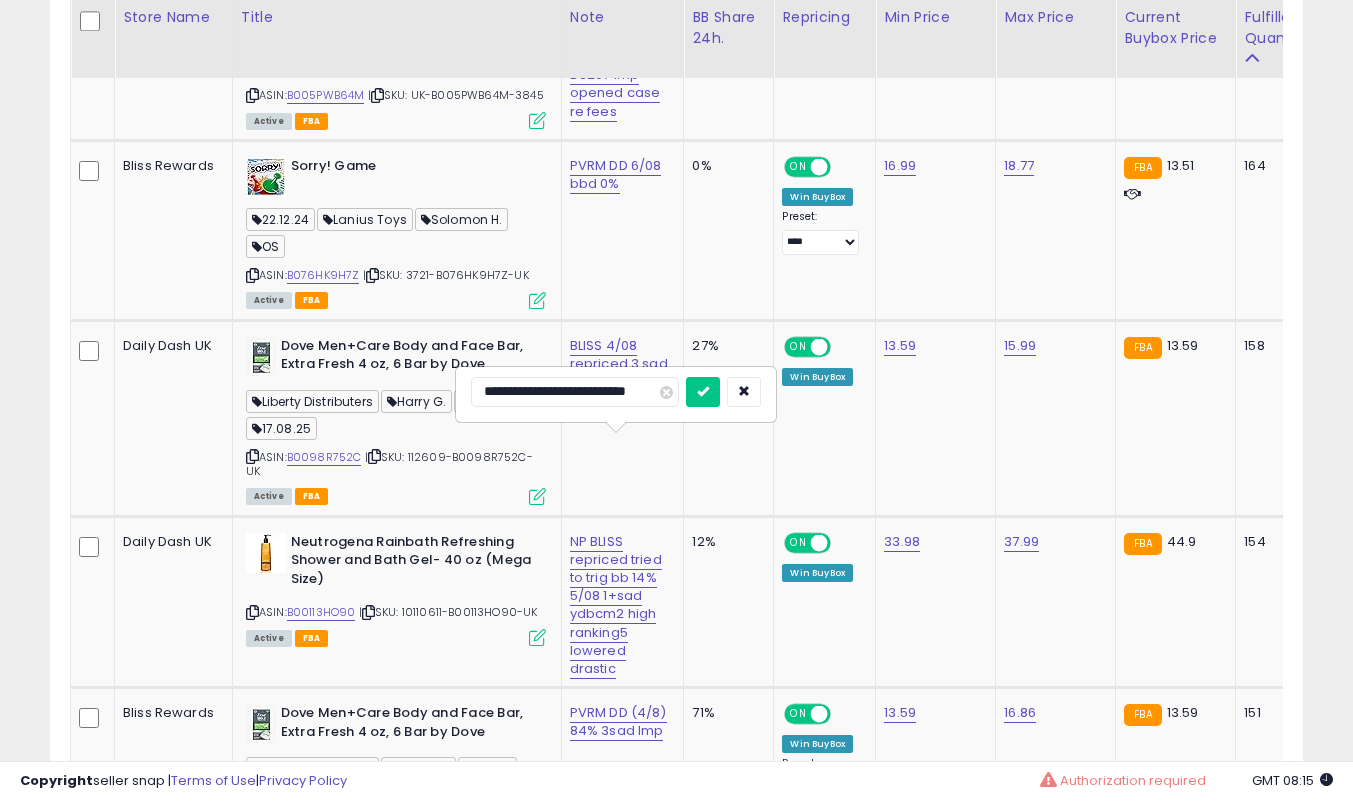 type on "**********" 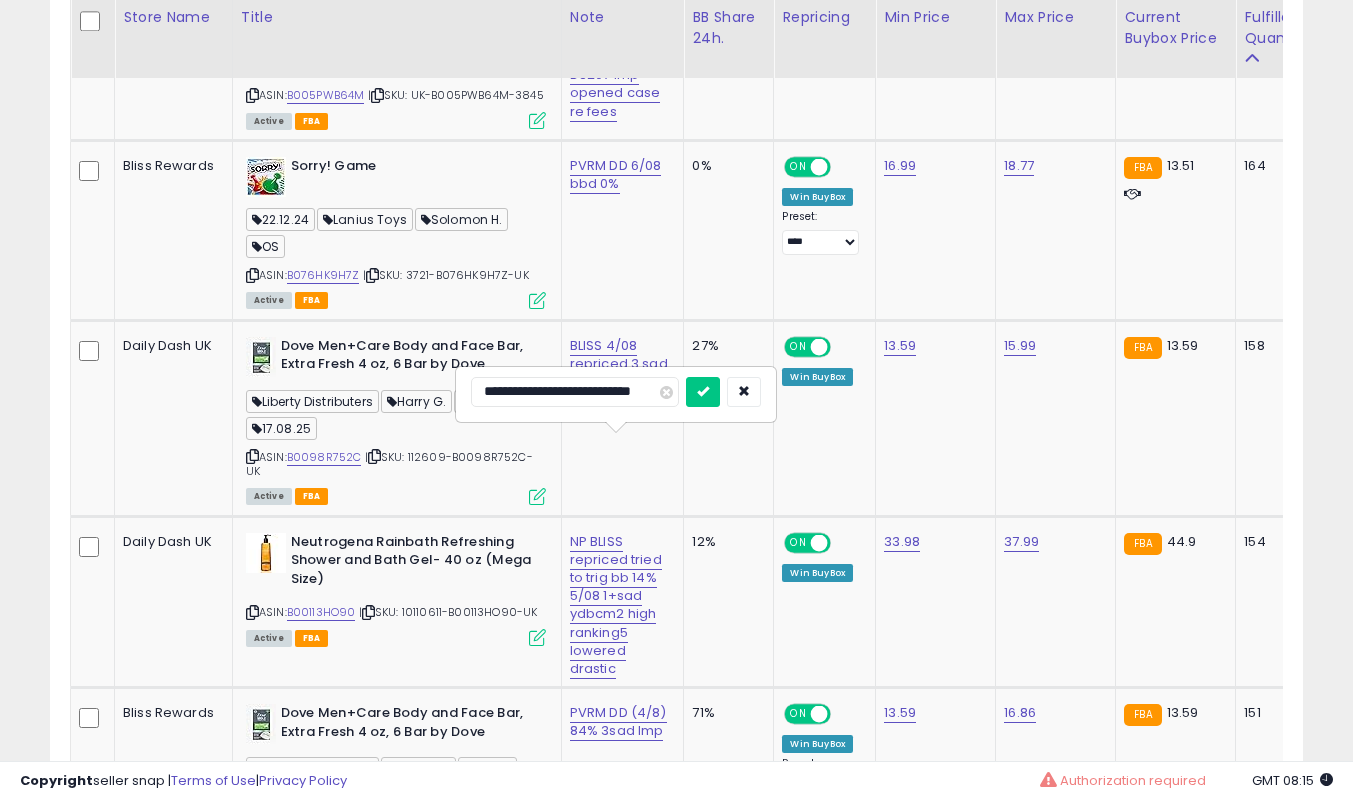 scroll, scrollTop: 0, scrollLeft: 20, axis: horizontal 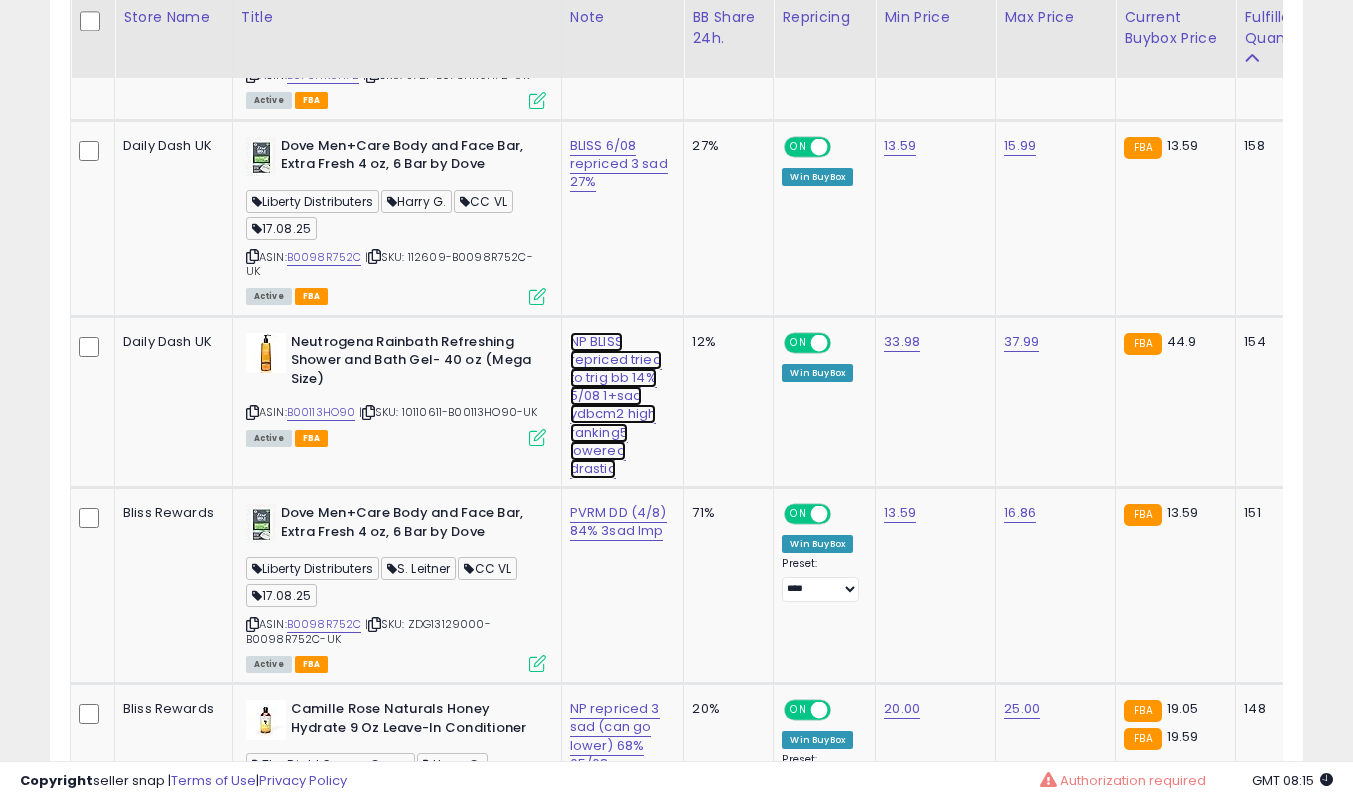 click on "NP BLISS repriced tried to trig bb 14% 5/08 1+sad ydbcm2 high ranking5 lowered drastic" at bounding box center [616, -8681] 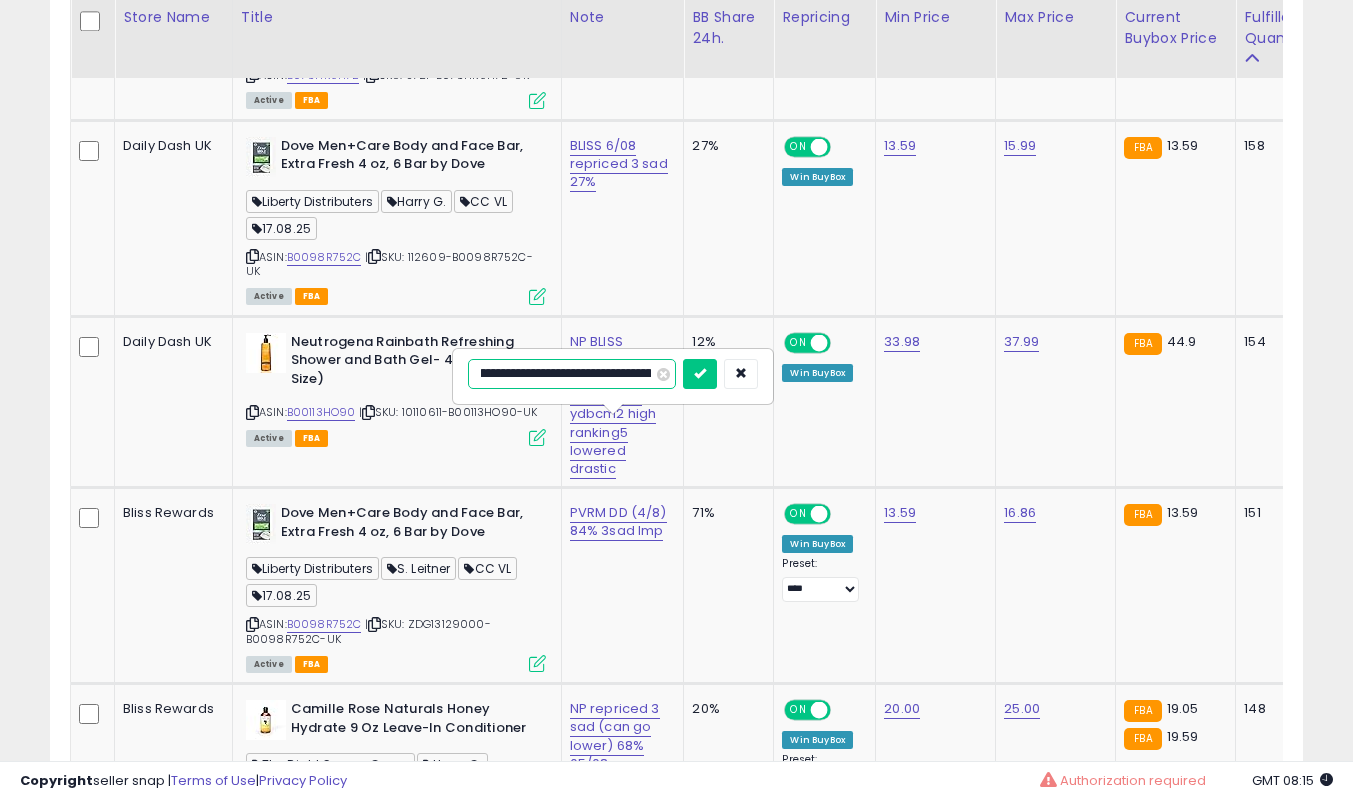 scroll, scrollTop: 0, scrollLeft: 114, axis: horizontal 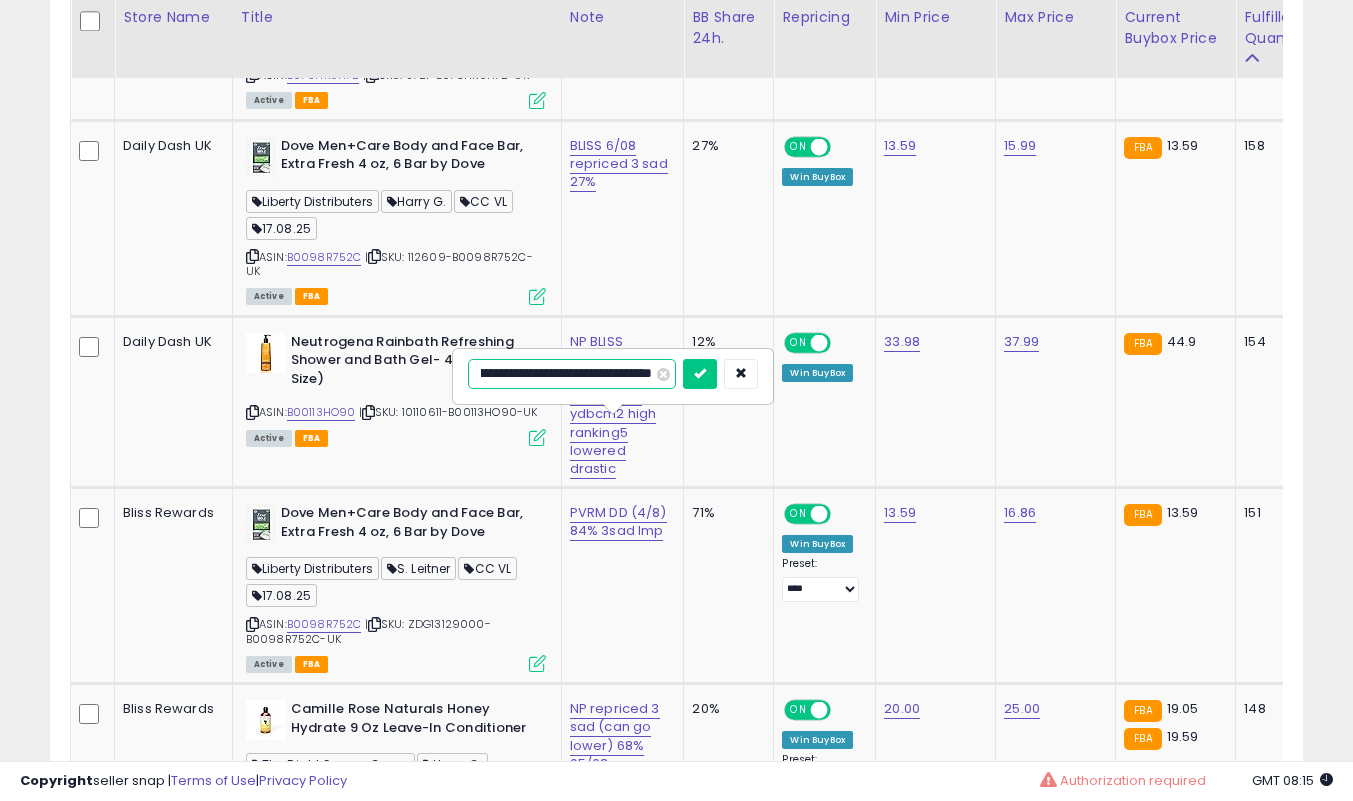 click at bounding box center (700, 374) 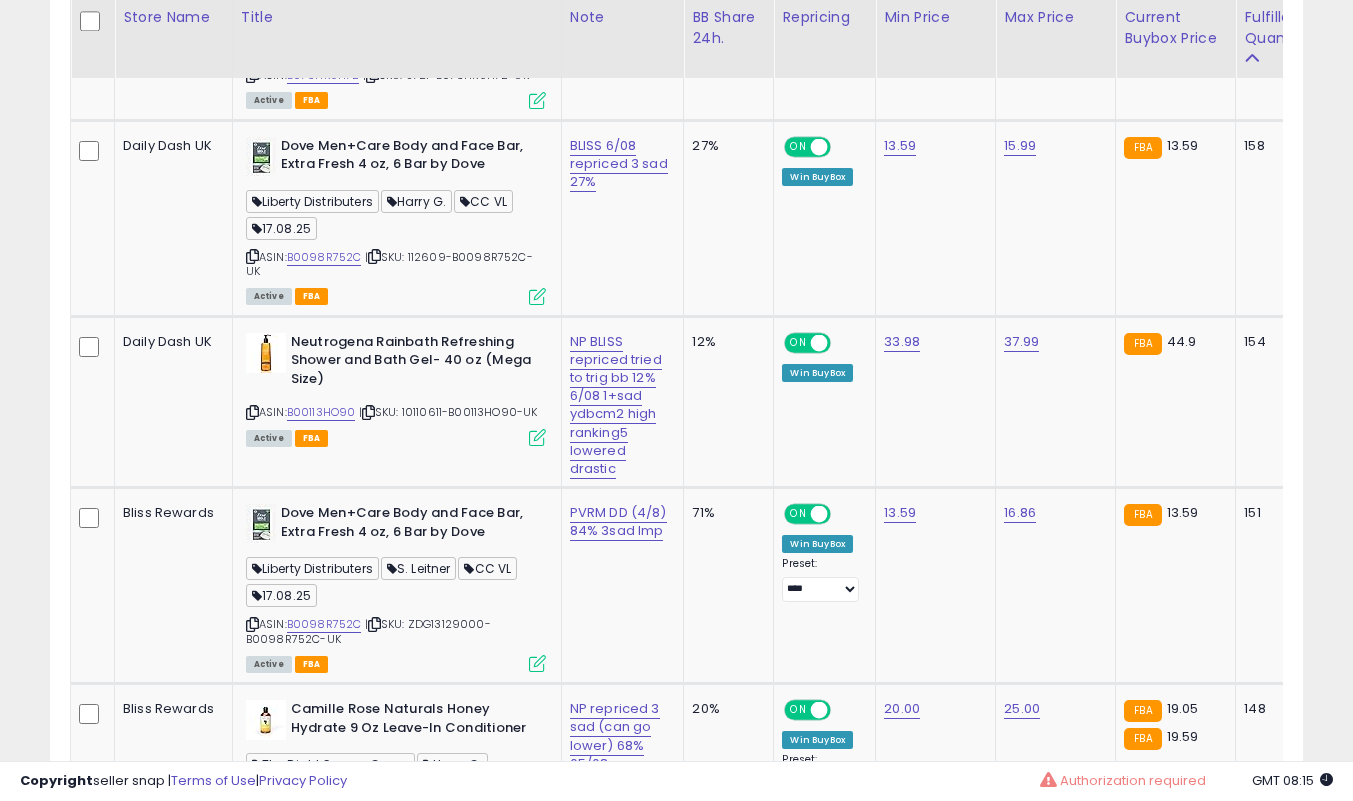 scroll, scrollTop: 10100, scrollLeft: 0, axis: vertical 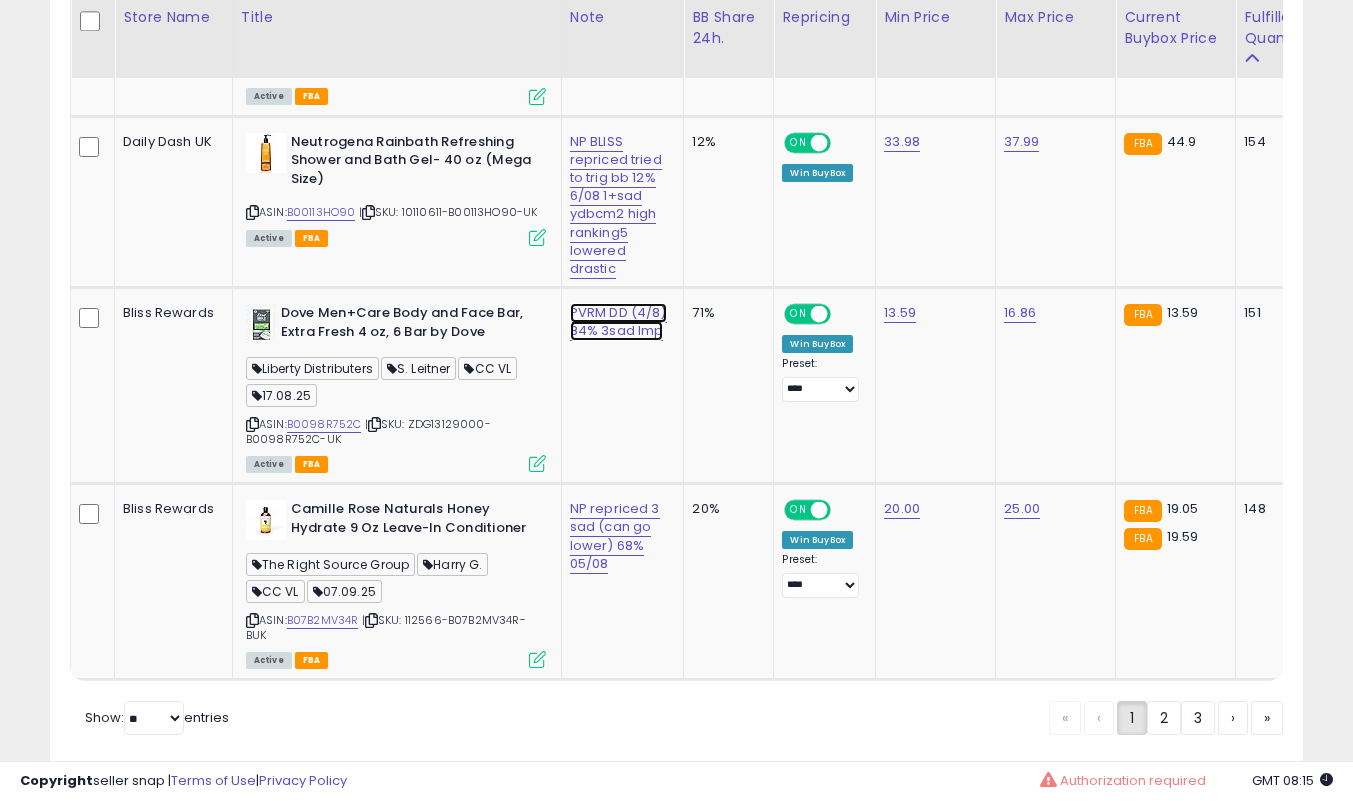 click on "PVRM DD (4/8) 84% 3sad lmp" at bounding box center (616, -8881) 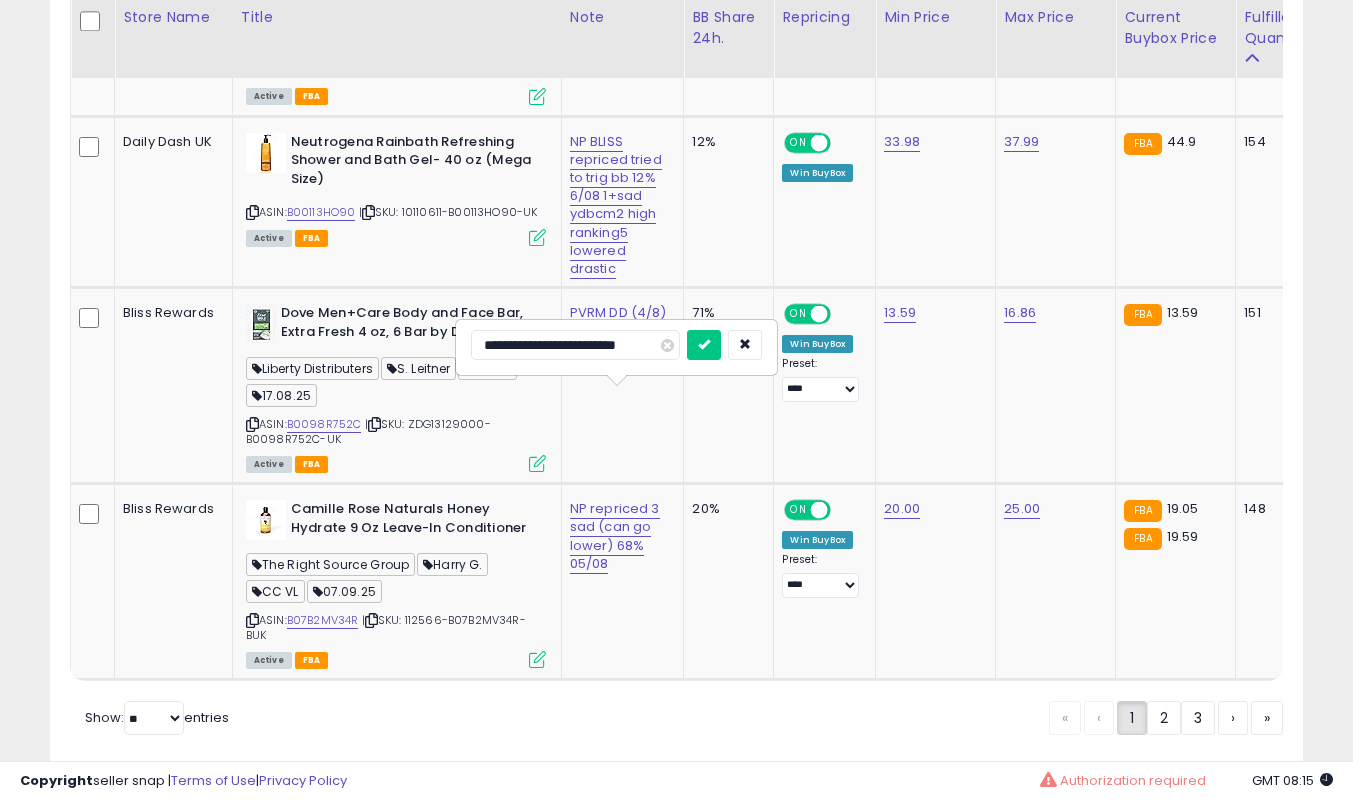 scroll, scrollTop: 0, scrollLeft: 0, axis: both 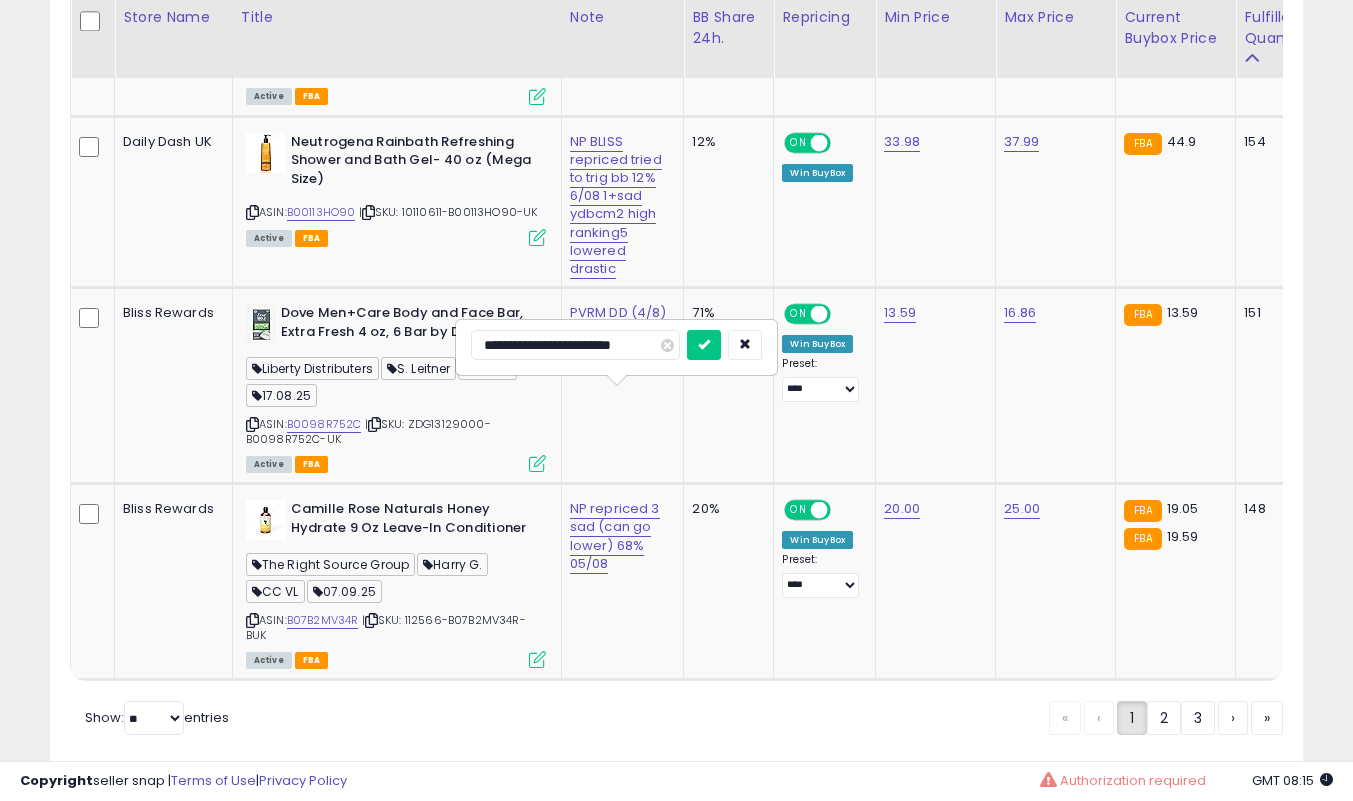 type on "**********" 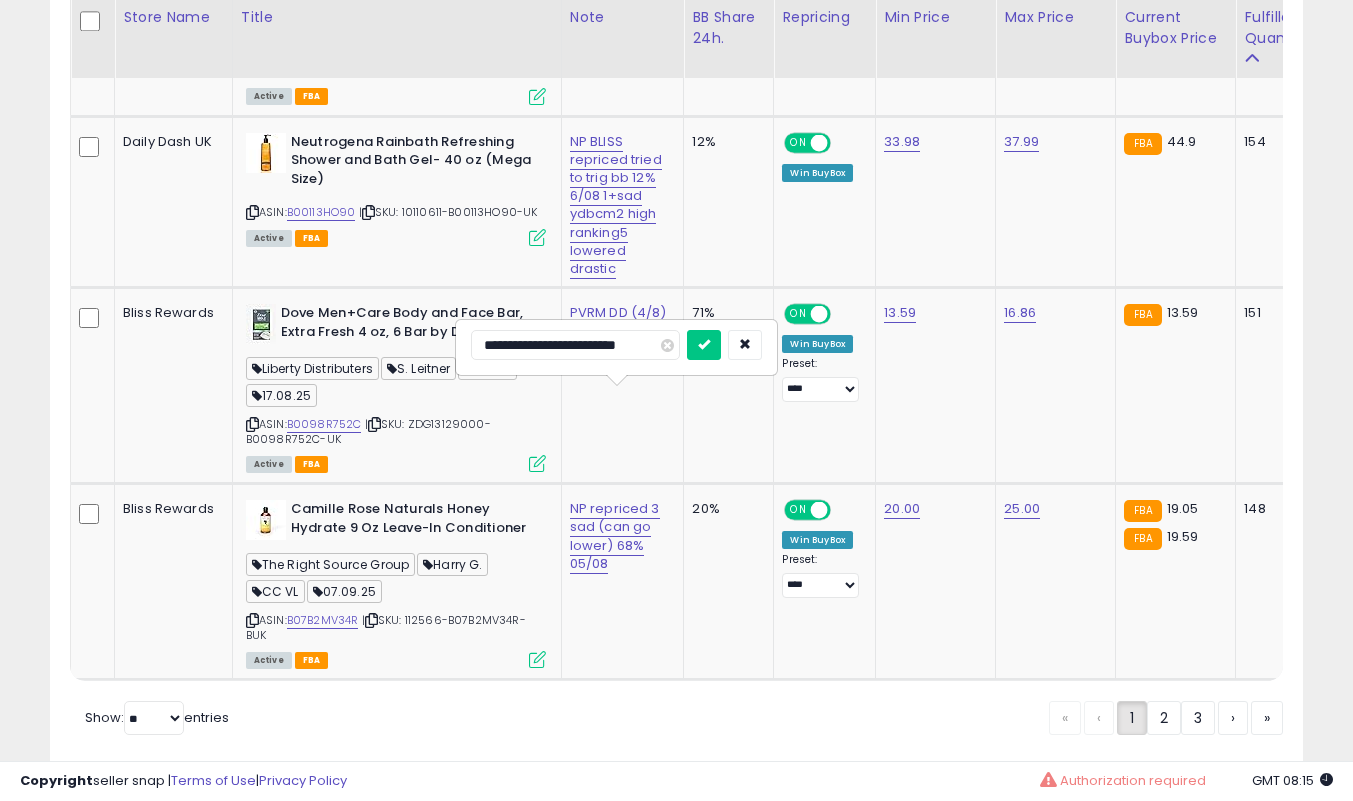 click at bounding box center [704, 345] 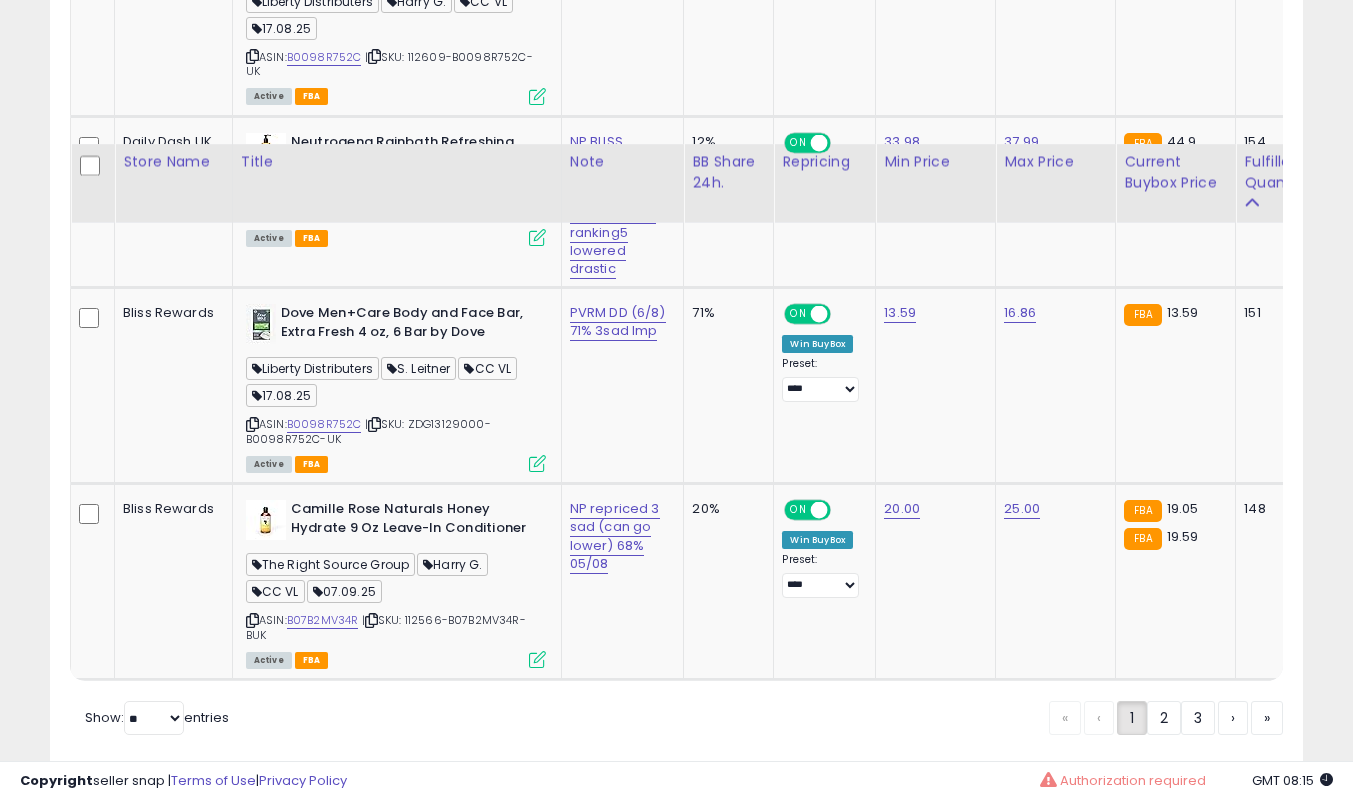 scroll, scrollTop: 10252, scrollLeft: 0, axis: vertical 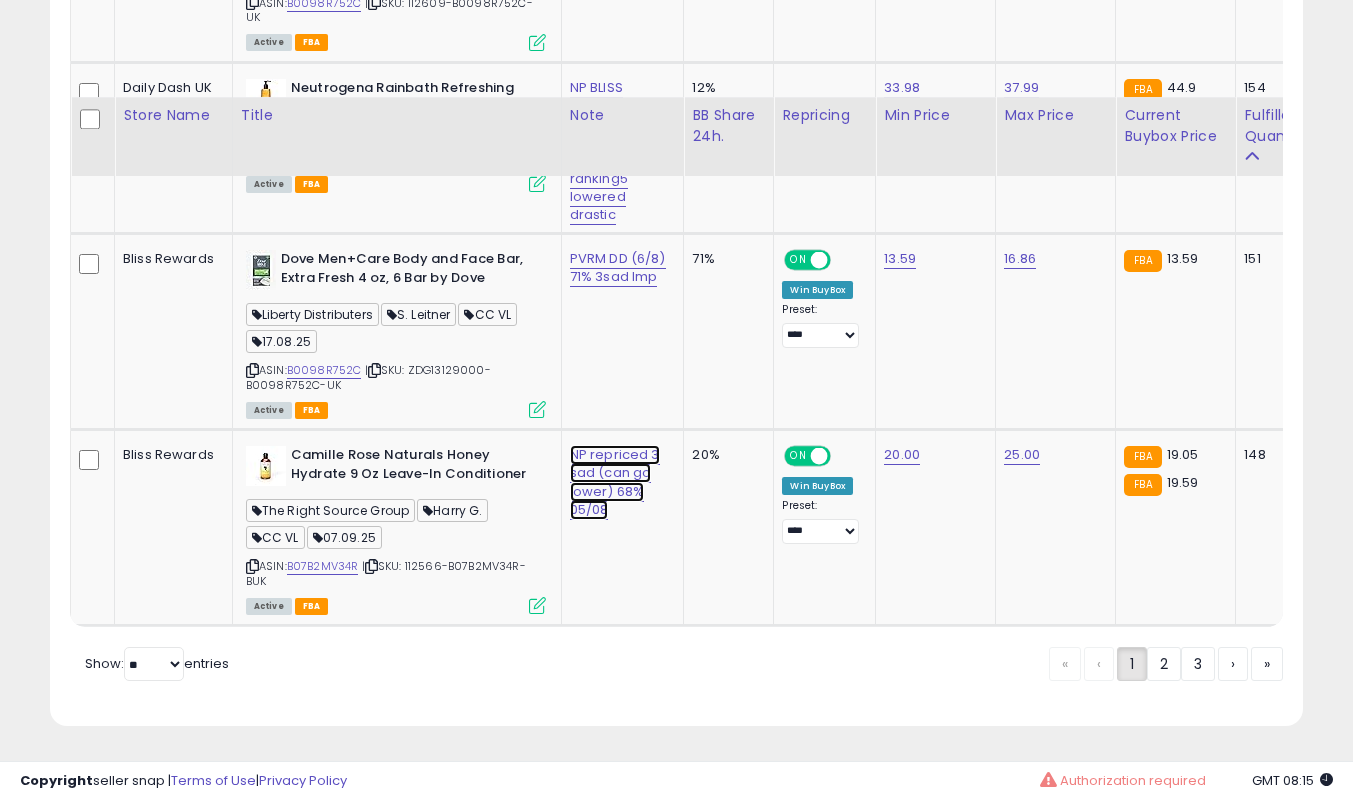 click on "NP repriced 3 sad (can go lower) 68% 05/08" at bounding box center (616, -8935) 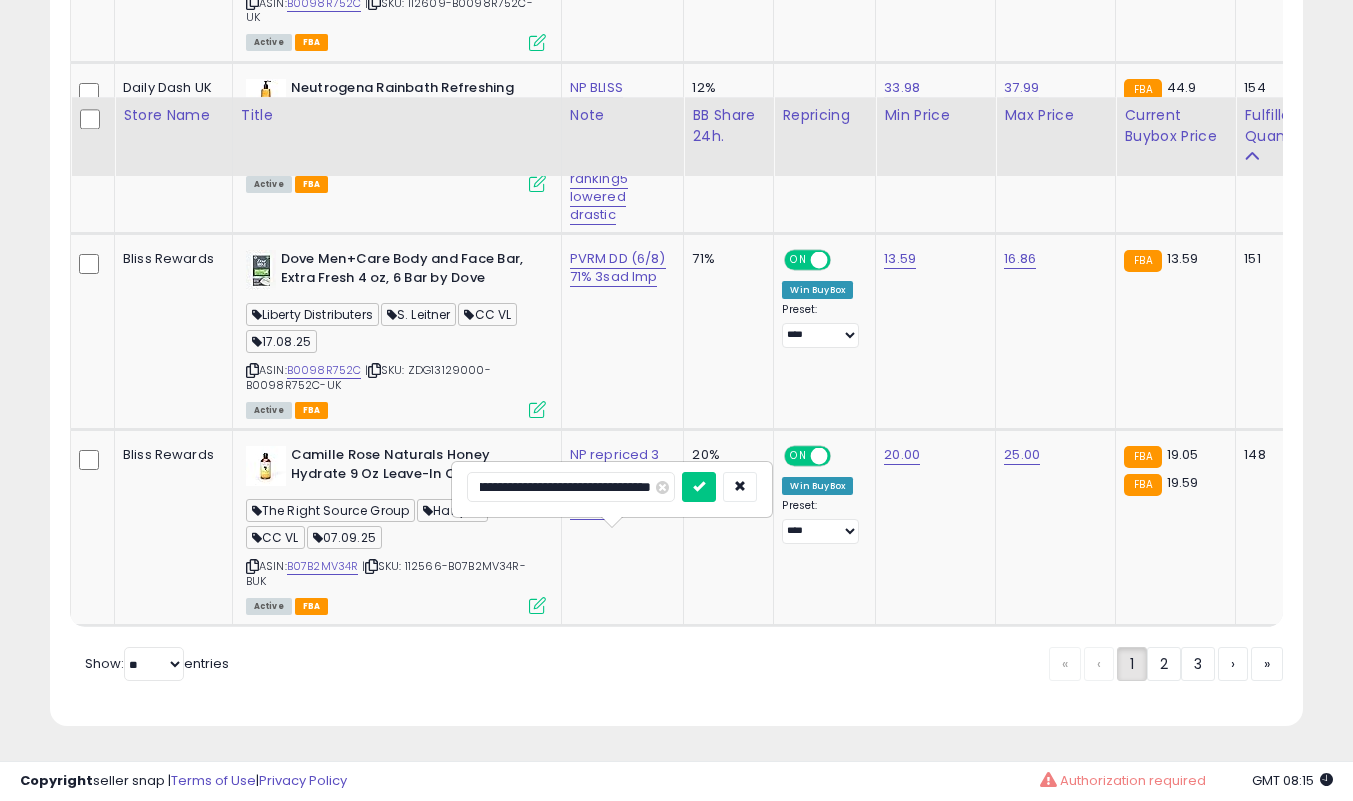 scroll, scrollTop: 0, scrollLeft: 99, axis: horizontal 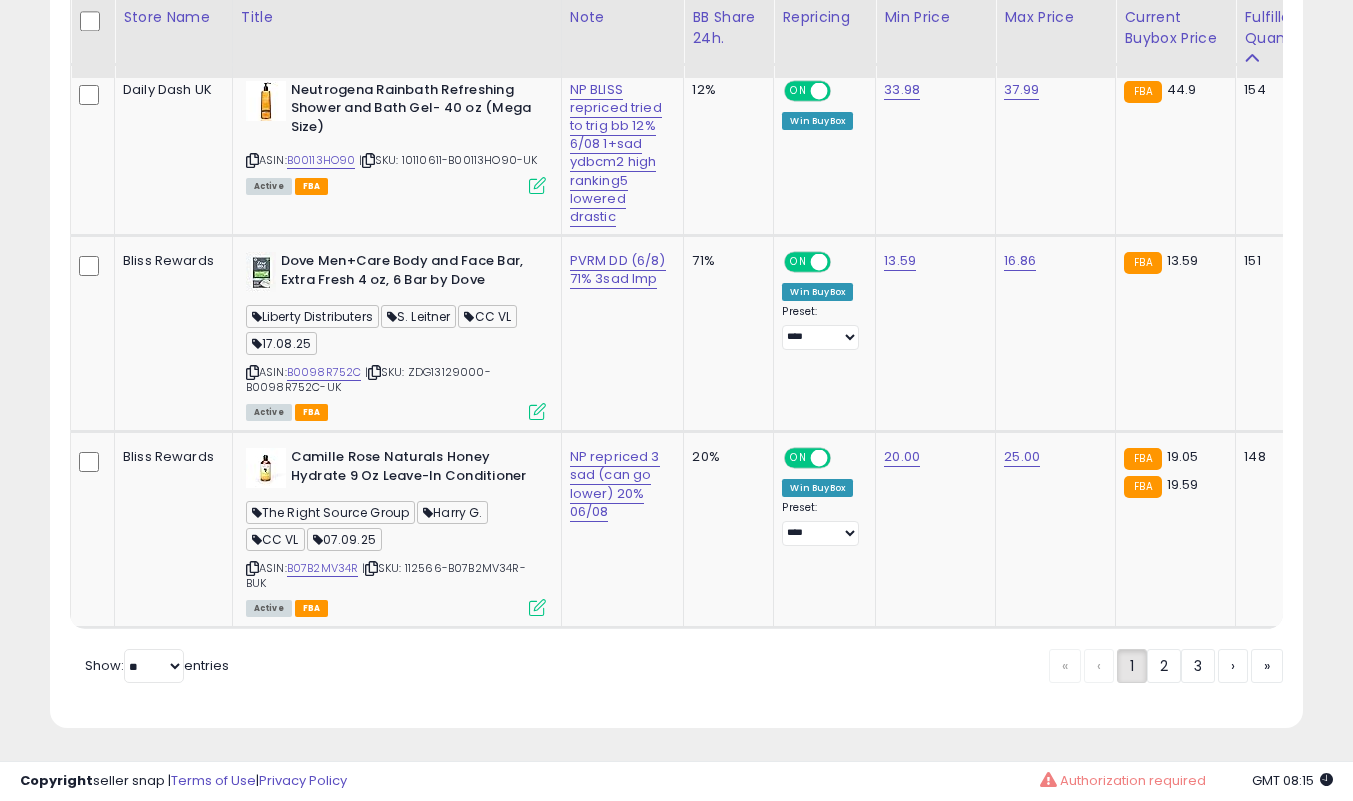 click at bounding box center (537, 607) 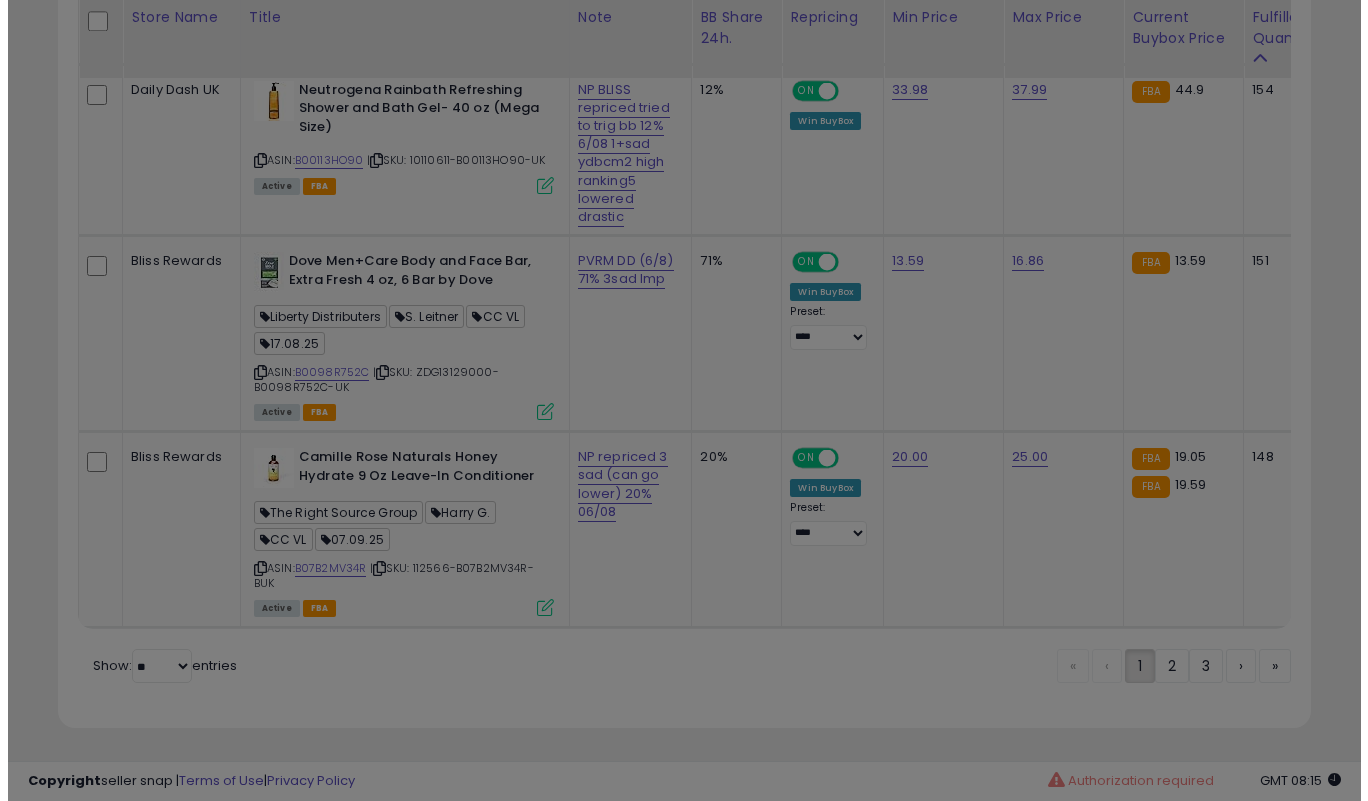 scroll, scrollTop: 999590, scrollLeft: 999266, axis: both 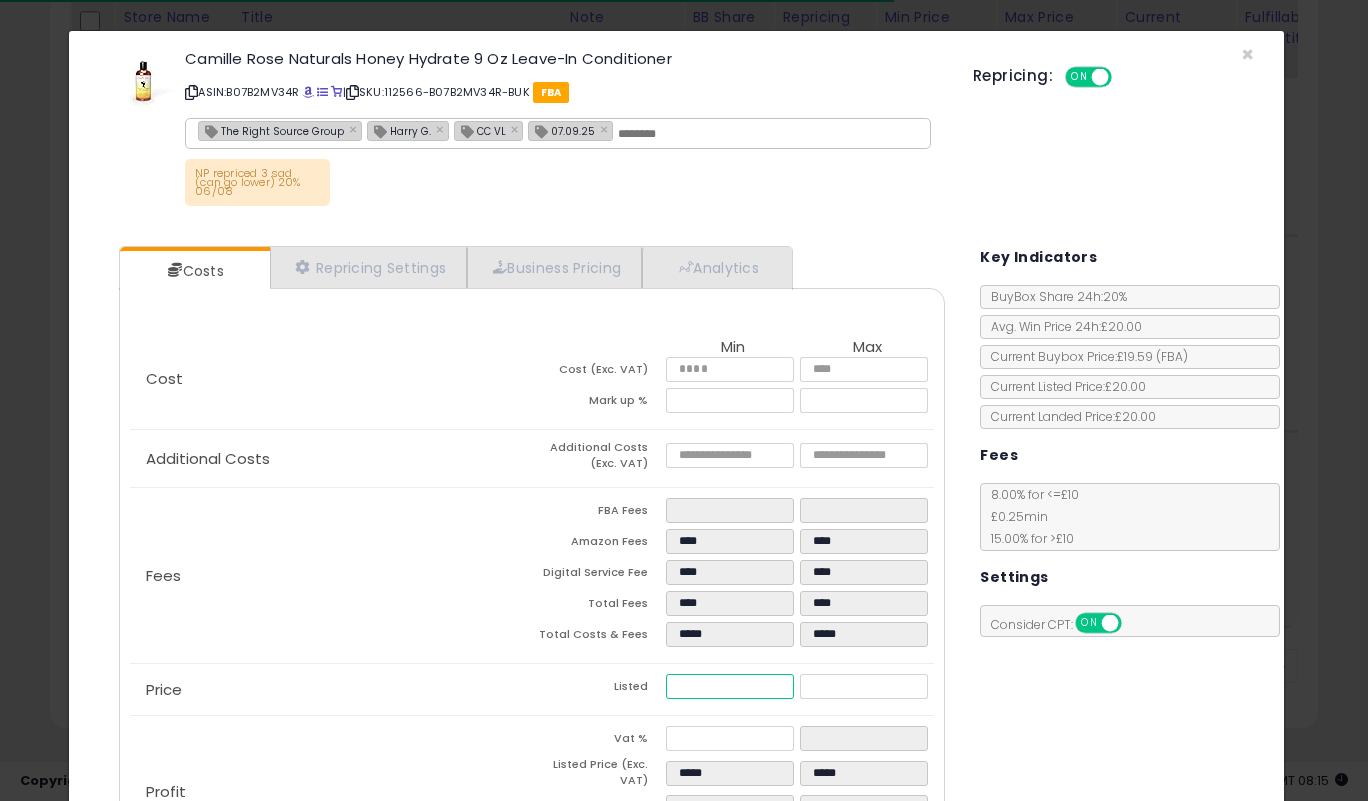 drag, startPoint x: 717, startPoint y: 682, endPoint x: 447, endPoint y: 688, distance: 270.06665 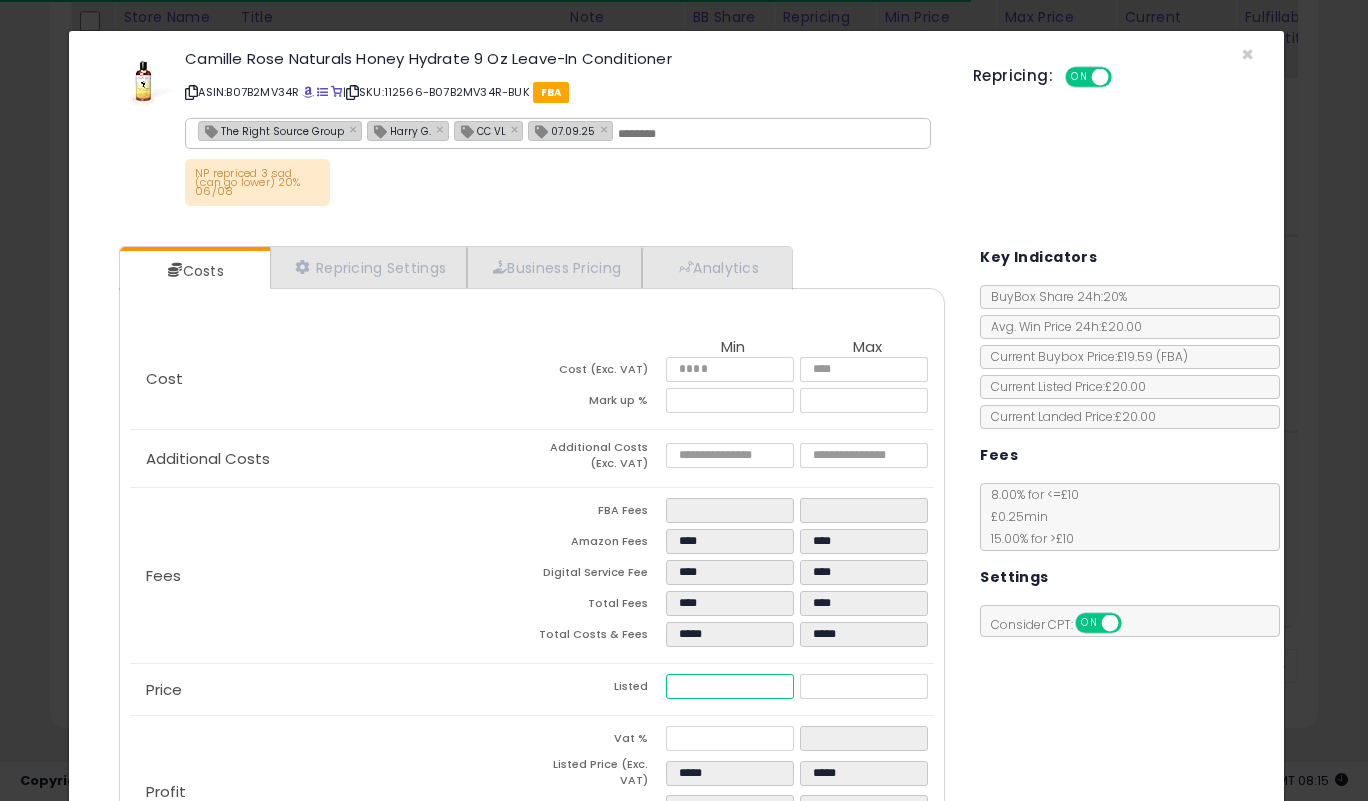 type on "****" 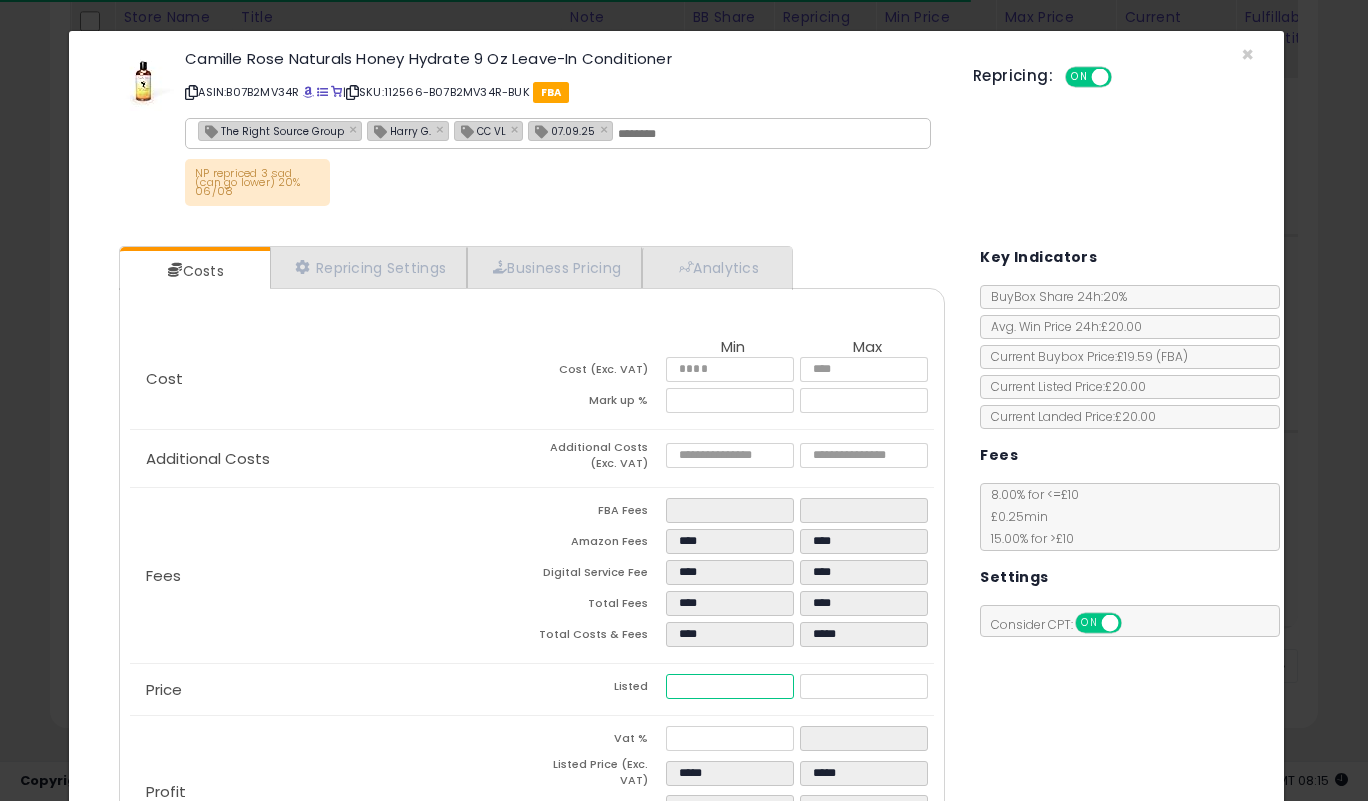 type on "*****" 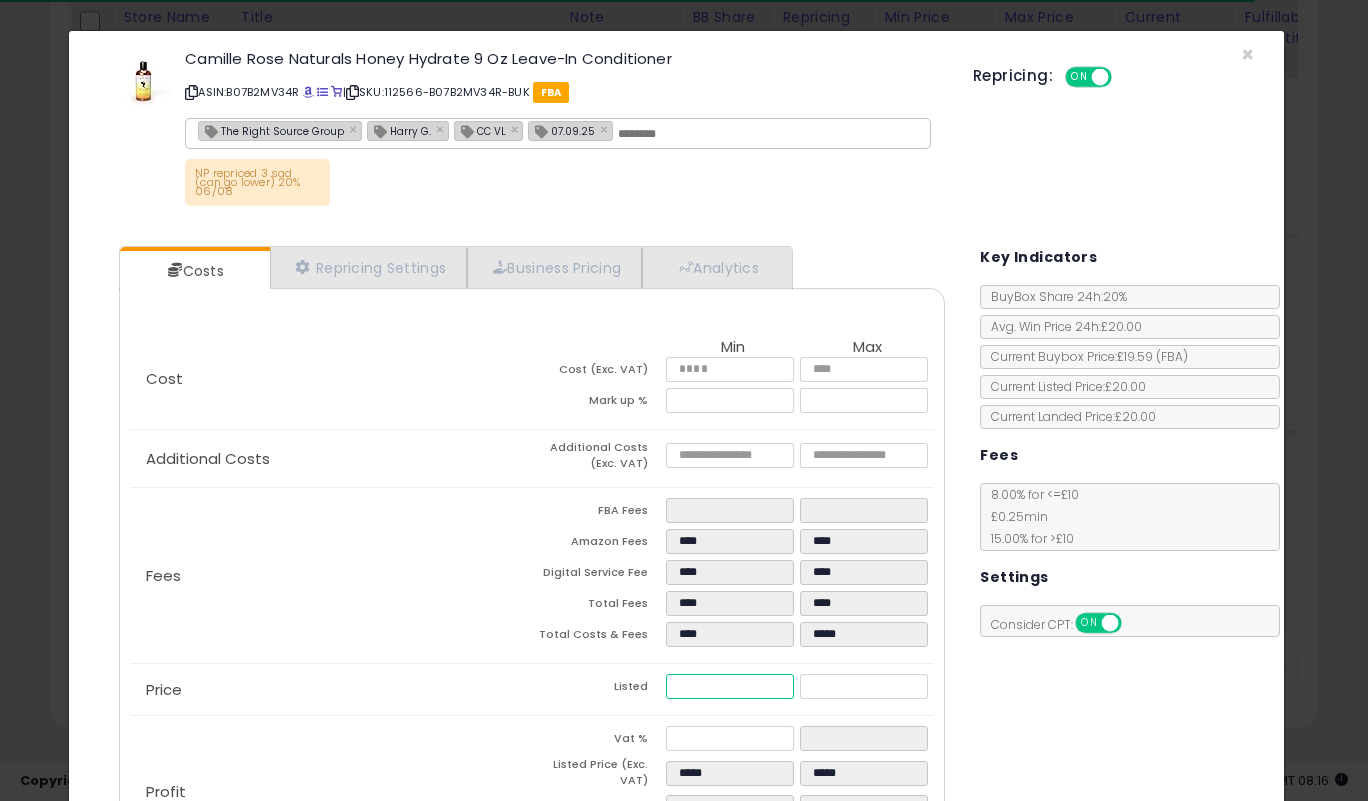 type on "****" 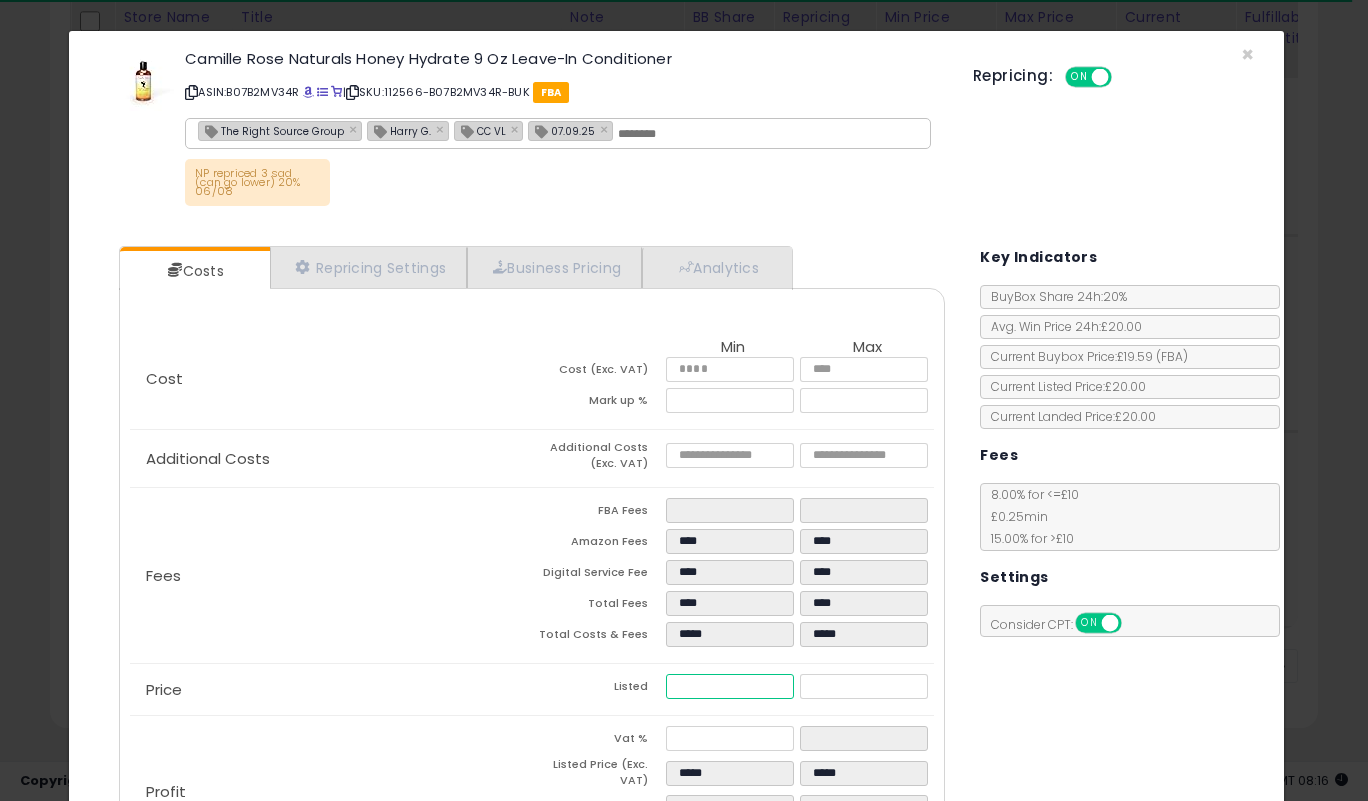 type on "****" 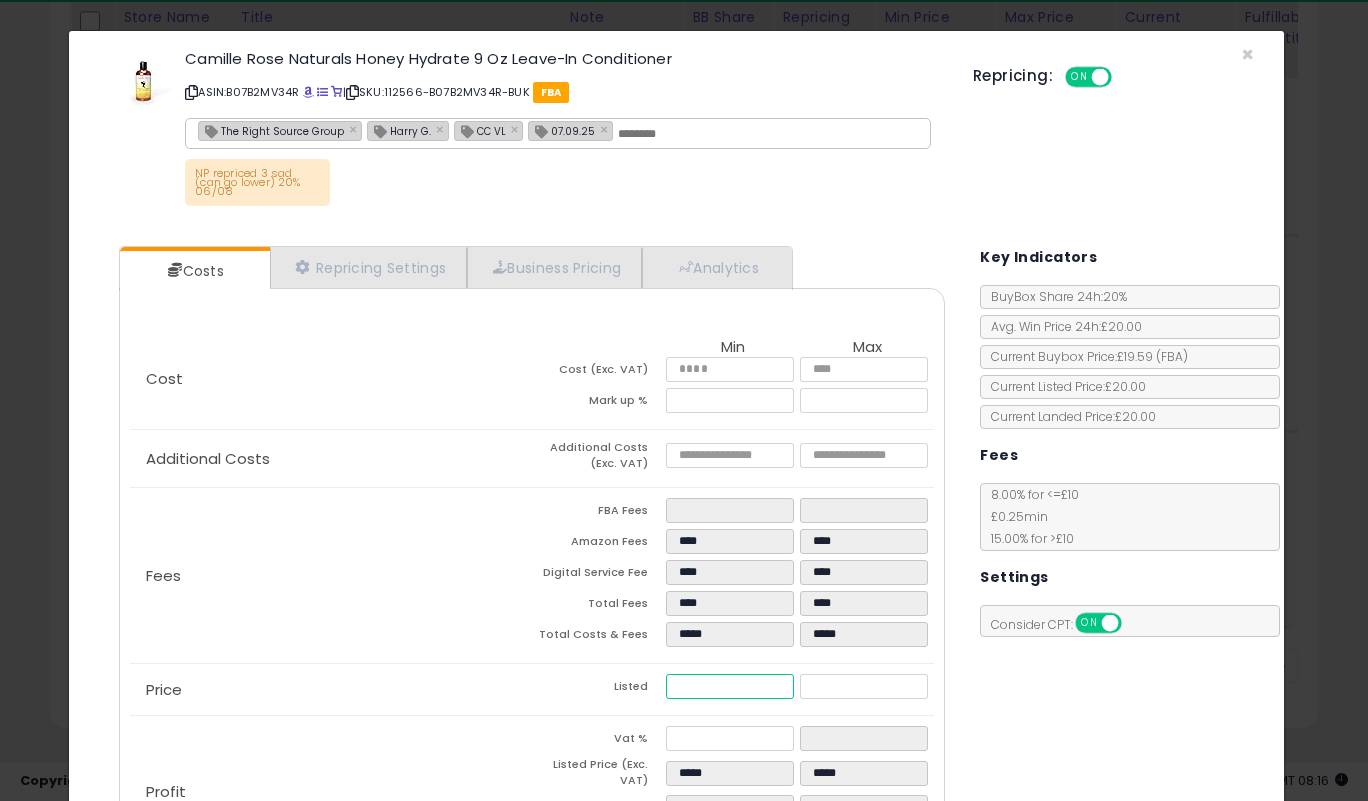 type on "*****" 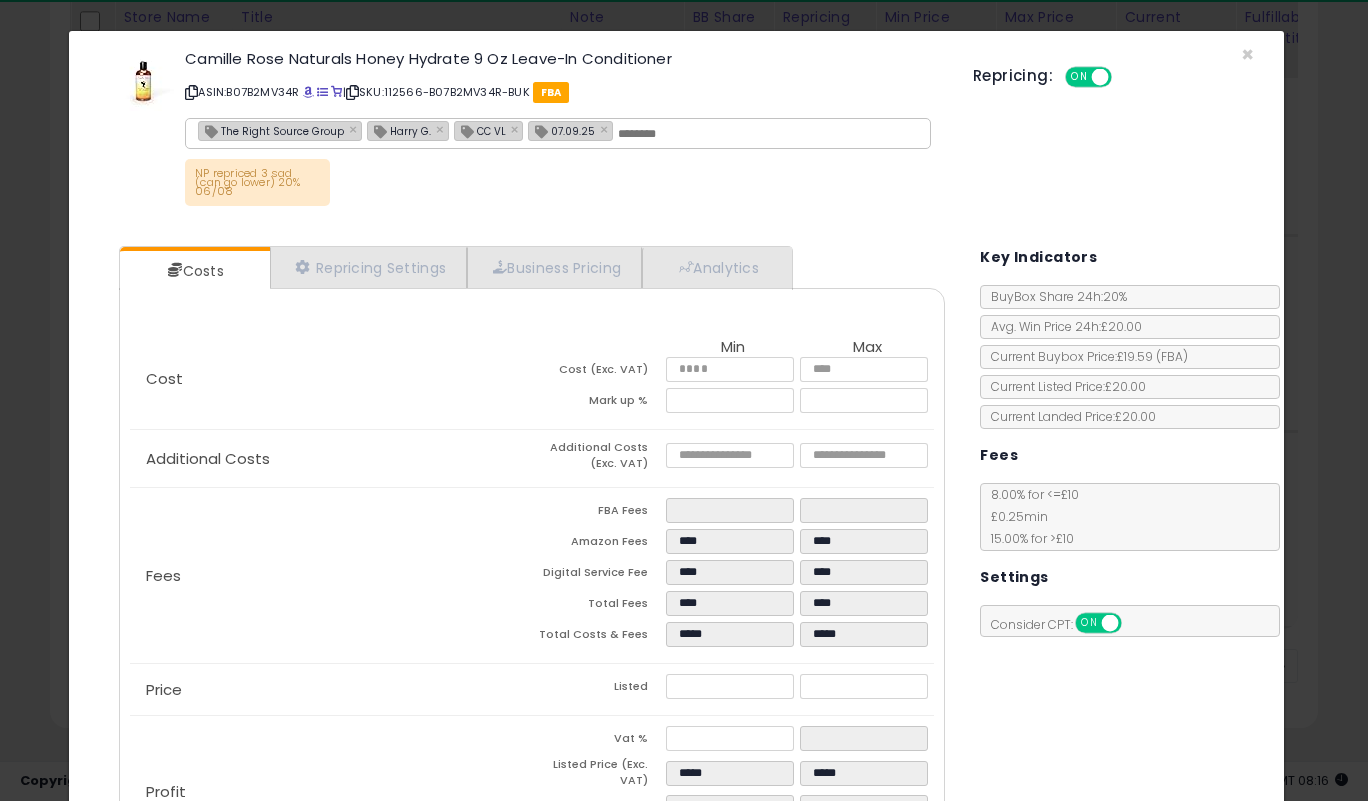 click on "Fees
FBA Fees
****
****
Amazon Fees
****
****
Digital Service Fee
****
****
Total Fees
****
****
Total Costs & Fees
*****
*****" 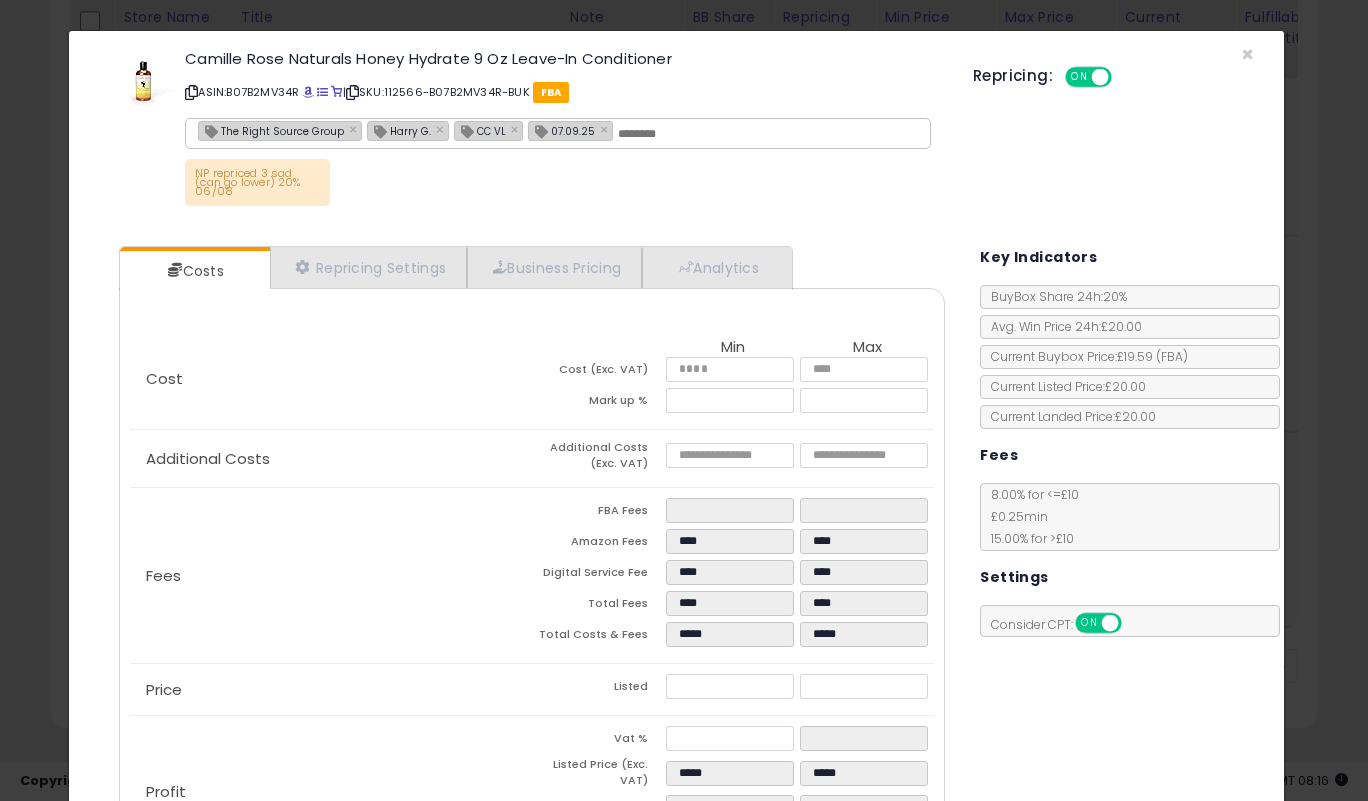 scroll, scrollTop: 171, scrollLeft: 0, axis: vertical 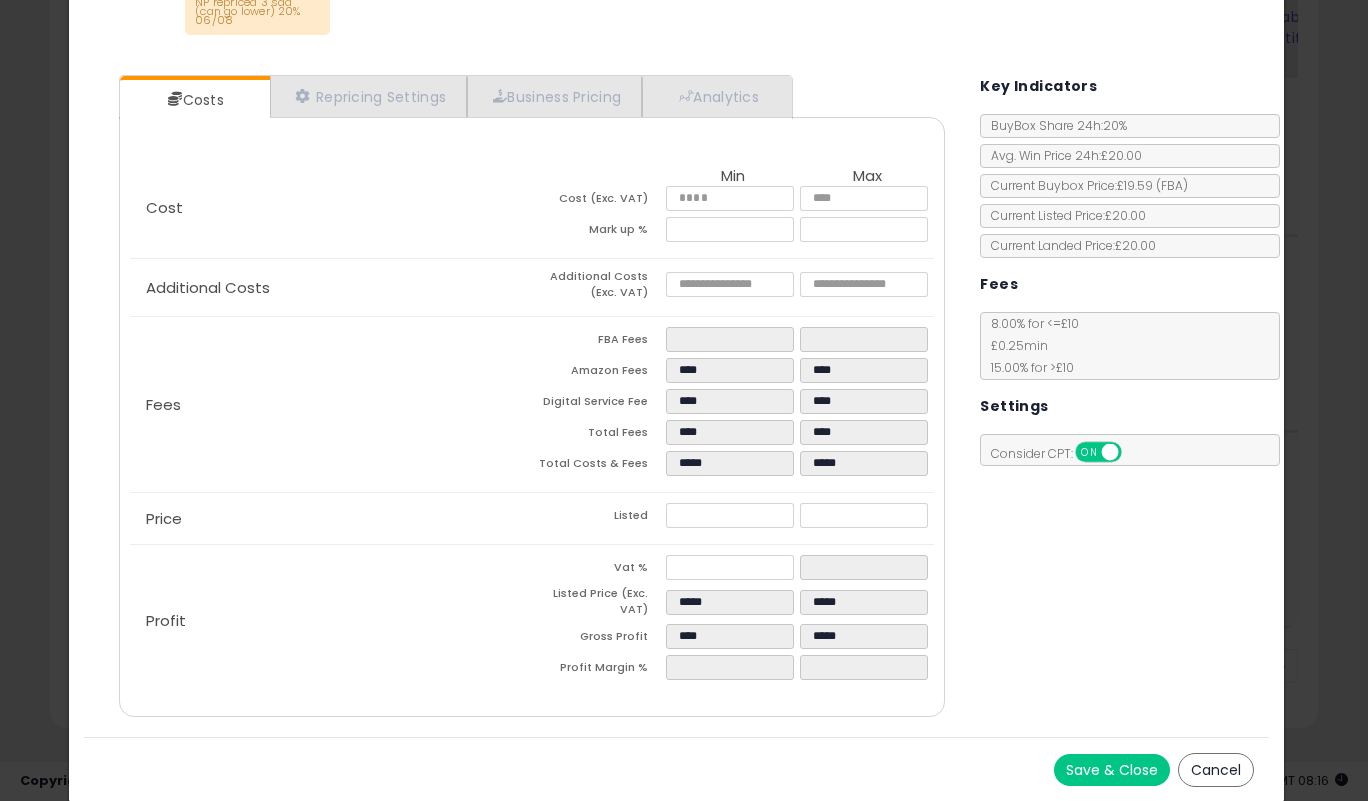 click on "Save & Close" at bounding box center (1112, 770) 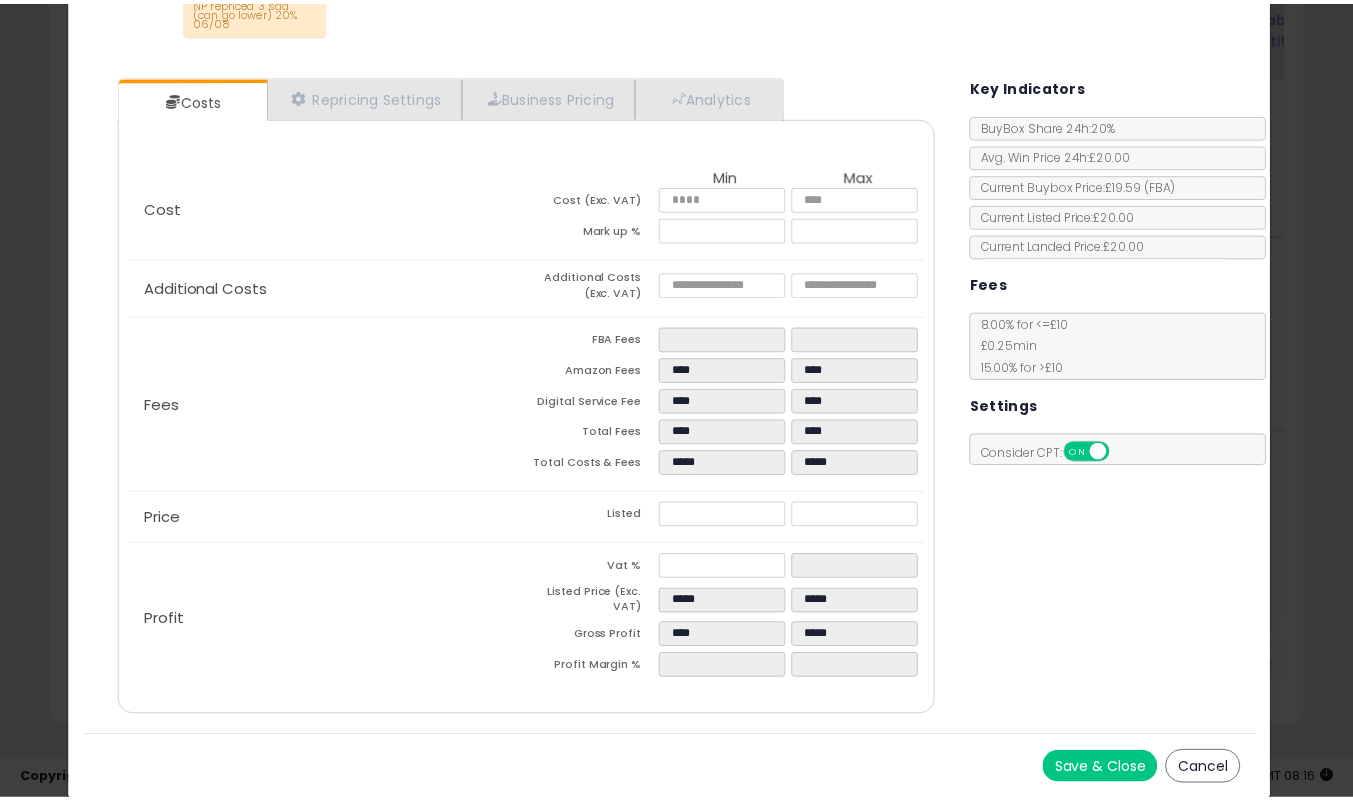 scroll, scrollTop: 0, scrollLeft: 0, axis: both 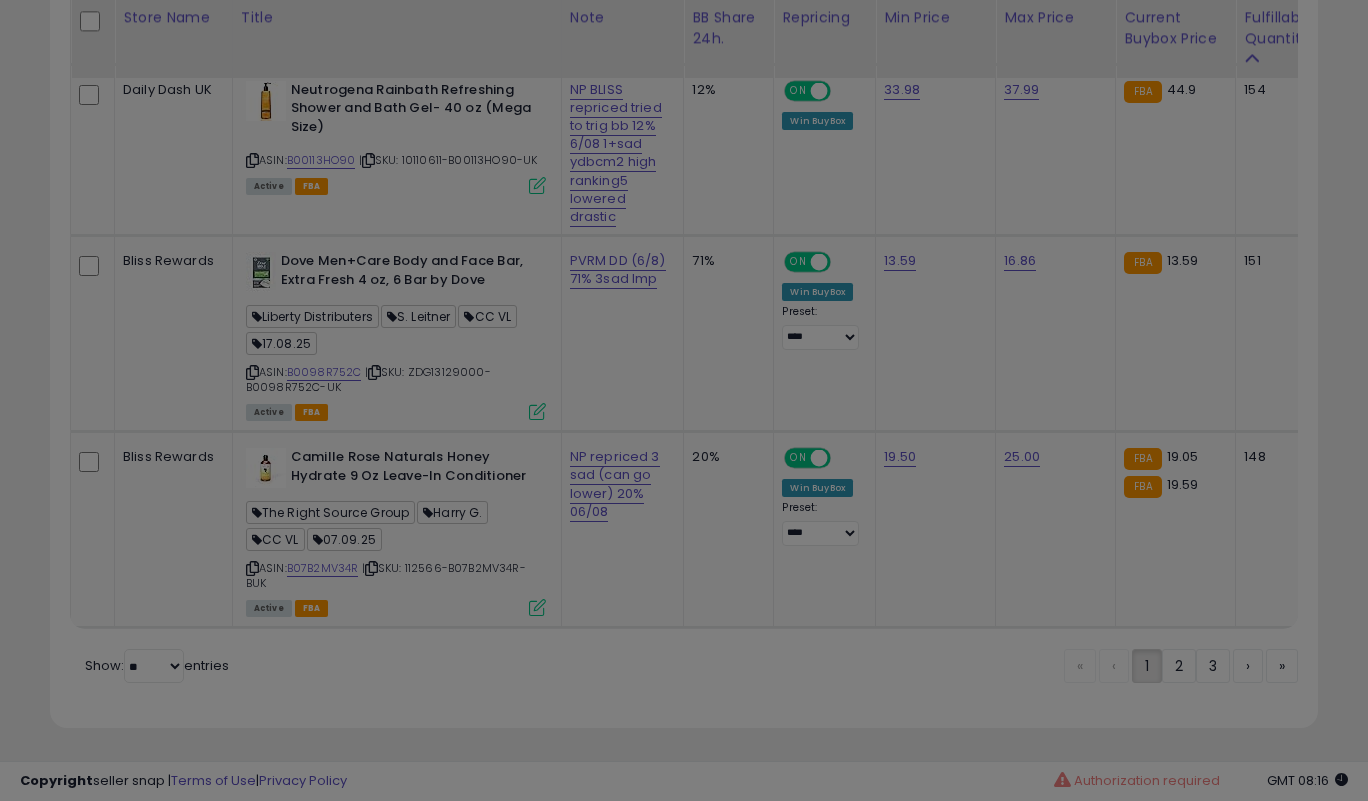 click at bounding box center [684, 400] 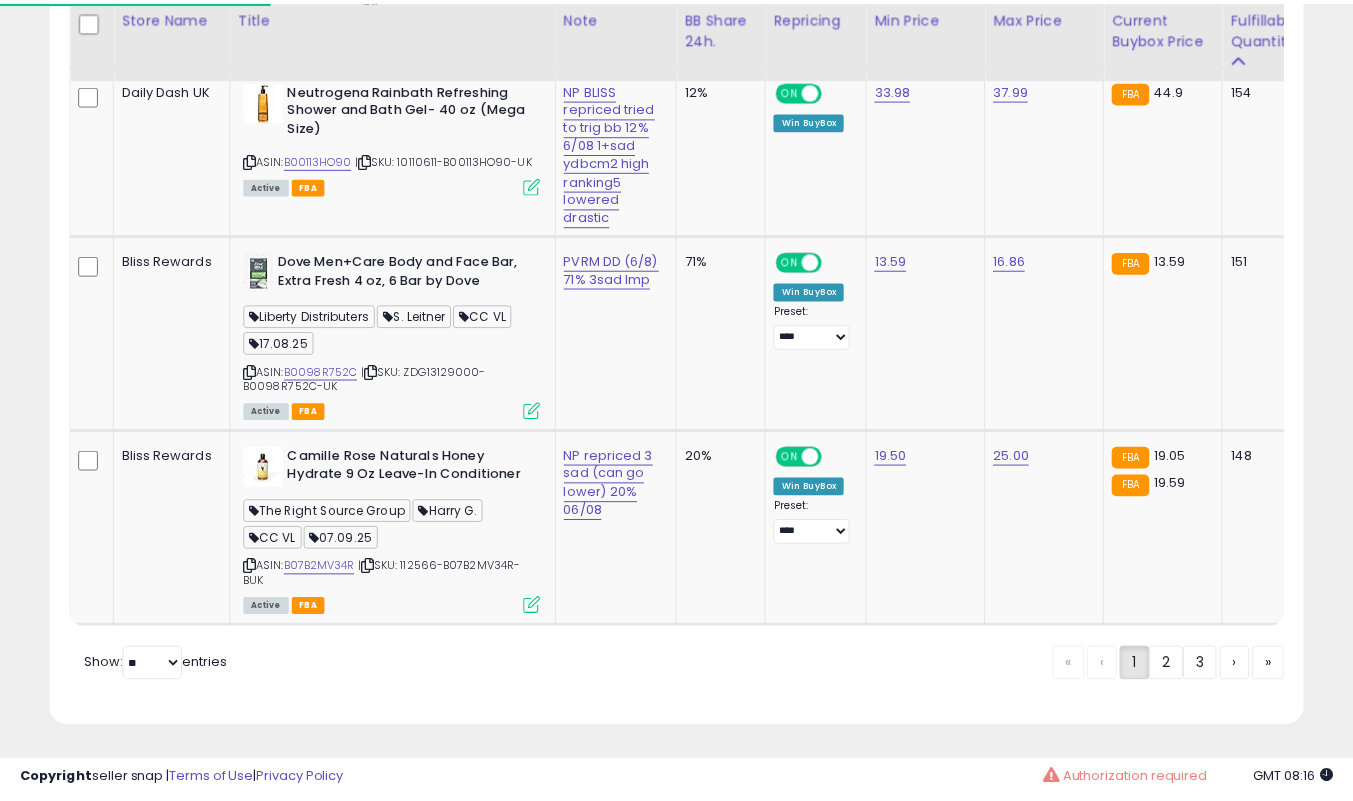 scroll, scrollTop: 410, scrollLeft: 725, axis: both 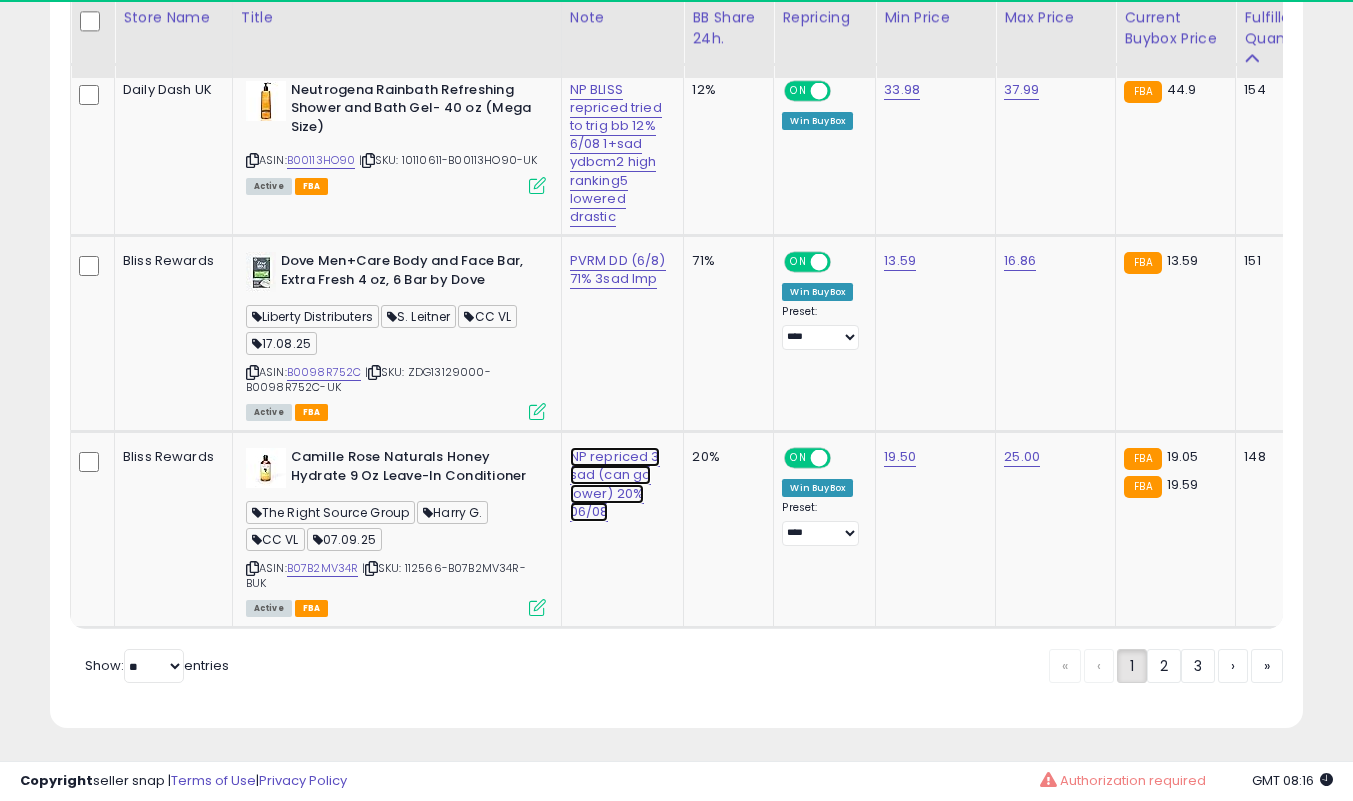 click on "NP repriced 3 sad (can go lower) 20% 06/08" at bounding box center (616, -8933) 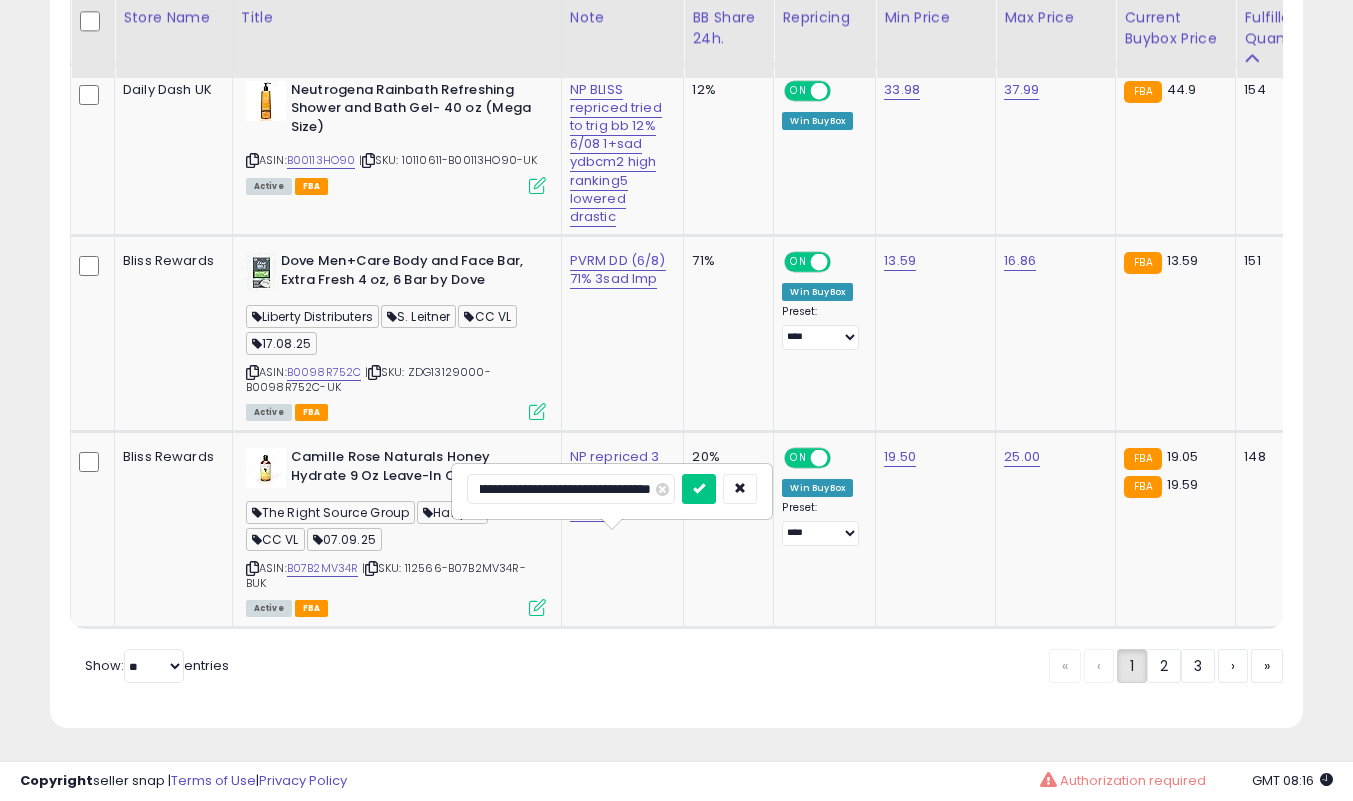 type on "**********" 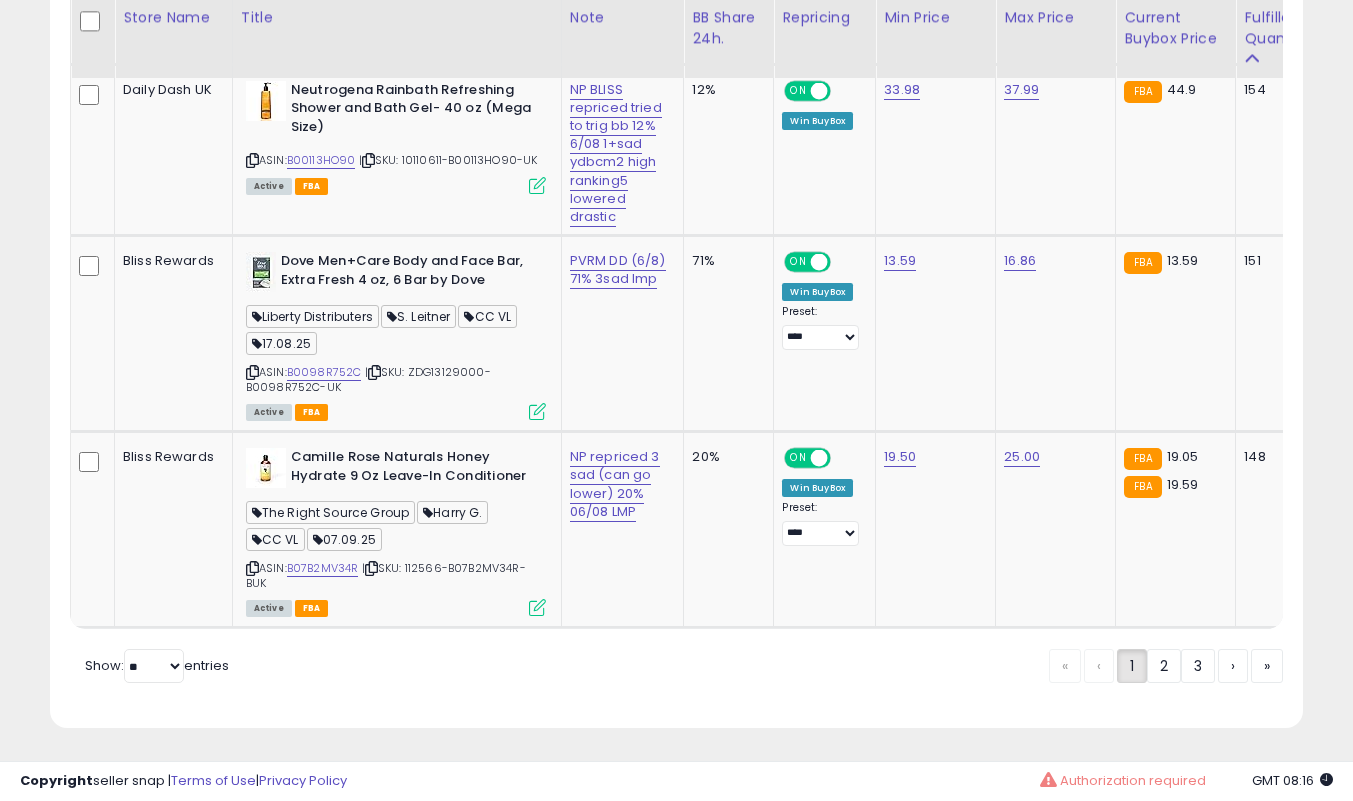 drag, startPoint x: 21, startPoint y: 556, endPoint x: 121, endPoint y: 474, distance: 129.3213 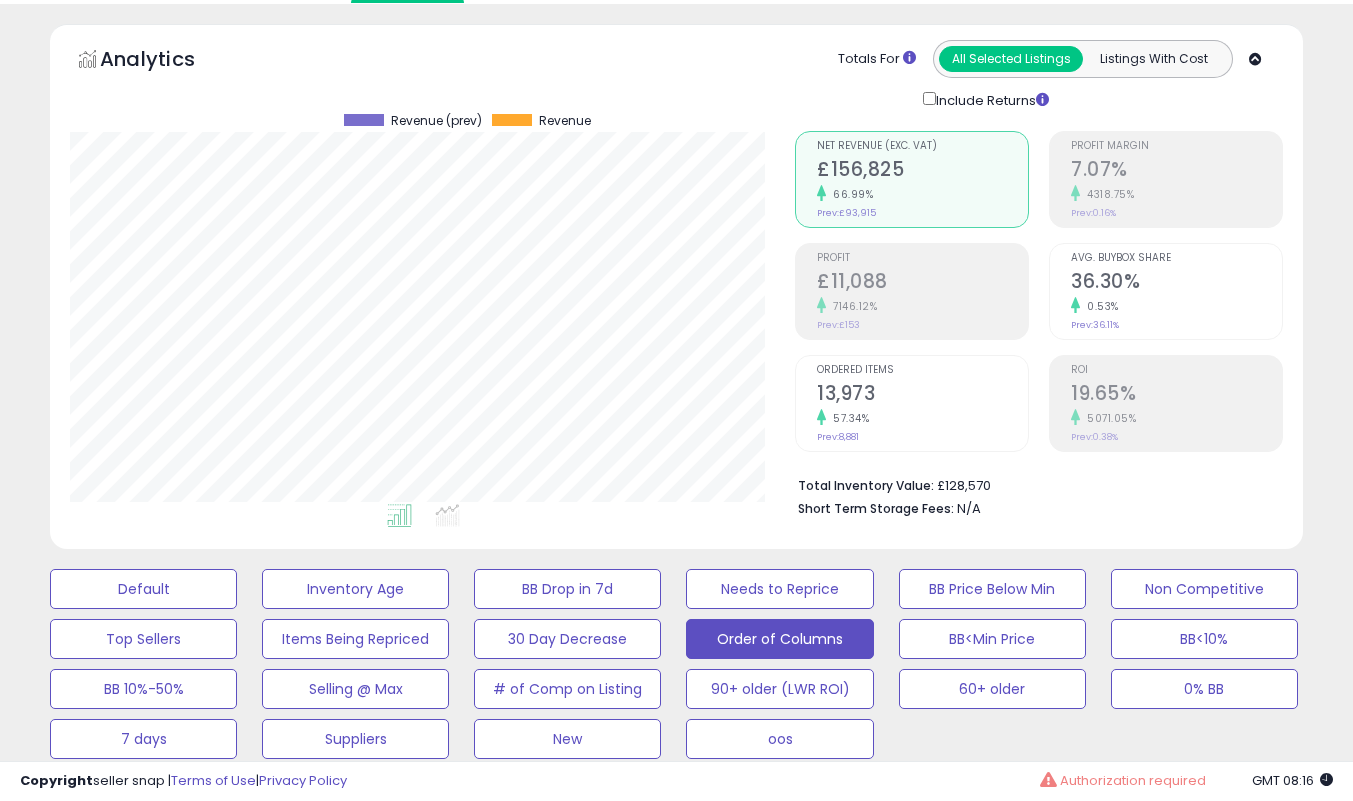 scroll, scrollTop: 652, scrollLeft: 0, axis: vertical 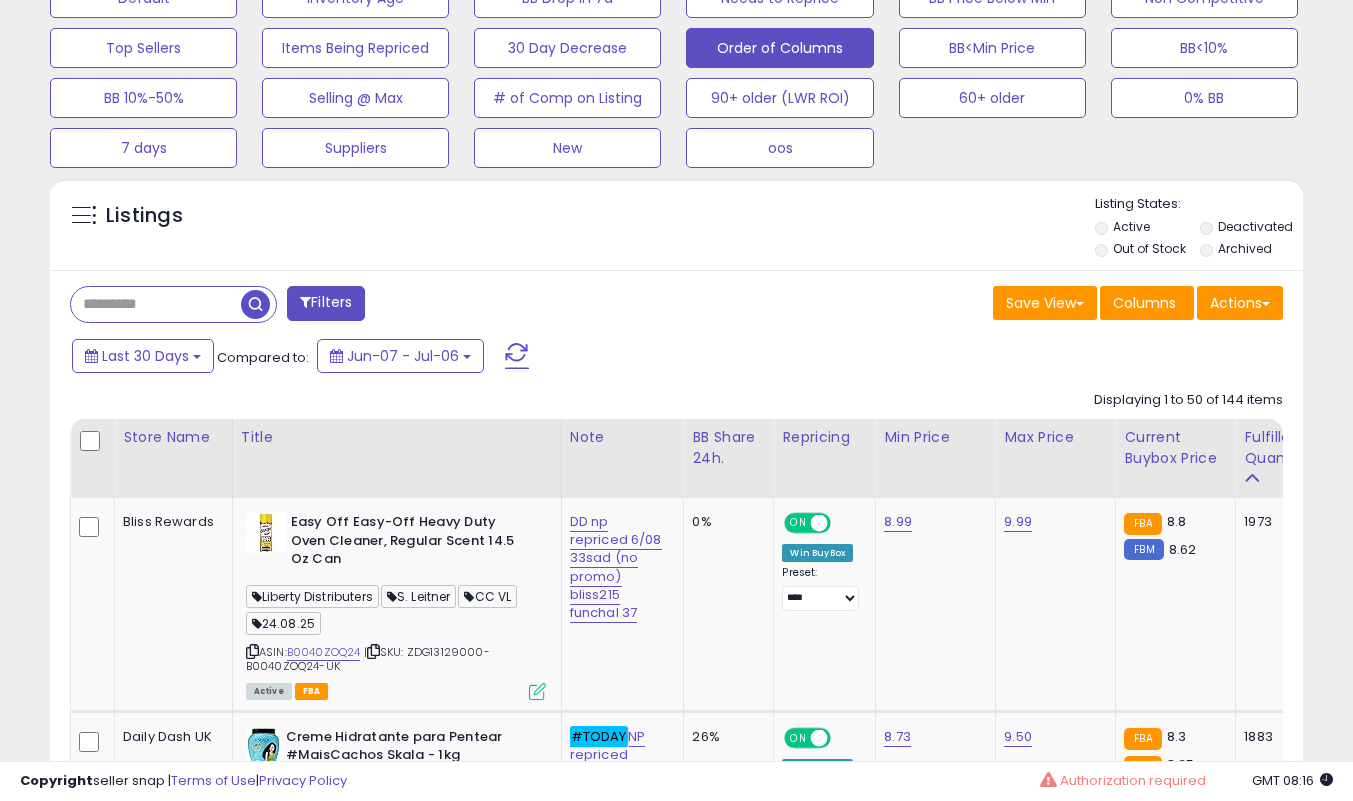 click at bounding box center [156, 304] 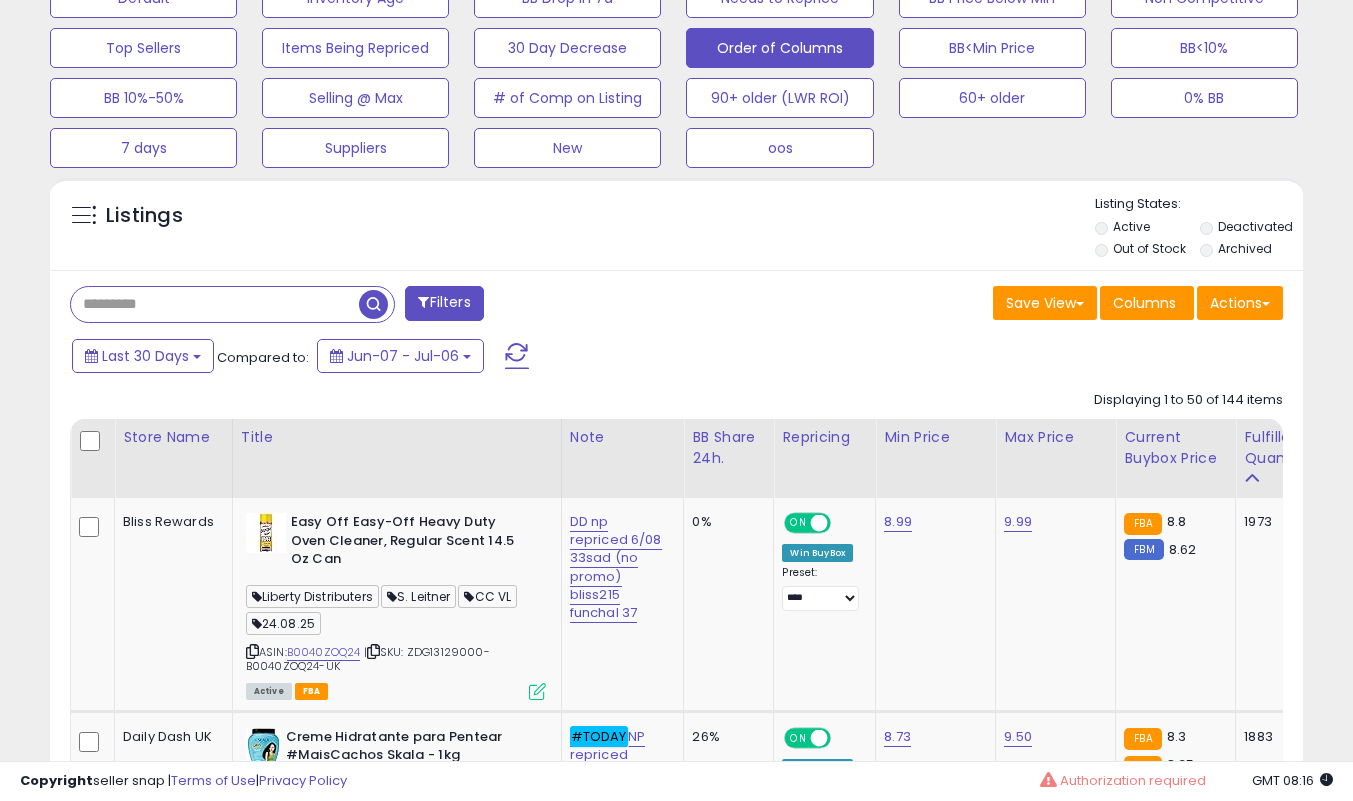 paste on "**********" 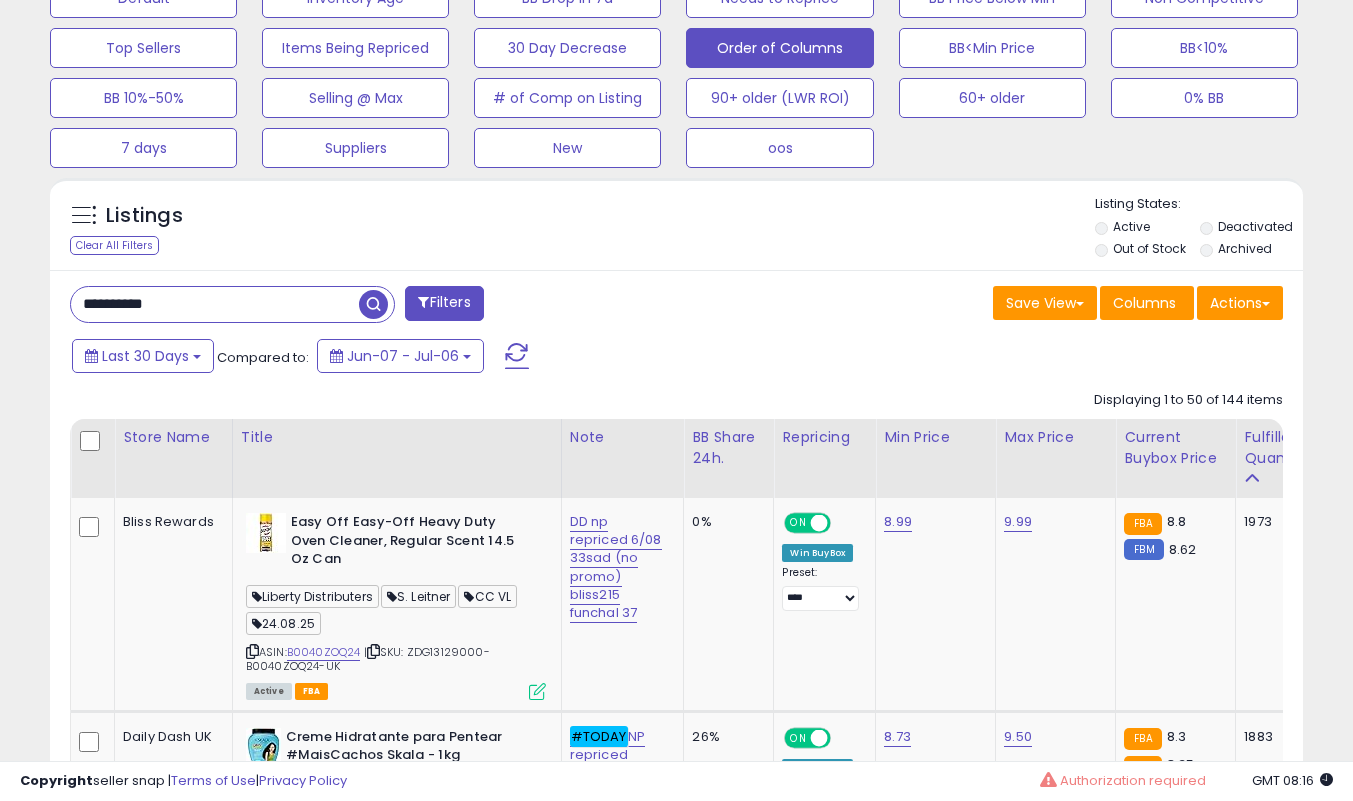 type on "**********" 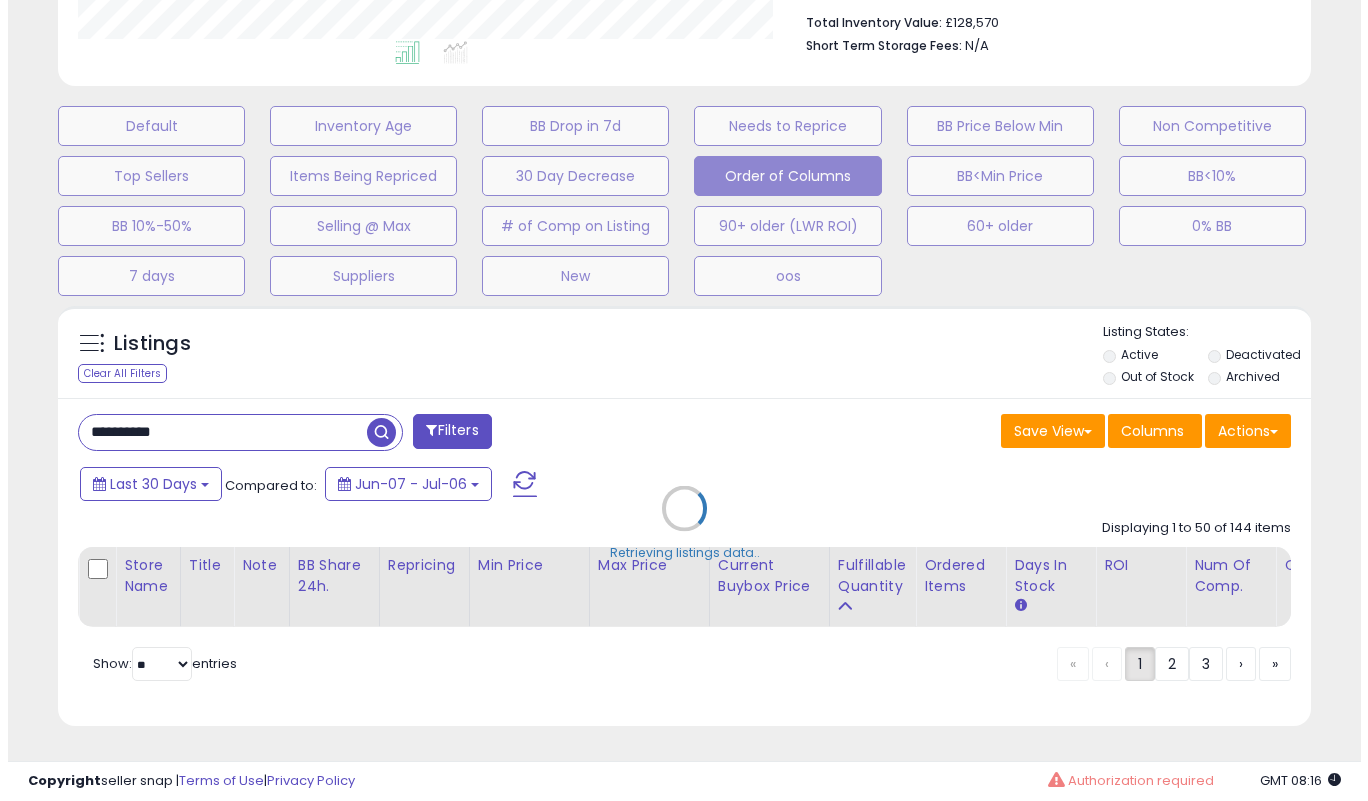 scroll, scrollTop: 539, scrollLeft: 0, axis: vertical 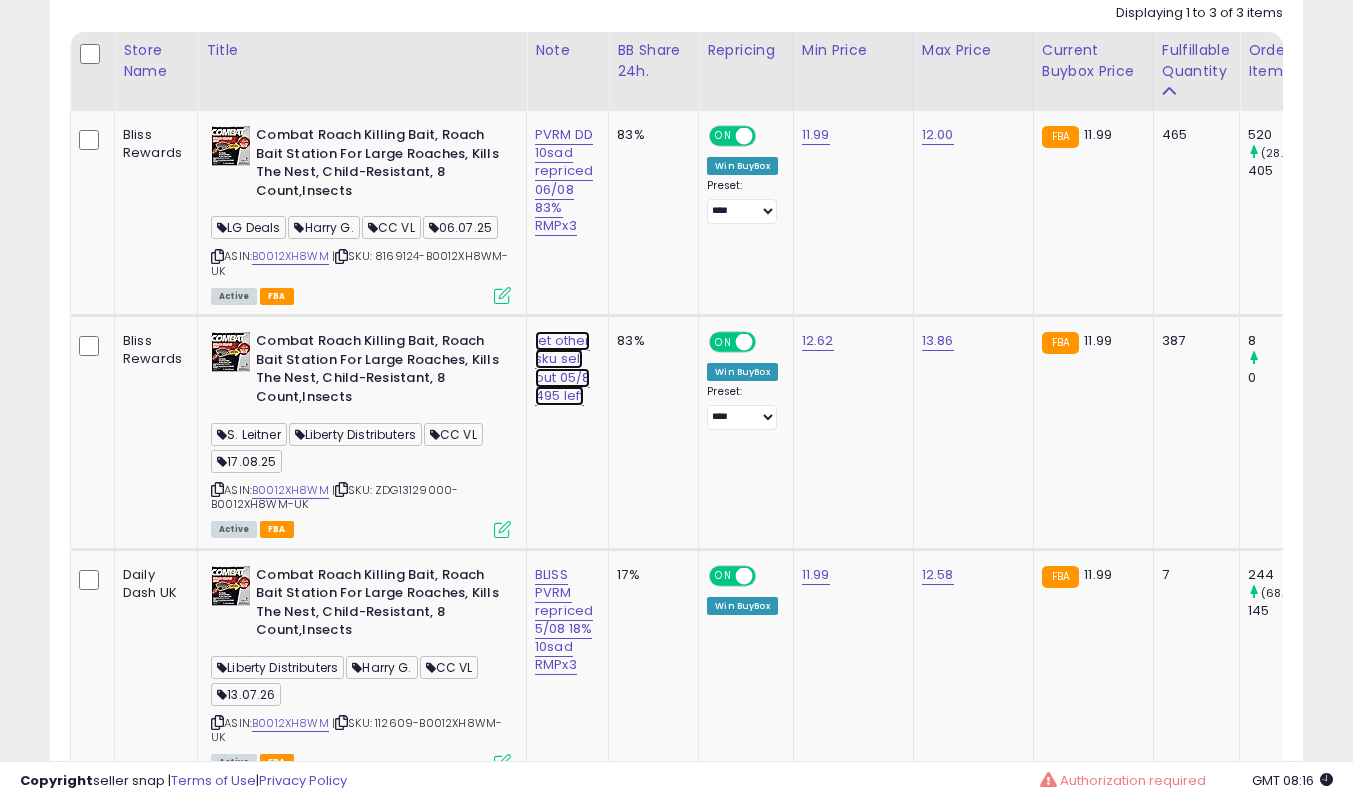 click on "let other sku sell out 05/8 495 left" at bounding box center [564, 180] 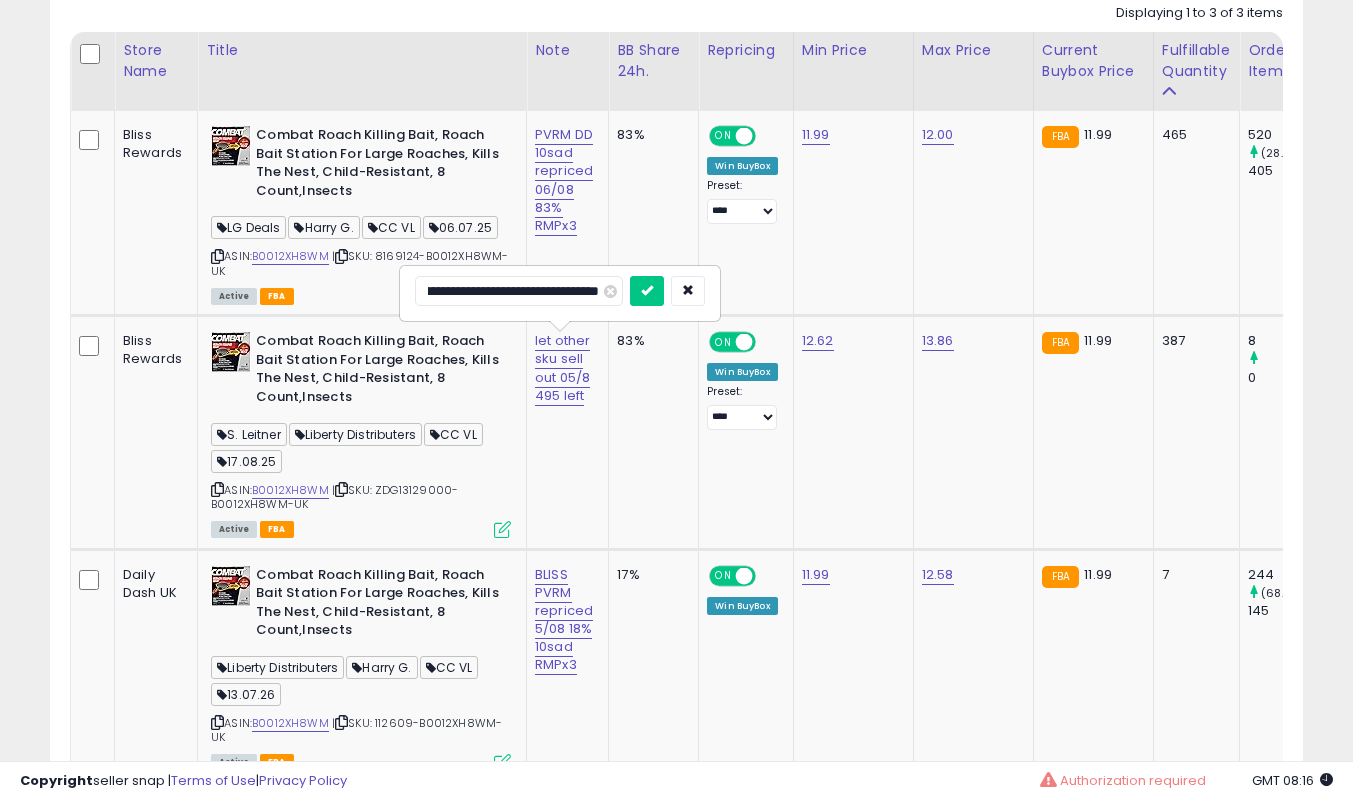 scroll, scrollTop: 0, scrollLeft: 20, axis: horizontal 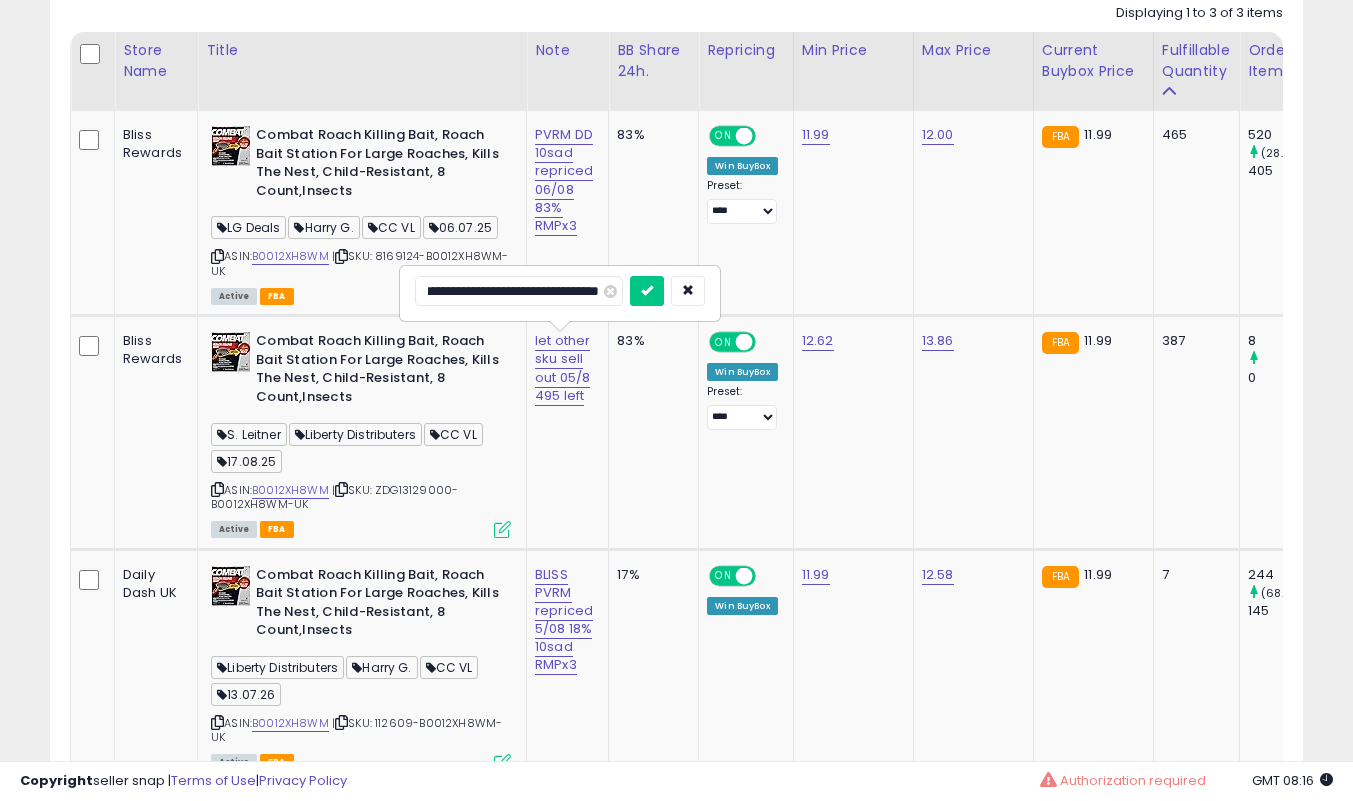 type on "**********" 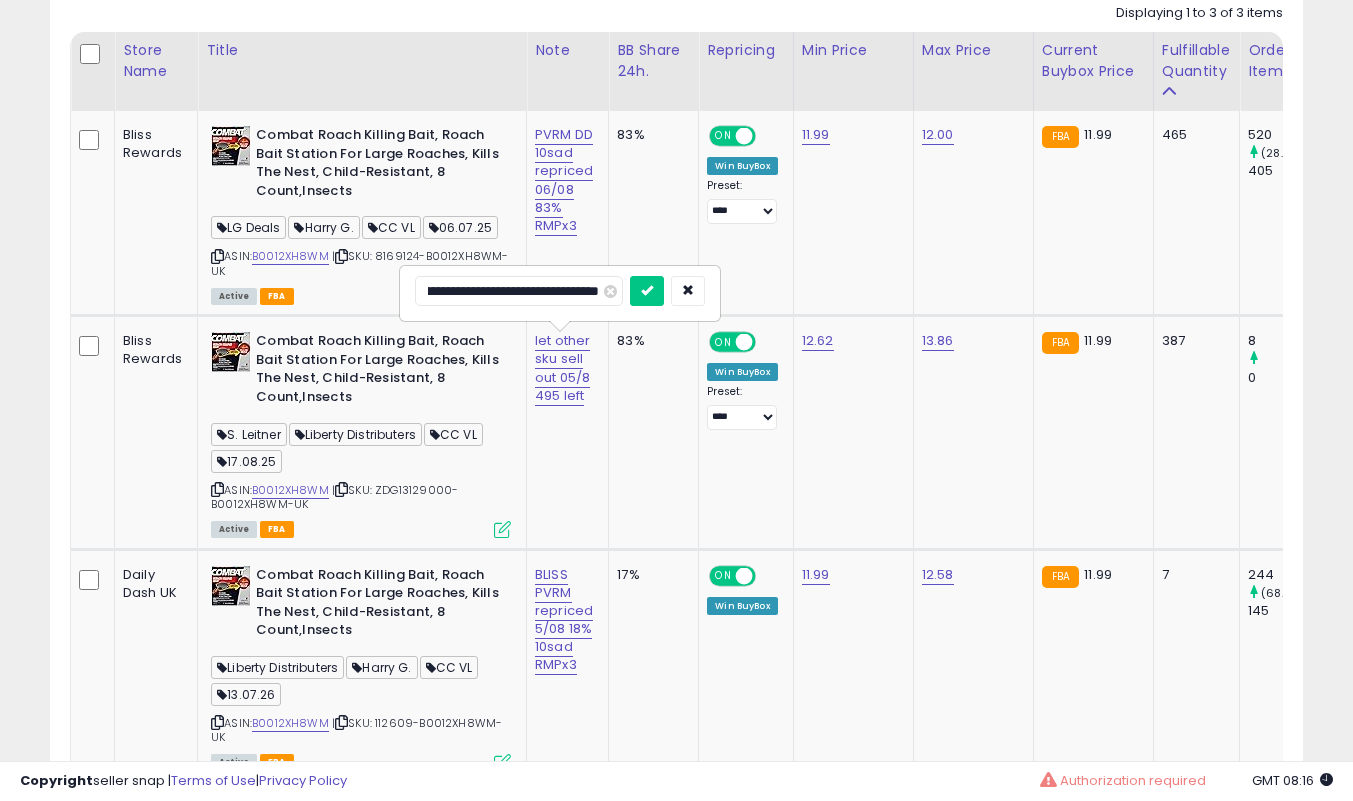 click at bounding box center (647, 291) 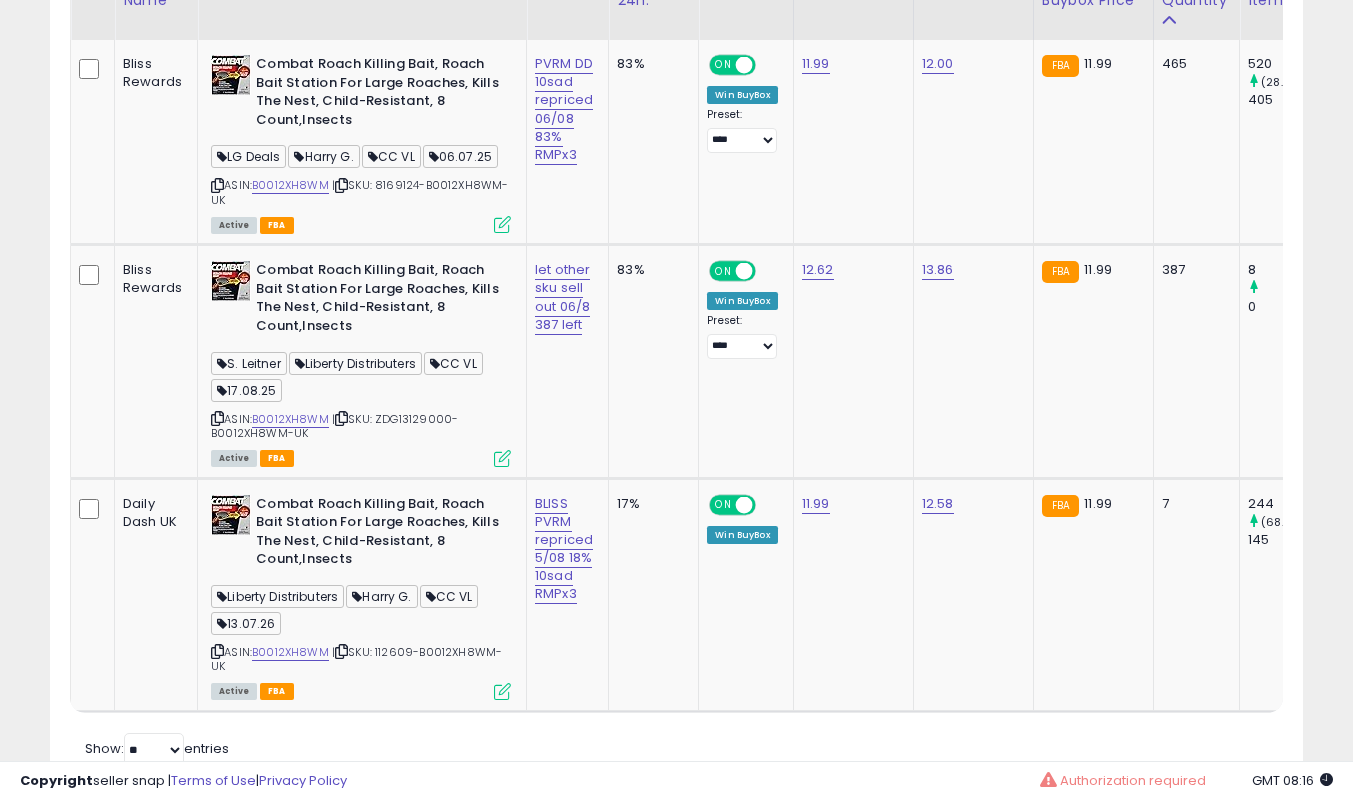 scroll, scrollTop: 1139, scrollLeft: 0, axis: vertical 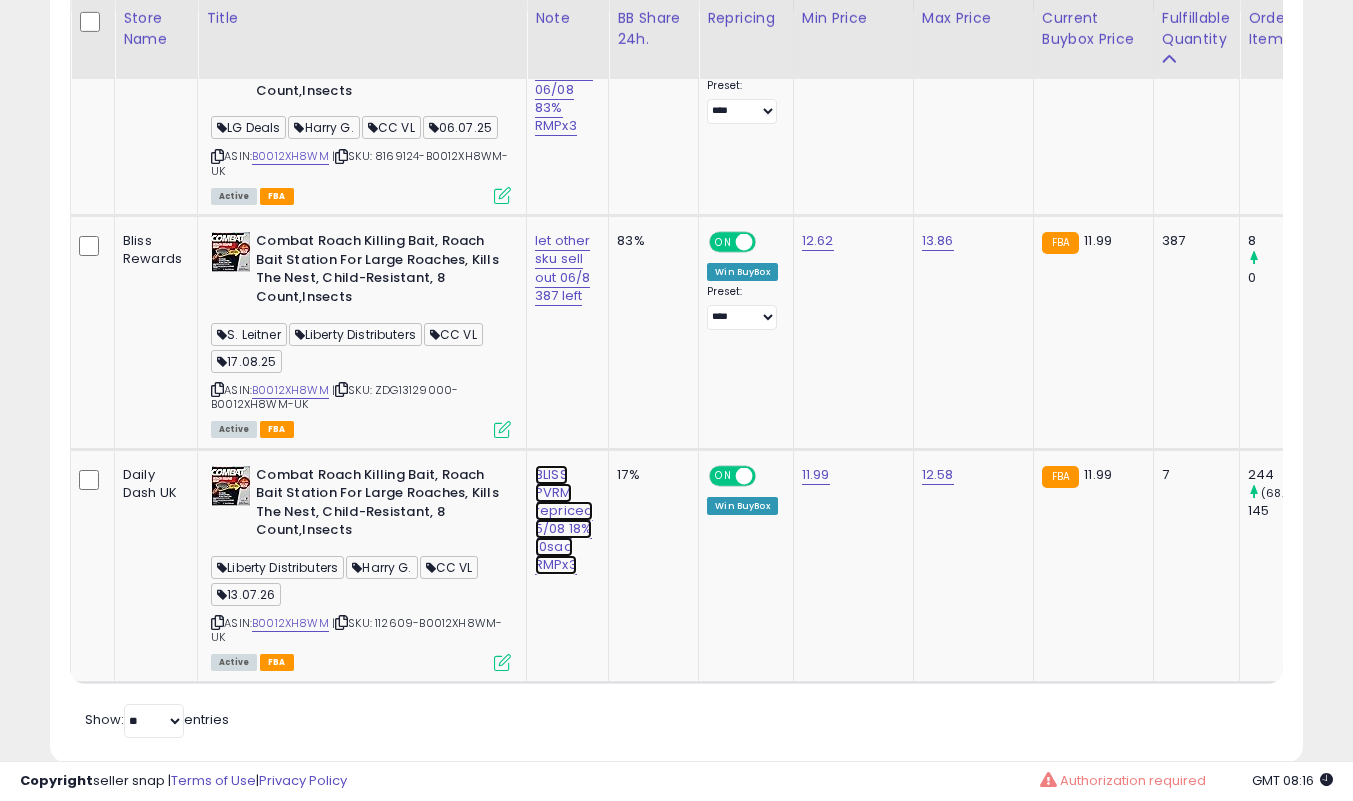 click on "BLISS PVRM repriced 5/08 18% 10sad RMPx3" at bounding box center (564, 80) 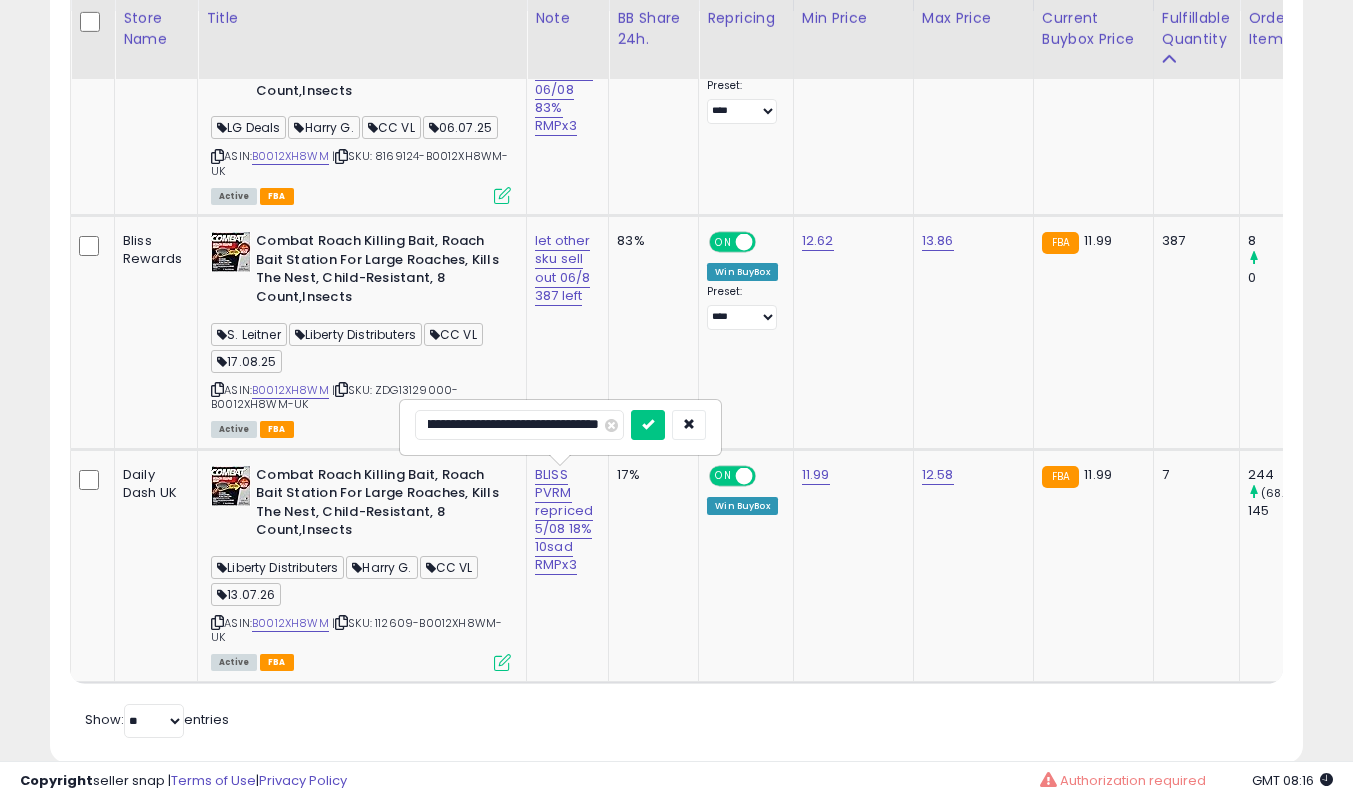 scroll, scrollTop: 0, scrollLeft: 125, axis: horizontal 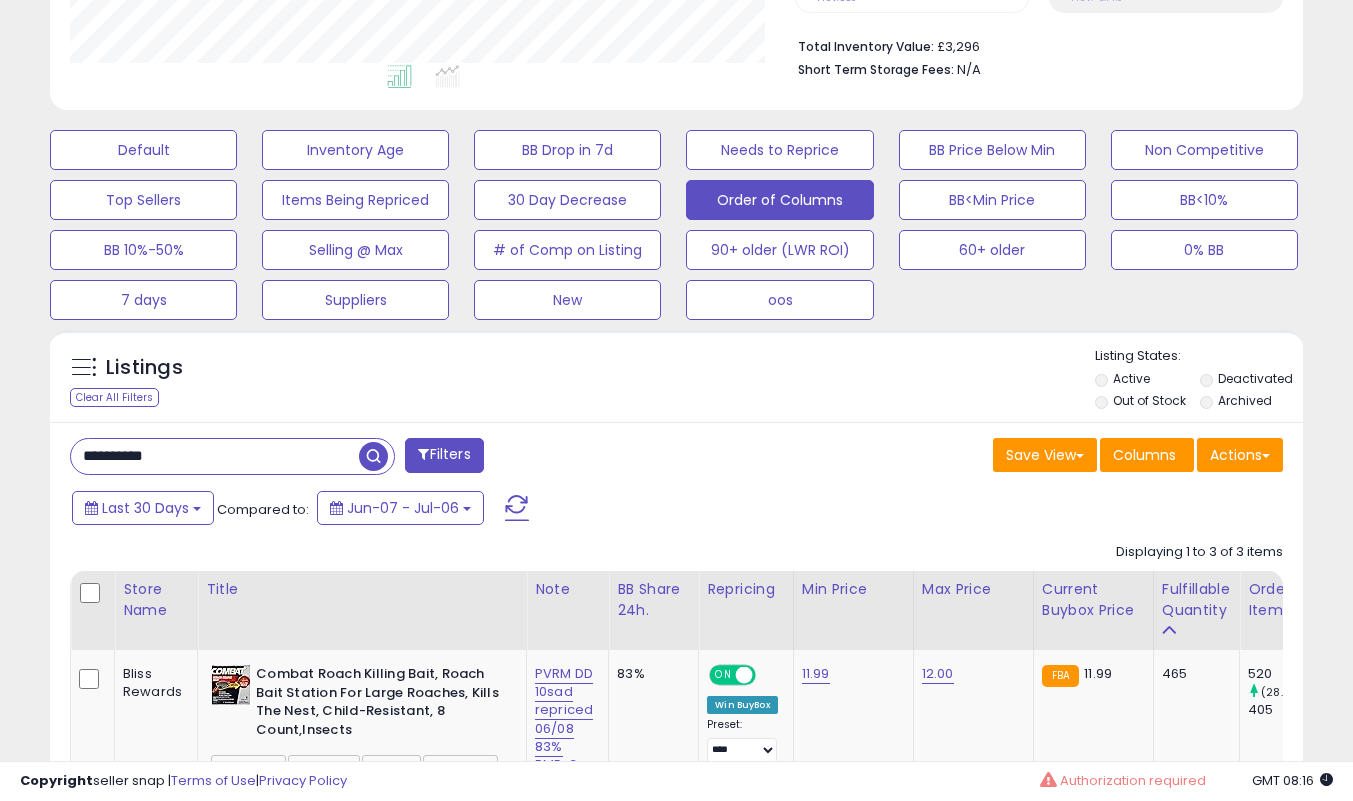 click on "**********" at bounding box center [215, 456] 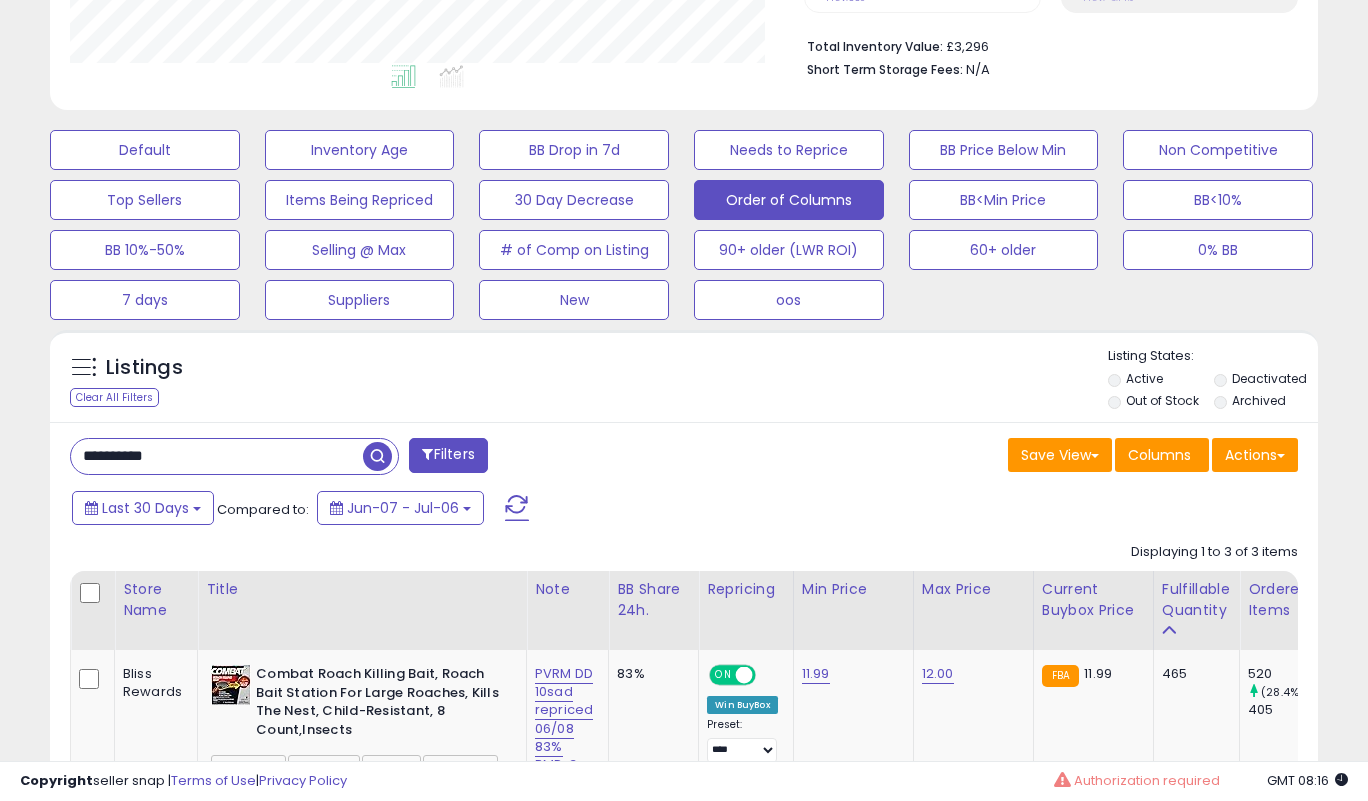 scroll, scrollTop: 999590, scrollLeft: 999266, axis: both 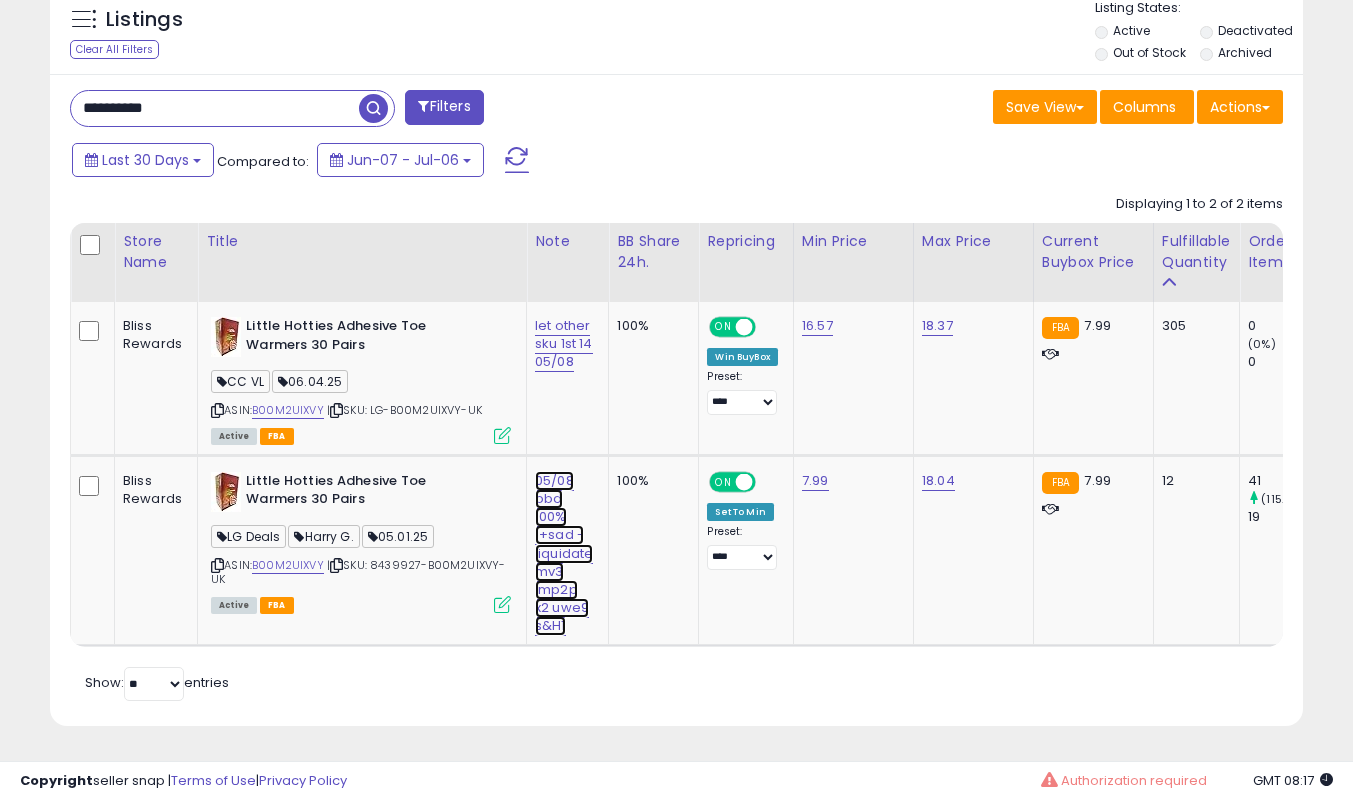 click on "05/08 bbd 100% 1+sad - liquidate mv3 lmp2p x2 uwe9 s&H1" at bounding box center [564, 344] 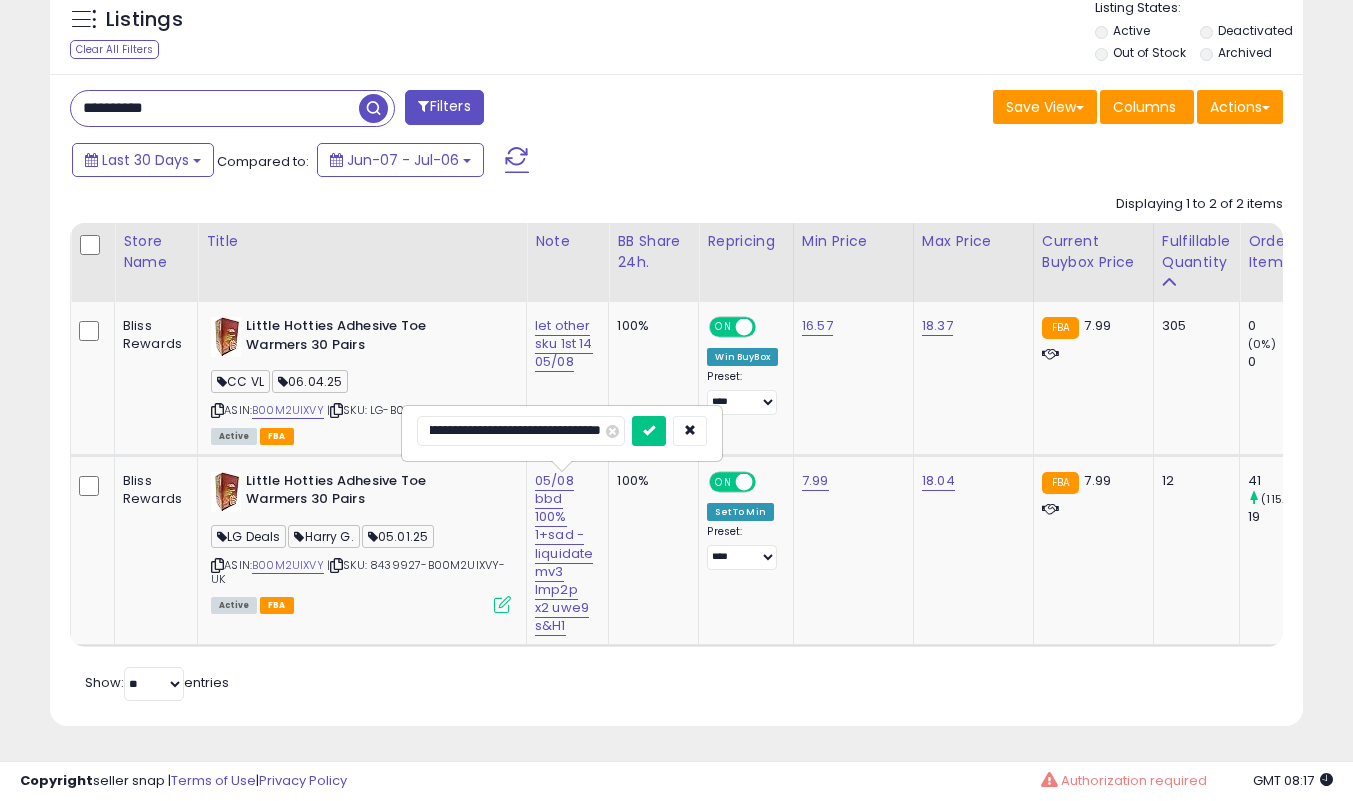 scroll, scrollTop: 0, scrollLeft: 0, axis: both 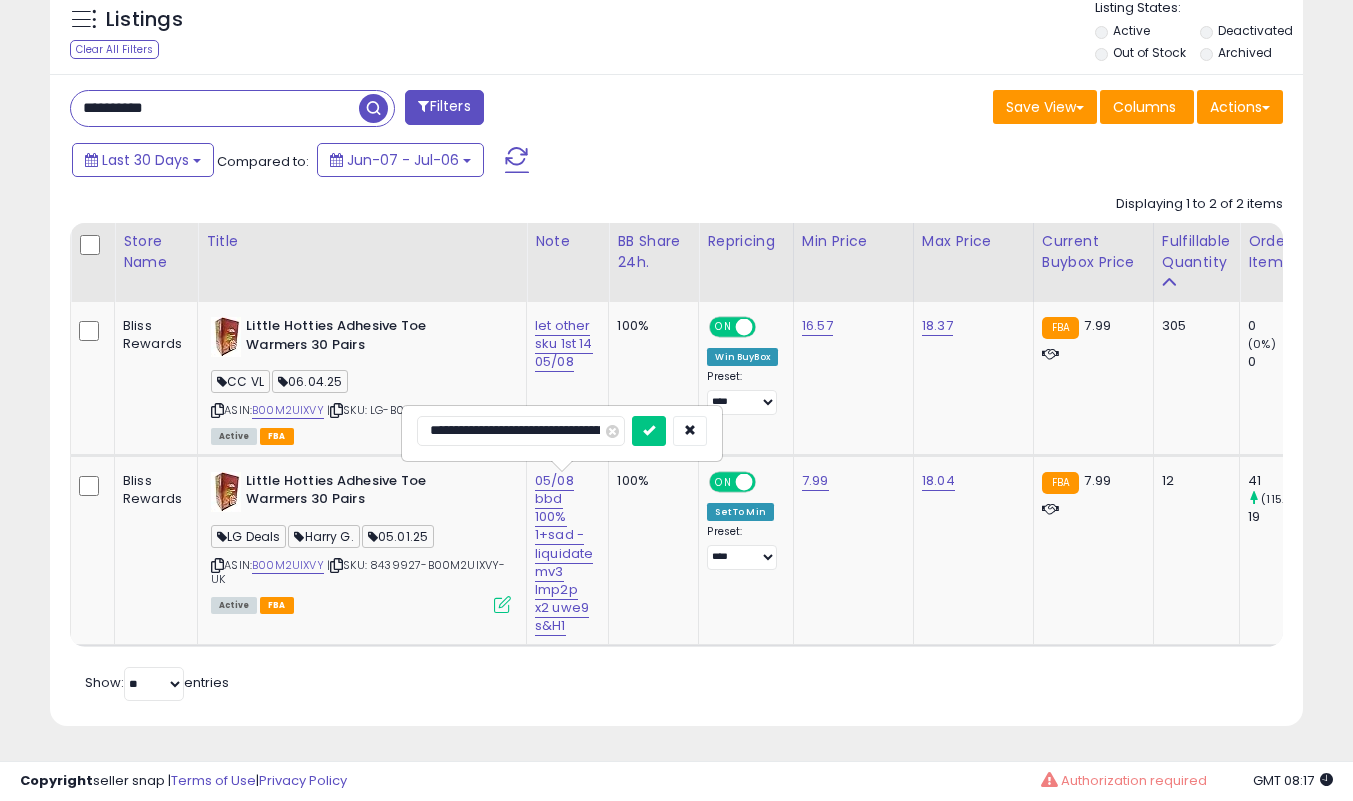 type on "**********" 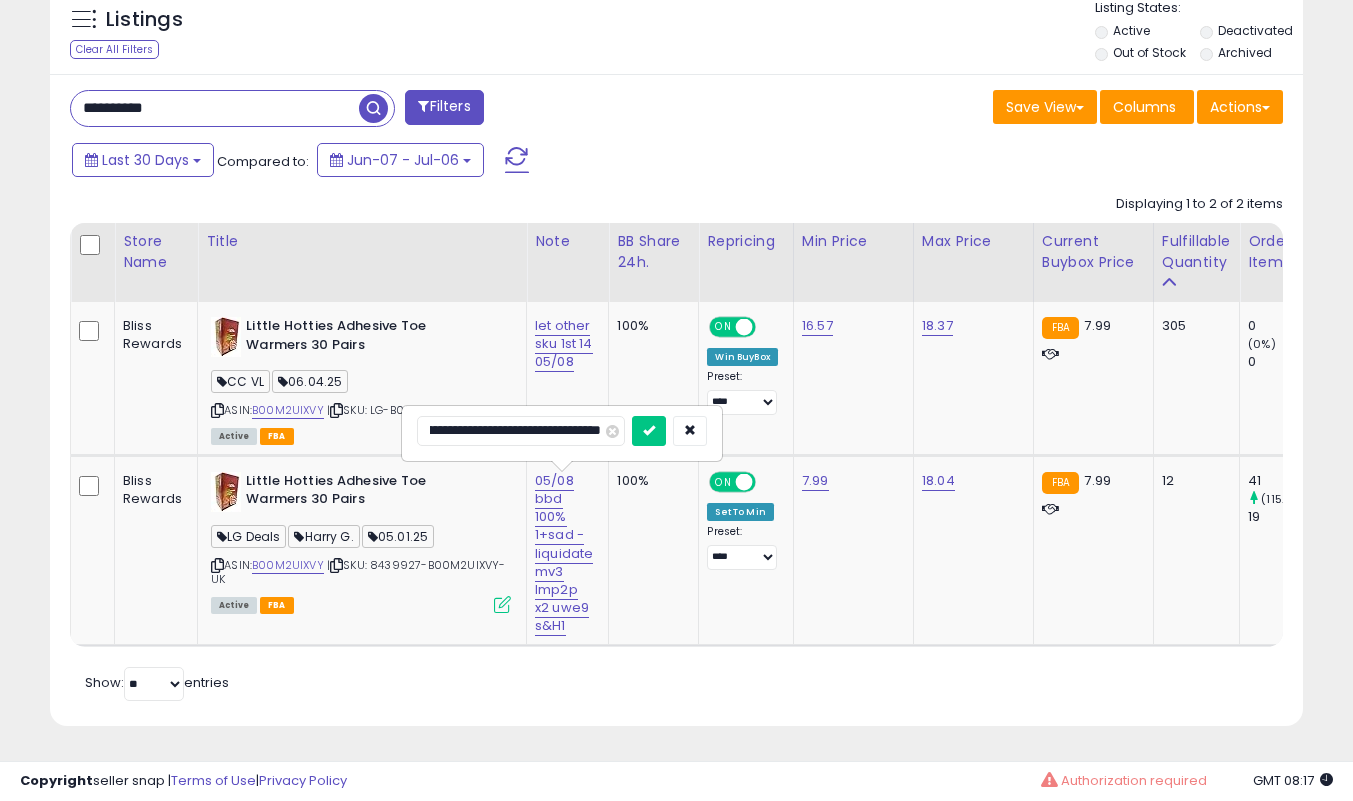 scroll, scrollTop: 0, scrollLeft: 183, axis: horizontal 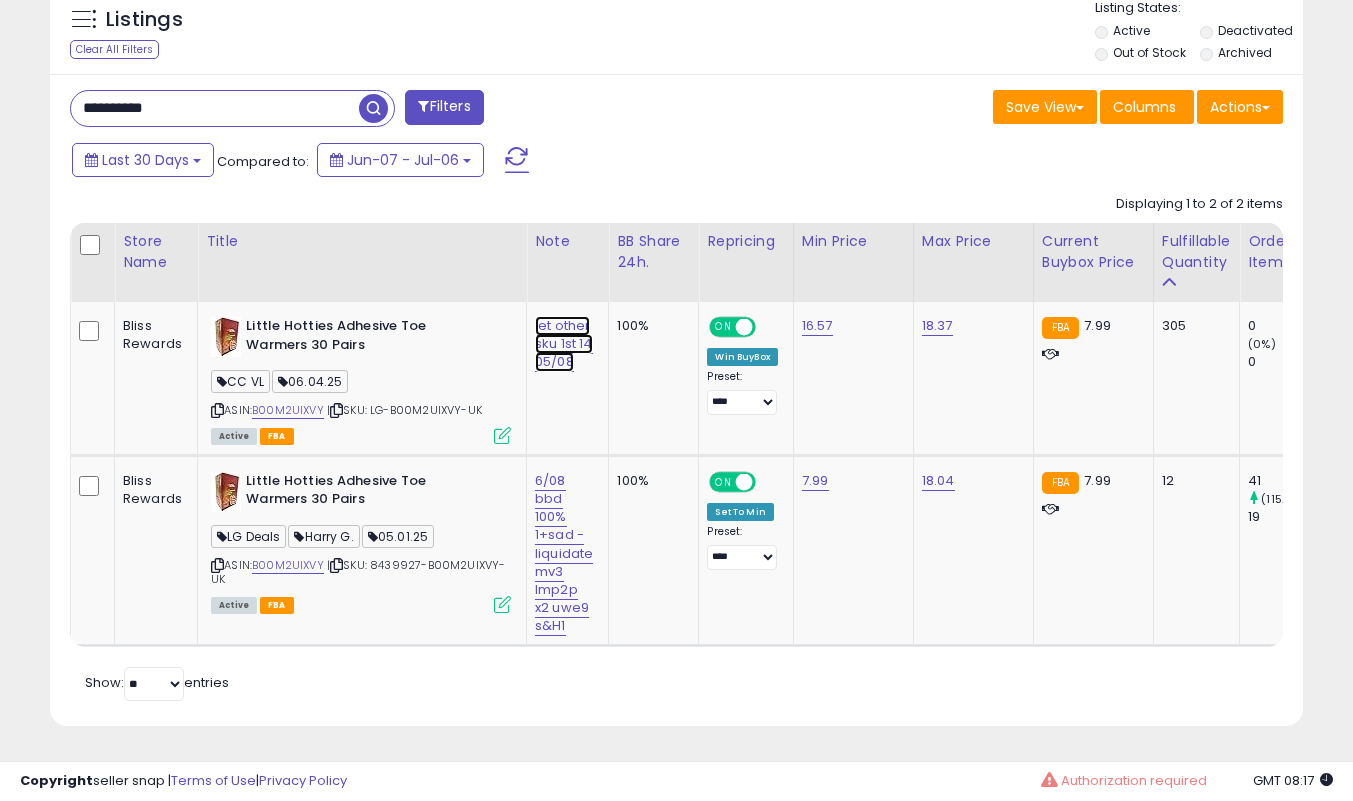 click on "let other sku 1st 14 05/08" at bounding box center (564, 344) 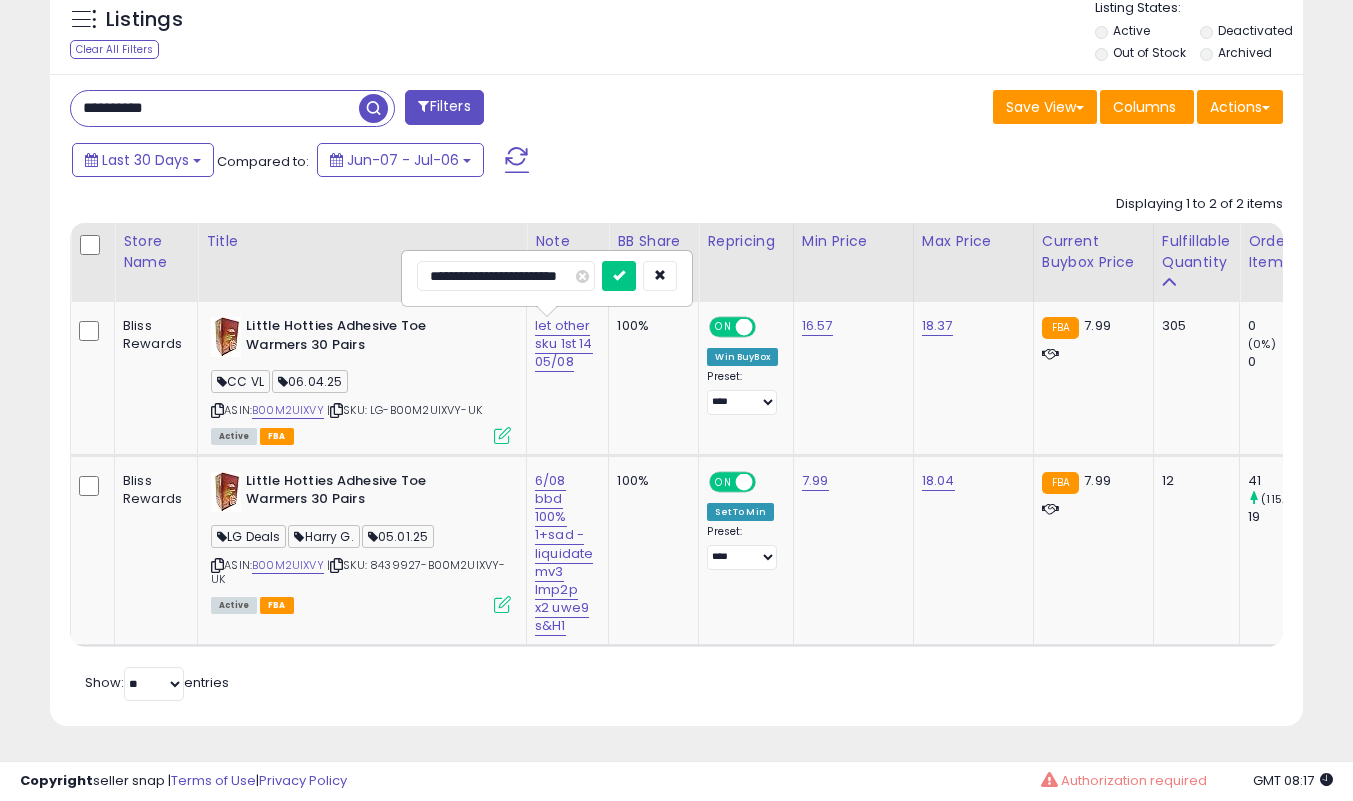 type on "**********" 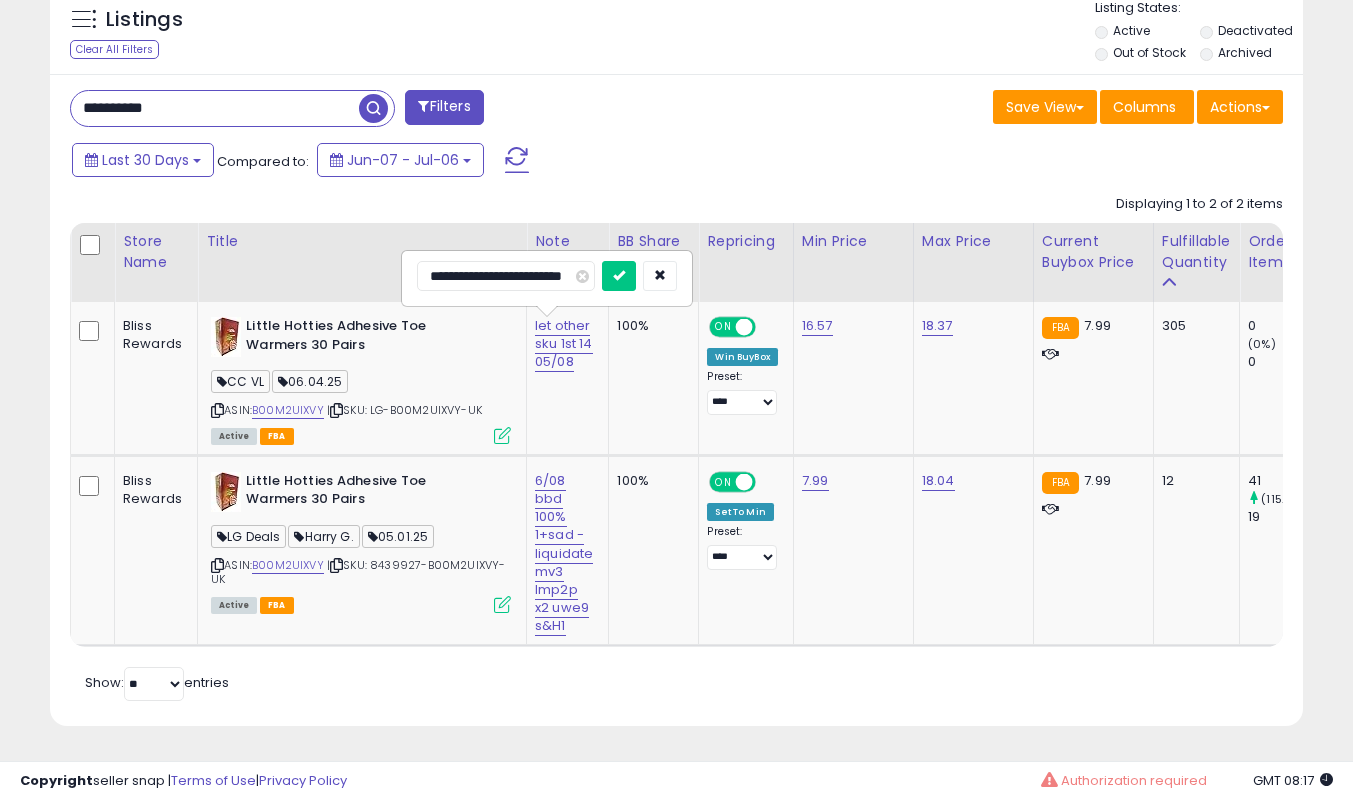 click at bounding box center [619, 276] 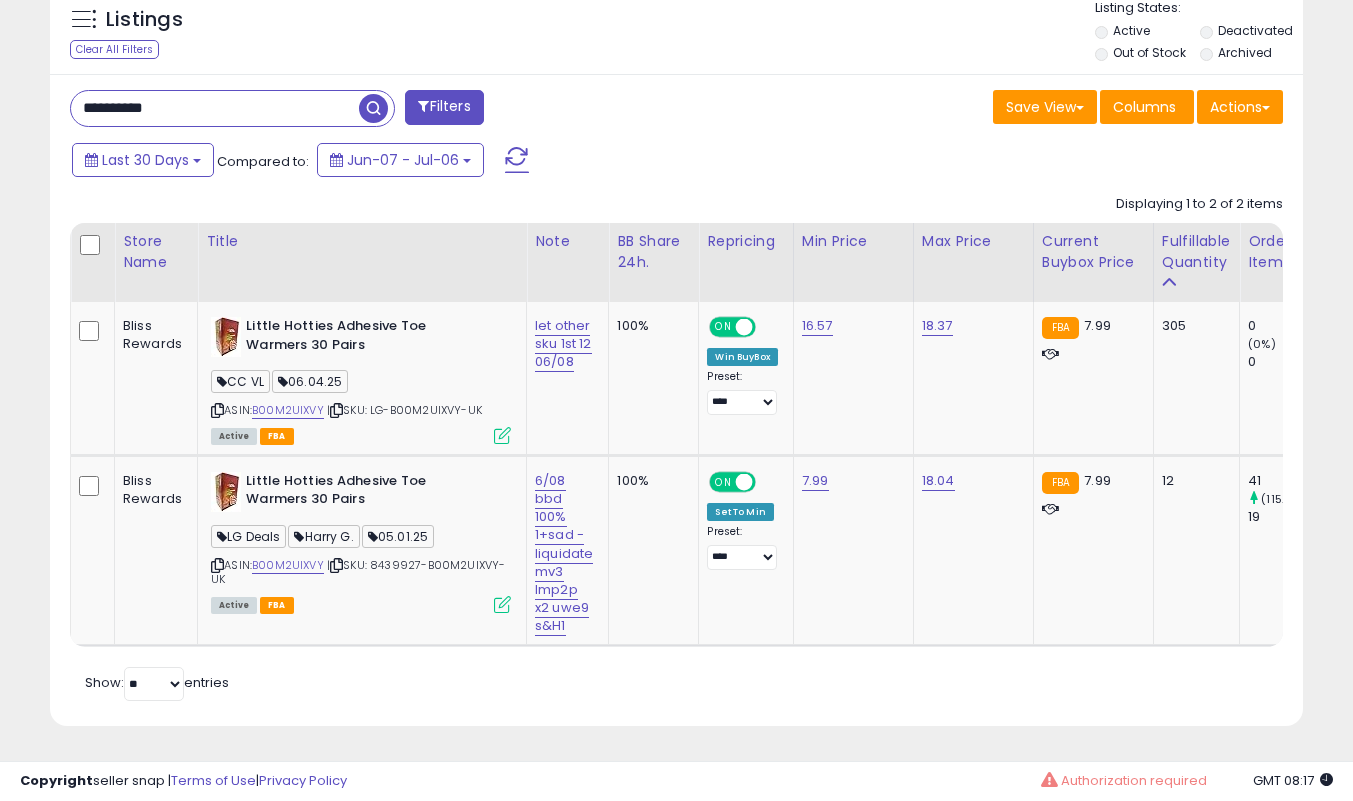 click on "**********" at bounding box center (215, 108) 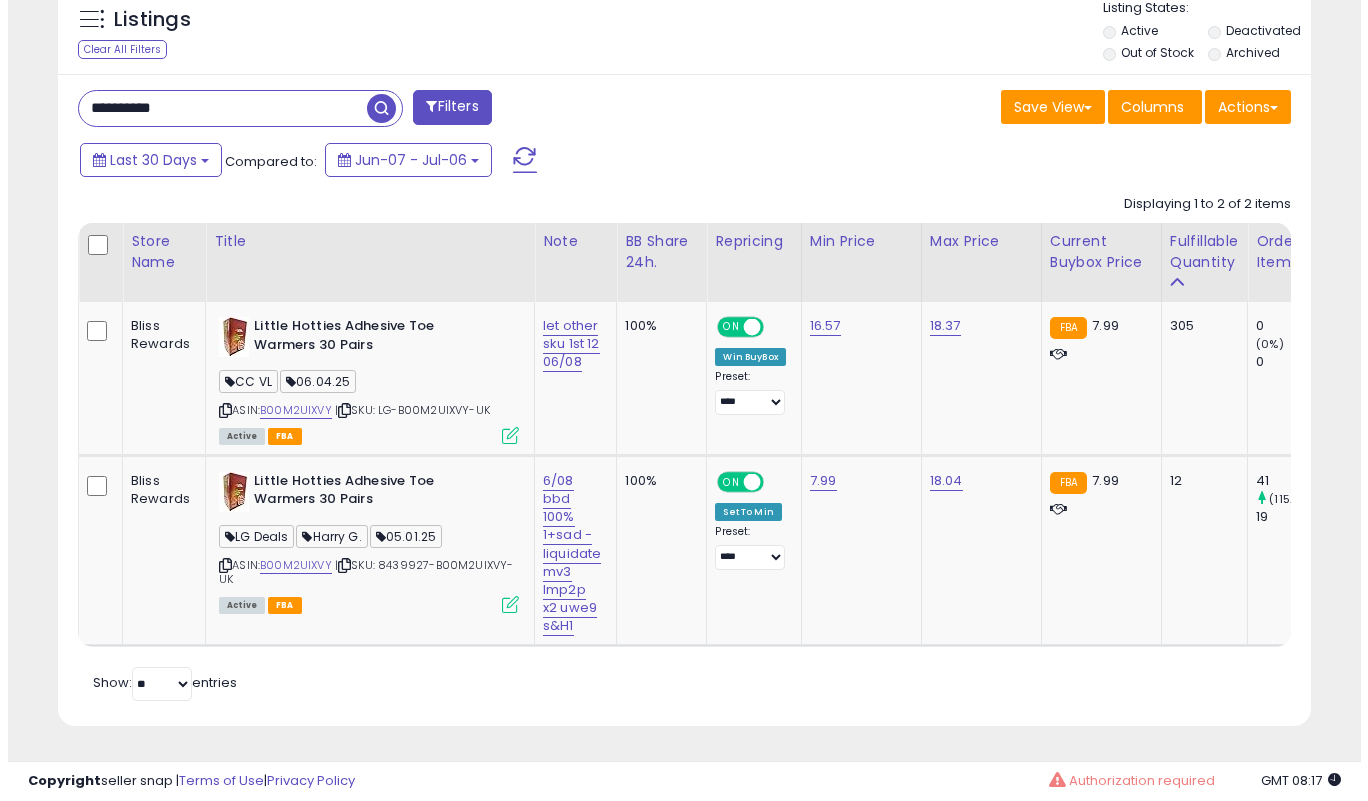 scroll, scrollTop: 519, scrollLeft: 0, axis: vertical 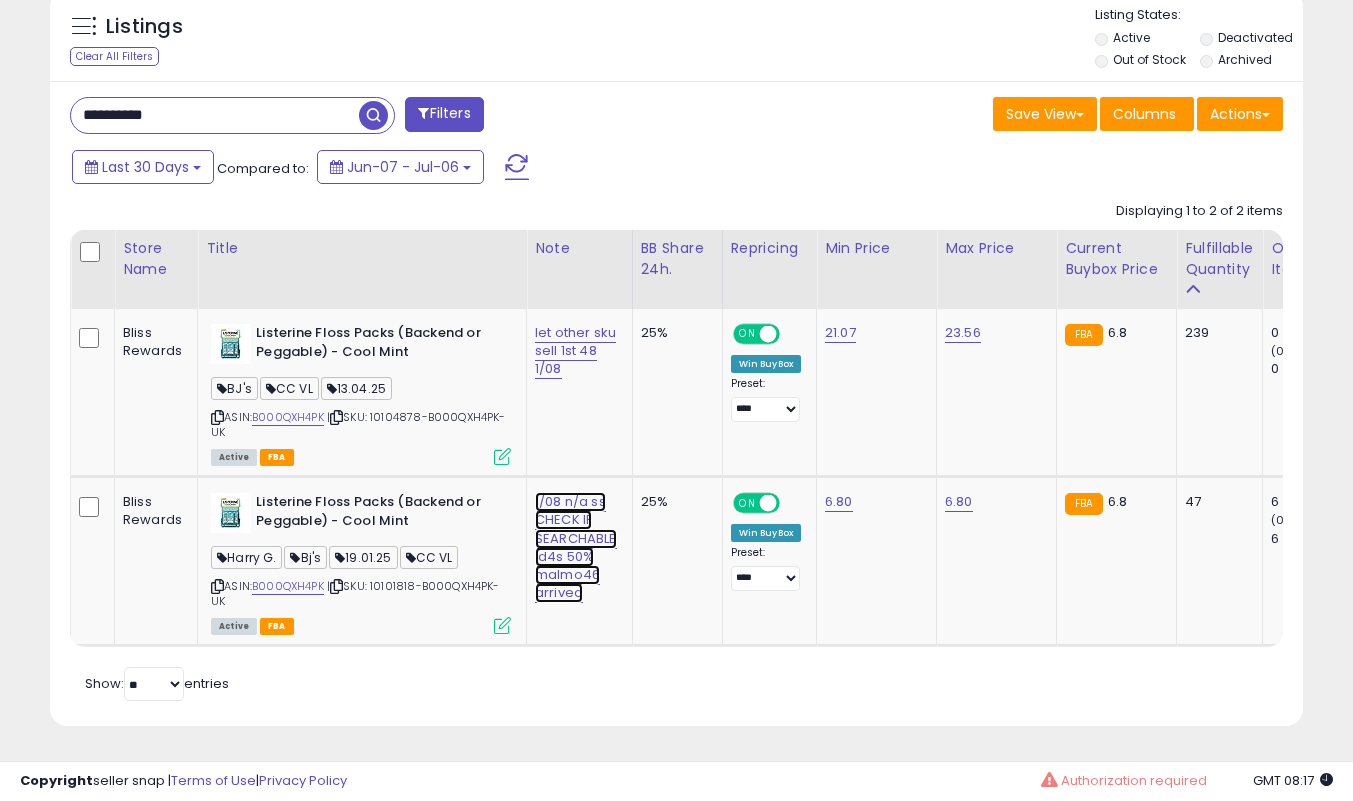 click on "1/08 n/a ss CHECK IF SEARCHABLE ld4s  50% malmo46 arrived" at bounding box center (575, 351) 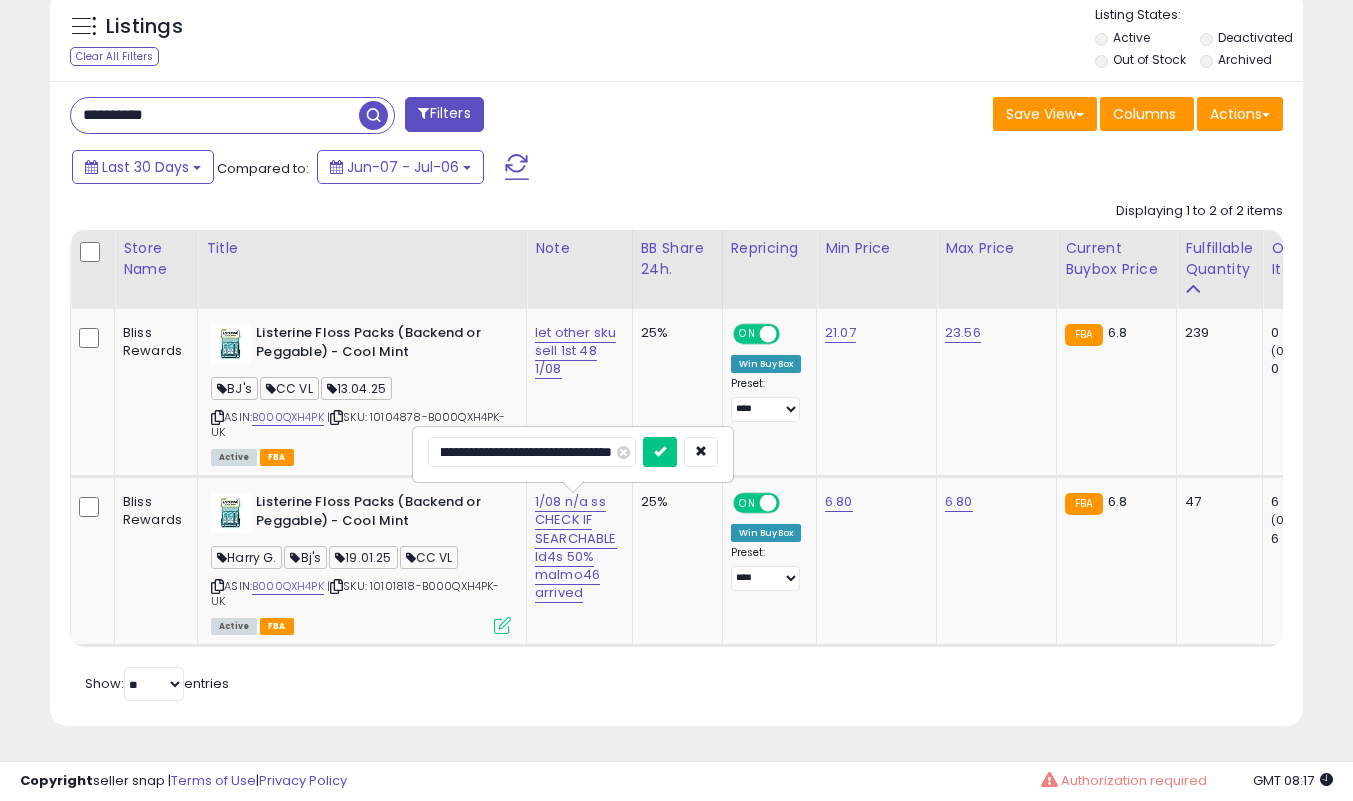 scroll, scrollTop: 0, scrollLeft: 0, axis: both 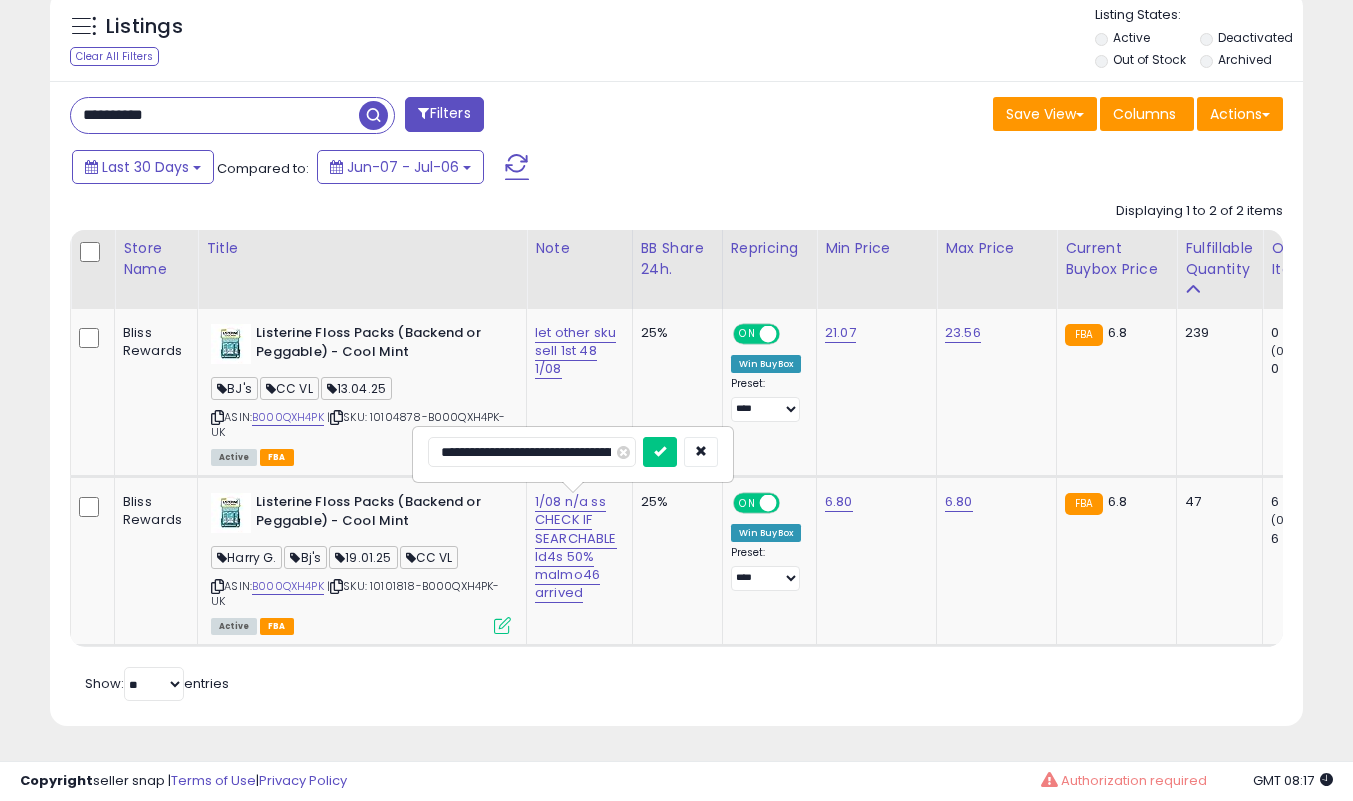 type on "**********" 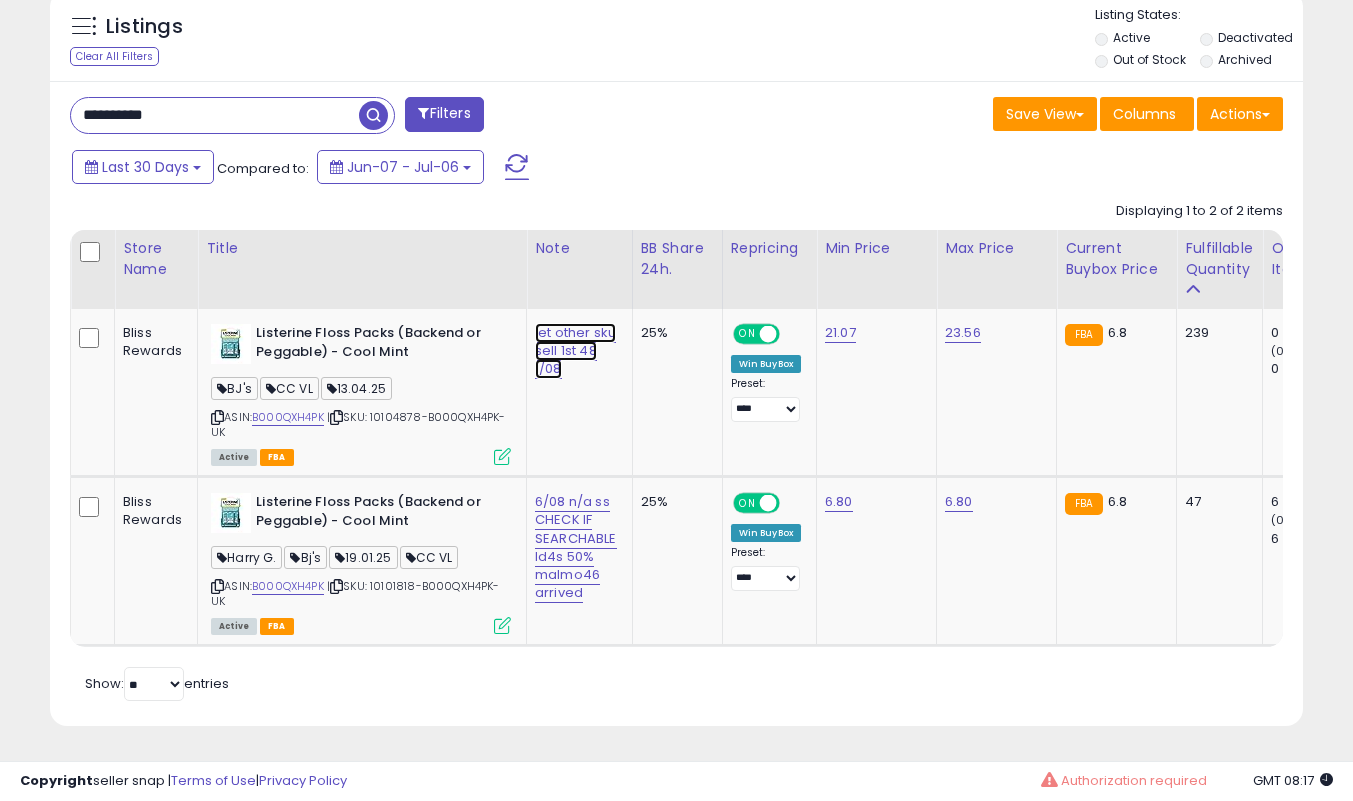 click on "let other sku sell 1st 48 1/08" at bounding box center (575, 351) 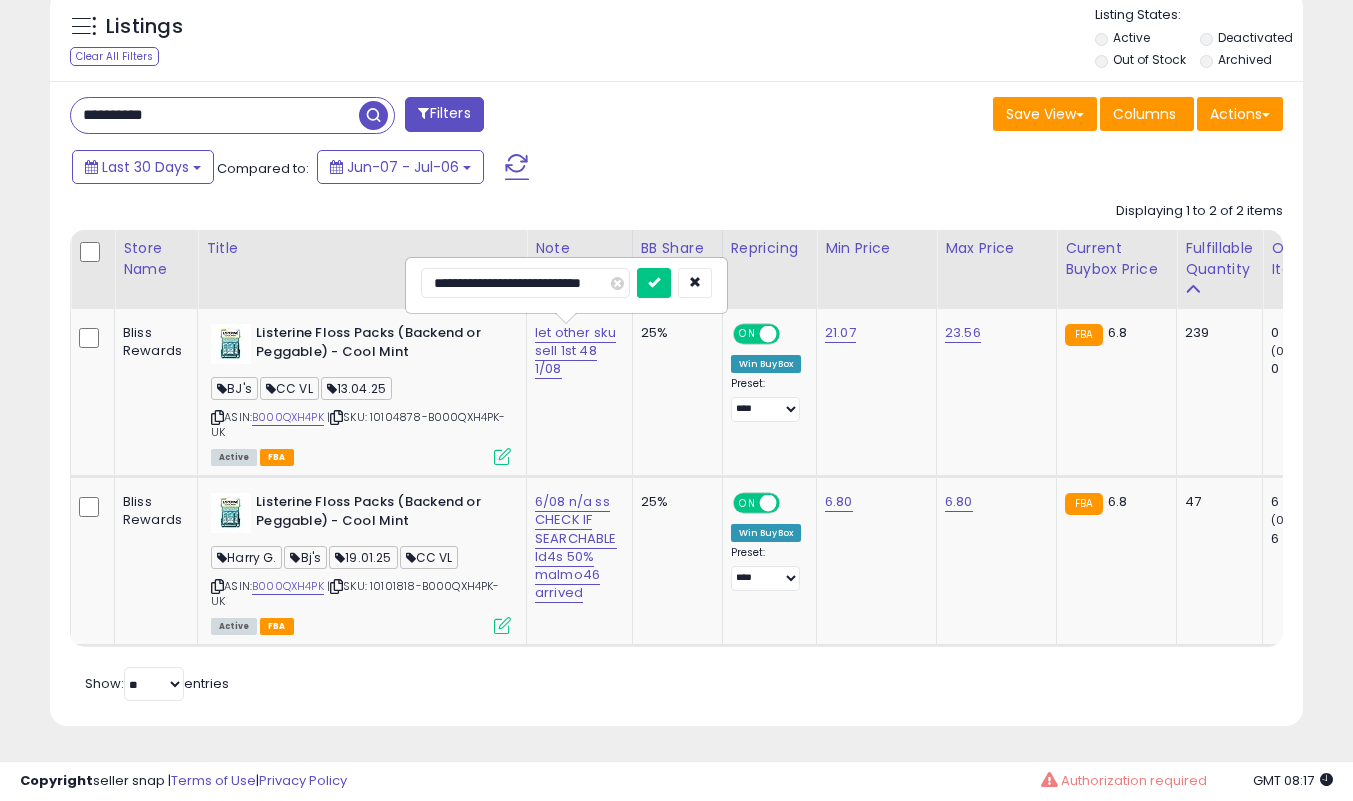 scroll, scrollTop: 0, scrollLeft: 3, axis: horizontal 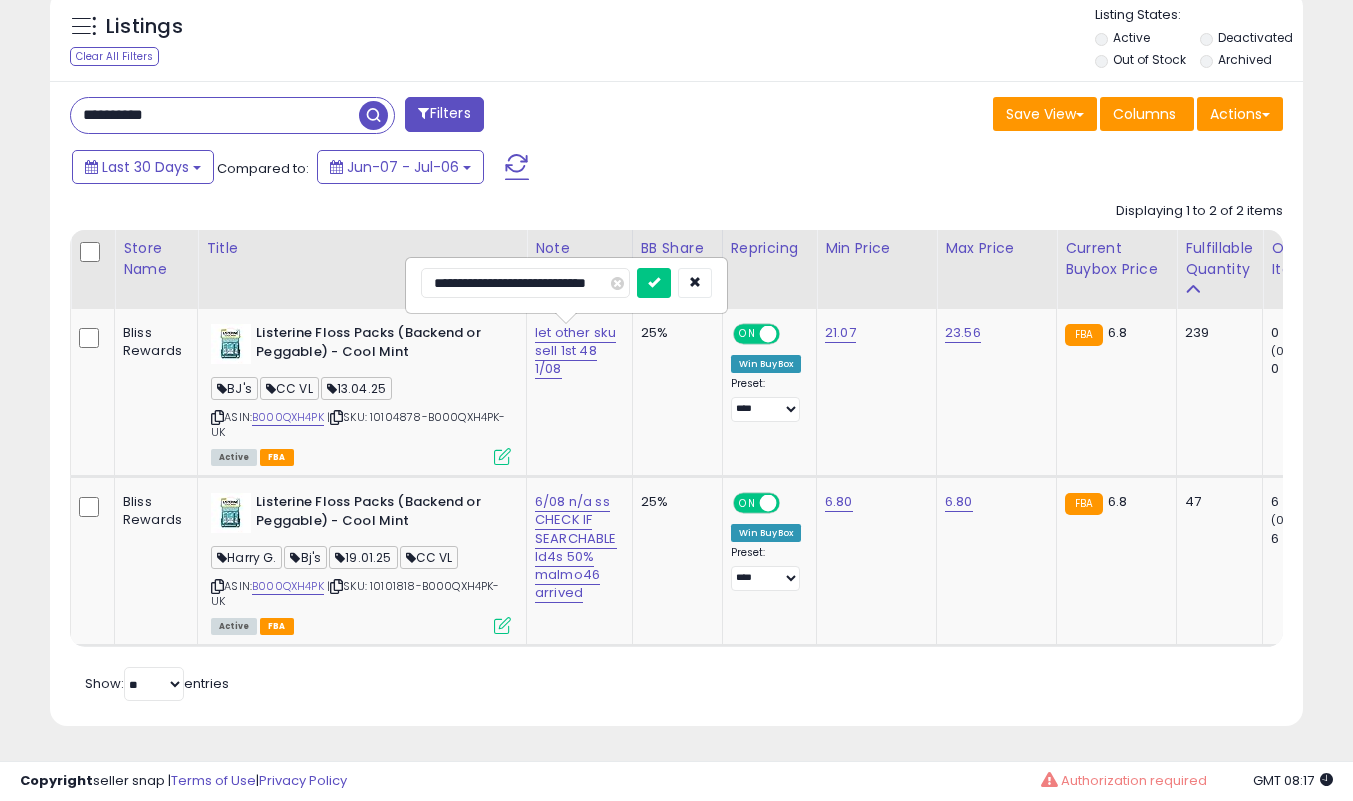 click at bounding box center (654, 283) 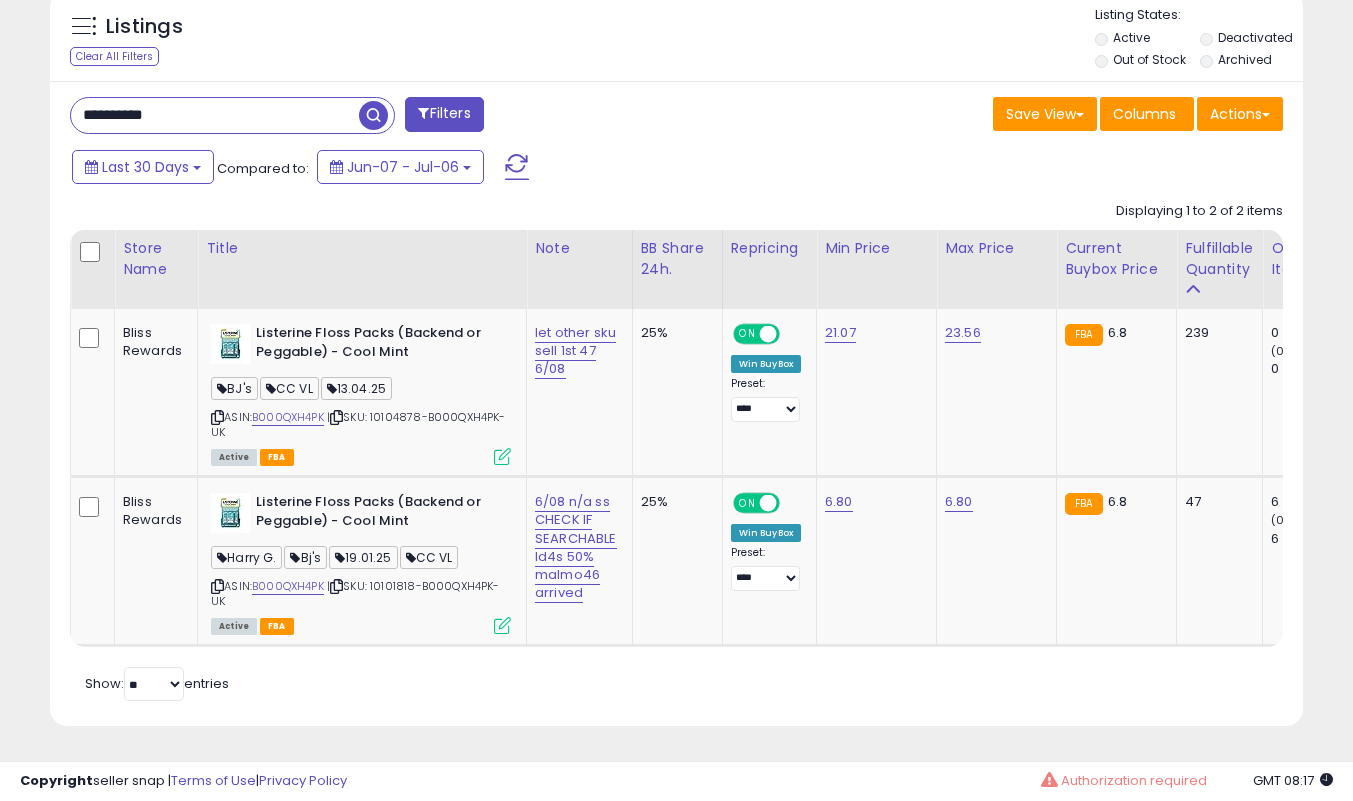 click on "**********" at bounding box center [215, 115] 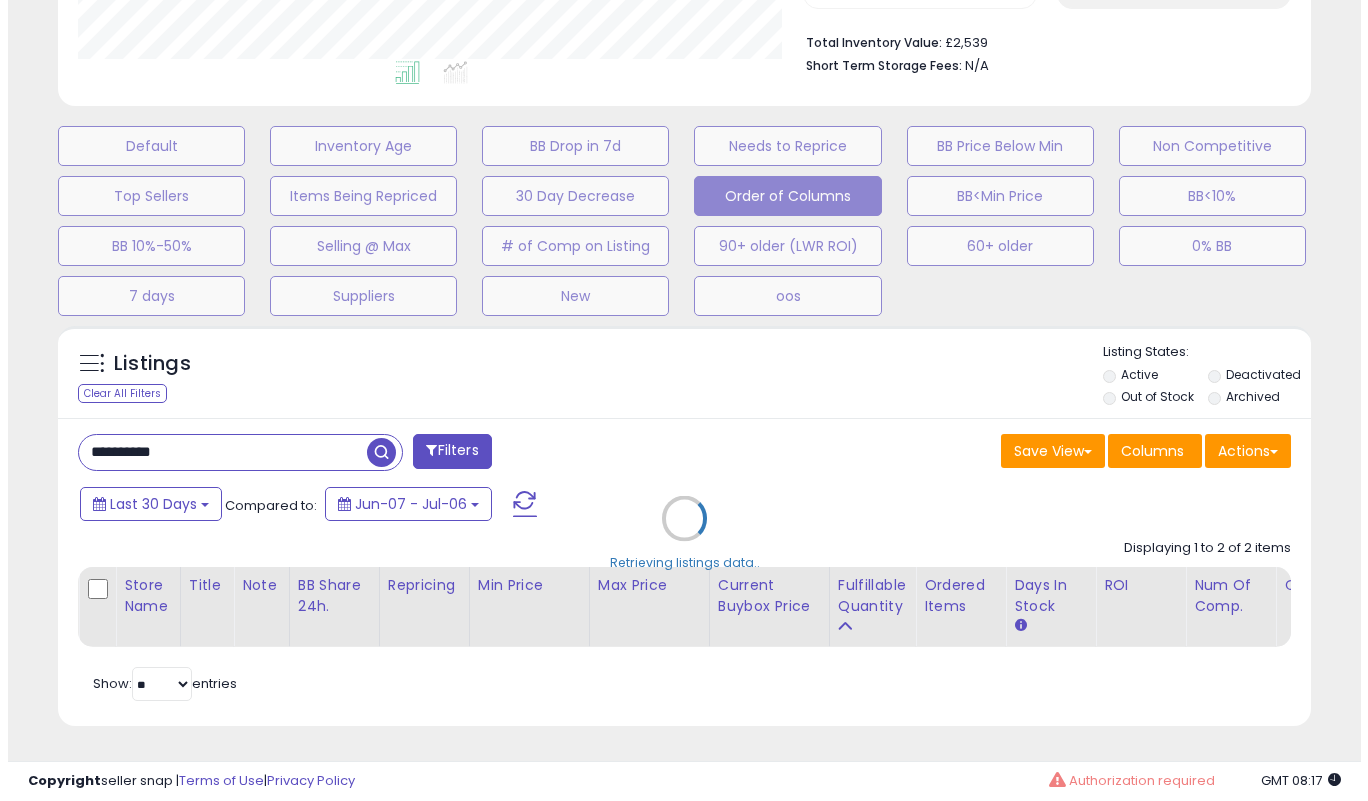 scroll, scrollTop: 519, scrollLeft: 0, axis: vertical 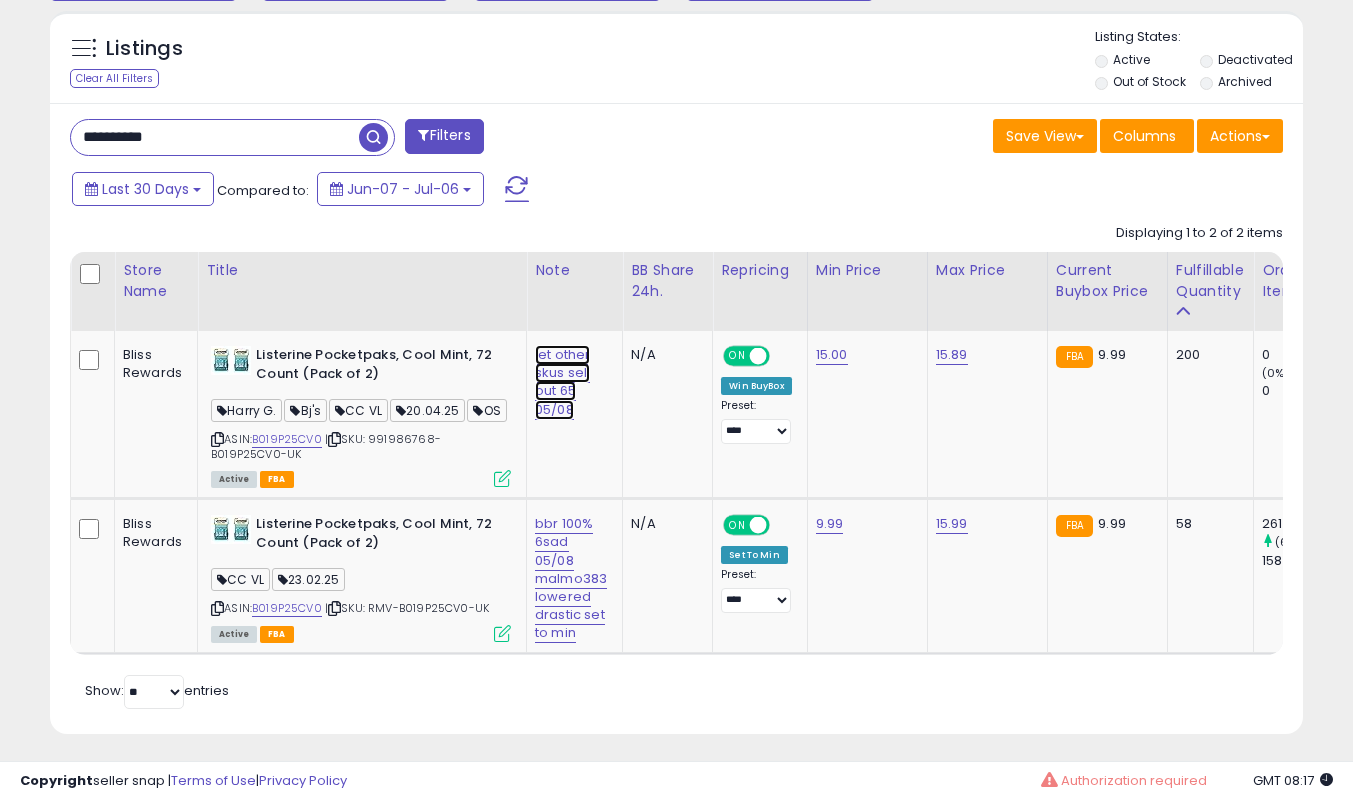 click on "let other skus sell out 65 05/08" at bounding box center (562, 382) 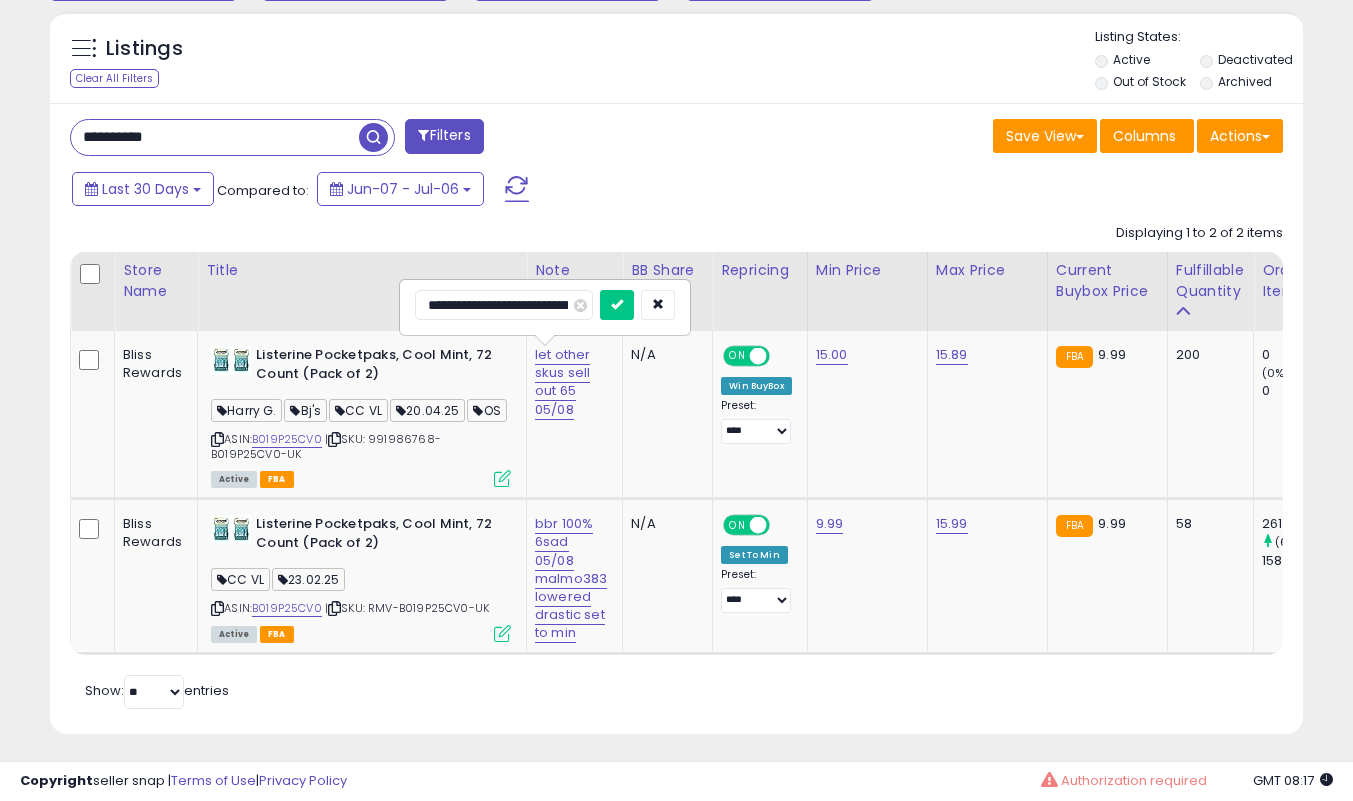 scroll, scrollTop: 0, scrollLeft: 27, axis: horizontal 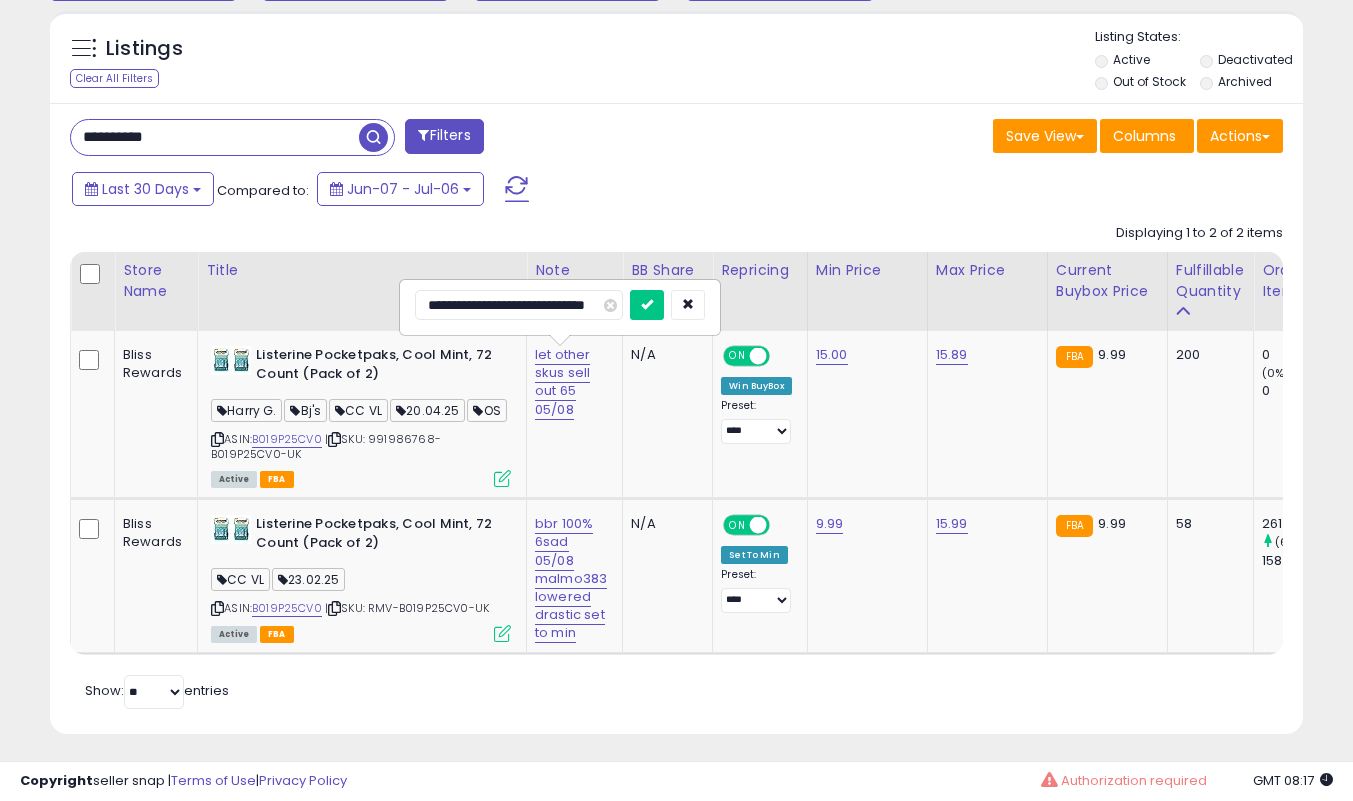 type on "**********" 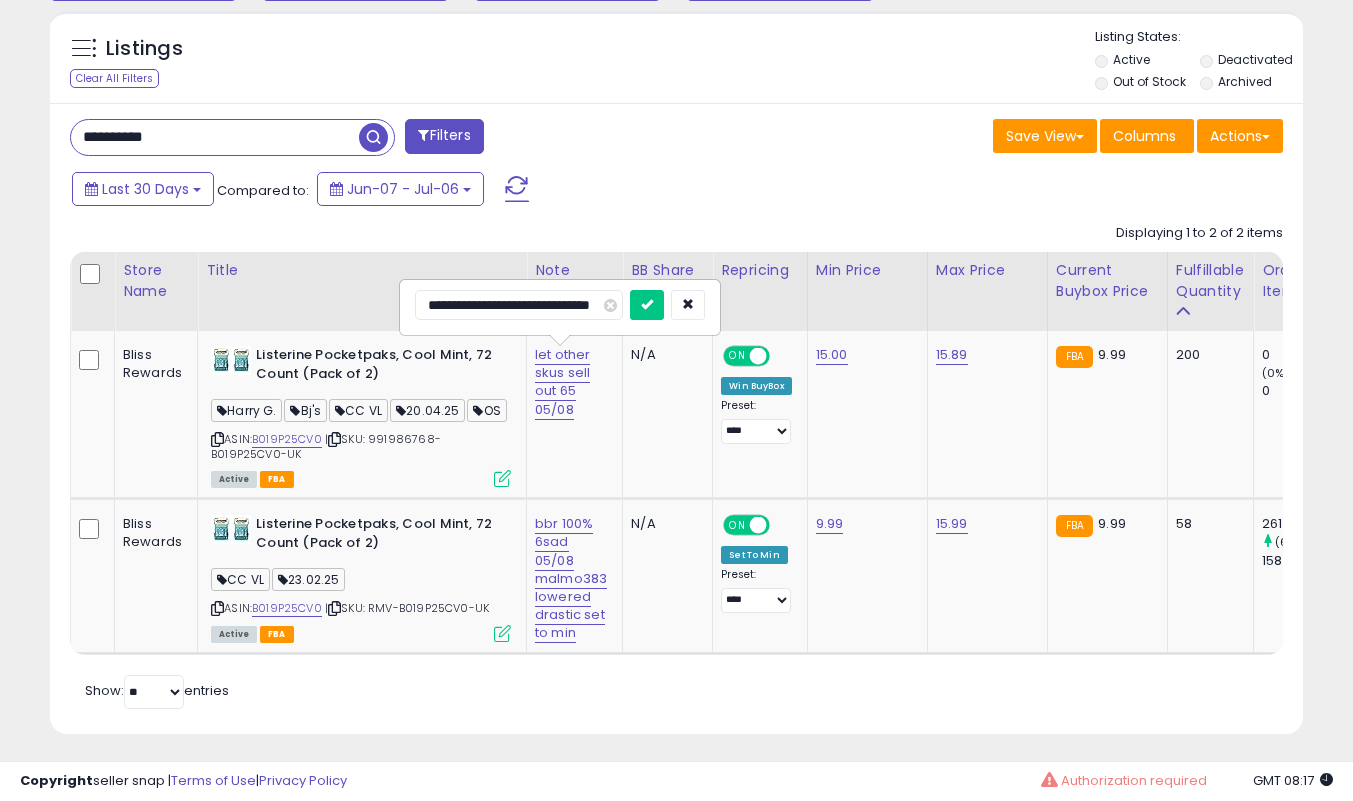 click at bounding box center (647, 305) 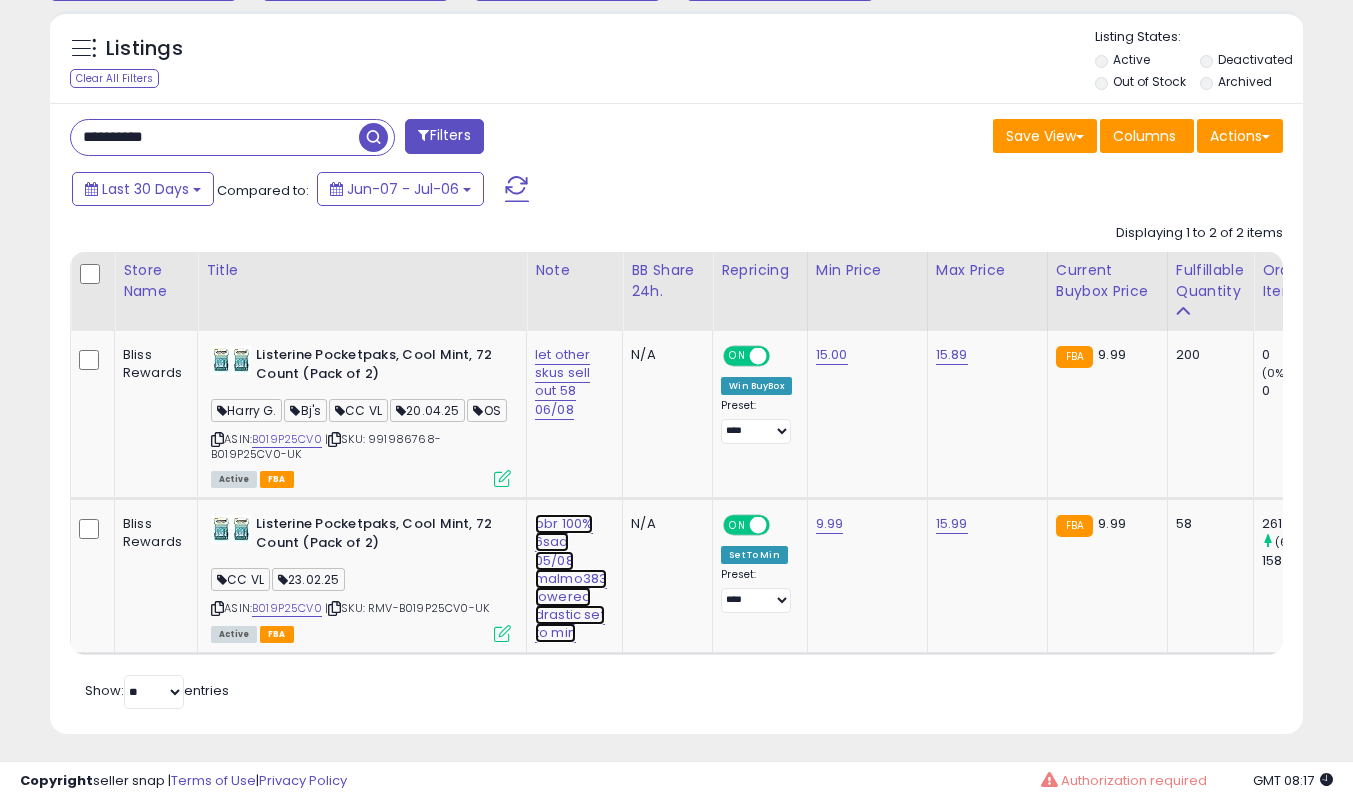 click on "bbr 100% 6sad 05/08 malmo383 lowered drastic set to min" at bounding box center (562, 382) 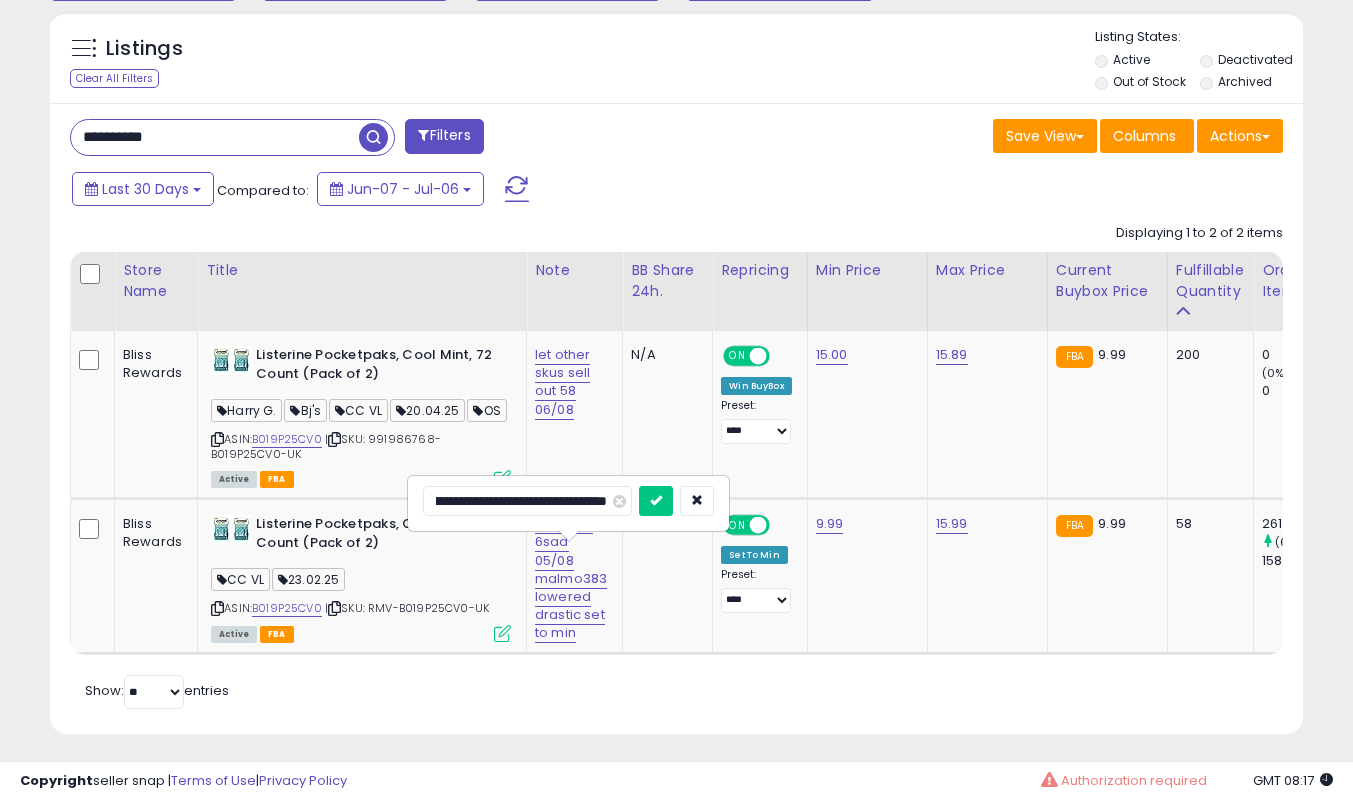 scroll, scrollTop: 0, scrollLeft: 0, axis: both 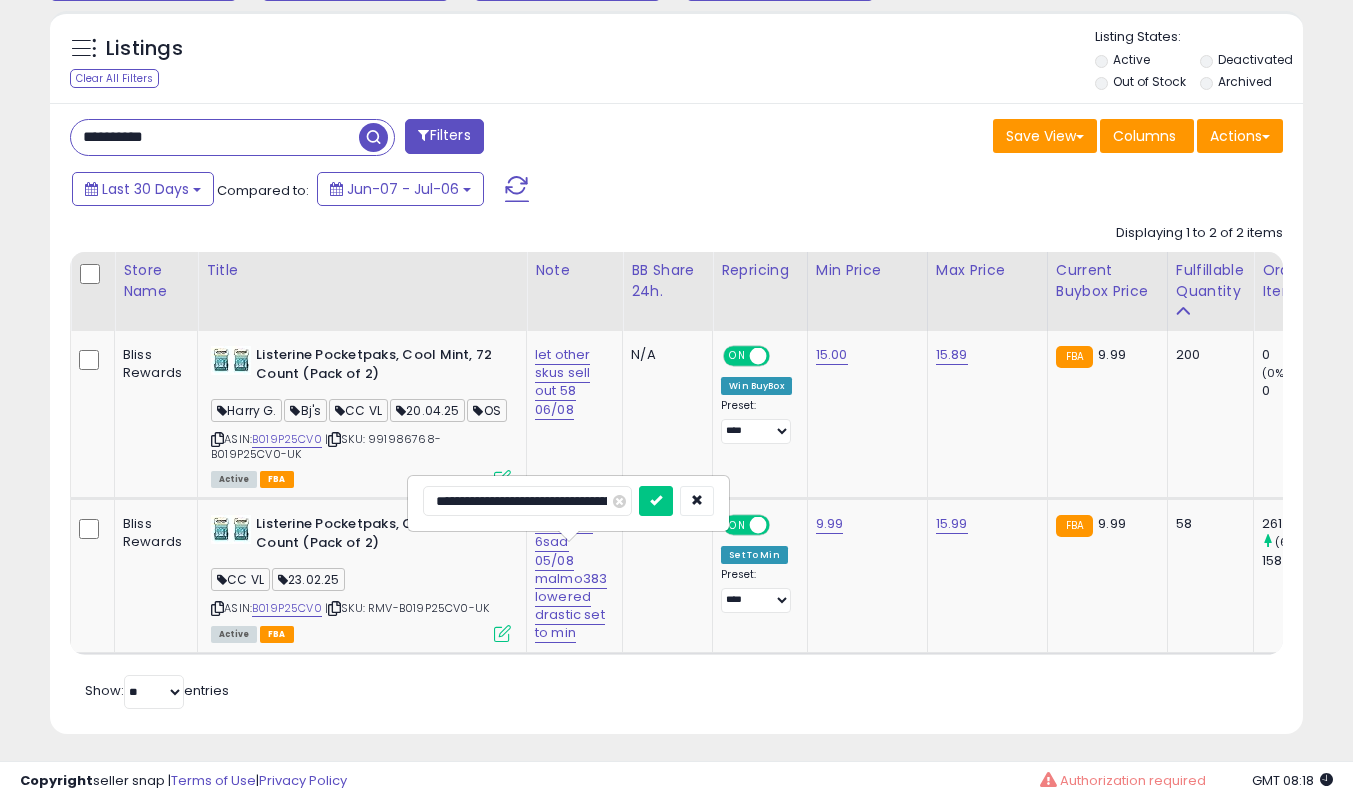 type on "**********" 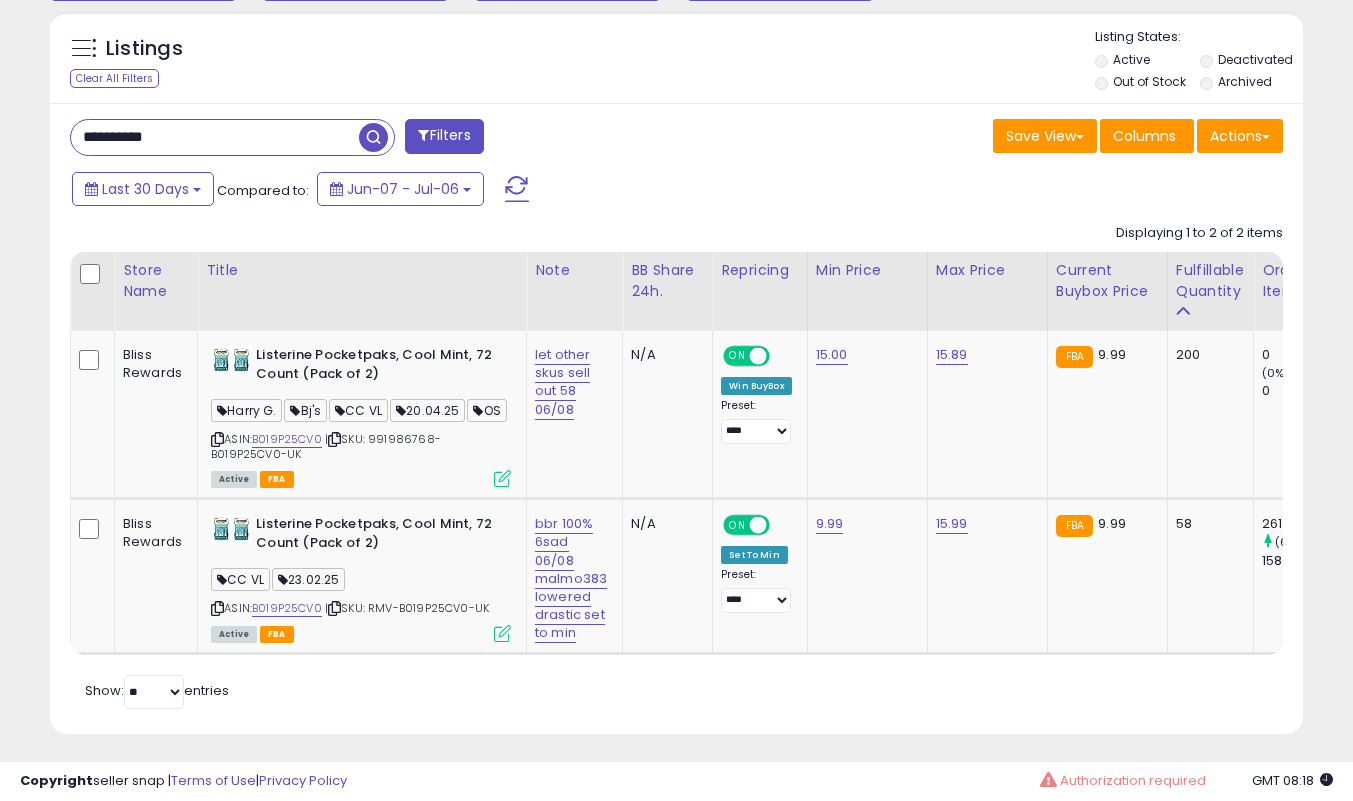 scroll, scrollTop: 719, scrollLeft: 0, axis: vertical 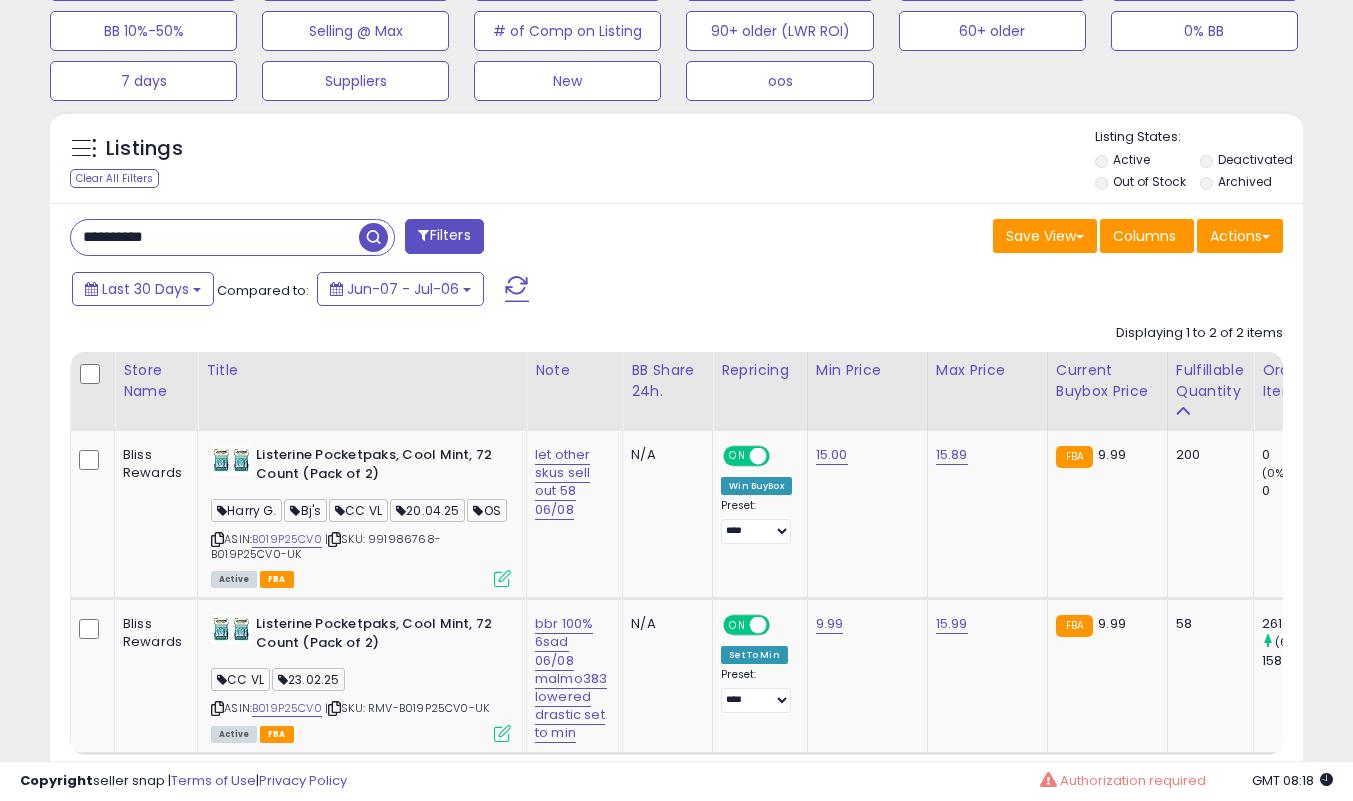 click on "**********" at bounding box center (215, 237) 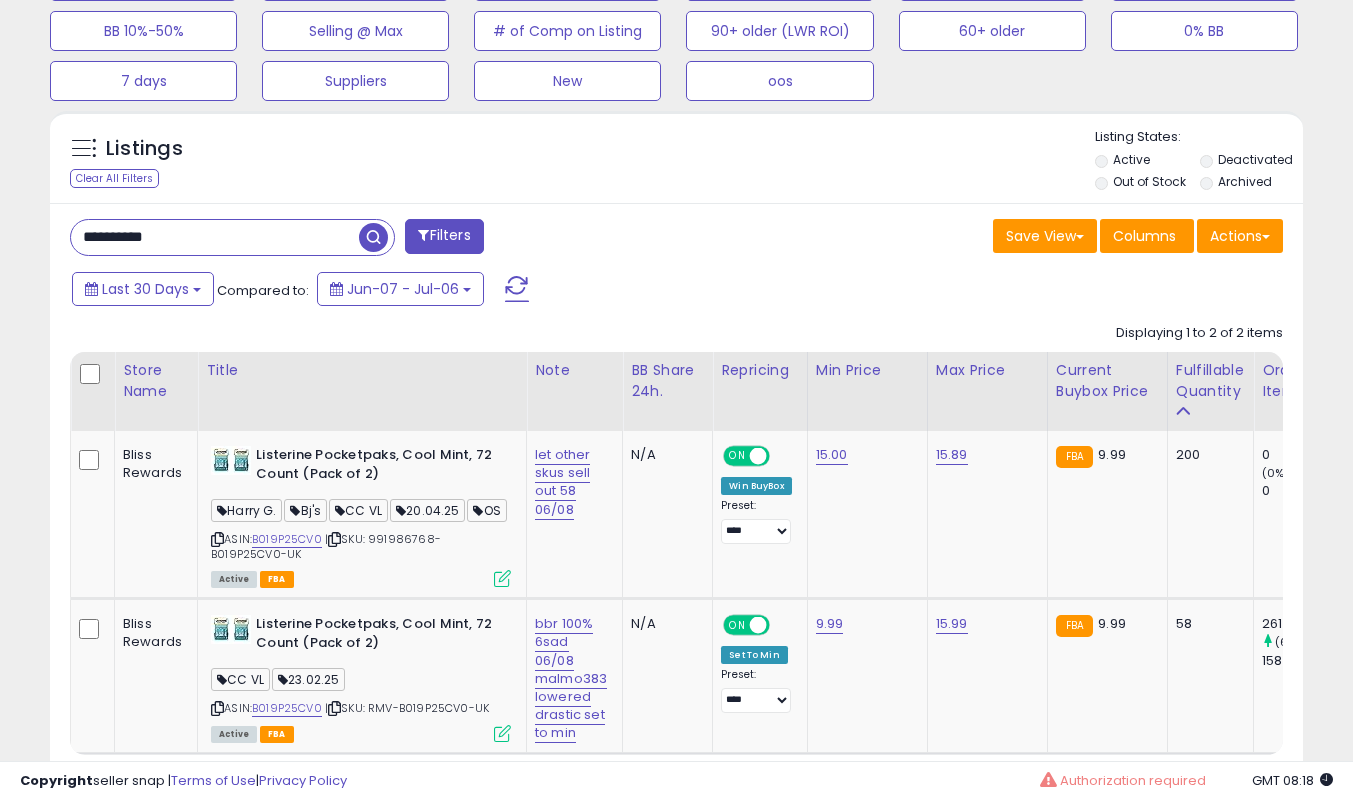 click on "Last 30 Days
Compared to:
Jun-07 - Jul-06" at bounding box center (522, 291) 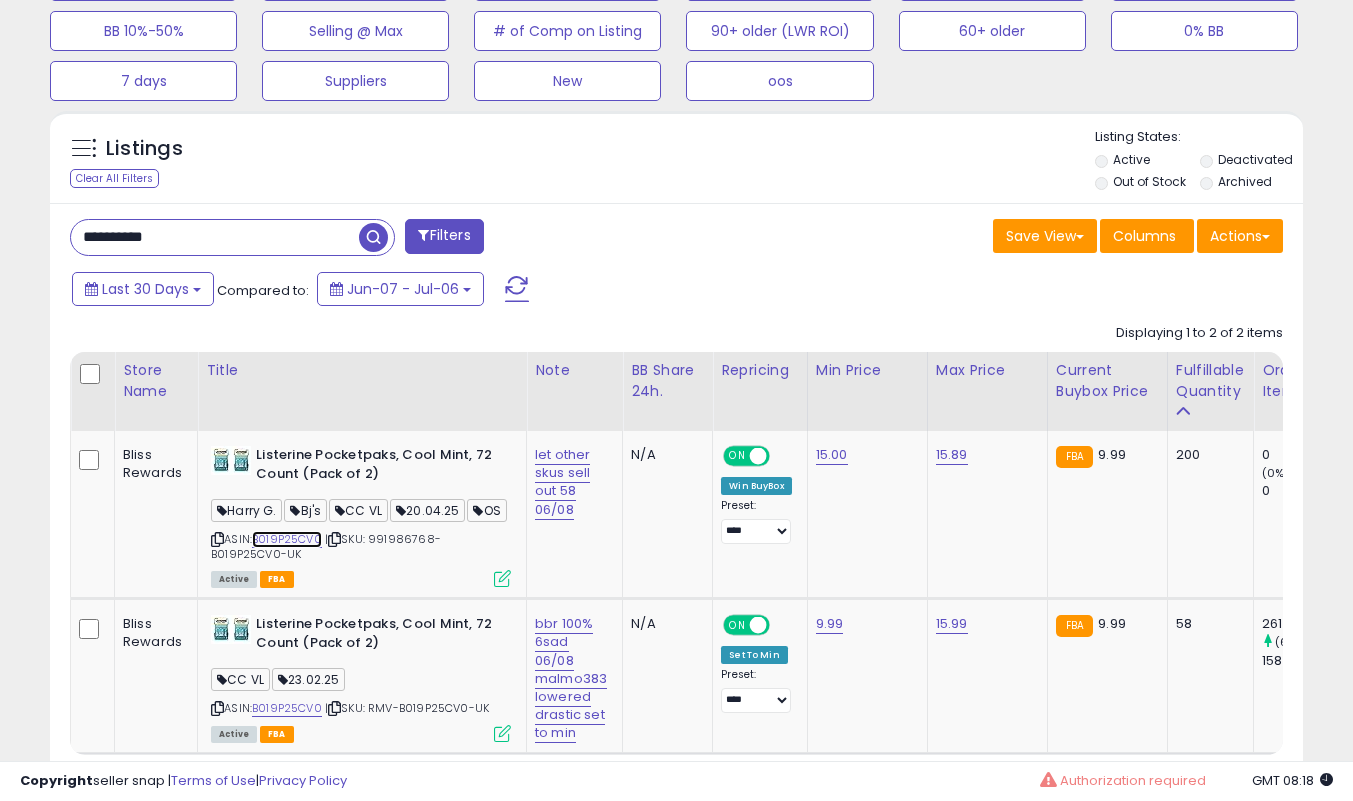 click on "B019P25CV0" at bounding box center [287, 539] 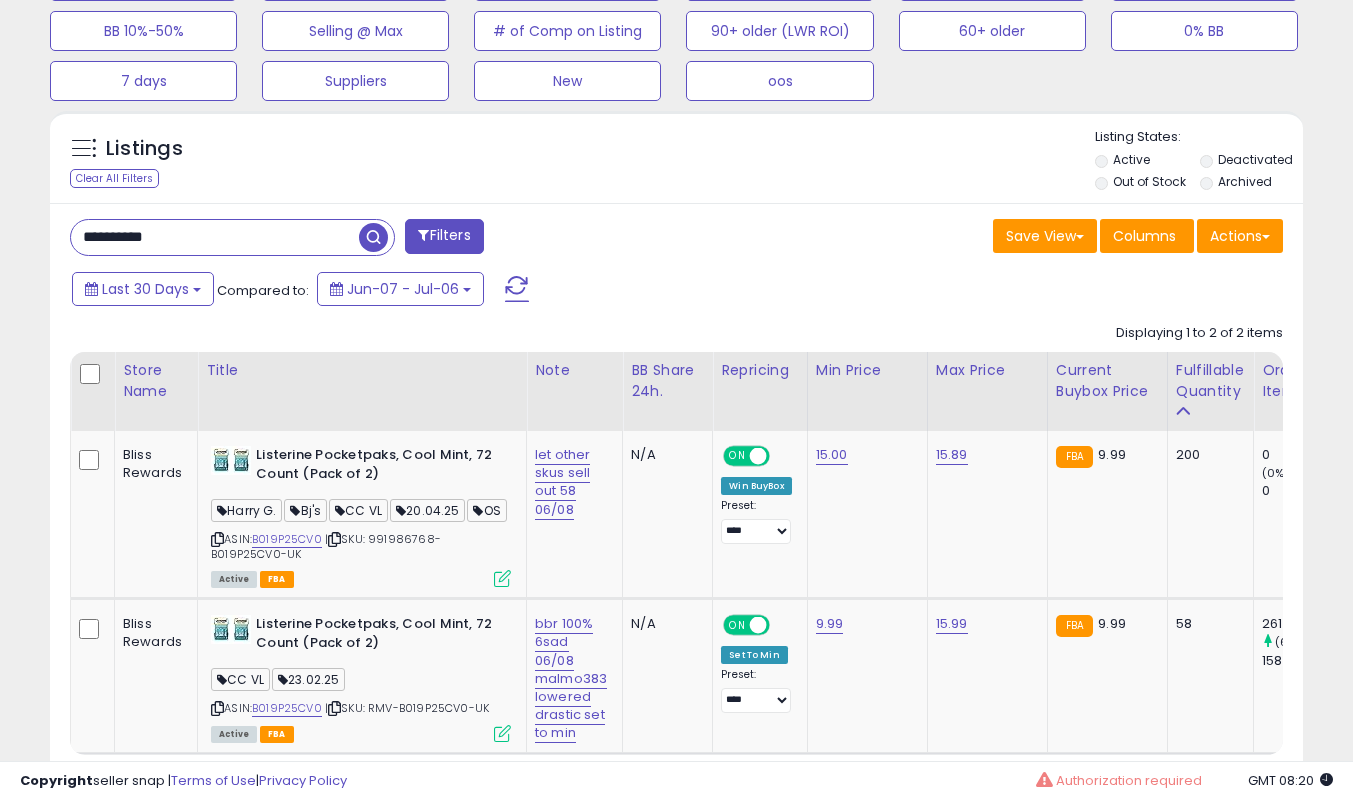 click on "**********" at bounding box center (215, 237) 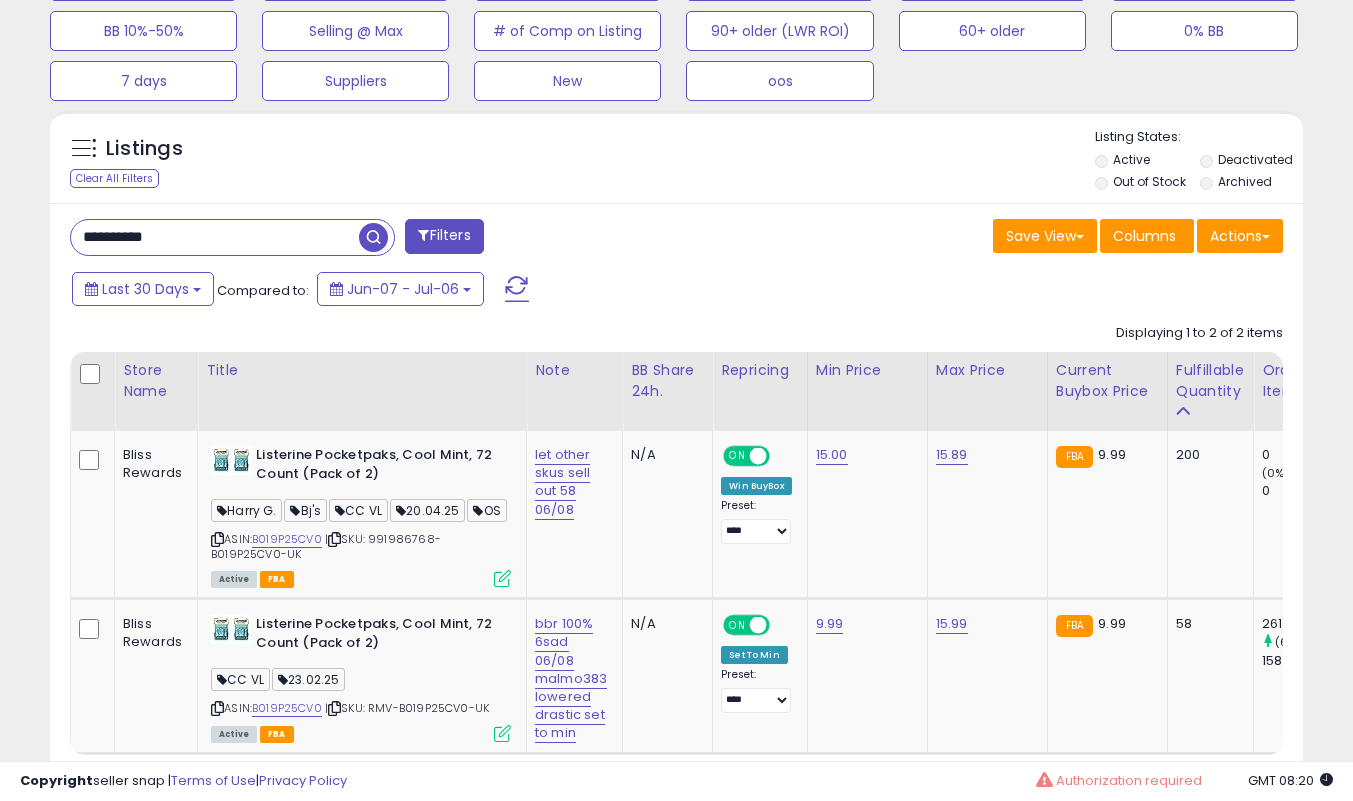 click on "**********" at bounding box center (215, 237) 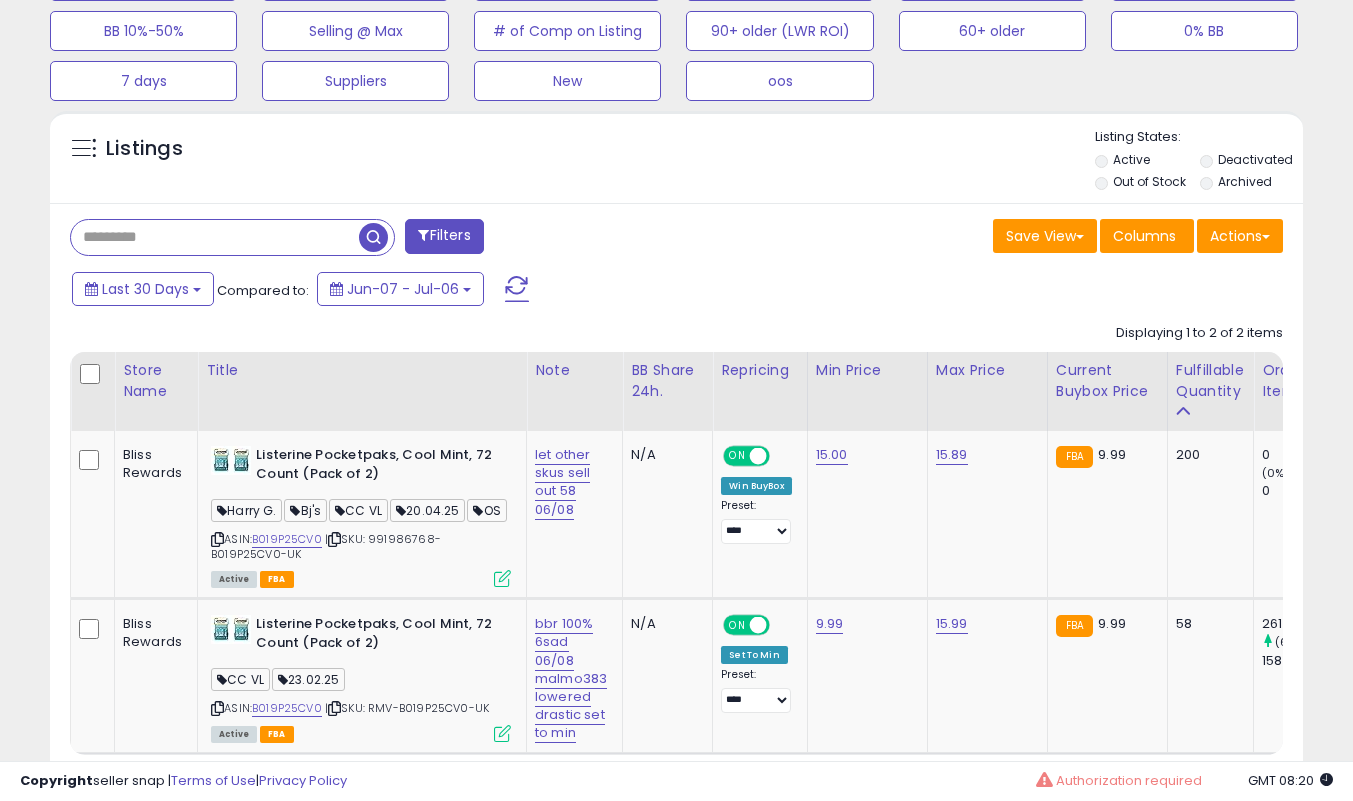 type 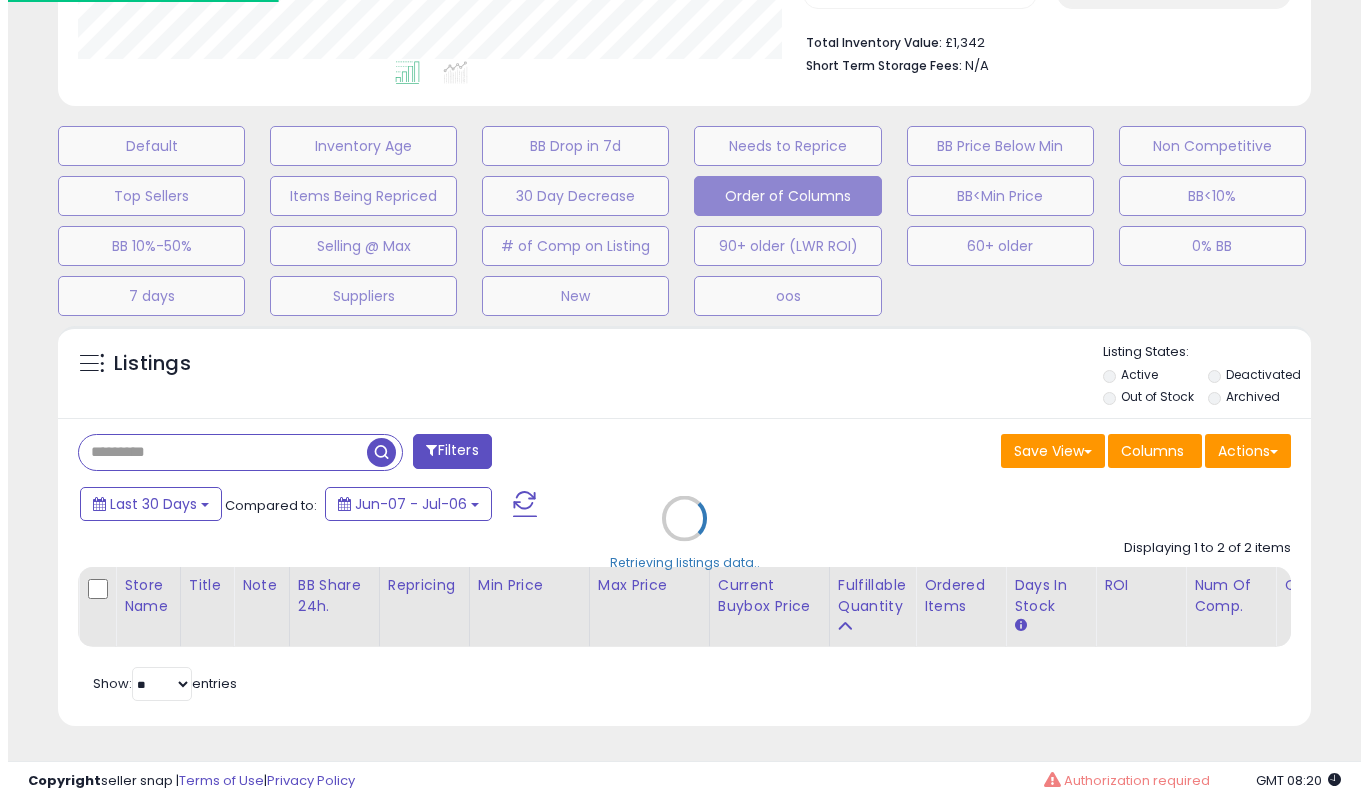 scroll, scrollTop: 519, scrollLeft: 0, axis: vertical 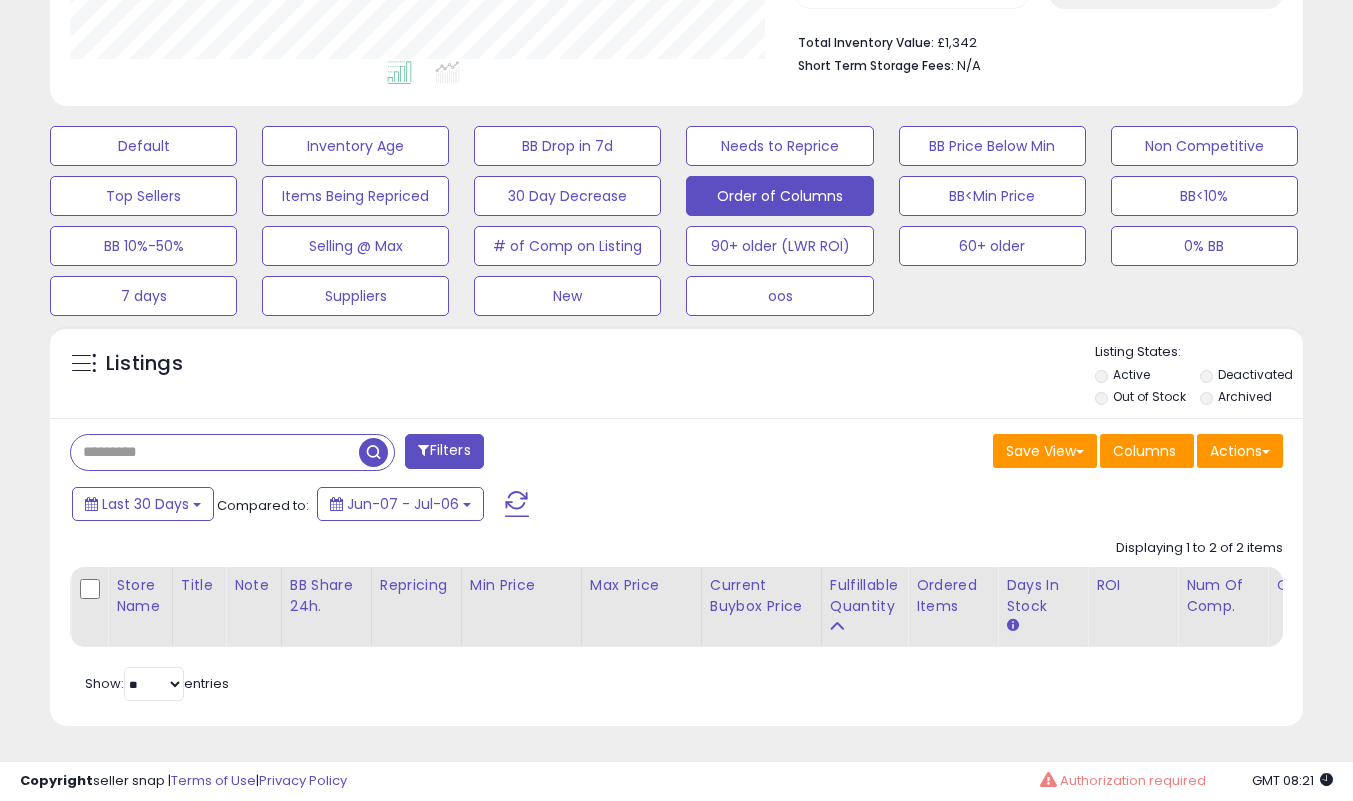 click on "Save View
Save As New View
Update Current View
Columns
Actions
Import  Export Visible Columns" at bounding box center [988, 453] 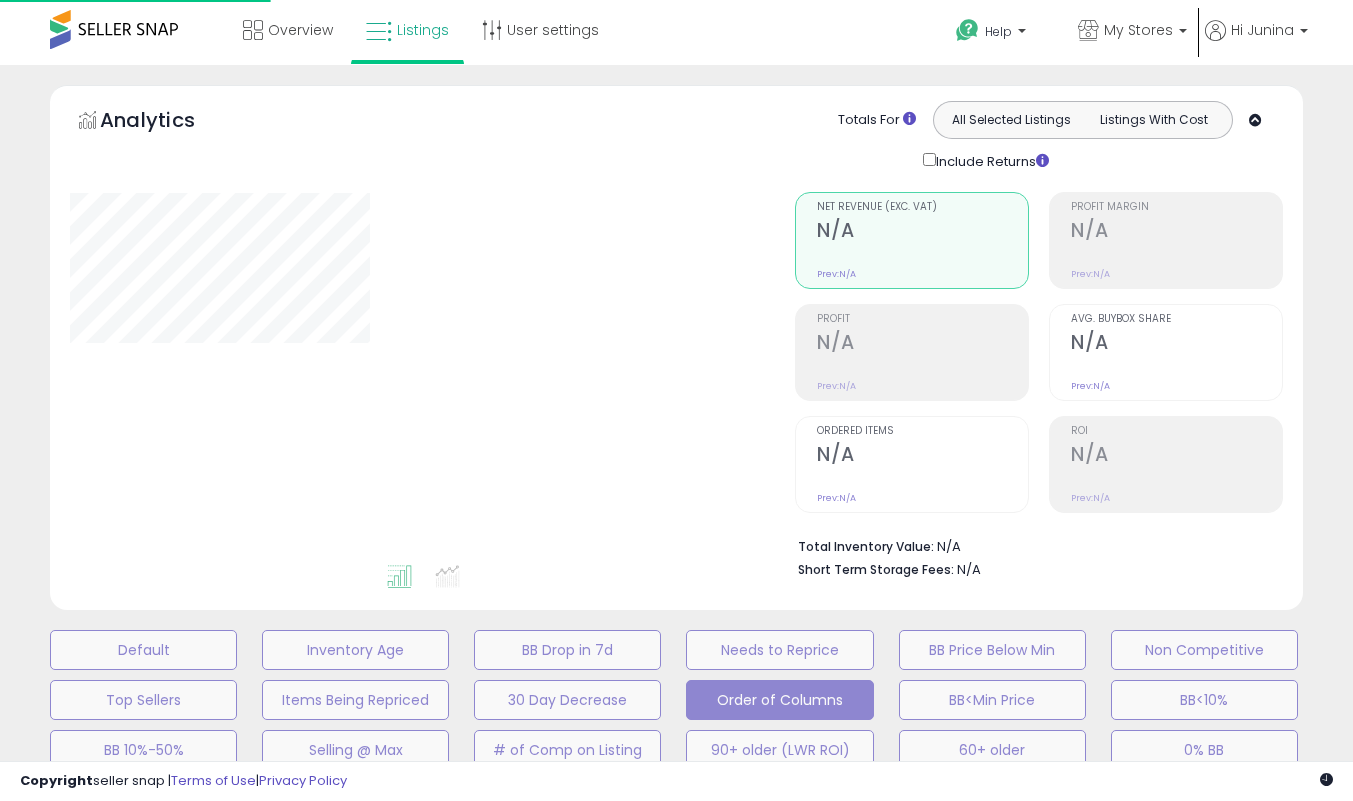 scroll, scrollTop: 519, scrollLeft: 0, axis: vertical 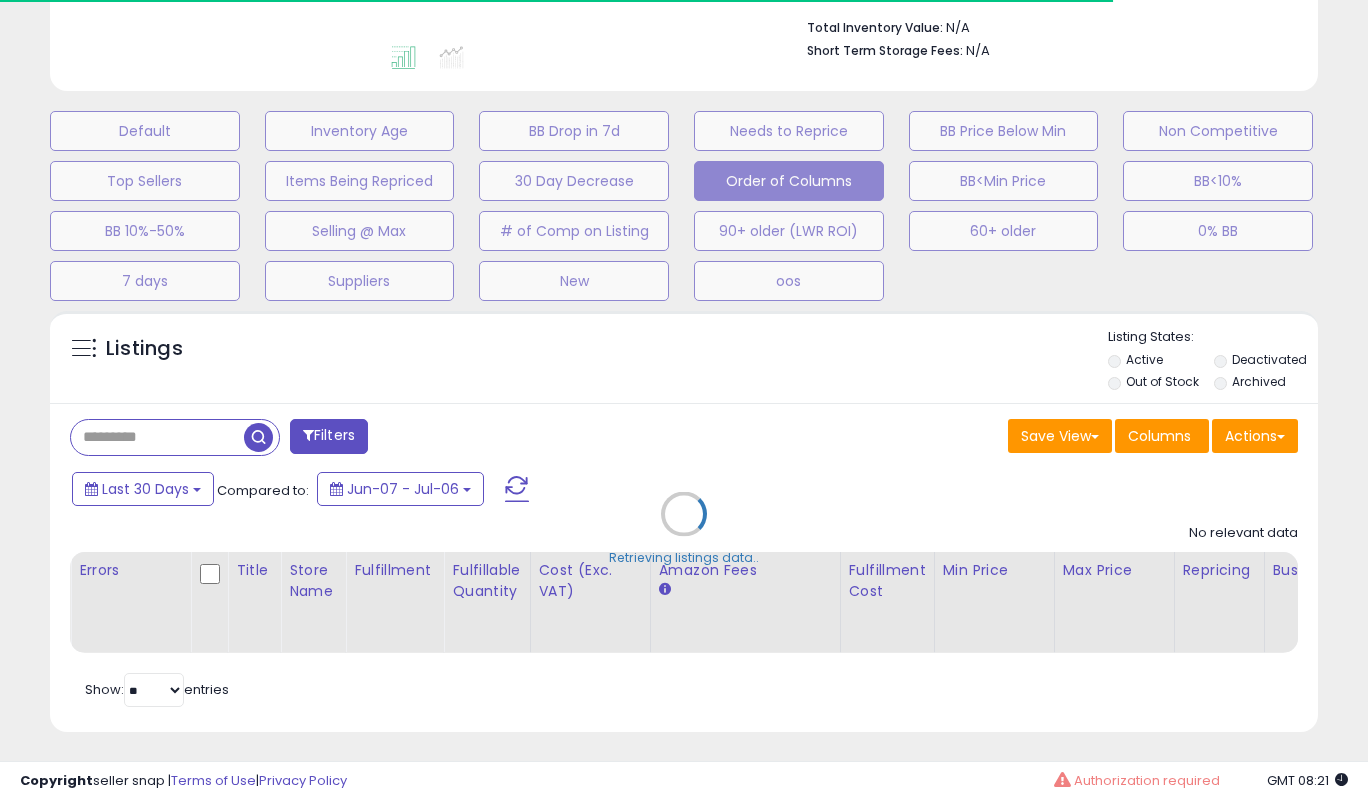 type on "**********" 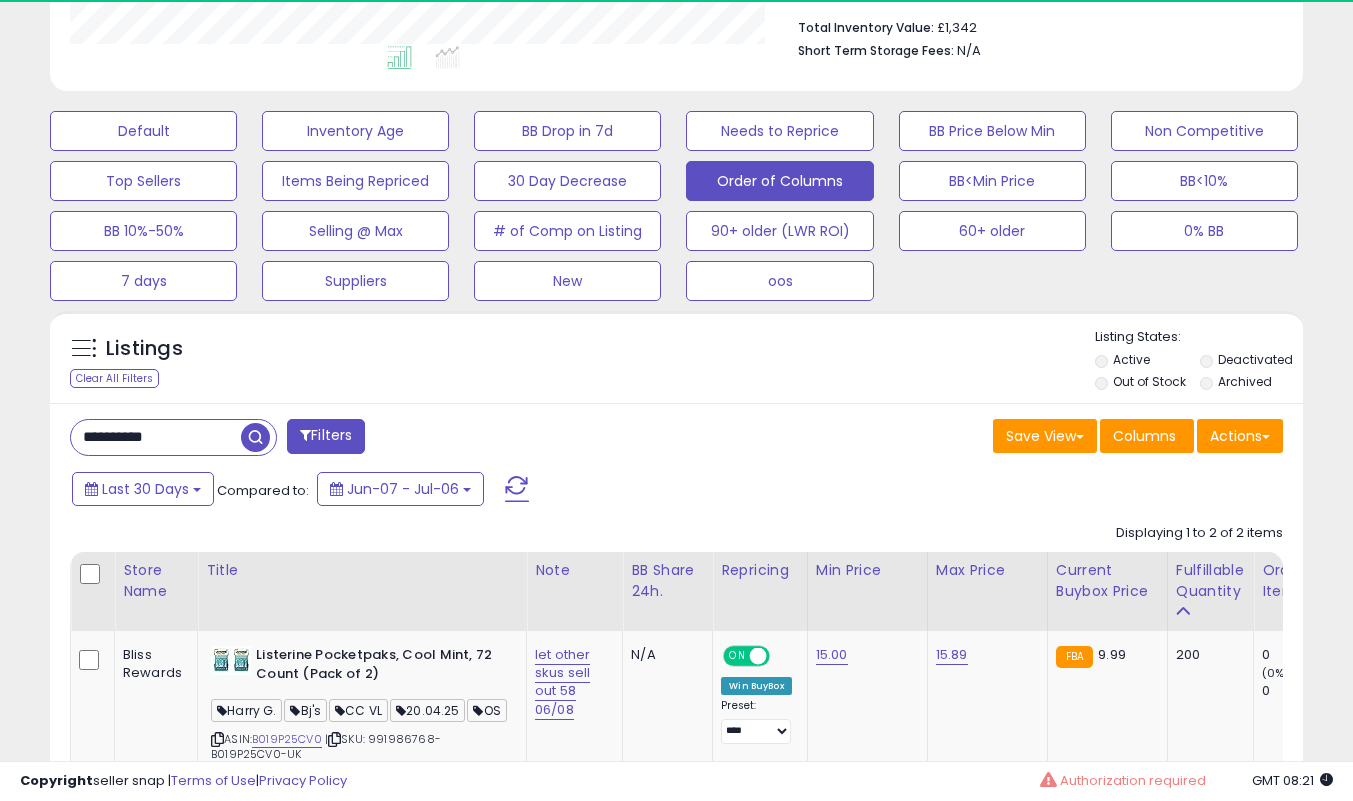 scroll, scrollTop: 999590, scrollLeft: 999275, axis: both 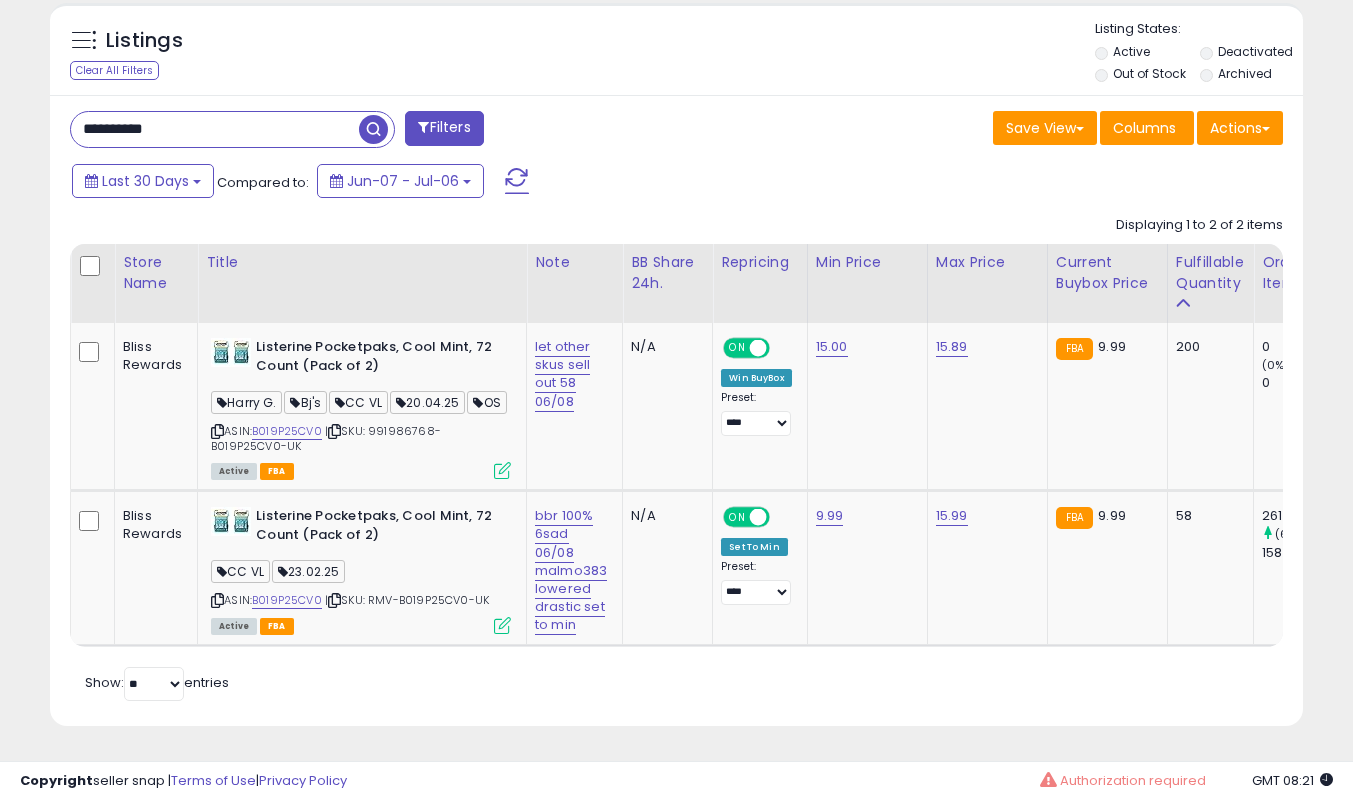 click on "**********" at bounding box center (215, 129) 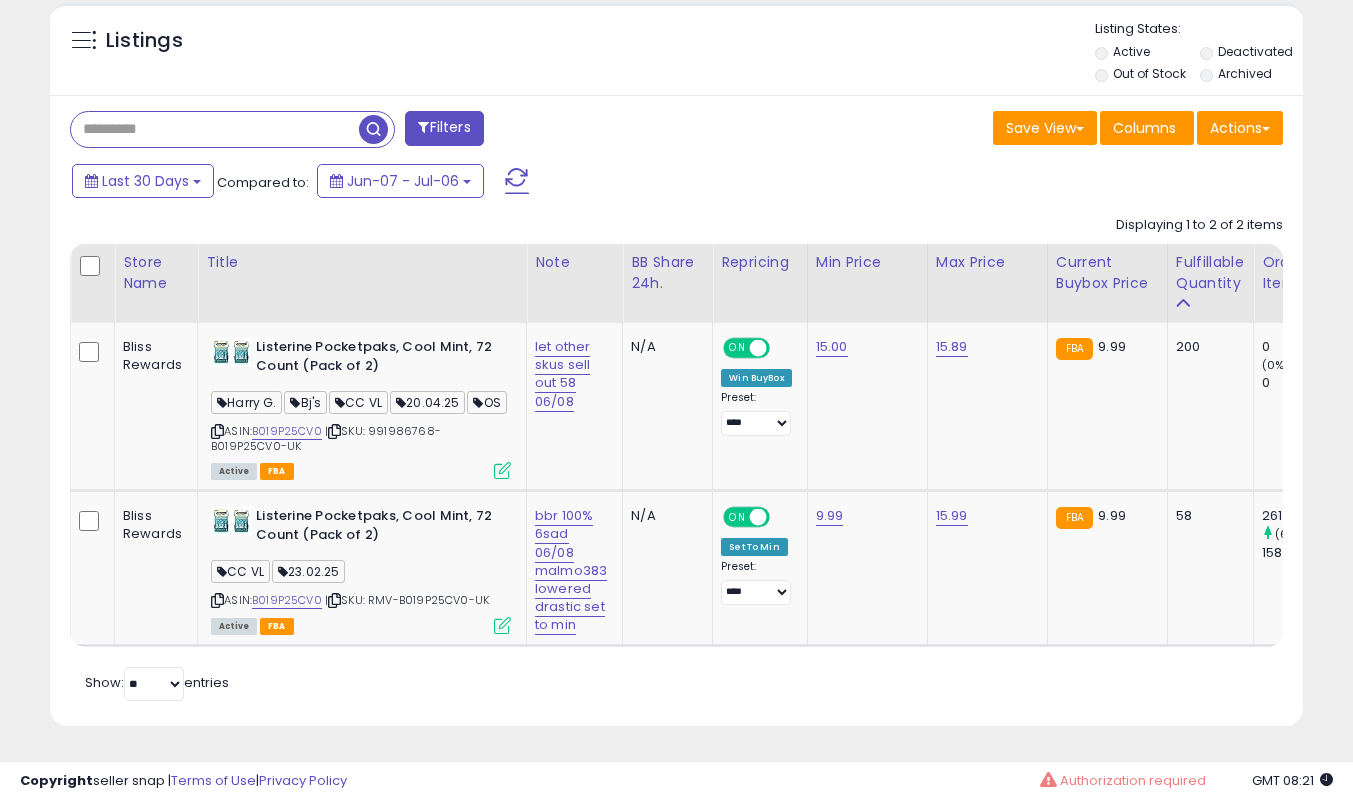 type 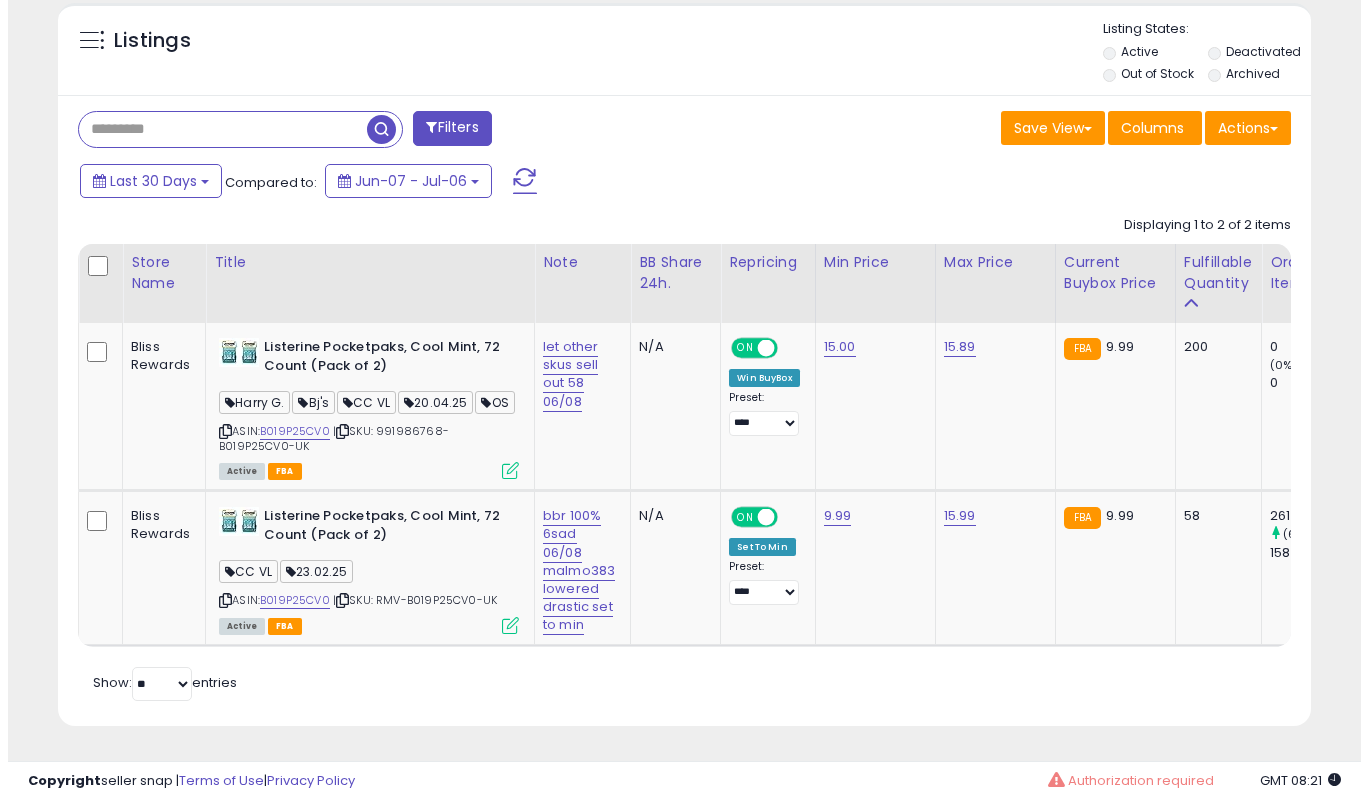 scroll, scrollTop: 519, scrollLeft: 0, axis: vertical 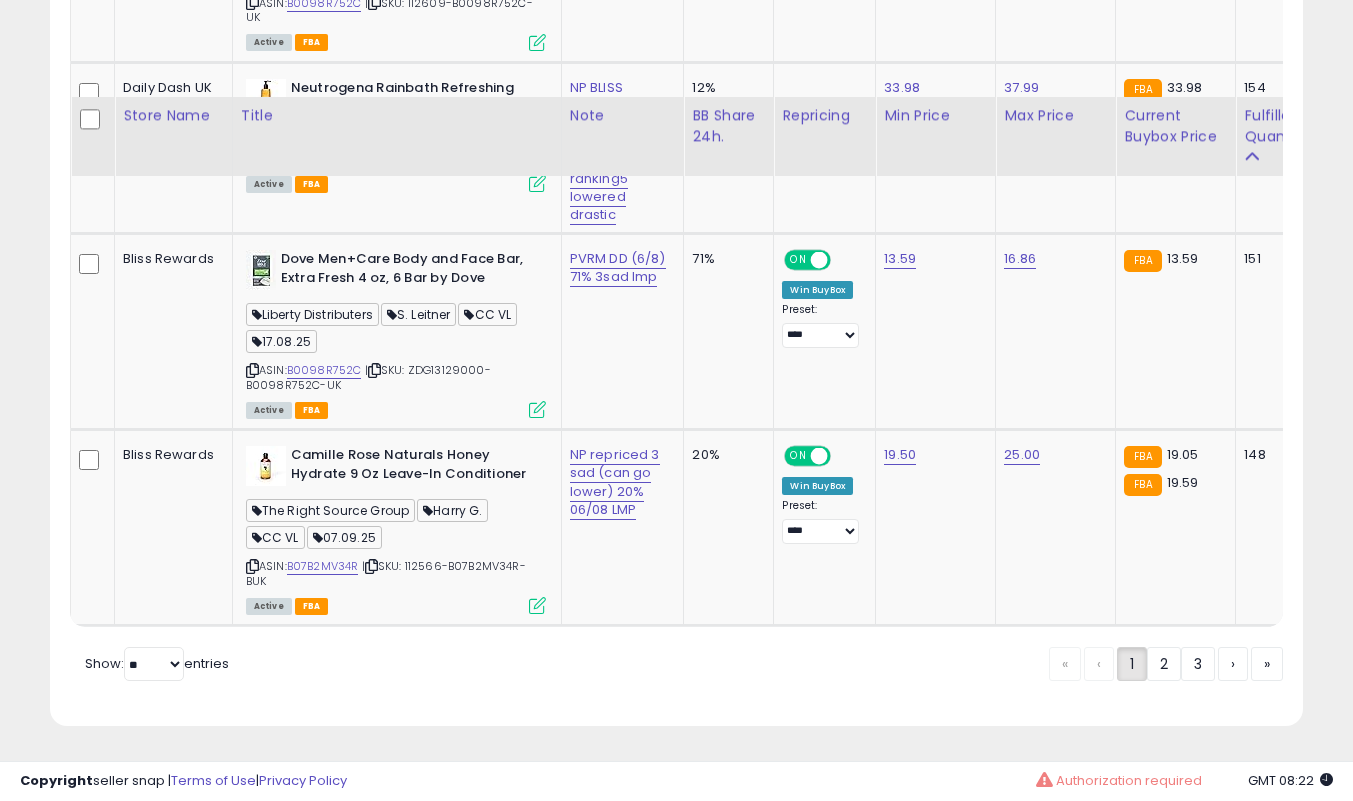 click on "2" 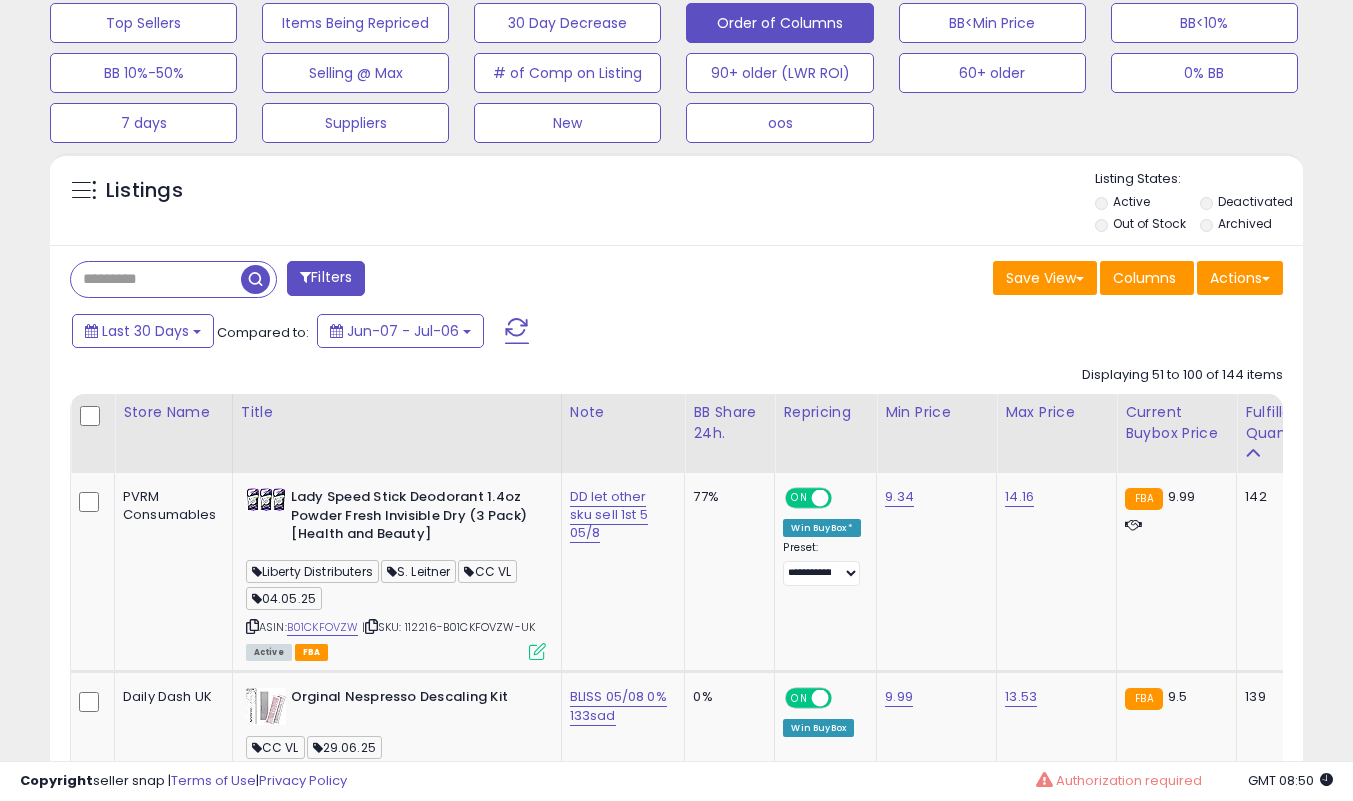 scroll, scrollTop: 839, scrollLeft: 0, axis: vertical 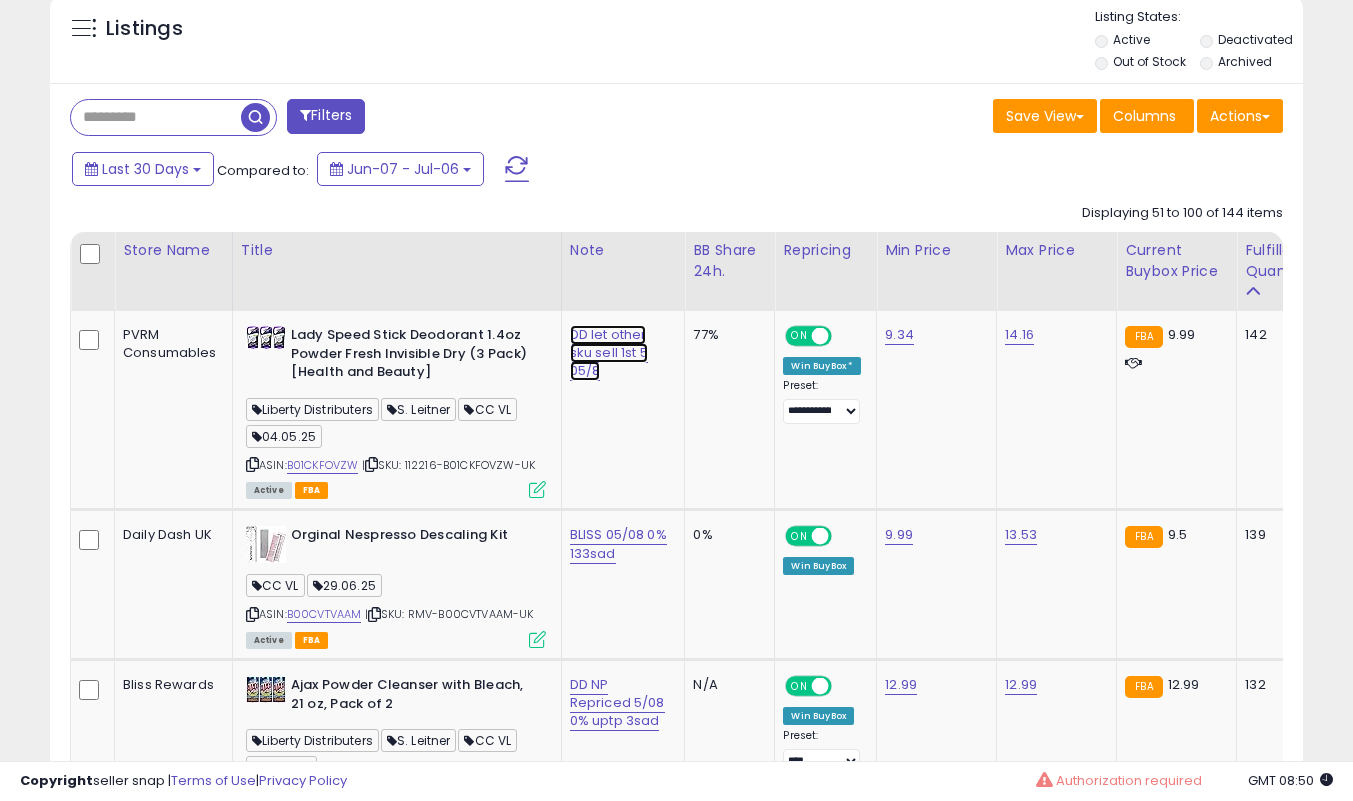 click on "DD let other sku sell 1st 5 05/8" at bounding box center (609, 353) 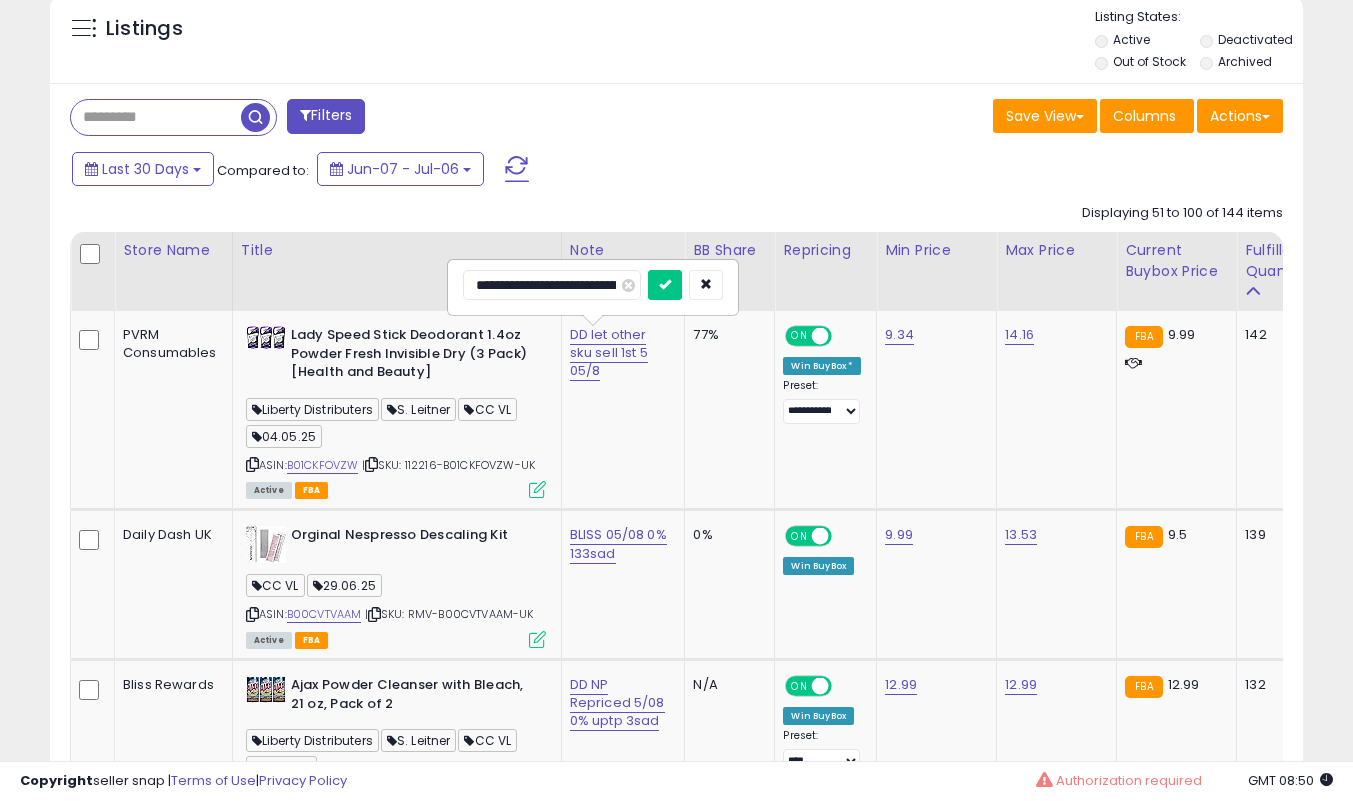scroll, scrollTop: 0, scrollLeft: 28, axis: horizontal 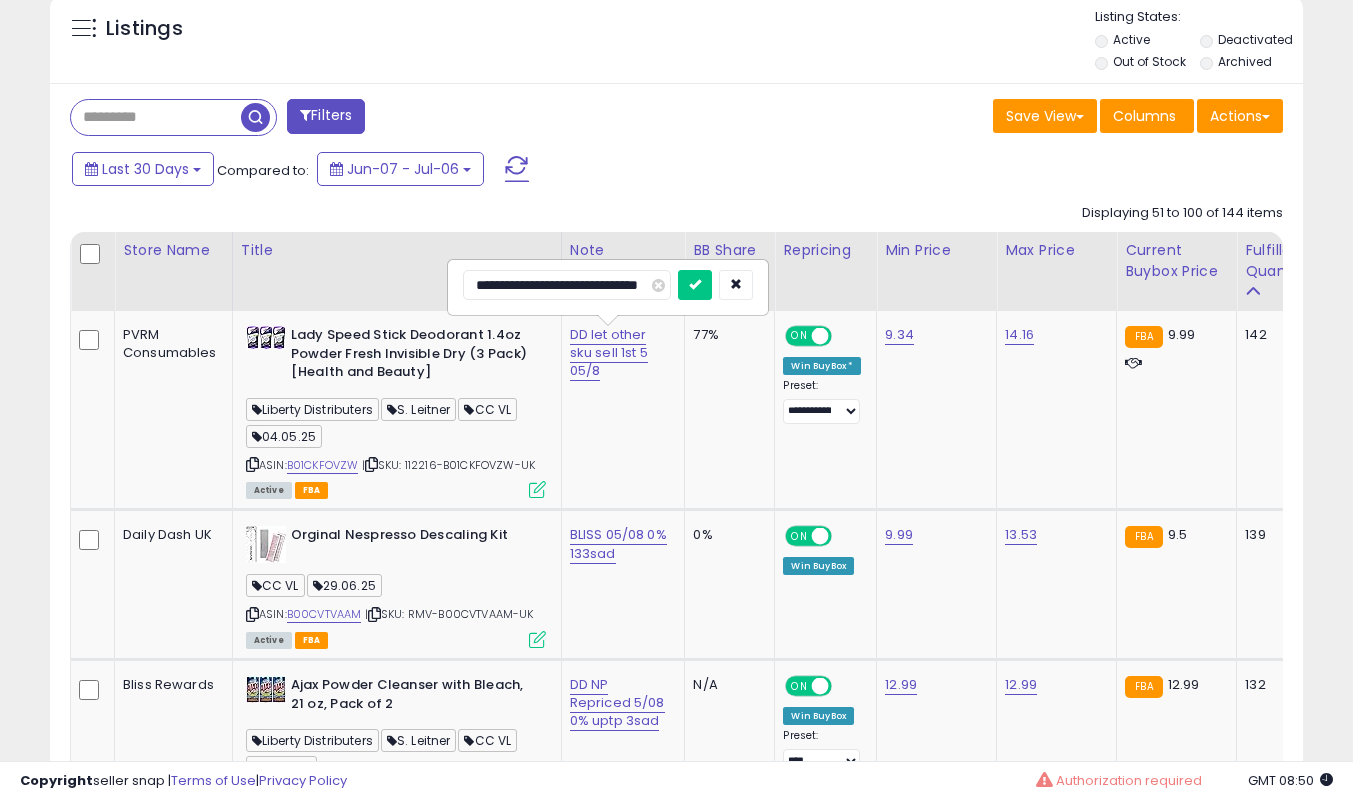 click at bounding box center (695, 285) 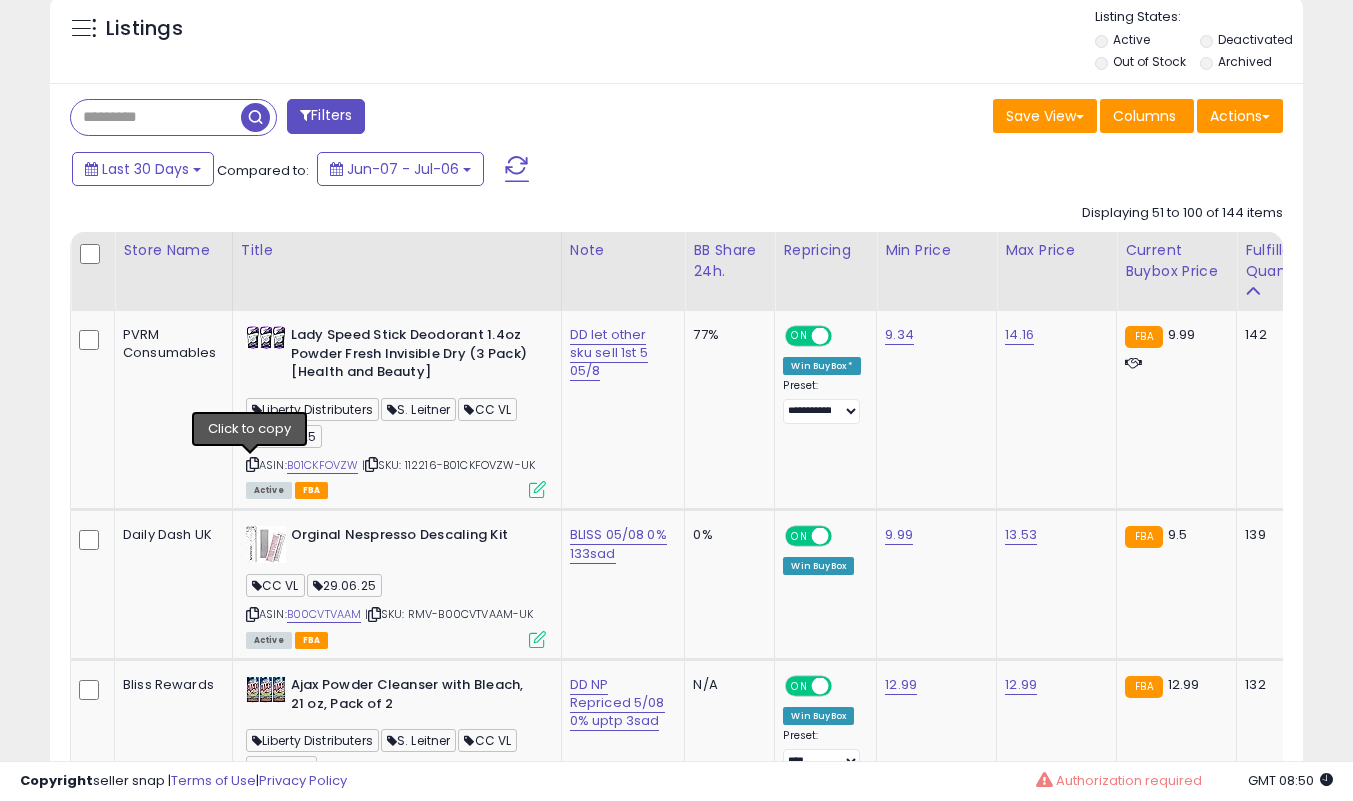 click at bounding box center (252, 464) 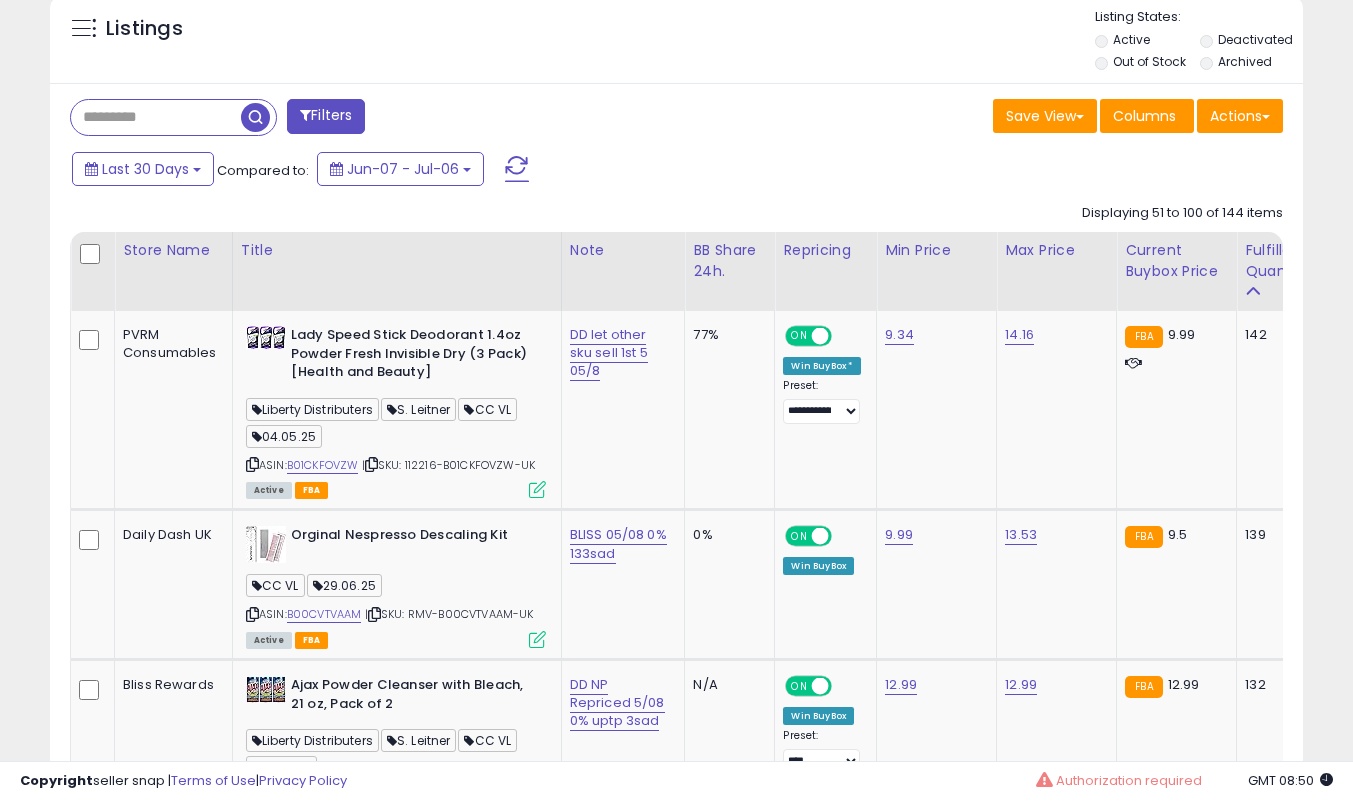 drag, startPoint x: 0, startPoint y: 575, endPoint x: 60, endPoint y: 567, distance: 60.530983 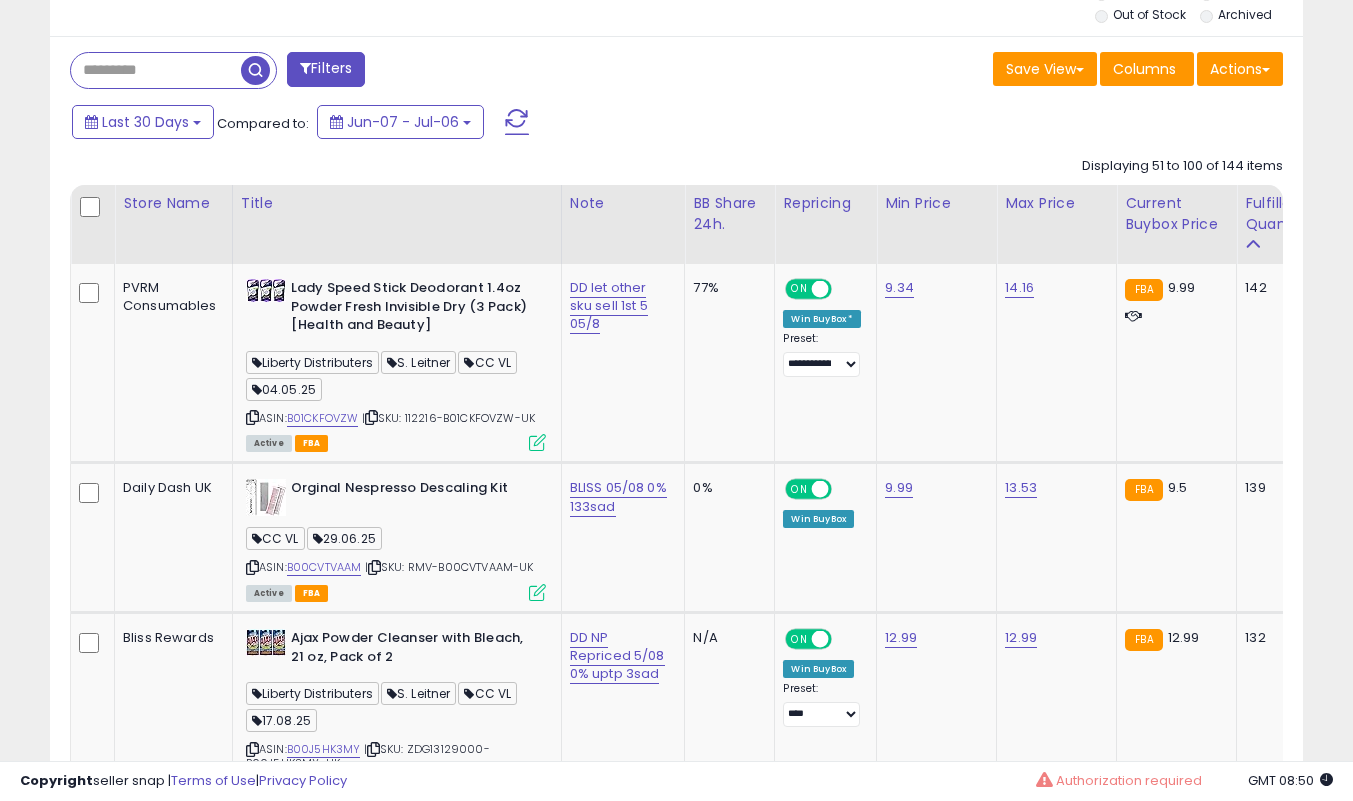 scroll, scrollTop: 1039, scrollLeft: 0, axis: vertical 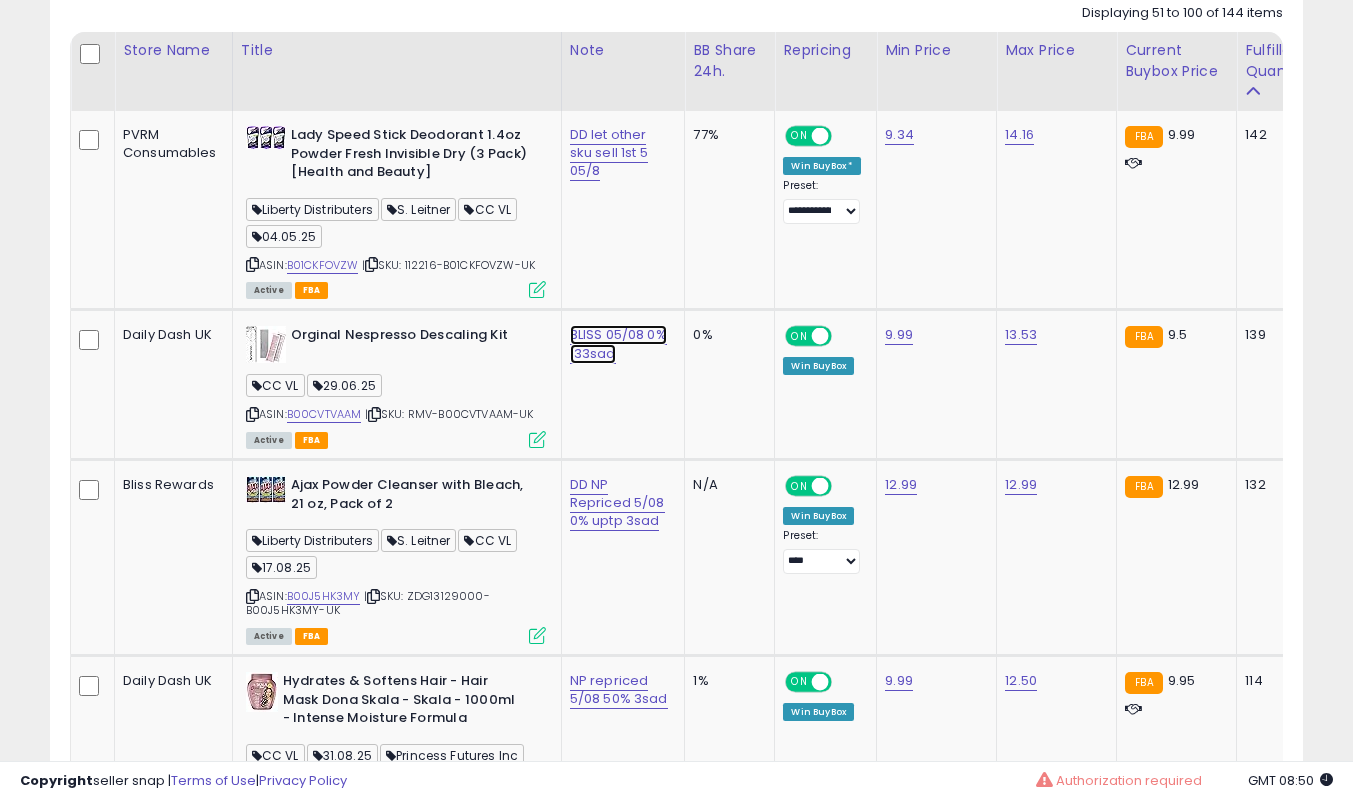 click on "BLISS 05/08 0% 133sad" at bounding box center [609, 153] 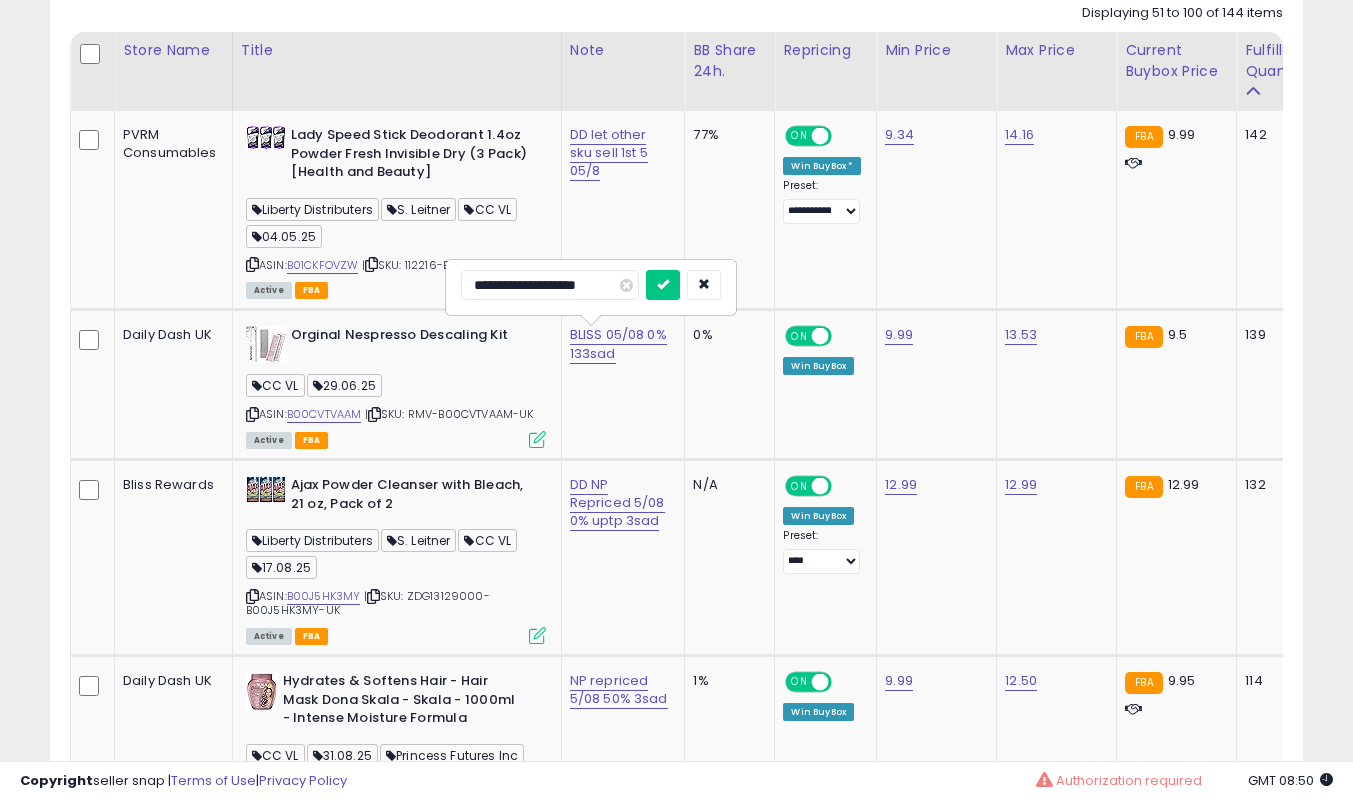 type on "**********" 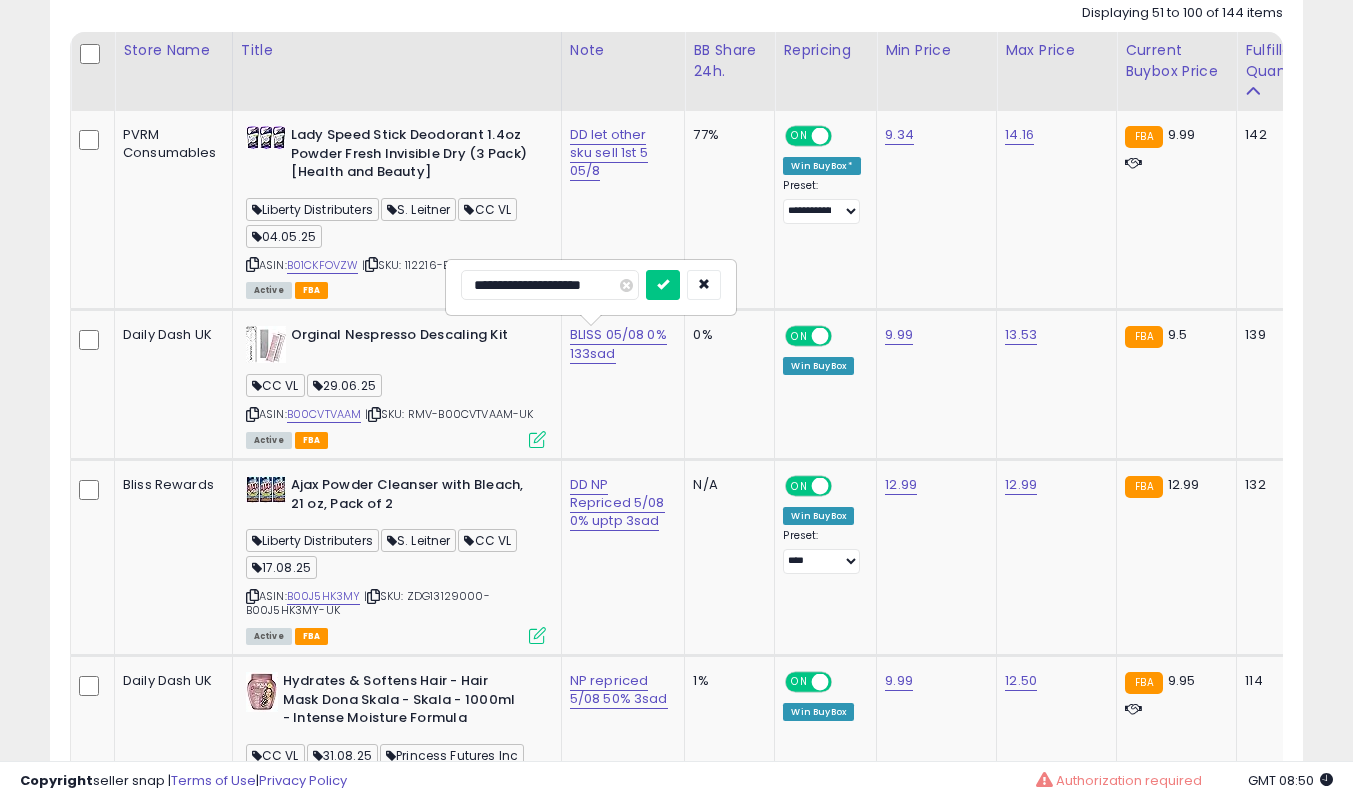 click at bounding box center [663, 285] 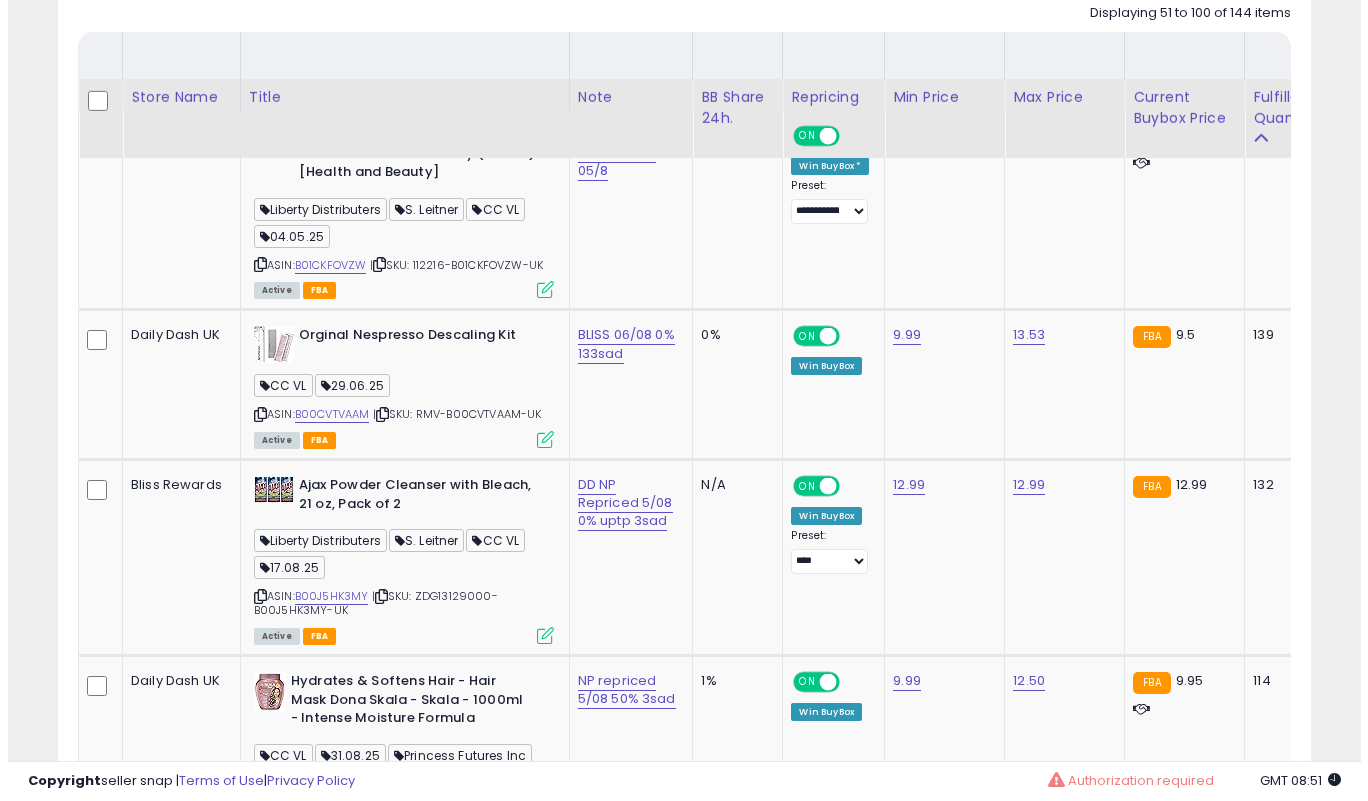 scroll, scrollTop: 1139, scrollLeft: 0, axis: vertical 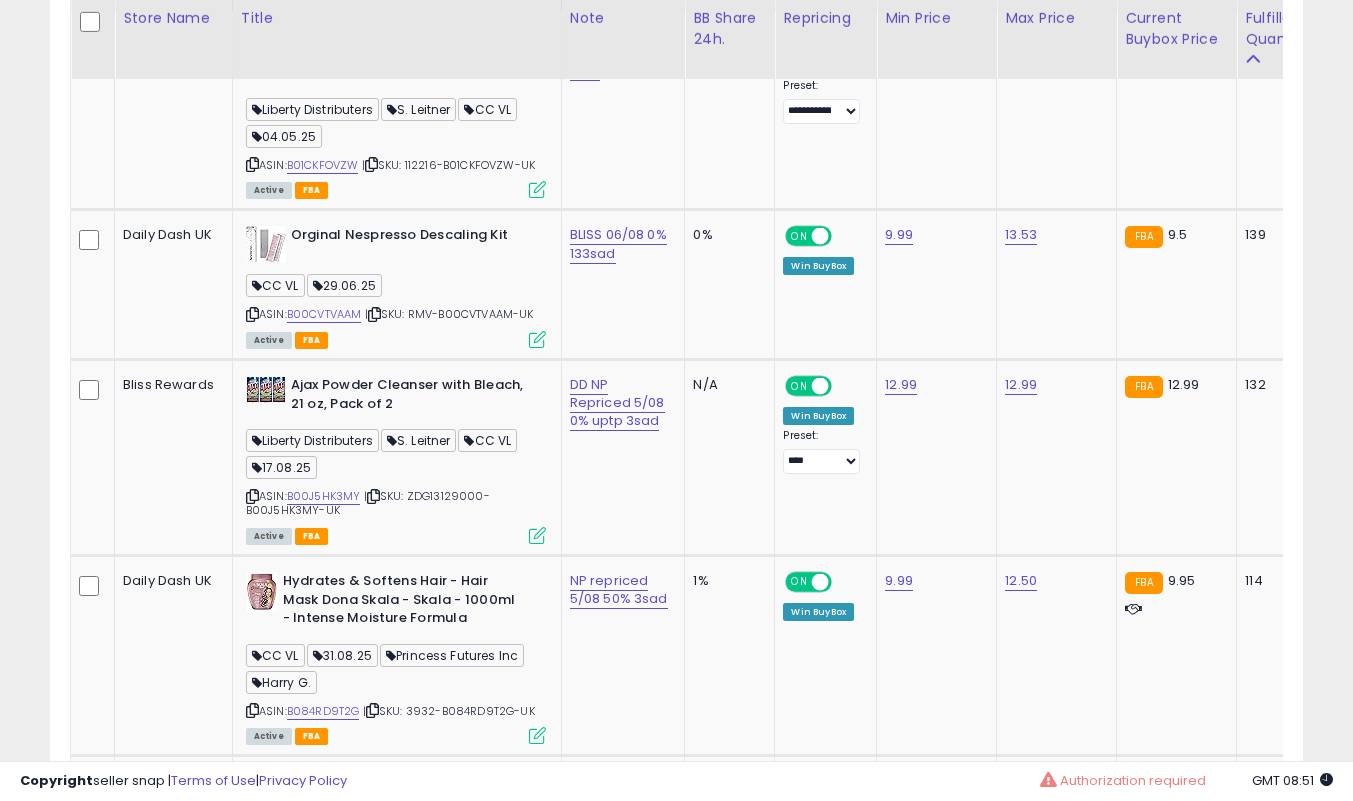 click at bounding box center [537, 339] 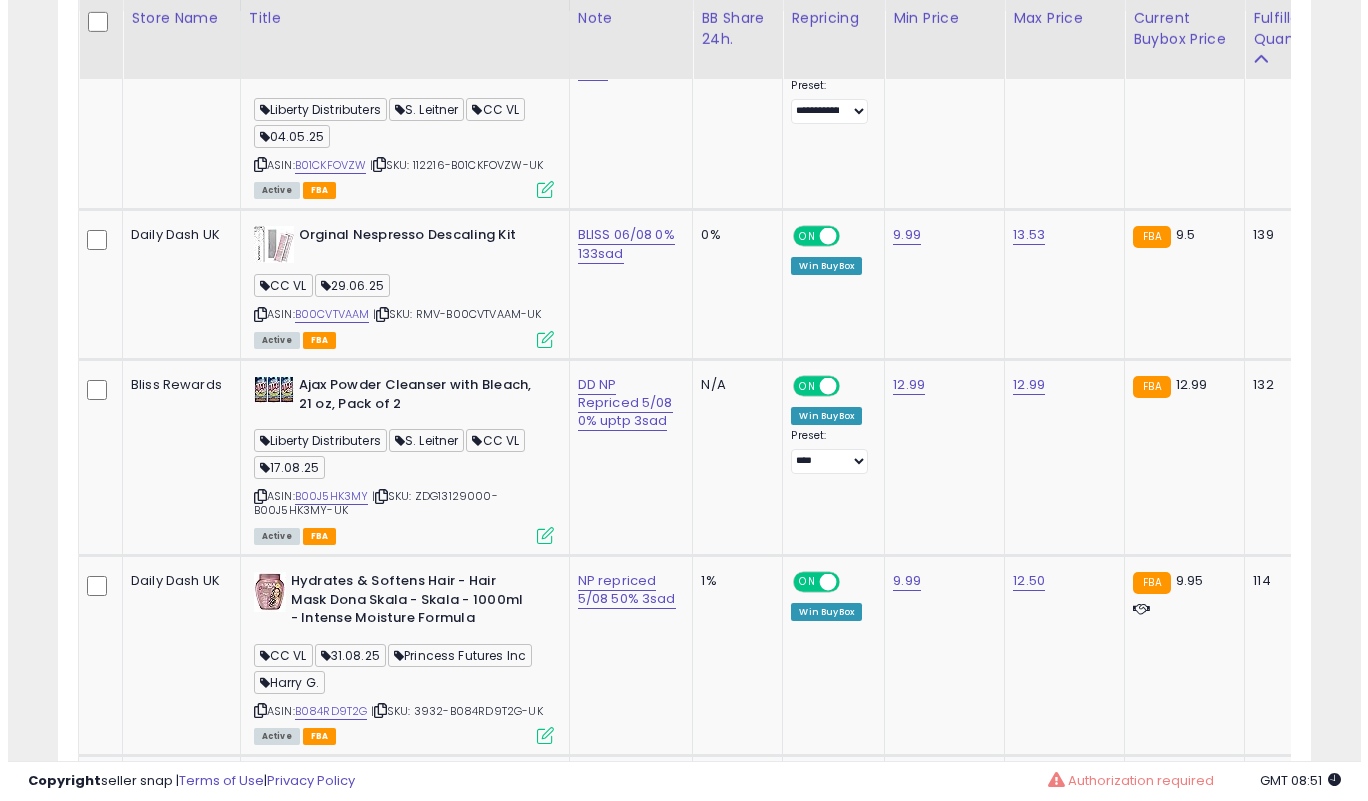 scroll, scrollTop: 999590, scrollLeft: 999266, axis: both 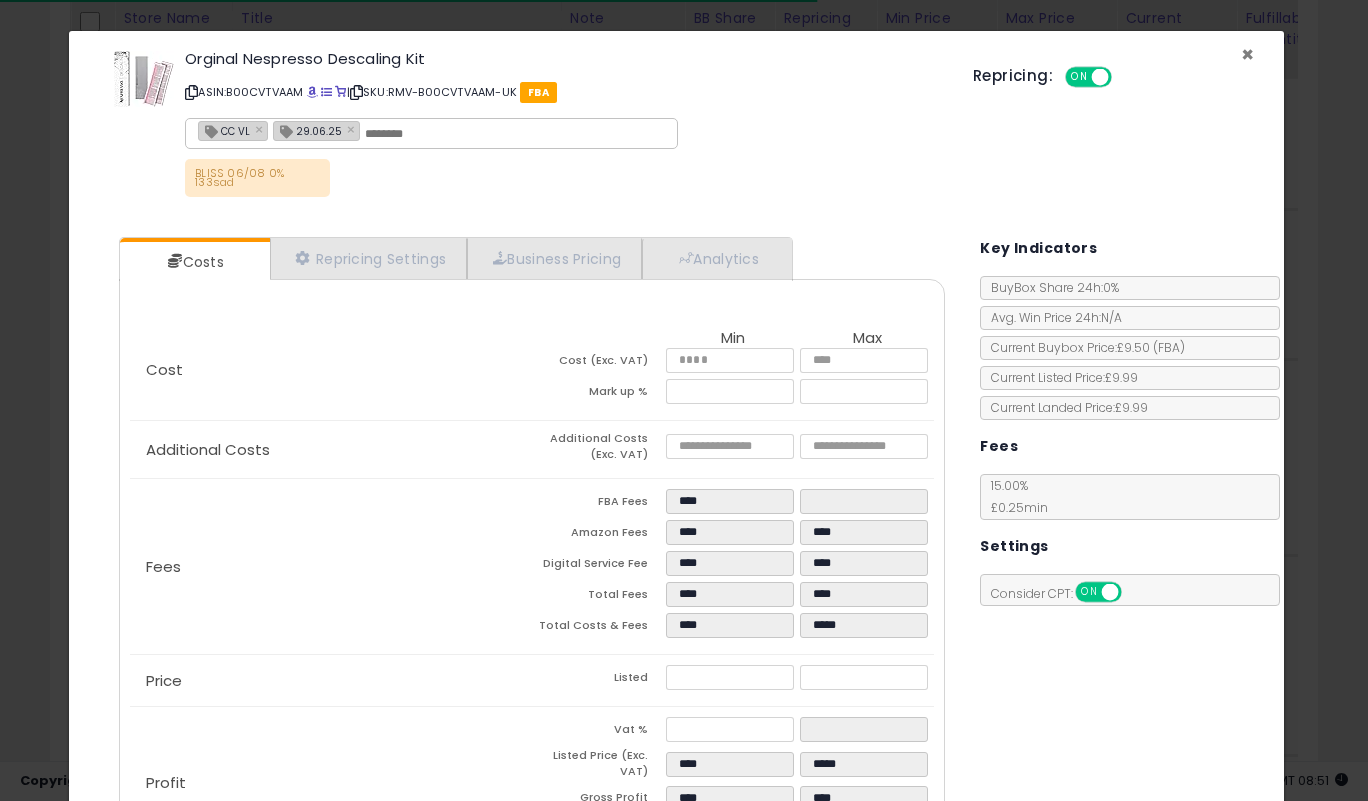 click on "×" at bounding box center [1247, 54] 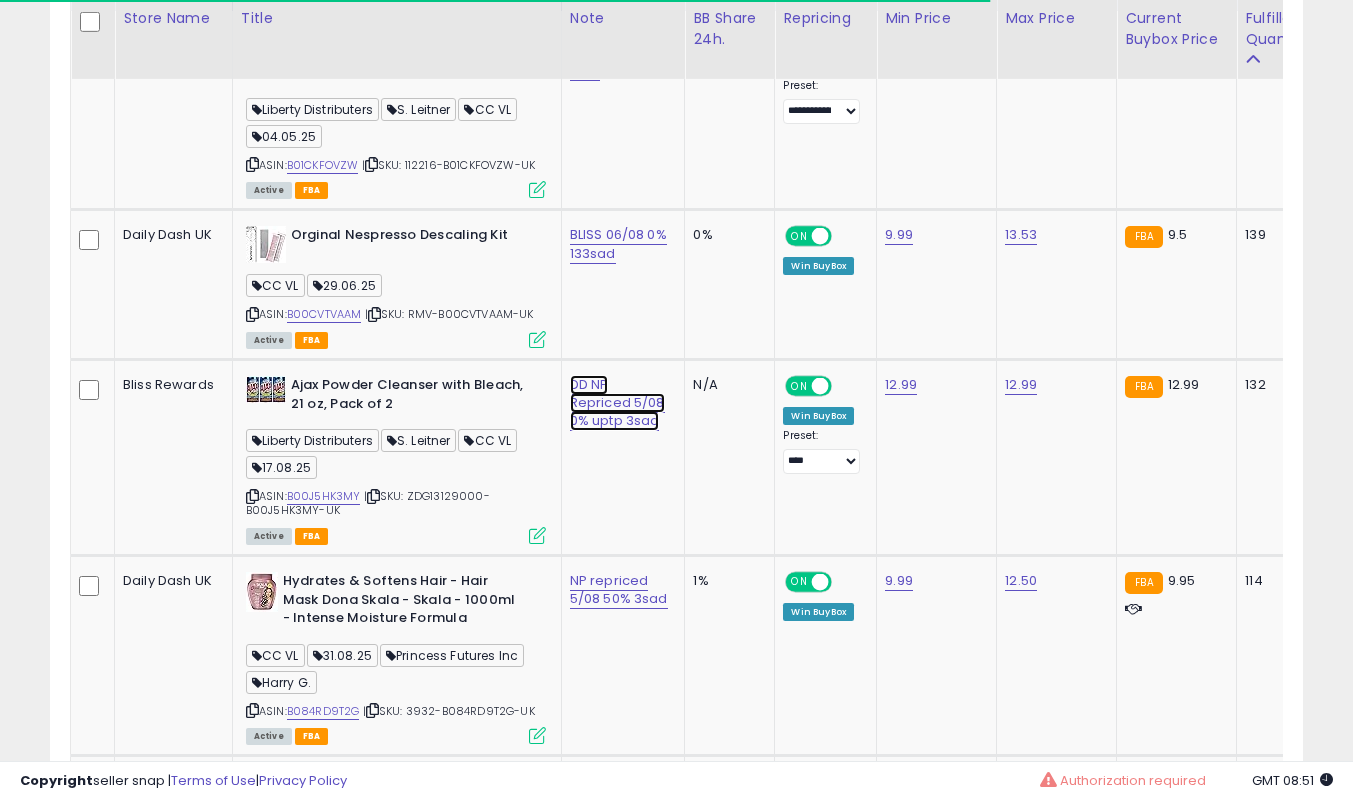 click on "DD NP Repriced 5/08 0% uptp 3sad" at bounding box center (609, 53) 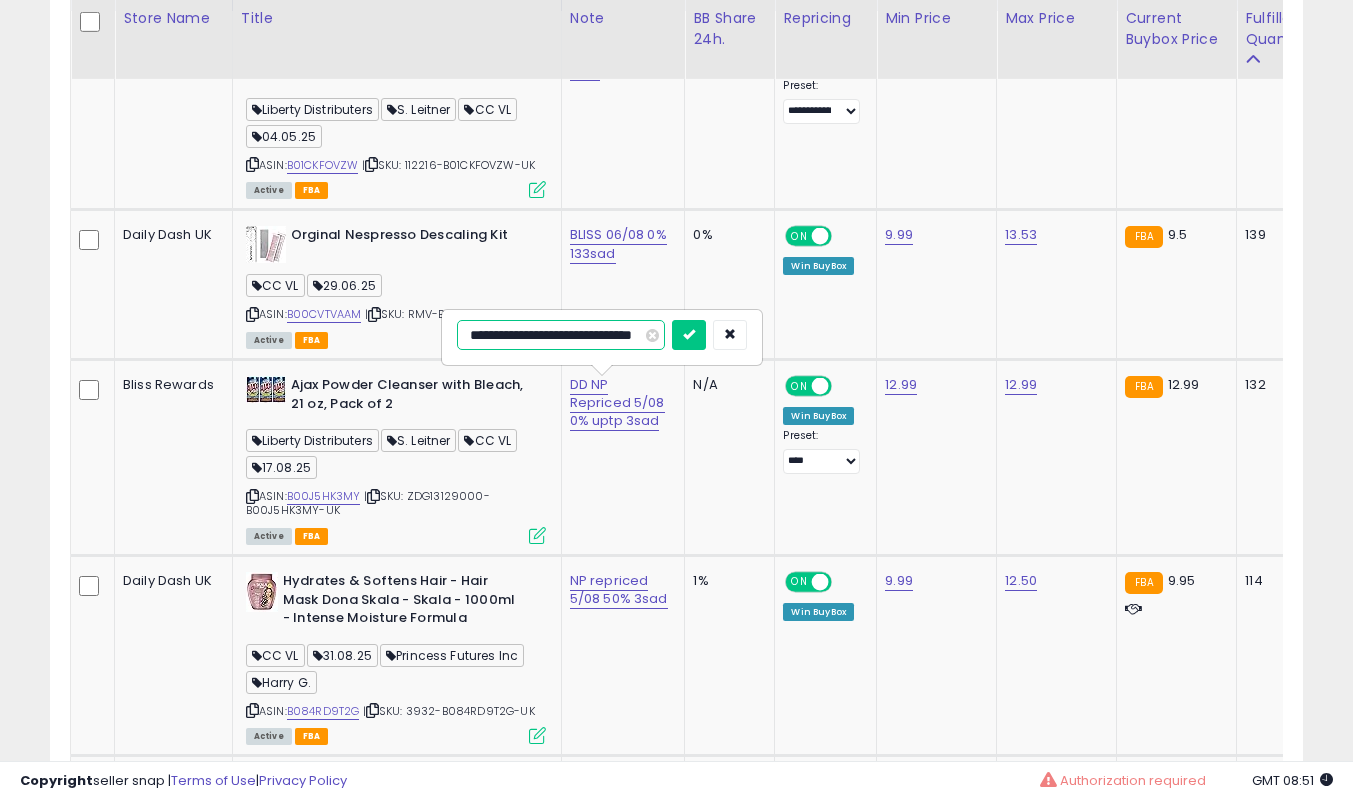 scroll, scrollTop: 0, scrollLeft: 0, axis: both 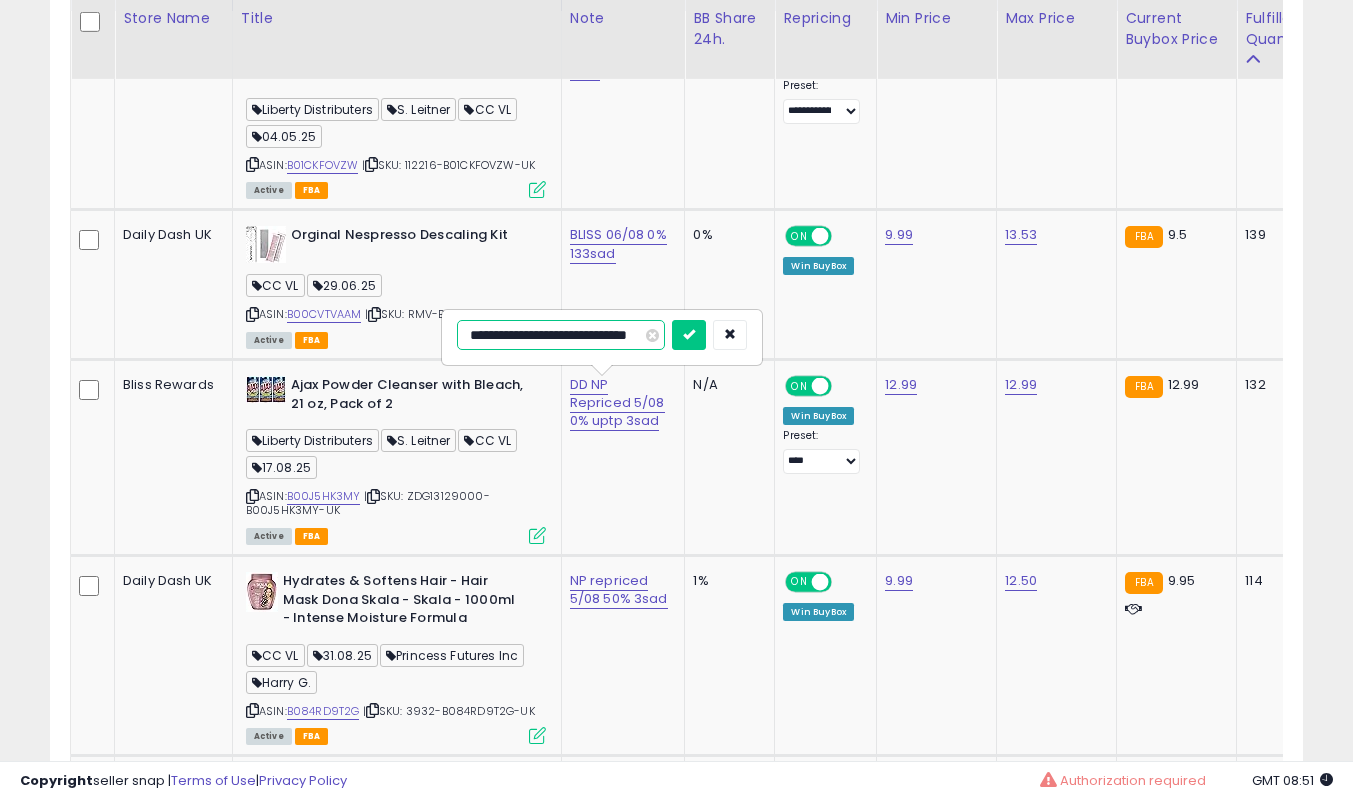 type on "**********" 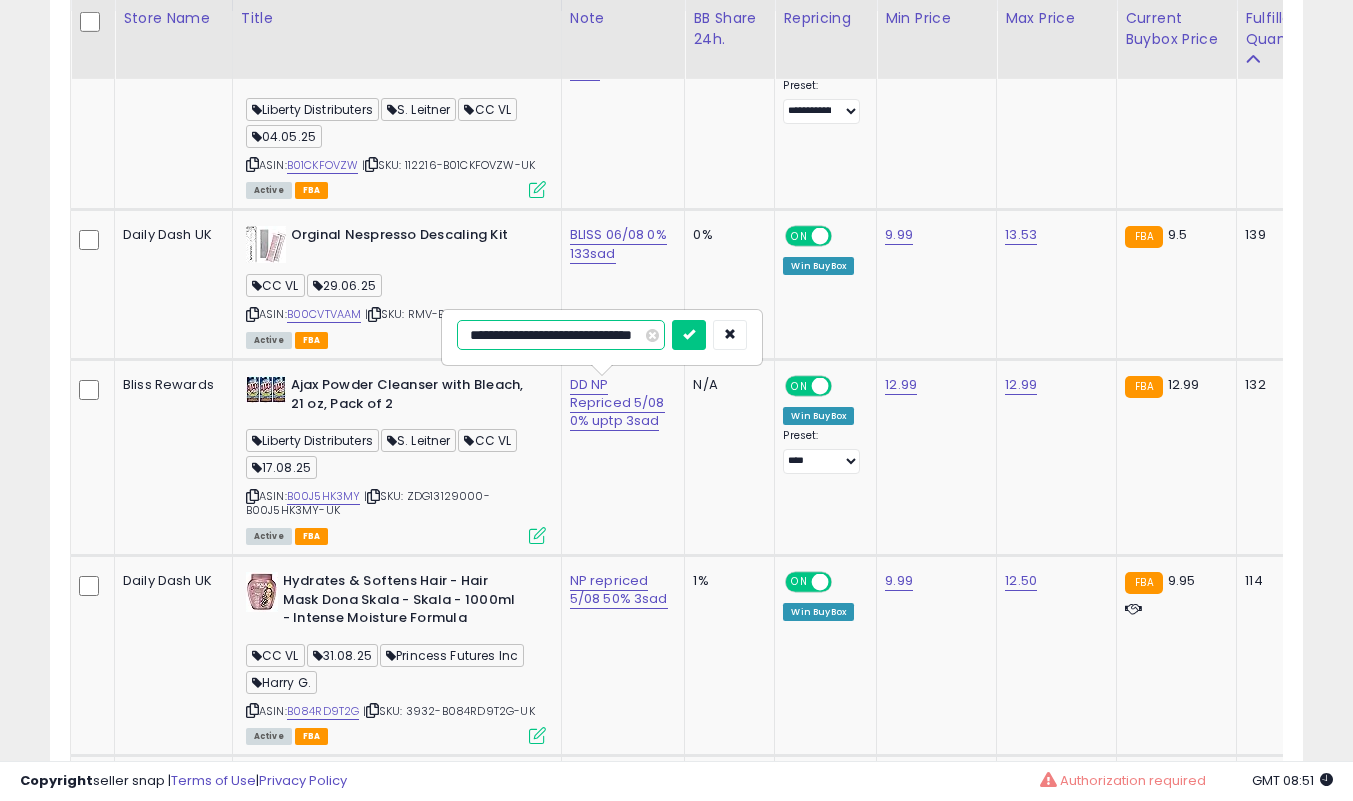 click at bounding box center [689, 335] 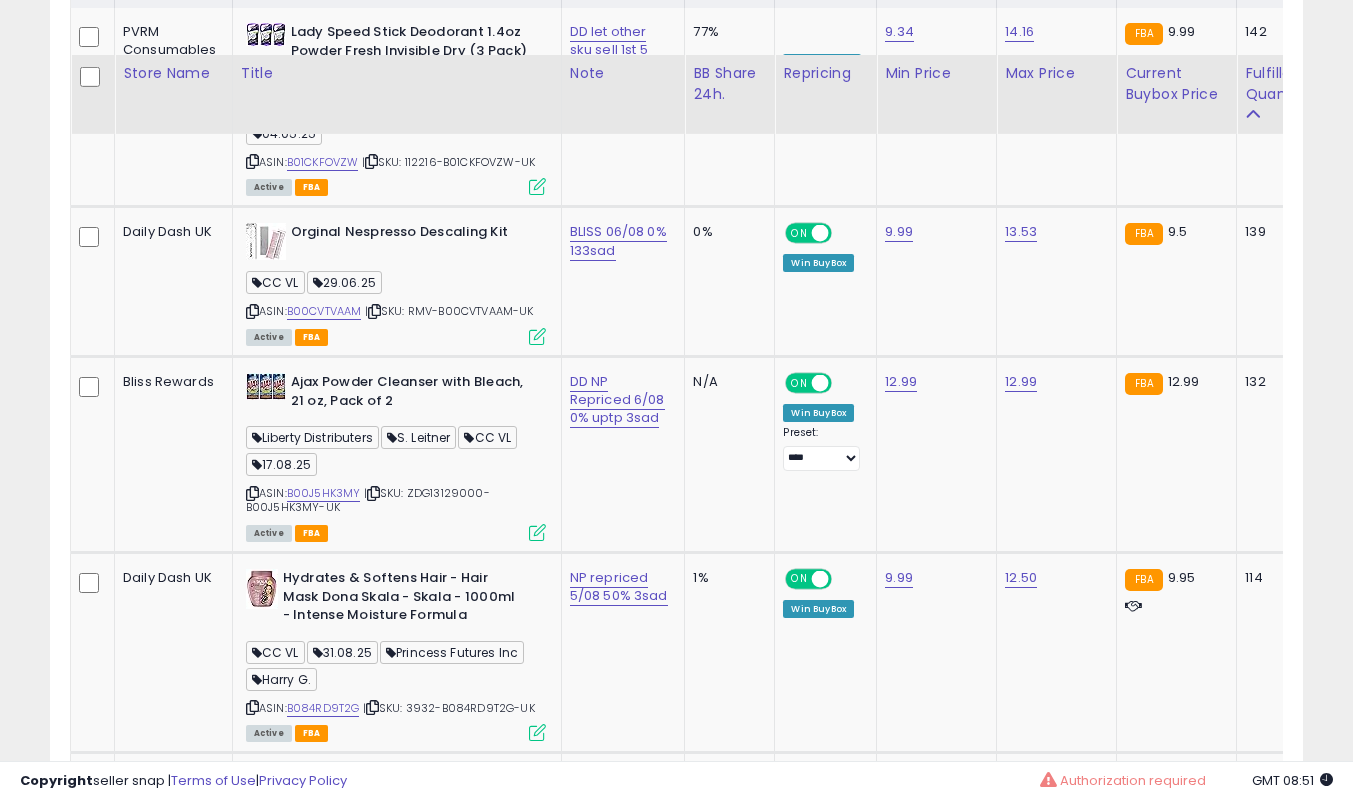 scroll, scrollTop: 1339, scrollLeft: 0, axis: vertical 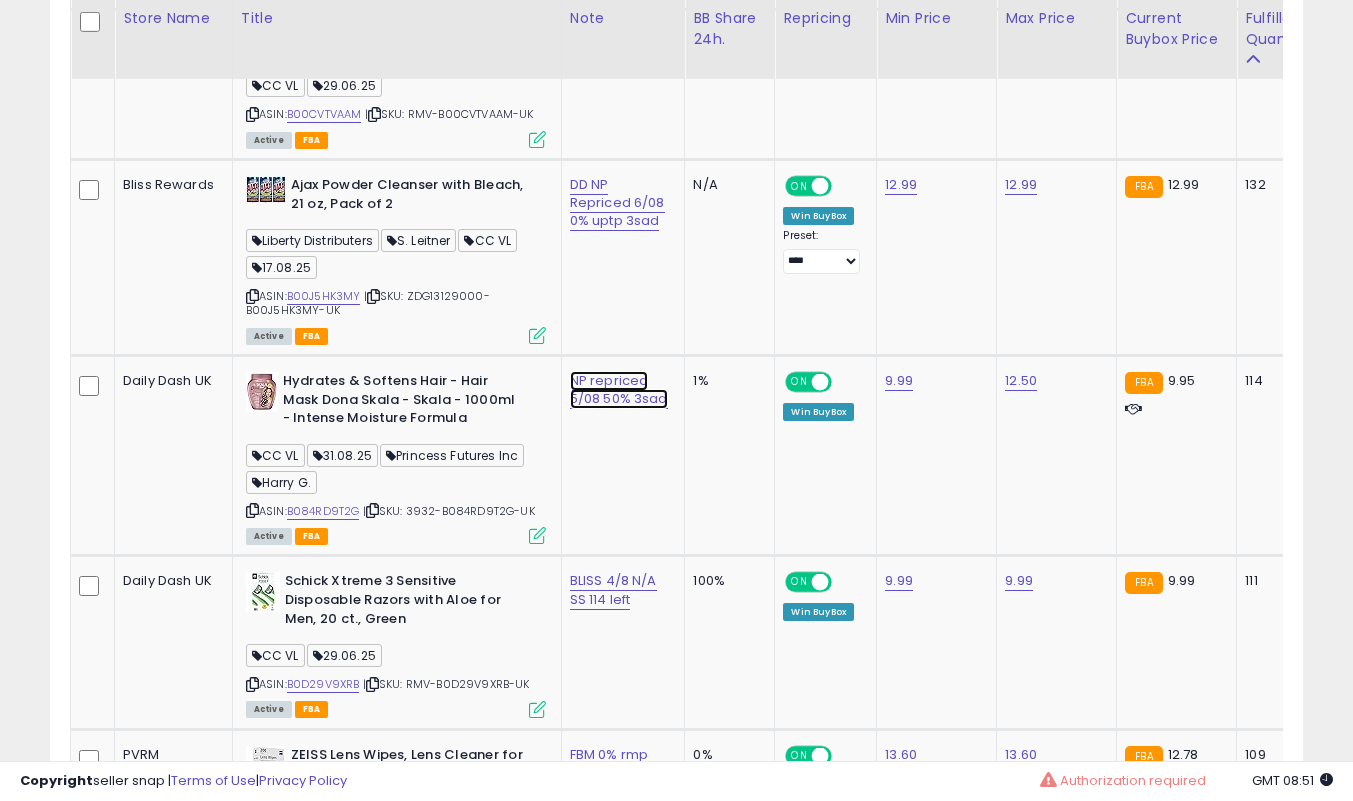 click on "NP repriced 5/08 50% 3sad" at bounding box center [609, -147] 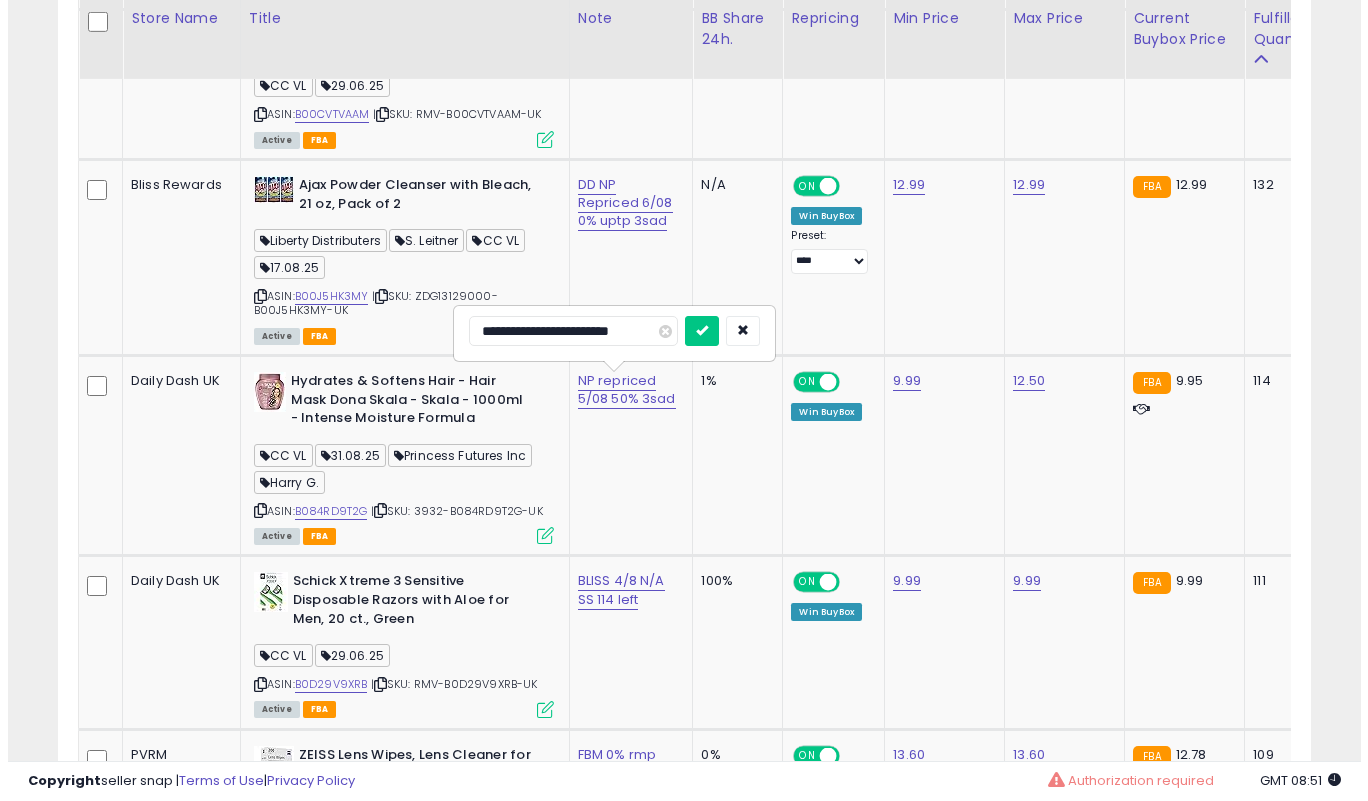 scroll, scrollTop: 0, scrollLeft: 0, axis: both 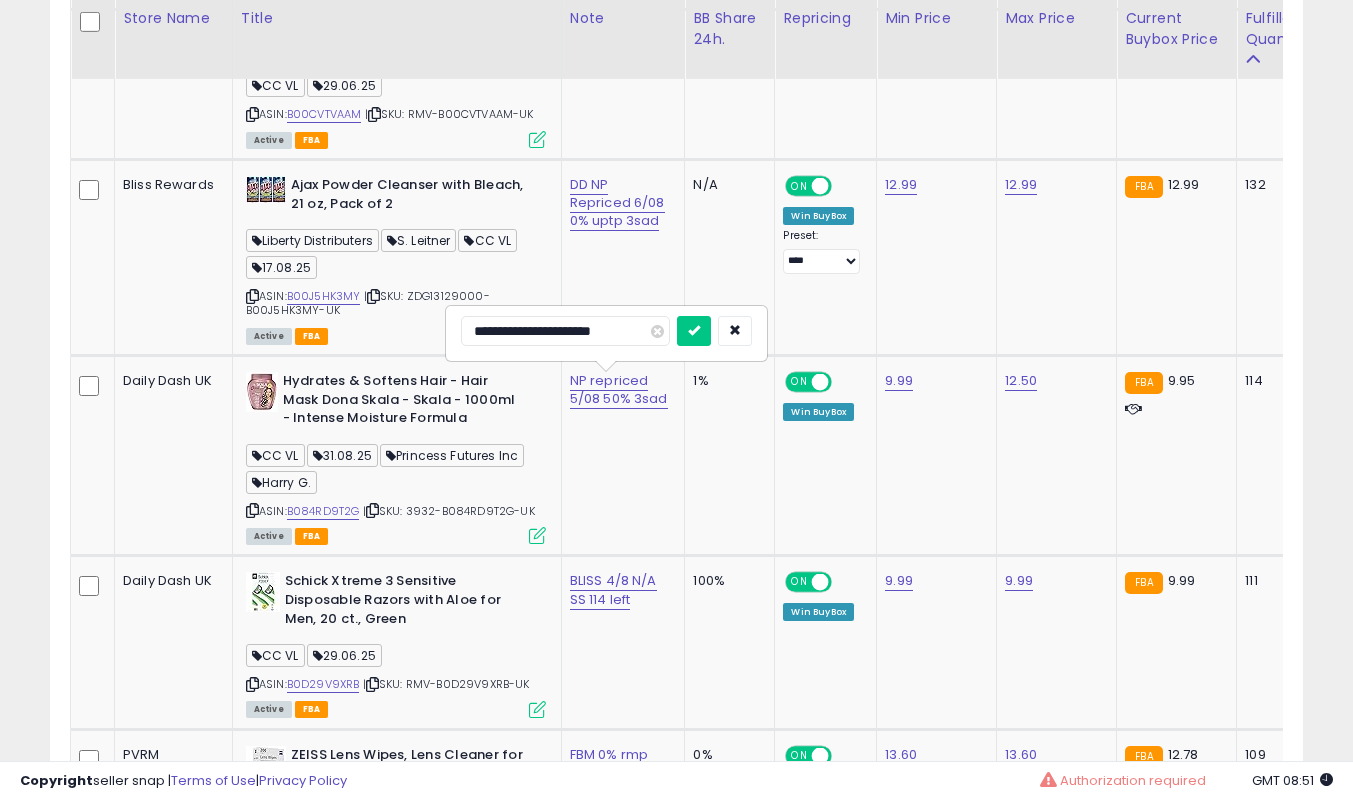 type on "**********" 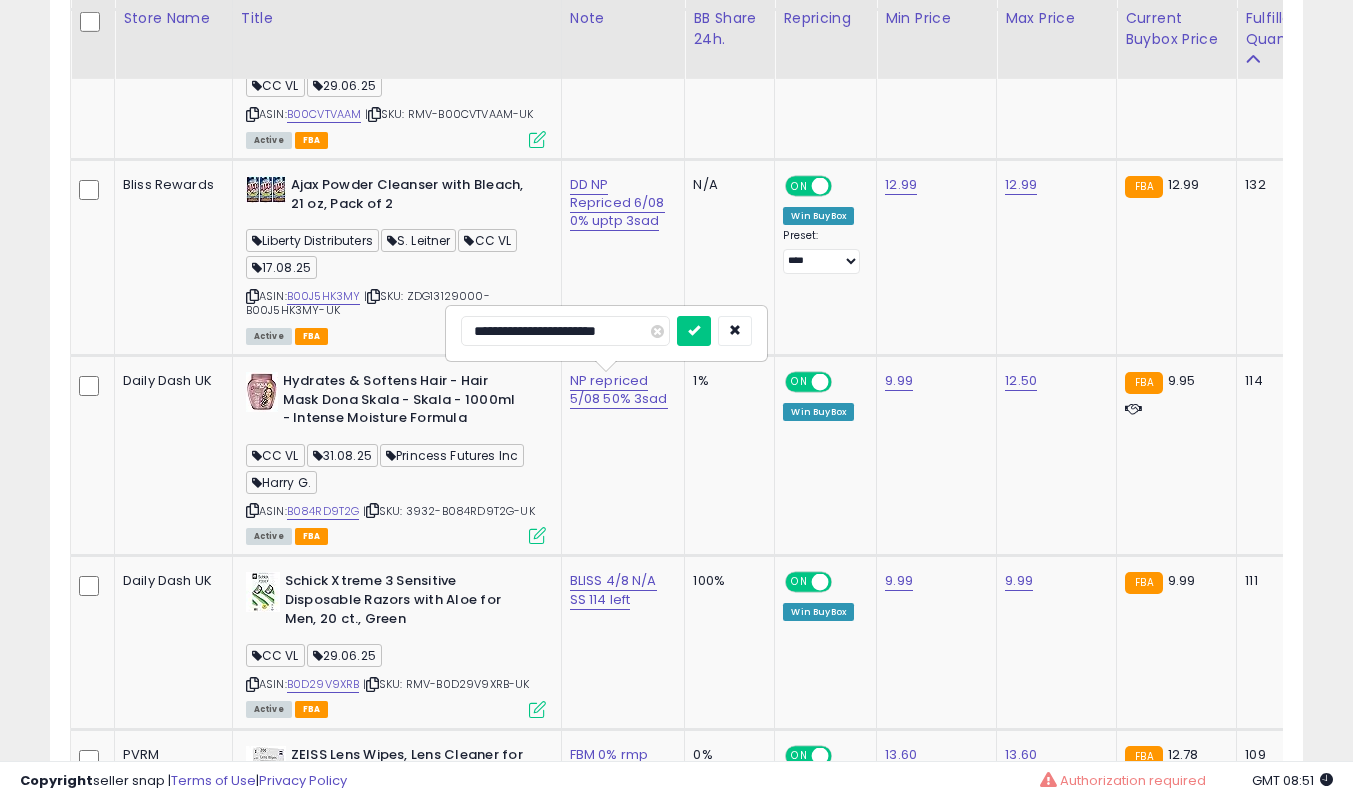 click at bounding box center [694, 331] 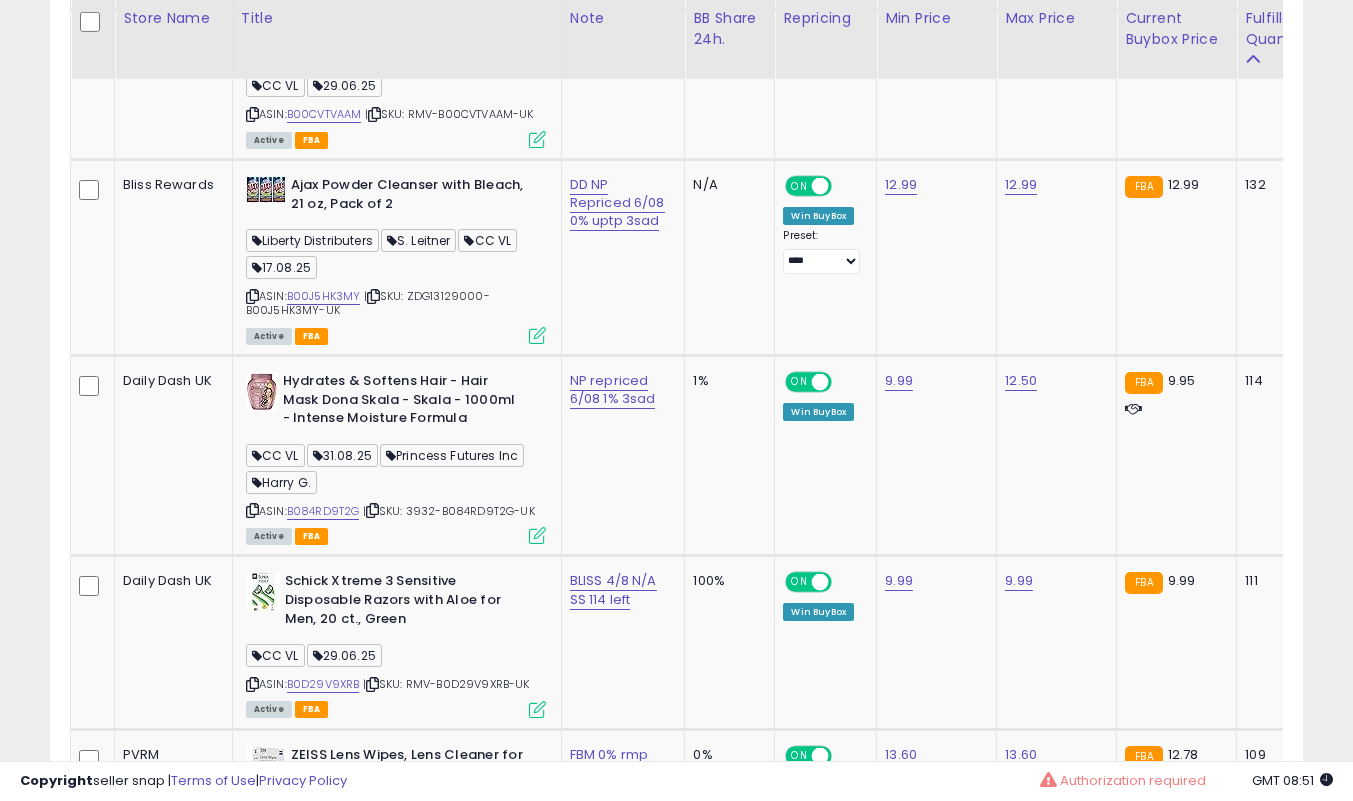 click at bounding box center (537, 535) 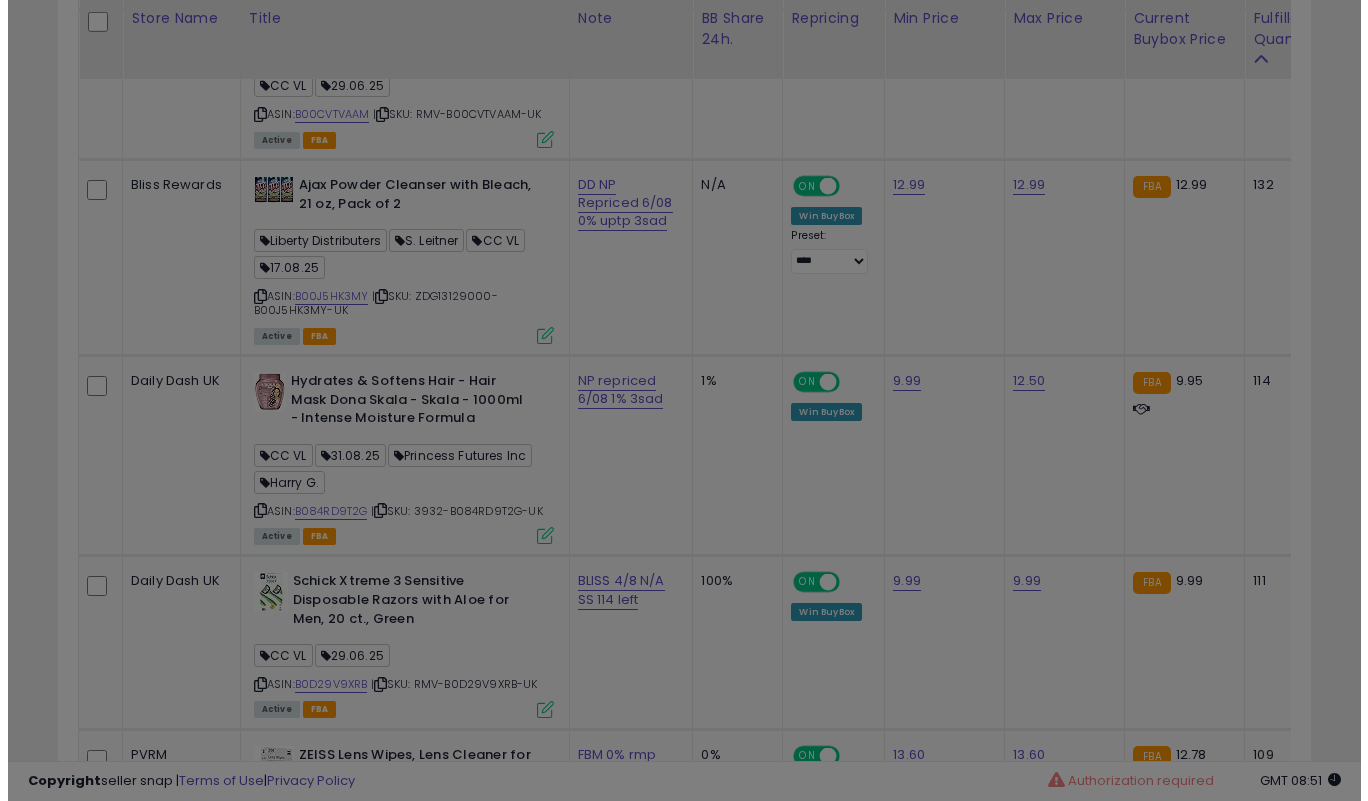 scroll, scrollTop: 999590, scrollLeft: 999266, axis: both 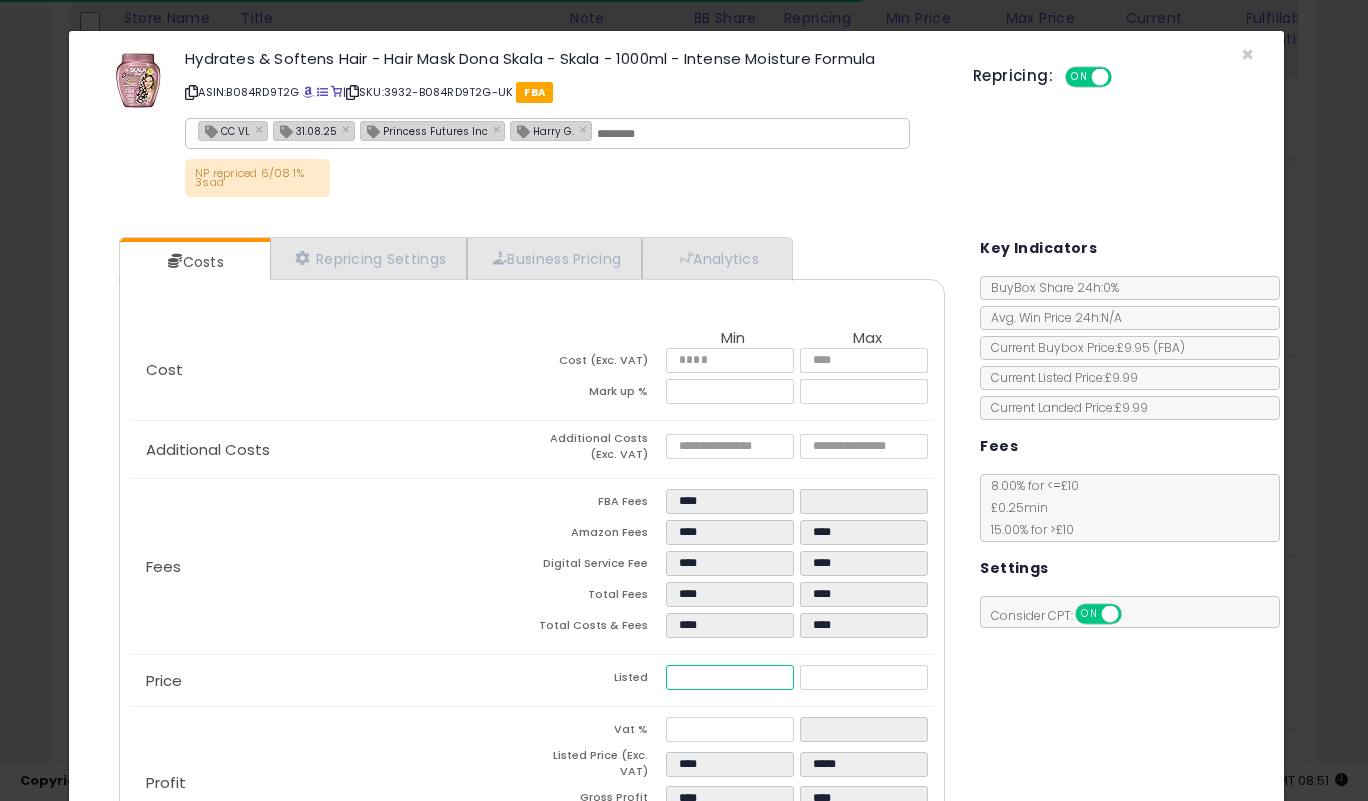 click on "****" at bounding box center (729, 677) 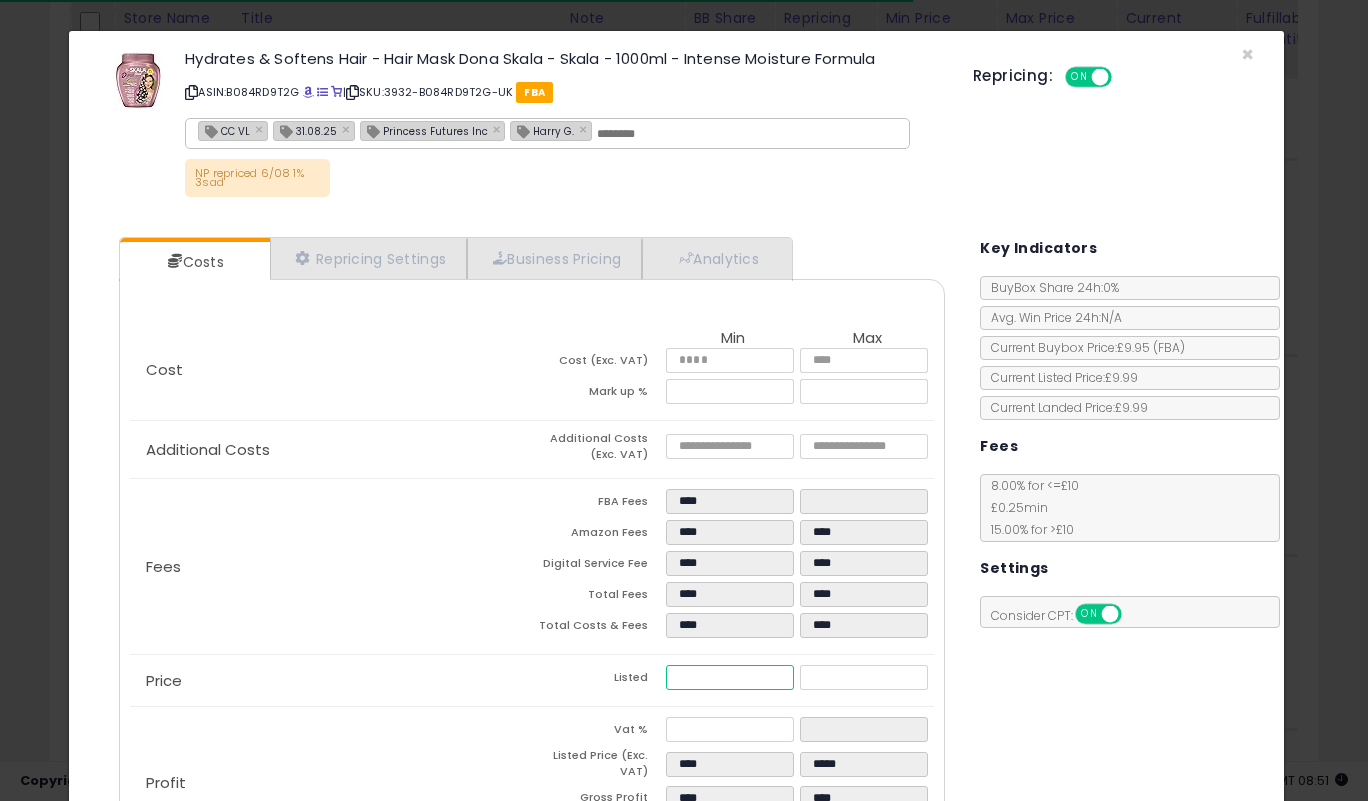 type on "***" 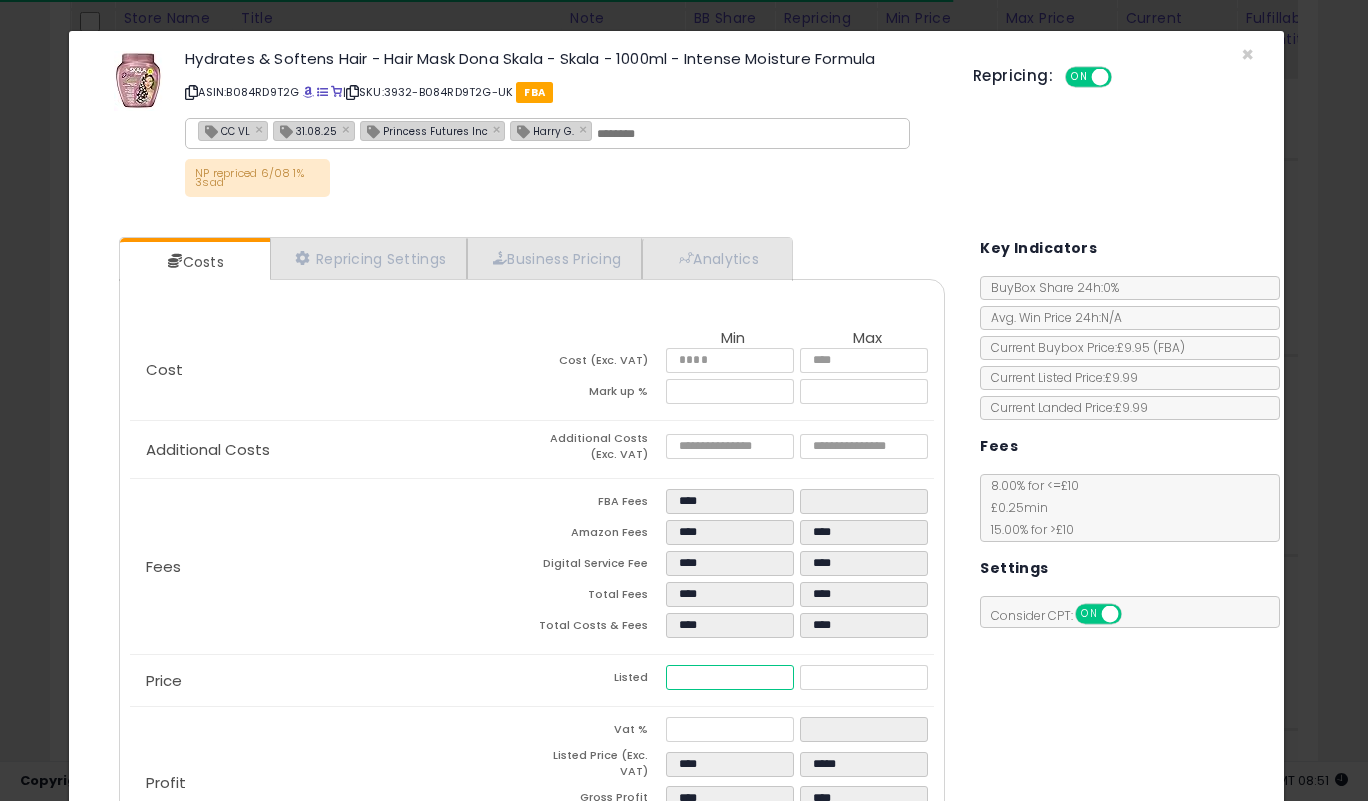type on "****" 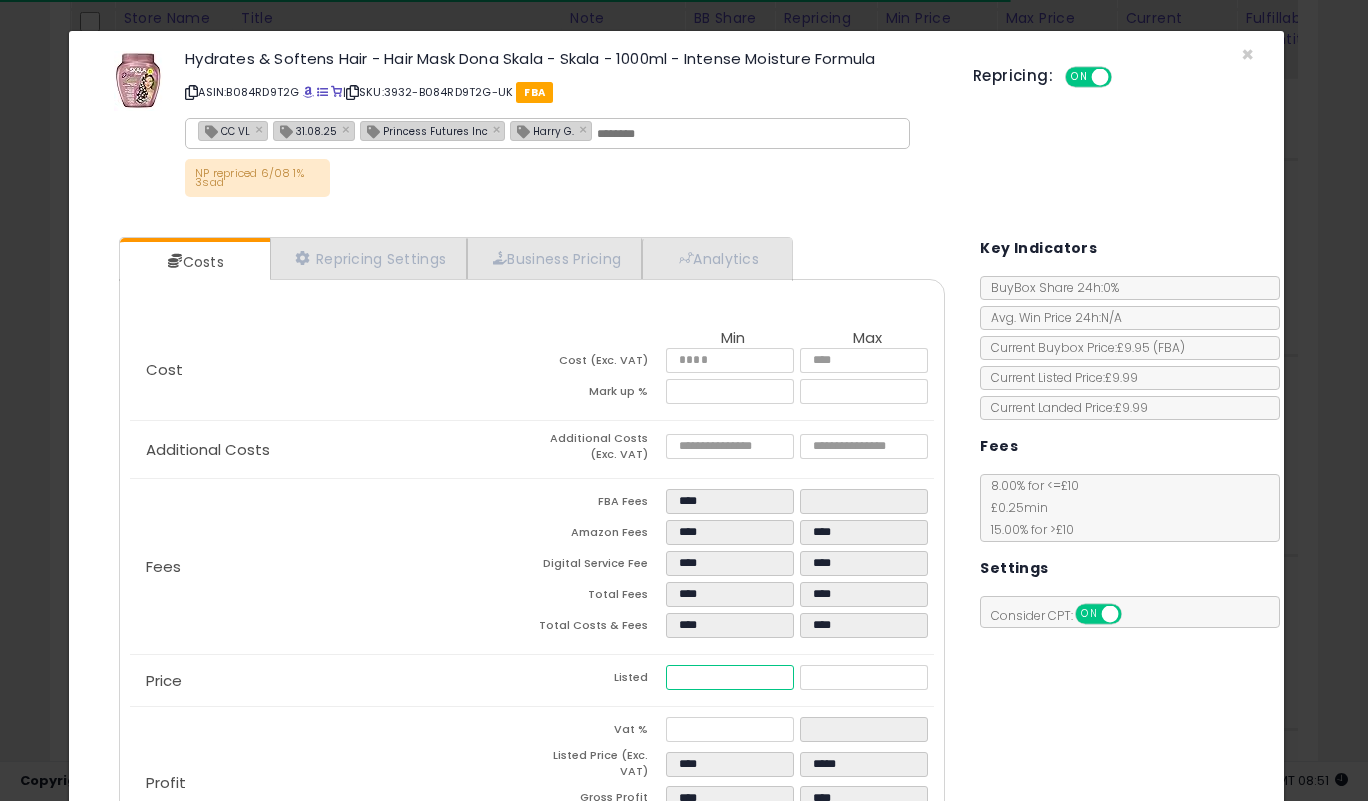 type on "***" 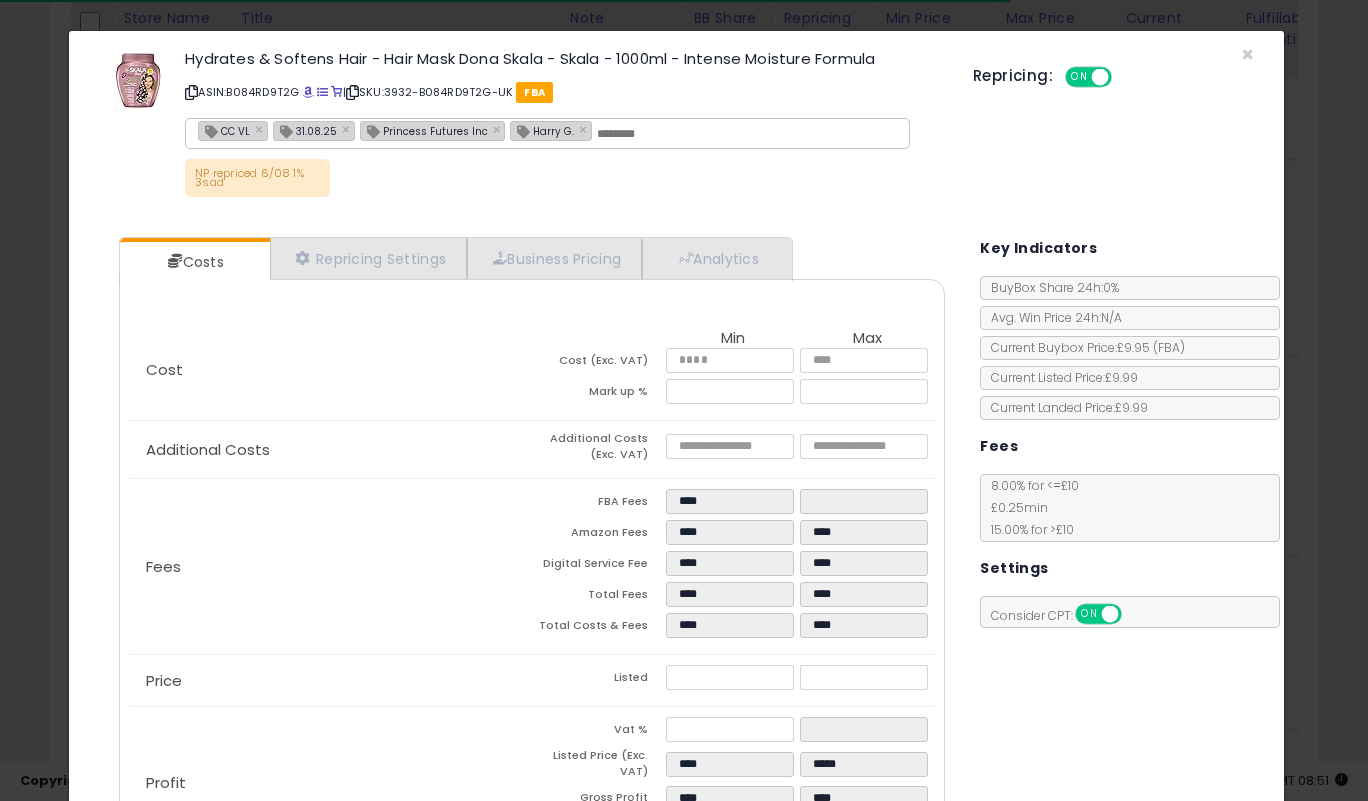 type on "*****" 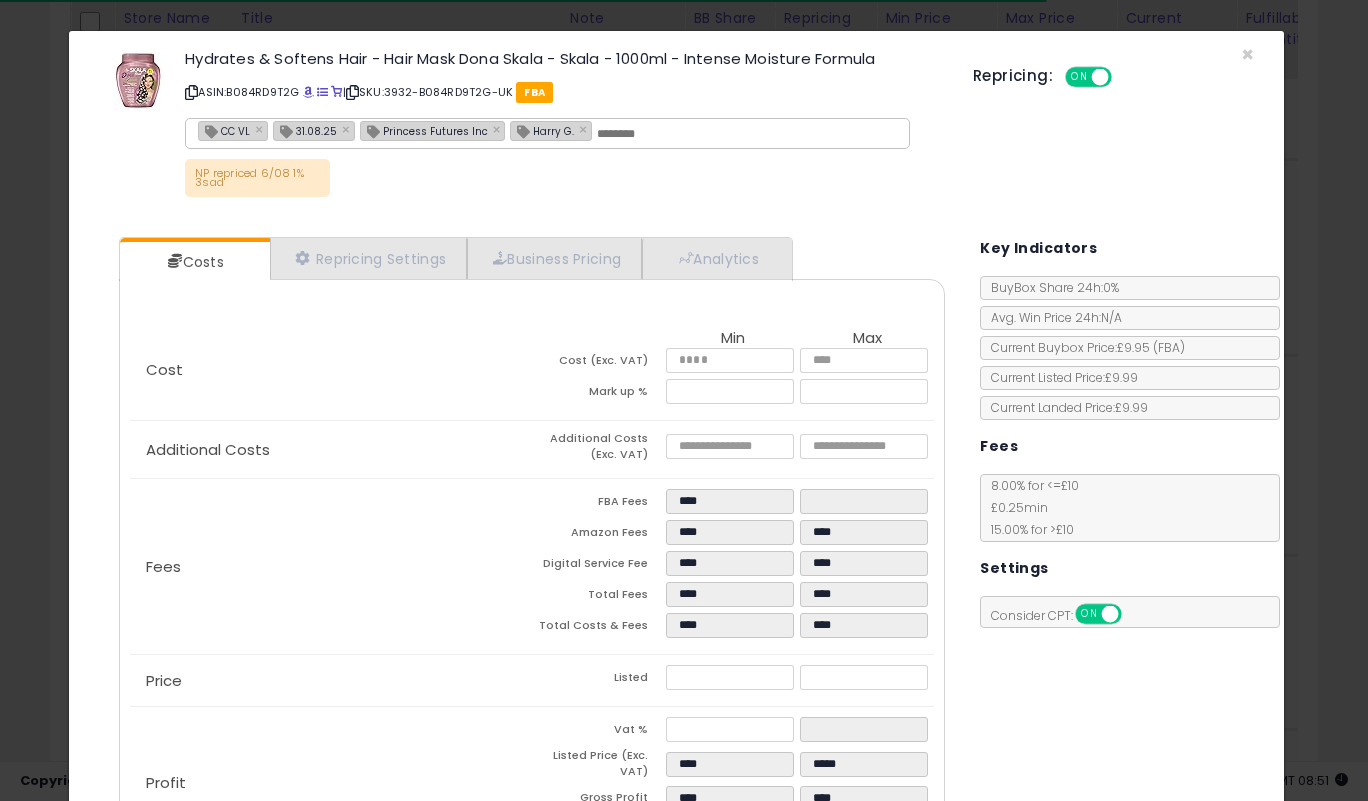 click on "Fees
FBA Fees
****
****
Amazon Fees
****
****
Digital Service Fee
****
****
Total Fees
****
****
Total Costs & Fees
****
****" 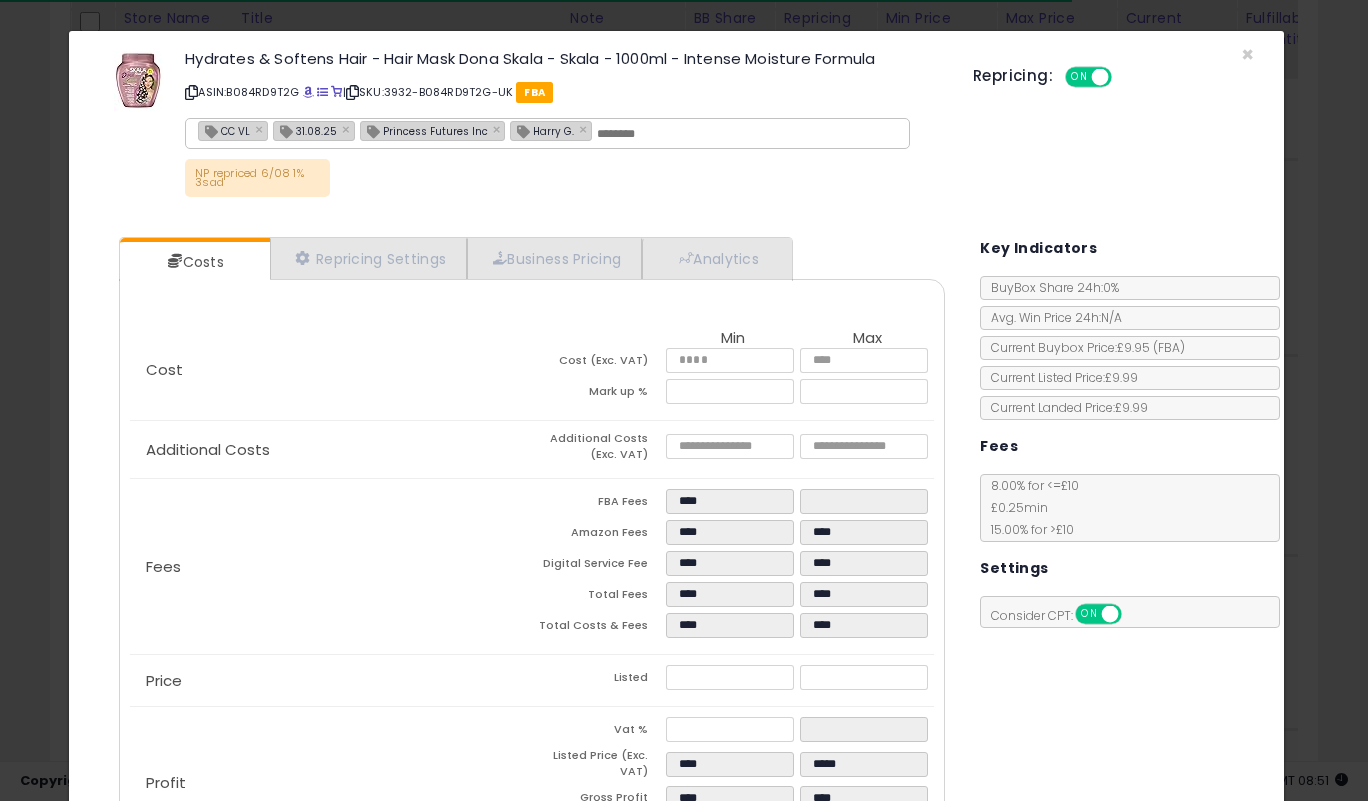 scroll, scrollTop: 162, scrollLeft: 0, axis: vertical 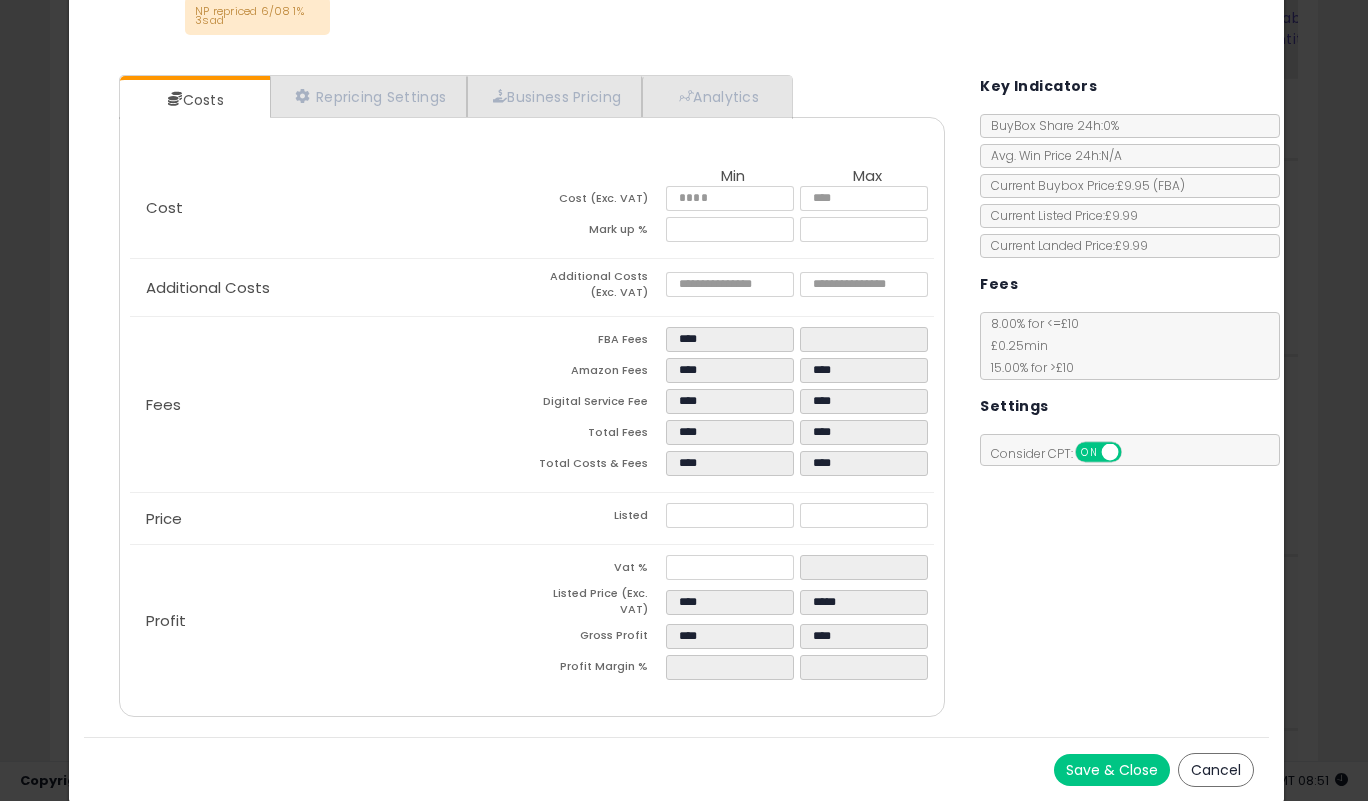 click on "Save & Close" at bounding box center (1112, 770) 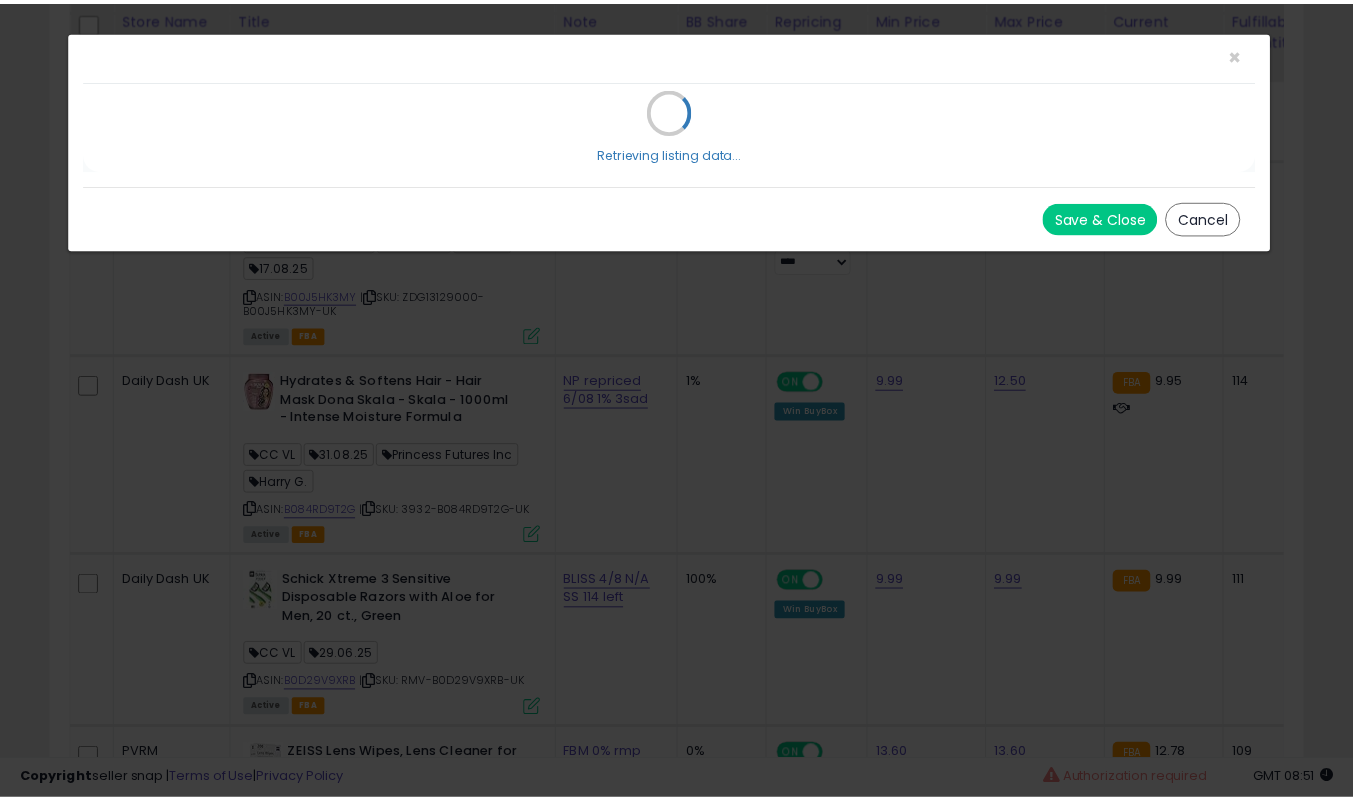 scroll, scrollTop: 0, scrollLeft: 0, axis: both 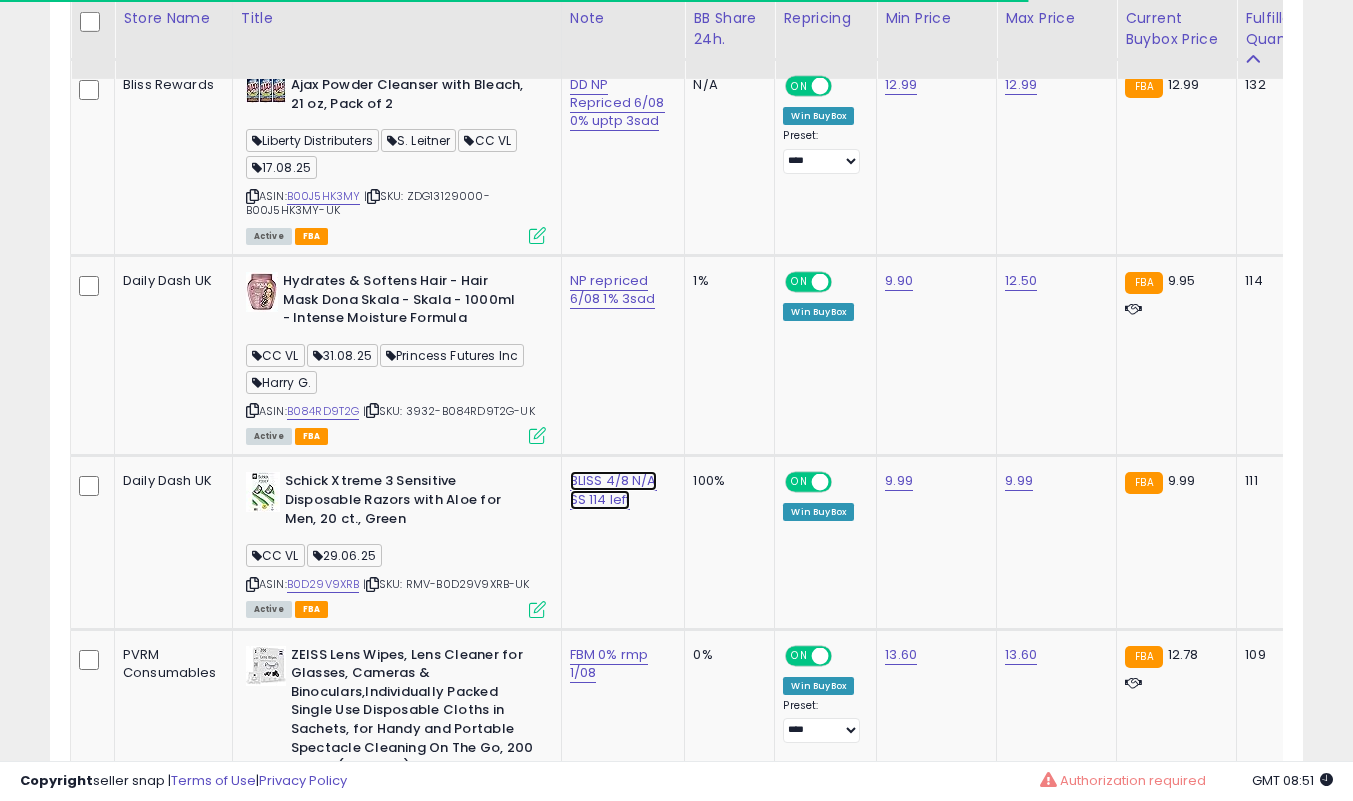 click on "BLISS 4/8 N/A SS 114 left" at bounding box center [609, -247] 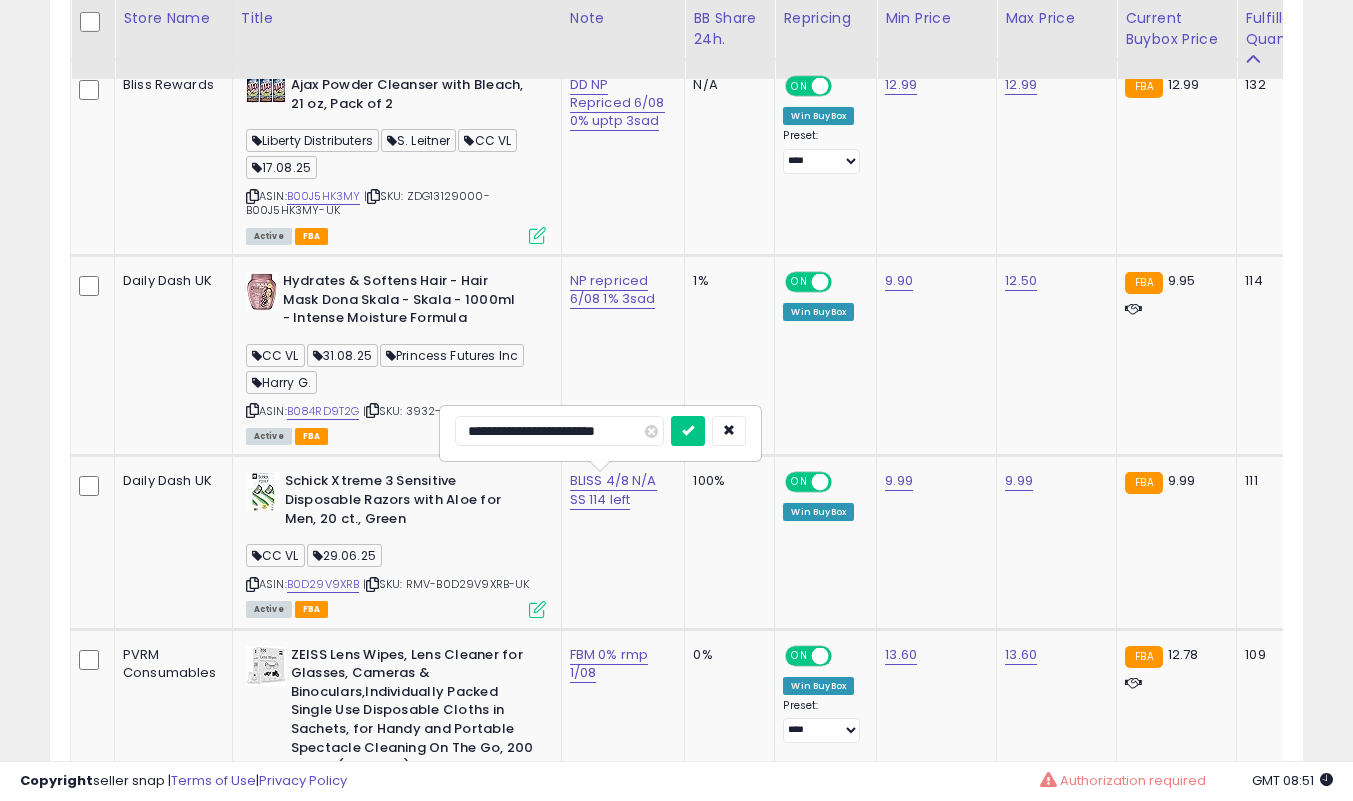 scroll, scrollTop: 0, scrollLeft: 2, axis: horizontal 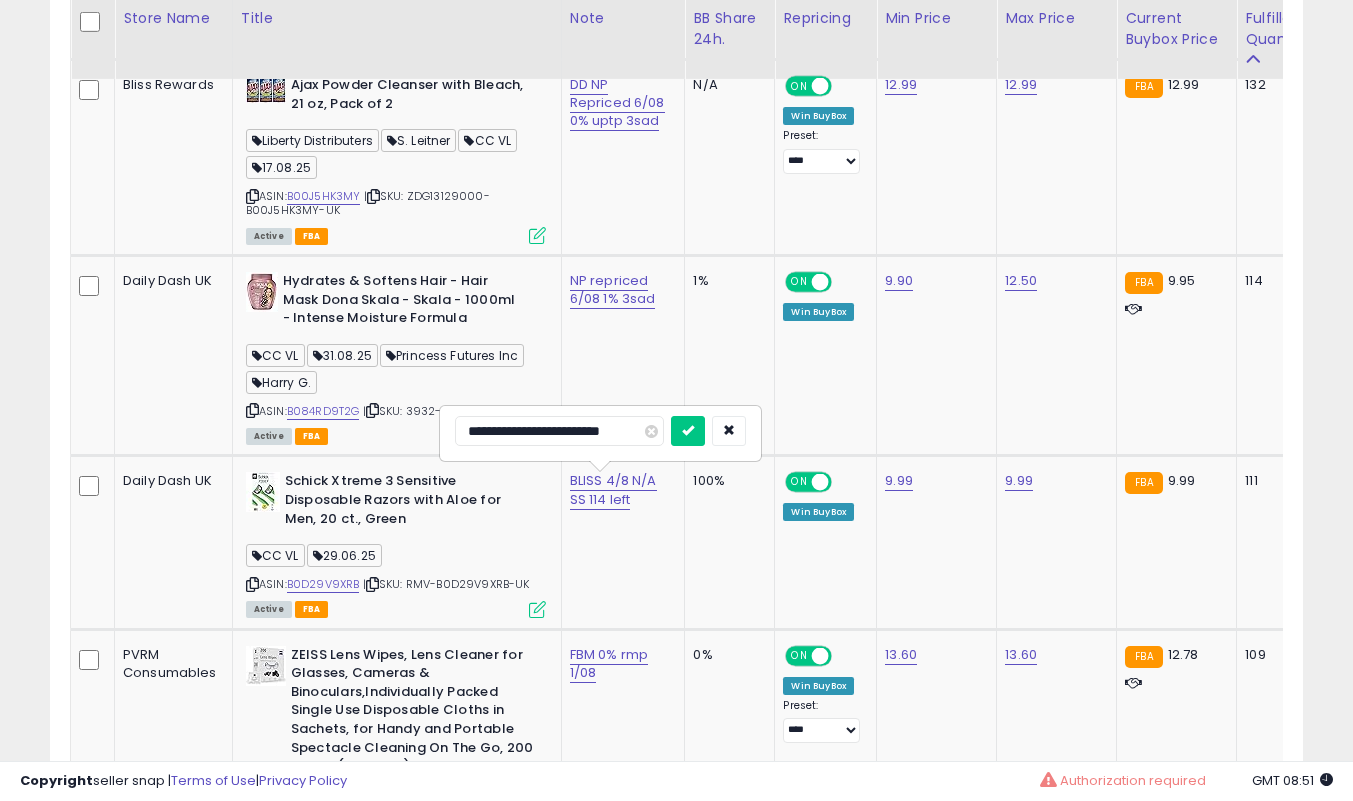 click at bounding box center [688, 431] 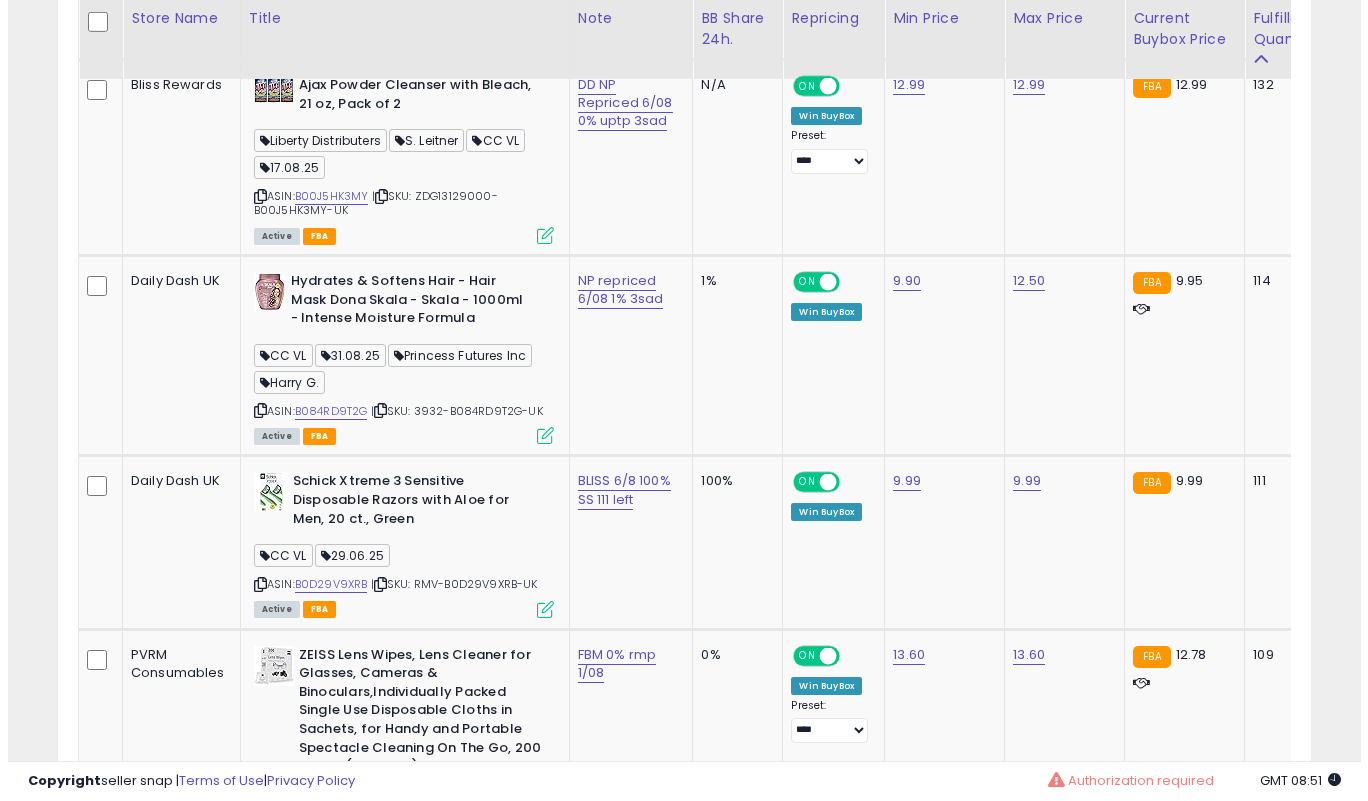 scroll, scrollTop: 1639, scrollLeft: 0, axis: vertical 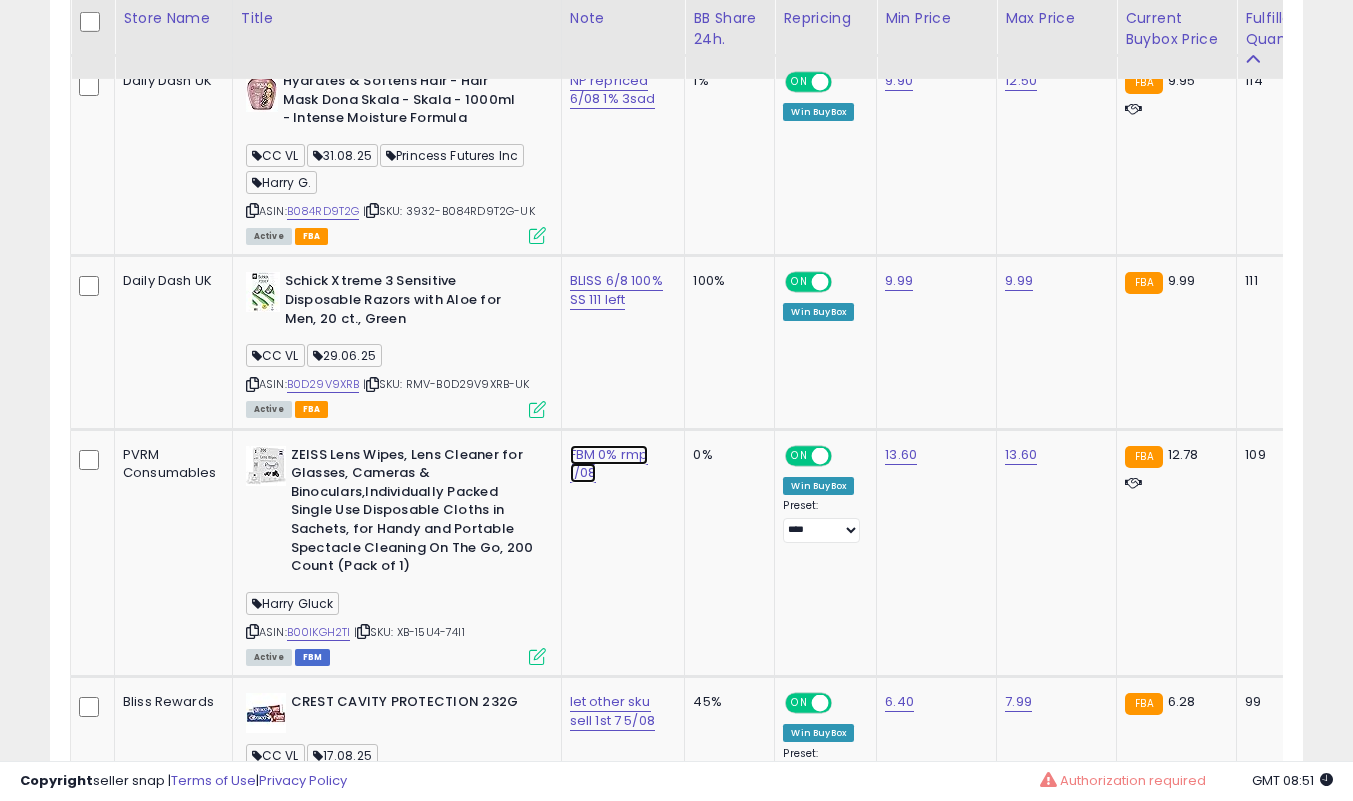 click on "FBM 0% rmp  1/08" at bounding box center [609, -447] 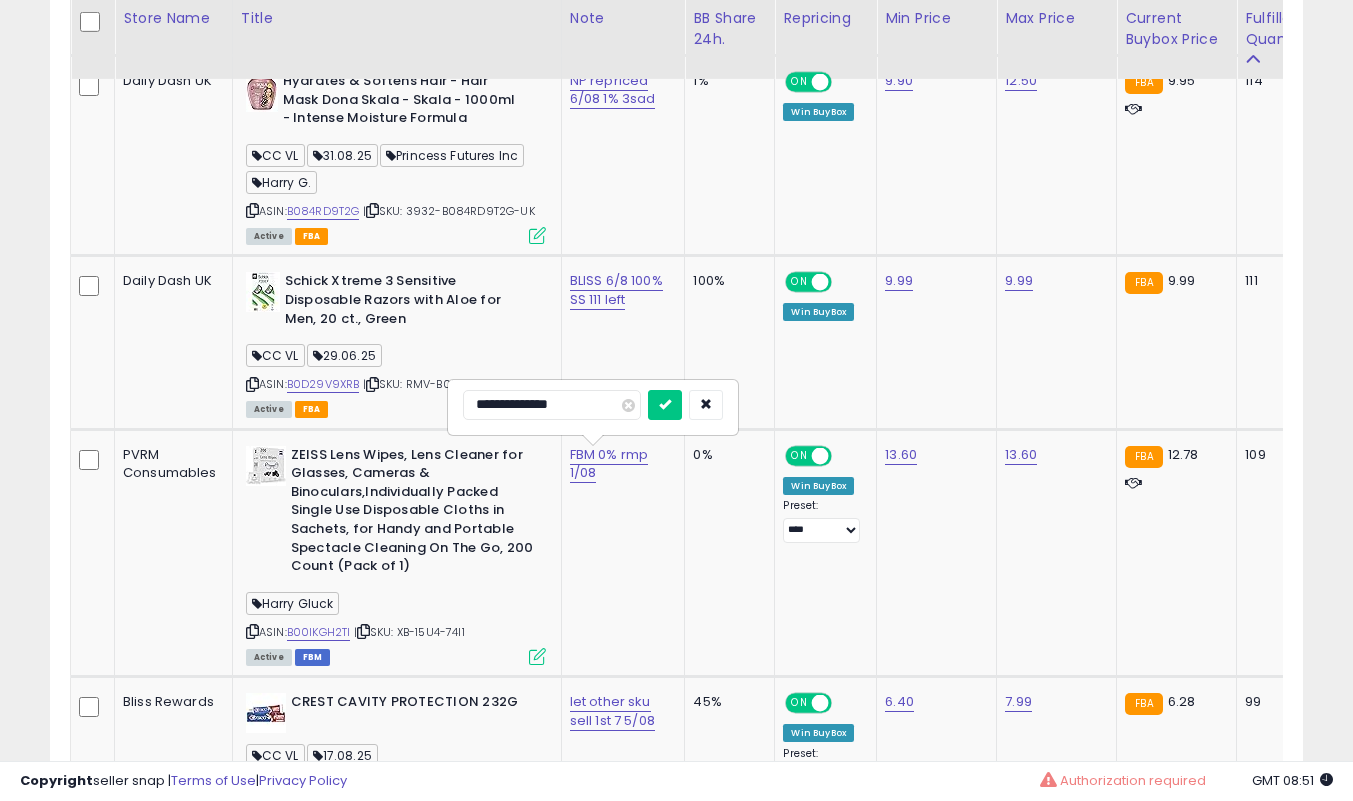 type on "**********" 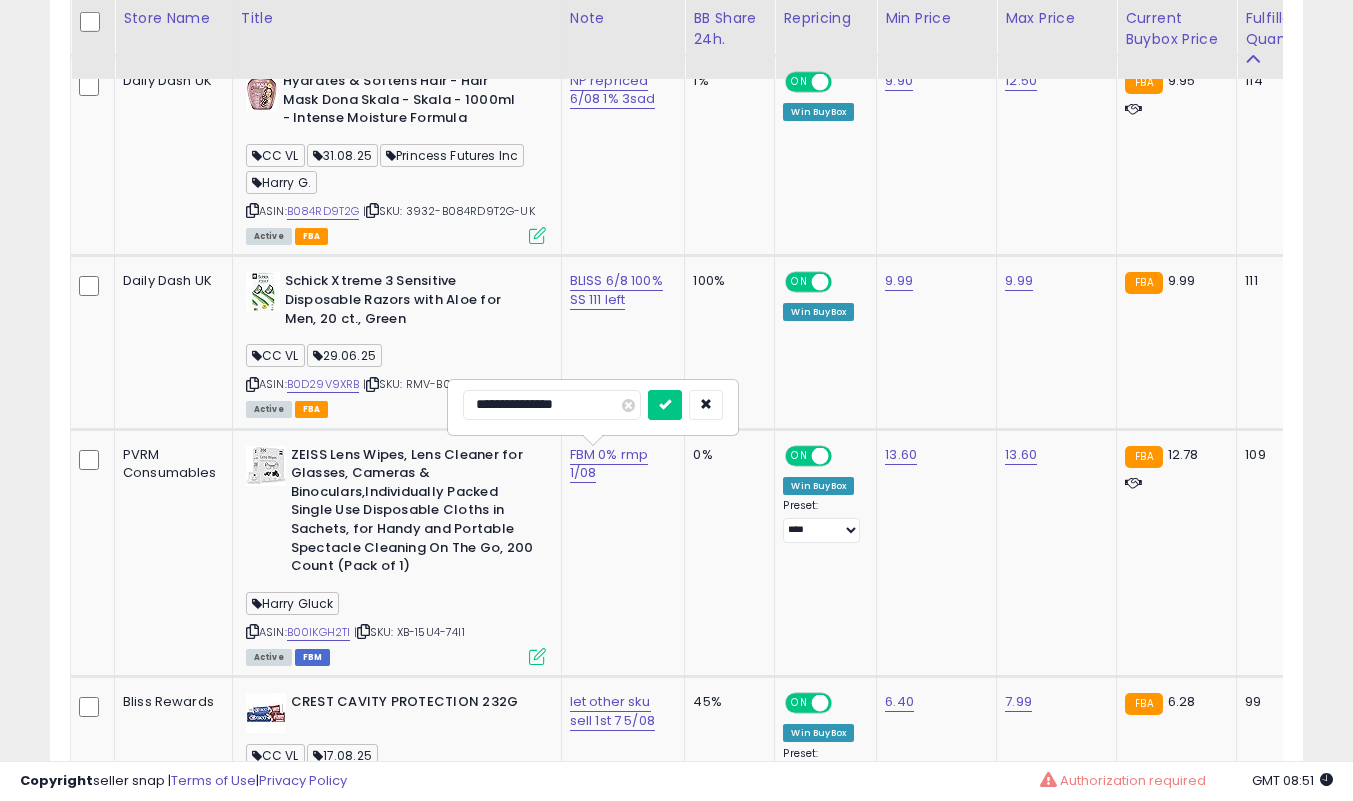 click at bounding box center [665, 405] 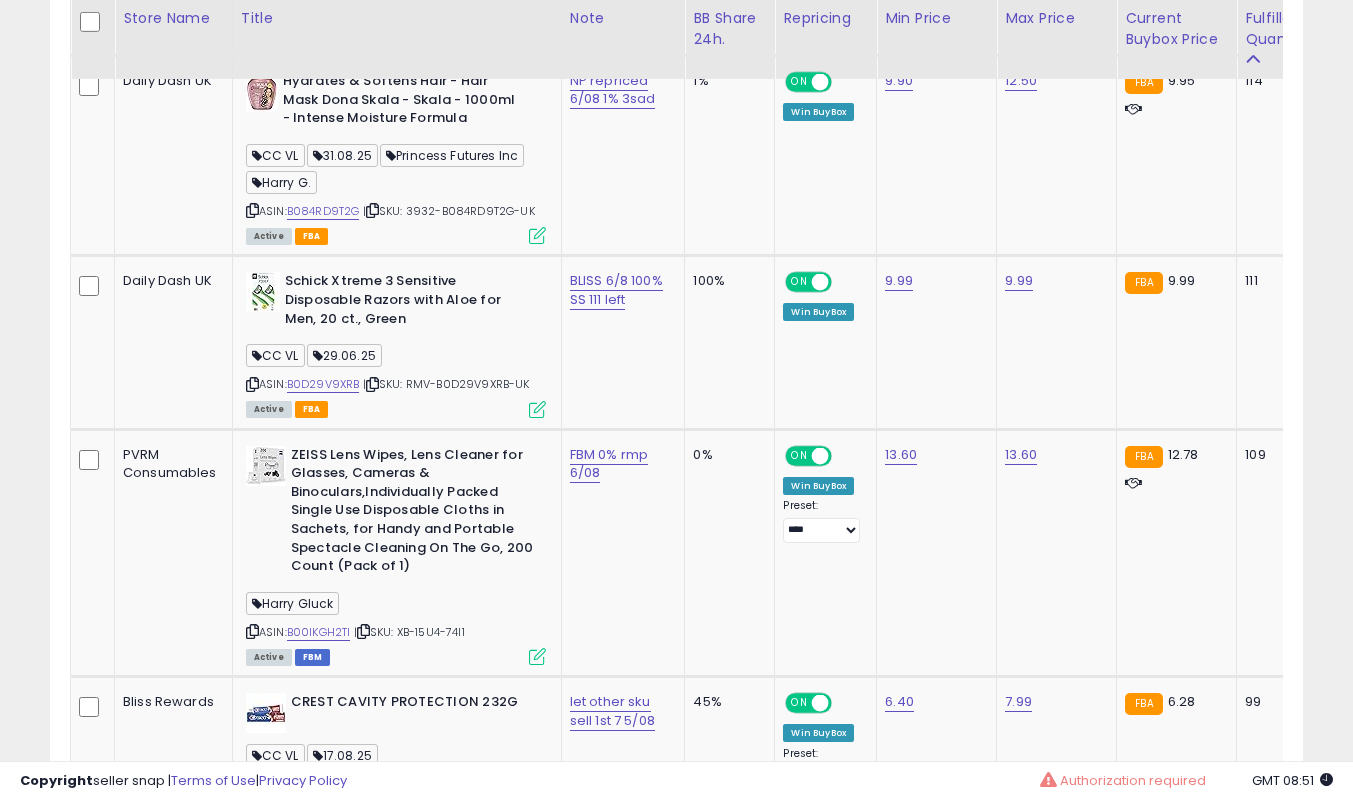 click at bounding box center (537, 656) 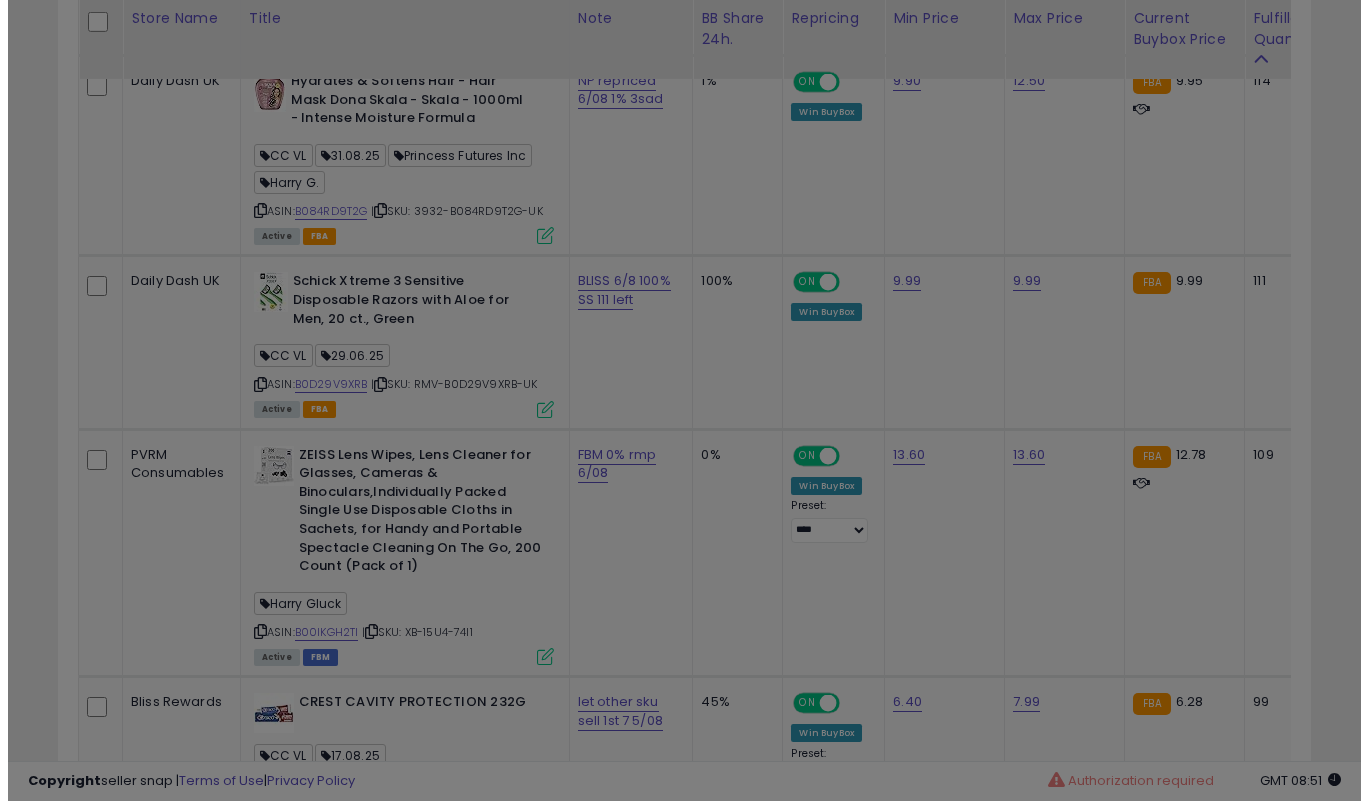 scroll, scrollTop: 999590, scrollLeft: 999266, axis: both 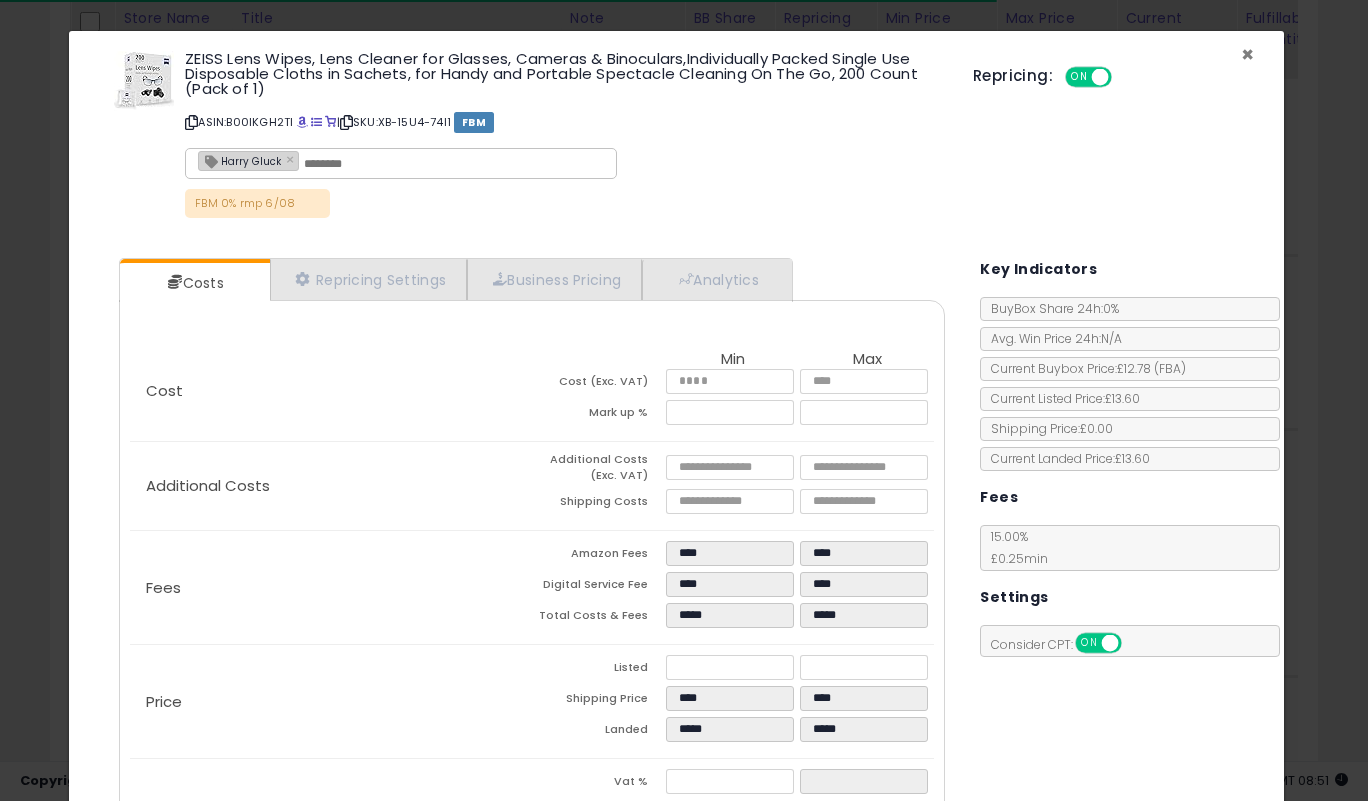 click on "×" at bounding box center (1247, 54) 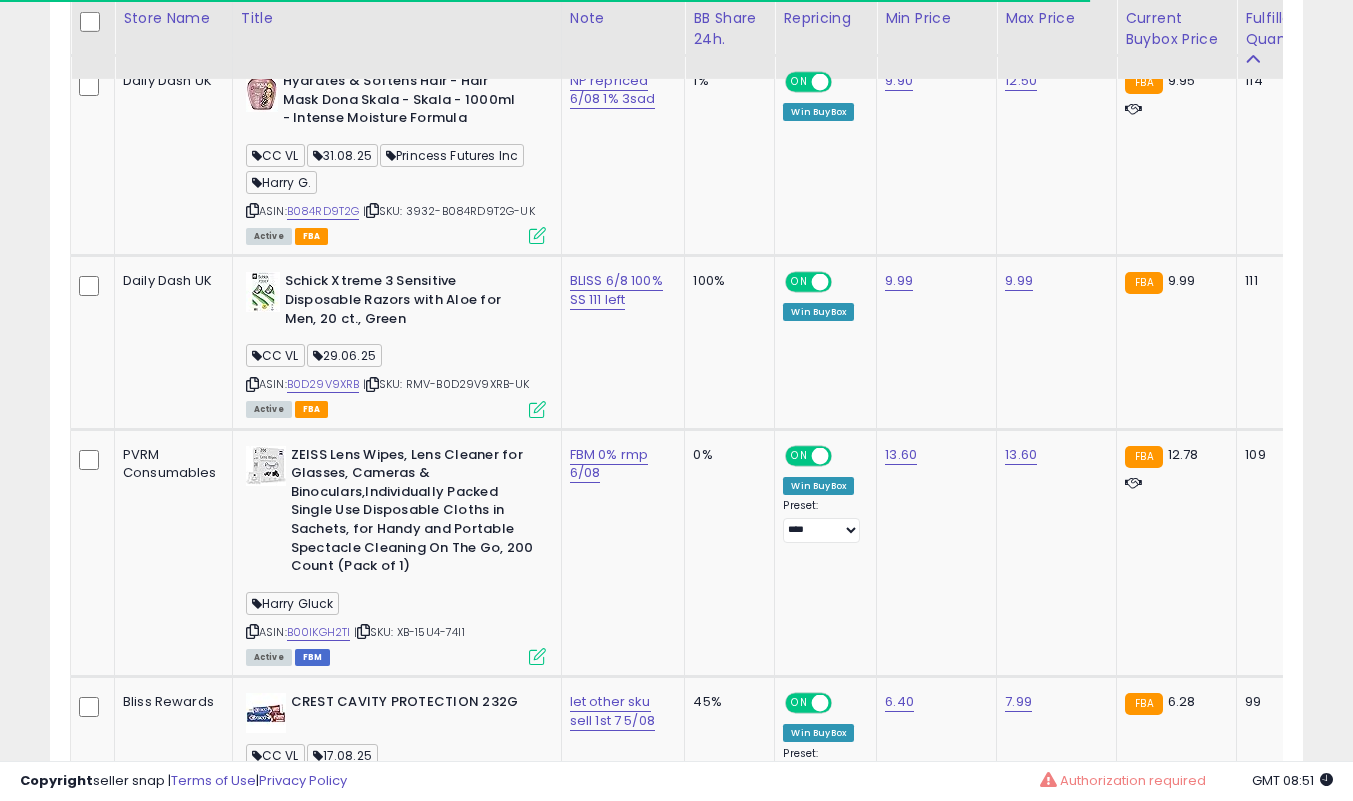scroll, scrollTop: 410, scrollLeft: 725, axis: both 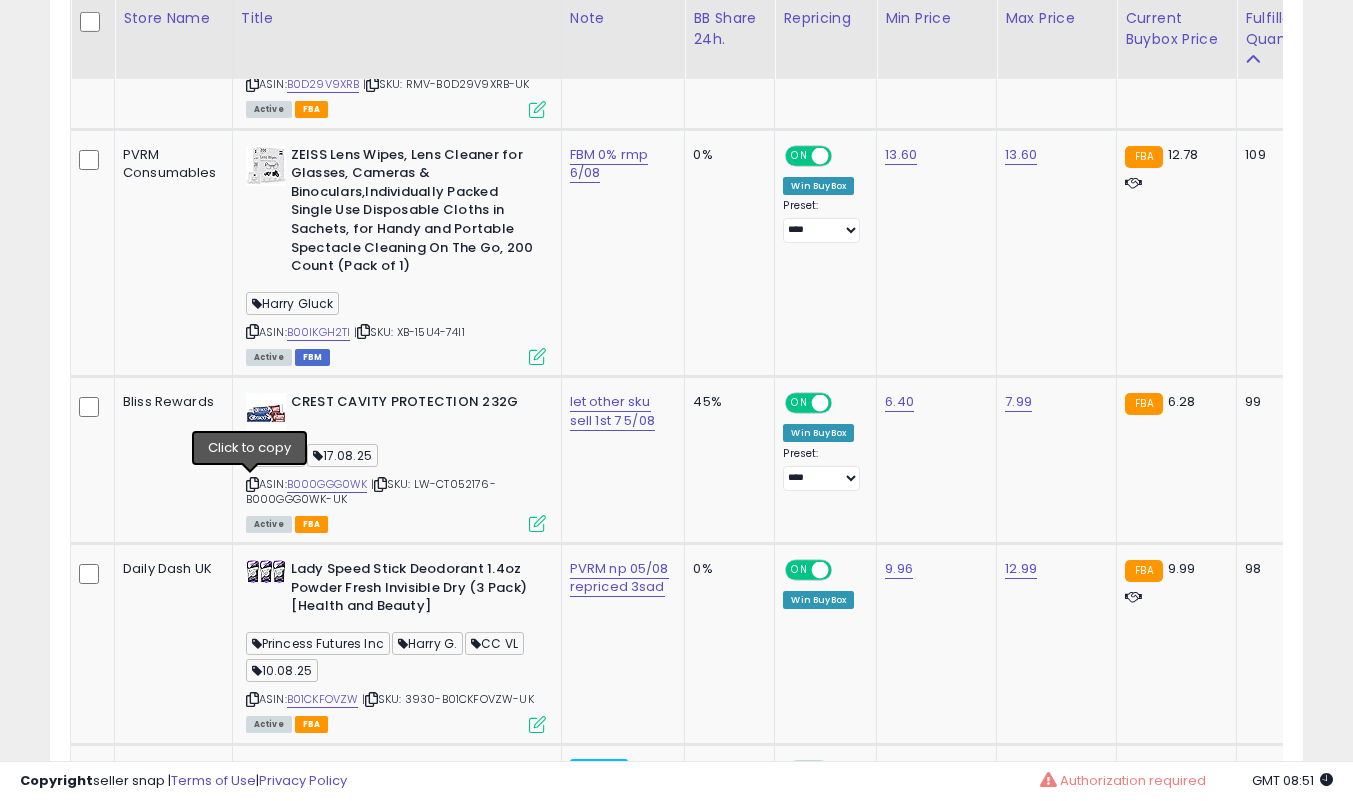 click at bounding box center (252, 484) 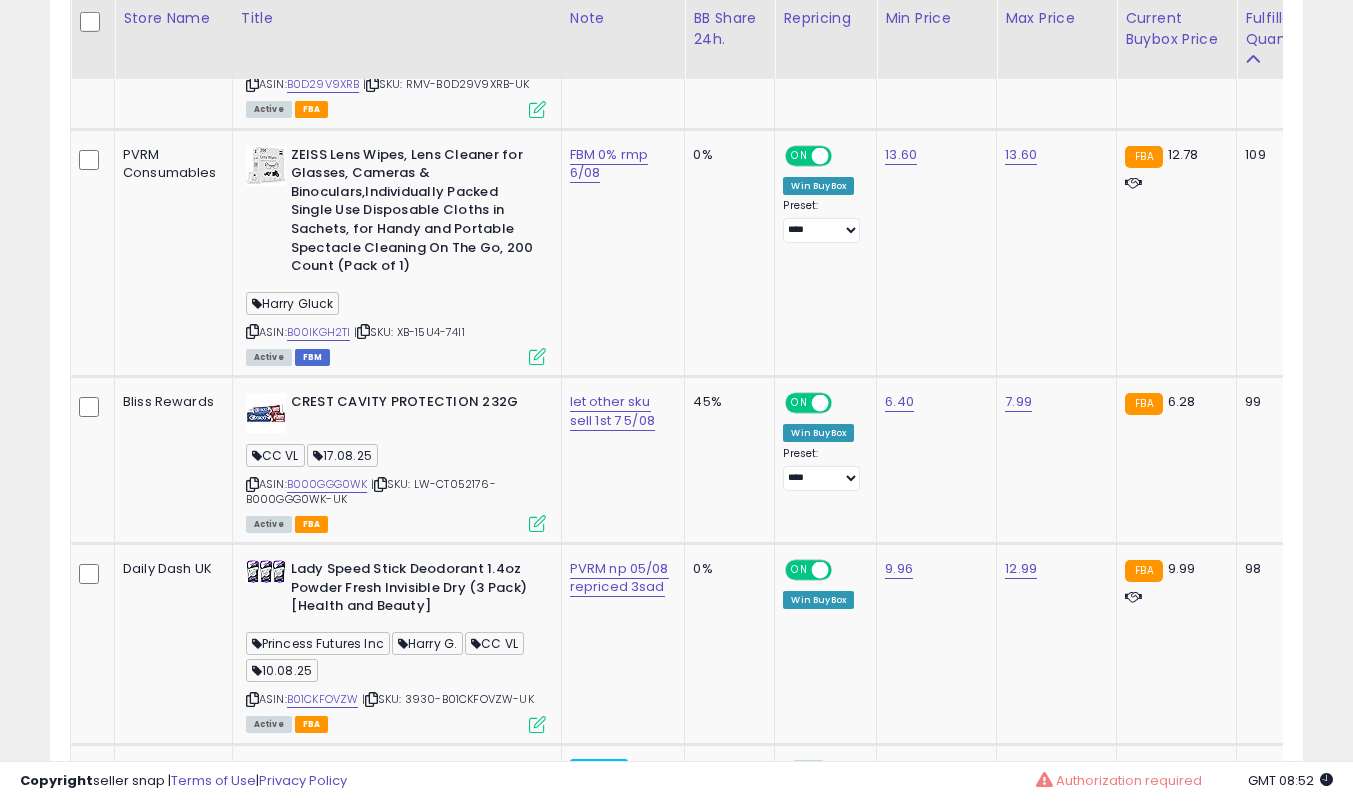 click on "**********" at bounding box center [676, 3415] 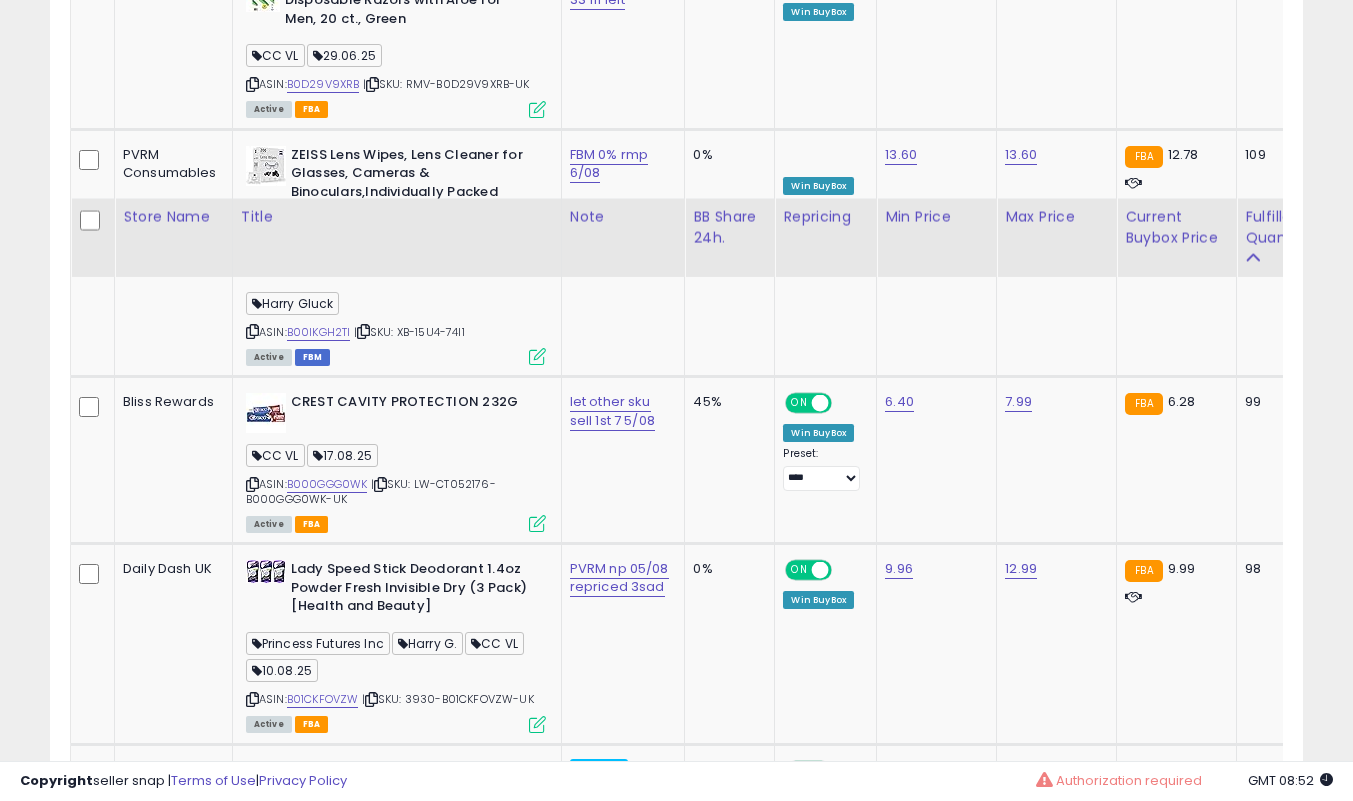 scroll, scrollTop: 2139, scrollLeft: 0, axis: vertical 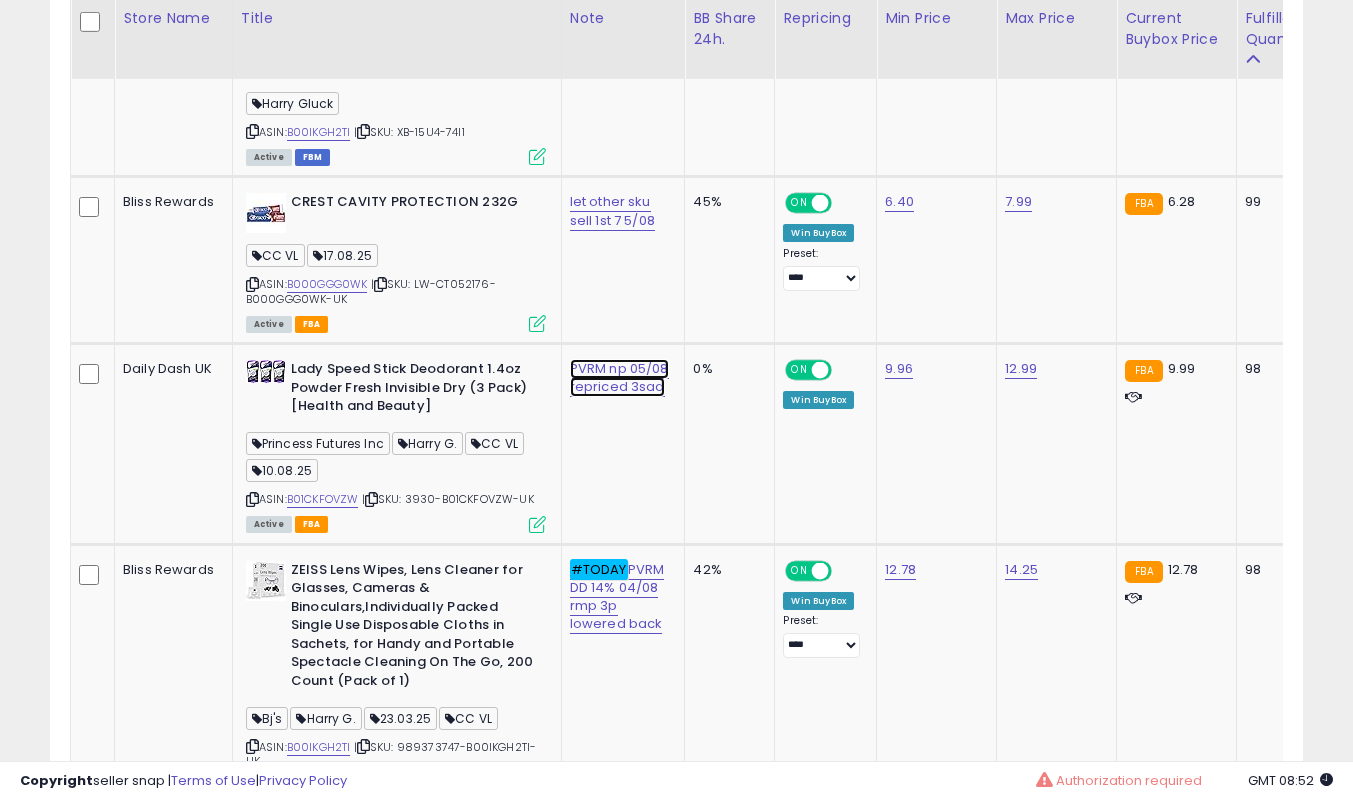 click on "PVRM np 05/08 repriced 3sad" at bounding box center (609, -947) 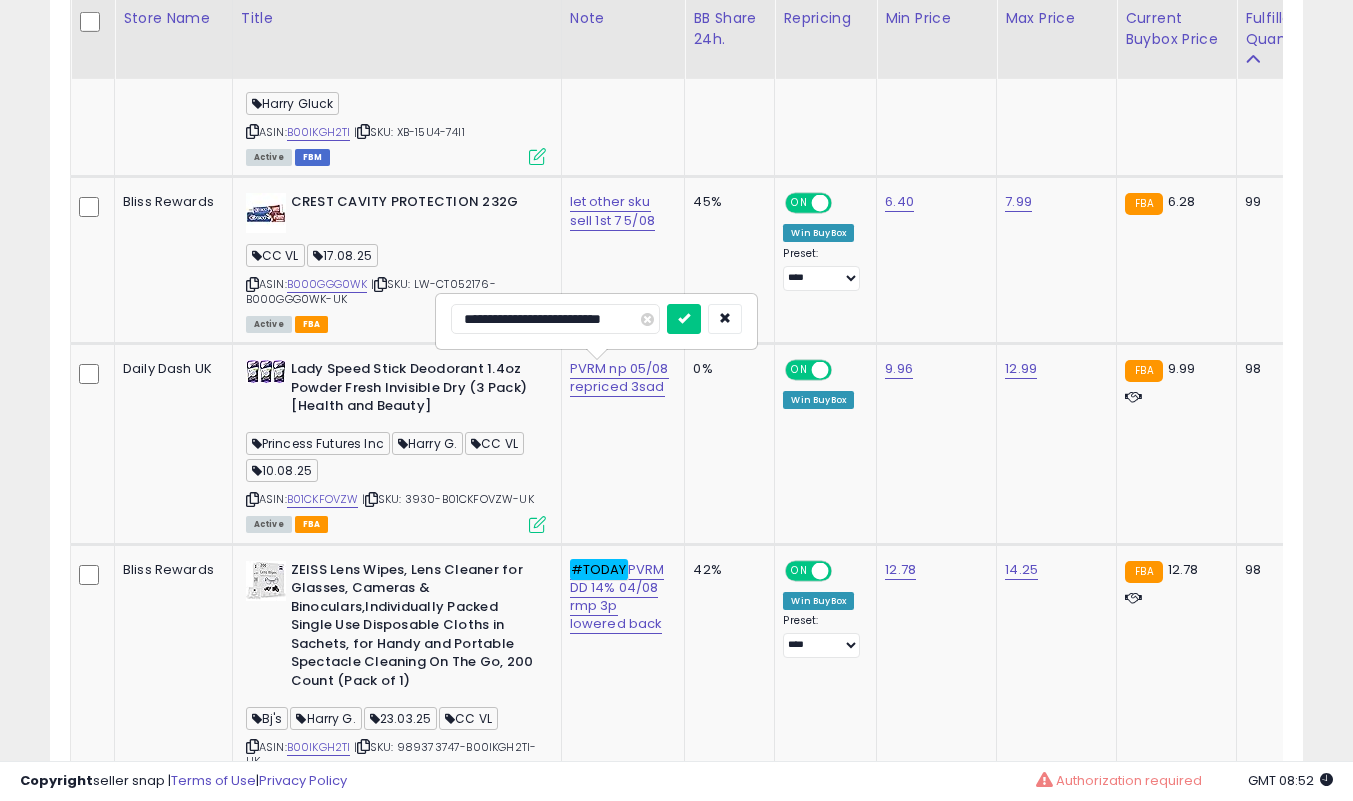 scroll, scrollTop: 0, scrollLeft: 0, axis: both 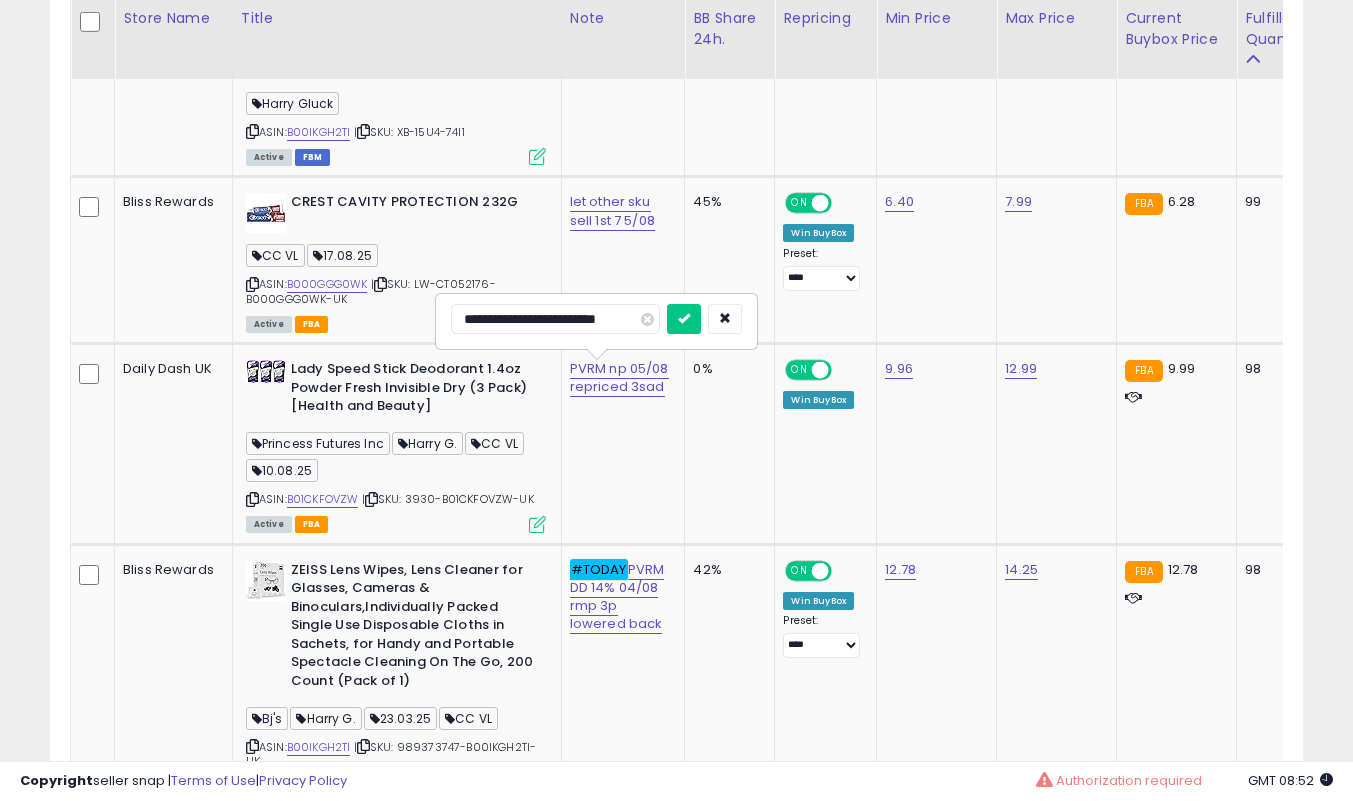 type on "**********" 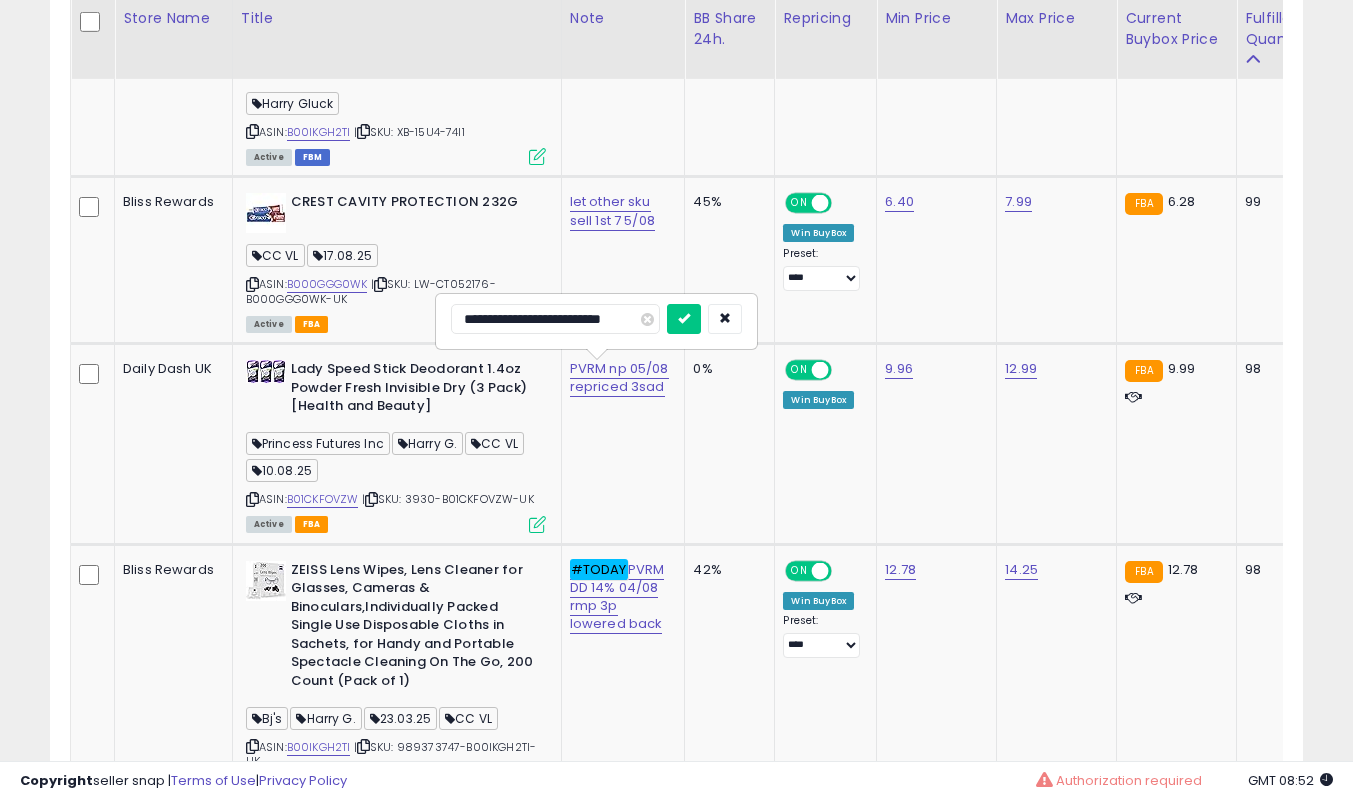 click at bounding box center (684, 319) 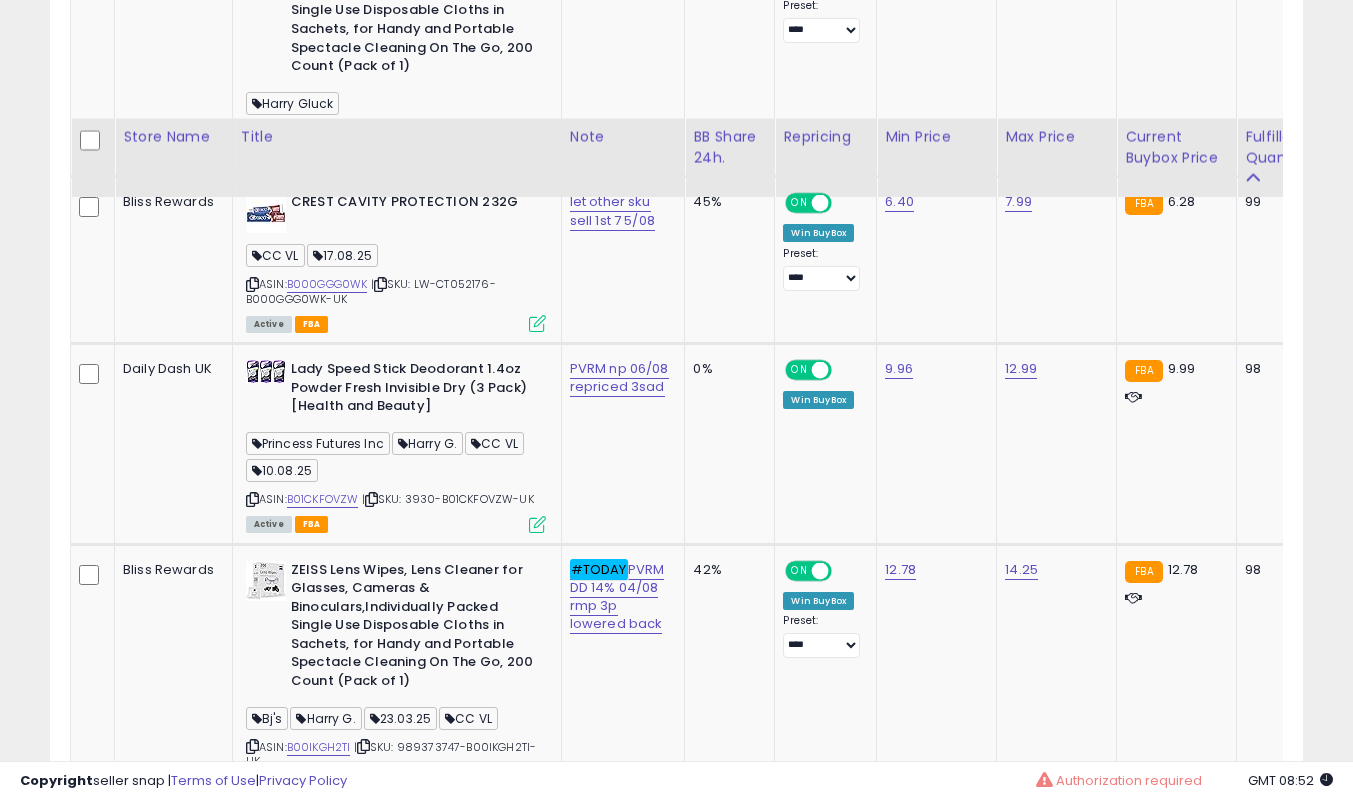 scroll, scrollTop: 2339, scrollLeft: 0, axis: vertical 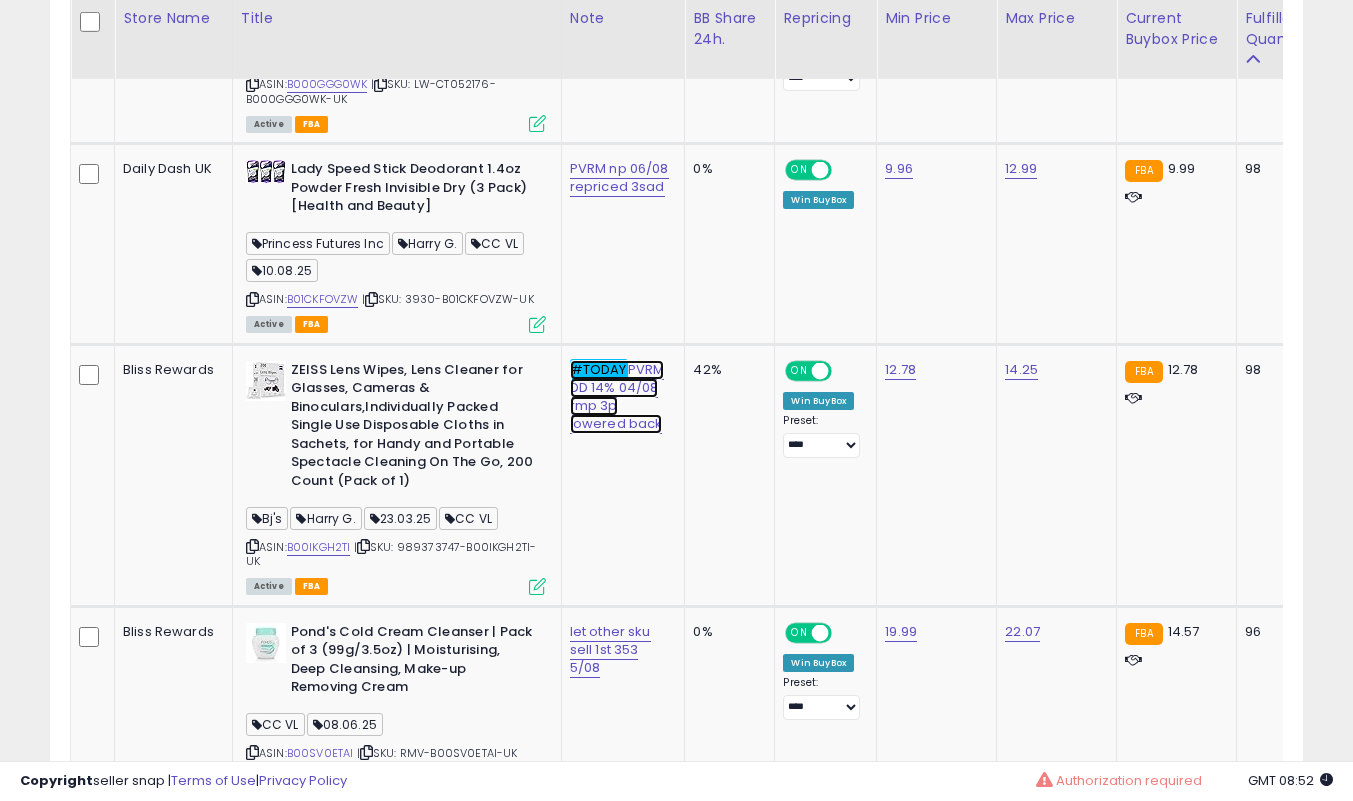 click on "#TODAY  PVRM DD 14% 04/08 rmp 3p lowered back" at bounding box center [609, -1147] 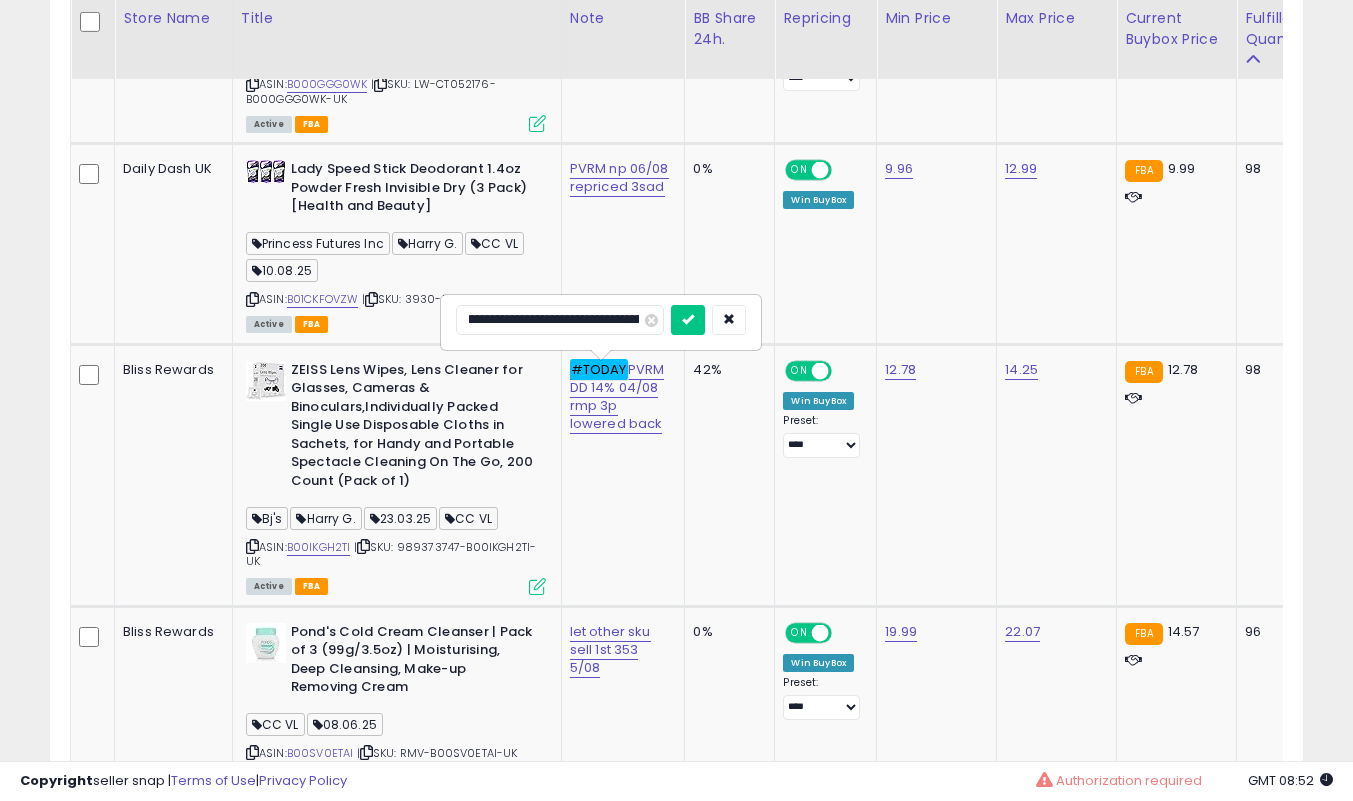 scroll, scrollTop: 0, scrollLeft: 21, axis: horizontal 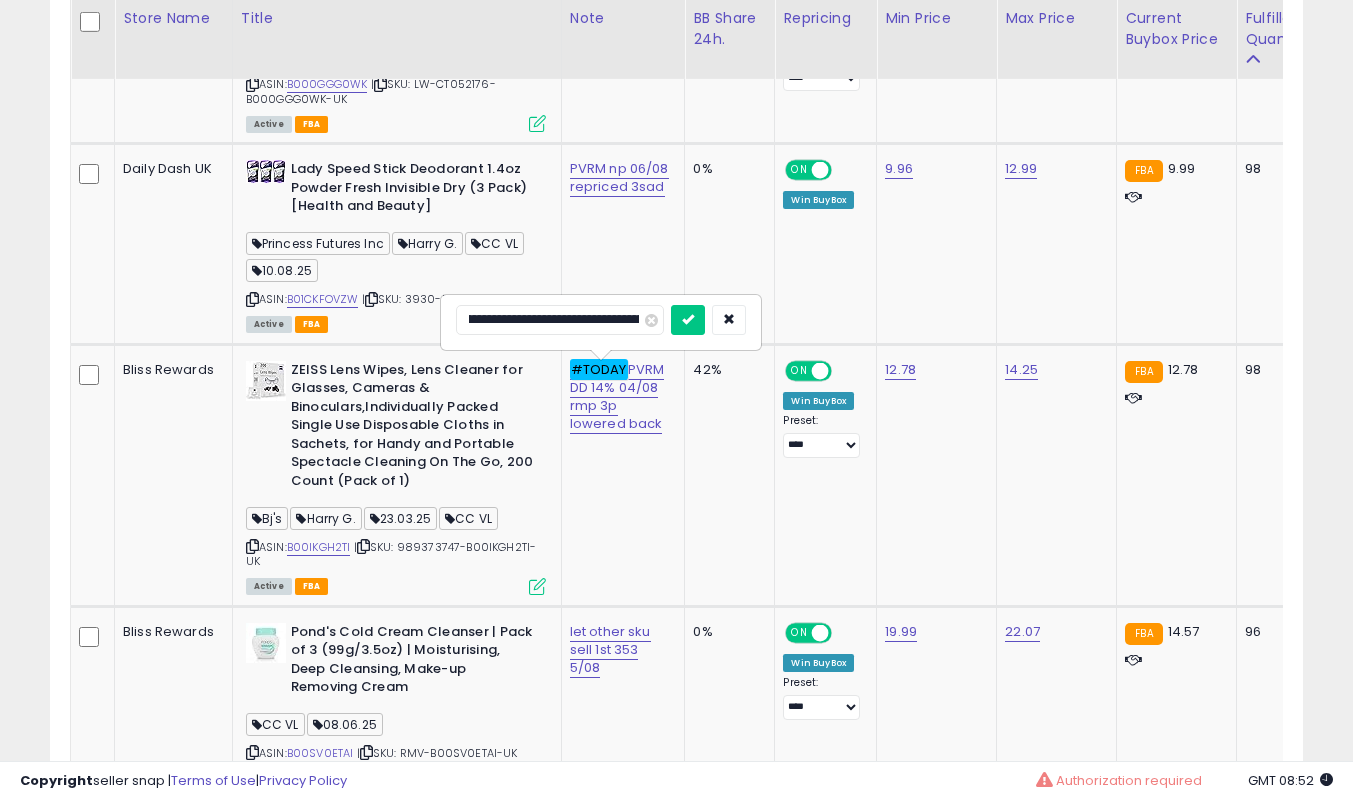 type on "**********" 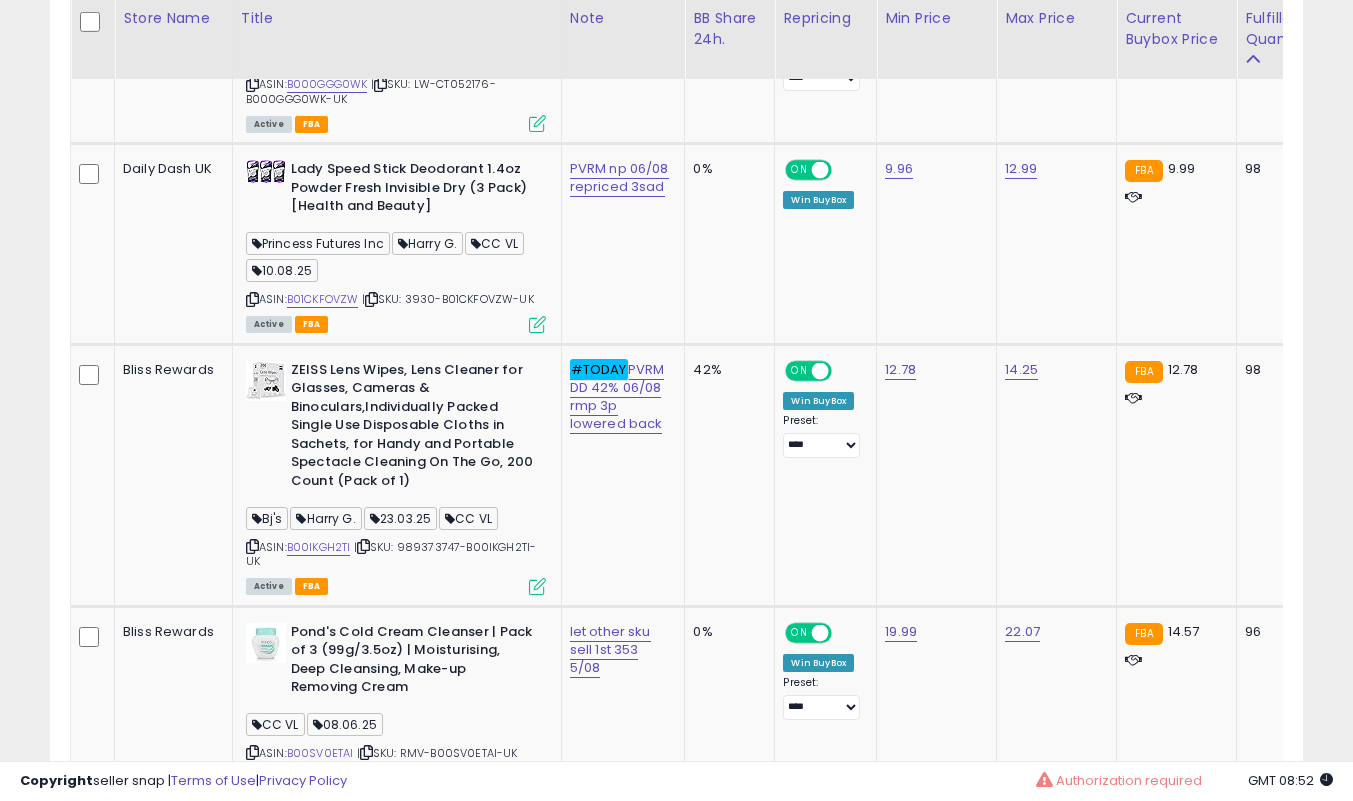 scroll, scrollTop: 2639, scrollLeft: 0, axis: vertical 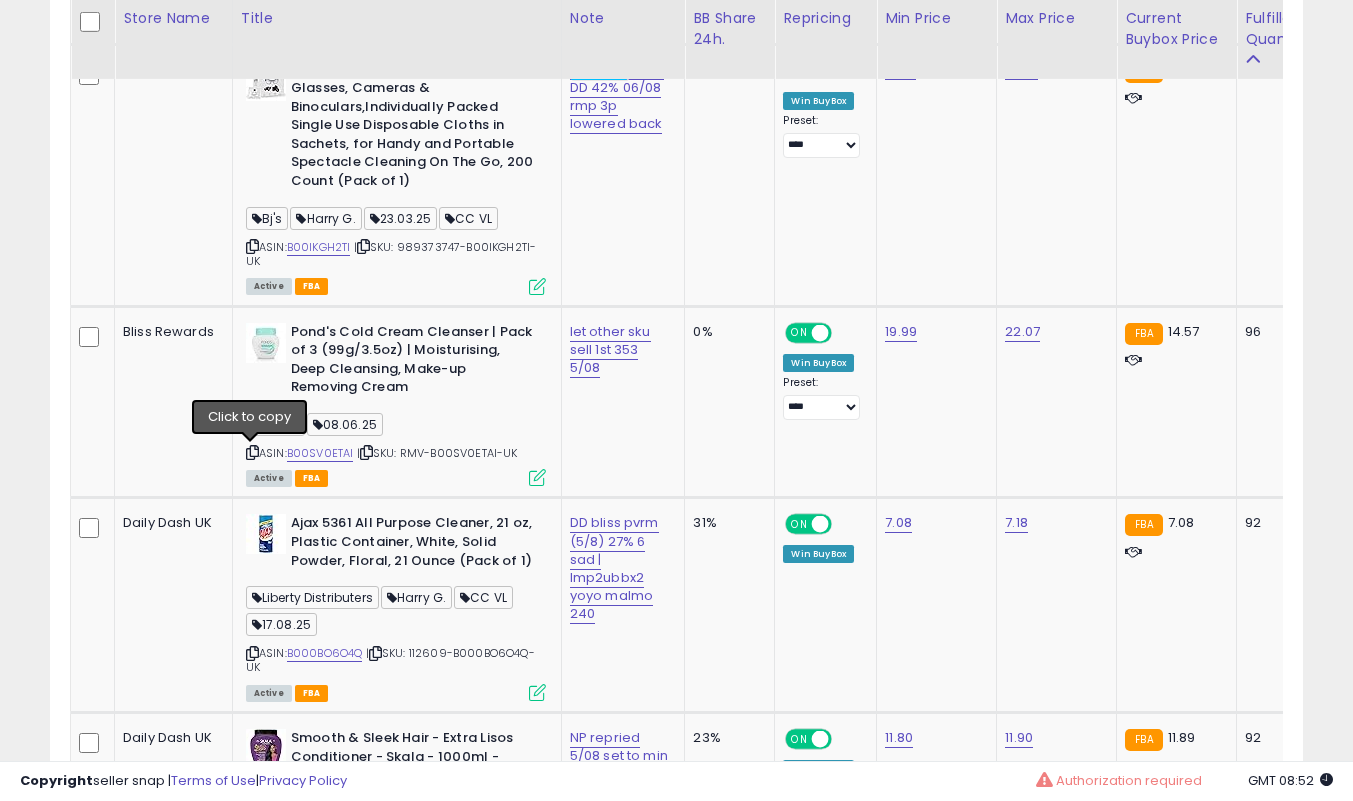 click at bounding box center [252, 452] 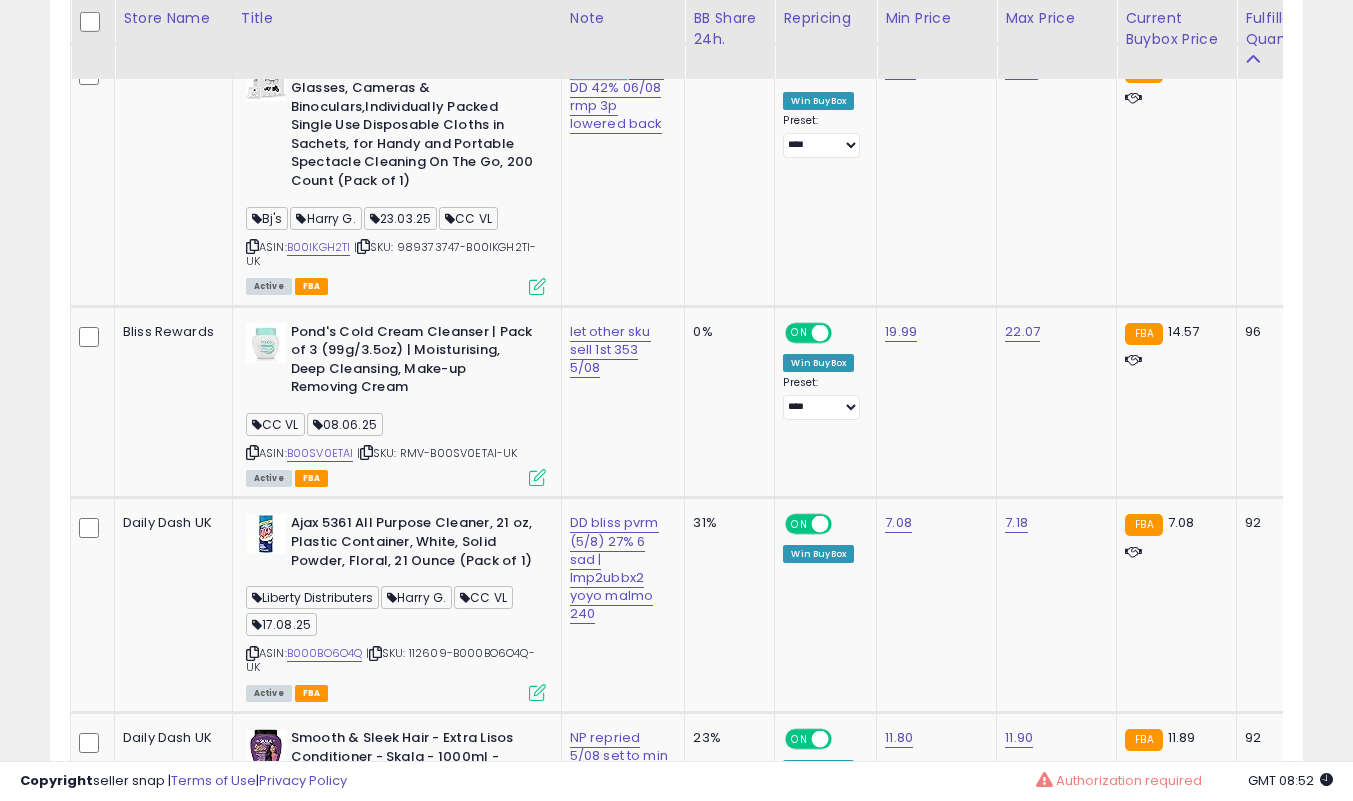 drag, startPoint x: 15, startPoint y: 485, endPoint x: 396, endPoint y: 527, distance: 383.30798 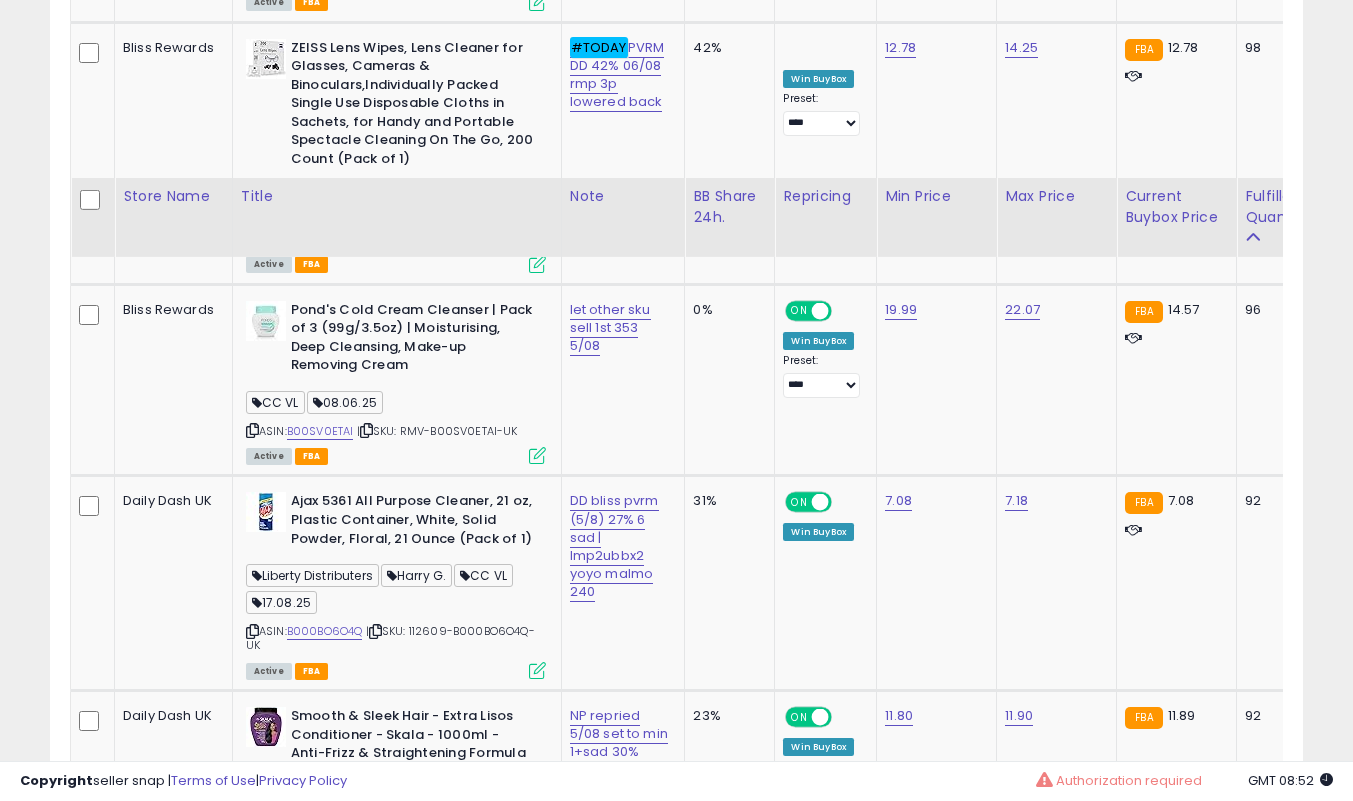 scroll, scrollTop: 2839, scrollLeft: 0, axis: vertical 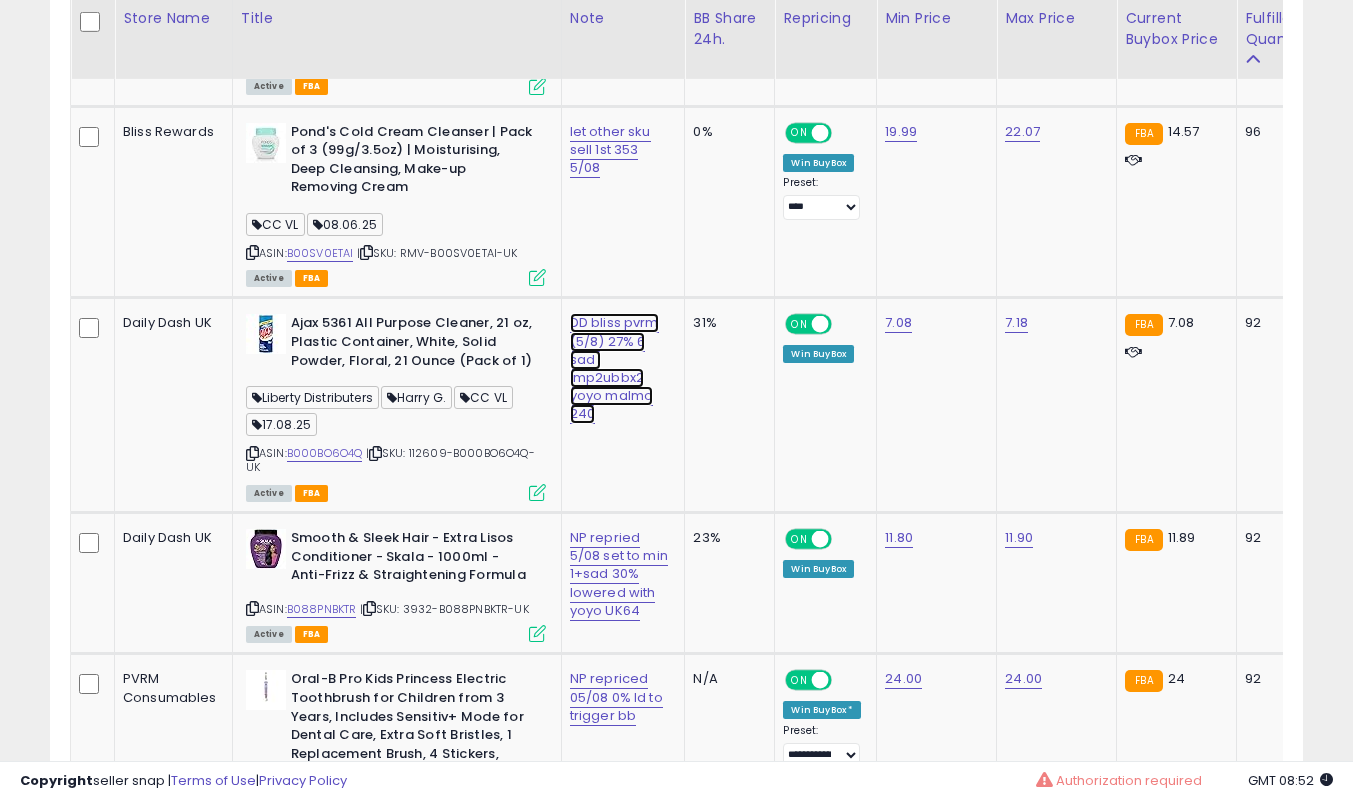 click on "DD bliss pvrm (5/8) 27% 6 sad | lmp2ubbx2  yoyo malmo 240" at bounding box center (609, -1647) 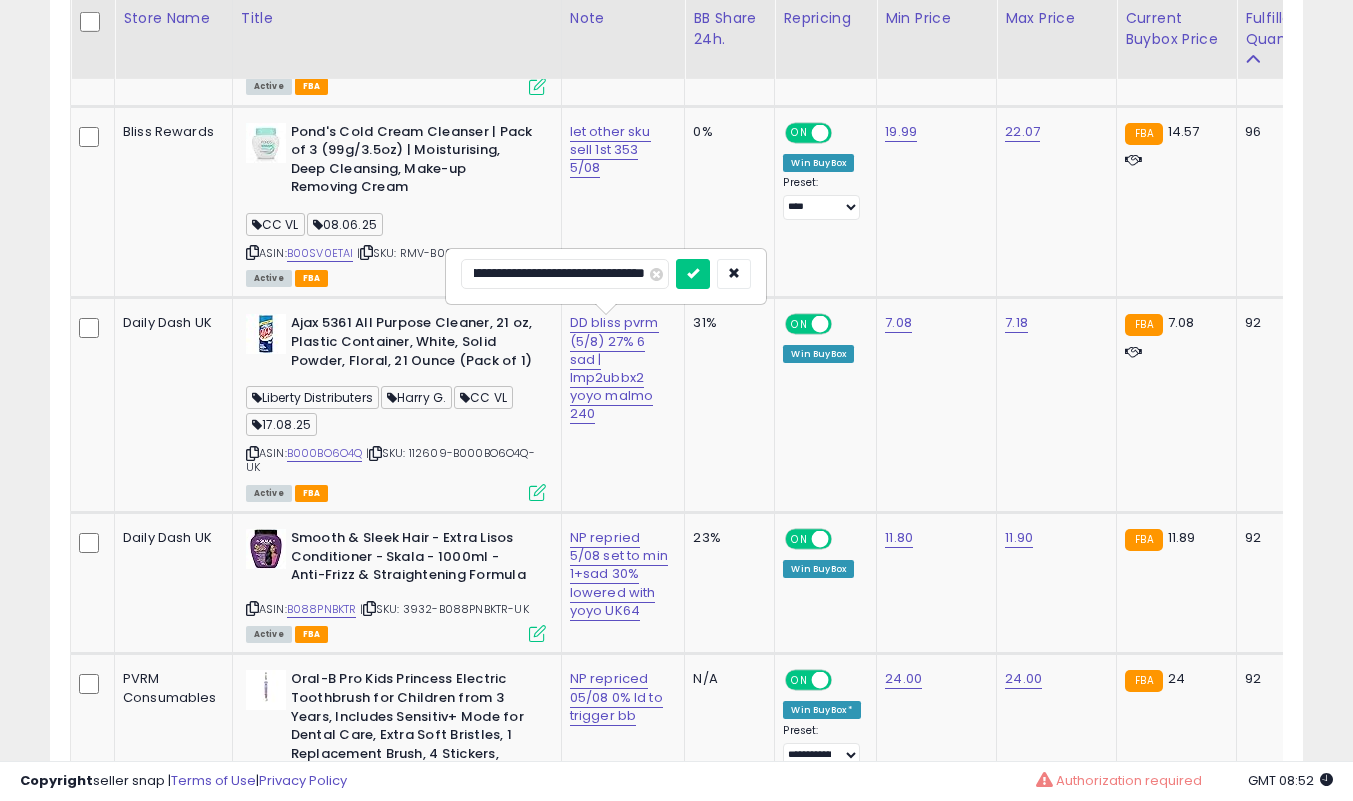 scroll, scrollTop: 0, scrollLeft: 0, axis: both 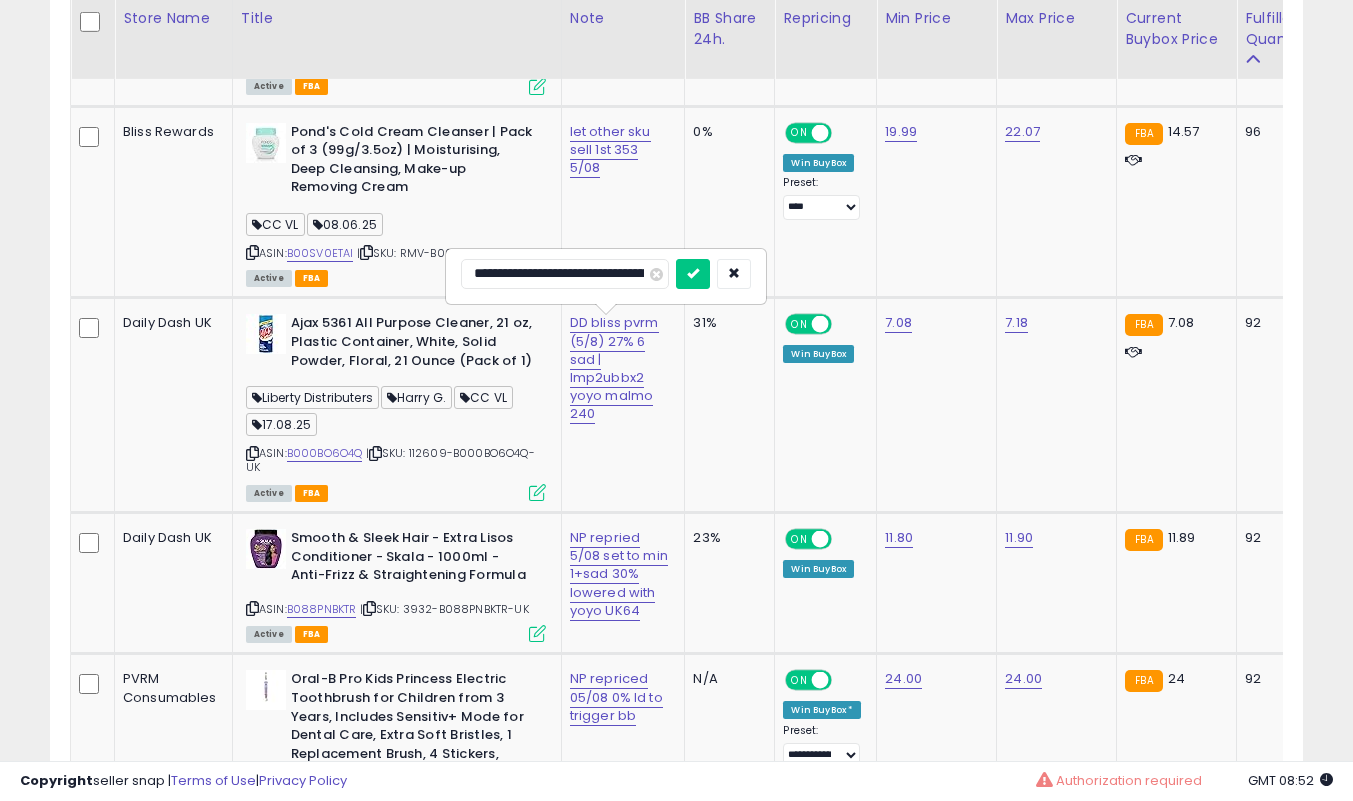 type on "**********" 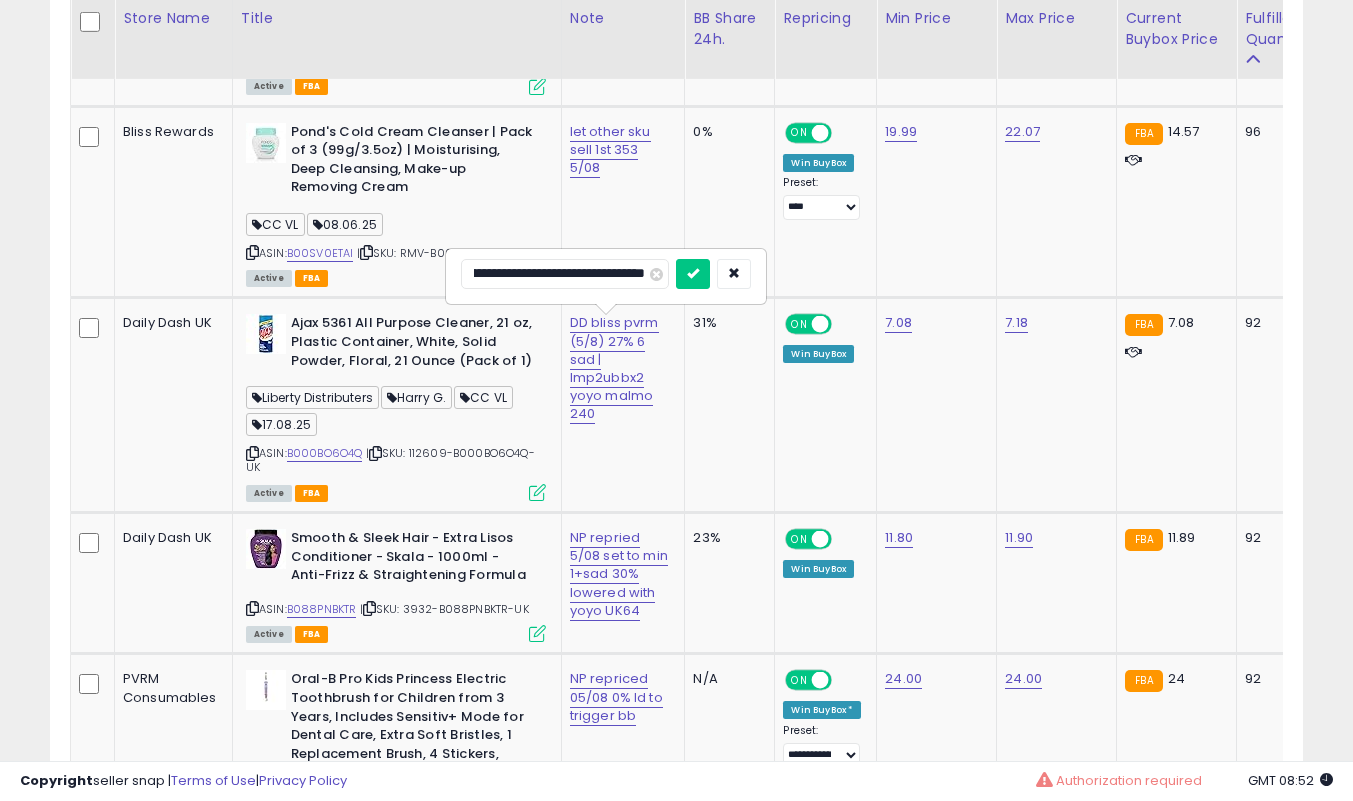scroll, scrollTop: 0, scrollLeft: 165, axis: horizontal 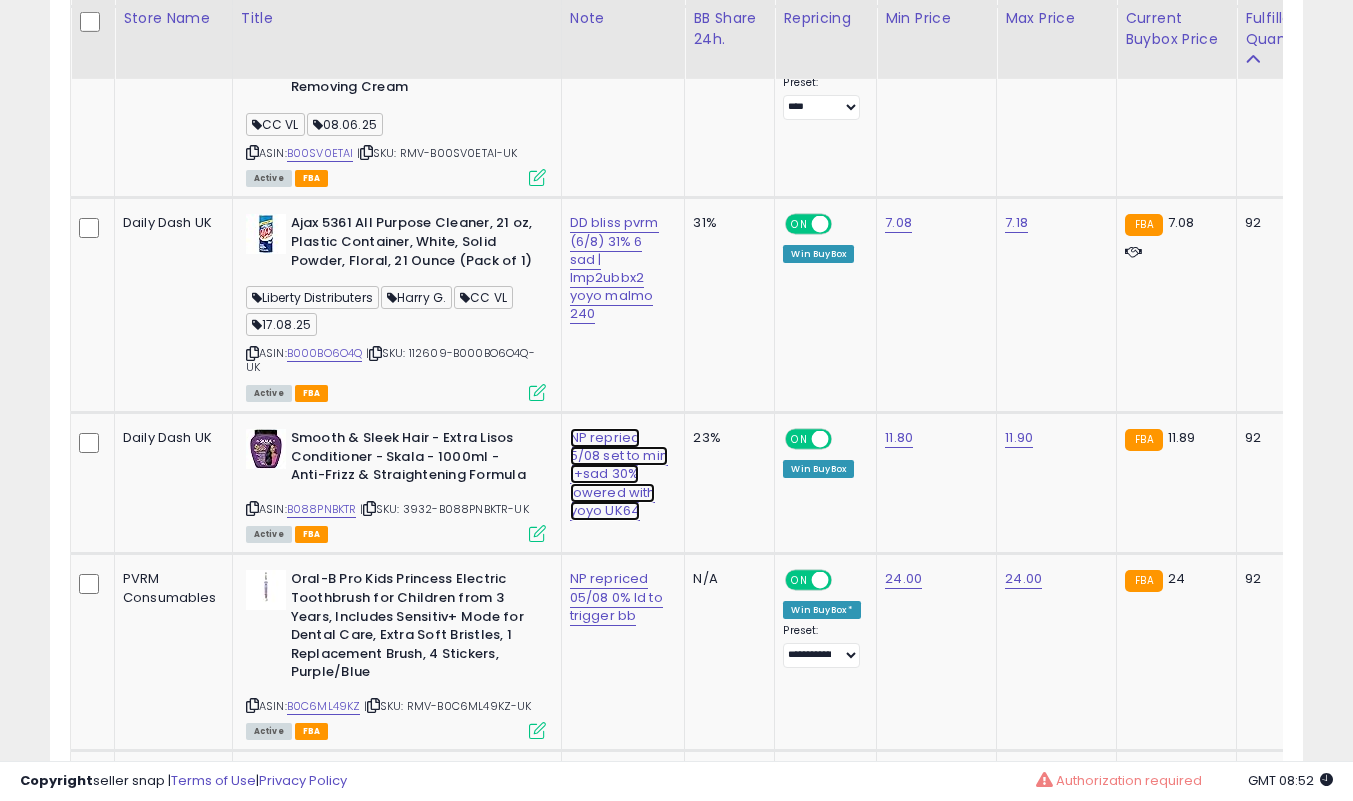 click on "NP repried 5/08 set to min 1+sad 30% lowered with yoyo UK64" at bounding box center [609, -1747] 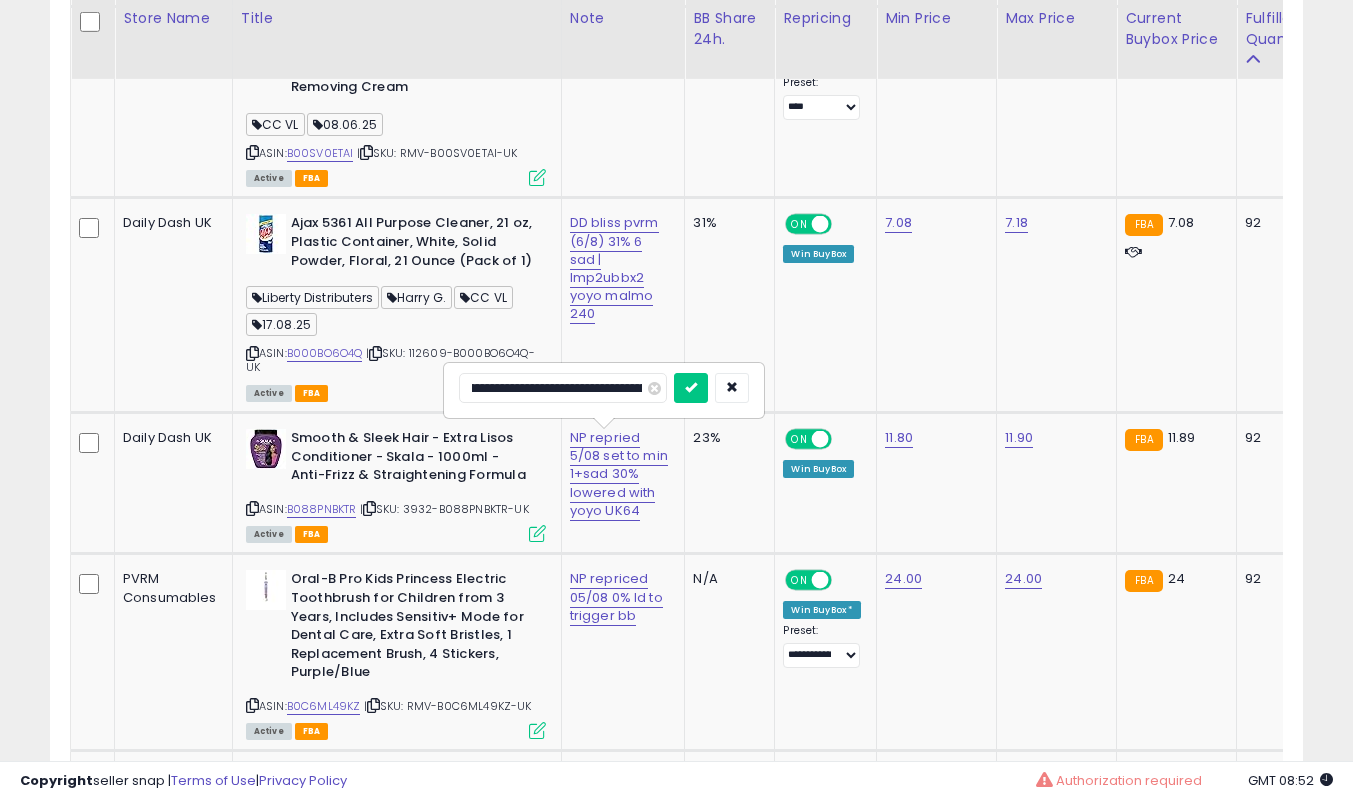 scroll, scrollTop: 0, scrollLeft: 130, axis: horizontal 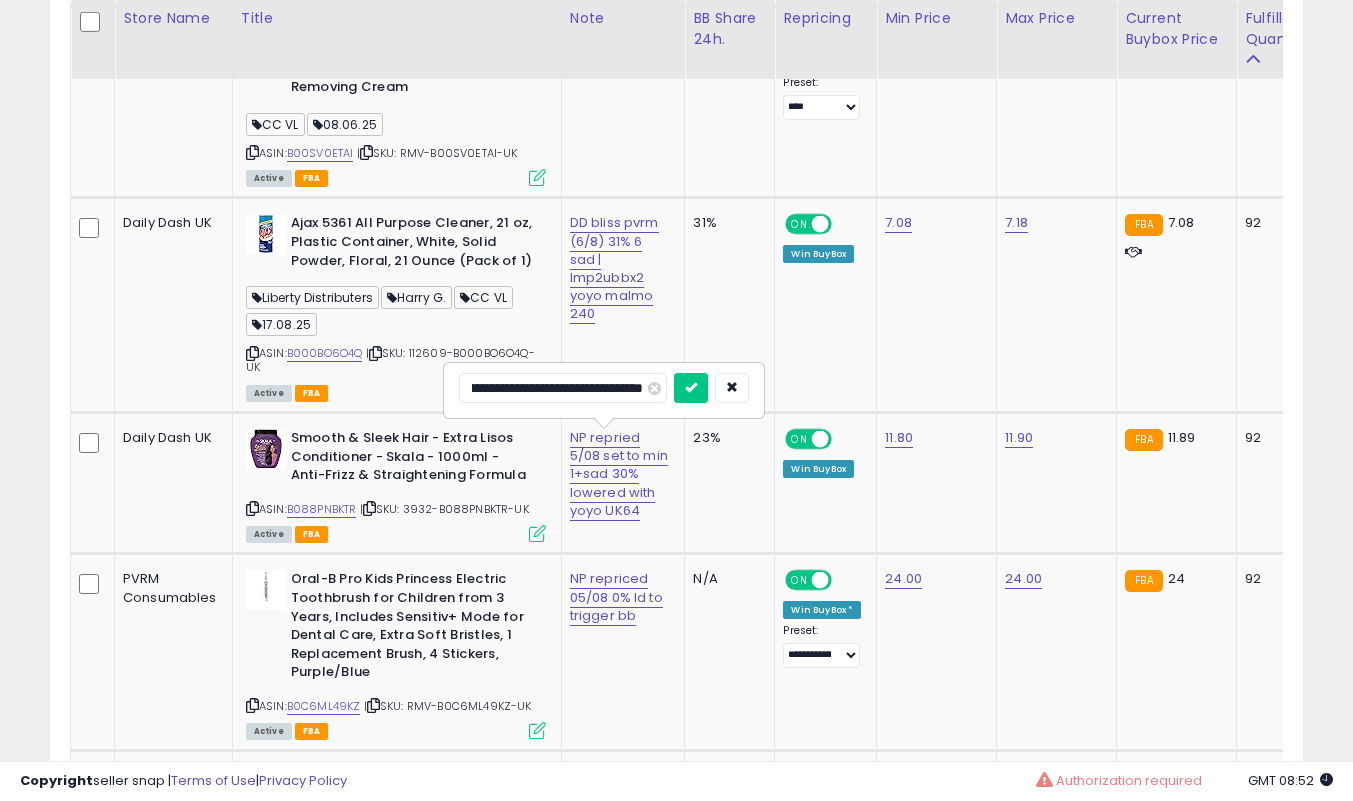 type on "**********" 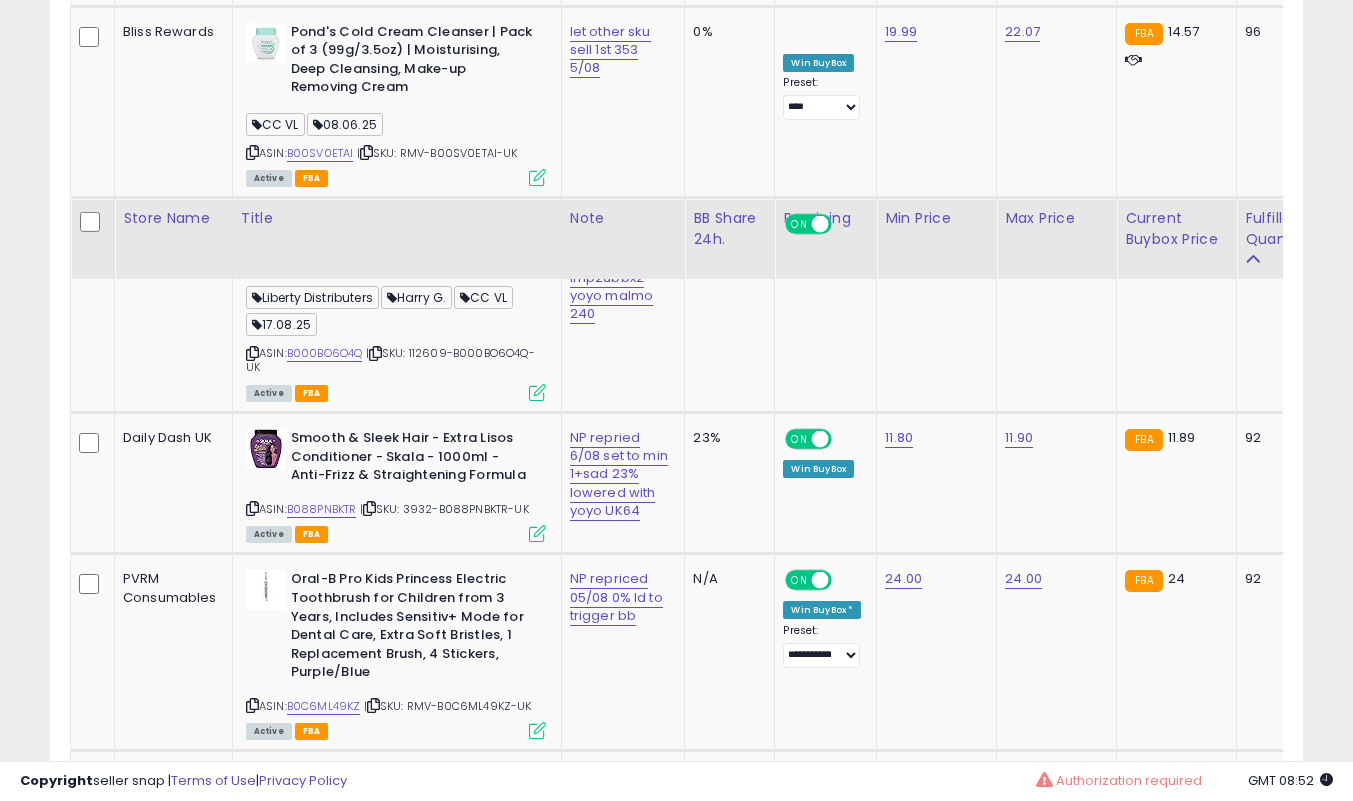 scroll, scrollTop: 3139, scrollLeft: 0, axis: vertical 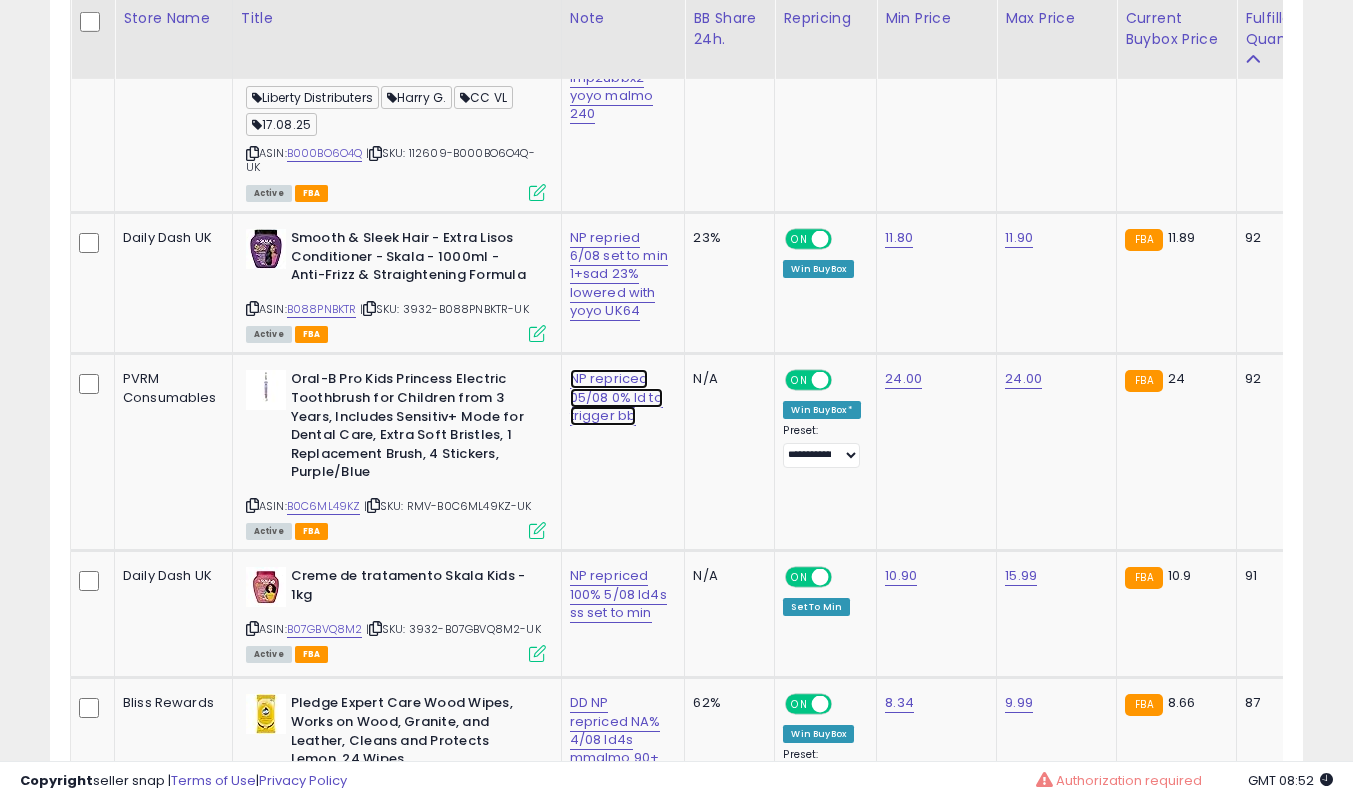 click on "NP repriced 05/08 0% ld to trigger bb" at bounding box center [609, -1947] 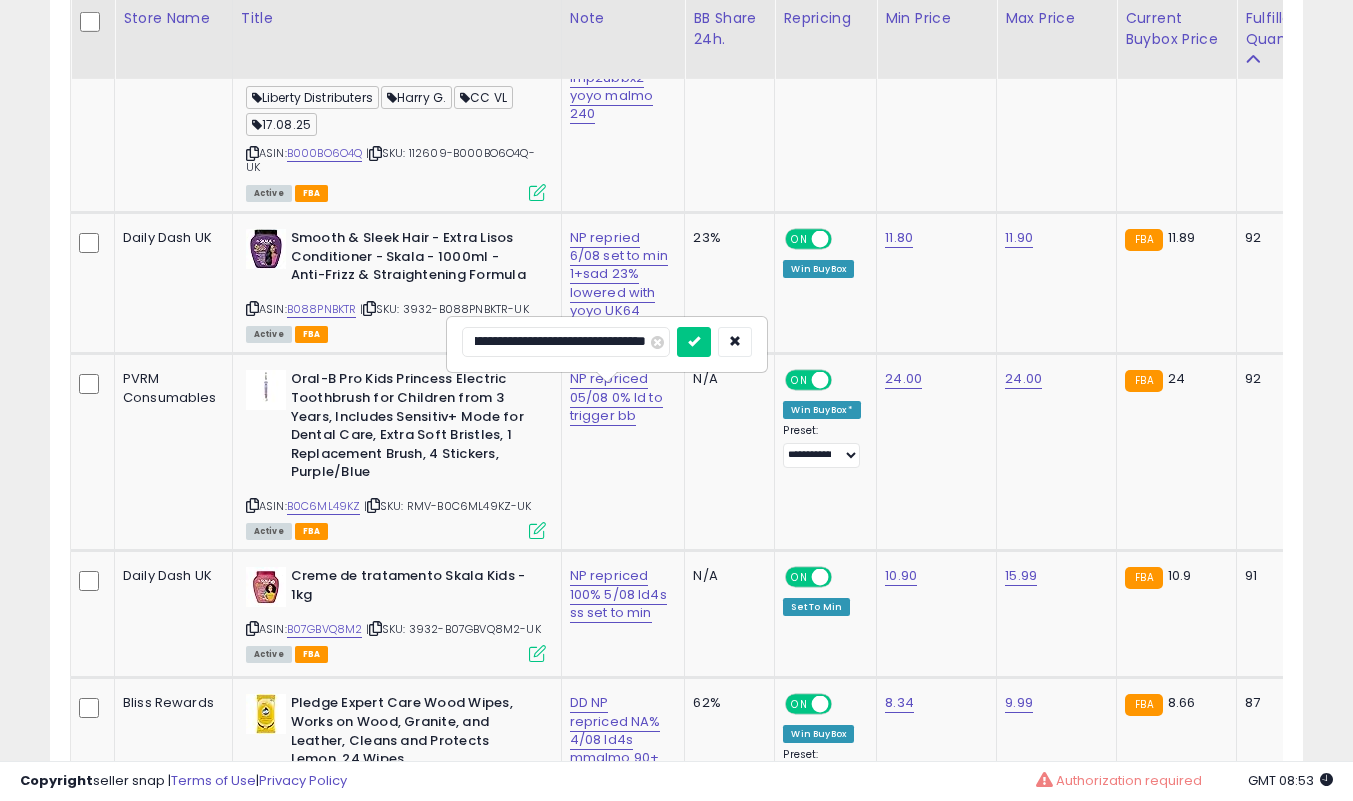 scroll, scrollTop: 0, scrollLeft: 0, axis: both 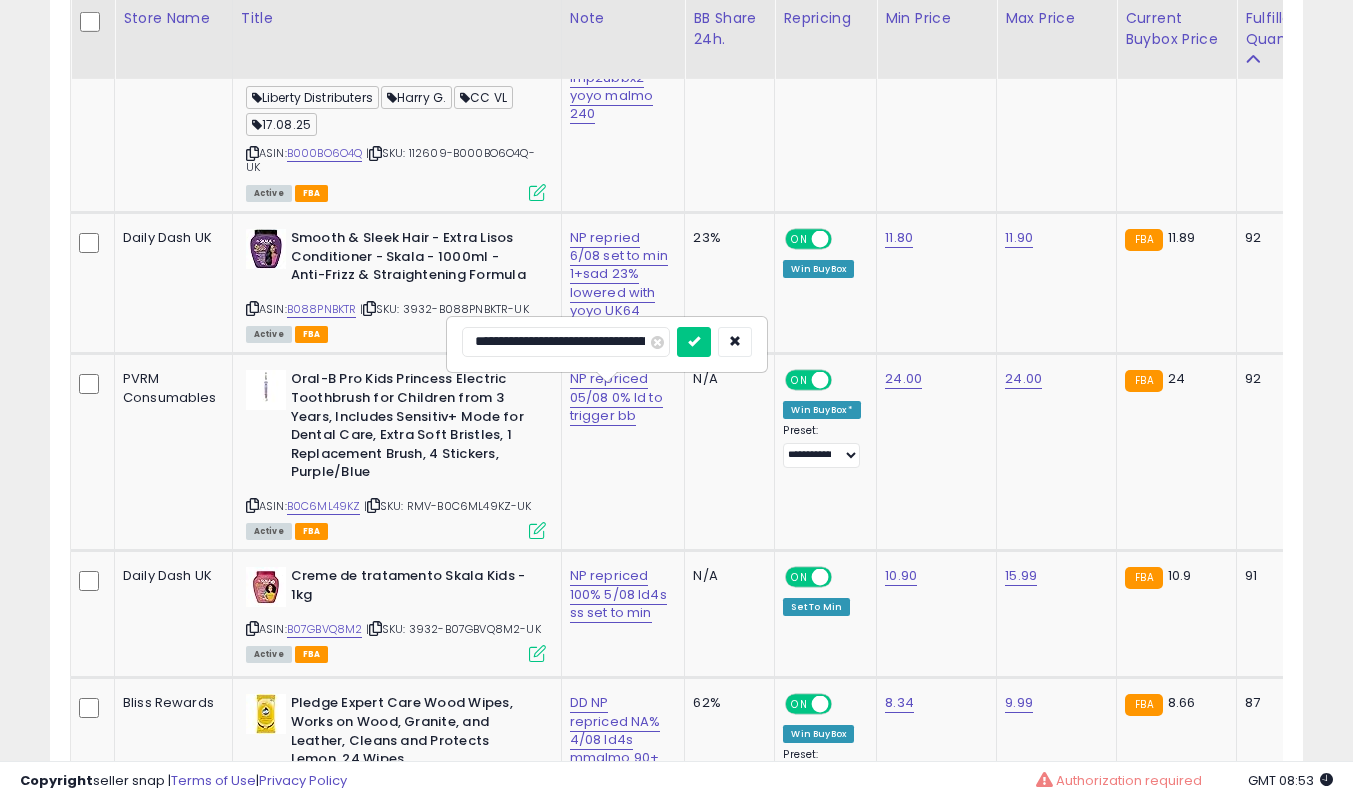 type on "**********" 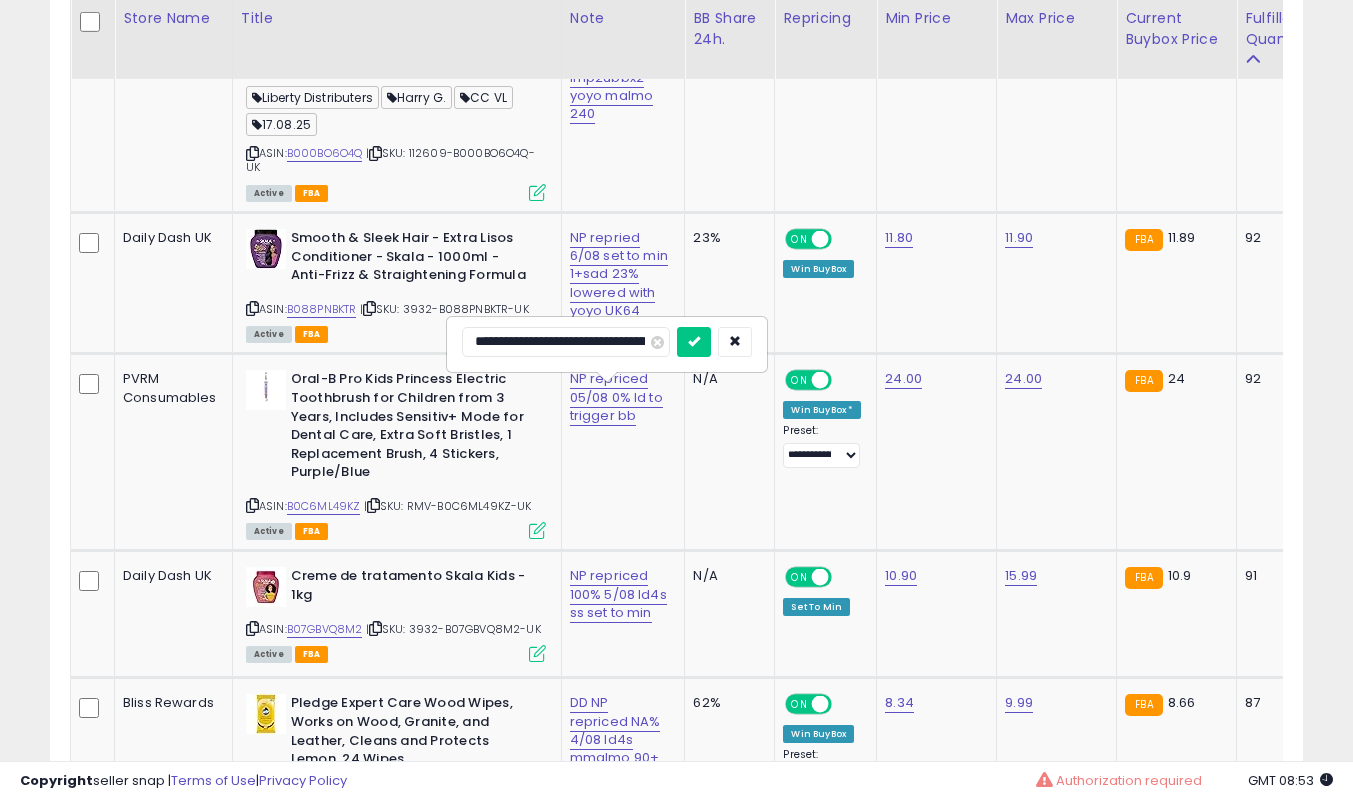click at bounding box center (694, 342) 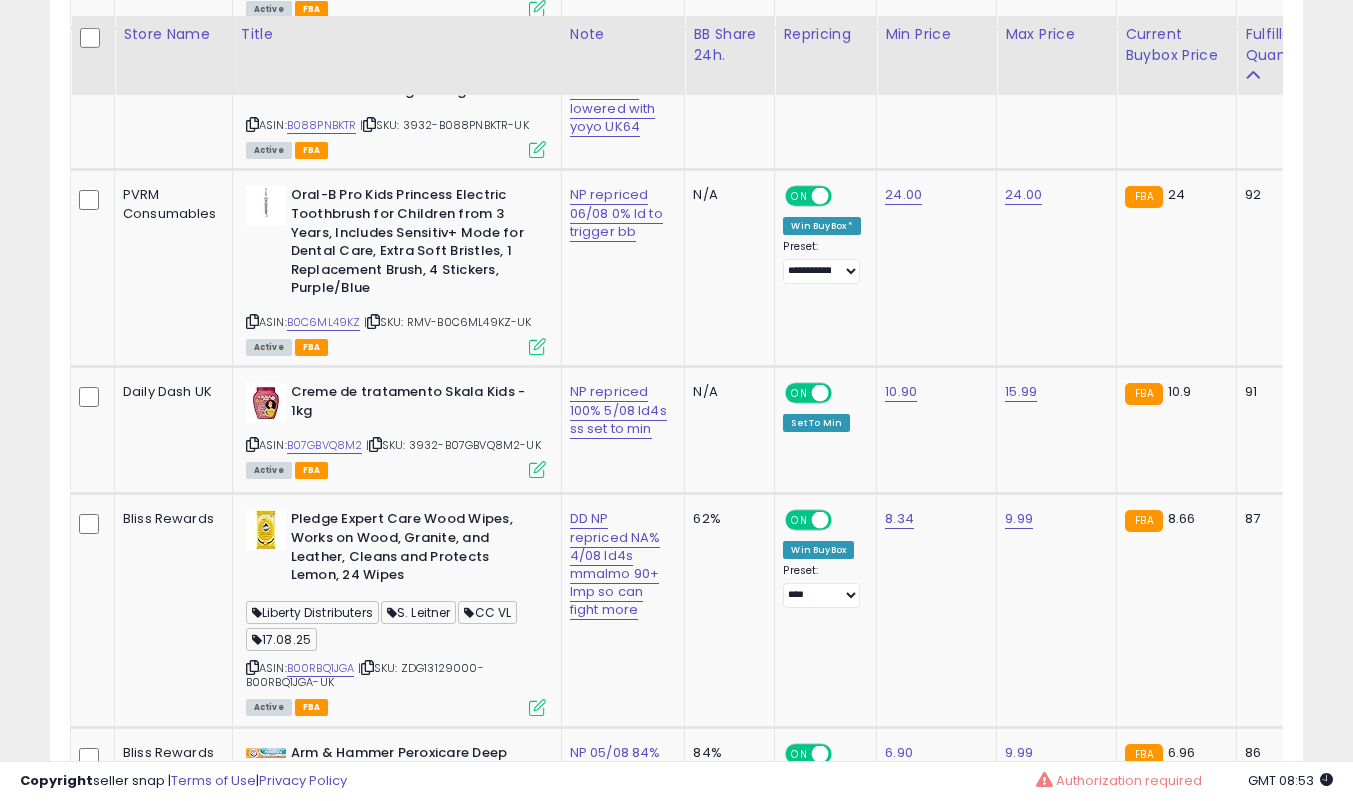 scroll, scrollTop: 3339, scrollLeft: 0, axis: vertical 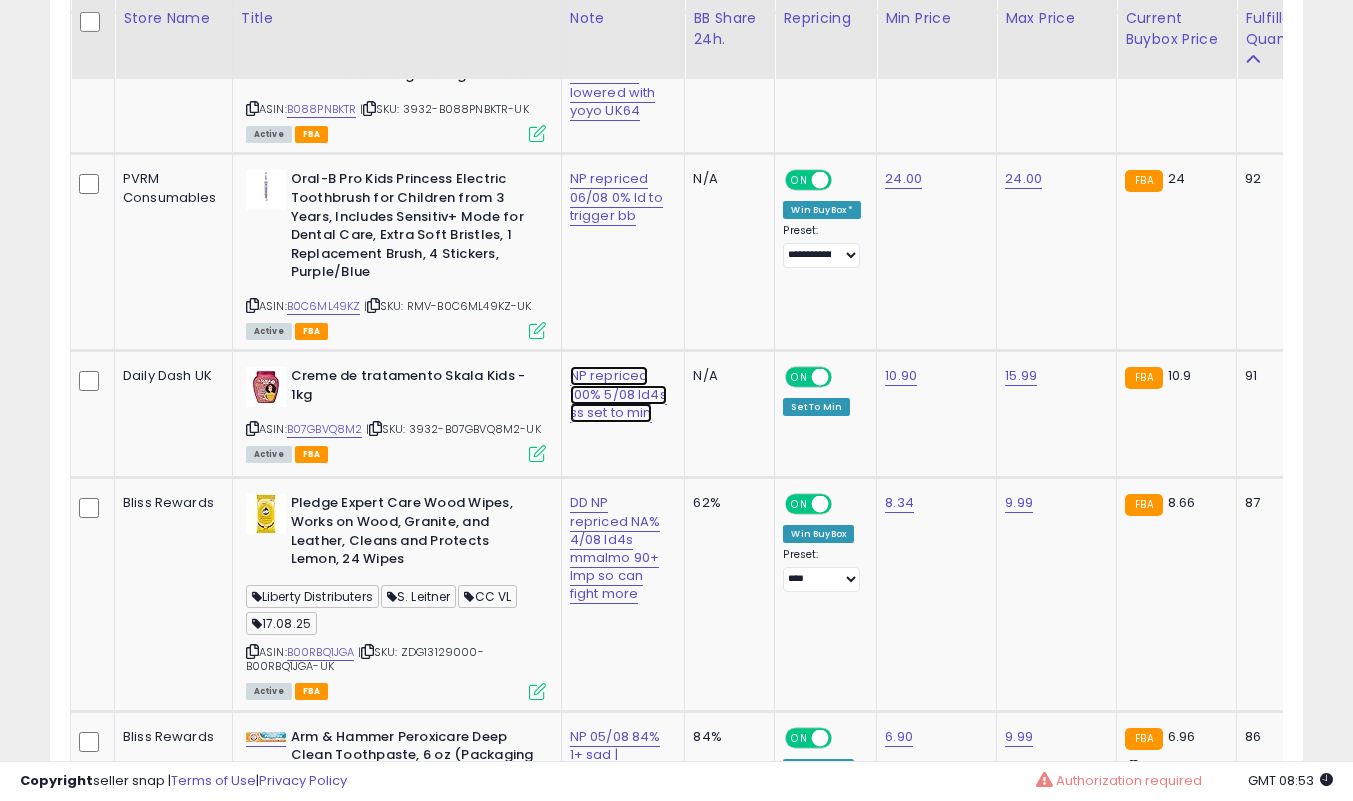click on "NP repriced 100% 5/08 ld4s ss set to min" at bounding box center (609, -2147) 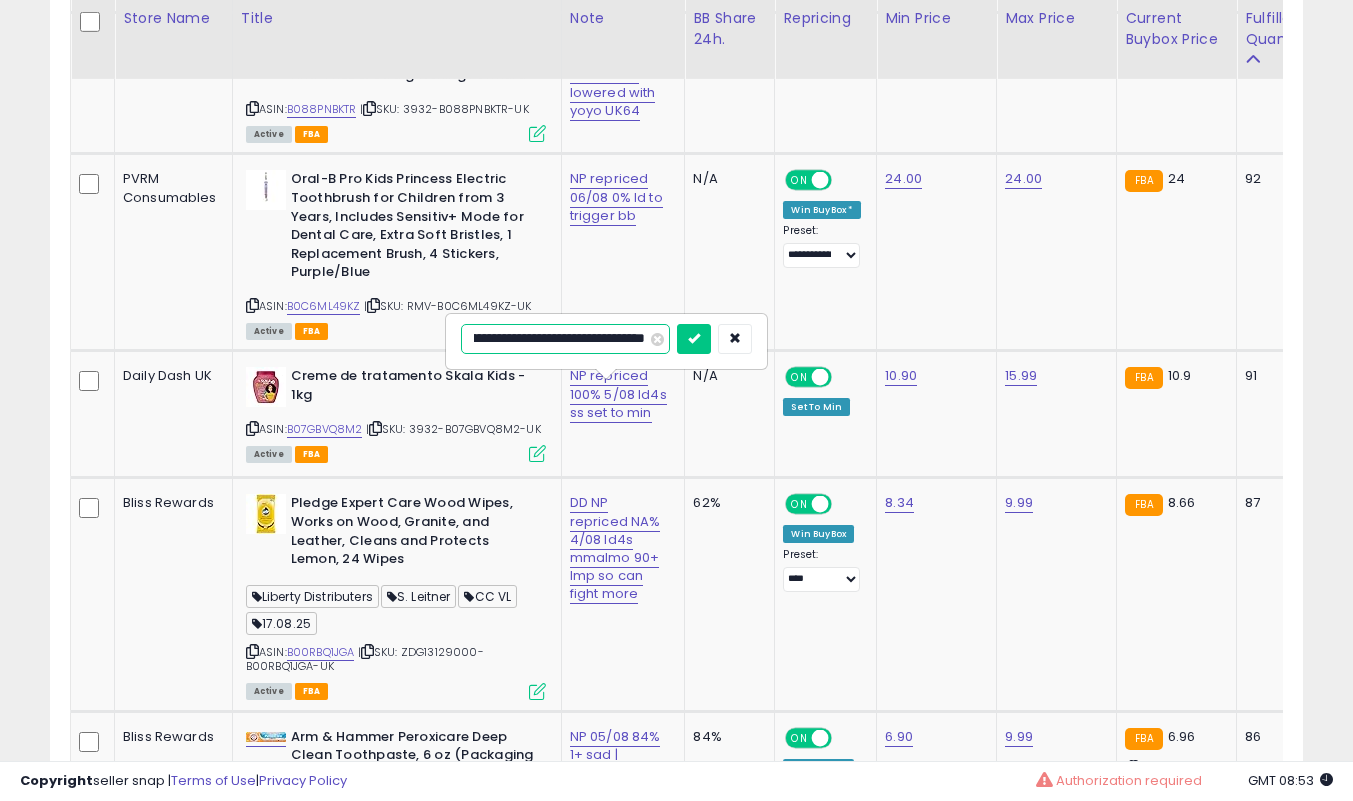 scroll, scrollTop: 0, scrollLeft: 0, axis: both 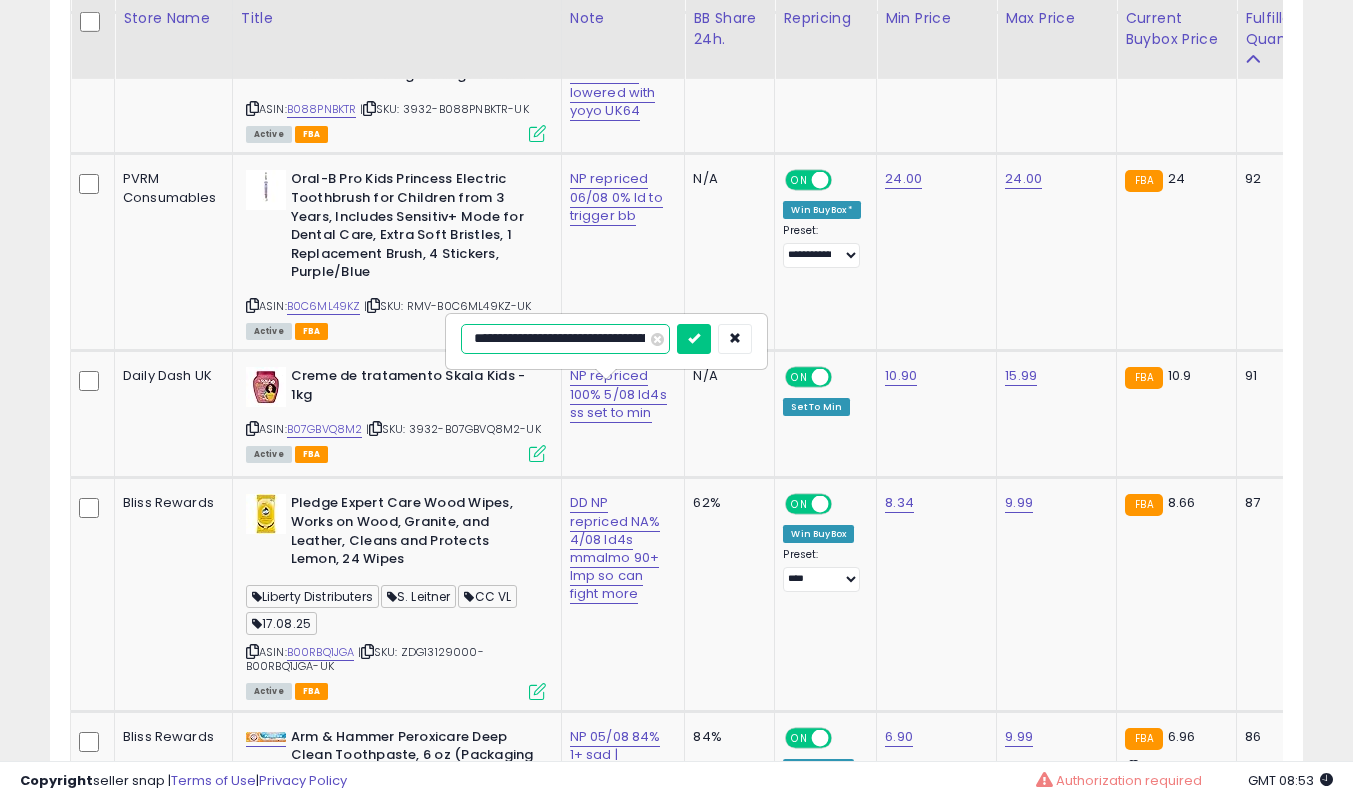 type on "**********" 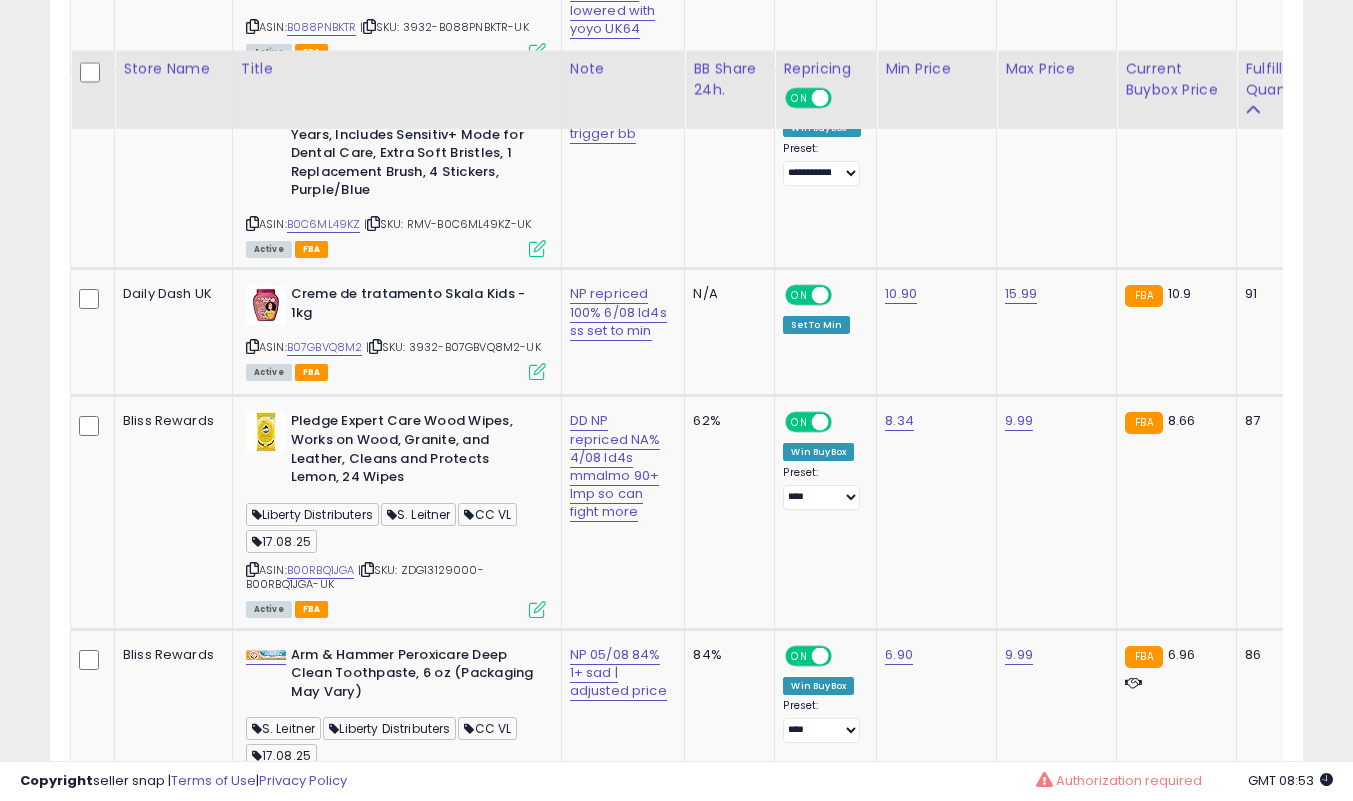 scroll, scrollTop: 3539, scrollLeft: 0, axis: vertical 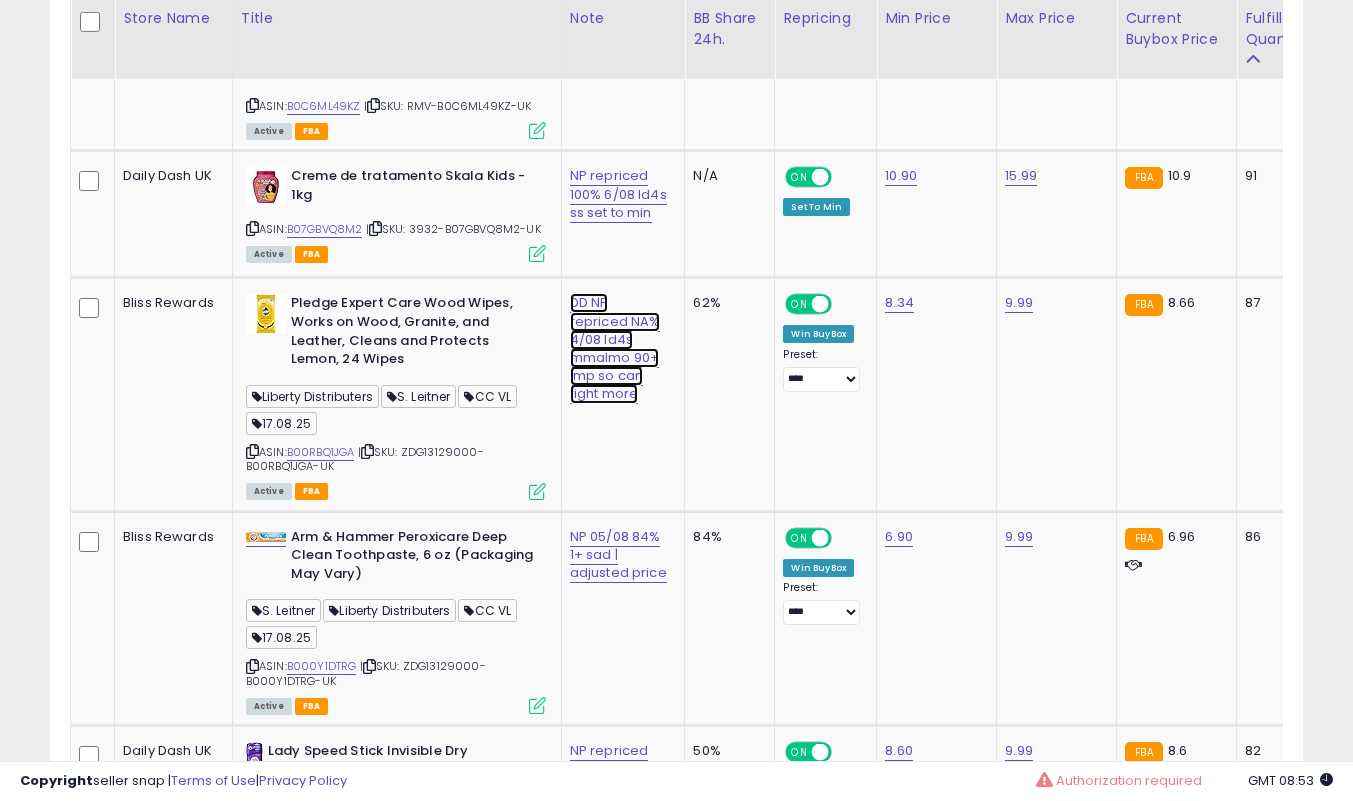 click on "DD NP repriced NA% 4/08 ld4s mmalmo 90+ lmp so can fight more" at bounding box center (609, -2347) 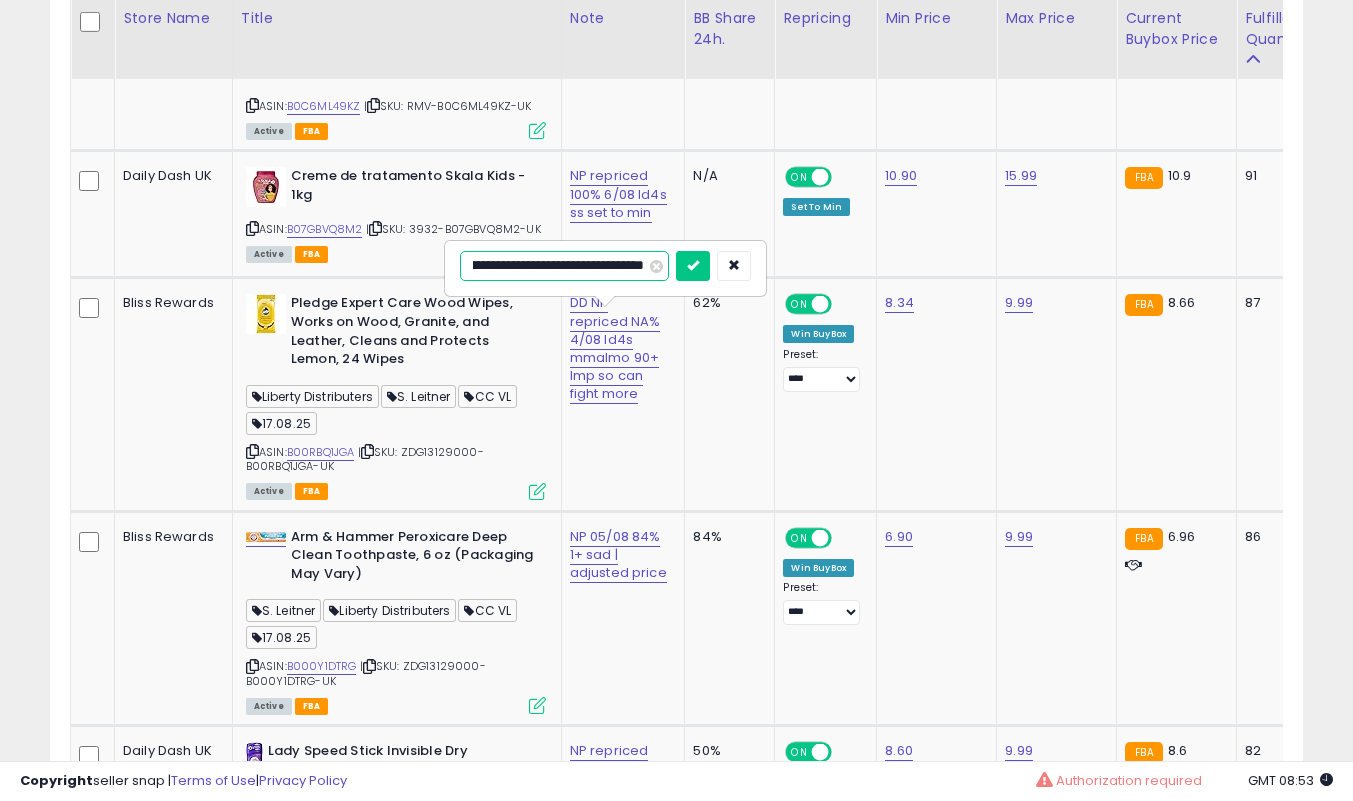 scroll, scrollTop: 0, scrollLeft: 0, axis: both 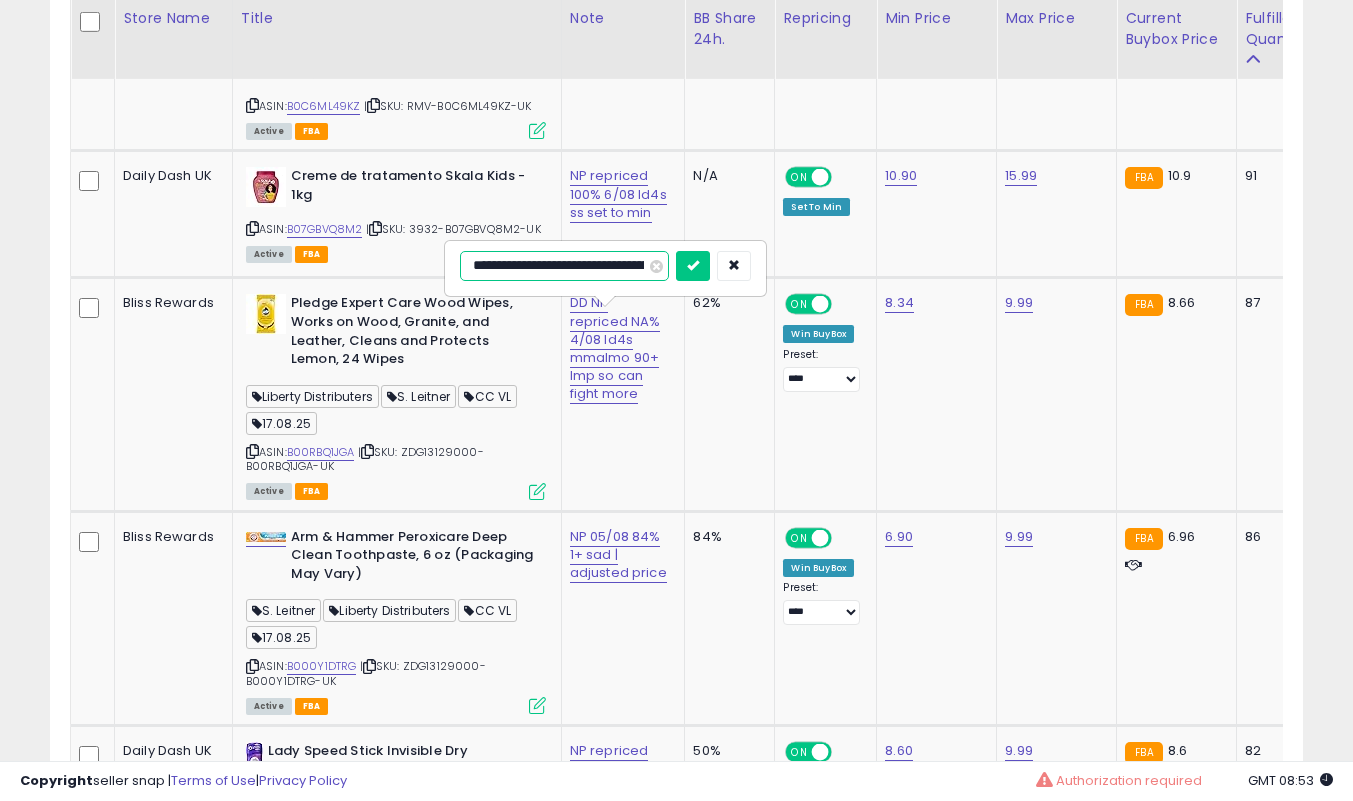 type on "**********" 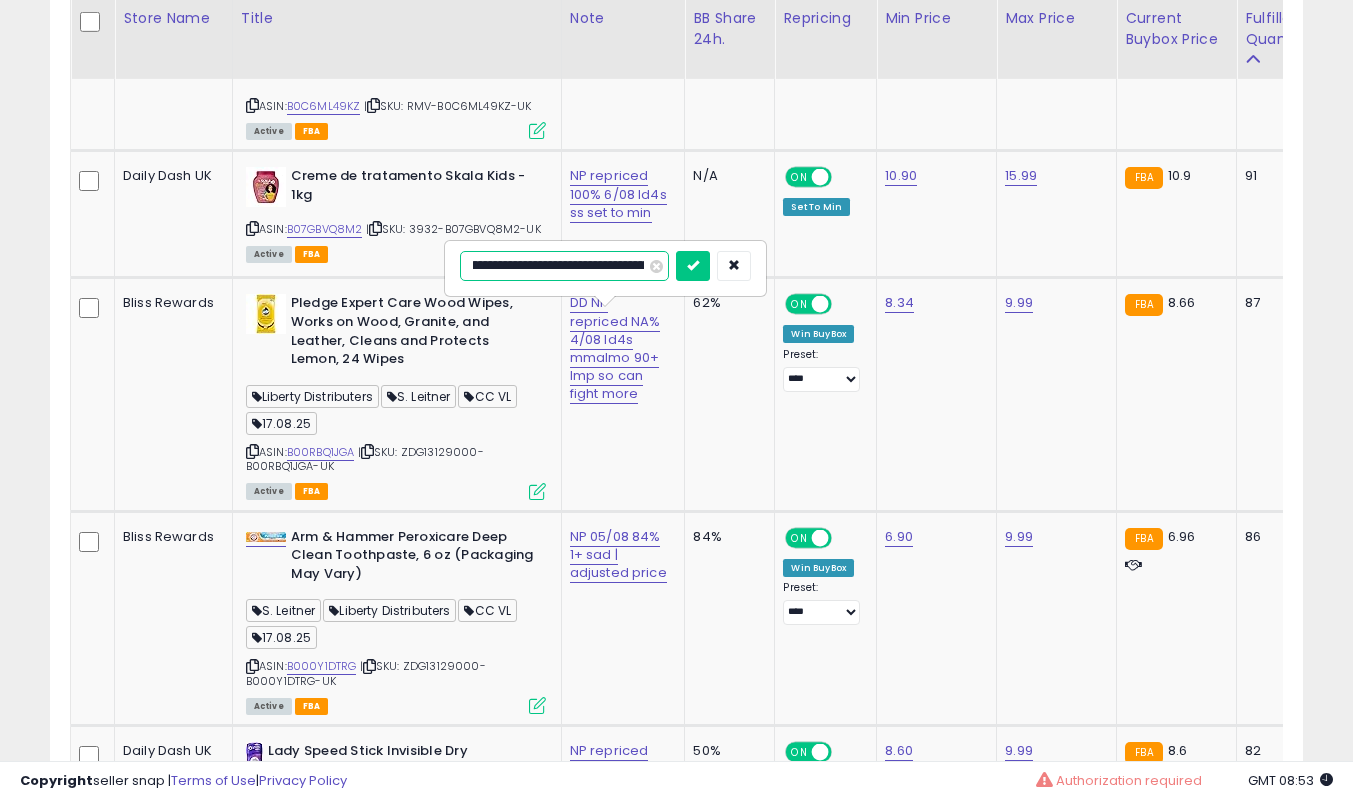 click at bounding box center [693, 266] 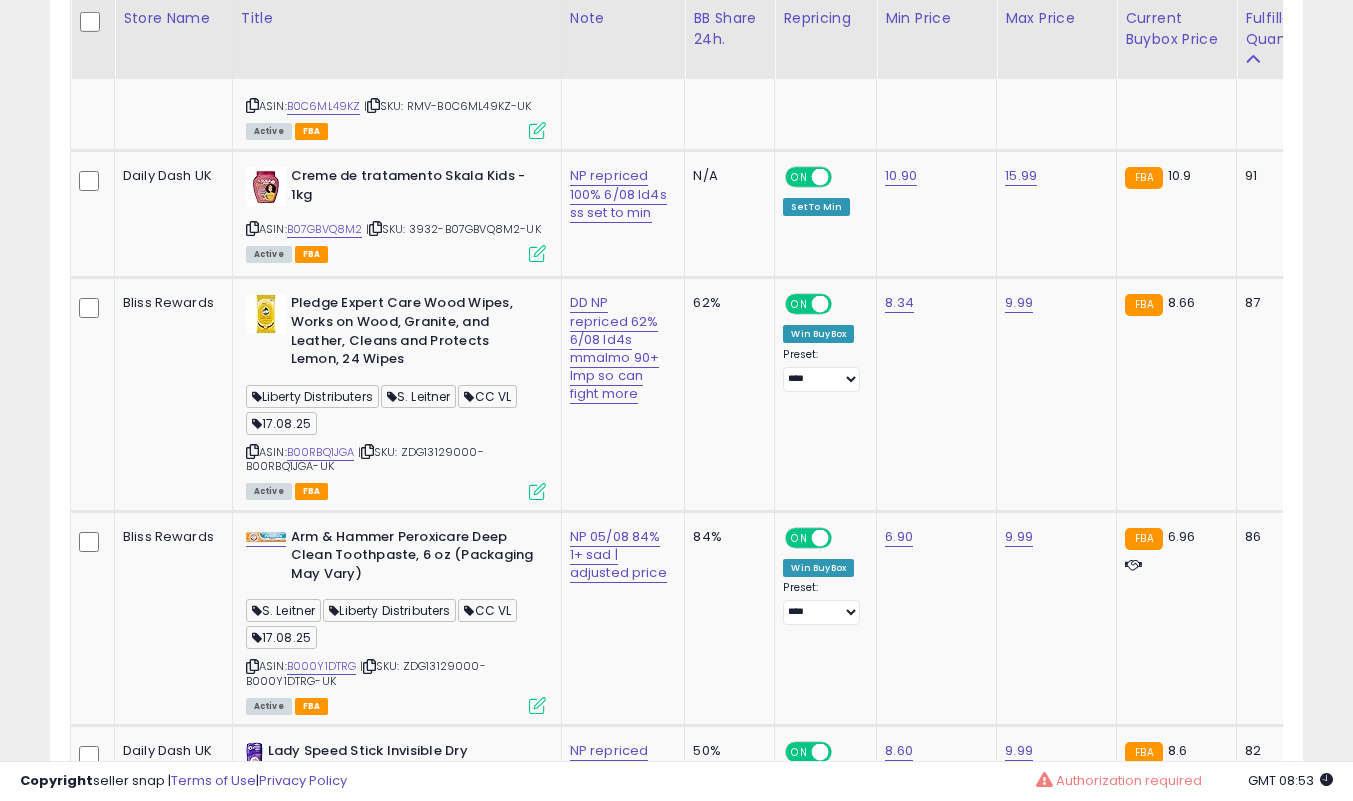 scroll, scrollTop: 3739, scrollLeft: 0, axis: vertical 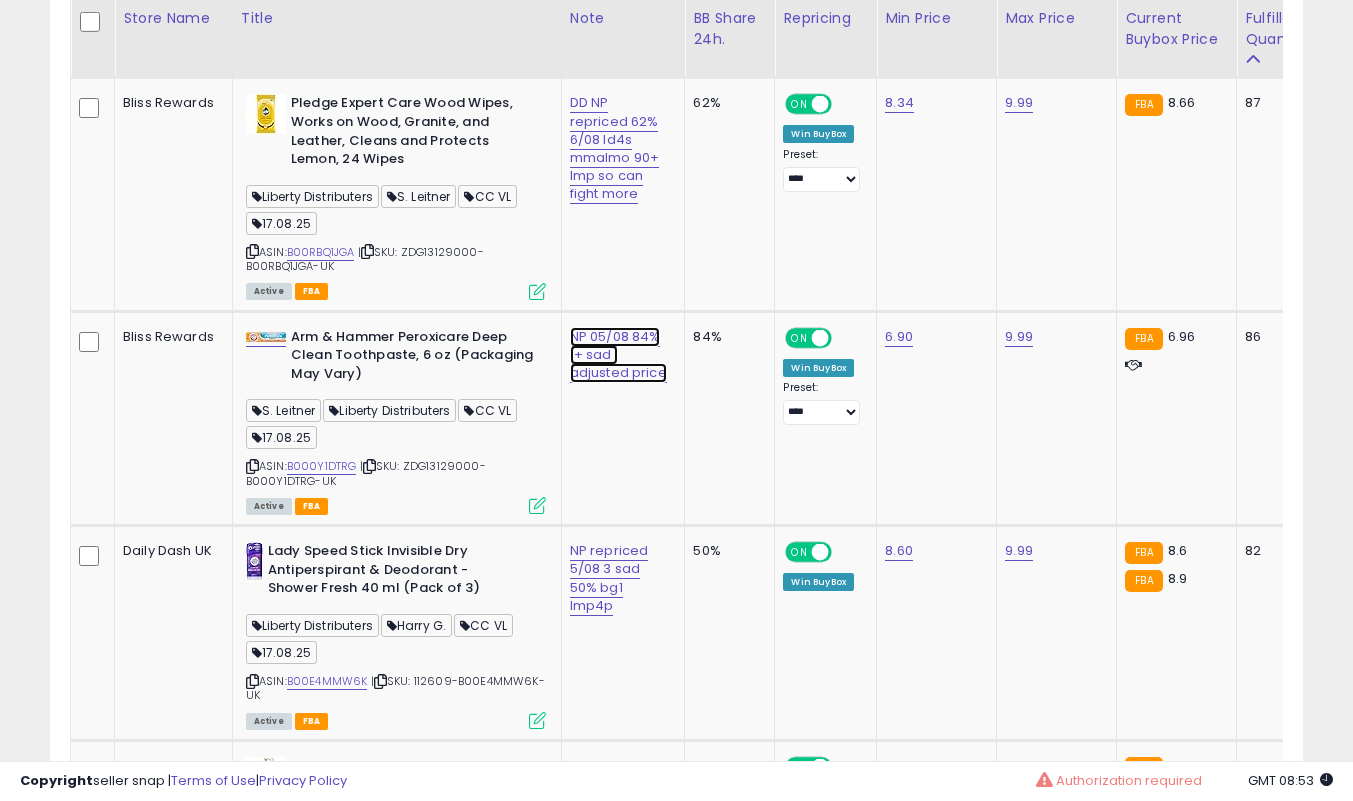 click on "NP 05/08 84% 1+ sad | adjusted price" at bounding box center (609, -2547) 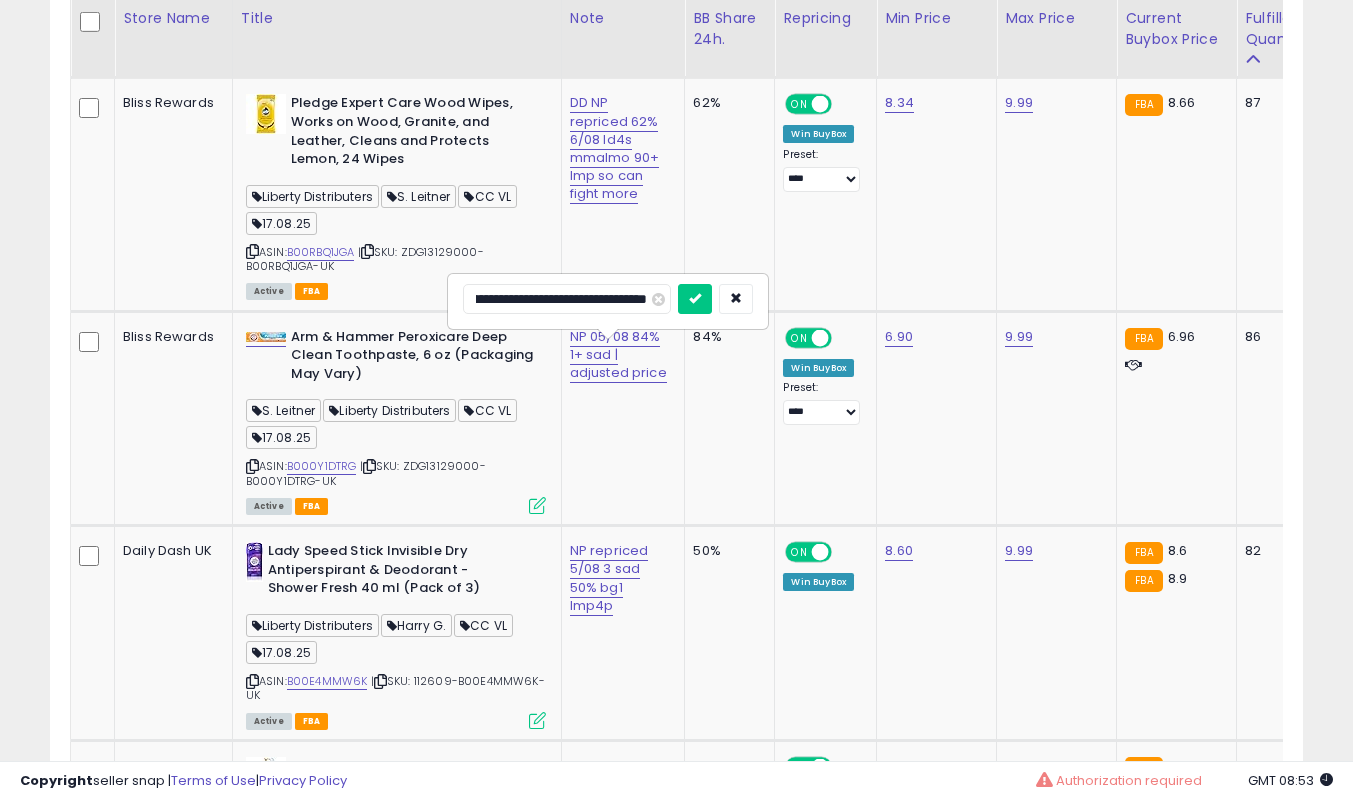scroll, scrollTop: 0, scrollLeft: 0, axis: both 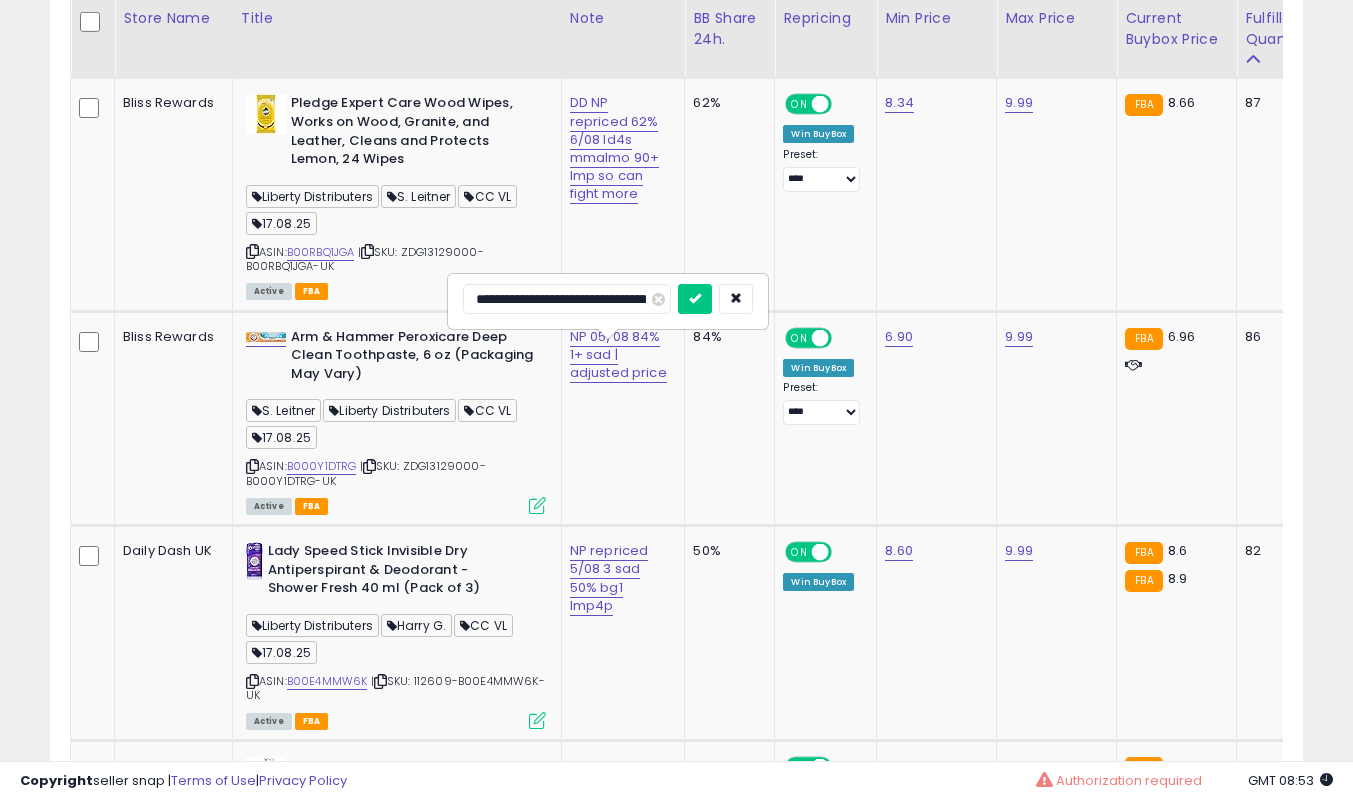 type on "**********" 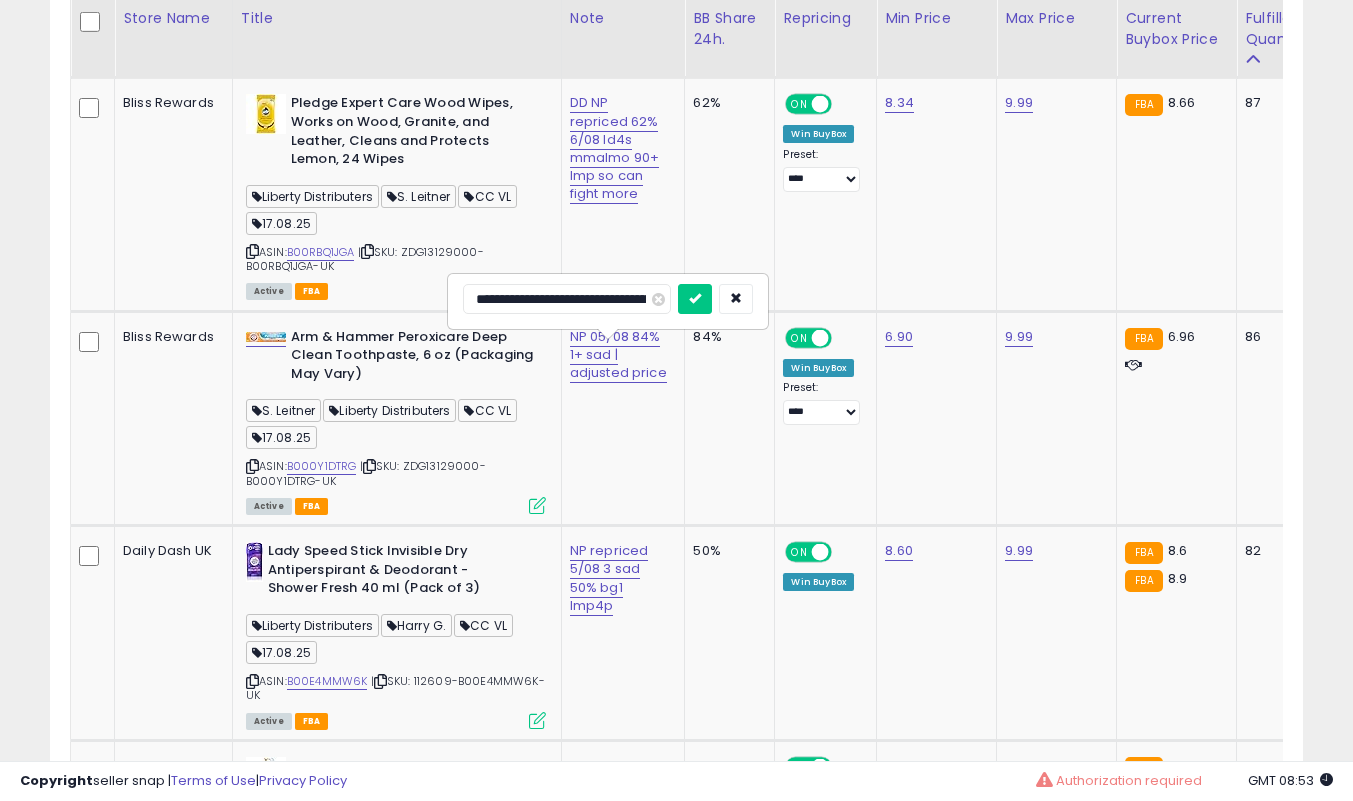 click at bounding box center (695, 299) 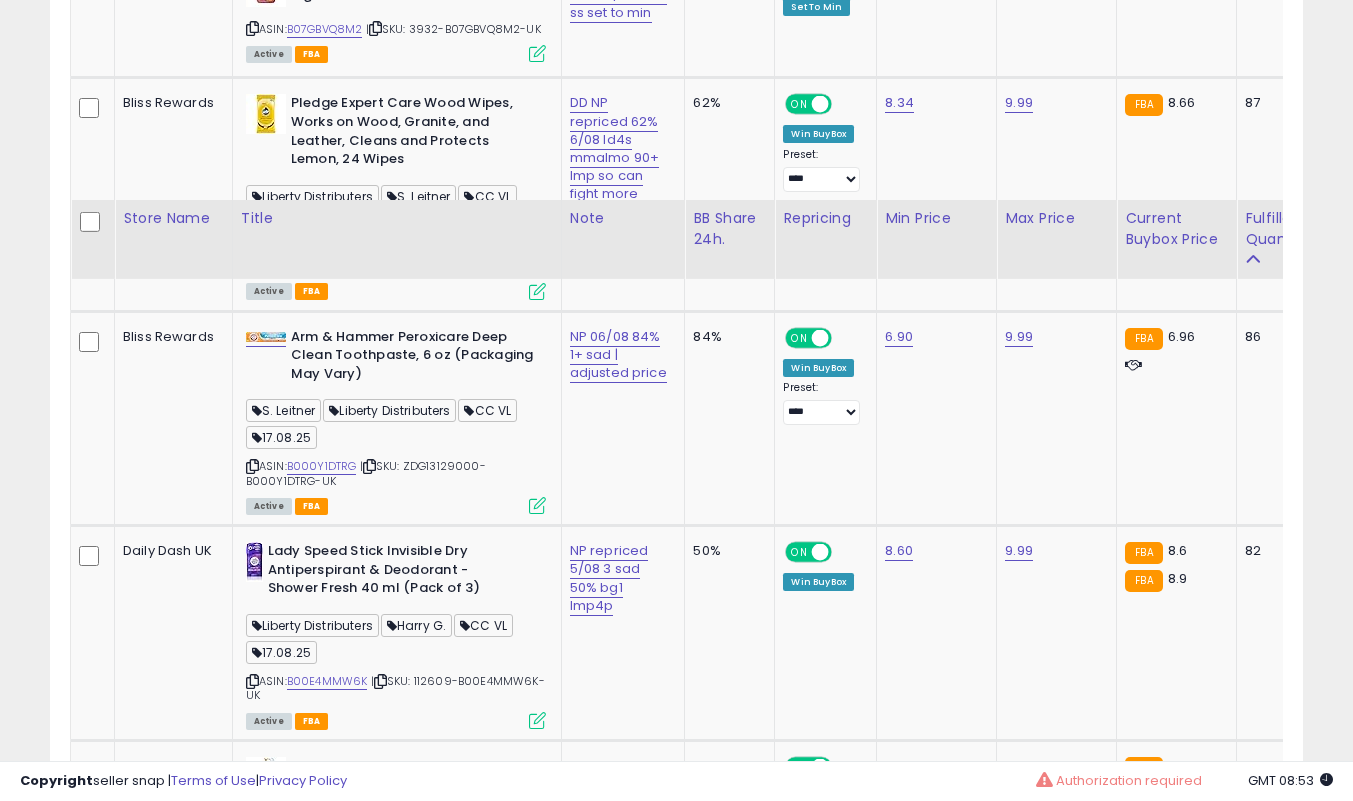 scroll, scrollTop: 3939, scrollLeft: 0, axis: vertical 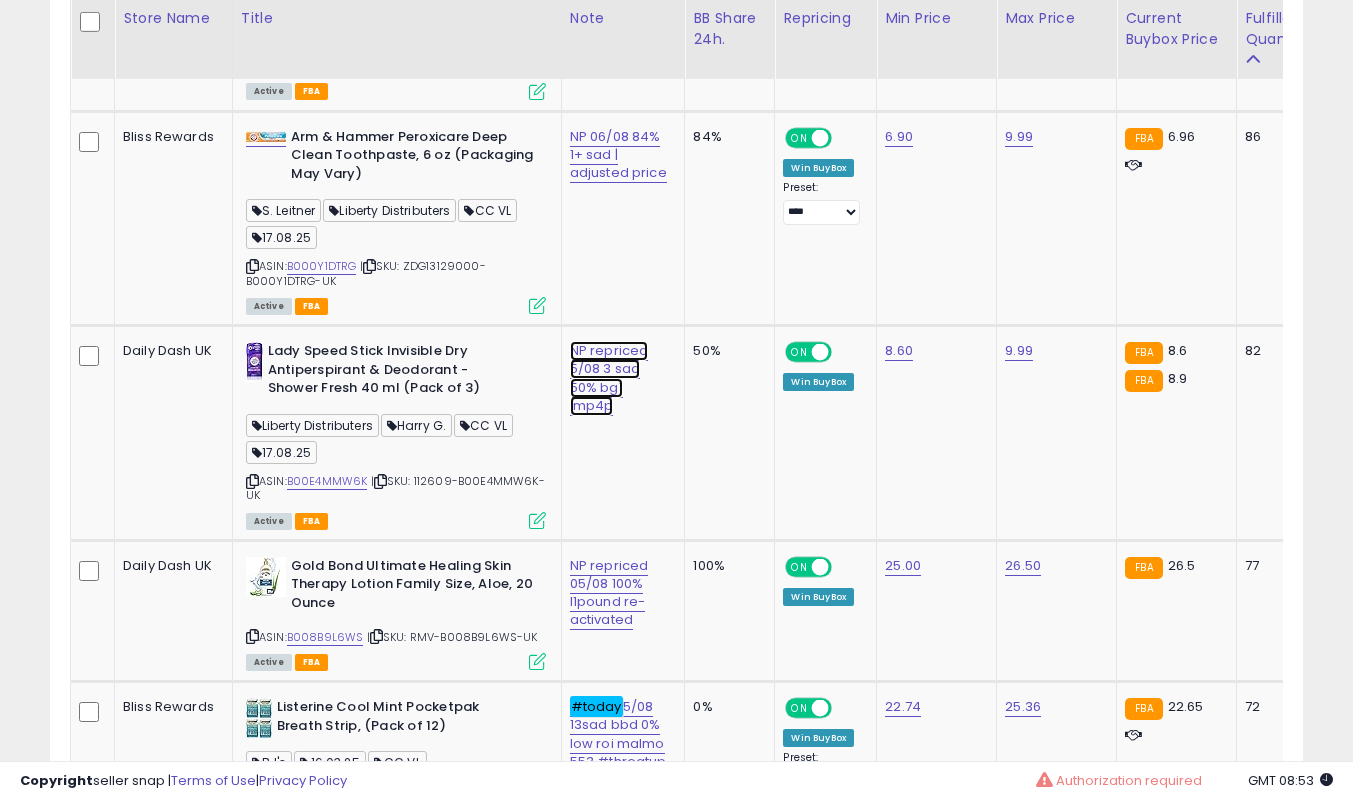 click on "NP repriced 5/08 3 sad 50% bg1 lmp4p" at bounding box center (609, -2747) 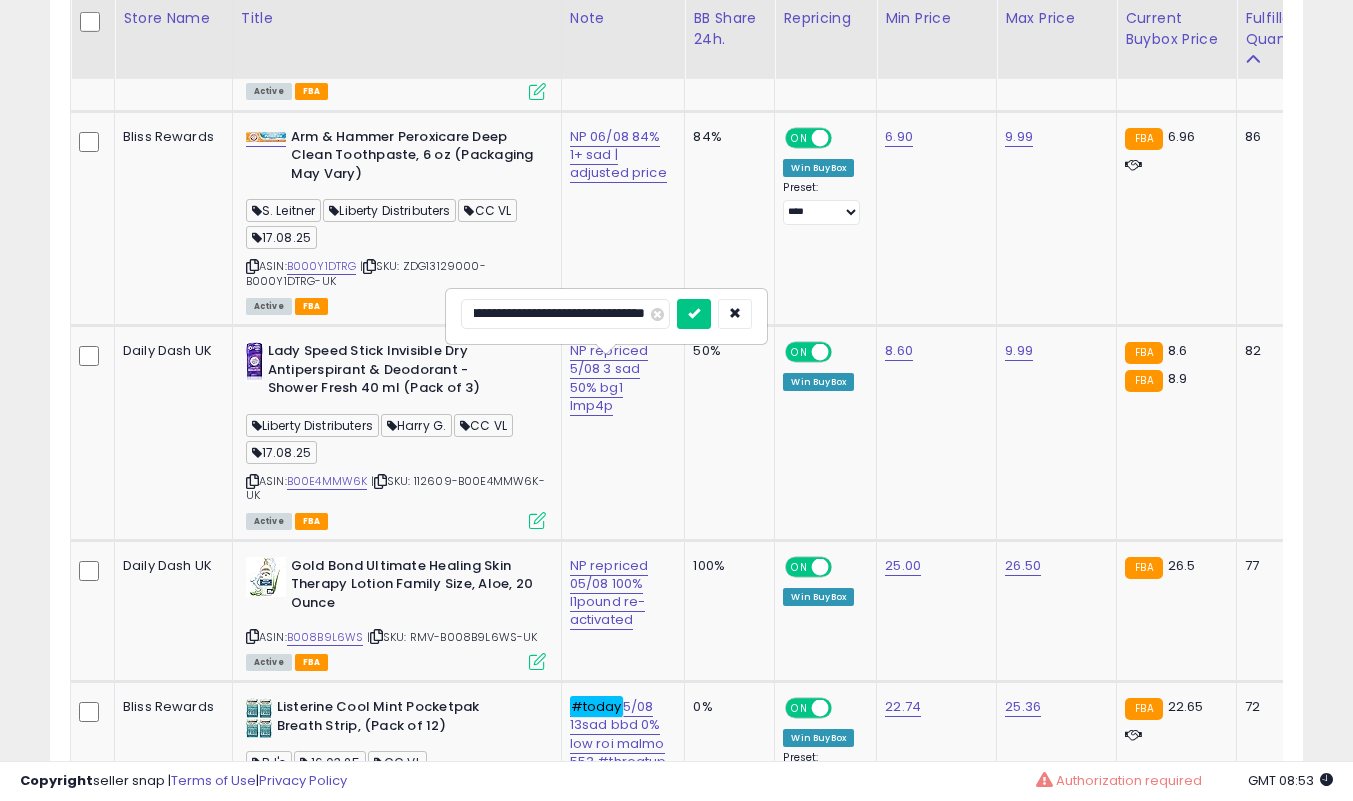 scroll, scrollTop: 0, scrollLeft: 0, axis: both 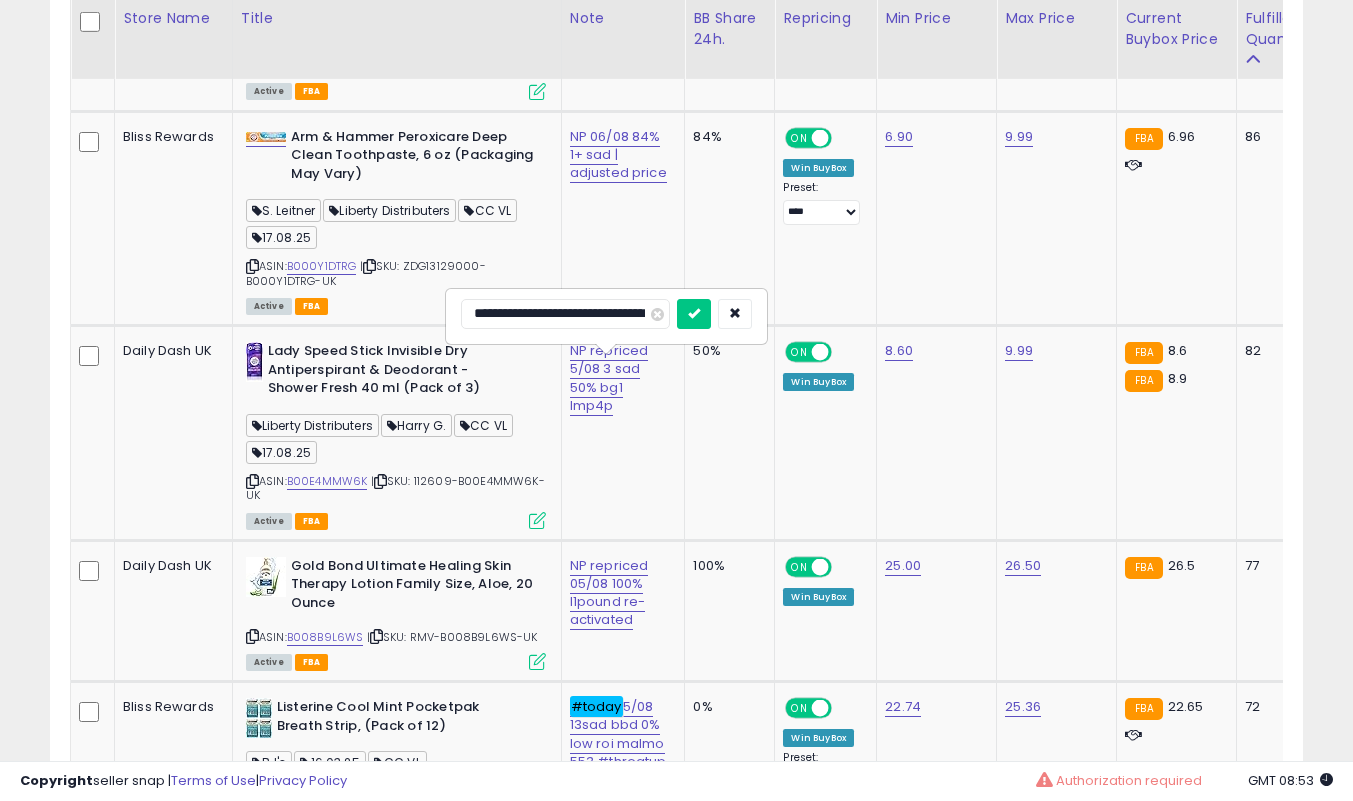 type on "**********" 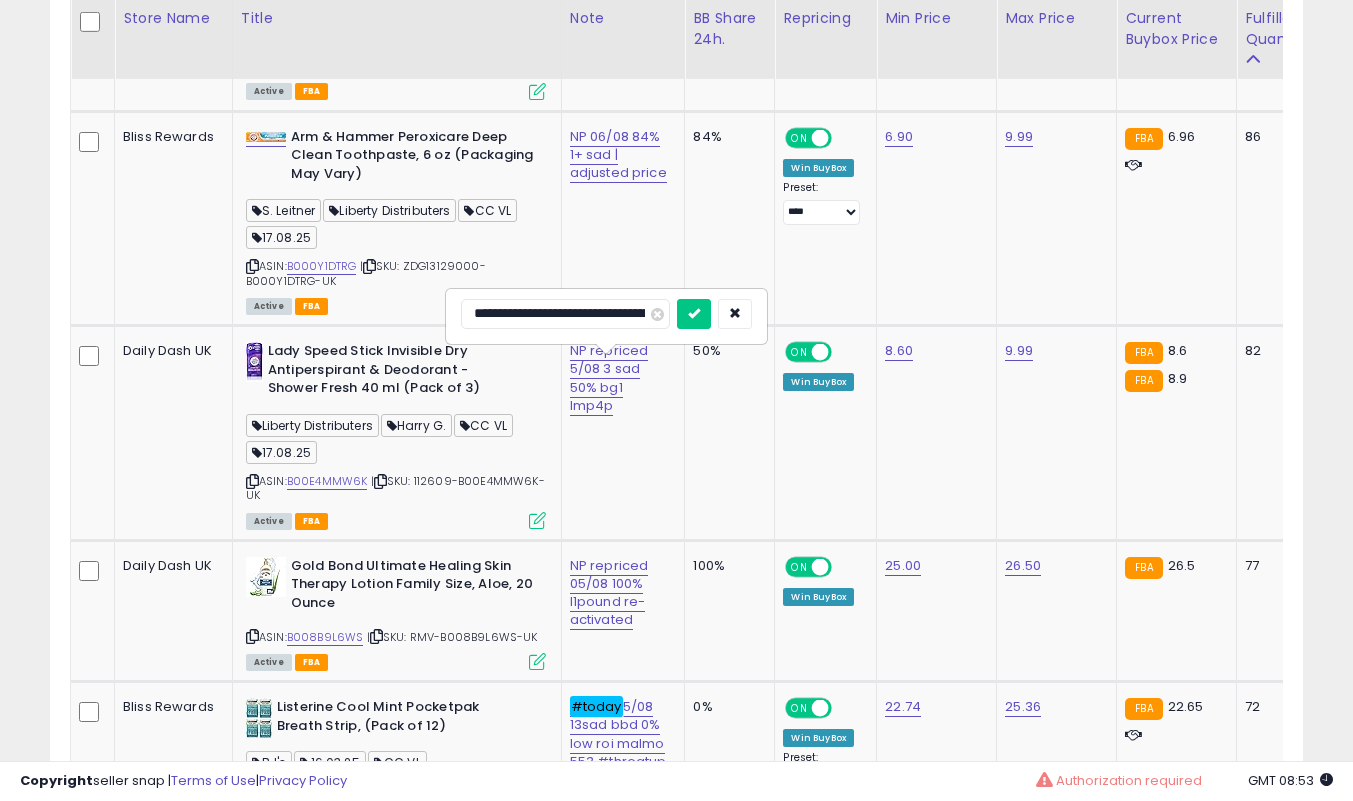 scroll, scrollTop: 0, scrollLeft: 12, axis: horizontal 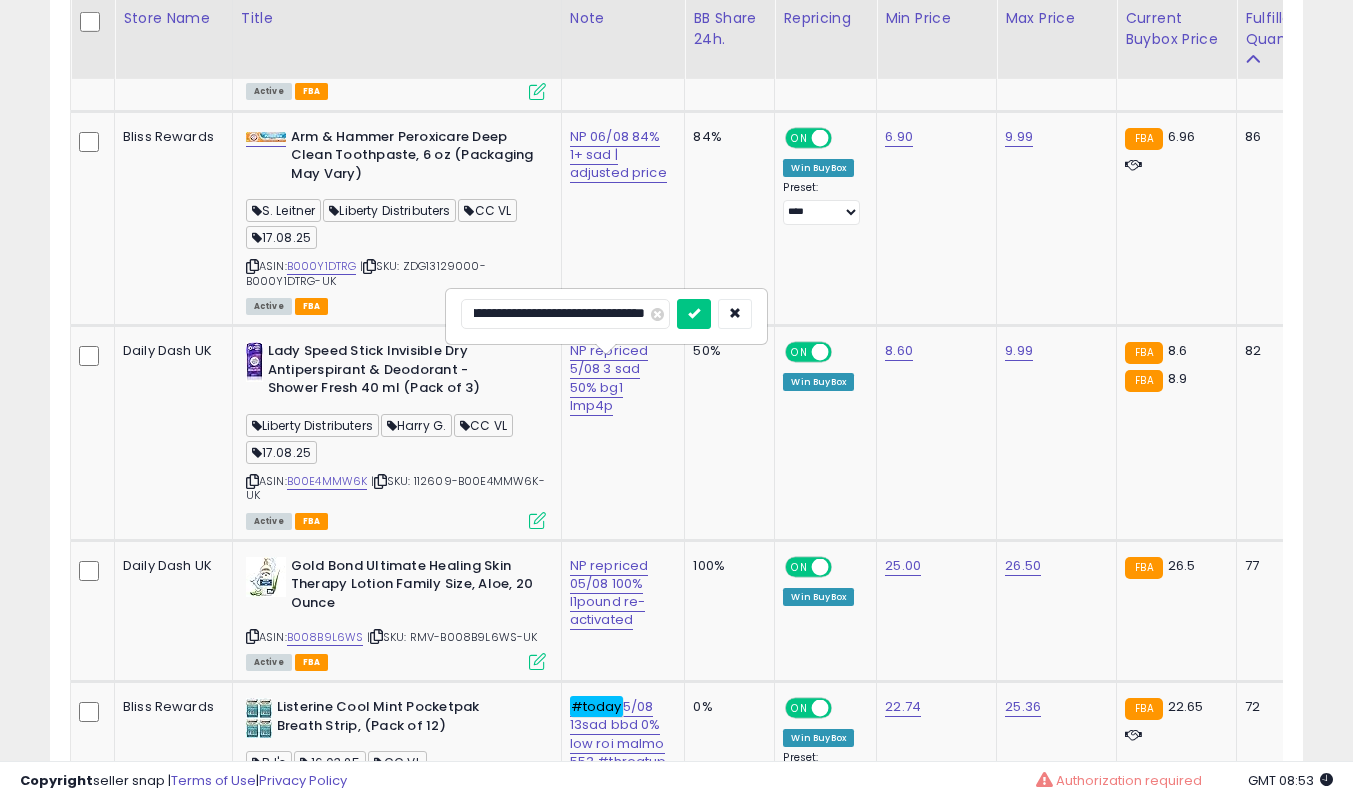 click at bounding box center (694, 314) 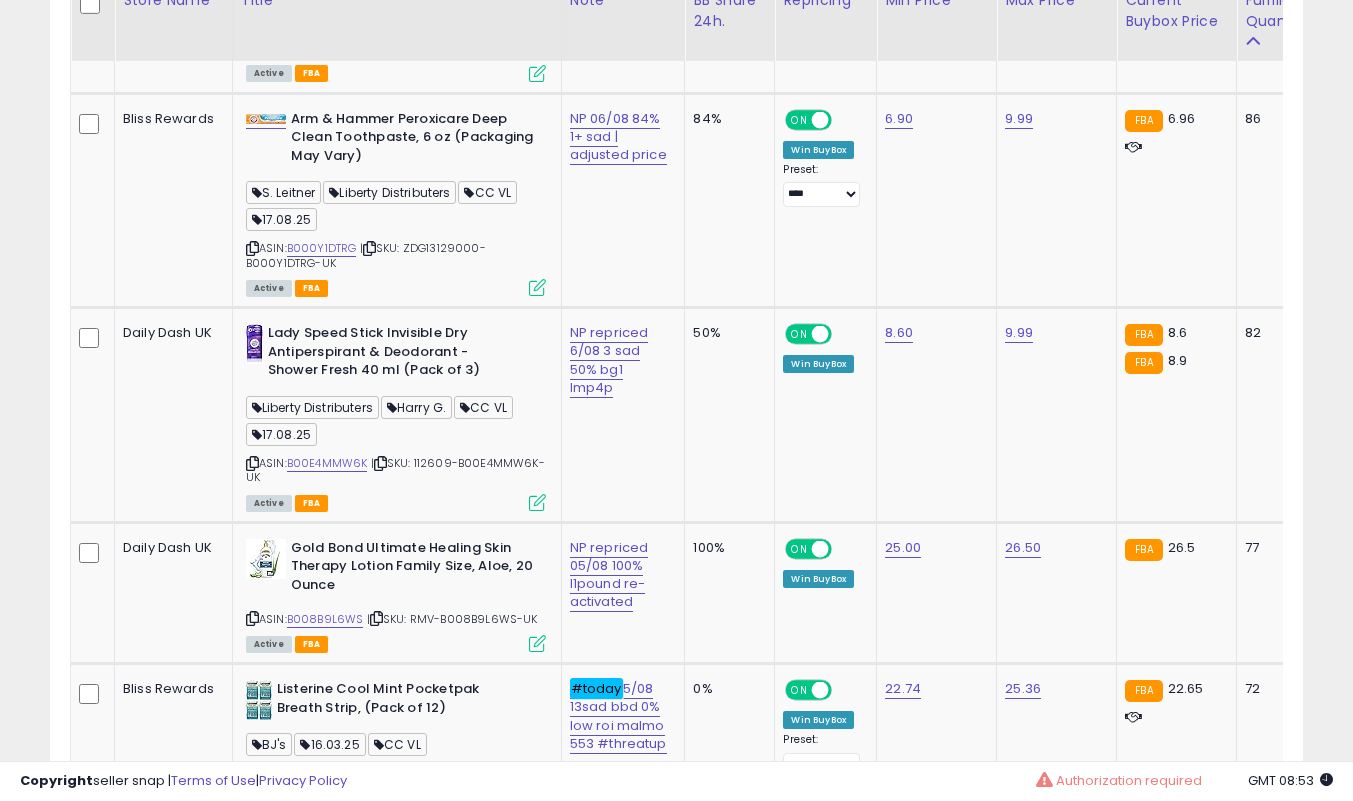 scroll, scrollTop: 4239, scrollLeft: 0, axis: vertical 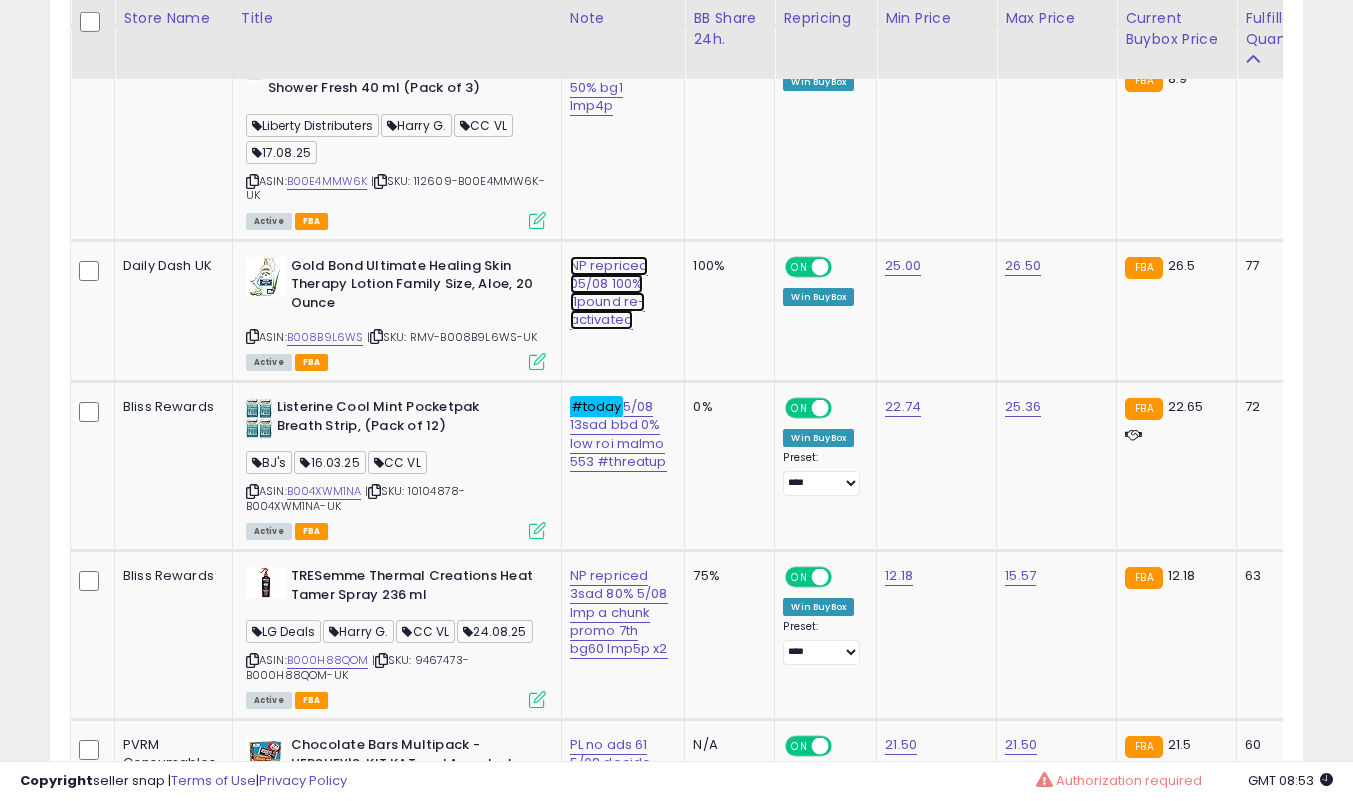 click on "NP repriced 05/08 100% l1pound re-activated" at bounding box center [609, -3047] 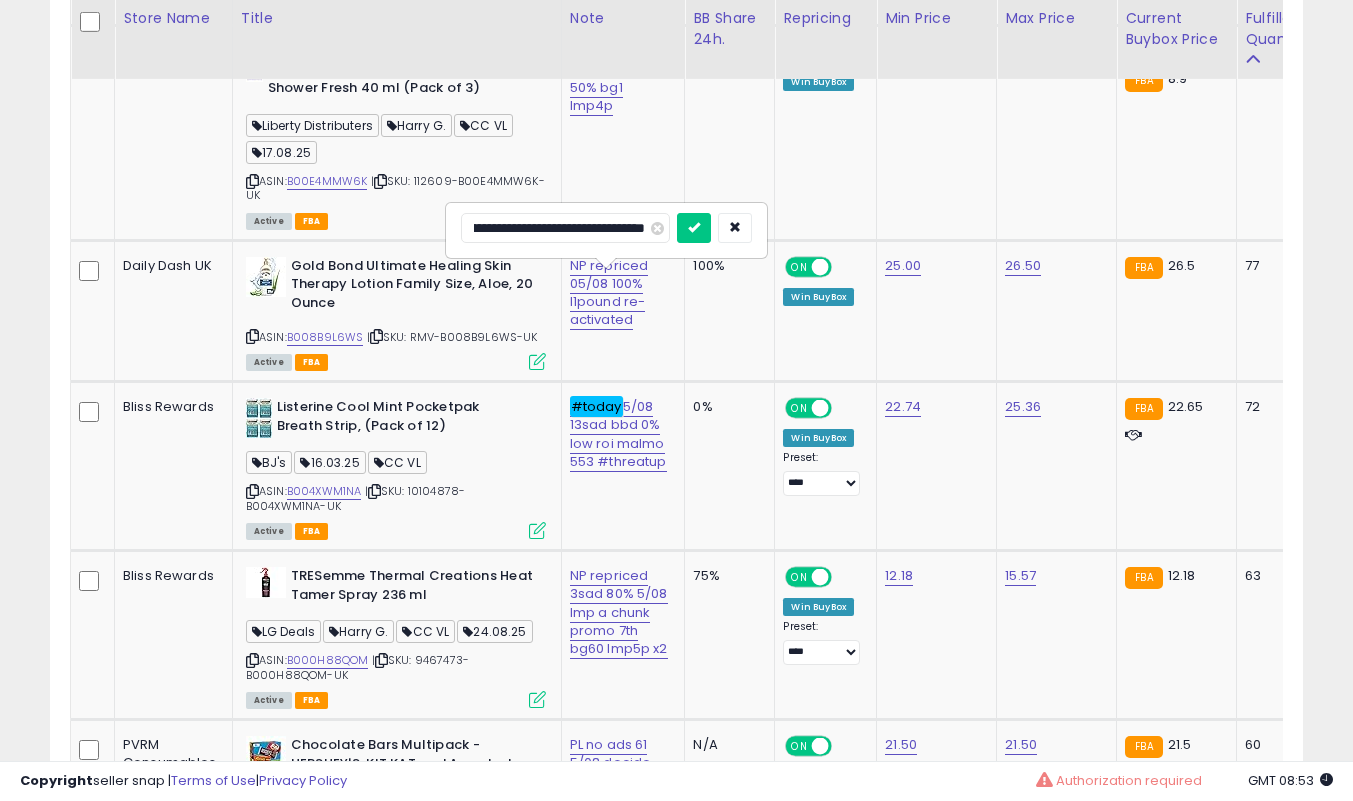 scroll, scrollTop: 0, scrollLeft: 0, axis: both 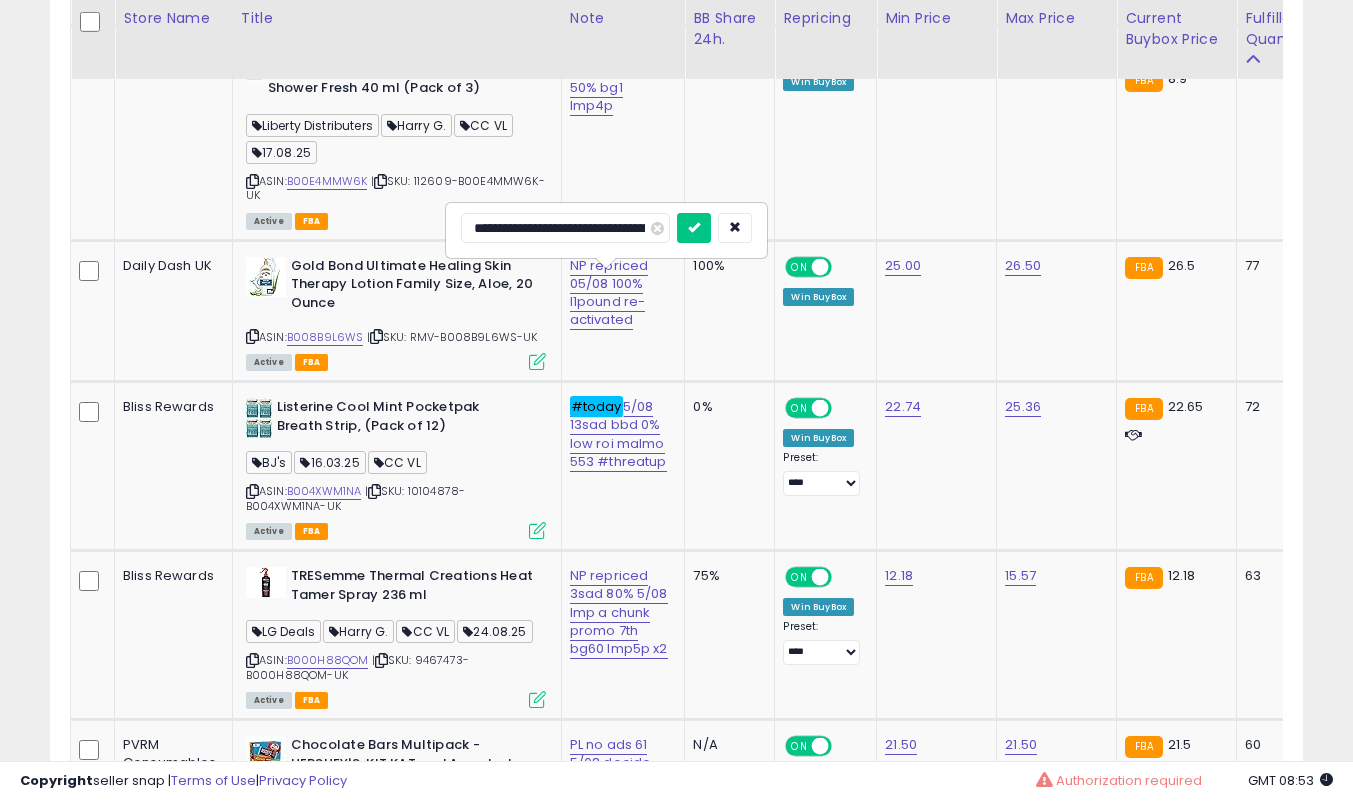 type on "**********" 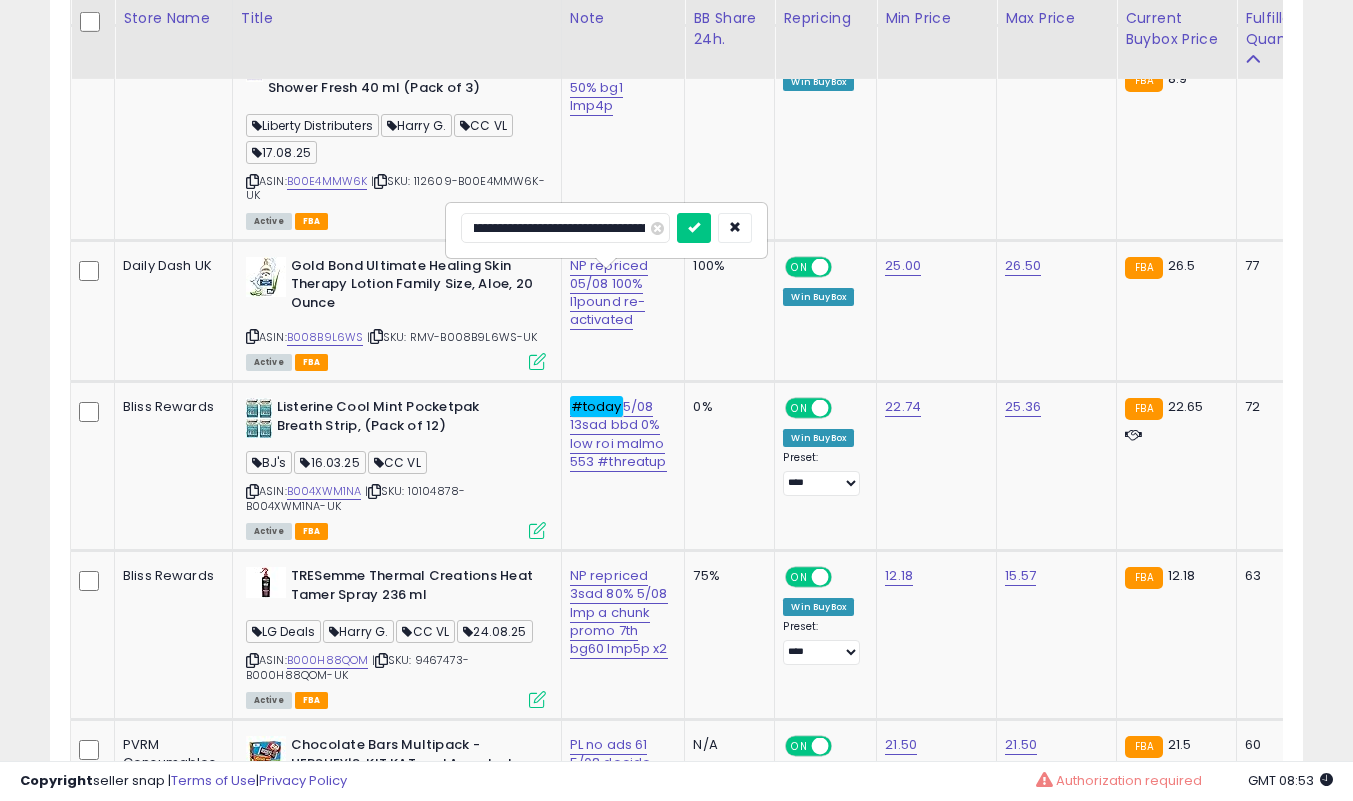 click at bounding box center [694, 228] 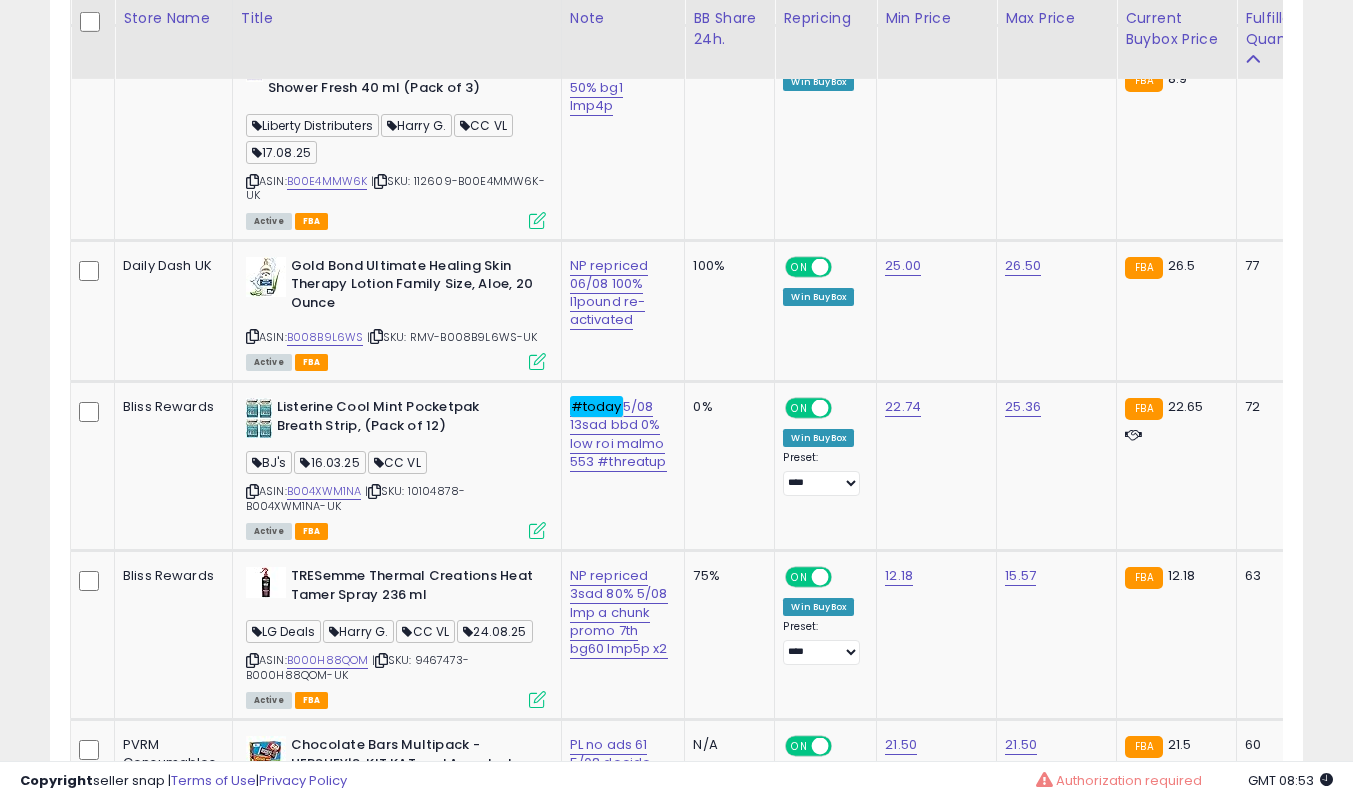 scroll, scrollTop: 4339, scrollLeft: 0, axis: vertical 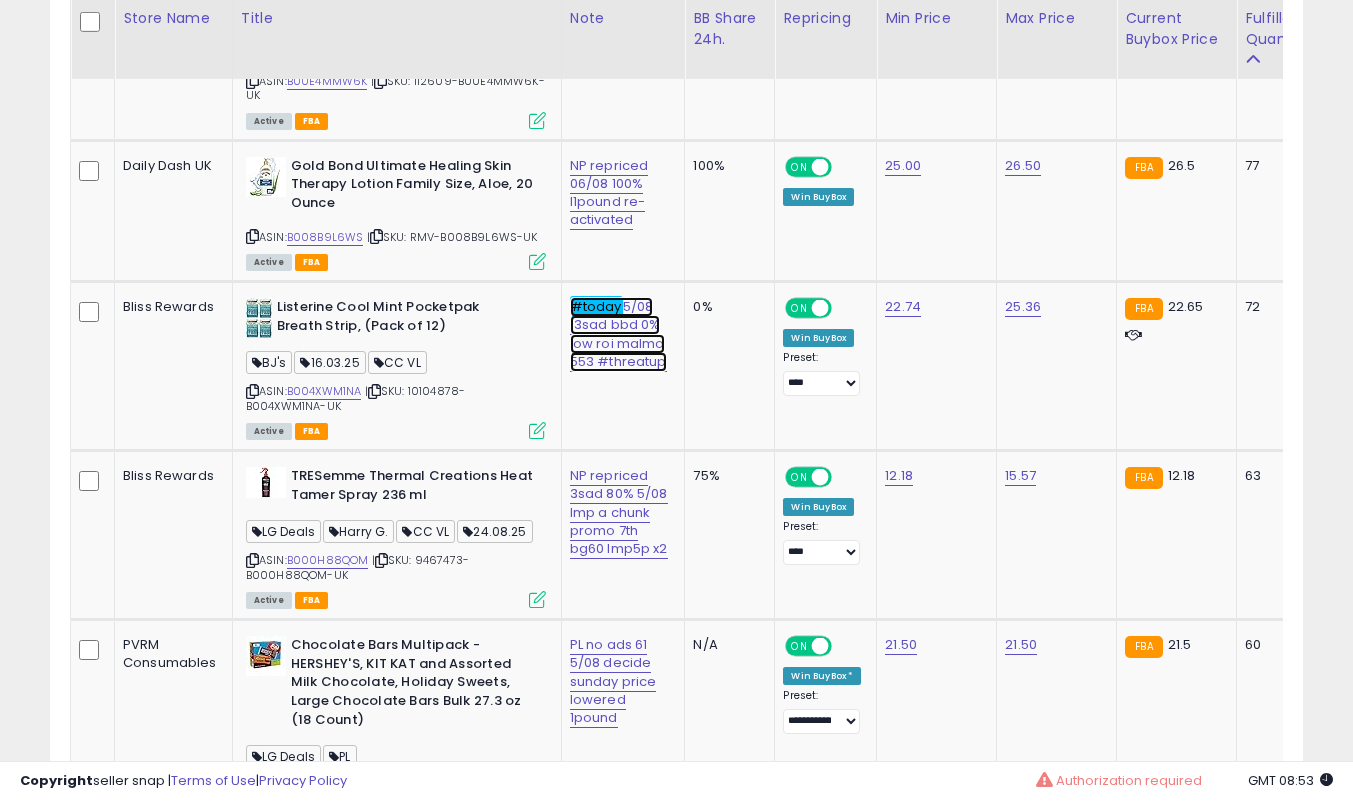 click on "#today  5/08 13sad bbd 0% low roi malmo 553 #threatup" at bounding box center (609, -3147) 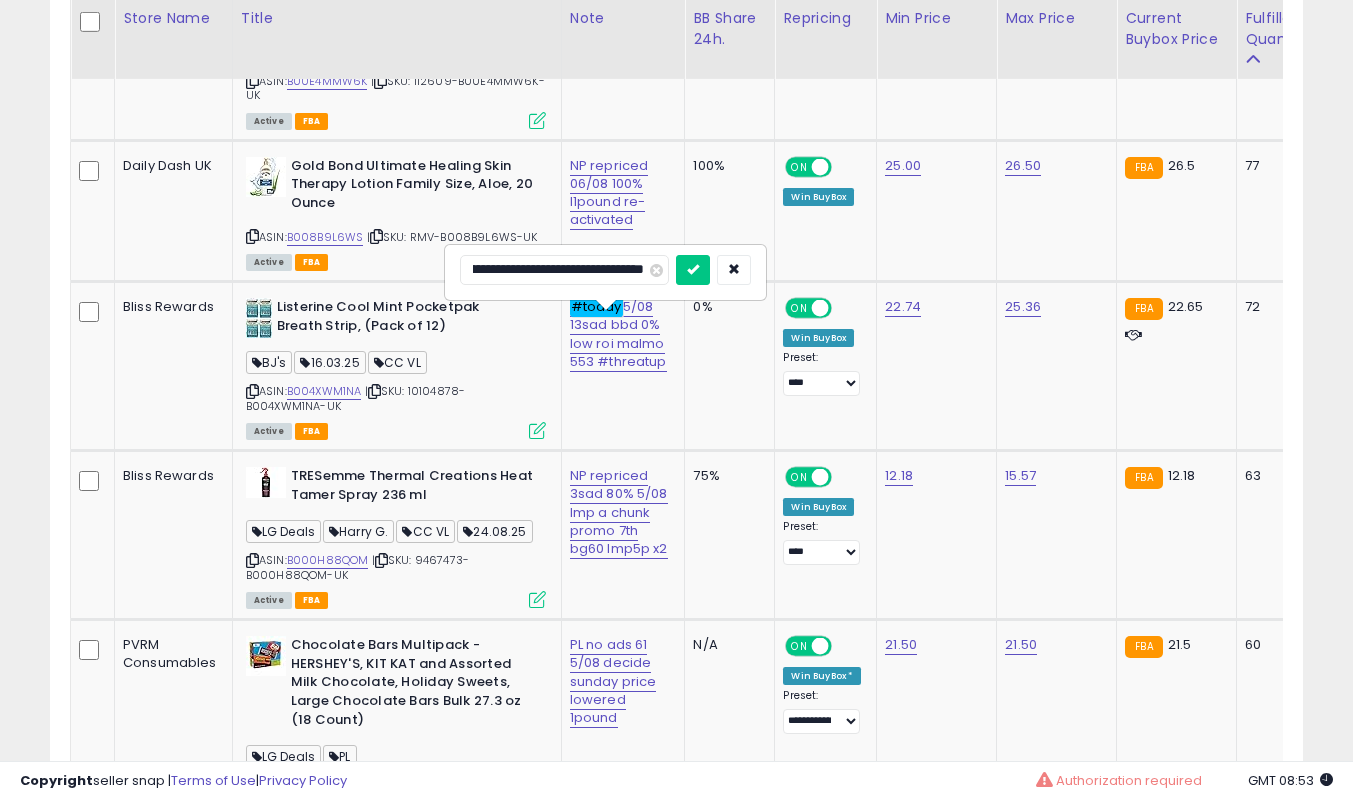 scroll, scrollTop: 0, scrollLeft: 0, axis: both 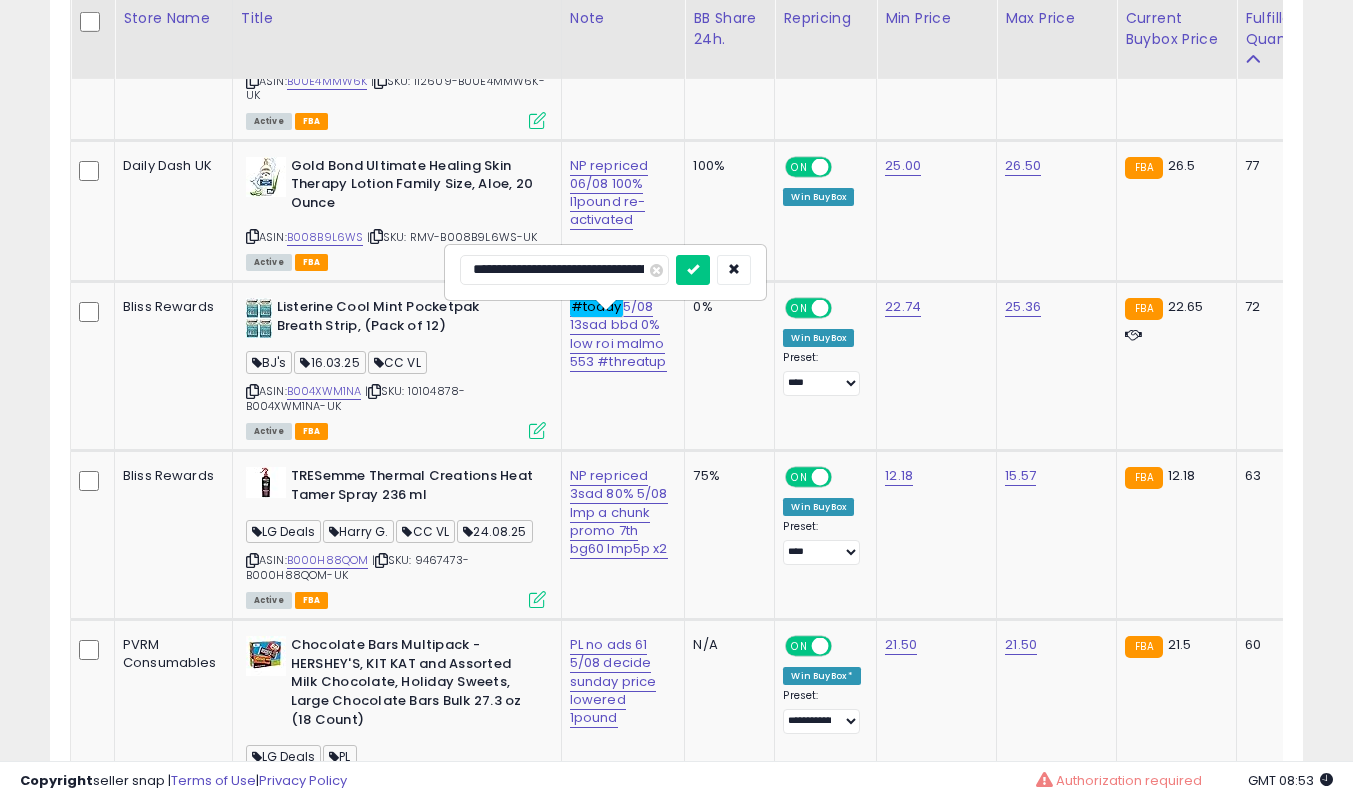 type on "**********" 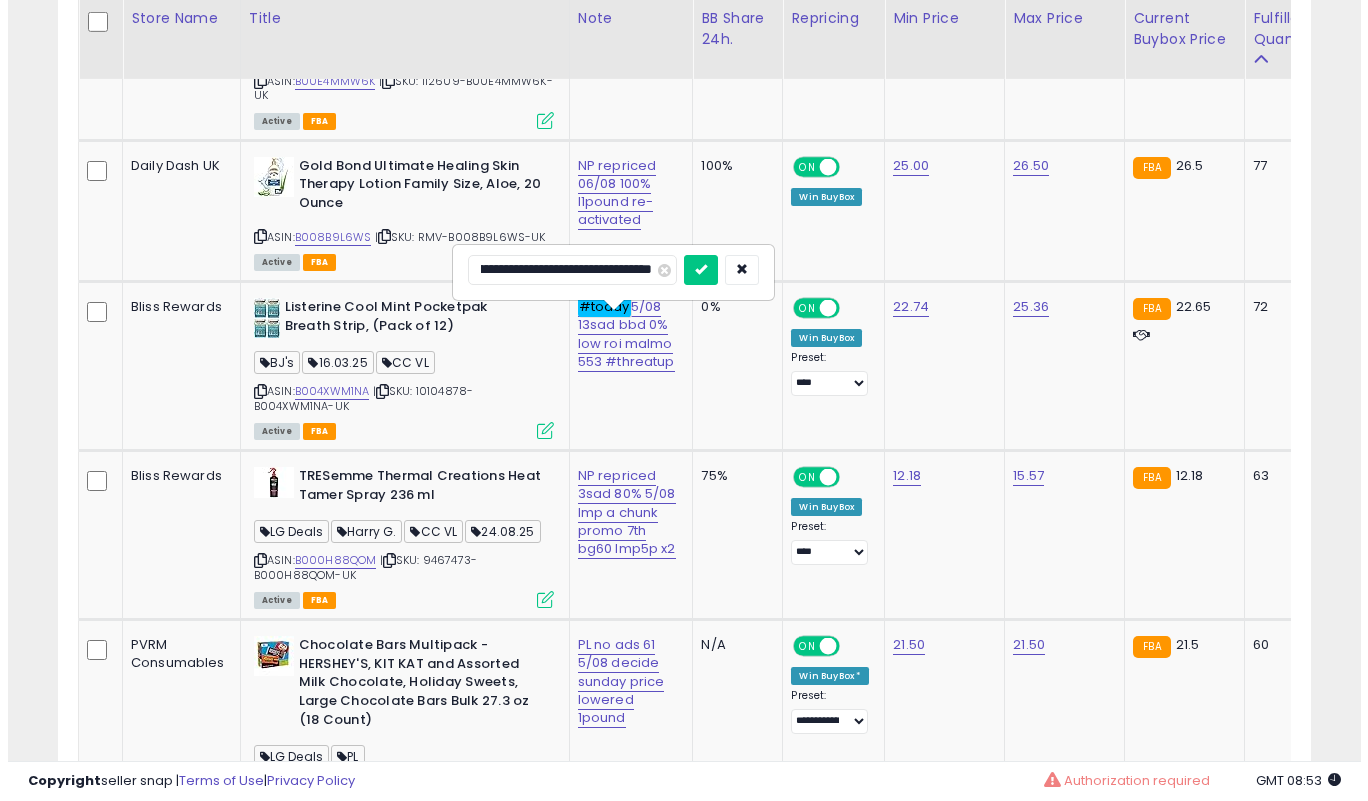 scroll, scrollTop: 0, scrollLeft: 189, axis: horizontal 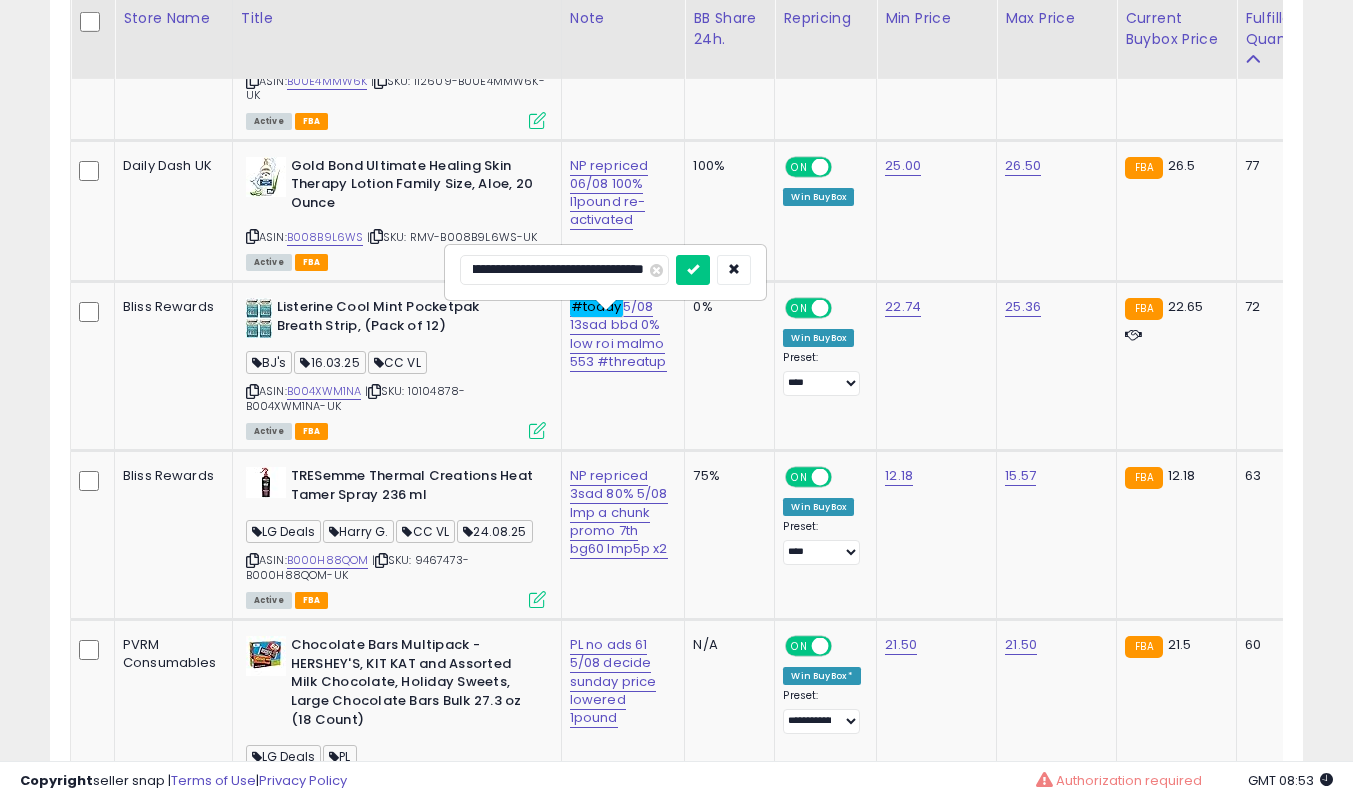 click at bounding box center (693, 270) 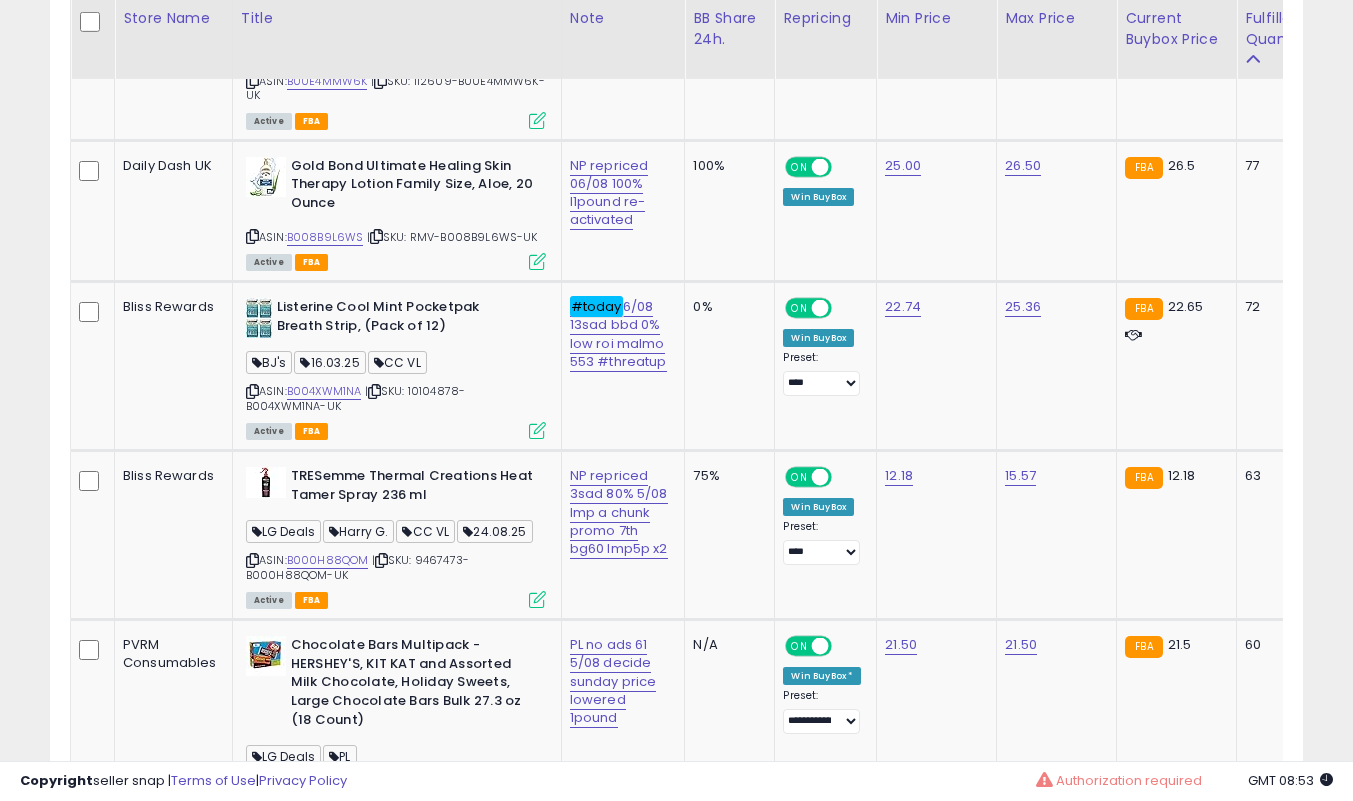 click at bounding box center [537, 430] 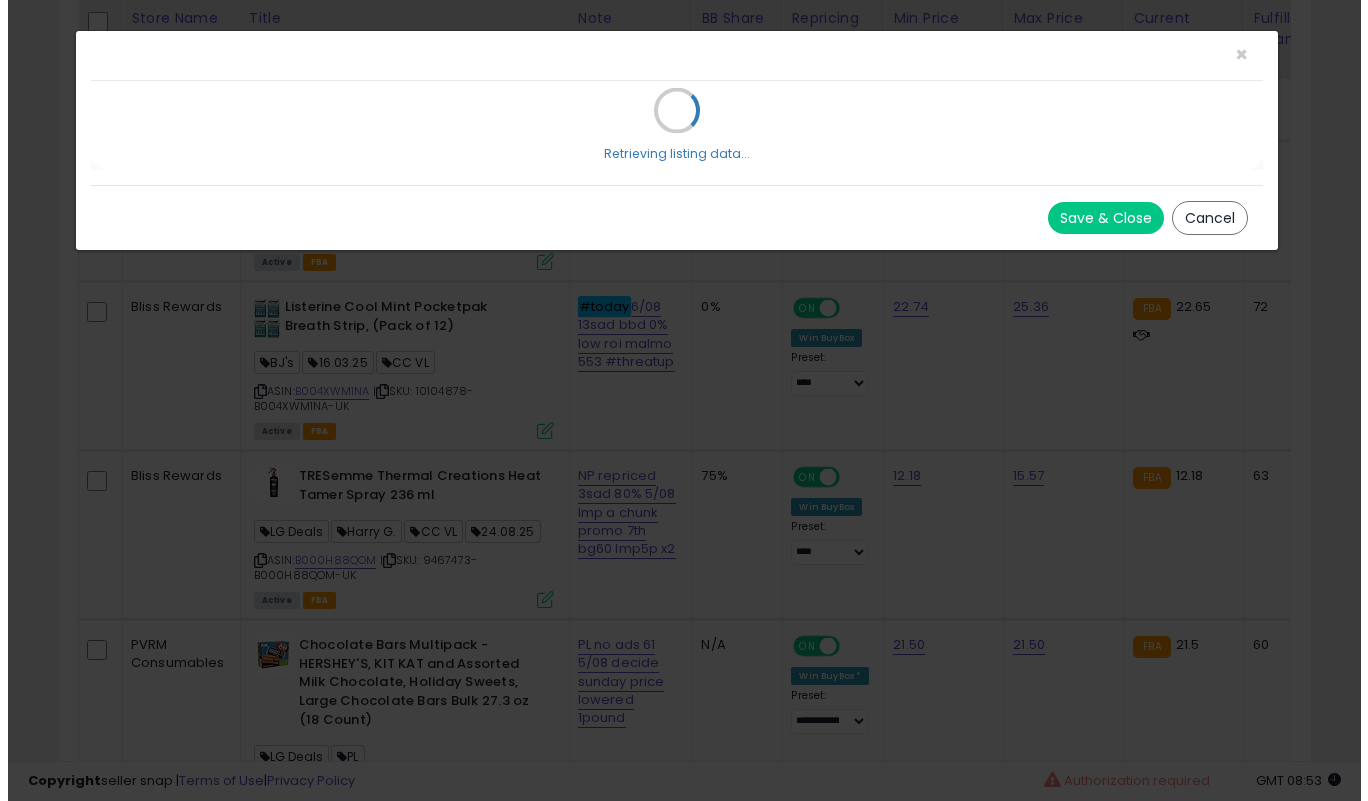 scroll, scrollTop: 999590, scrollLeft: 999266, axis: both 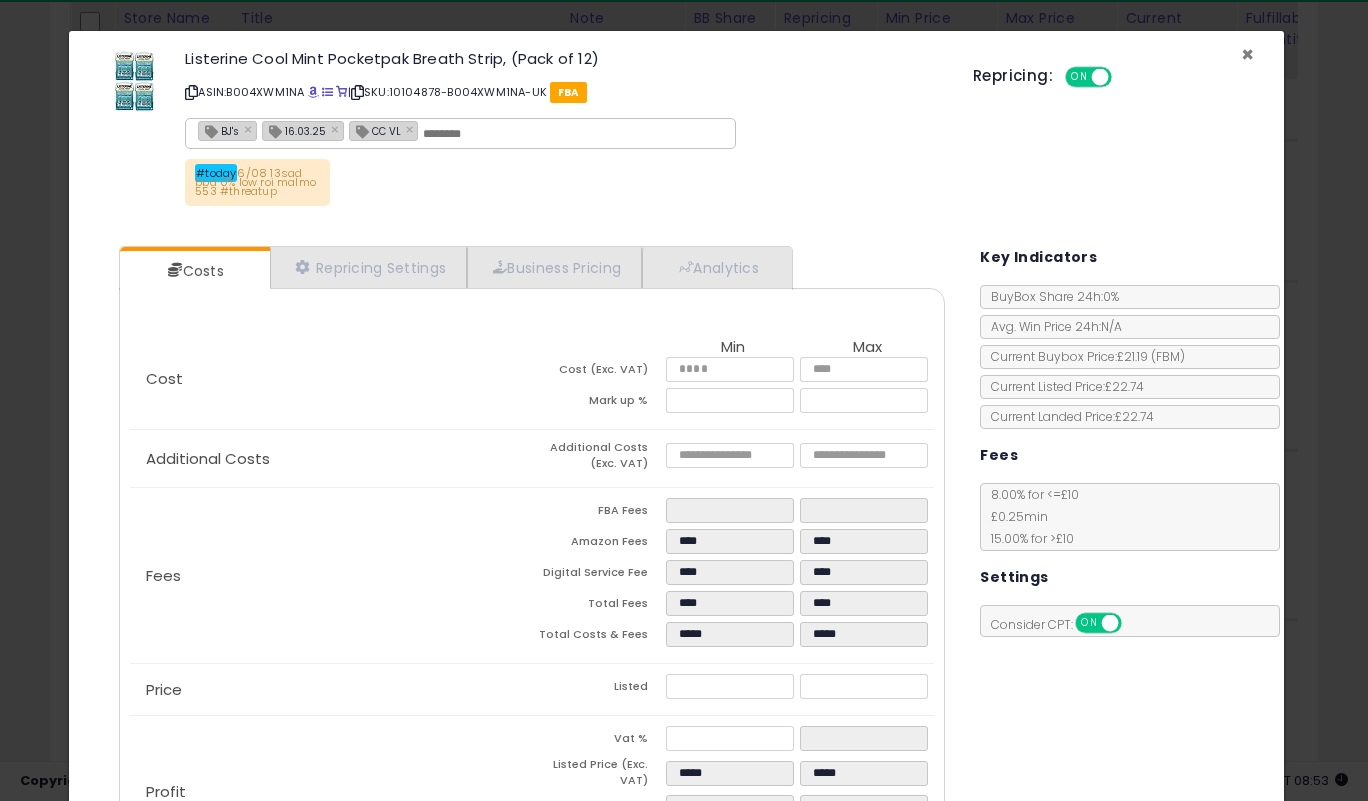 click on "×" at bounding box center (1247, 54) 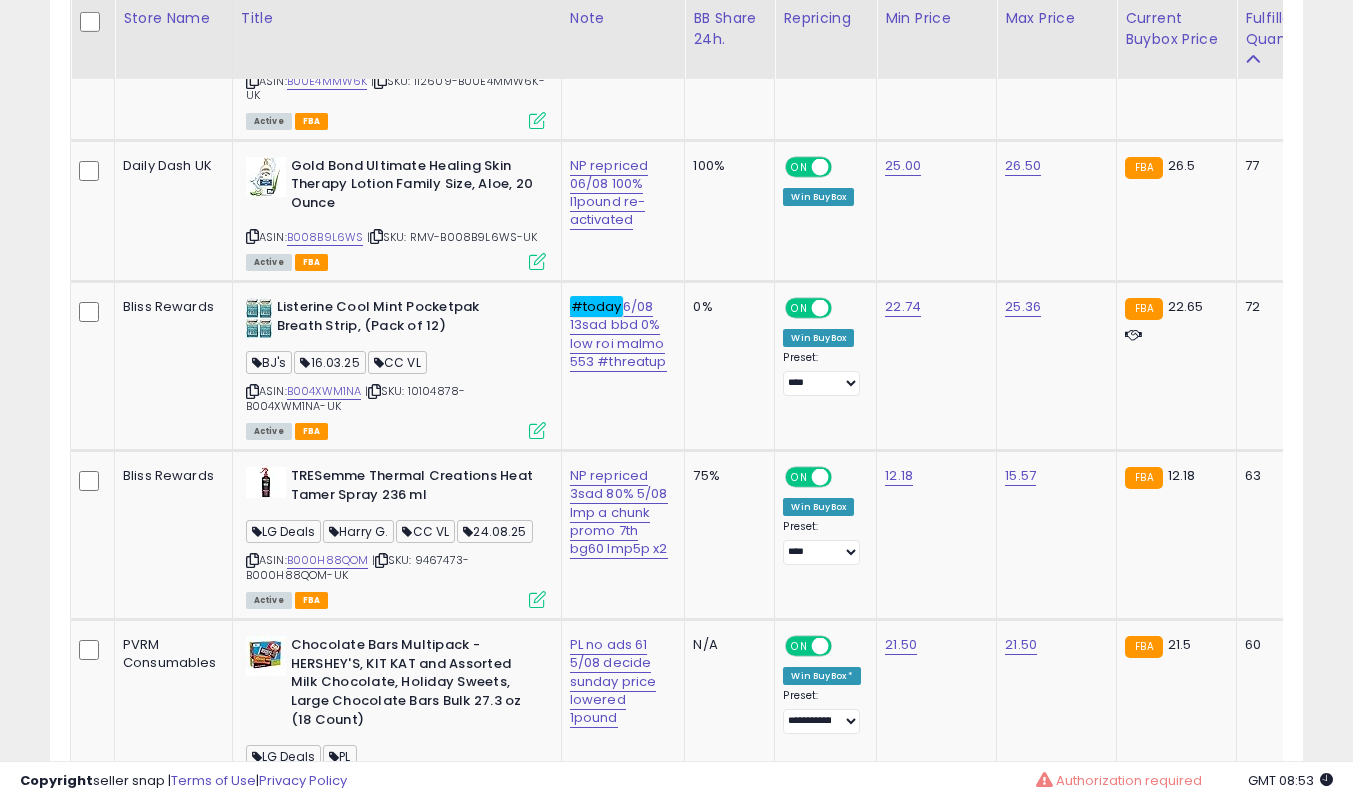 scroll, scrollTop: 410, scrollLeft: 725, axis: both 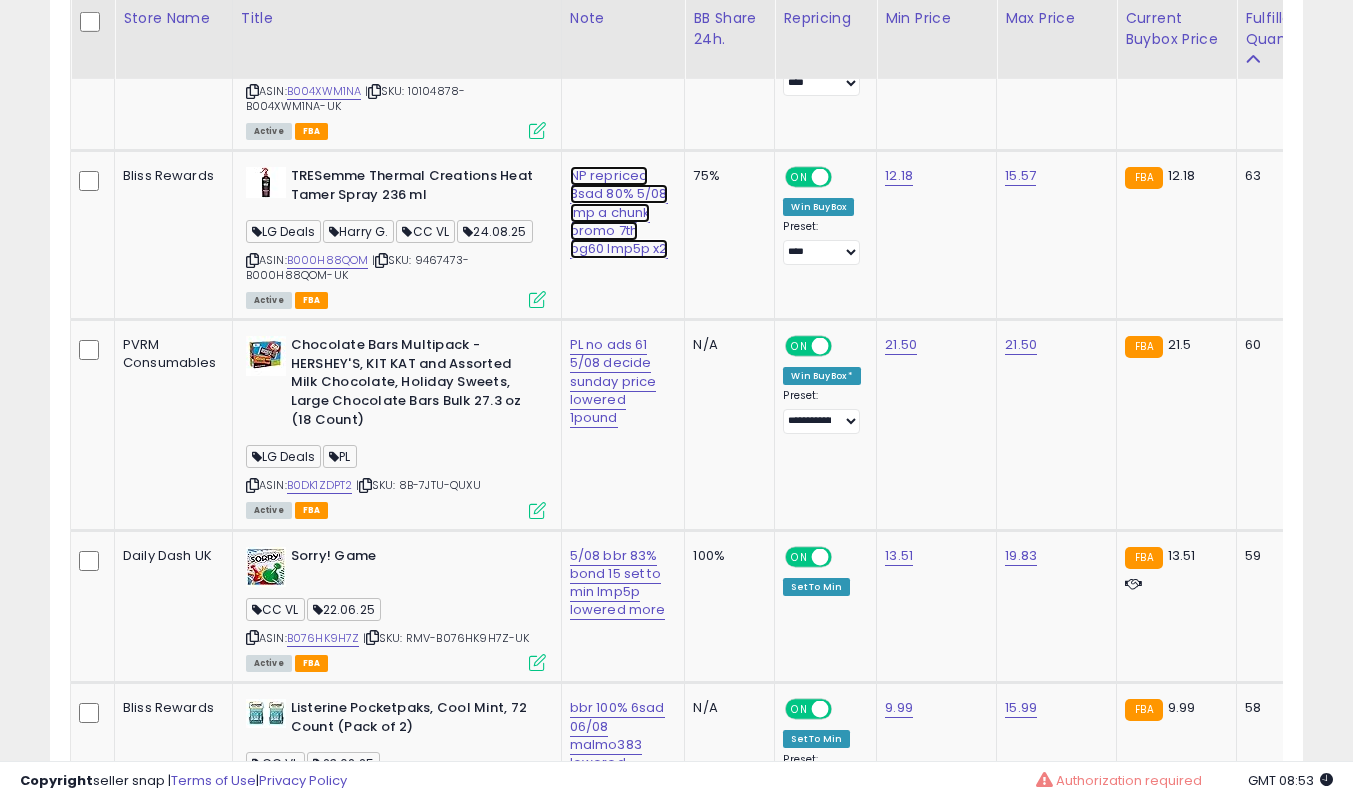 click on "NP repriced 3sad 80% 5/08 lmp a chunk promo 7th bg60 lmp5p x2" at bounding box center (609, -3447) 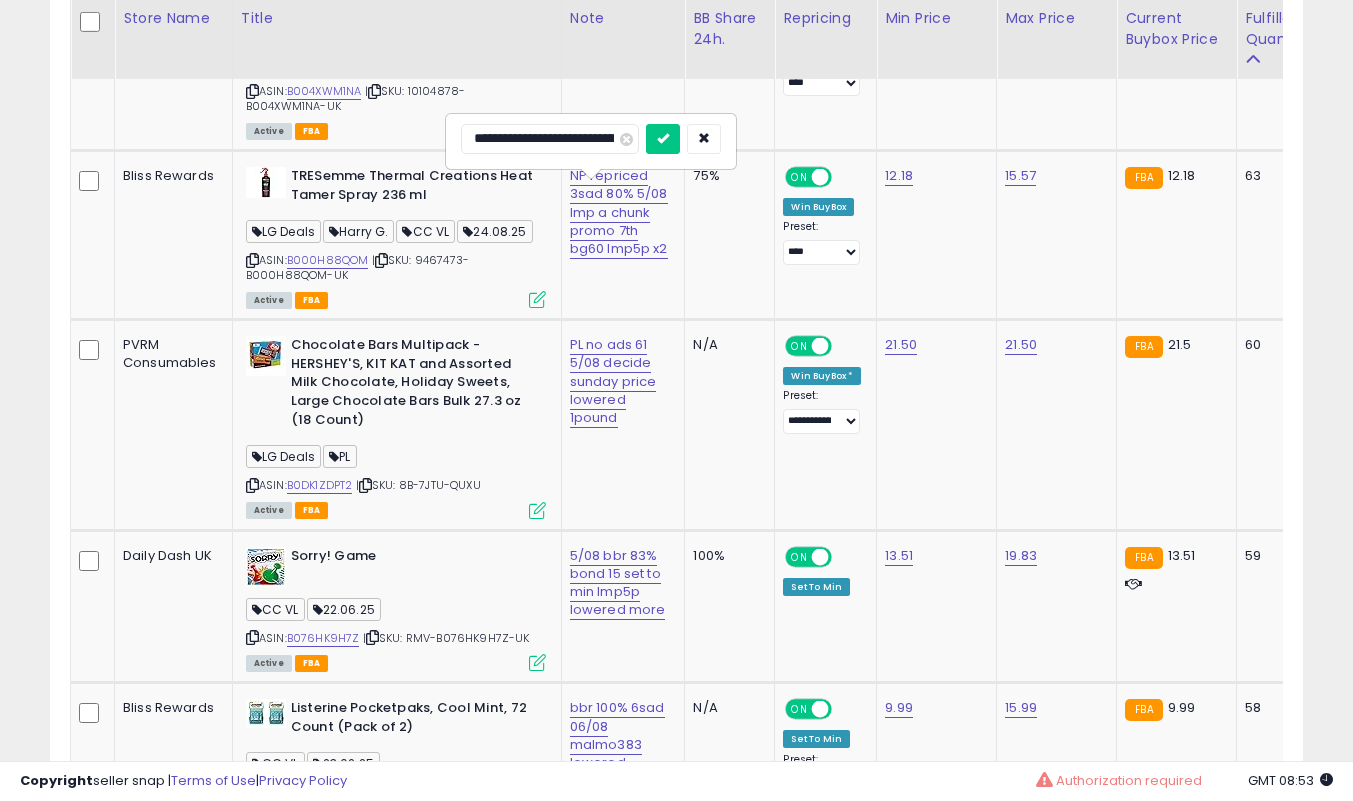 scroll 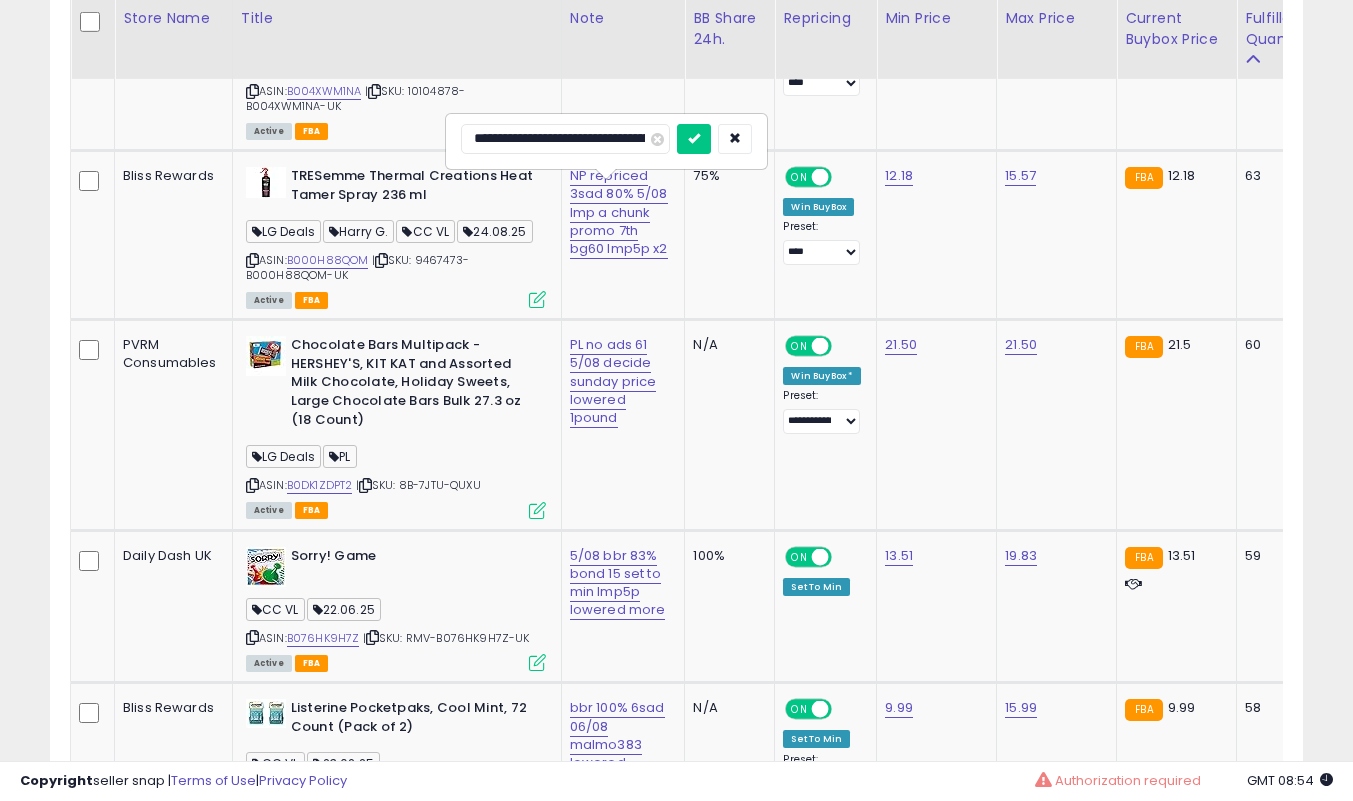 type on "**********" 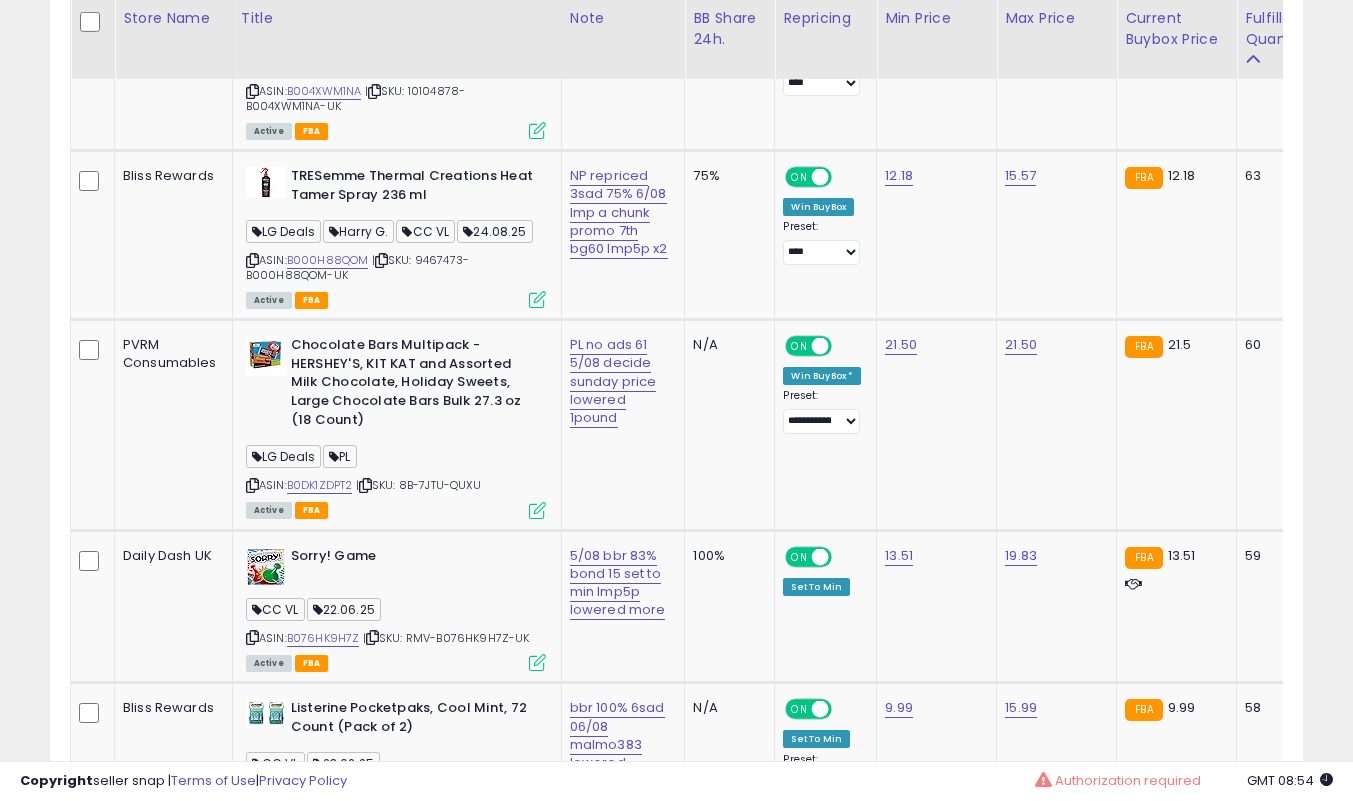 scroll, scrollTop: 4739, scrollLeft: 0, axis: vertical 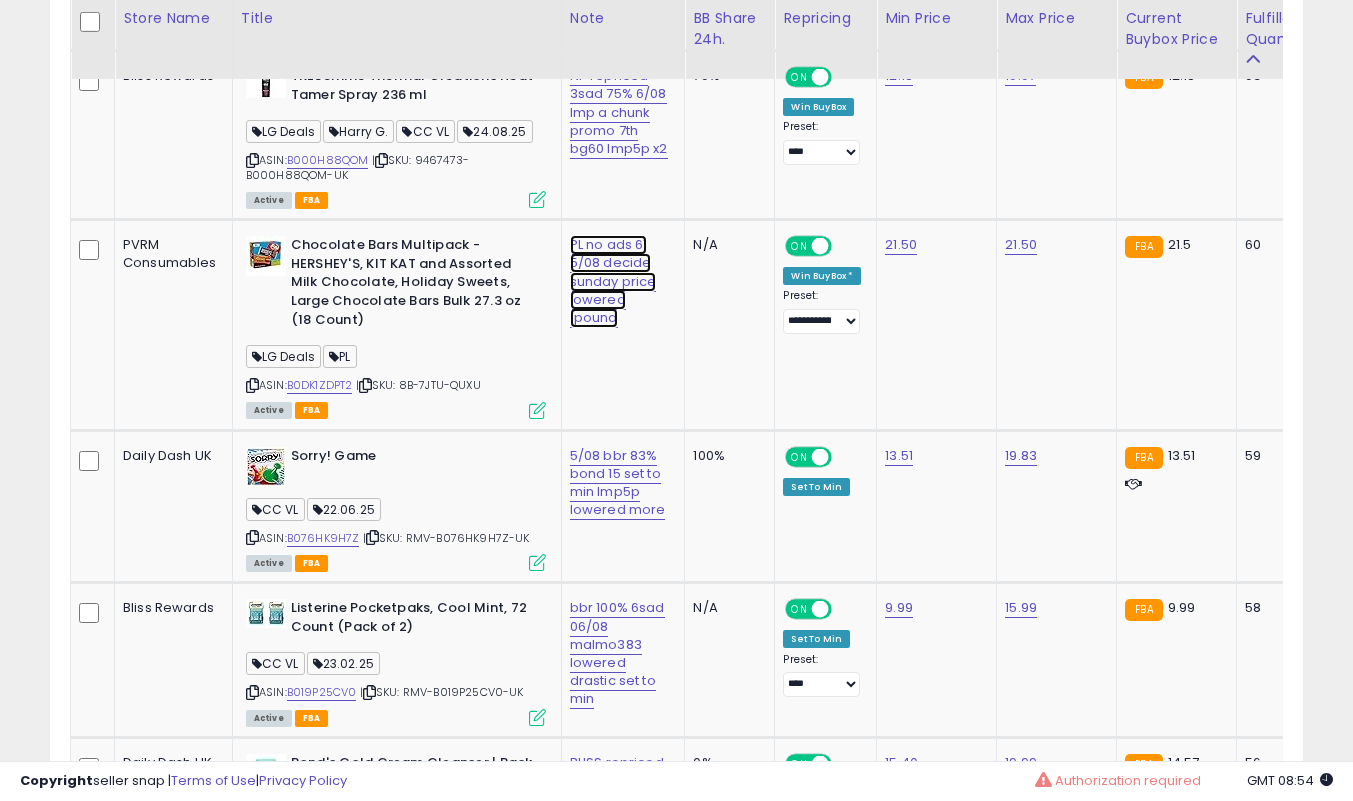 click on "PL no ads 61 5/08 decide sunday price lowered 1pound" at bounding box center [609, -3547] 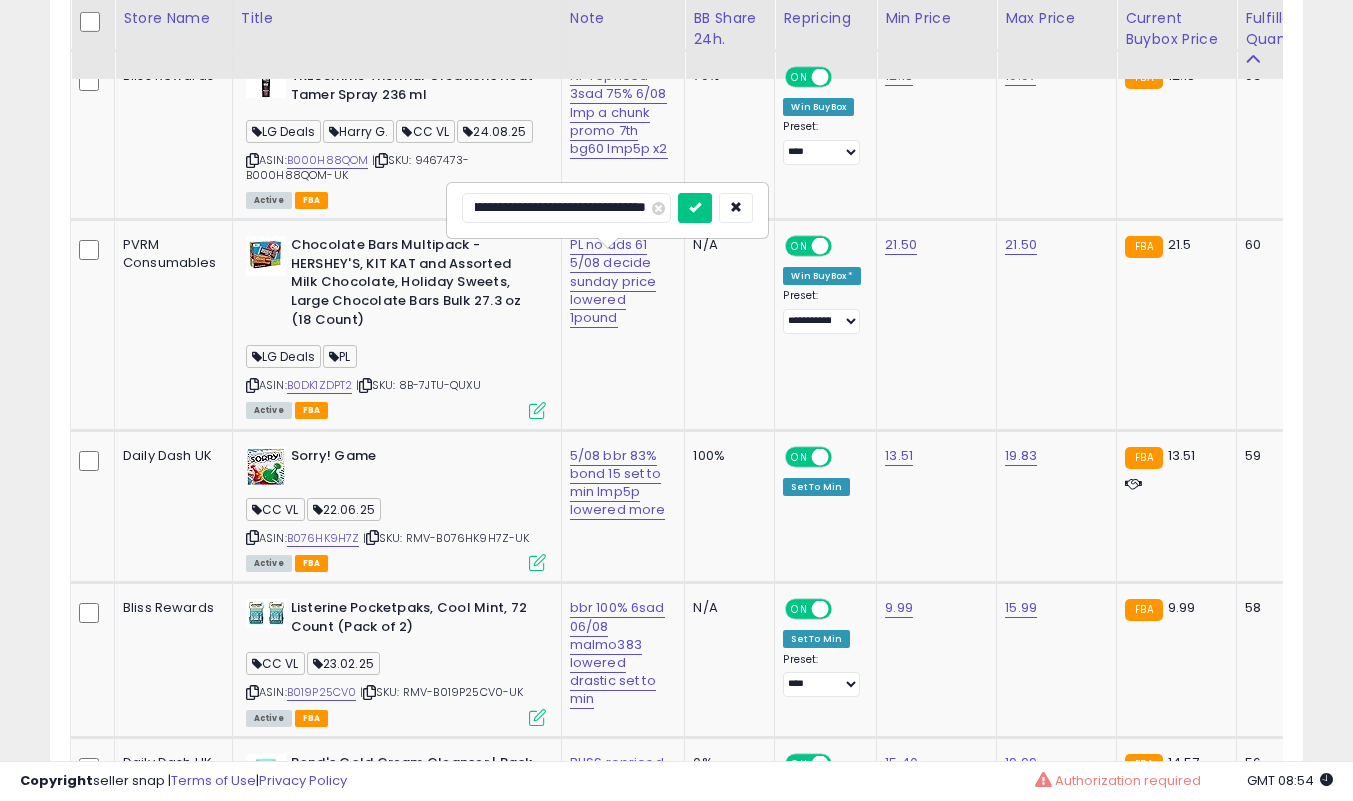 scroll, scrollTop: 0, scrollLeft: 0, axis: both 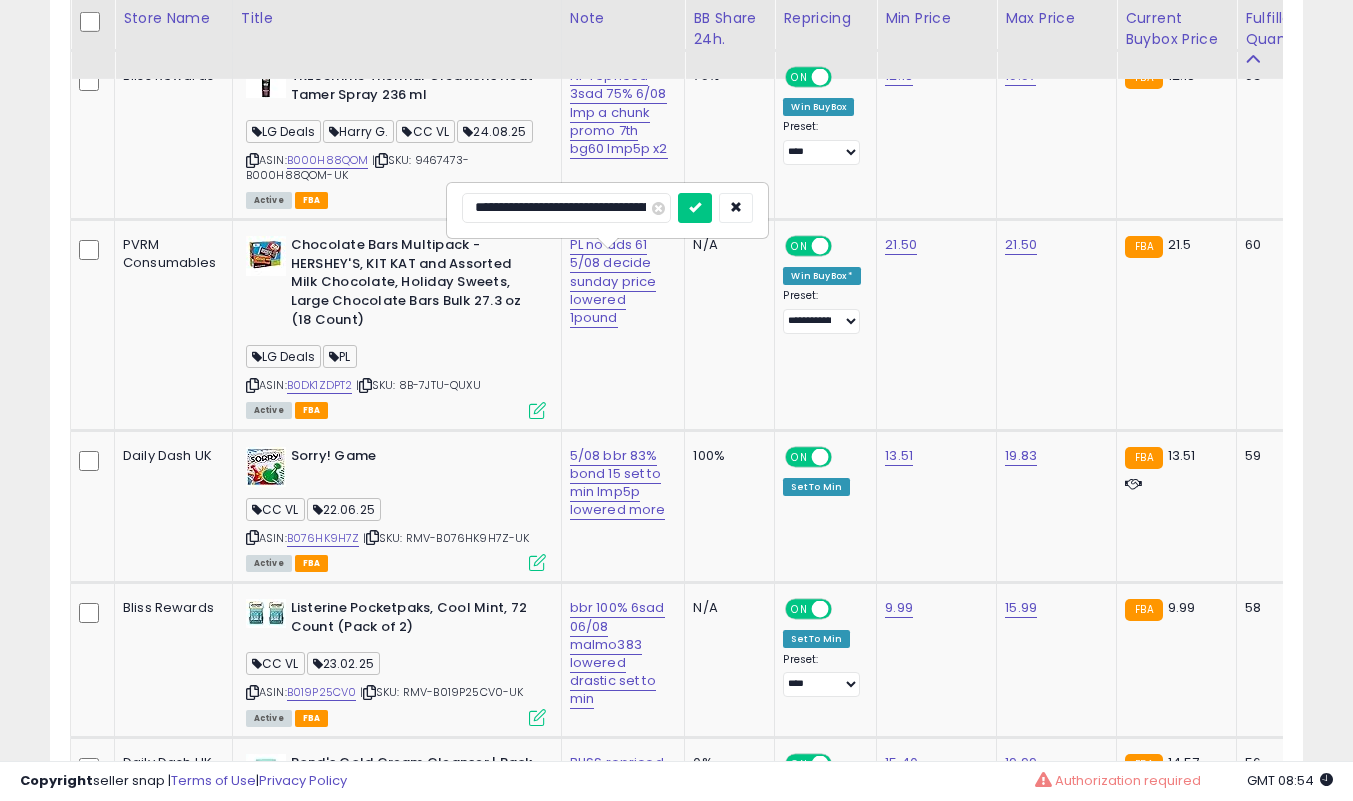 type on "**********" 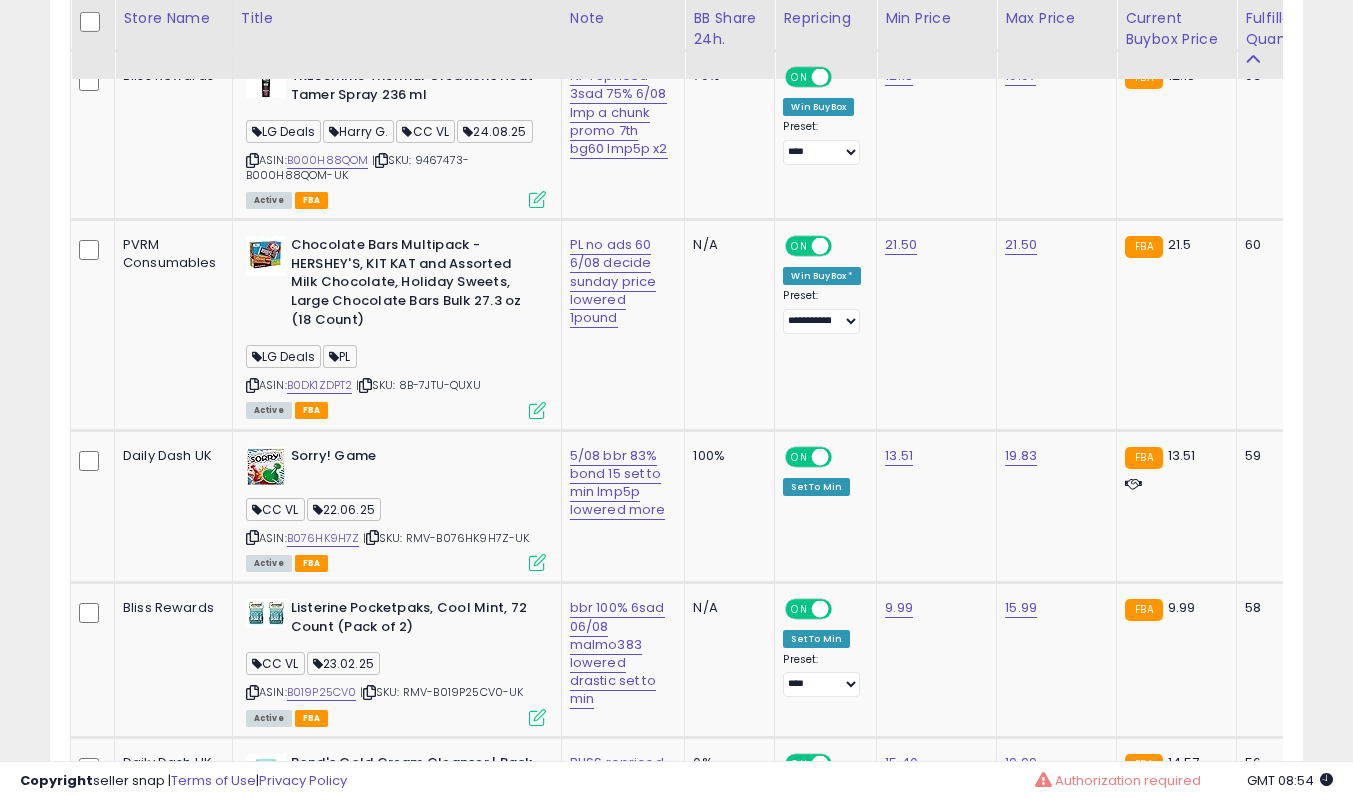 scroll, scrollTop: 4839, scrollLeft: 0, axis: vertical 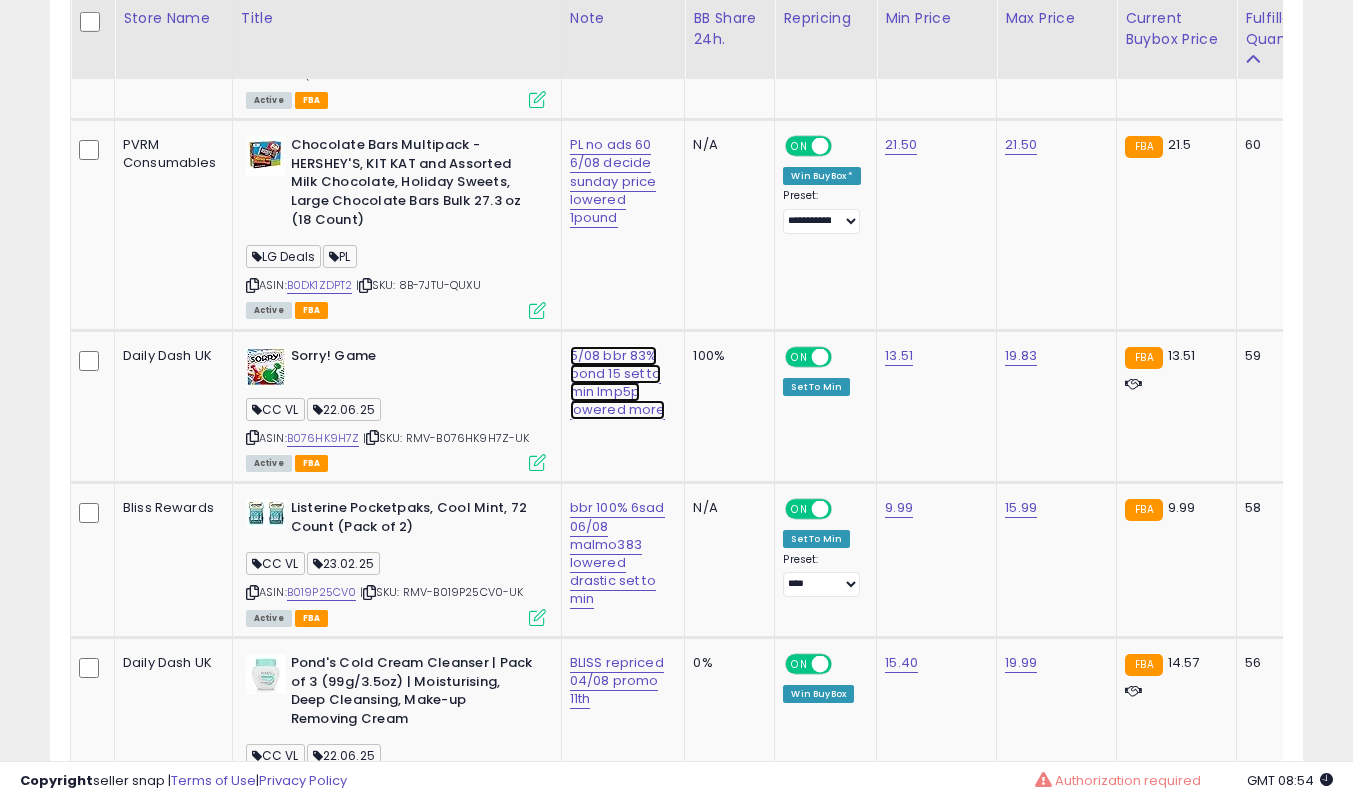 click on "5/08 bbr 83% bond 15 set to min lmp5p lowered more" at bounding box center (609, -3647) 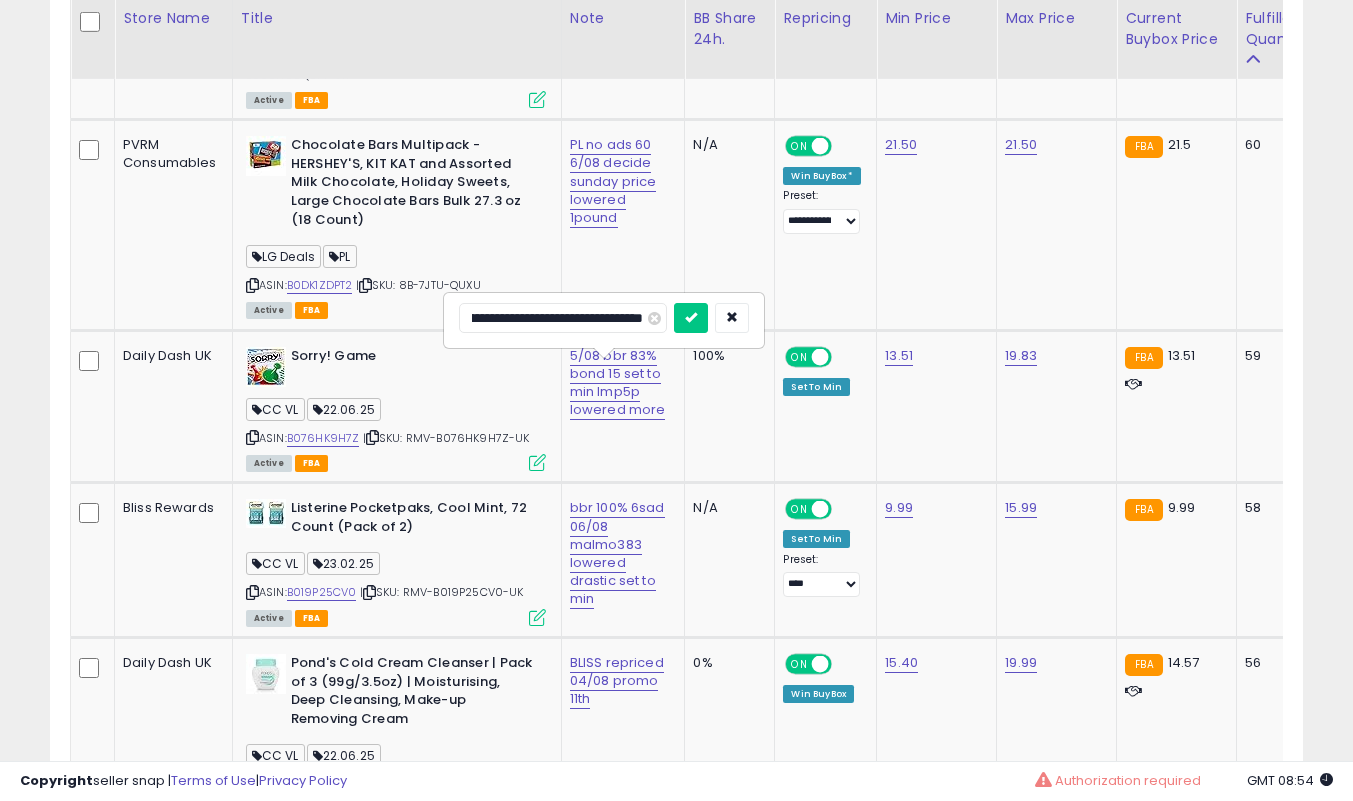 scroll, scrollTop: 0, scrollLeft: 0, axis: both 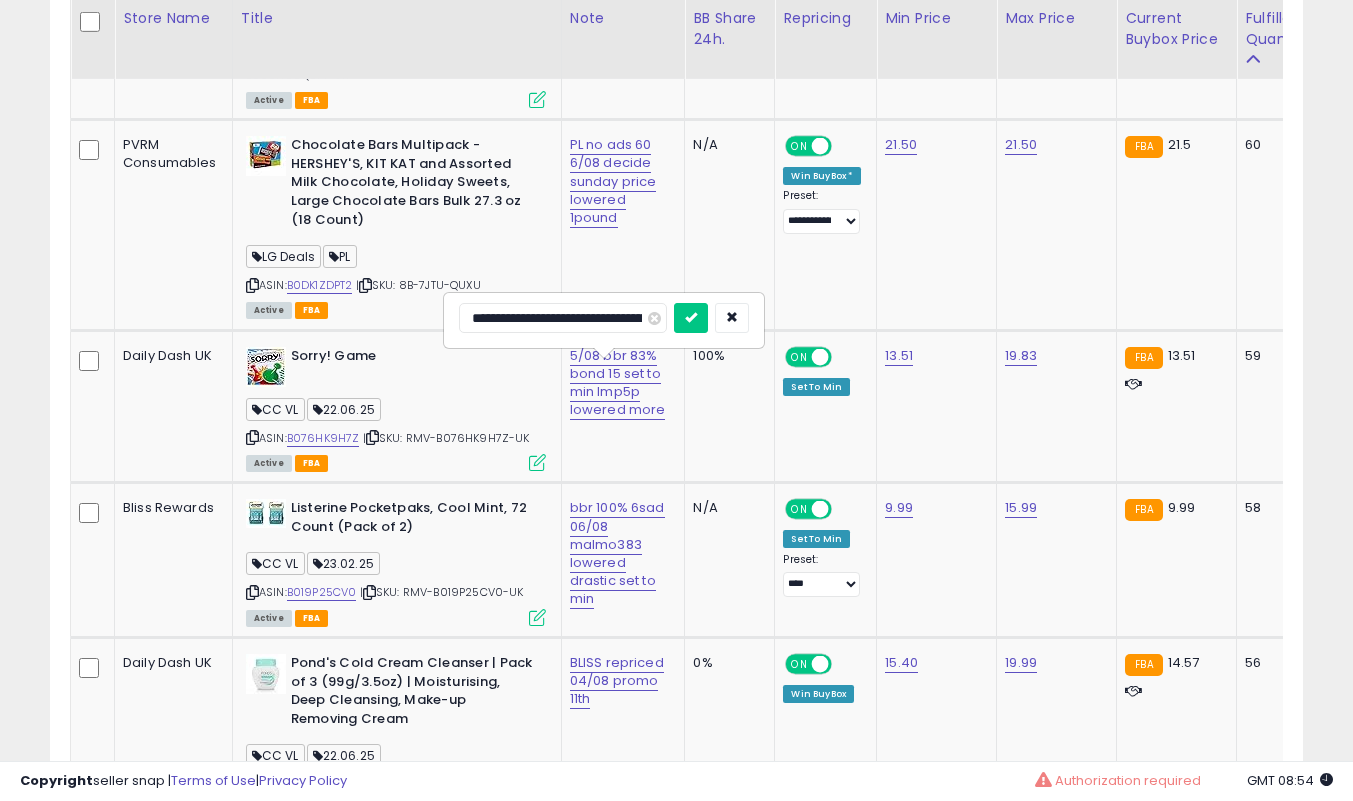 type on "**********" 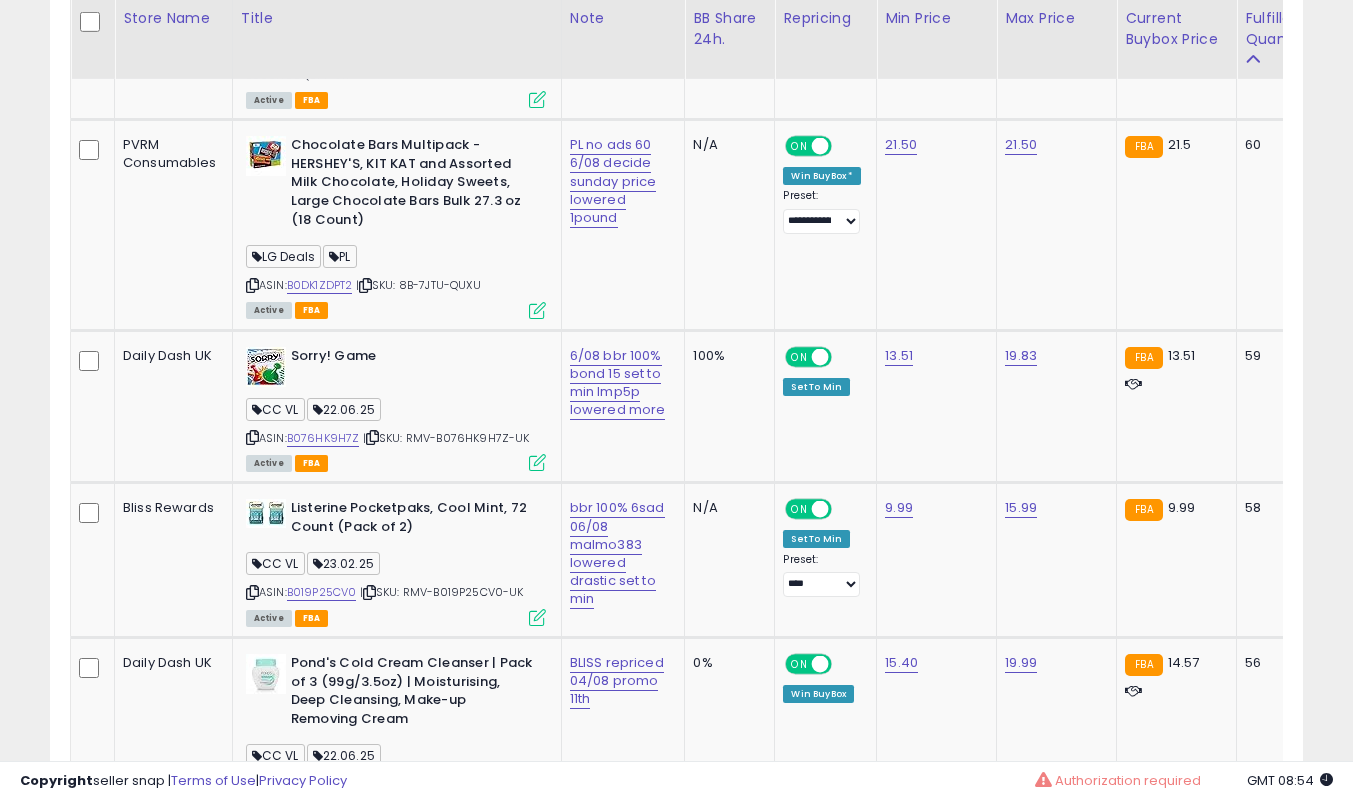 scroll, scrollTop: 5039, scrollLeft: 0, axis: vertical 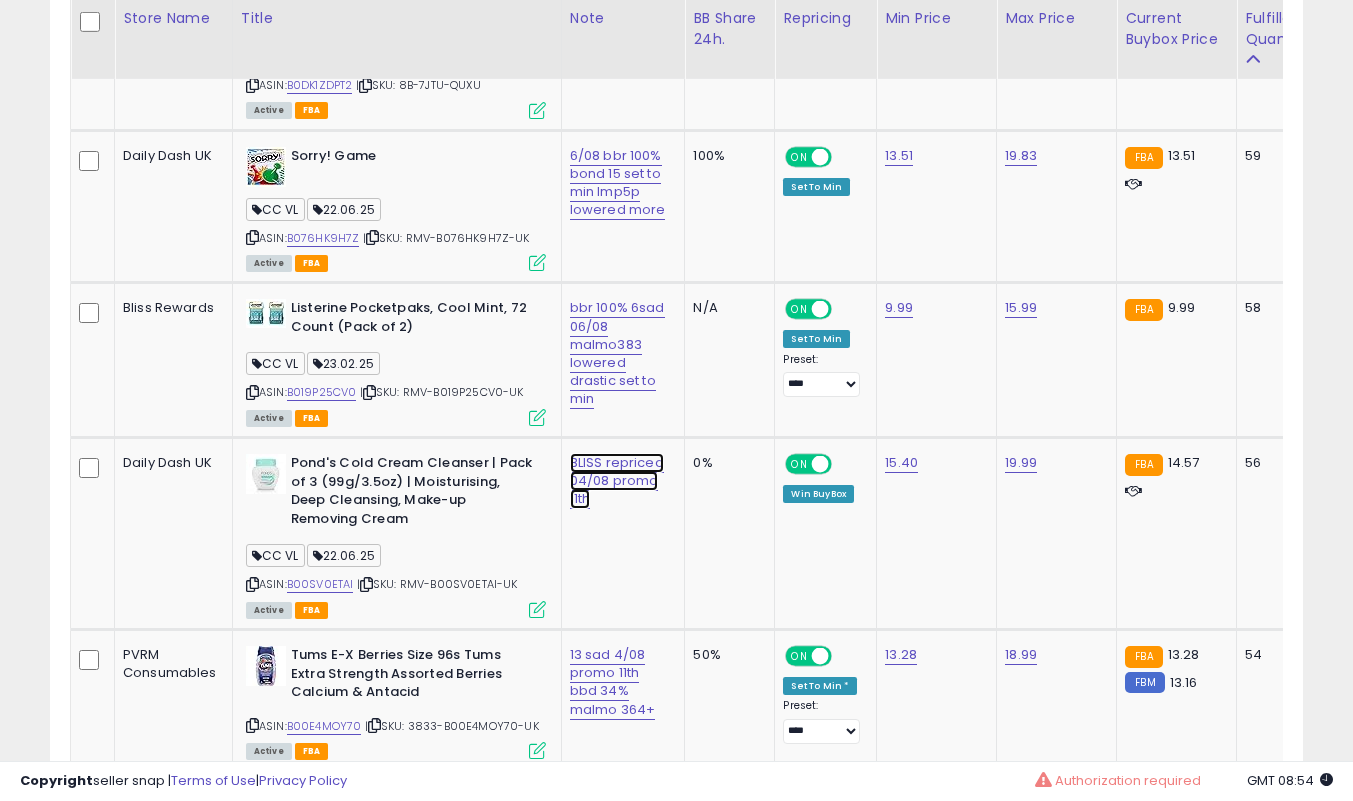 click on "BLISS repriced 04/08 promo 11th" at bounding box center [609, -3847] 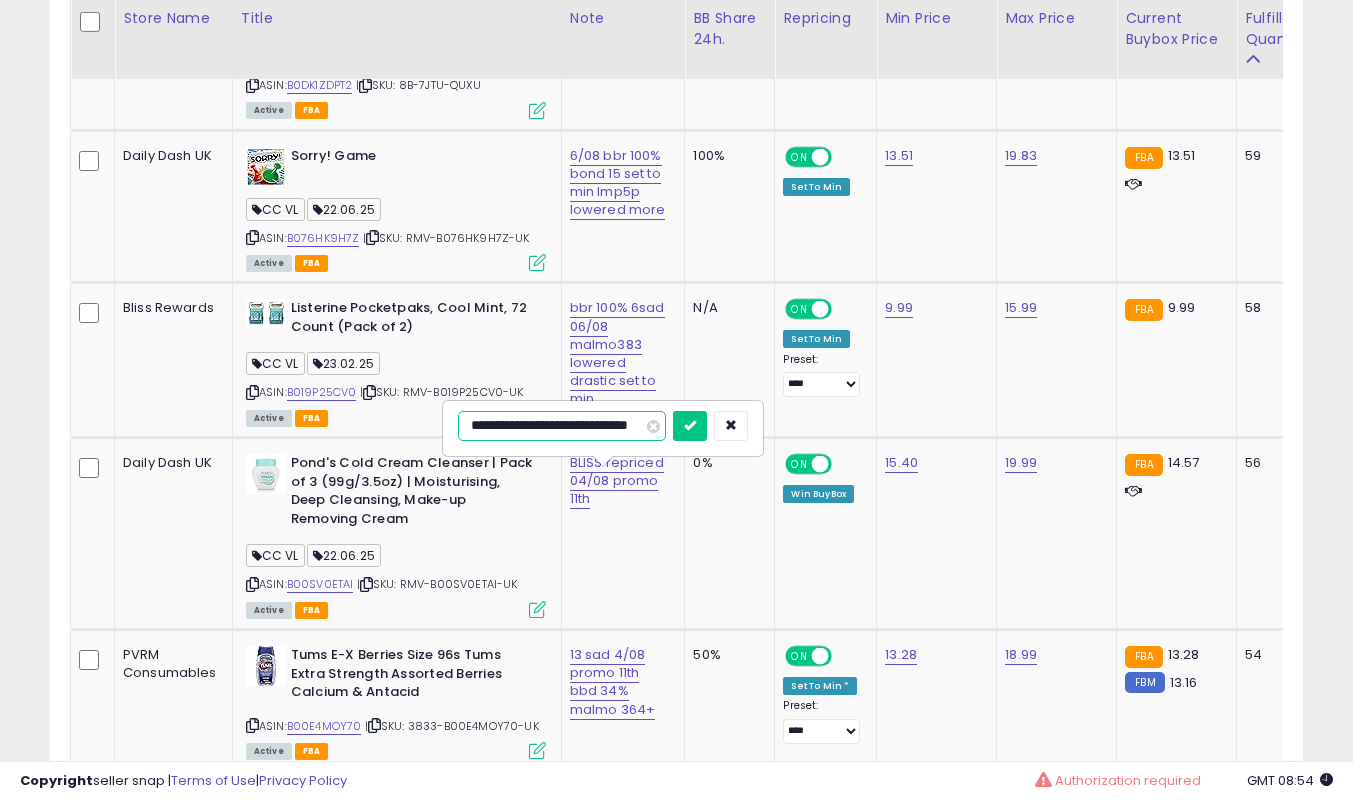 scroll, scrollTop: 0, scrollLeft: 0, axis: both 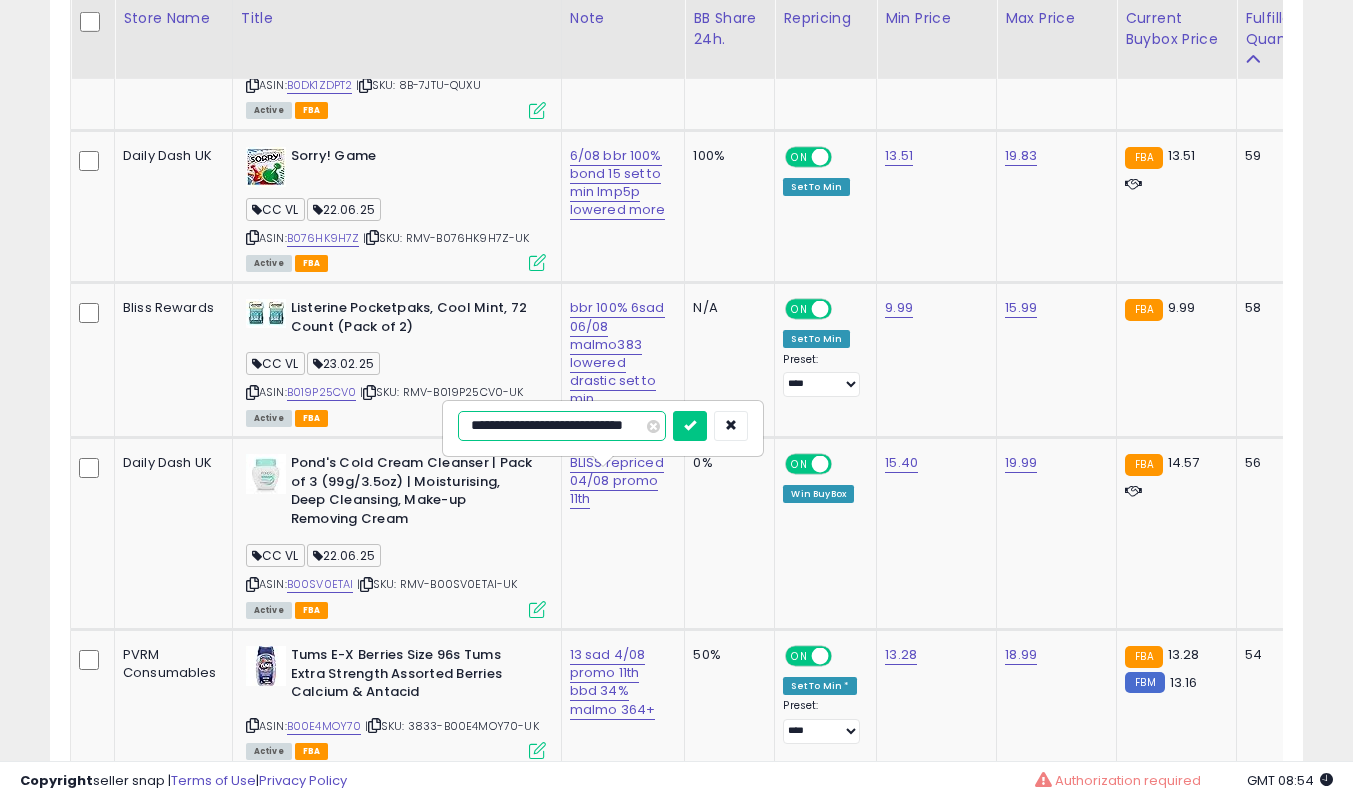type on "**********" 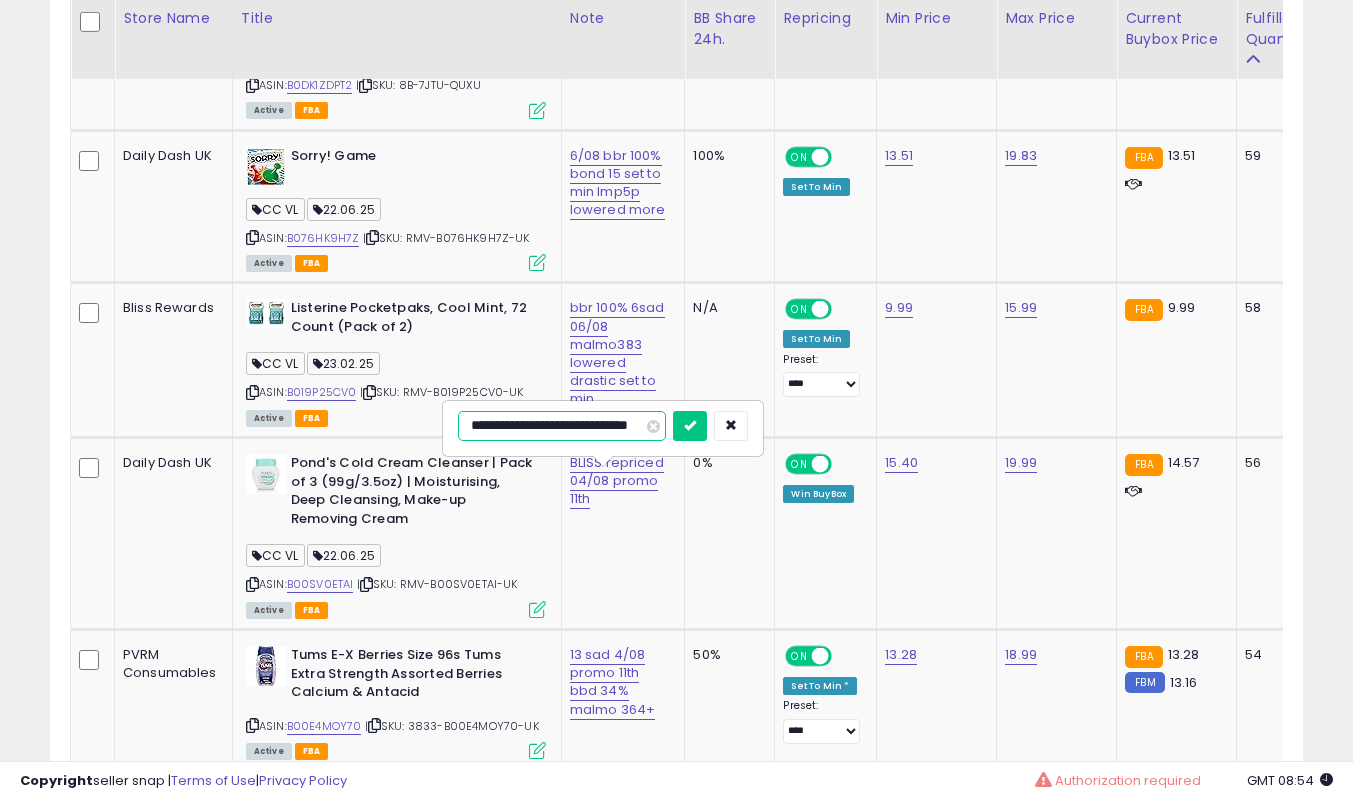 scroll, scrollTop: 0, scrollLeft: 44, axis: horizontal 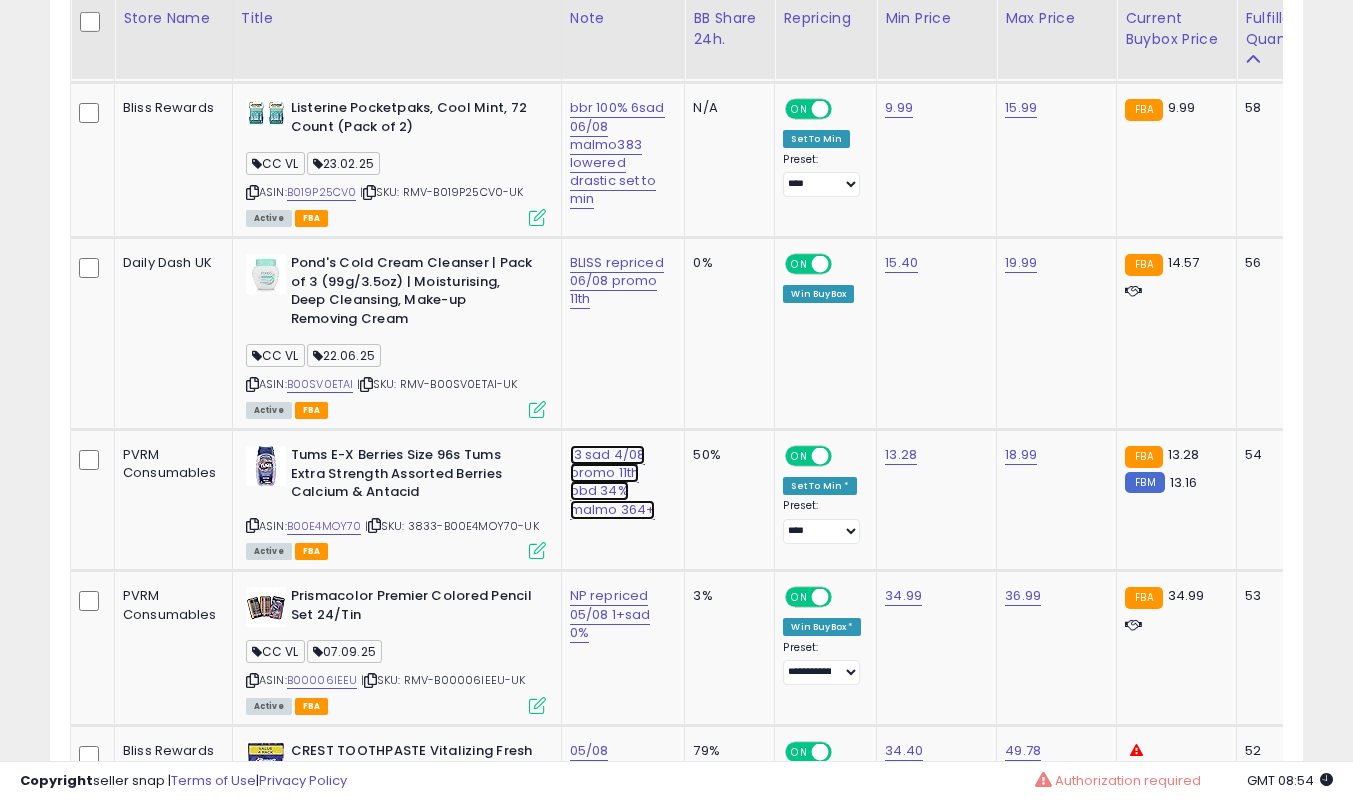 click on "13 sad 4/08 promo 11th bbd 34% malmo 364+" at bounding box center [609, -4047] 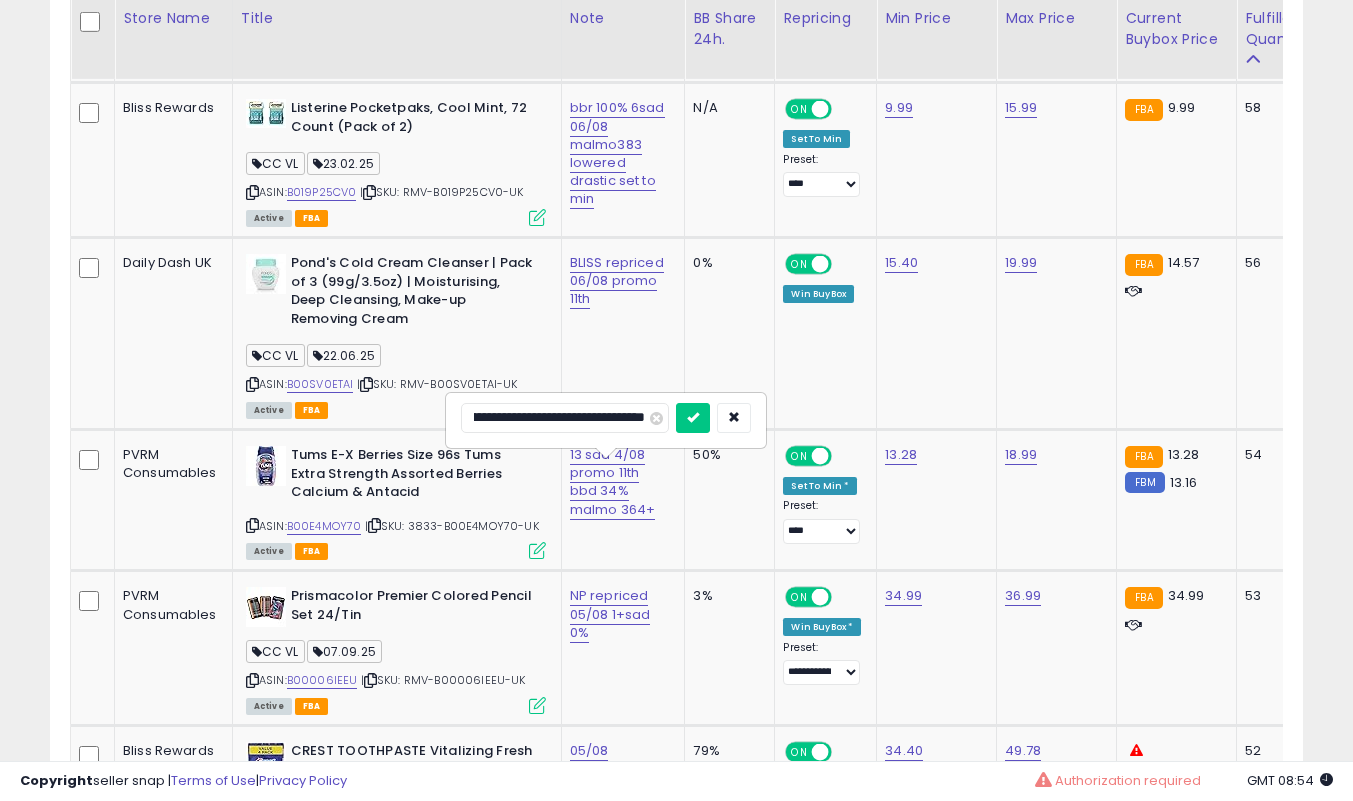 scroll, scrollTop: 0, scrollLeft: 111, axis: horizontal 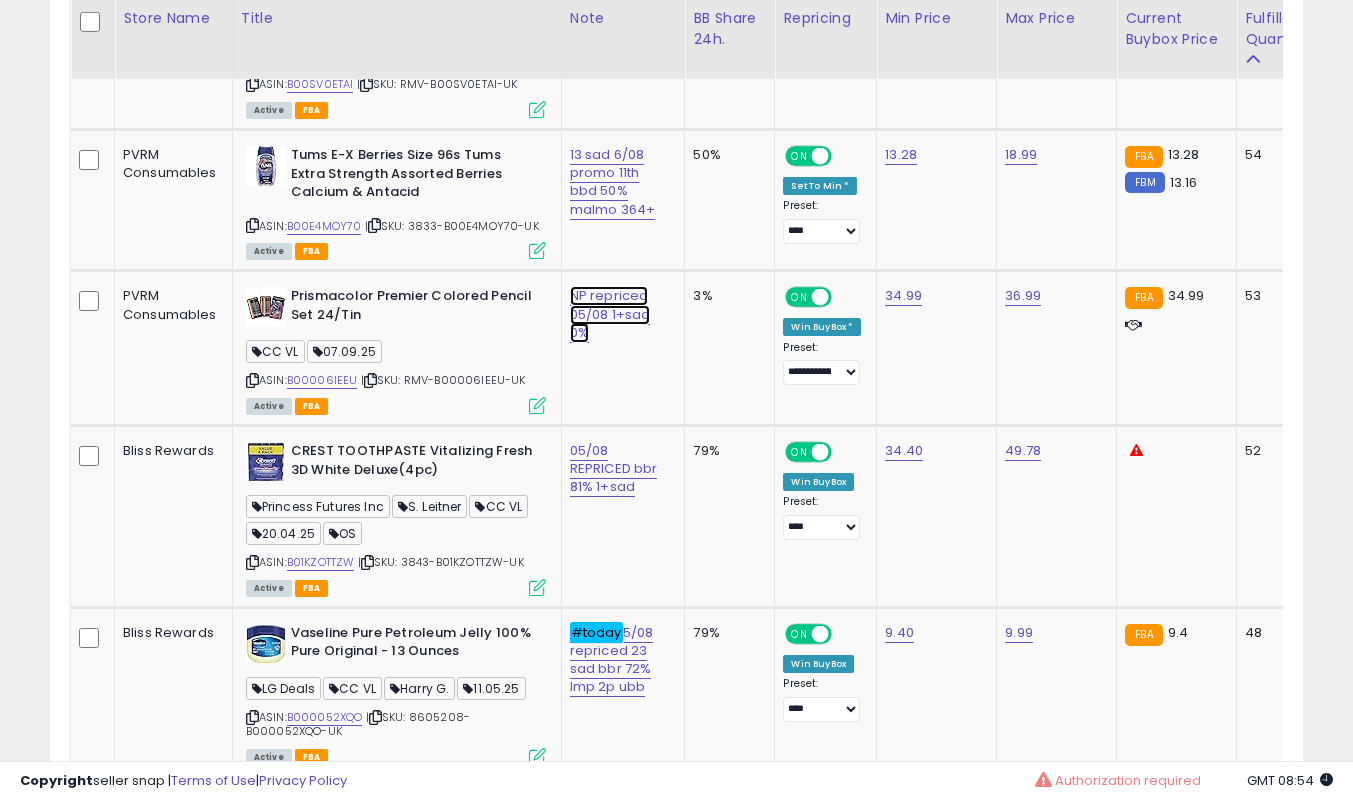 click on "NP repriced 05/08 1+sad 0%" at bounding box center [609, -4347] 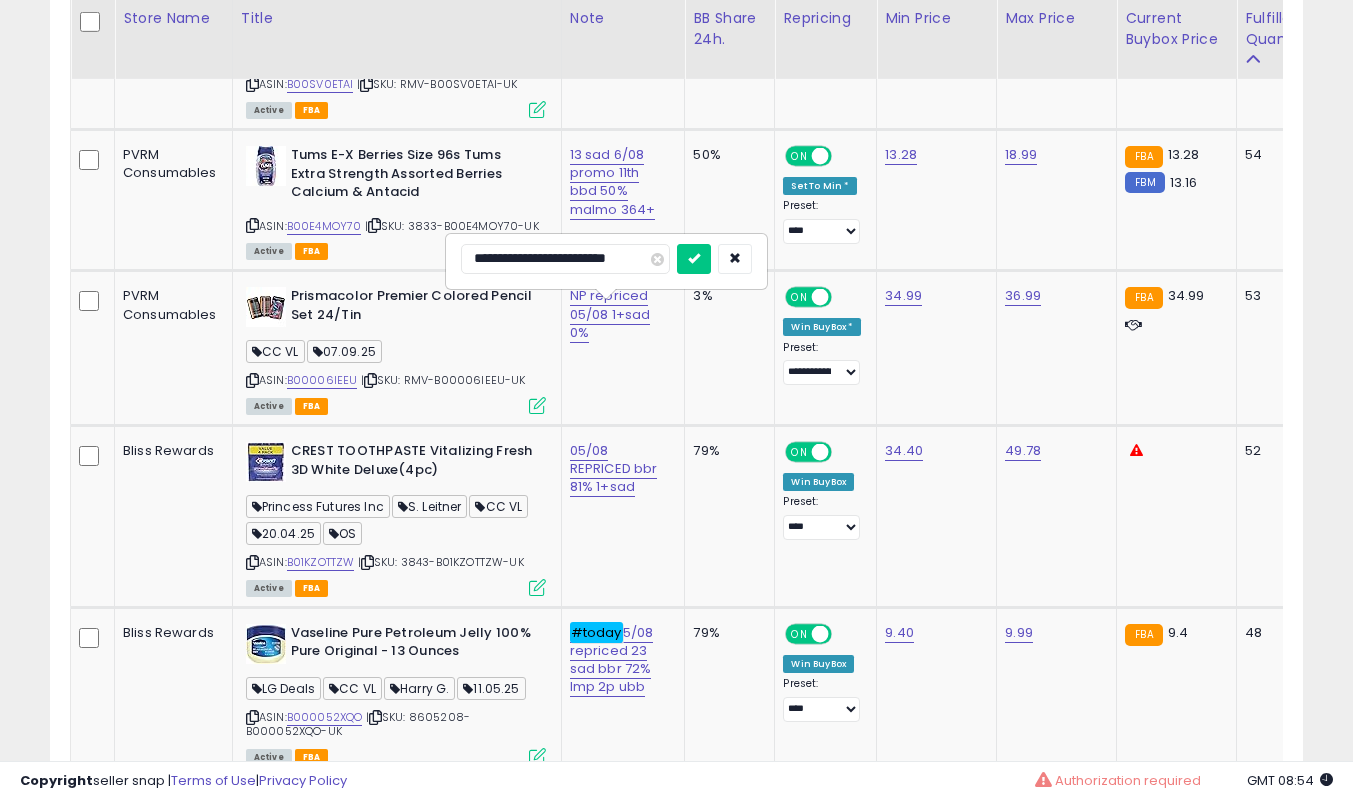 scroll, scrollTop: 0, scrollLeft: 0, axis: both 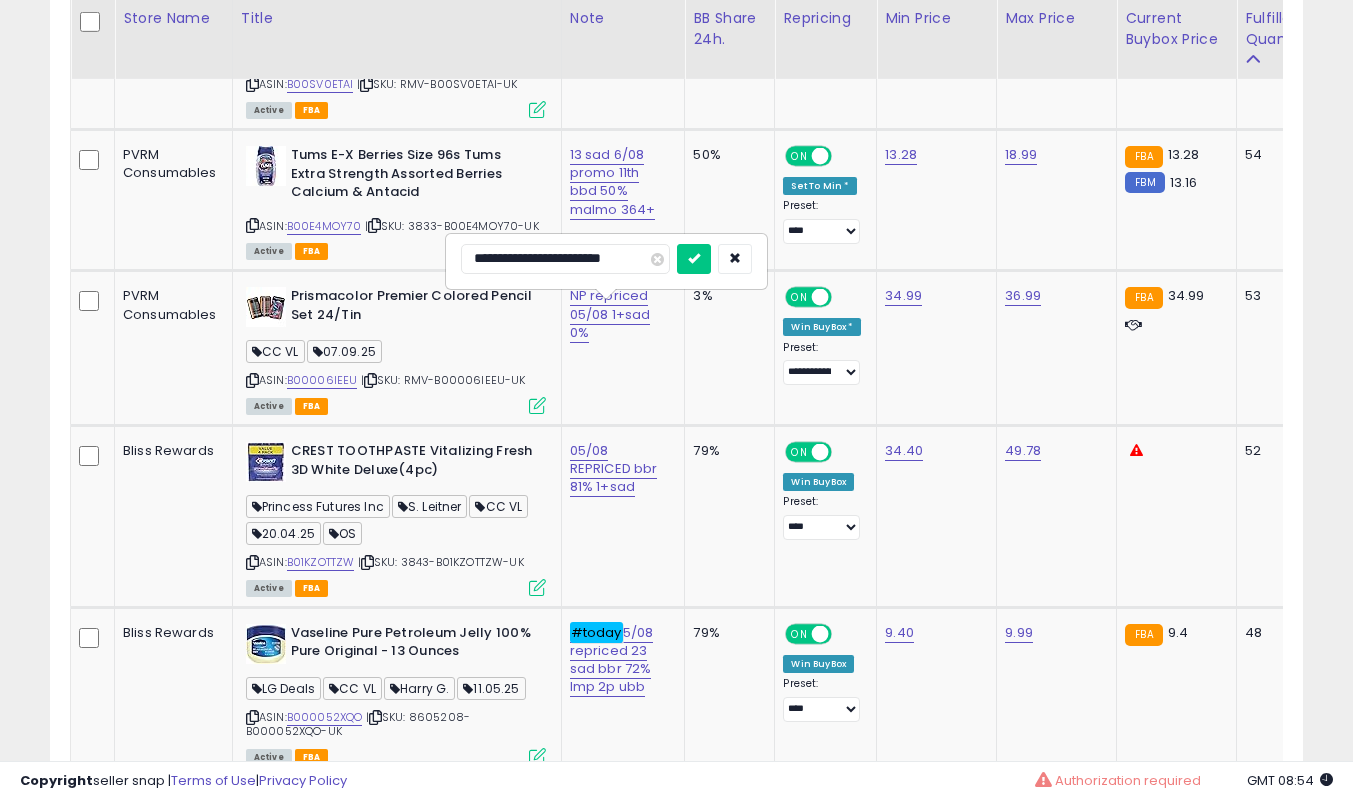 type on "**********" 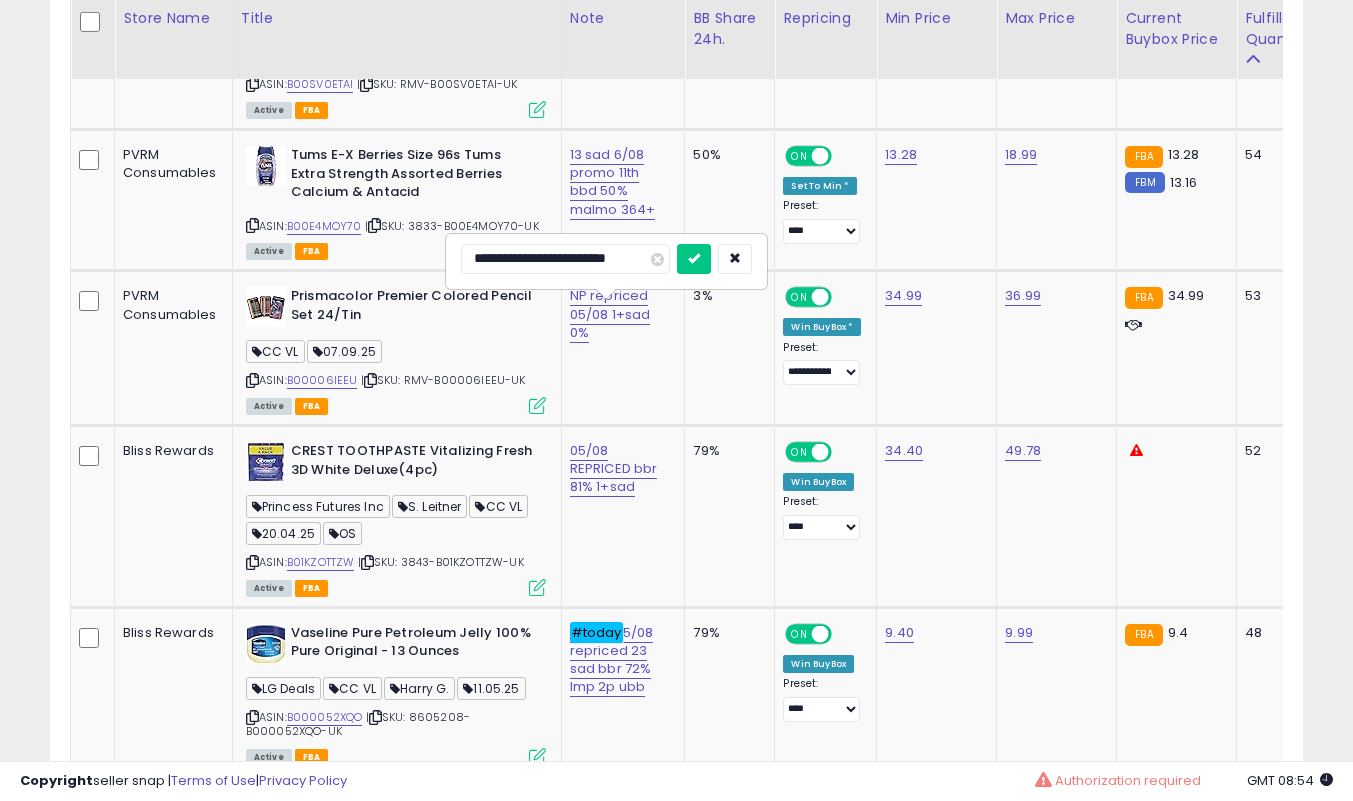 click at bounding box center [694, 259] 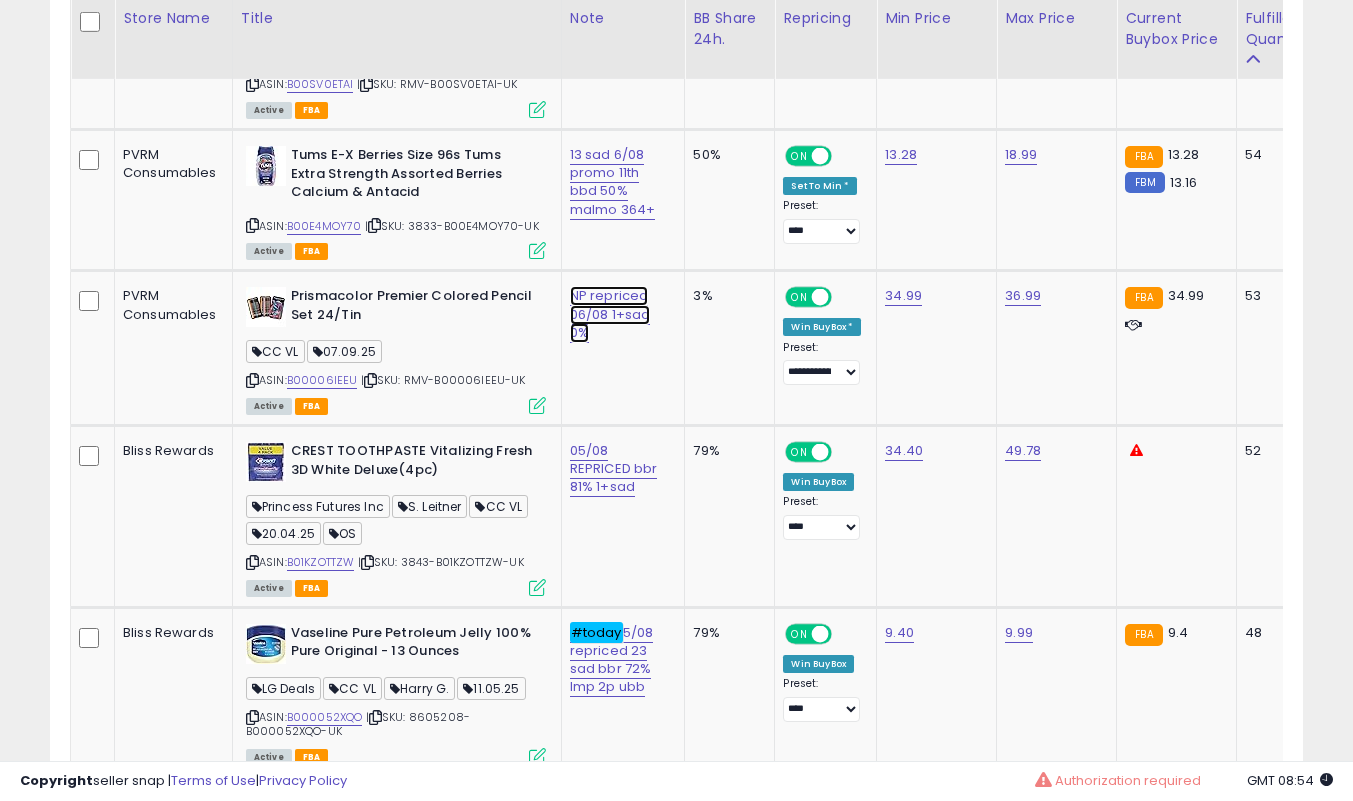 click on "NP repriced 06/08 1+sad 0%" at bounding box center [610, 314] 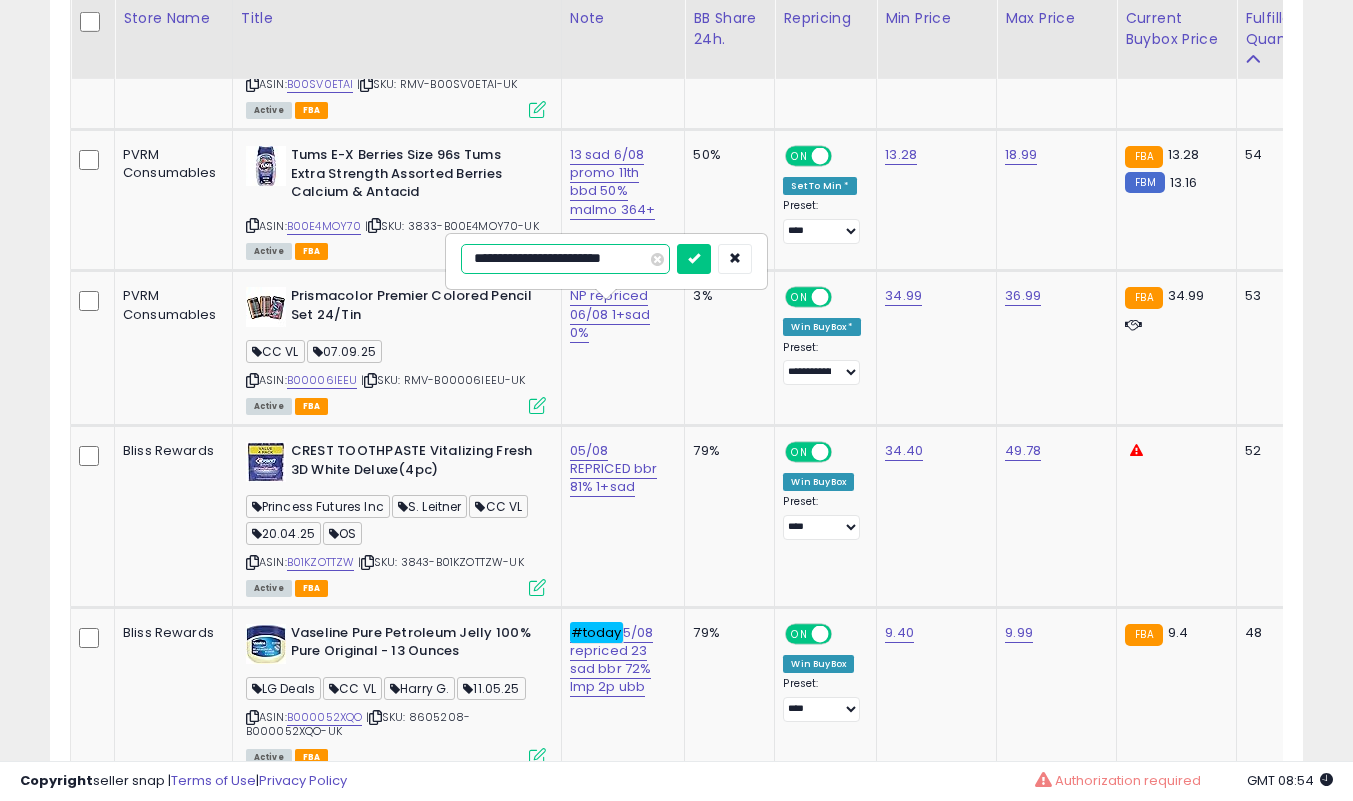 scroll, scrollTop: 0, scrollLeft: 7, axis: horizontal 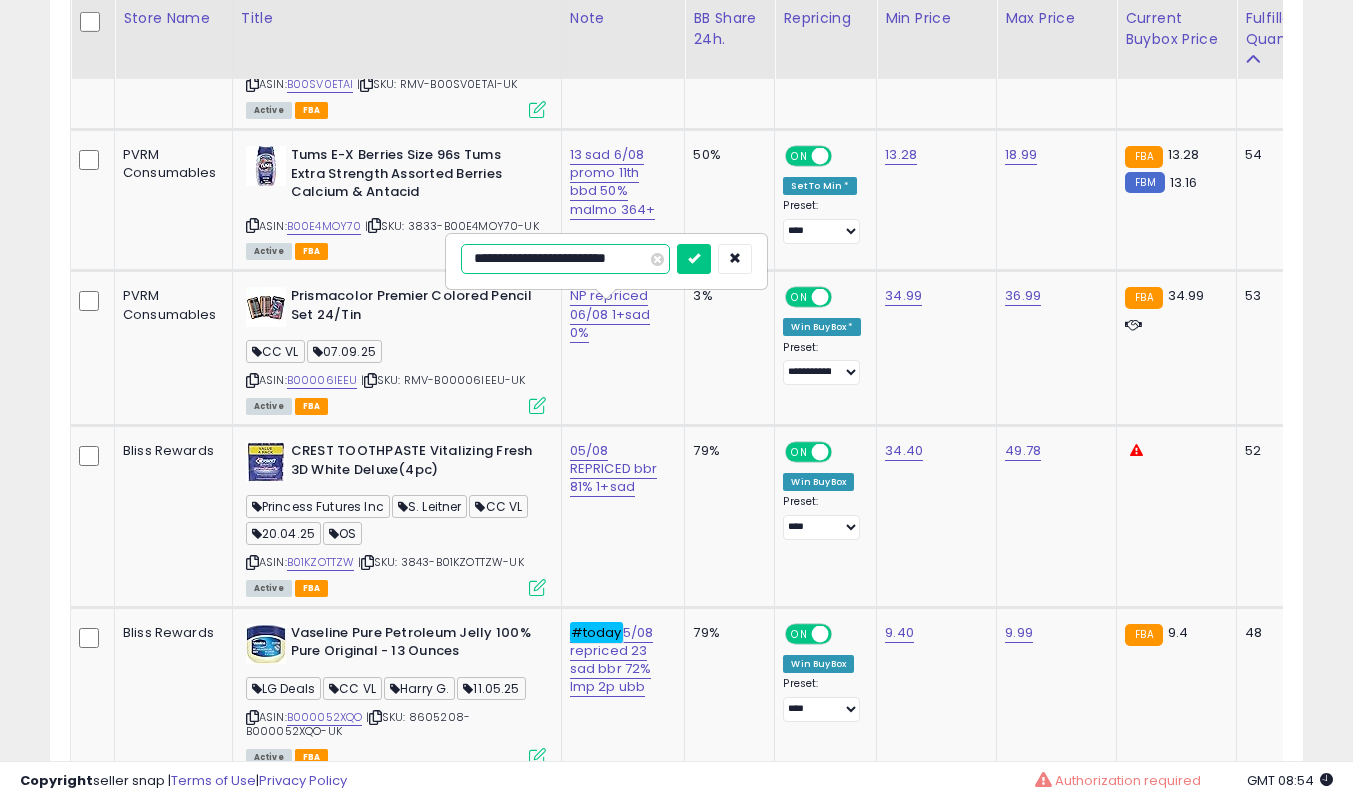 click at bounding box center [694, 259] 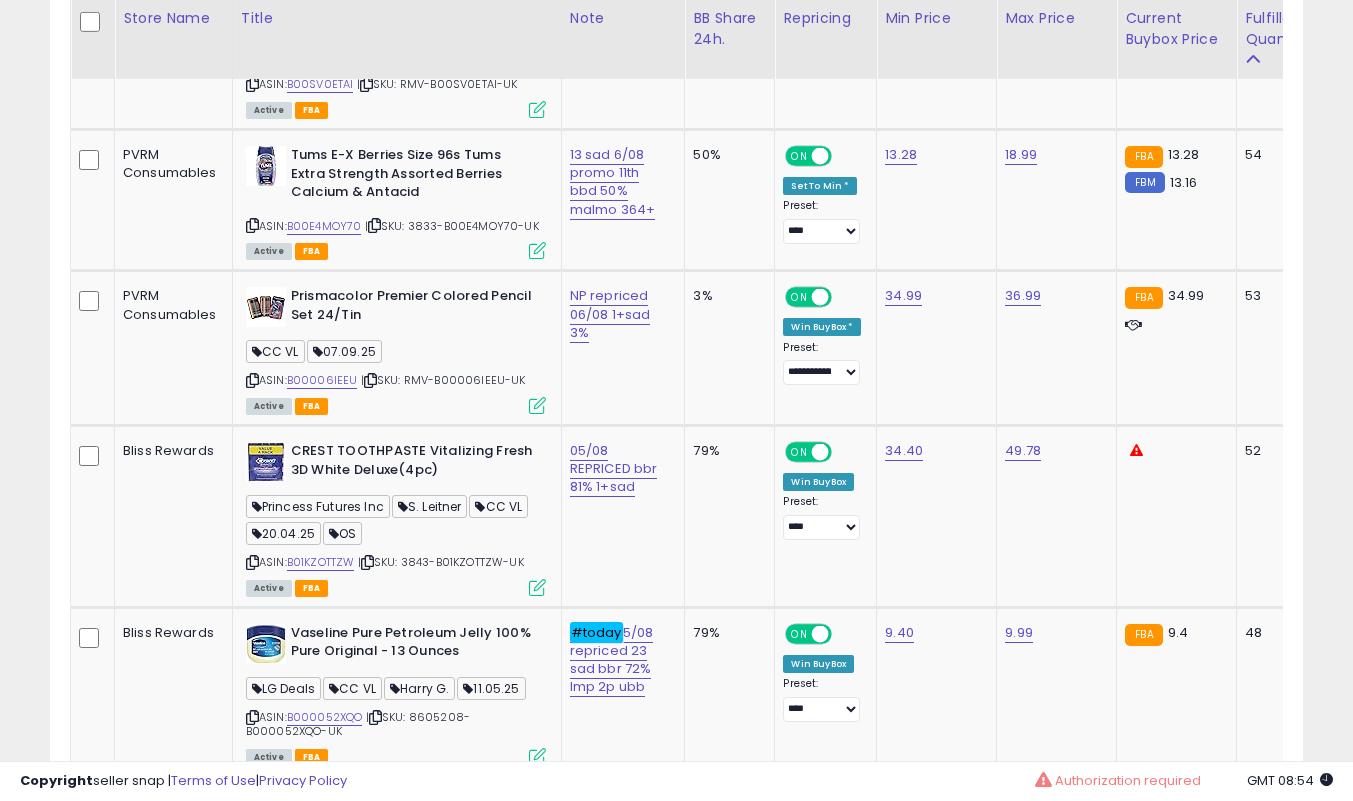 scroll, scrollTop: 5739, scrollLeft: 0, axis: vertical 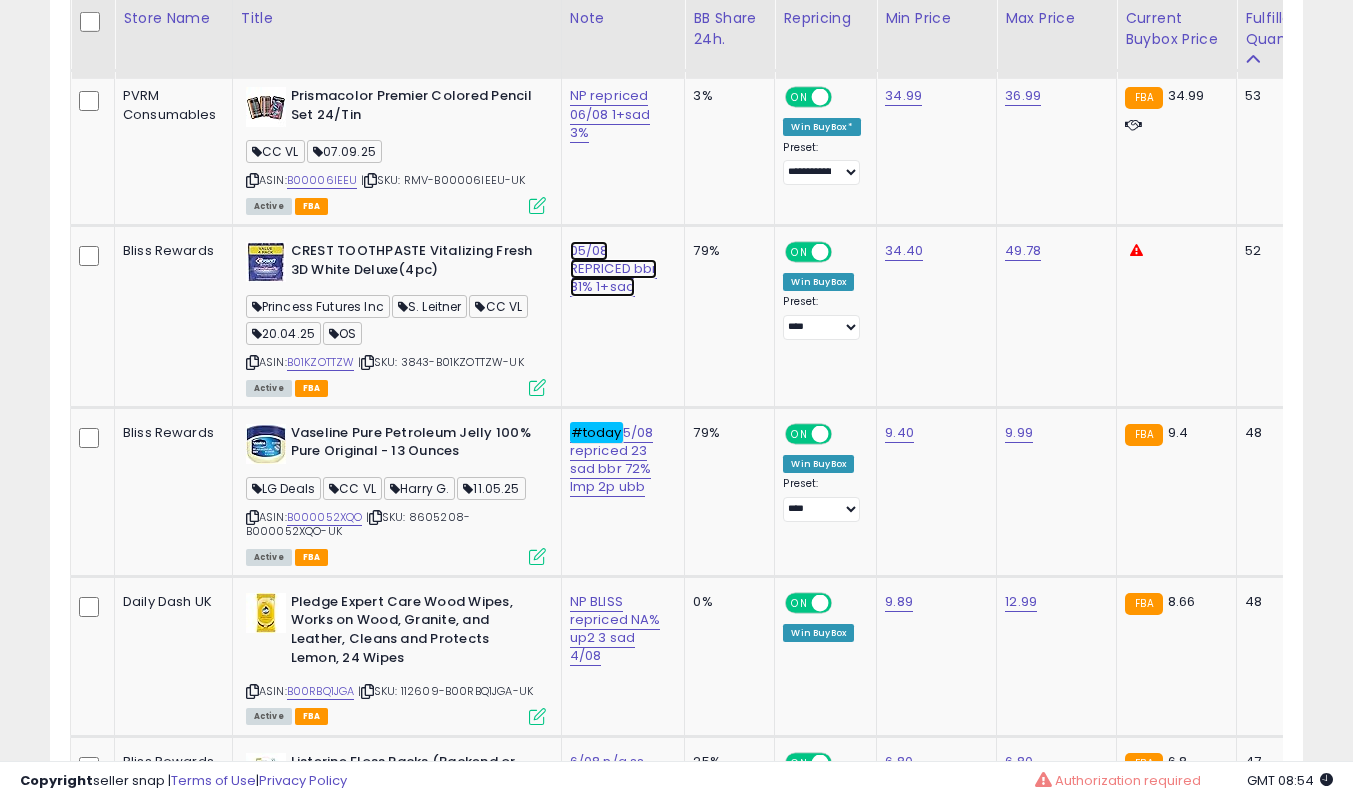 click on "05/08 REPRICED bbr 81% 1+sad" at bounding box center (609, -4547) 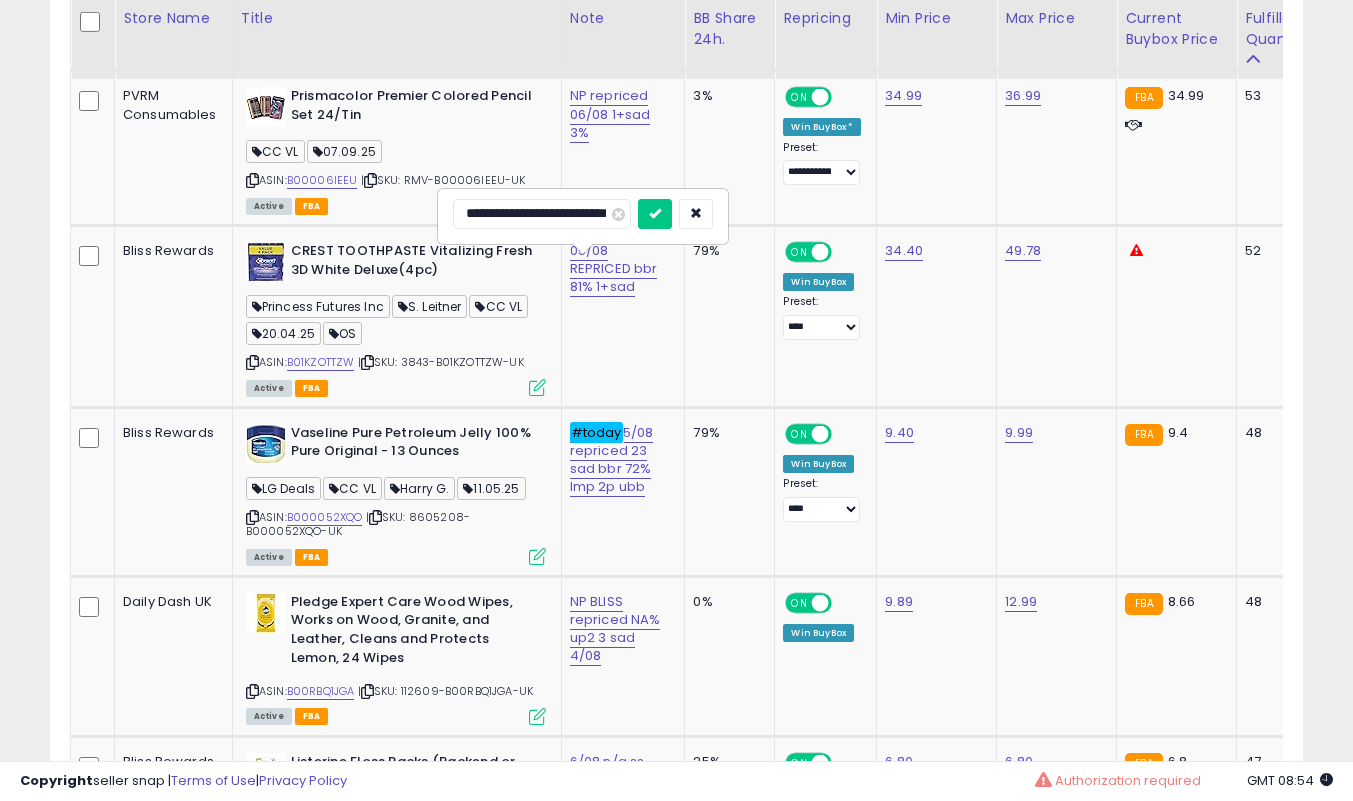 scroll, scrollTop: 0, scrollLeft: 0, axis: both 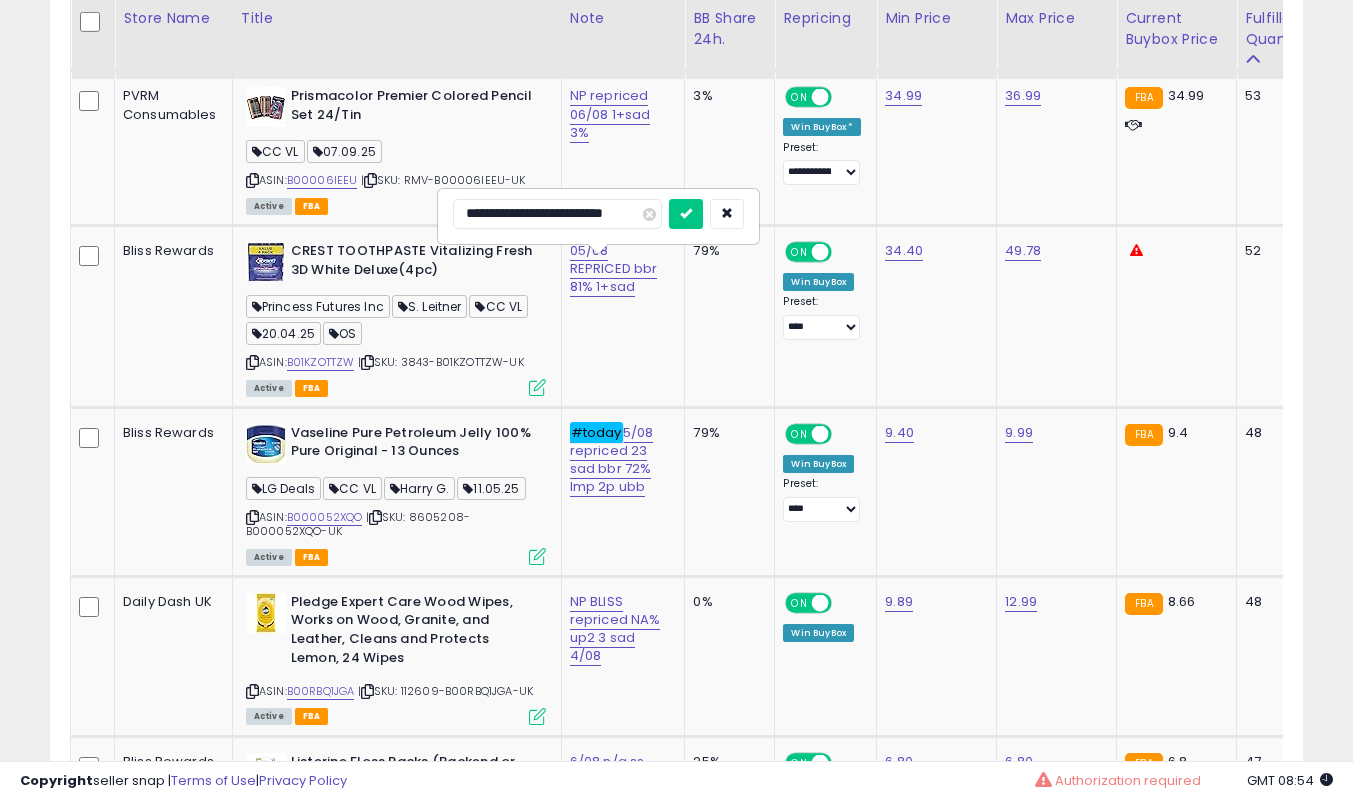 type on "**********" 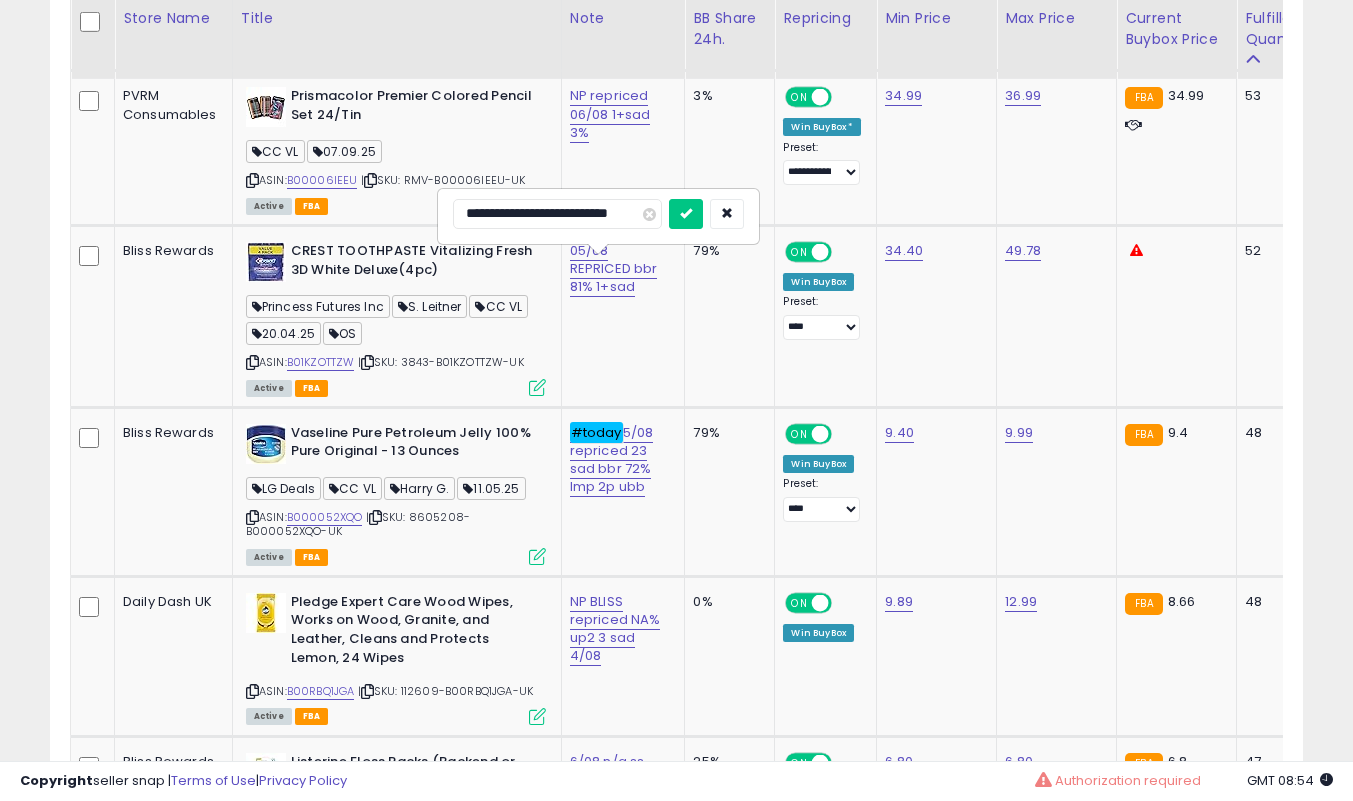 click at bounding box center [686, 214] 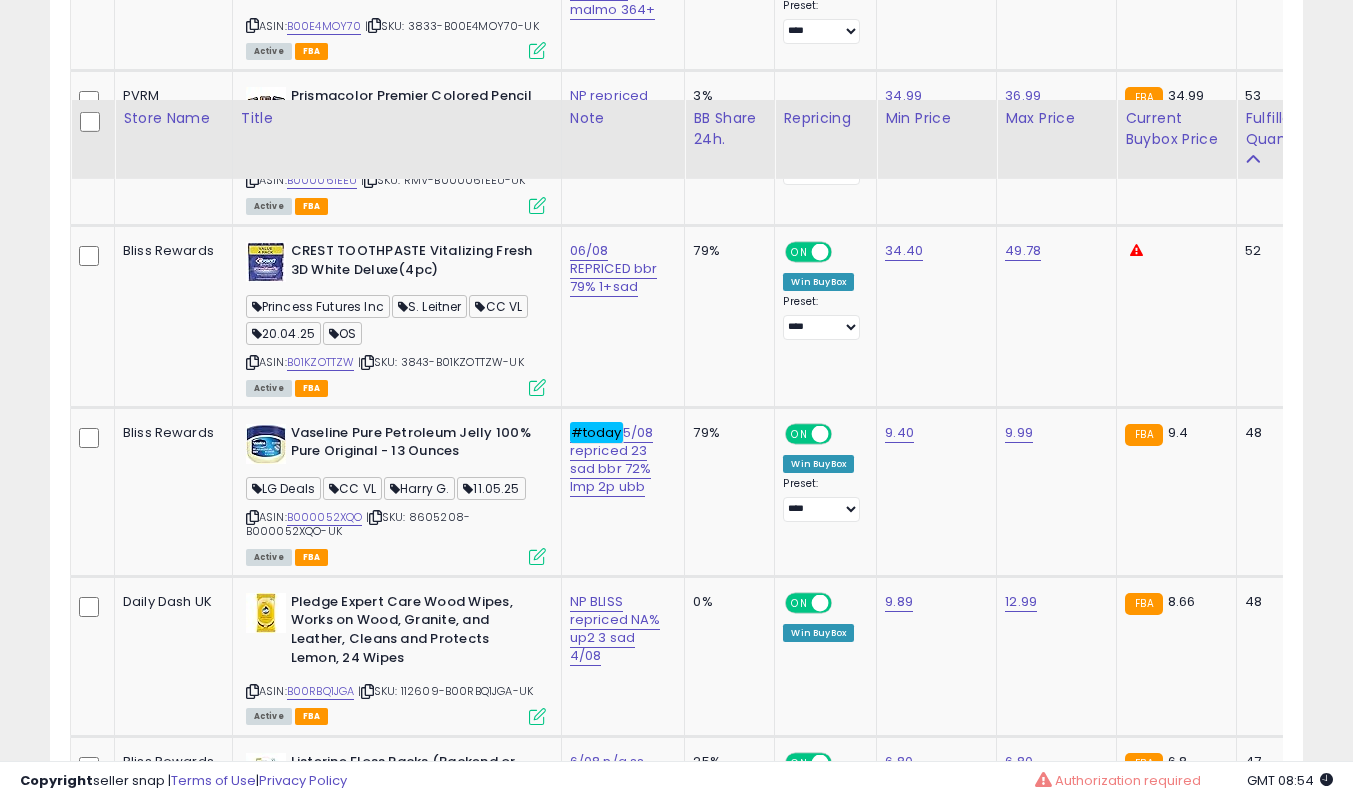 scroll, scrollTop: 5839, scrollLeft: 0, axis: vertical 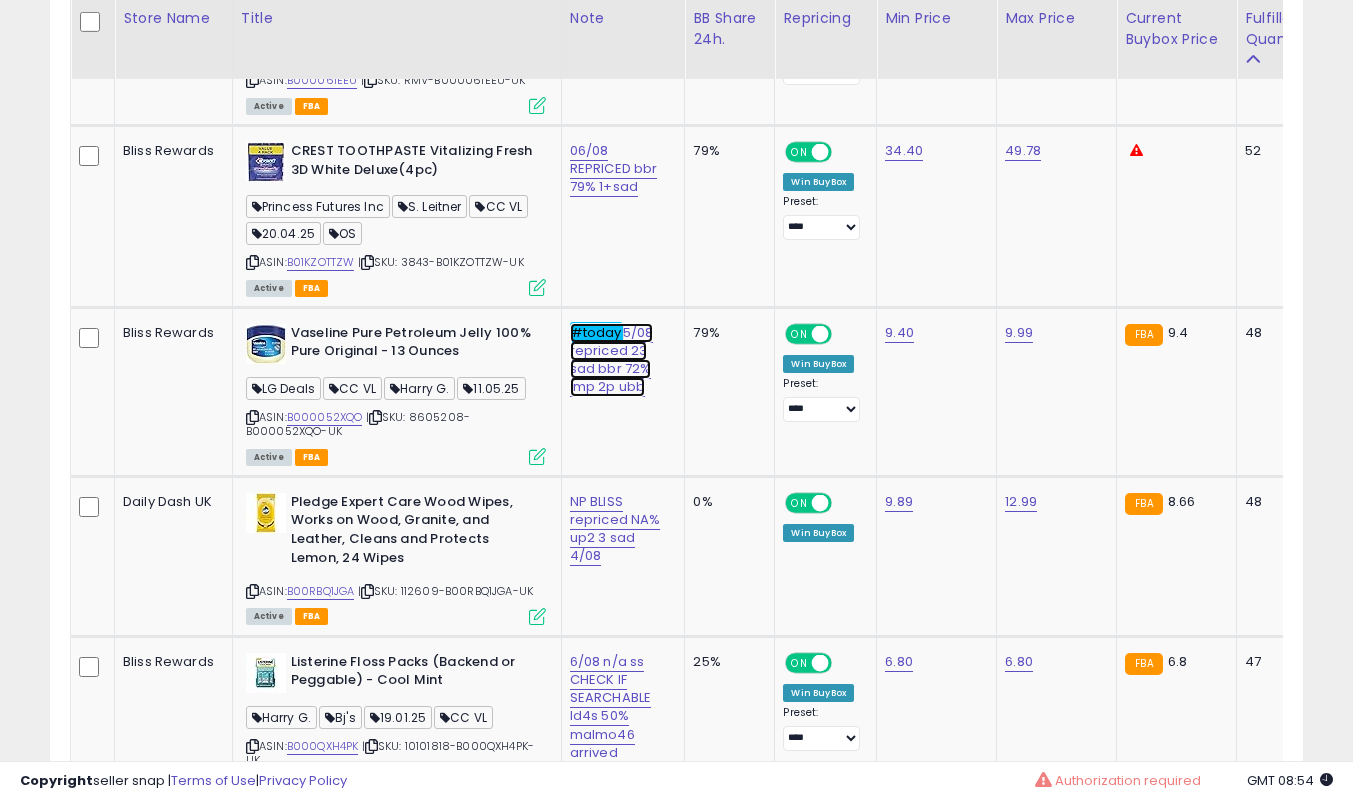 click on "#today  5/08 repriced 23 sad bbr 72% lmp 2p ubb" at bounding box center (609, -4647) 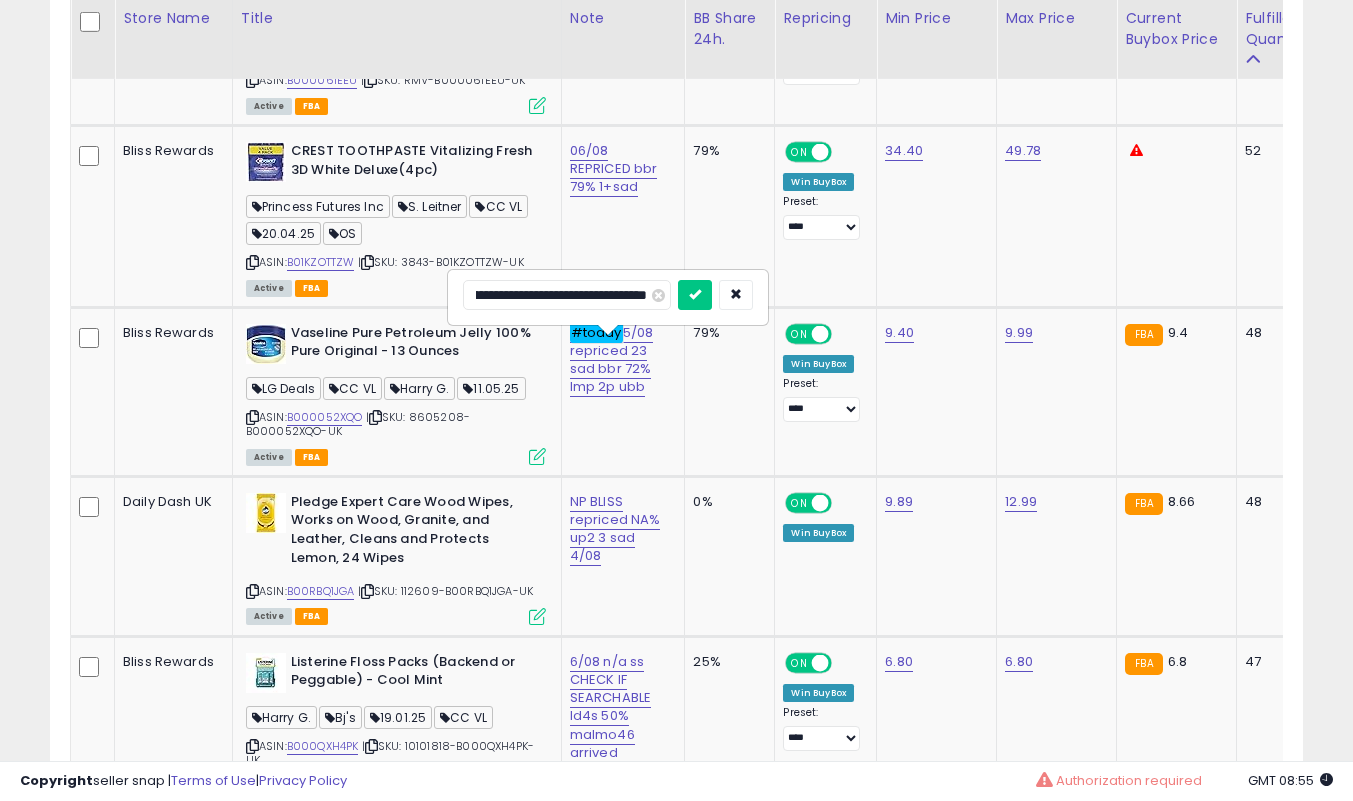 scroll, scrollTop: 0, scrollLeft: 135, axis: horizontal 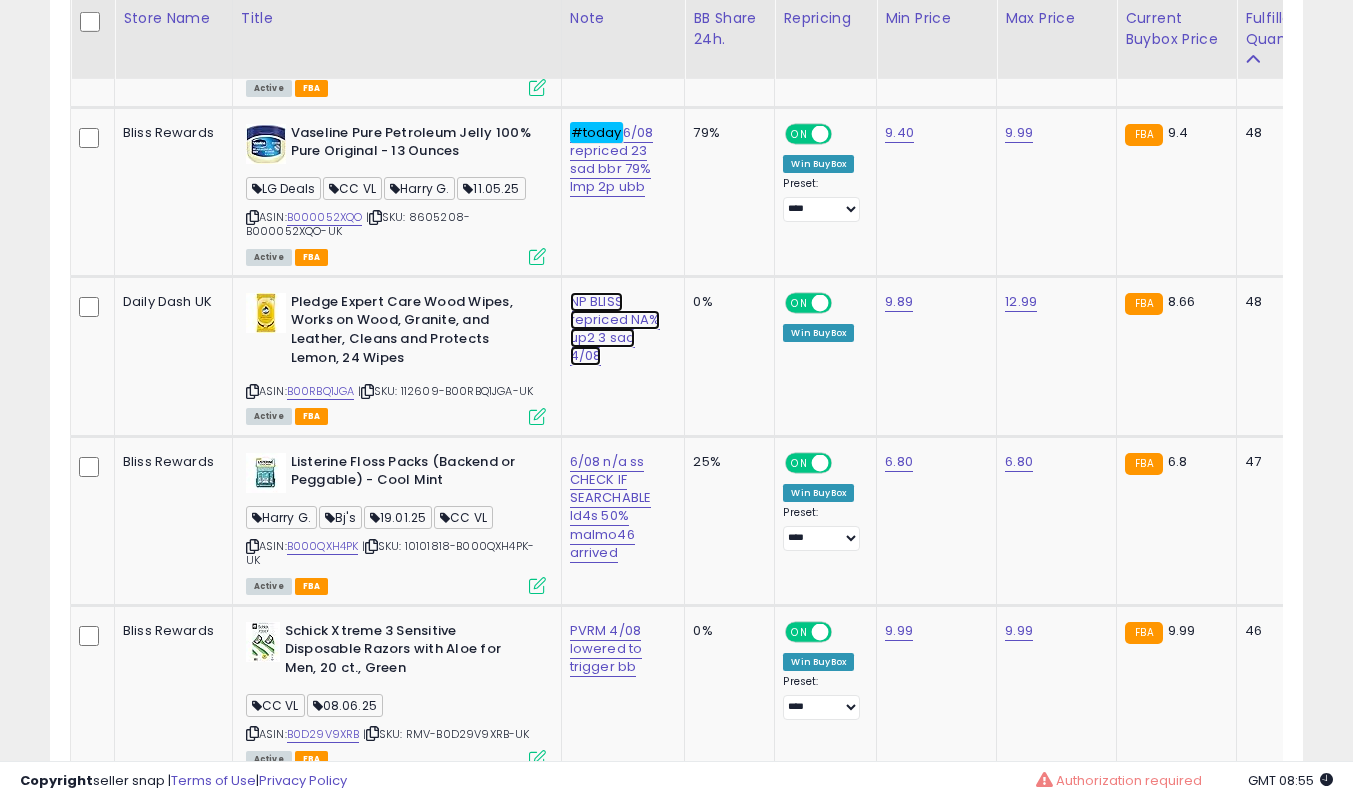 click on "NP BLISS repriced NA% up2 3 sad 4/08" at bounding box center [609, -4847] 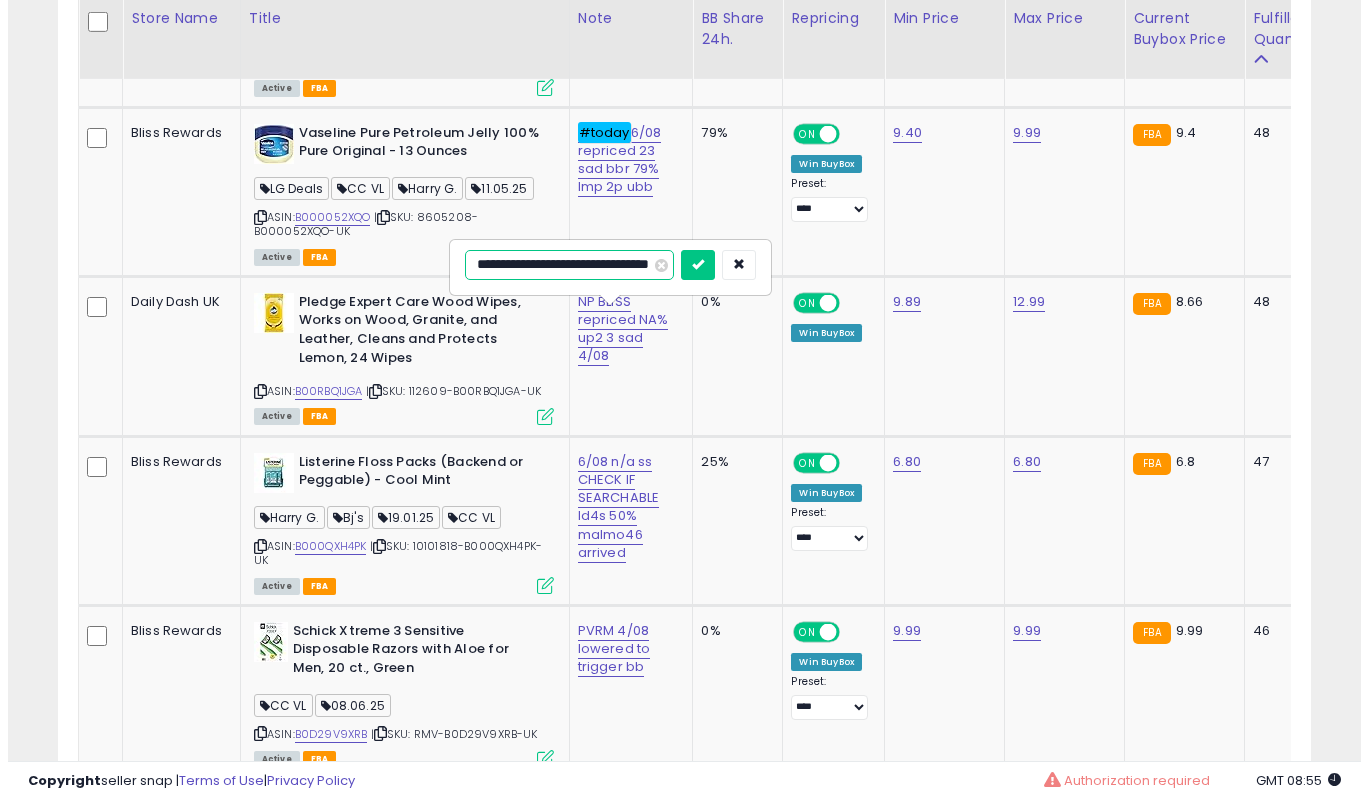 scroll, scrollTop: 0, scrollLeft: 68, axis: horizontal 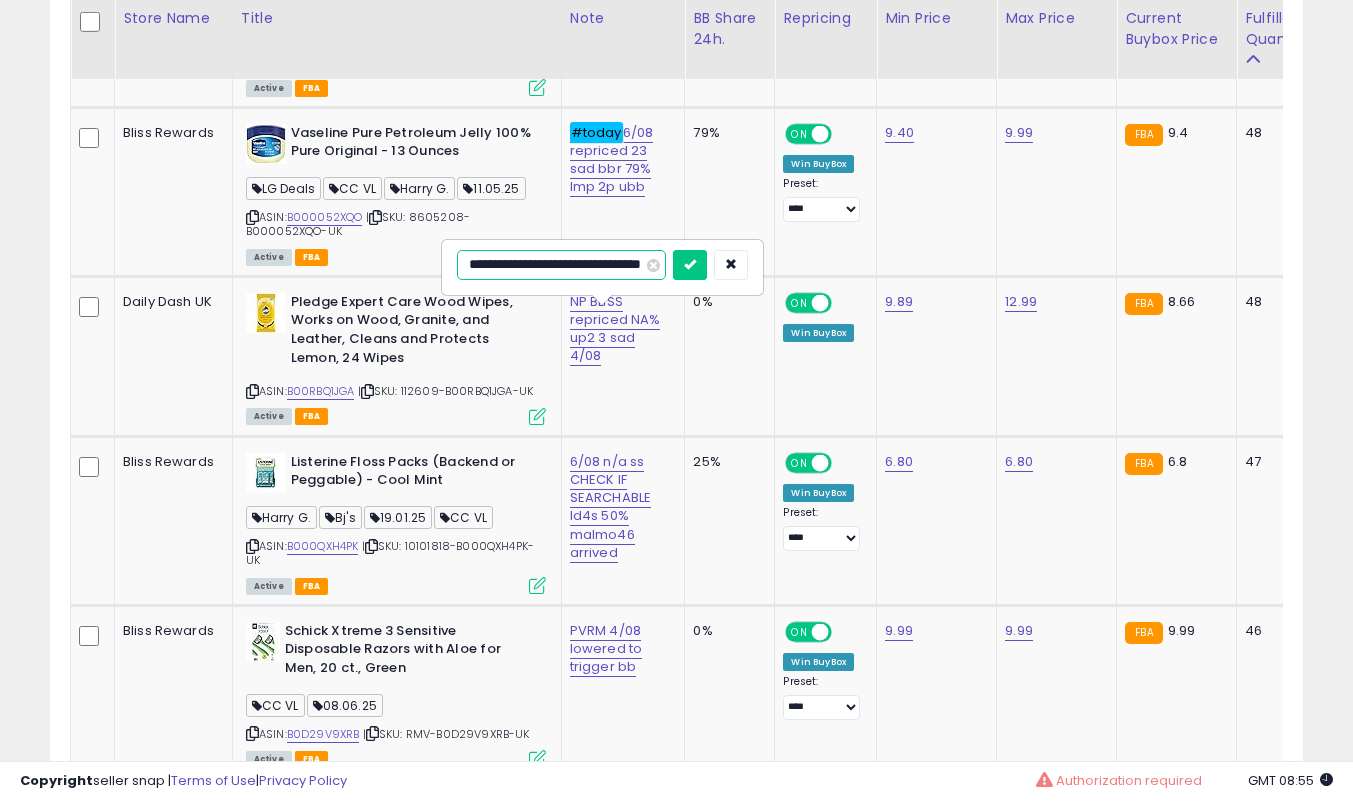 type on "**********" 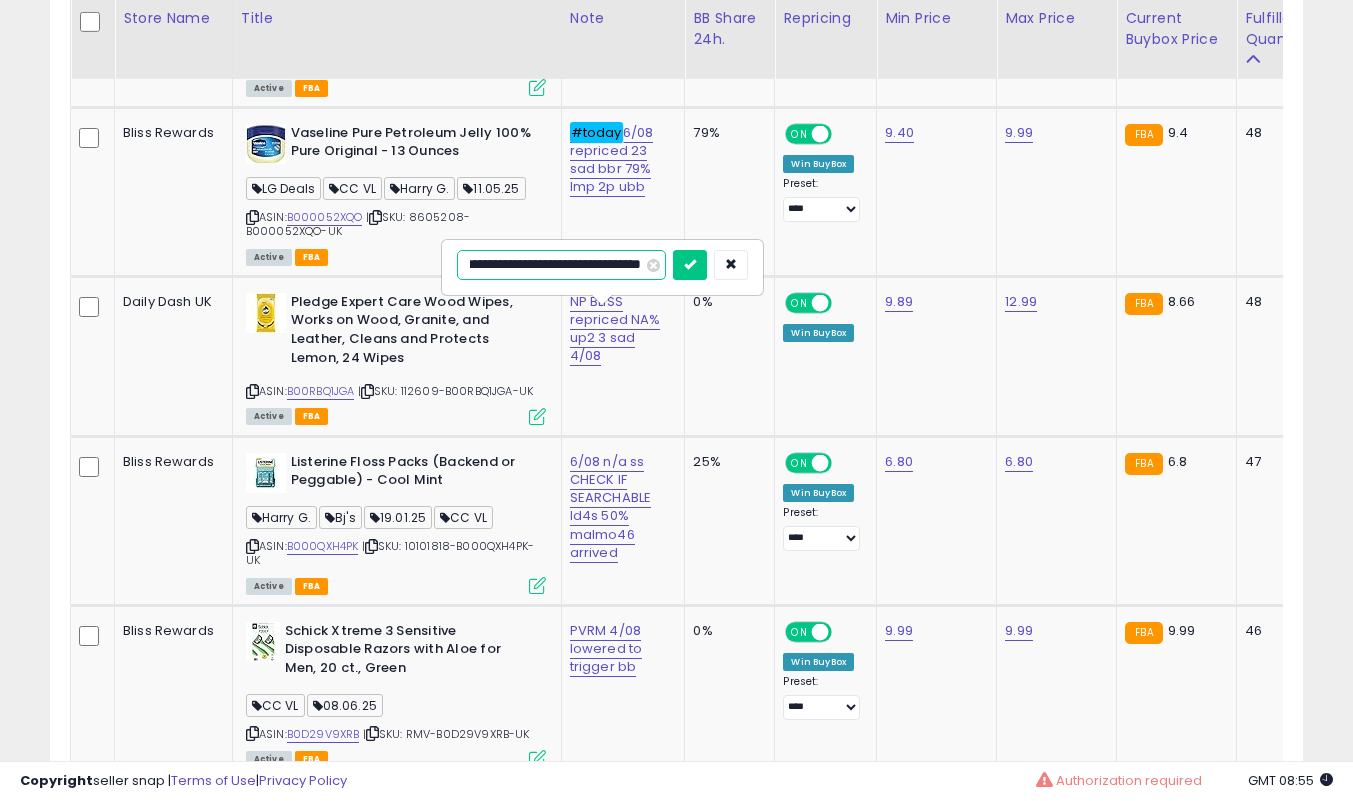 click at bounding box center [690, 265] 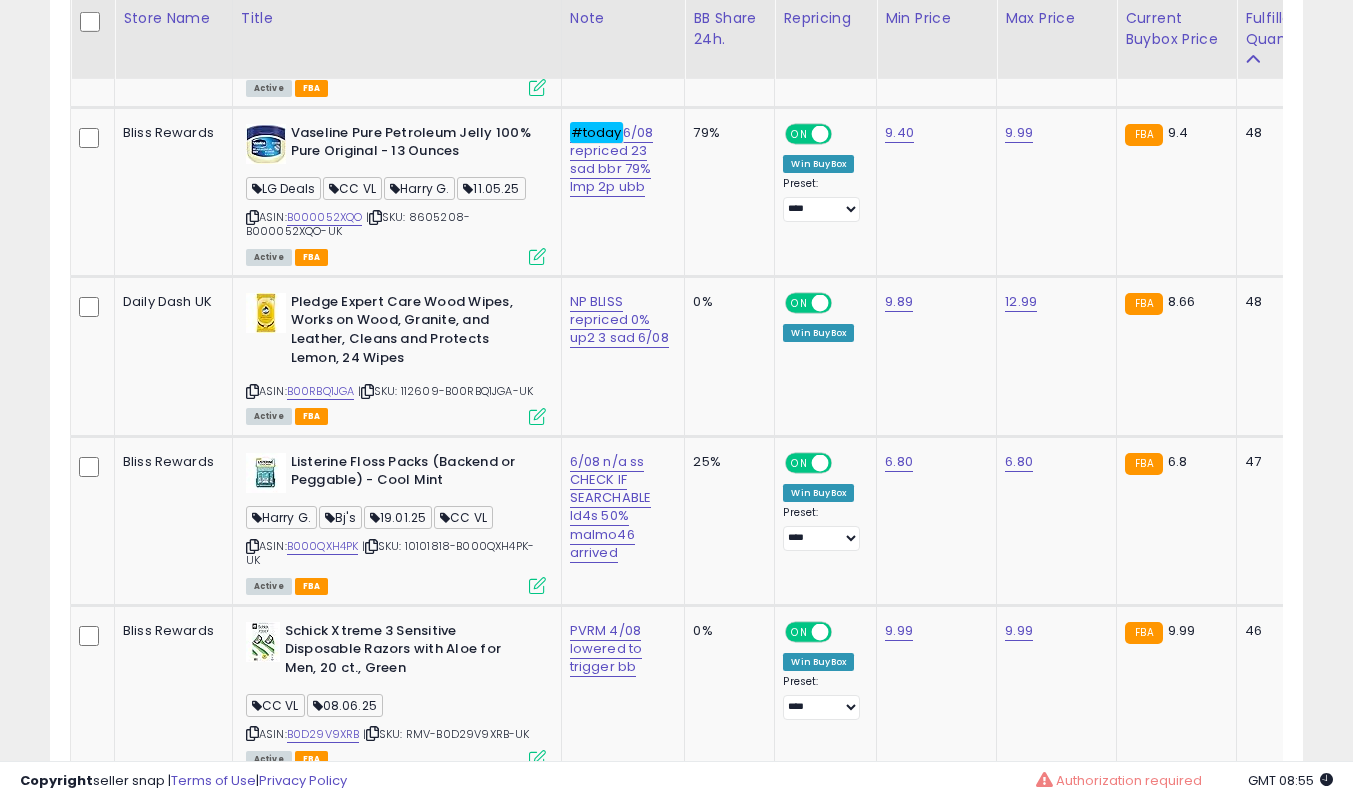 click at bounding box center (537, 416) 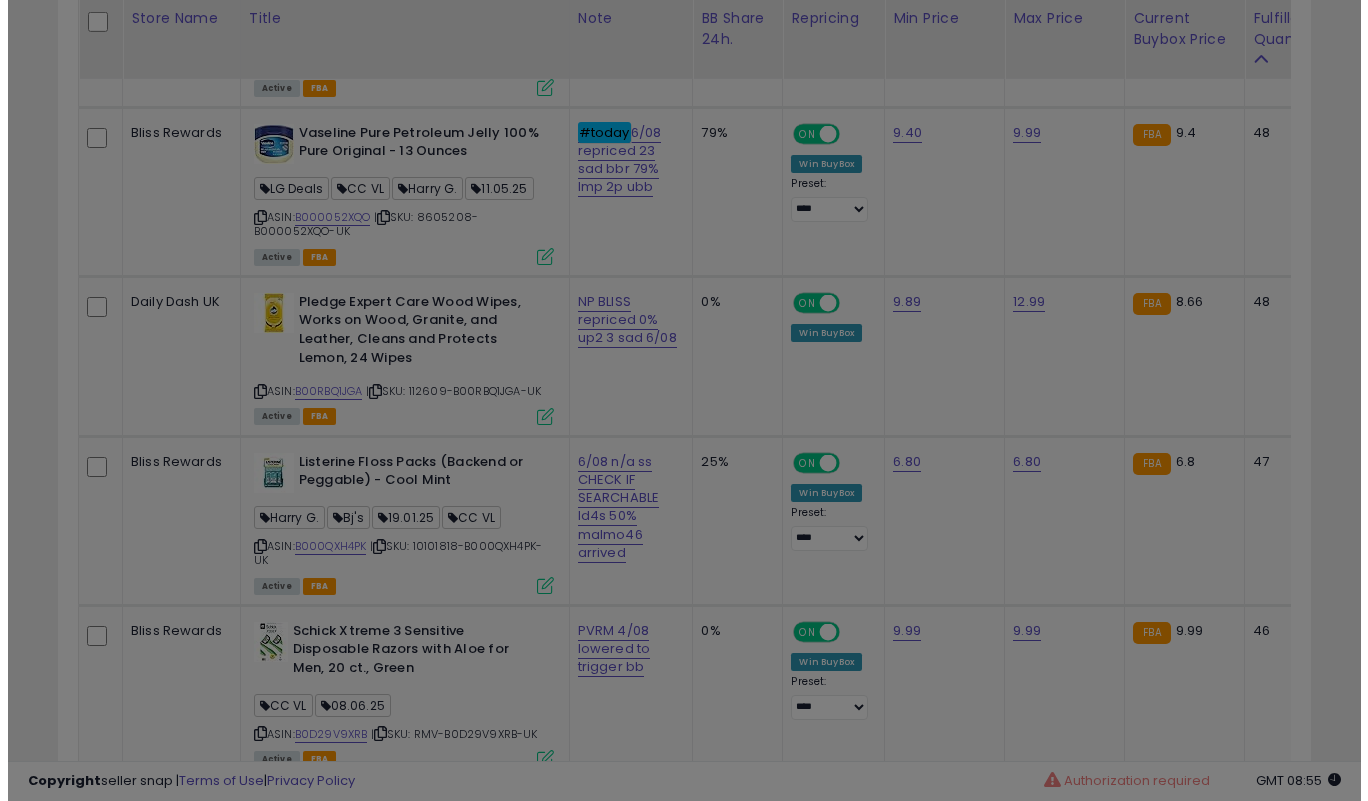 scroll, scrollTop: 999590, scrollLeft: 999266, axis: both 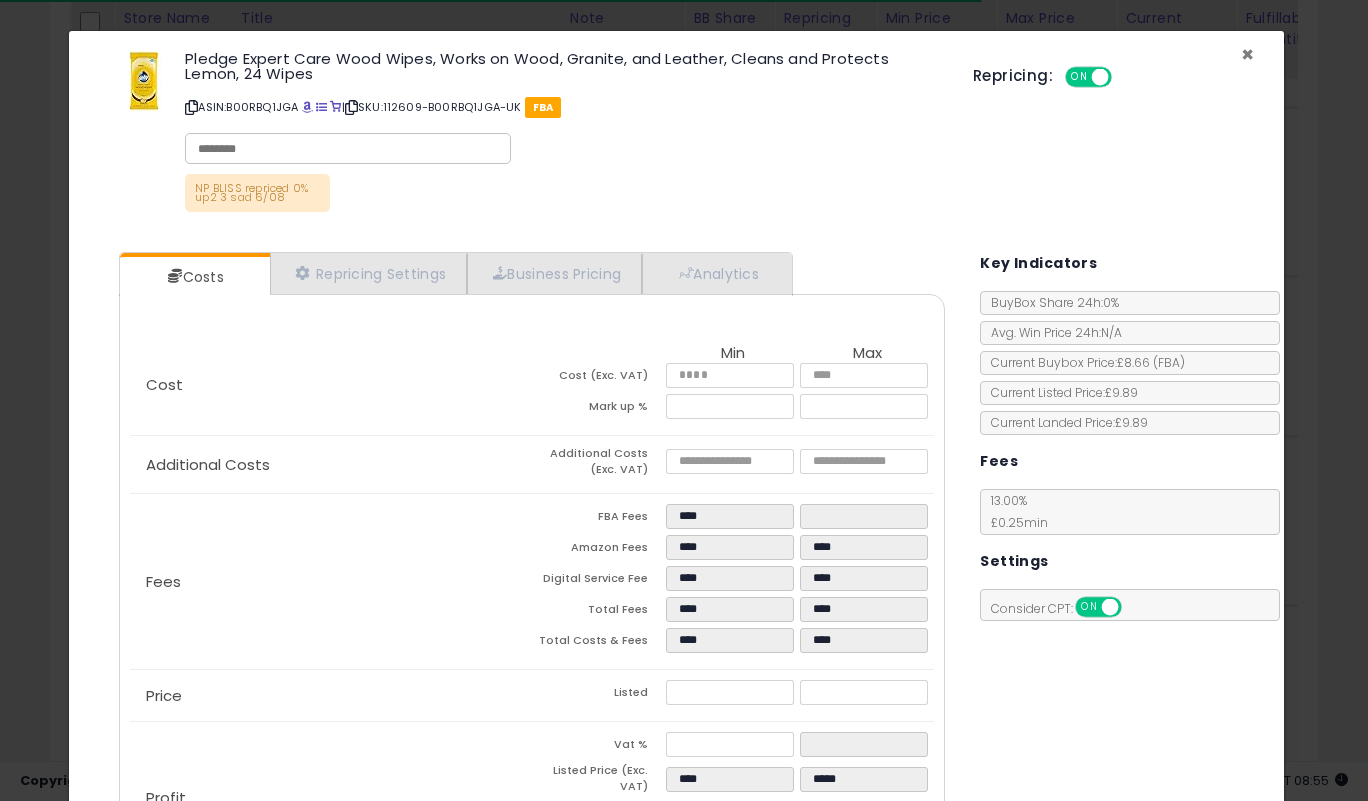 click on "×" at bounding box center [1247, 54] 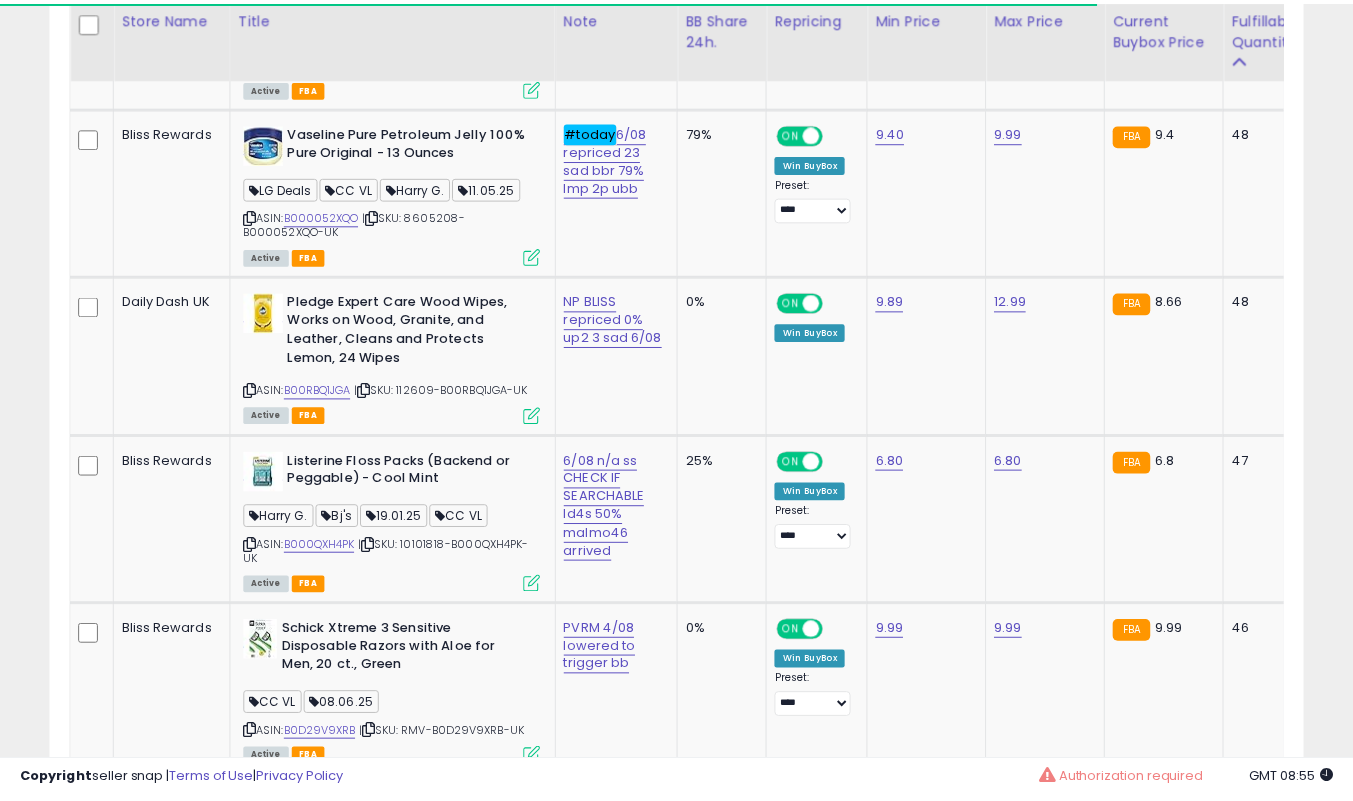 scroll, scrollTop: 410, scrollLeft: 725, axis: both 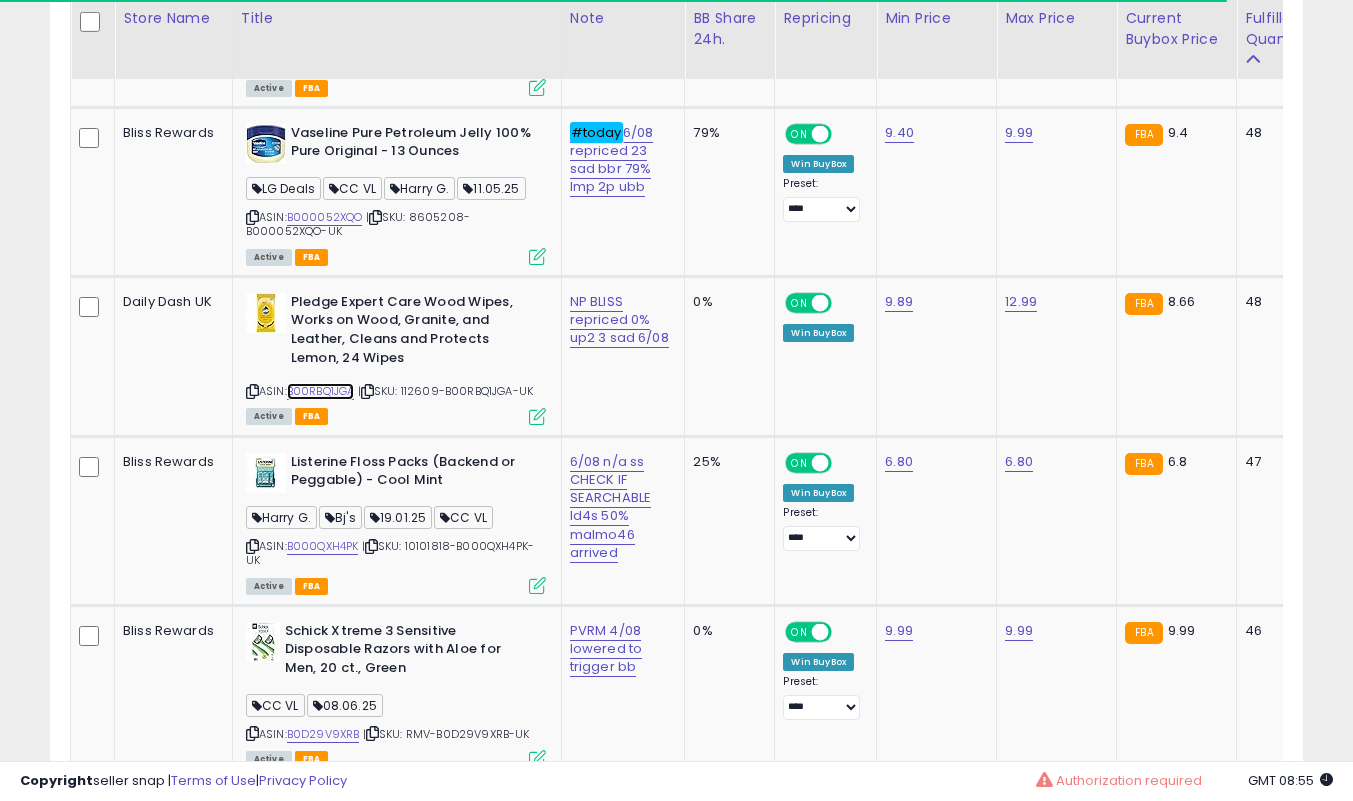 click on "B00RBQ1JGA" at bounding box center (321, 391) 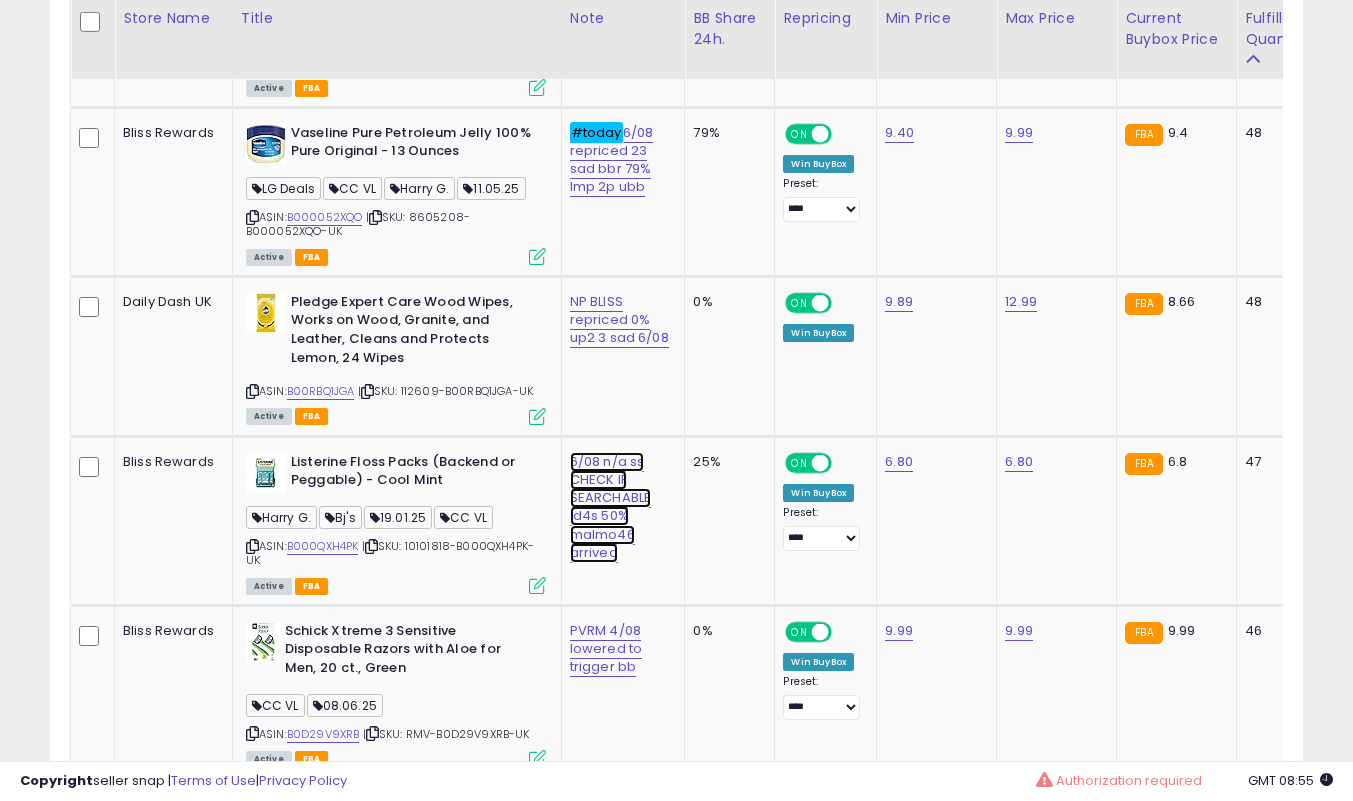 click on "6/08 n/a ss CHECK IF SEARCHABLE ld4s  50% malmo46 arrived" at bounding box center [609, -4847] 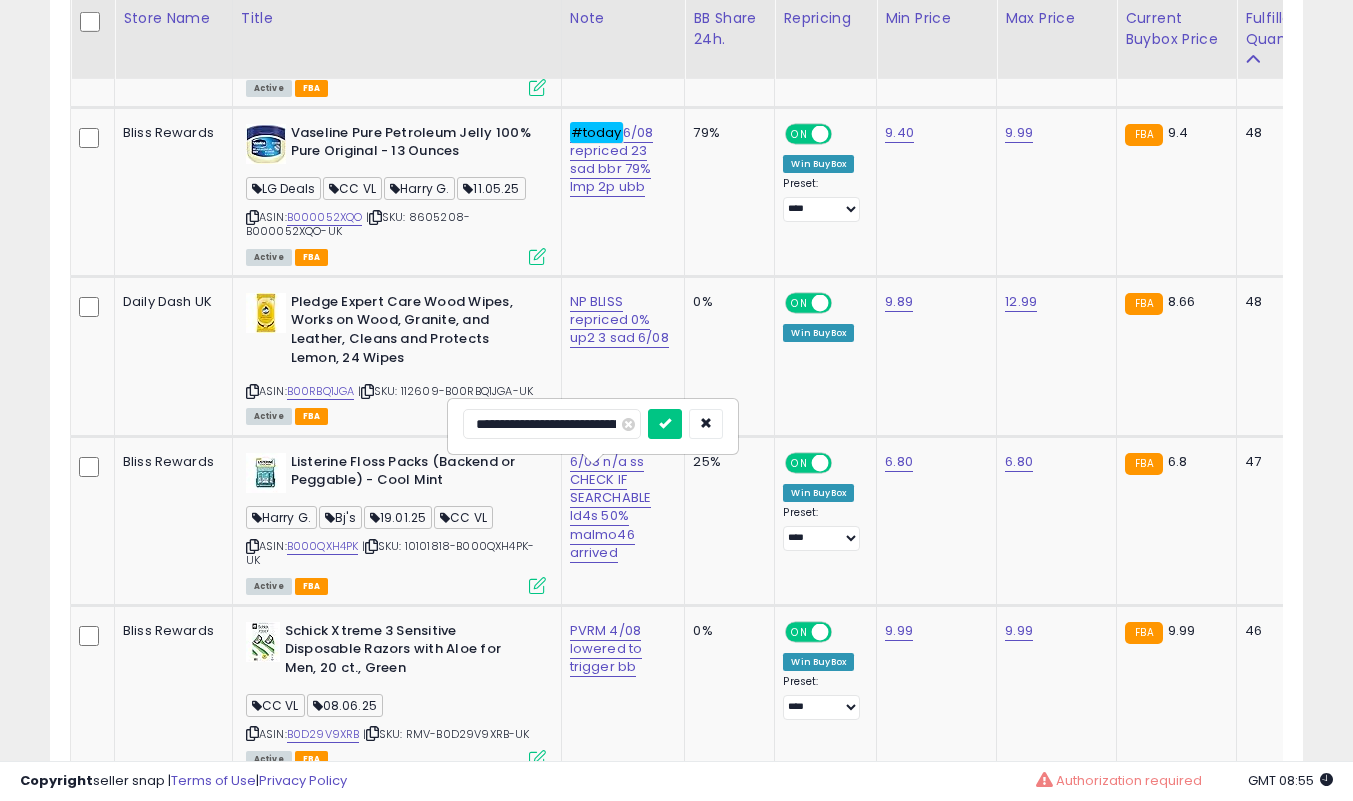 scroll, scrollTop: 0, scrollLeft: 253, axis: horizontal 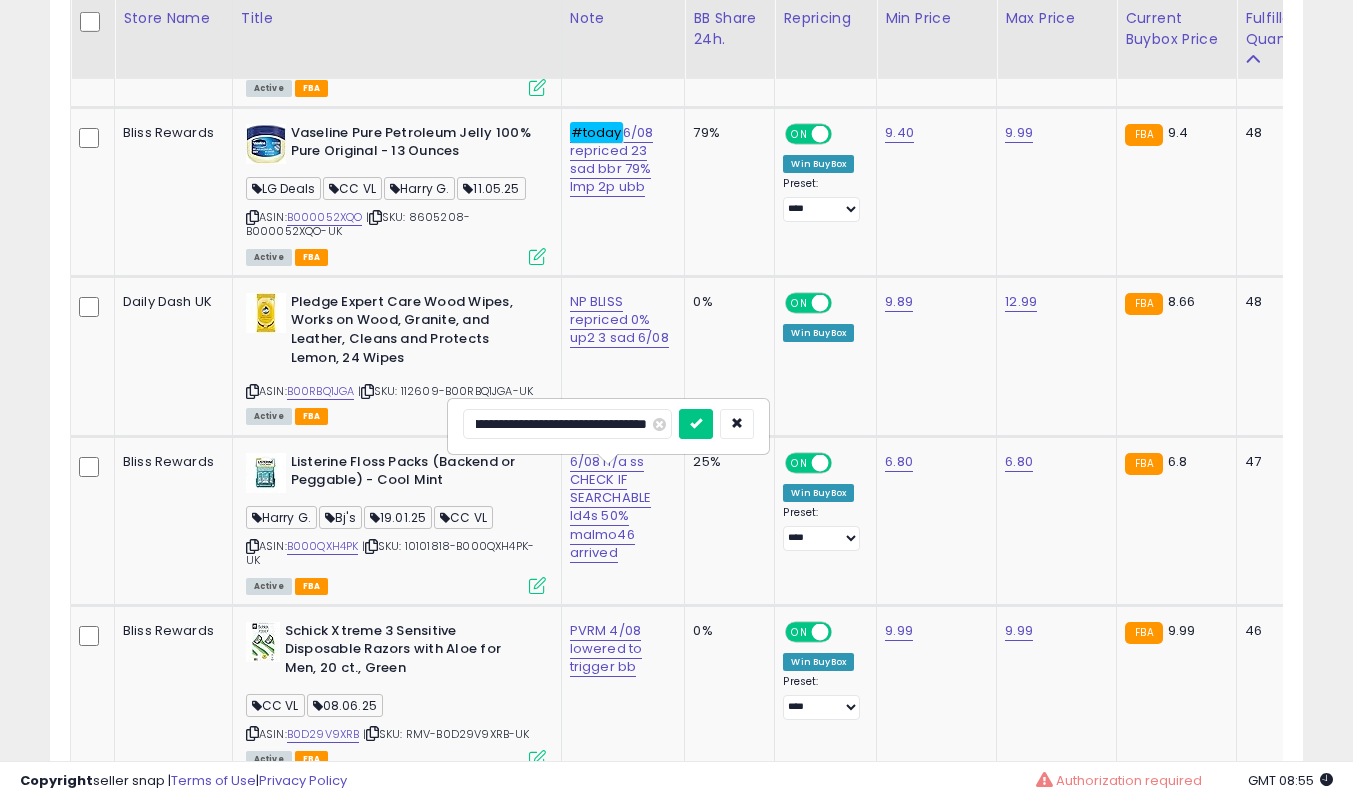 click at bounding box center [696, 424] 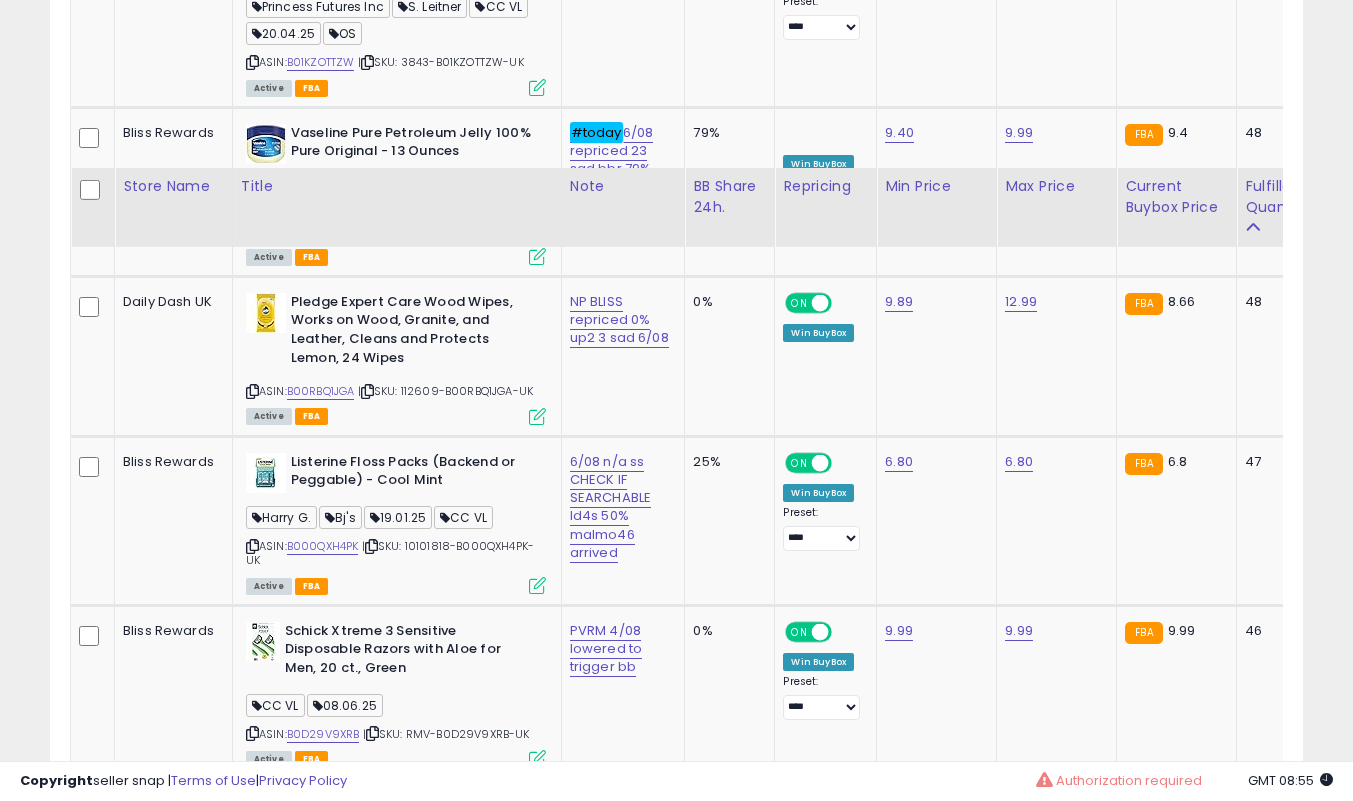 scroll, scrollTop: 6239, scrollLeft: 0, axis: vertical 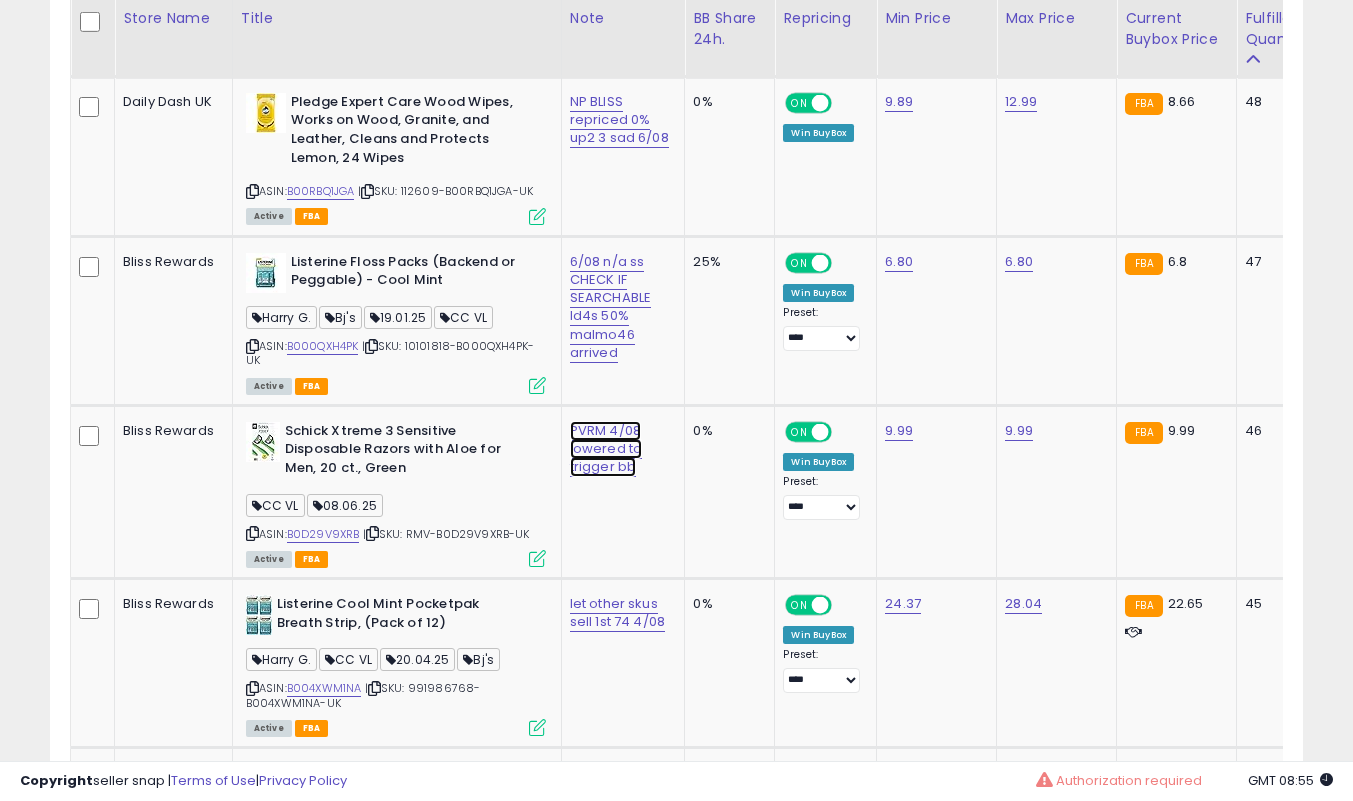 click on "PVRM 4/08 lowered to trigger bb" at bounding box center [609, -5047] 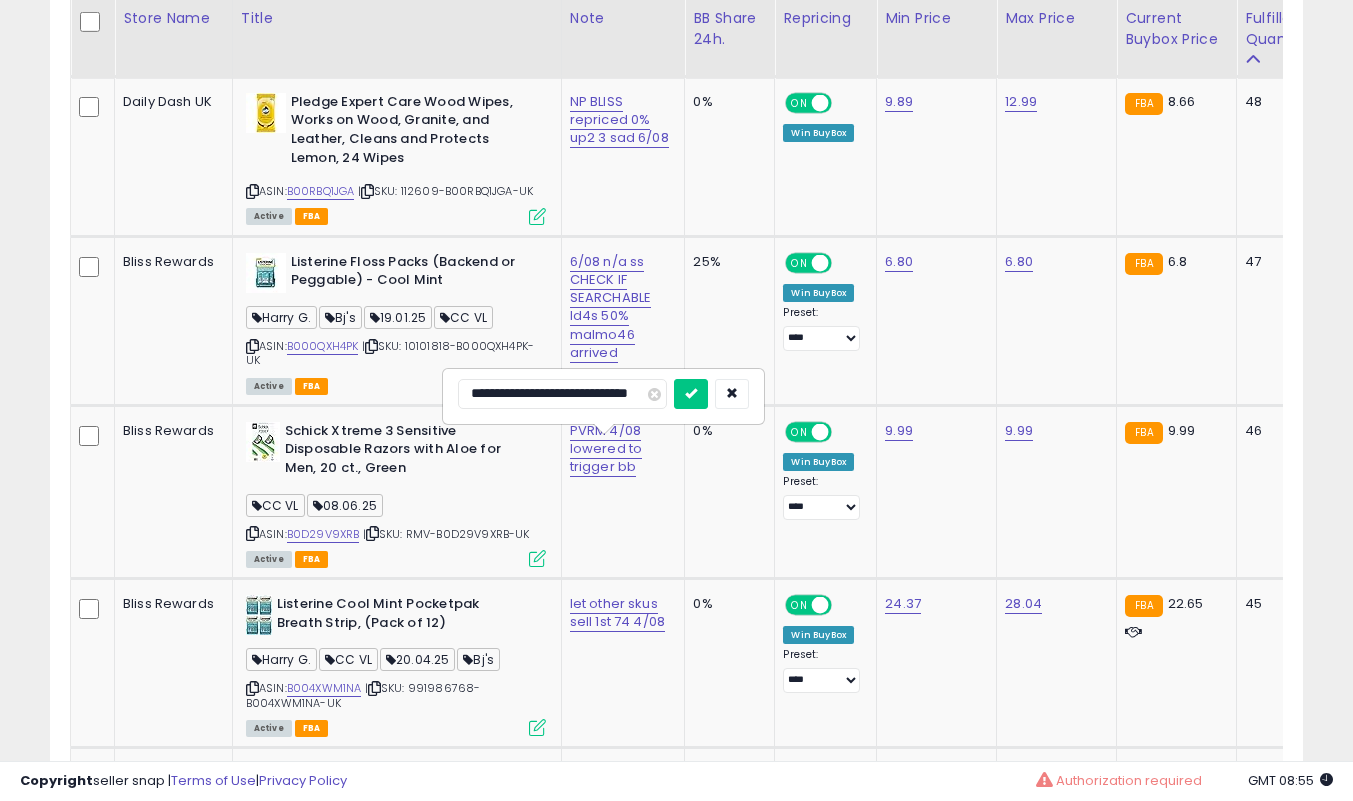 scroll, scrollTop: 0, scrollLeft: 0, axis: both 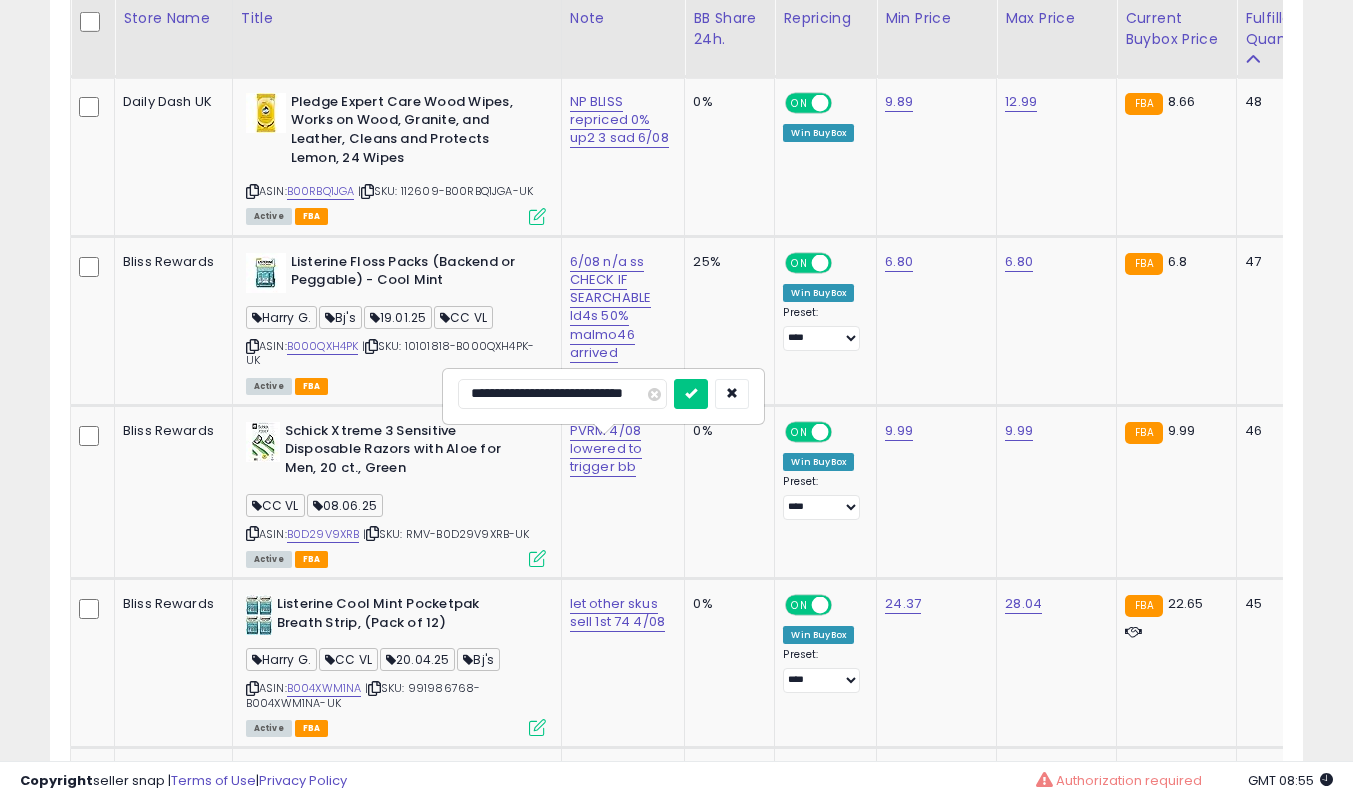 type on "**********" 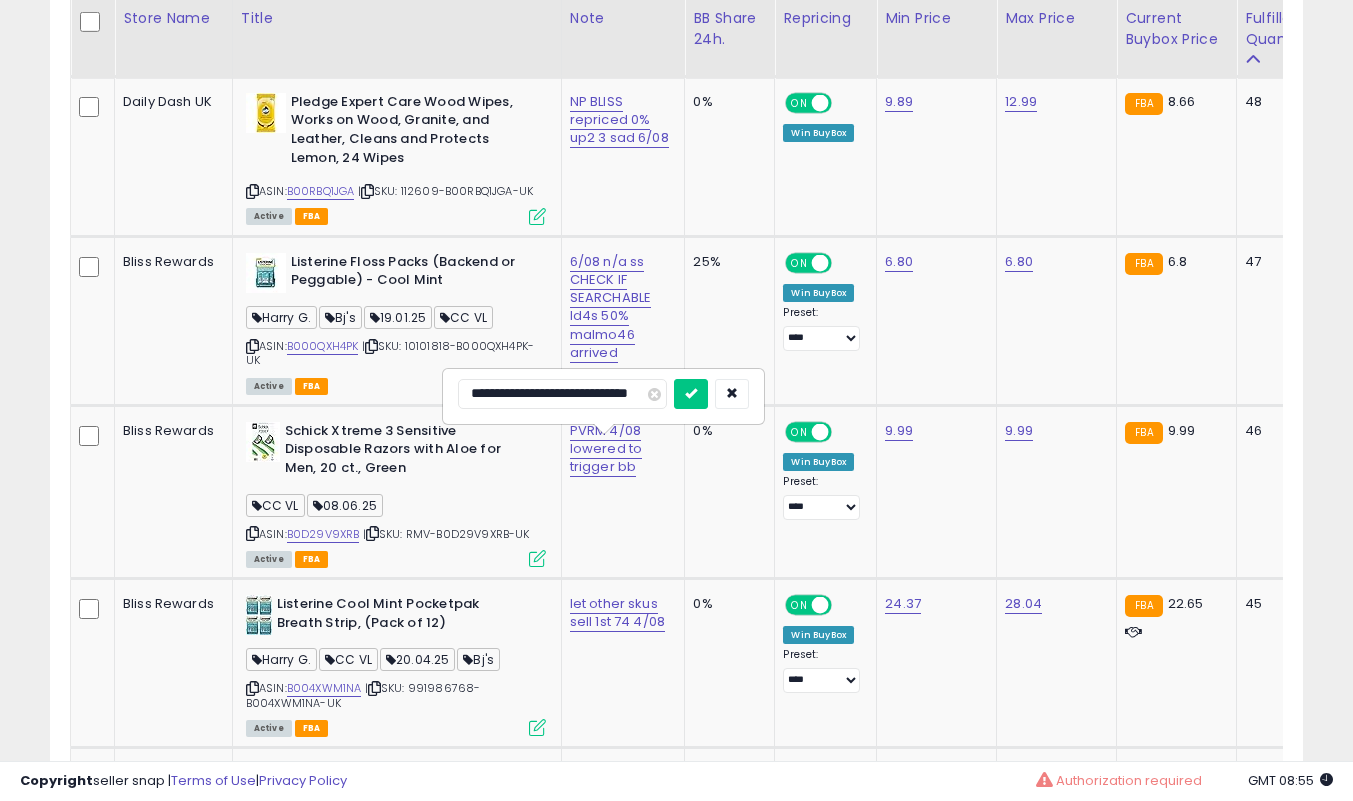 click at bounding box center (691, 394) 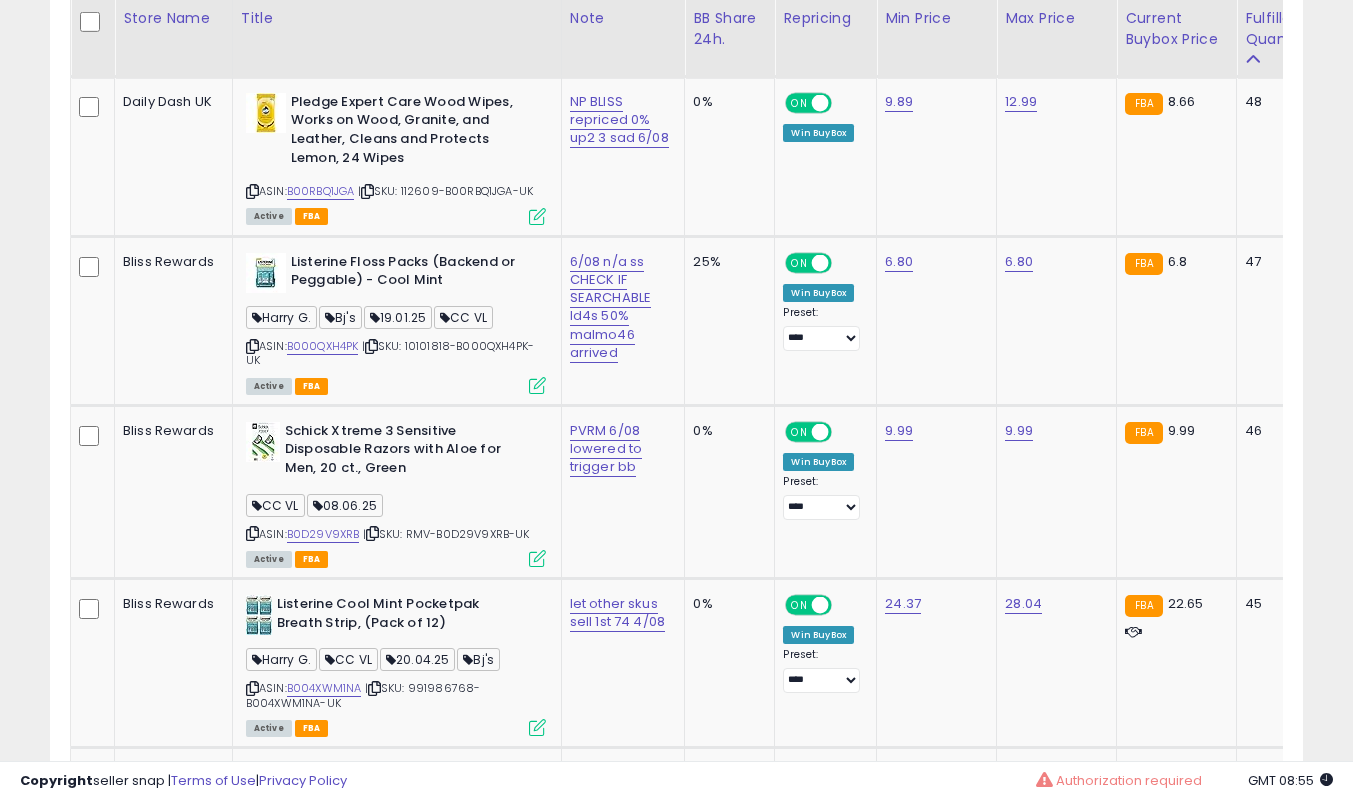 scroll, scrollTop: 6439, scrollLeft: 0, axis: vertical 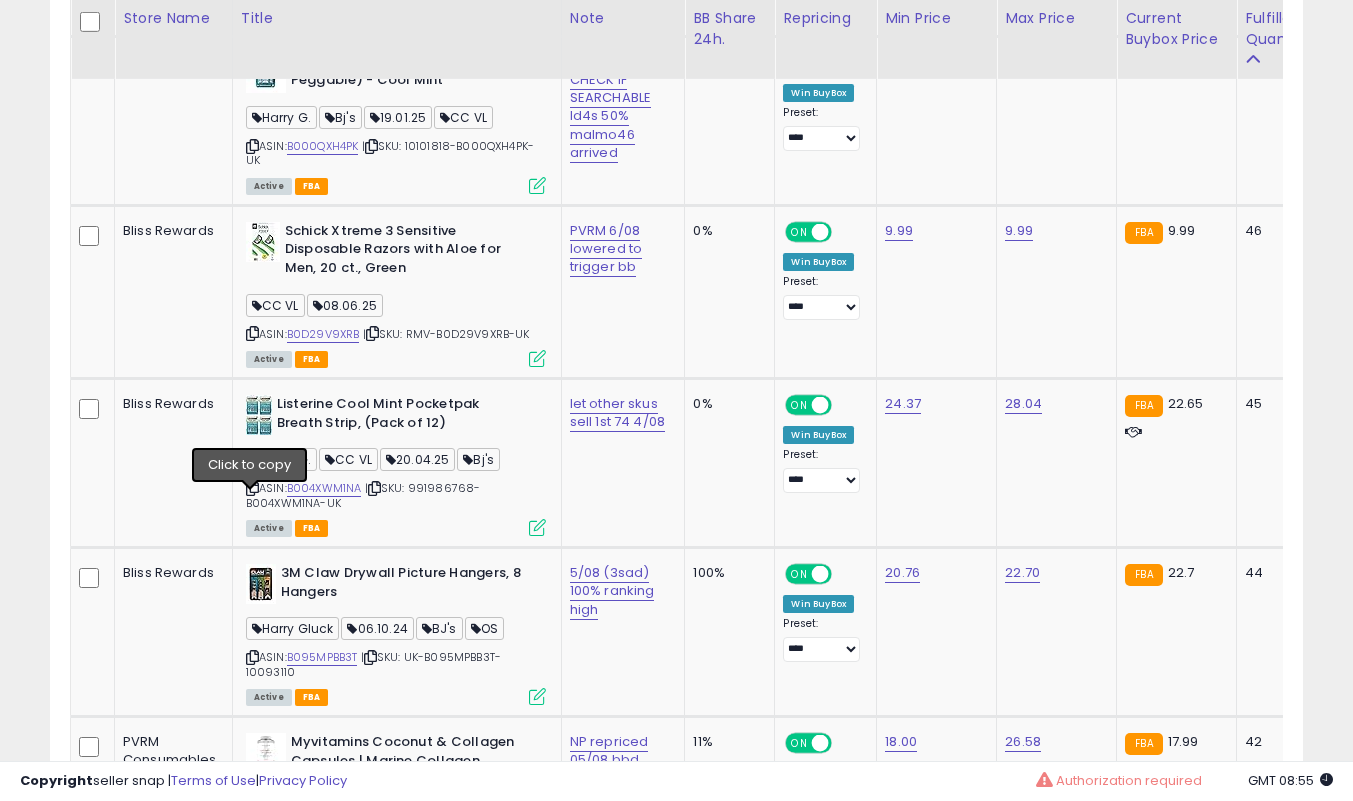 click at bounding box center (252, 488) 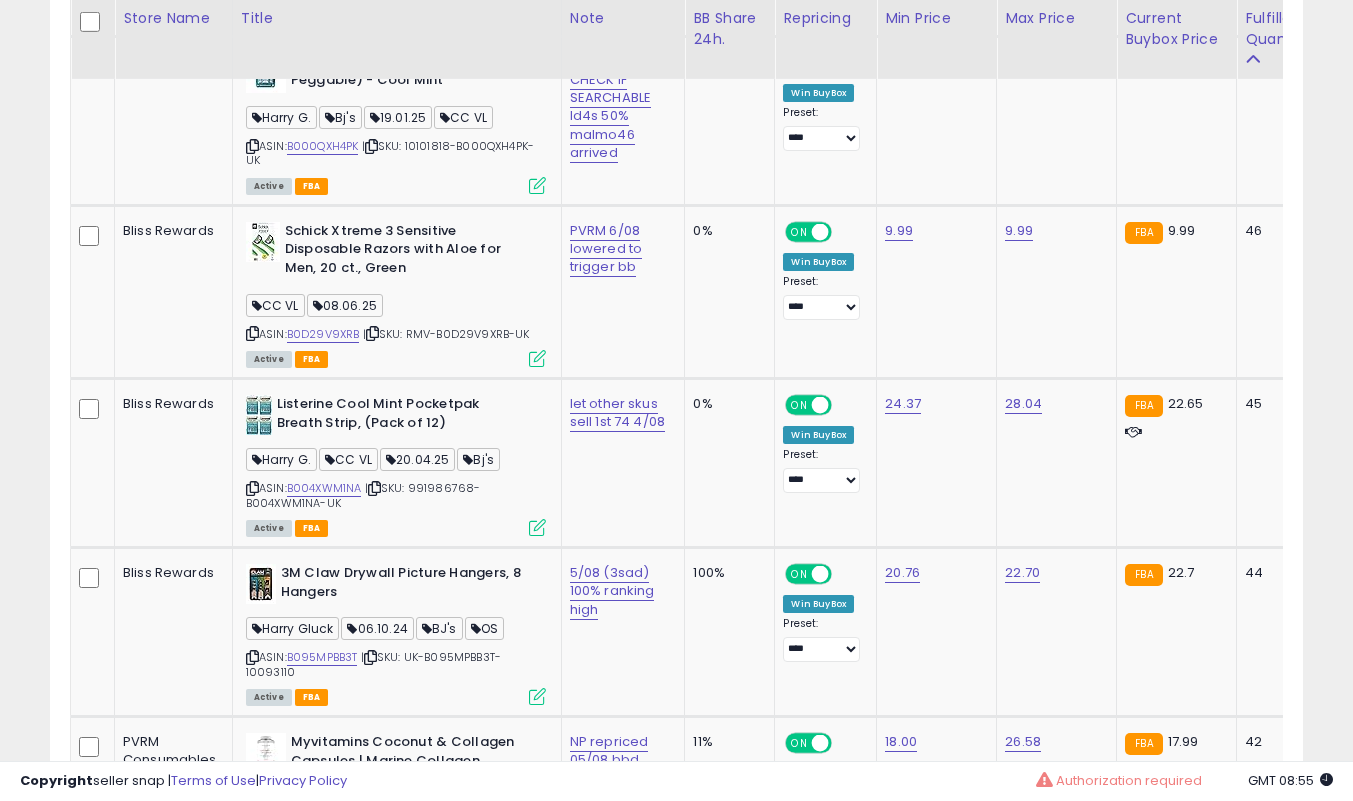 click on "**********" at bounding box center [676, -1085] 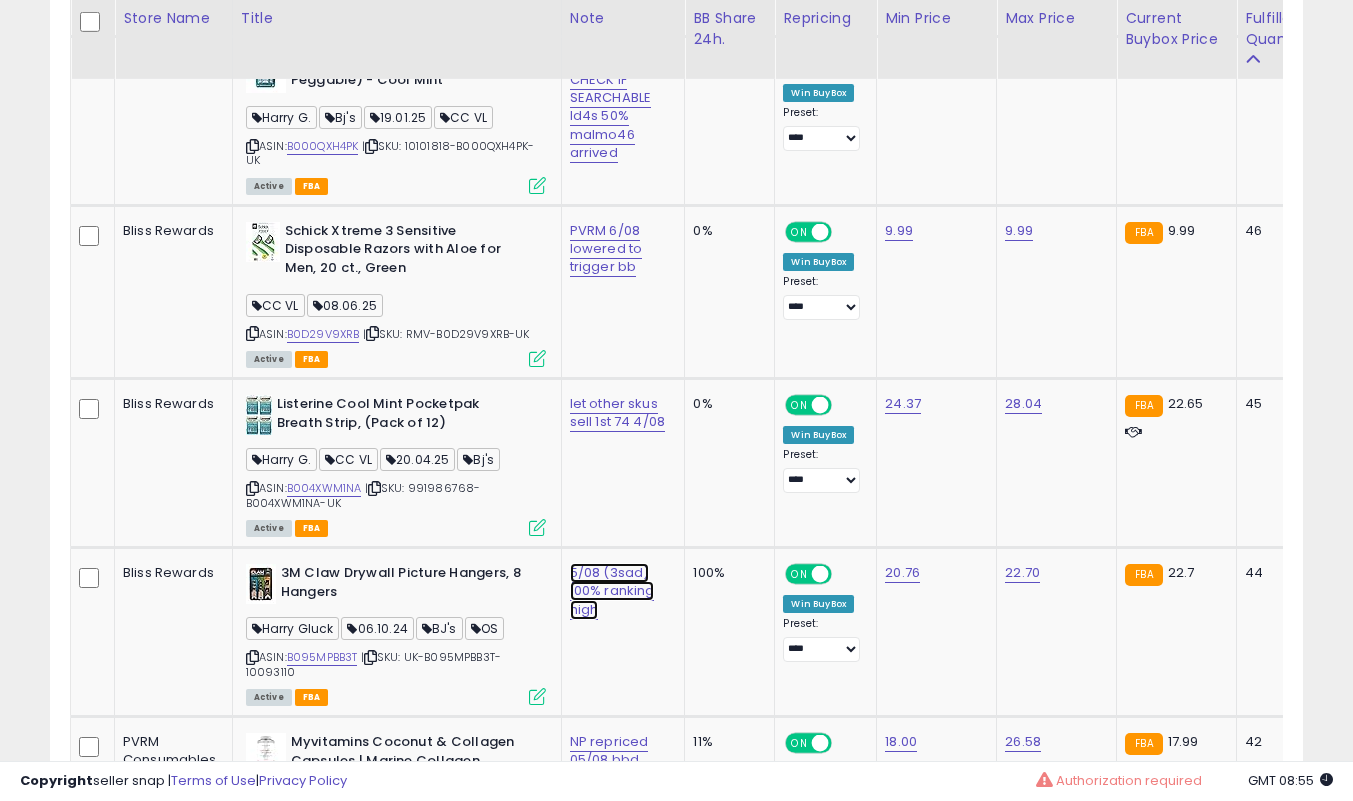 click on "5/08 (3sad) 100%  ranking high" at bounding box center (609, -5247) 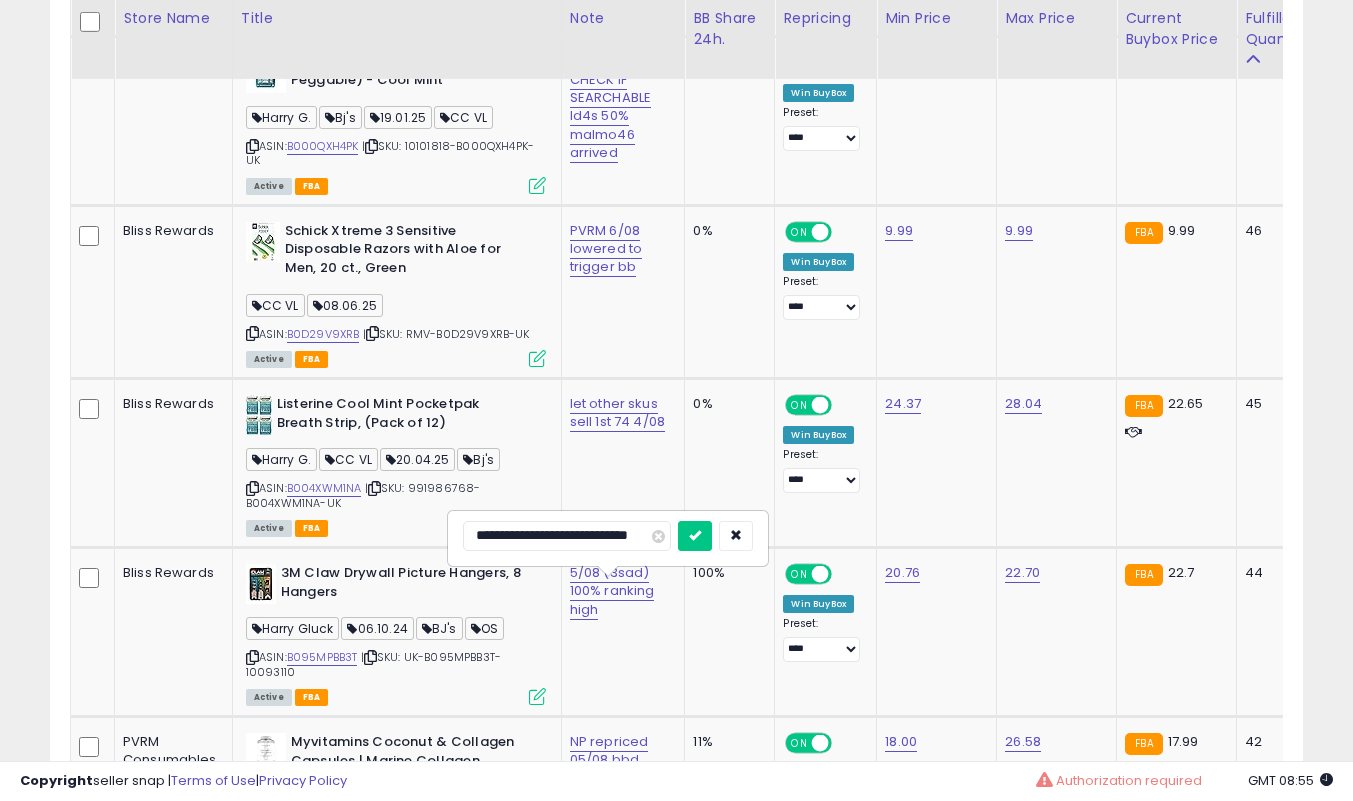 scroll, scrollTop: 0, scrollLeft: 0, axis: both 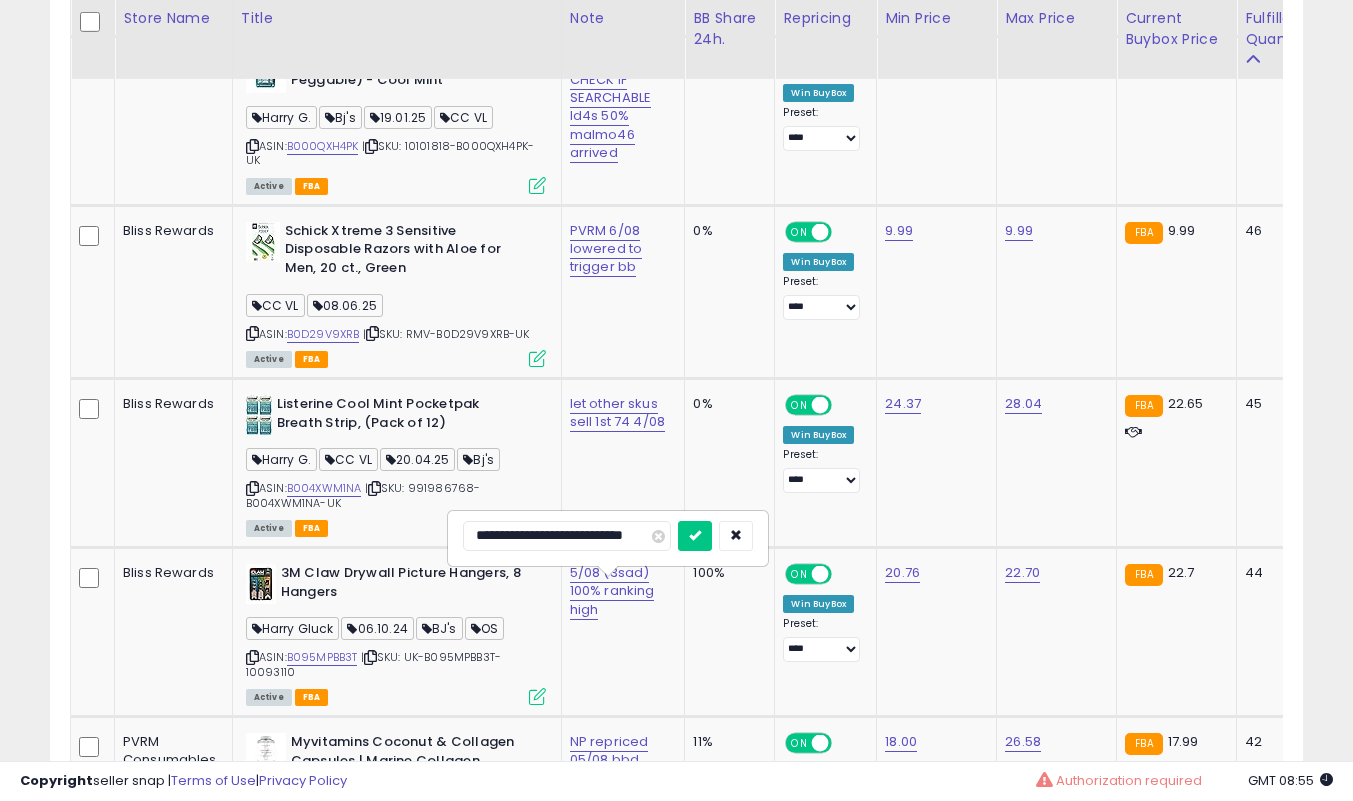 type on "**********" 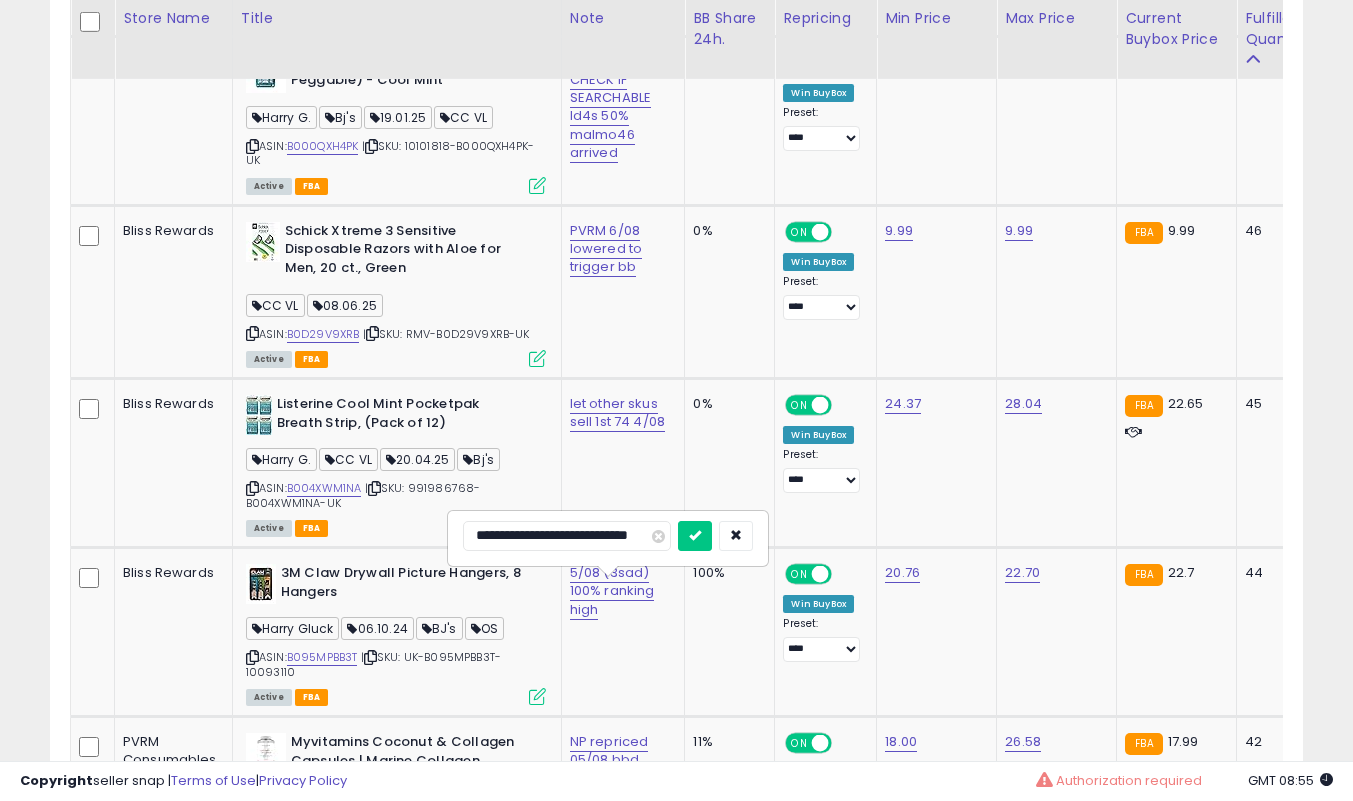 click at bounding box center (695, 536) 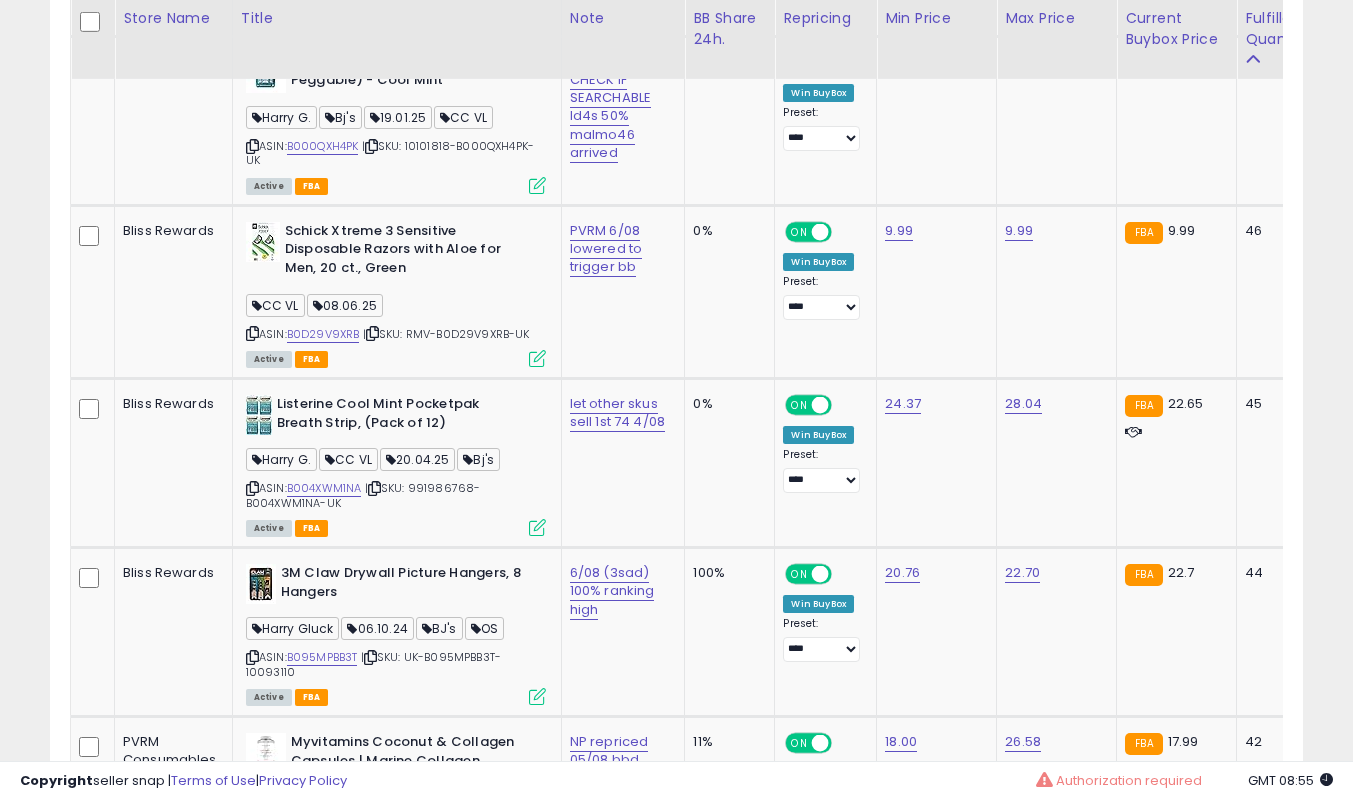 scroll, scrollTop: 6739, scrollLeft: 0, axis: vertical 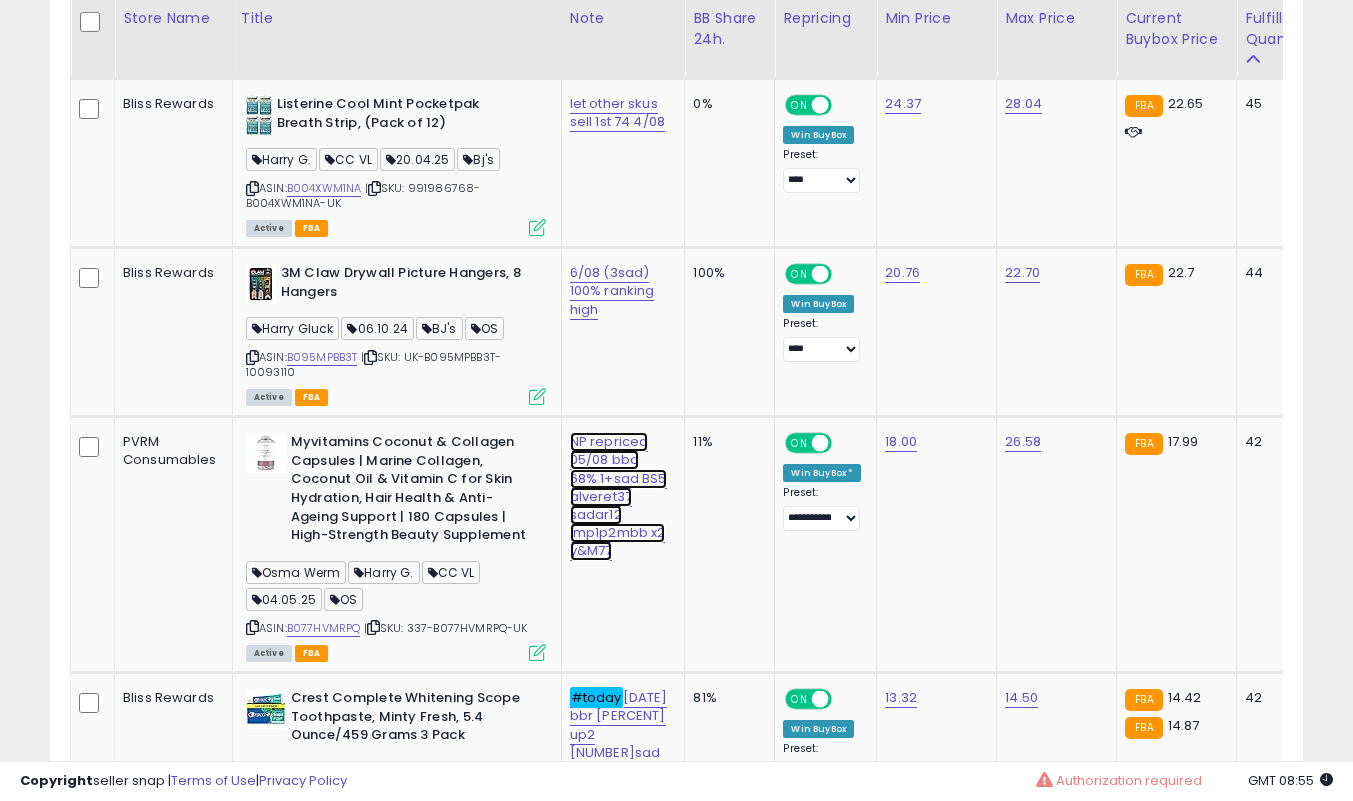 click on "NP repriced 05/08 bbd 68% 1+sad  BS5 alveret37 sadar12 lmp1p2mbb x2 y&M77" at bounding box center [609, -5547] 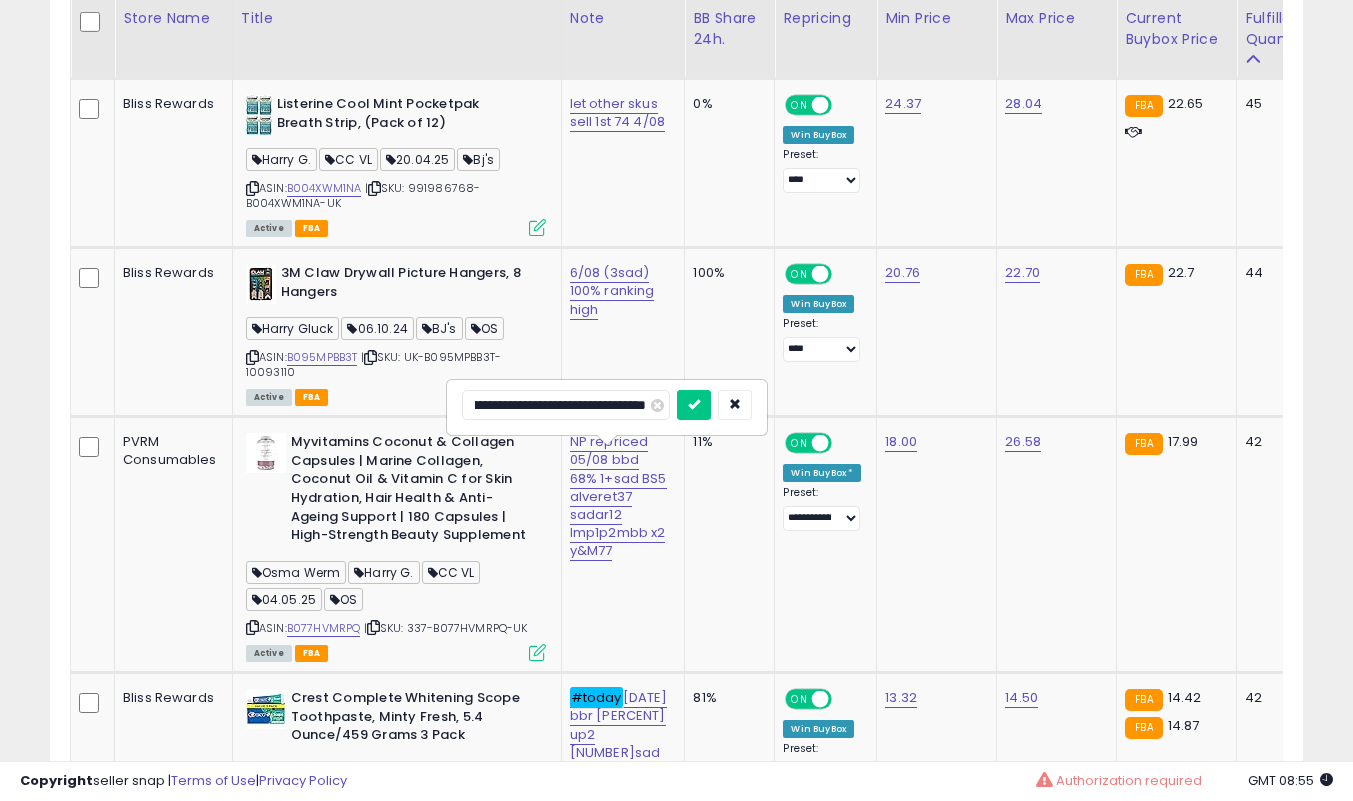 scroll, scrollTop: 0, scrollLeft: 0, axis: both 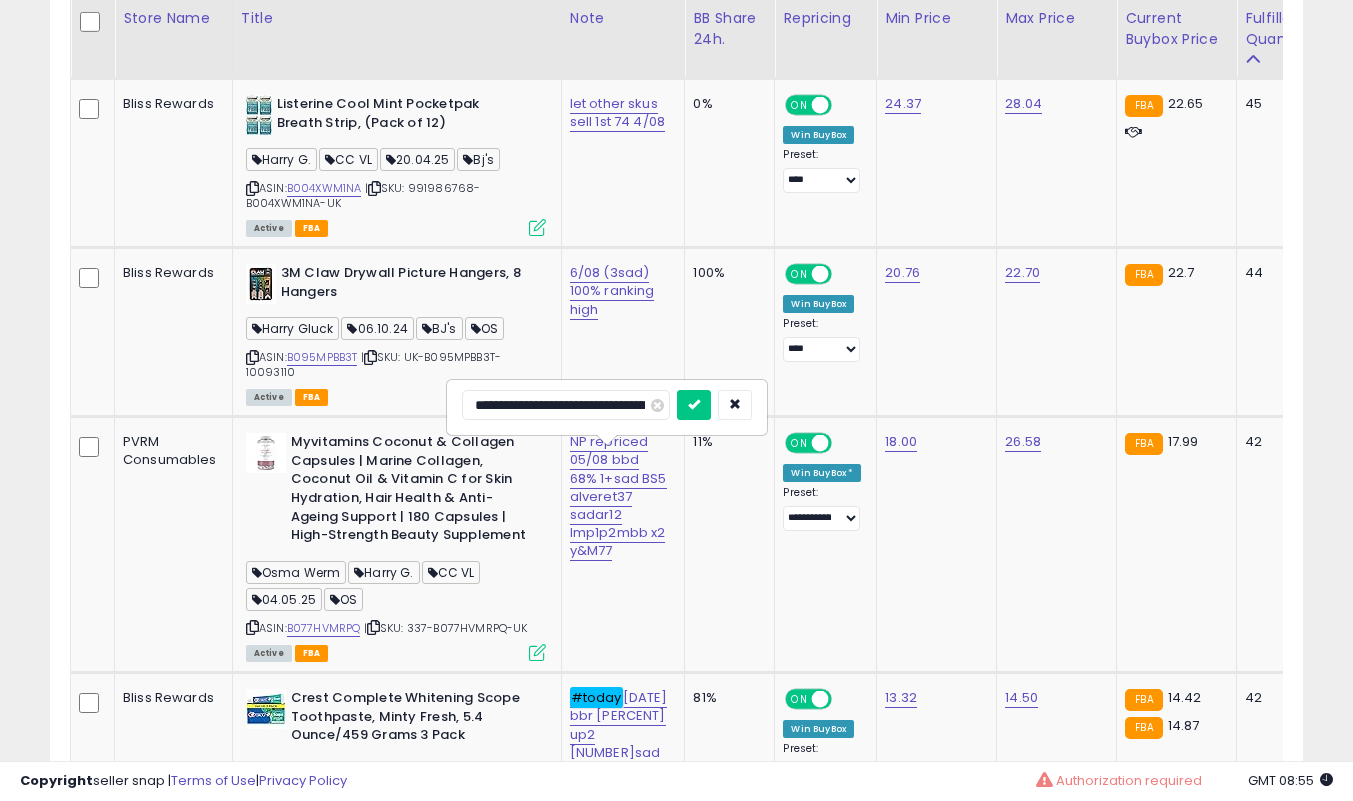 type on "**********" 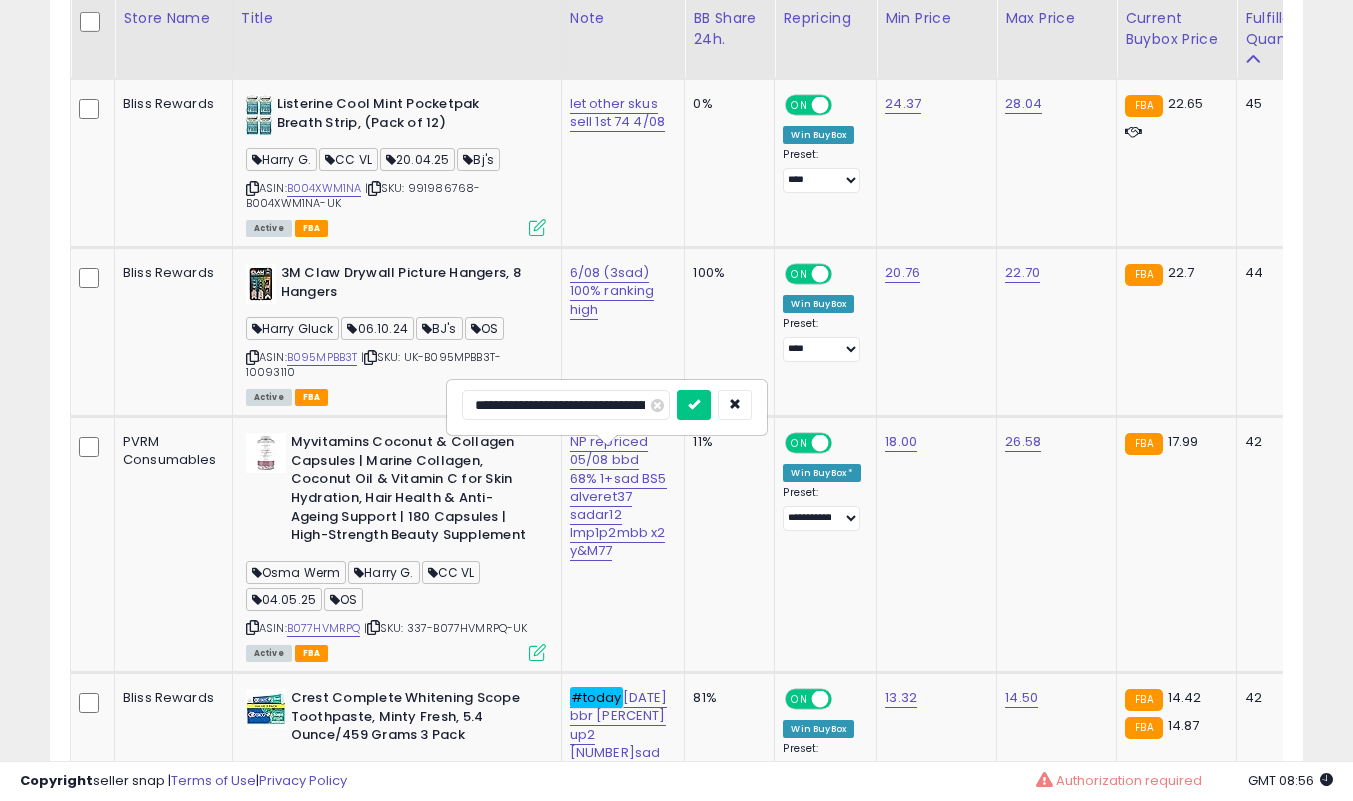 click at bounding box center (694, 405) 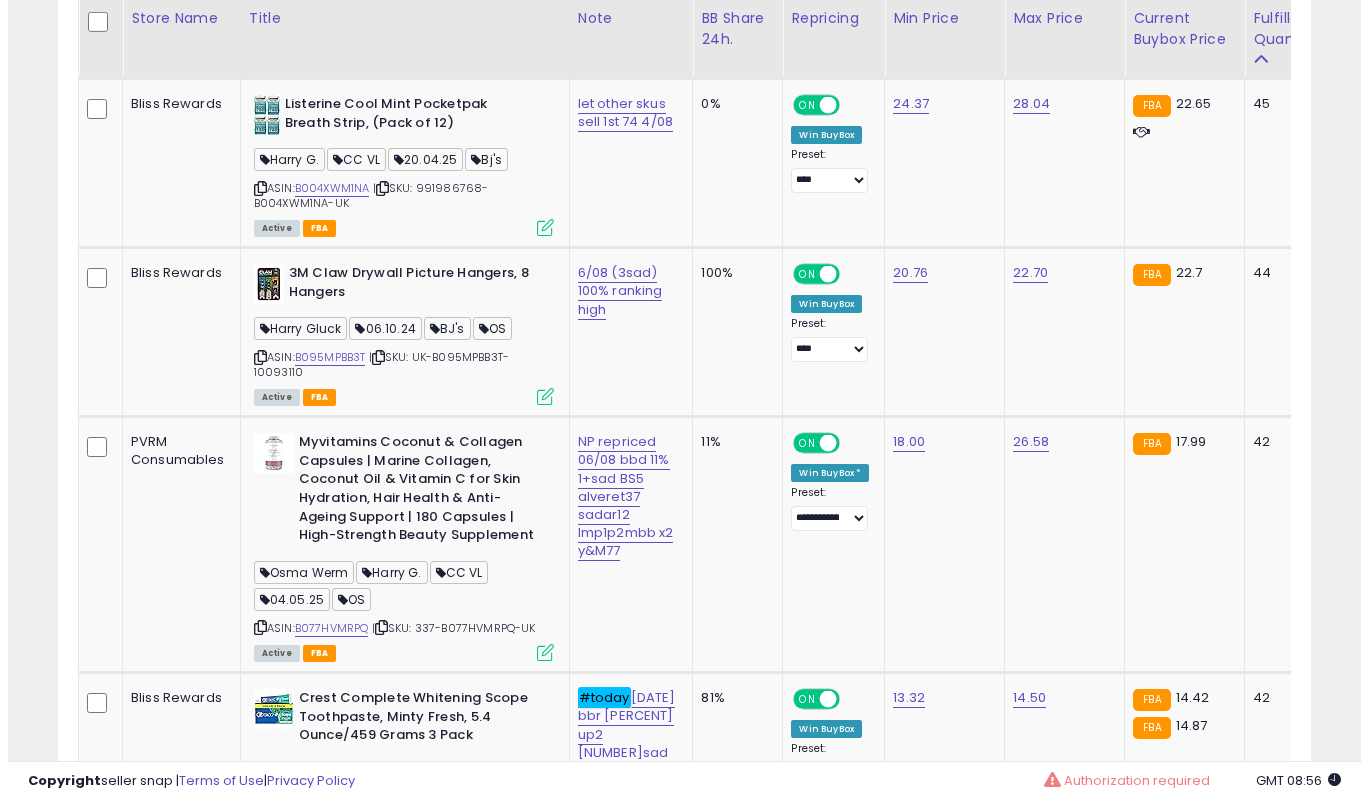 scroll, scrollTop: 6839, scrollLeft: 0, axis: vertical 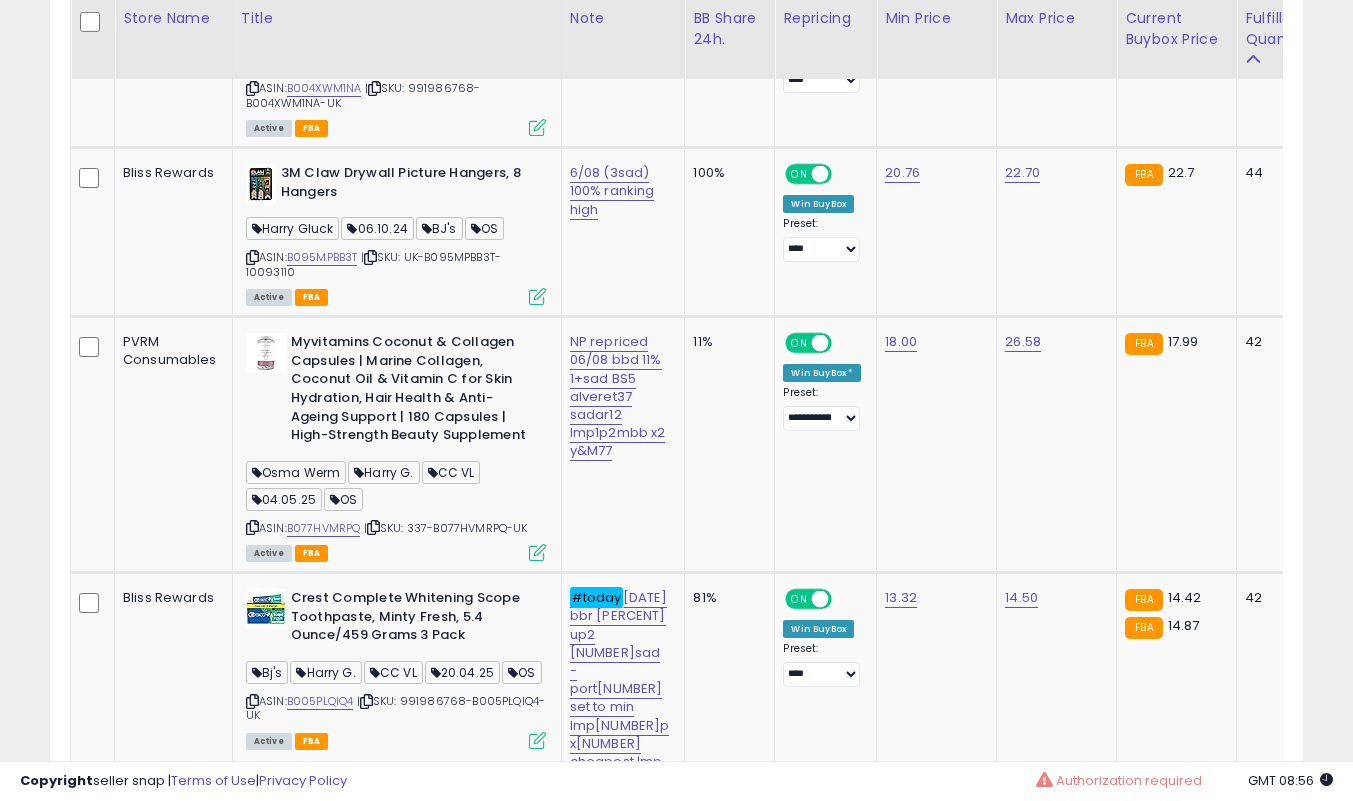 click at bounding box center (537, 552) 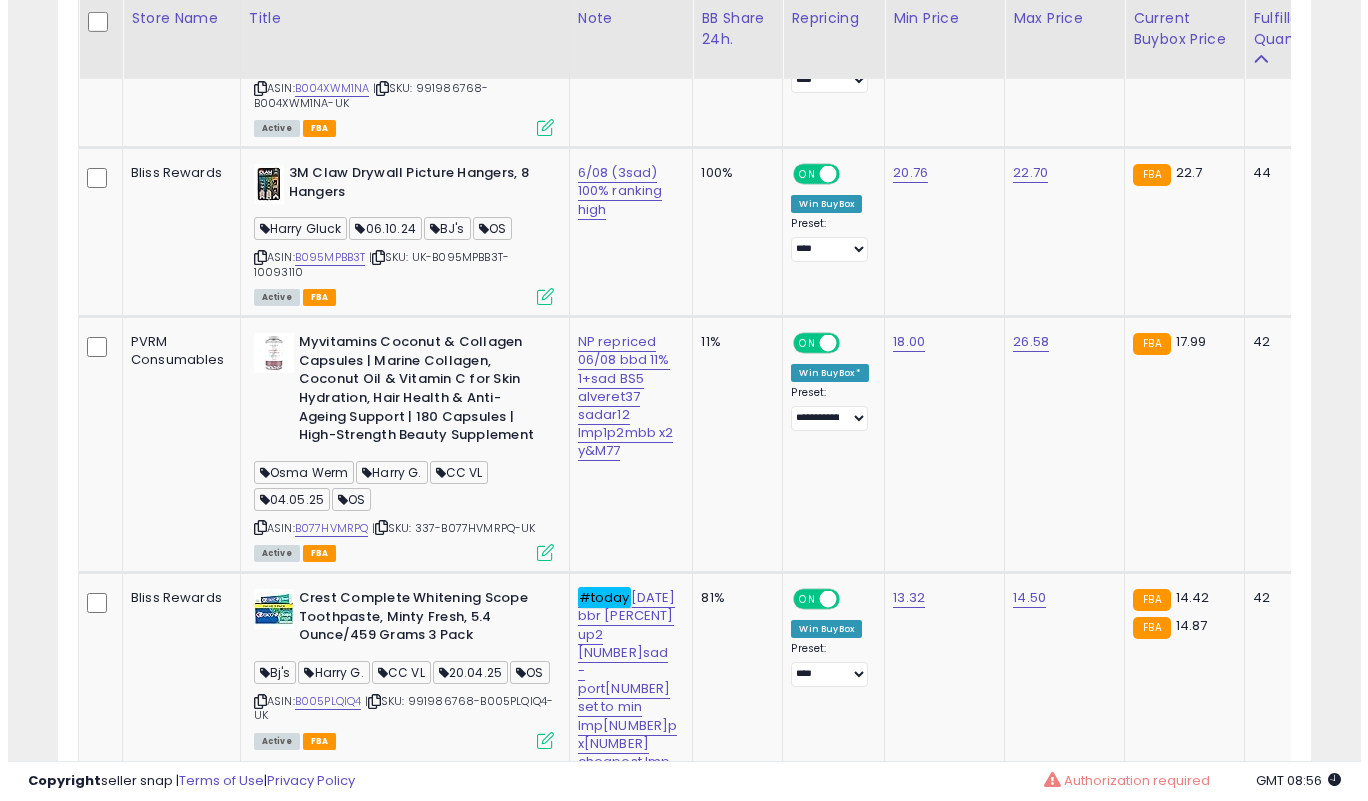 scroll, scrollTop: 999590, scrollLeft: 999266, axis: both 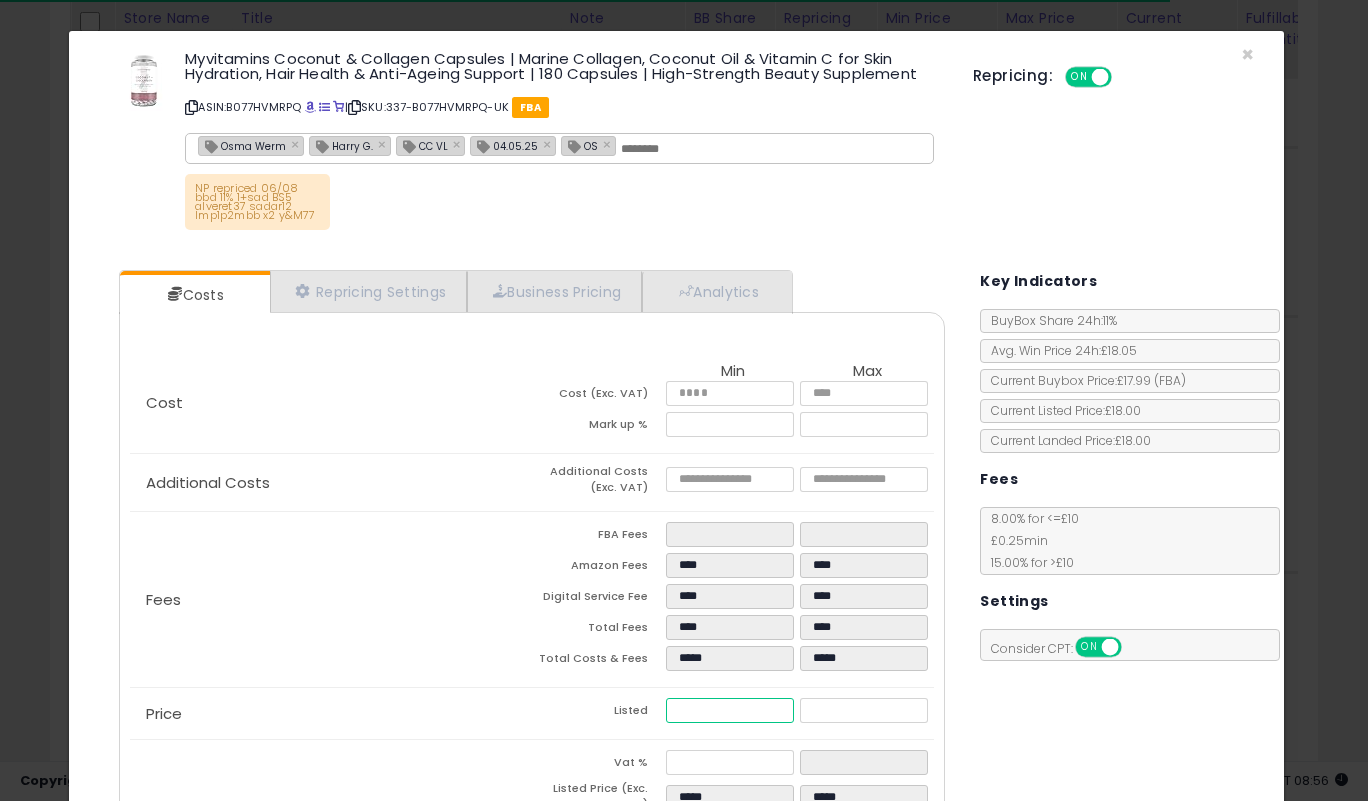 click on "*****" at bounding box center [729, 710] 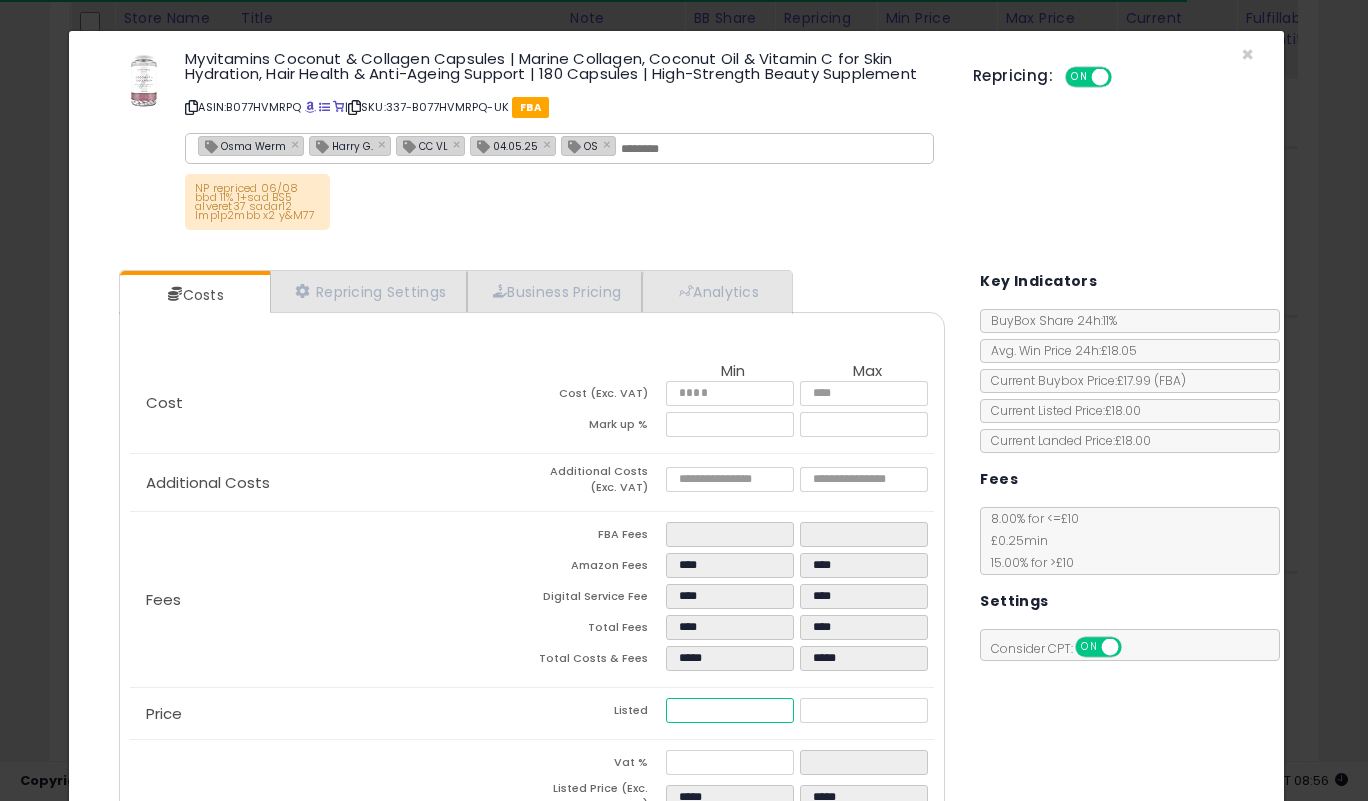 drag, startPoint x: 712, startPoint y: 703, endPoint x: 379, endPoint y: 706, distance: 333.01352 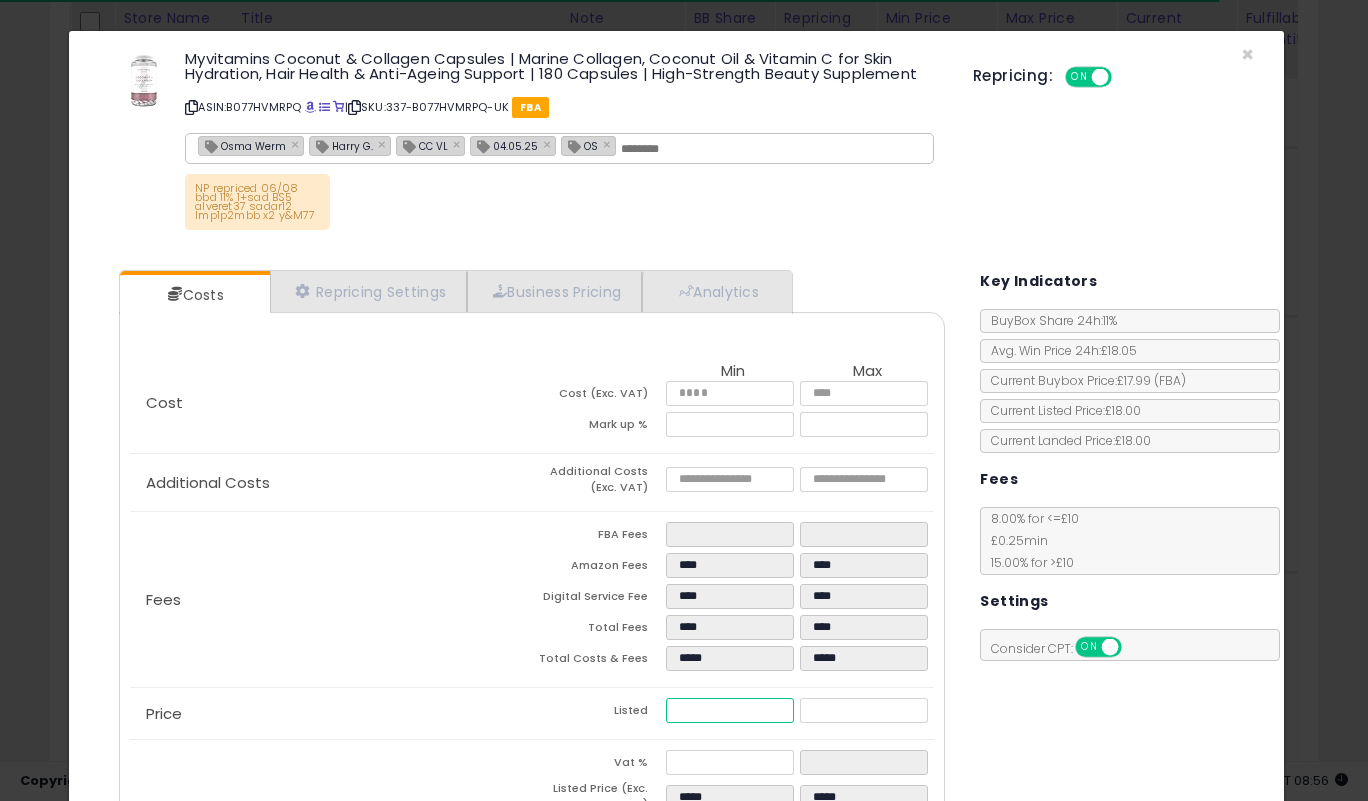 type on "****" 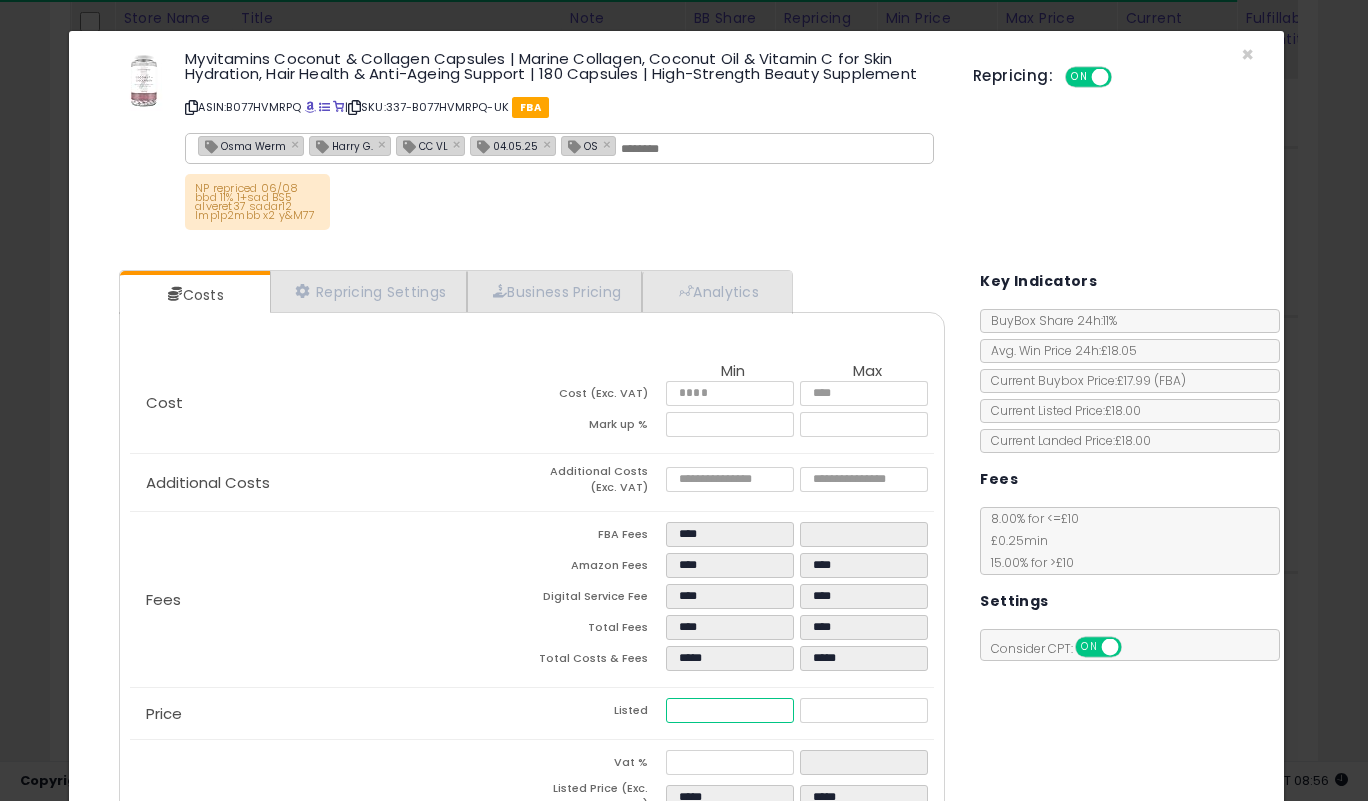 type on "****" 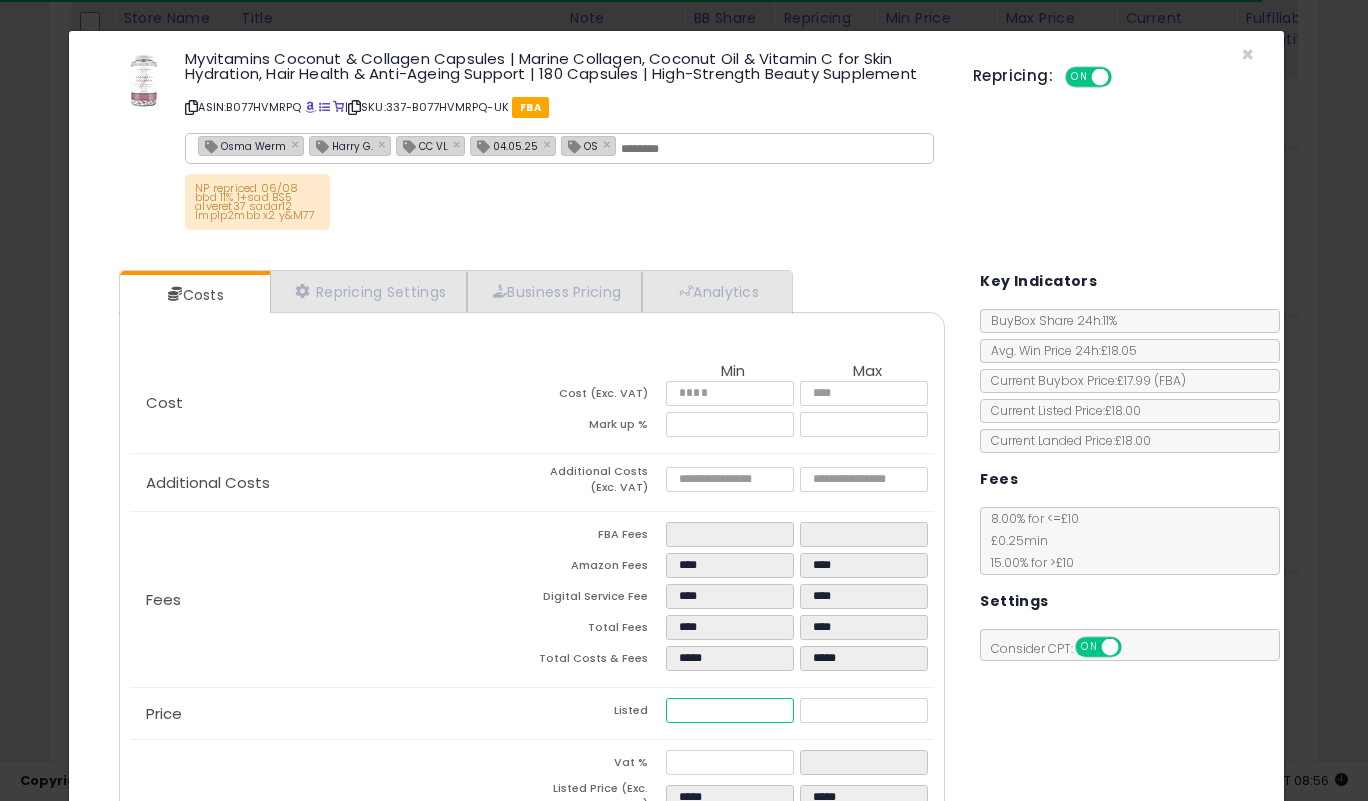 type on "****" 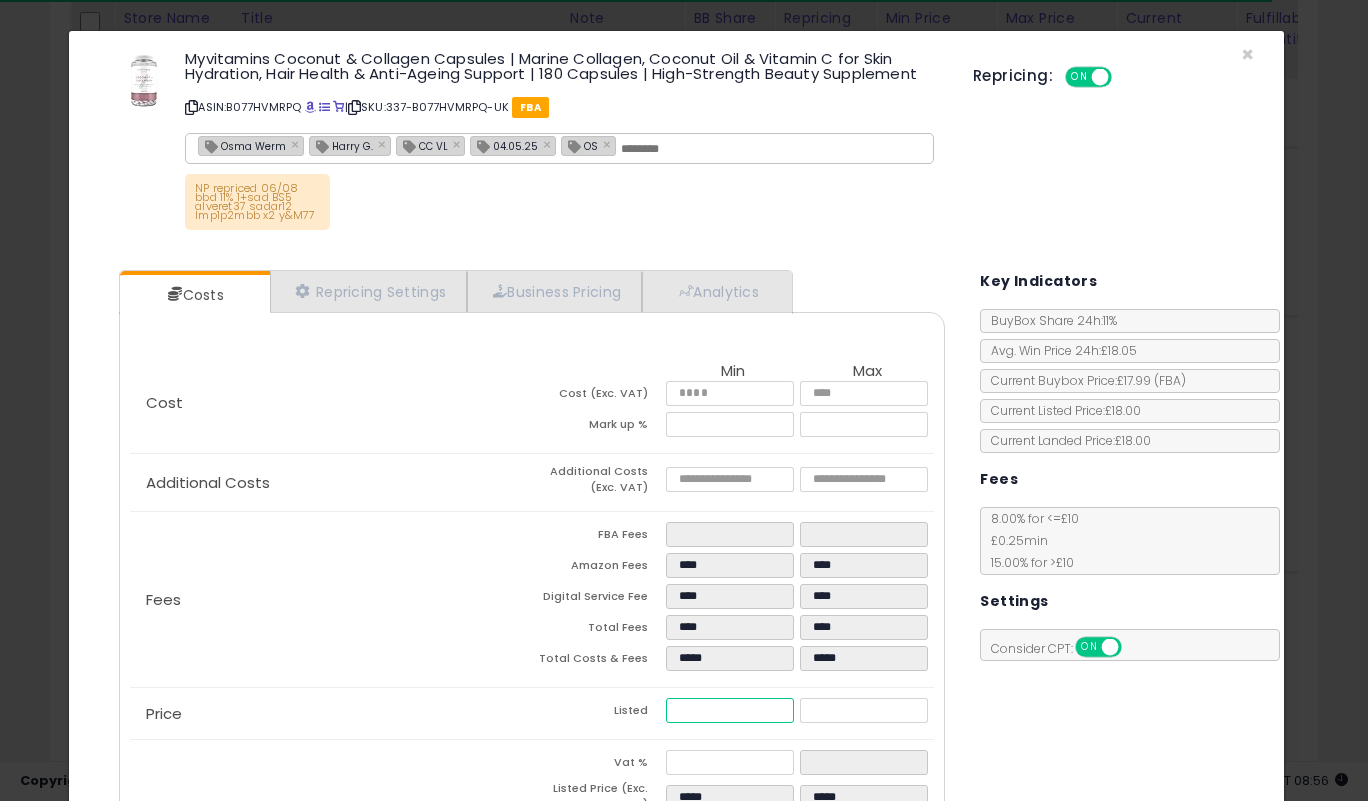 type on "****" 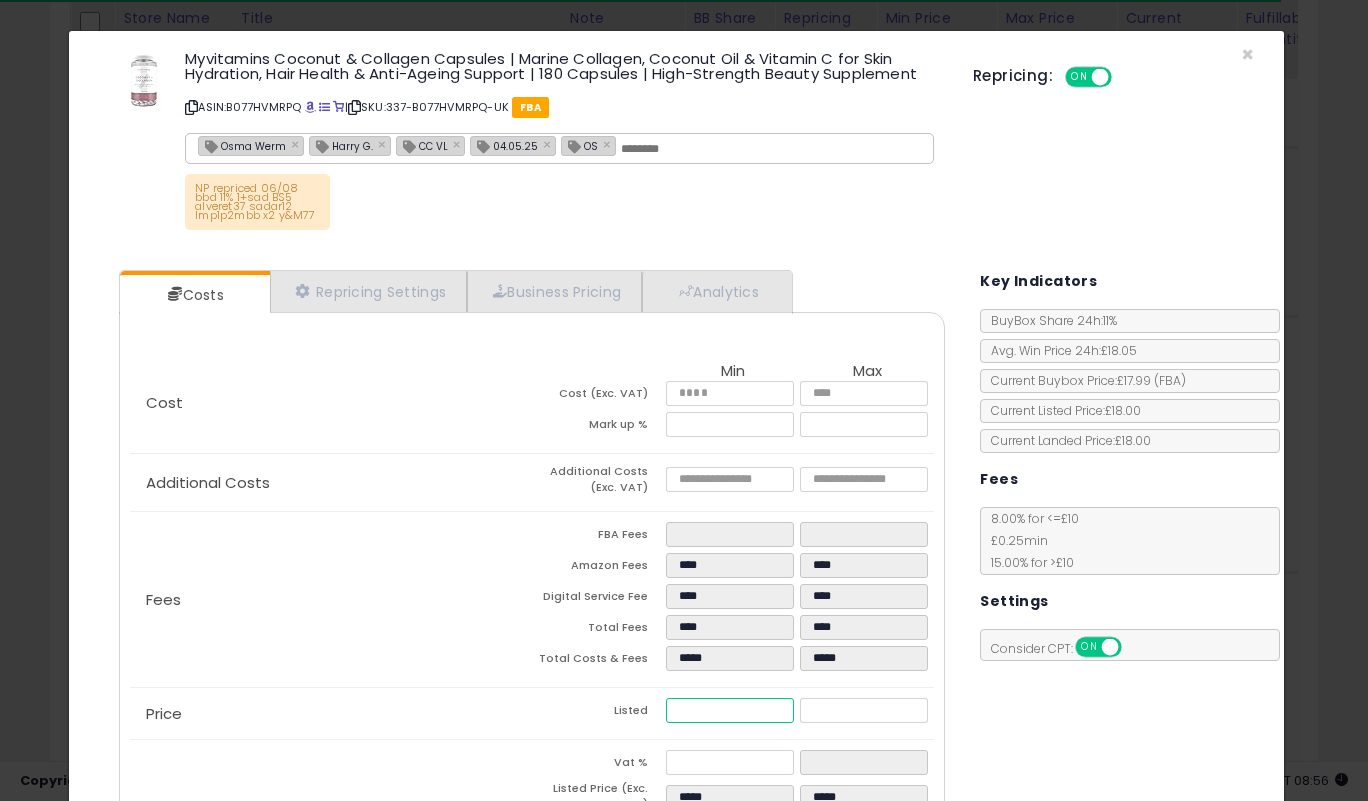 type on "*****" 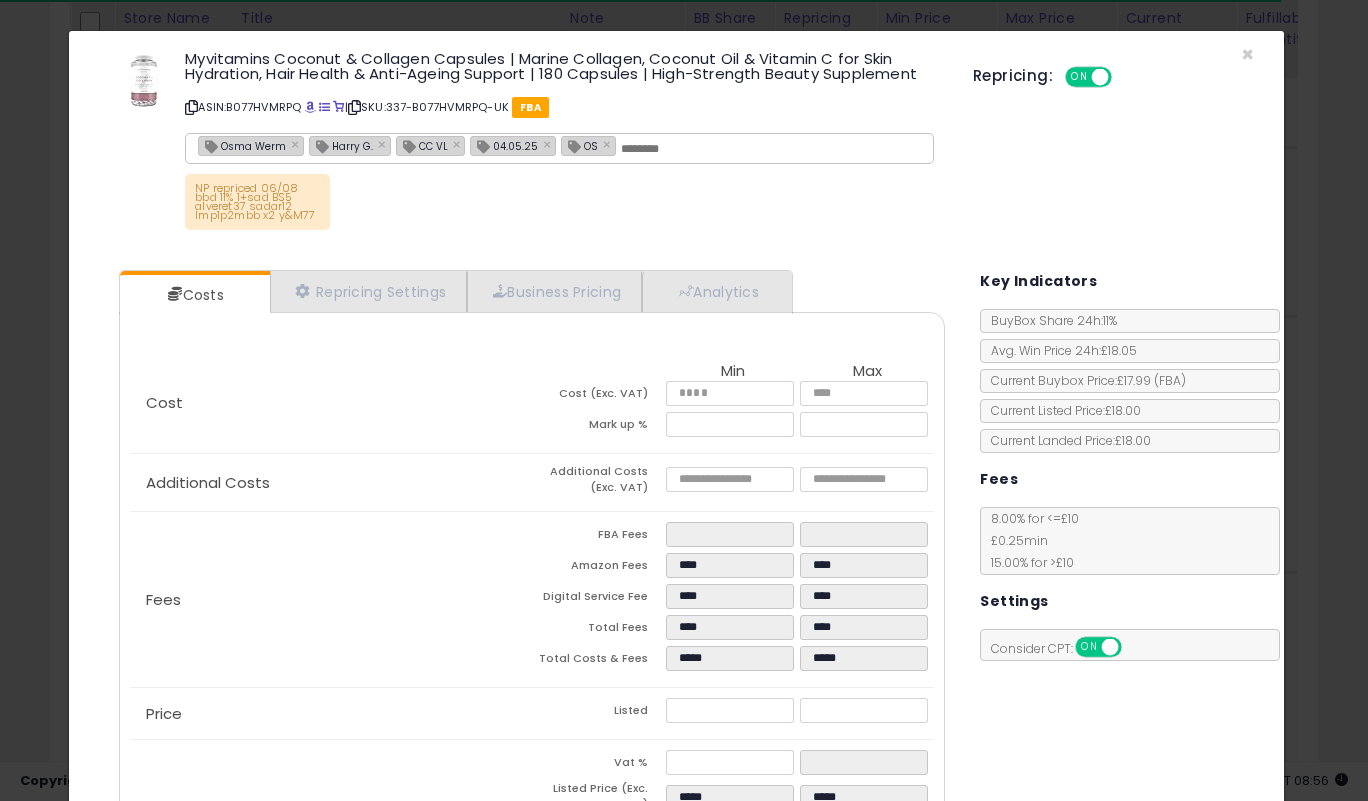 type on "*****" 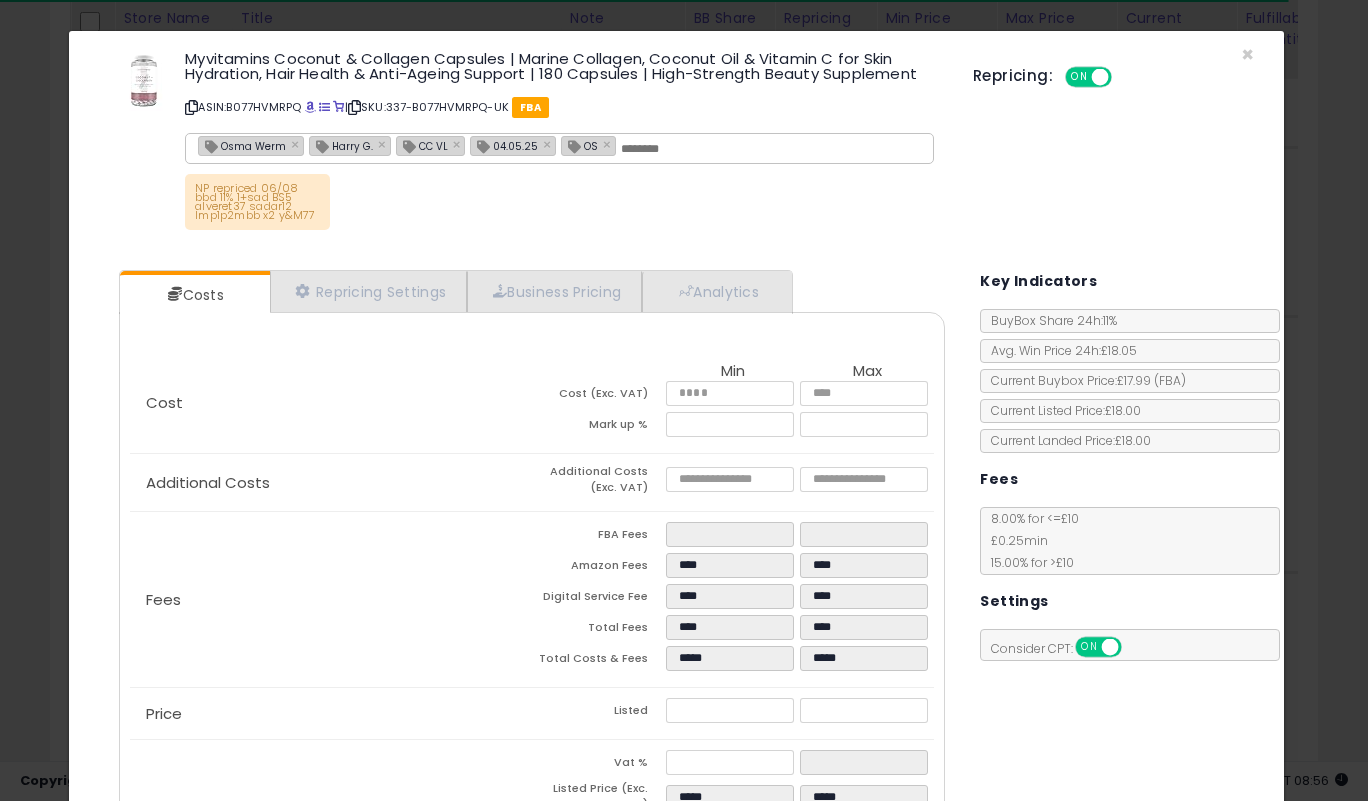 click on "Fees
FBA Fees
****
****
Amazon Fees
****
****
Digital Service Fee
****
****
Total Fees
****
****
Total Costs & Fees
*****
*****" 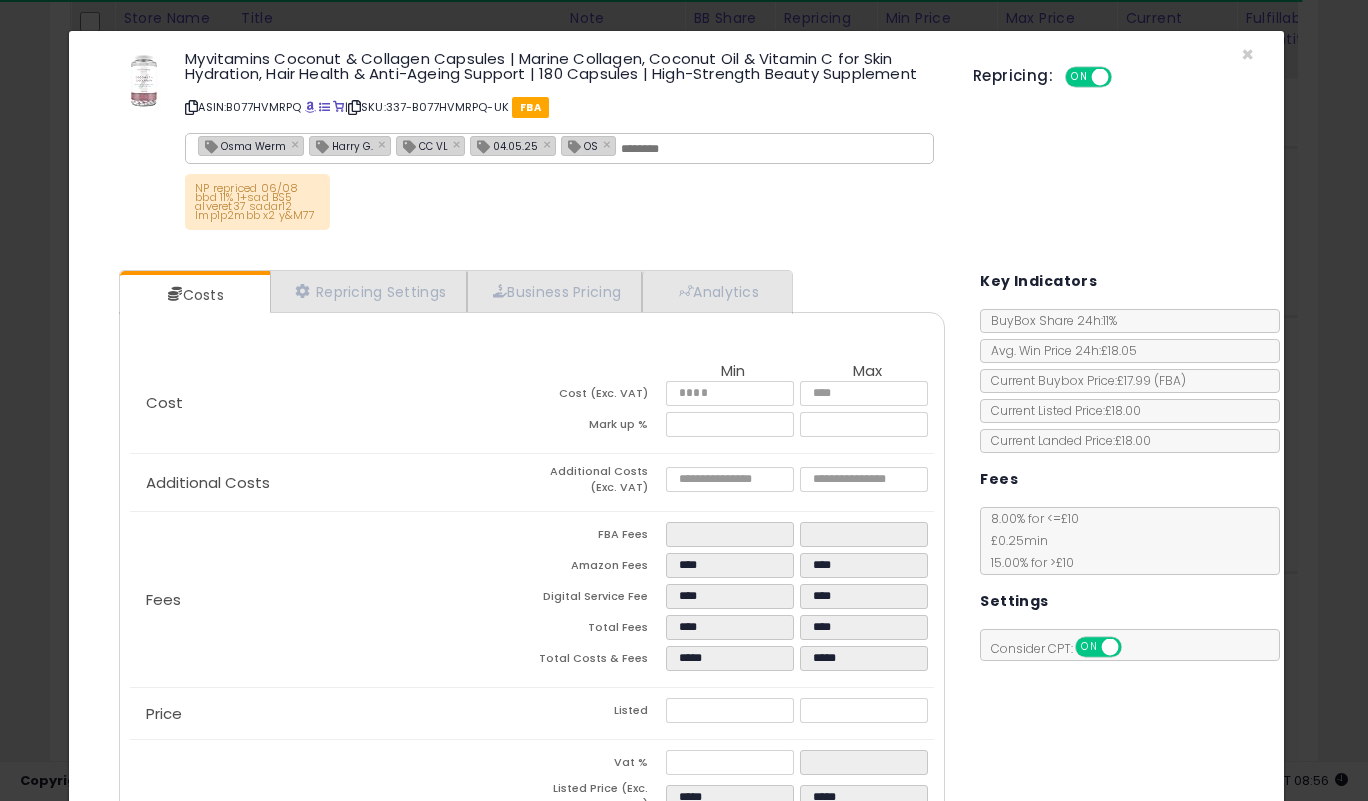 scroll, scrollTop: 195, scrollLeft: 0, axis: vertical 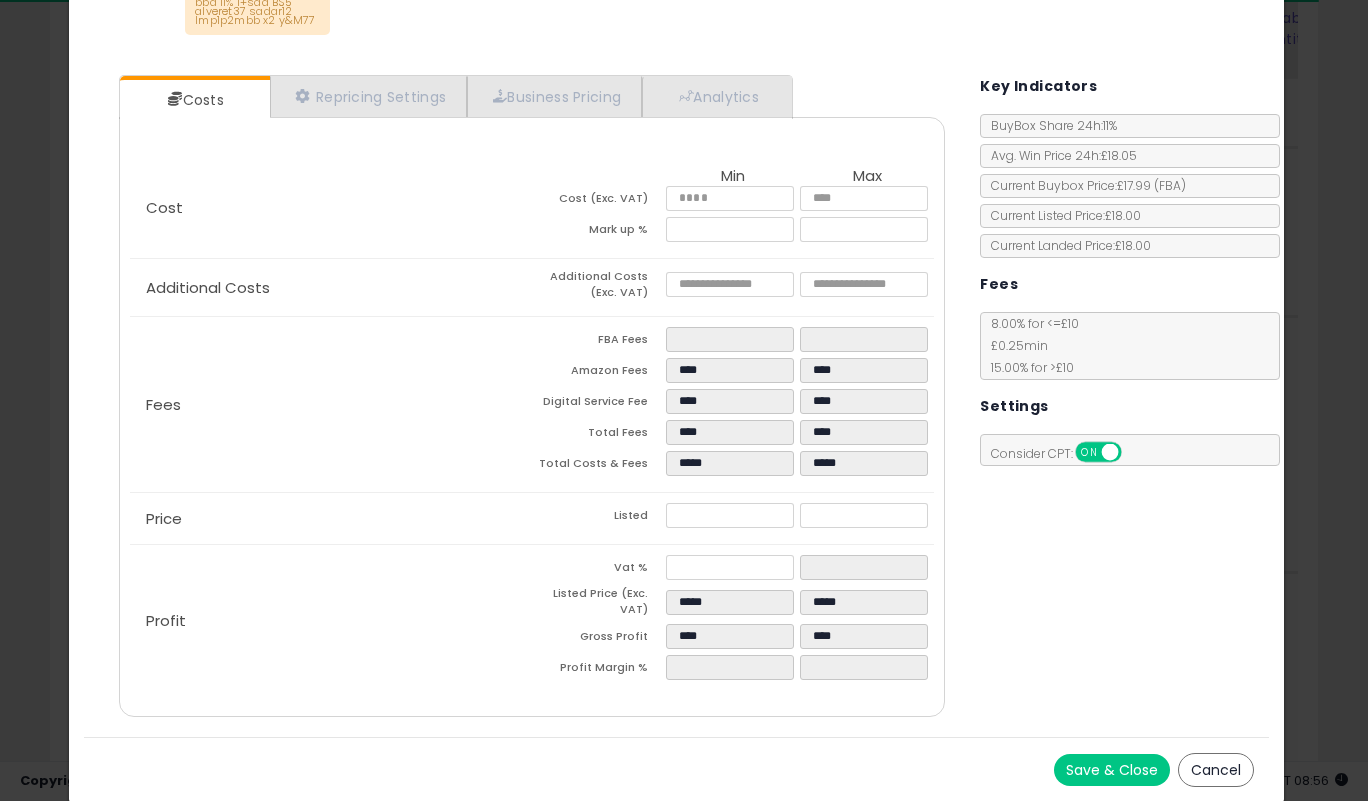 click on "Save & Close" at bounding box center (1112, 770) 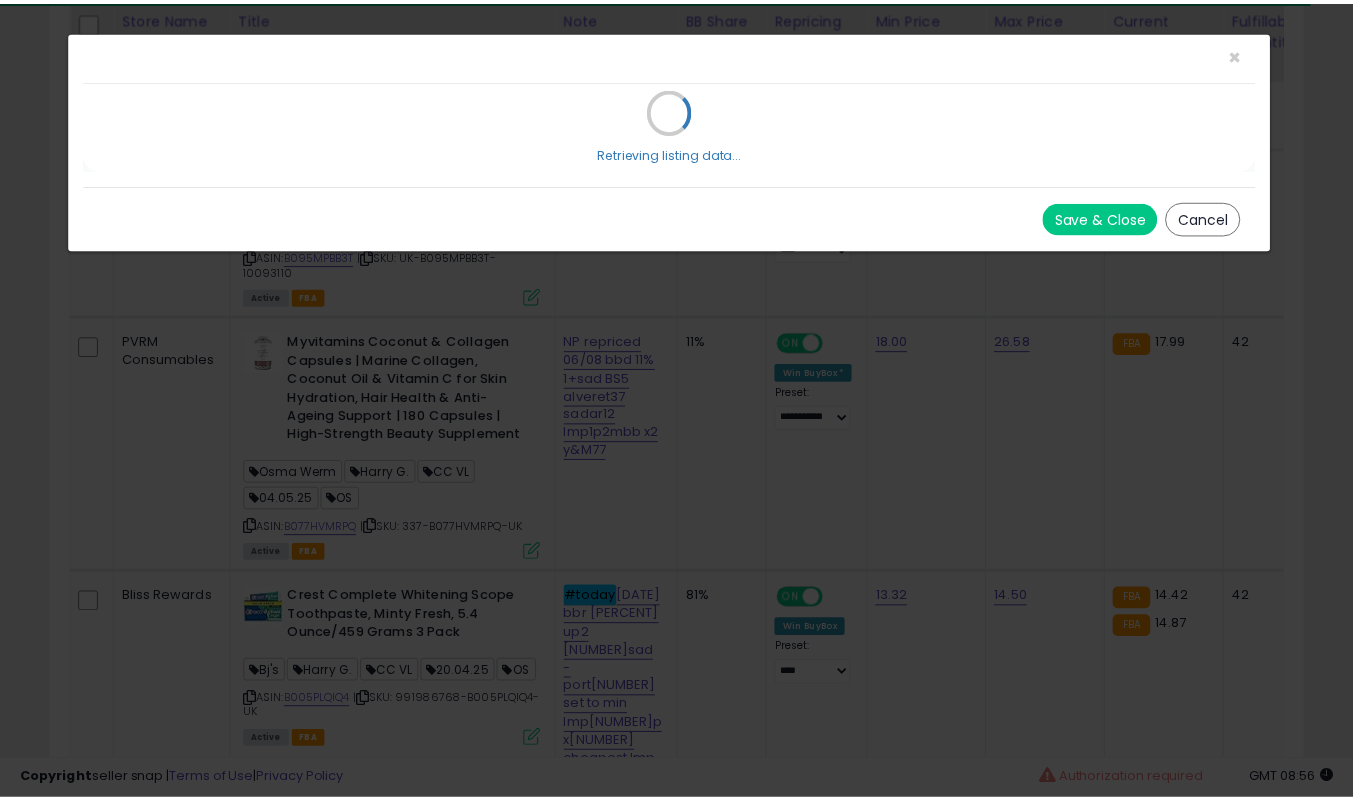 scroll, scrollTop: 0, scrollLeft: 0, axis: both 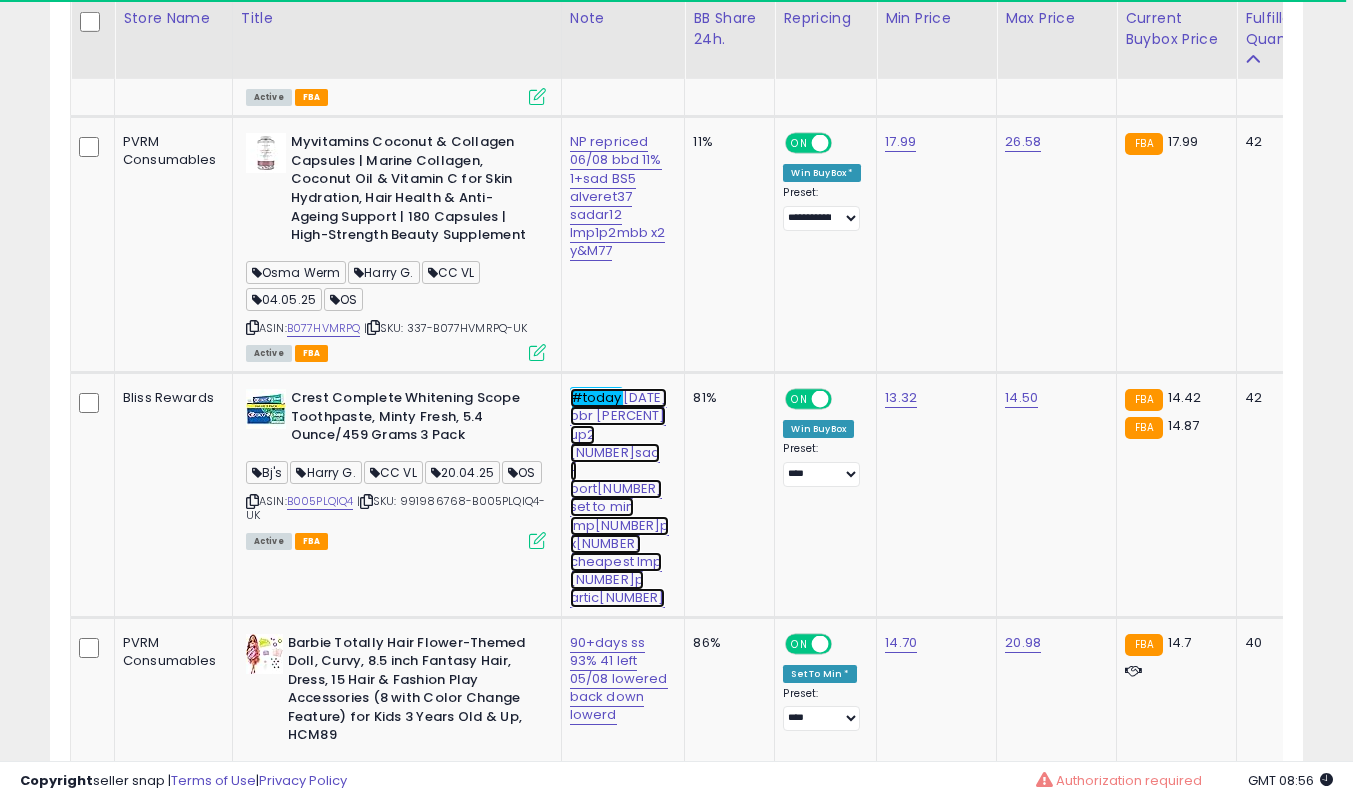 click on "#today  05/08 bbr 83% up2 3sad -  port7  set to min lmp5p x2  cheapest  lmp 2p artic1" at bounding box center (609, -5847) 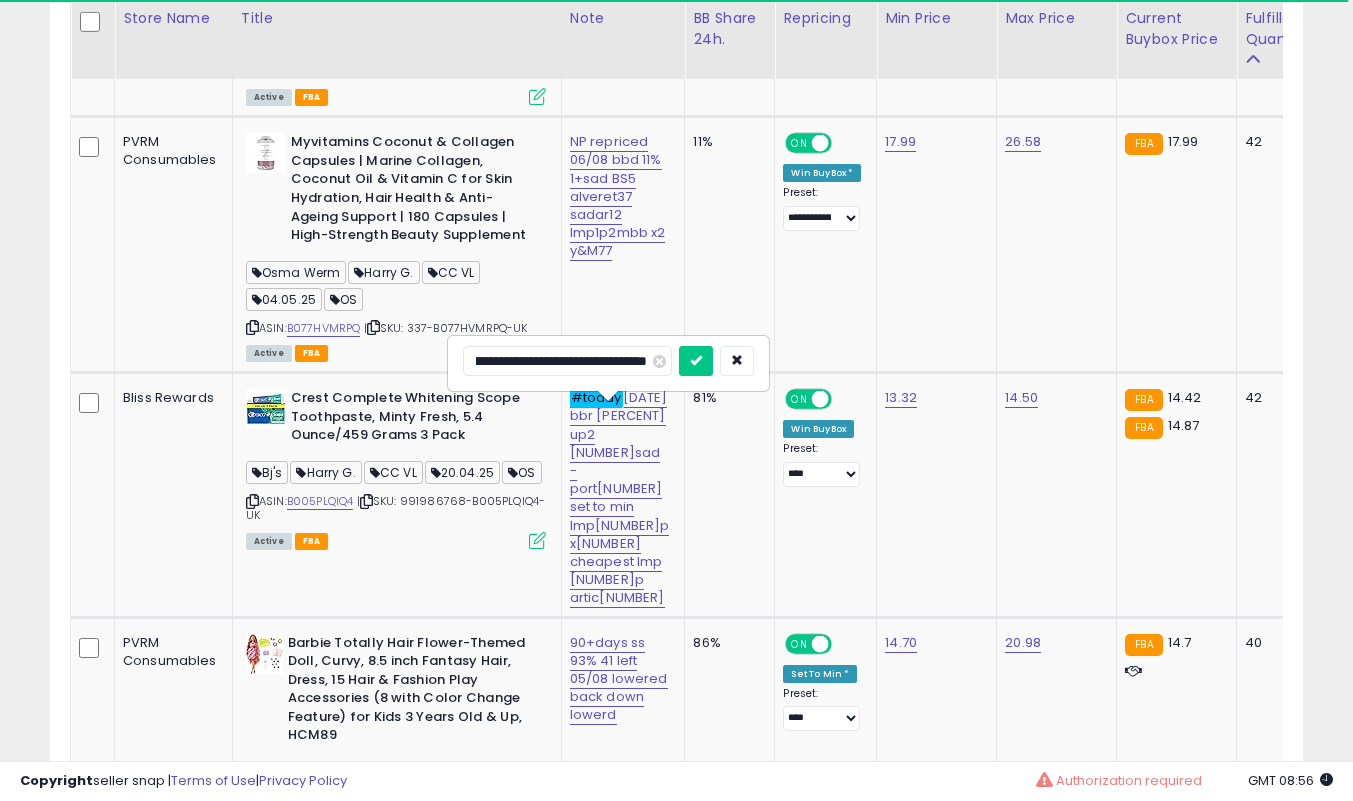 scroll, scrollTop: 0, scrollLeft: 0, axis: both 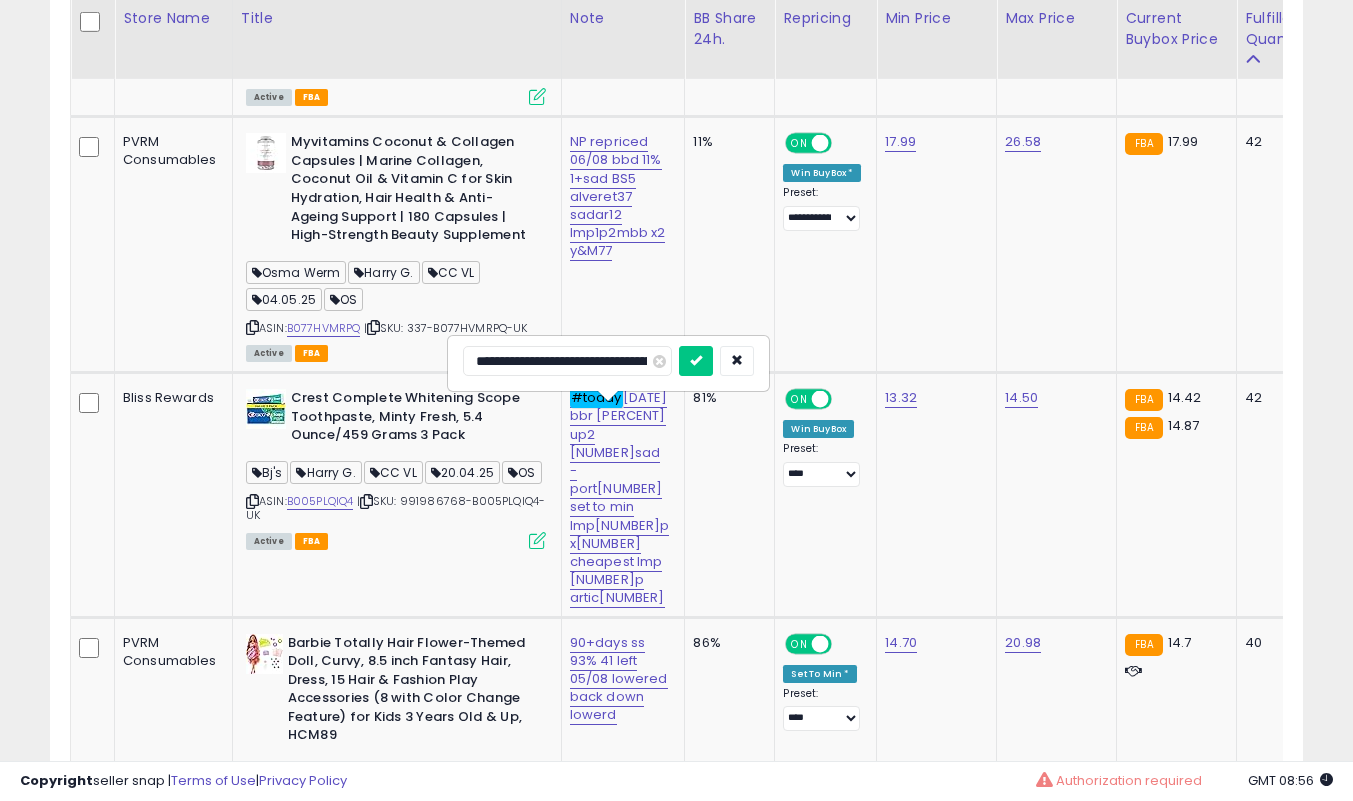 type on "**********" 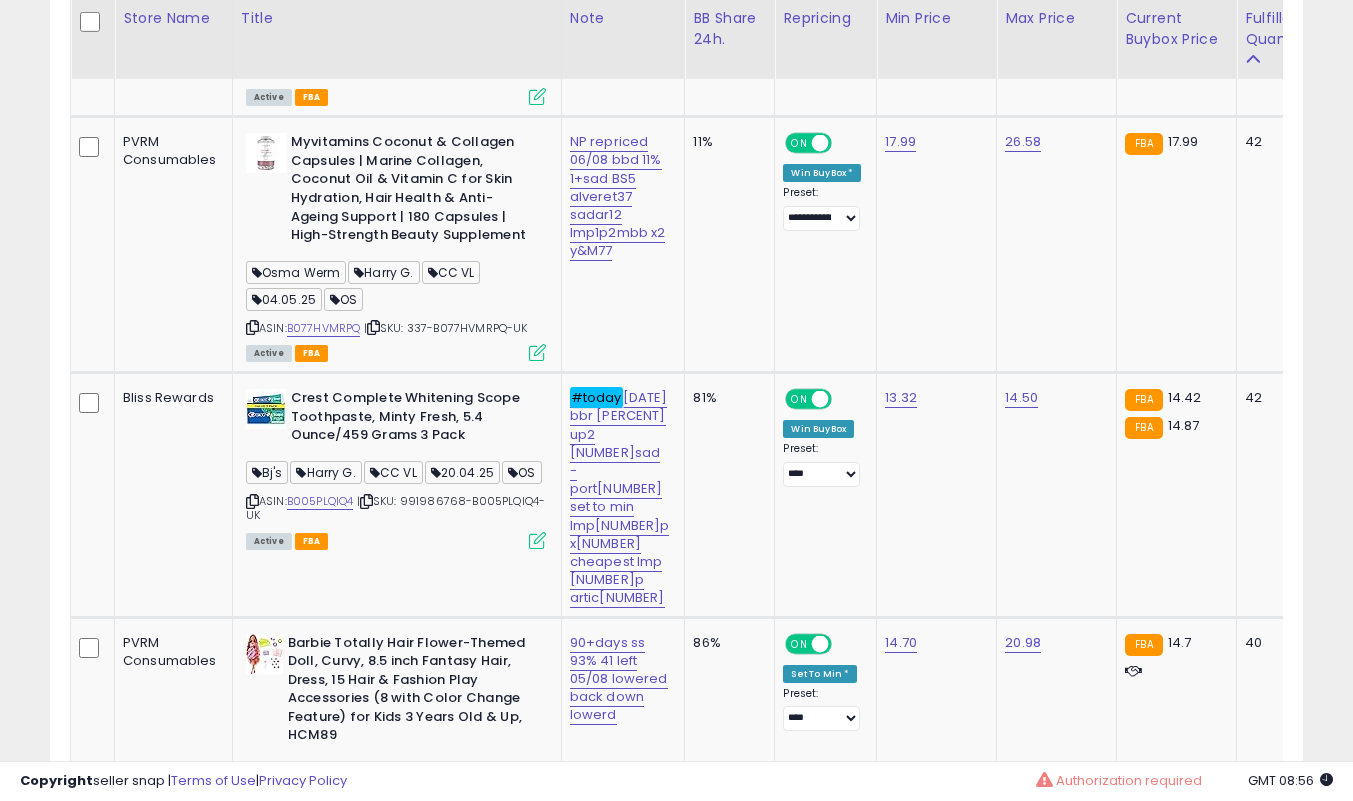 scroll, scrollTop: 7139, scrollLeft: 0, axis: vertical 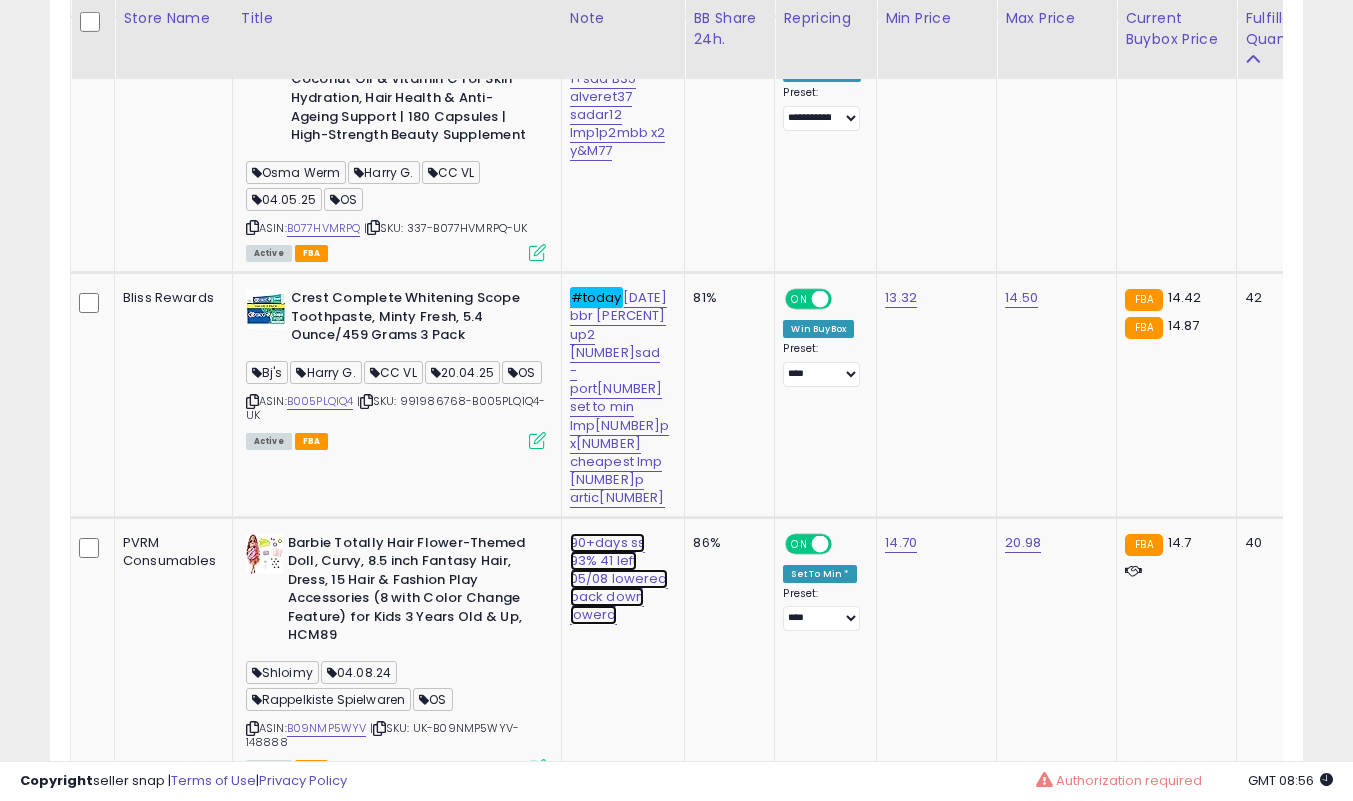 click on "90+days ss 93% 41 left 05/08 lowered back down lowerd" at bounding box center [609, -5947] 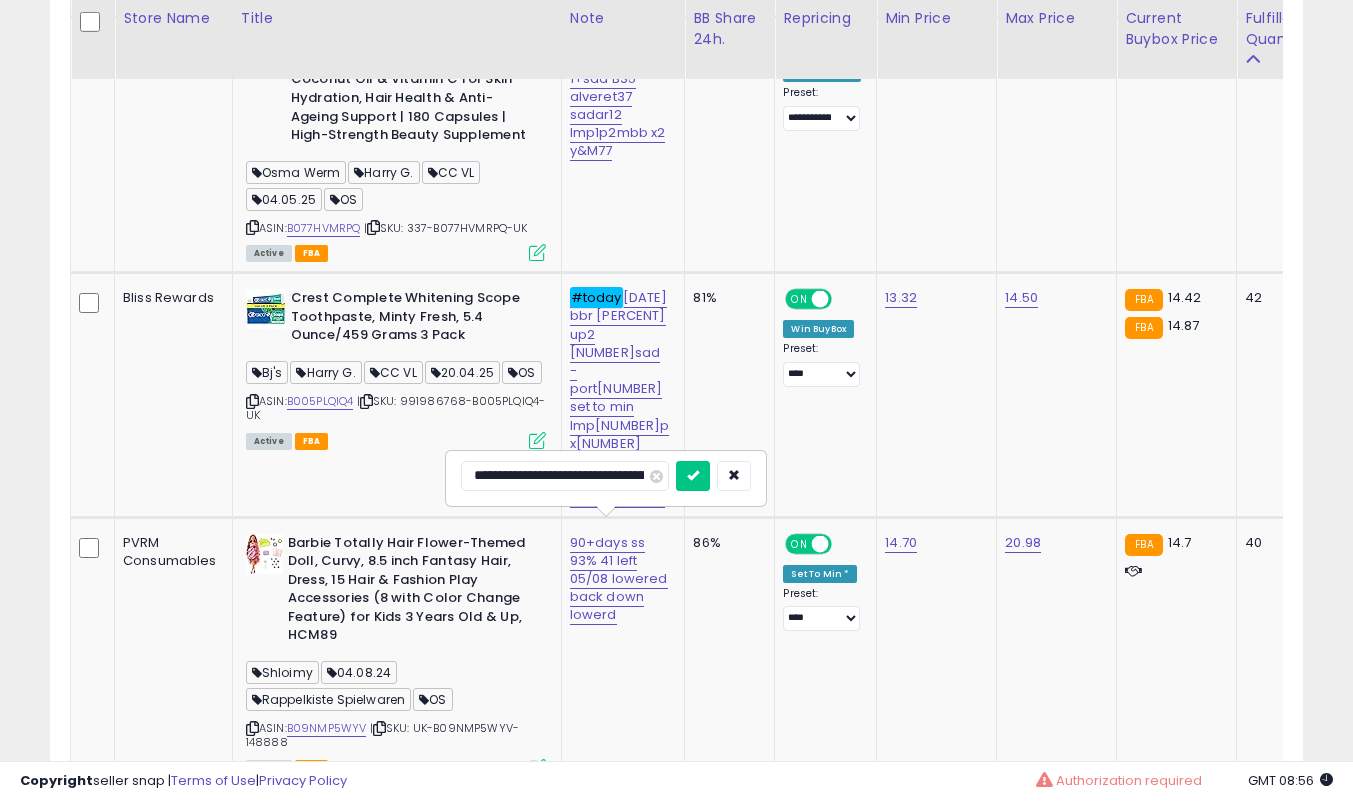 scroll, scrollTop: 0, scrollLeft: 1, axis: horizontal 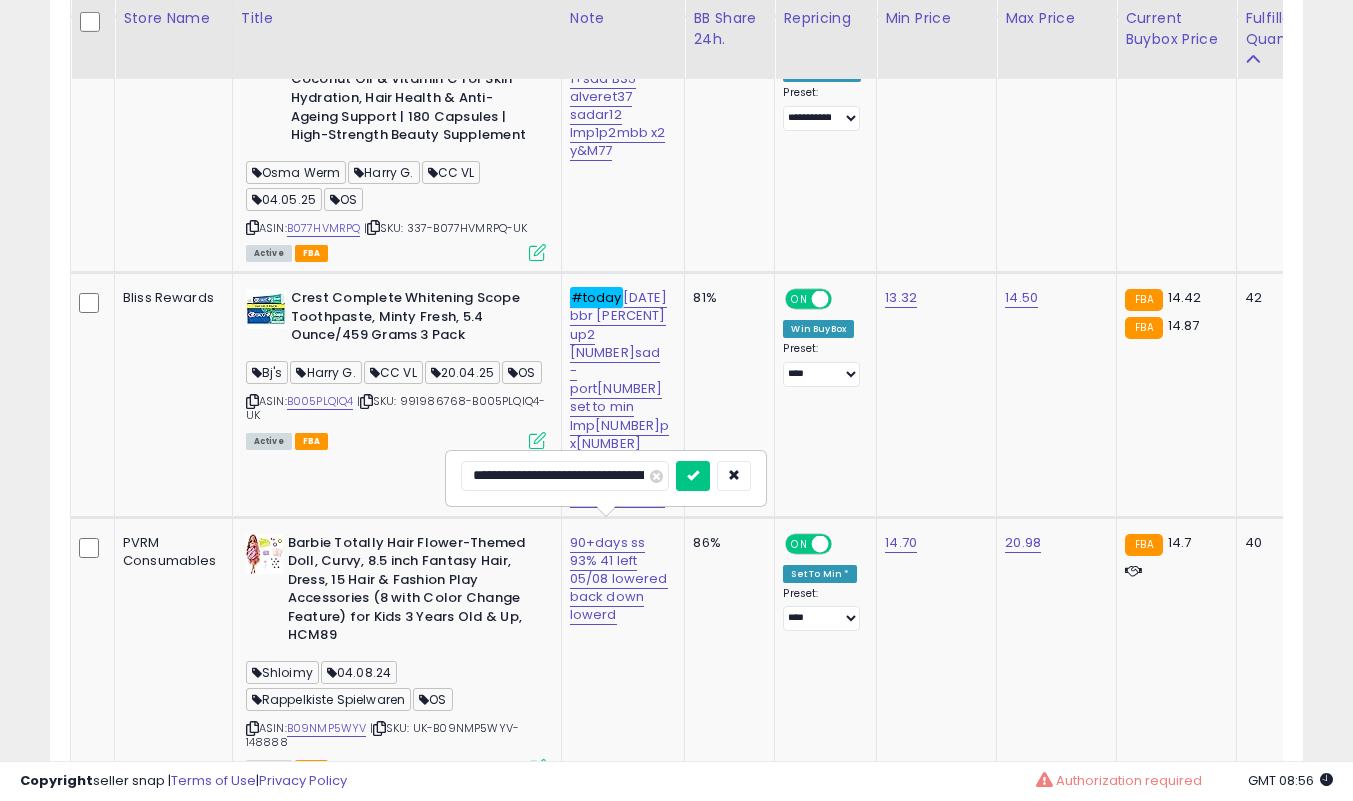 type on "**********" 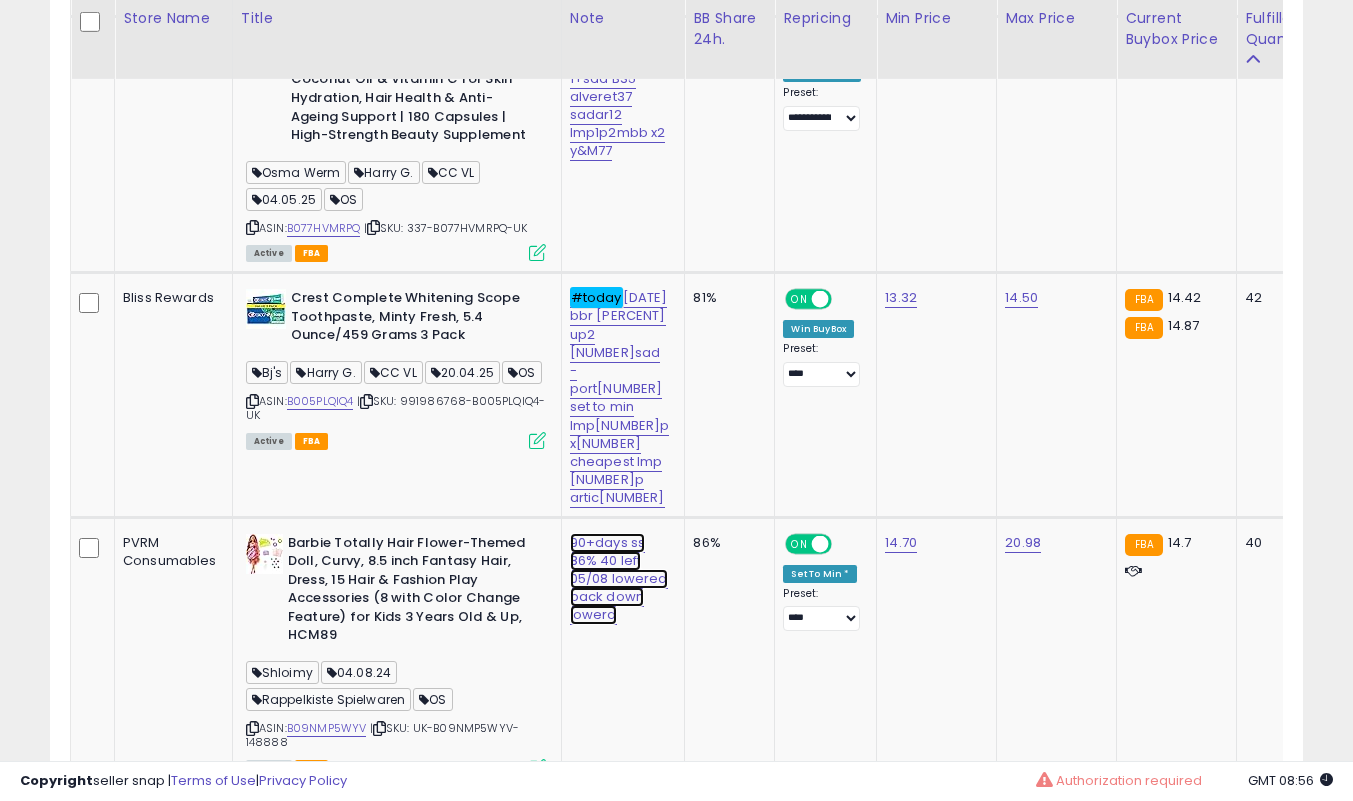 click on "90+days ss 86% 40 left 05/08 lowered back down lowerd" at bounding box center (619, 579) 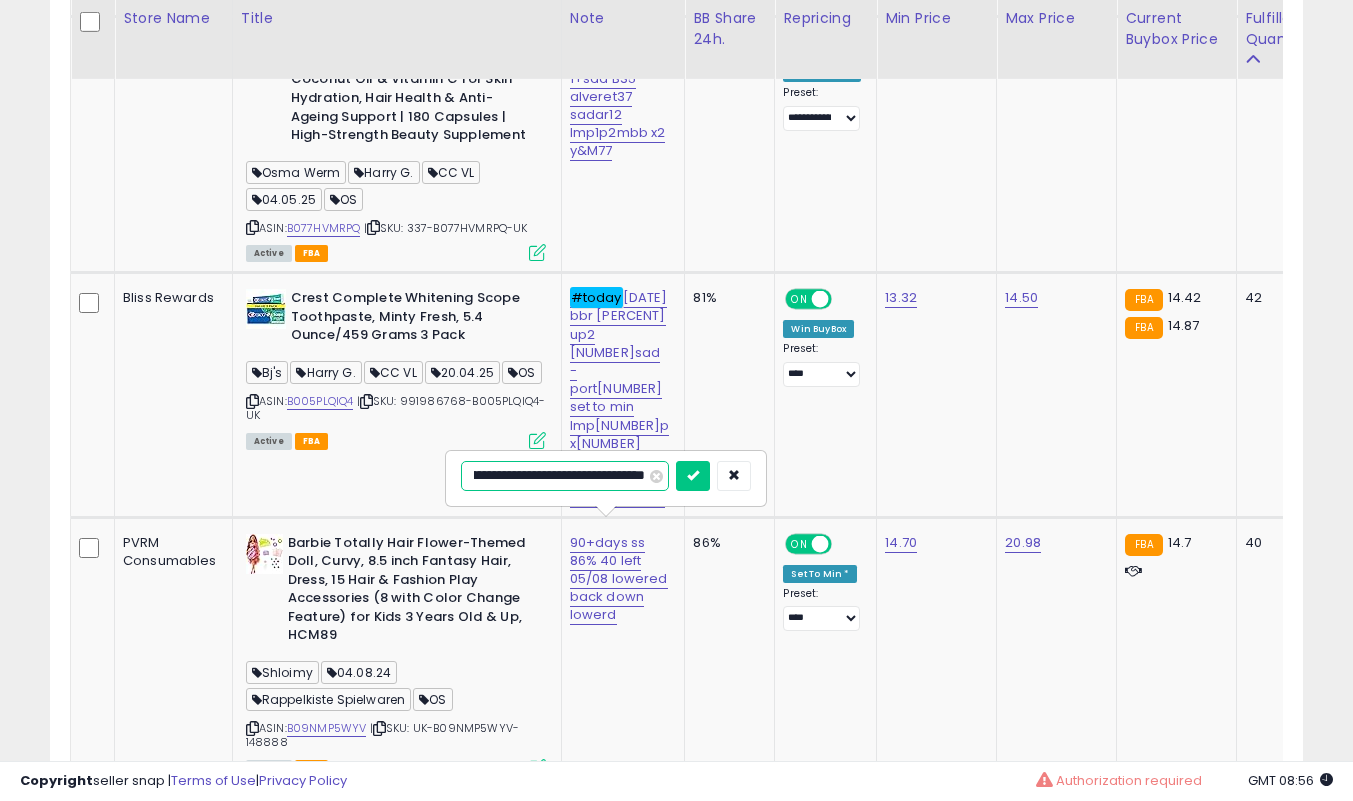 scroll, scrollTop: 0, scrollLeft: 58, axis: horizontal 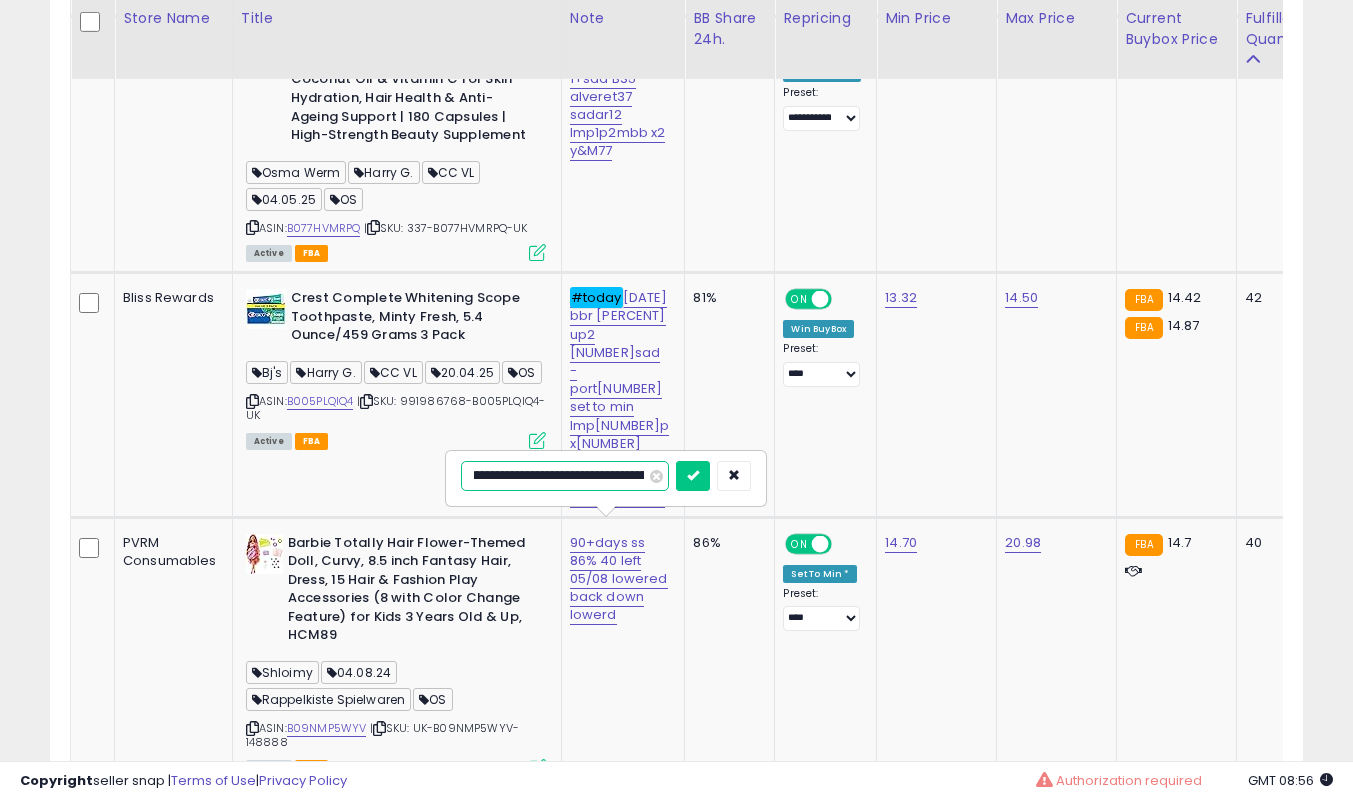 type on "**********" 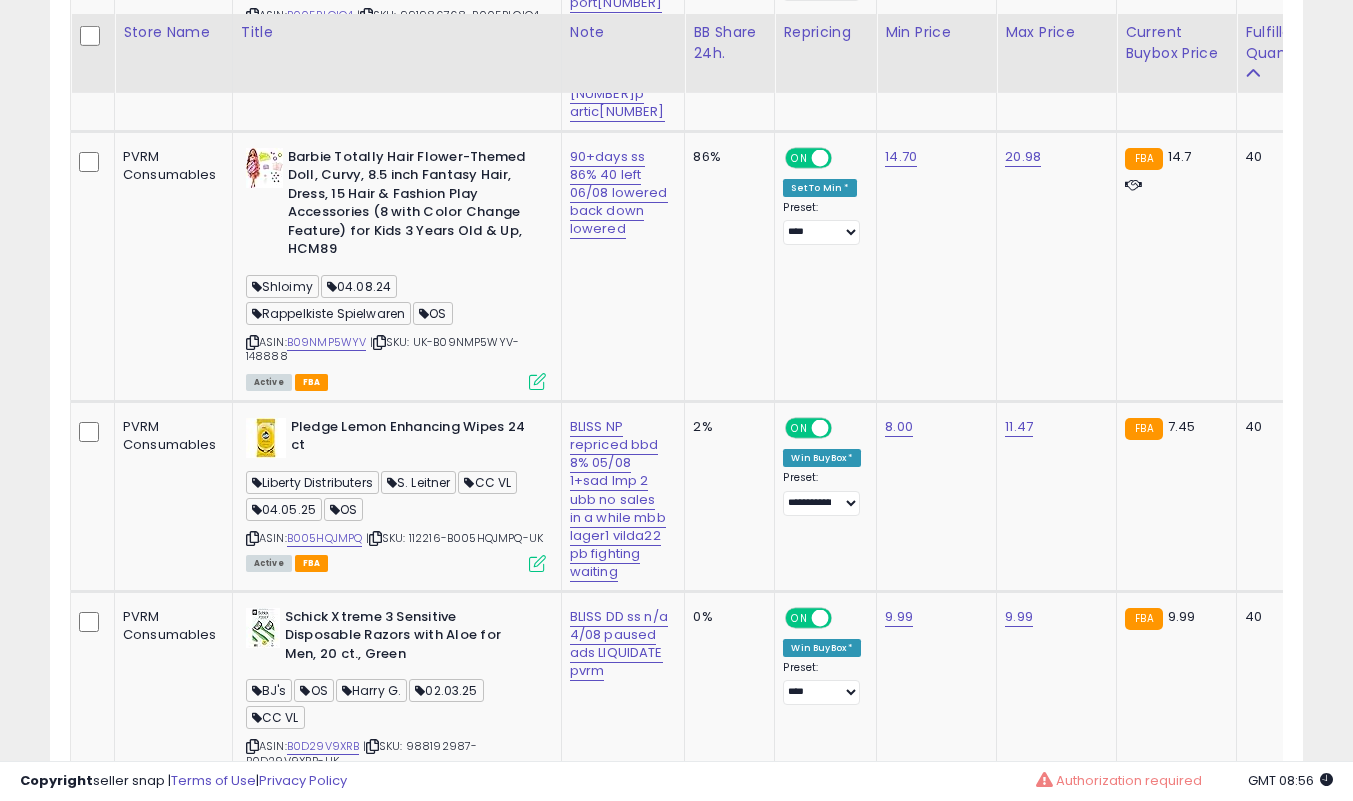 scroll, scrollTop: 7539, scrollLeft: 0, axis: vertical 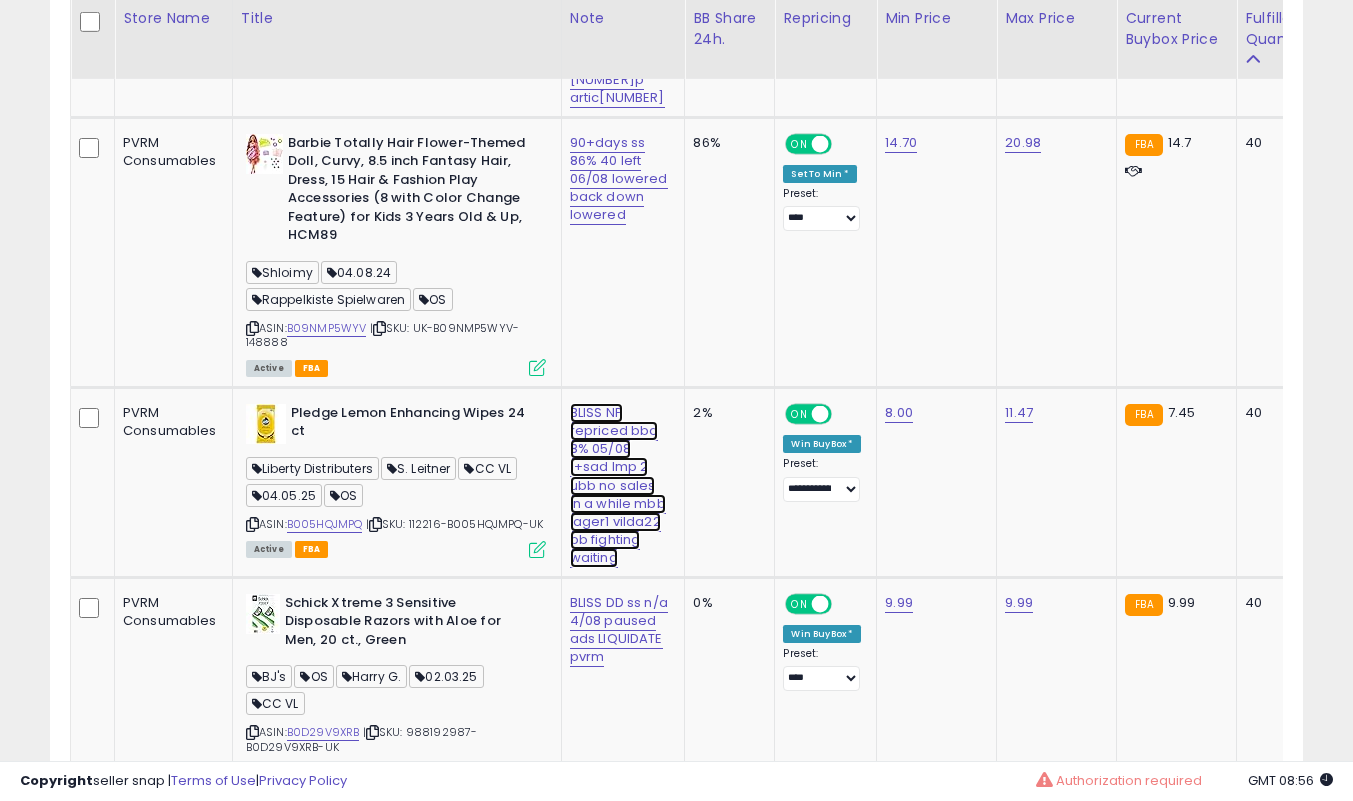 click on "BLISS NP repriced bbd 8% 05/08 1+sad lmp 2 ubb no sales in a while mbb lager1 vilda22 pb fighting waiting" at bounding box center (609, -6347) 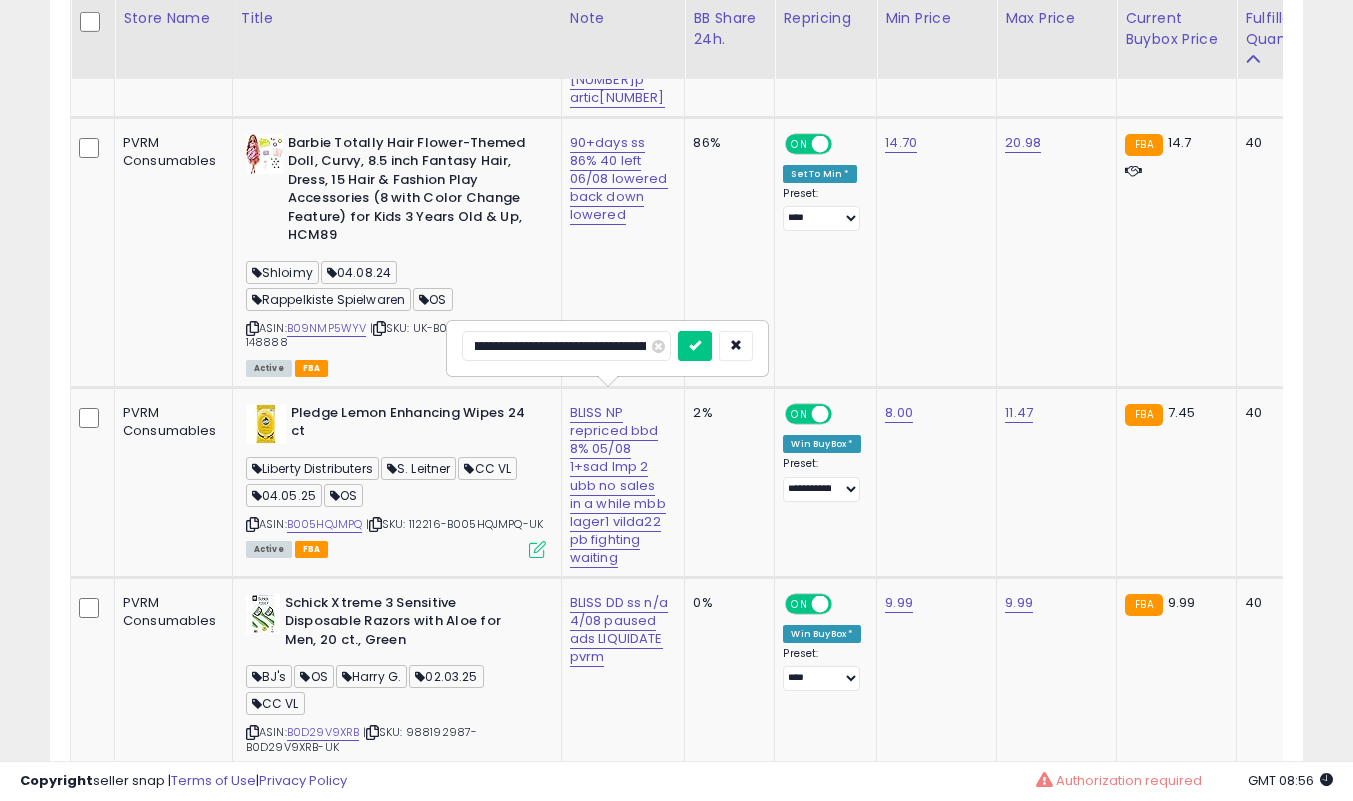 scroll, scrollTop: 0, scrollLeft: 73, axis: horizontal 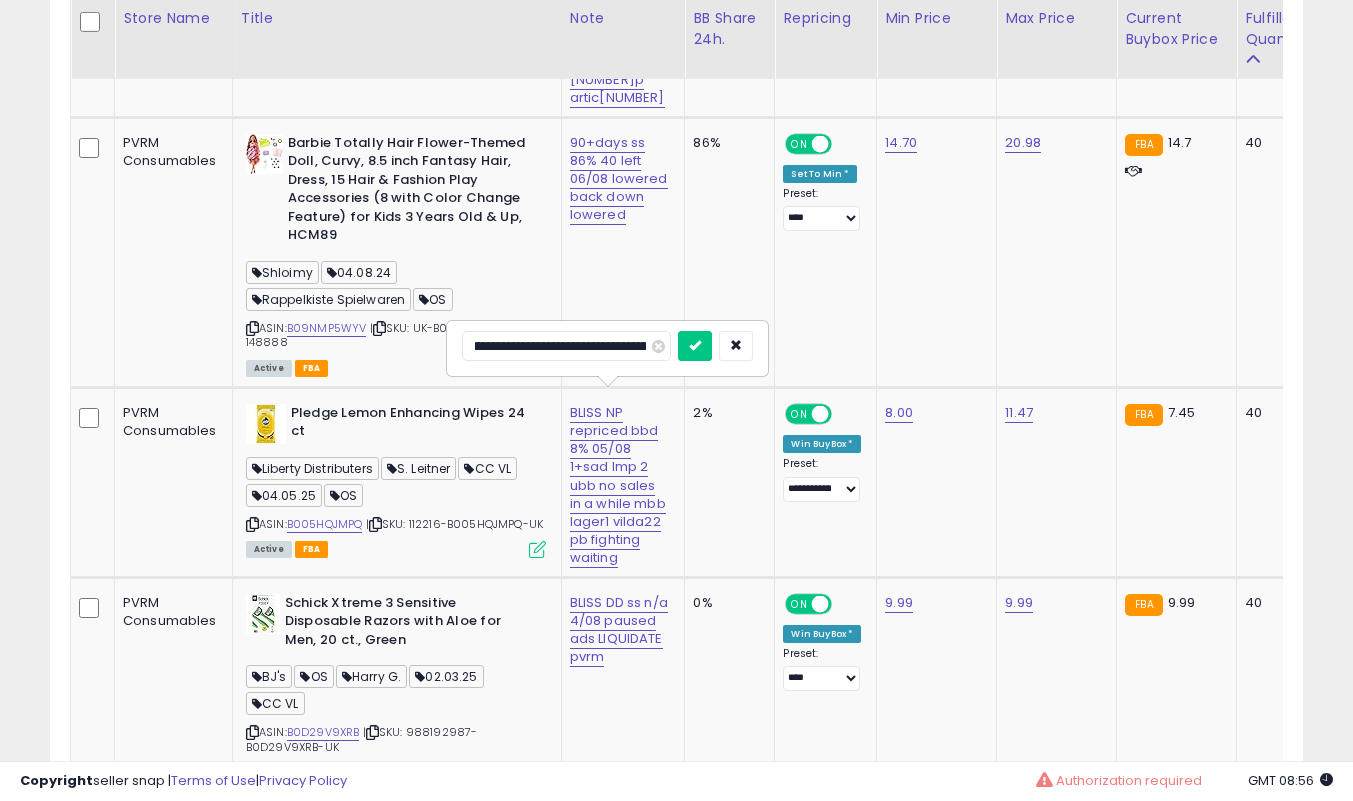 type on "**********" 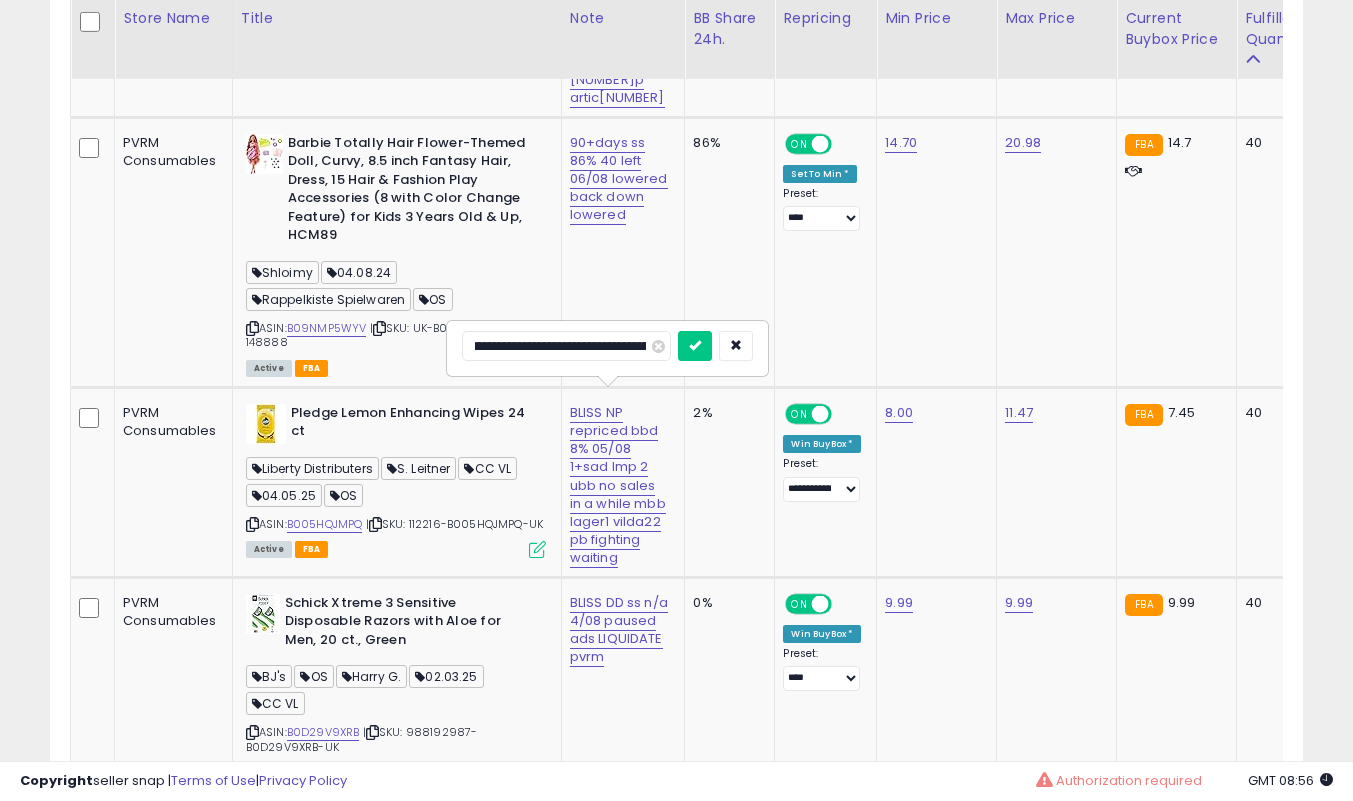 scroll, scrollTop: 0, scrollLeft: 235, axis: horizontal 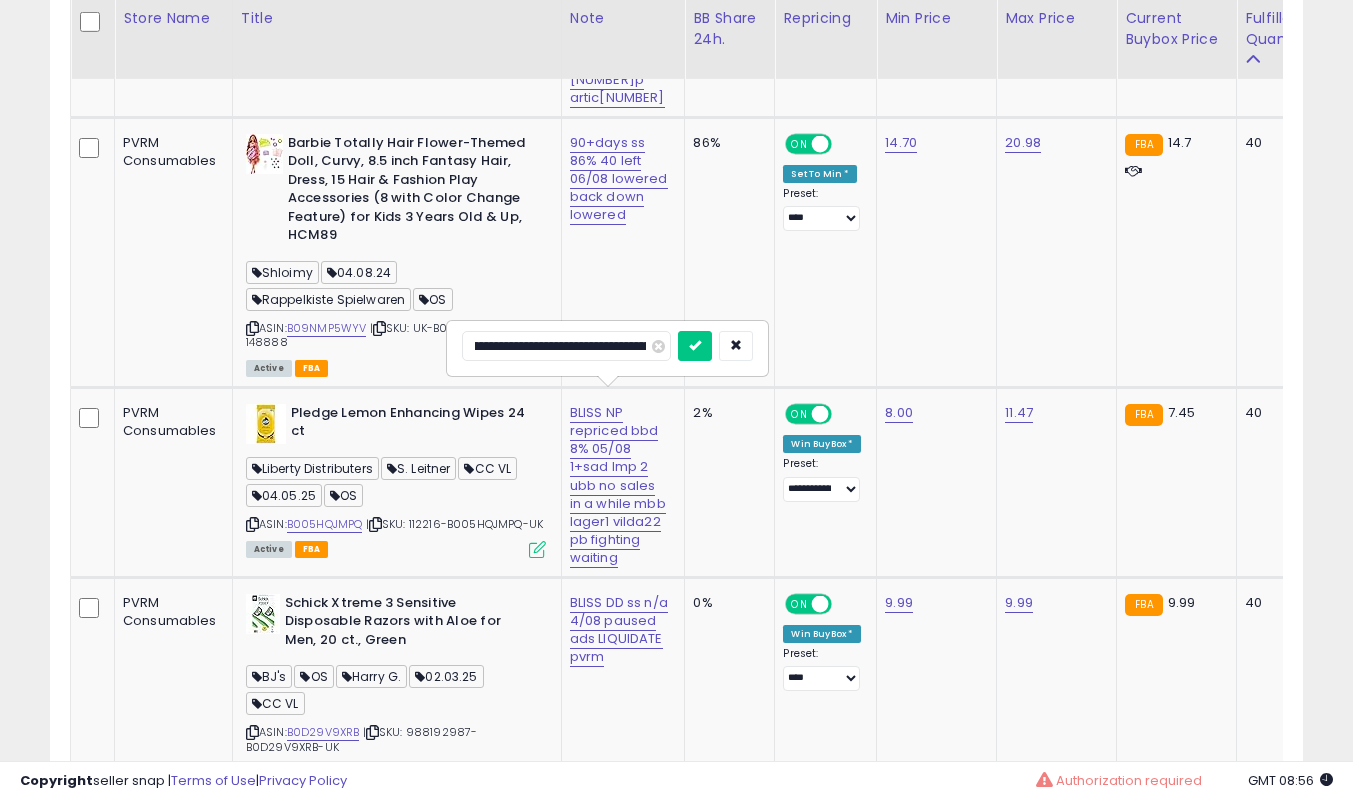 click at bounding box center (695, 346) 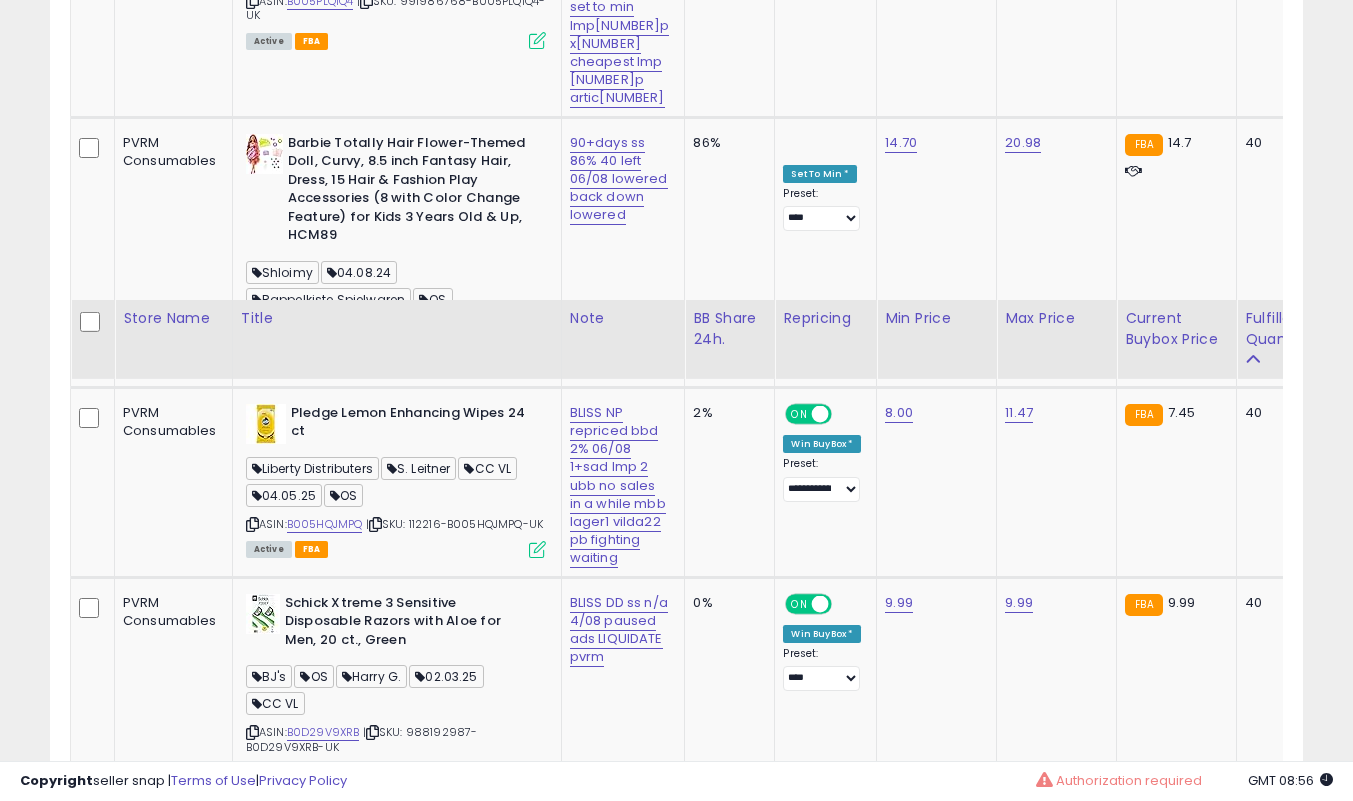 scroll, scrollTop: 7839, scrollLeft: 0, axis: vertical 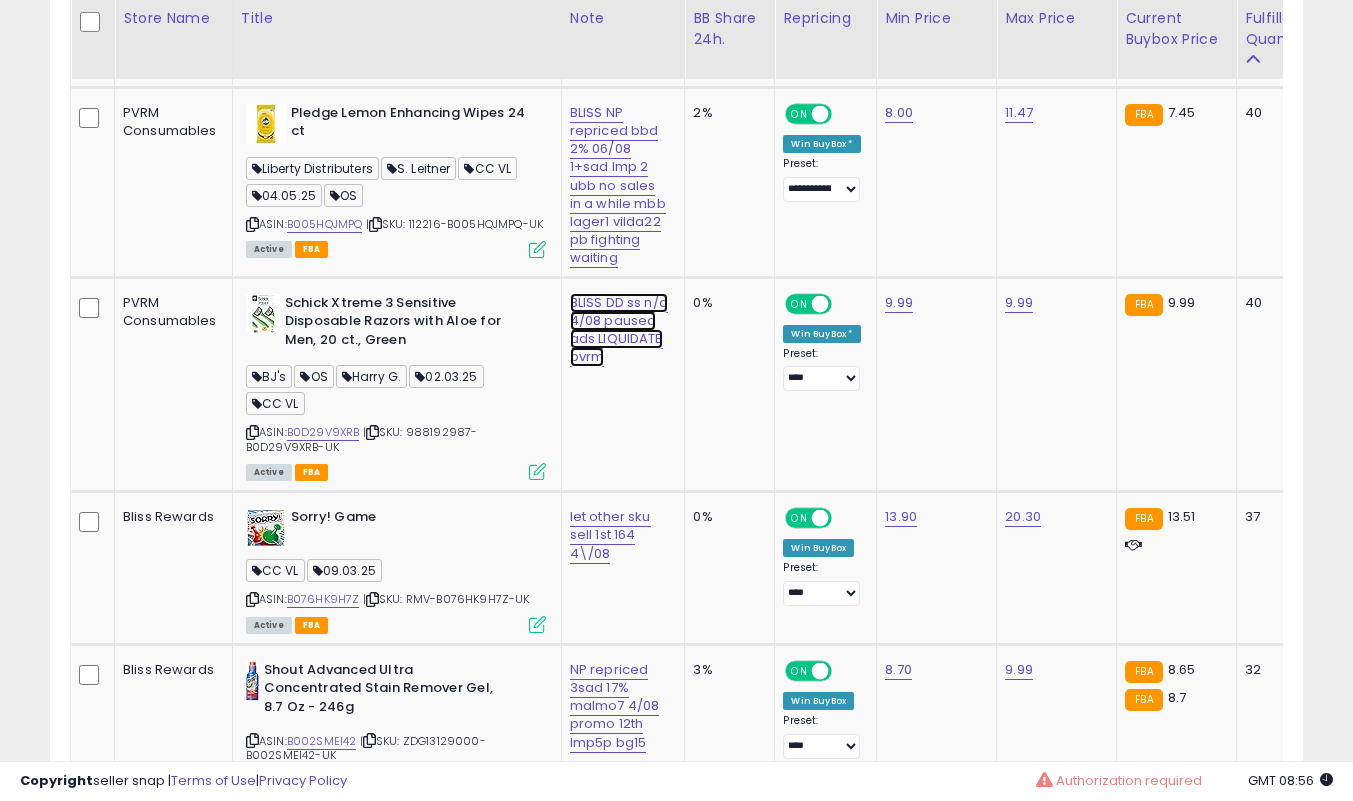 click on "BLISS DD ss n/a 4/08 paused ads LIQUIDATE pvrm" at bounding box center (609, -6647) 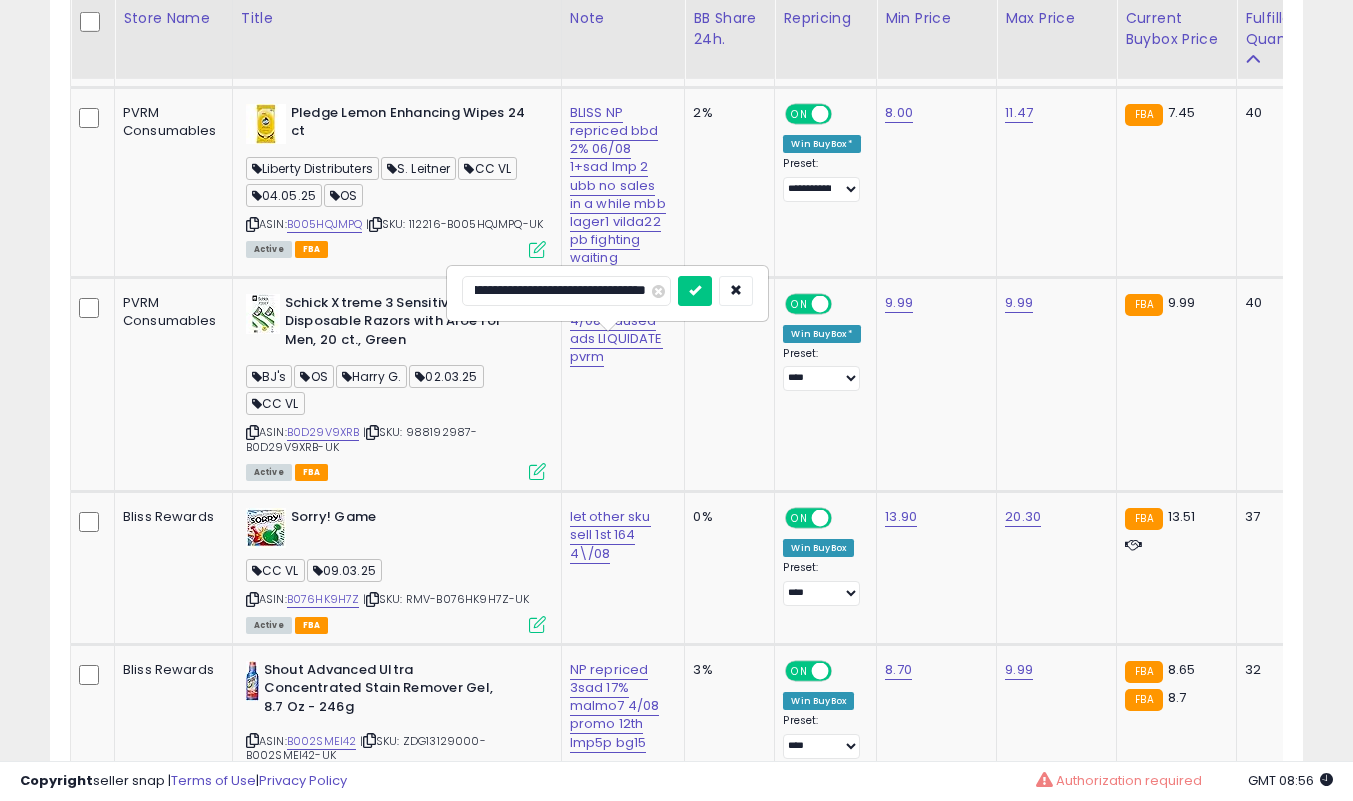 scroll, scrollTop: 0, scrollLeft: 0, axis: both 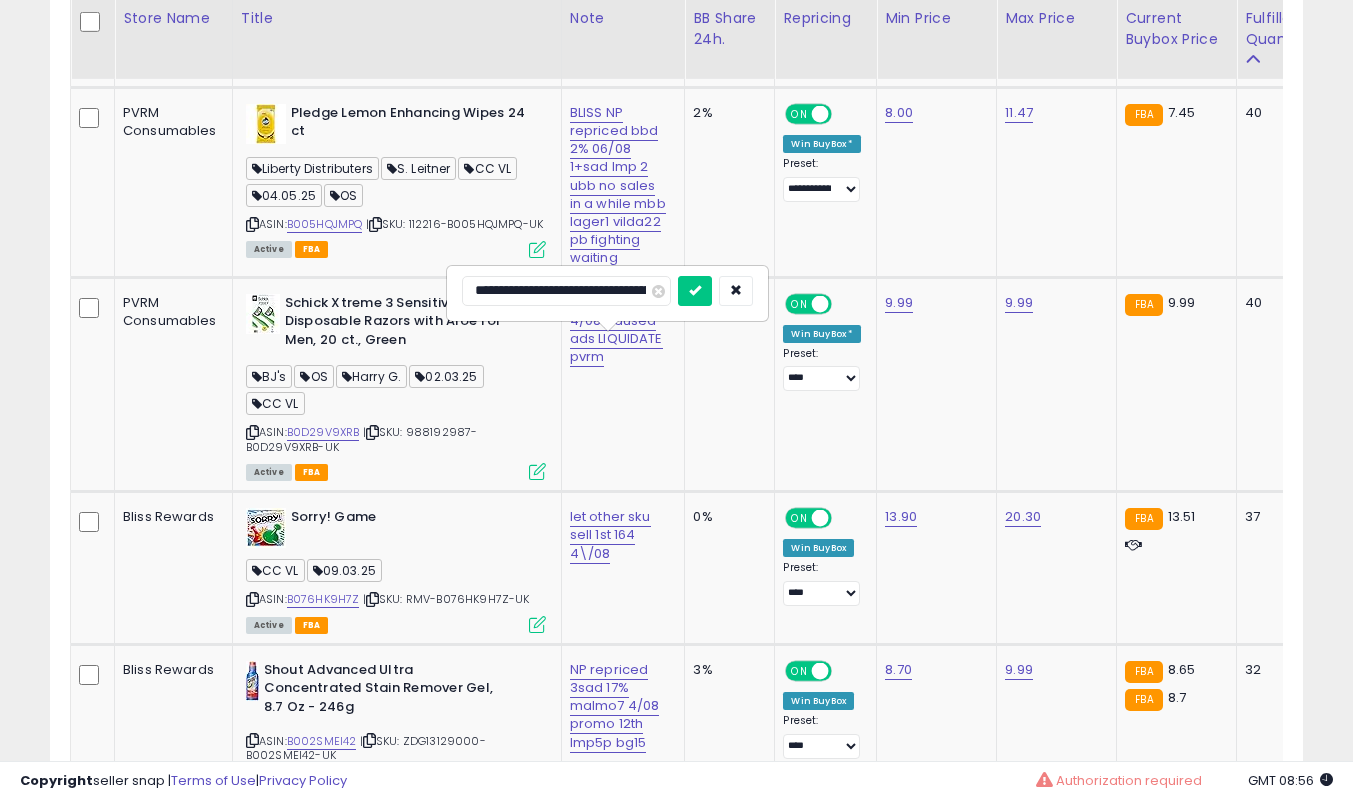type on "**********" 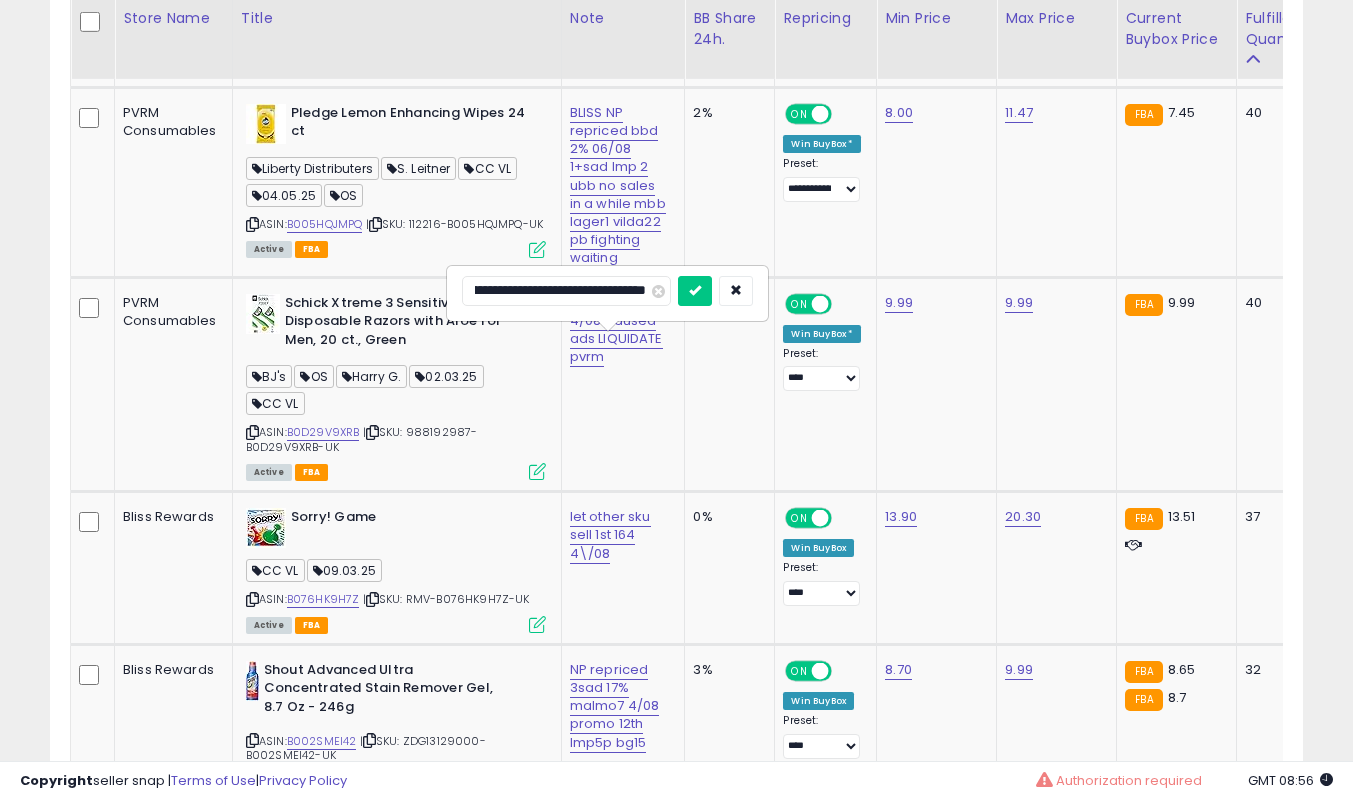 click at bounding box center [695, 291] 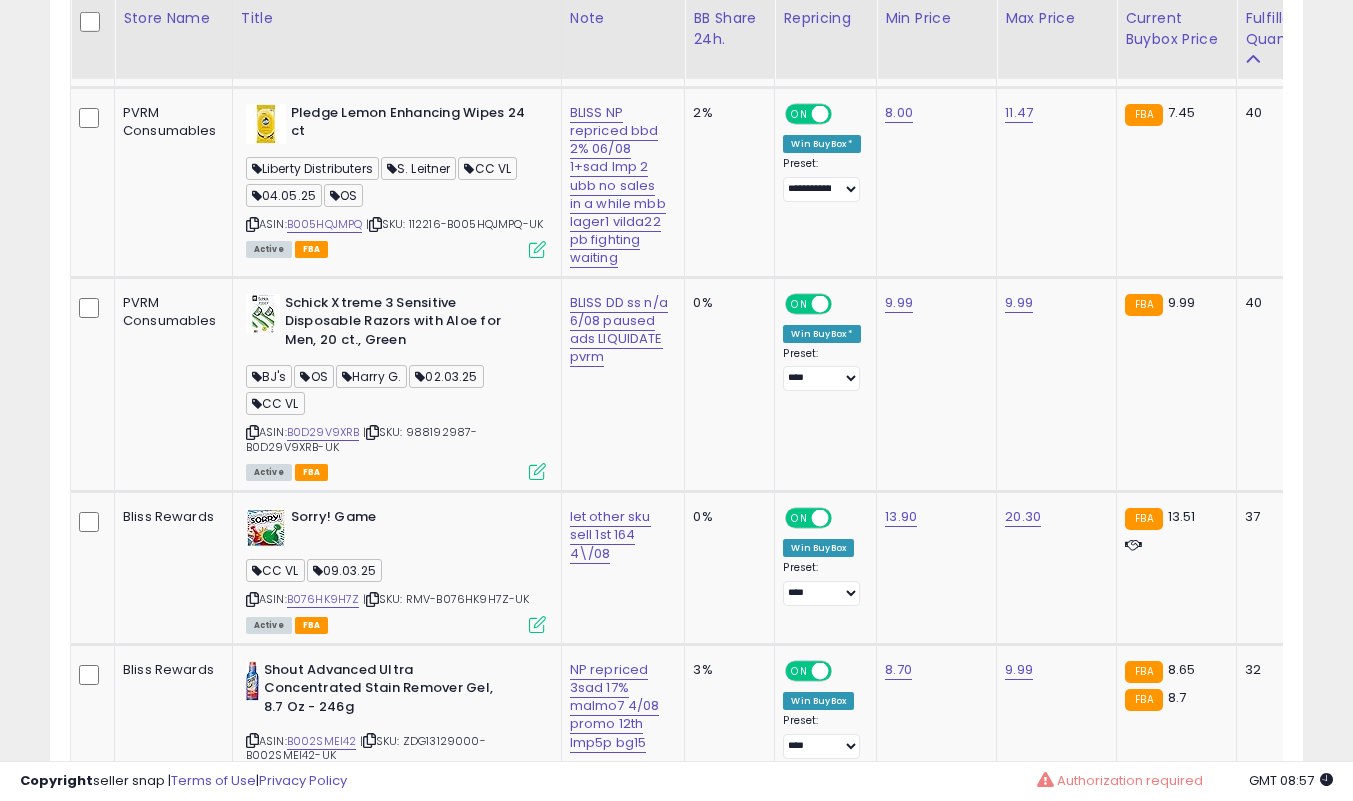 scroll, scrollTop: 8039, scrollLeft: 0, axis: vertical 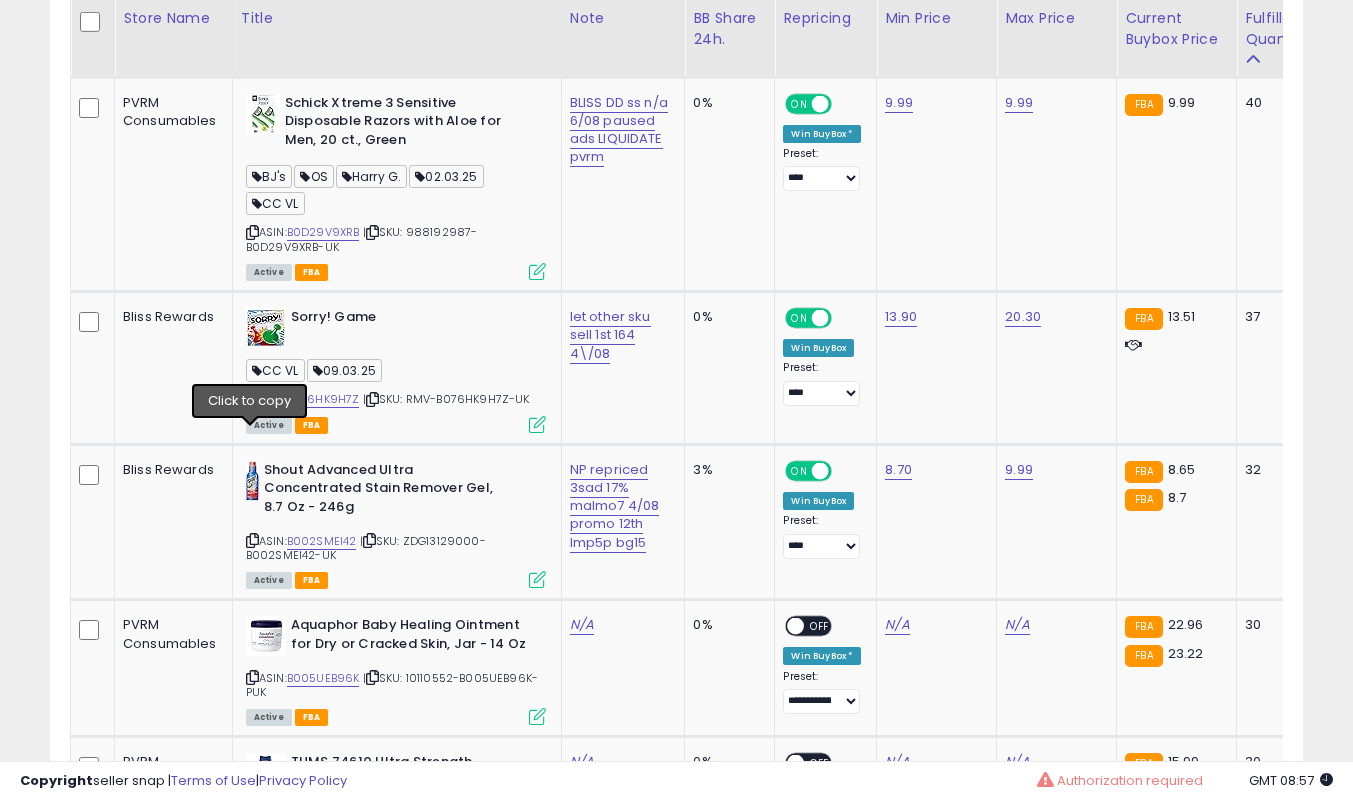 click at bounding box center (252, 399) 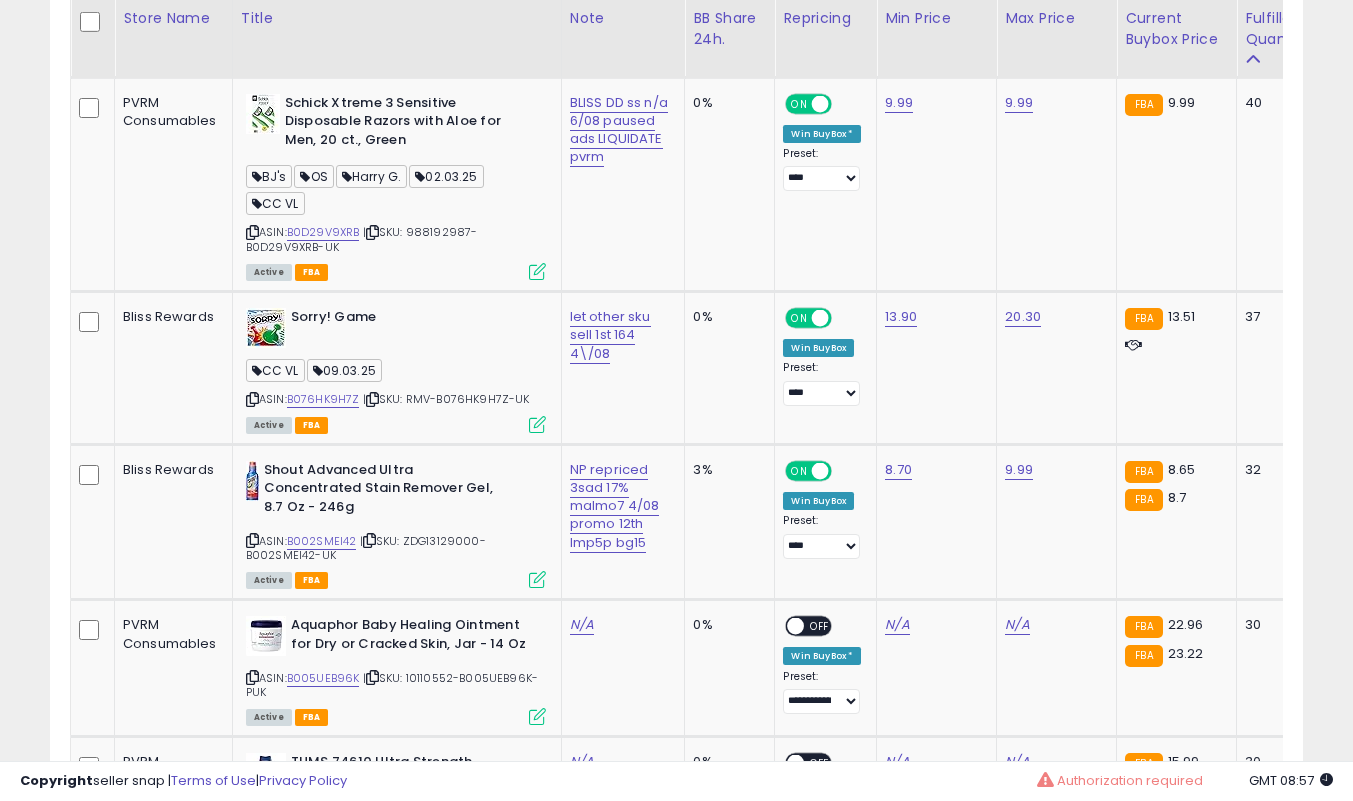 click on "**********" at bounding box center (676, -2685) 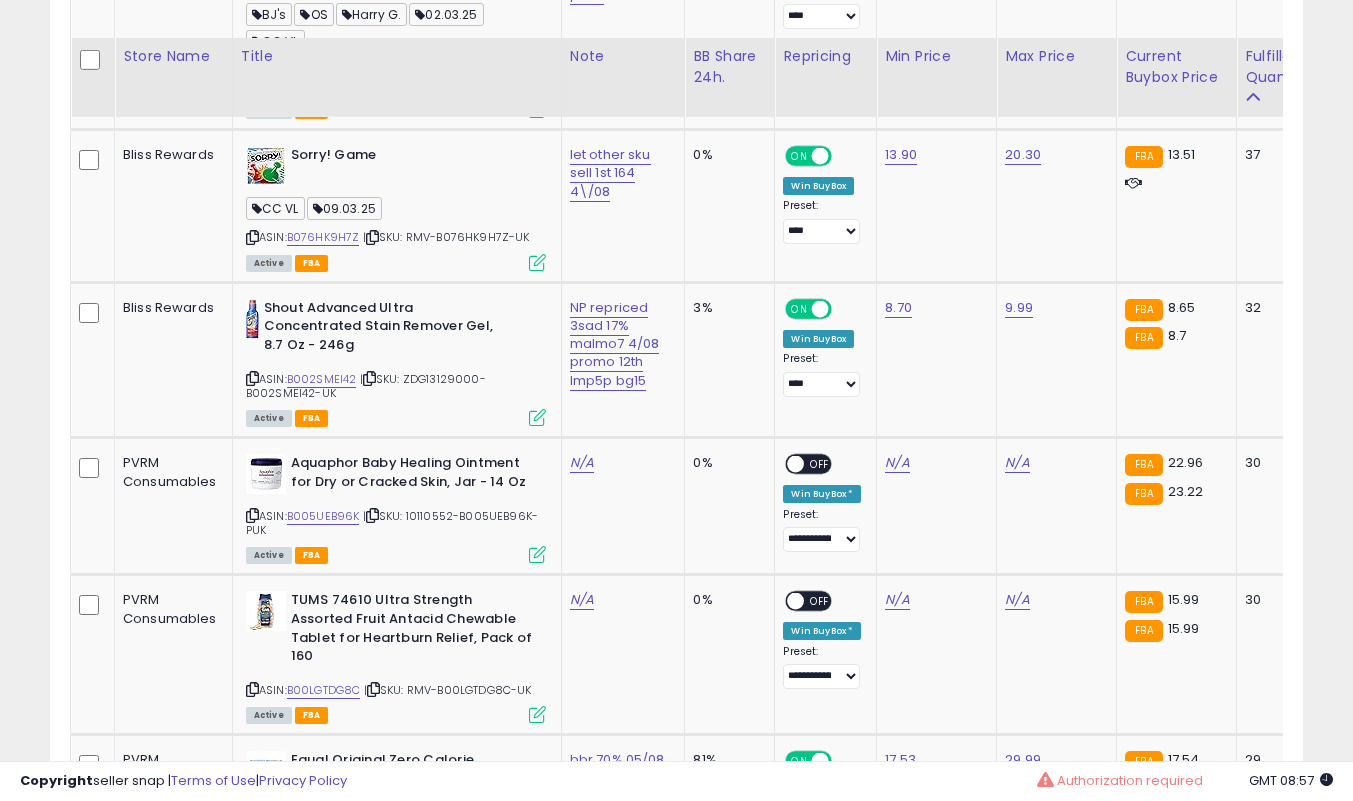 scroll, scrollTop: 8239, scrollLeft: 0, axis: vertical 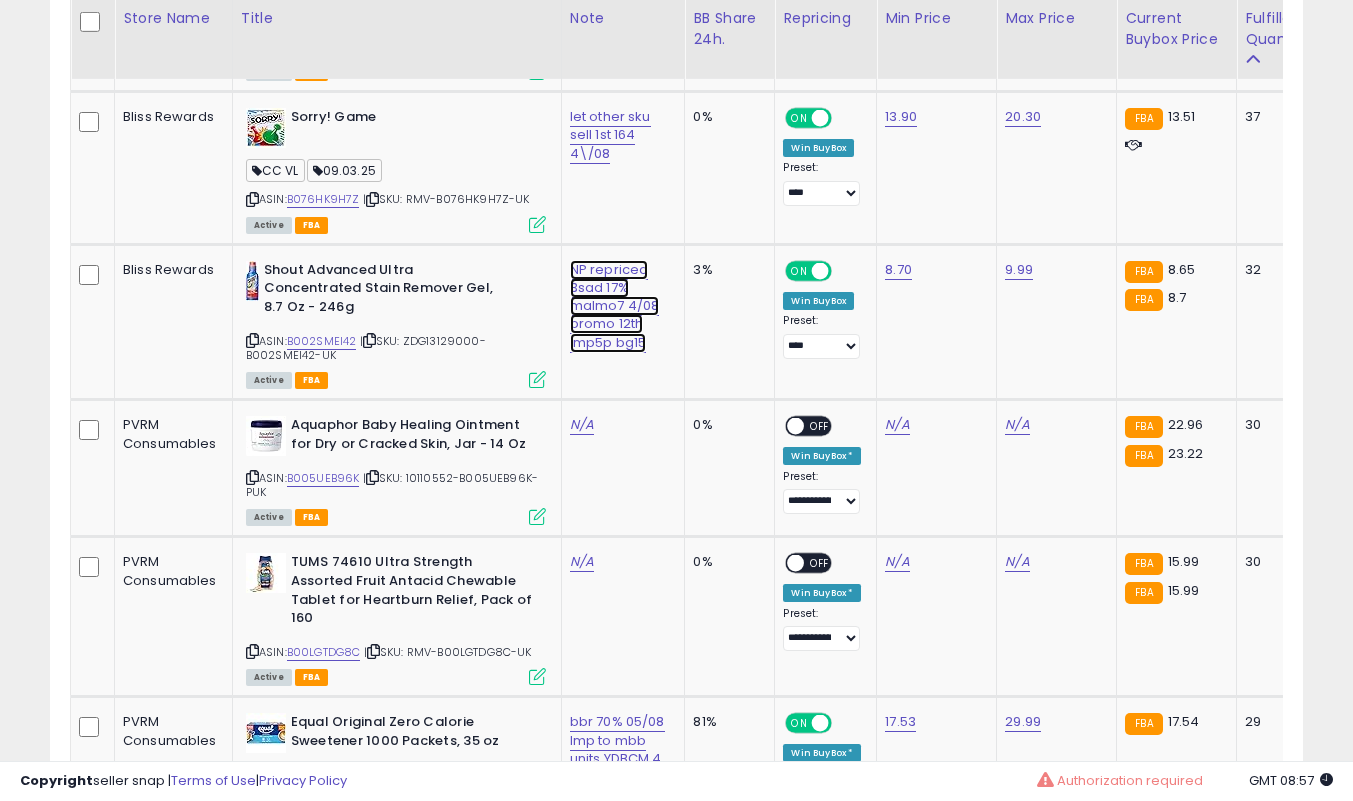 click on "NP repriced 3sad 17% malmo7 4/08 promo 12th lmp5p bg15" at bounding box center (609, -7047) 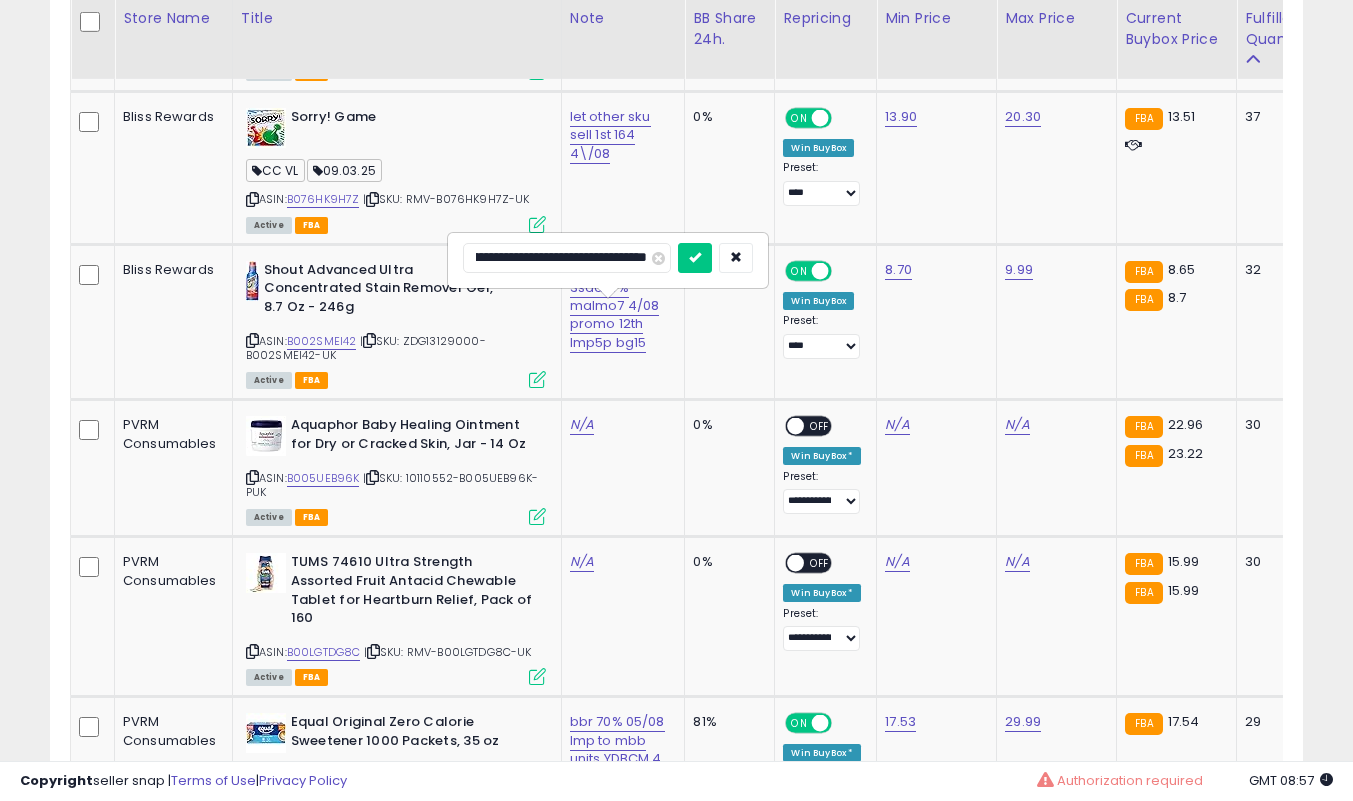 scroll, scrollTop: 0, scrollLeft: 136, axis: horizontal 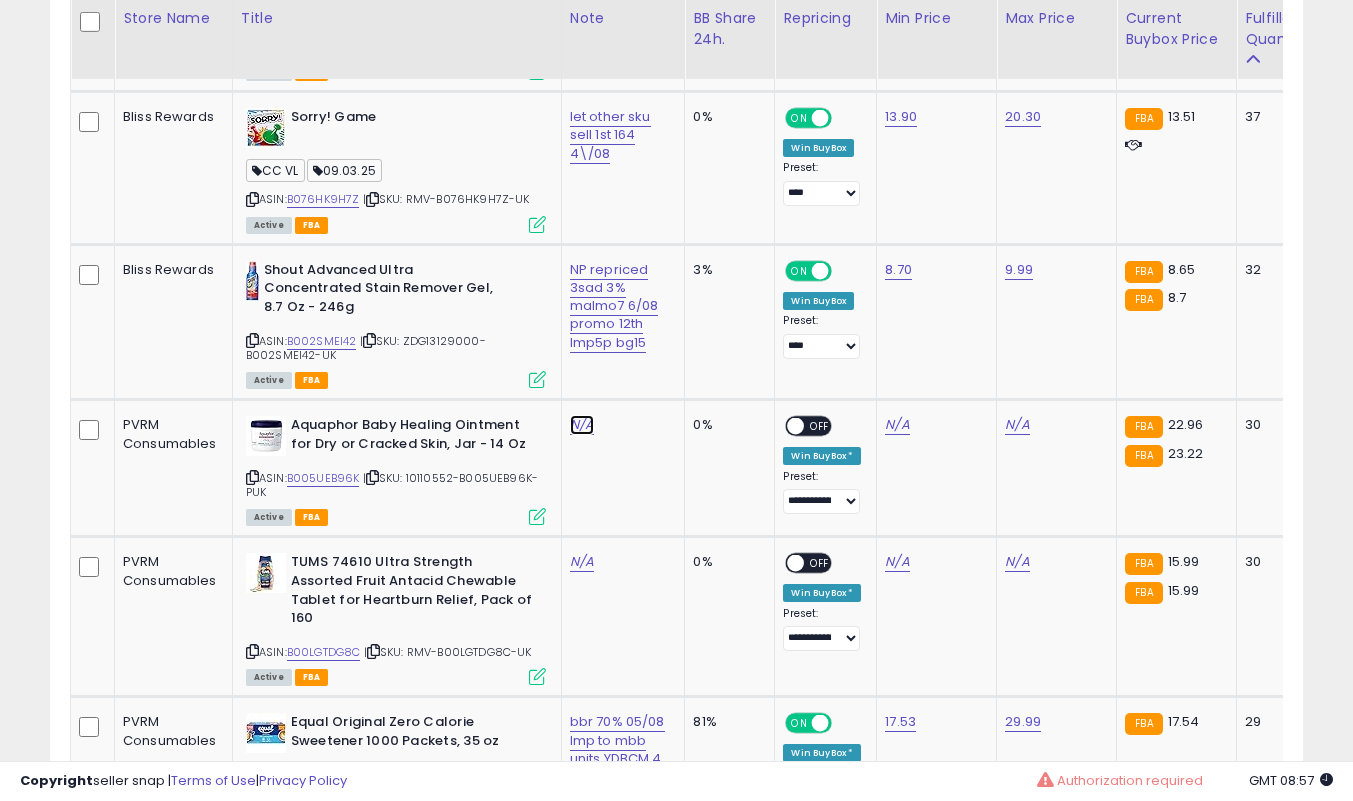 click on "N/A" at bounding box center (582, 425) 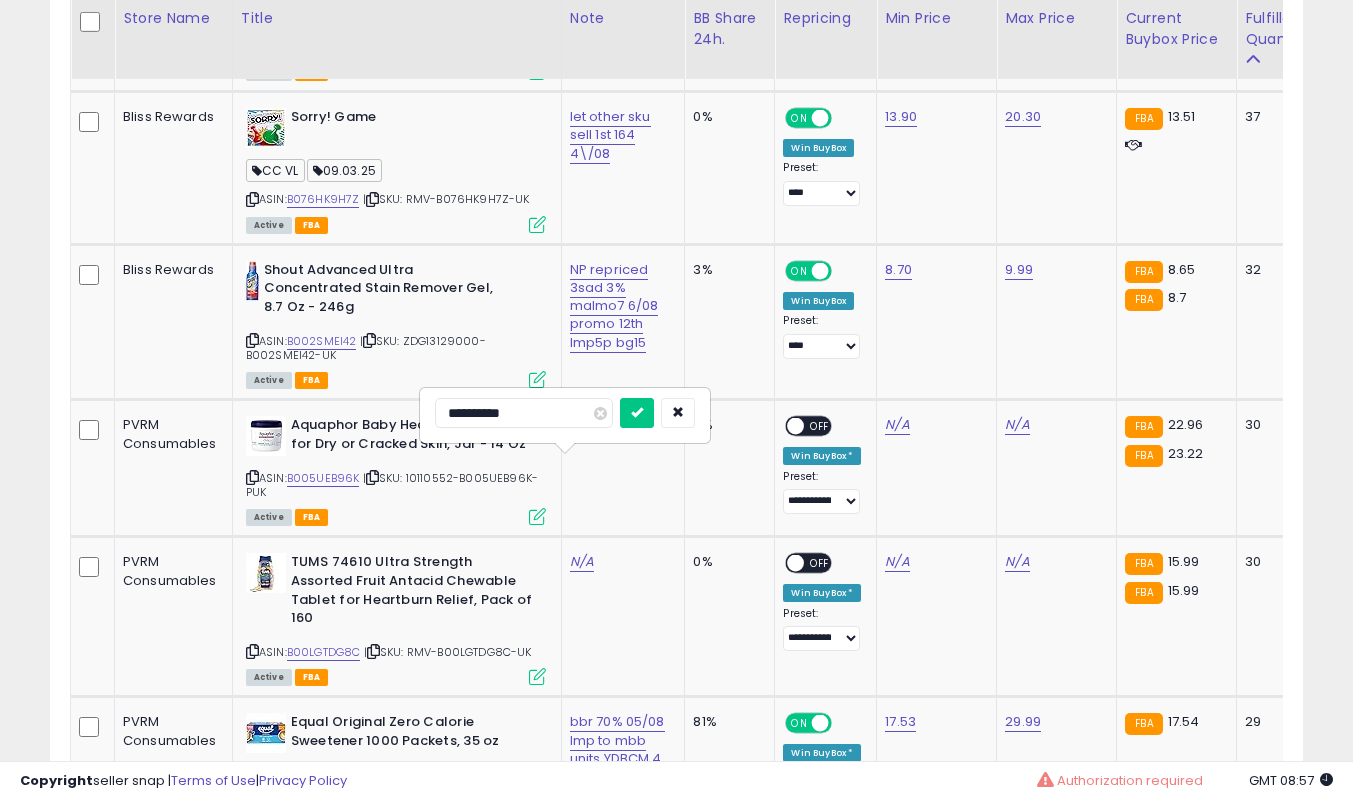 type on "**********" 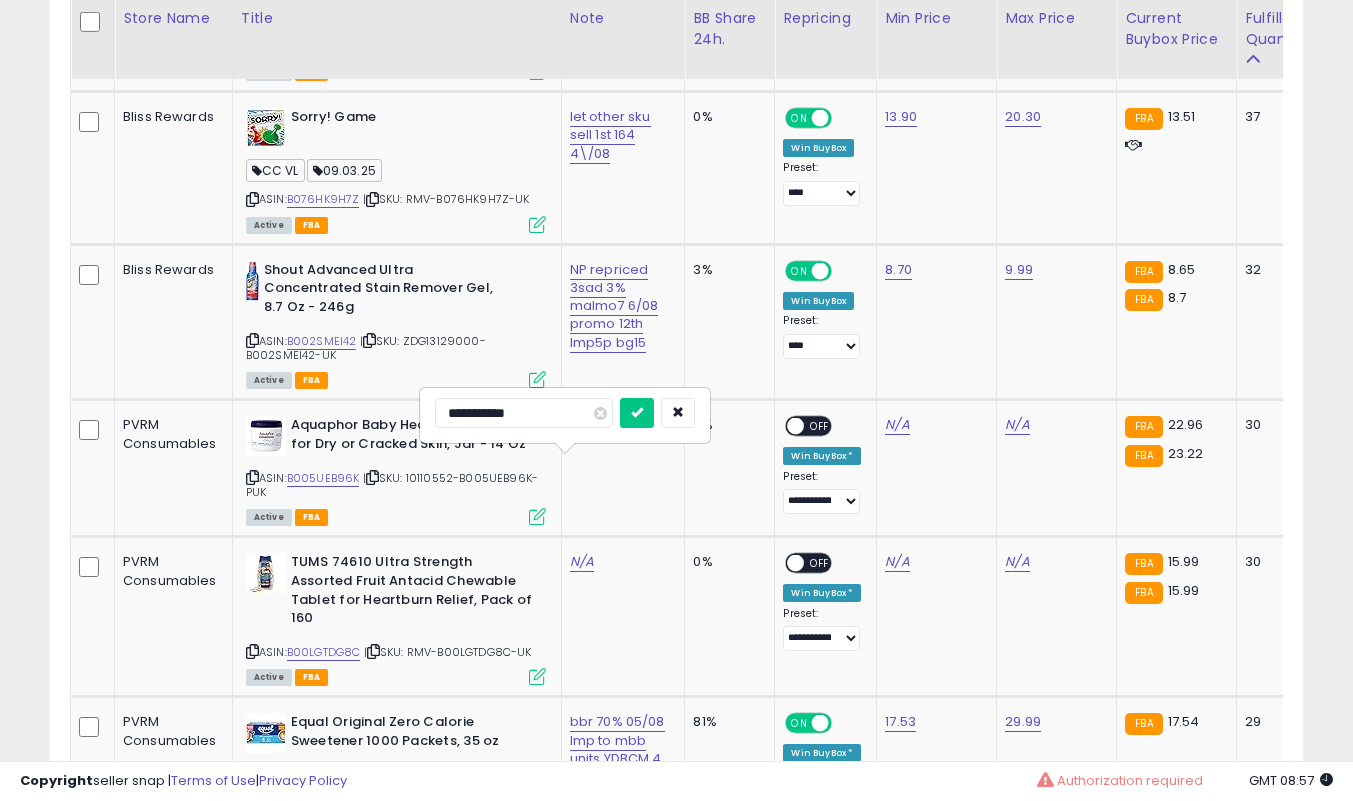 click at bounding box center [637, 413] 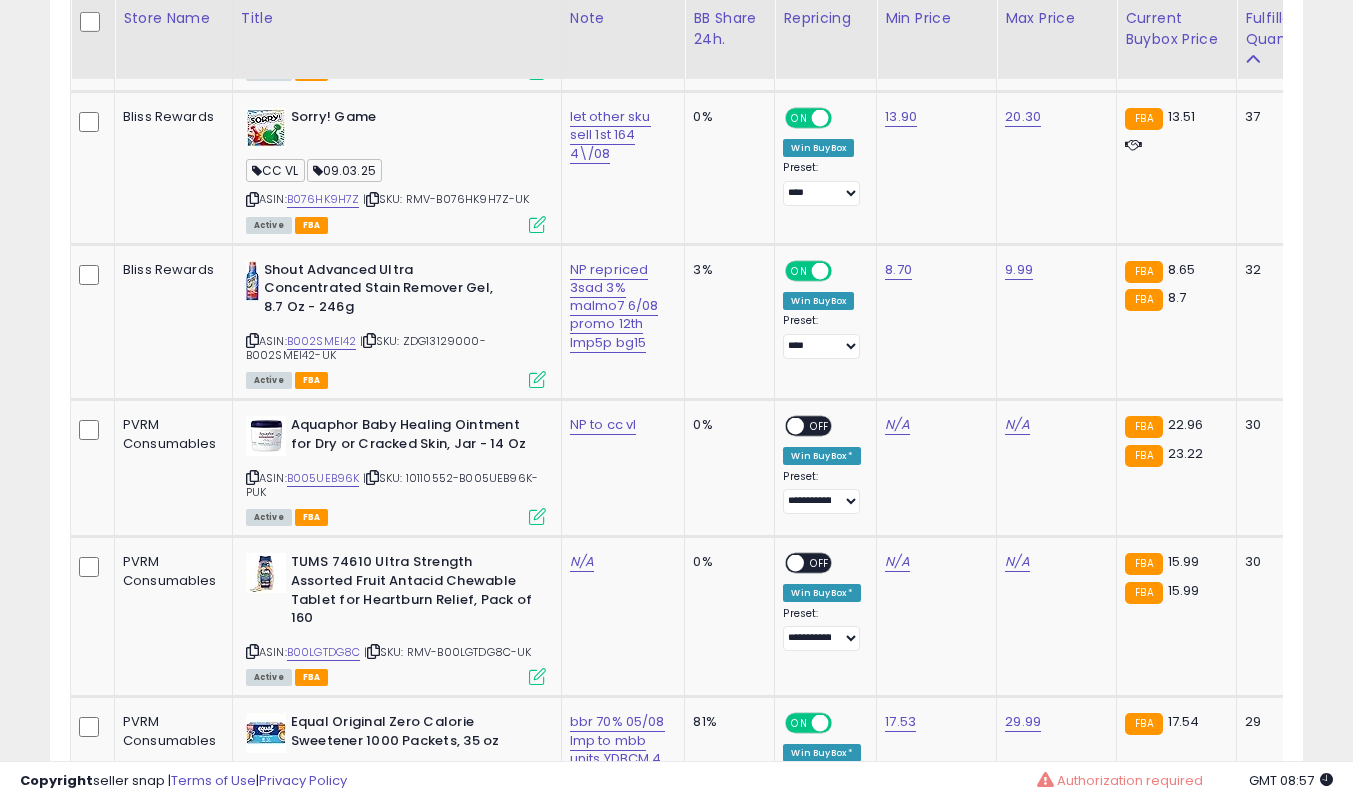 click at bounding box center (372, 477) 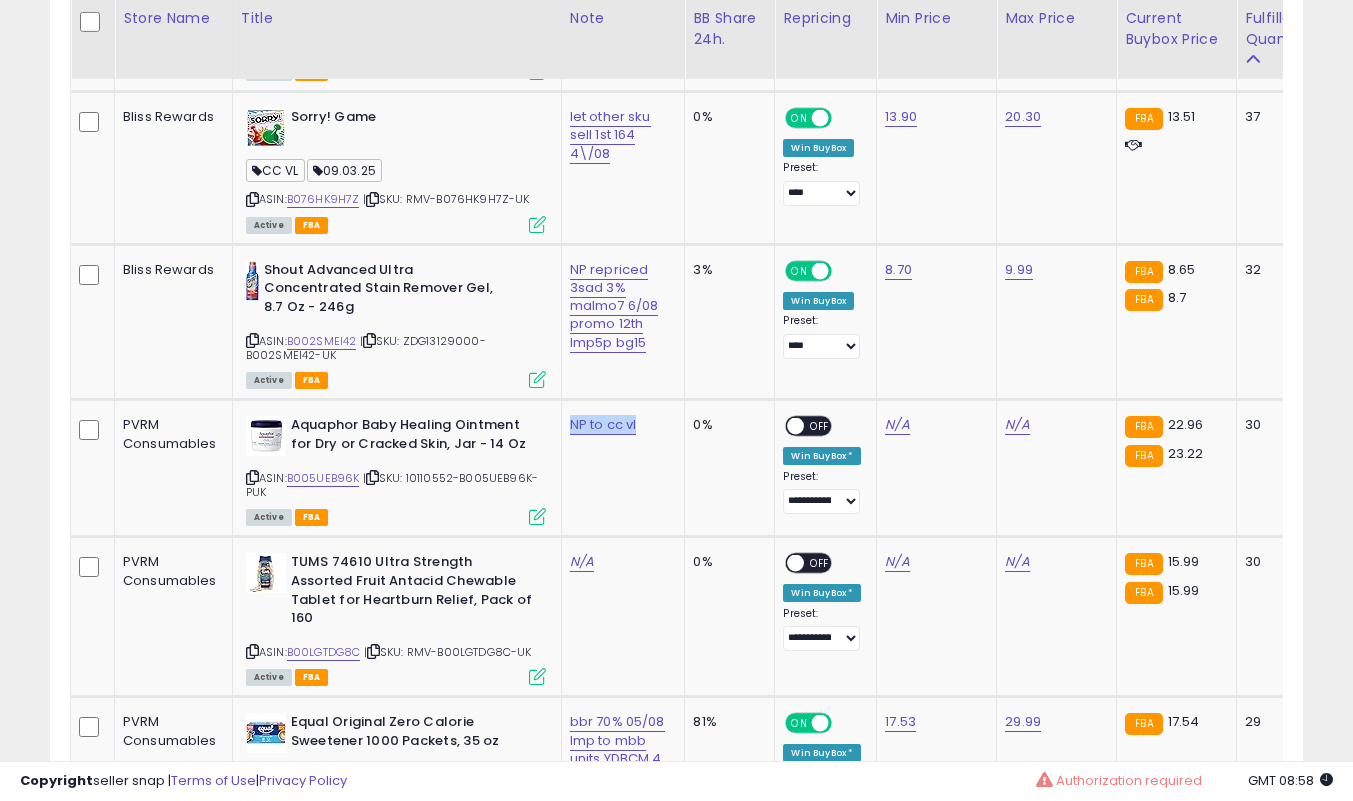 drag, startPoint x: 642, startPoint y: 459, endPoint x: 567, endPoint y: 460, distance: 75.00667 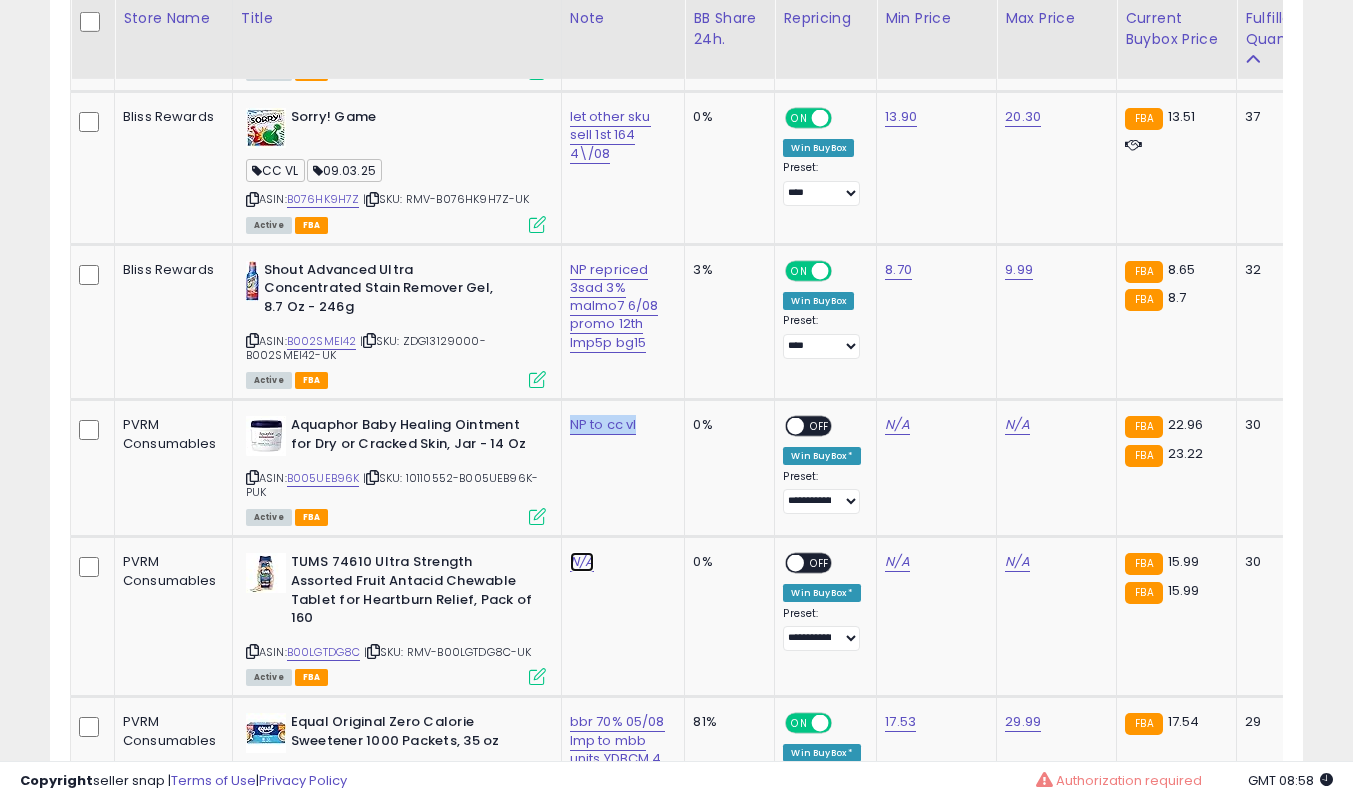 click on "N/A" at bounding box center (582, 562) 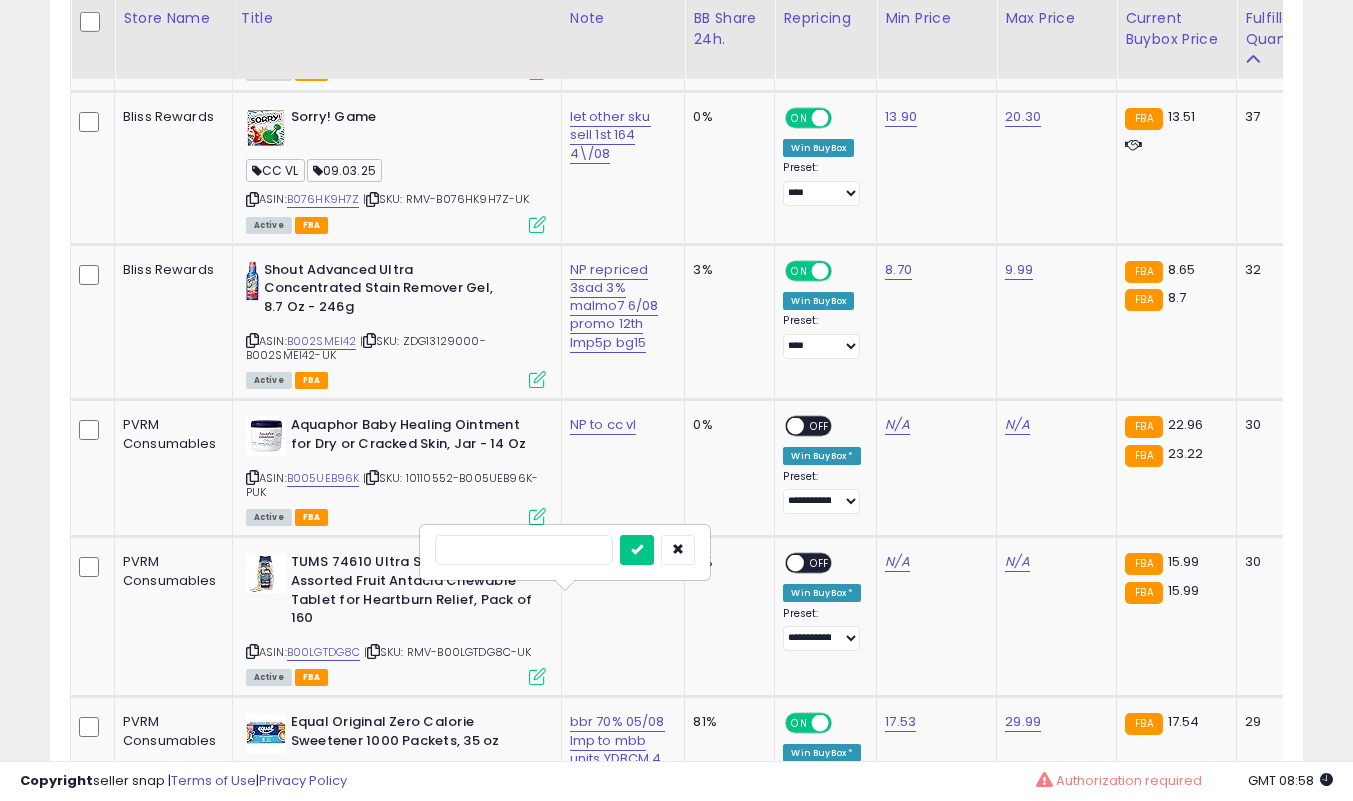 type on "**********" 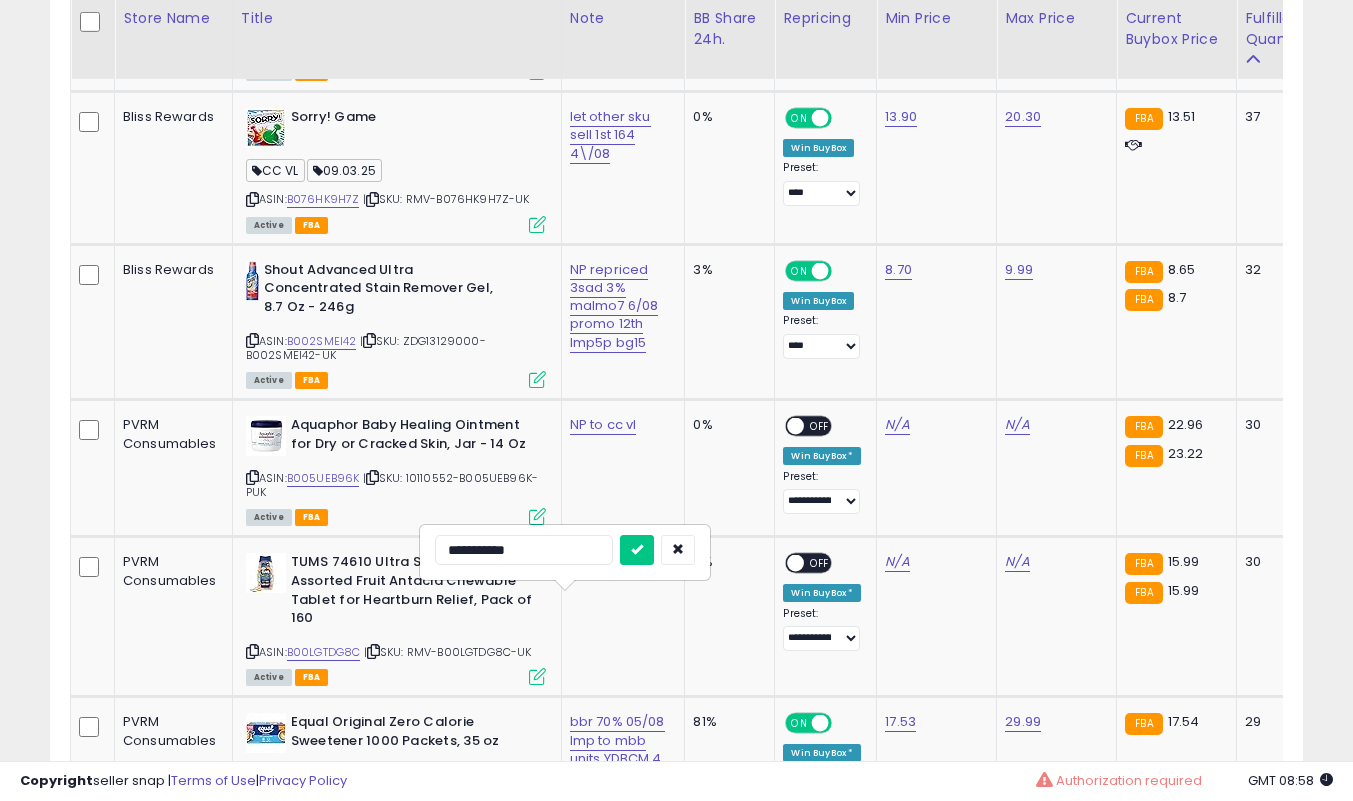 click at bounding box center (637, 550) 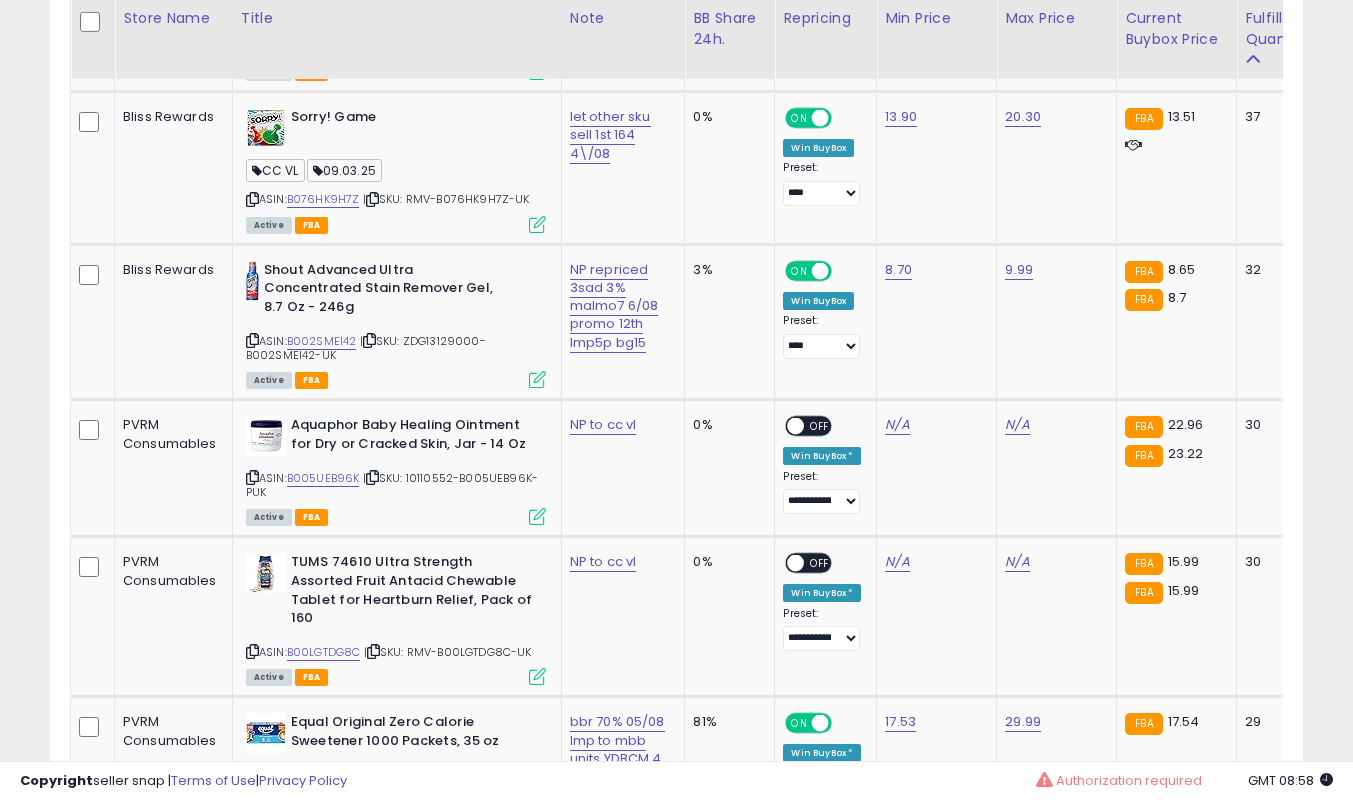 click at bounding box center (373, 651) 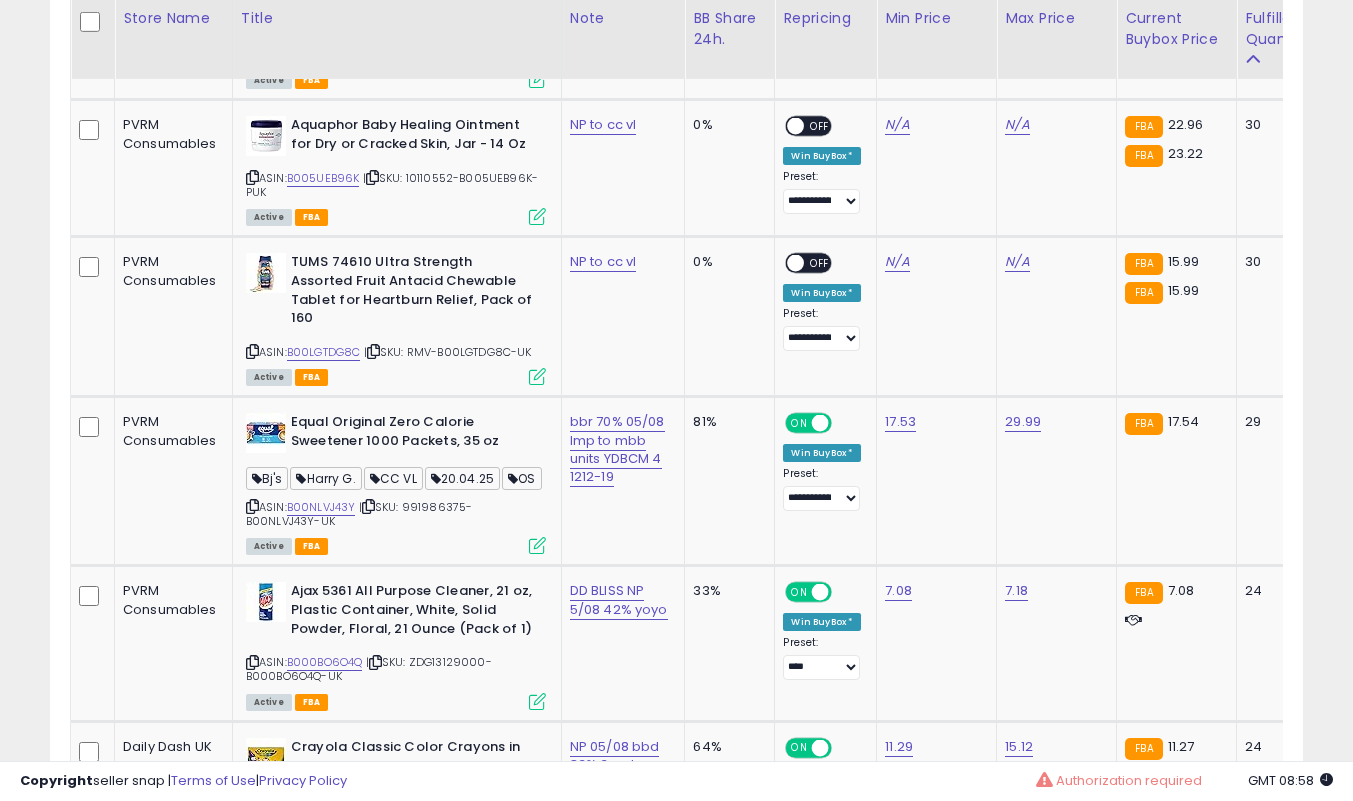 scroll, scrollTop: 8539, scrollLeft: 0, axis: vertical 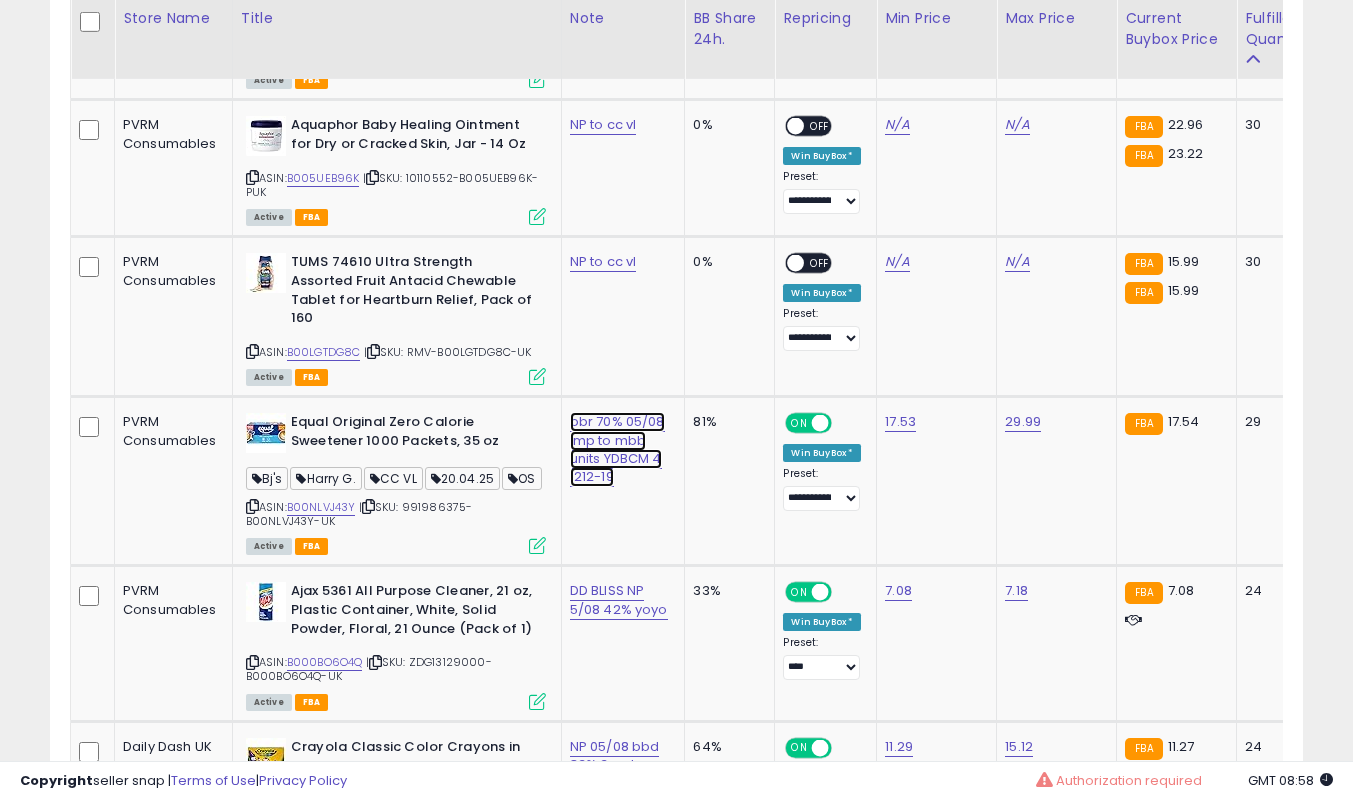 click on "bbr 70% 05/08 lmp to mbb units  YDBCM 4 1212-19" at bounding box center (609, -7347) 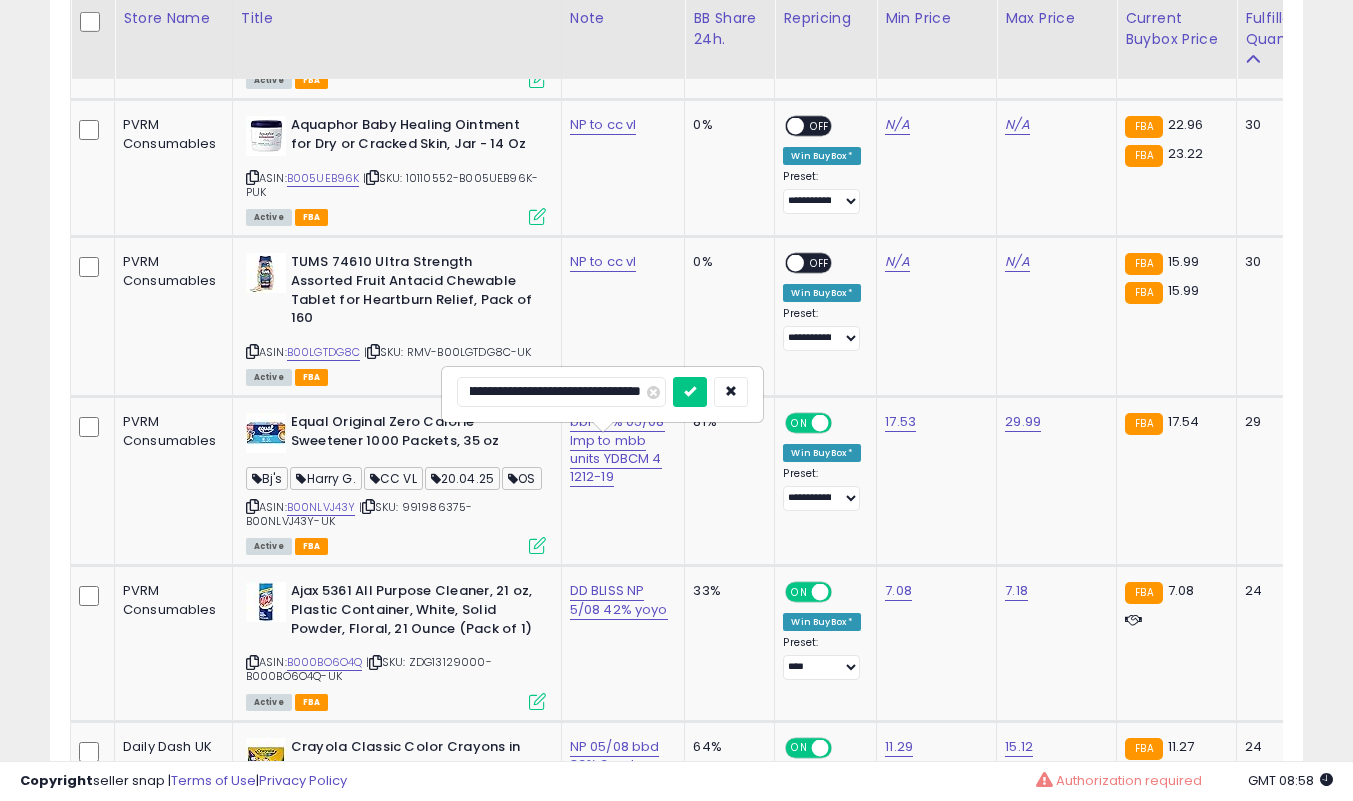 scroll, scrollTop: 0, scrollLeft: 0, axis: both 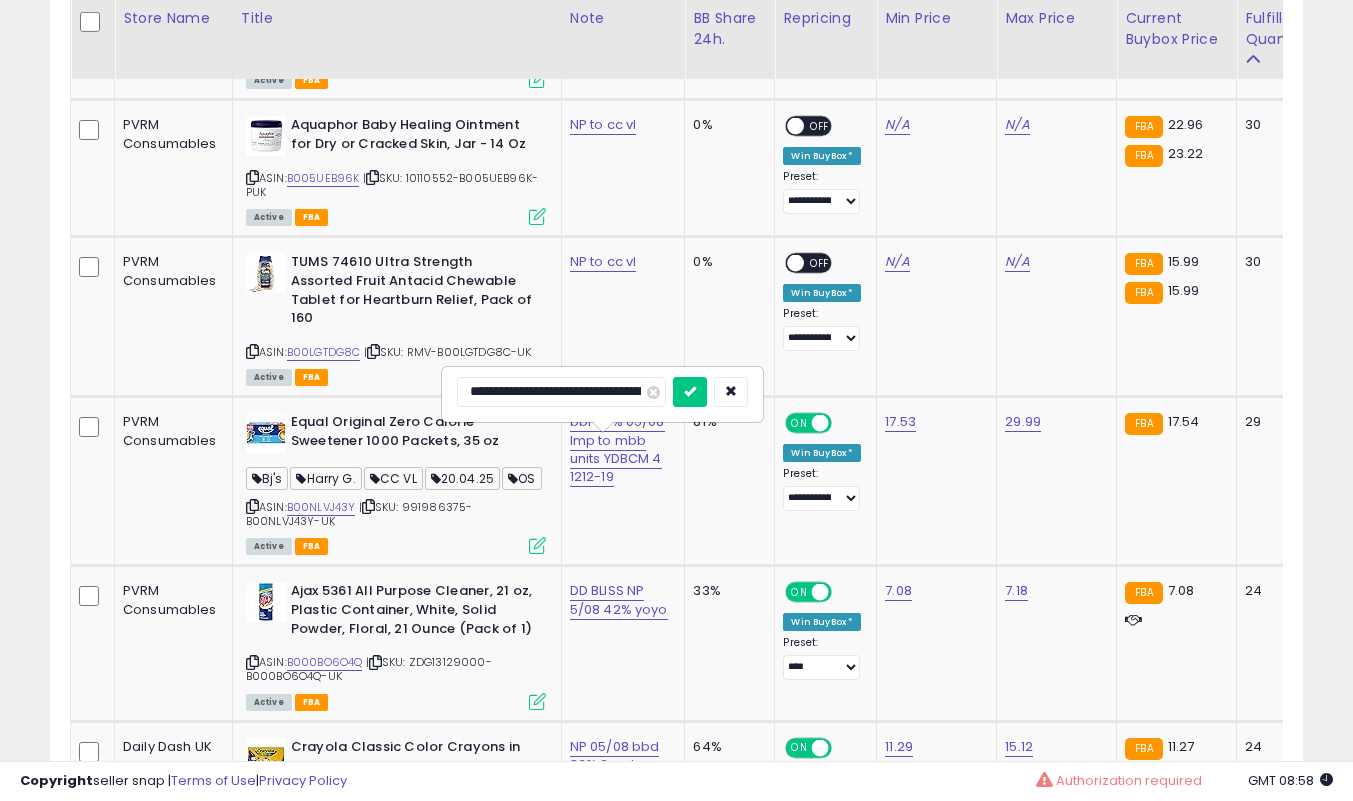 type on "**********" 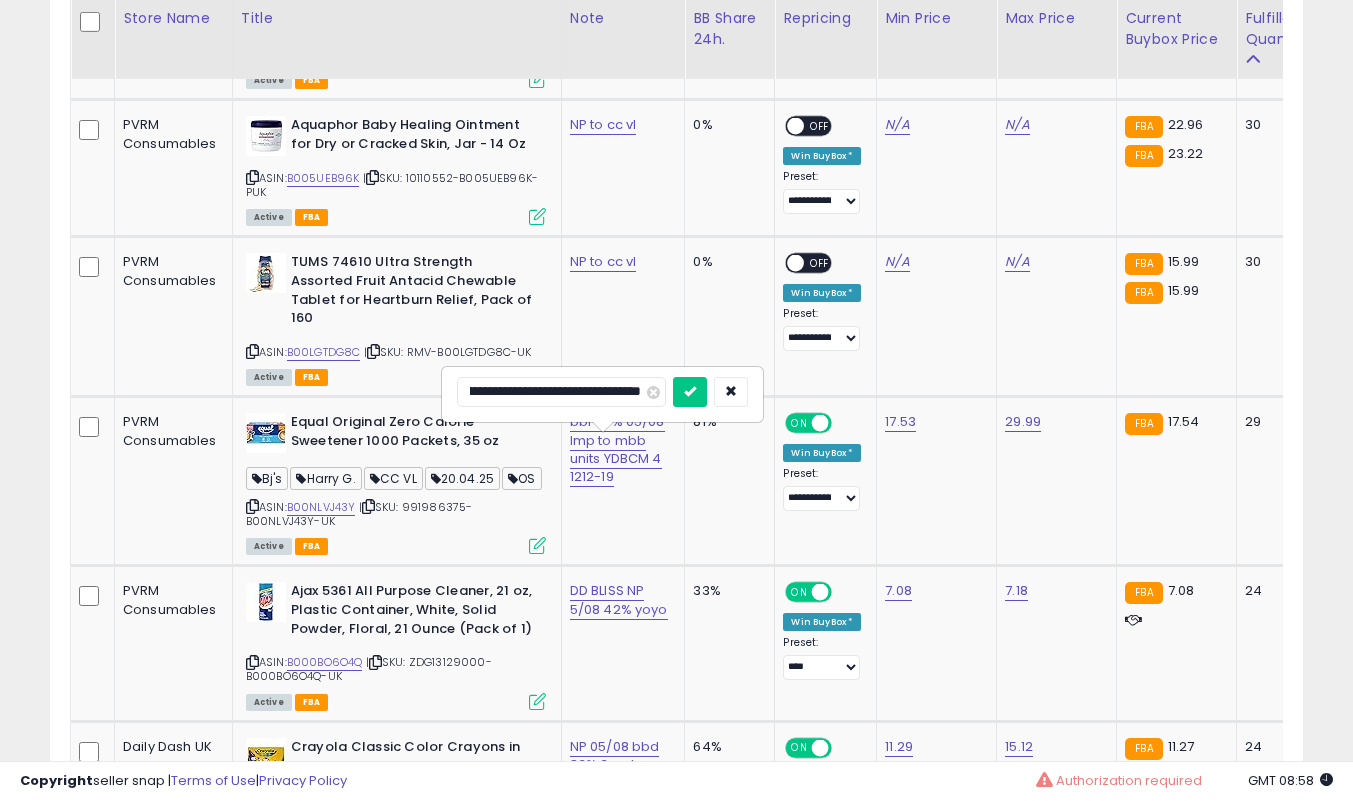 scroll, scrollTop: 0, scrollLeft: 163, axis: horizontal 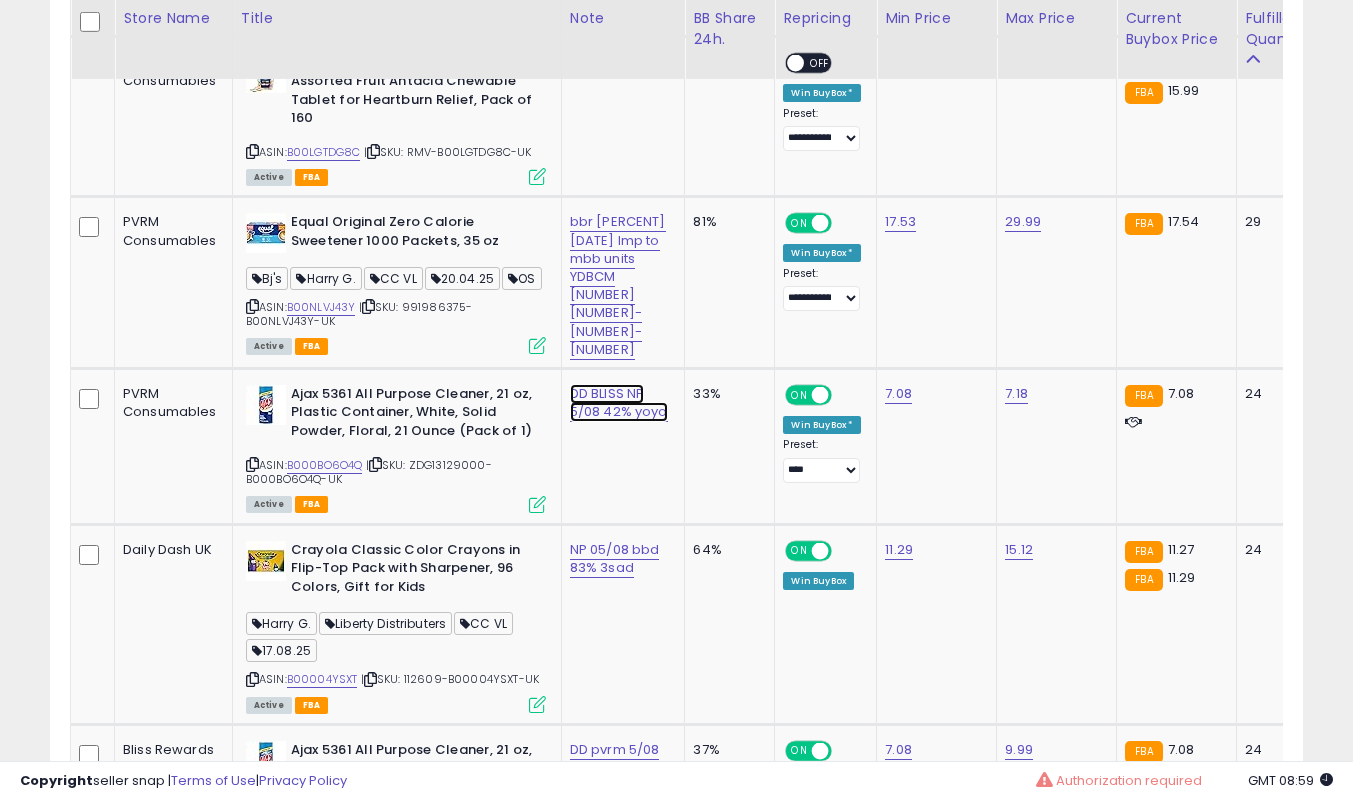 click on "DD BLISS NP 5/08 42% yoyo" at bounding box center (609, -7547) 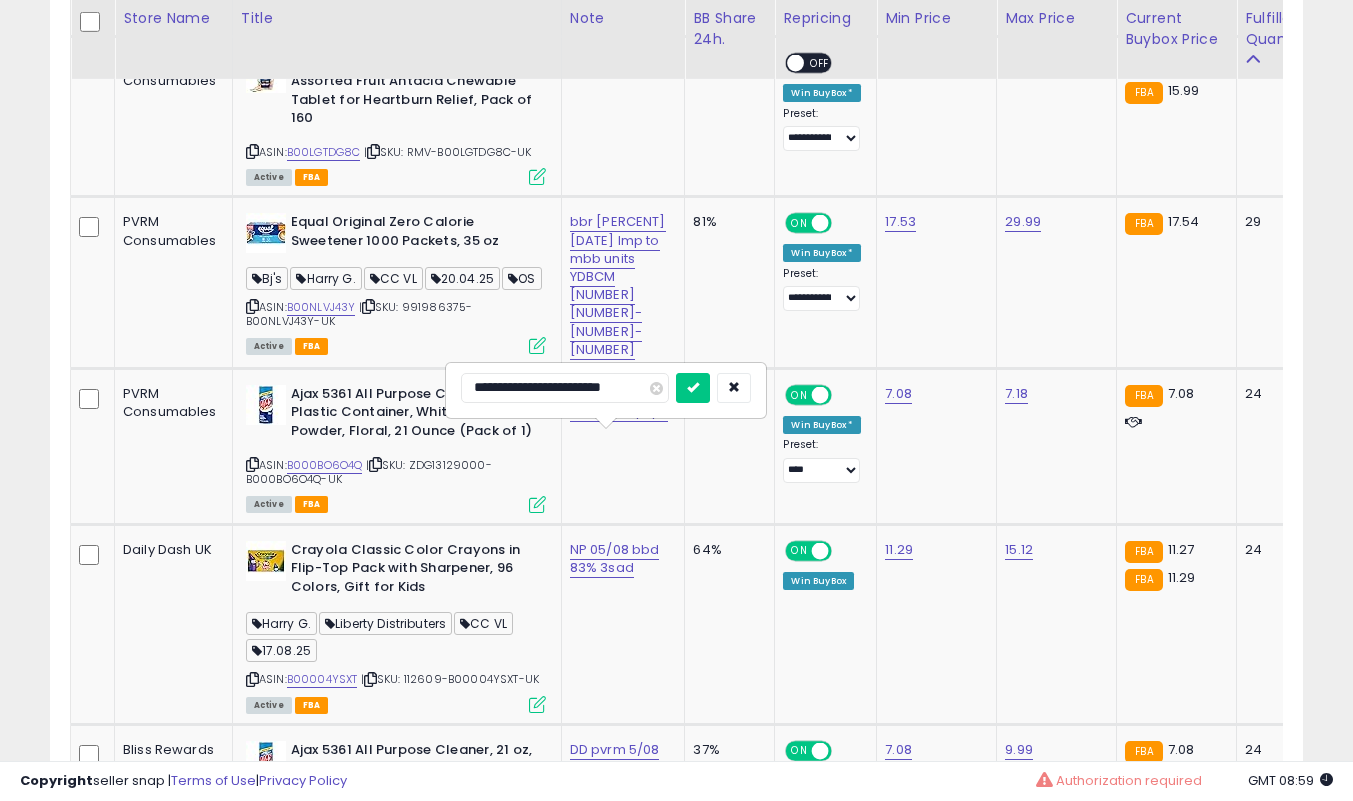 scroll, scrollTop: 0, scrollLeft: 0, axis: both 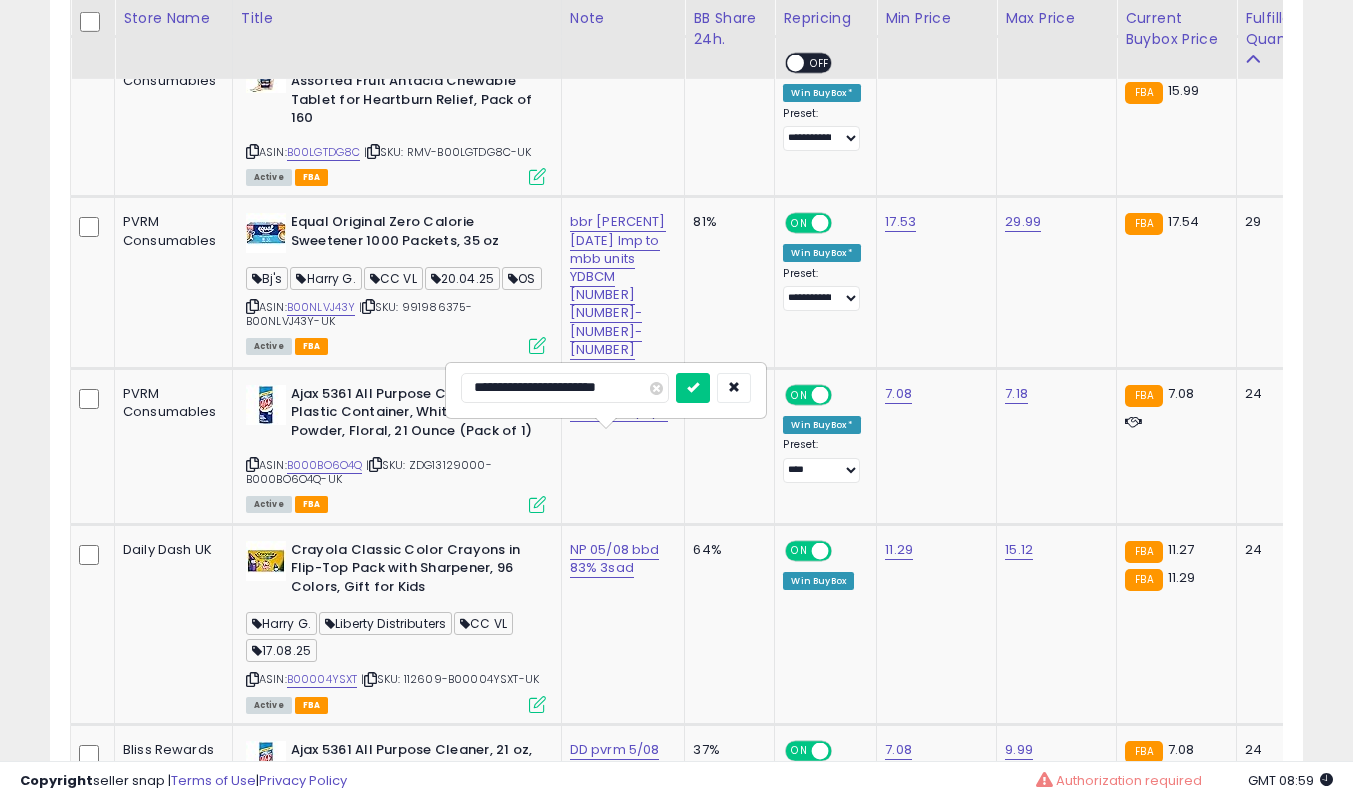type on "**********" 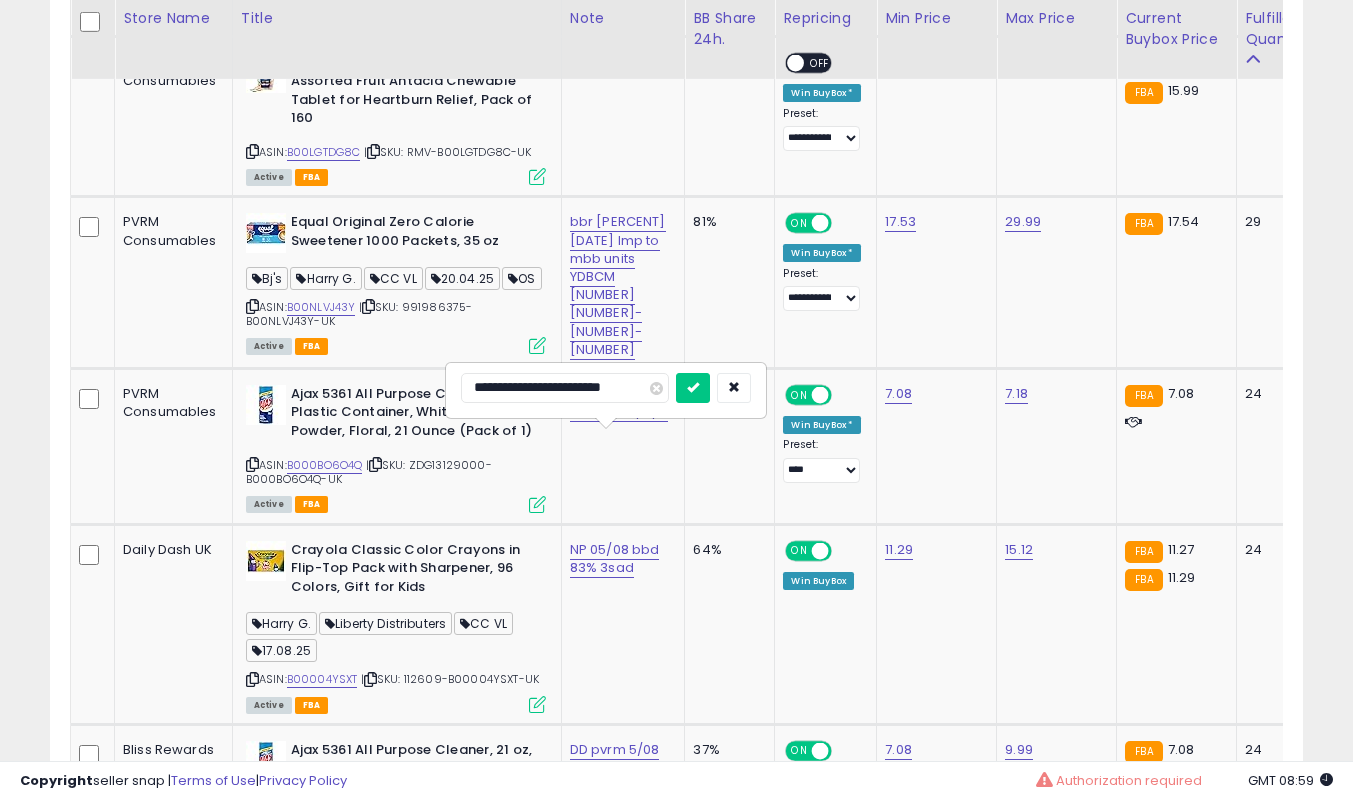 click at bounding box center [693, 388] 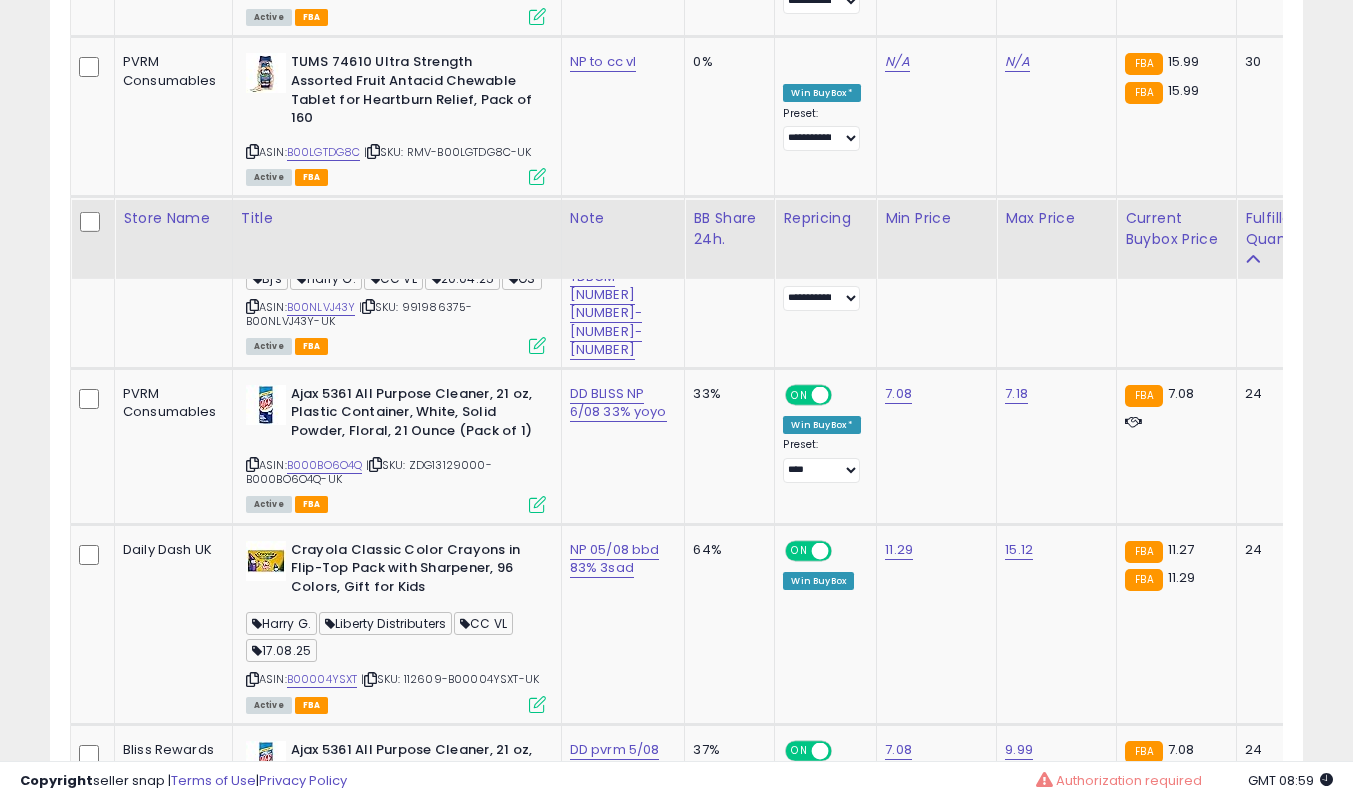 scroll, scrollTop: 8939, scrollLeft: 0, axis: vertical 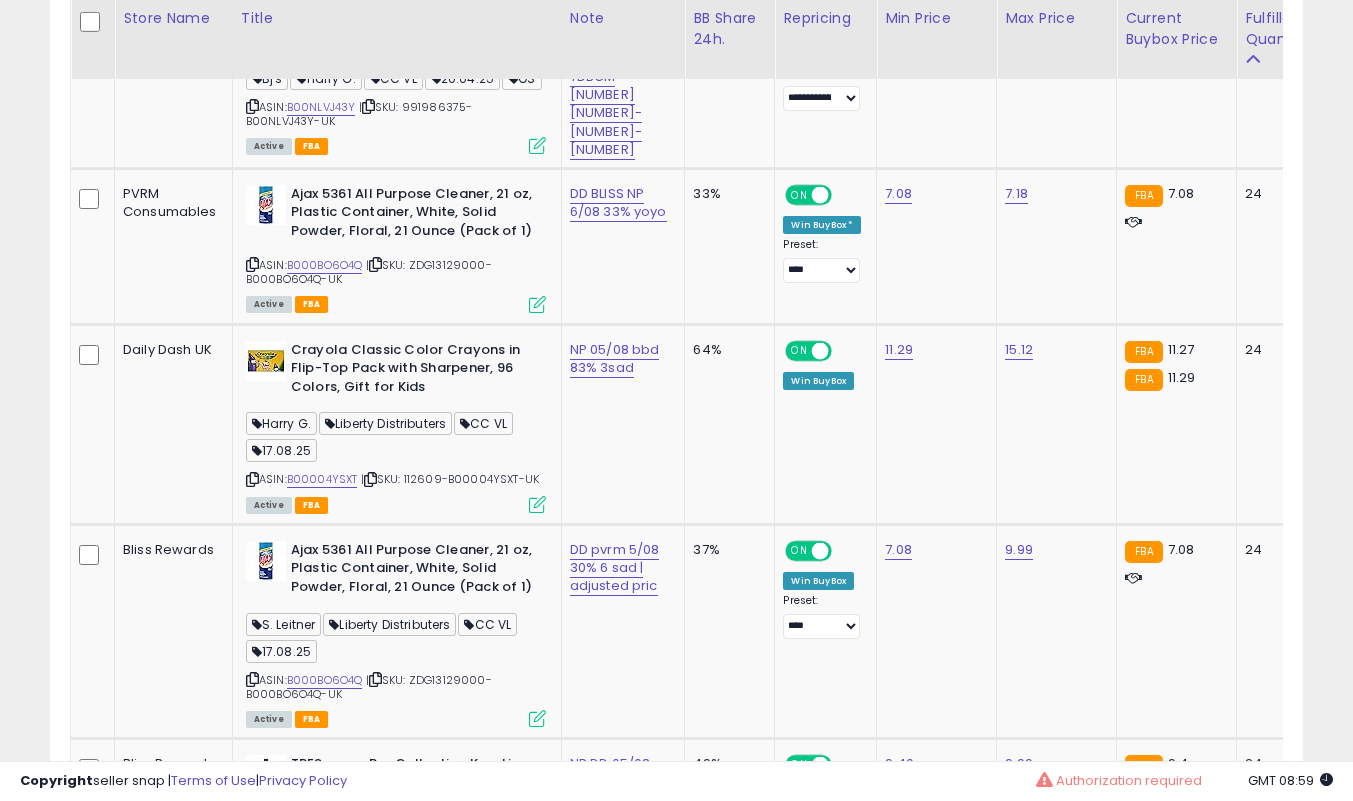 click on "NP 05/08 bbd 83% 3sad" at bounding box center [620, 359] 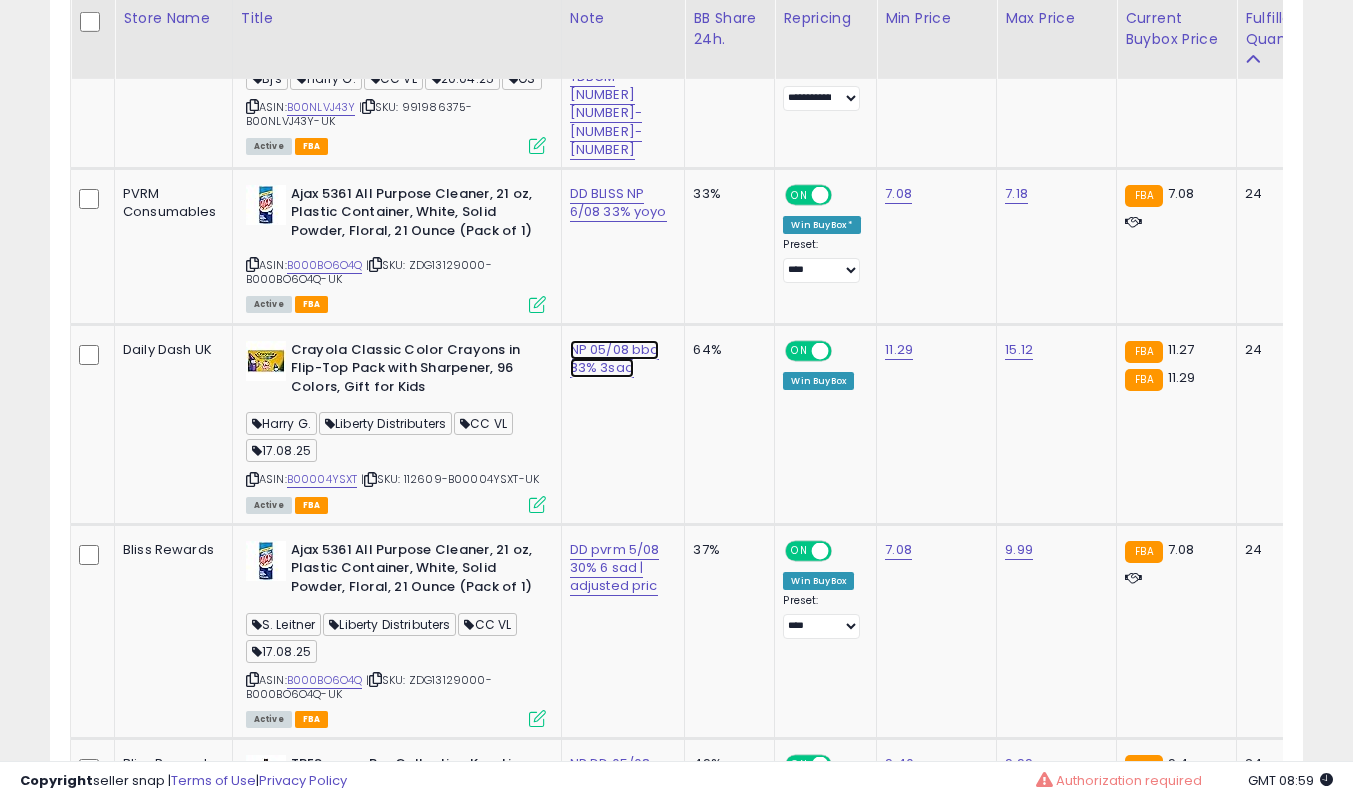 click on "NP 05/08 bbd 83% 3sad" at bounding box center (609, -7747) 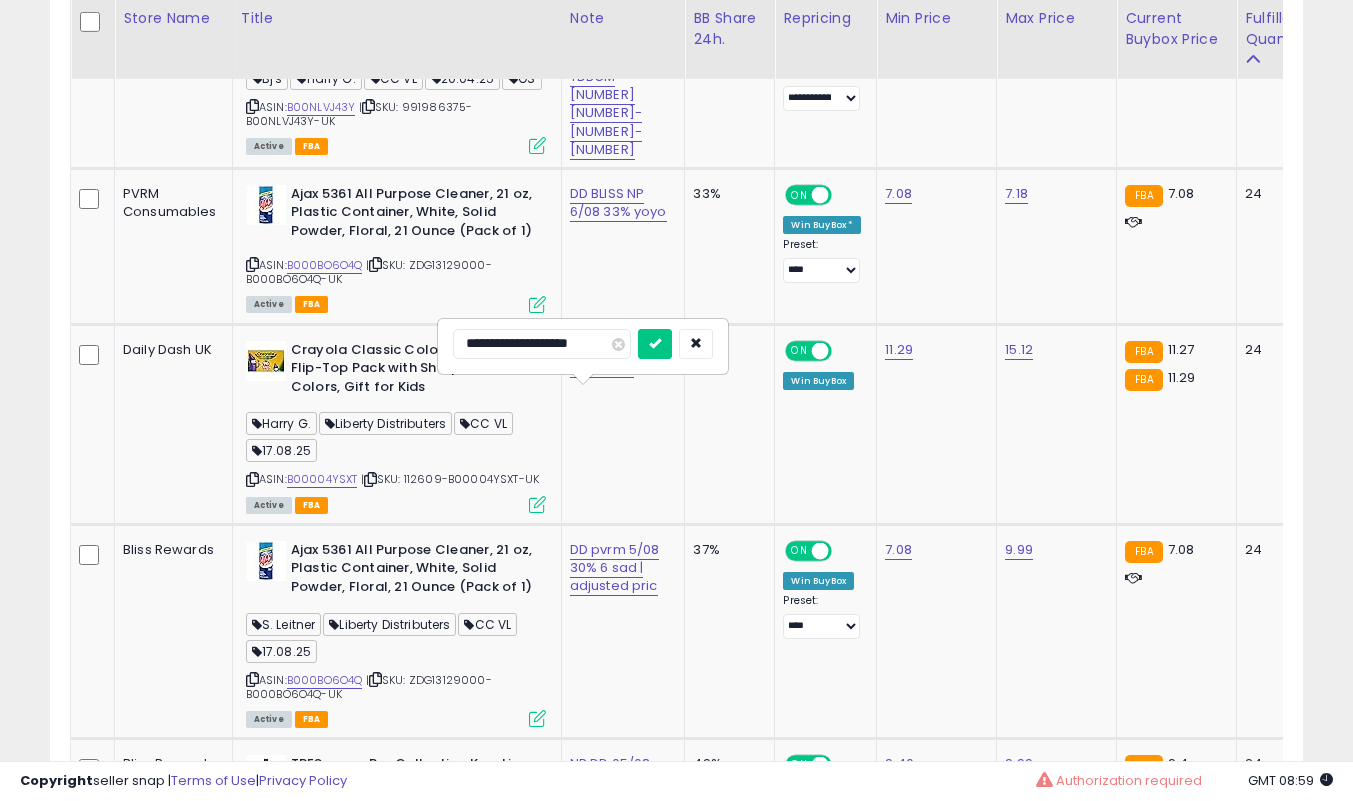 type on "**********" 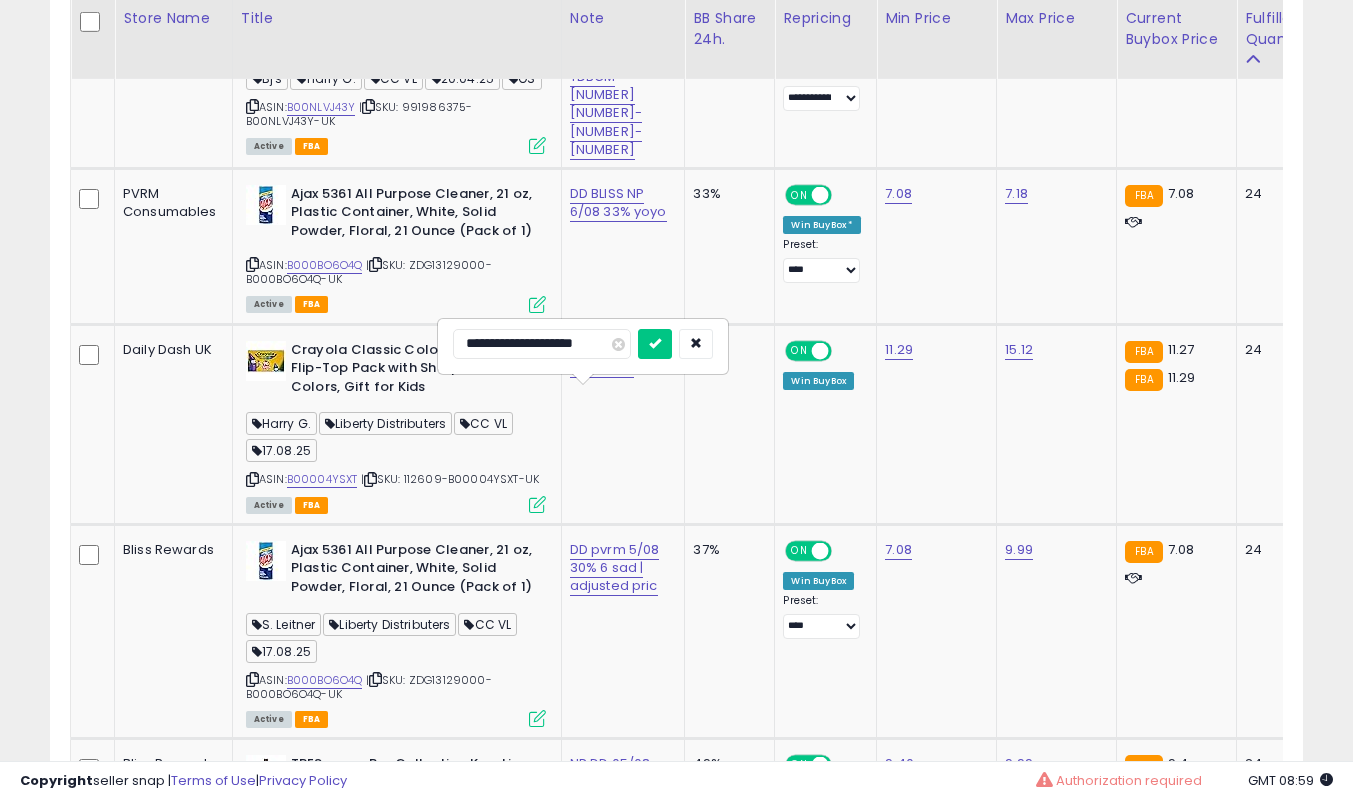 click at bounding box center [655, 344] 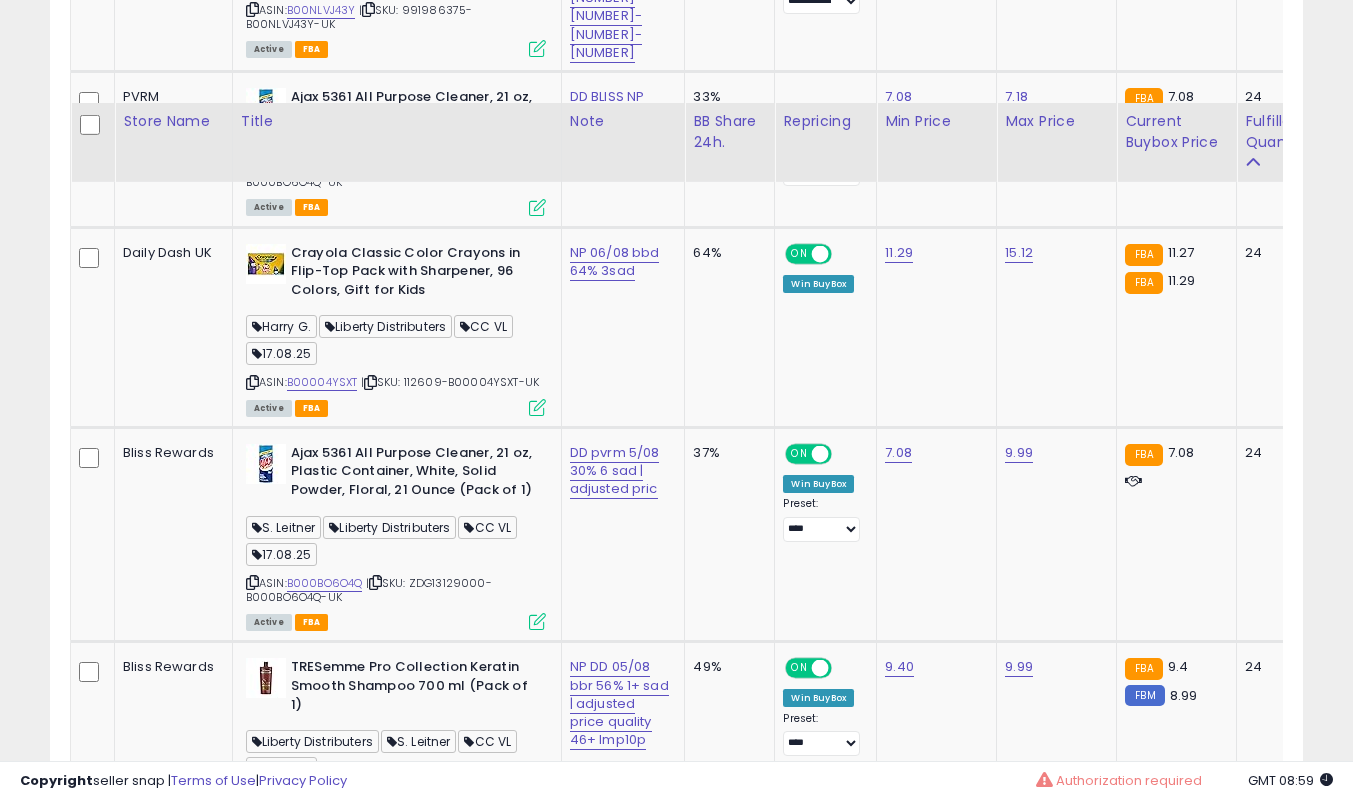 scroll, scrollTop: 9139, scrollLeft: 0, axis: vertical 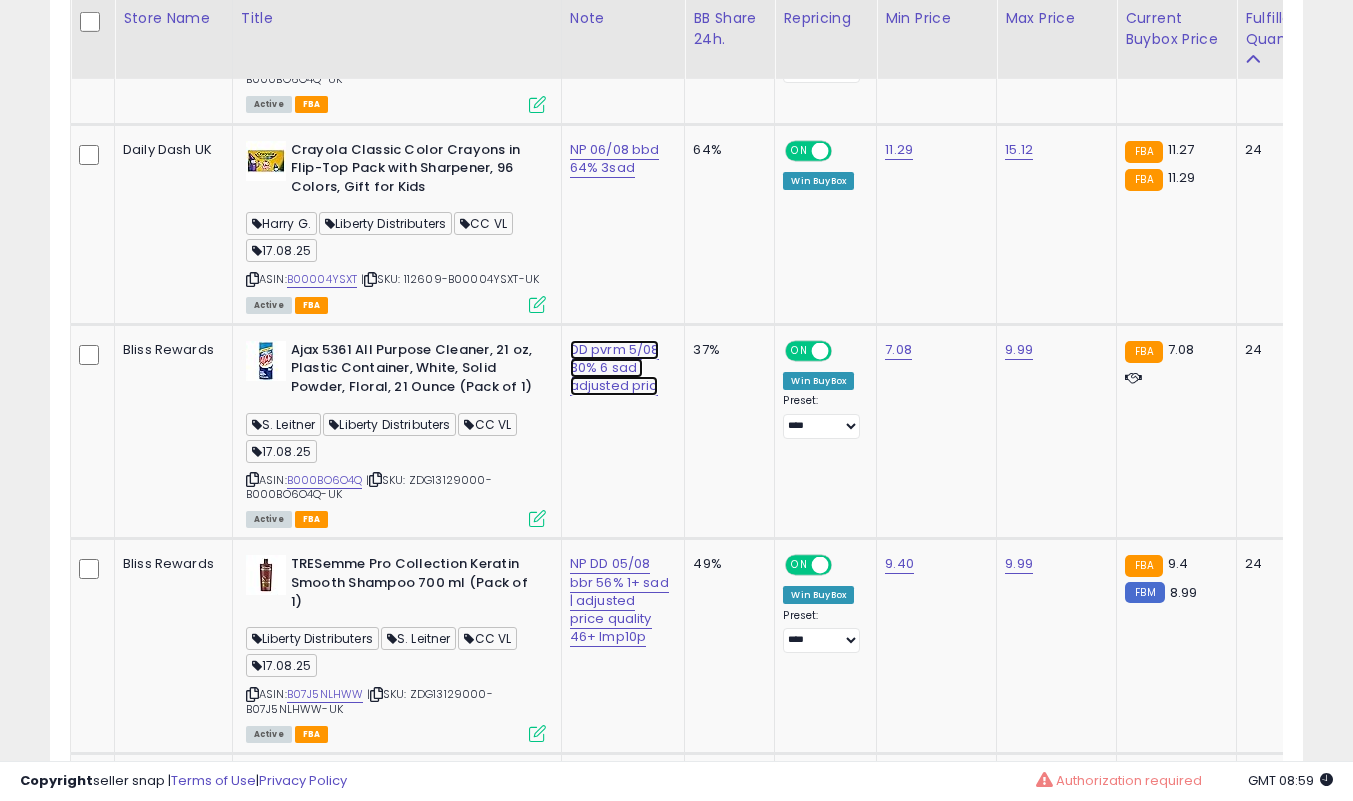 click on "DD pvrm 5/08 30% 6 sad | adjusted pric" at bounding box center (609, -7947) 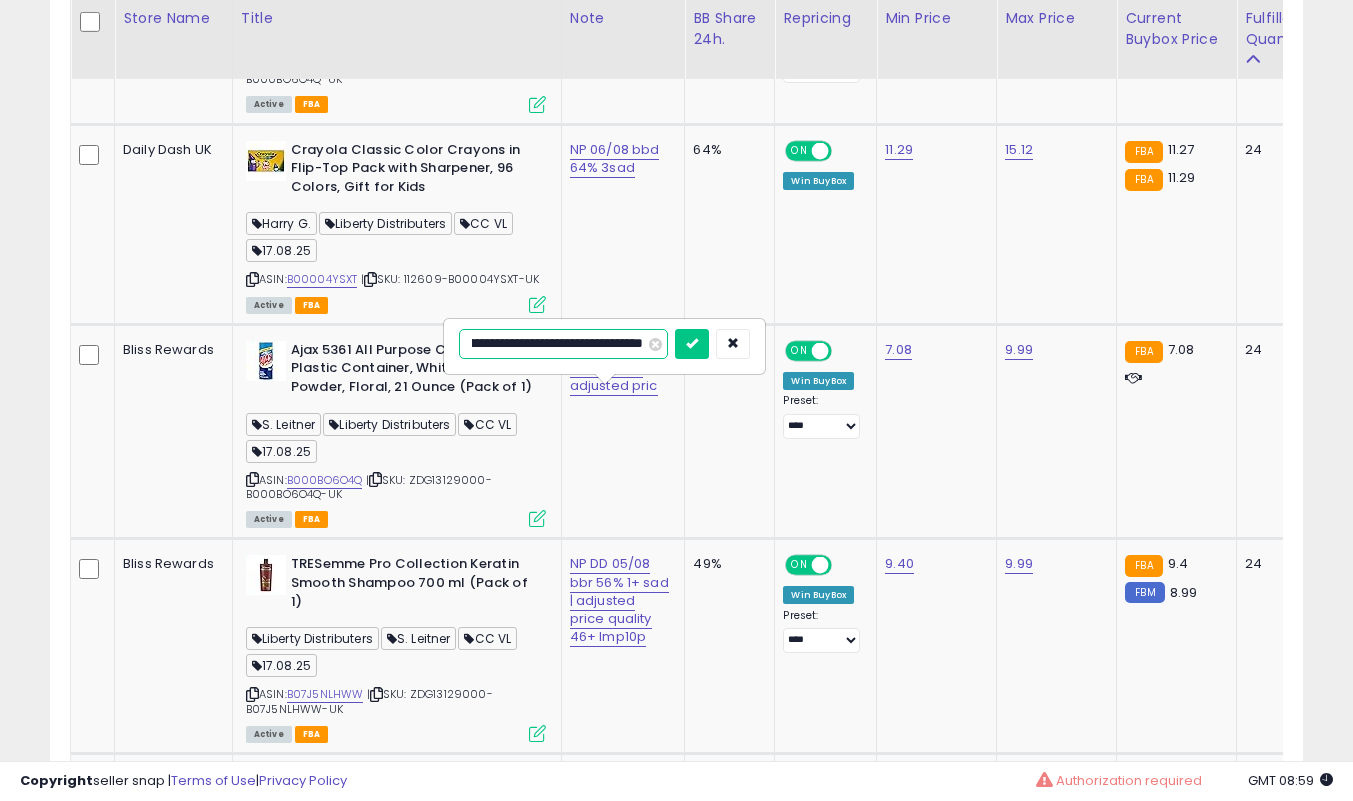 scroll, scrollTop: 0, scrollLeft: 0, axis: both 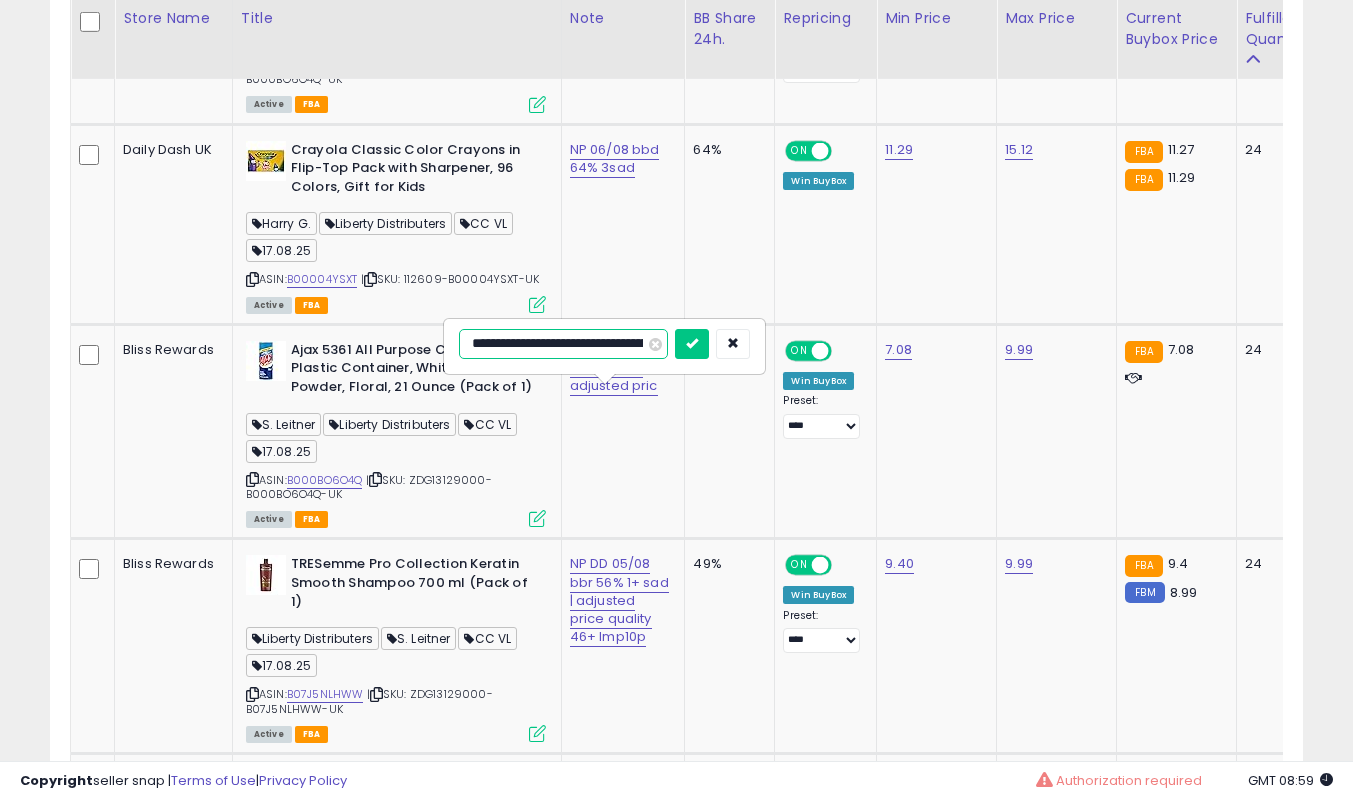 type on "**********" 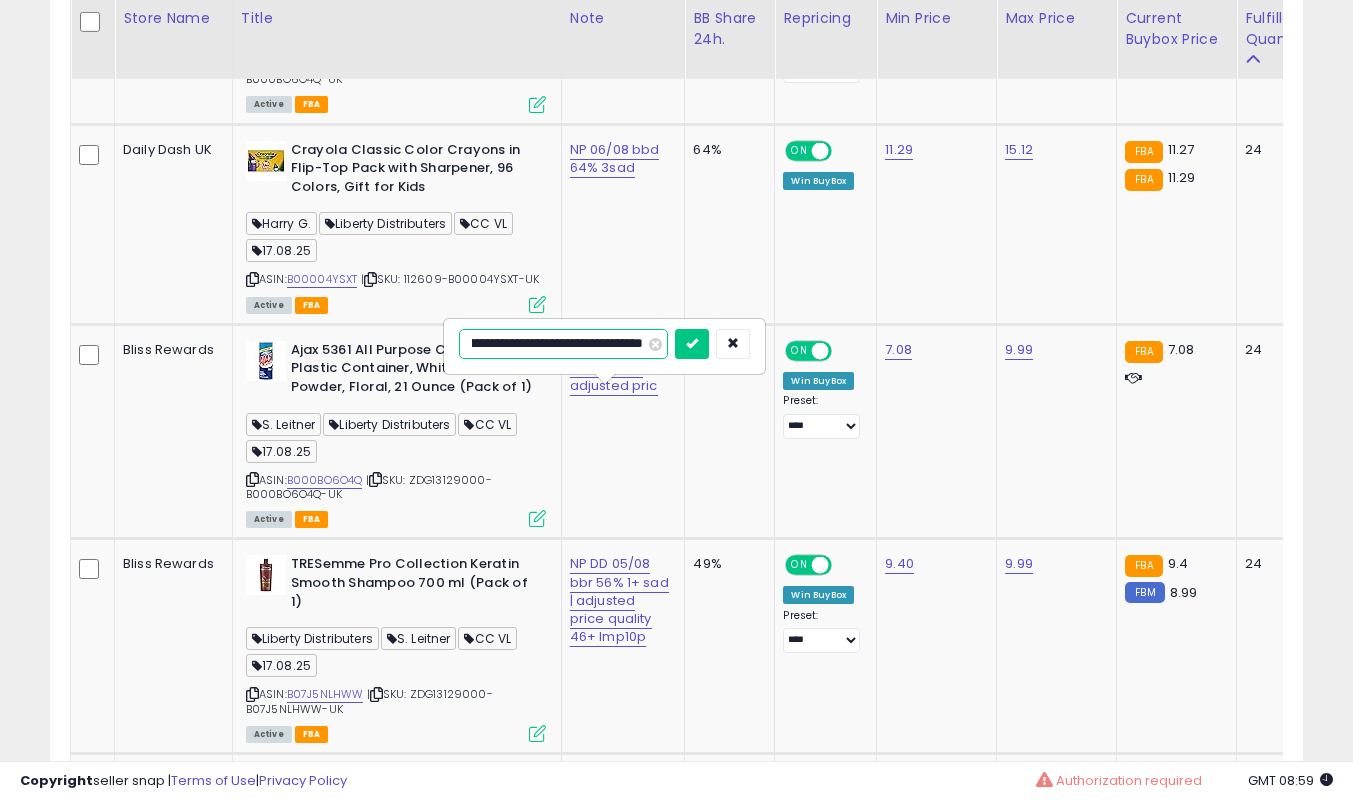 click at bounding box center [692, 344] 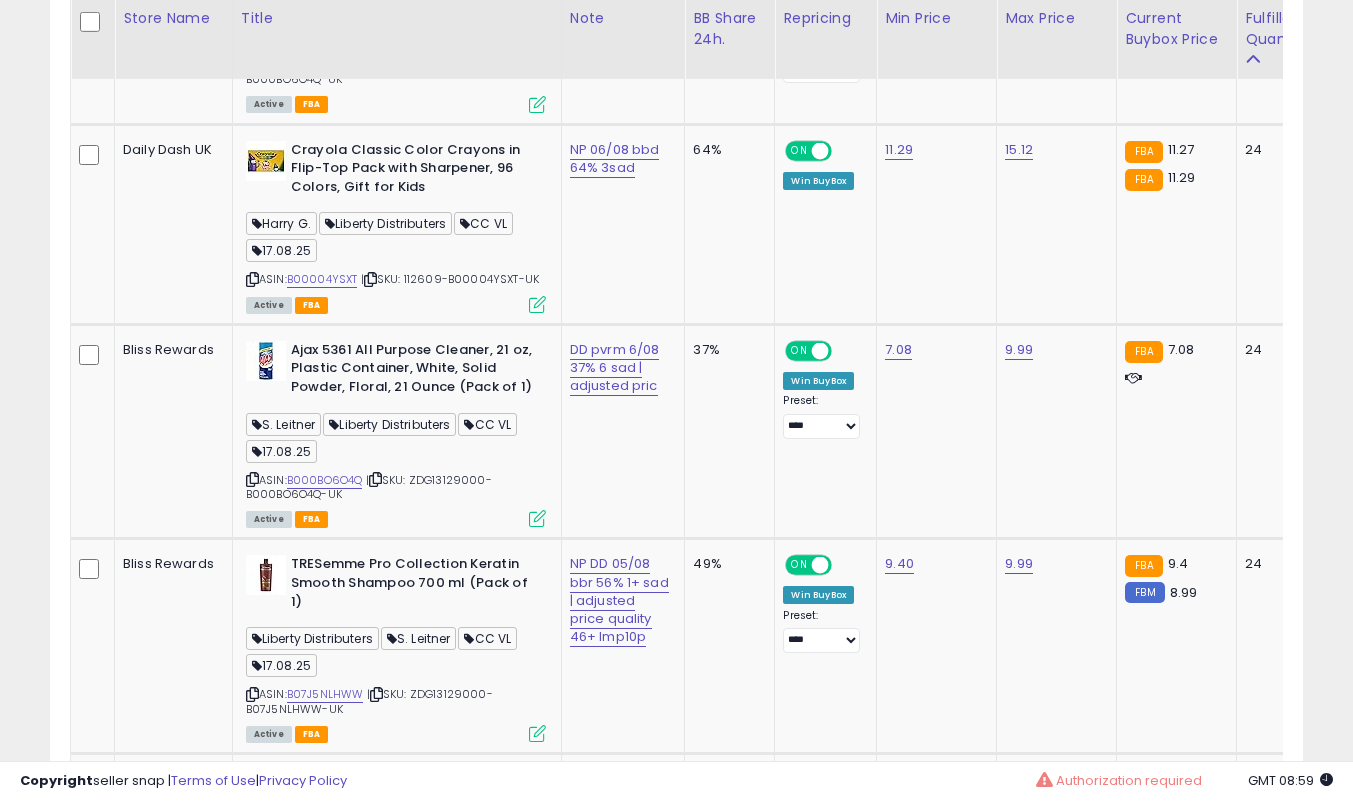 scroll, scrollTop: 9339, scrollLeft: 0, axis: vertical 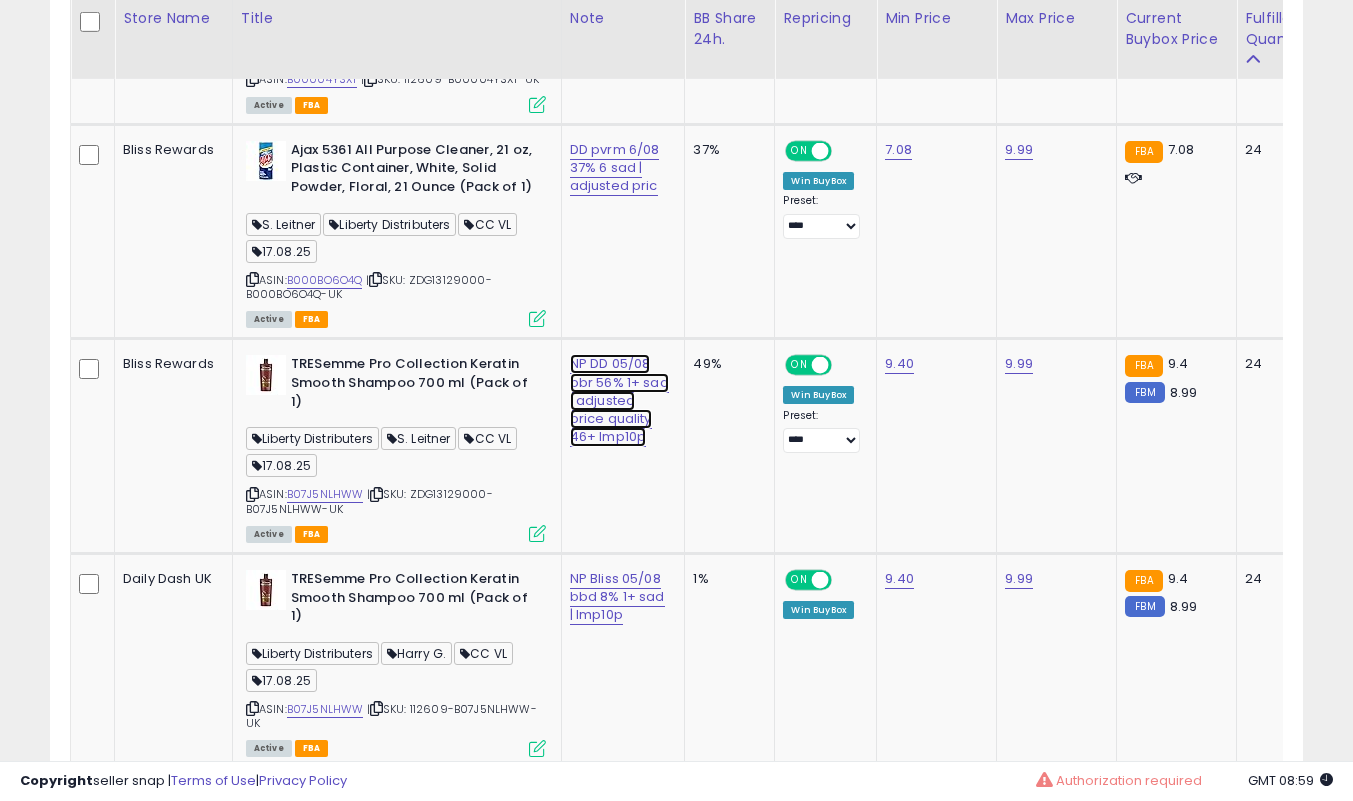 click on "NP DD 05/08 bbr 56% 1+ sad | adjusted price quality 46+ lmp10p" at bounding box center (609, -8147) 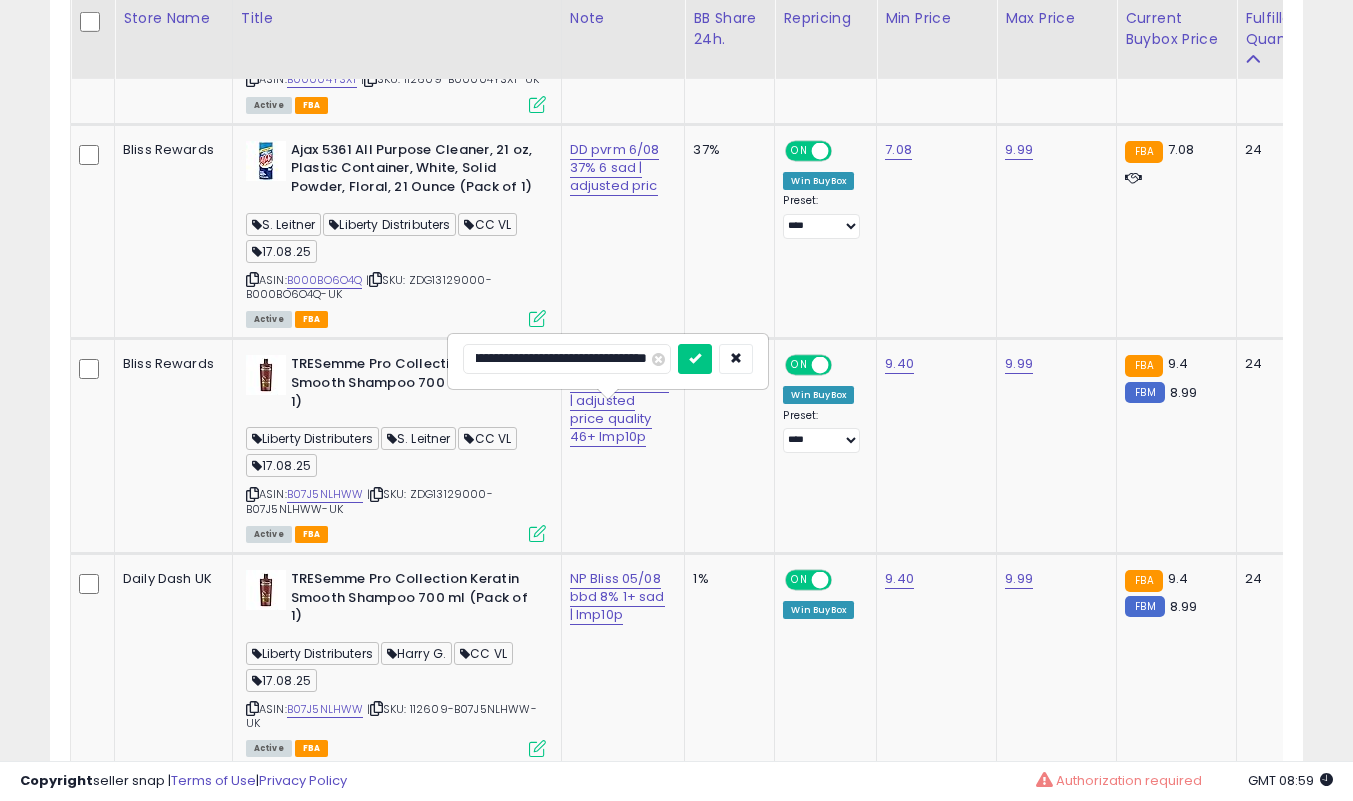 scroll, scrollTop: 0, scrollLeft: 0, axis: both 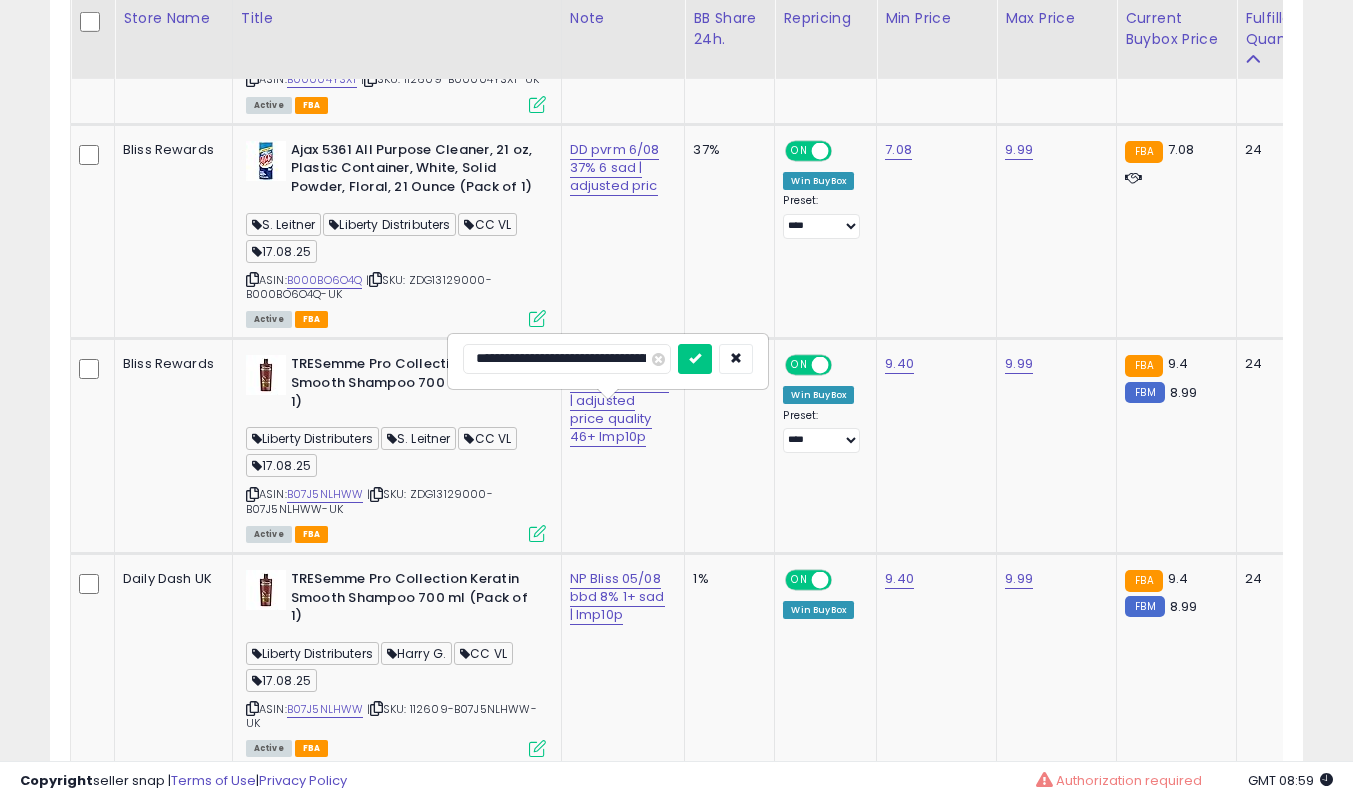type on "**********" 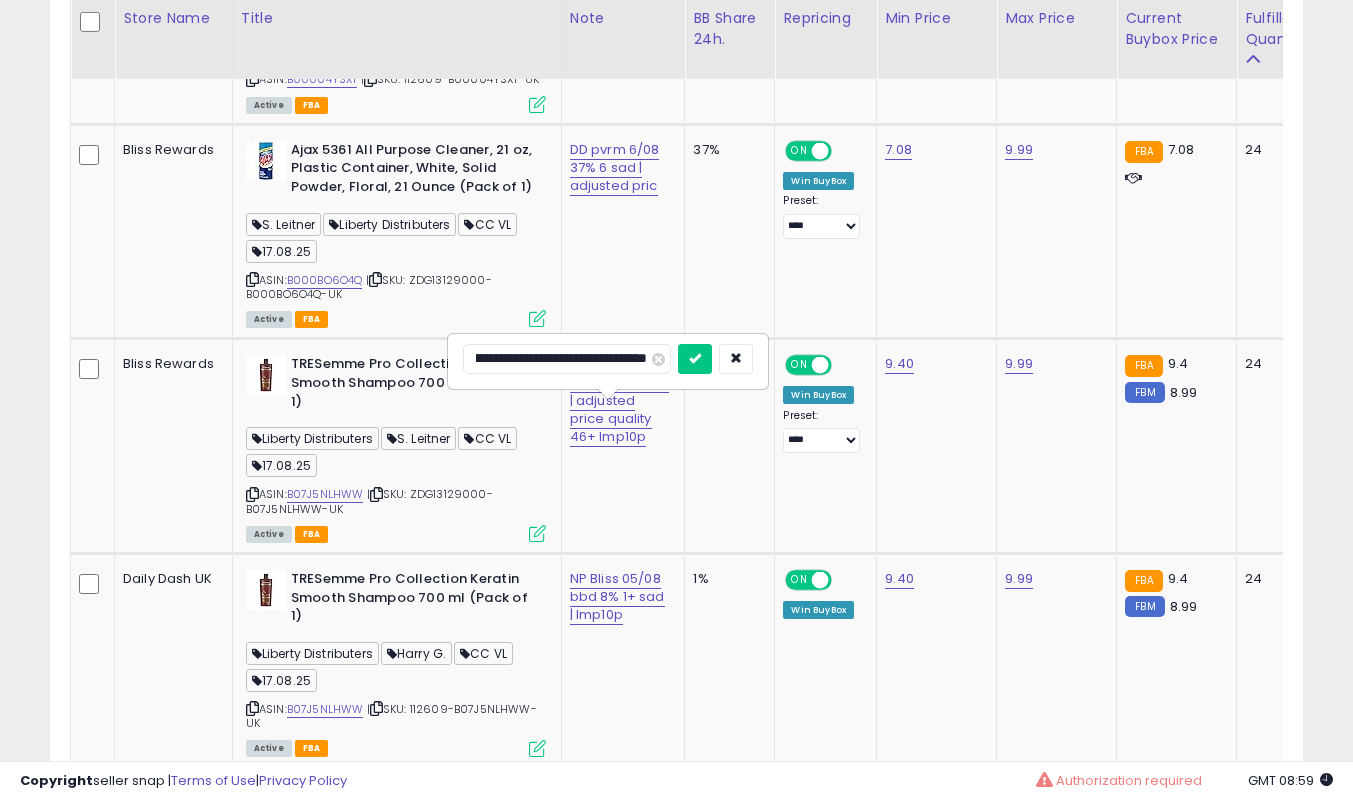 scroll, scrollTop: 0, scrollLeft: 163, axis: horizontal 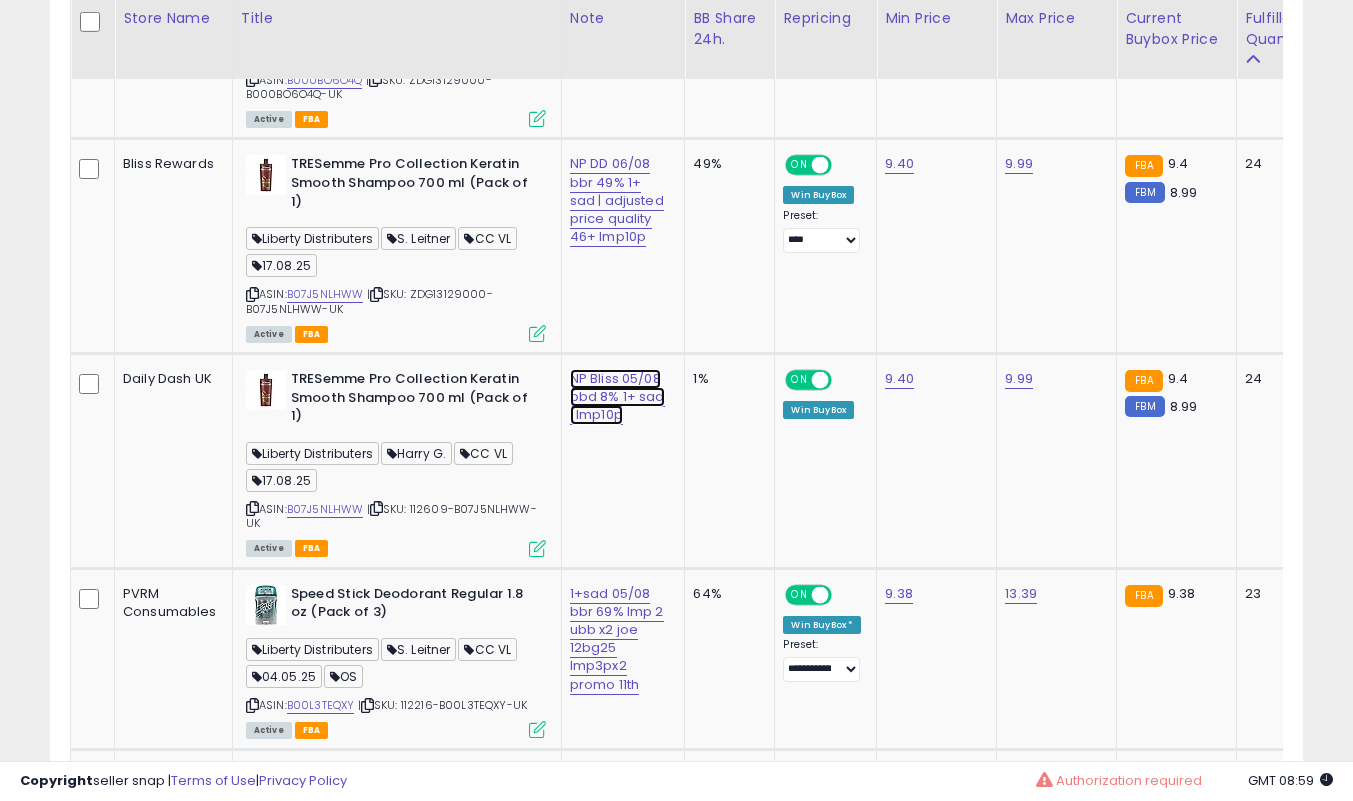 click on "NP Bliss 05/08 bbd 8% 1+ sad | lmp10p" at bounding box center [609, -8347] 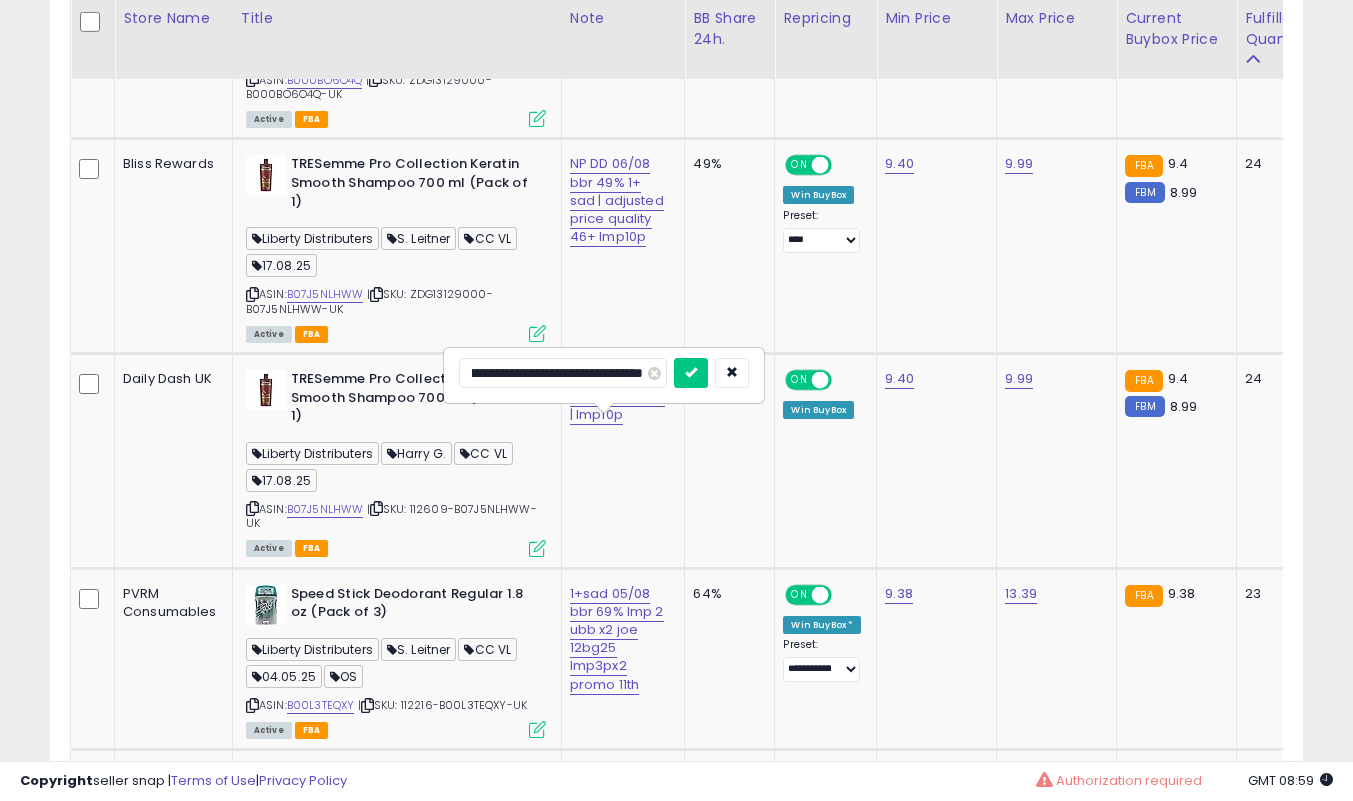 scroll, scrollTop: 0, scrollLeft: 0, axis: both 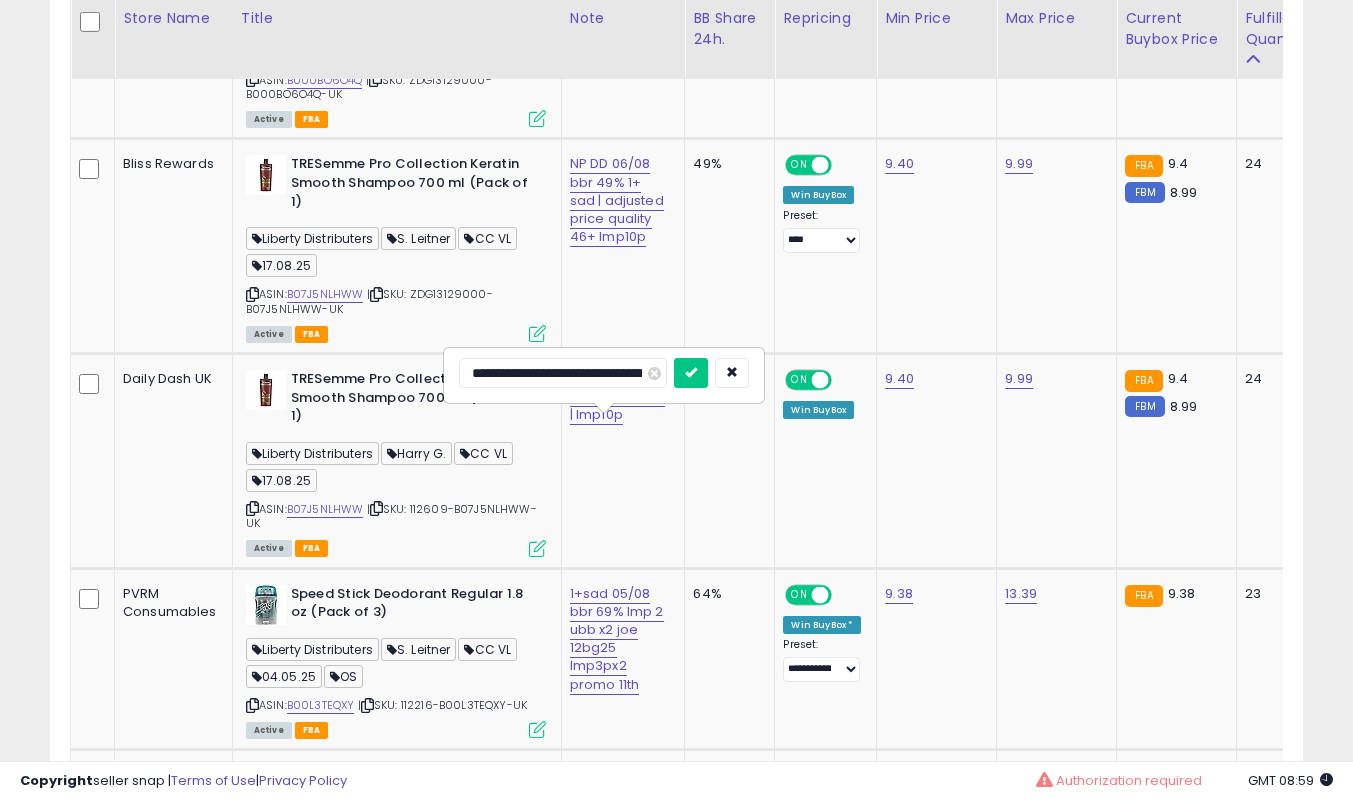 type on "**********" 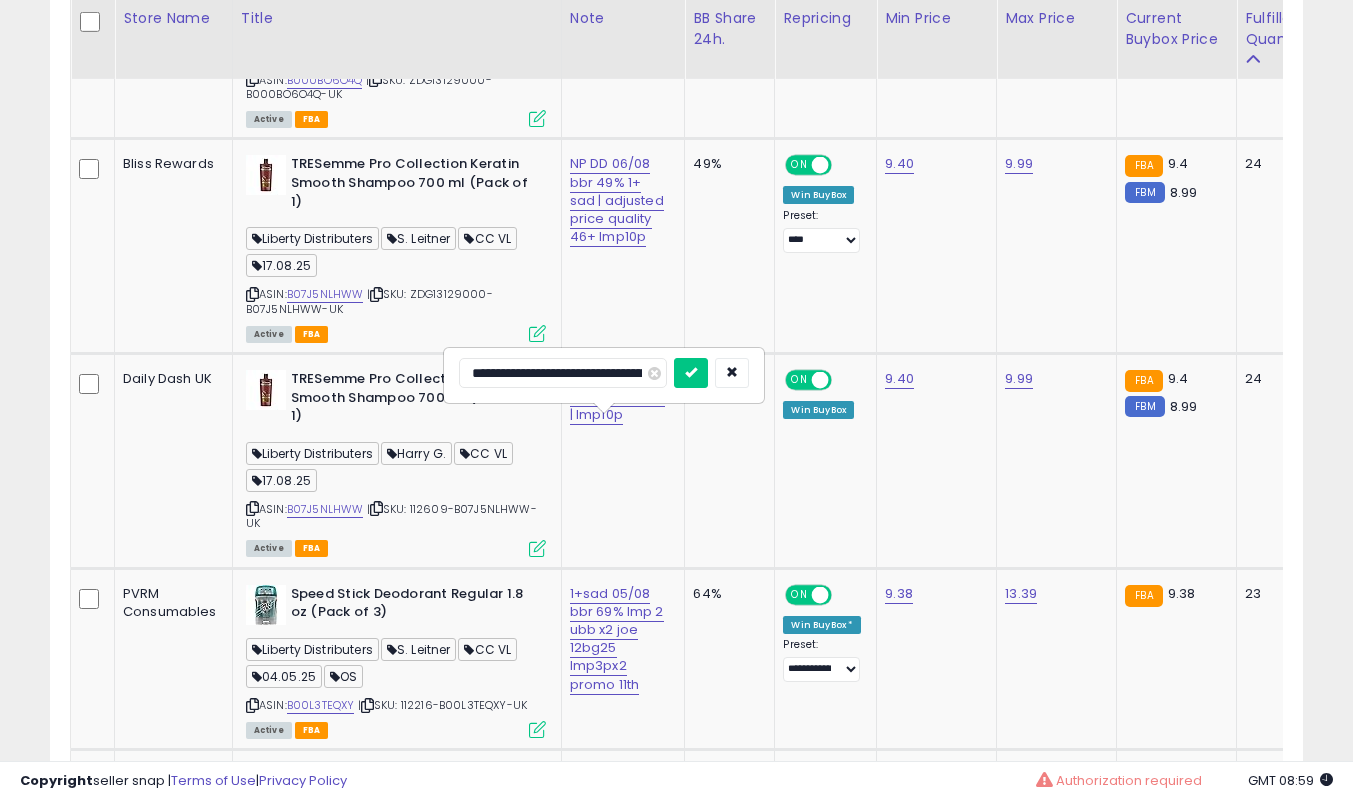 scroll, scrollTop: 0, scrollLeft: 35, axis: horizontal 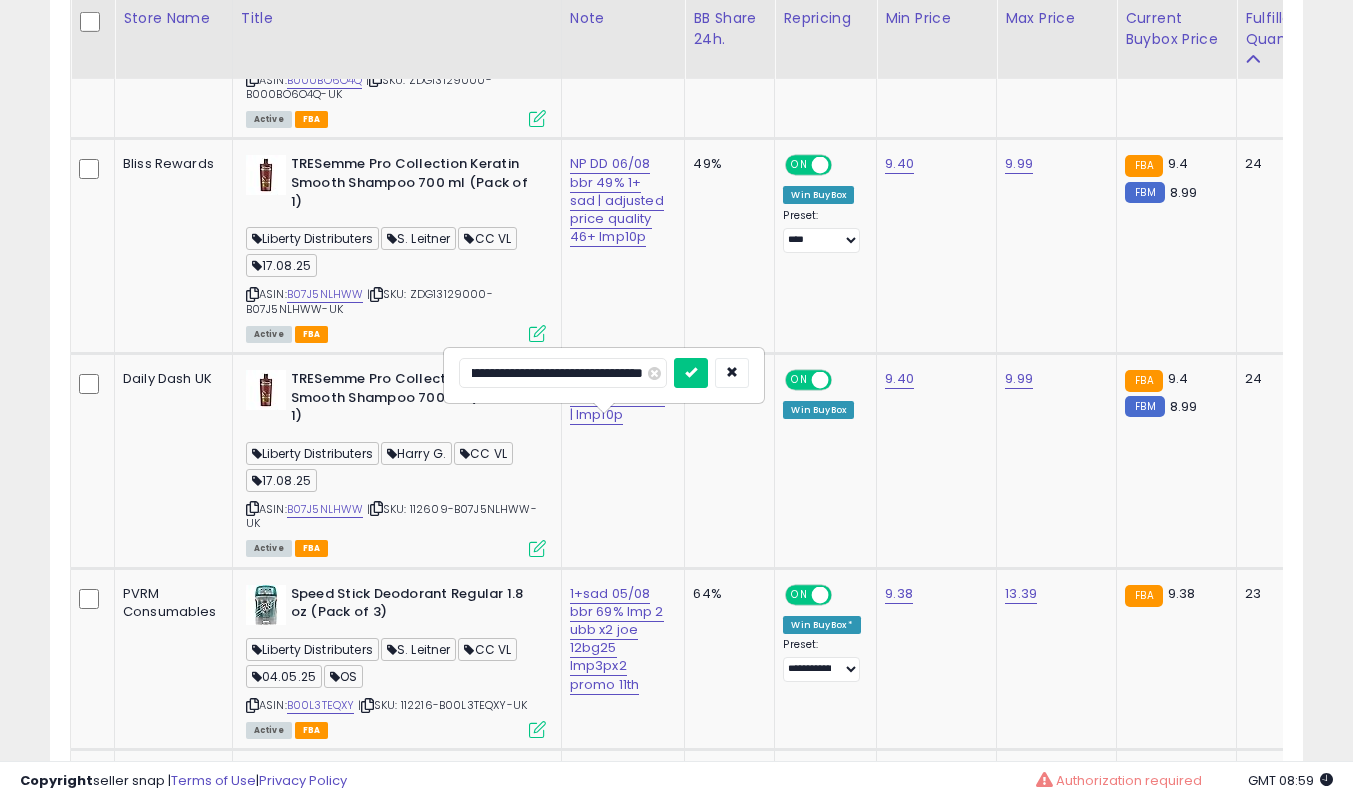 click at bounding box center (691, 373) 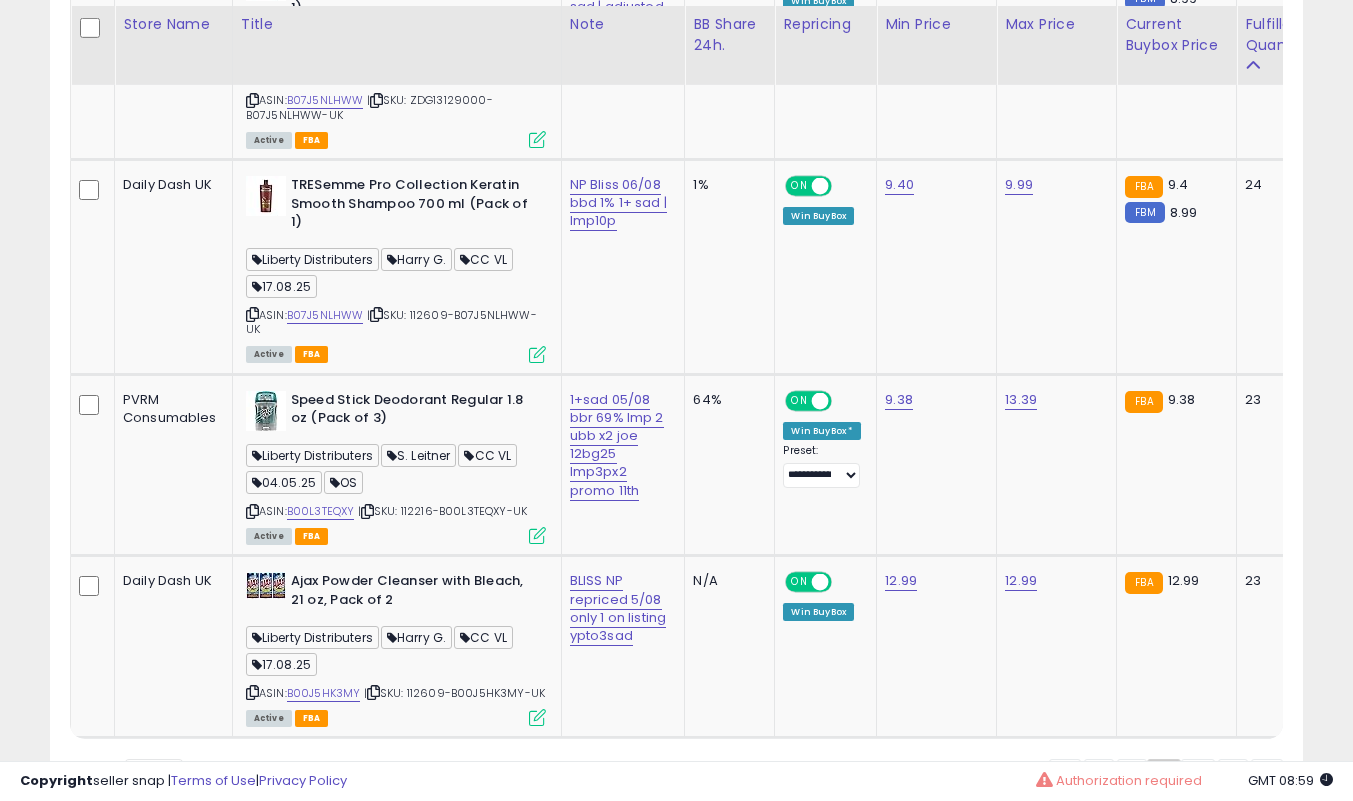 scroll, scrollTop: 9739, scrollLeft: 0, axis: vertical 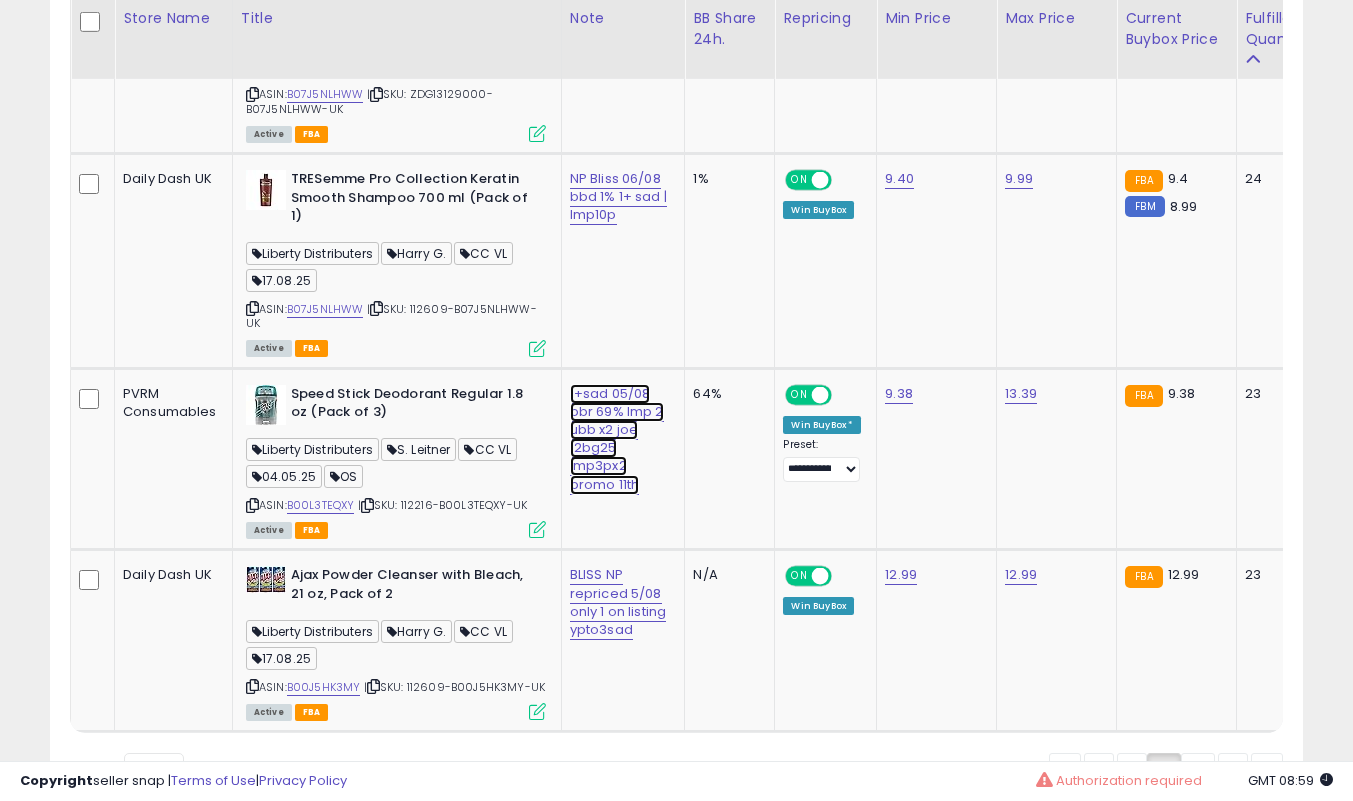 click on "1+sad 05/08 bbr 69% lmp 2 ubb x2 joe 12bg25 lmp3px2 promo 11th" at bounding box center (609, -8547) 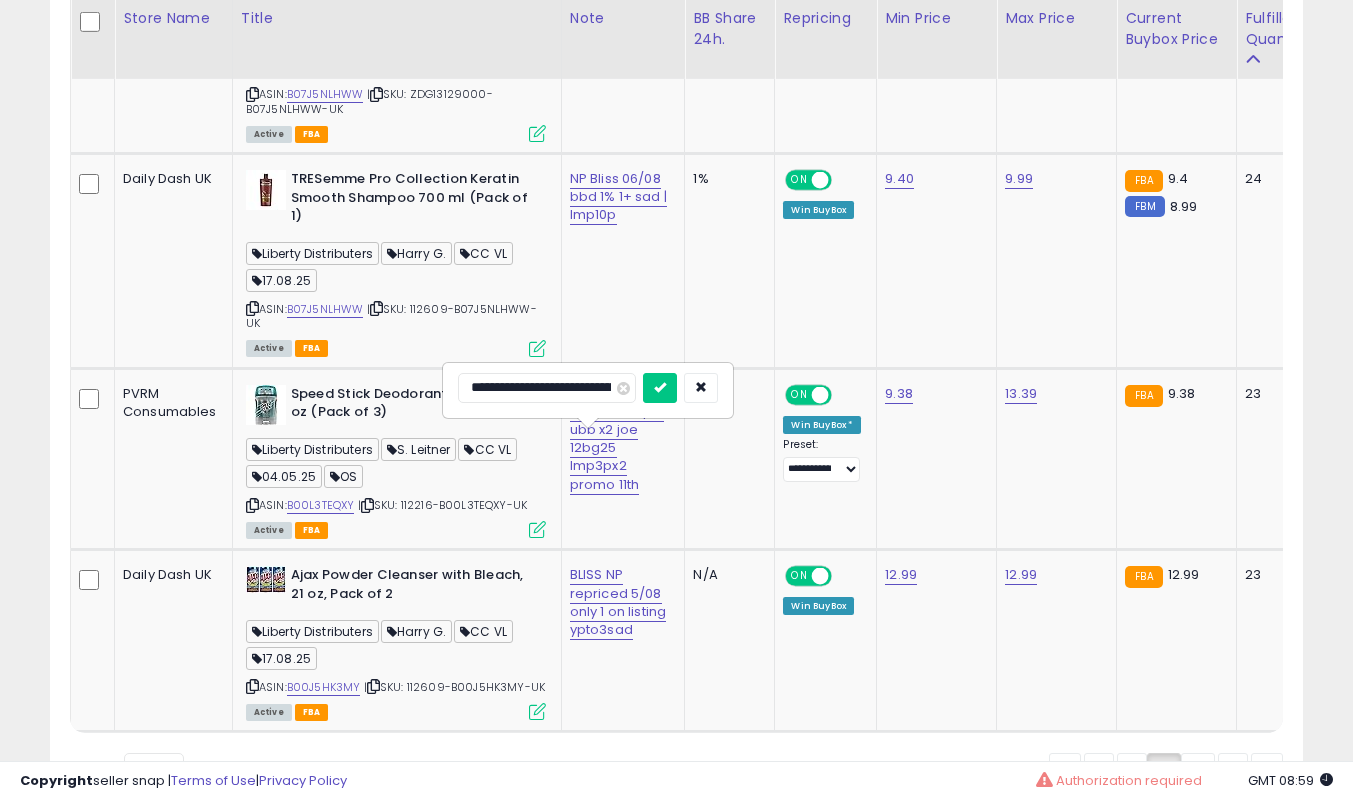 scroll, scrollTop: 0, scrollLeft: 0, axis: both 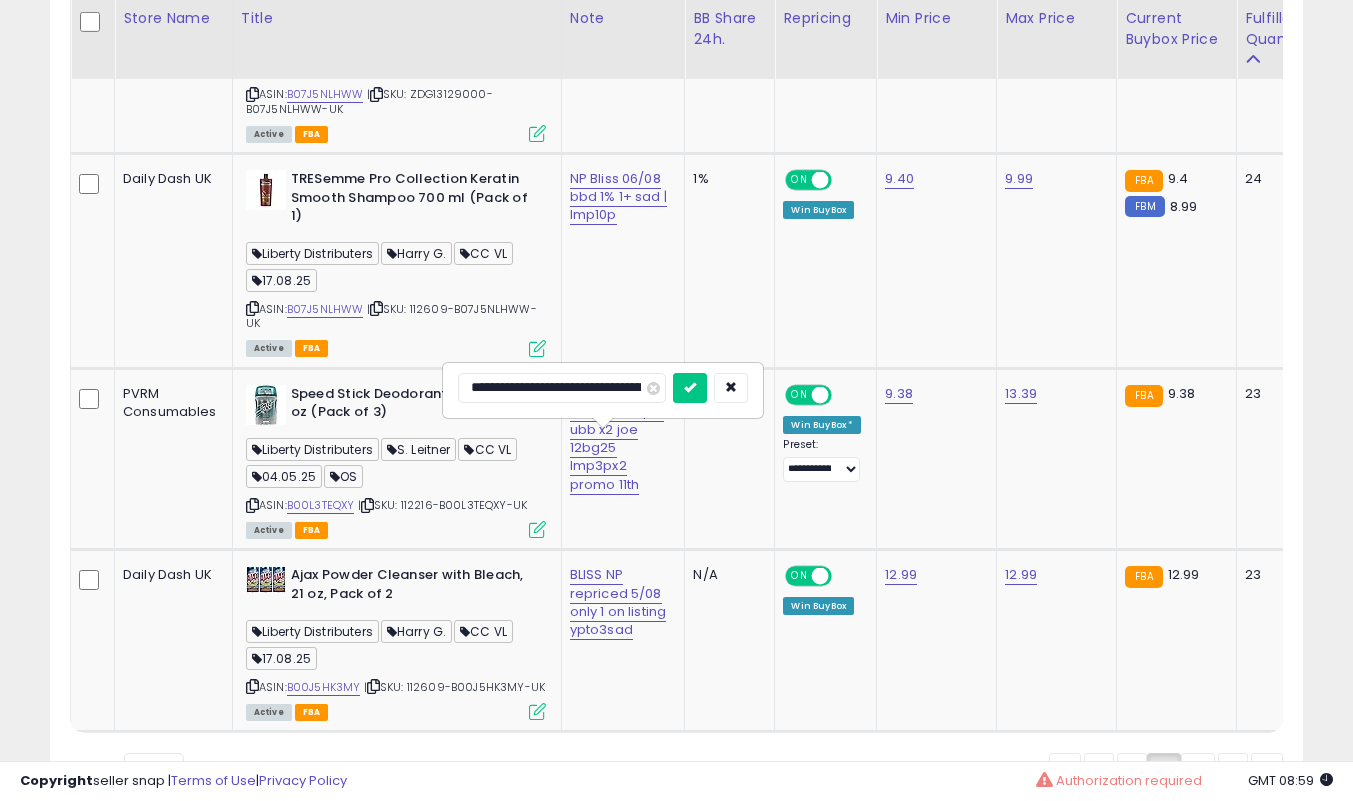 type on "**********" 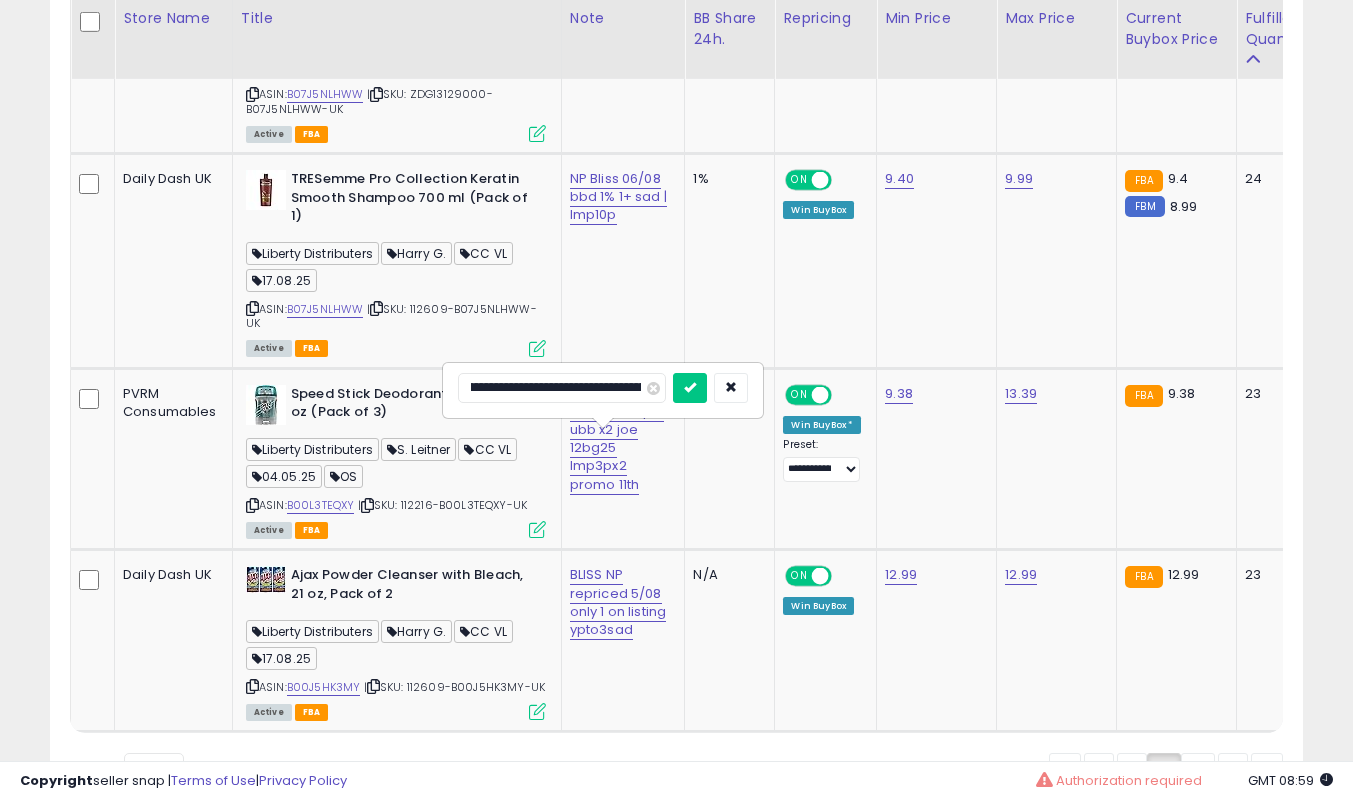 scroll, scrollTop: 0, scrollLeft: 63, axis: horizontal 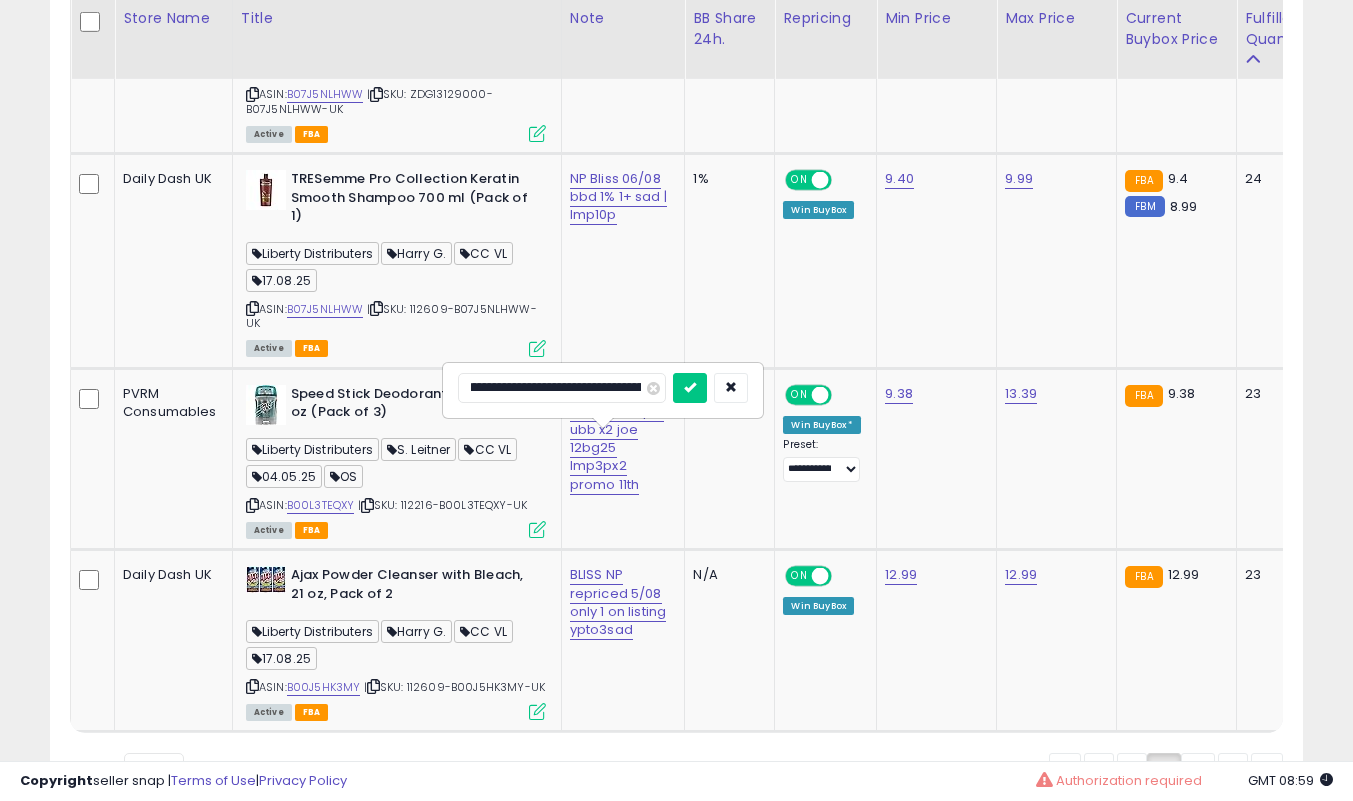 click at bounding box center [690, 388] 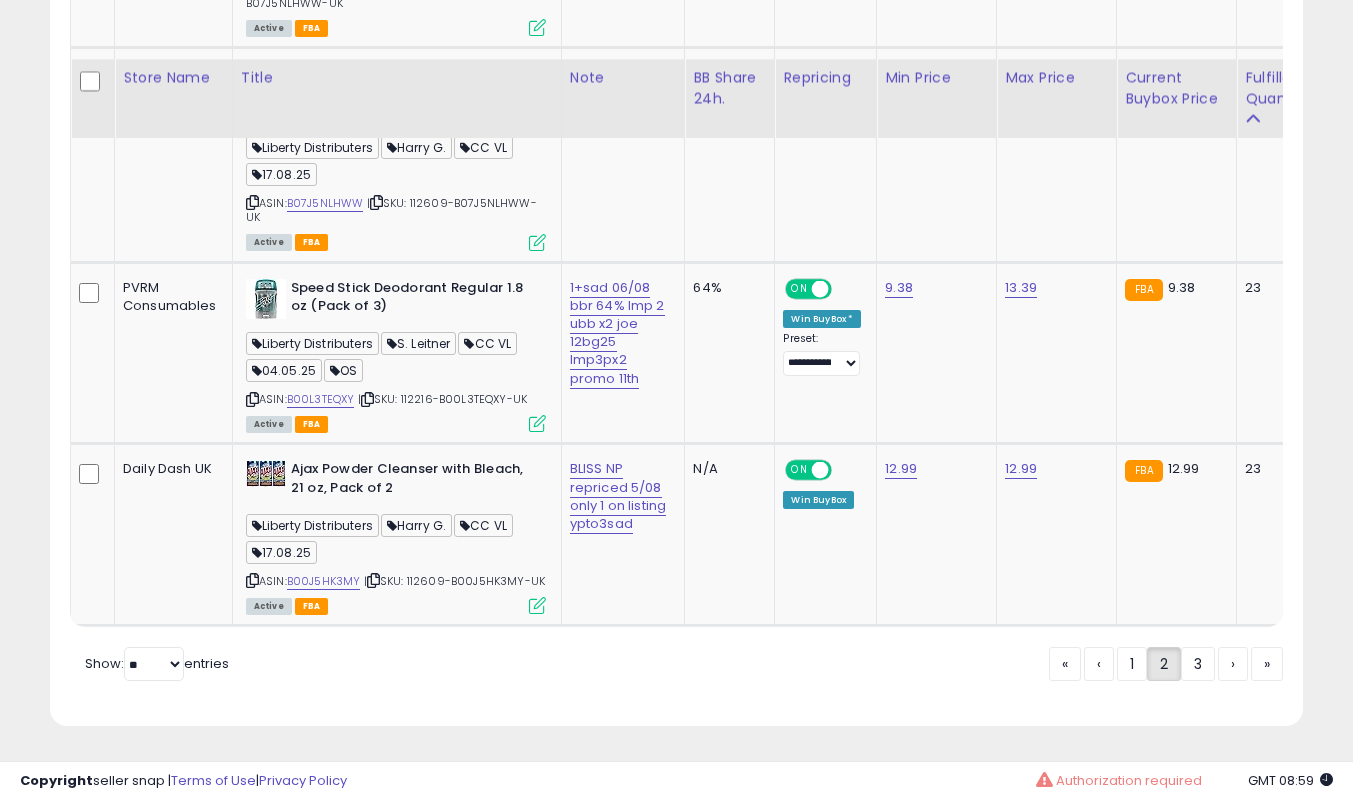 scroll, scrollTop: 9905, scrollLeft: 0, axis: vertical 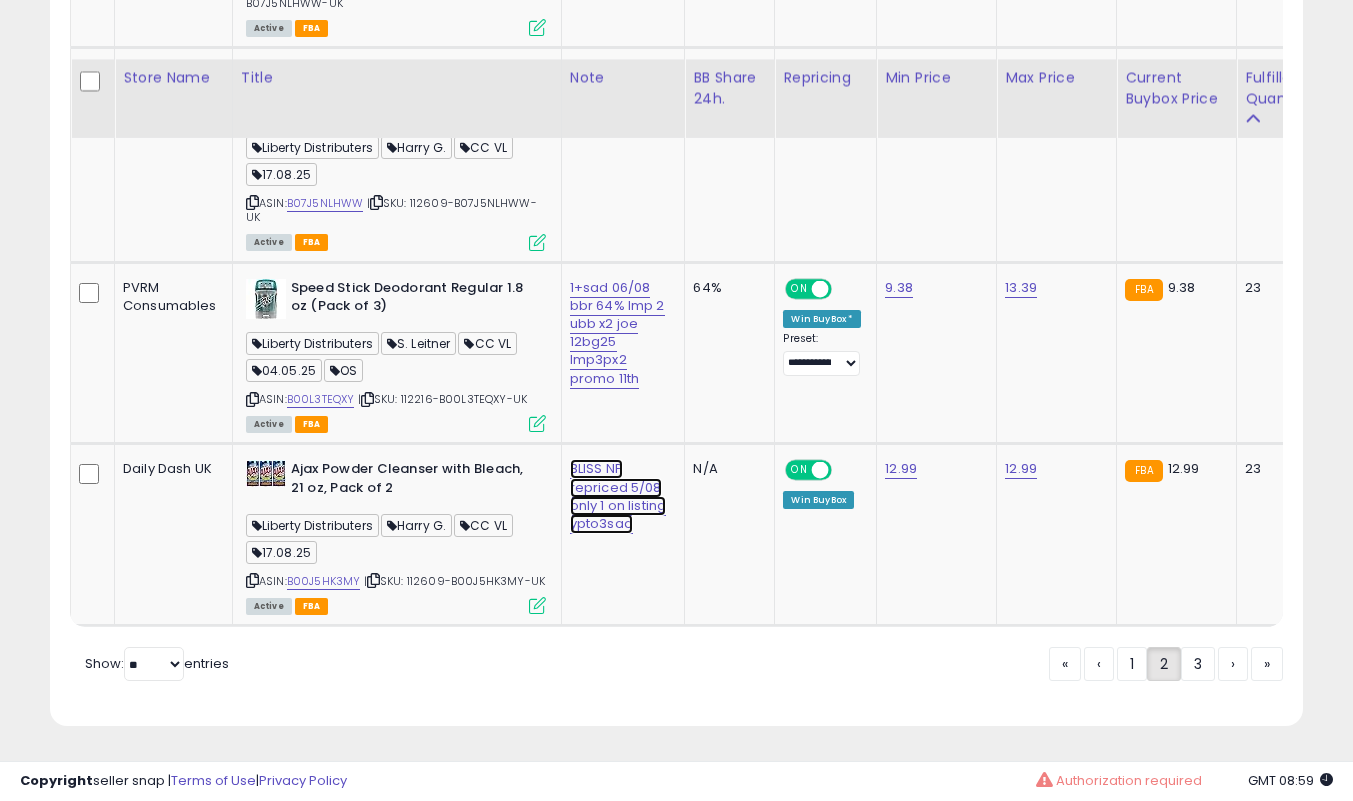 click on "BLISS NP repriced 5/08 only 1 on listing ypto3sad" at bounding box center [609, -8653] 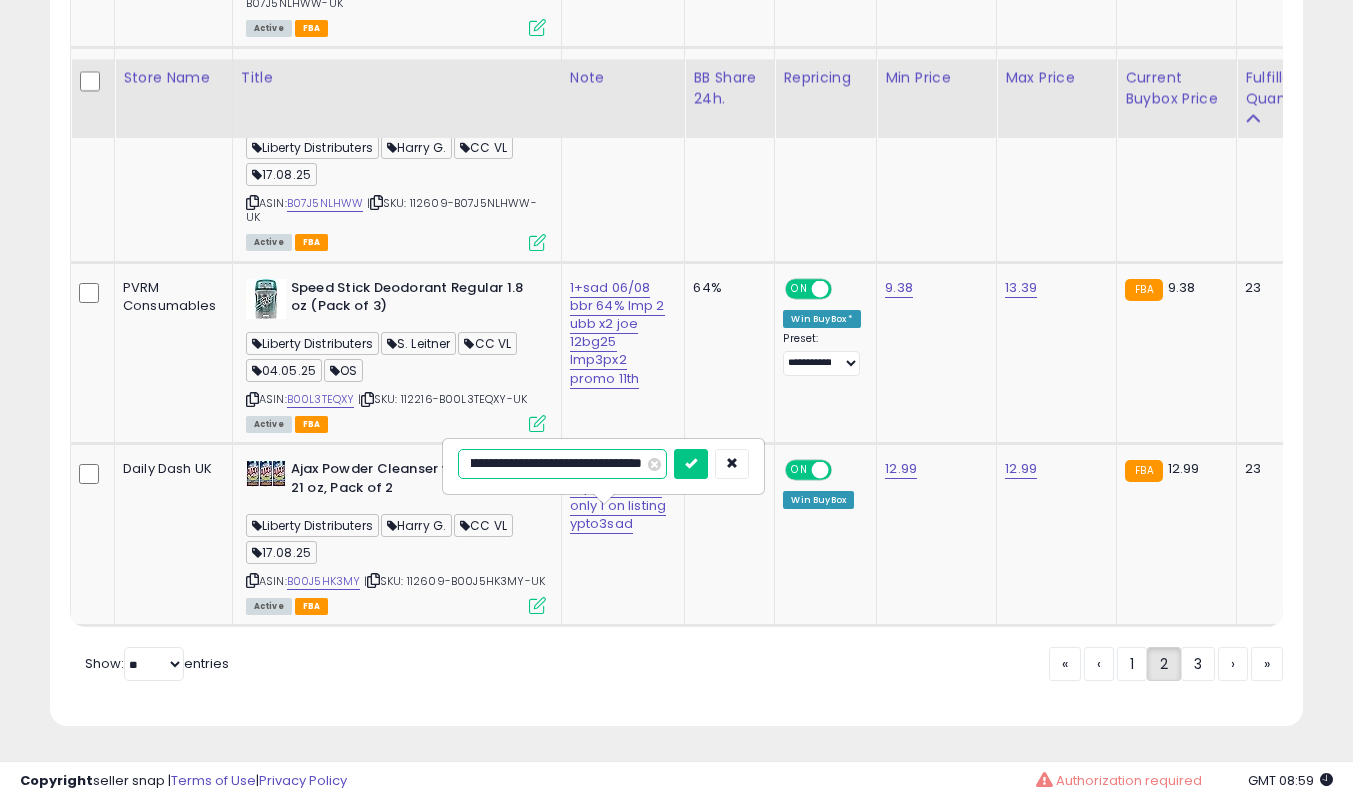 scroll, scrollTop: 0, scrollLeft: 0, axis: both 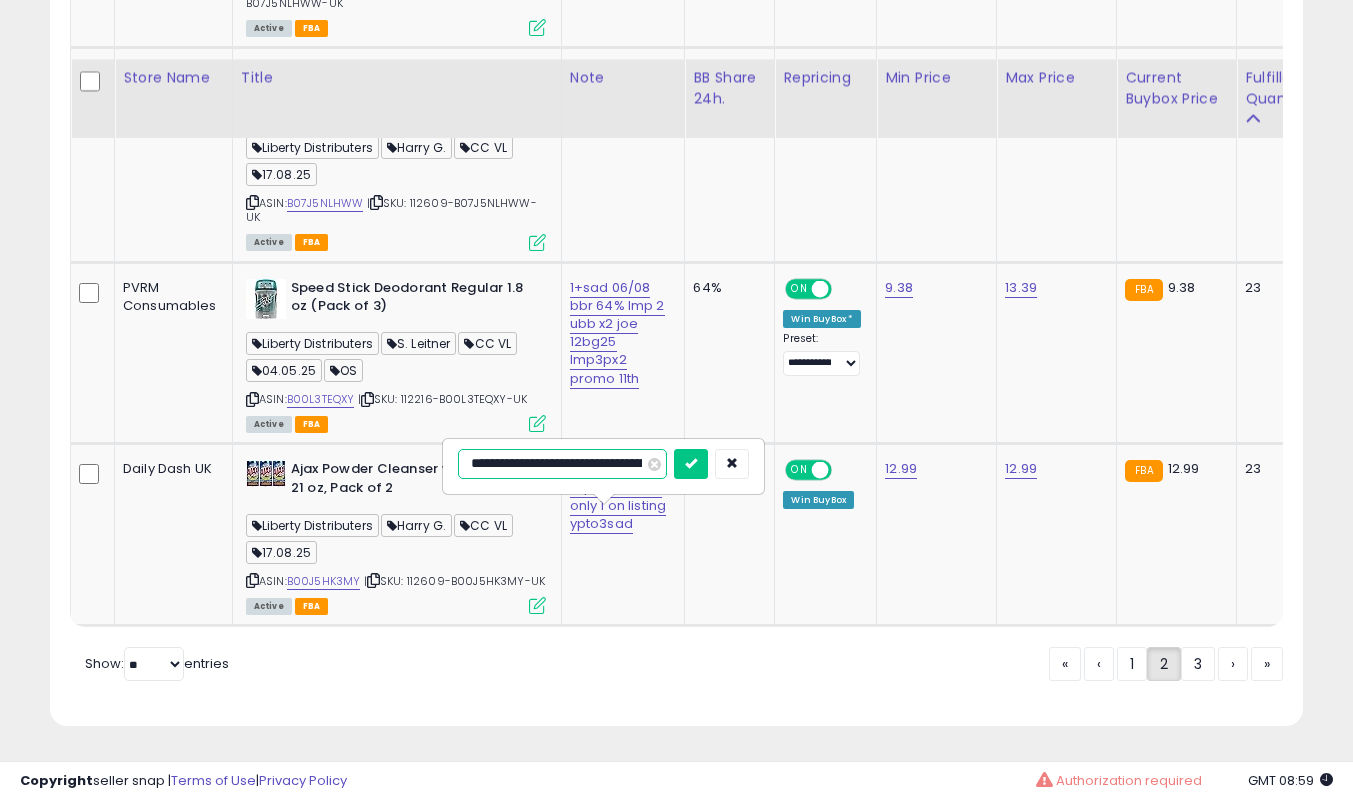 type on "**********" 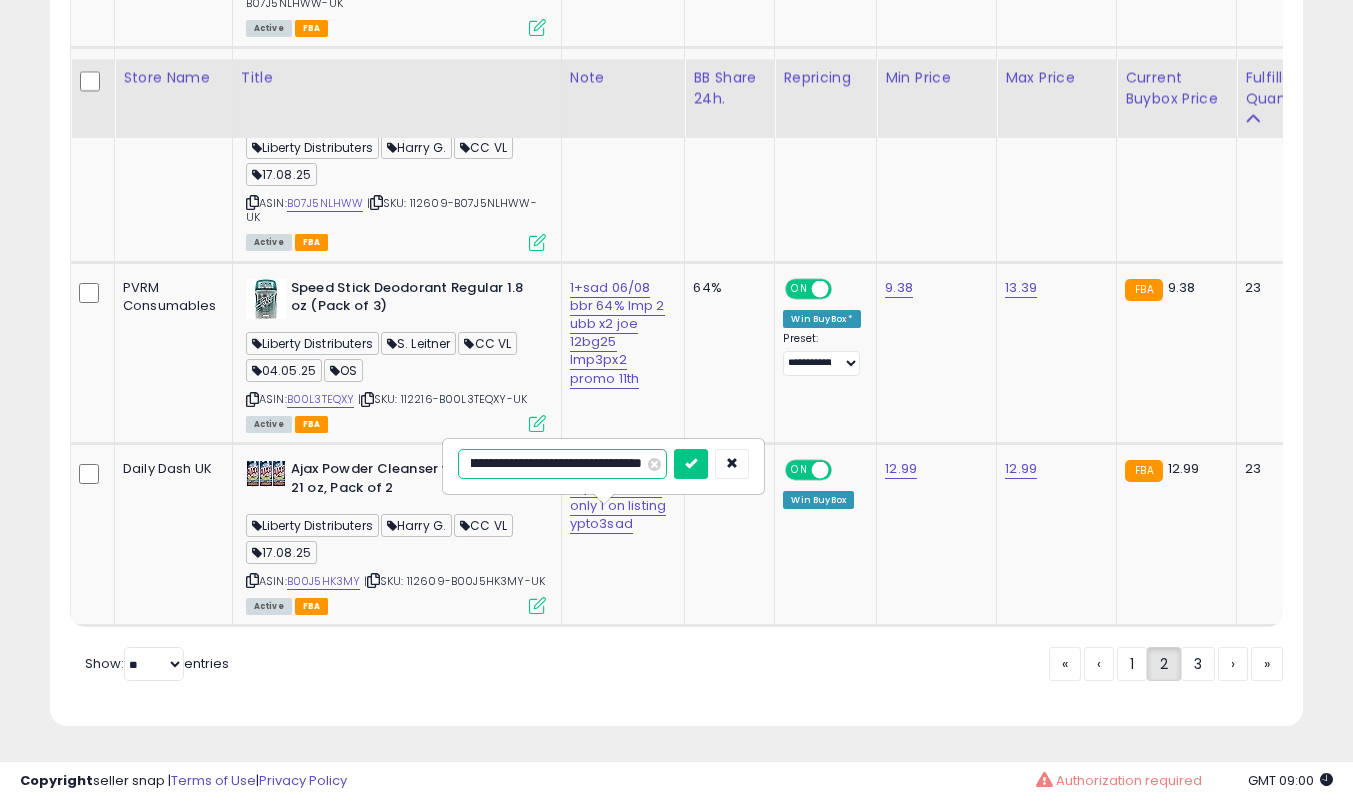 scroll, scrollTop: 0, scrollLeft: 151, axis: horizontal 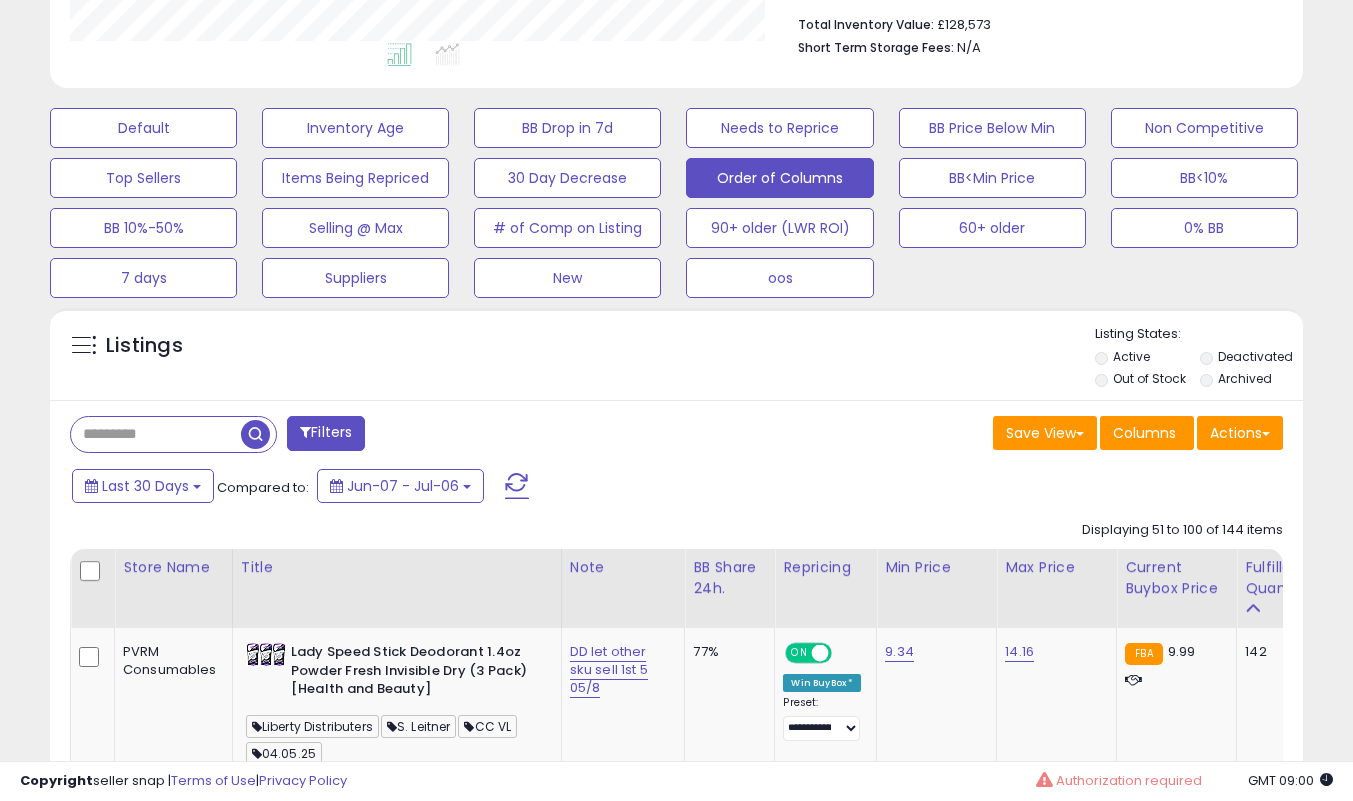 click on "Last 30 Days
Compared to:
Jun-07 - Jul-06" at bounding box center (522, 488) 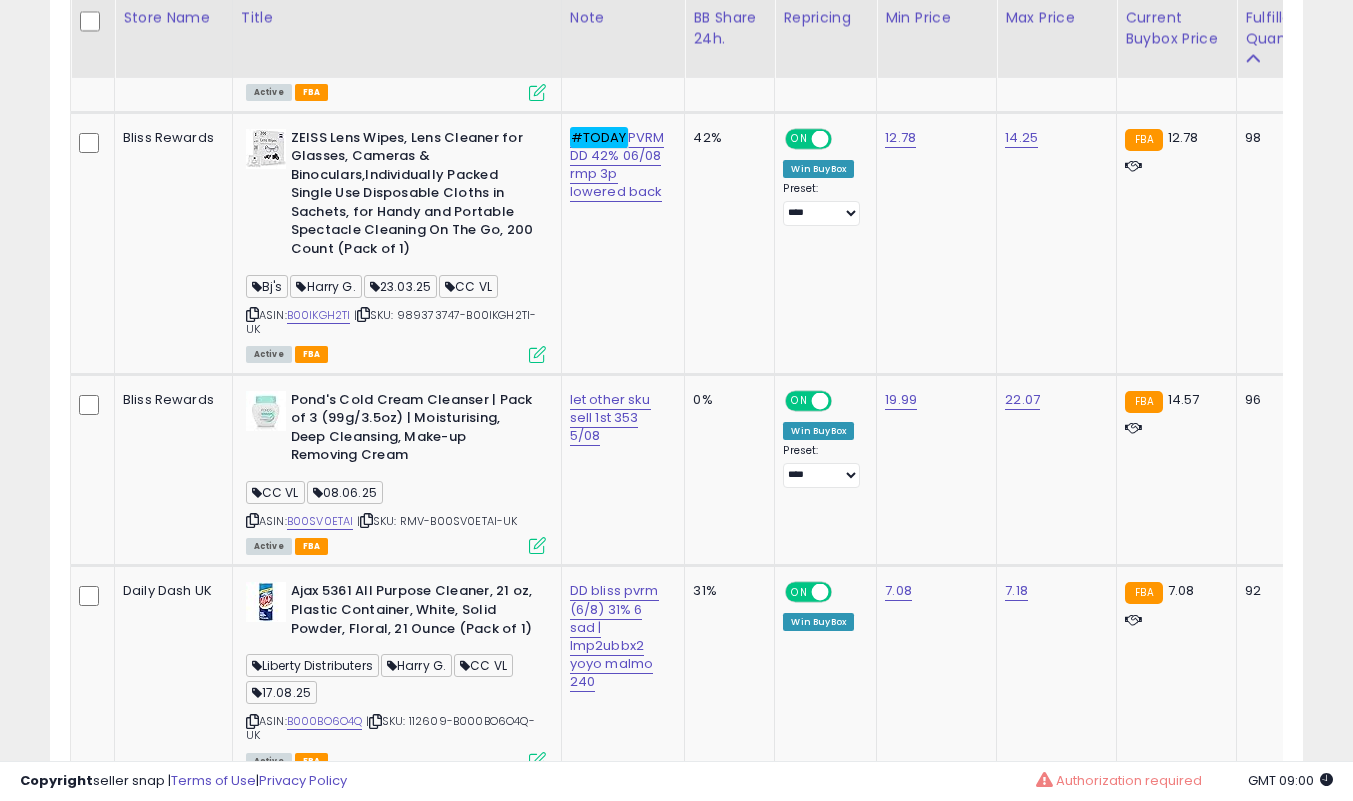 scroll, scrollTop: 6456, scrollLeft: 0, axis: vertical 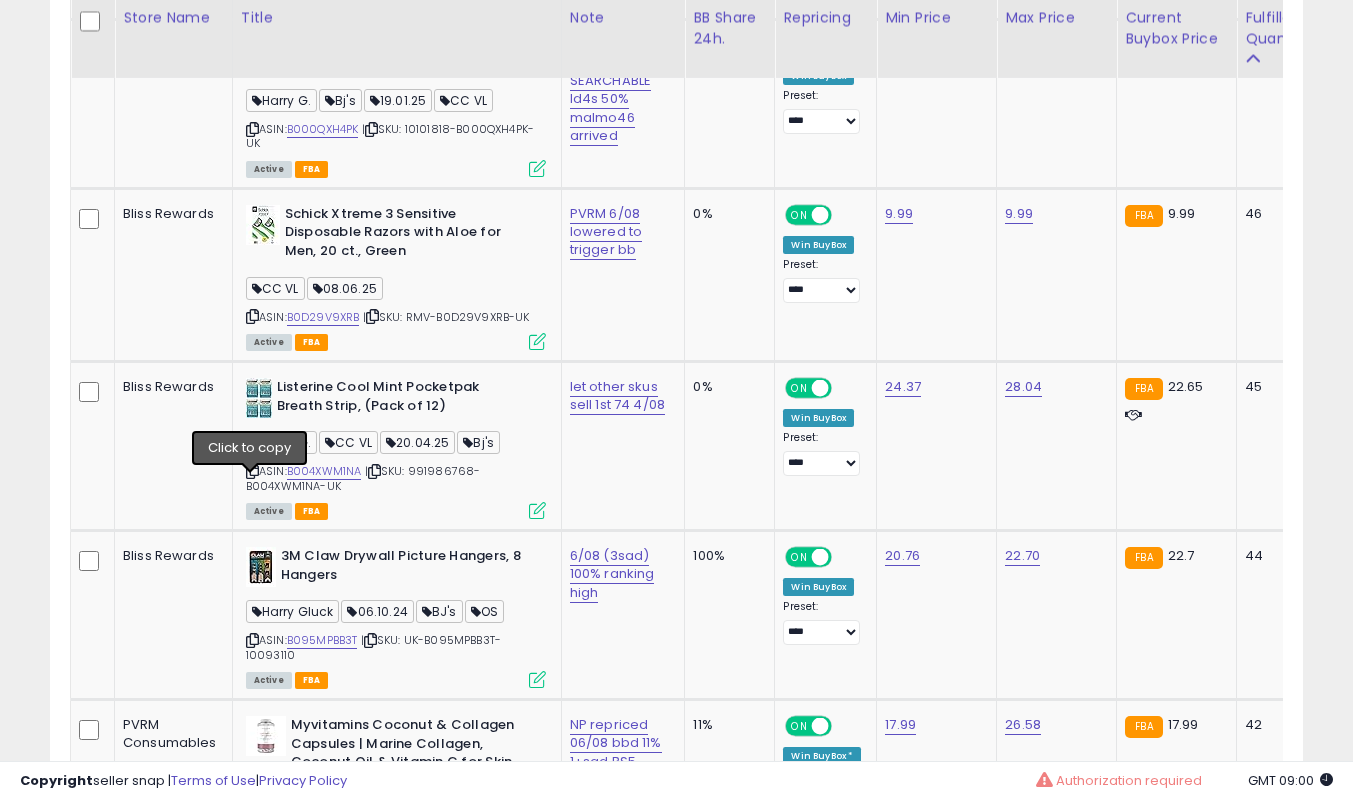 click at bounding box center (252, 471) 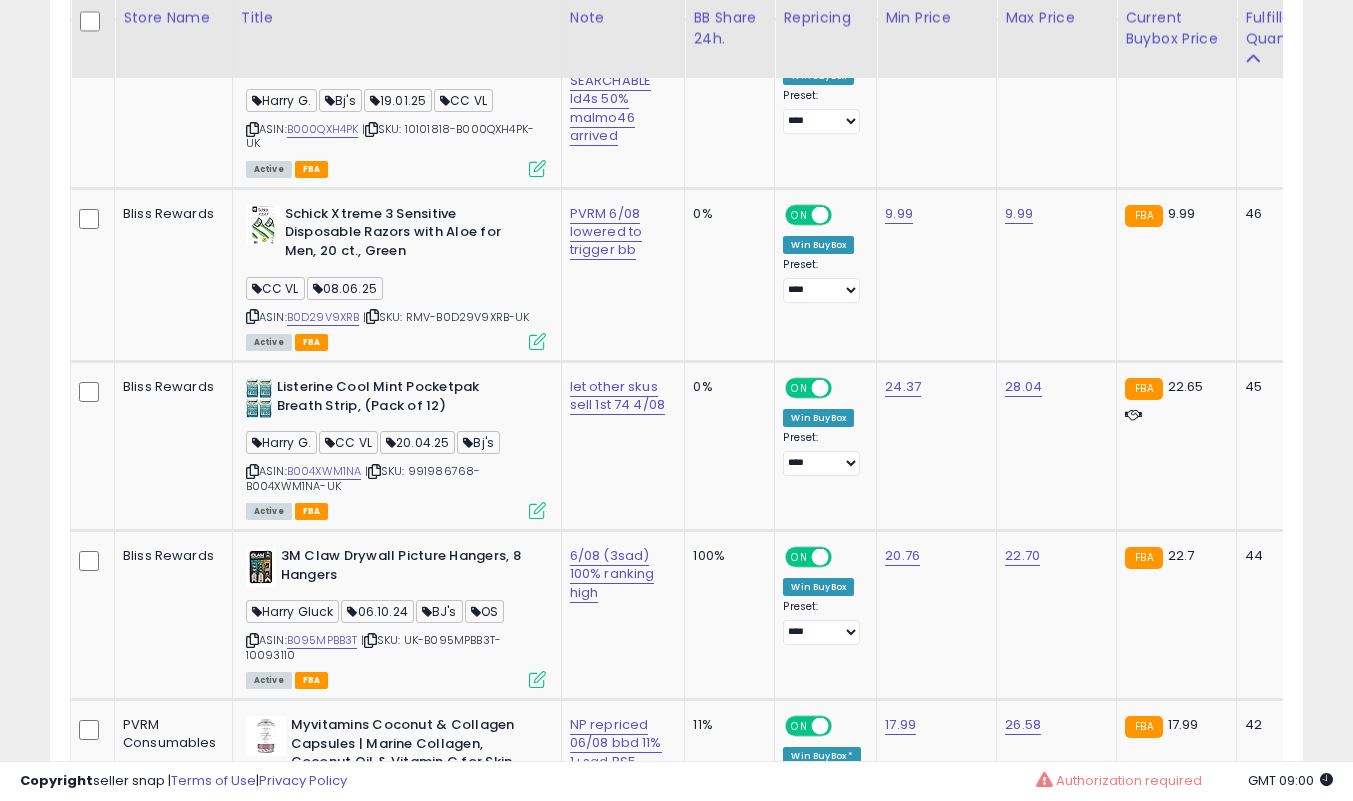scroll, scrollTop: 7994, scrollLeft: 0, axis: vertical 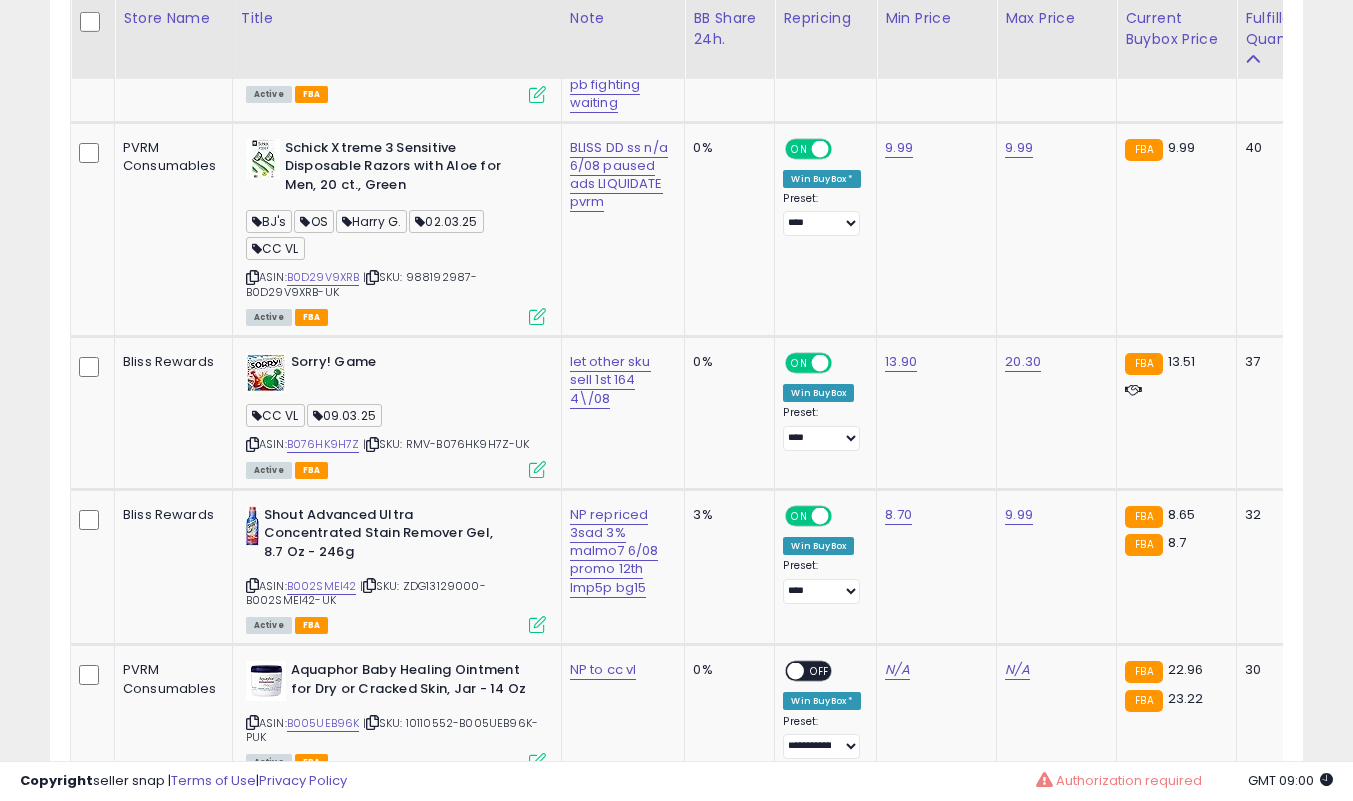 click at bounding box center (252, 444) 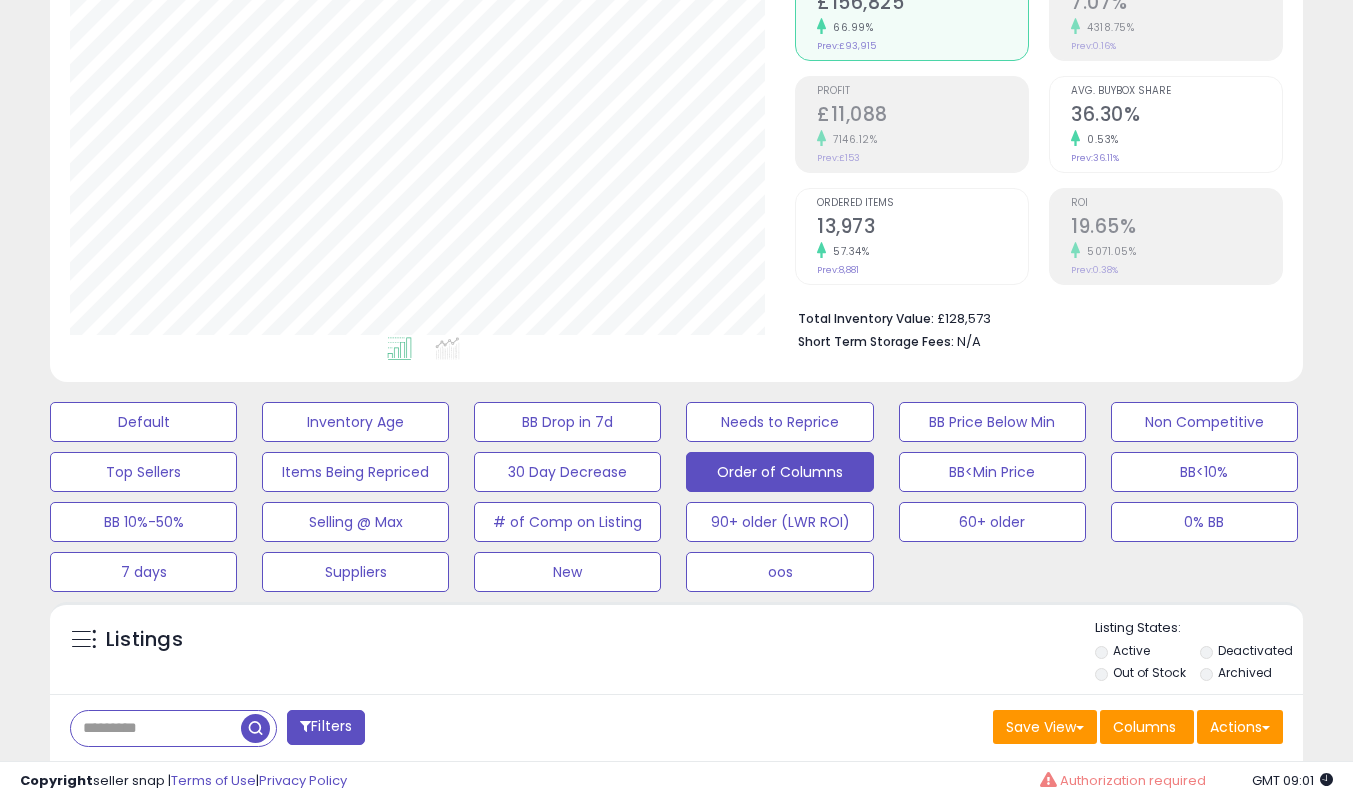scroll, scrollTop: 300, scrollLeft: 0, axis: vertical 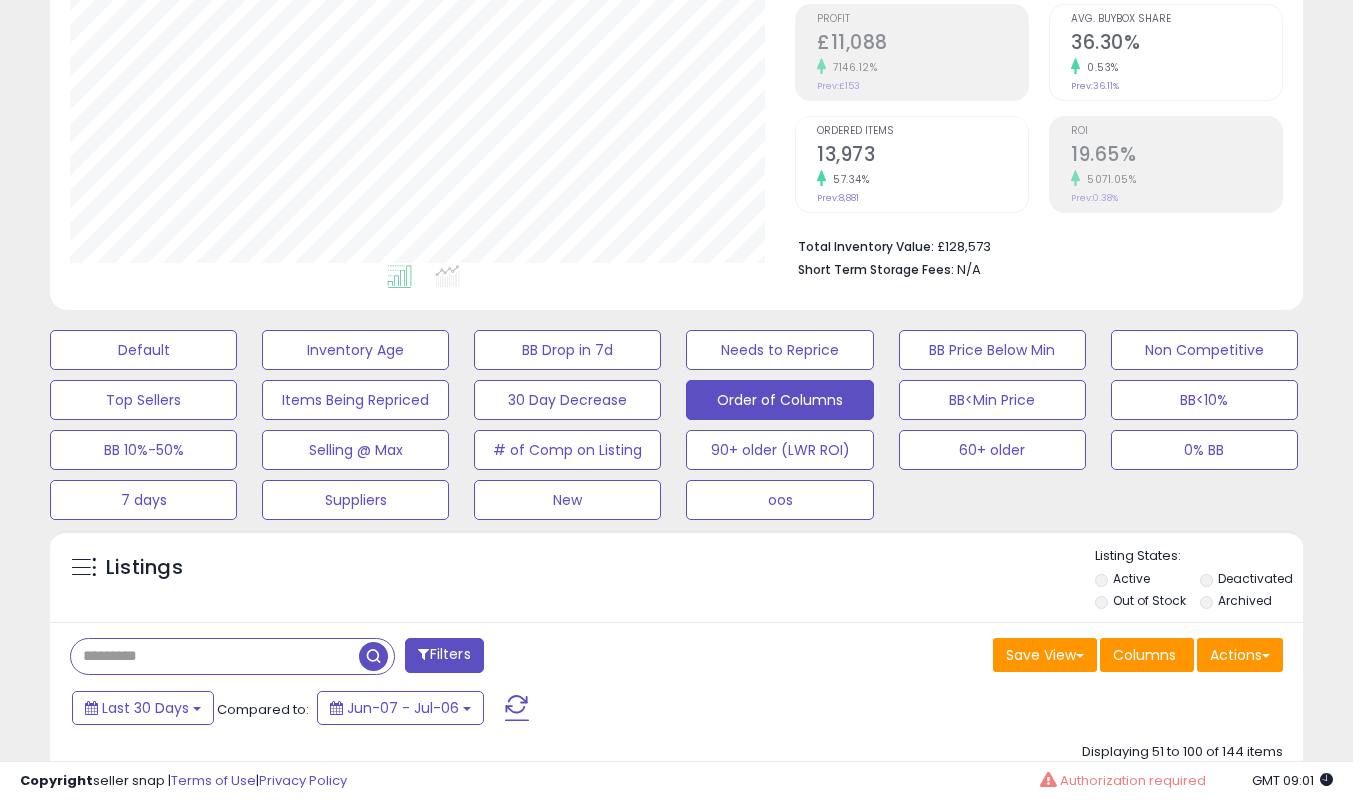 click at bounding box center (215, 656) 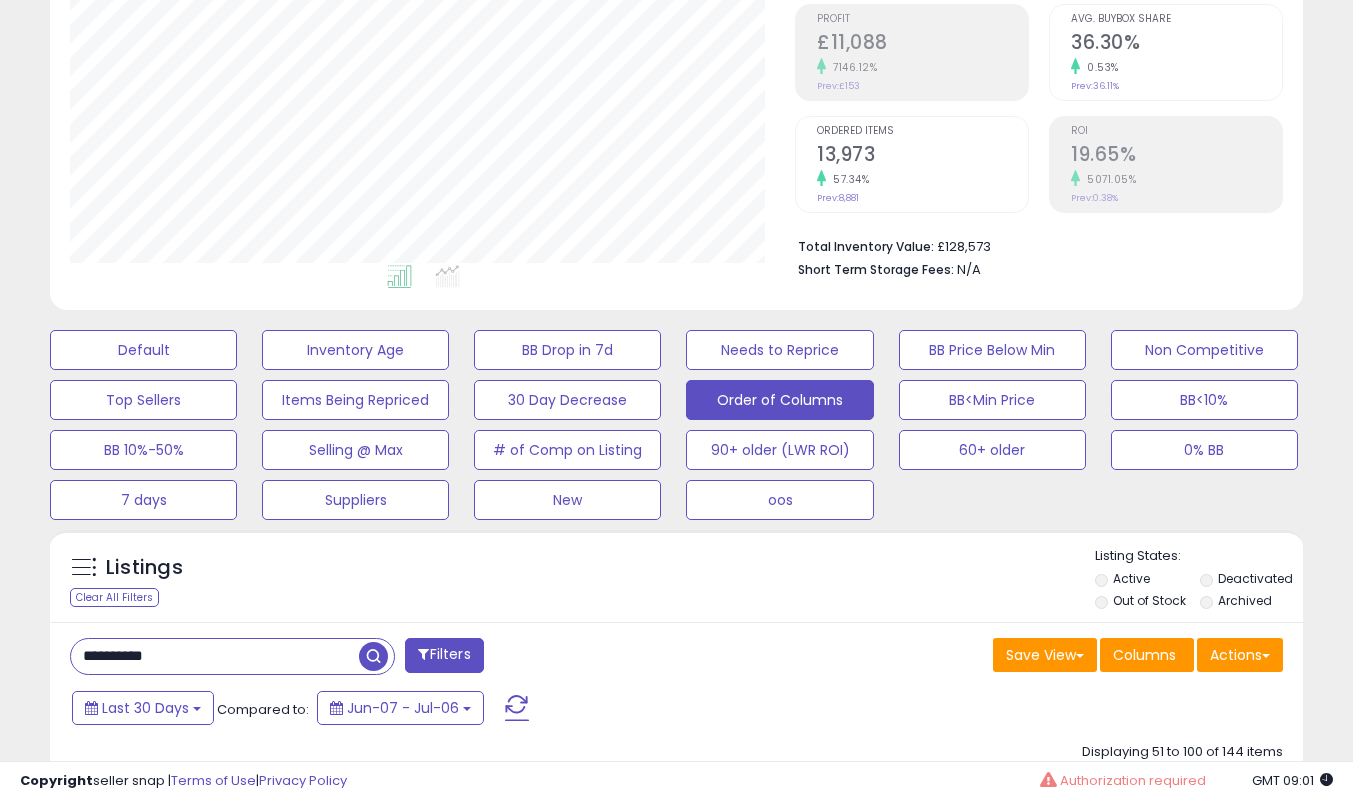 type on "**********" 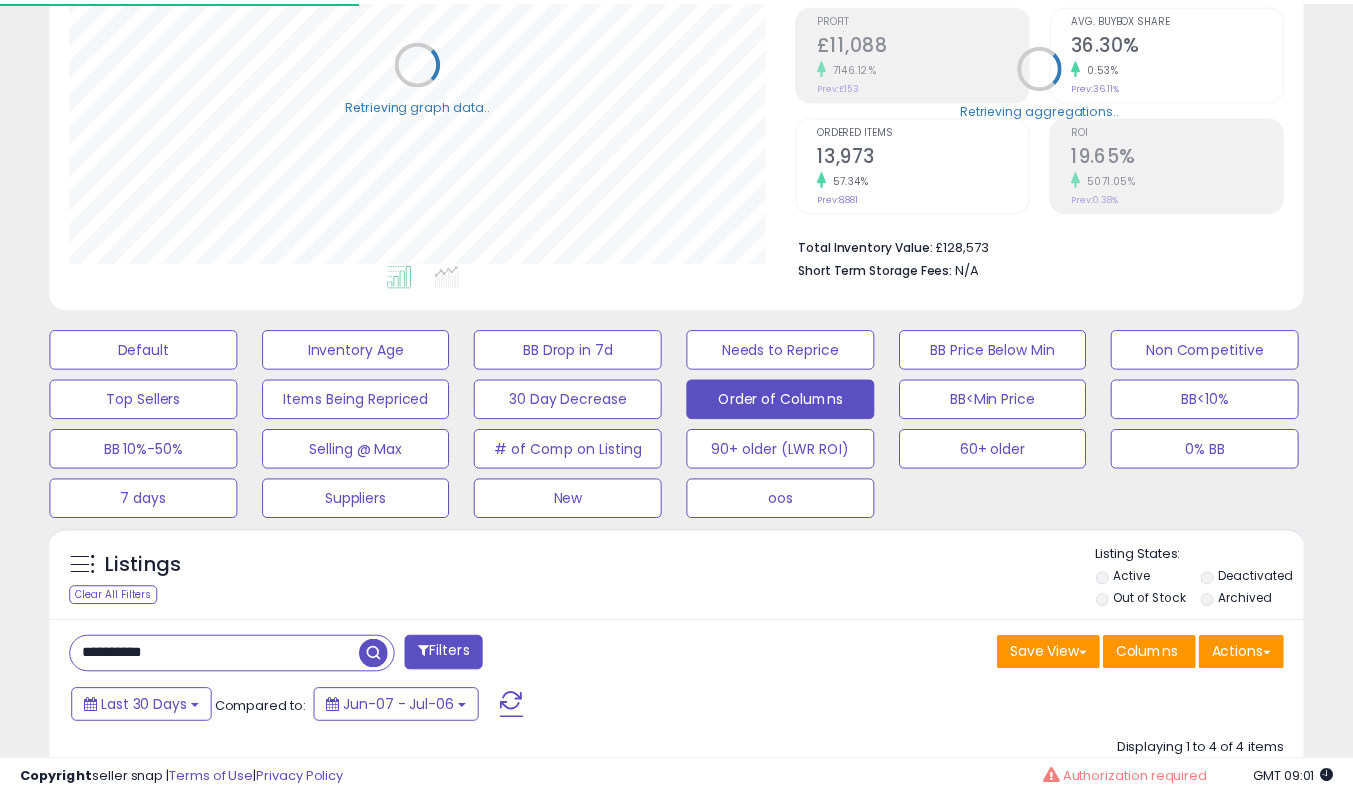 scroll, scrollTop: 999590, scrollLeft: 999275, axis: both 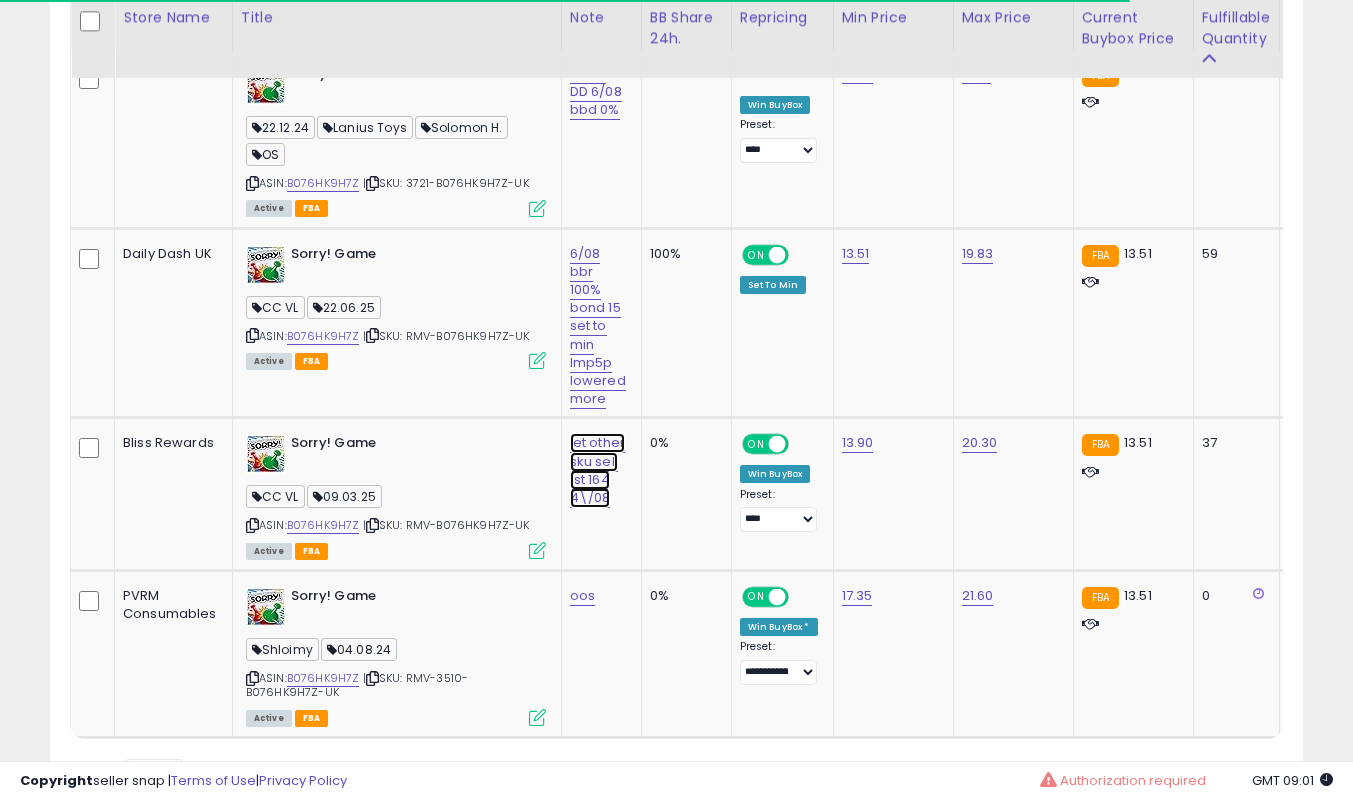 click on "let other sku sell 1st 164 4\/08" at bounding box center [596, 92] 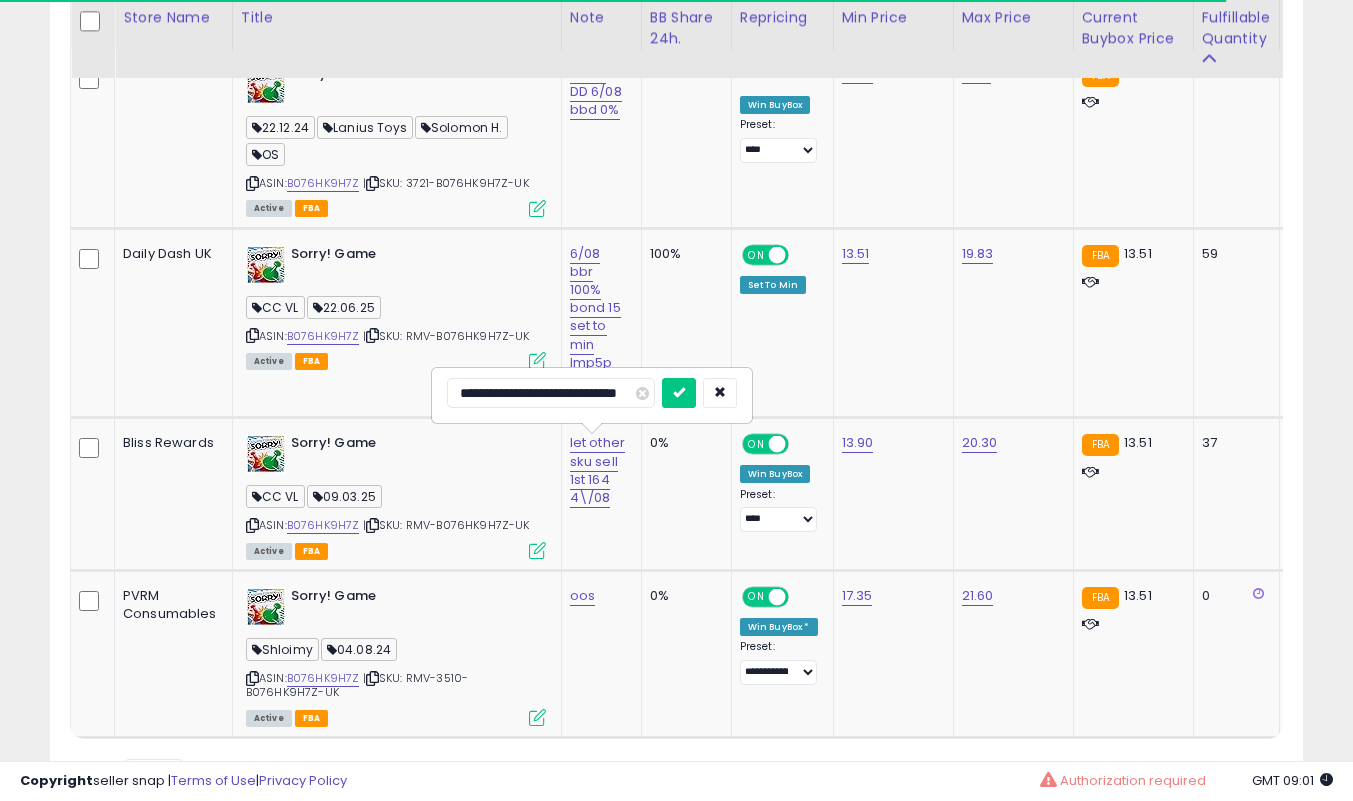 scroll, scrollTop: 0, scrollLeft: 11, axis: horizontal 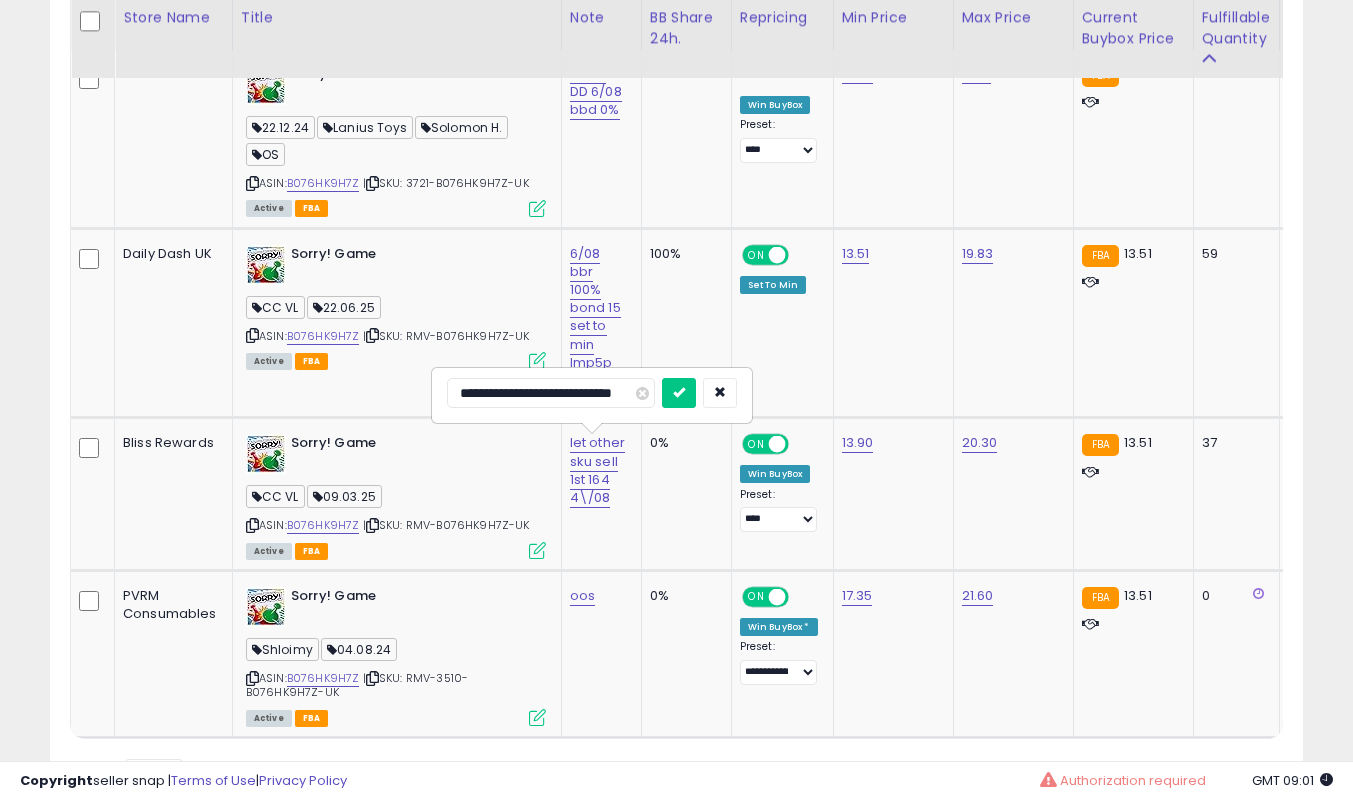 type on "**********" 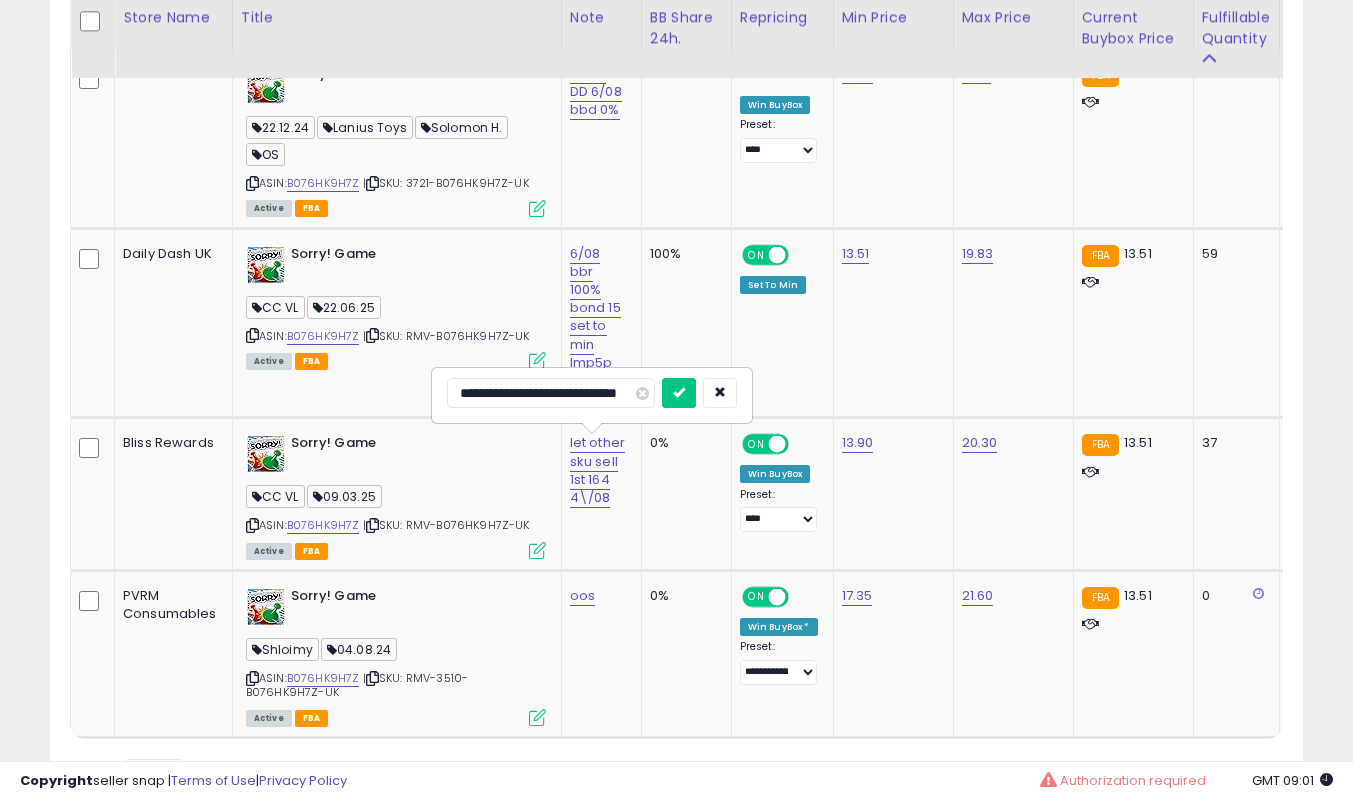click at bounding box center (679, 393) 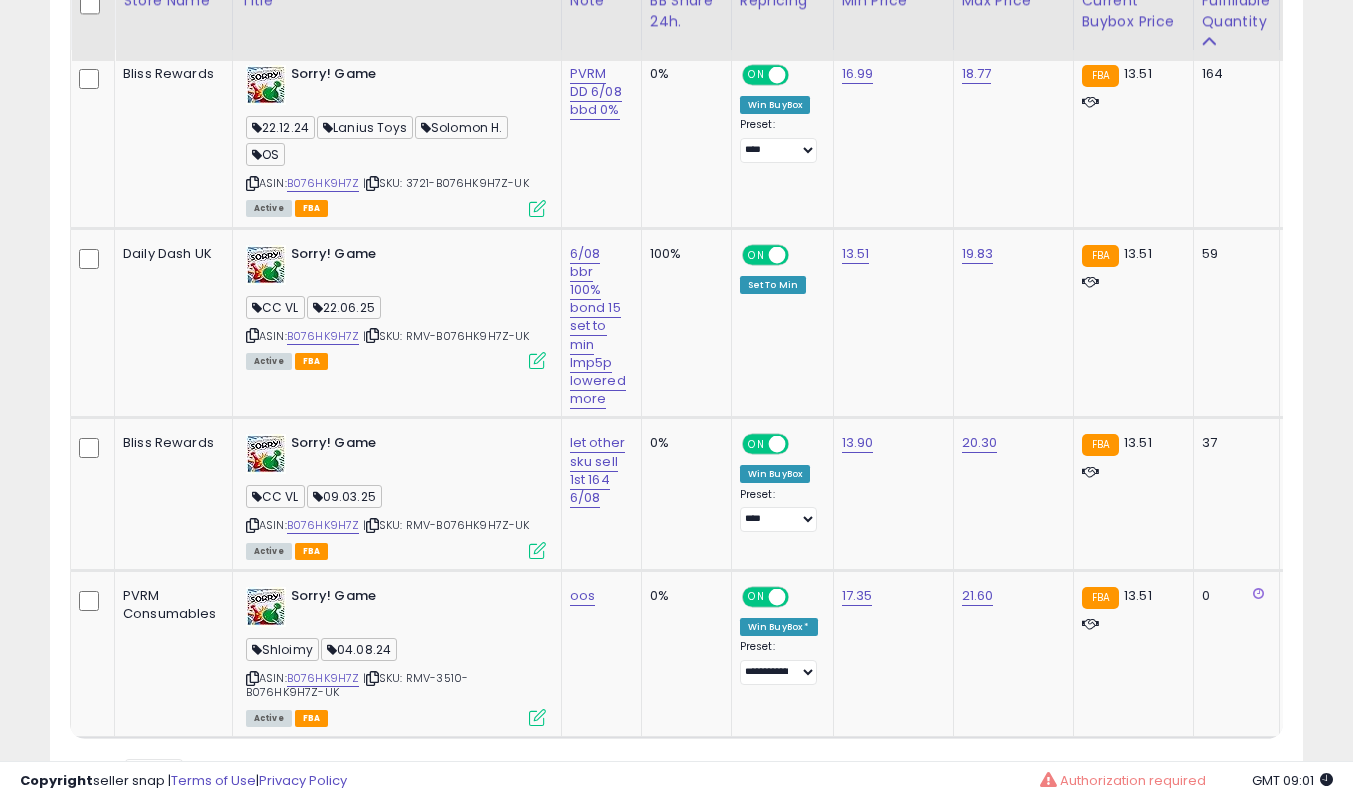 scroll, scrollTop: 1000, scrollLeft: 0, axis: vertical 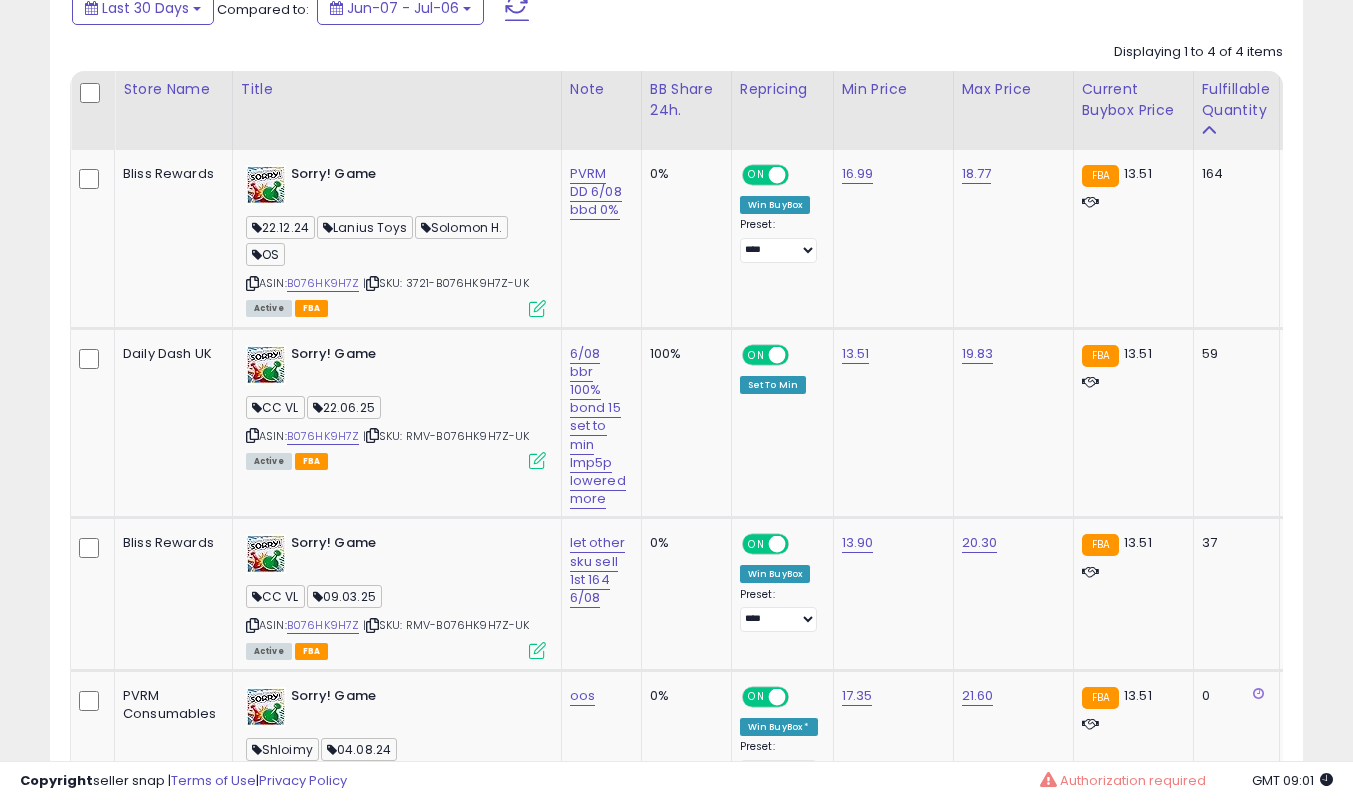 click on "PVRM DD 6/08 bbd 0%" 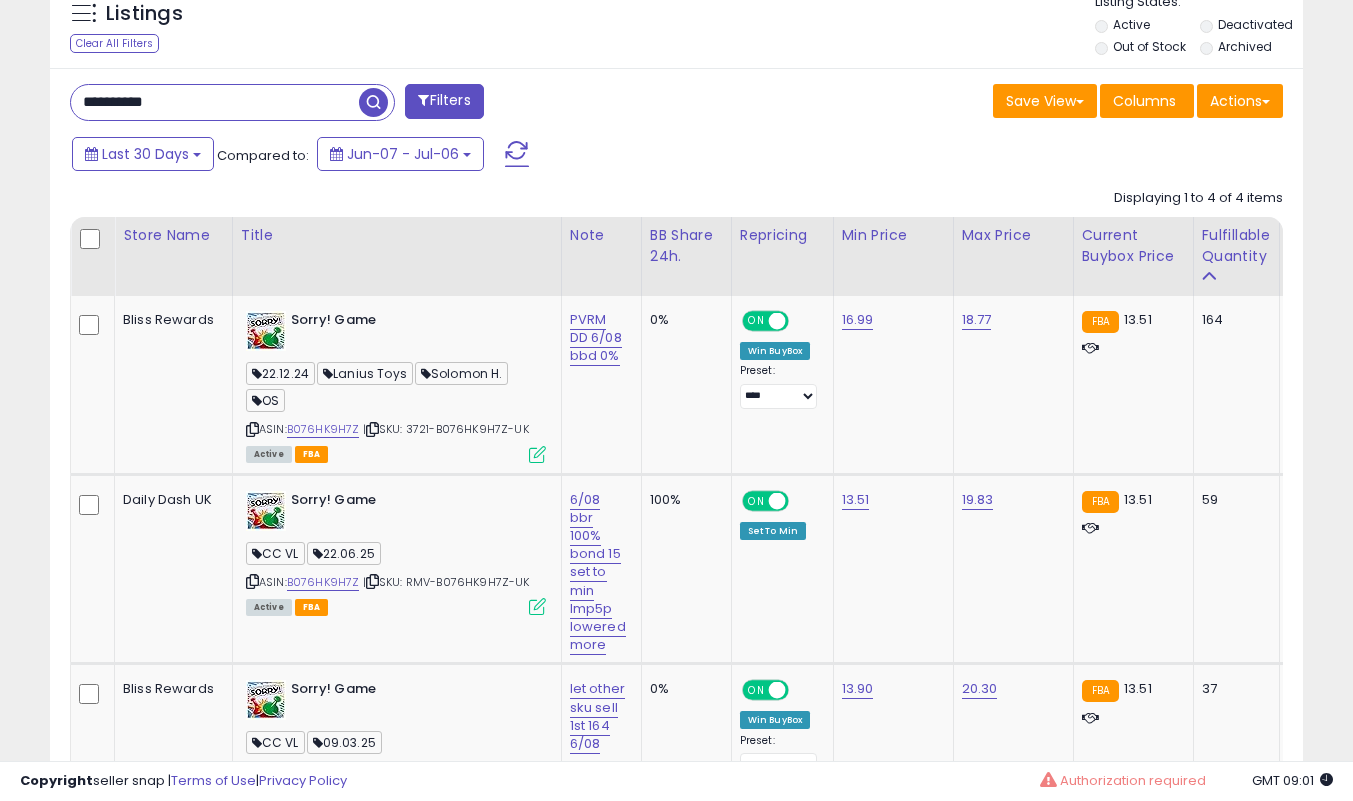 scroll, scrollTop: 800, scrollLeft: 0, axis: vertical 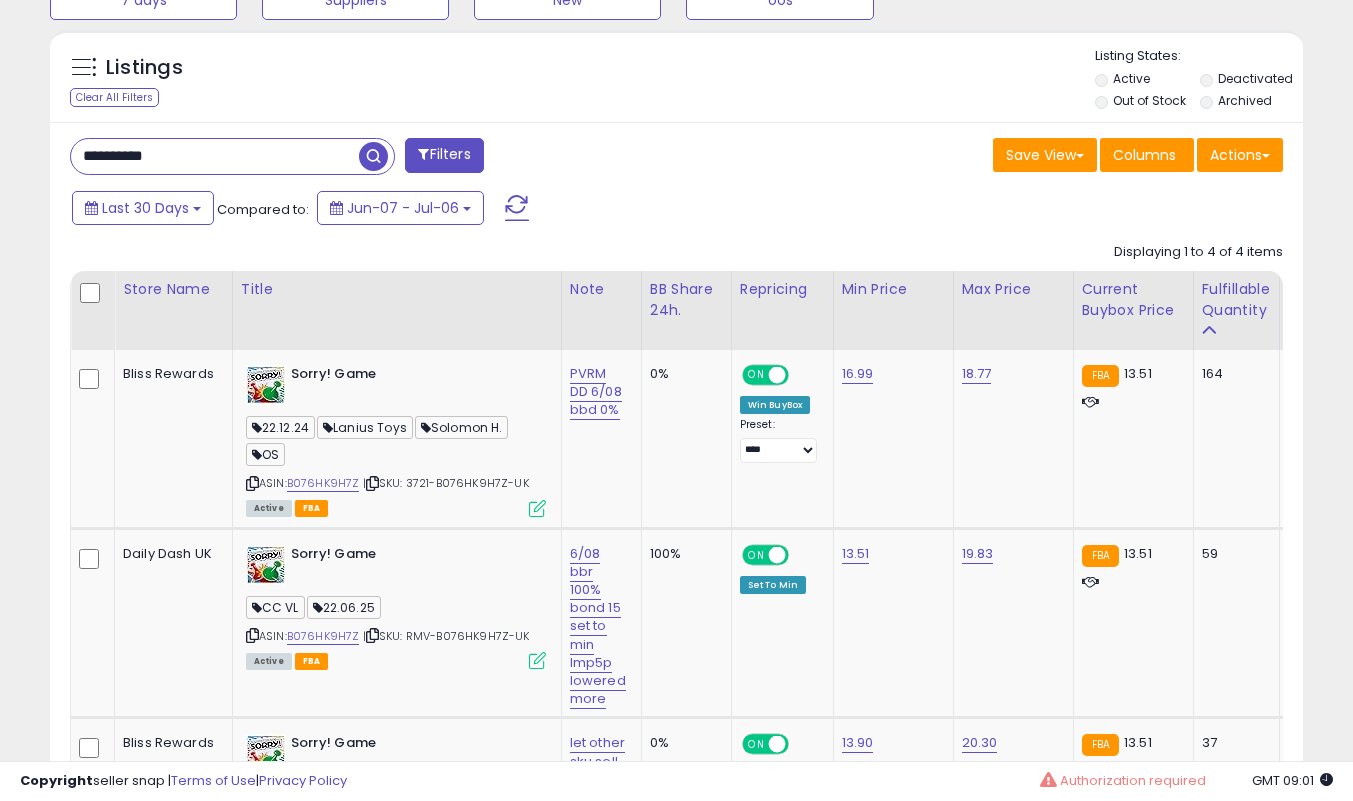 click on "**********" at bounding box center [215, 156] 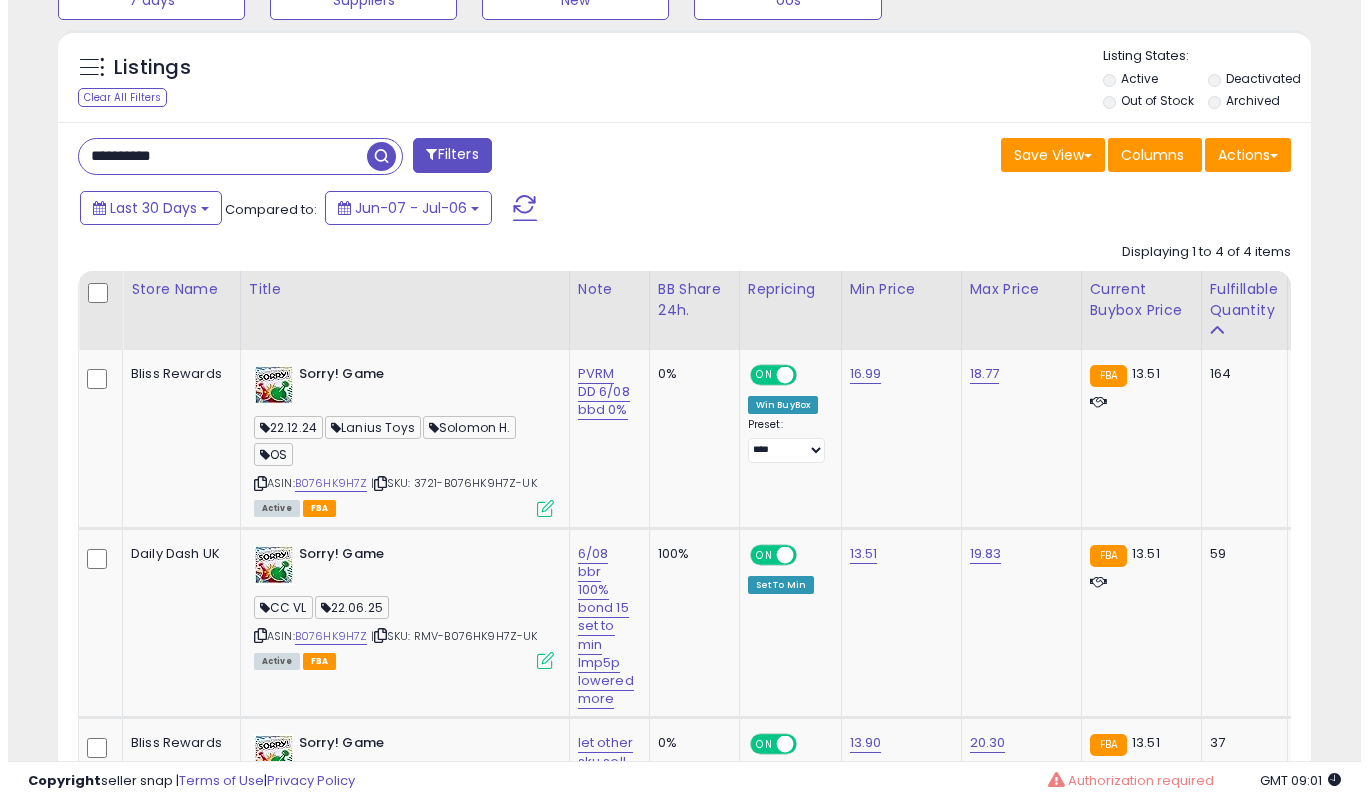 scroll, scrollTop: 519, scrollLeft: 0, axis: vertical 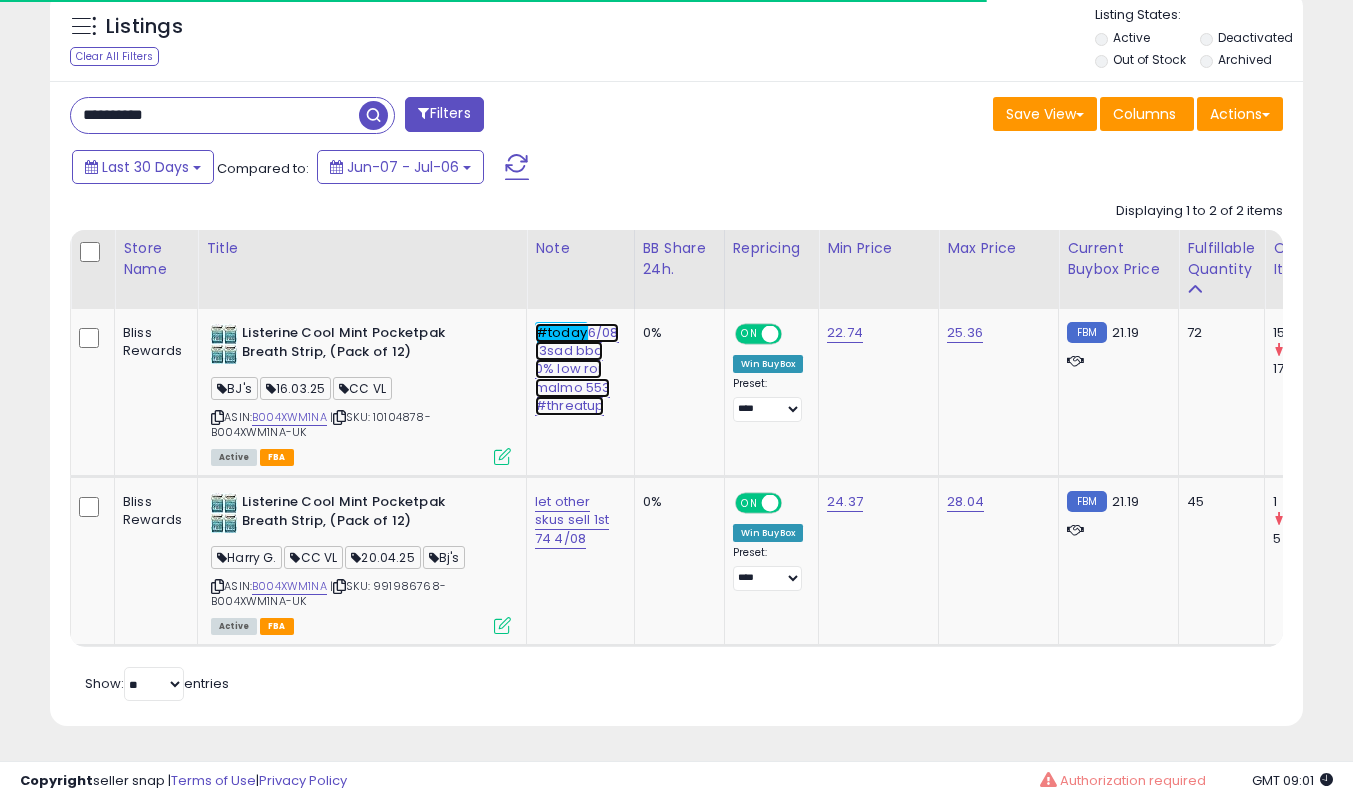 click on "#today  6/08 13sad bbd 0% low roi malmo 553 #threatup" at bounding box center [577, 369] 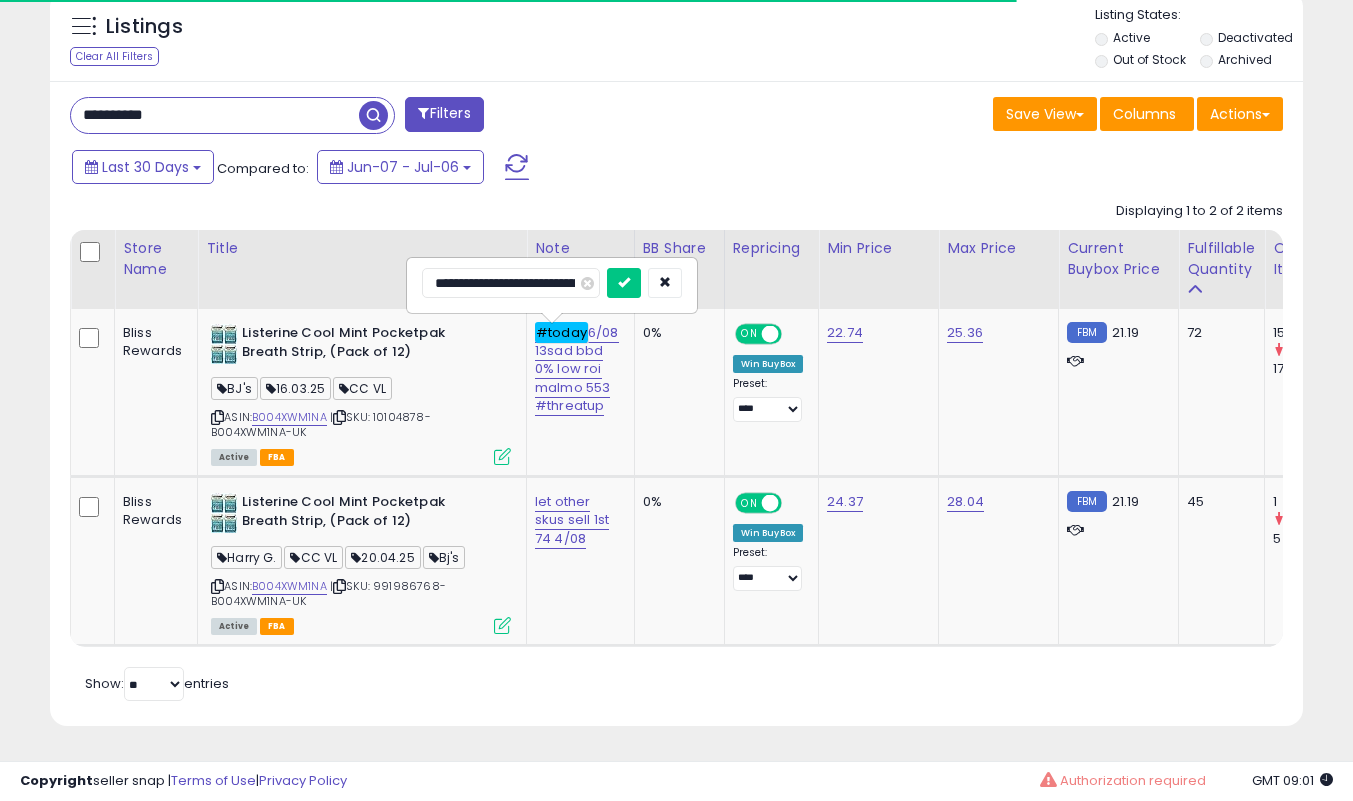 scroll, scrollTop: 0, scrollLeft: 189, axis: horizontal 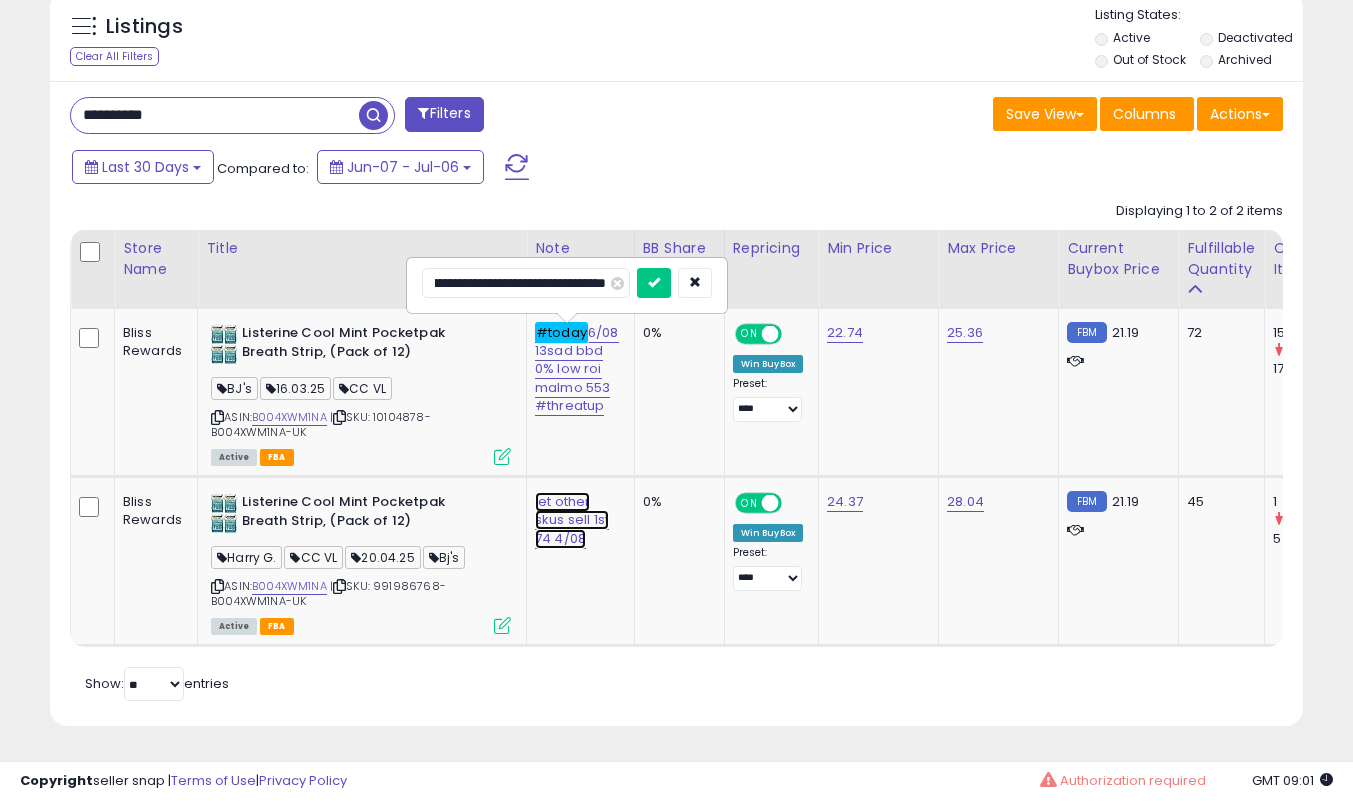 click on "let other skus sell 1st 74 4/08" at bounding box center (577, 369) 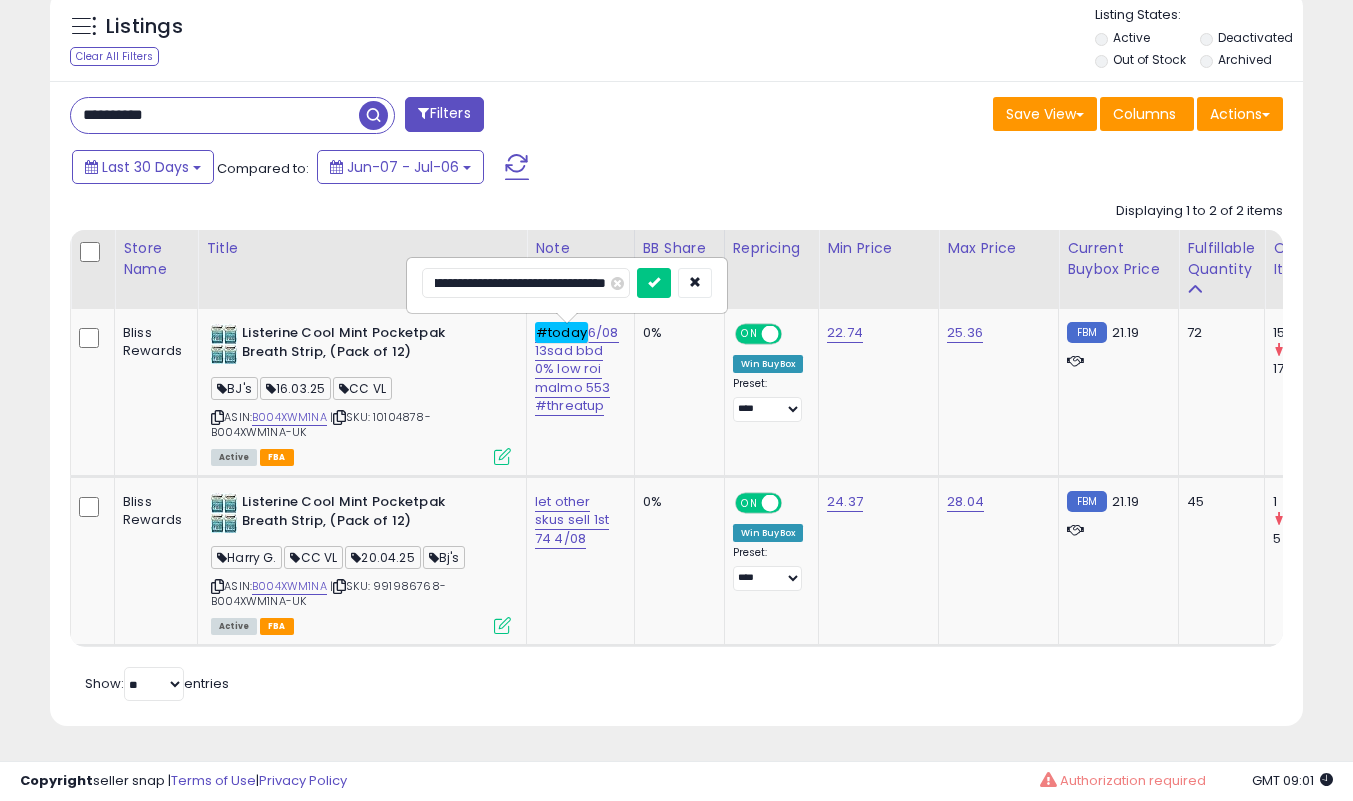 scroll, scrollTop: 0, scrollLeft: 0, axis: both 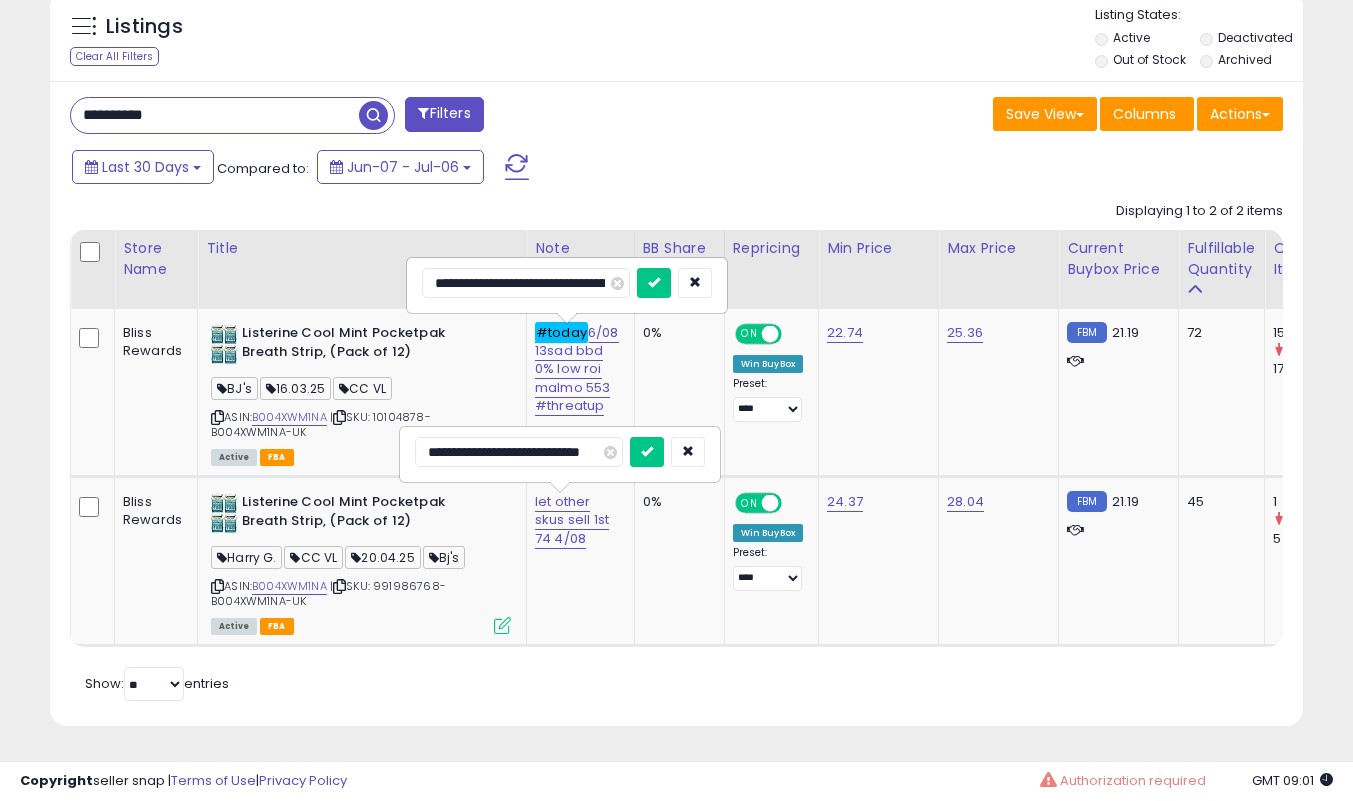 type on "**********" 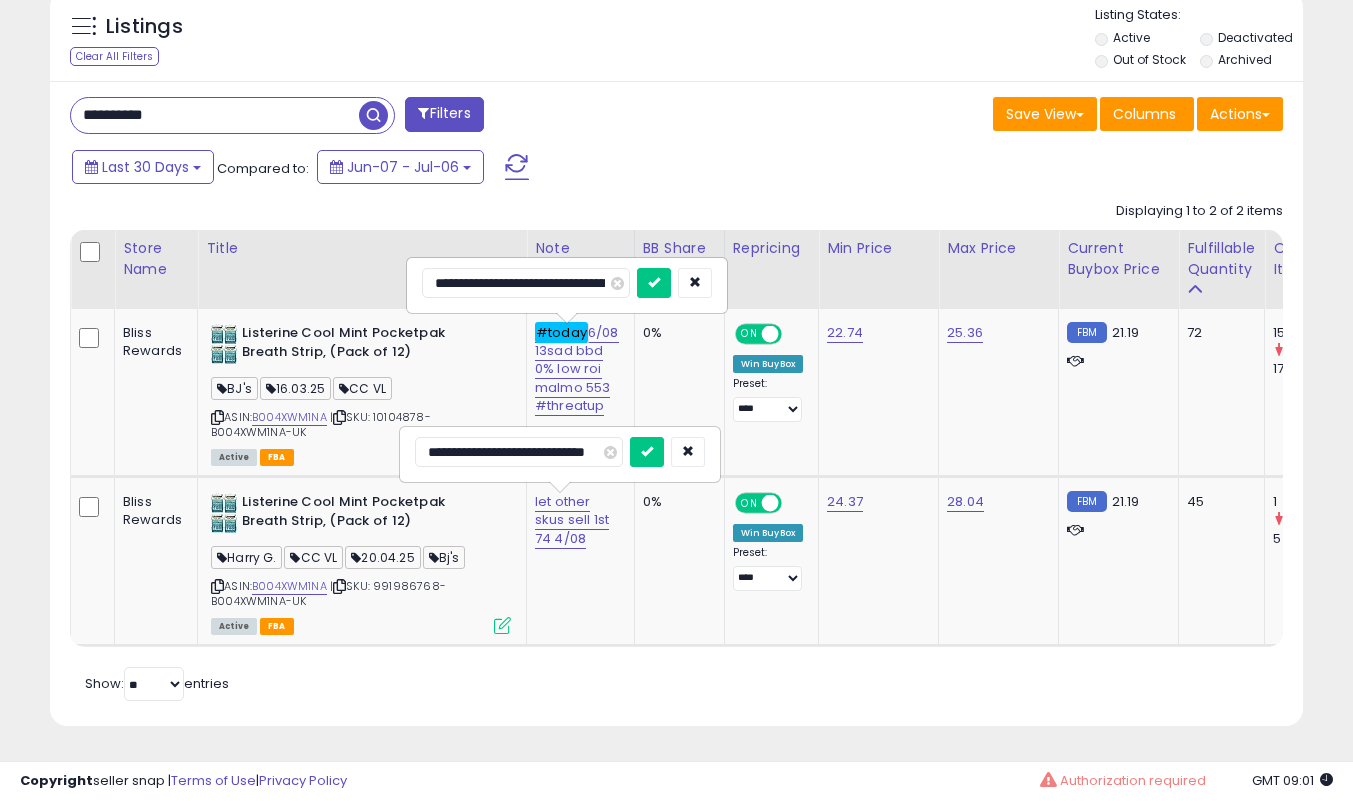 click at bounding box center [647, 452] 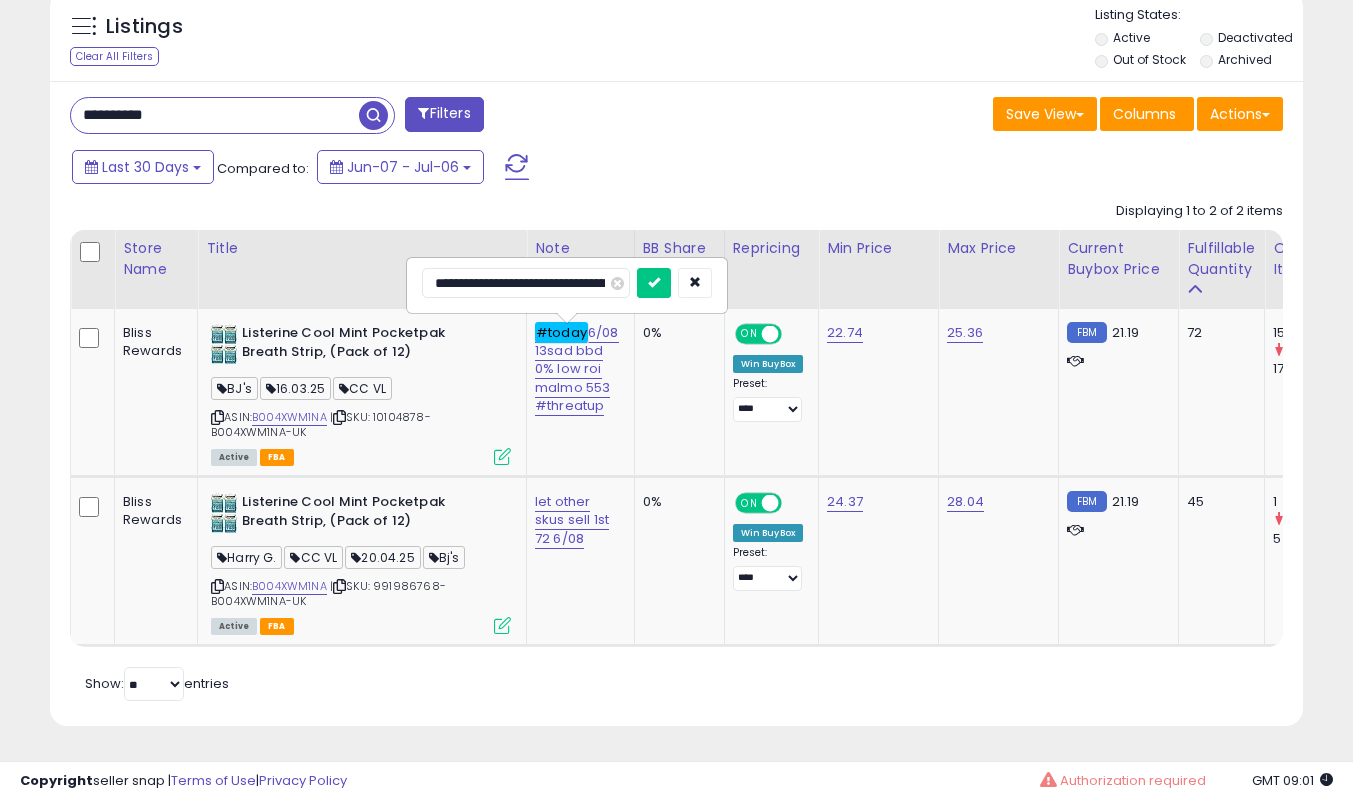click on "**********" at bounding box center (215, 115) 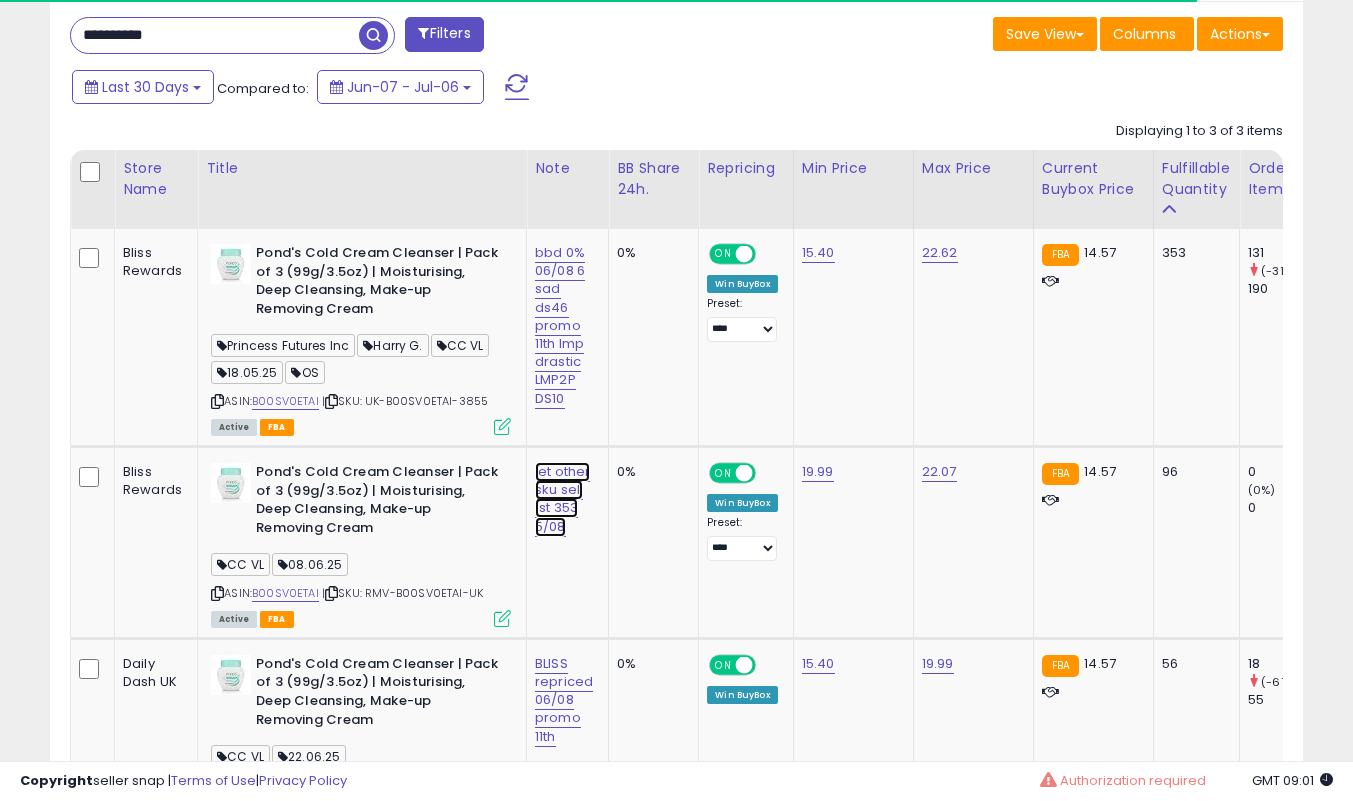 click on "let other sku sell 1st 353 5/08" at bounding box center (560, 326) 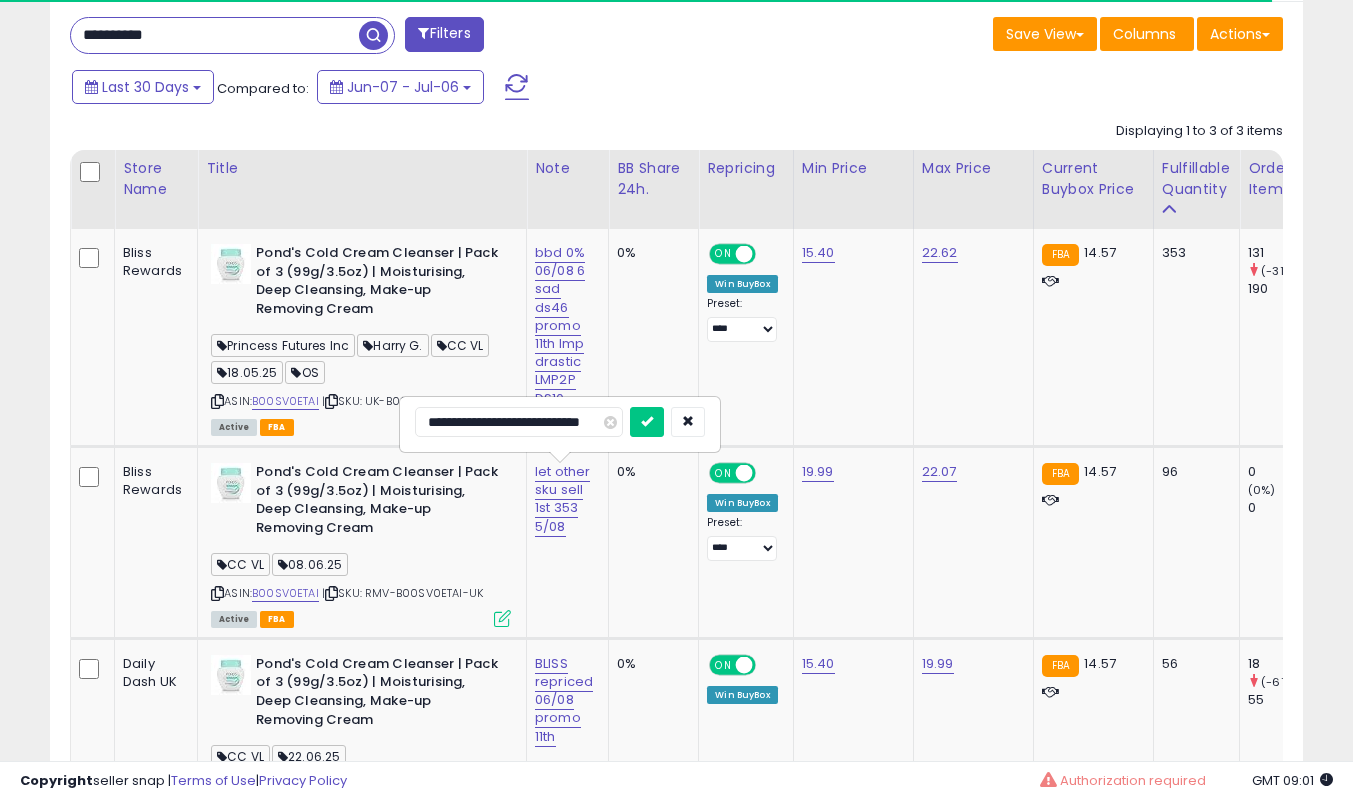 type on "**********" 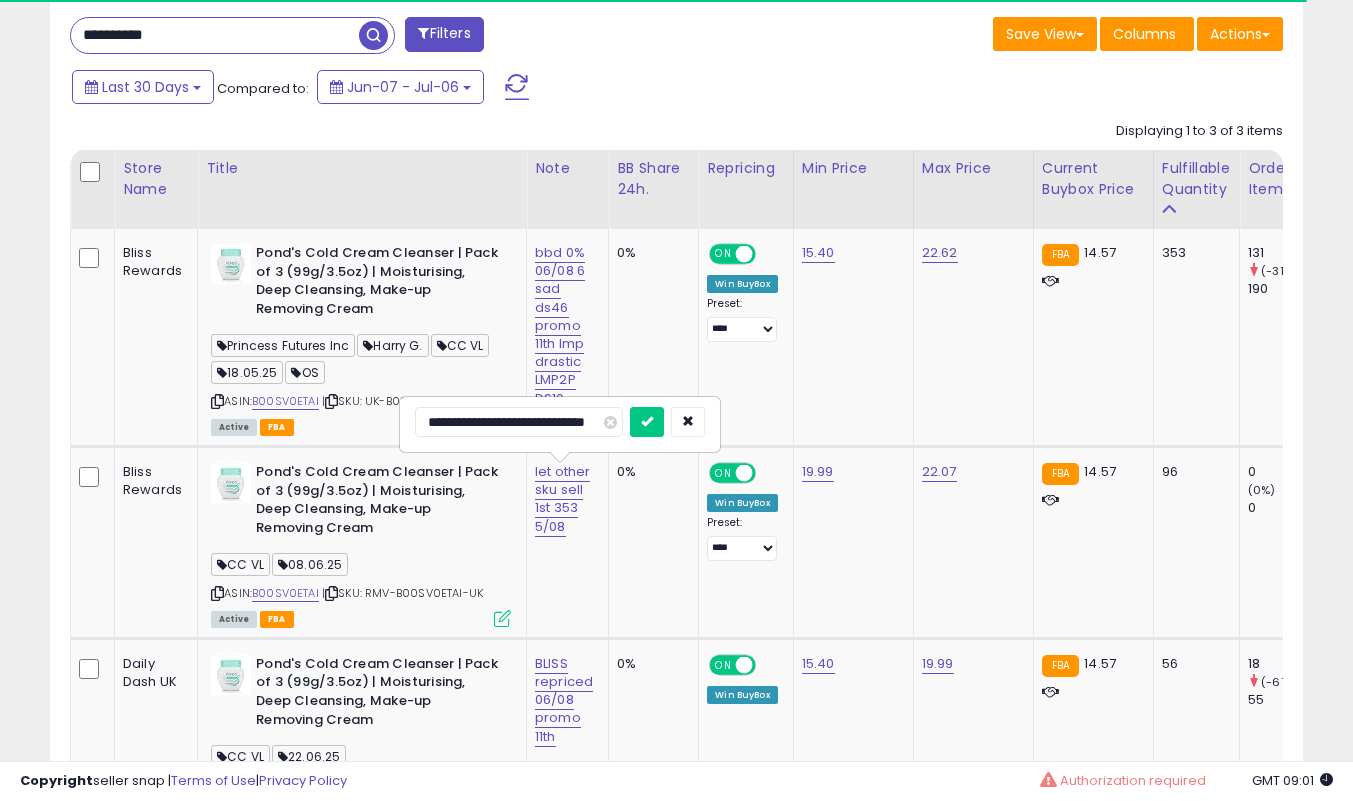 click at bounding box center (647, 422) 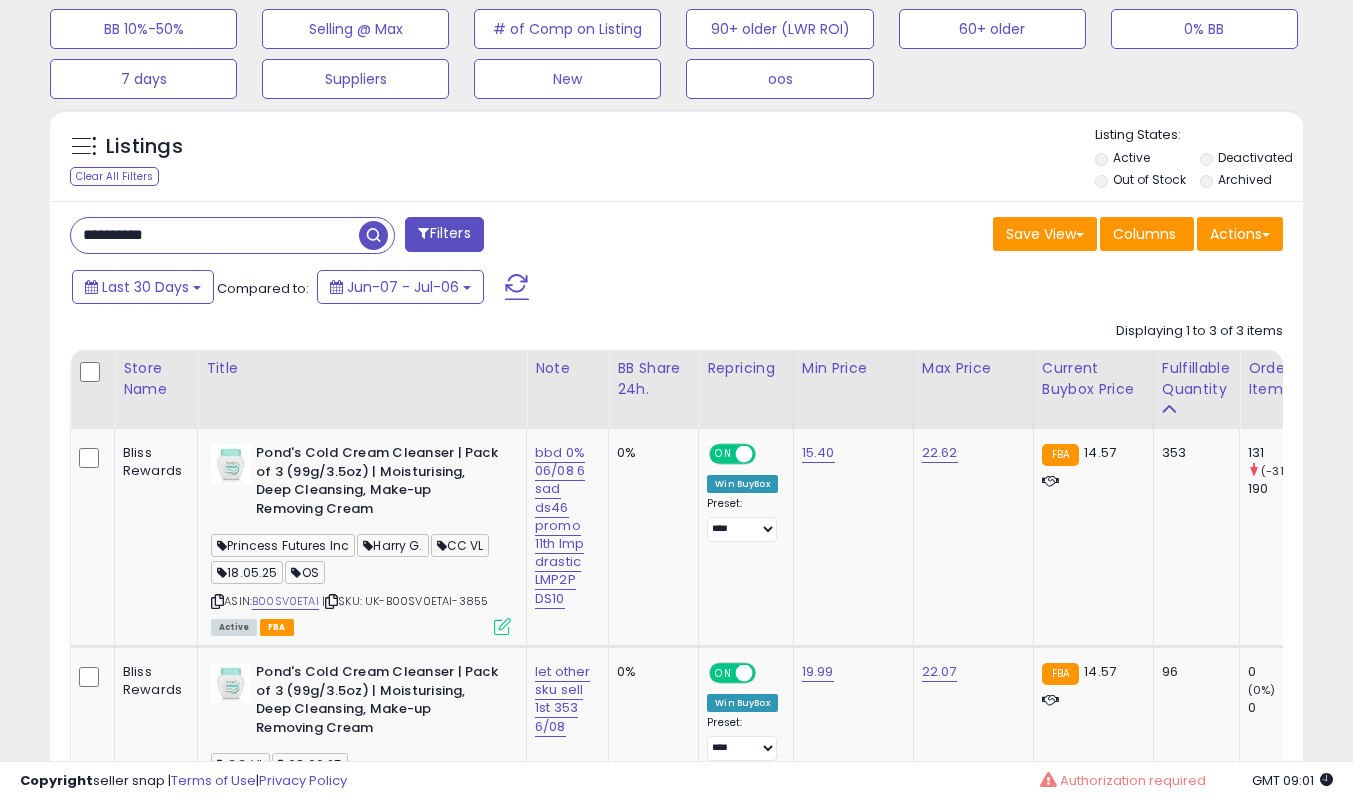 click on "**********" at bounding box center [215, 235] 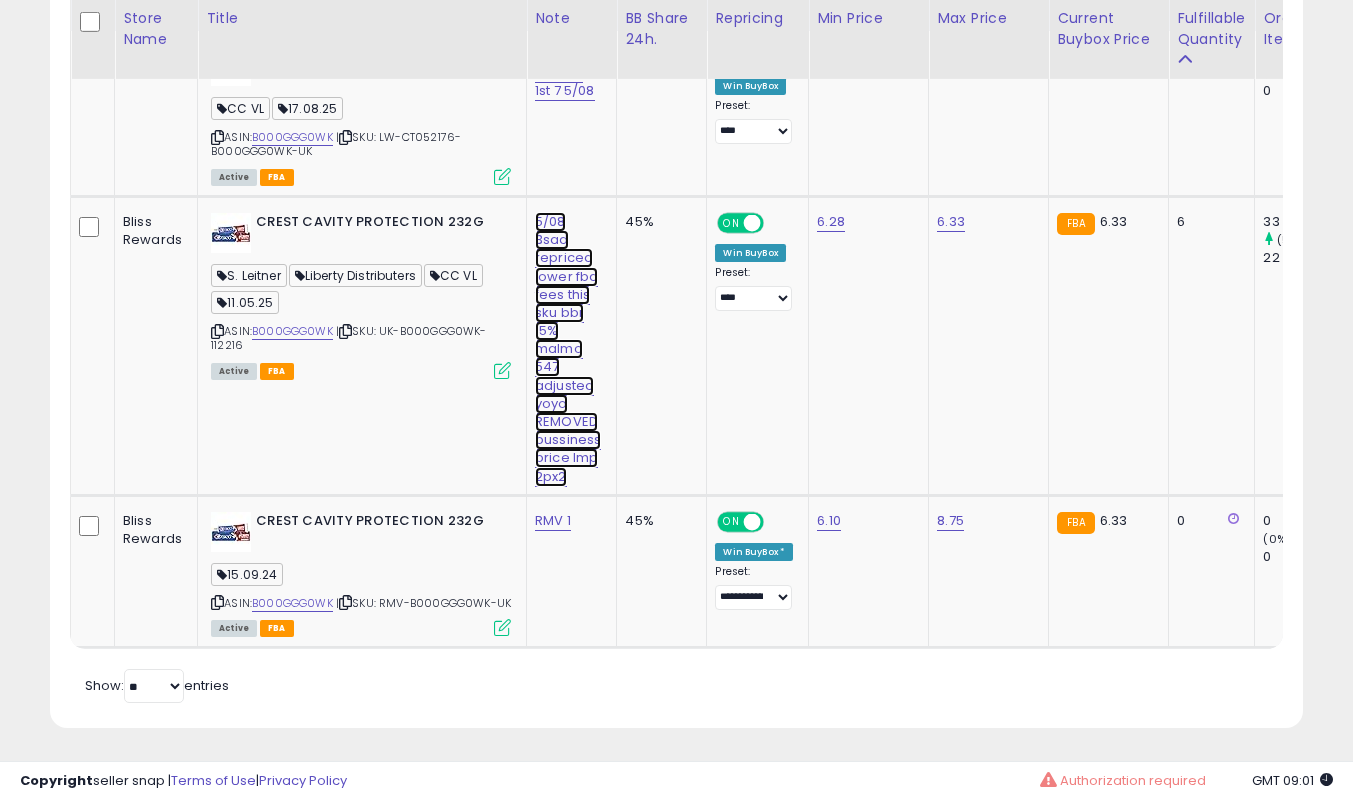 click on "5/08 3sad repriced lower fba fees this sku bbr 15% malmo 547 adjusted  yoyo REMOVED bussiness price lmp 2px2" at bounding box center [565, 73] 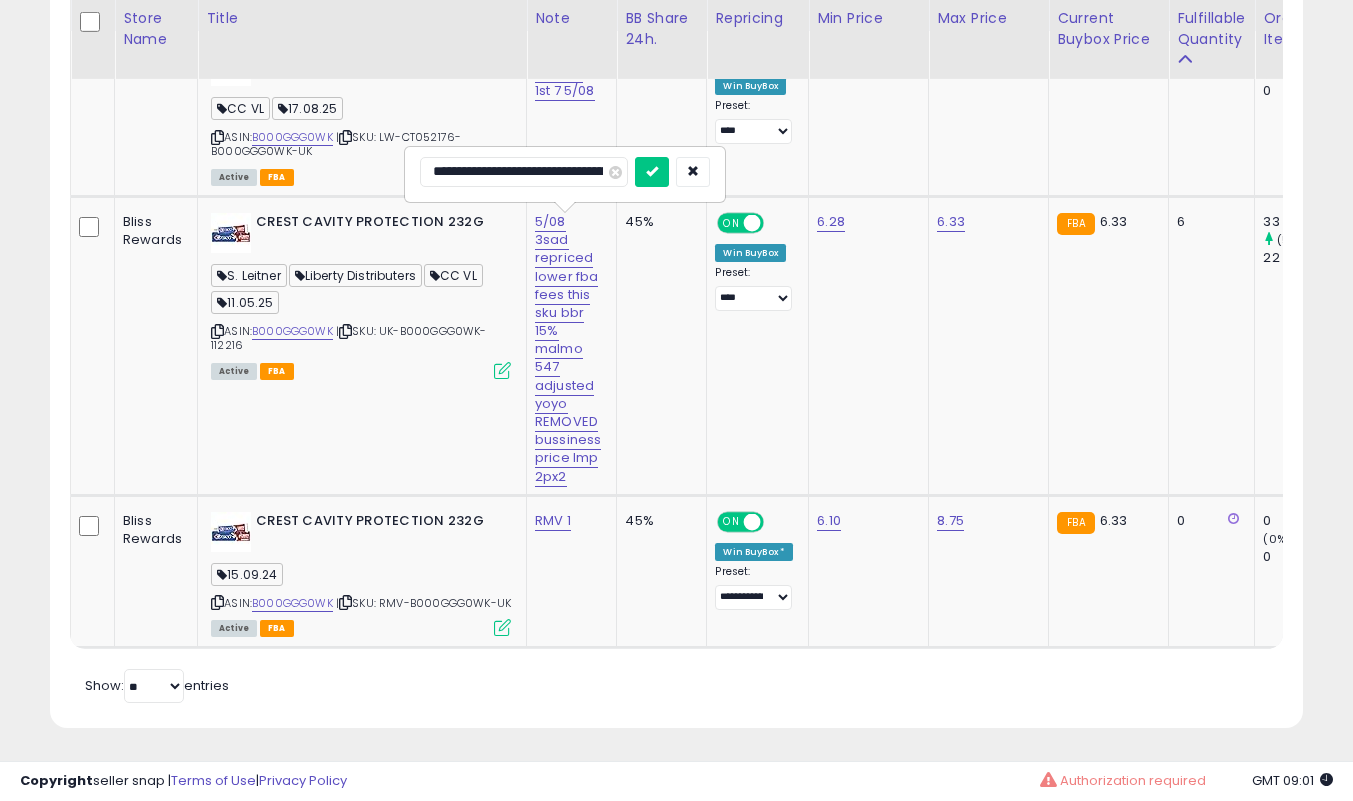 type on "**********" 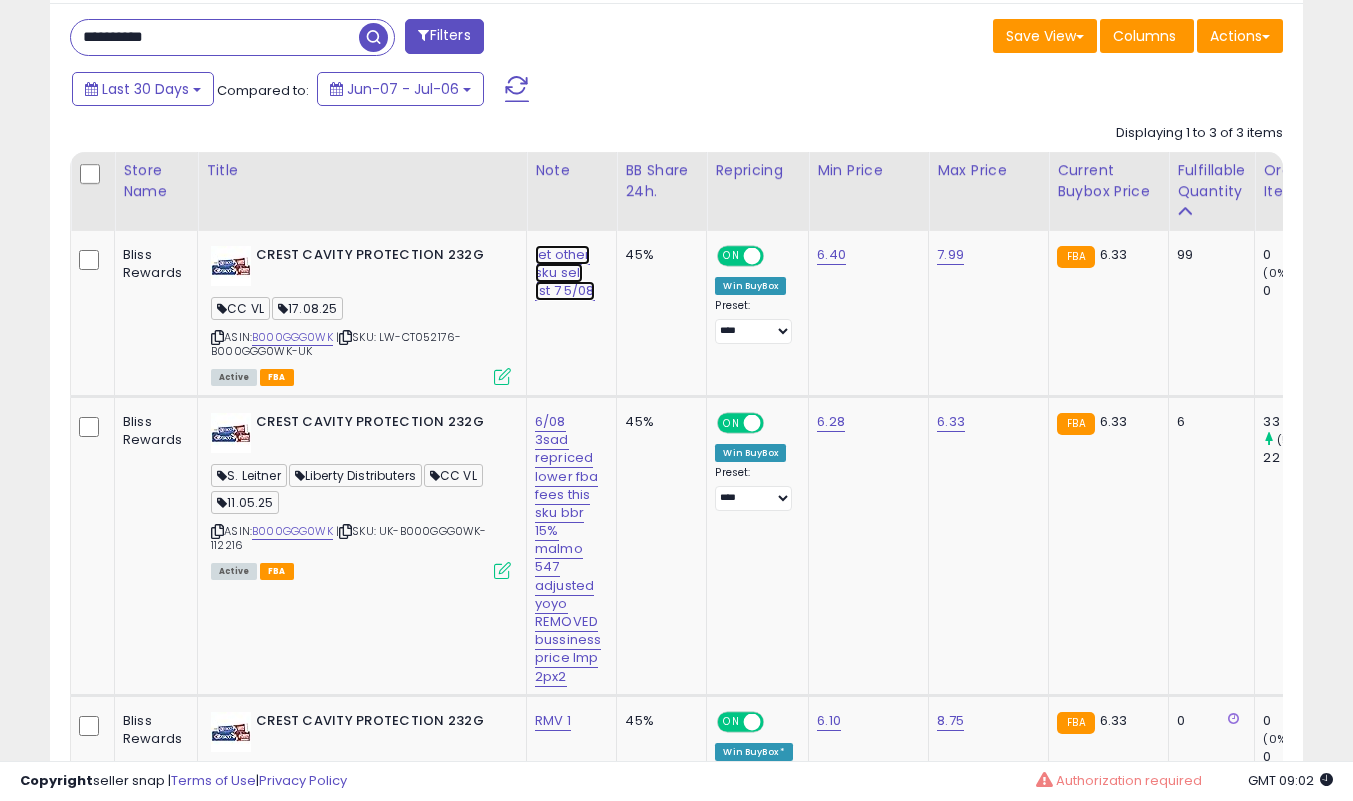 click on "let other sku sell 1st 7 5/08" at bounding box center (565, 273) 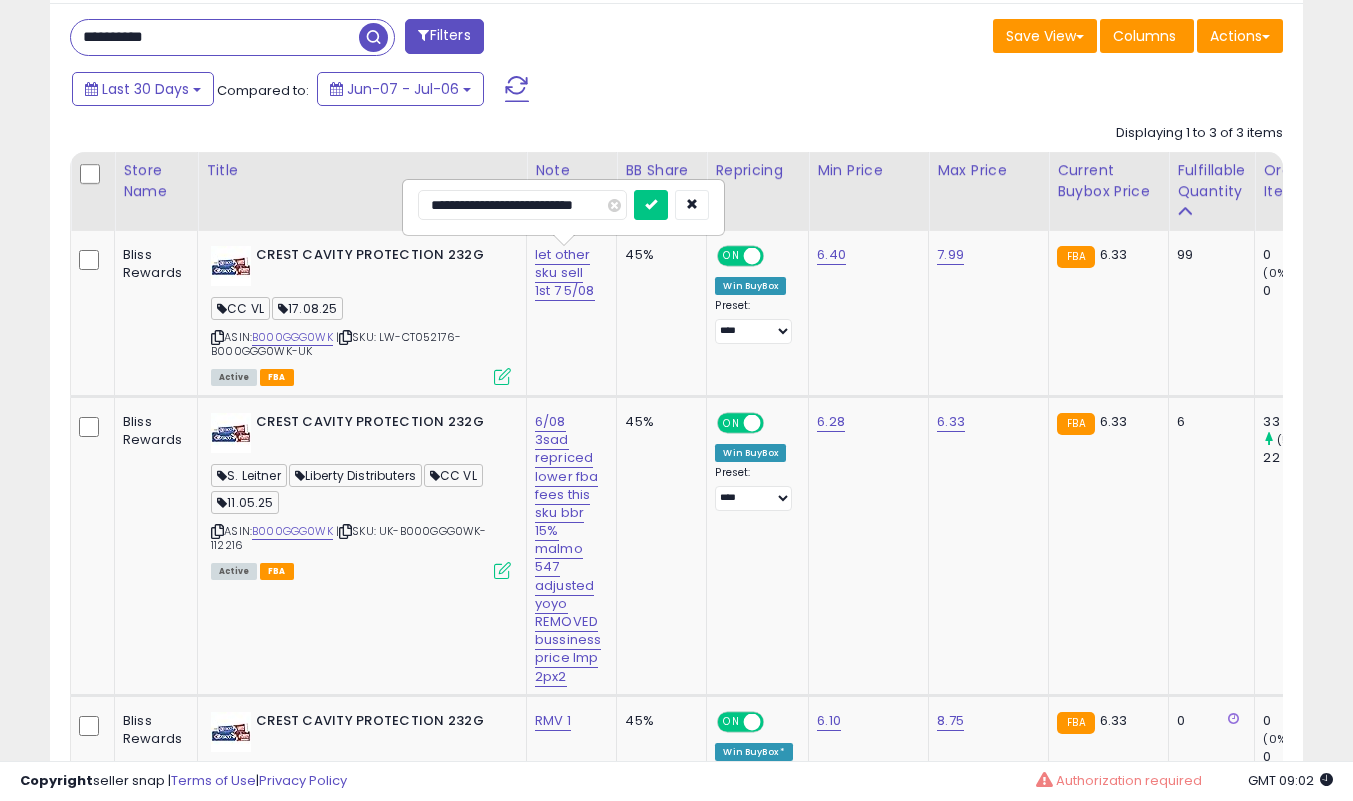 type on "**********" 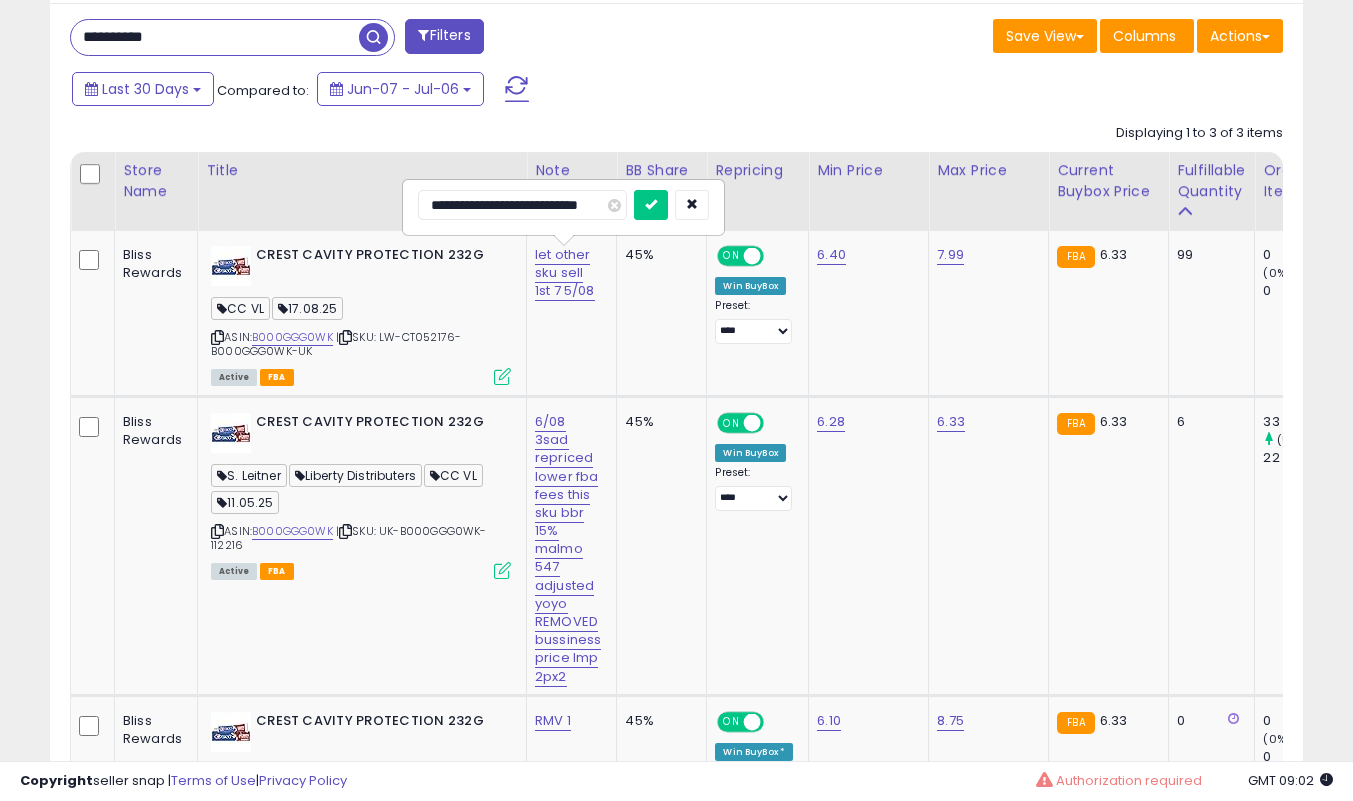 click at bounding box center [651, 205] 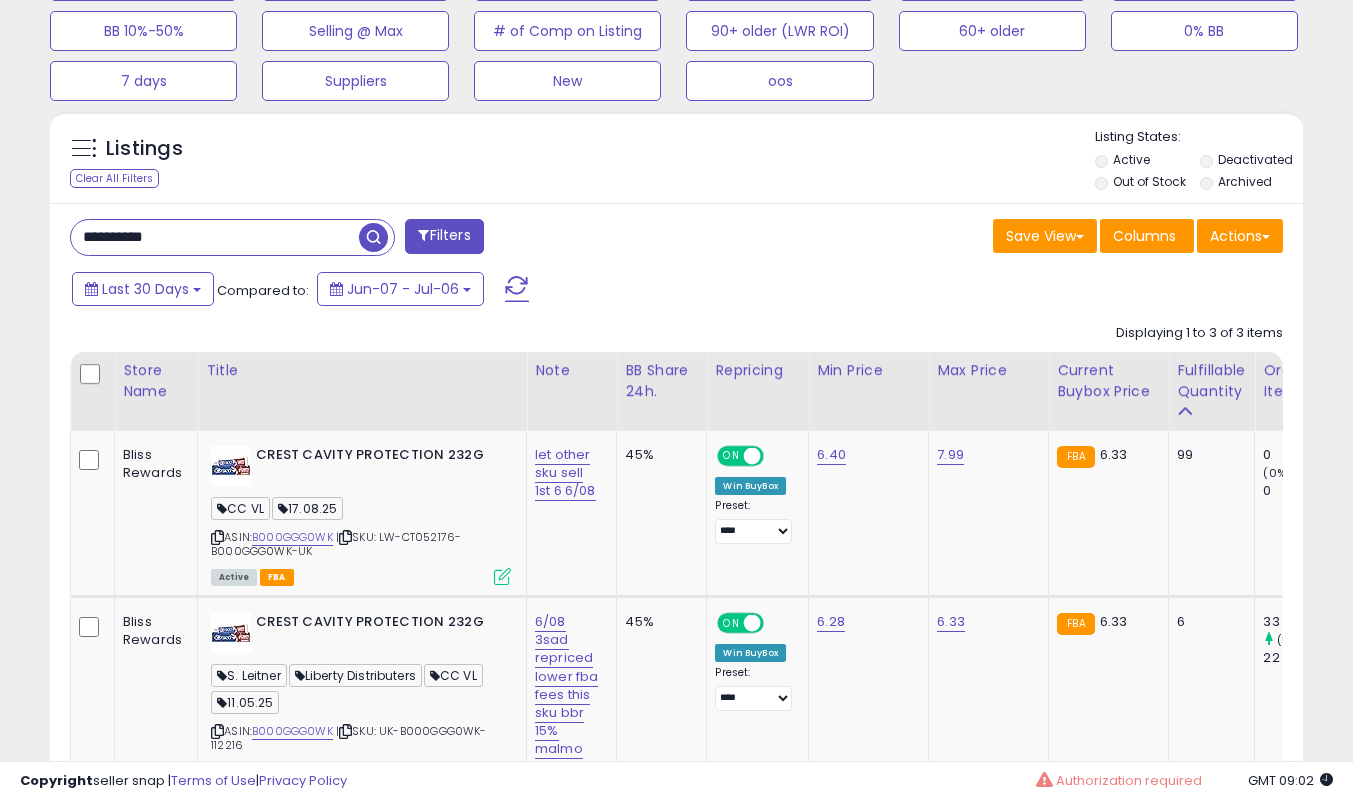click on "**********" at bounding box center [215, 237] 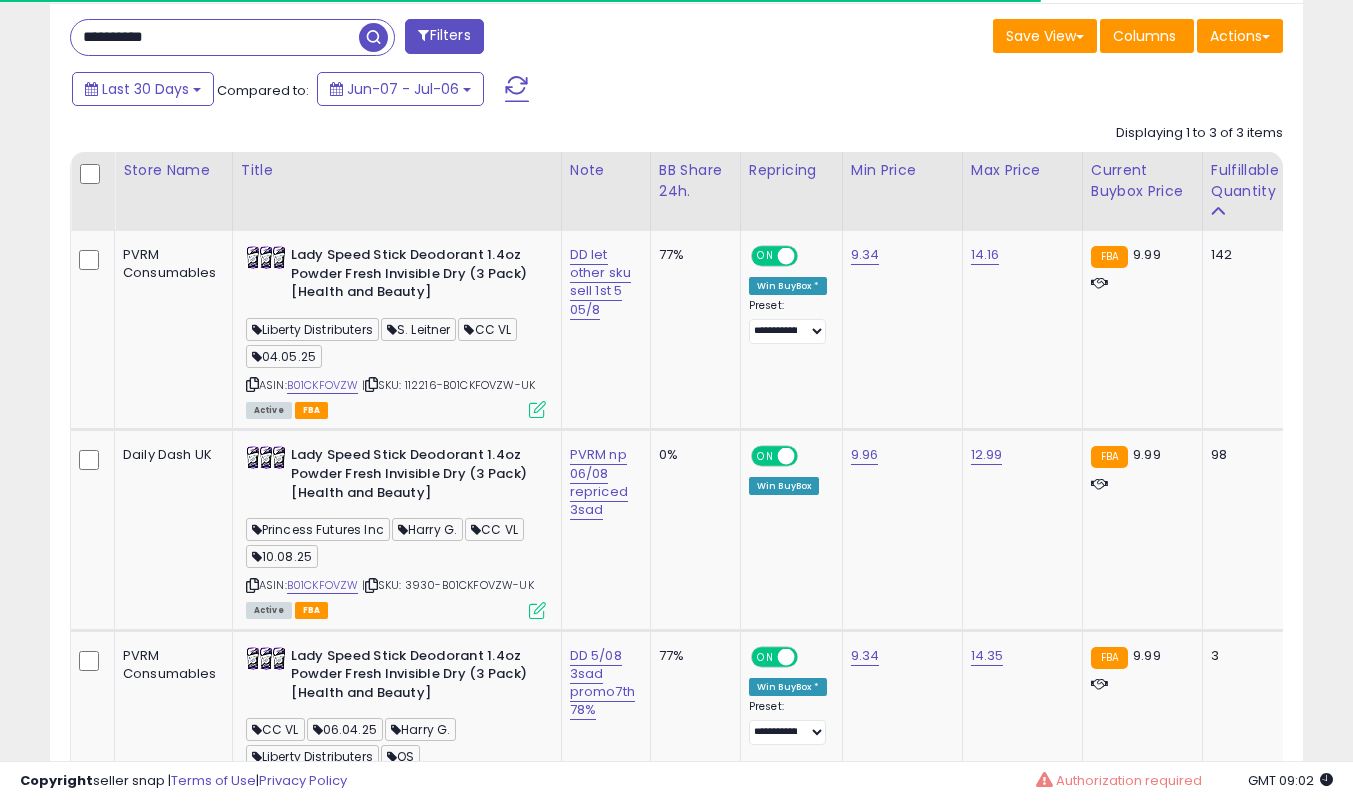click on "DD let other sku sell 1st 5 05/8" 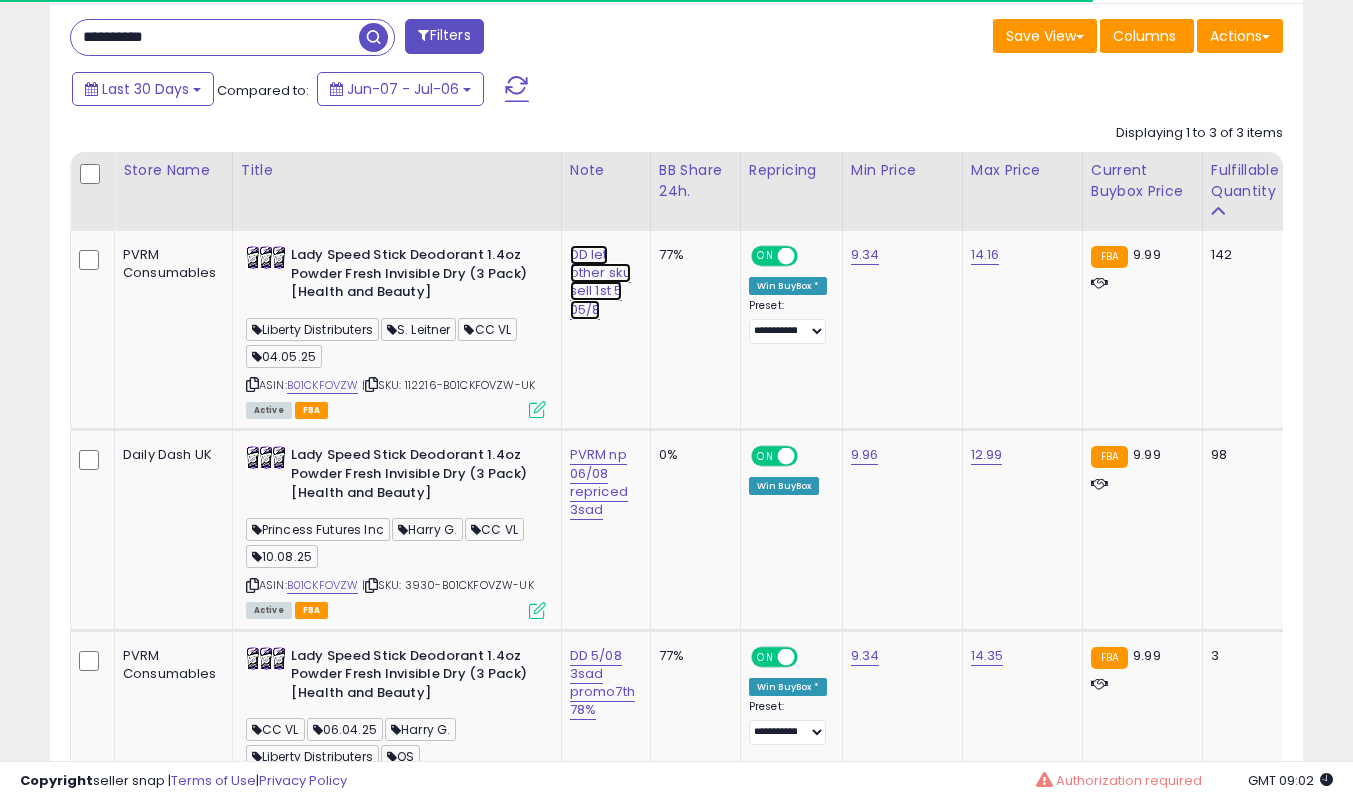 click on "DD let other sku sell 1st 5 05/8" at bounding box center (600, 282) 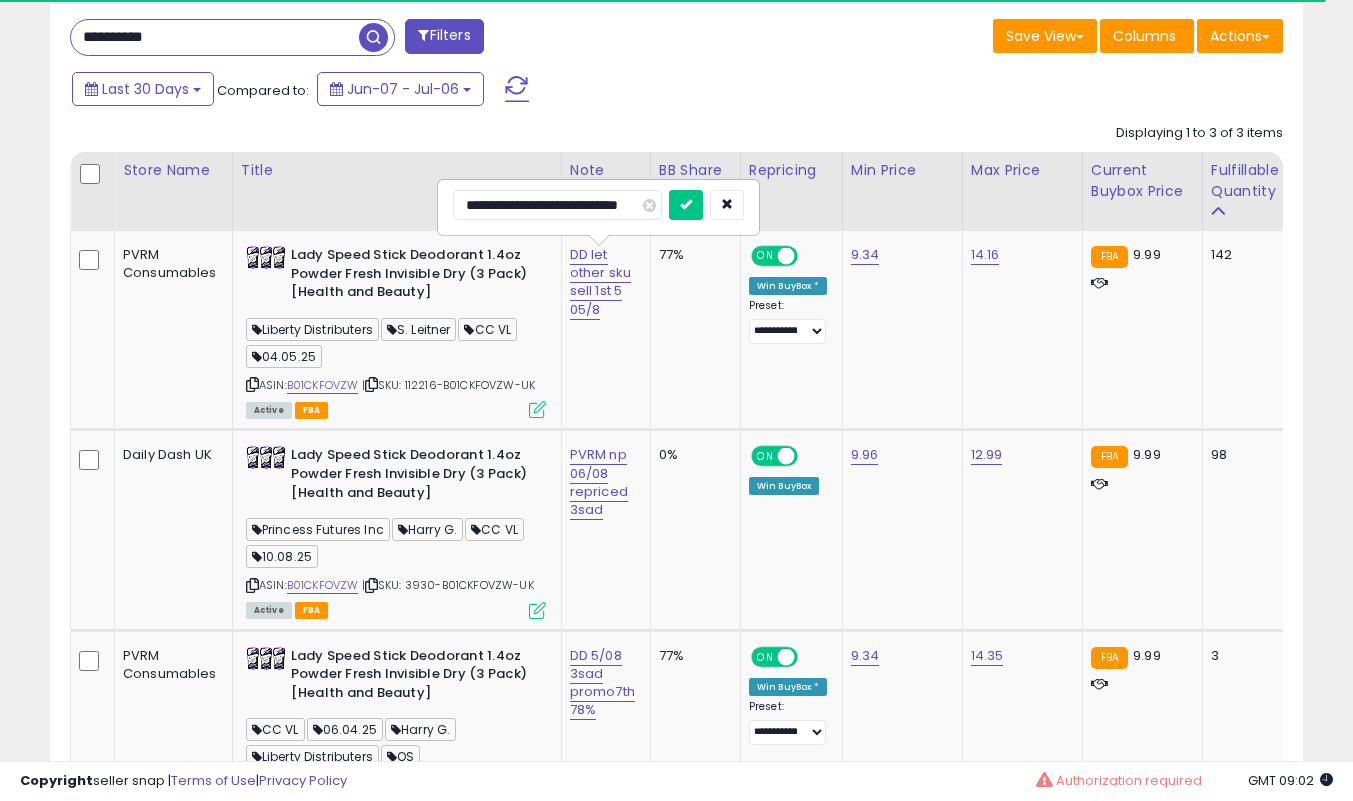 type on "**********" 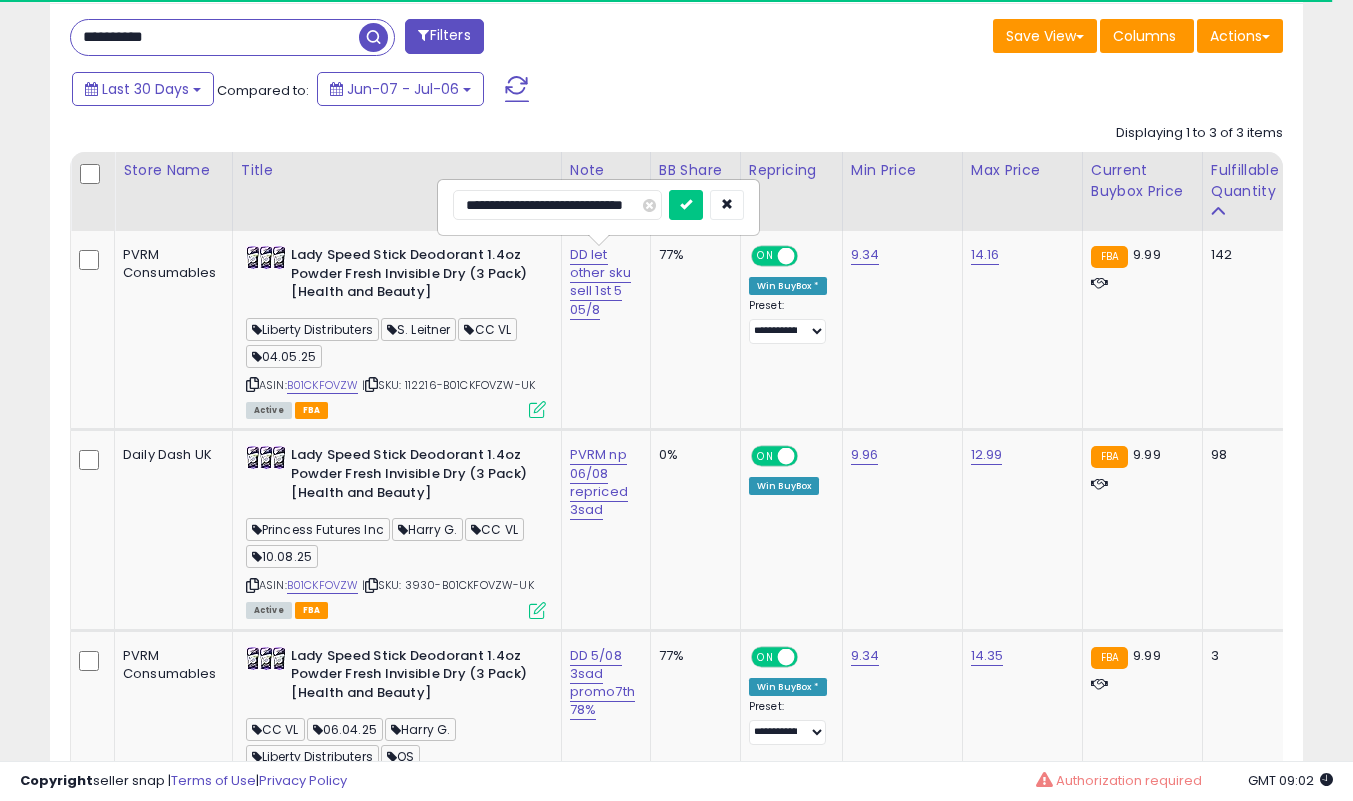 click at bounding box center (686, 205) 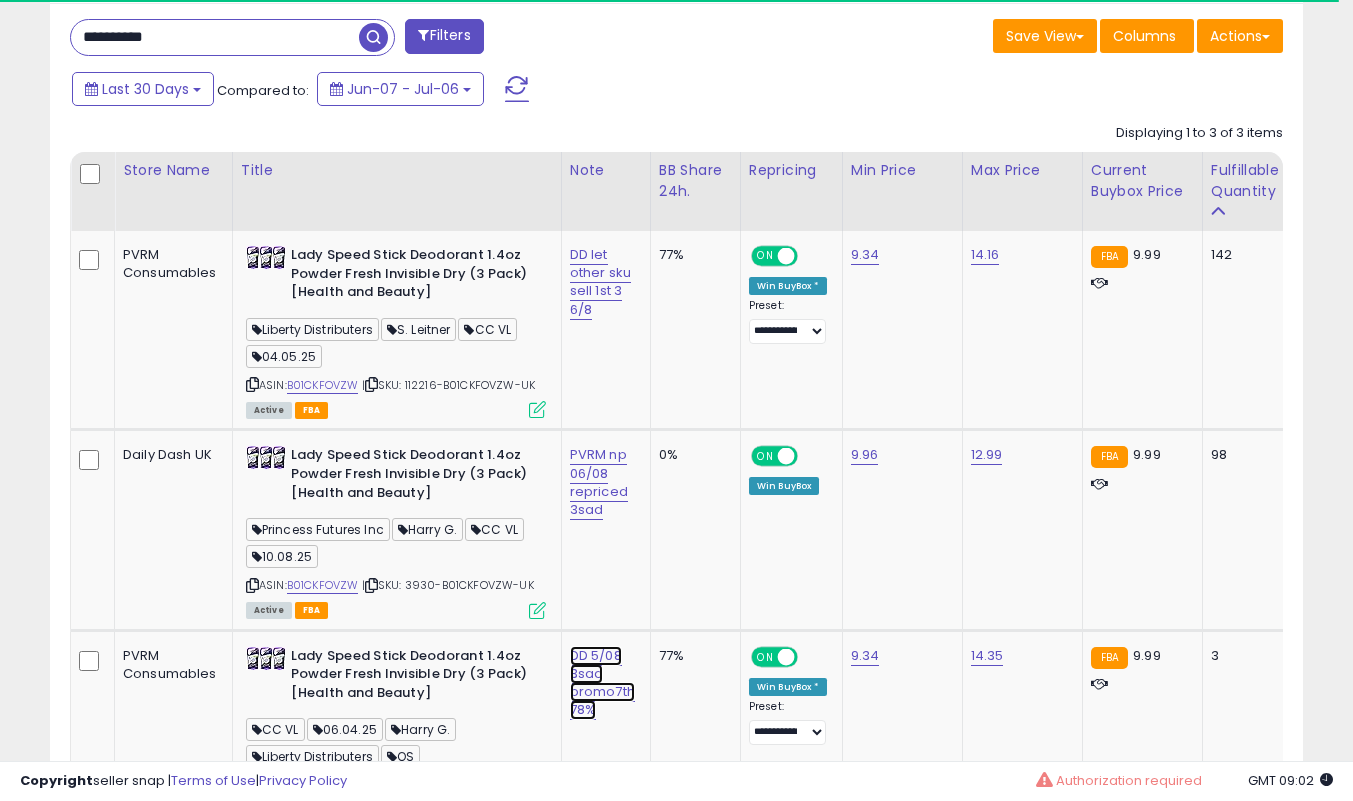 click on "DD 5/08 3sad promo7th 78%" at bounding box center [600, 282] 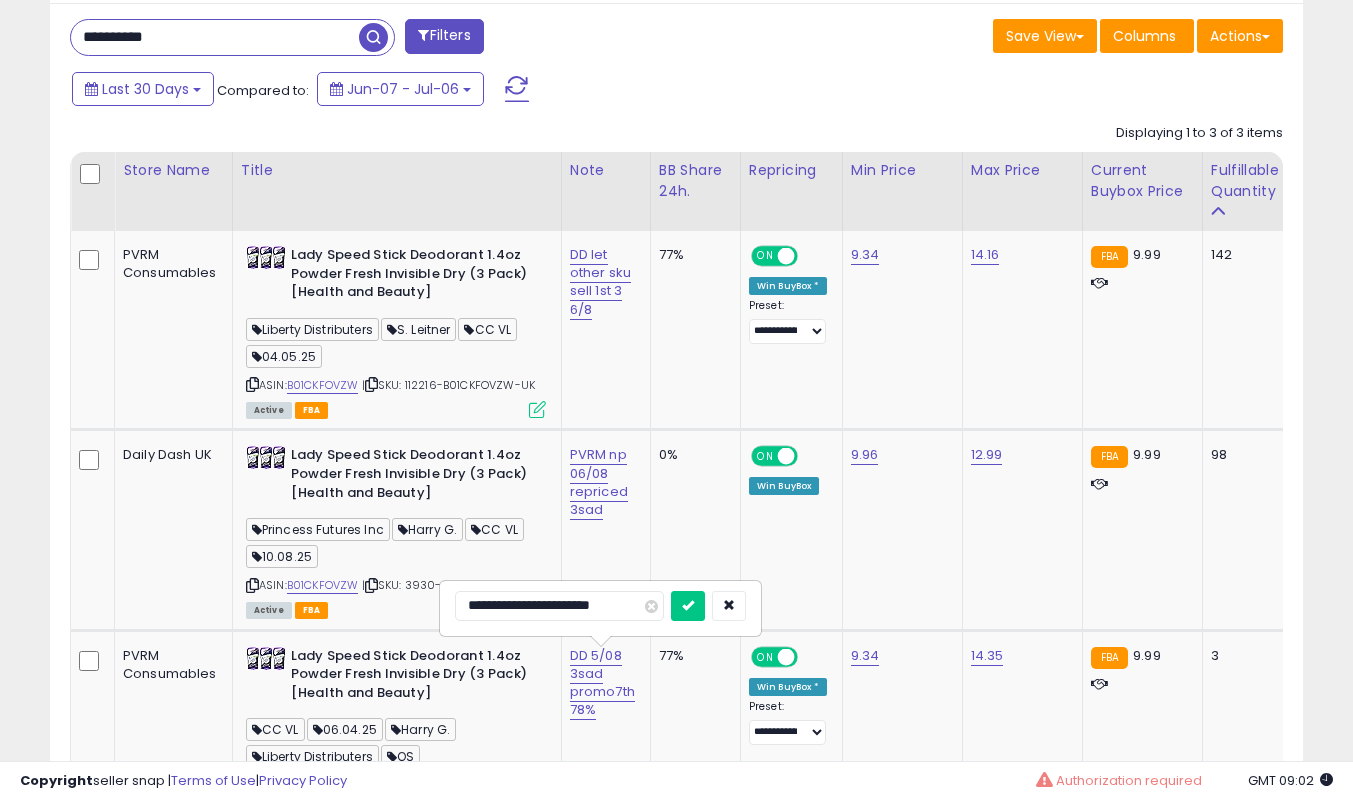 type on "**********" 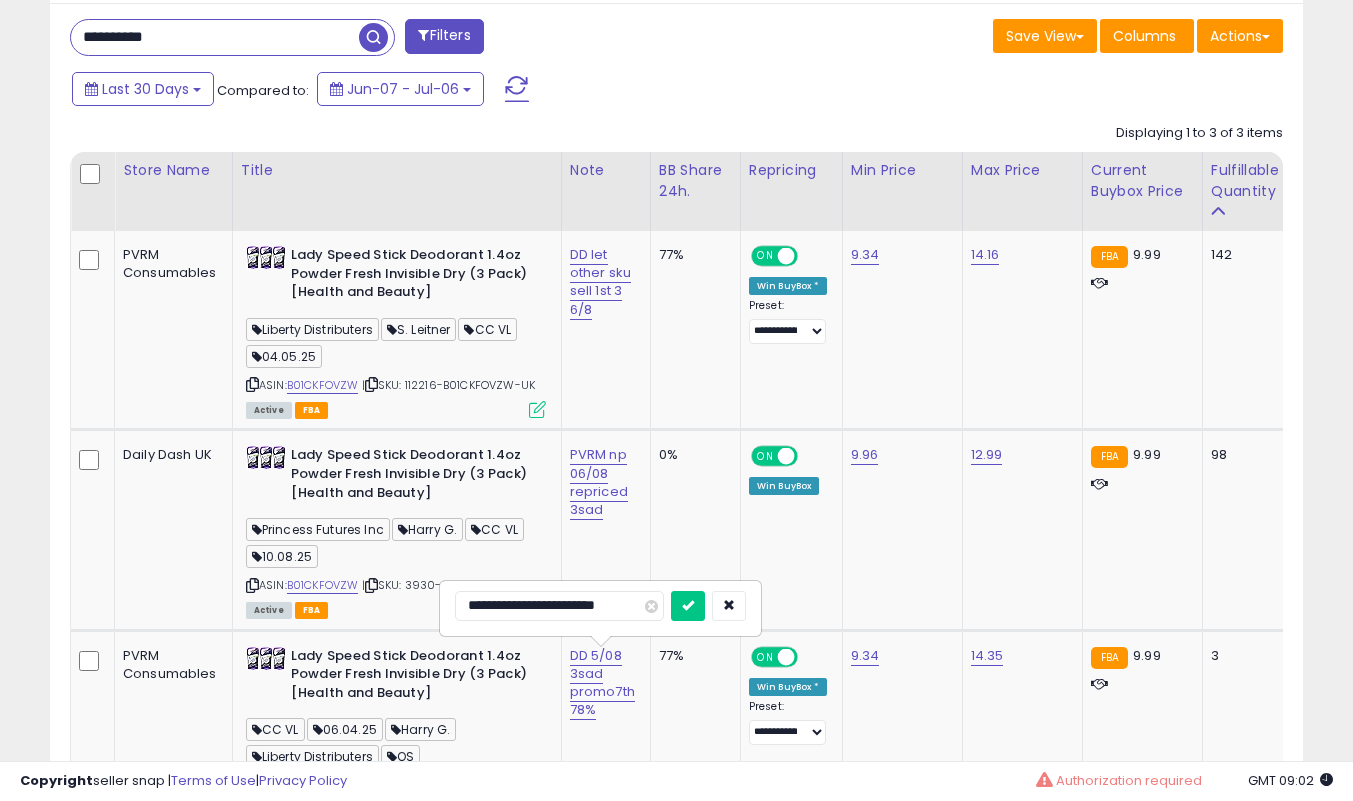 click at bounding box center [688, 606] 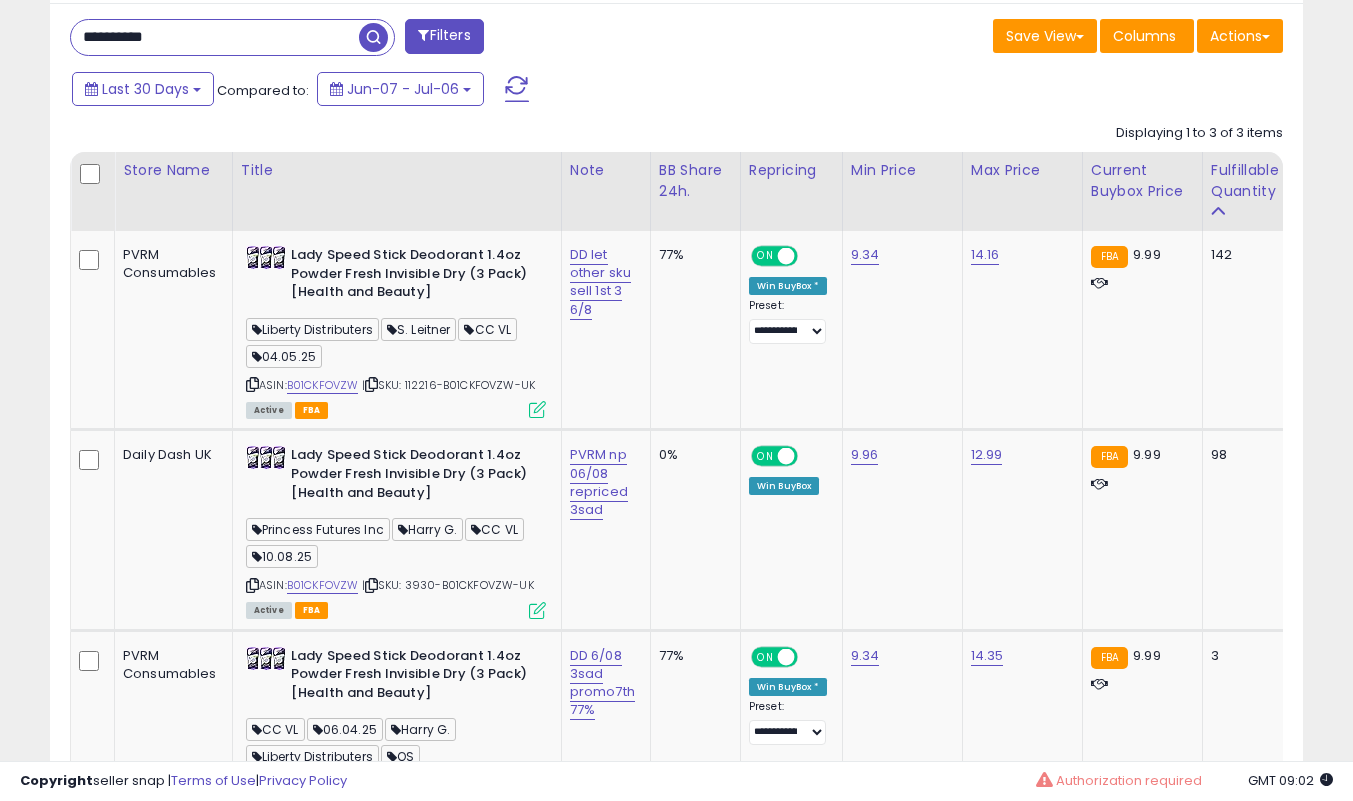 click on "**********" at bounding box center (215, 37) 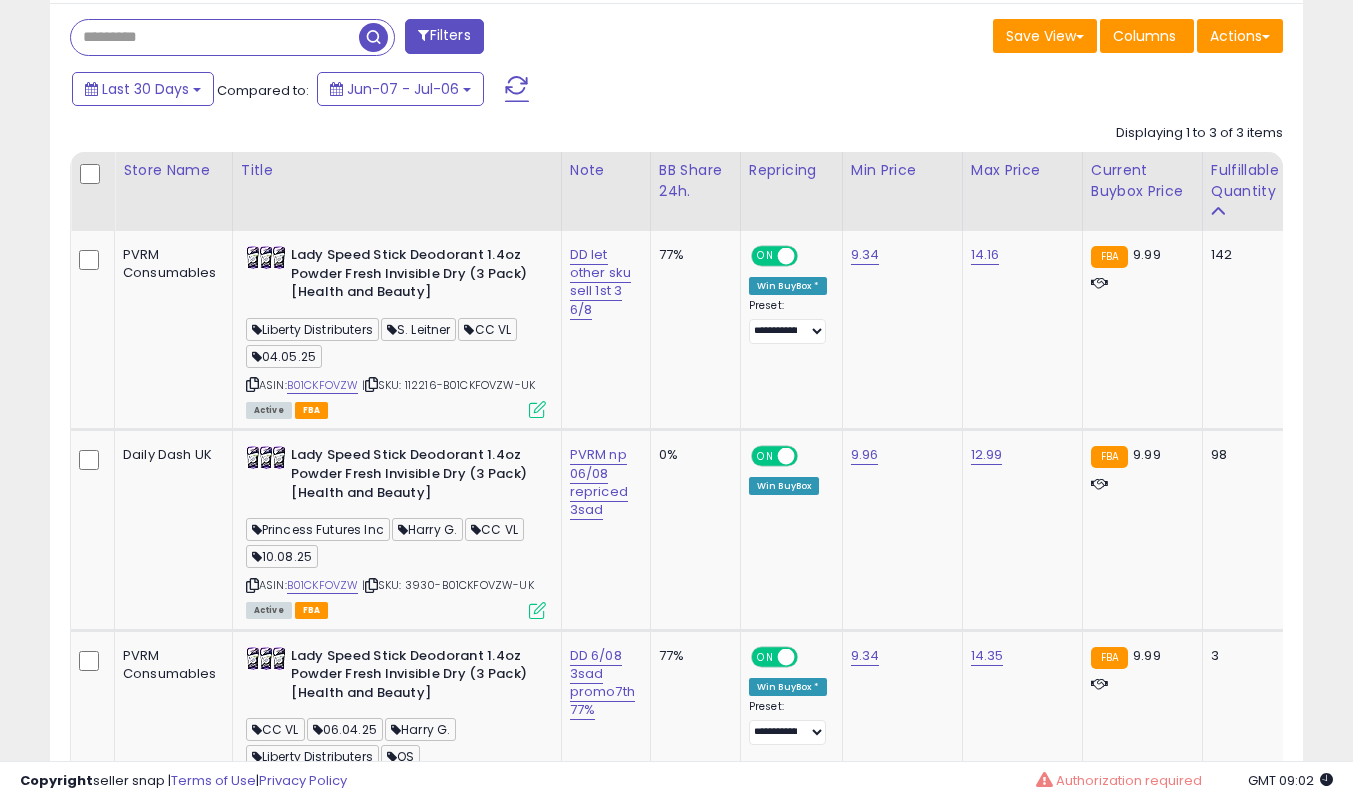 type 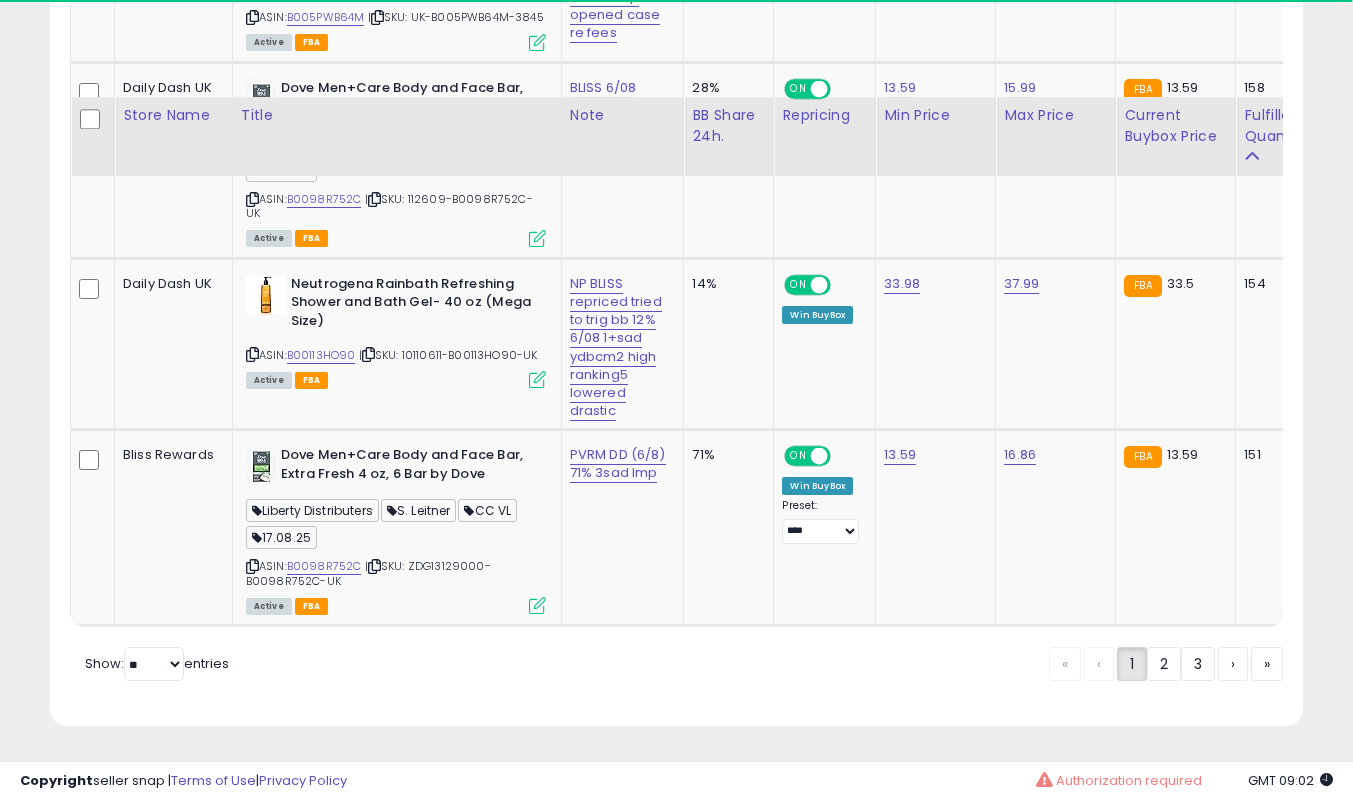 click on "«
‹
1
2
3
›
»" 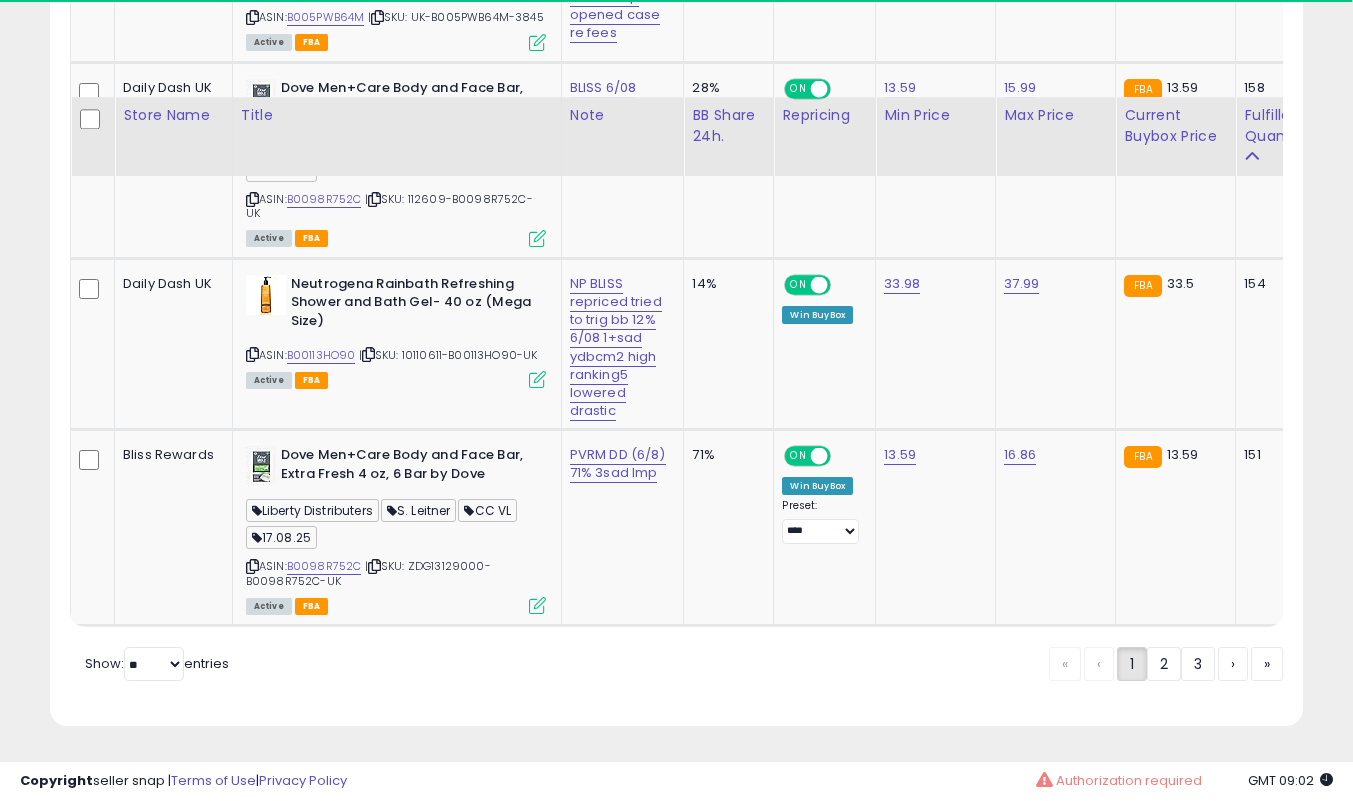 click on "3" 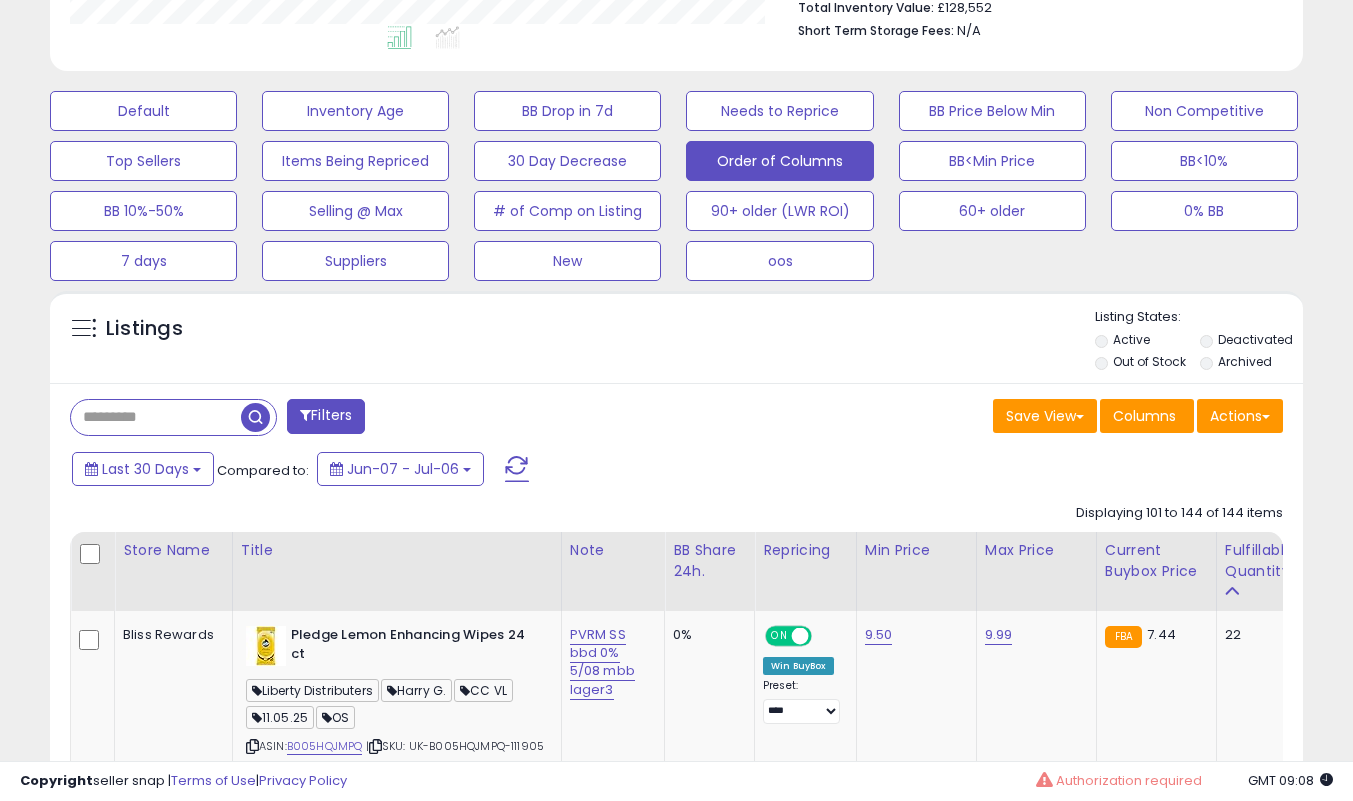 scroll, scrollTop: 999590, scrollLeft: 999275, axis: both 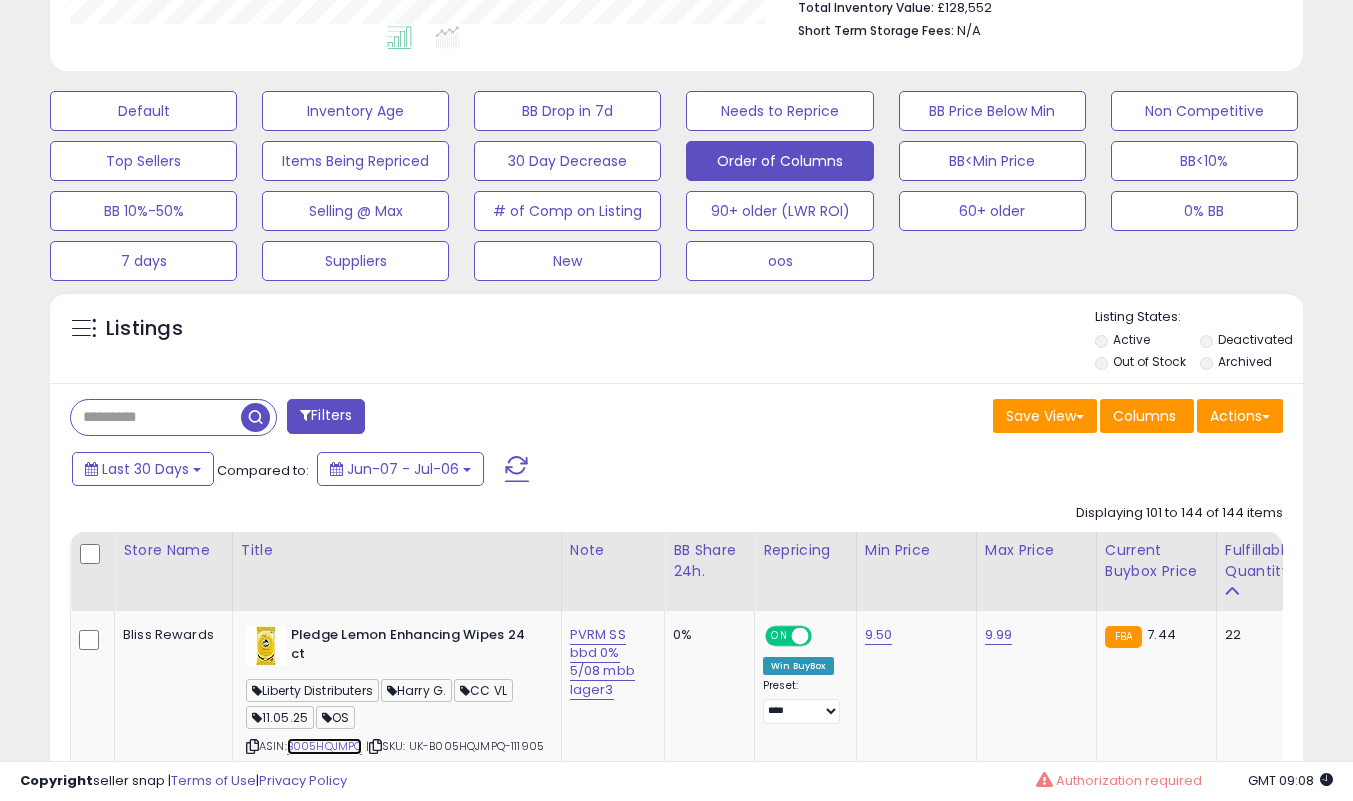 click on "B005HQJMPQ" at bounding box center (325, 746) 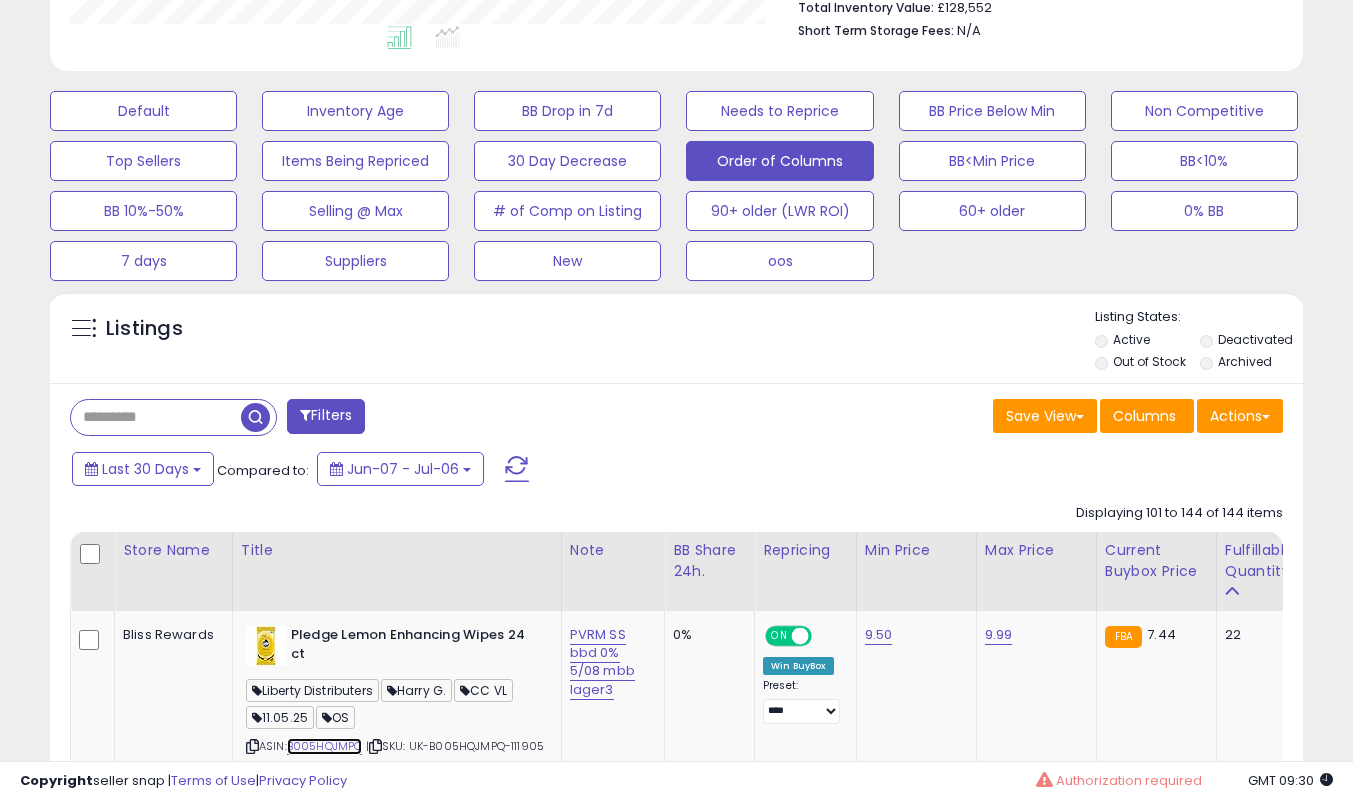 scroll, scrollTop: 839, scrollLeft: 0, axis: vertical 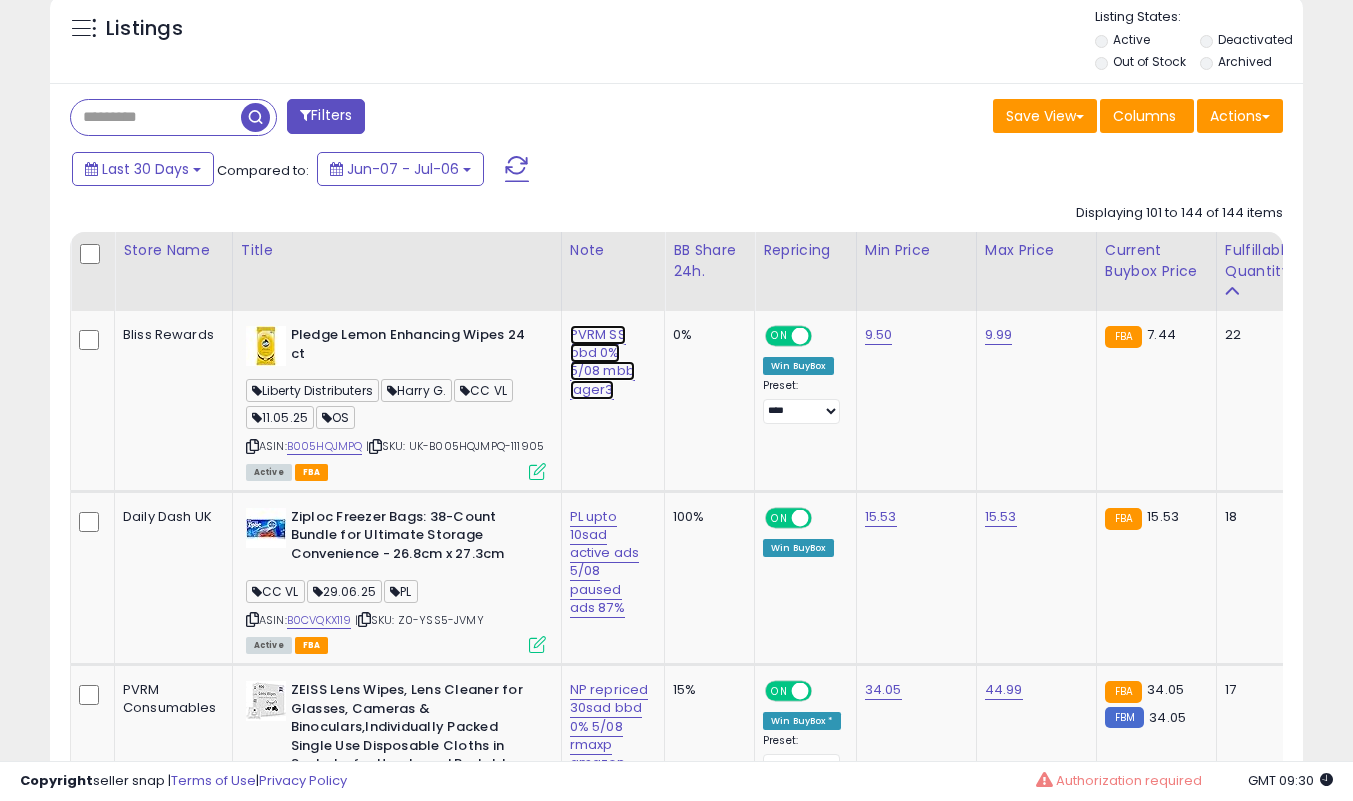 click on "PVRM SS bbd 0% 5/08 mbb lager3" at bounding box center (602, 362) 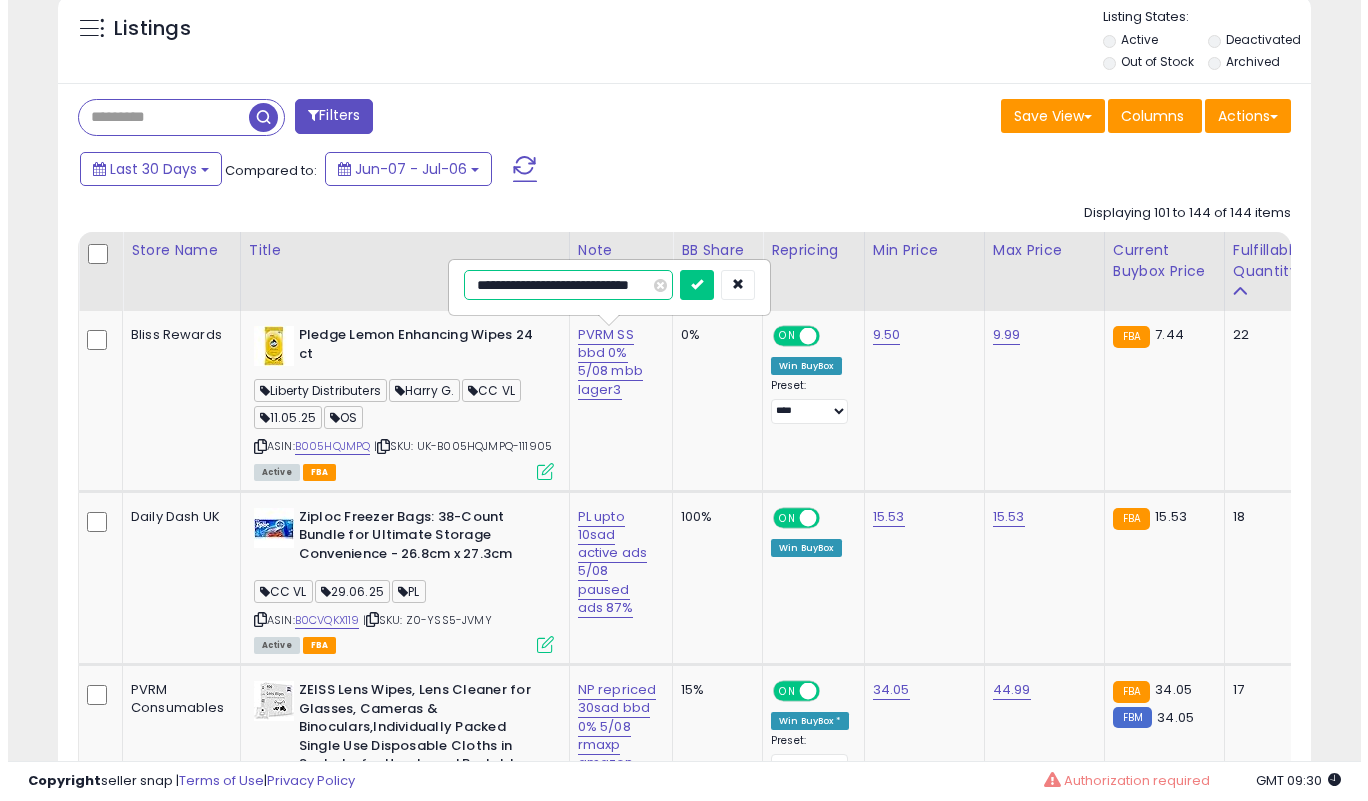scroll, scrollTop: 0, scrollLeft: 0, axis: both 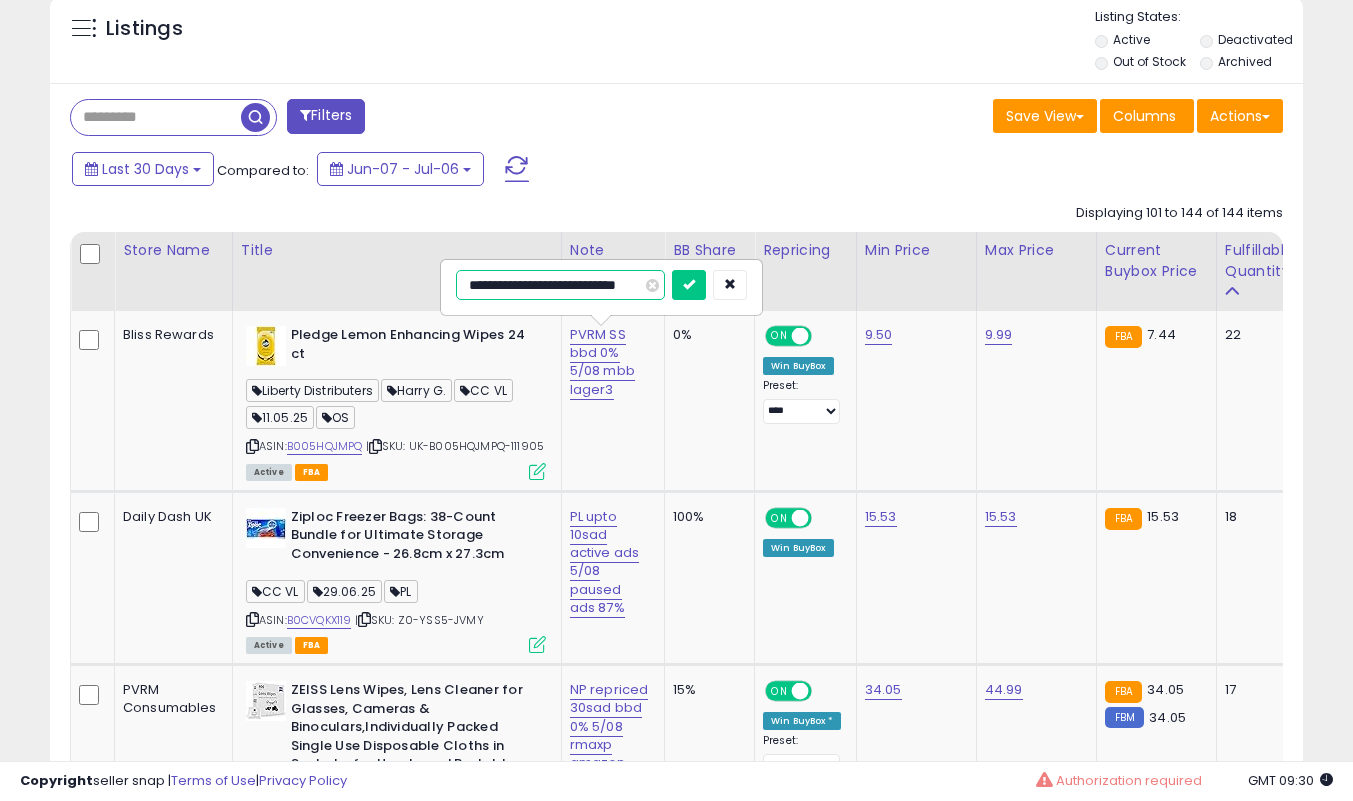type on "**********" 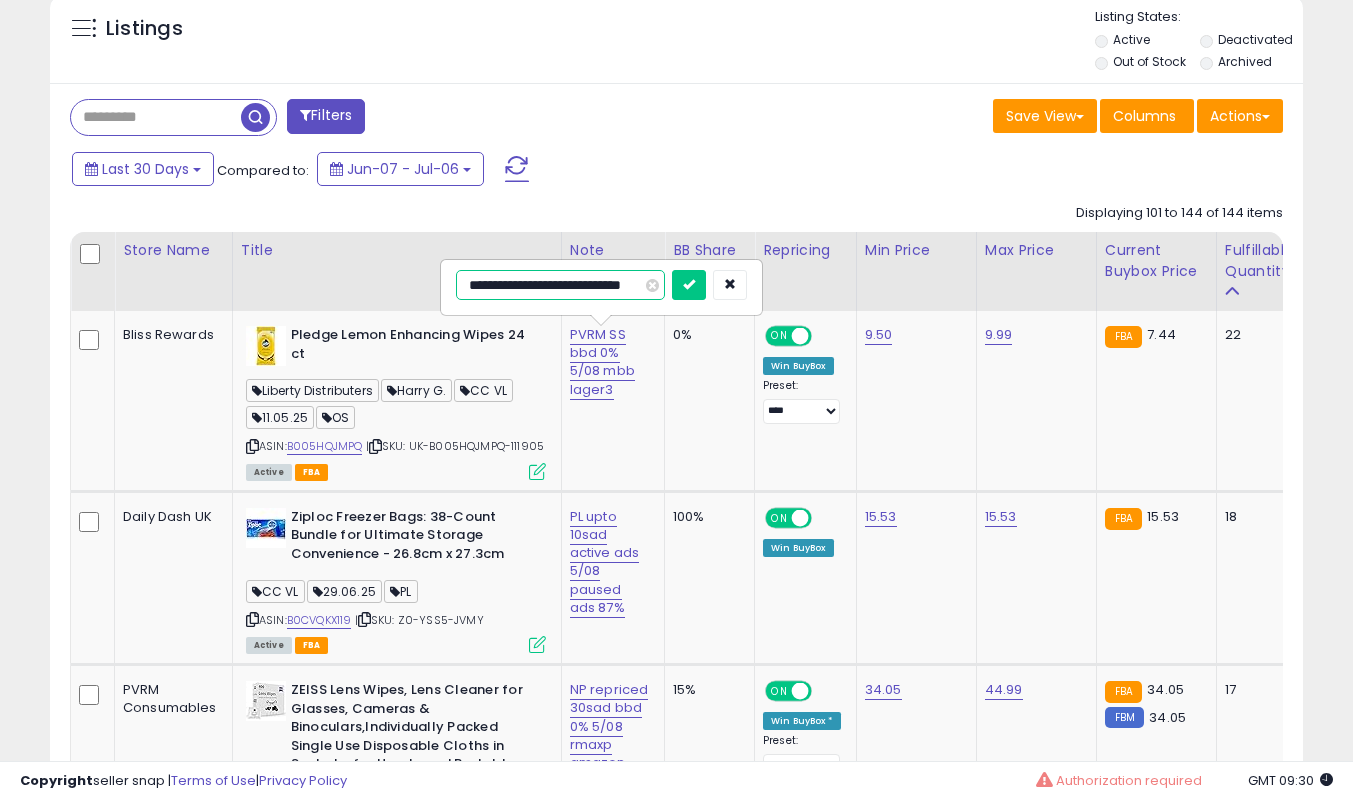 click at bounding box center (689, 285) 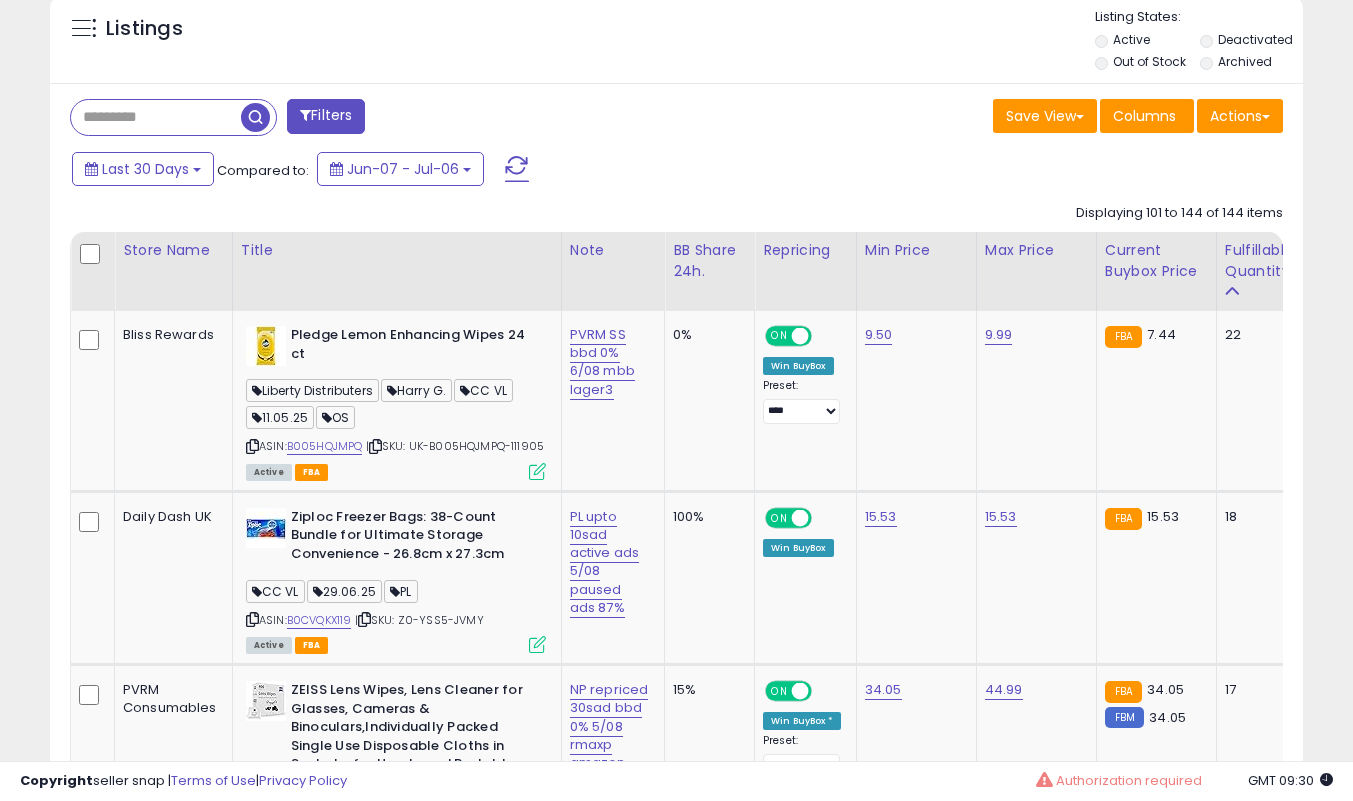 click at bounding box center (537, 471) 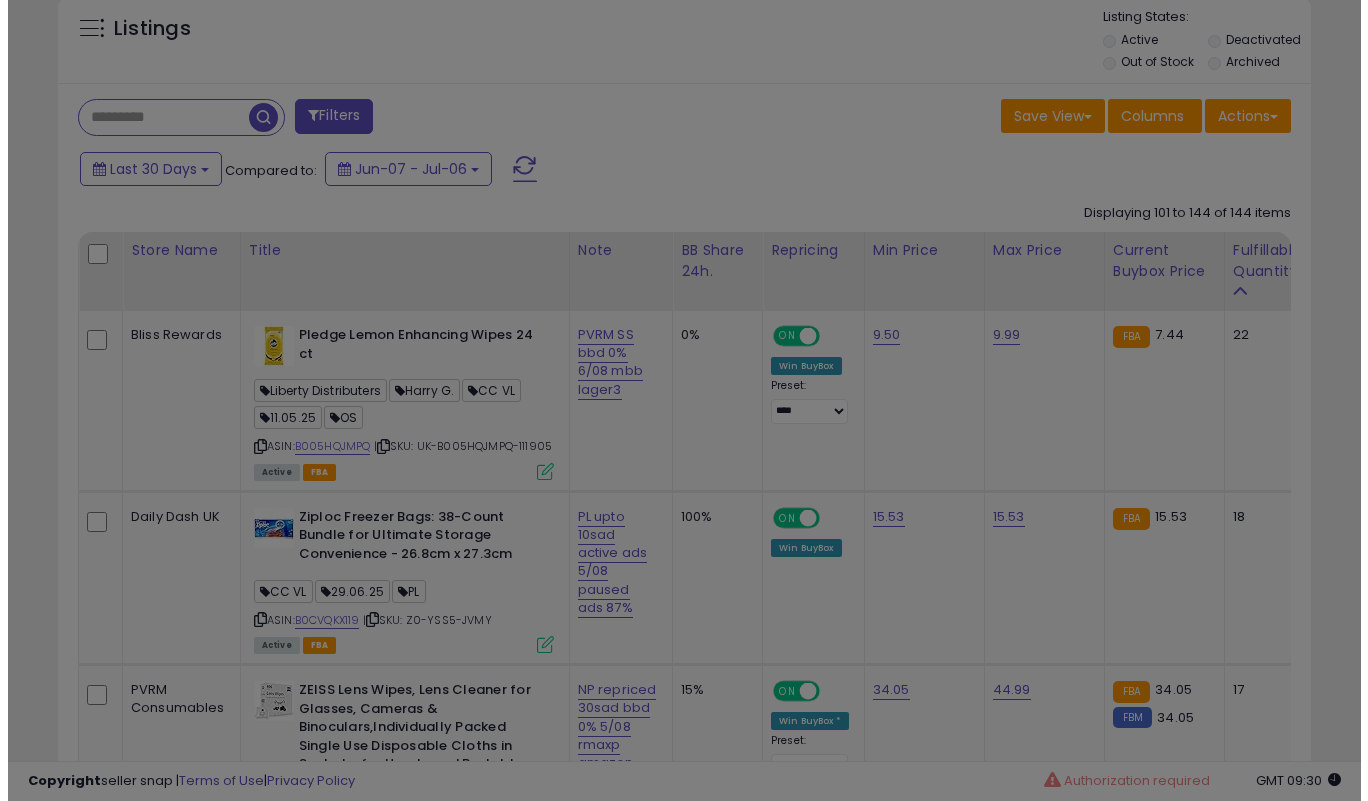 scroll, scrollTop: 999590, scrollLeft: 999266, axis: both 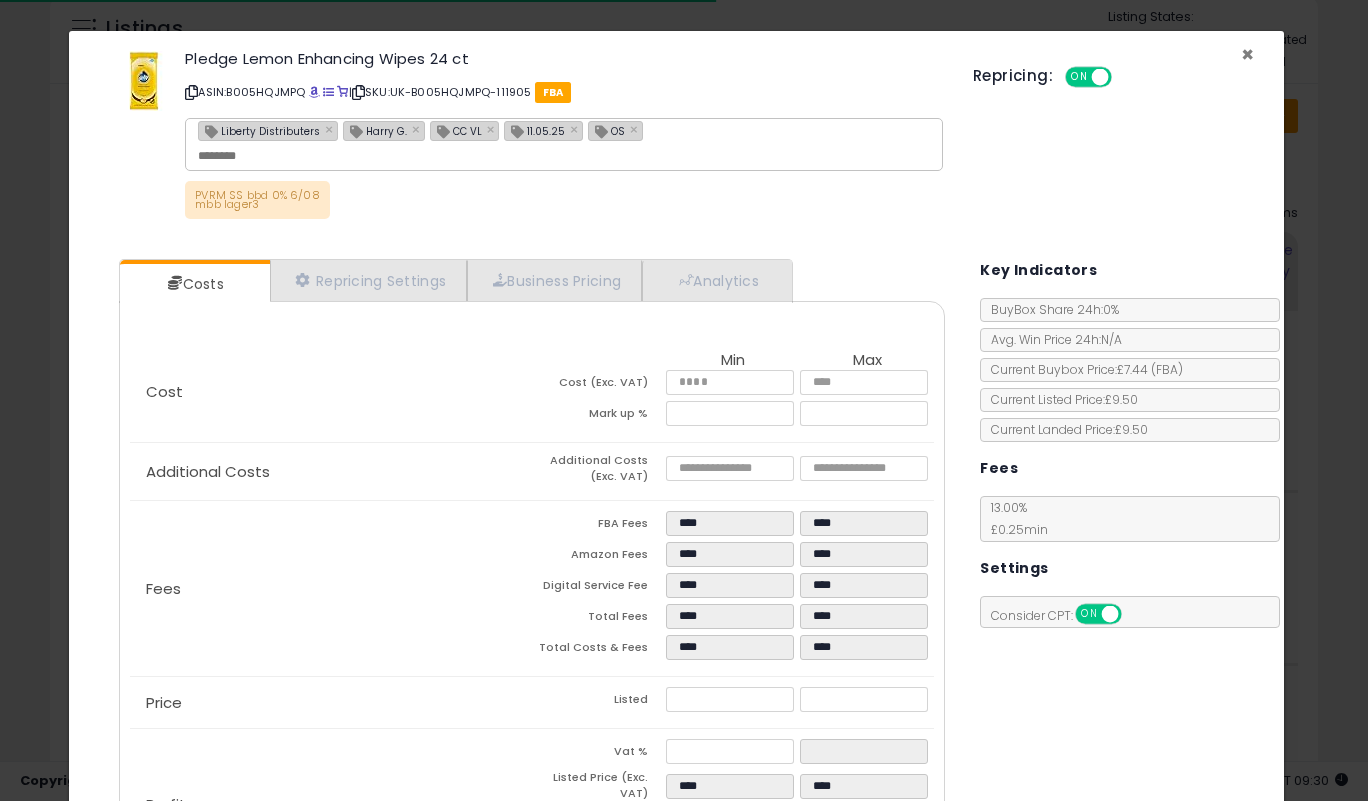 click on "×" at bounding box center (1247, 54) 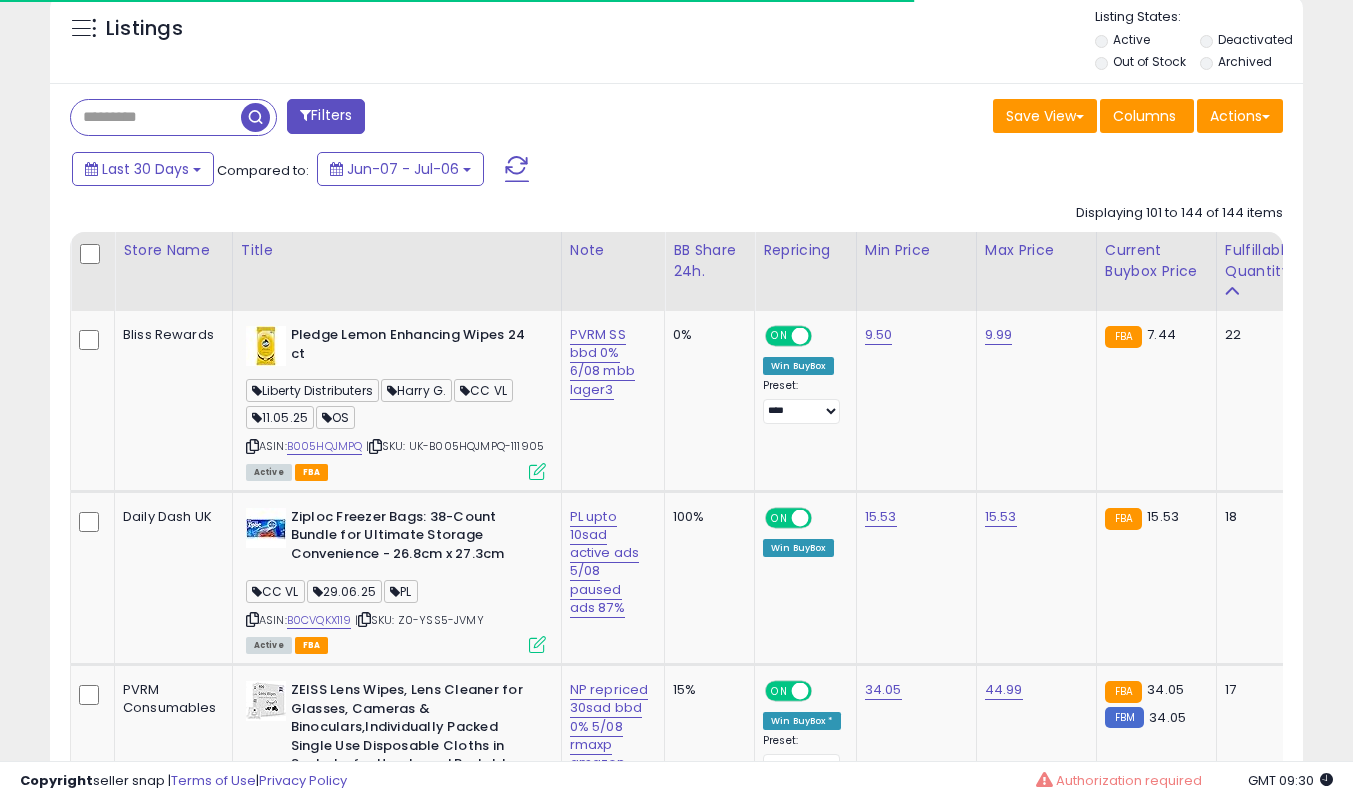 scroll, scrollTop: 410, scrollLeft: 725, axis: both 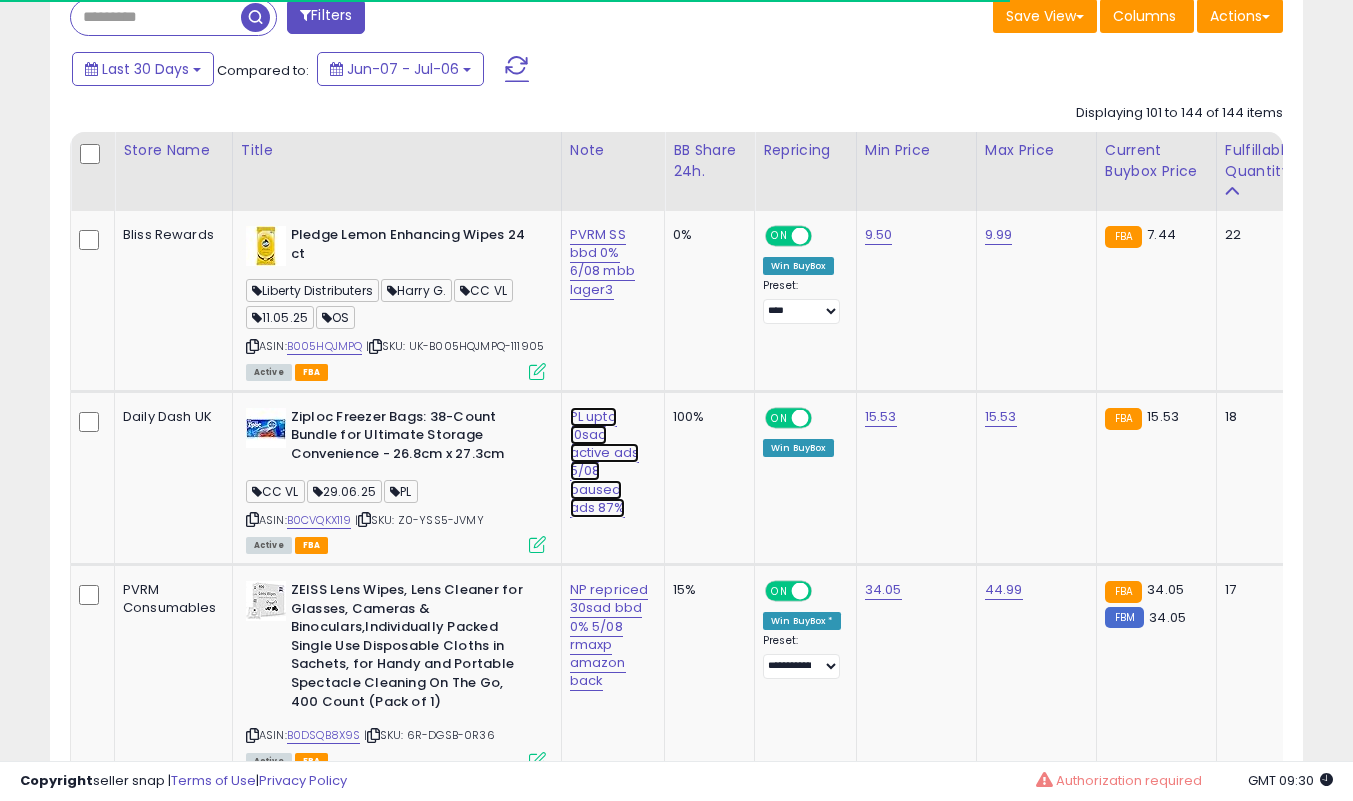 click on "PL upto 10sad active ads 5/08 paused ads 87%" at bounding box center (602, 262) 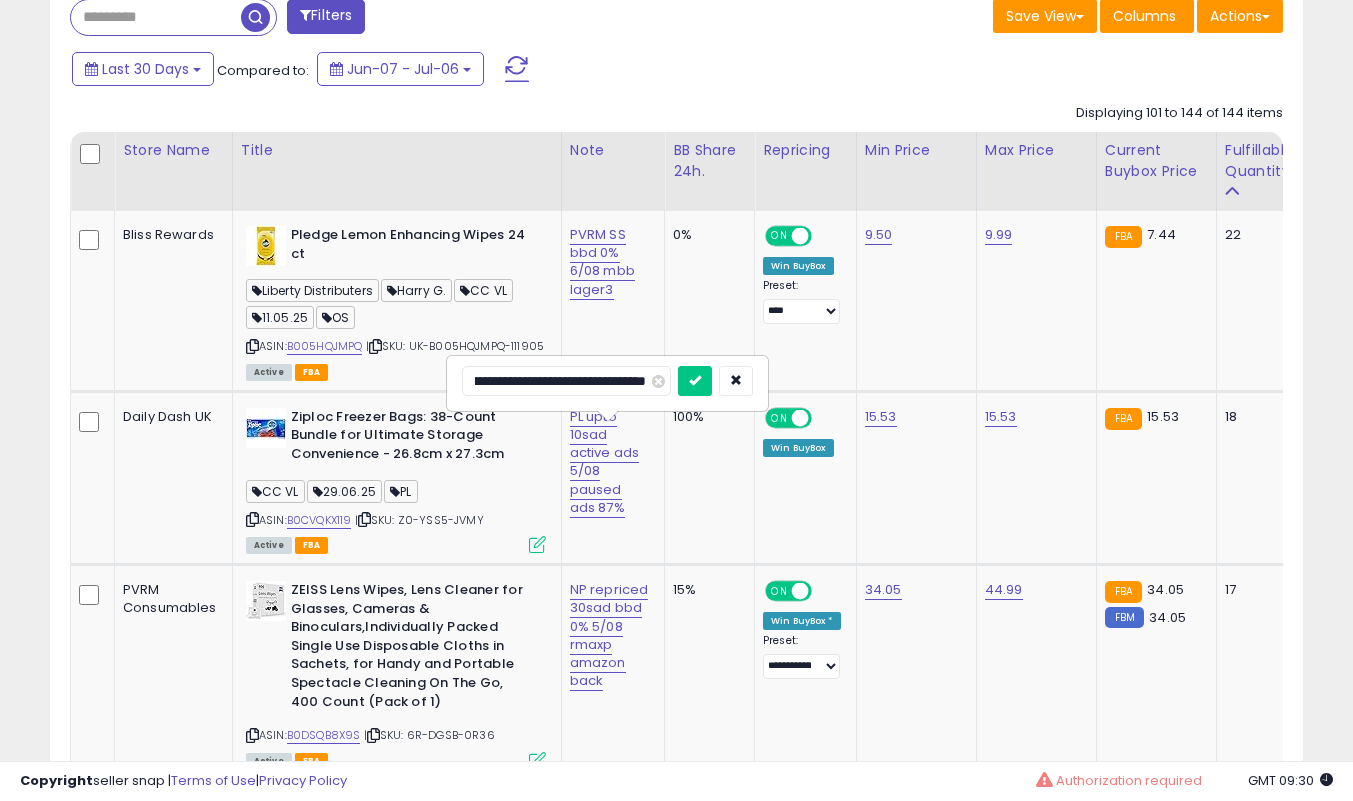 scroll, scrollTop: 0, scrollLeft: 132, axis: horizontal 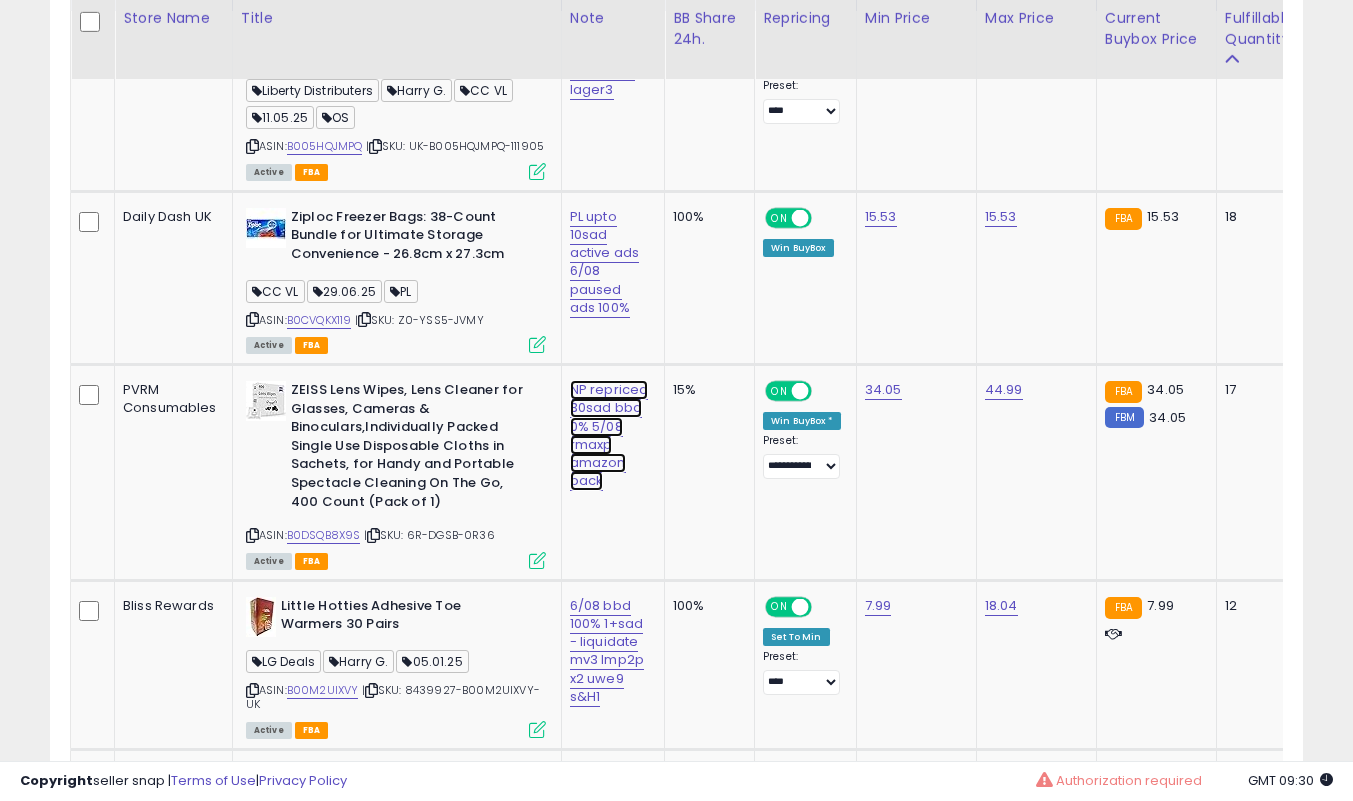 click on "NP repriced 30sad bbd 0% 5/08 rmaxp amazon back" at bounding box center (602, 62) 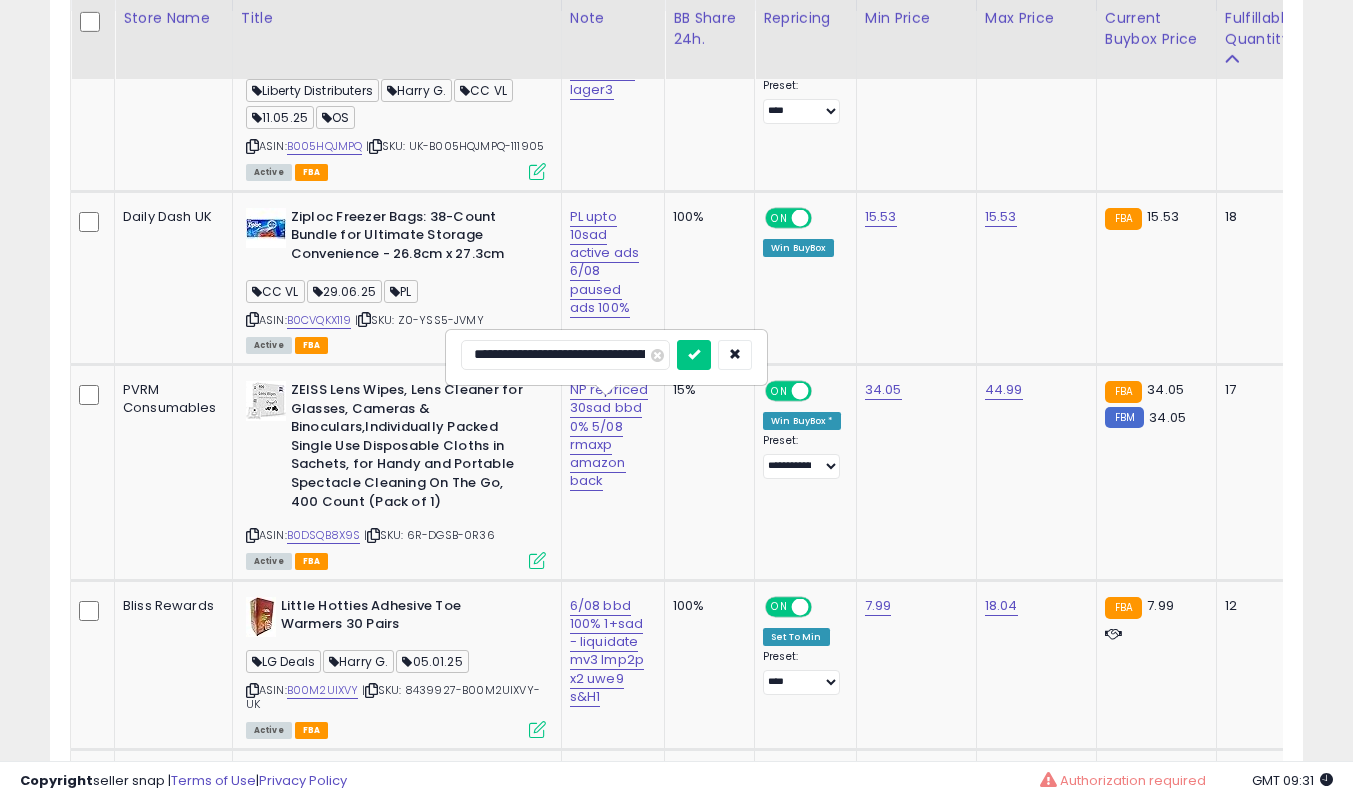 scroll, scrollTop: 0, scrollLeft: 36, axis: horizontal 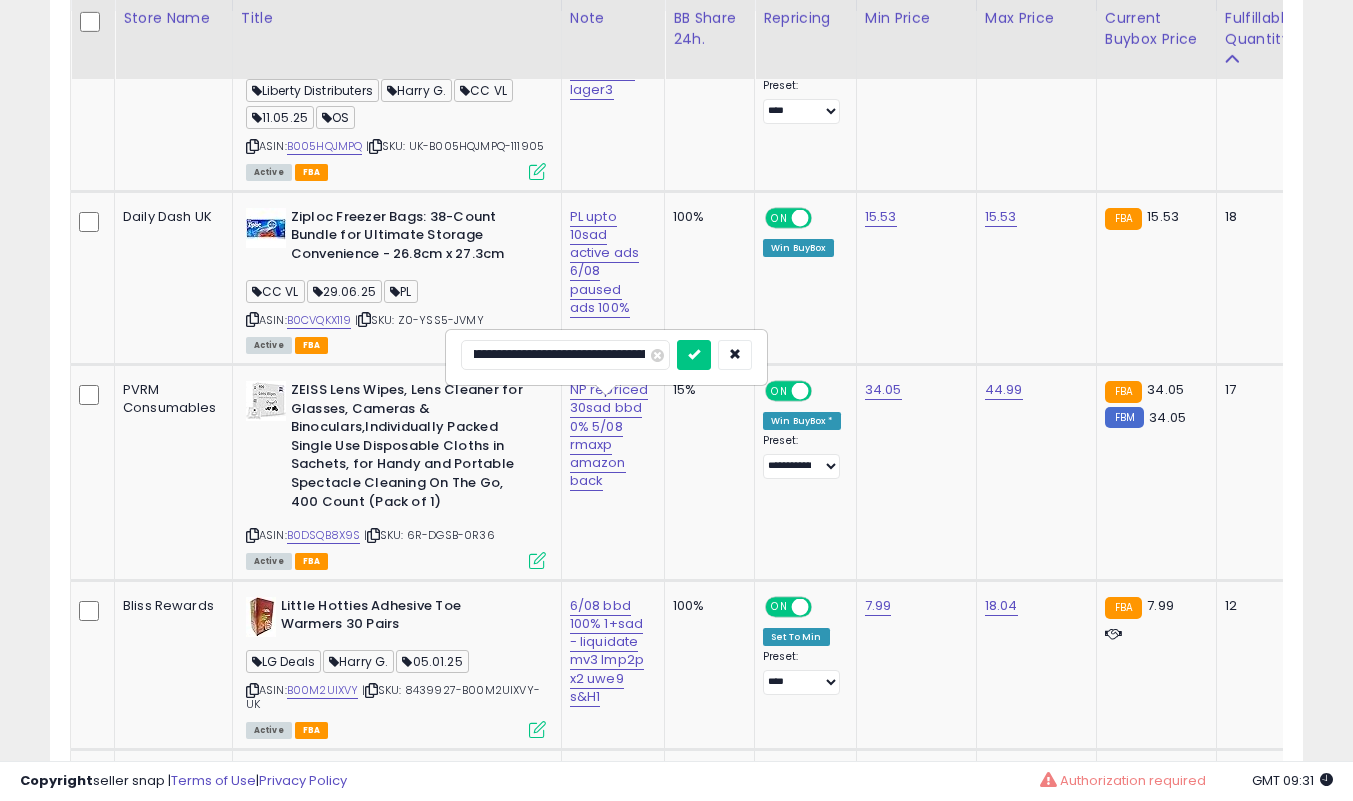 type on "**********" 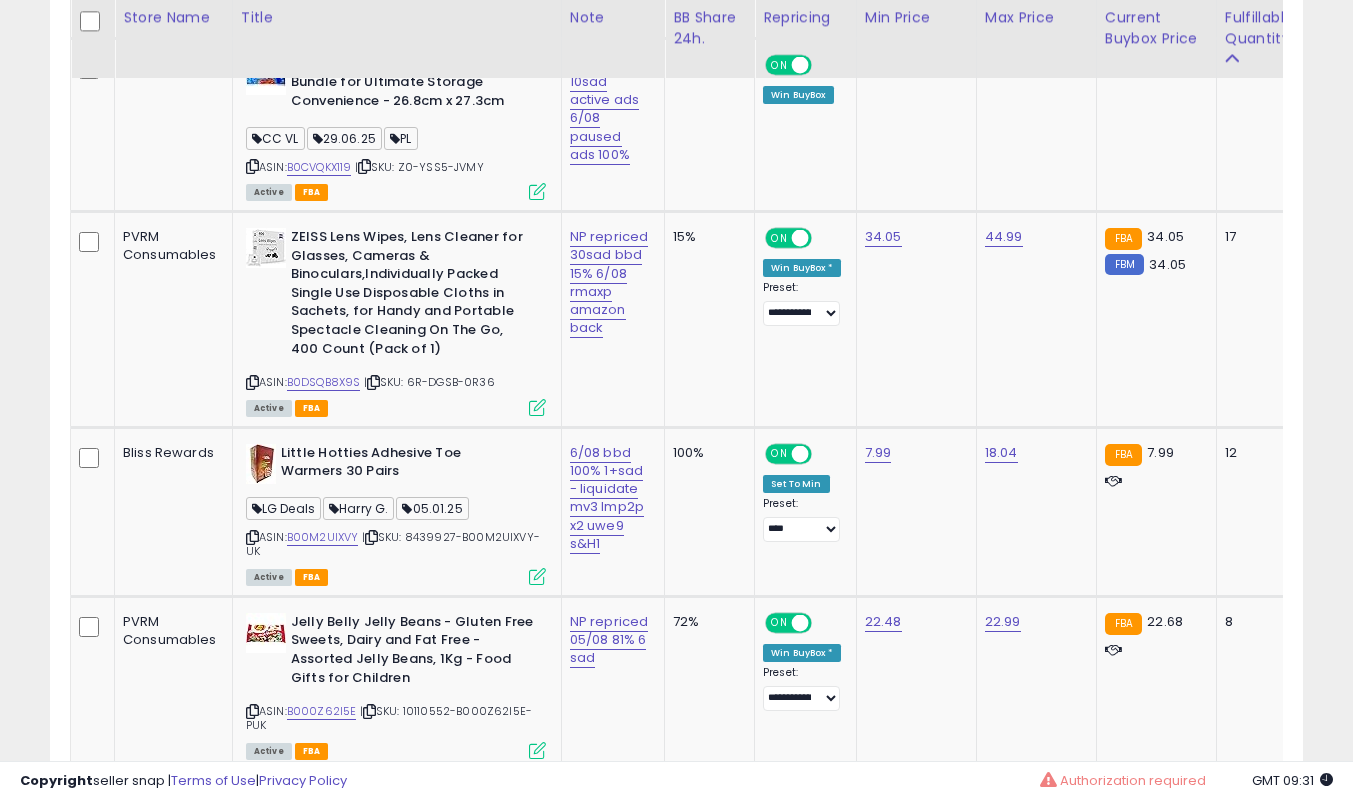 scroll, scrollTop: 1339, scrollLeft: 0, axis: vertical 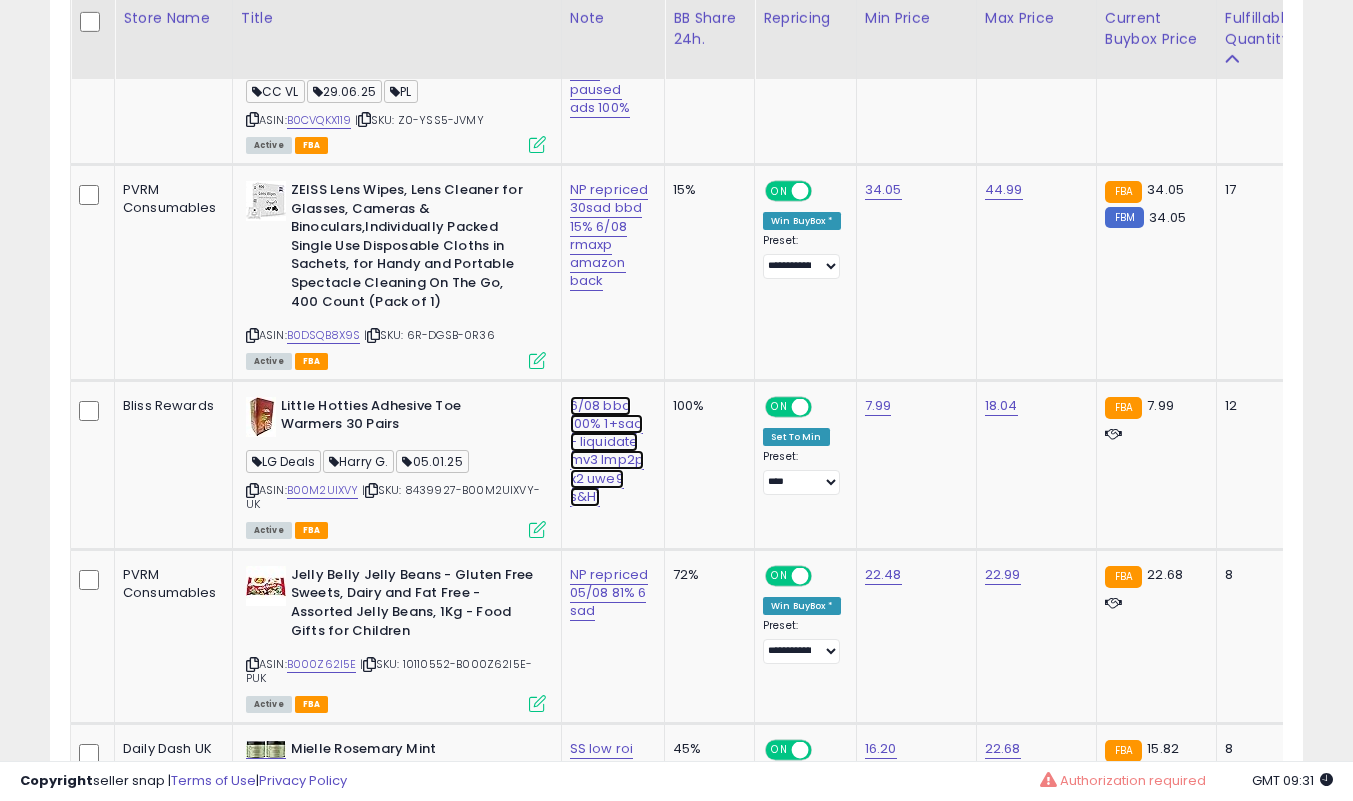 click on "6/08 bbd 100% 1+sad - liquidate mv3 lmp2p x2 uwe9 s&H1" at bounding box center (602, -138) 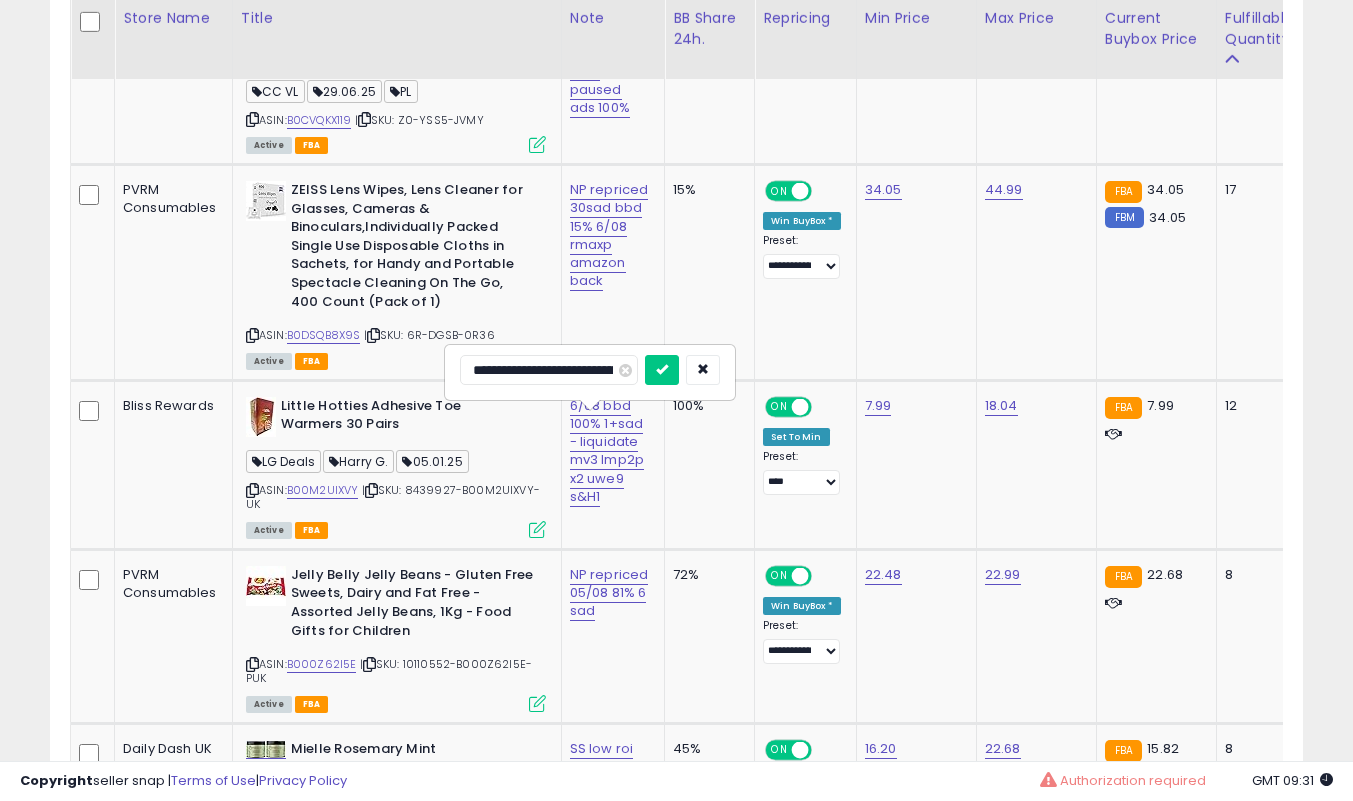 scroll, scrollTop: 0, scrollLeft: 210, axis: horizontal 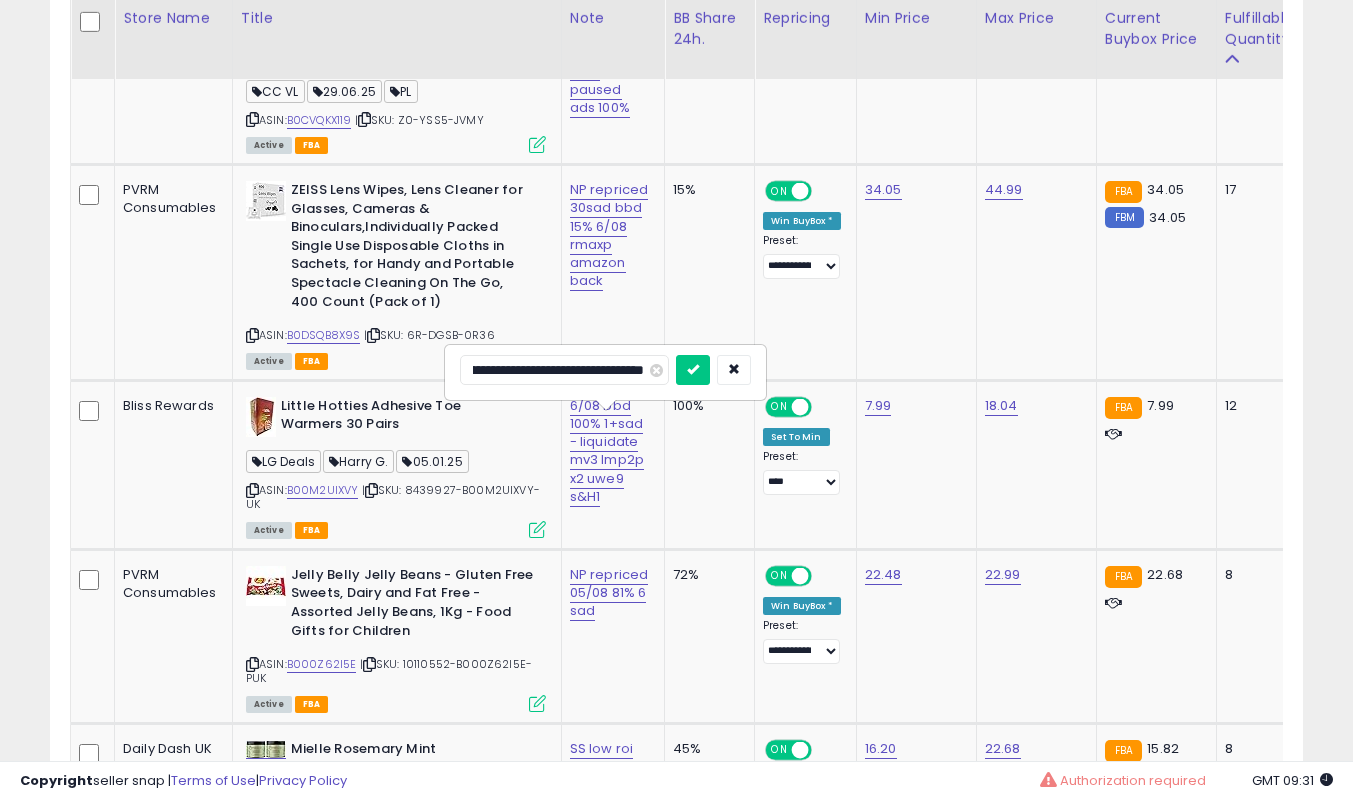 click at bounding box center [693, 370] 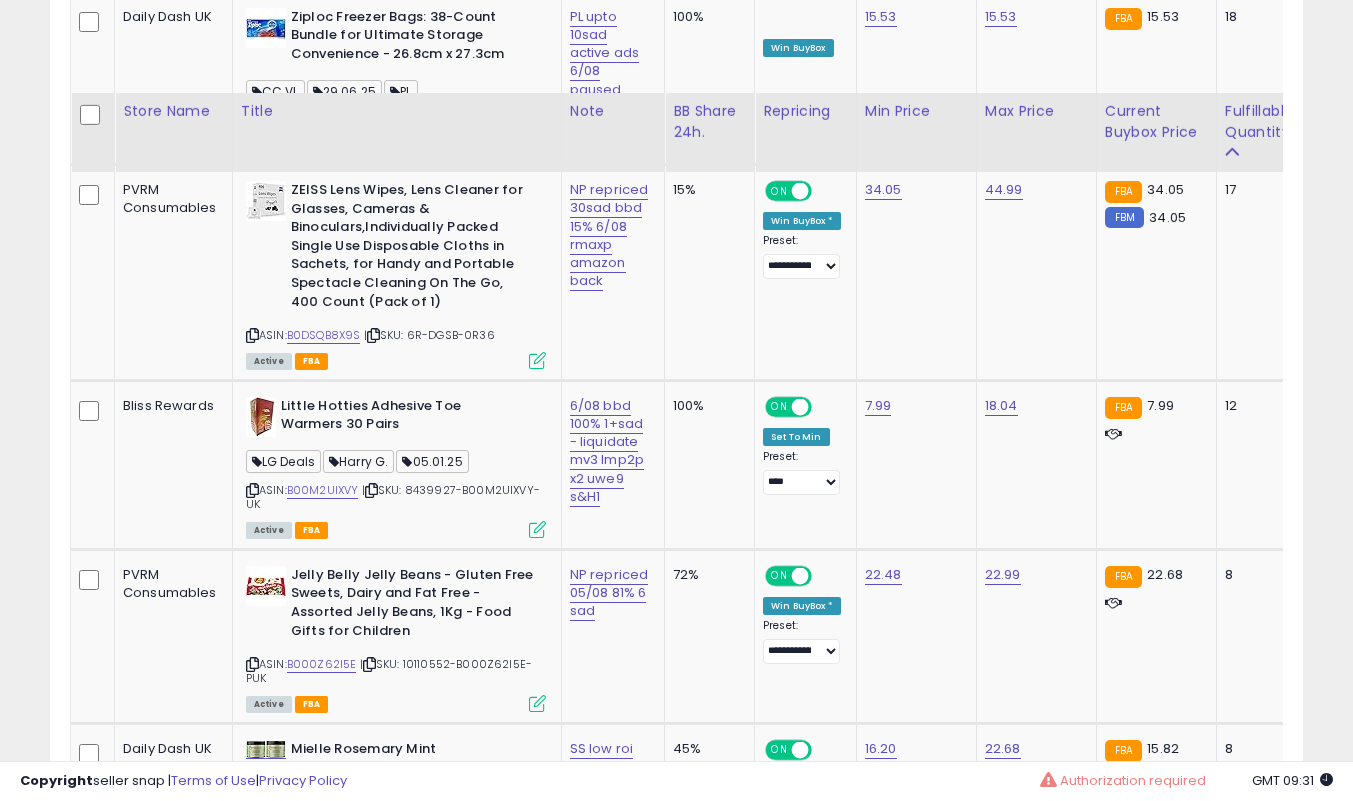 scroll, scrollTop: 1539, scrollLeft: 0, axis: vertical 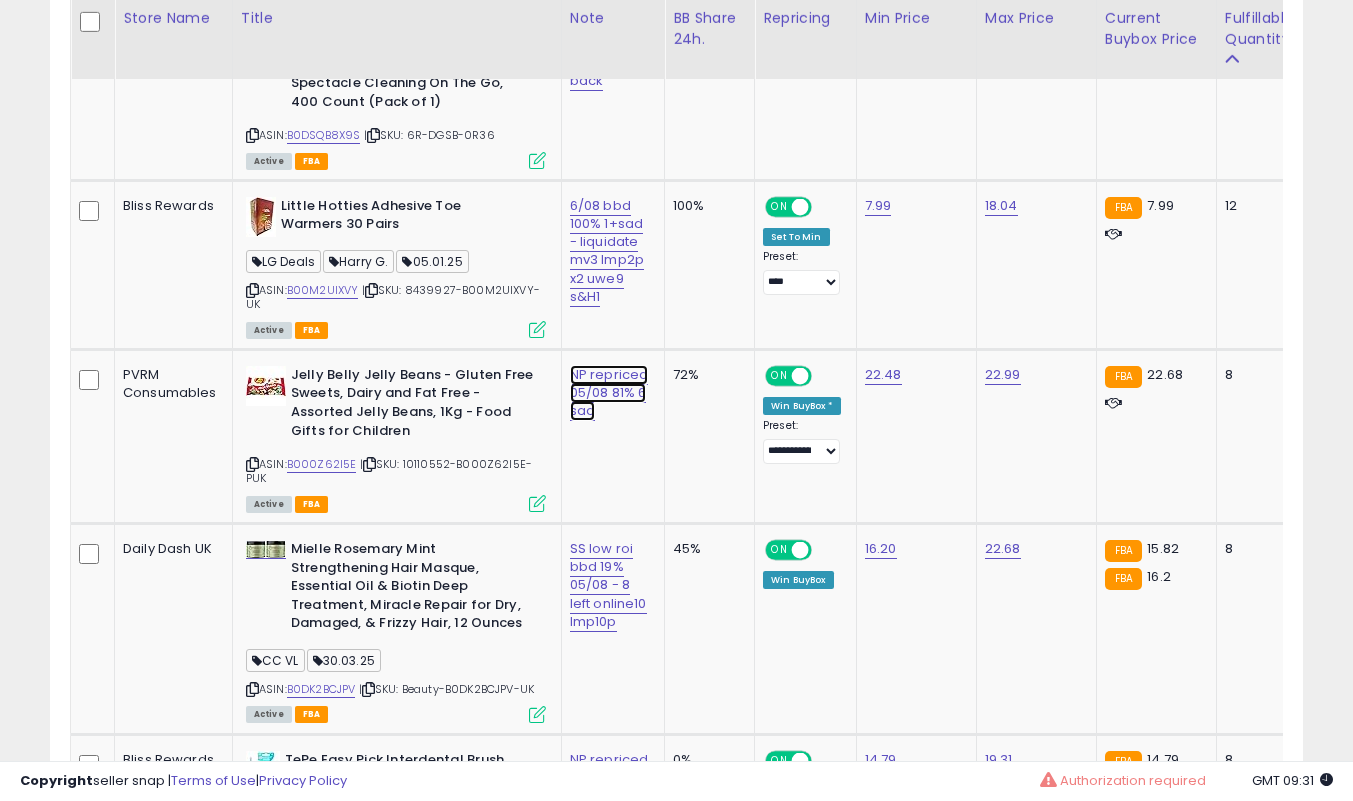 click on "NP repriced 05/08 81% 6 sad" at bounding box center (602, -338) 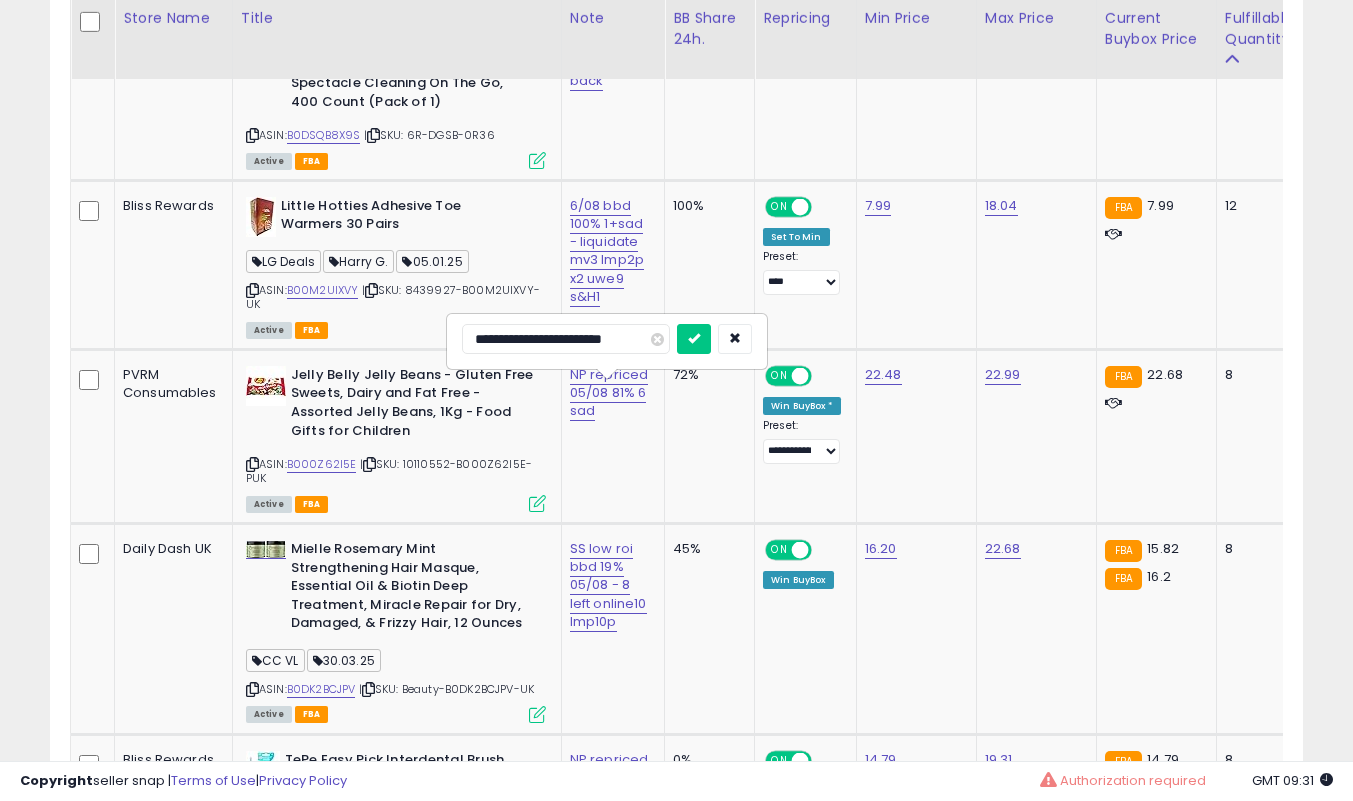 scroll, scrollTop: 0, scrollLeft: 3, axis: horizontal 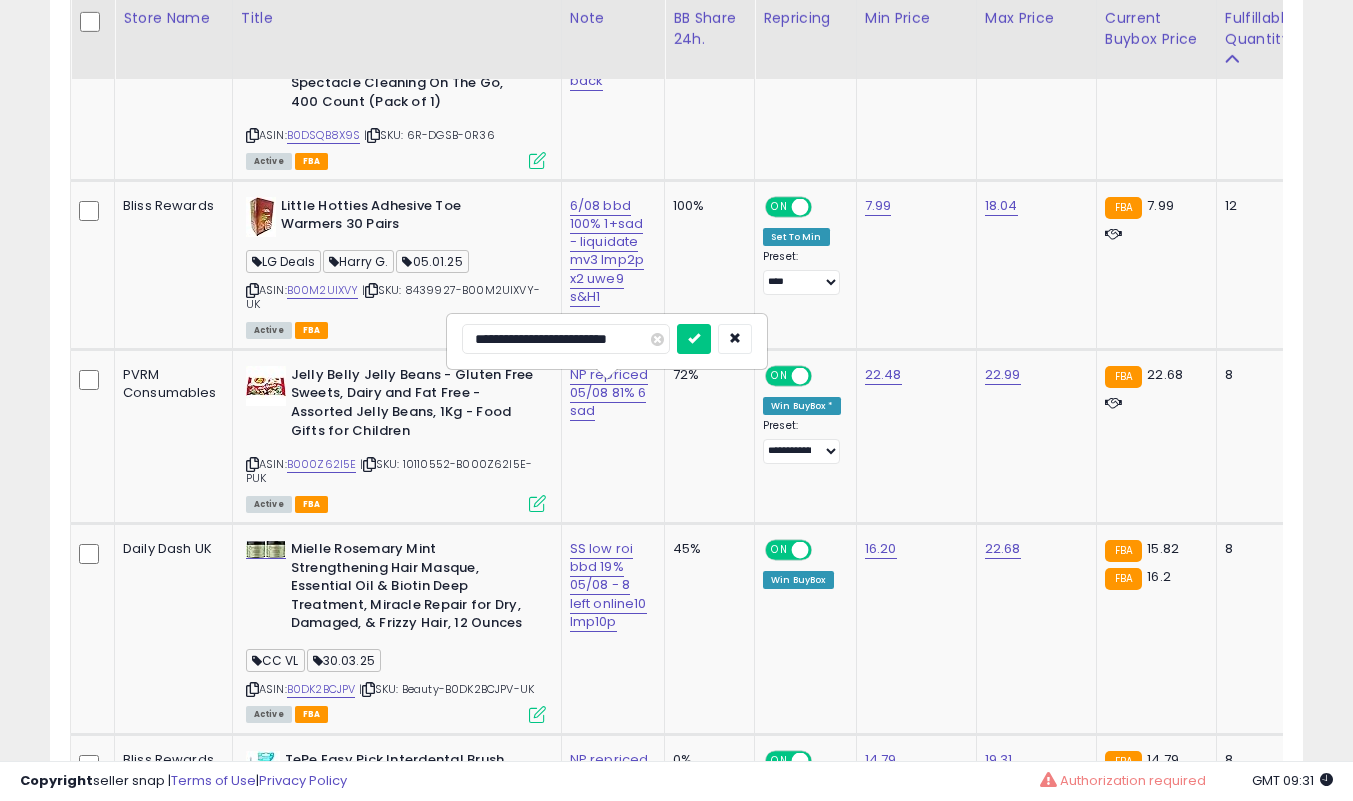 type on "**********" 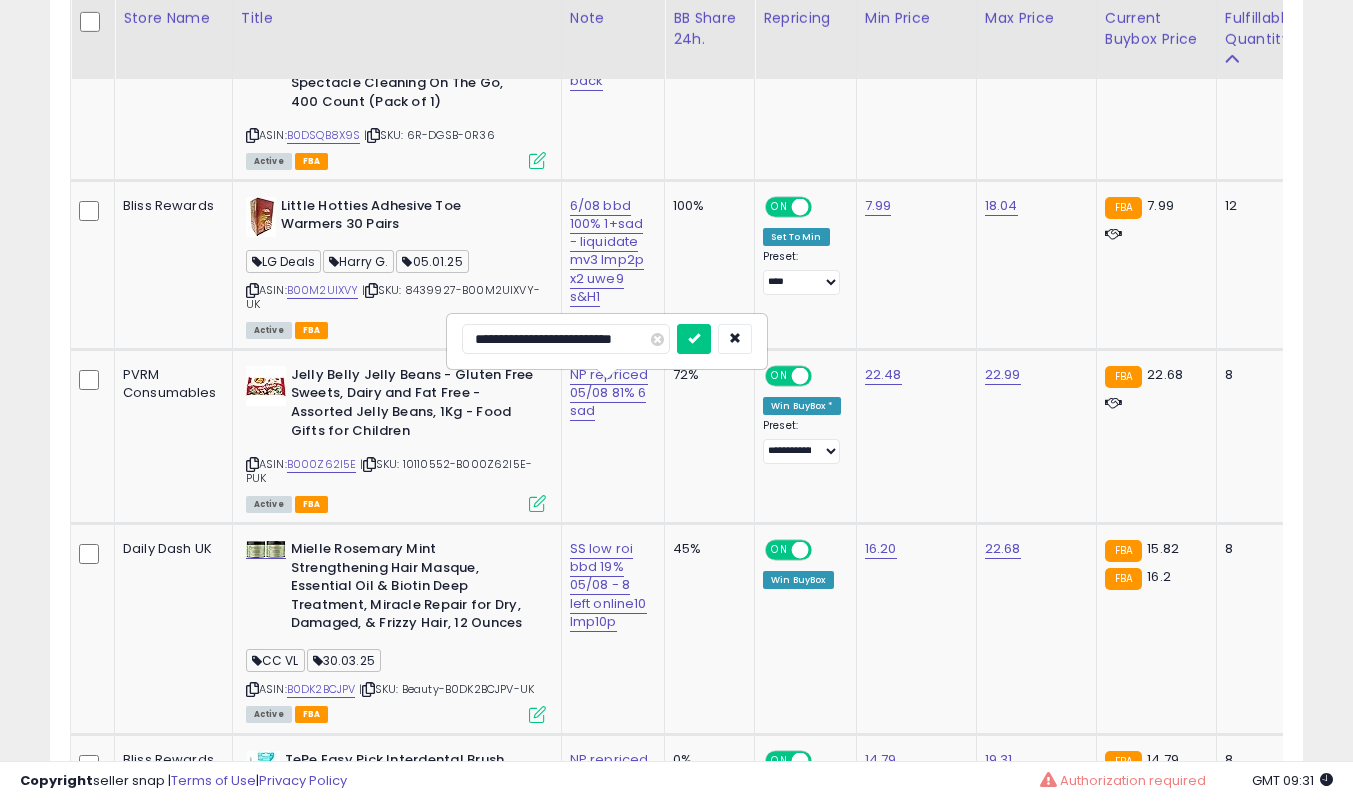 click at bounding box center [694, 339] 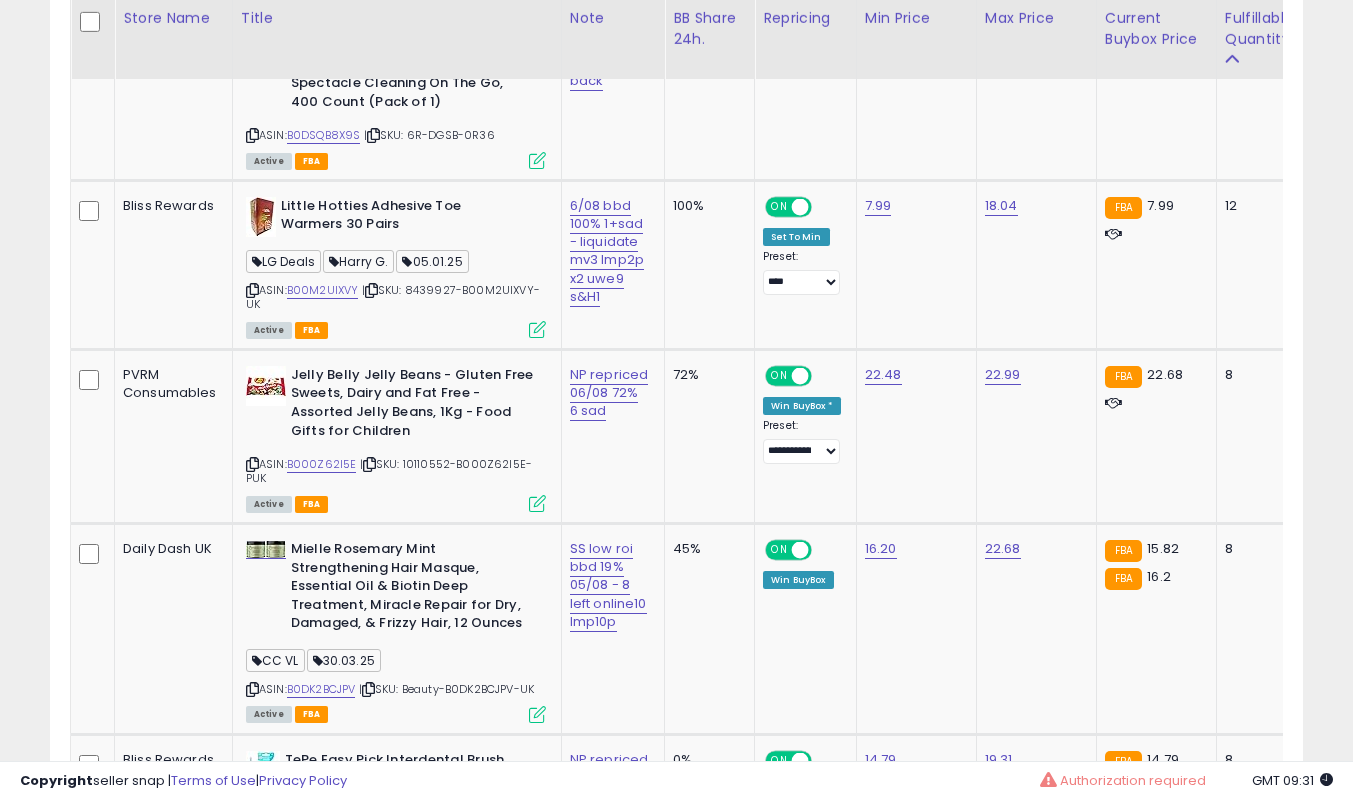 scroll, scrollTop: 1639, scrollLeft: 0, axis: vertical 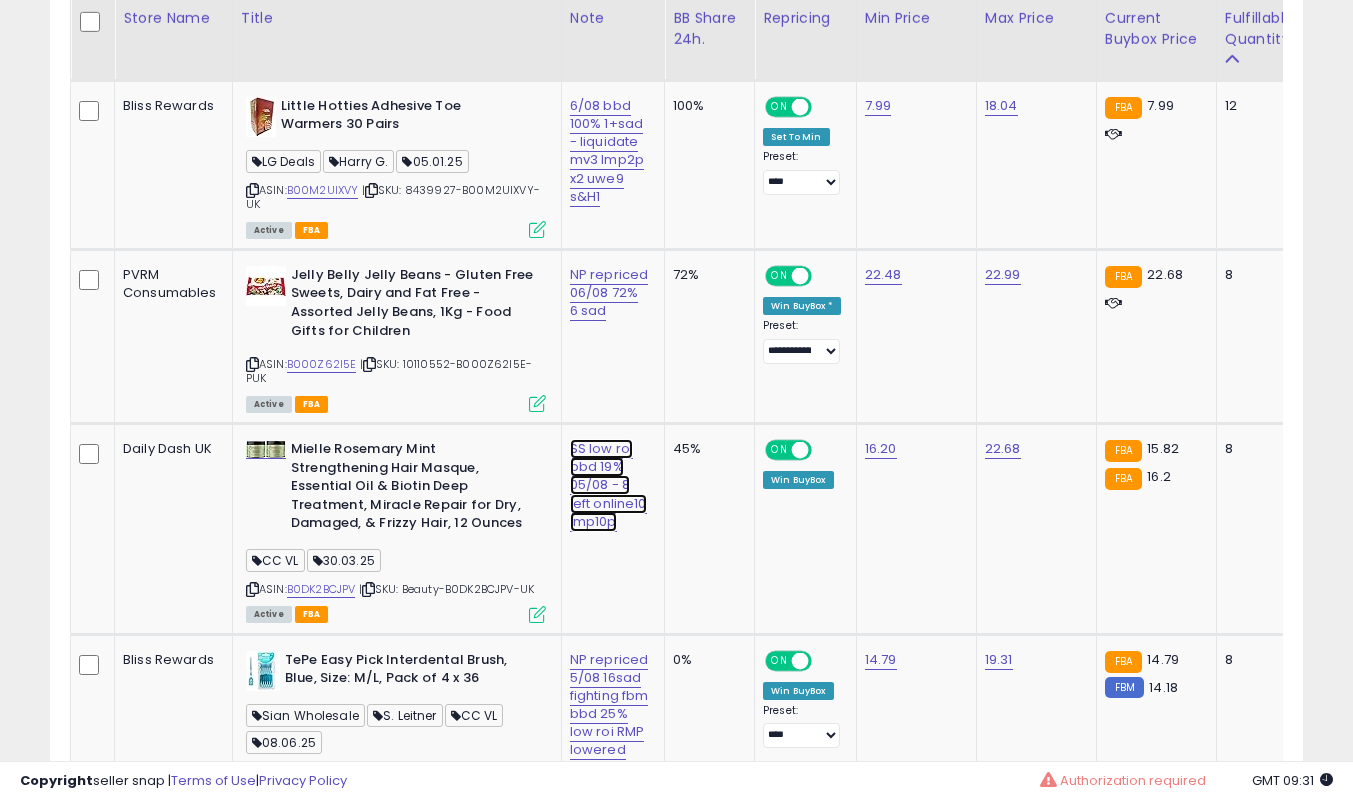click on "SS low roi bbd 19% 05/08 - 8 left  online10 lmp10p" at bounding box center (602, -438) 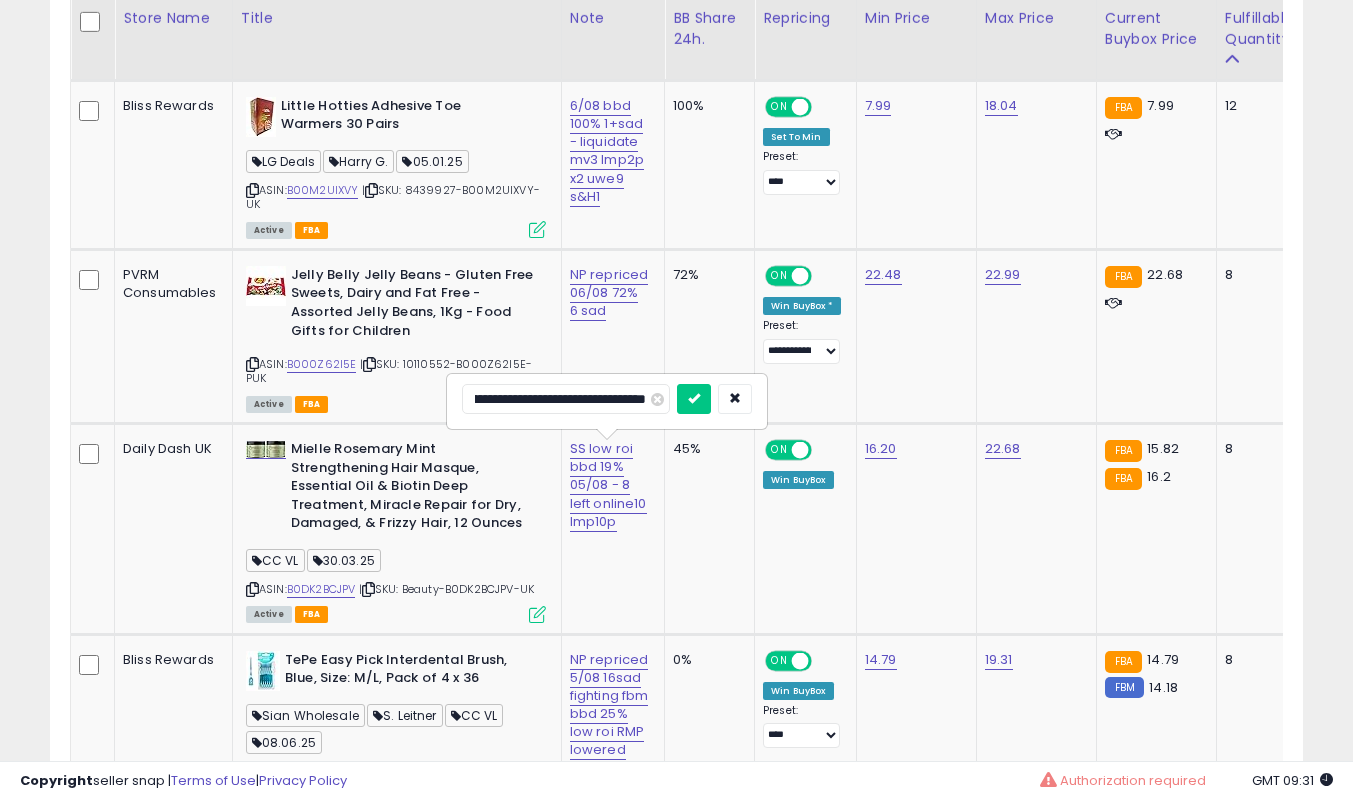 scroll, scrollTop: 0, scrollLeft: 0, axis: both 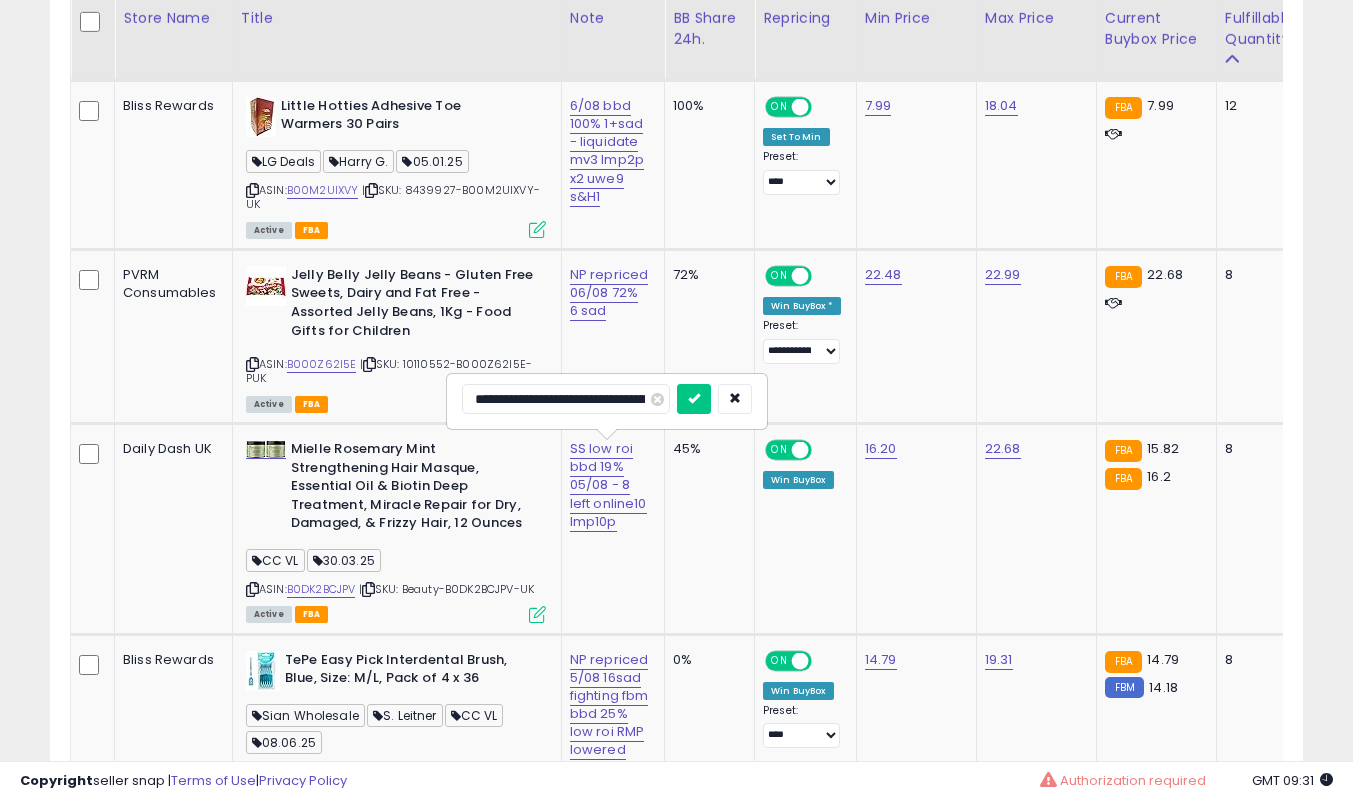 type on "**********" 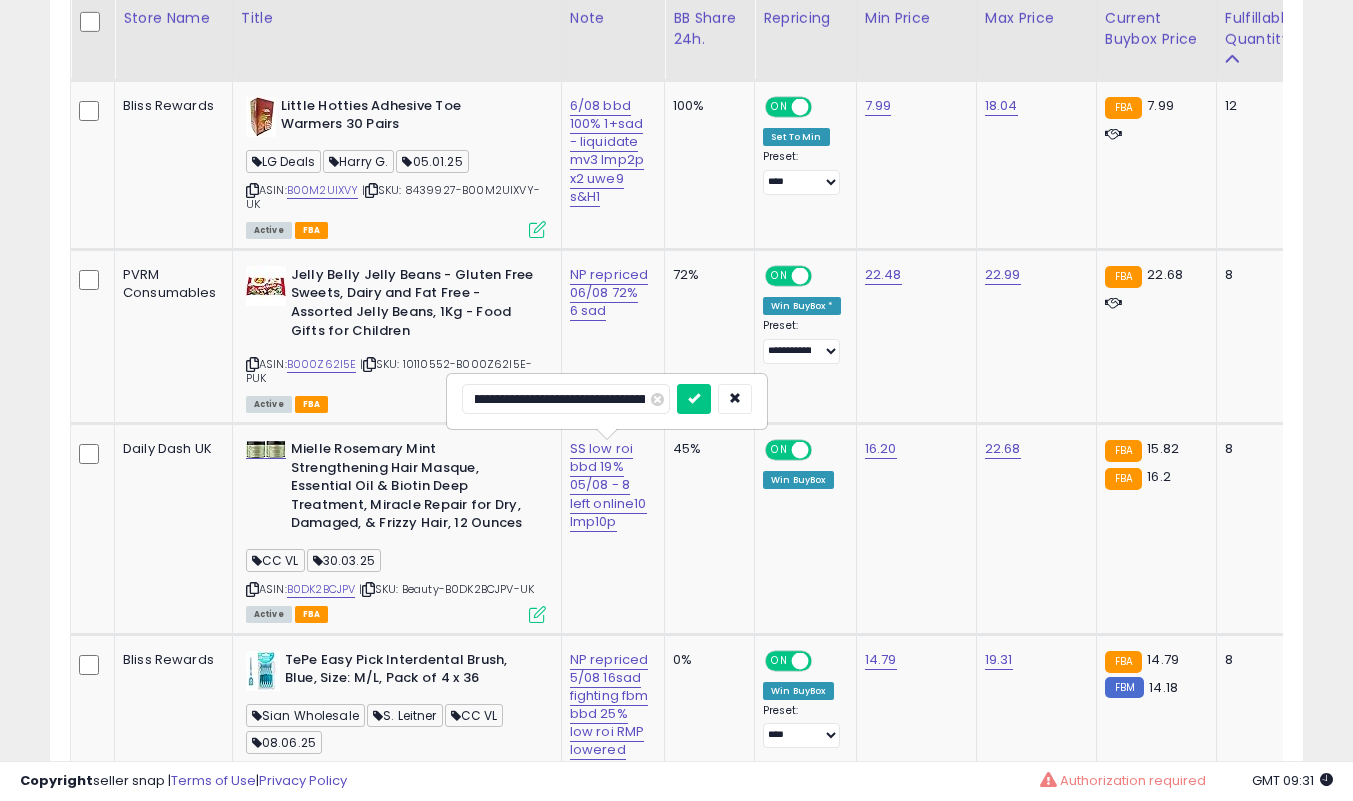 scroll, scrollTop: 0, scrollLeft: 70, axis: horizontal 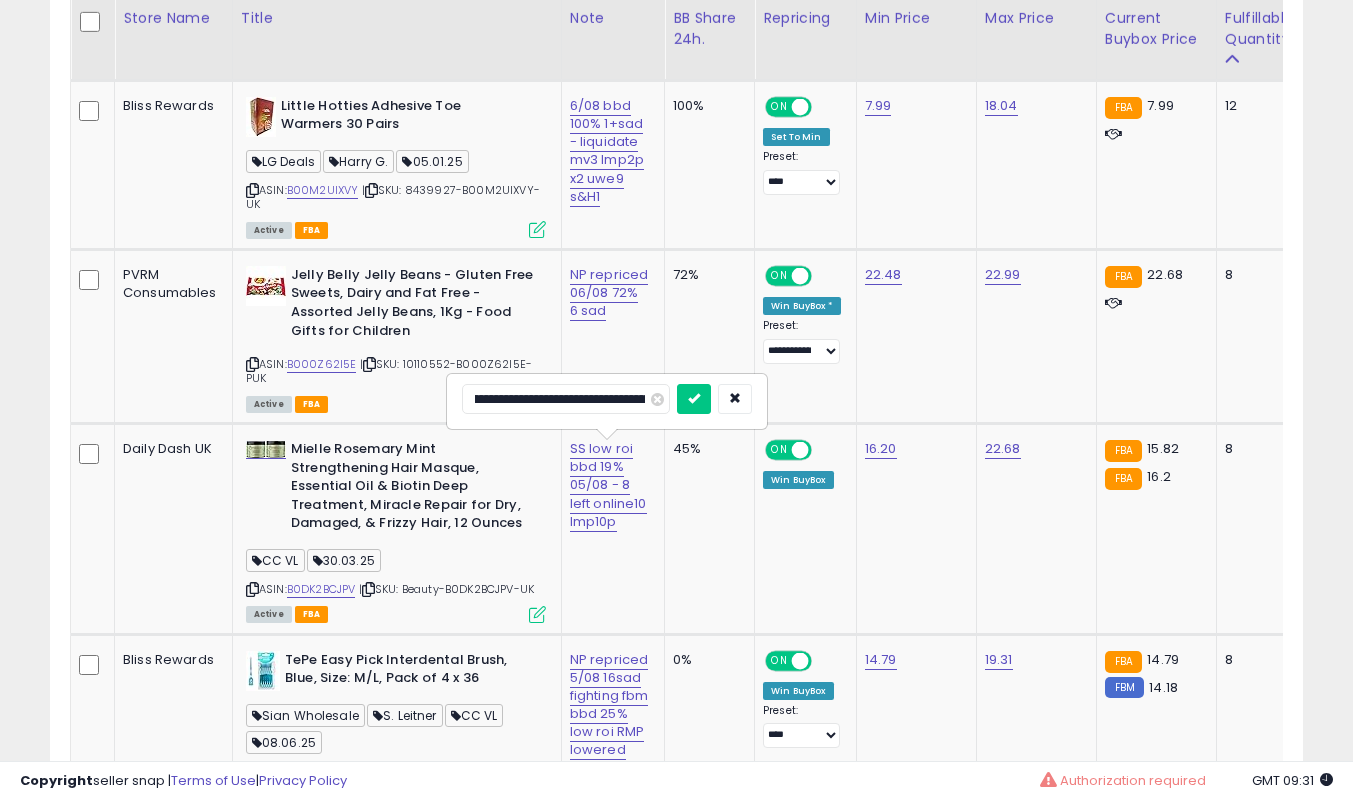 click at bounding box center (694, 399) 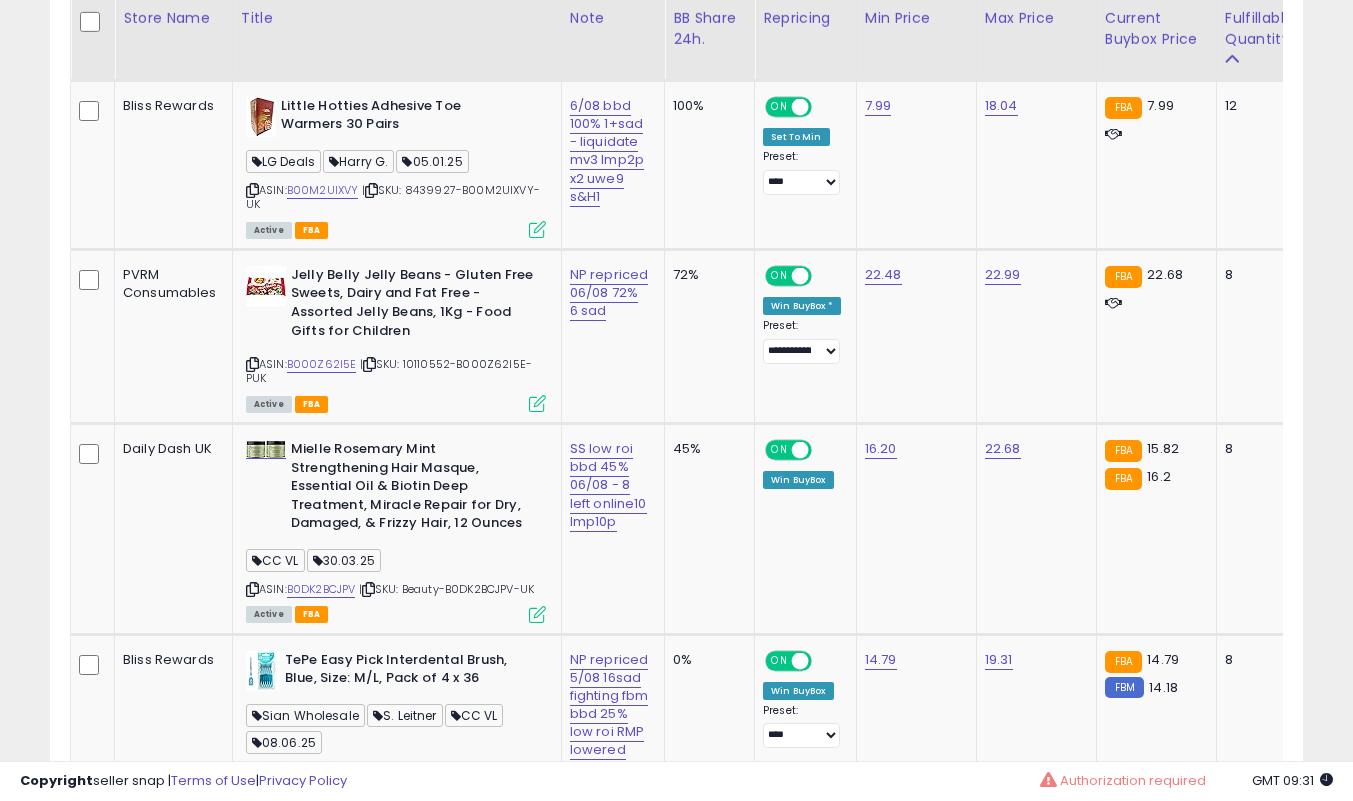 scroll, scrollTop: 1839, scrollLeft: 0, axis: vertical 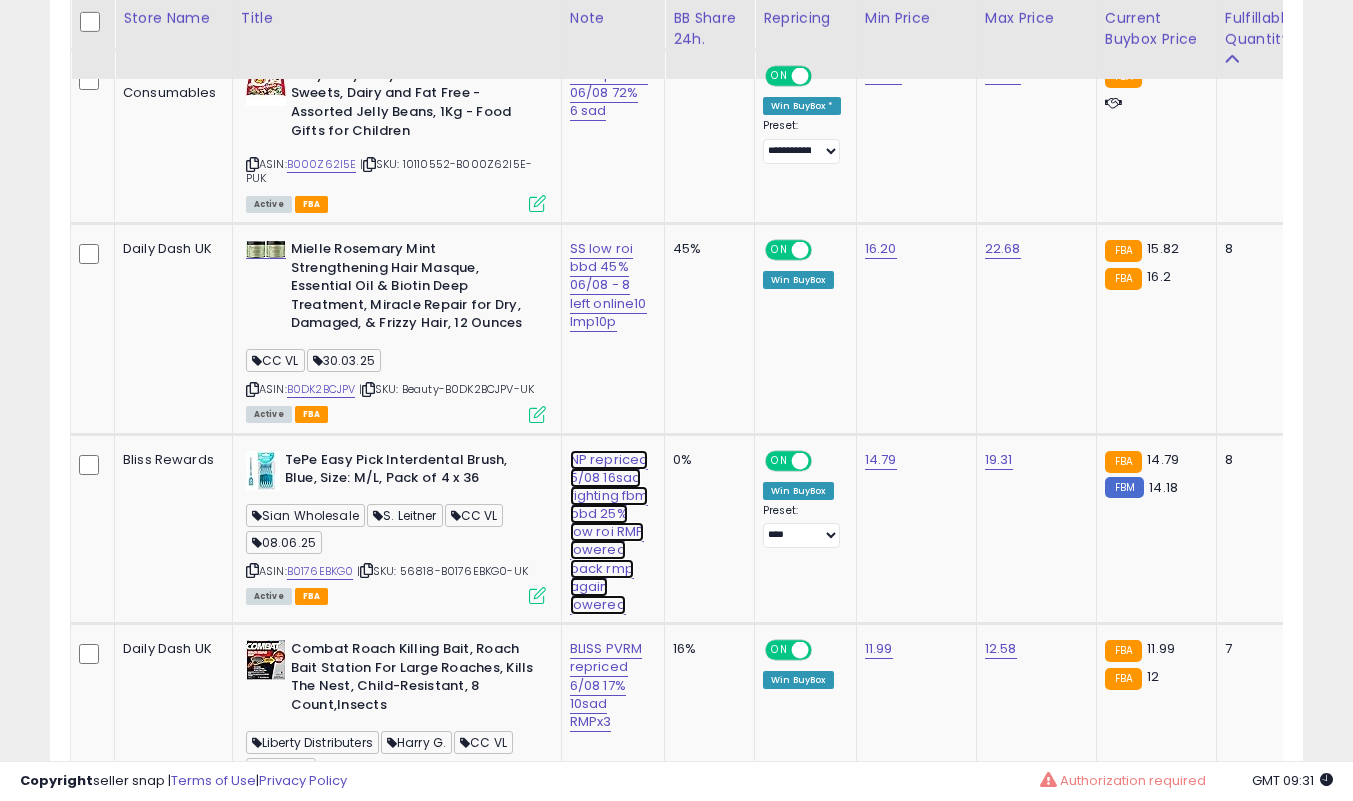 click on "NP repriced 5/08 16sad fighting fbm bbd 25% low roi RMP lowered back rmp again lowered" at bounding box center (602, -638) 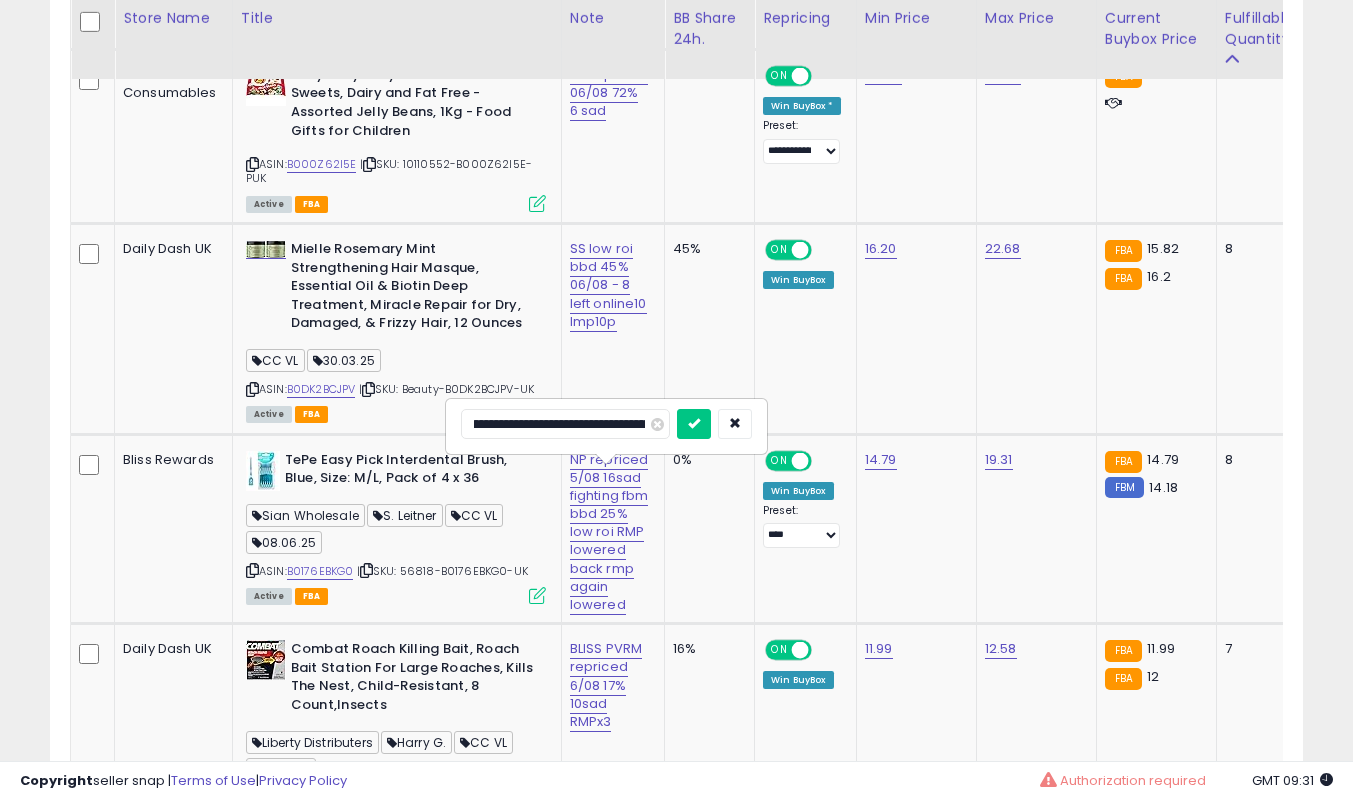 scroll, scrollTop: 0, scrollLeft: 213, axis: horizontal 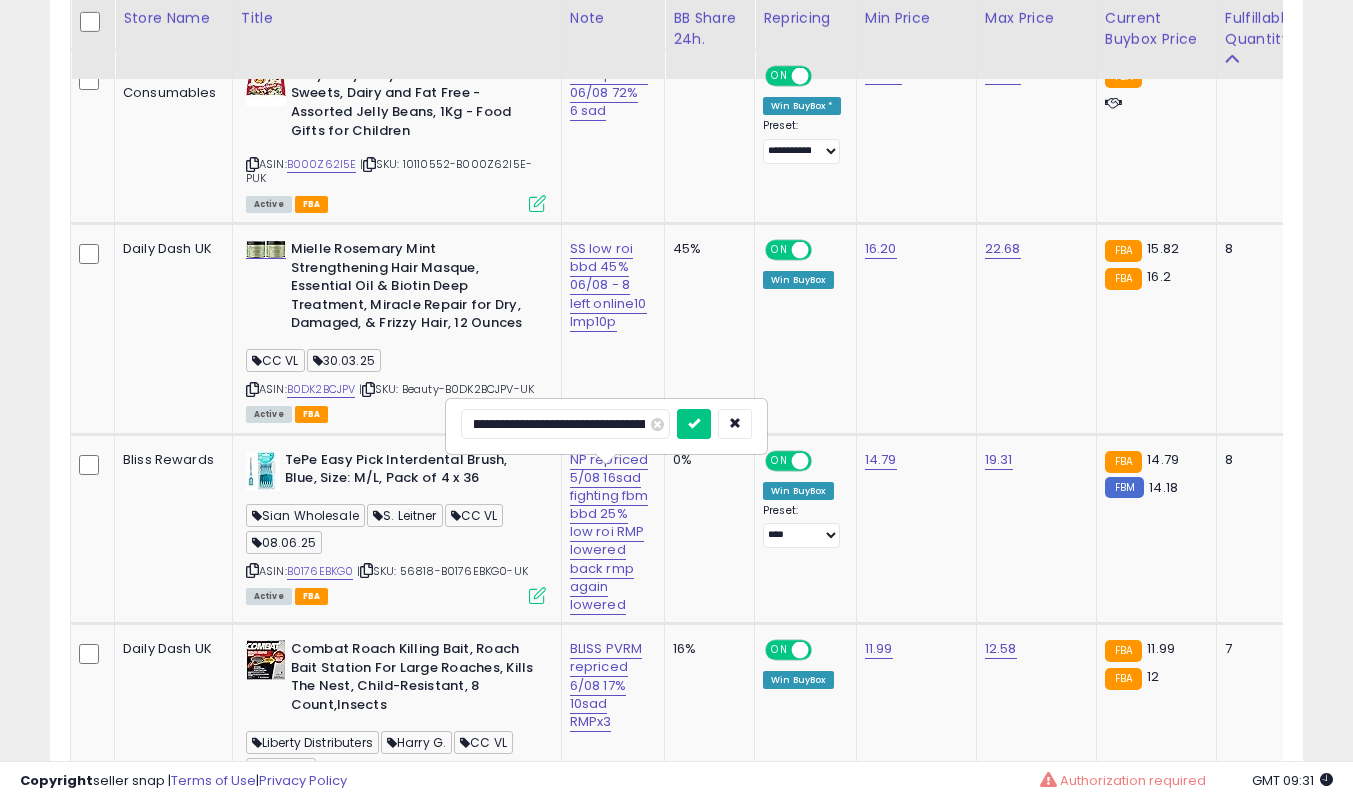 type on "**********" 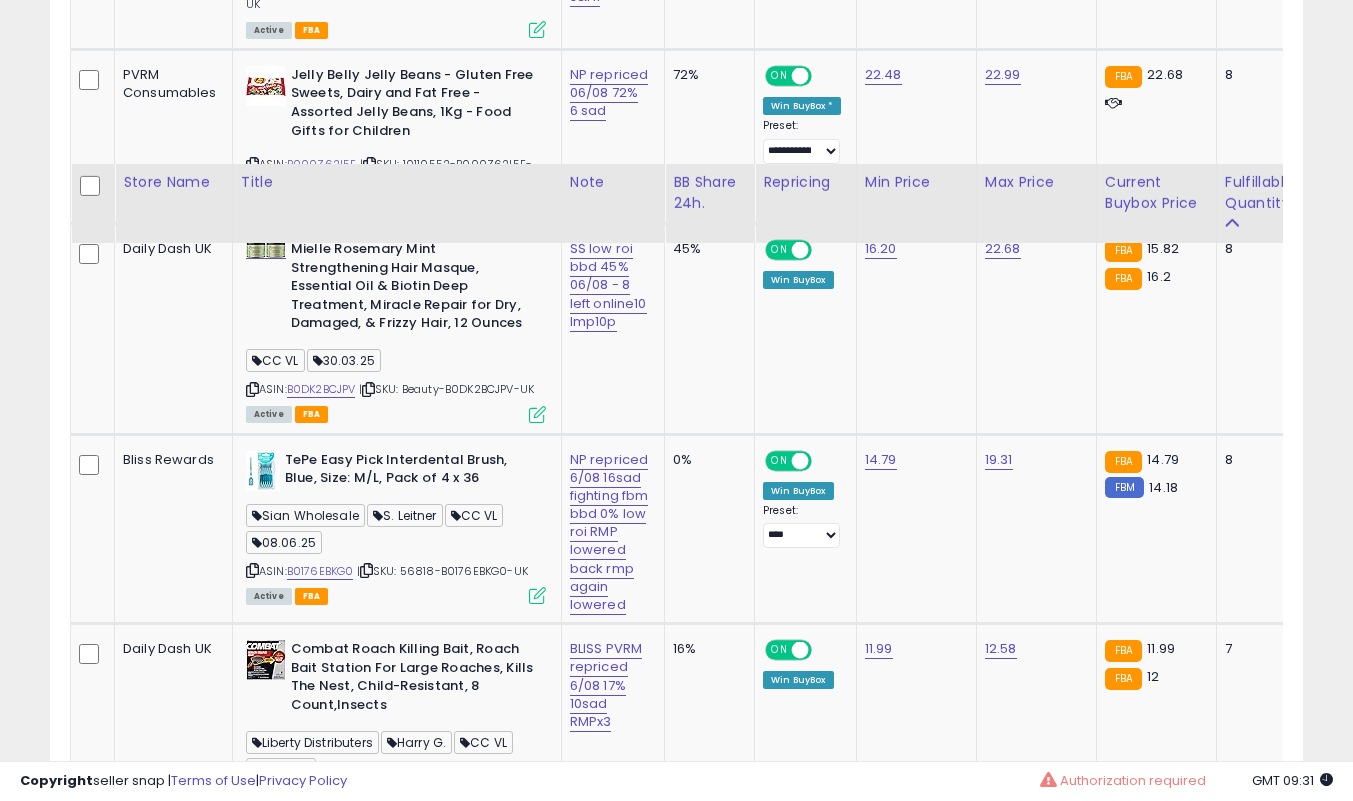 scroll, scrollTop: 2039, scrollLeft: 0, axis: vertical 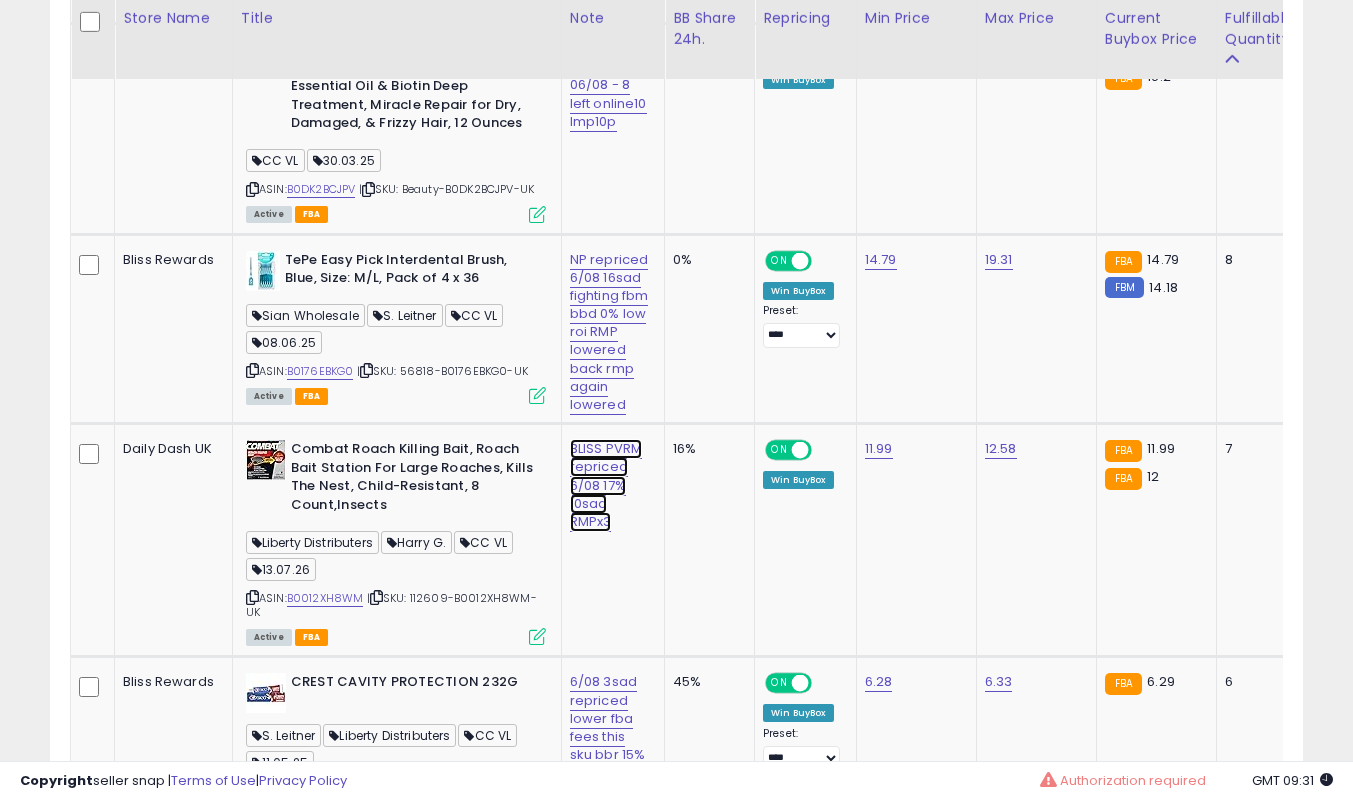 click on "BLISS PVRM repriced 6/08 17% 10sad RMPx3" at bounding box center [602, -838] 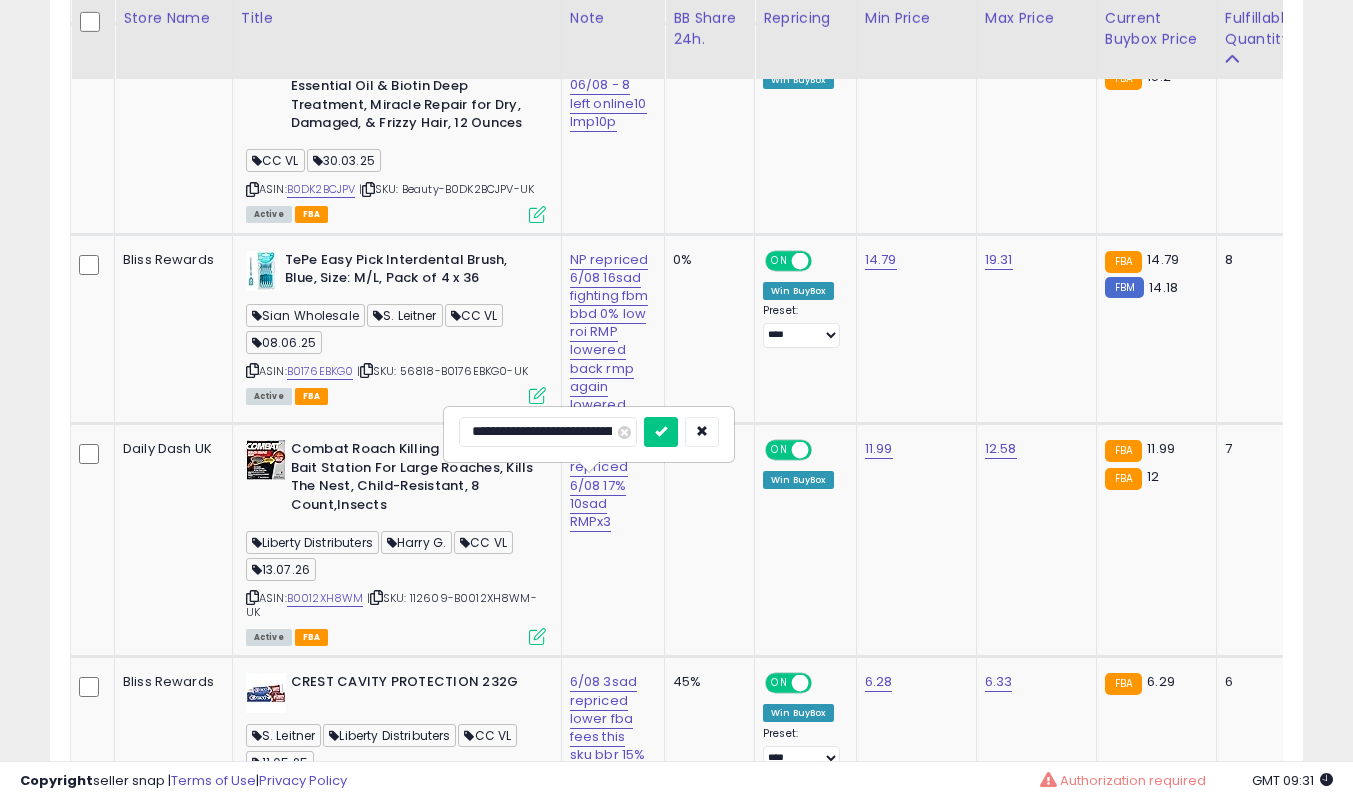 scroll, scrollTop: 0, scrollLeft: 133, axis: horizontal 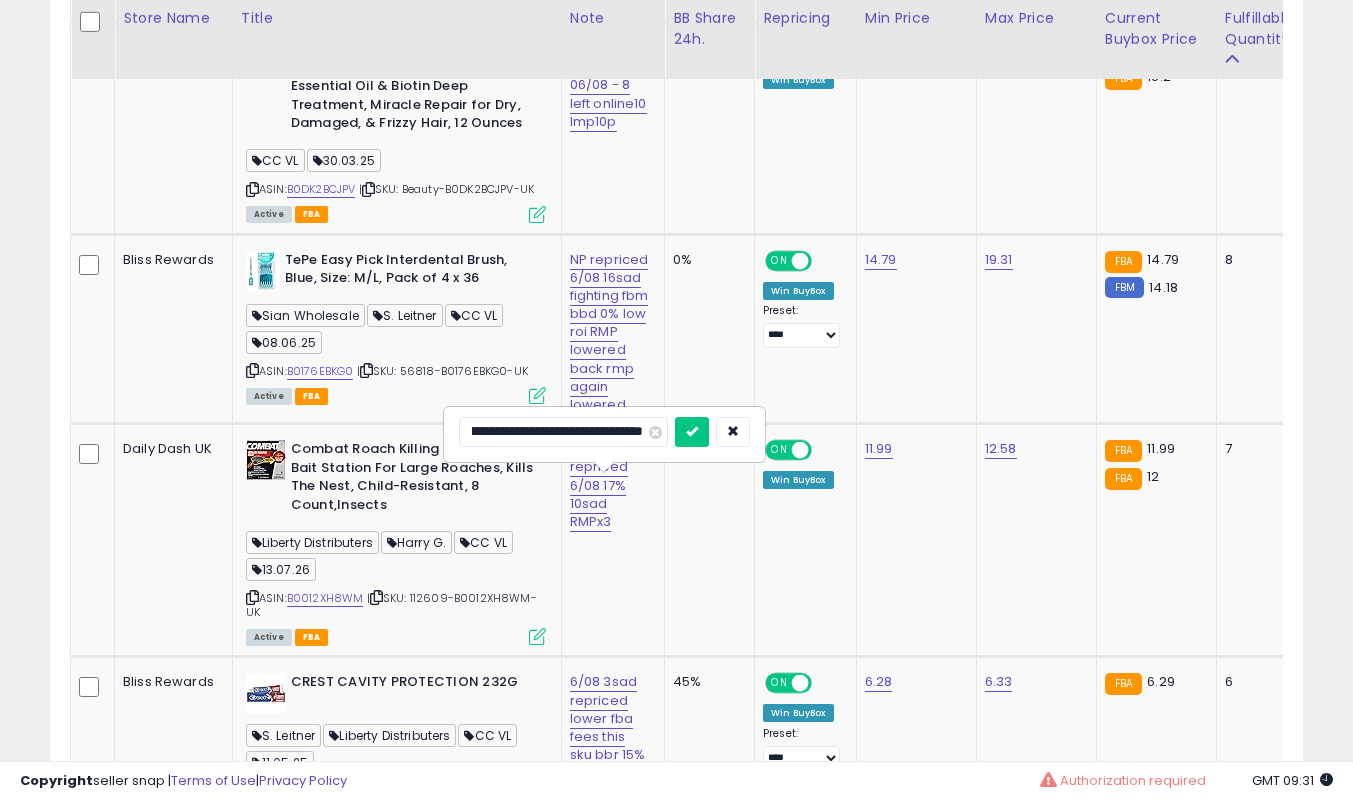 click at bounding box center (692, 432) 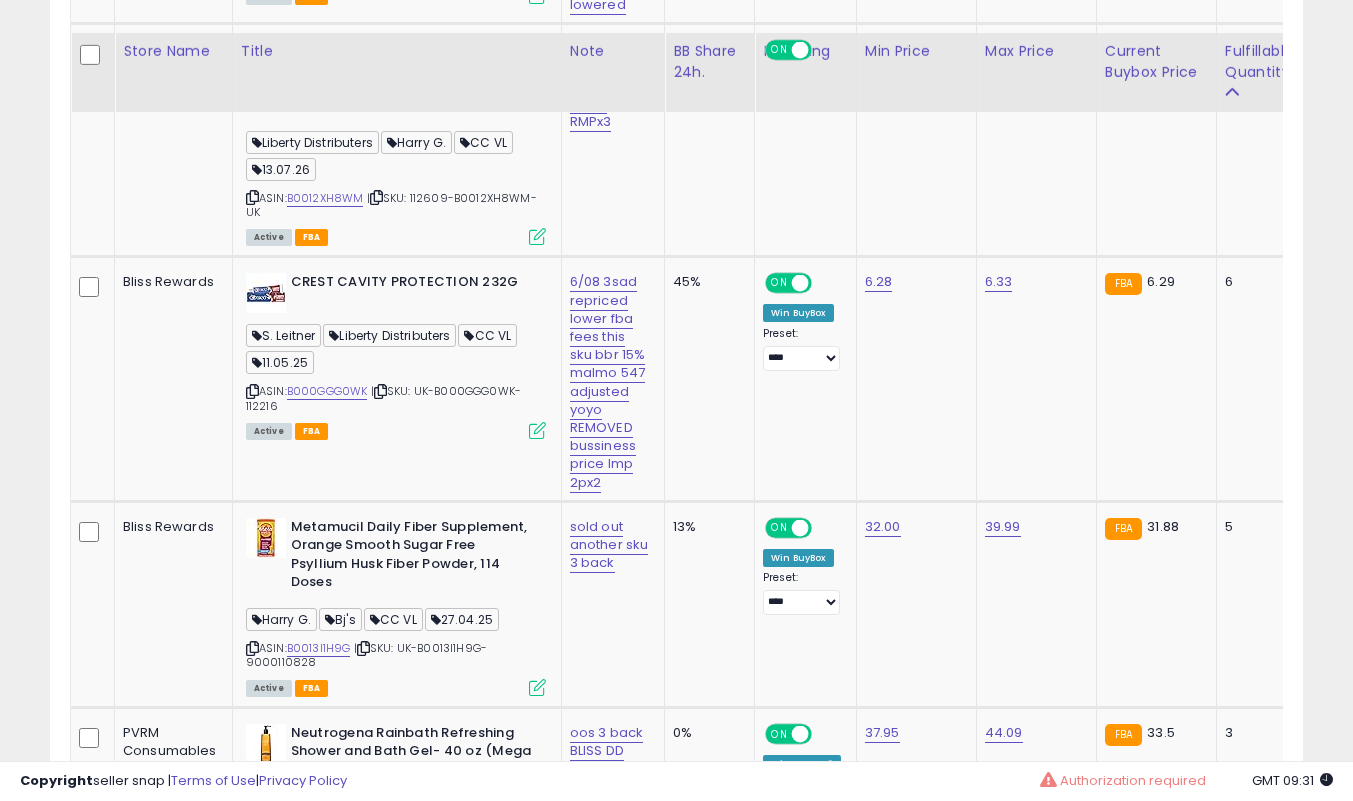 scroll, scrollTop: 2539, scrollLeft: 0, axis: vertical 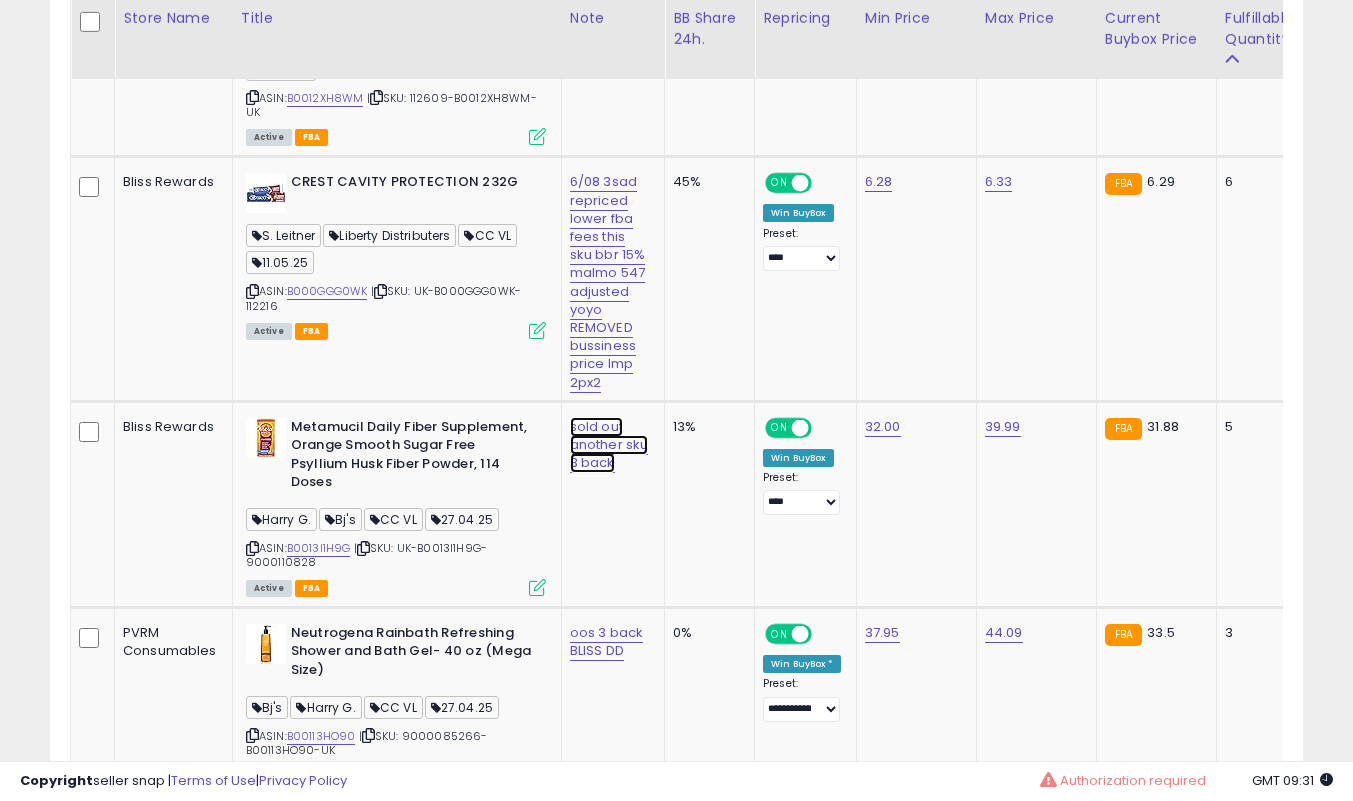 click on "sold out another sku 3 back" at bounding box center [602, -1338] 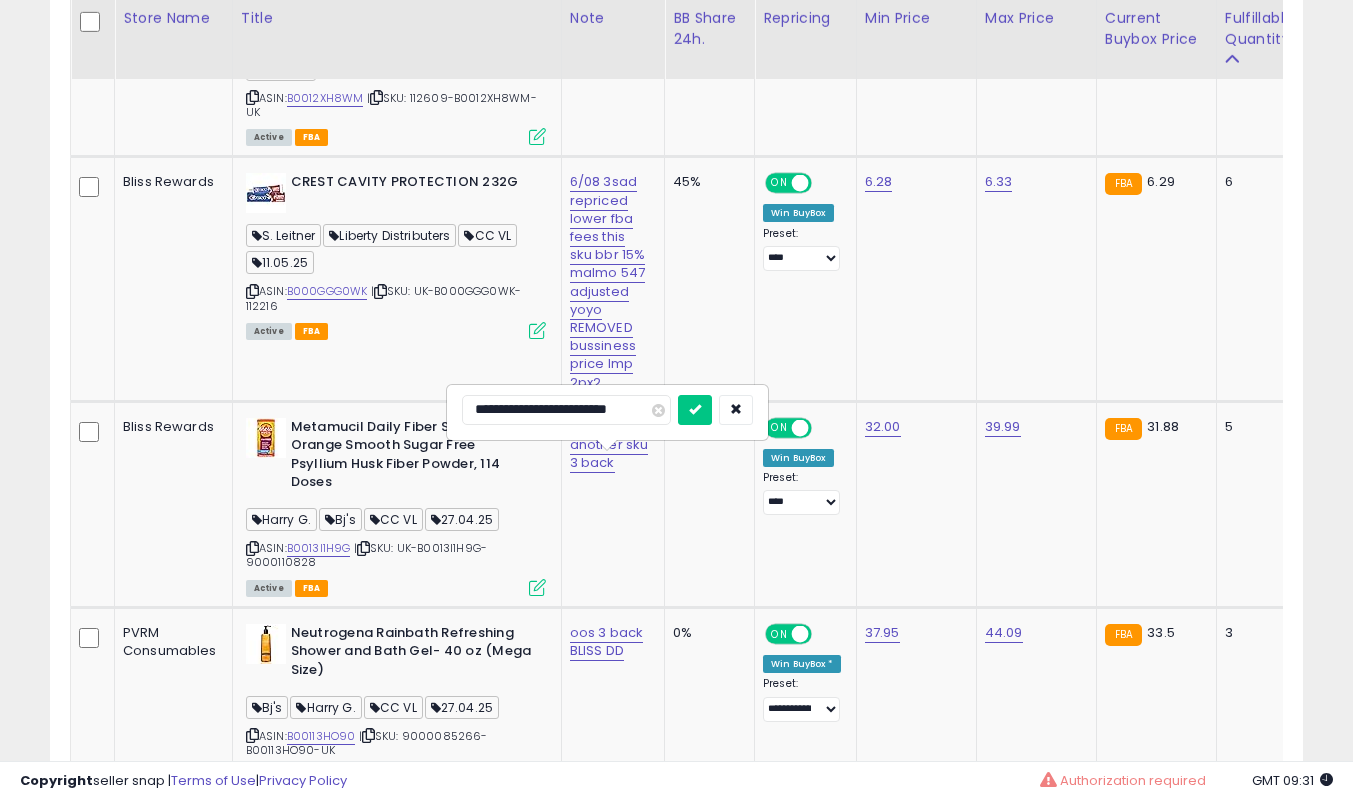 scroll, scrollTop: 0, scrollLeft: 0, axis: both 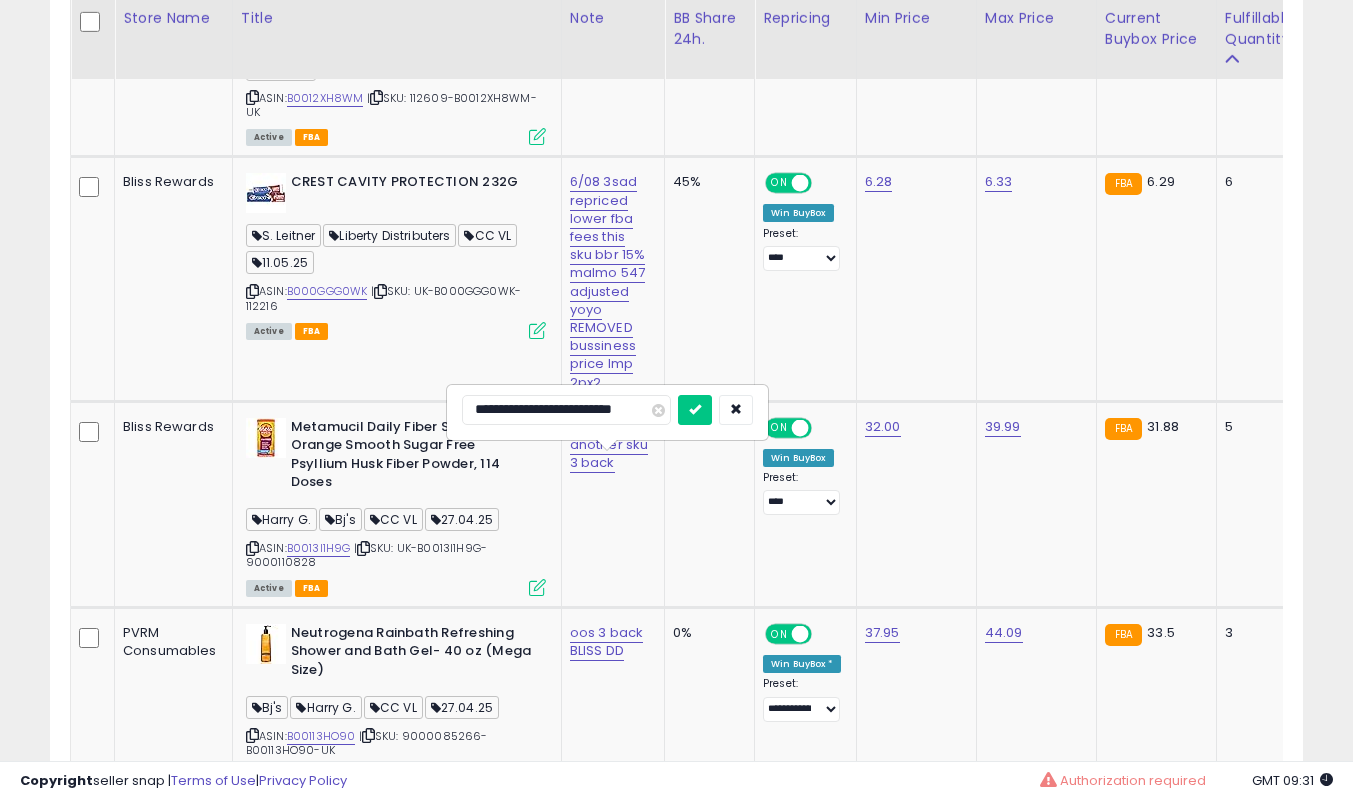 click at bounding box center [695, 410] 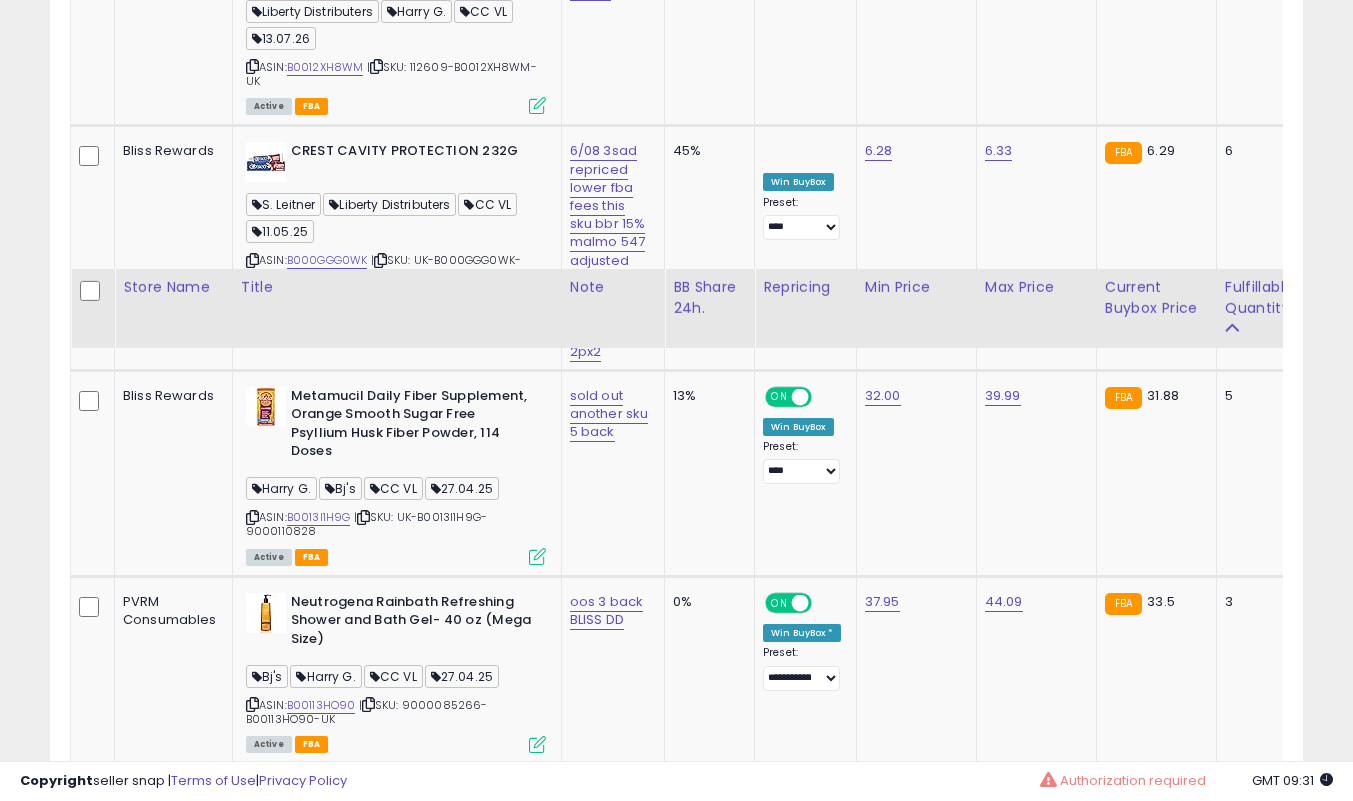 scroll, scrollTop: 2839, scrollLeft: 0, axis: vertical 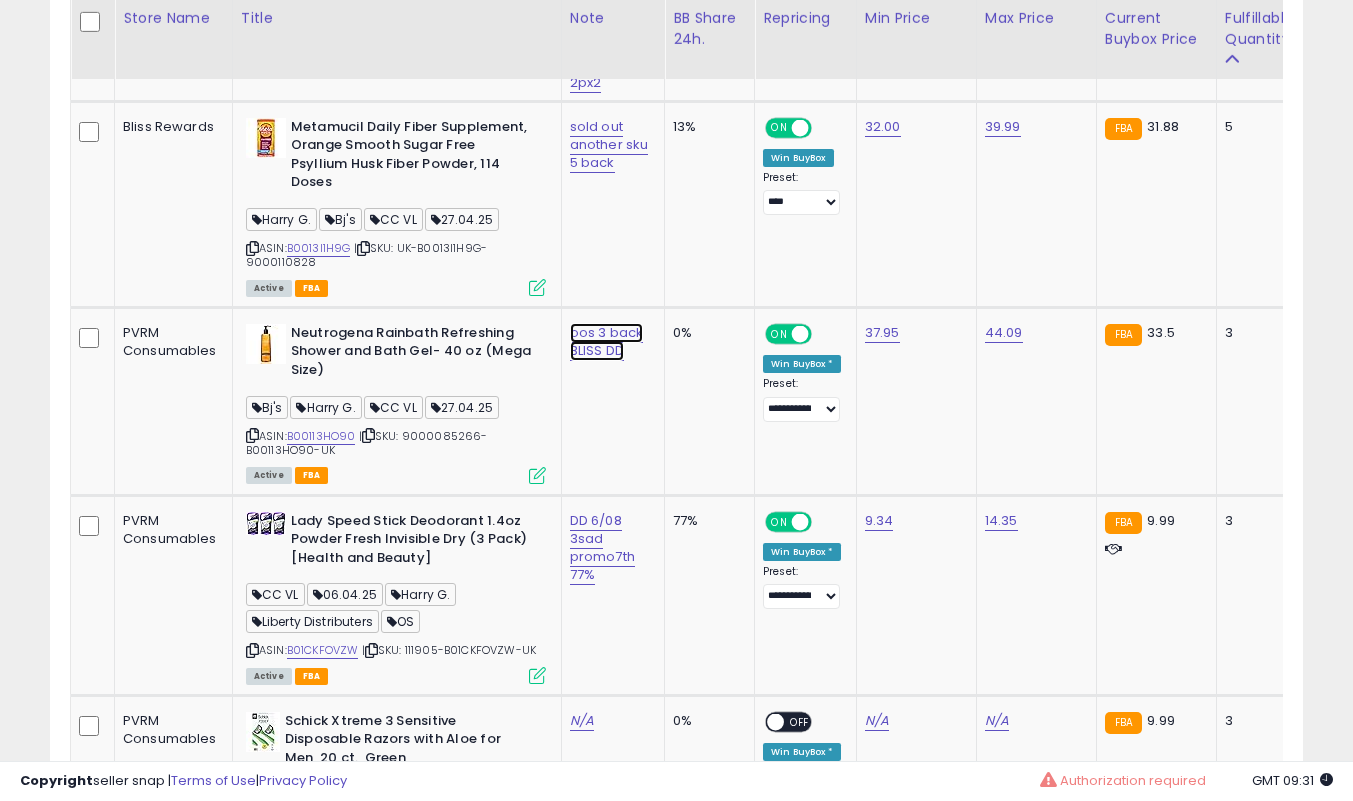 click on "oos 3 back BLISS DD" at bounding box center [602, -1638] 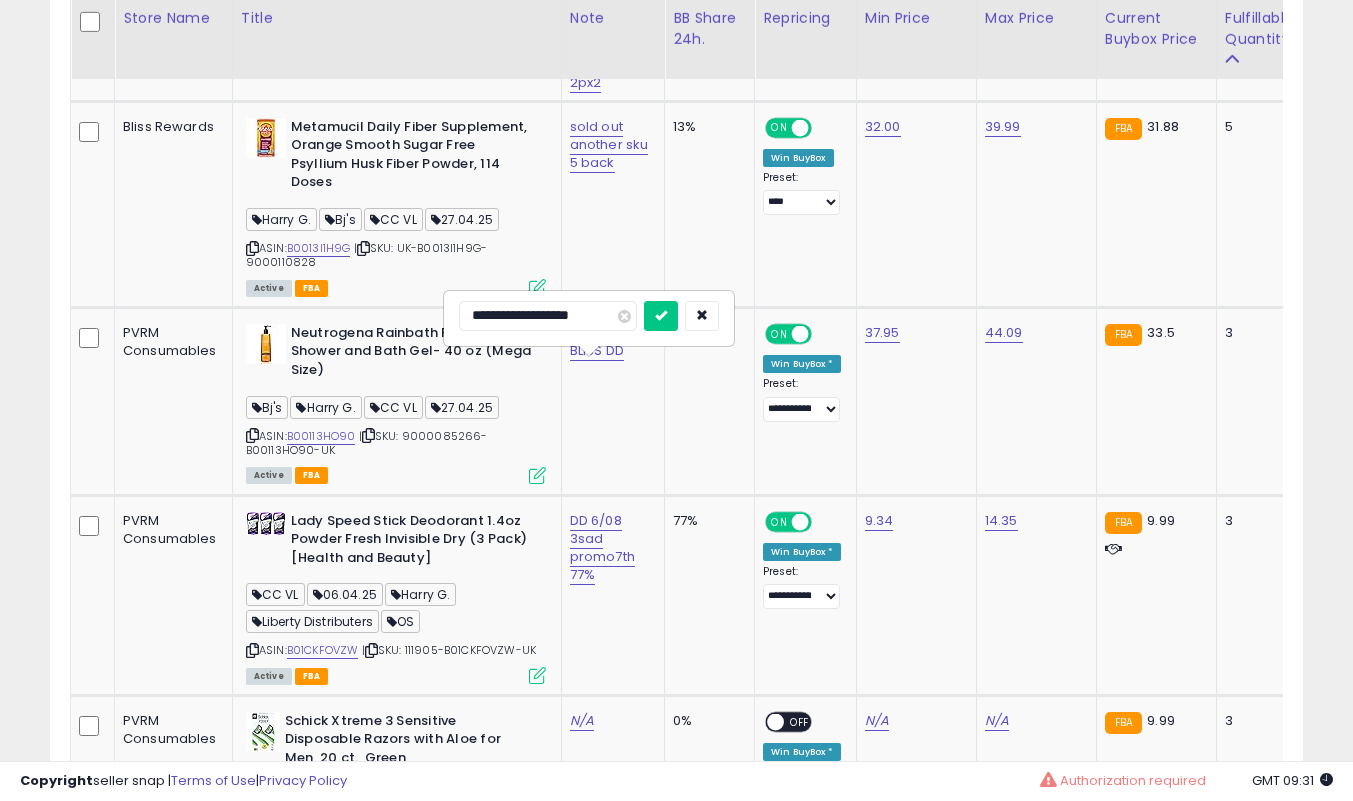 click at bounding box center (661, 316) 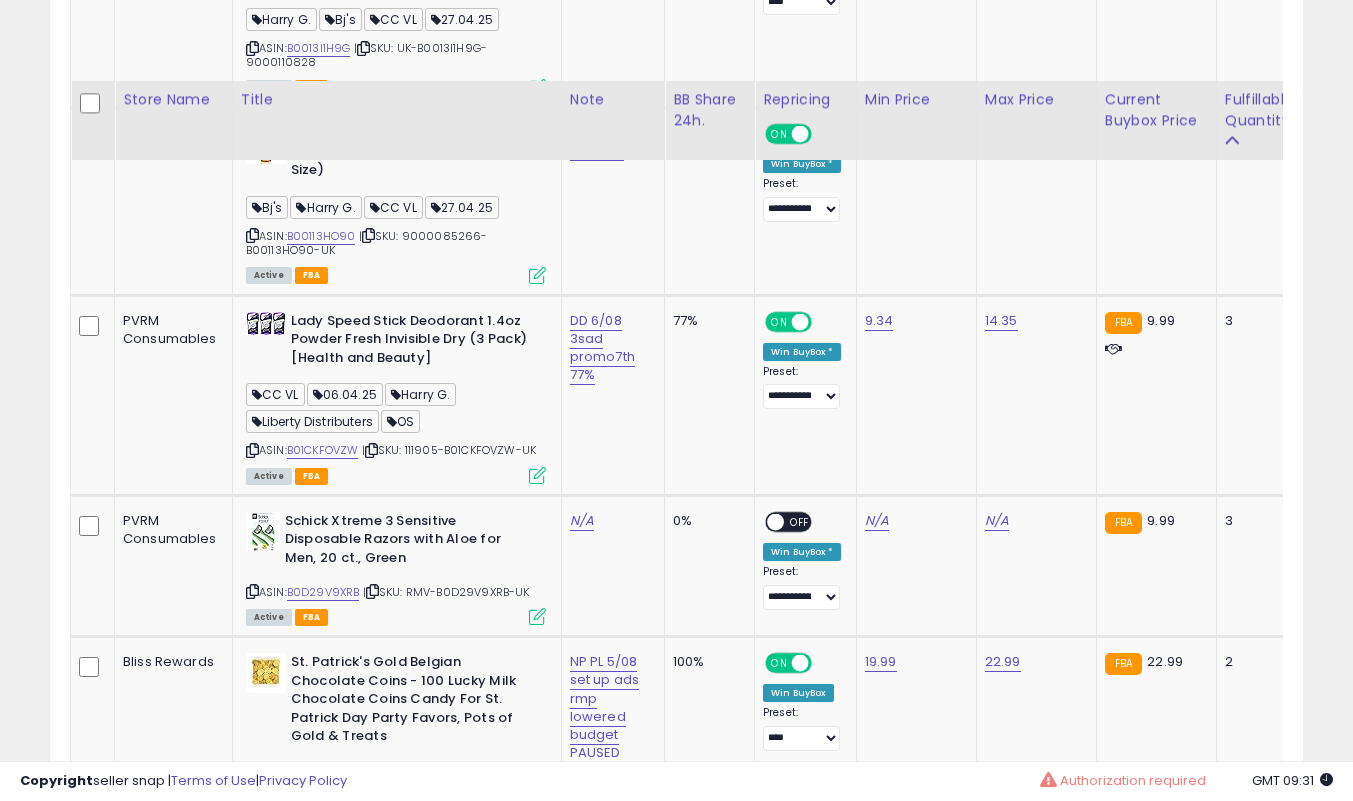 scroll, scrollTop: 3139, scrollLeft: 0, axis: vertical 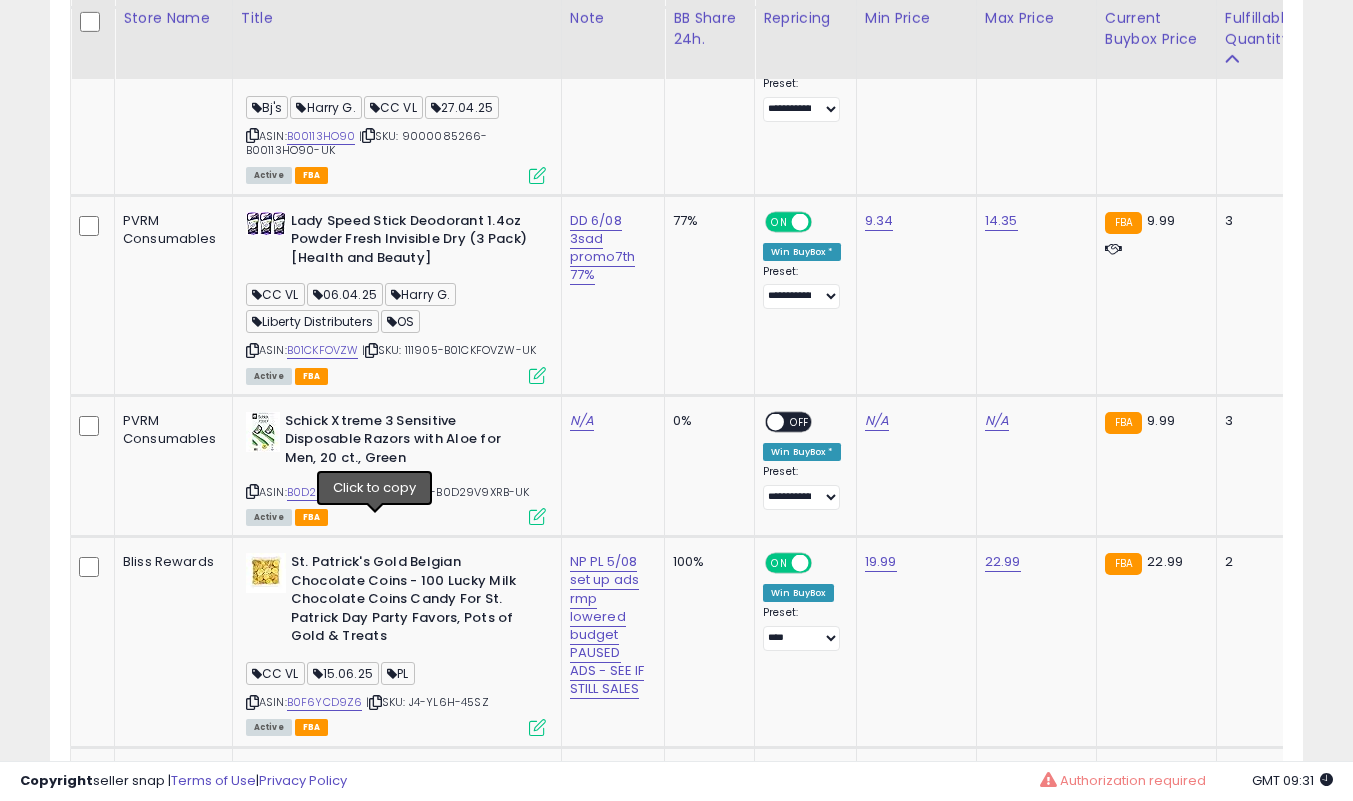 click at bounding box center [372, 491] 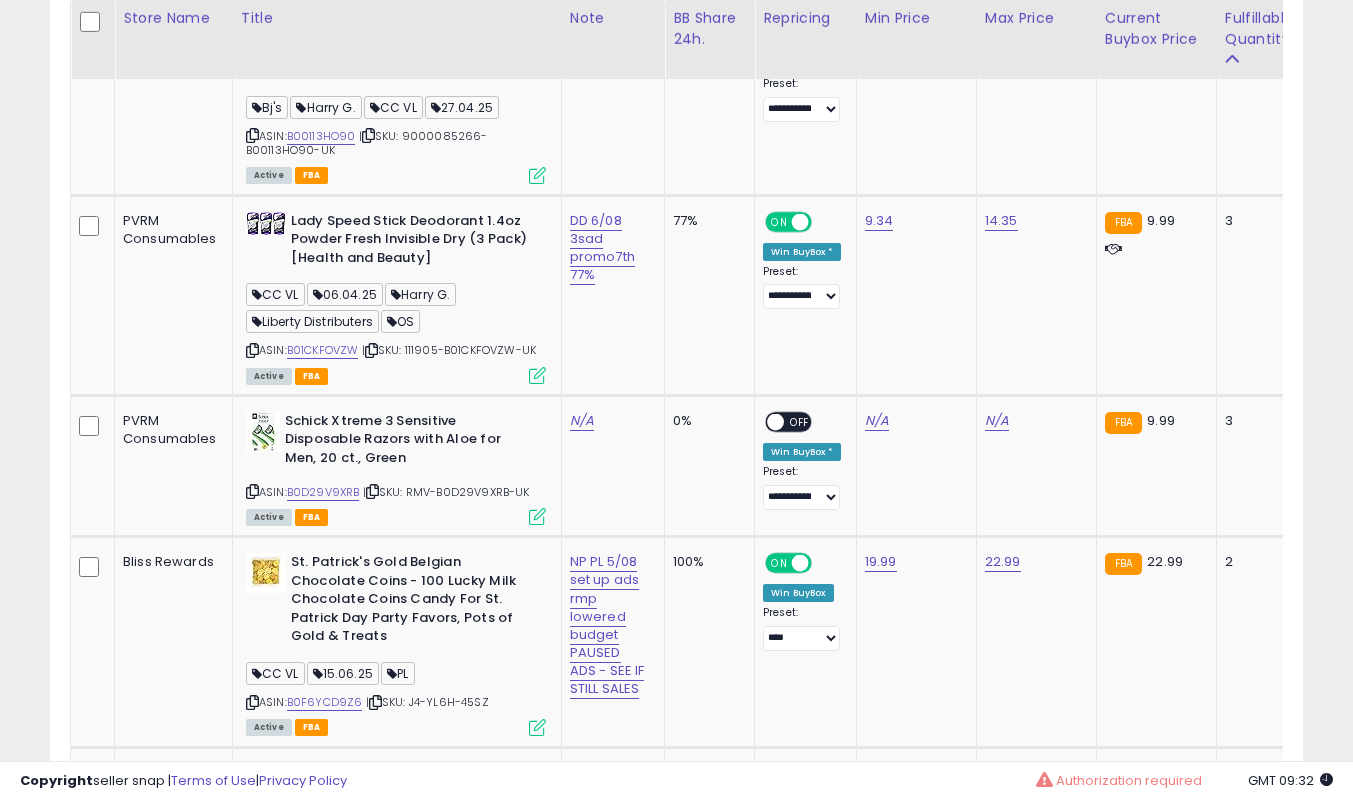 click on "N/A" 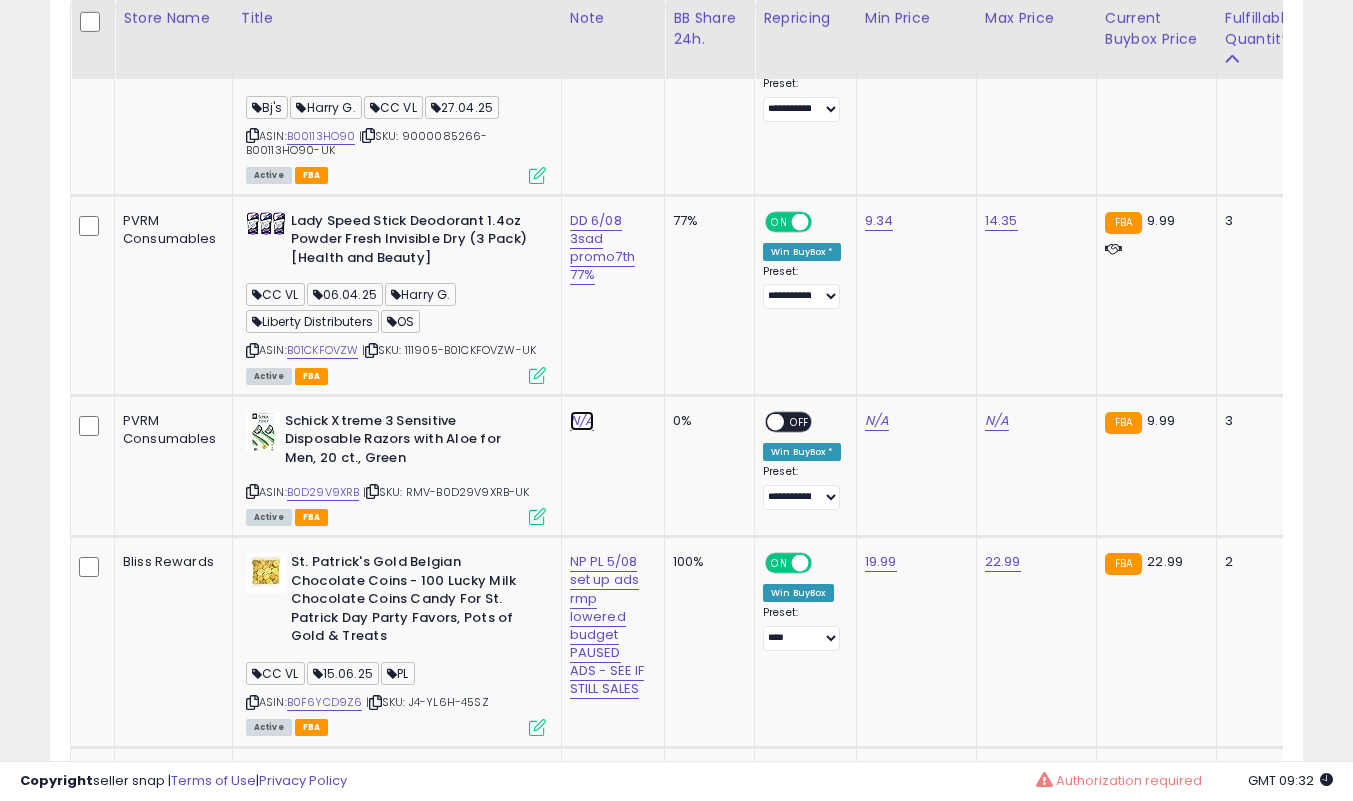 click on "N/A" at bounding box center [582, 421] 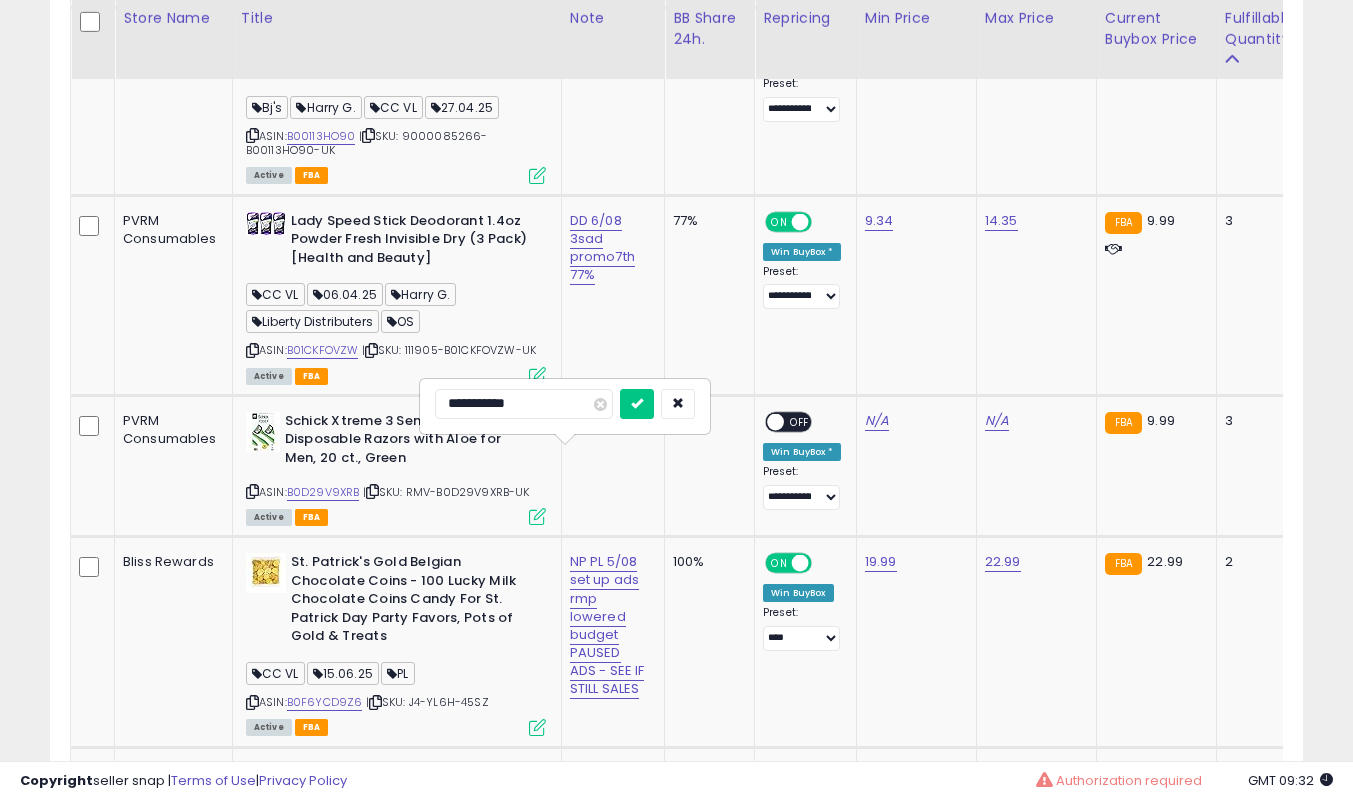 type on "**********" 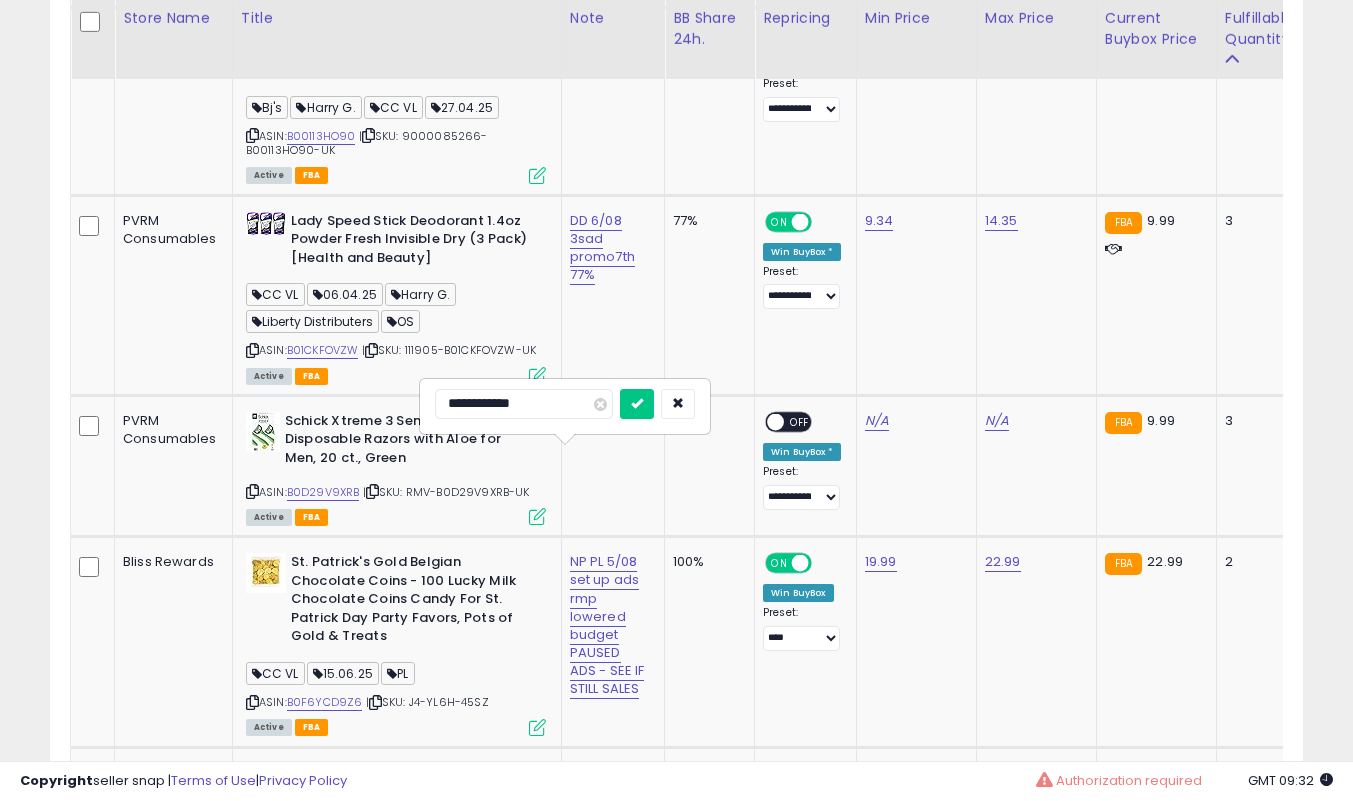 click at bounding box center [637, 404] 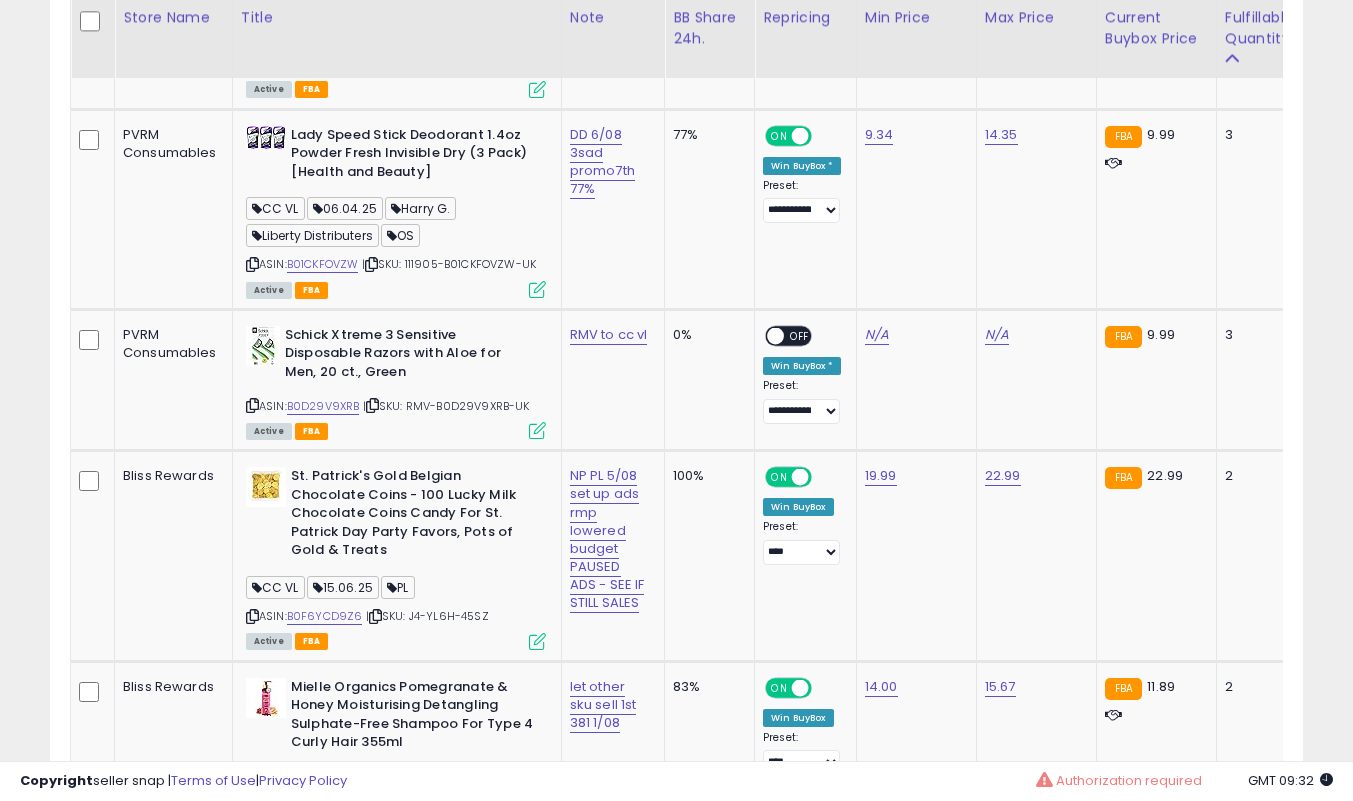 scroll, scrollTop: 3339, scrollLeft: 0, axis: vertical 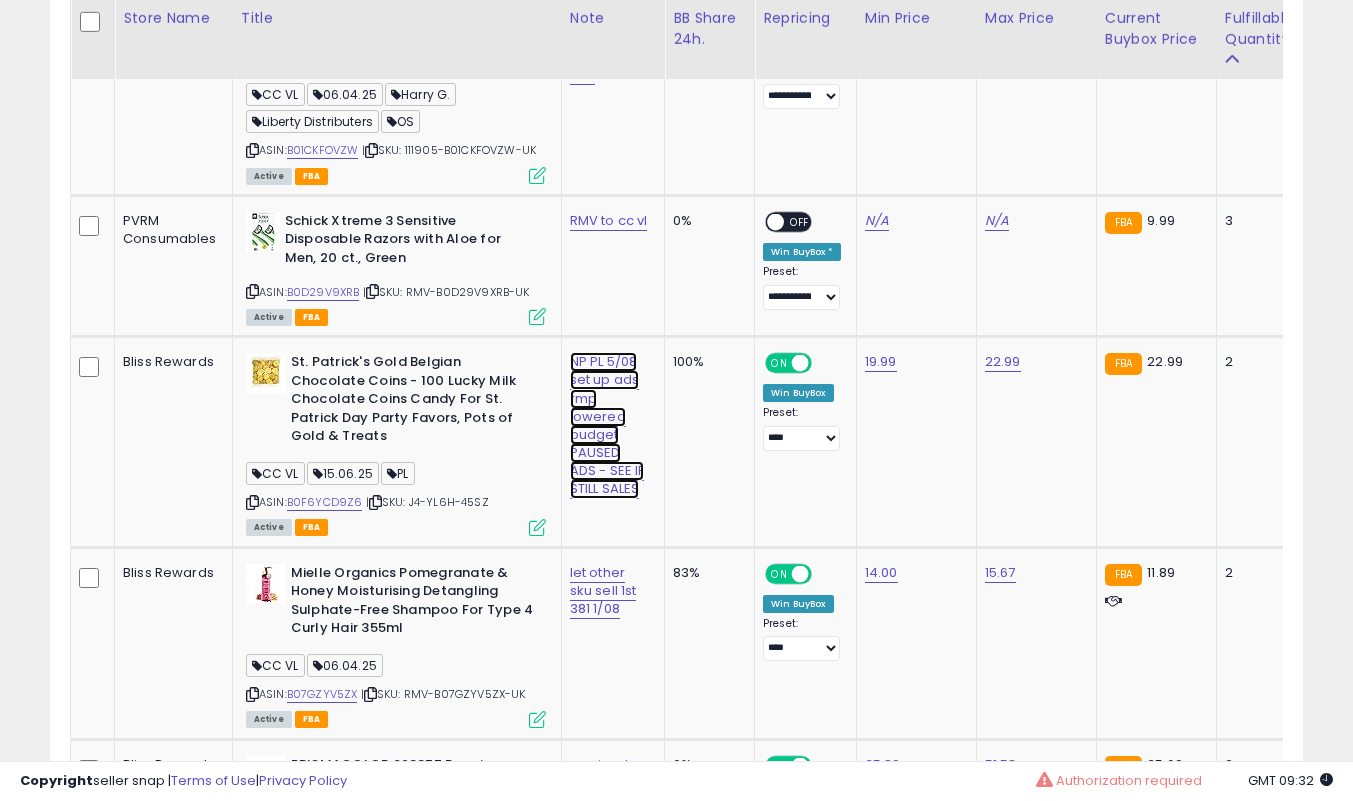 click on "NP PL 5/08 set up ads  rmp lowered budget PAUSED ADS - SEE IF STILL SALES" at bounding box center [602, -2138] 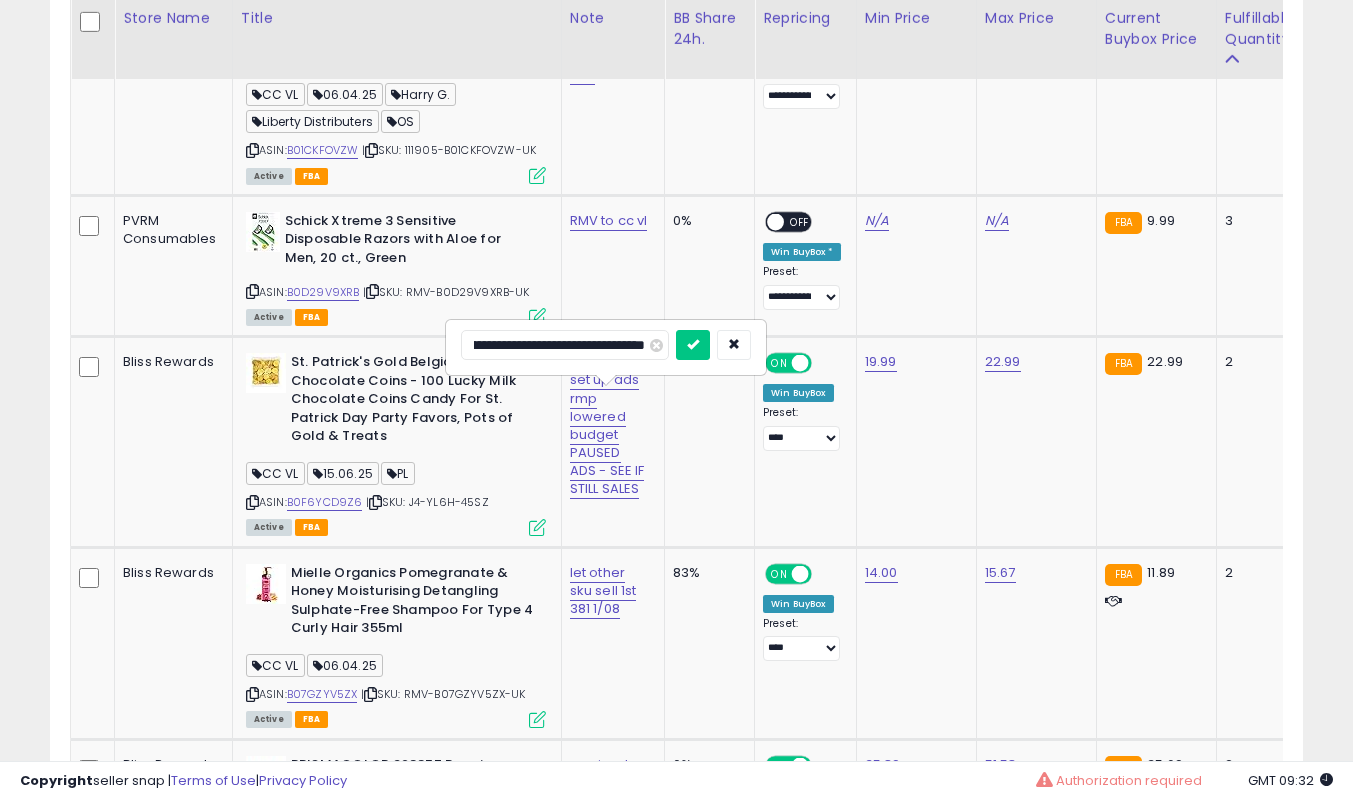 scroll, scrollTop: 0, scrollLeft: 0, axis: both 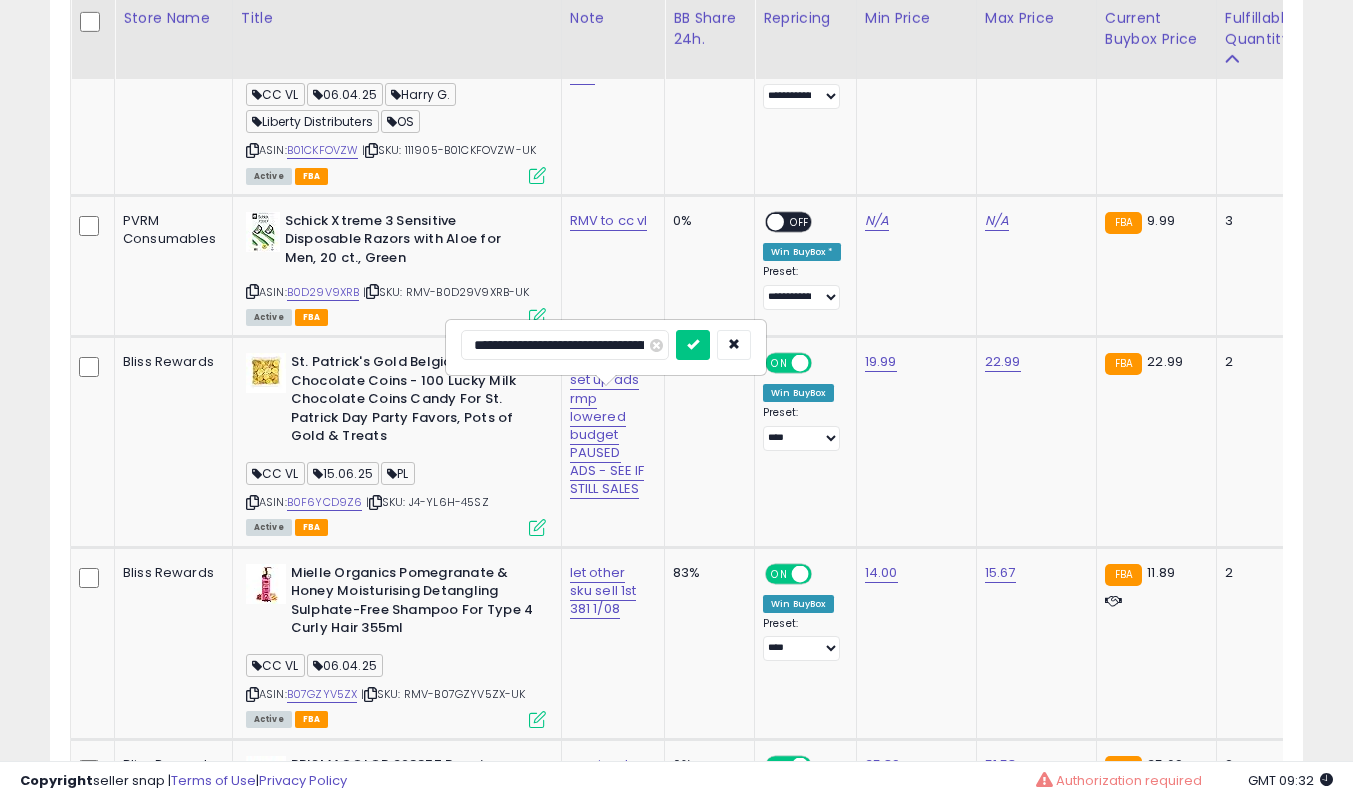 type on "**********" 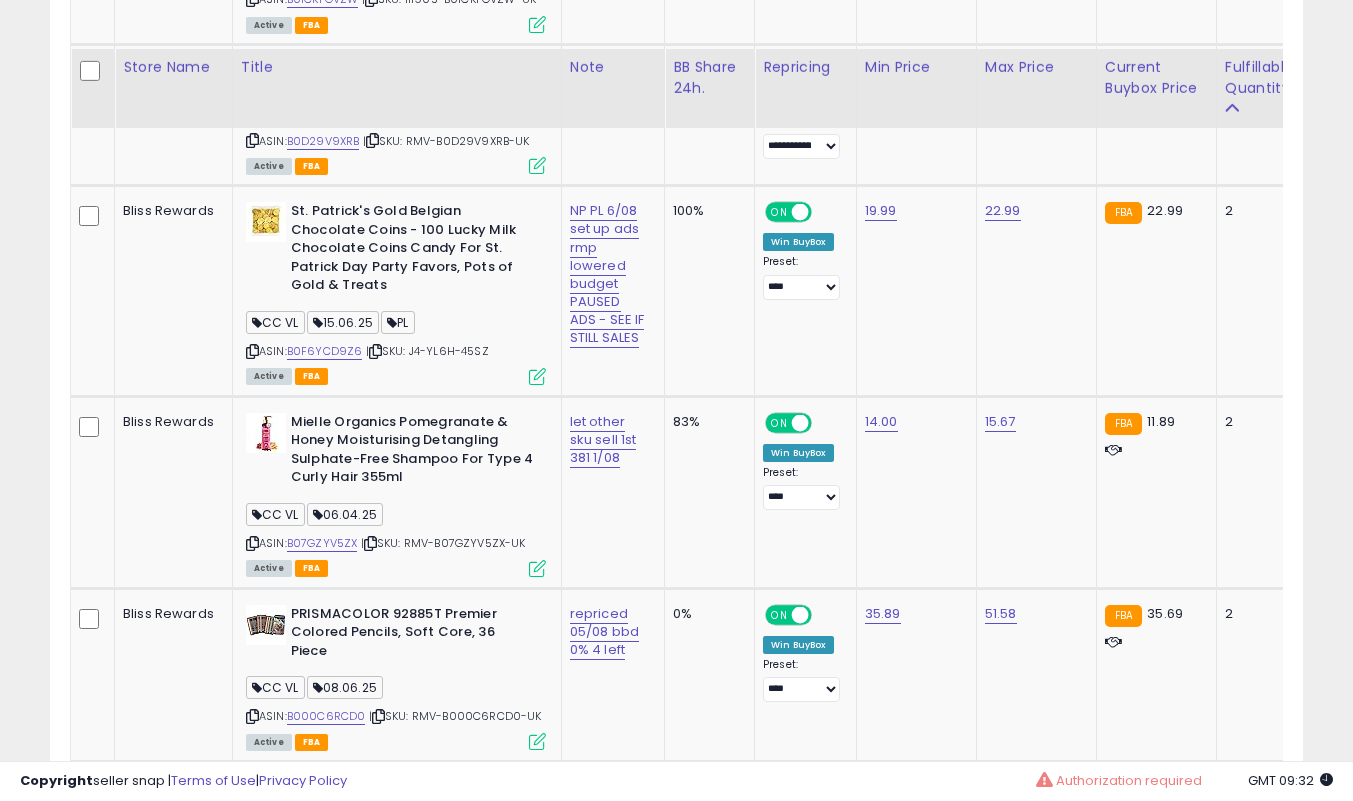 scroll, scrollTop: 3539, scrollLeft: 0, axis: vertical 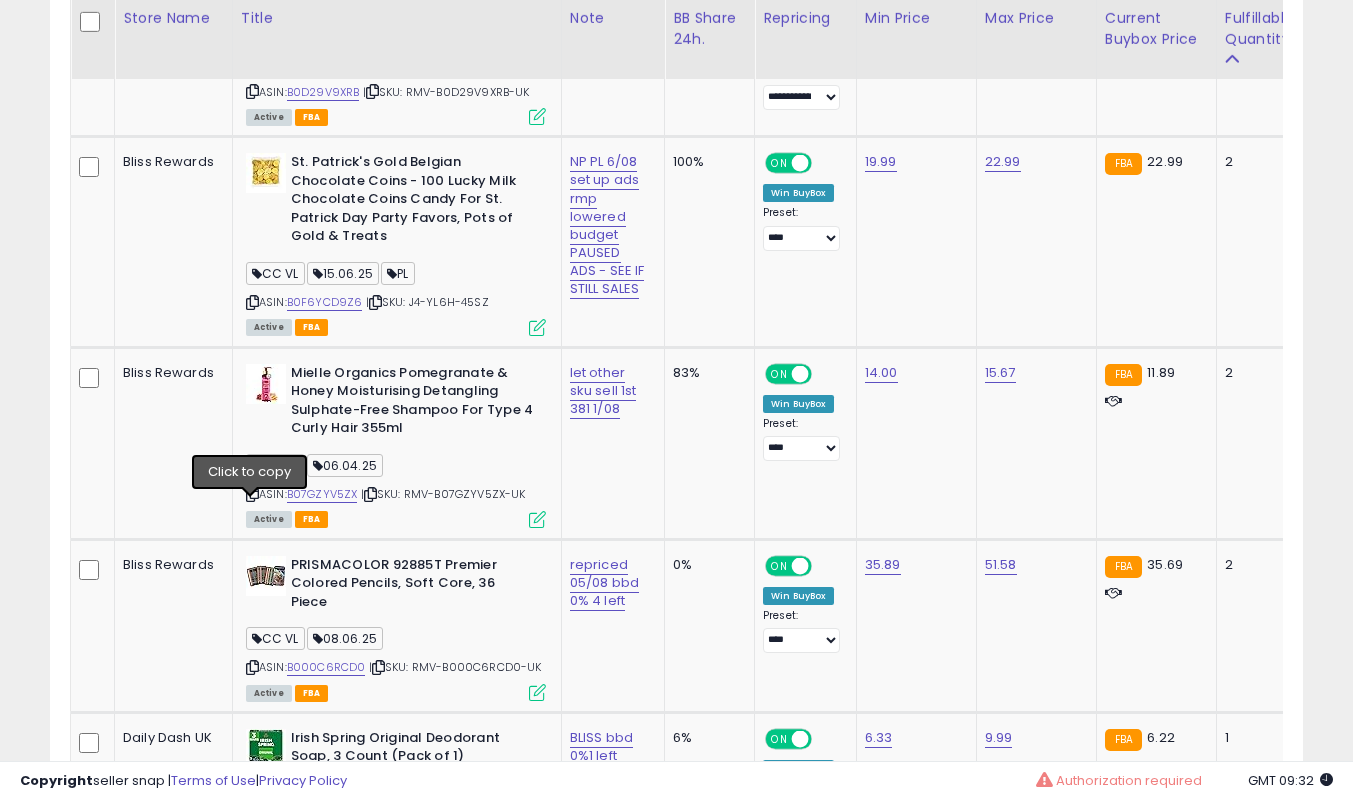 click at bounding box center [252, 494] 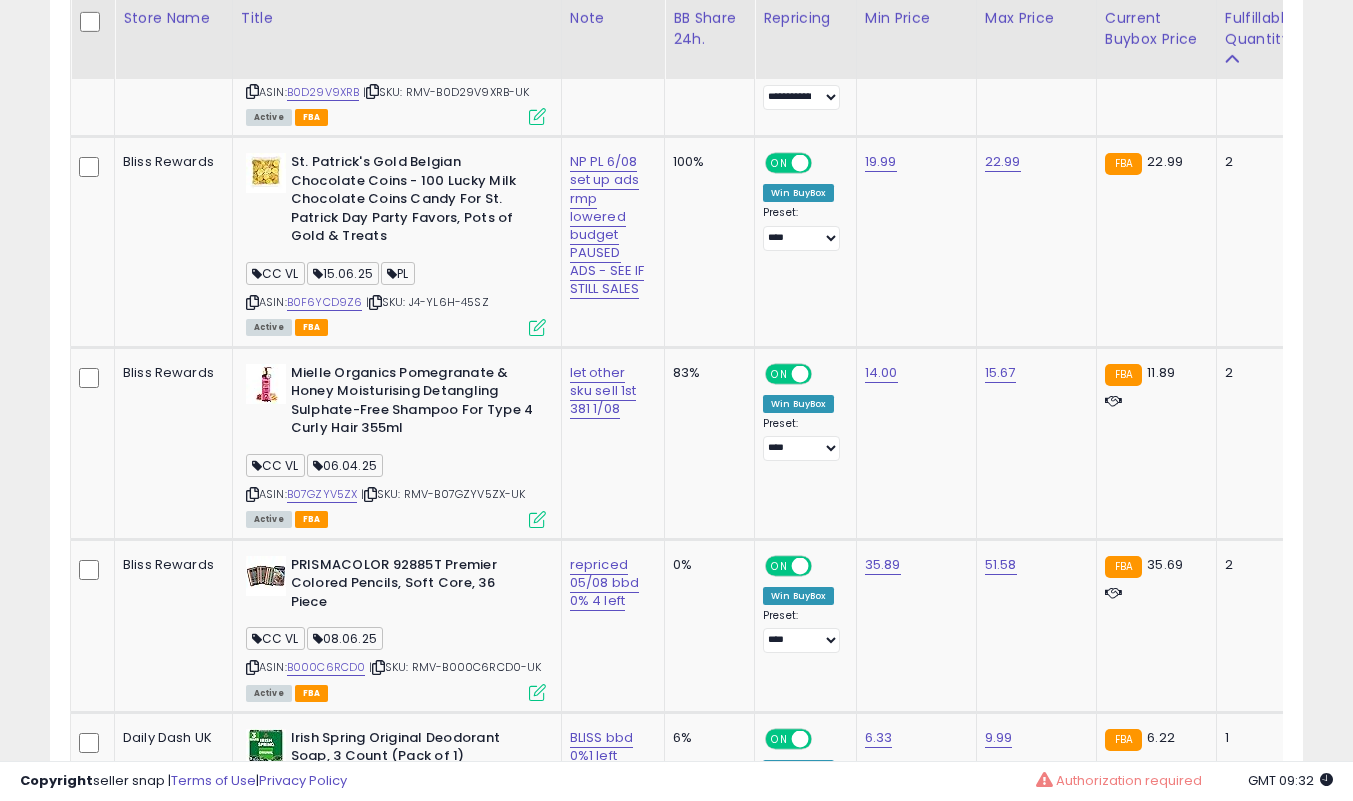 drag, startPoint x: 0, startPoint y: 579, endPoint x: 194, endPoint y: 572, distance: 194.12625 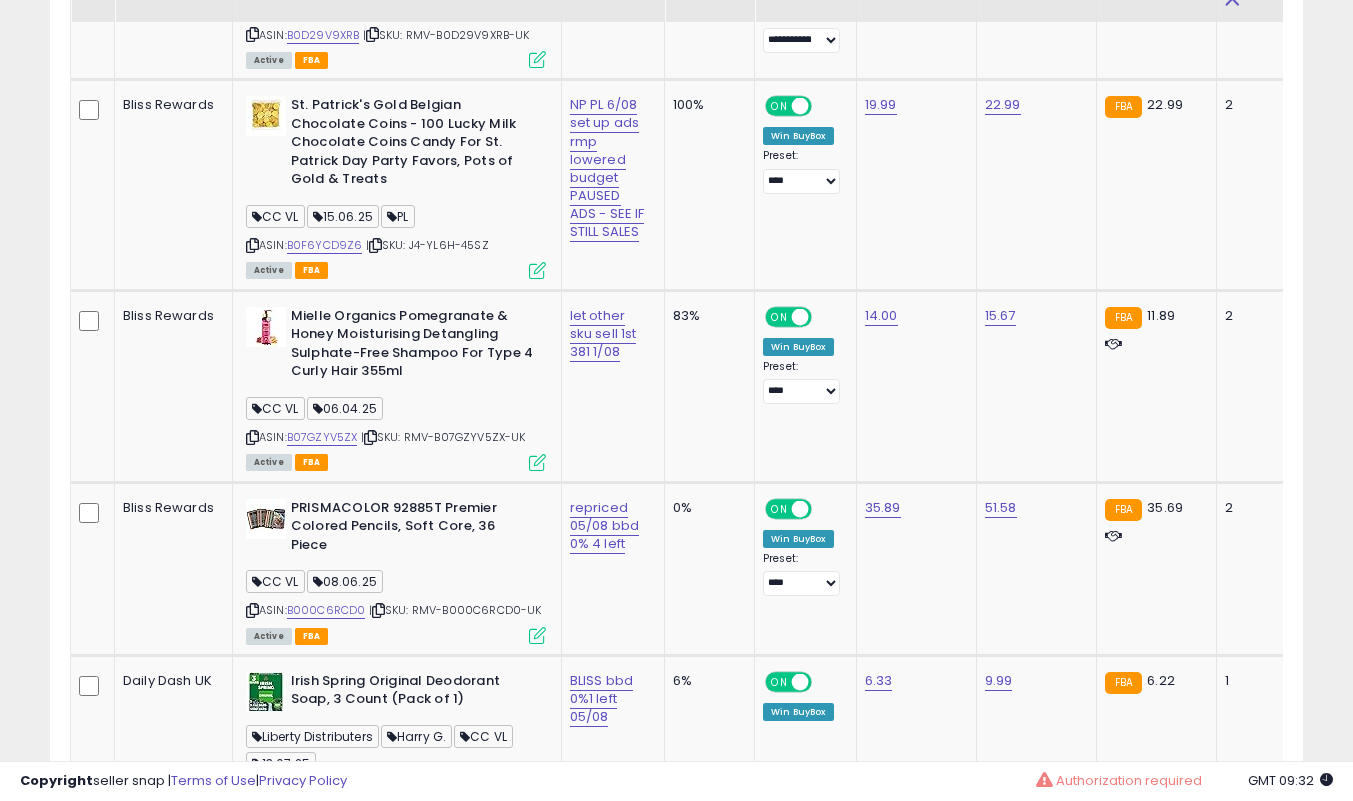 scroll, scrollTop: 3739, scrollLeft: 0, axis: vertical 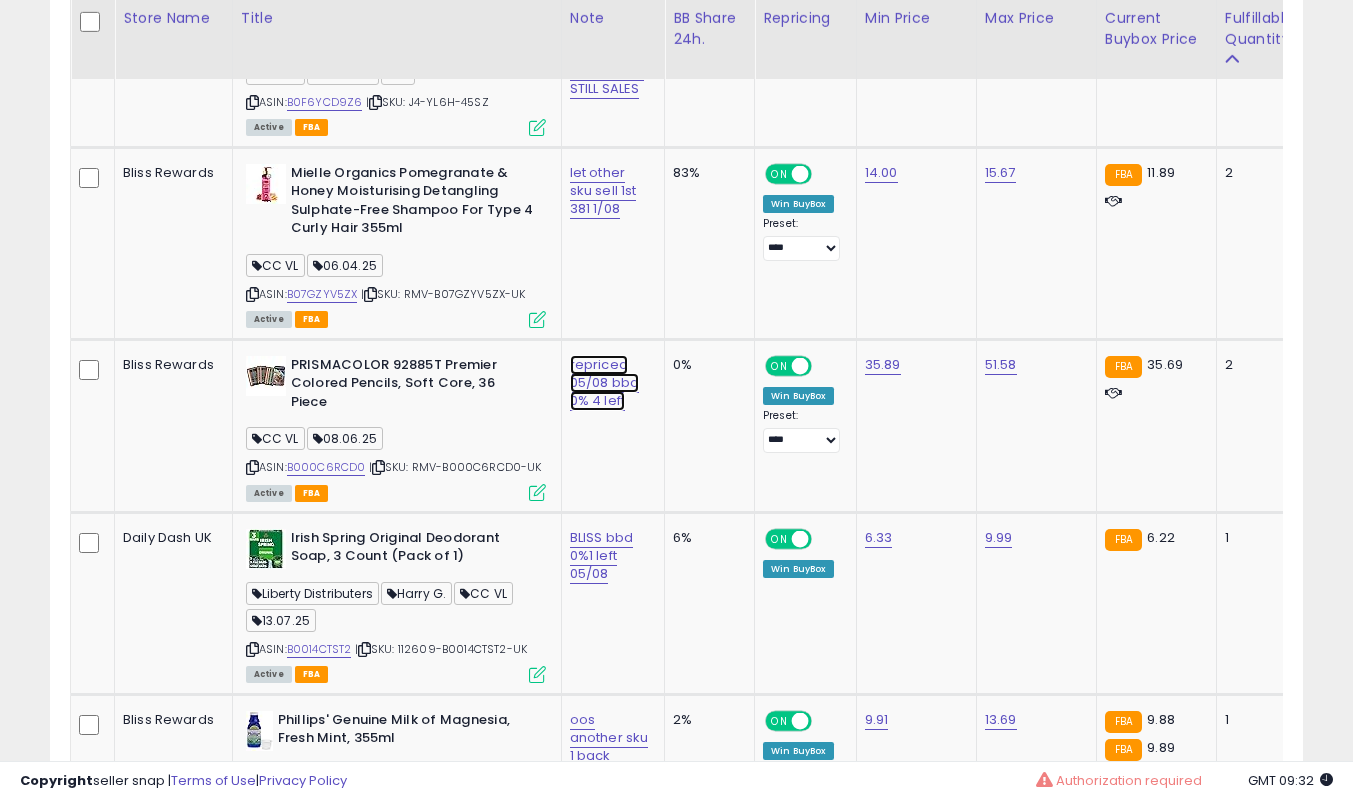click on "repriced 05/08 bbd 0% 4 left" at bounding box center (602, -2538) 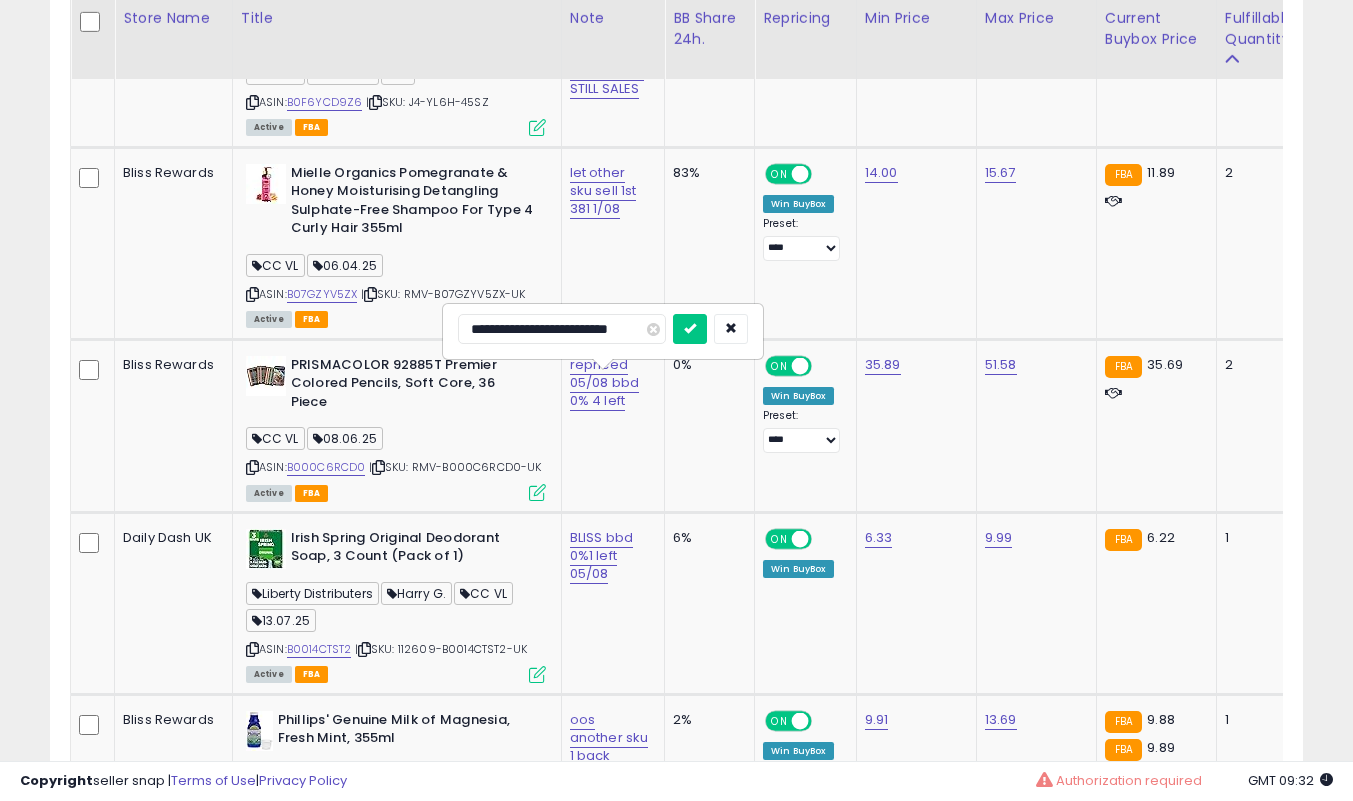 scroll, scrollTop: 0, scrollLeft: 3, axis: horizontal 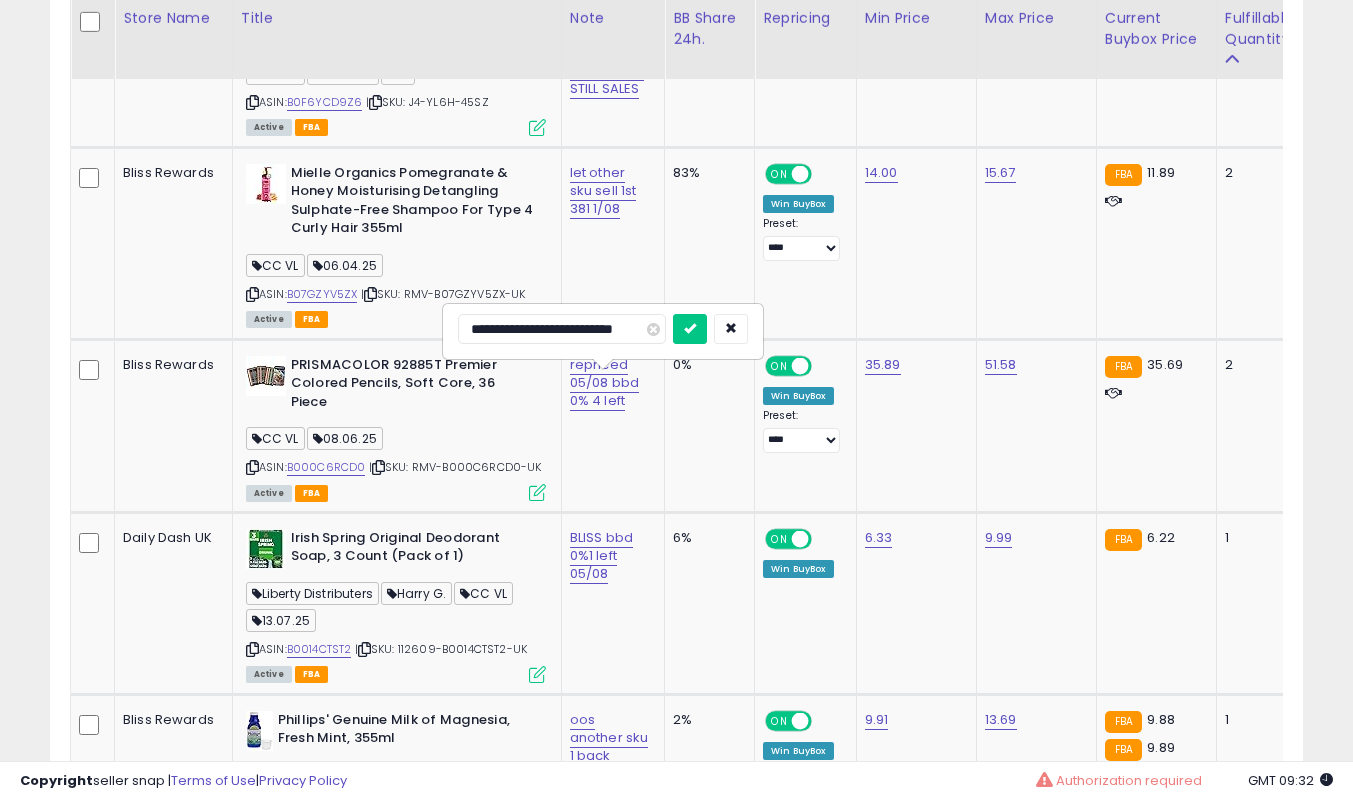 click at bounding box center (690, 329) 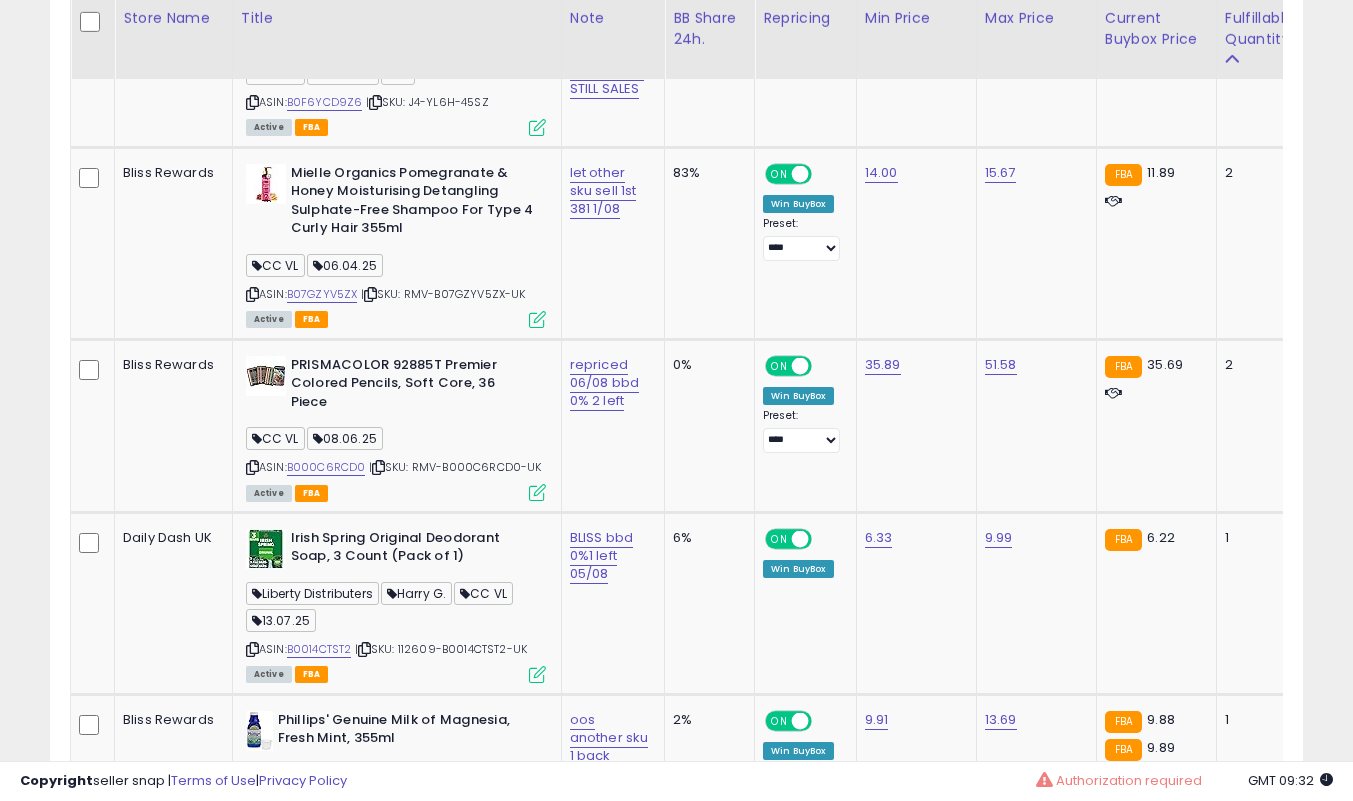 scroll, scrollTop: 3839, scrollLeft: 0, axis: vertical 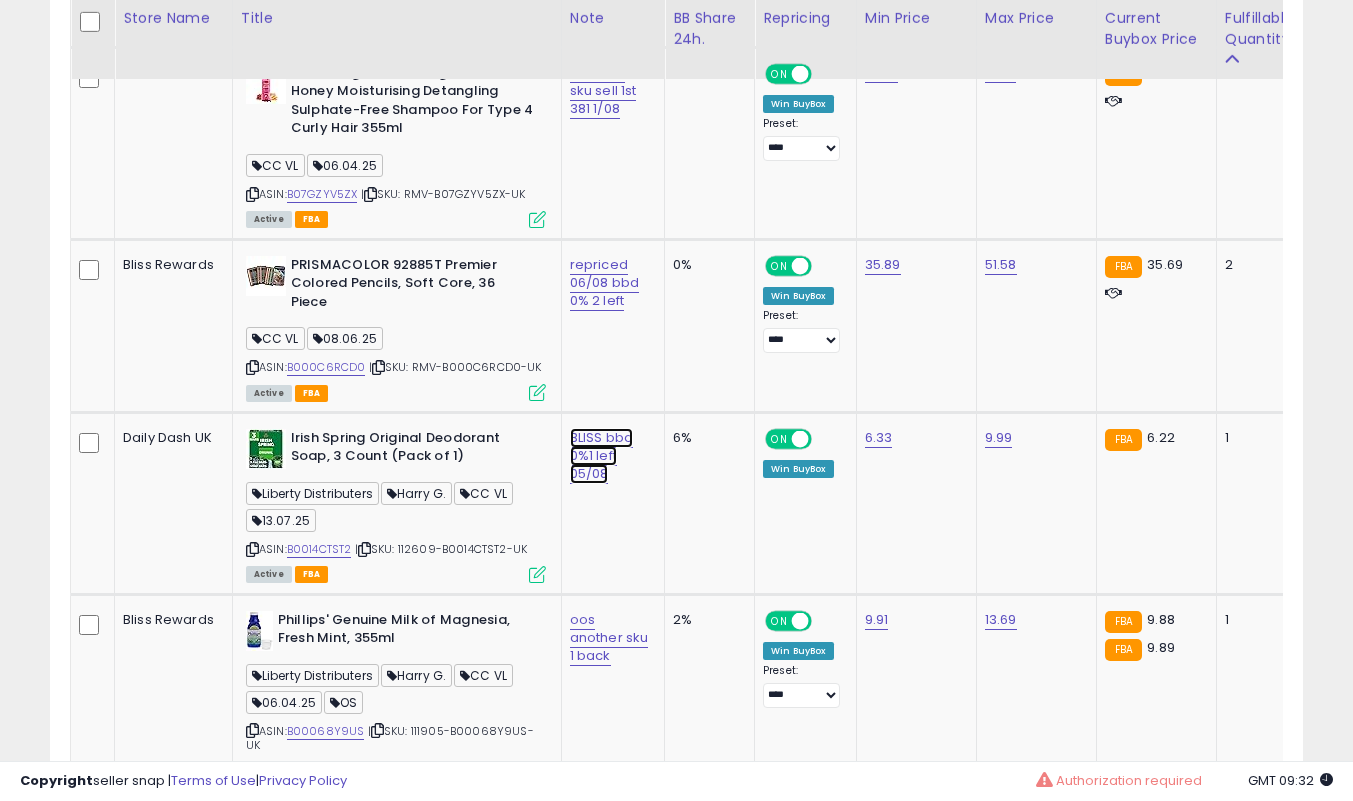 click on "BLISS bbd 0%1 left 05/08" at bounding box center (602, -2638) 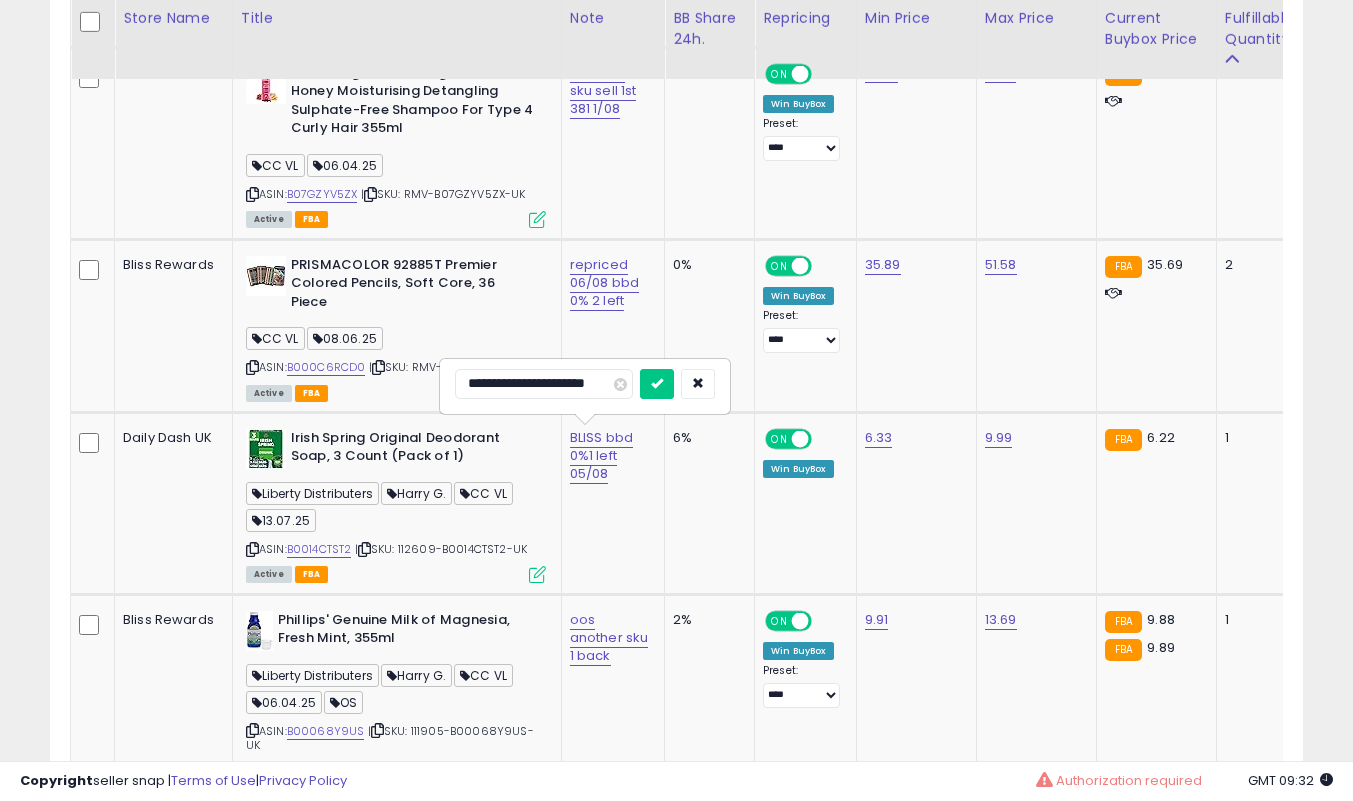 type on "**********" 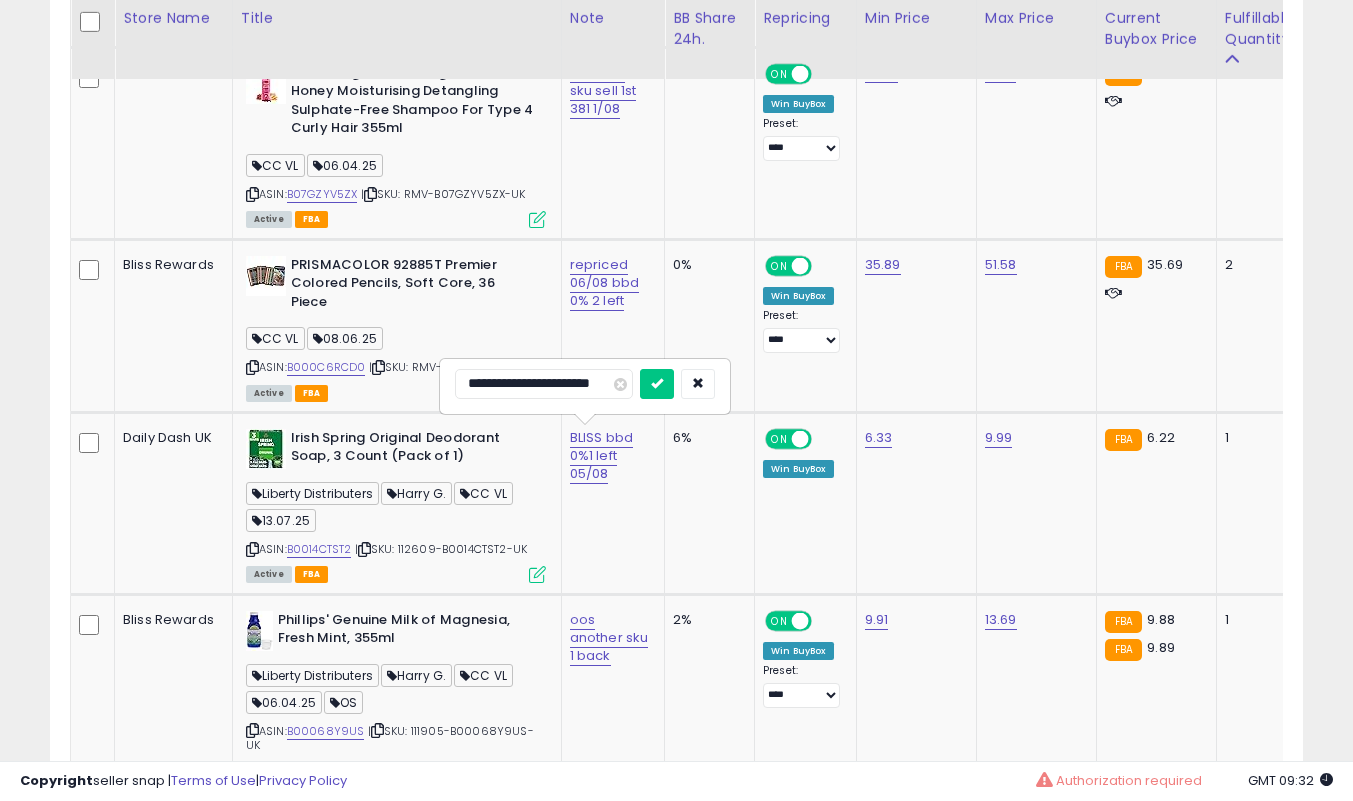 click at bounding box center (657, 384) 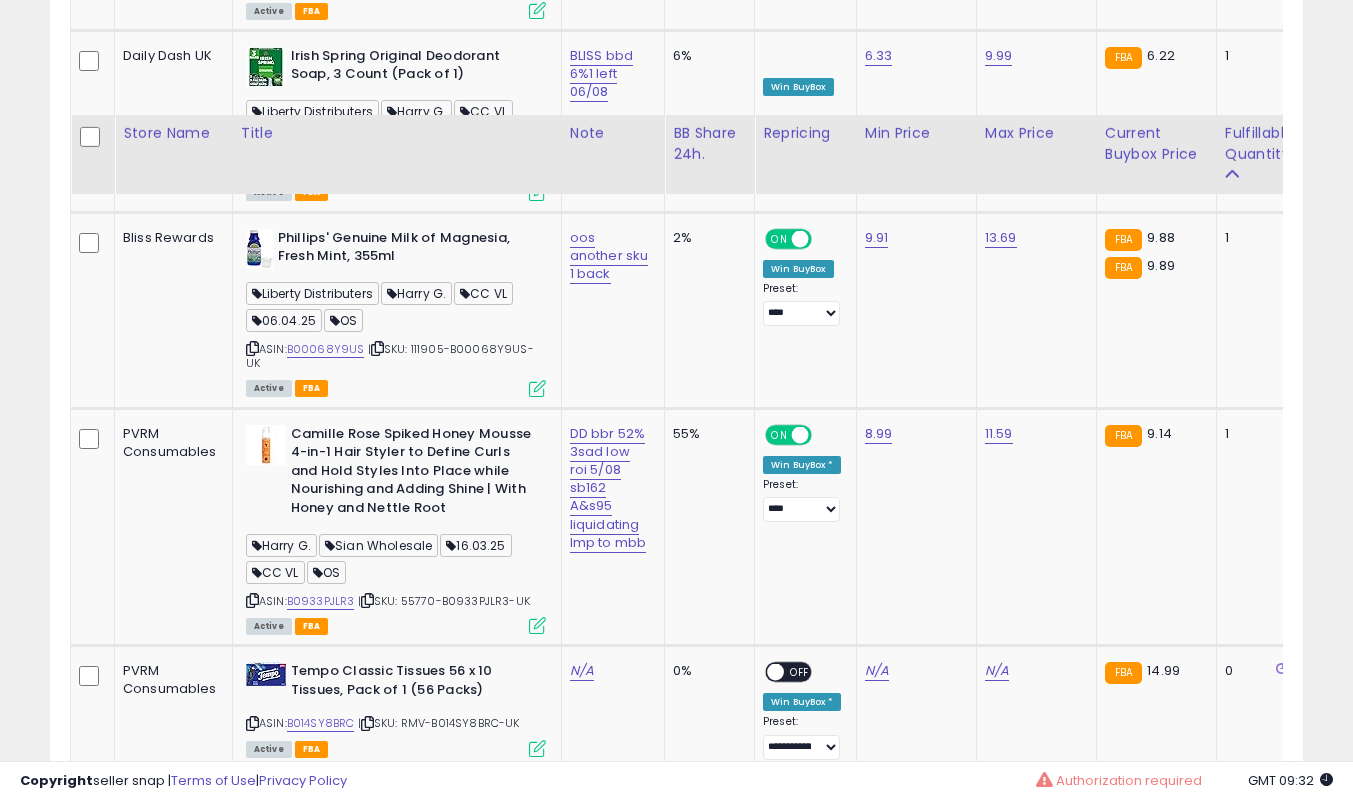 scroll, scrollTop: 4339, scrollLeft: 0, axis: vertical 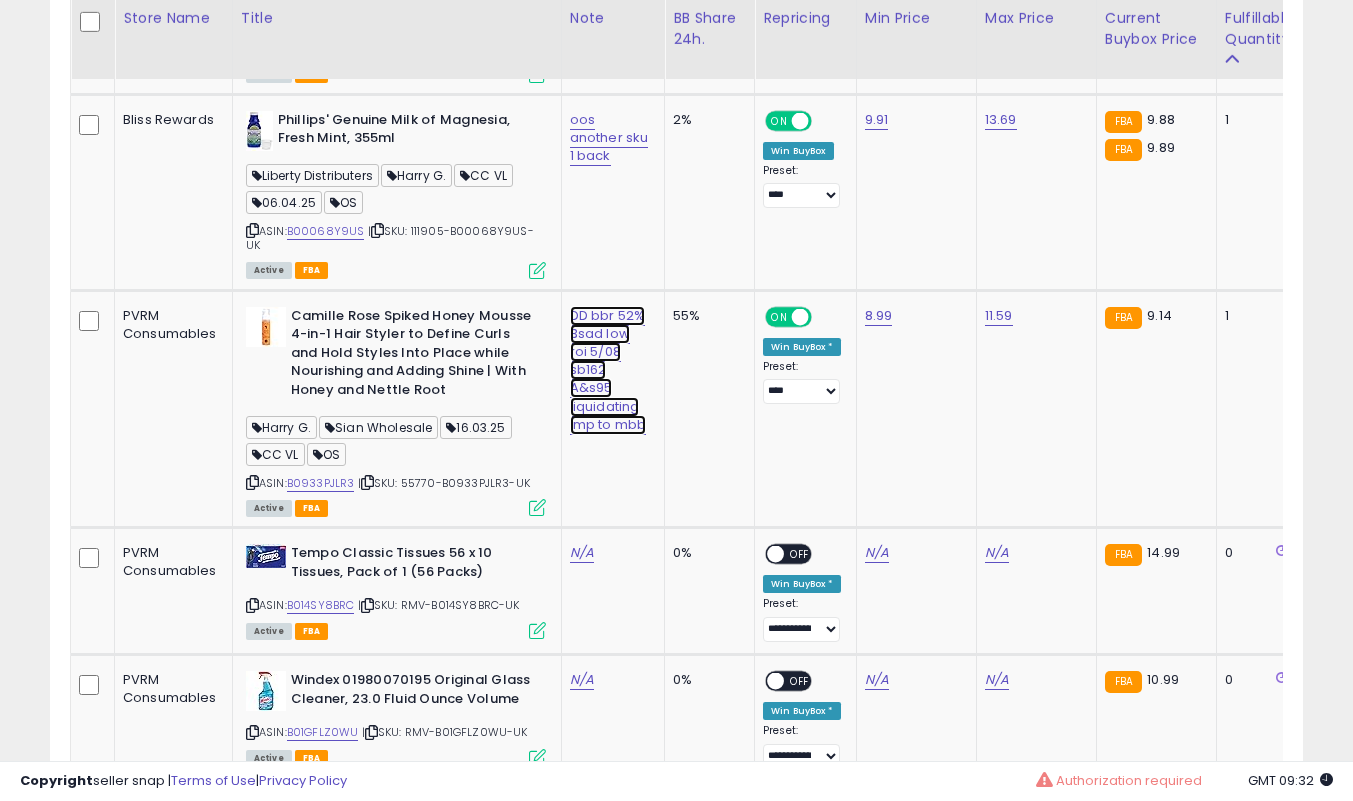 click on "DD bbr 52% 3sad low roi 5/08 sb162  A&s95 liquidating lmp to mbb" at bounding box center (602, -3138) 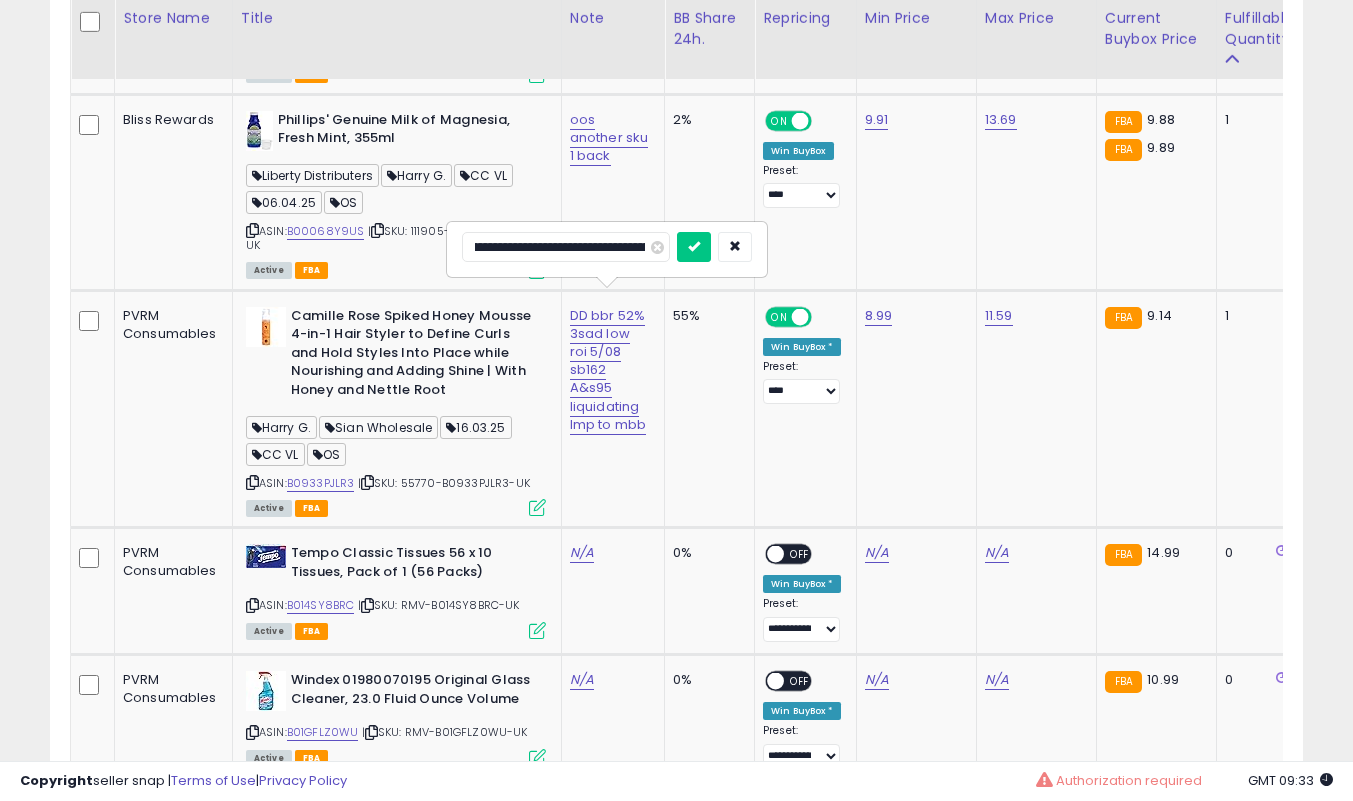 scroll, scrollTop: 0, scrollLeft: 70, axis: horizontal 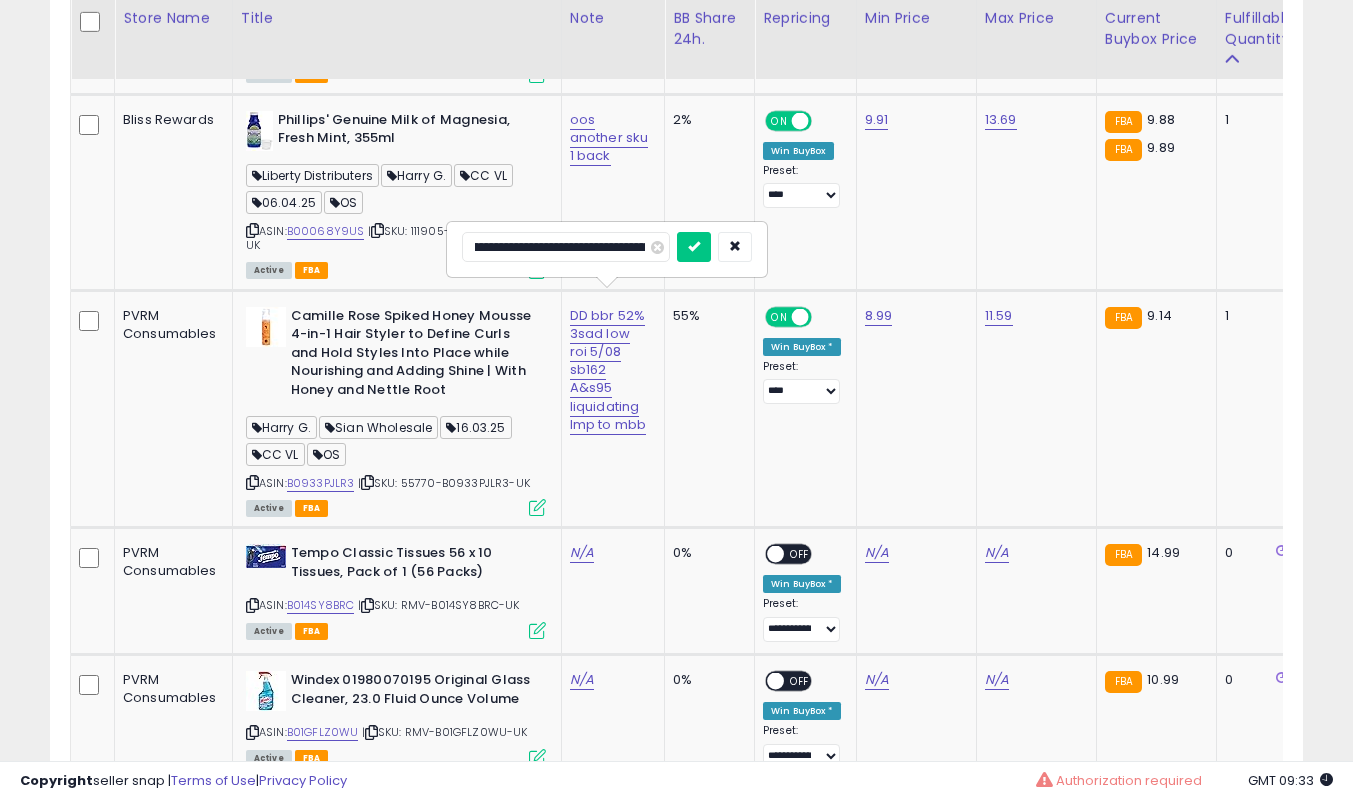 type on "**********" 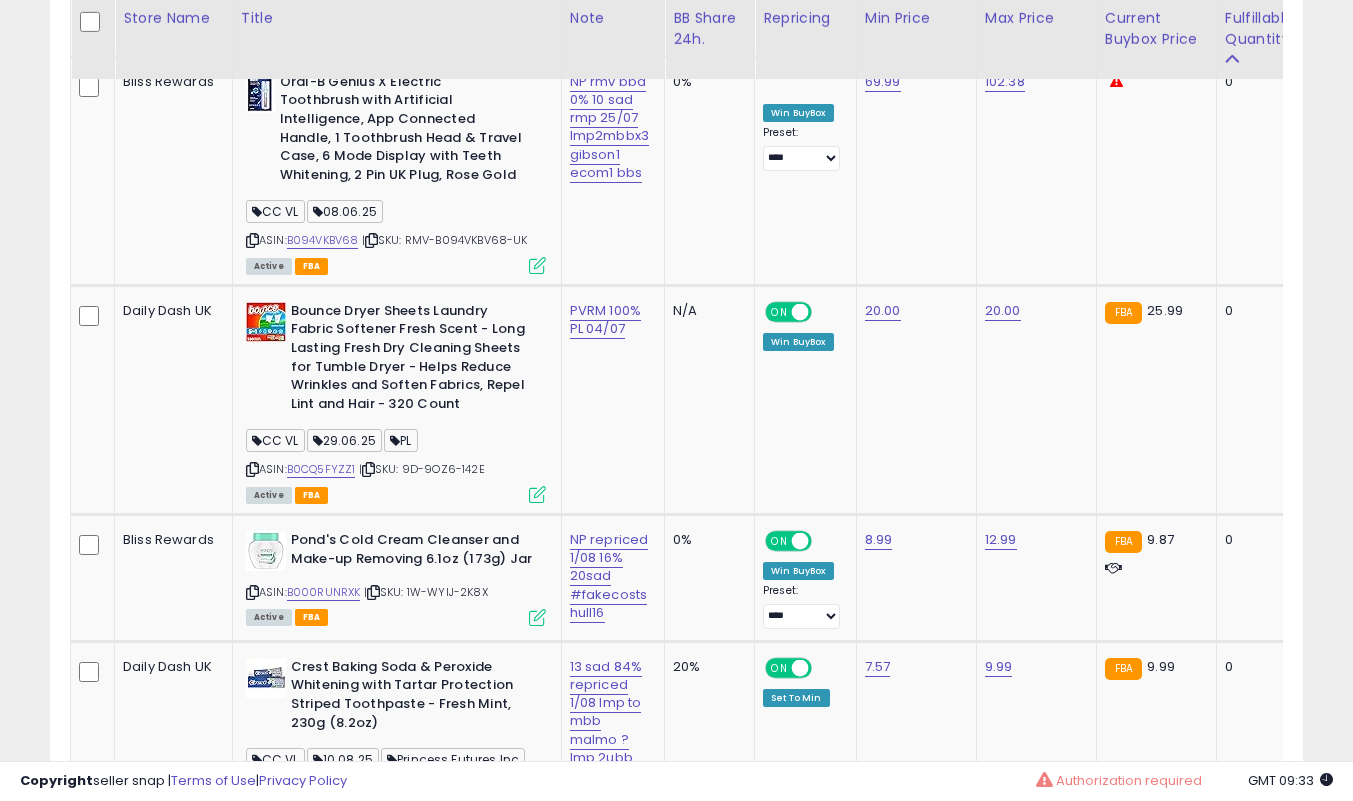 scroll, scrollTop: 8590, scrollLeft: 0, axis: vertical 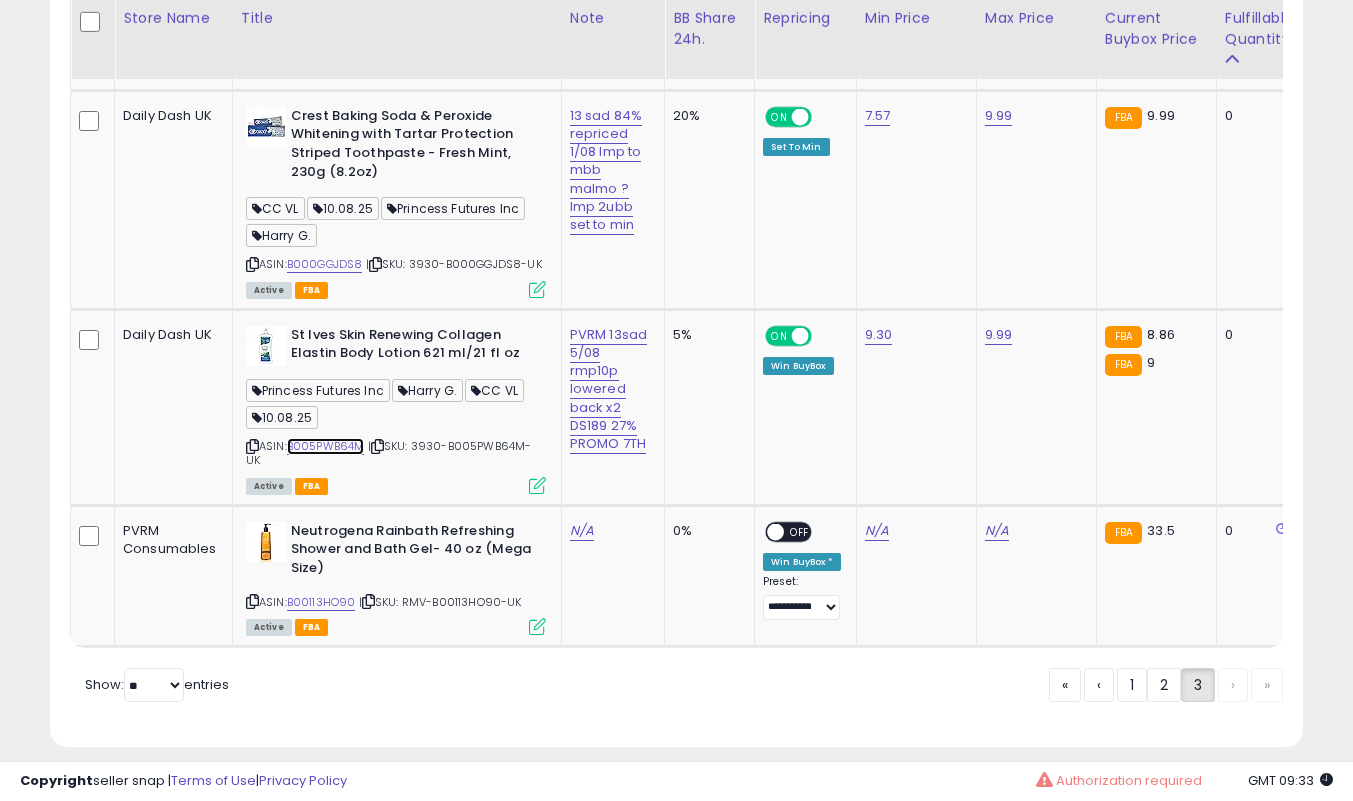 click on "B005PWB64M" at bounding box center (326, 446) 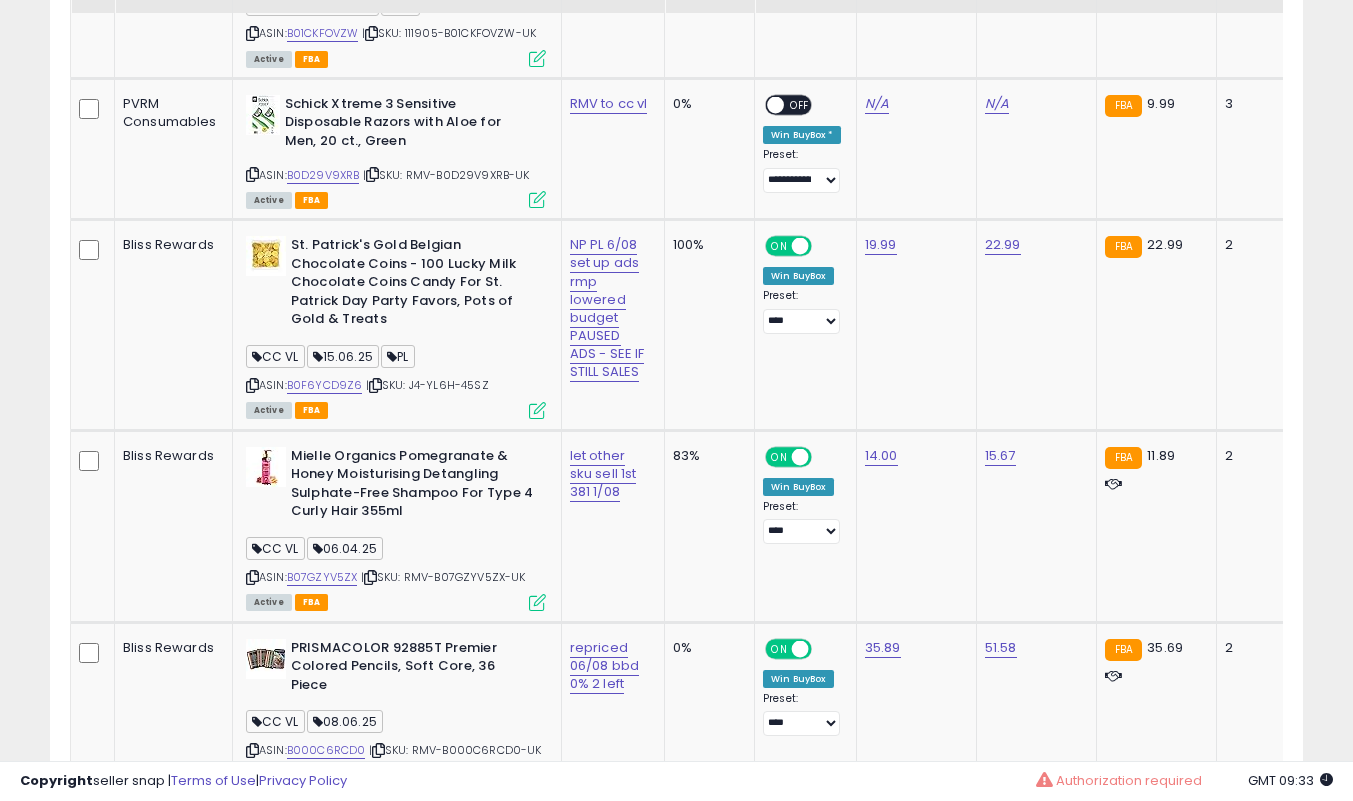 scroll, scrollTop: 3390, scrollLeft: 0, axis: vertical 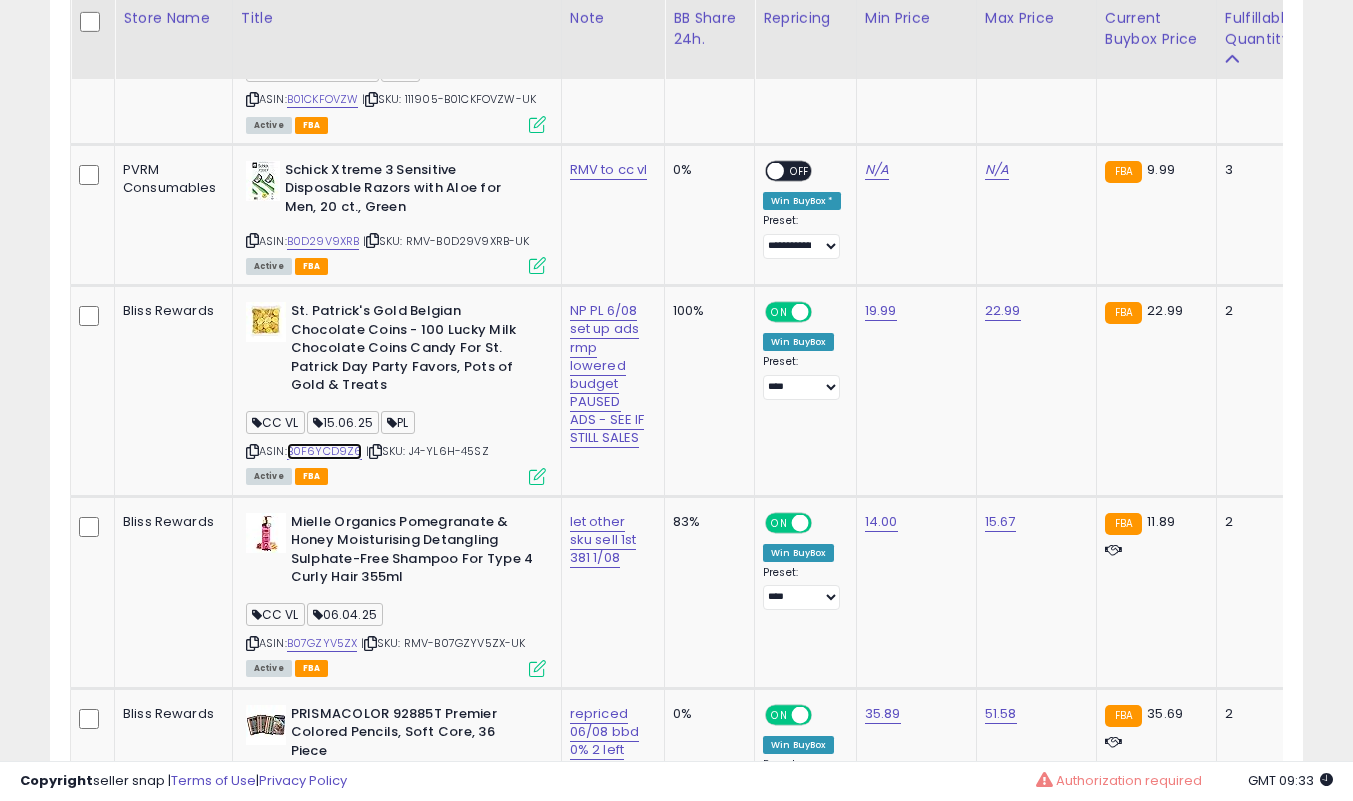 click on "B0F6YCD9Z6" at bounding box center (325, 451) 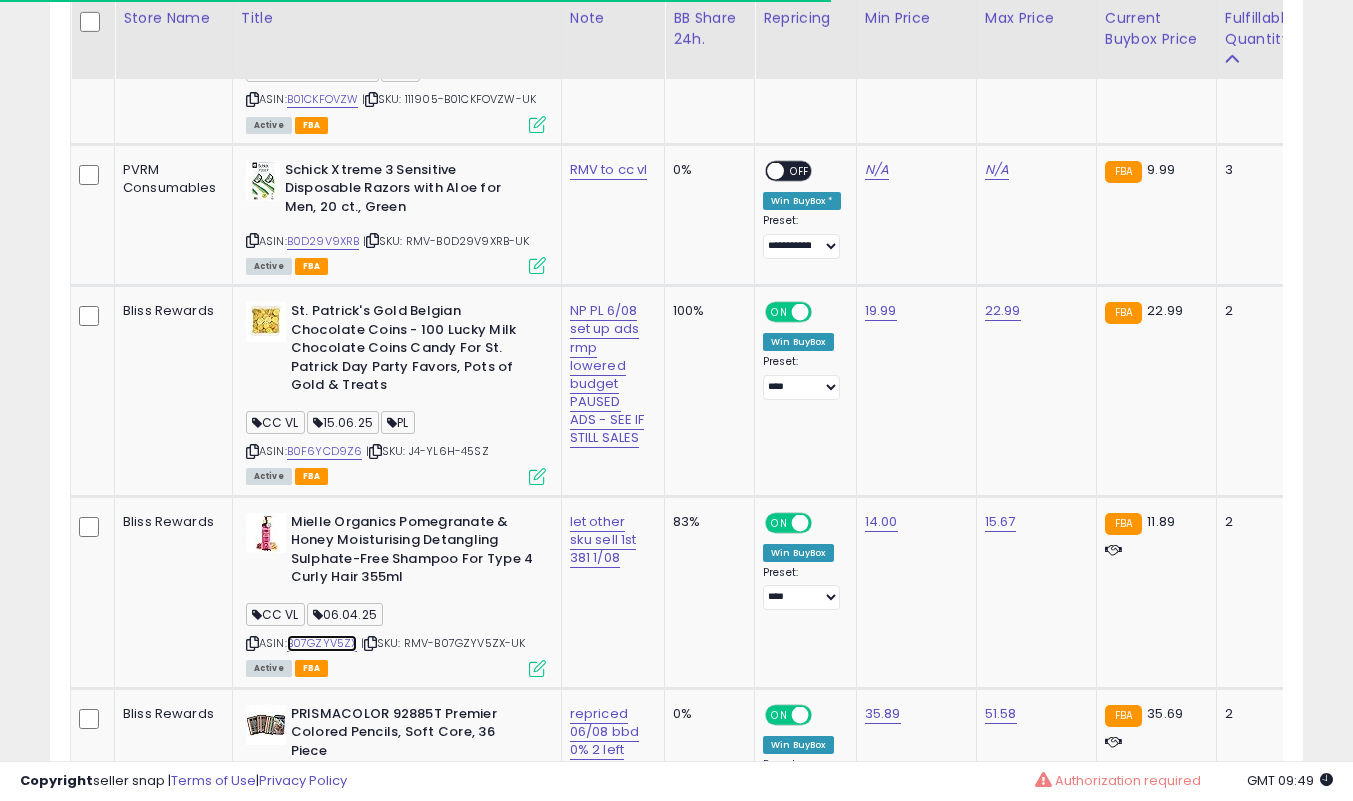 click on "B07GZYV5ZX" at bounding box center (322, 643) 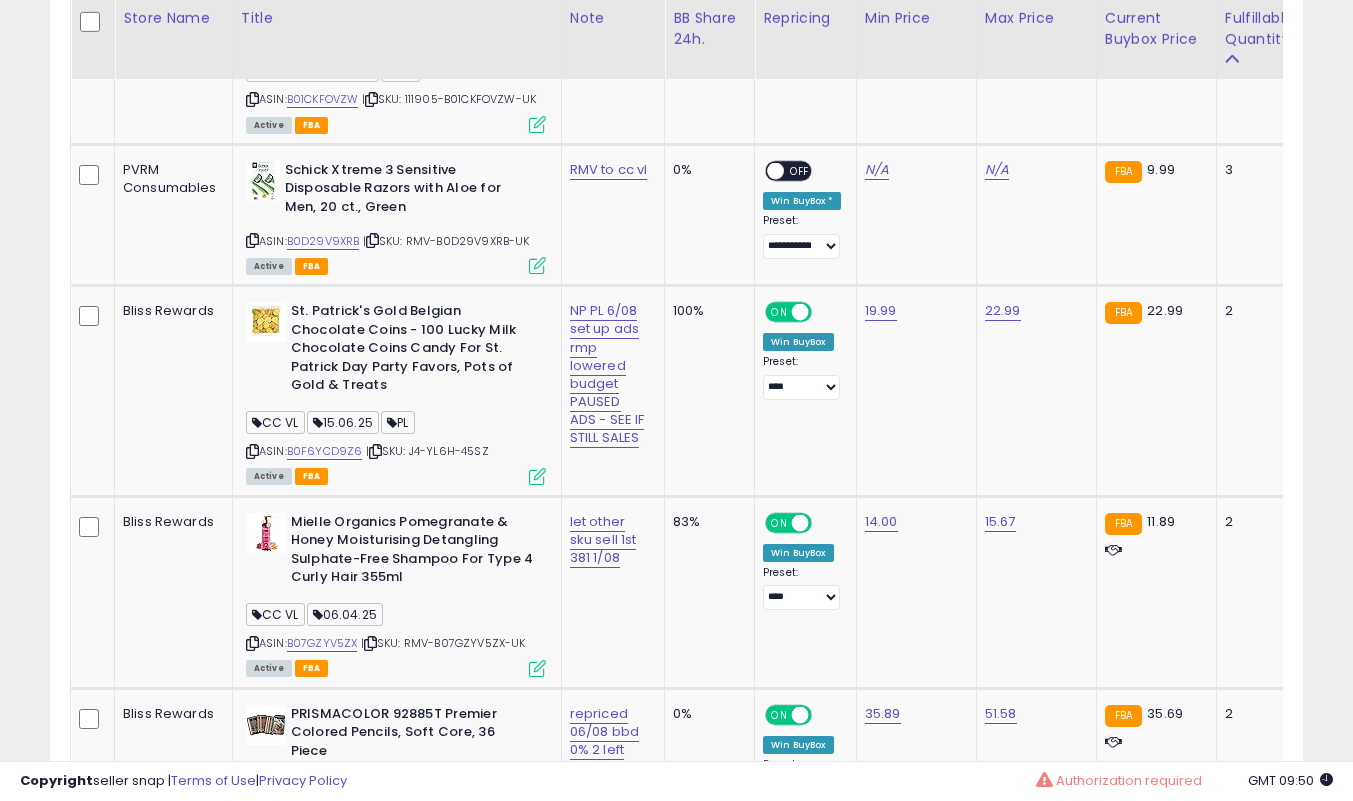 click on "**********" at bounding box center (676, 1348) 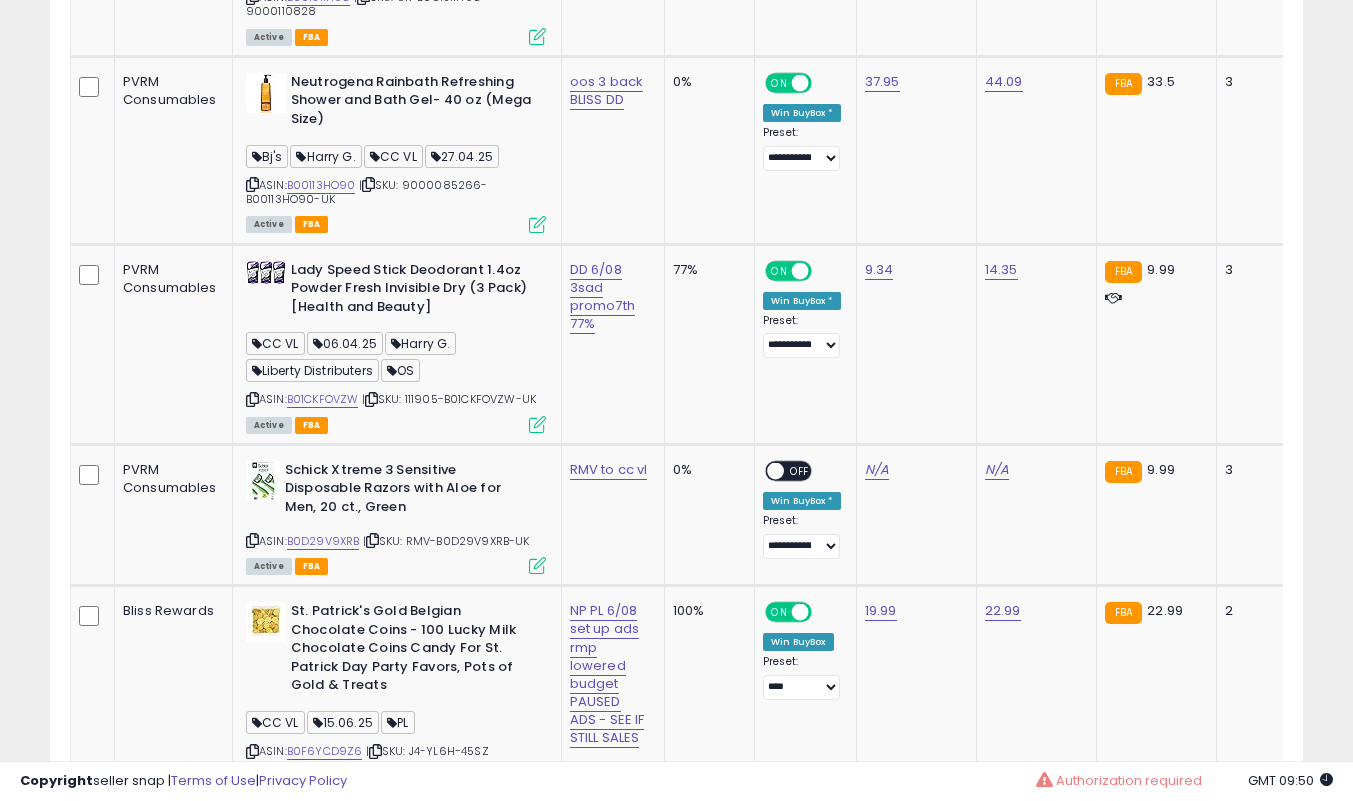 scroll, scrollTop: 2490, scrollLeft: 0, axis: vertical 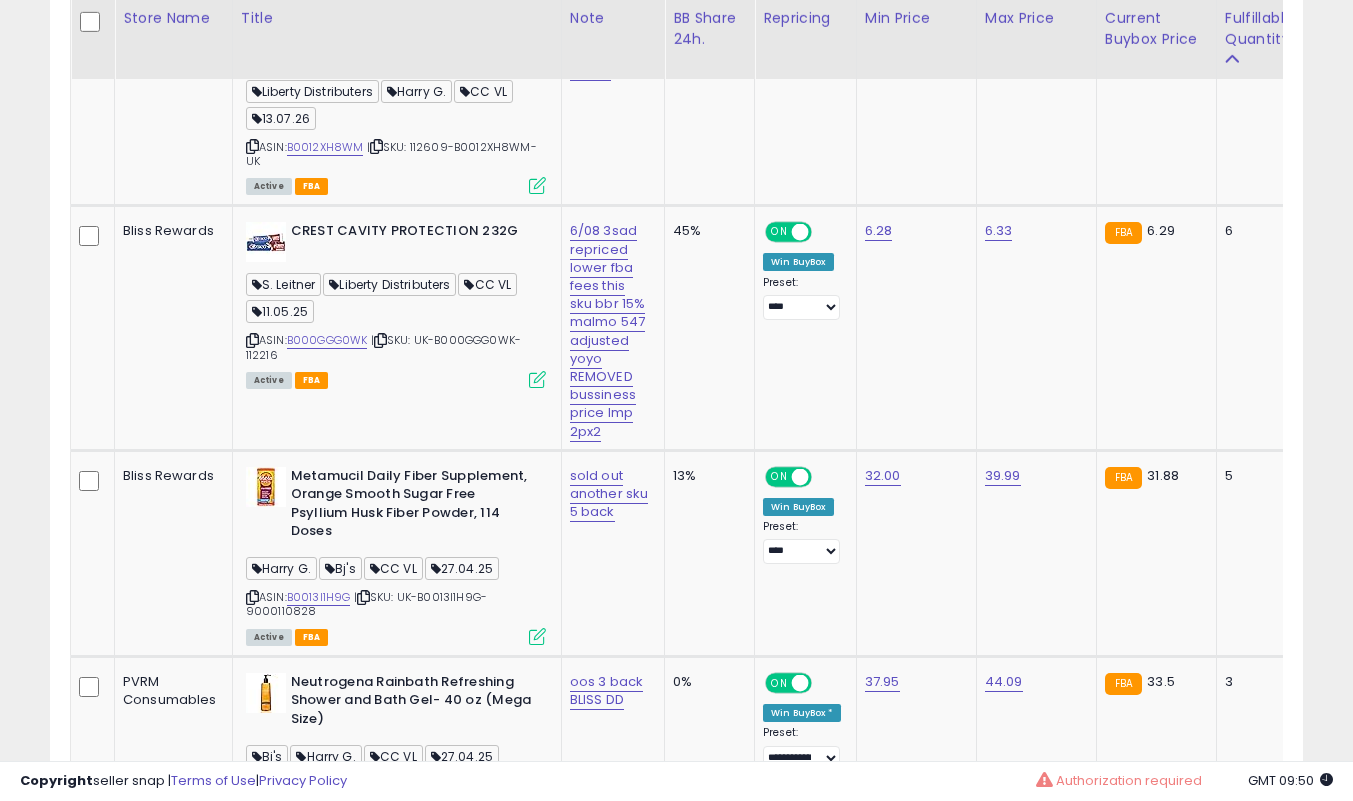 click on "Listings
Active" at bounding box center (676, 2601) 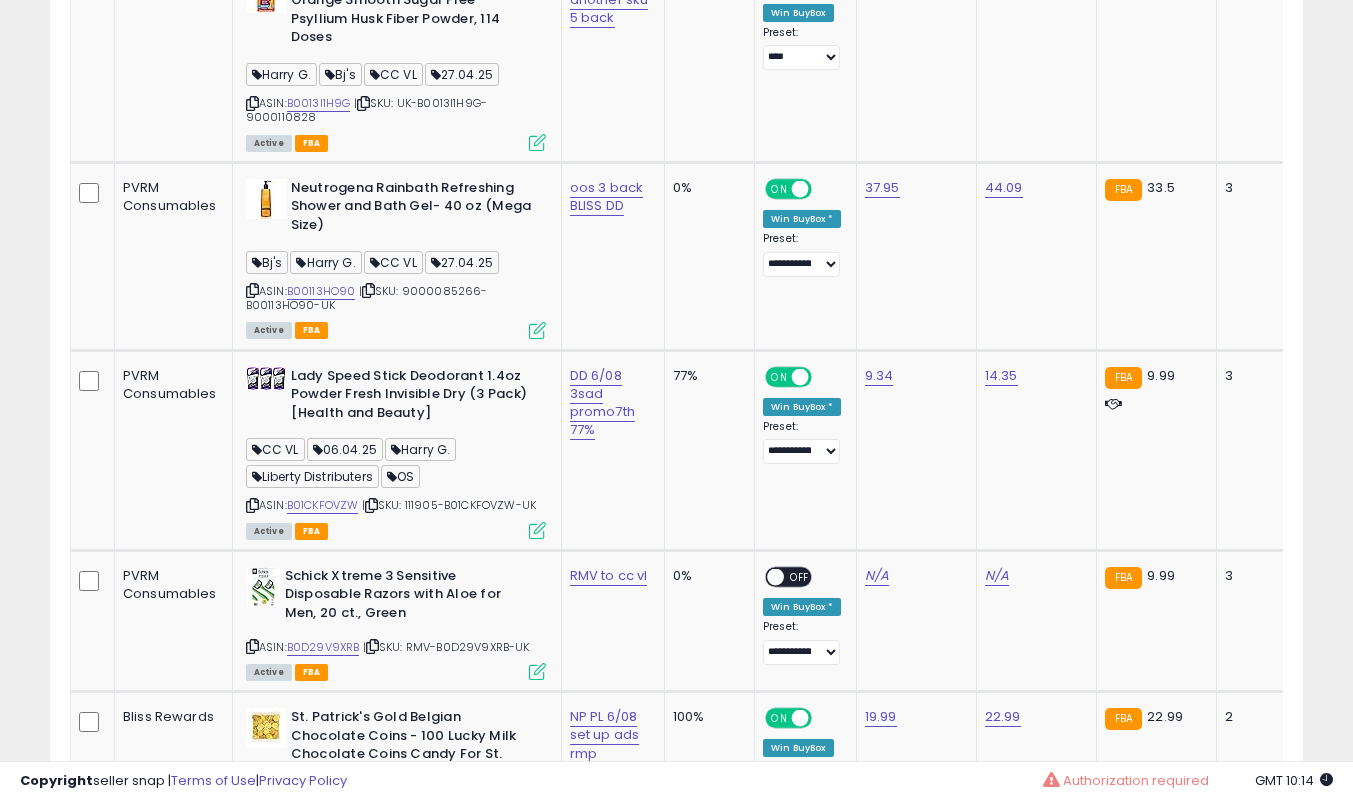 scroll, scrollTop: 3090, scrollLeft: 0, axis: vertical 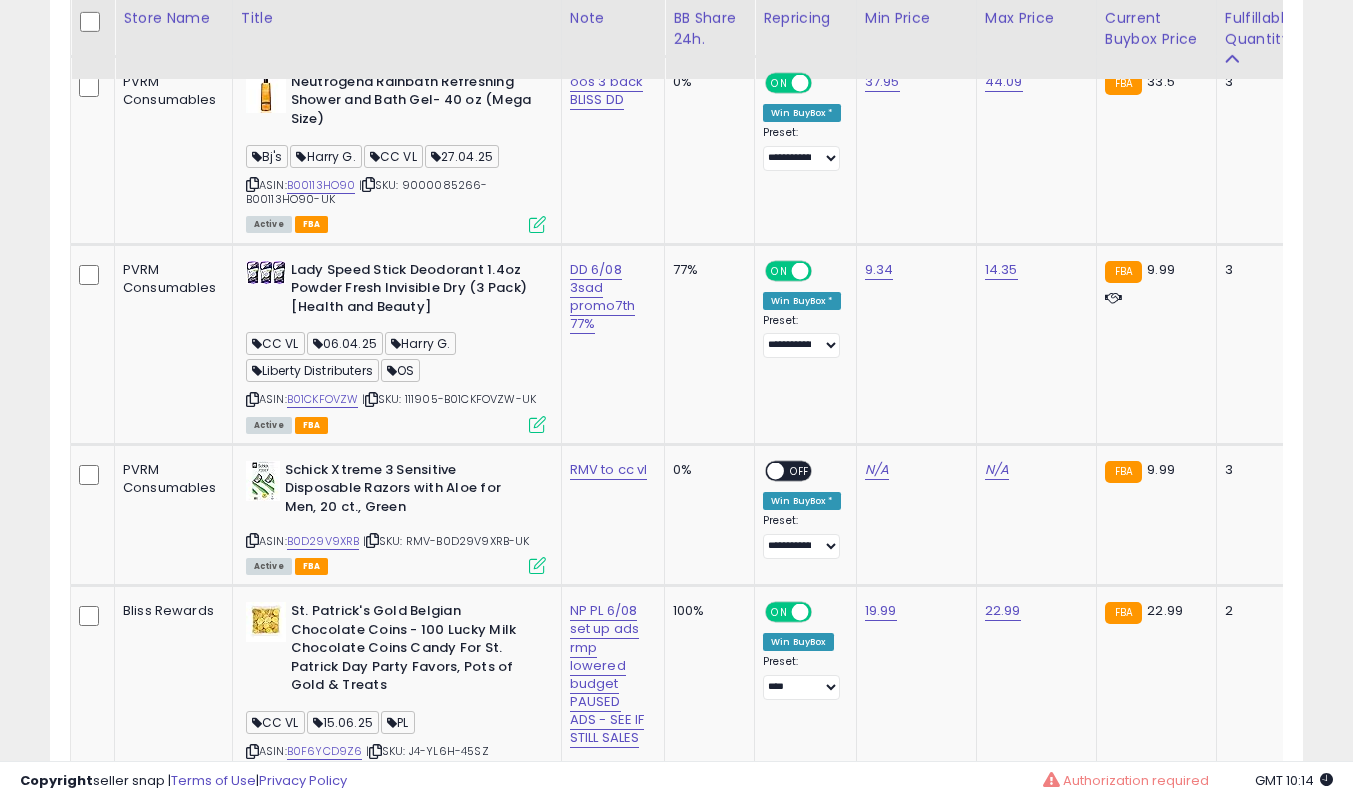 click on "Filters
Save View
Save As New View
Update Current View
Columns" at bounding box center [676, 2040] 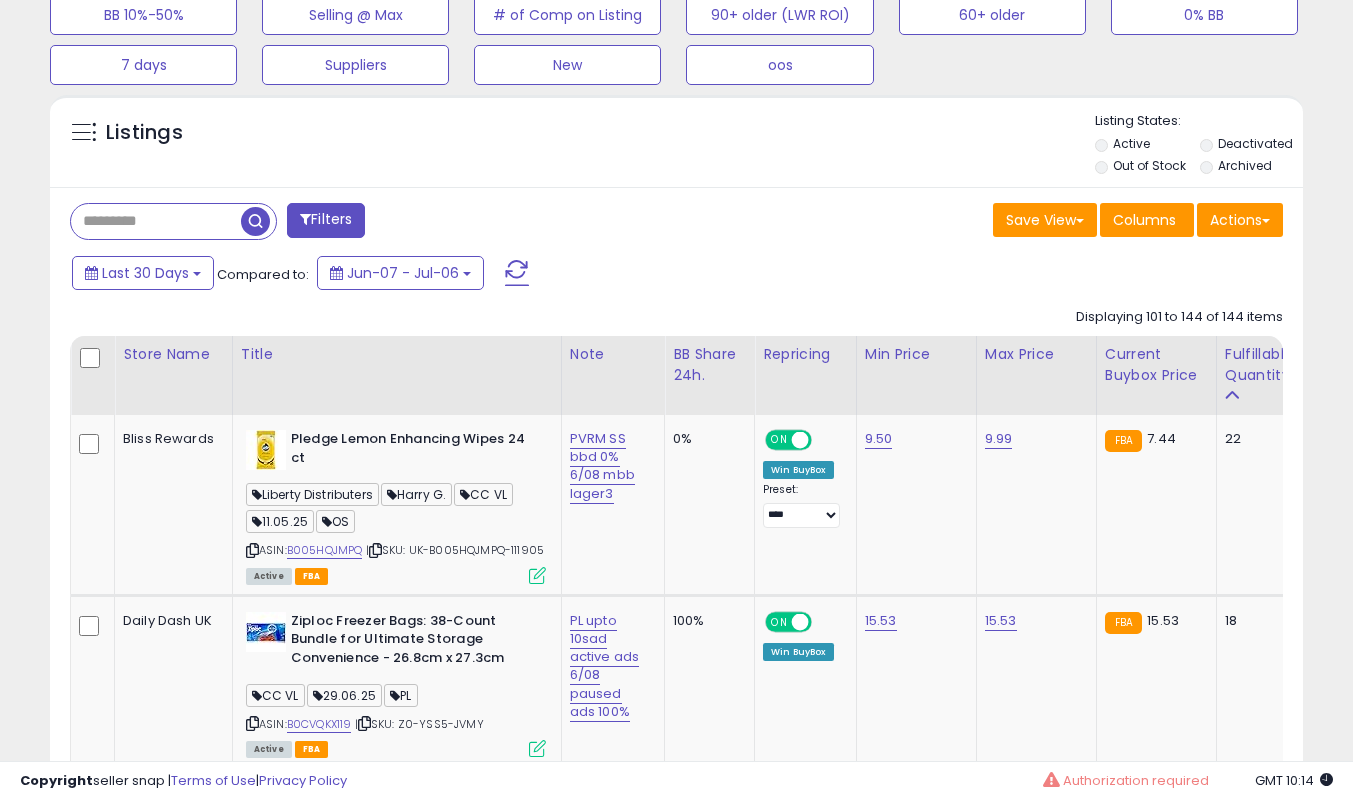 scroll, scrollTop: 800, scrollLeft: 0, axis: vertical 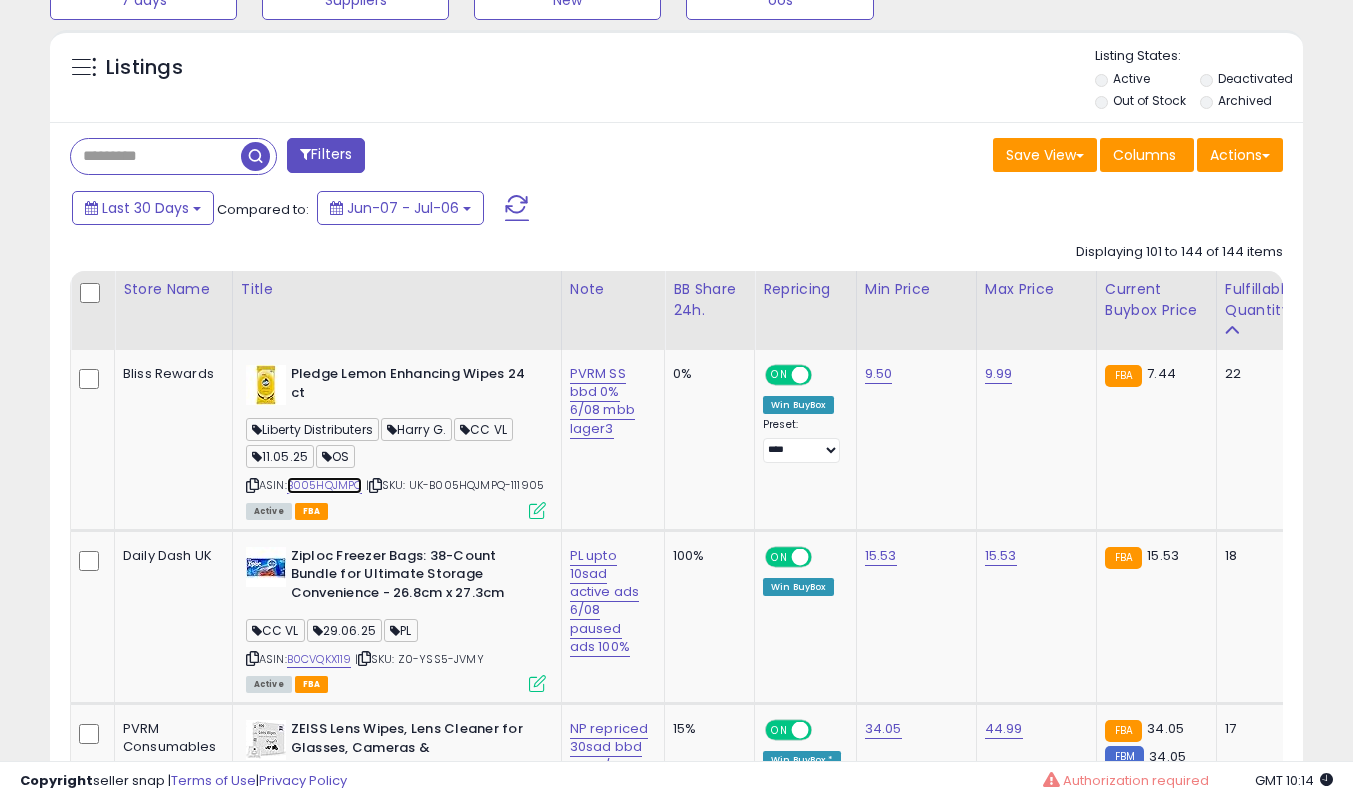 click on "B005HQJMPQ" at bounding box center [325, 485] 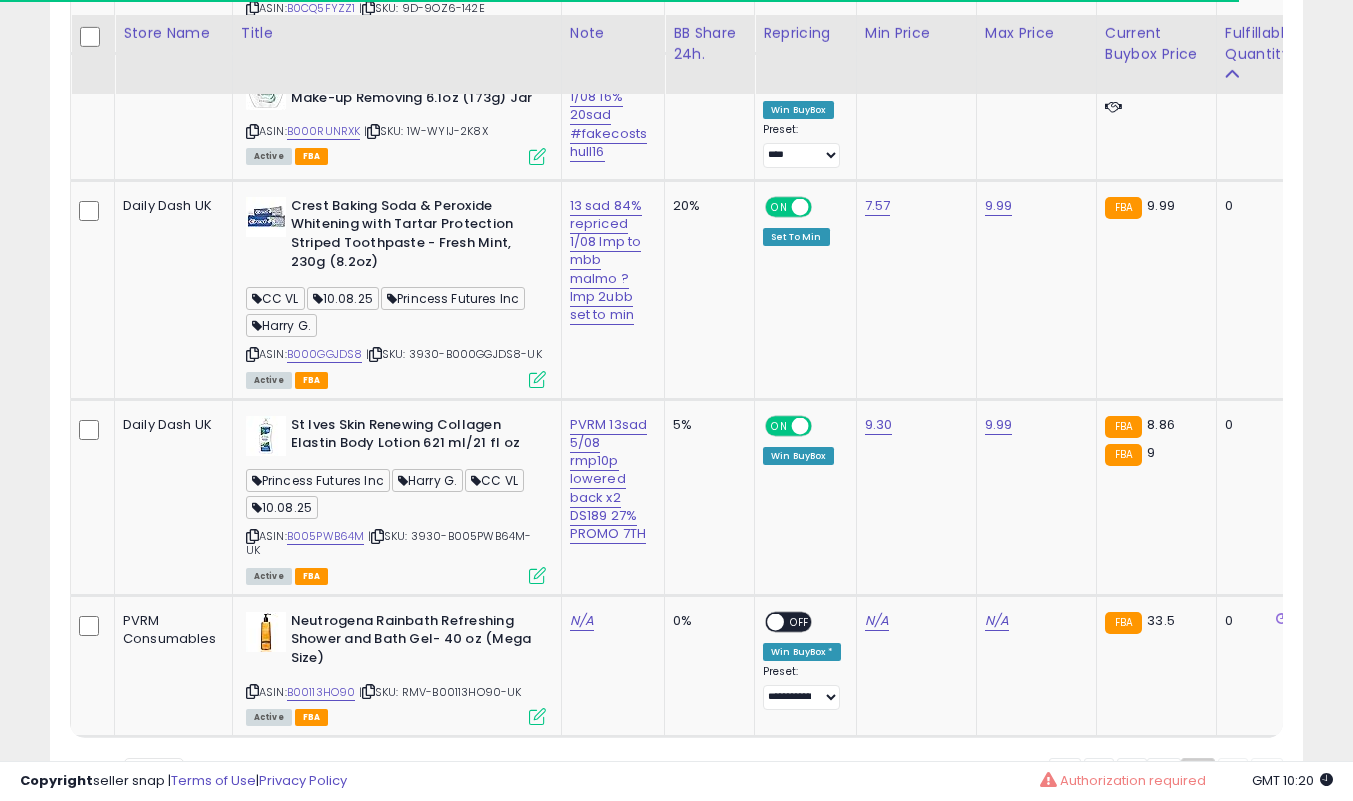 scroll, scrollTop: 8590, scrollLeft: 0, axis: vertical 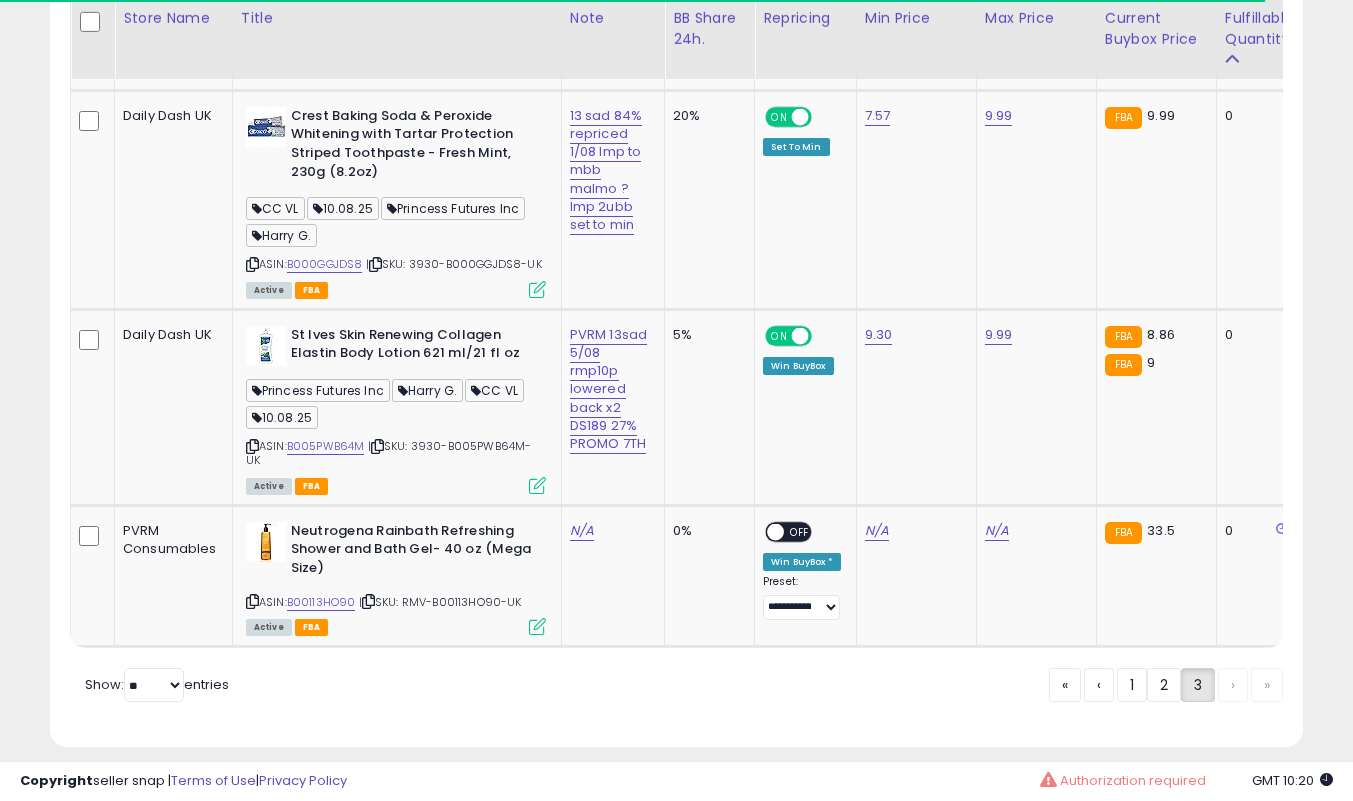 click on "«
‹
1
2
3
›
»" 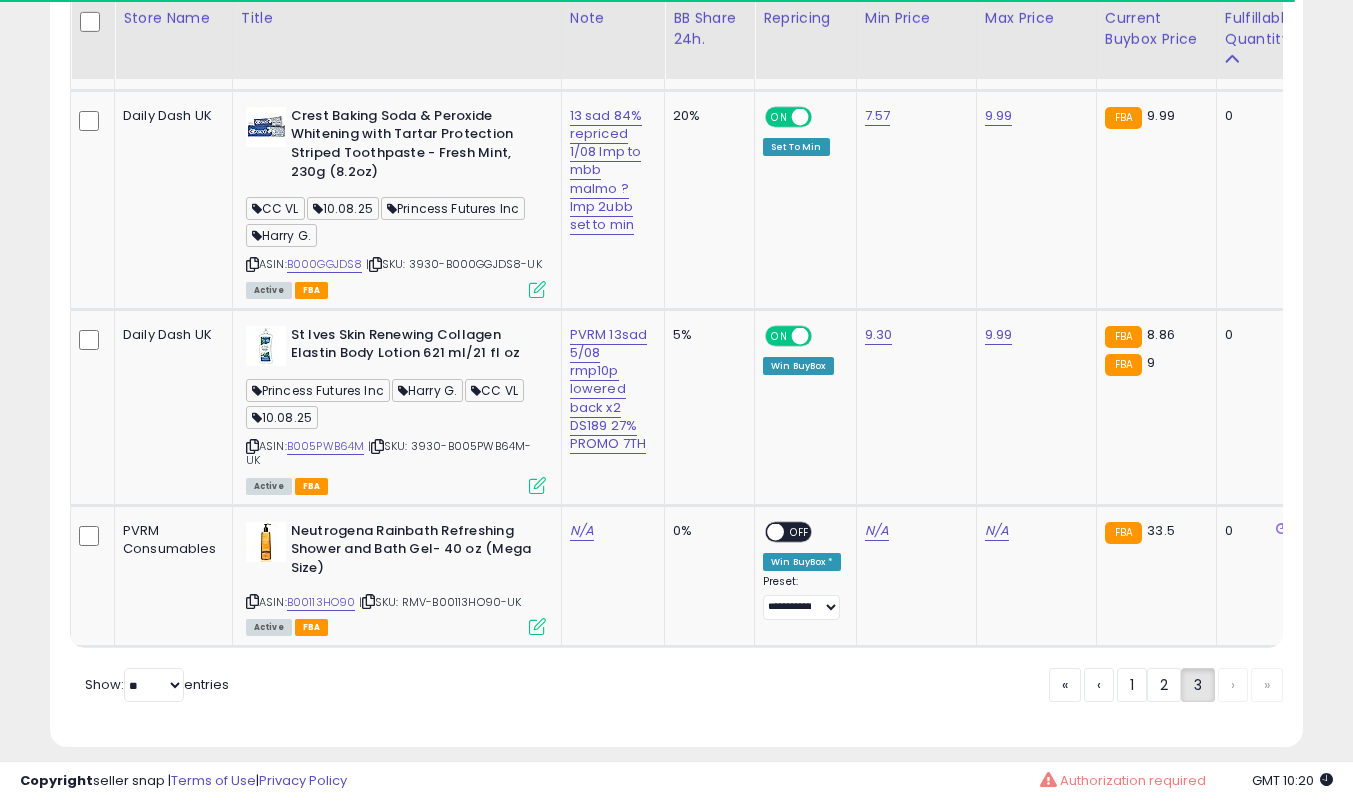 click on "1" 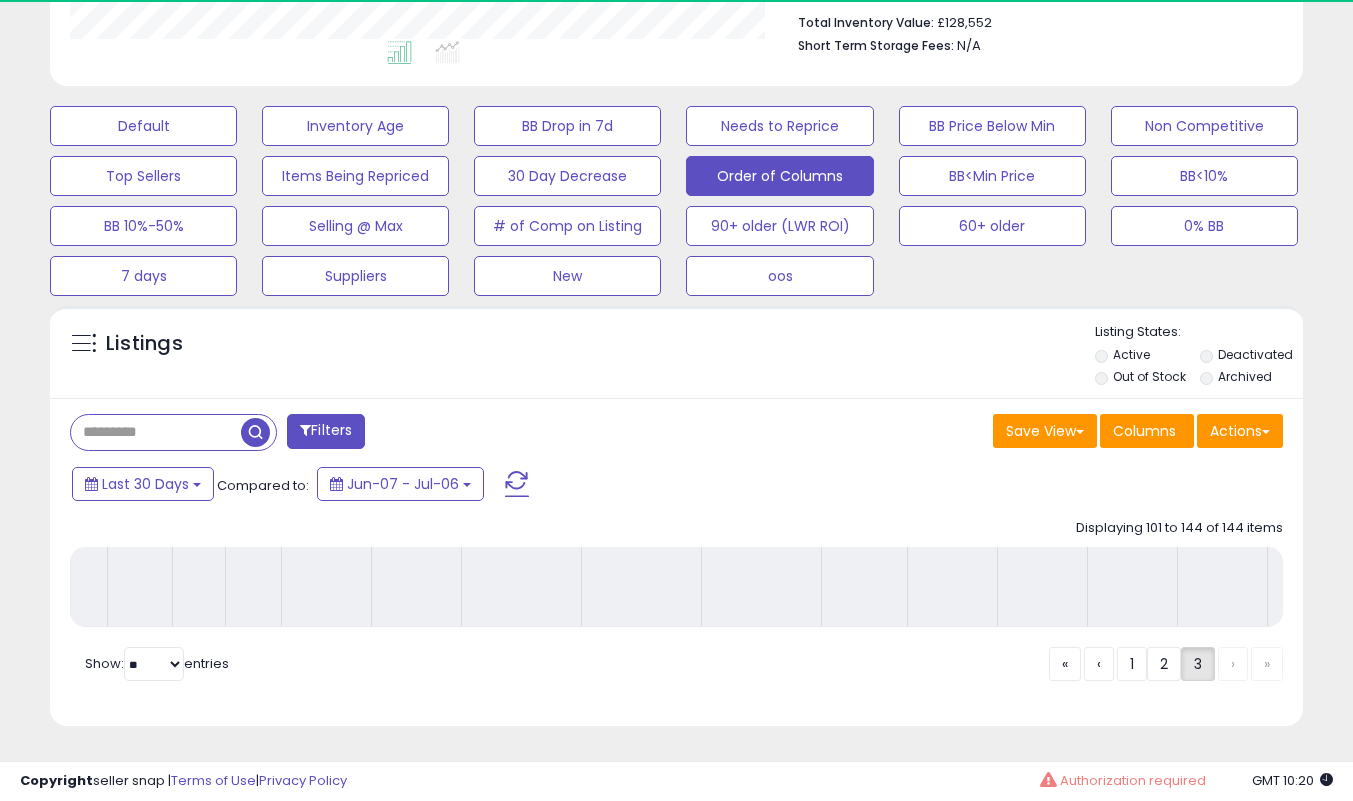 scroll, scrollTop: 539, scrollLeft: 0, axis: vertical 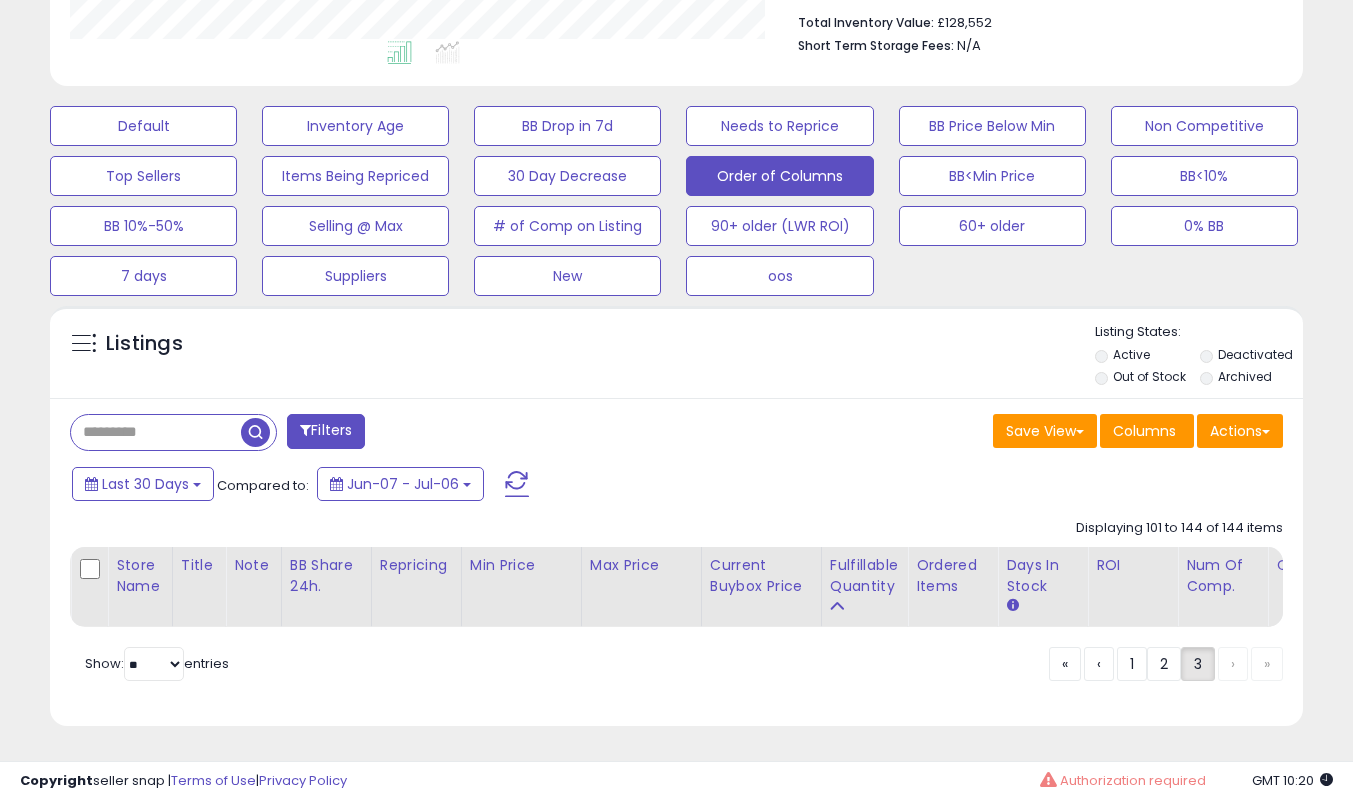 drag, startPoint x: 652, startPoint y: 493, endPoint x: 652, endPoint y: 450, distance: 43 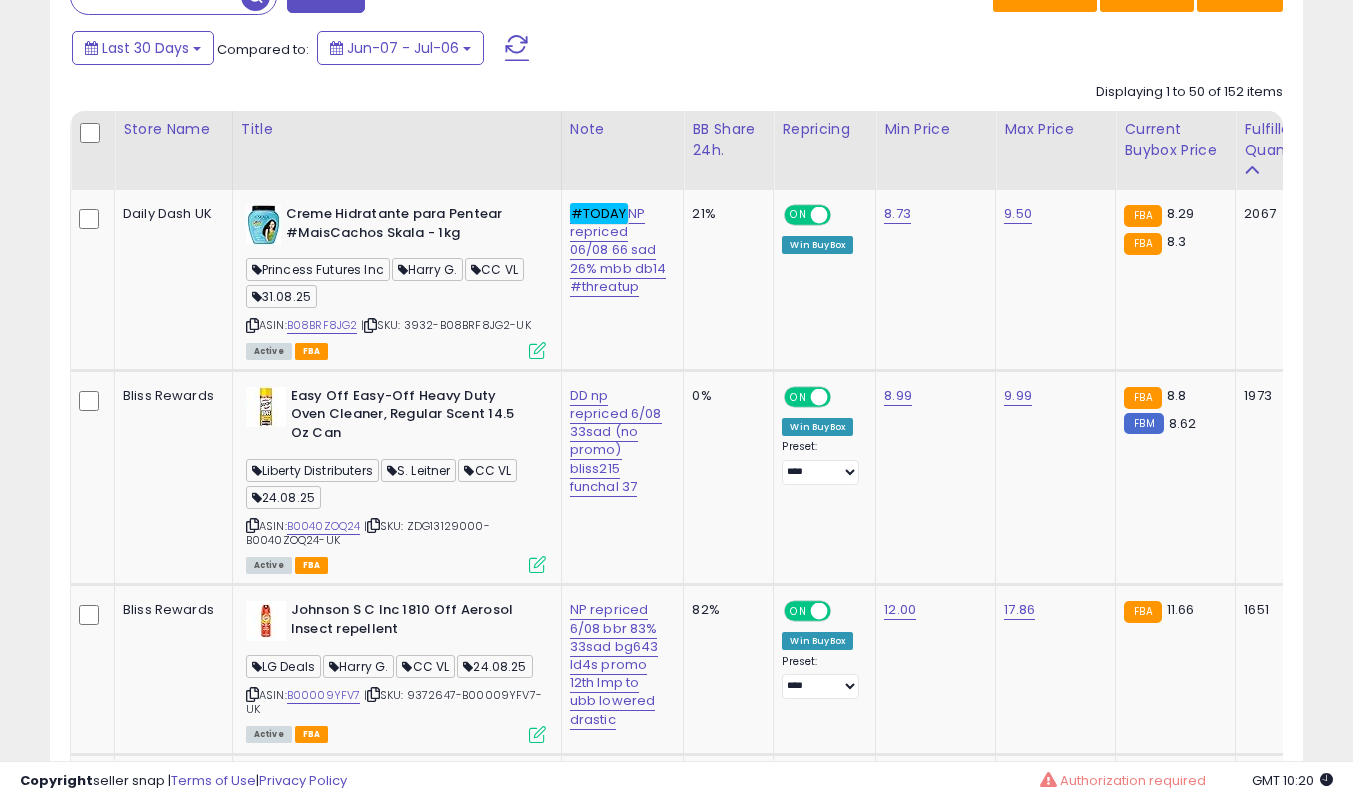 scroll, scrollTop: 1139, scrollLeft: 0, axis: vertical 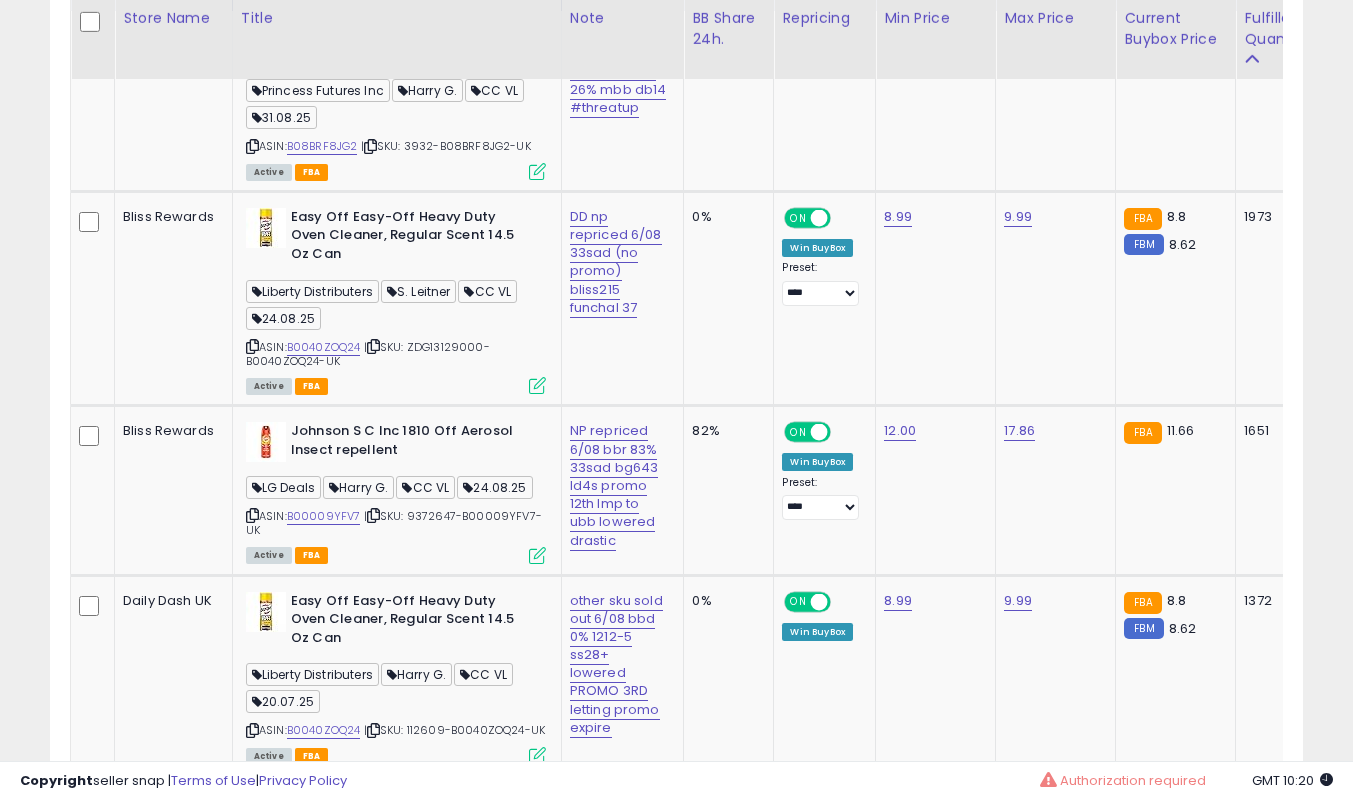 click on "**********" at bounding box center [676, 4371] 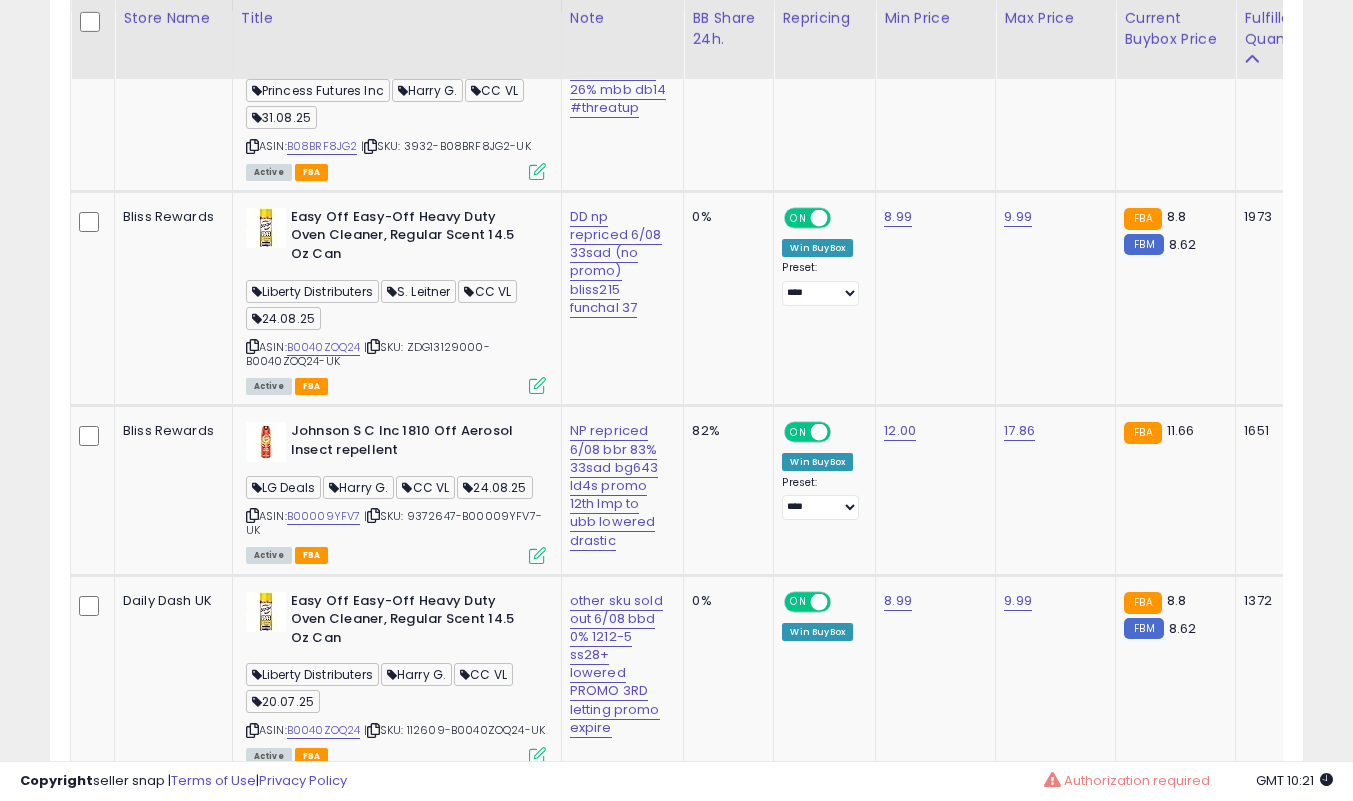 click on "**********" at bounding box center [676, 4371] 